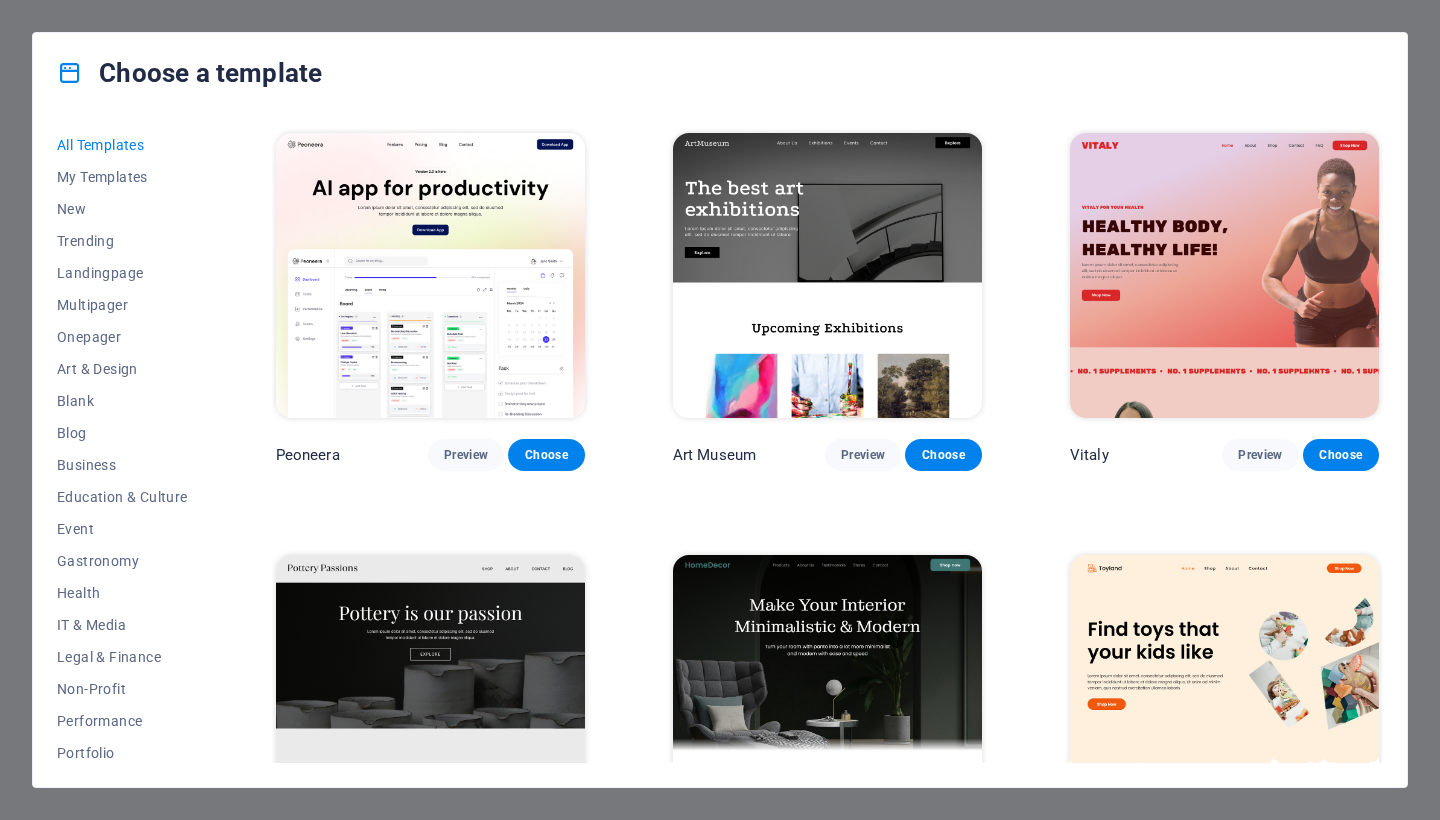 scroll, scrollTop: 0, scrollLeft: 0, axis: both 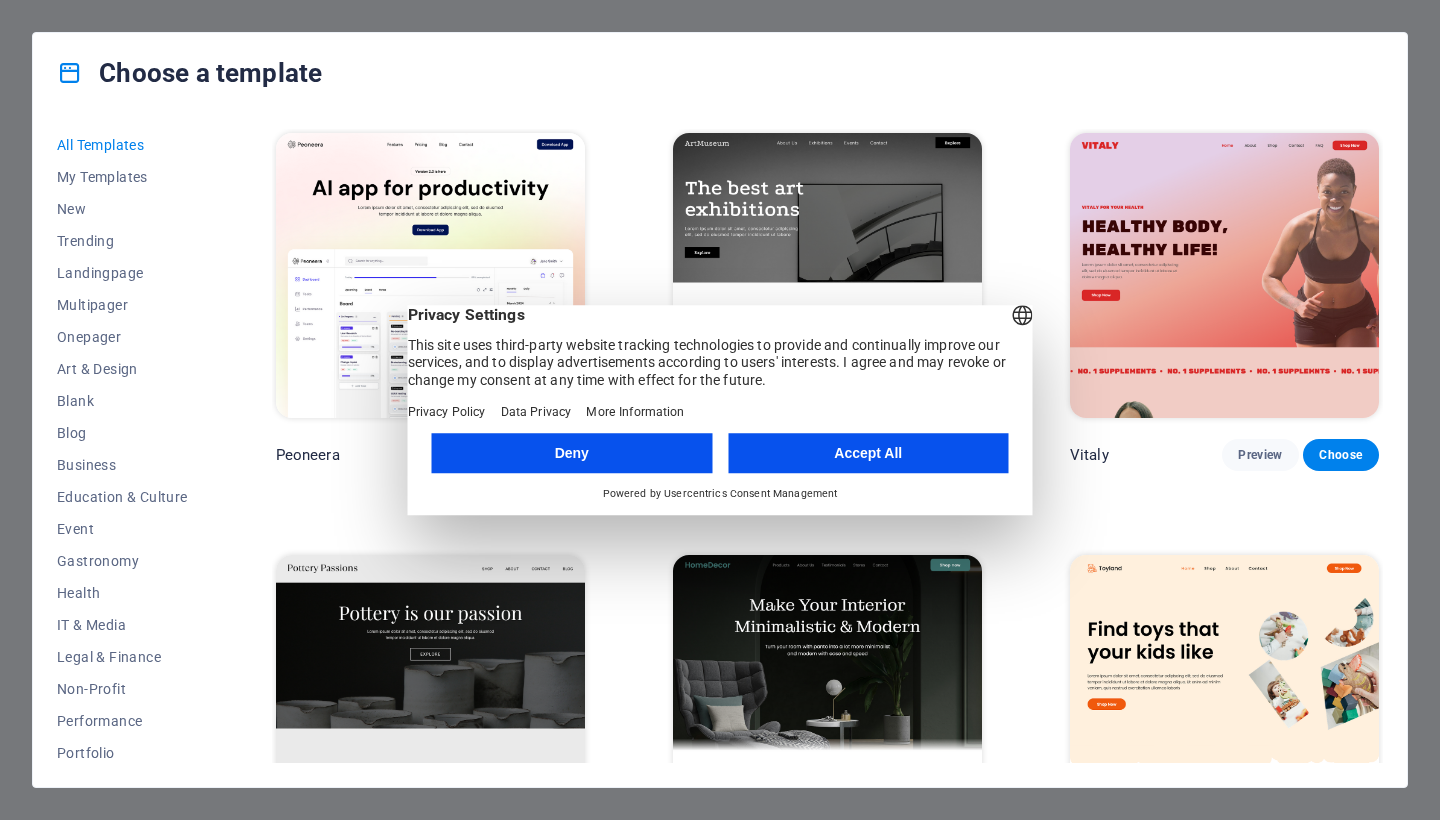 click on "Accept All" at bounding box center [868, 453] 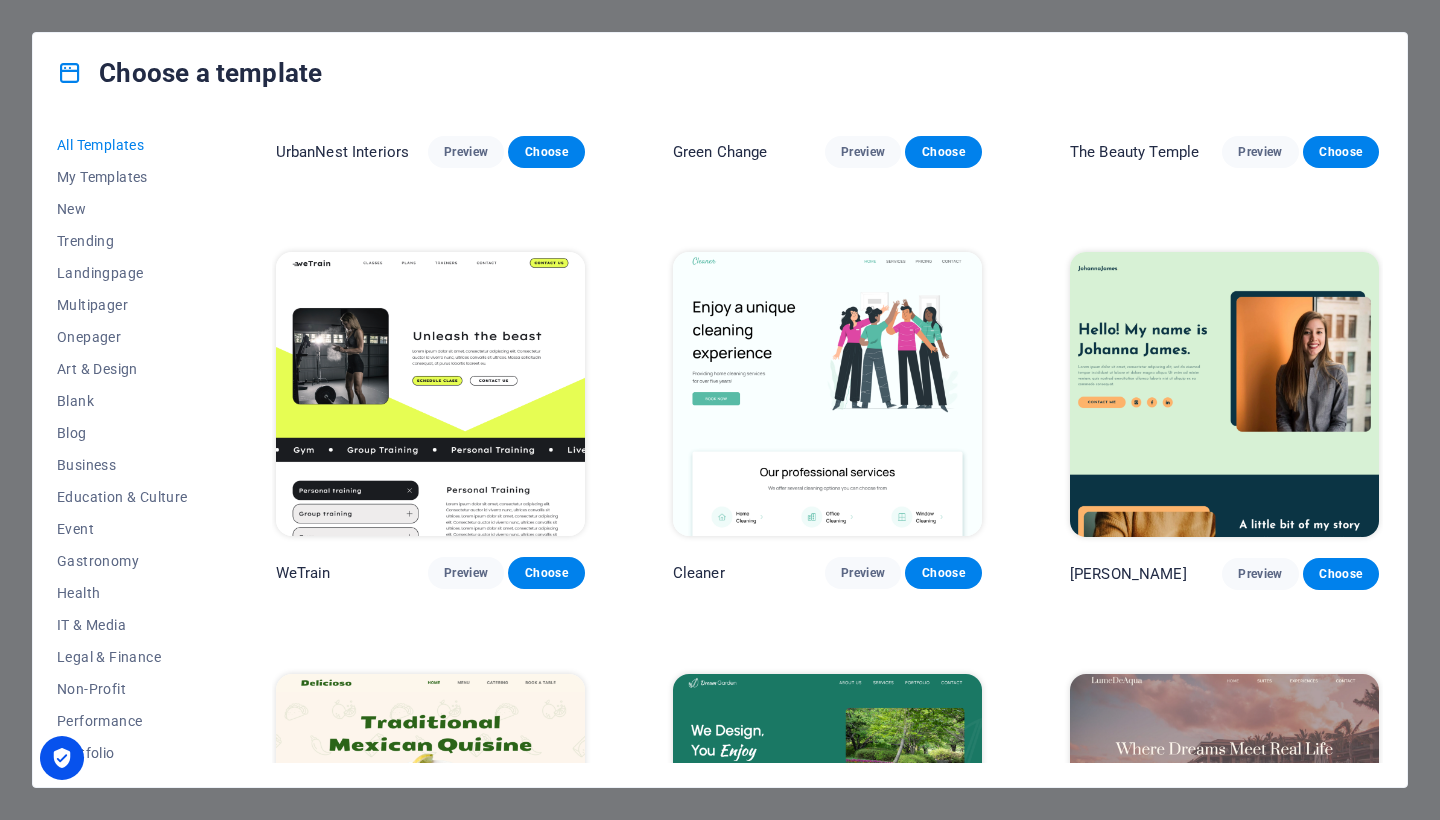 scroll, scrollTop: 3259, scrollLeft: 0, axis: vertical 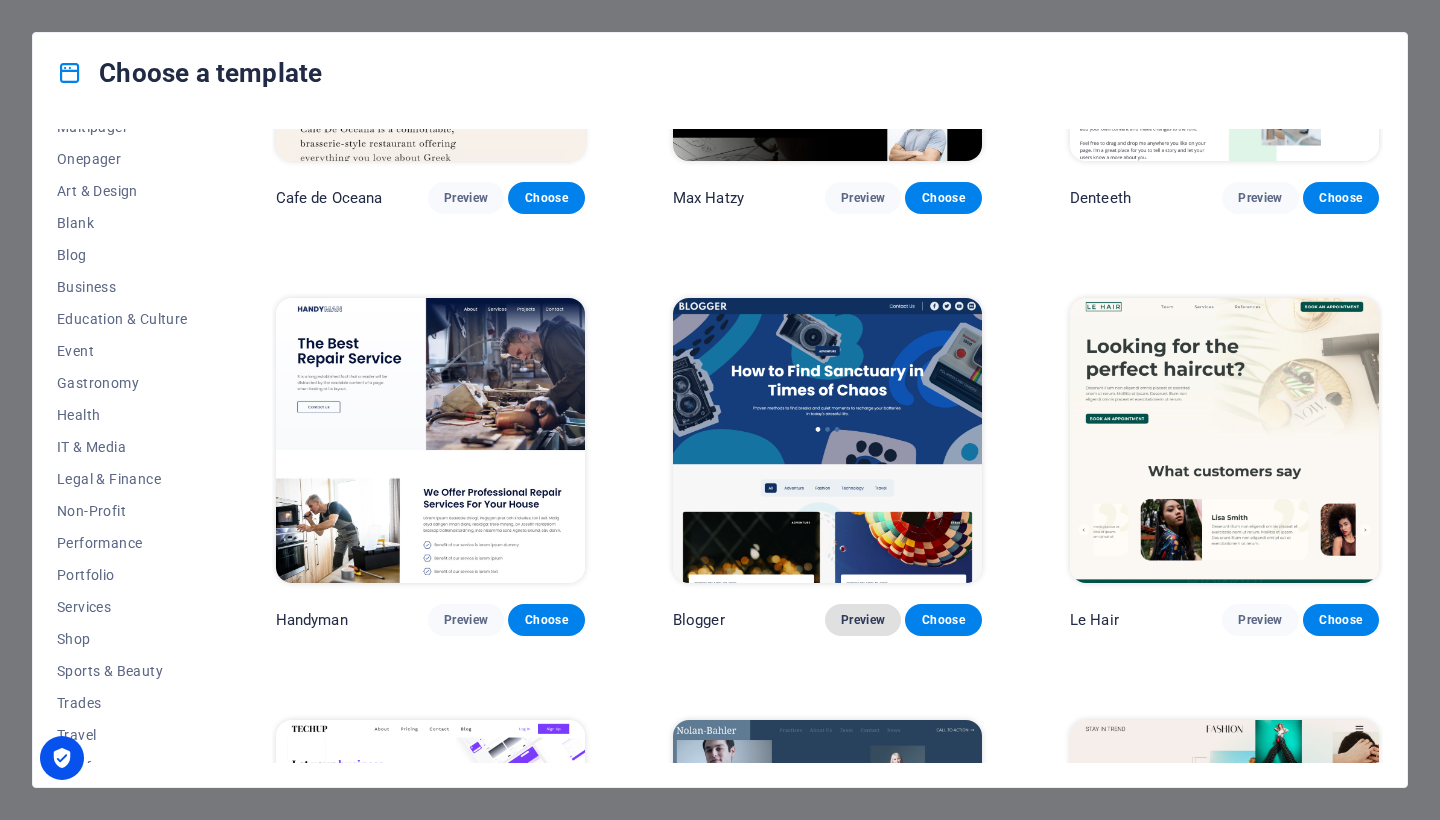 click on "Preview" at bounding box center [863, 620] 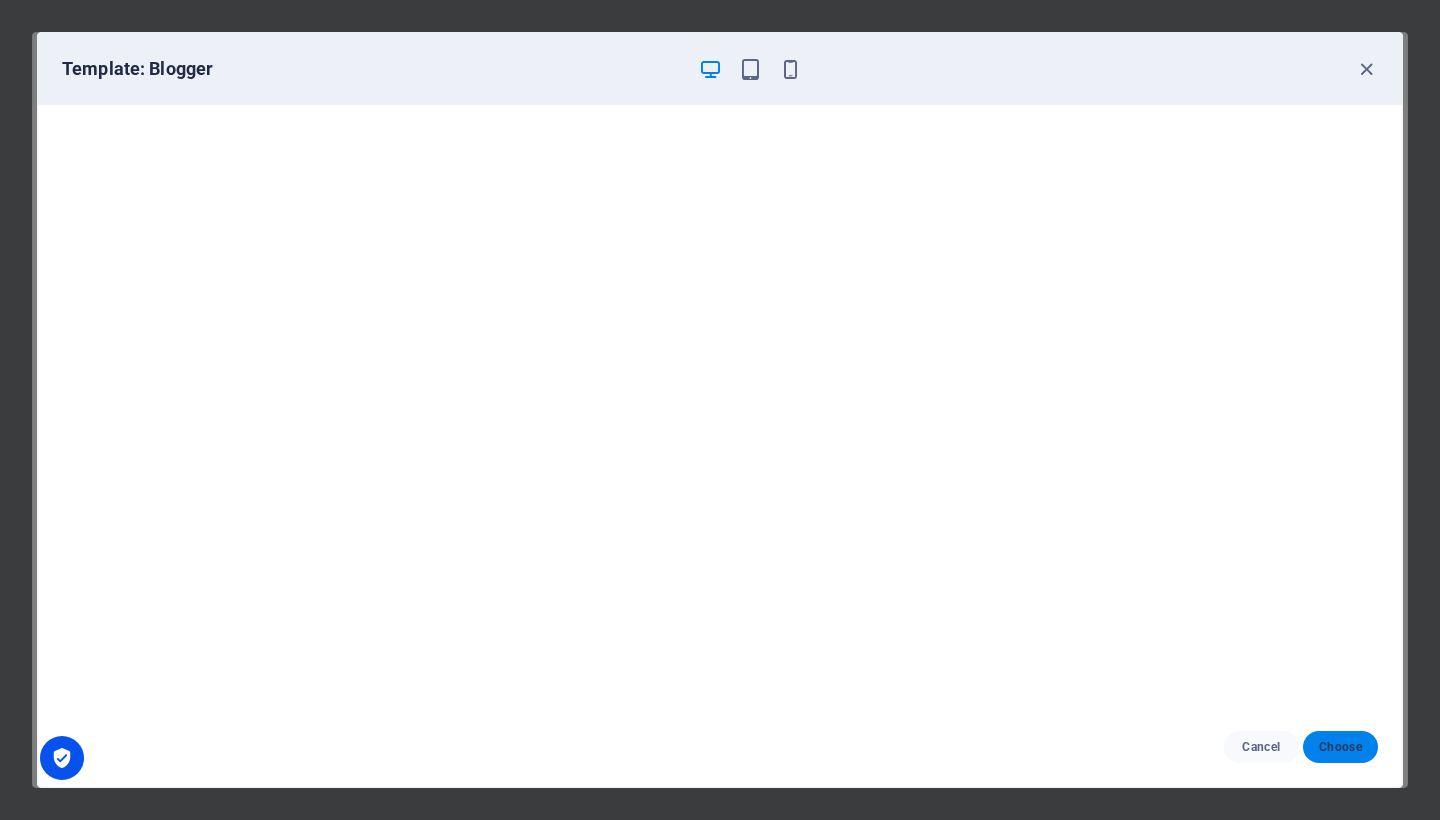 click on "Choose" at bounding box center (1340, 747) 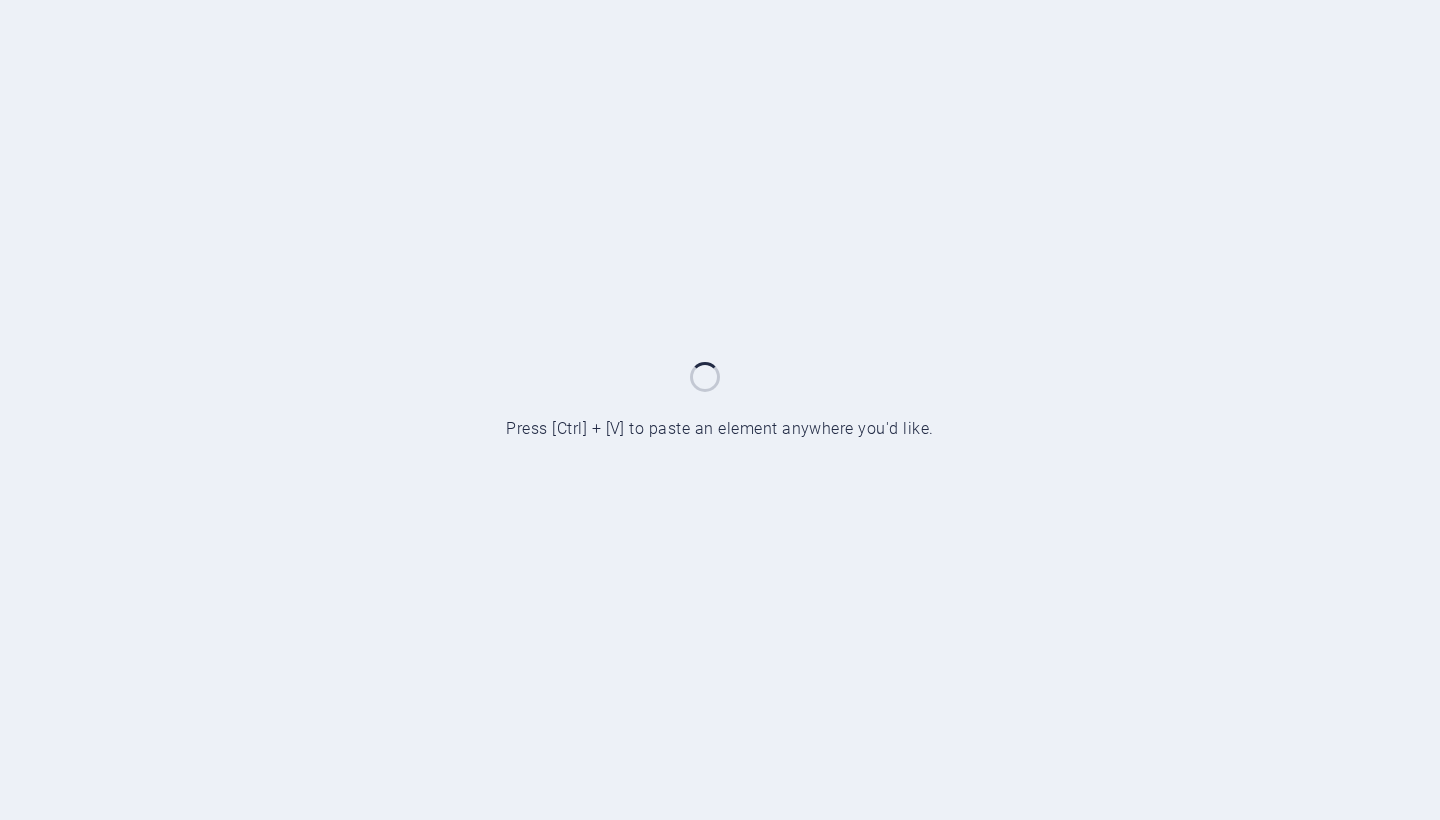 scroll, scrollTop: 0, scrollLeft: 0, axis: both 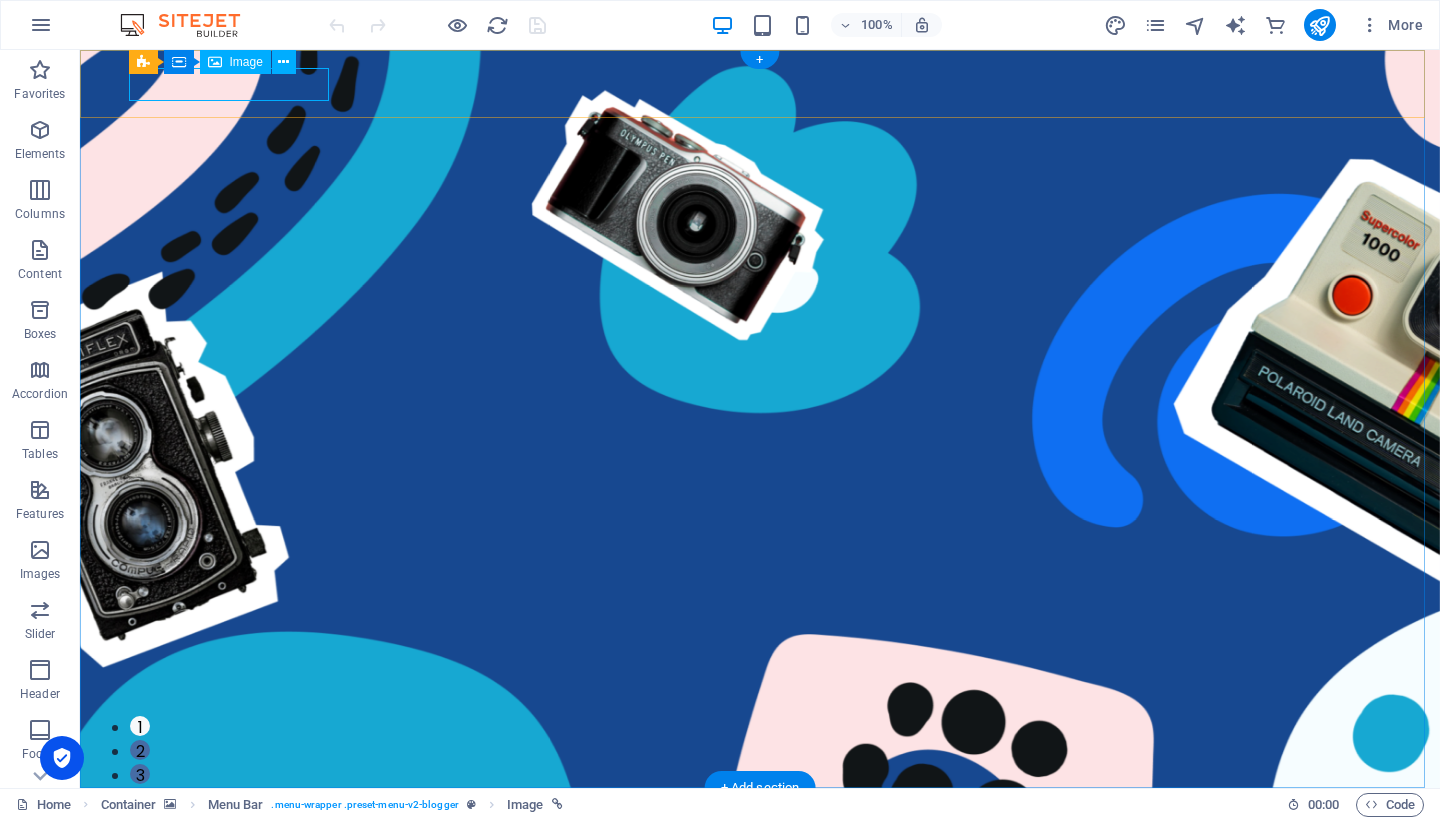click on "Image" at bounding box center (246, 62) 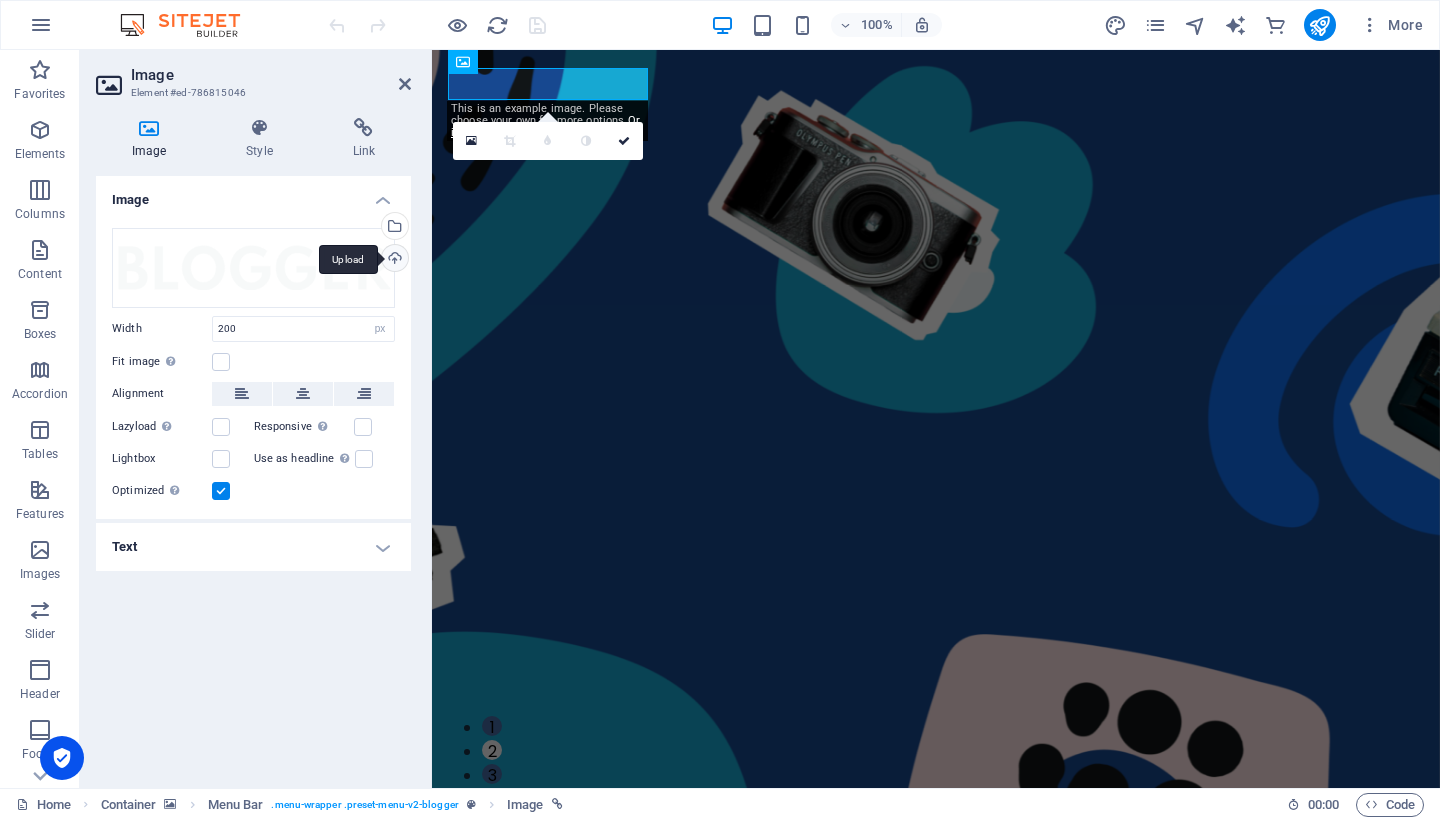 click on "Upload" at bounding box center [393, 260] 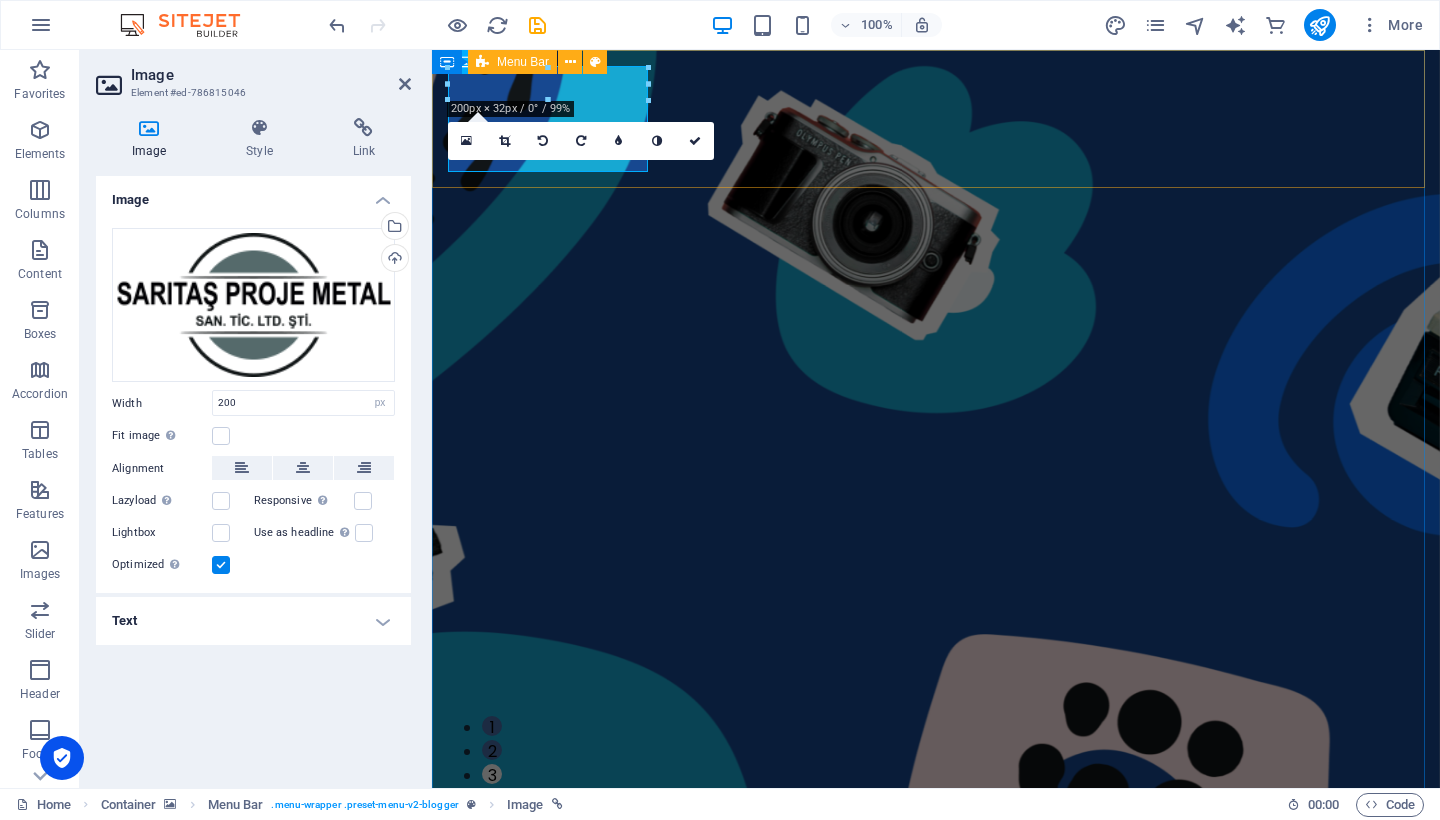 click on "Contact Us" at bounding box center (936, 958) 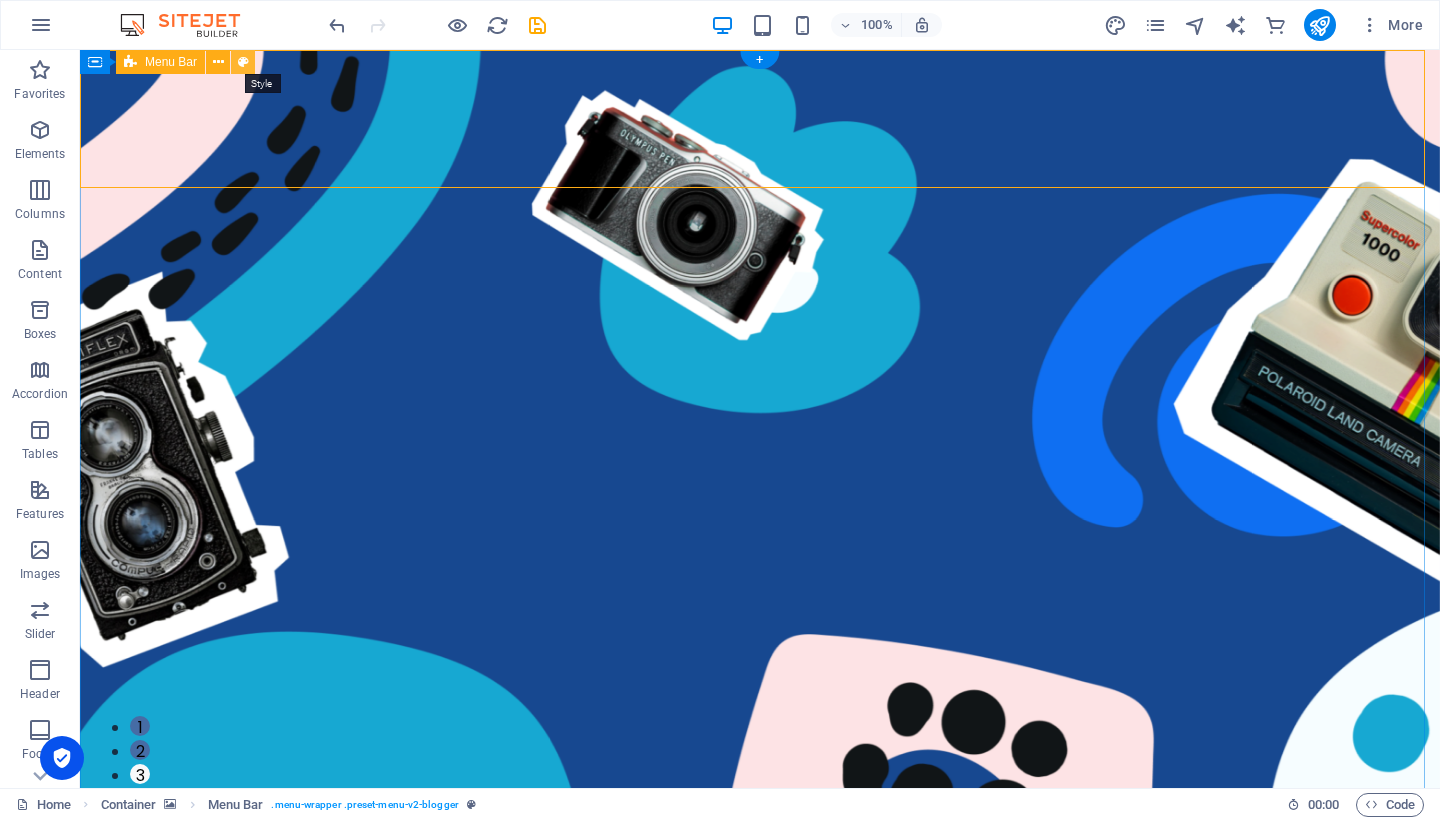 click at bounding box center [243, 62] 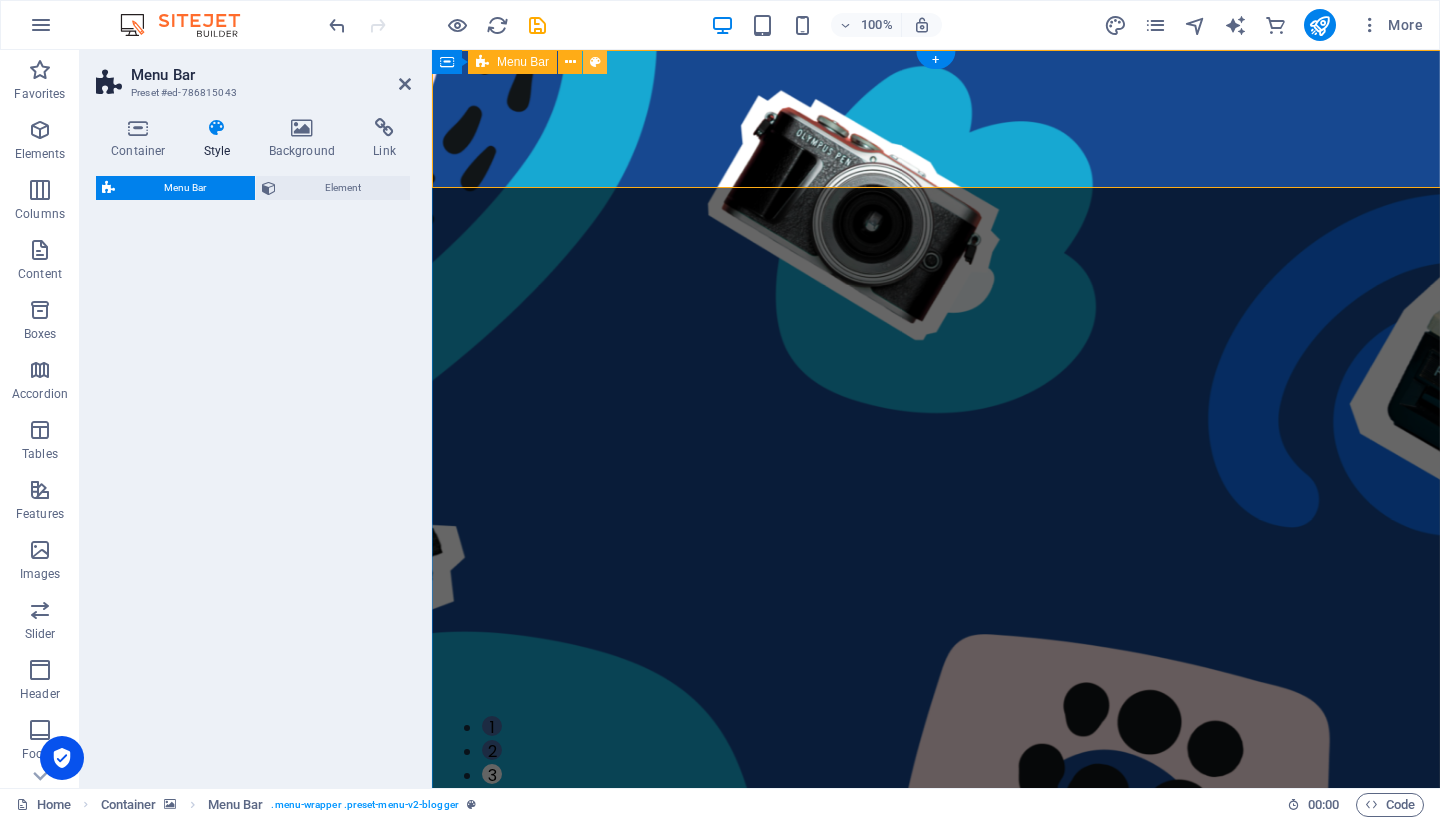 select on "rem" 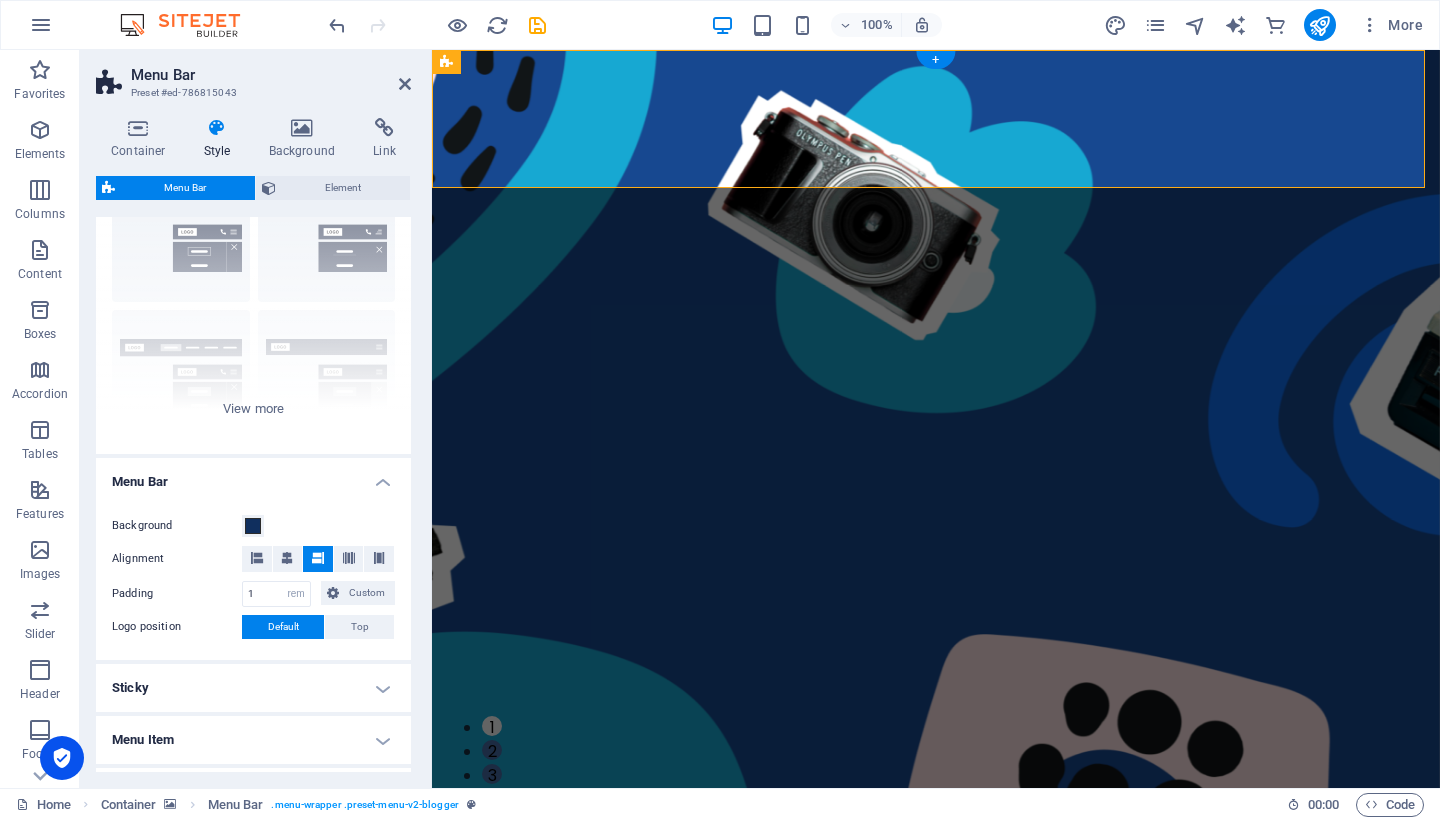 scroll, scrollTop: 100, scrollLeft: 0, axis: vertical 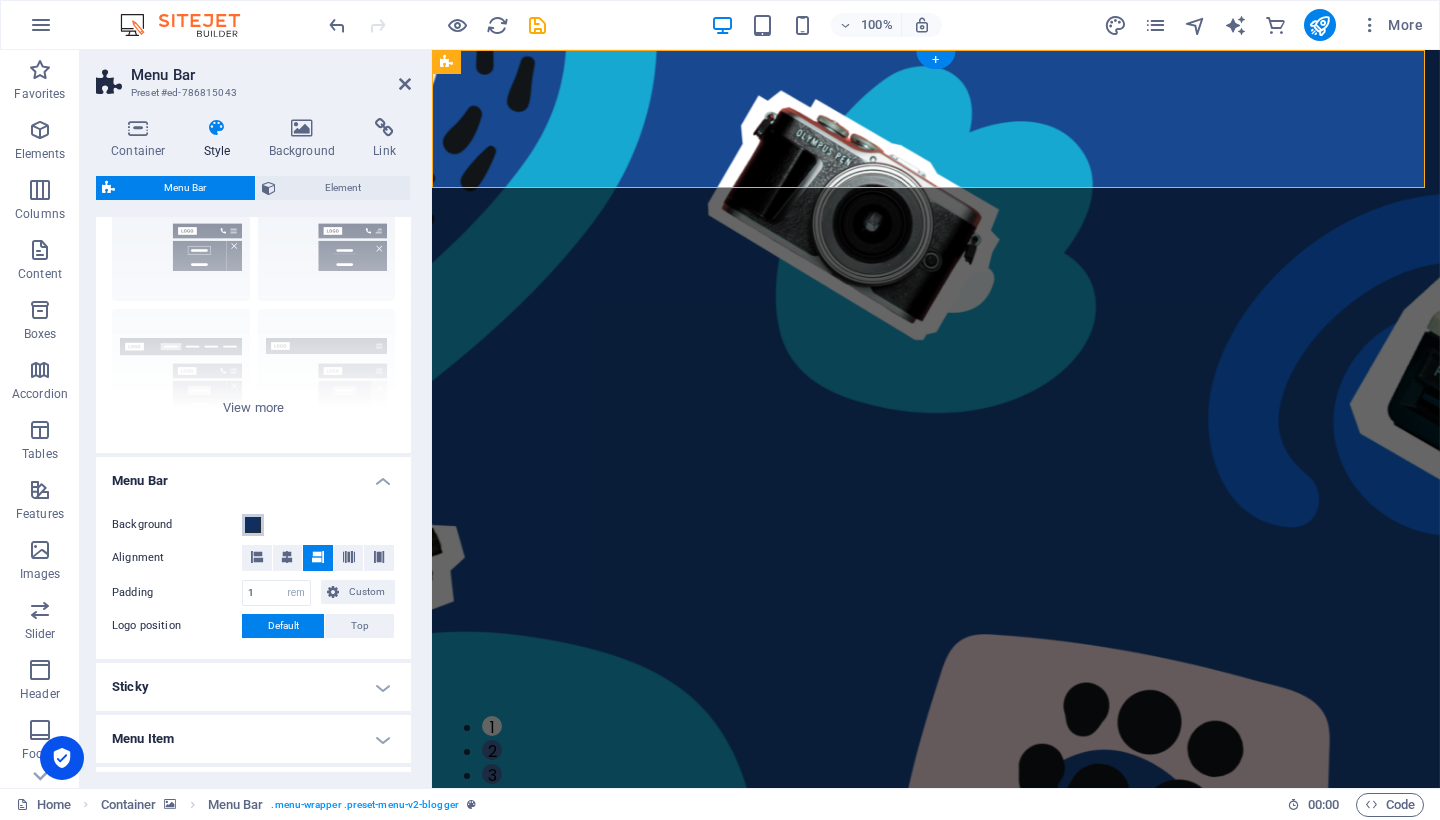 click at bounding box center (253, 525) 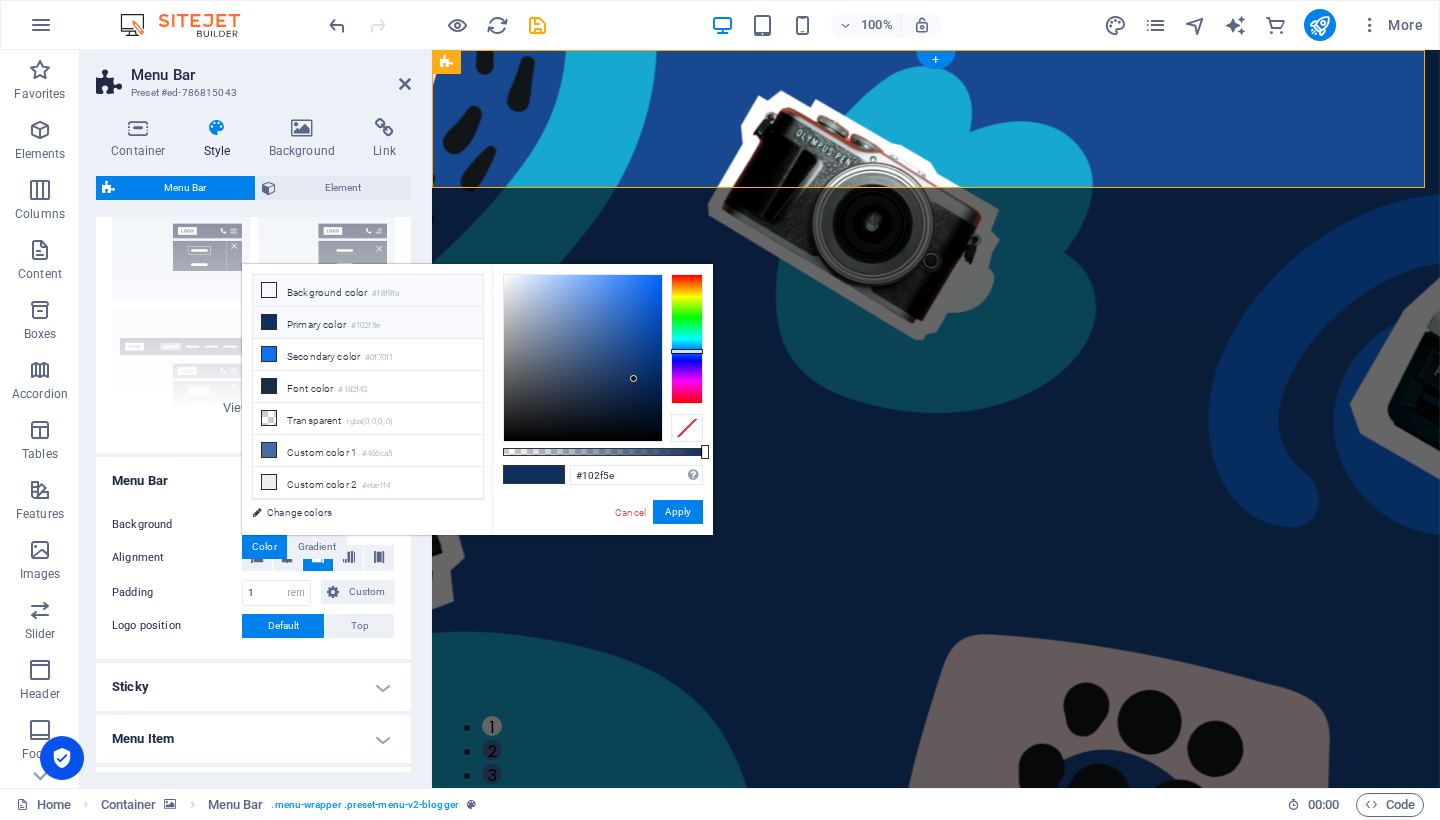 click on "Background color
#f8f9fa" at bounding box center (368, 291) 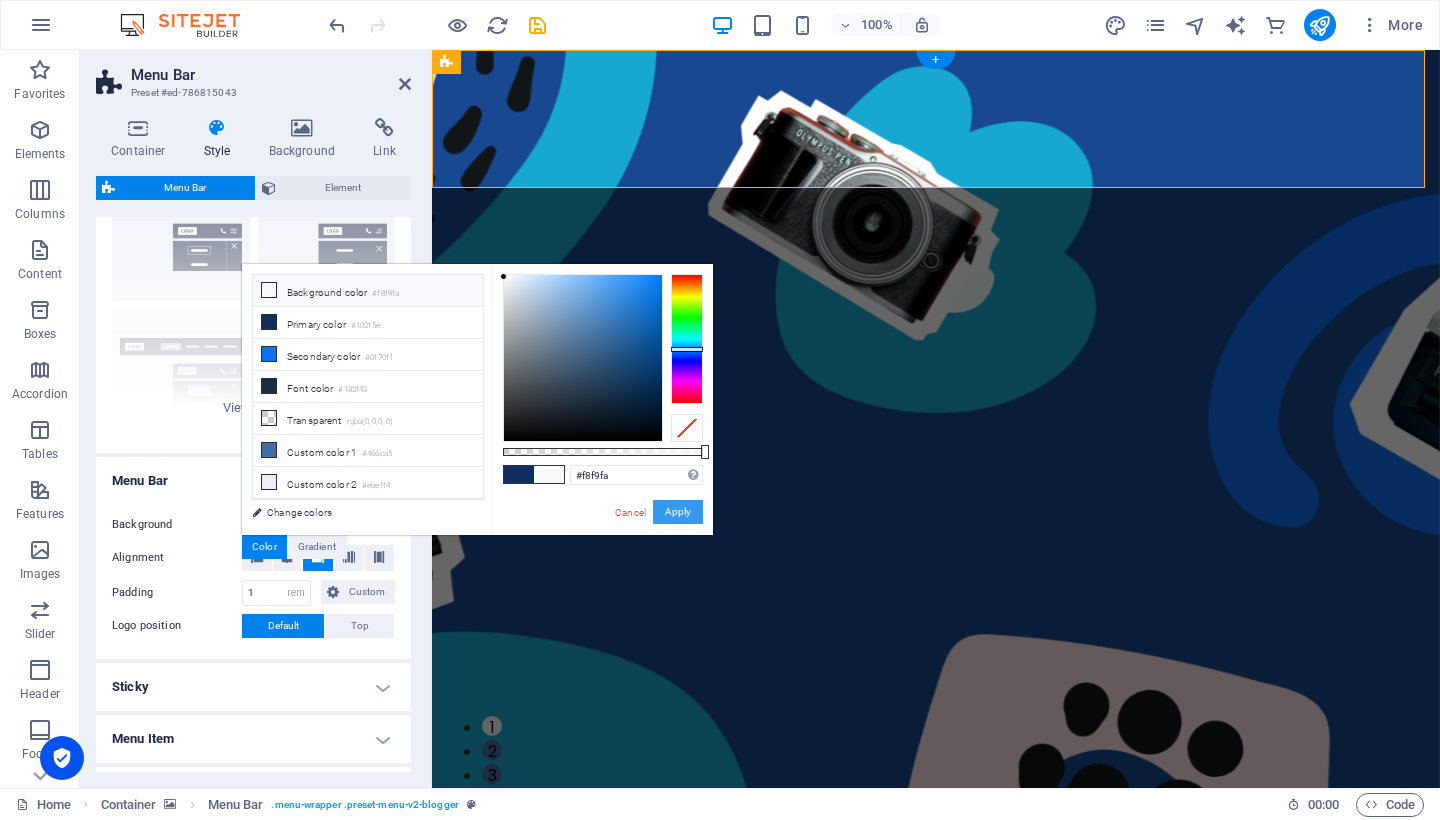 click on "Apply" at bounding box center (678, 512) 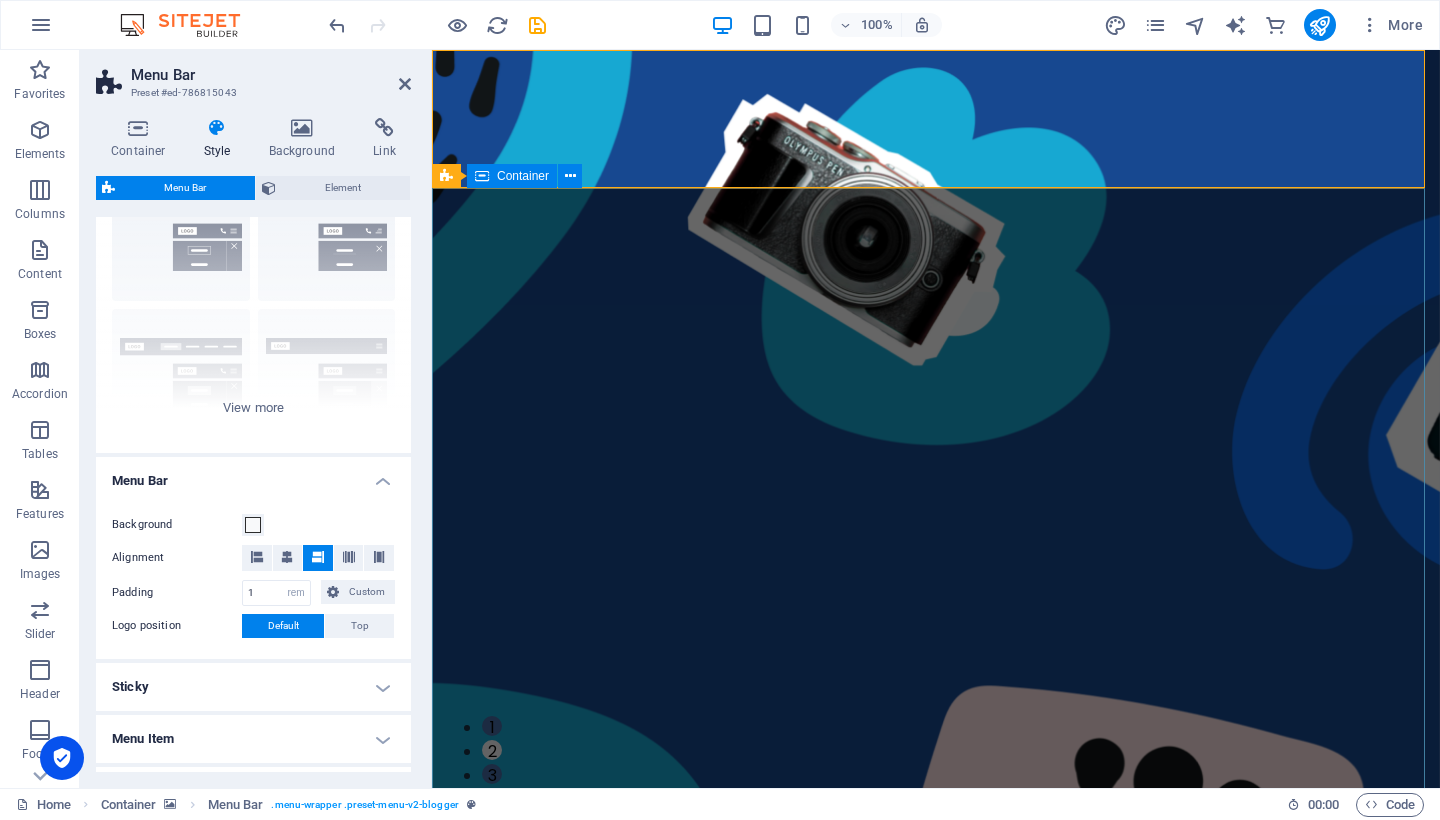 click on "TECHNOLOGY Use Technology to Live Healthier How today's technology can improve your quality of life and when to be careful of technology usage ADVENTURE How to Find Sanctuary in Times of Chaos Proven methods to find breaks and quiet moments to recharge your batteries  in today's stressful life. TRAVEL Ice Cream  Across the World A comprehensive - yet uncomplete - guide about the different types of ice cream that the world has to offer and where to find the best ice cream TECHNOLOGY Use Technology to Live Healthier How today's technology can improve your quality of life and when to be careful of technology usage ADVENTURE How to Find Sanctuary in Times of Chaos Proven methods to find breaks and quiet moments to recharge your batteries  in today's stressful life. 1 2 3" at bounding box center (936, 1438) 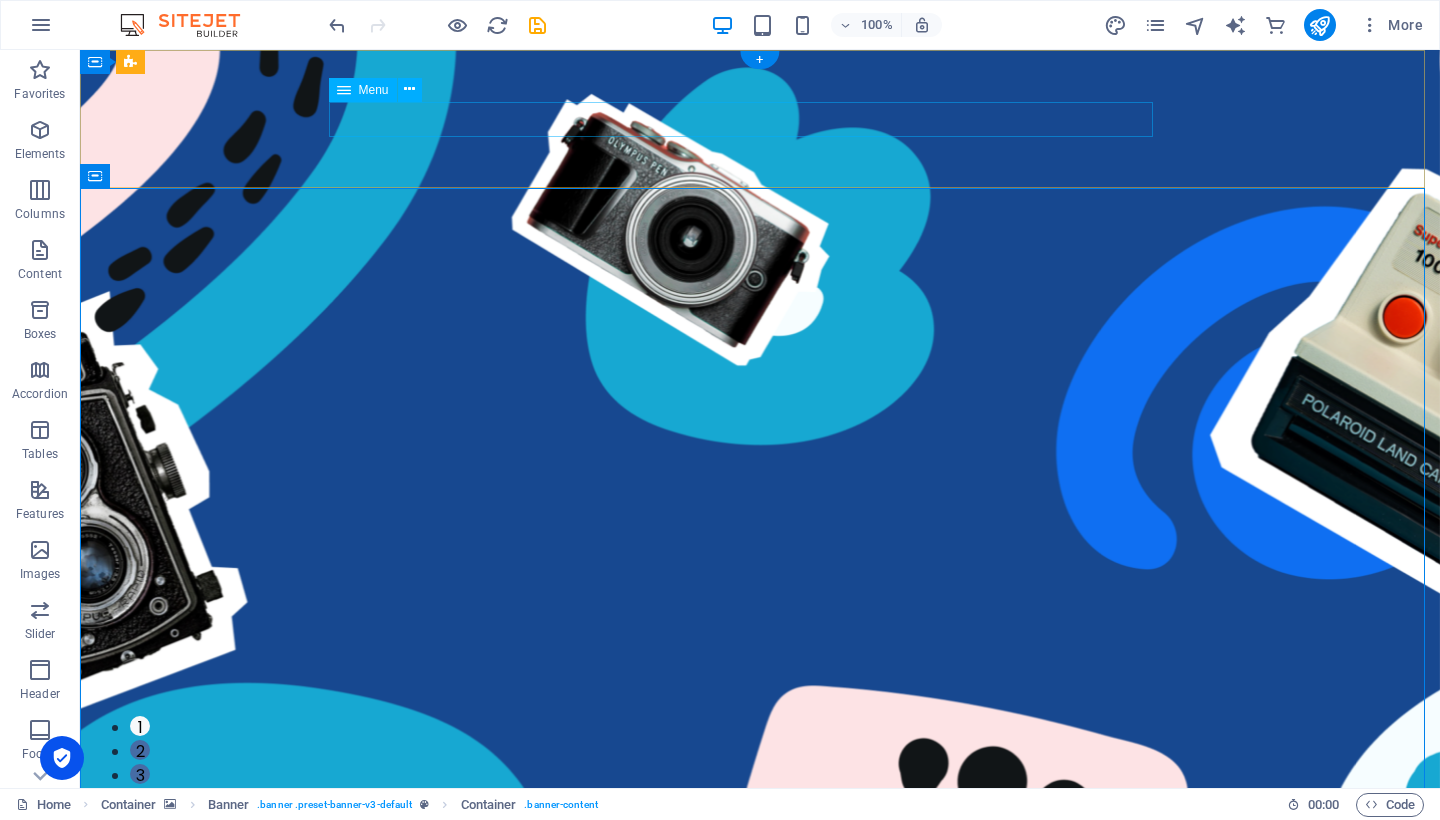 click on "Menu" at bounding box center (374, 90) 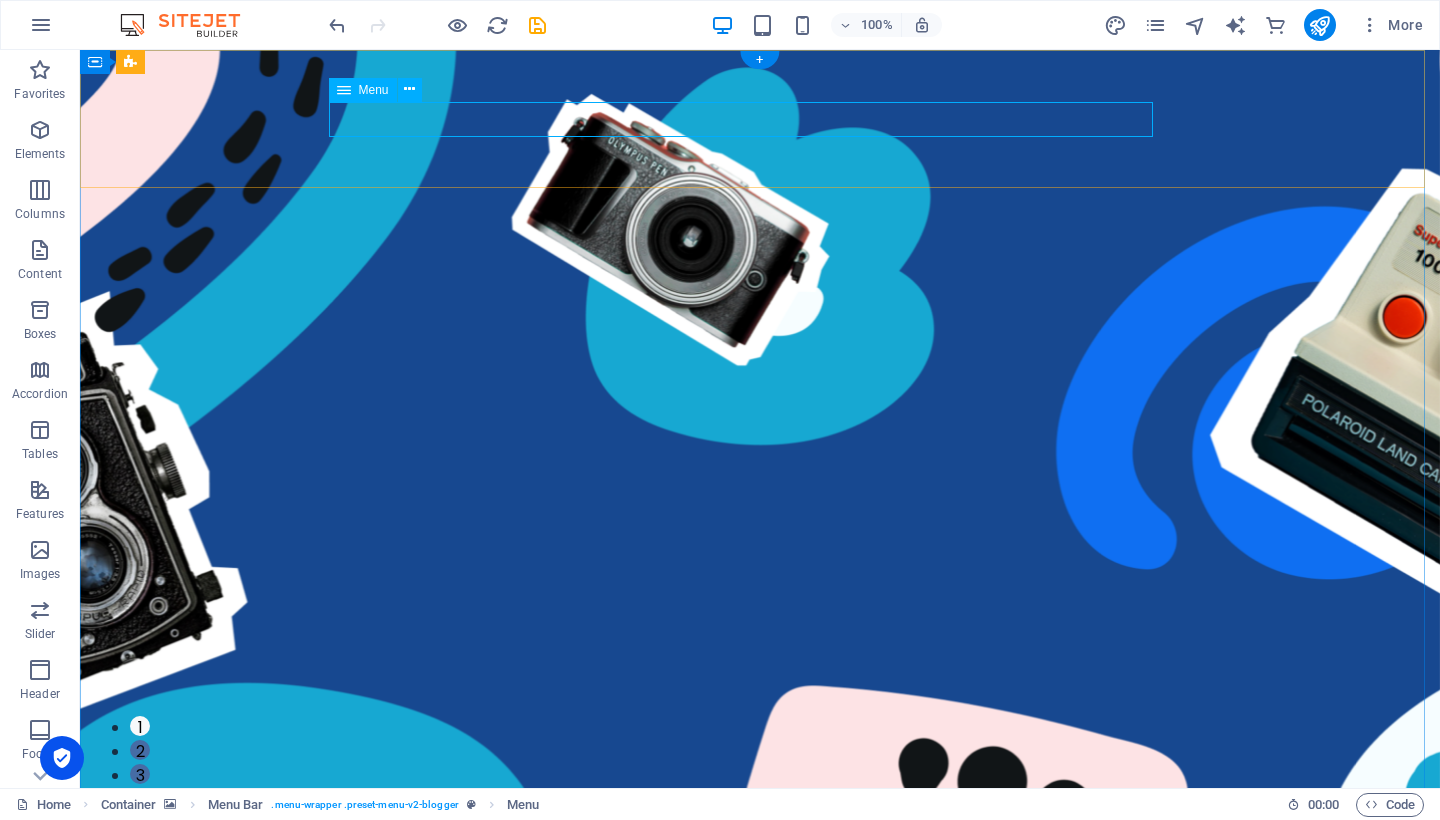 click at bounding box center [344, 90] 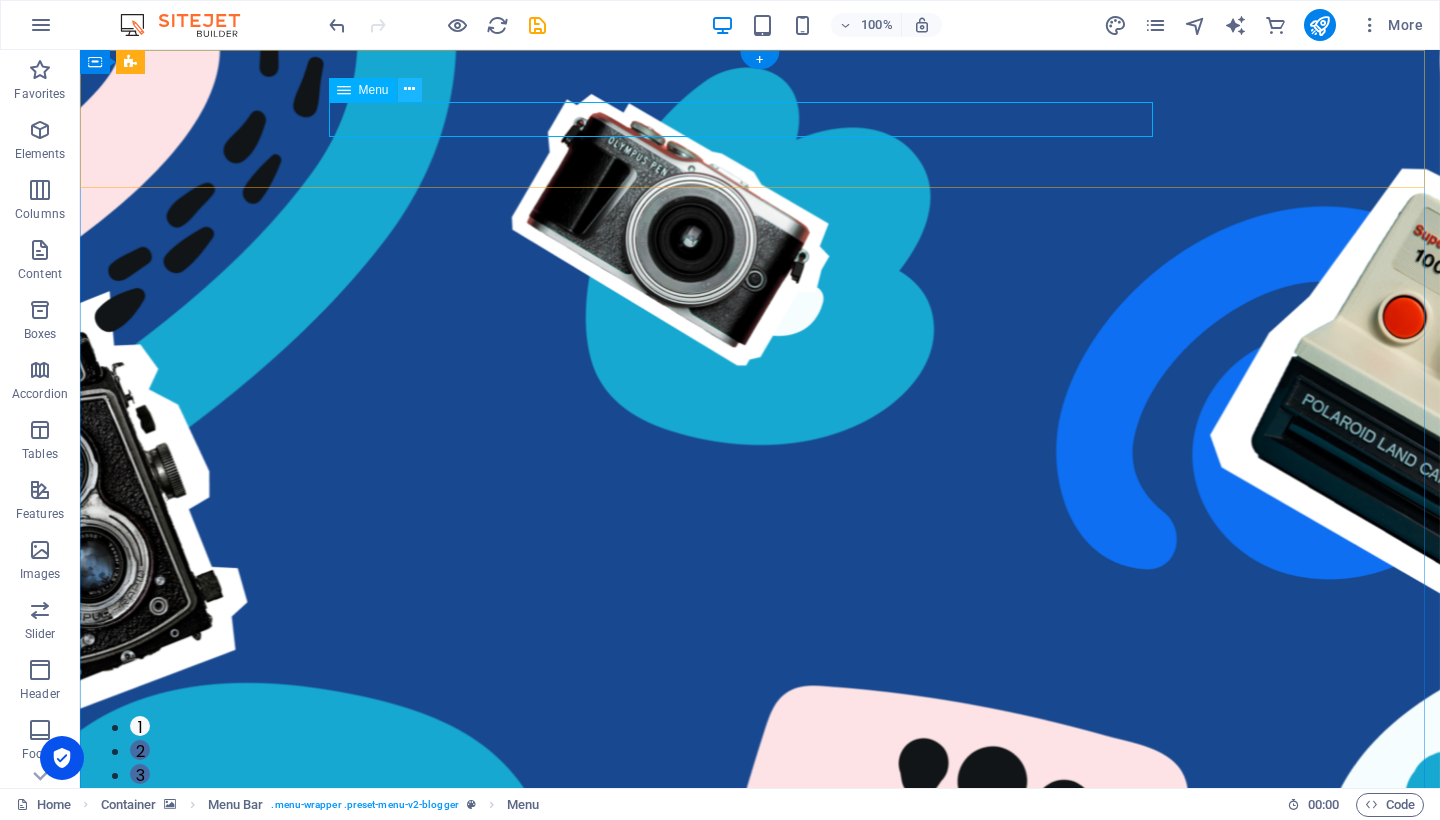 click at bounding box center (409, 89) 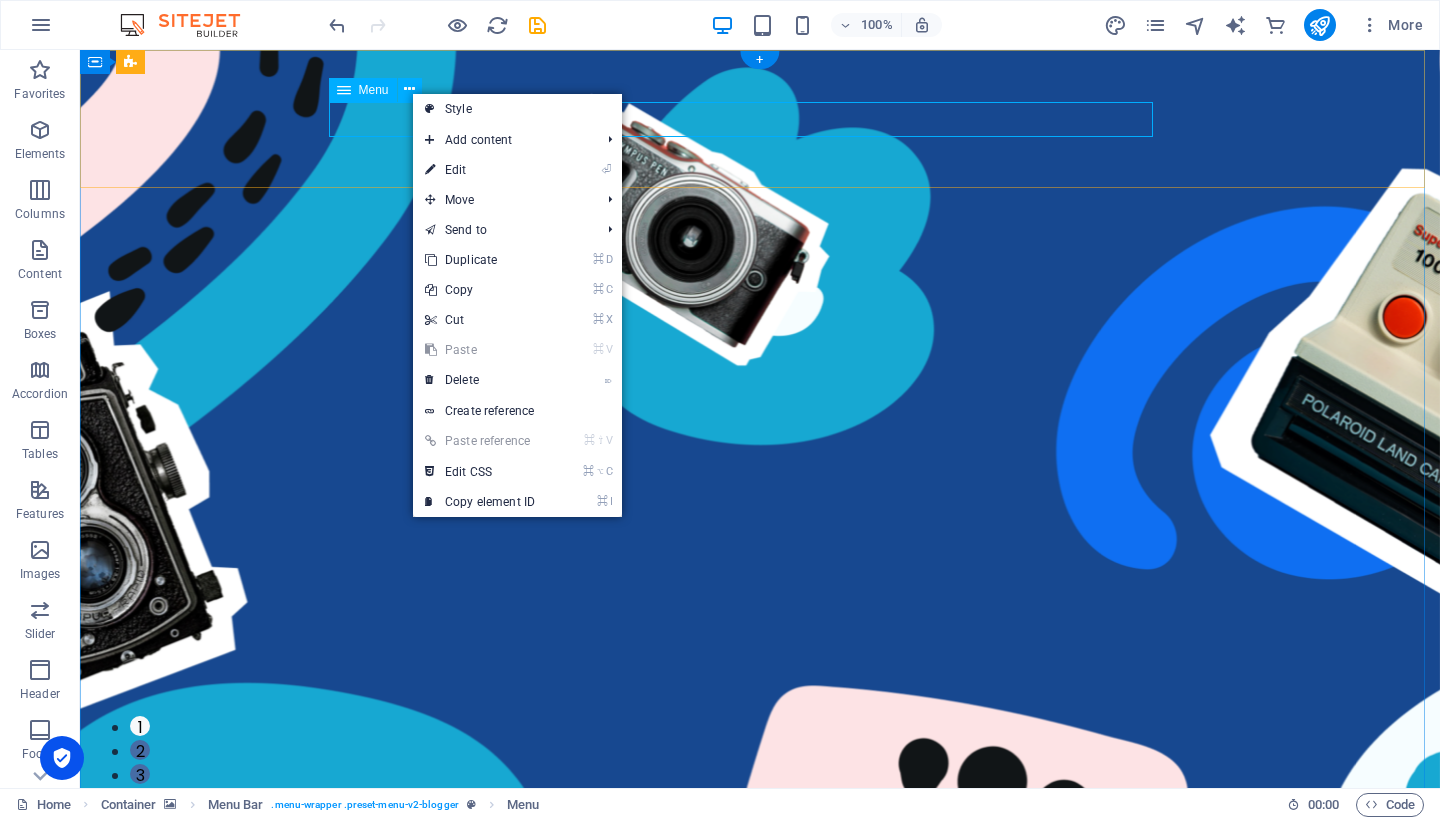 click on "Menu" at bounding box center [363, 90] 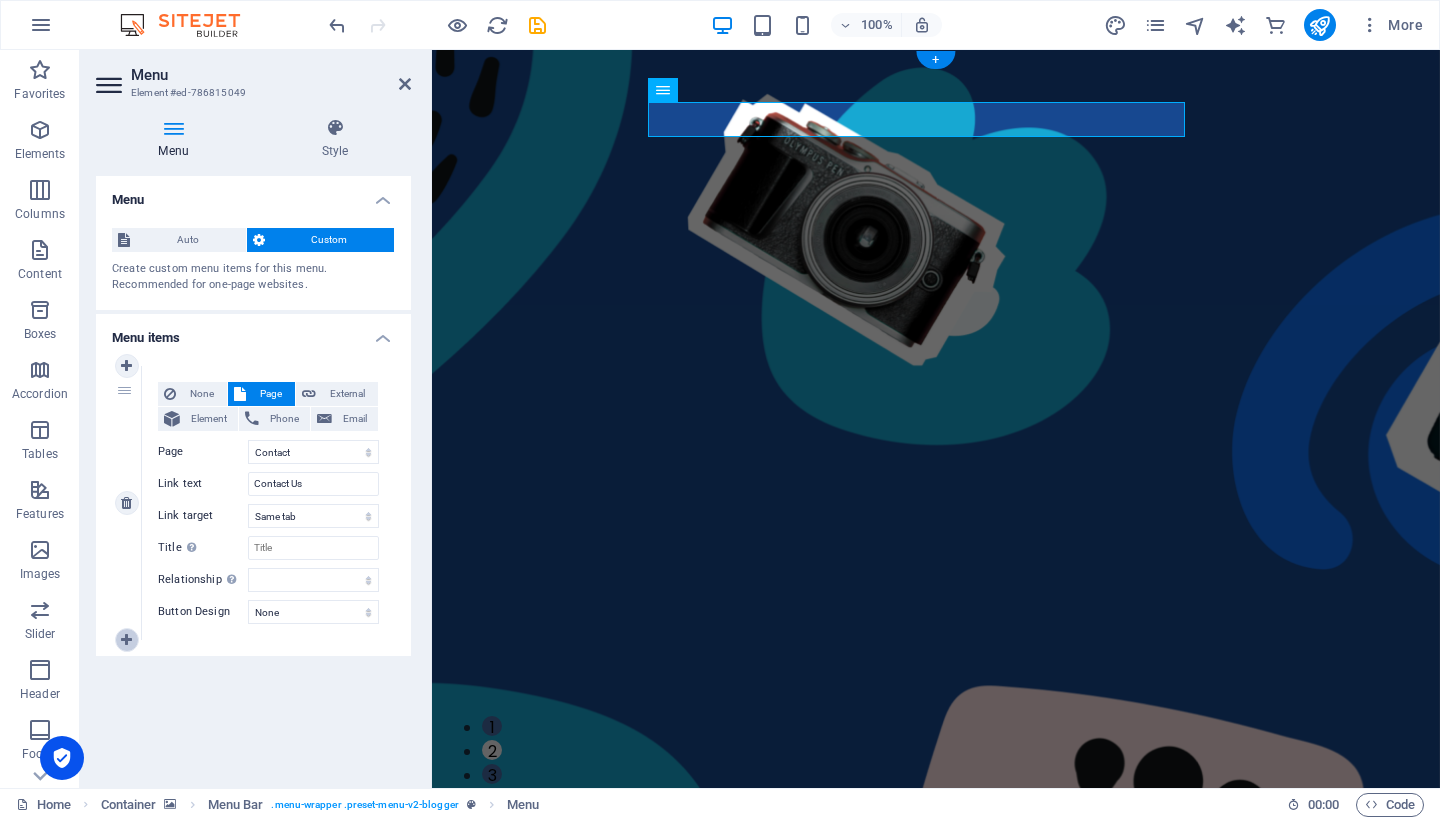 click at bounding box center [126, 640] 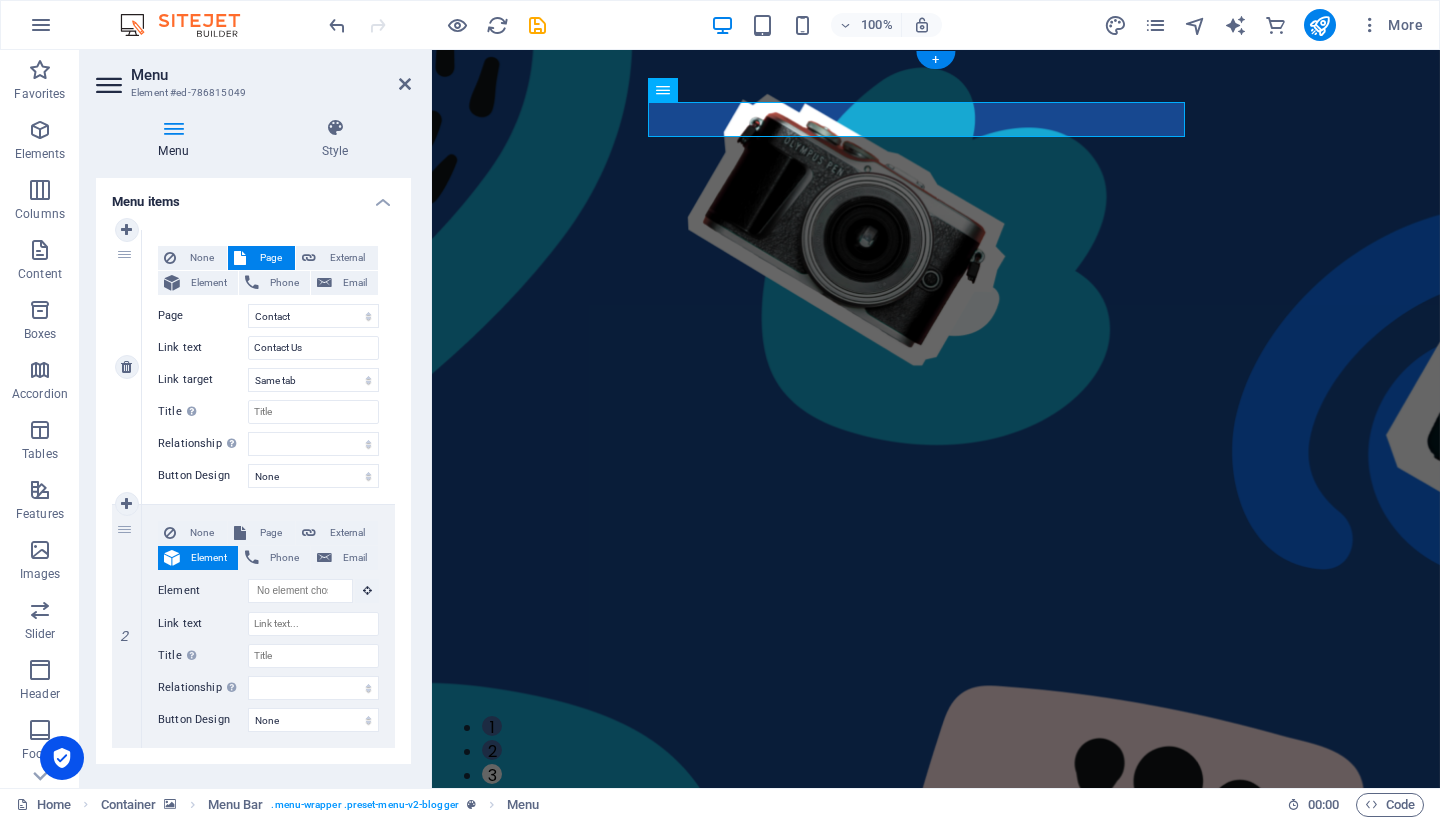 scroll, scrollTop: 159, scrollLeft: 0, axis: vertical 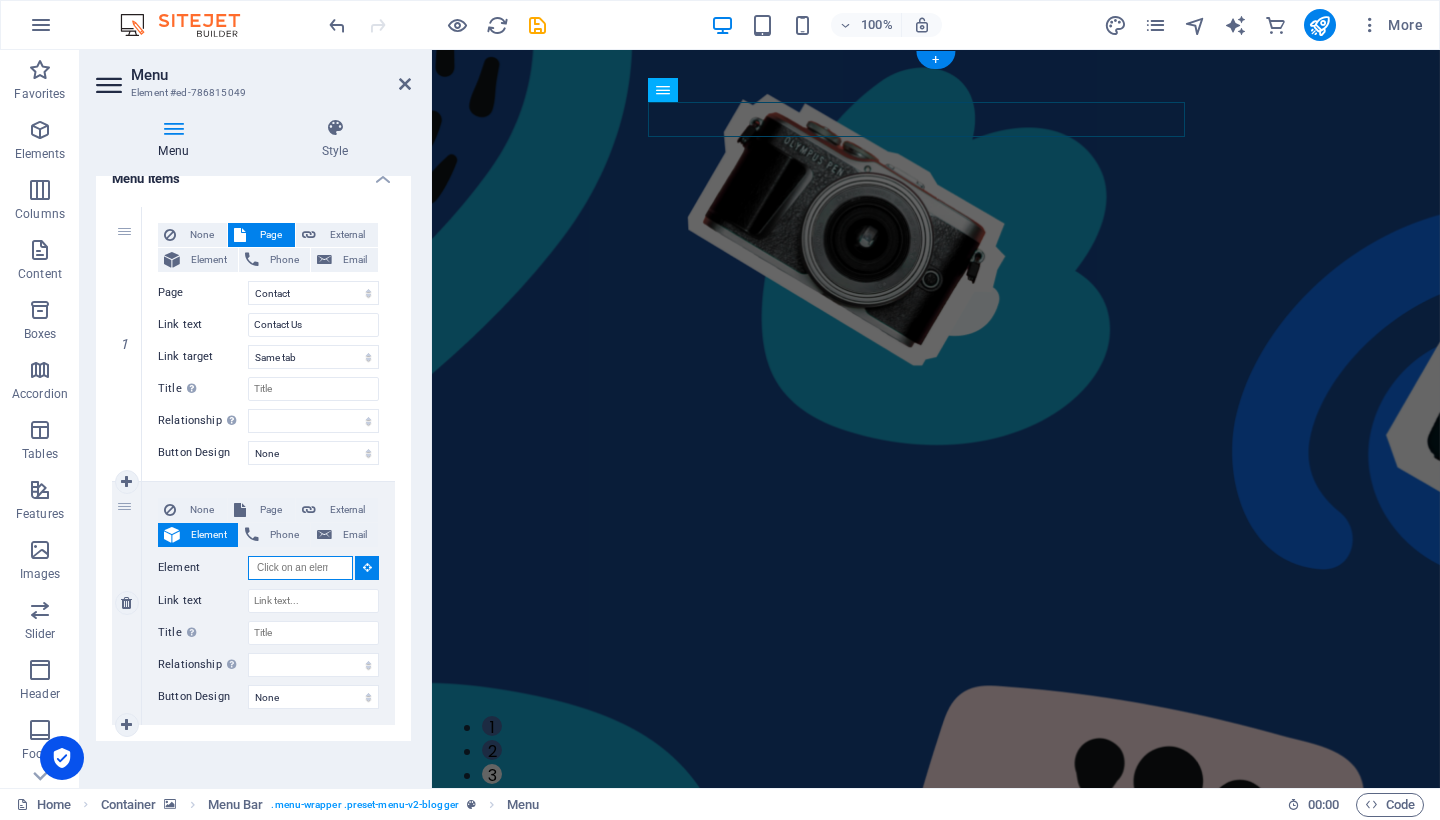 click on "Element" at bounding box center (300, 568) 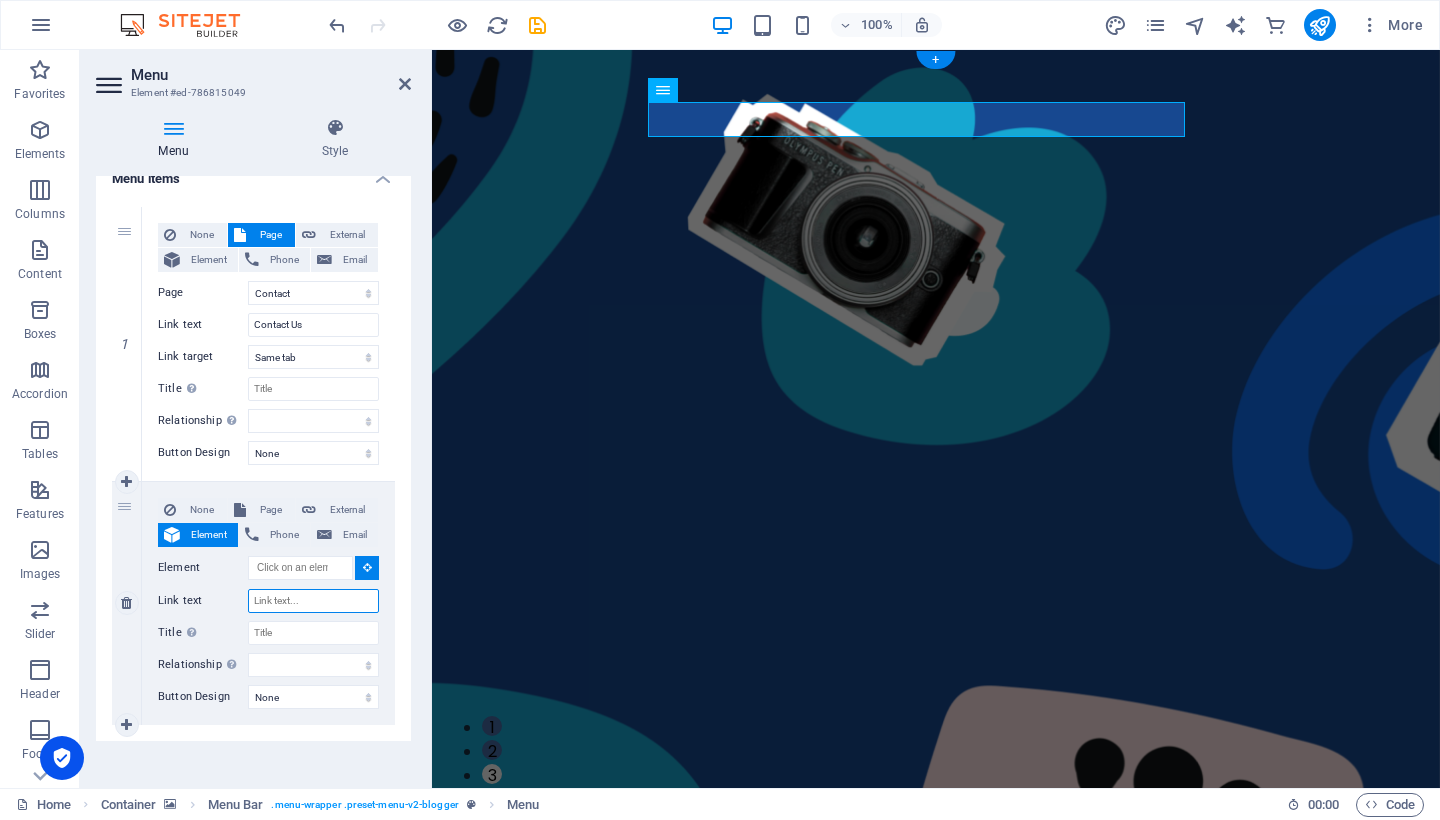 click on "Link text" at bounding box center [313, 601] 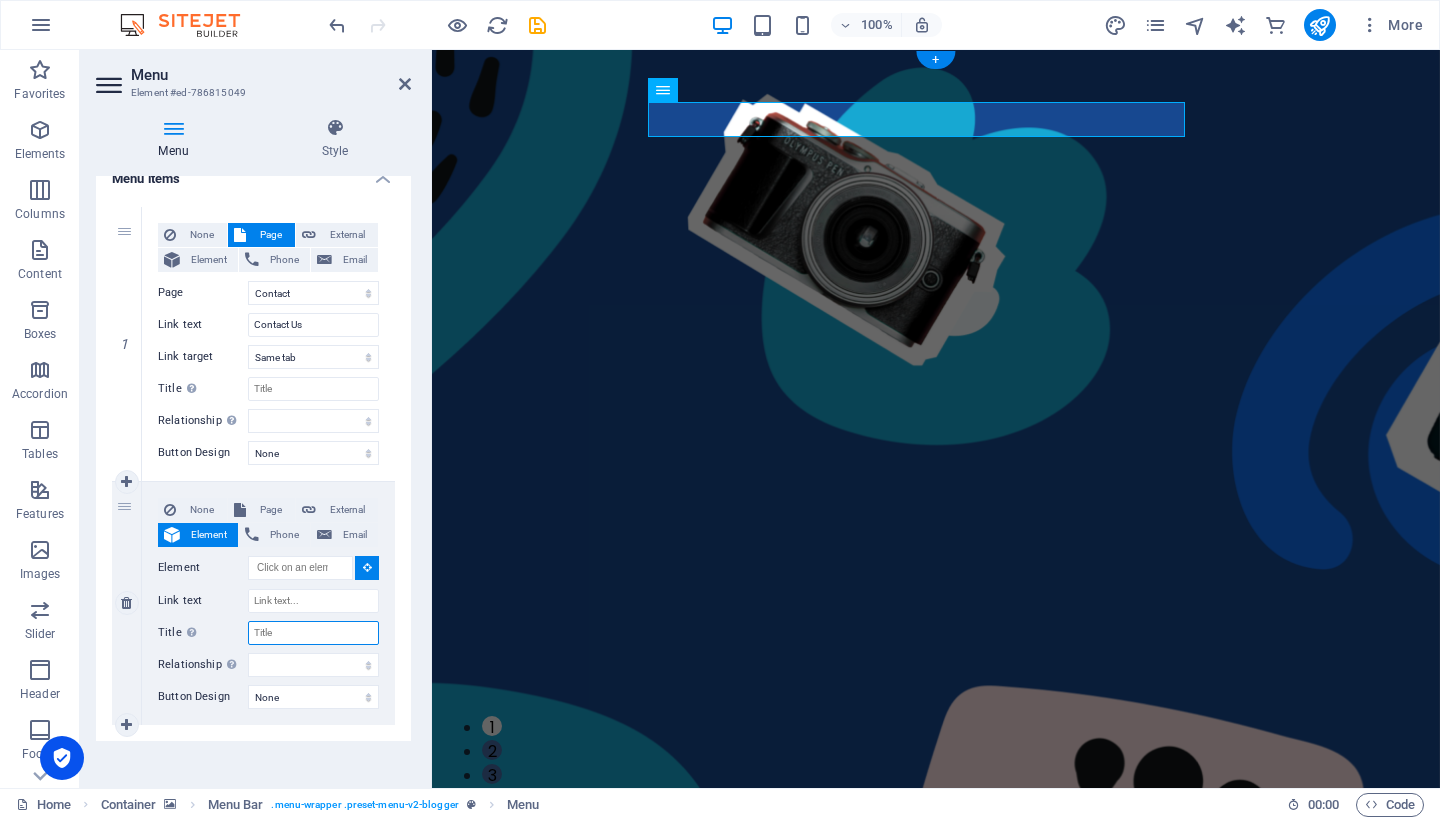 click on "Title Additional link description, should not be the same as the link text. The title is most often shown as a tooltip text when the mouse moves over the element. Leave empty if uncertain." at bounding box center (313, 633) 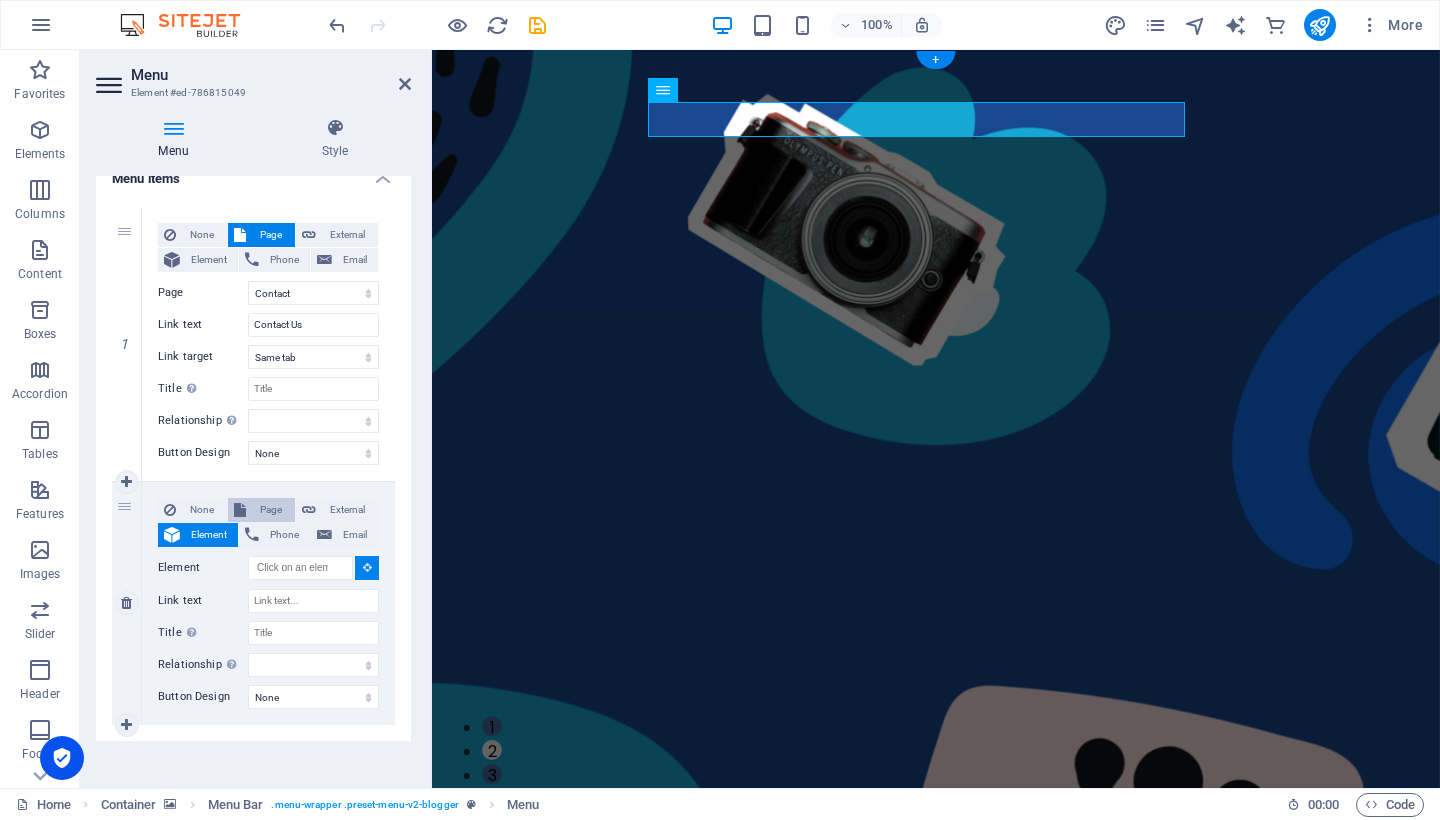 click on "Page" at bounding box center (270, 510) 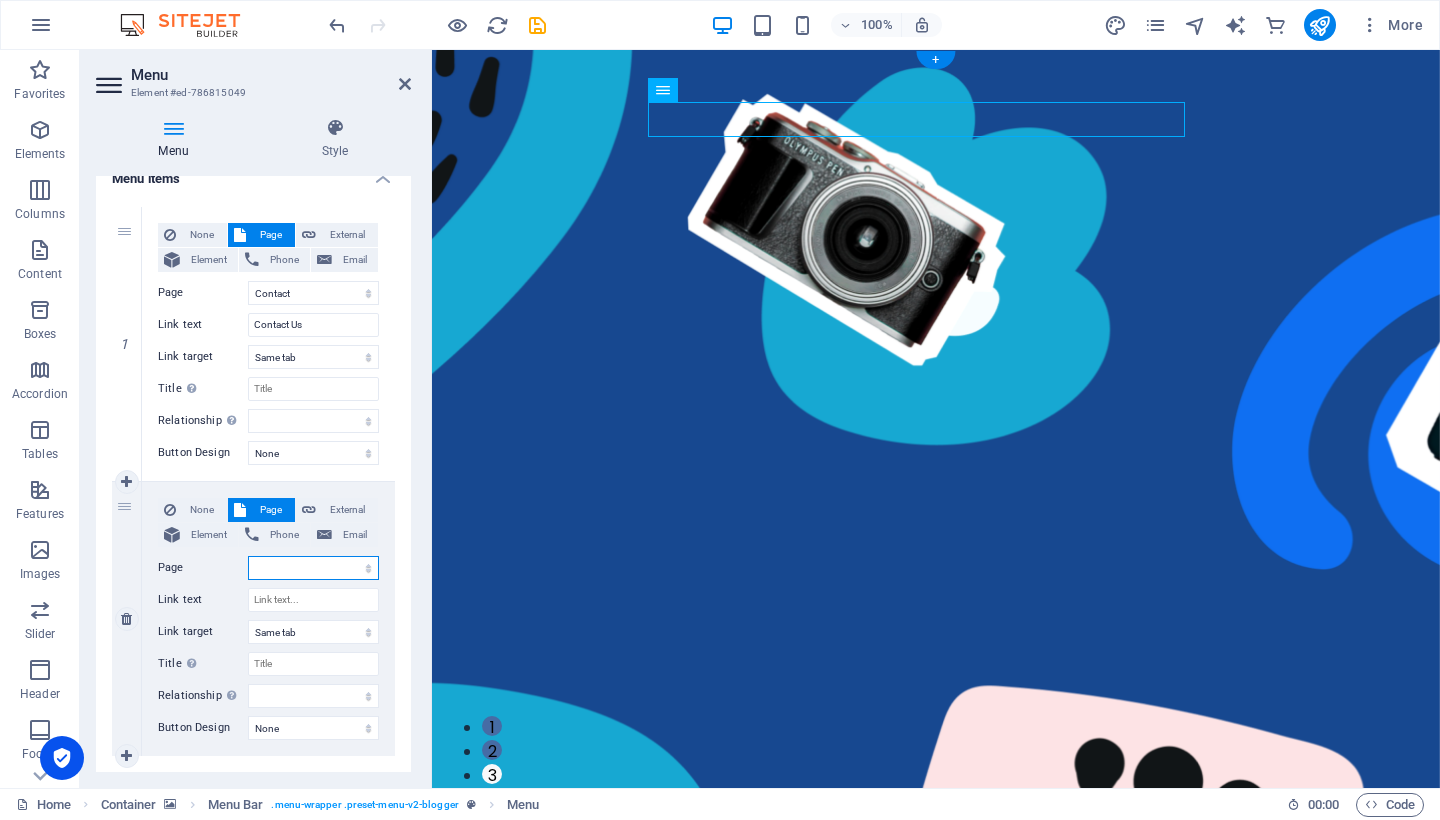 select on "0" 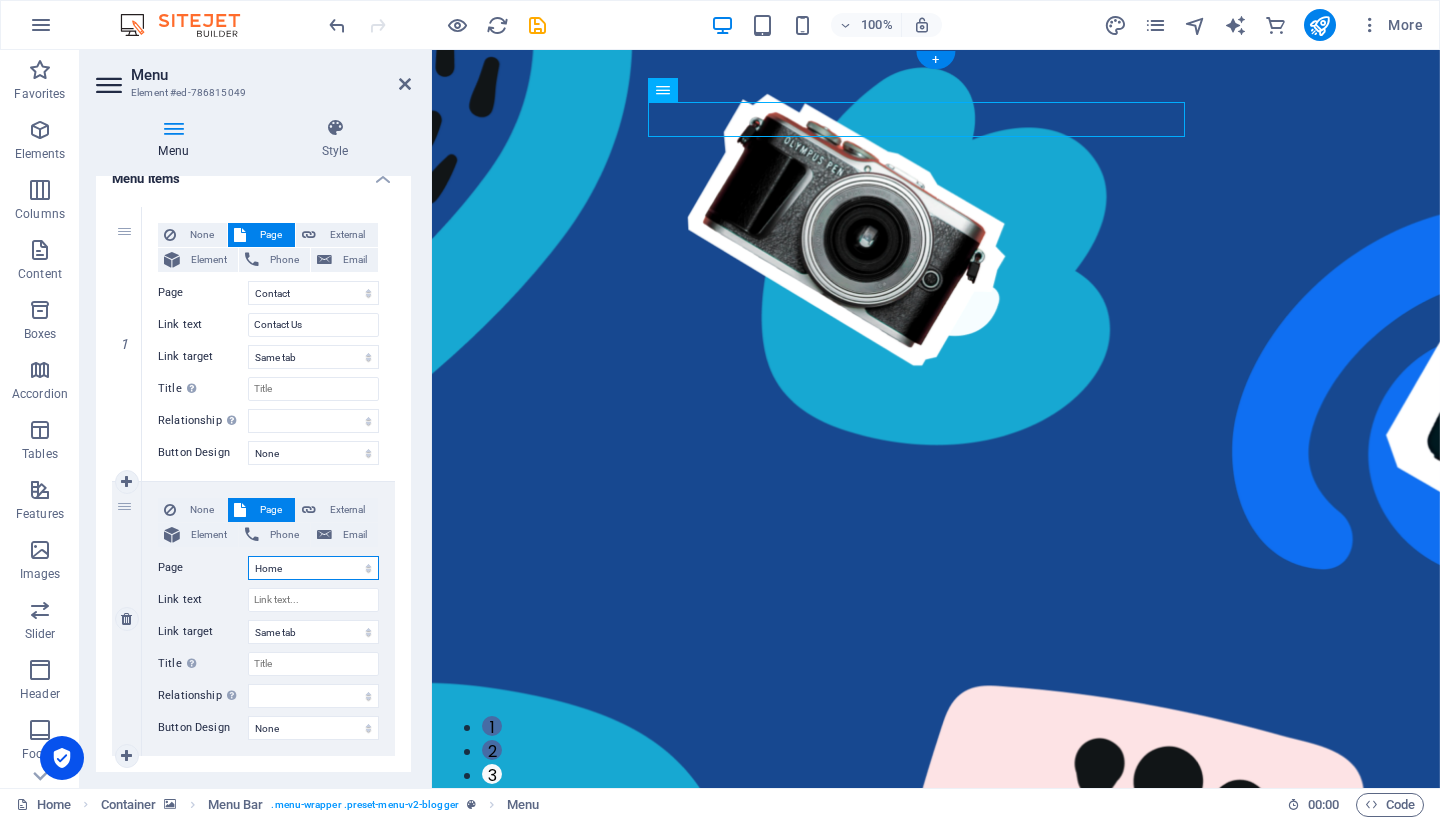 select 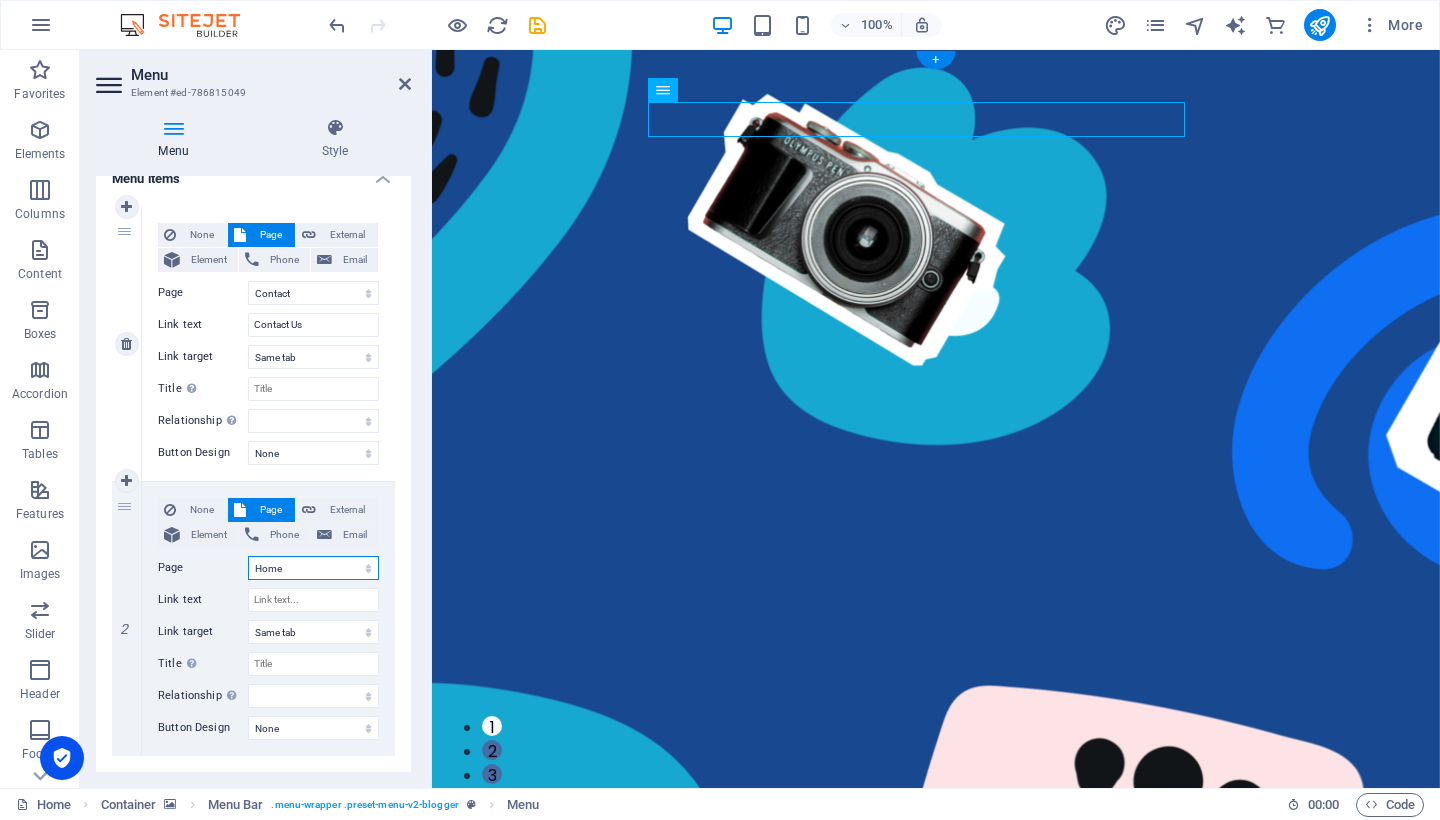 scroll, scrollTop: 0, scrollLeft: 0, axis: both 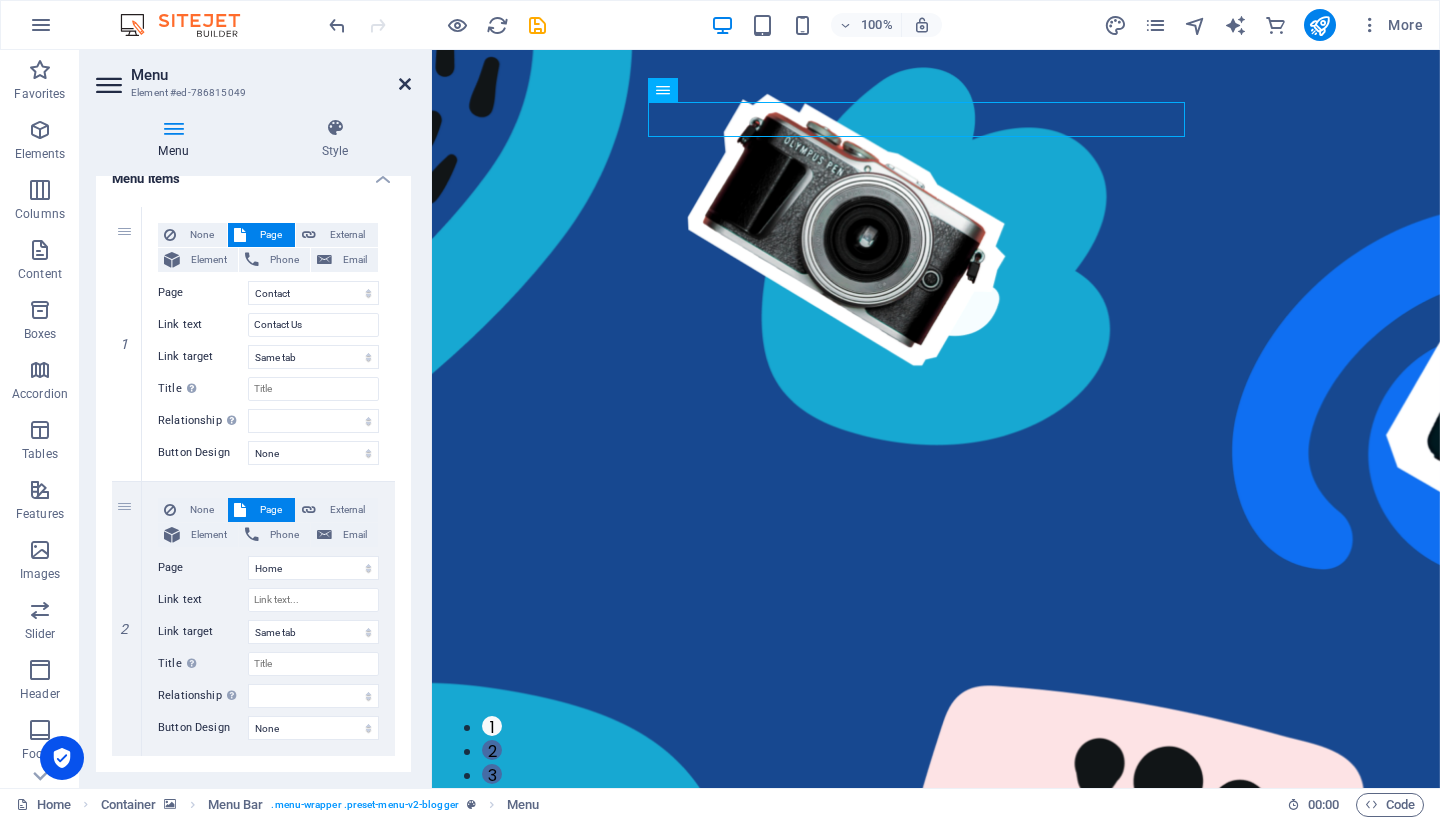 click at bounding box center [405, 84] 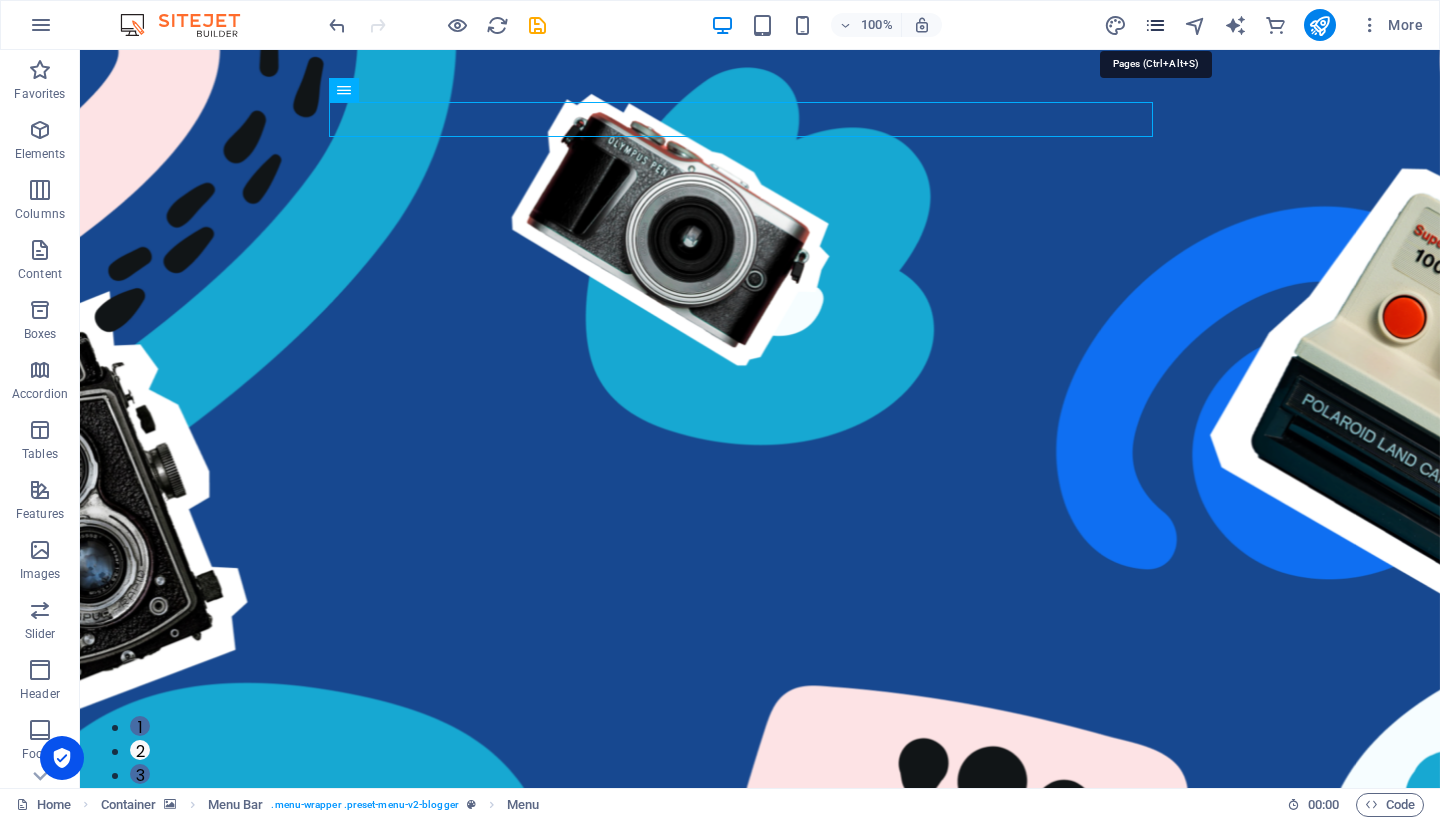click at bounding box center (1155, 25) 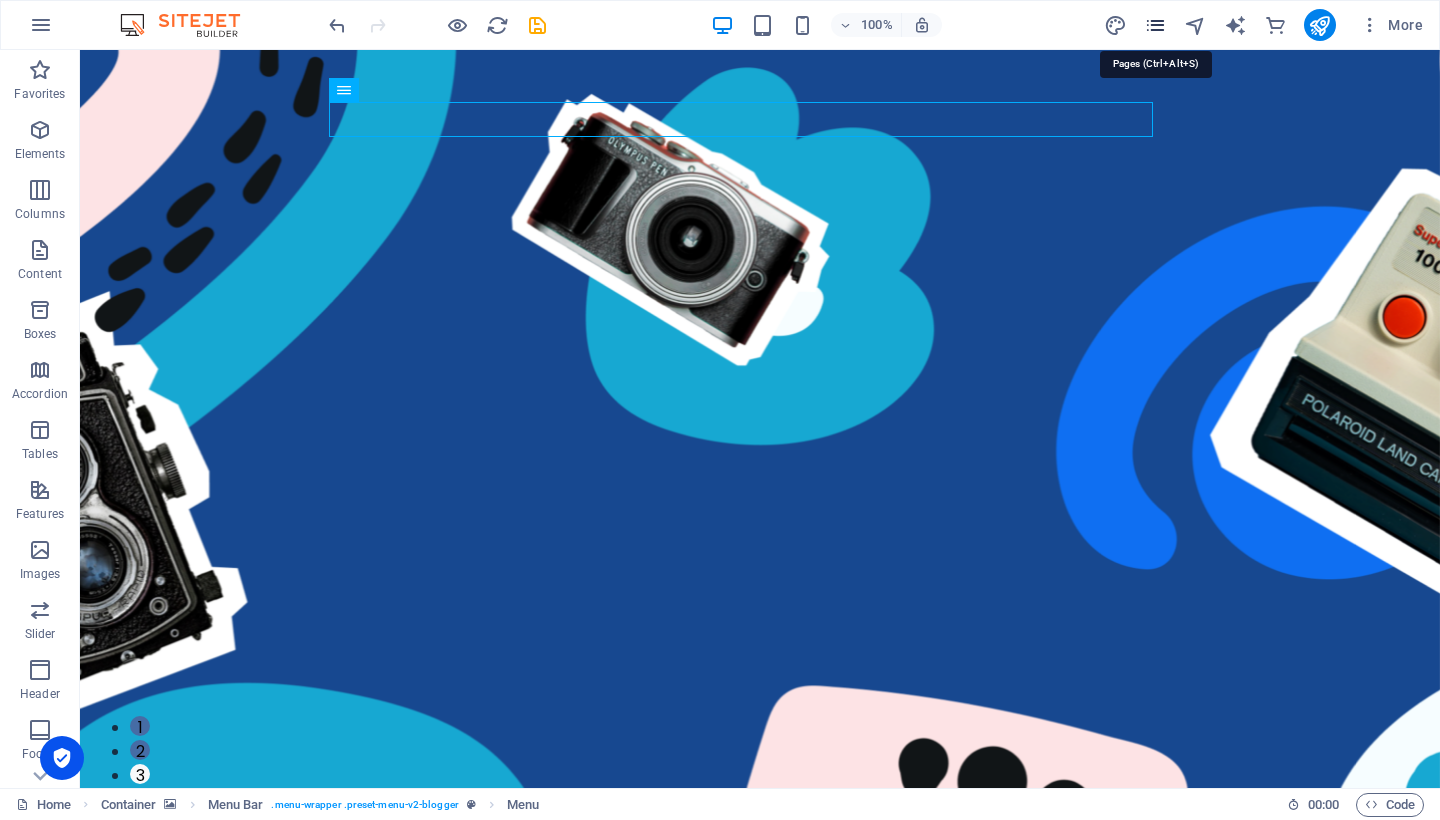 click at bounding box center (1155, 25) 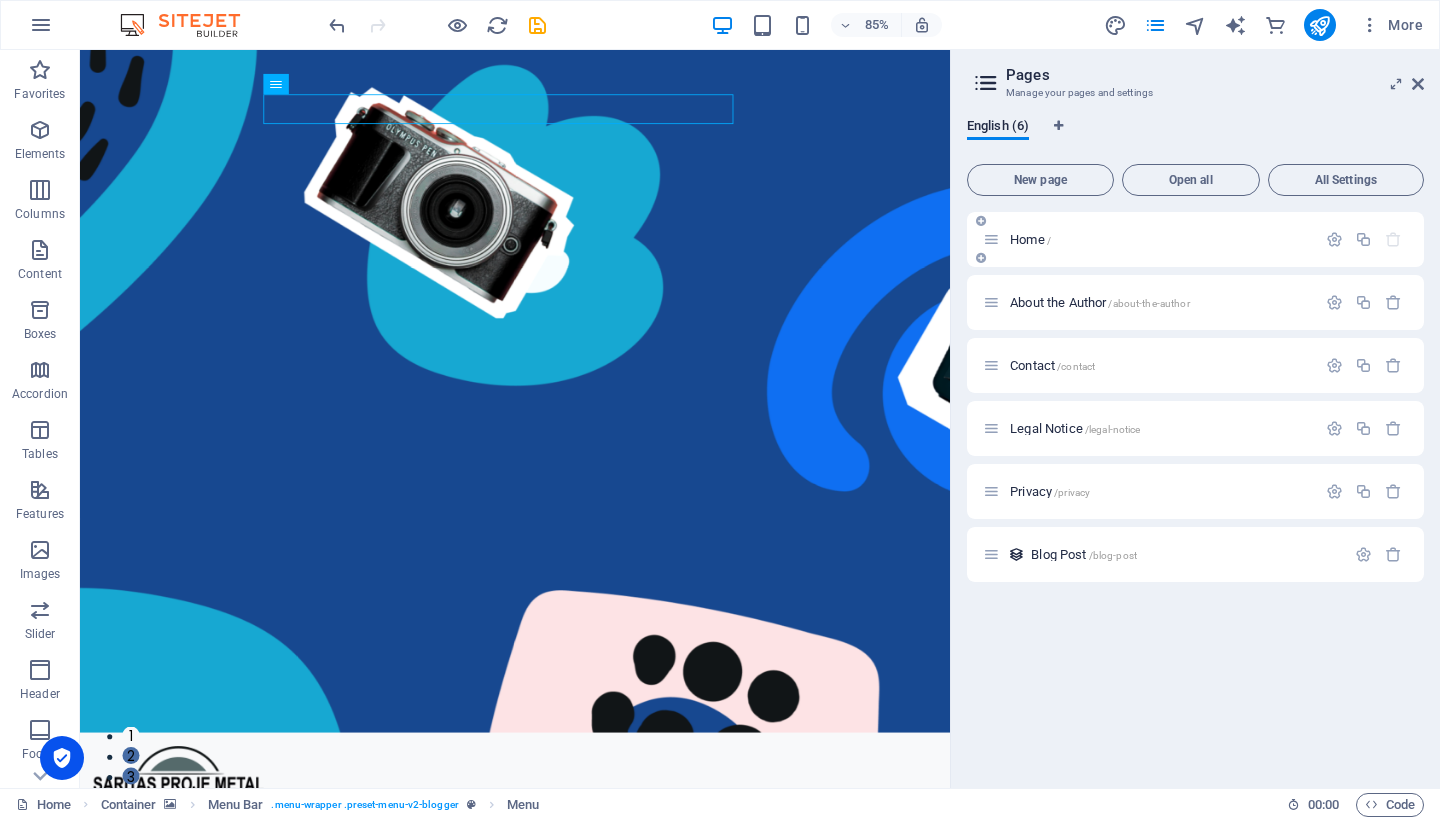 click on "Home /" at bounding box center (1030, 239) 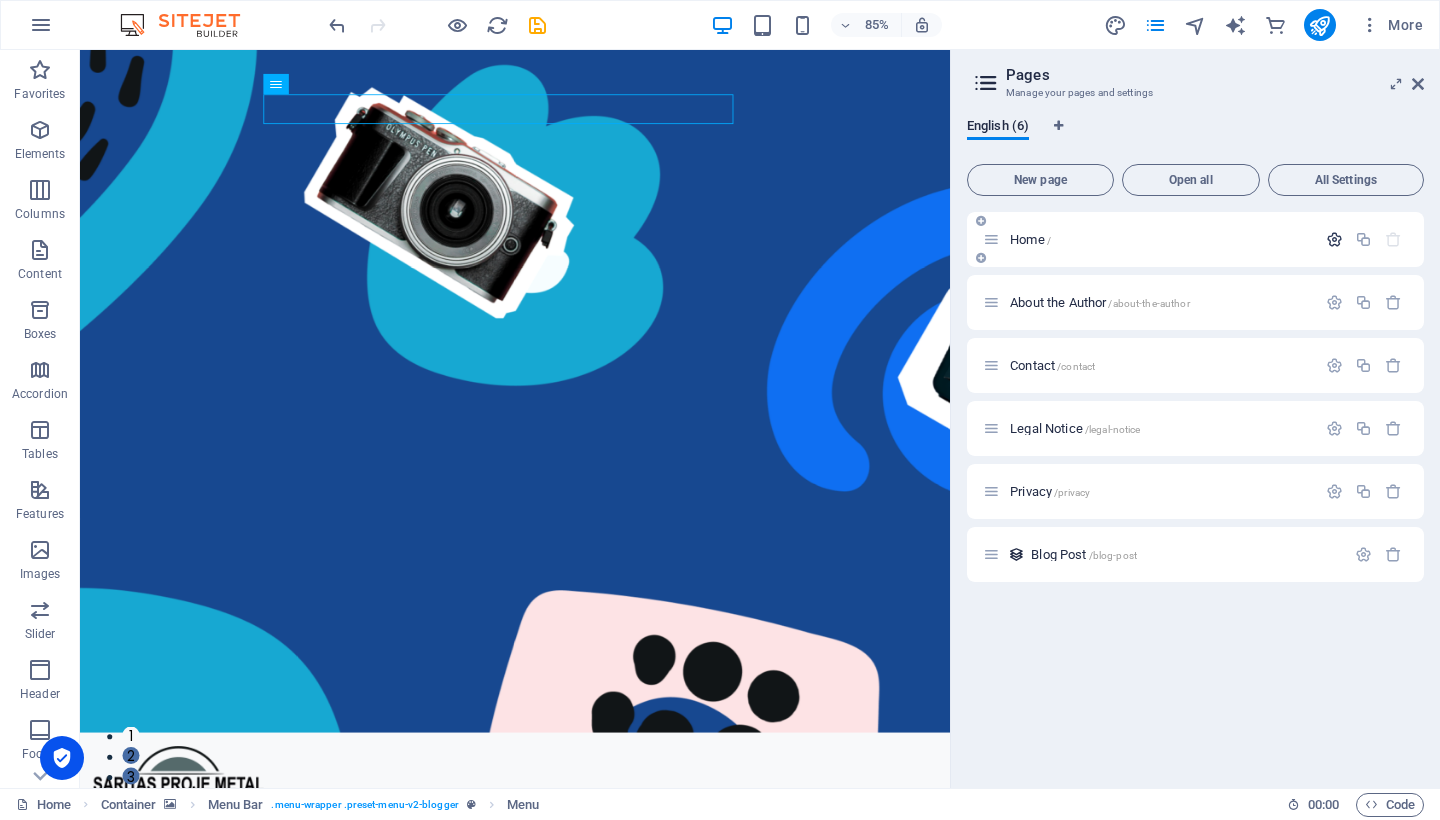 click at bounding box center [1334, 239] 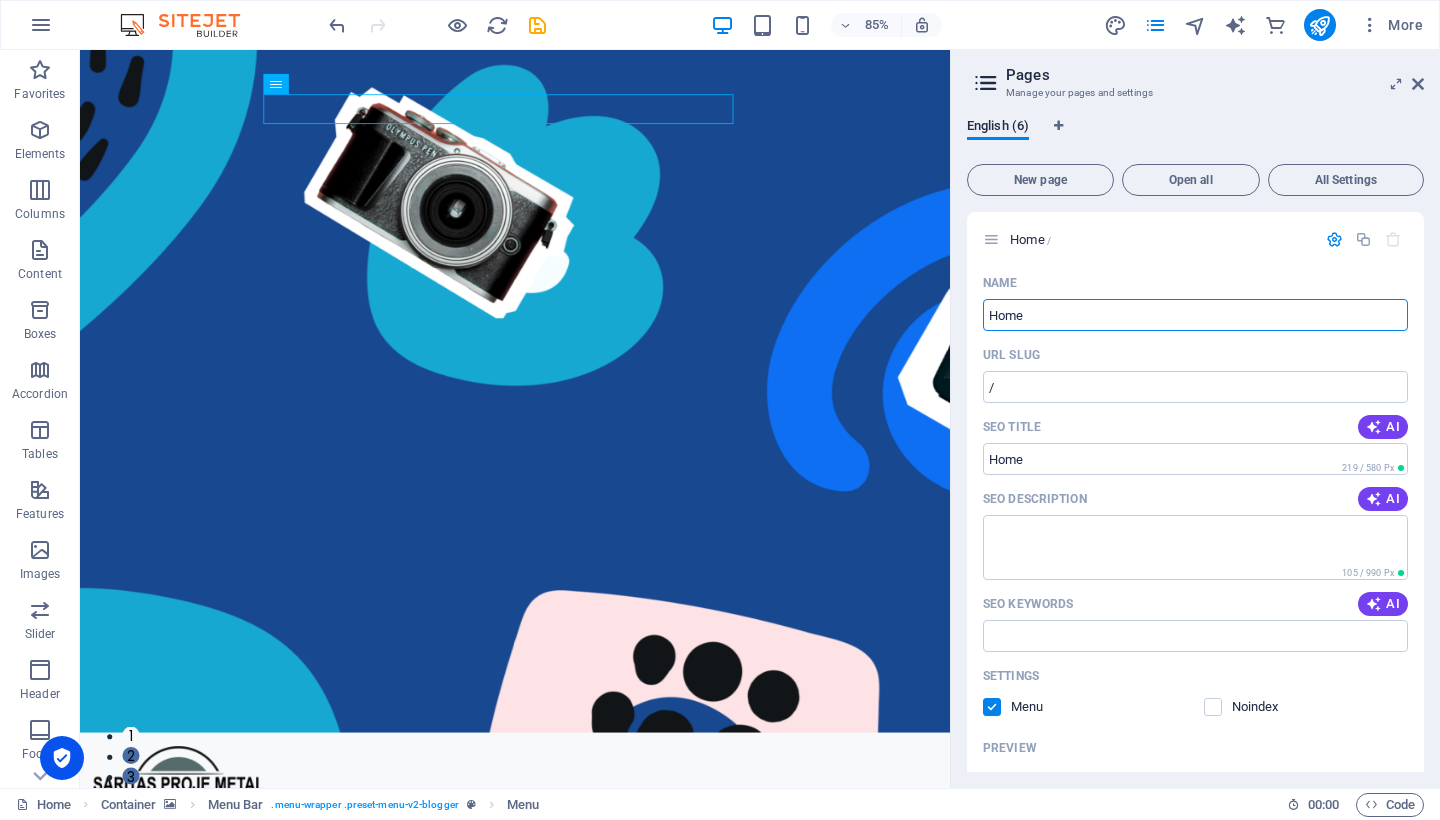 drag, startPoint x: 1159, startPoint y: 372, endPoint x: 1054, endPoint y: 361, distance: 105.574615 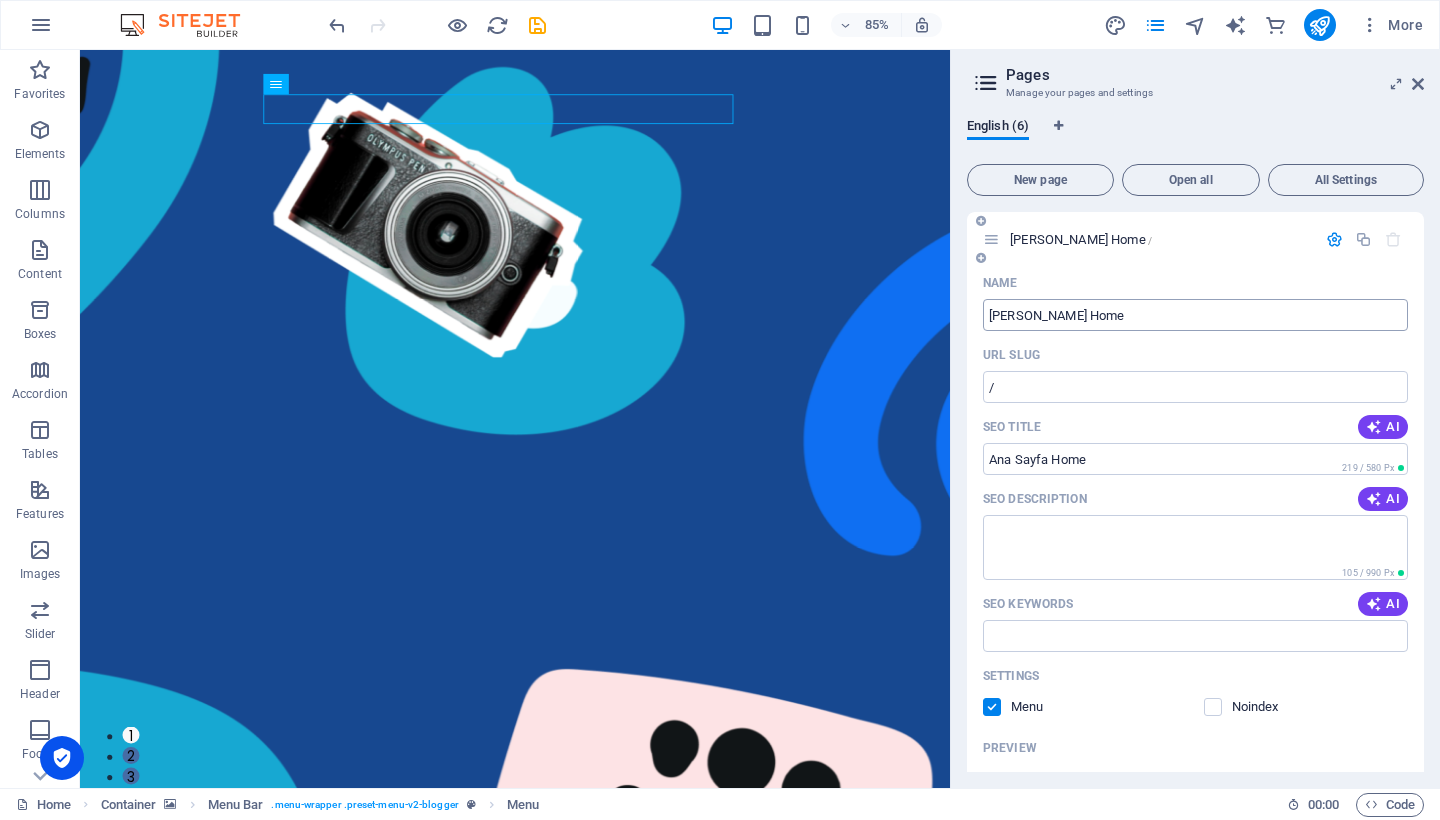 click on "Ana Sayfa Home" at bounding box center (1195, 315) 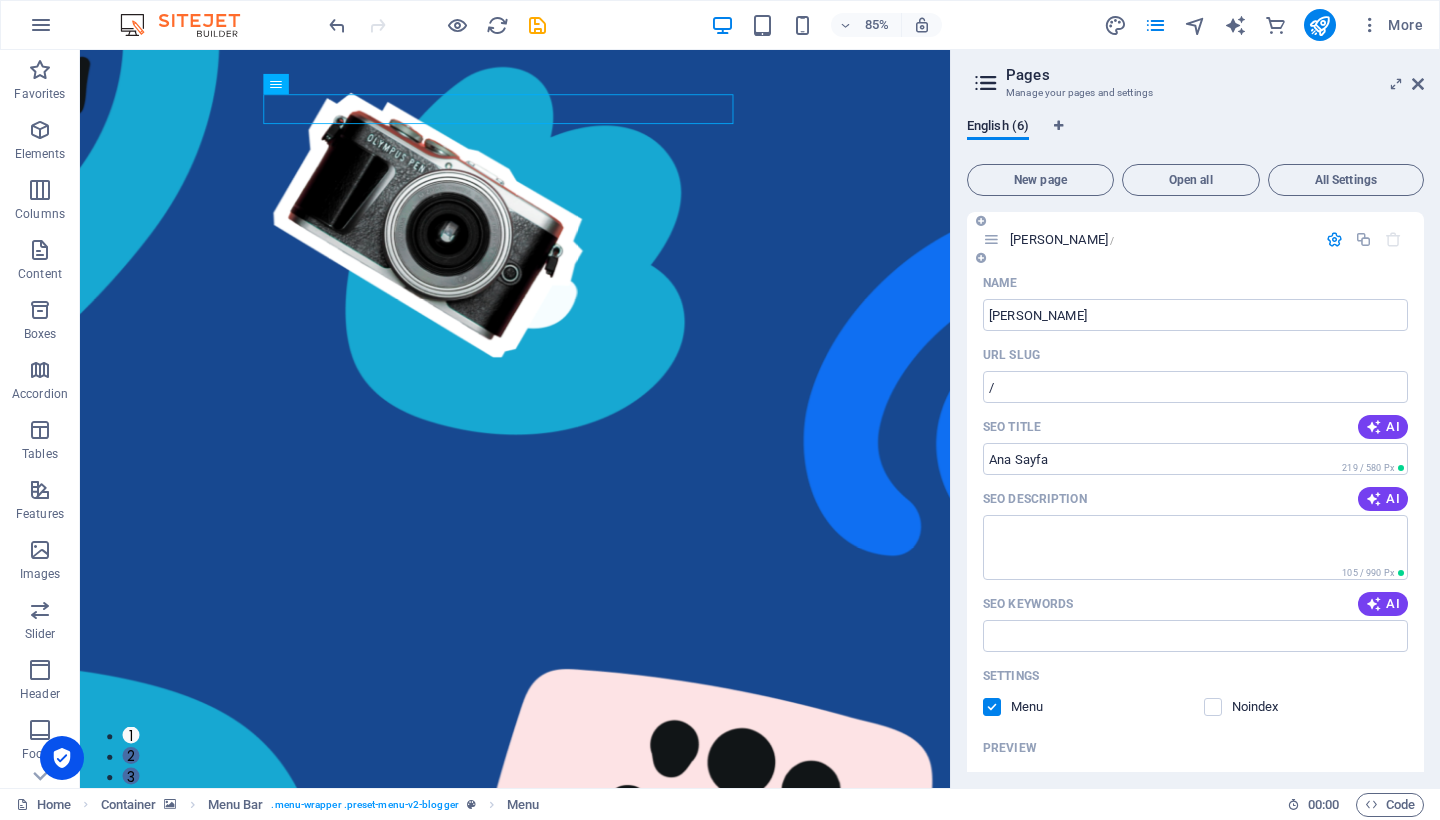type on "[PERSON_NAME]" 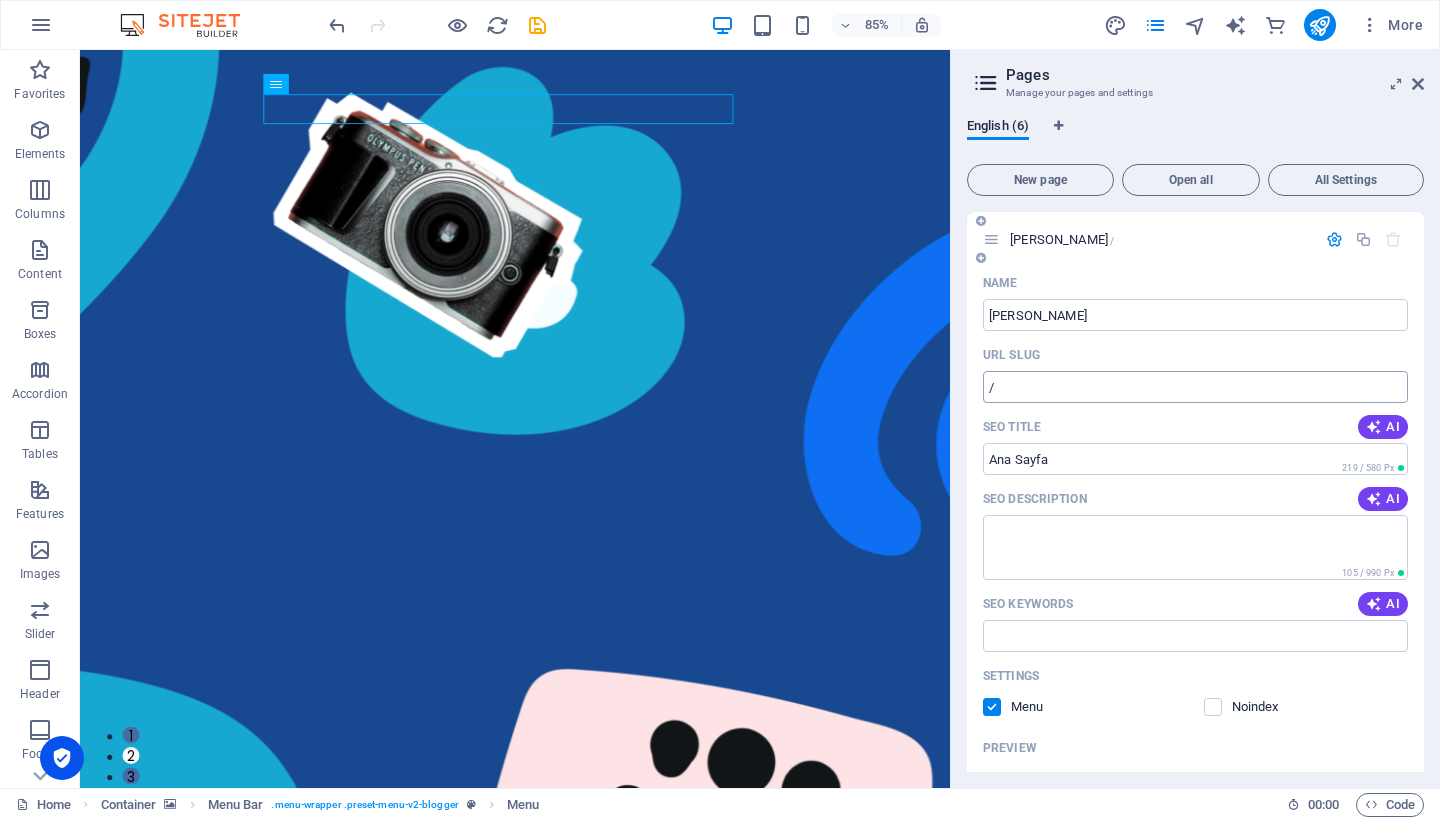 click on "/" at bounding box center (1195, 387) 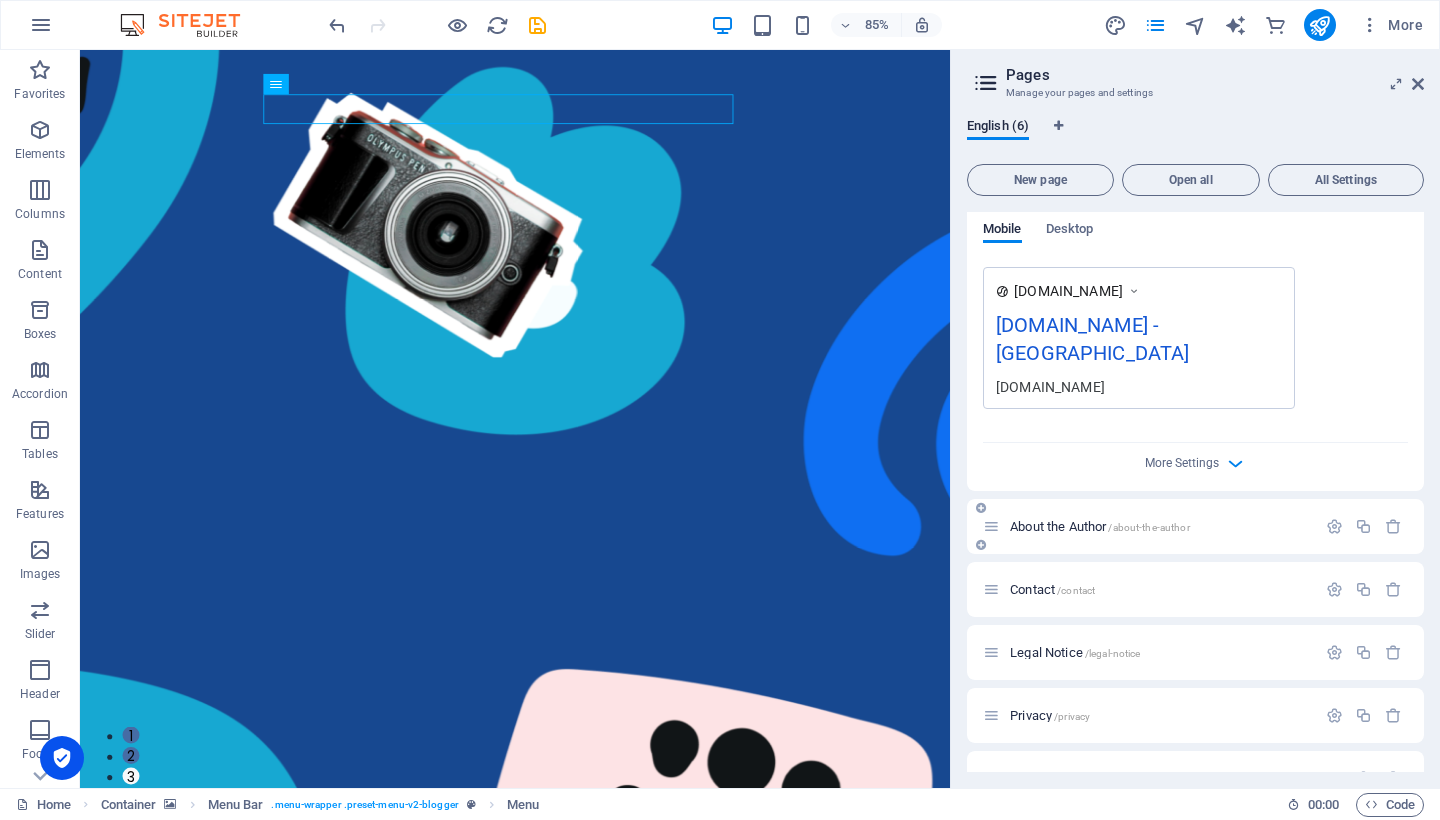 scroll, scrollTop: 559, scrollLeft: 0, axis: vertical 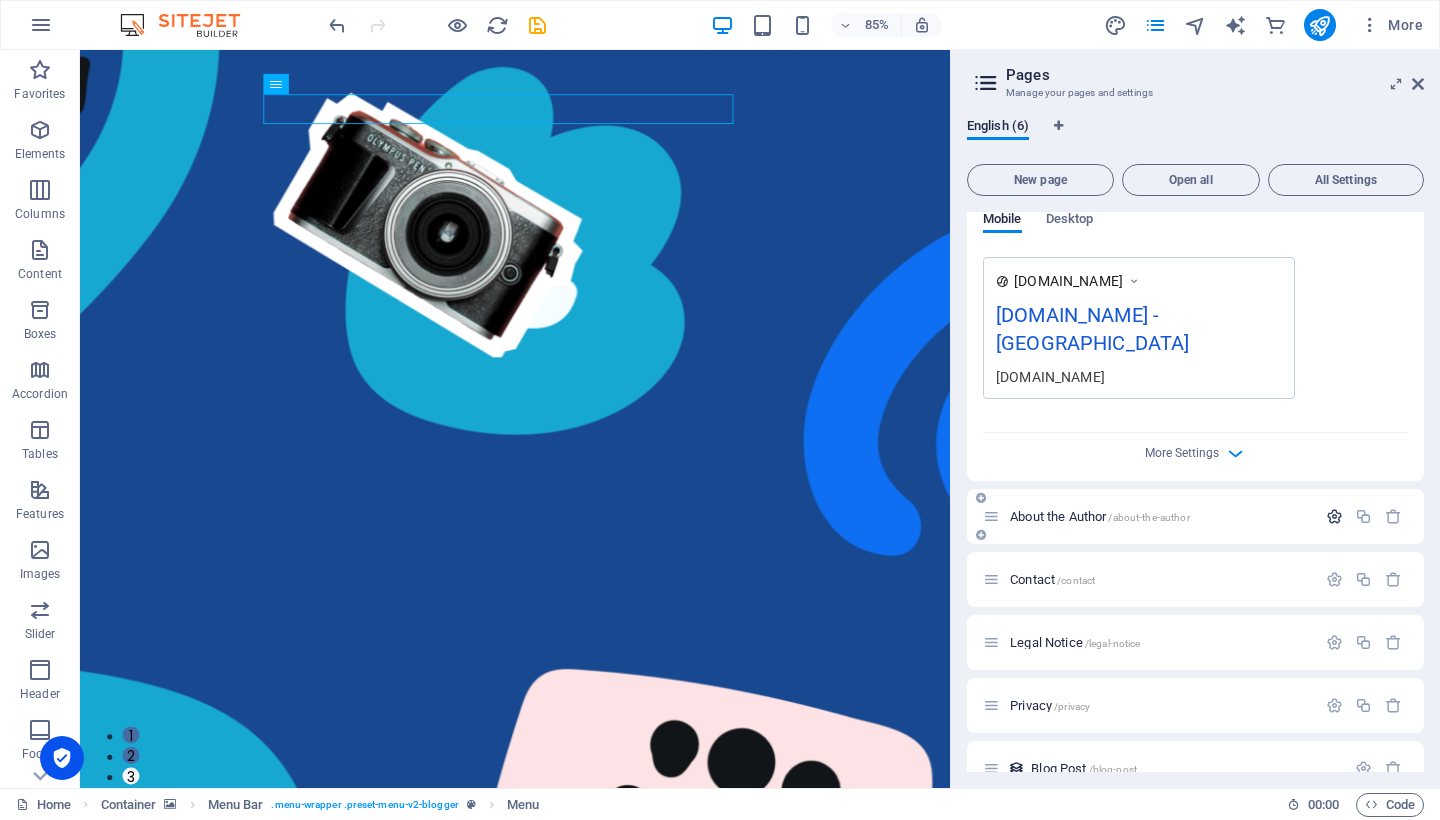 click at bounding box center [1334, 516] 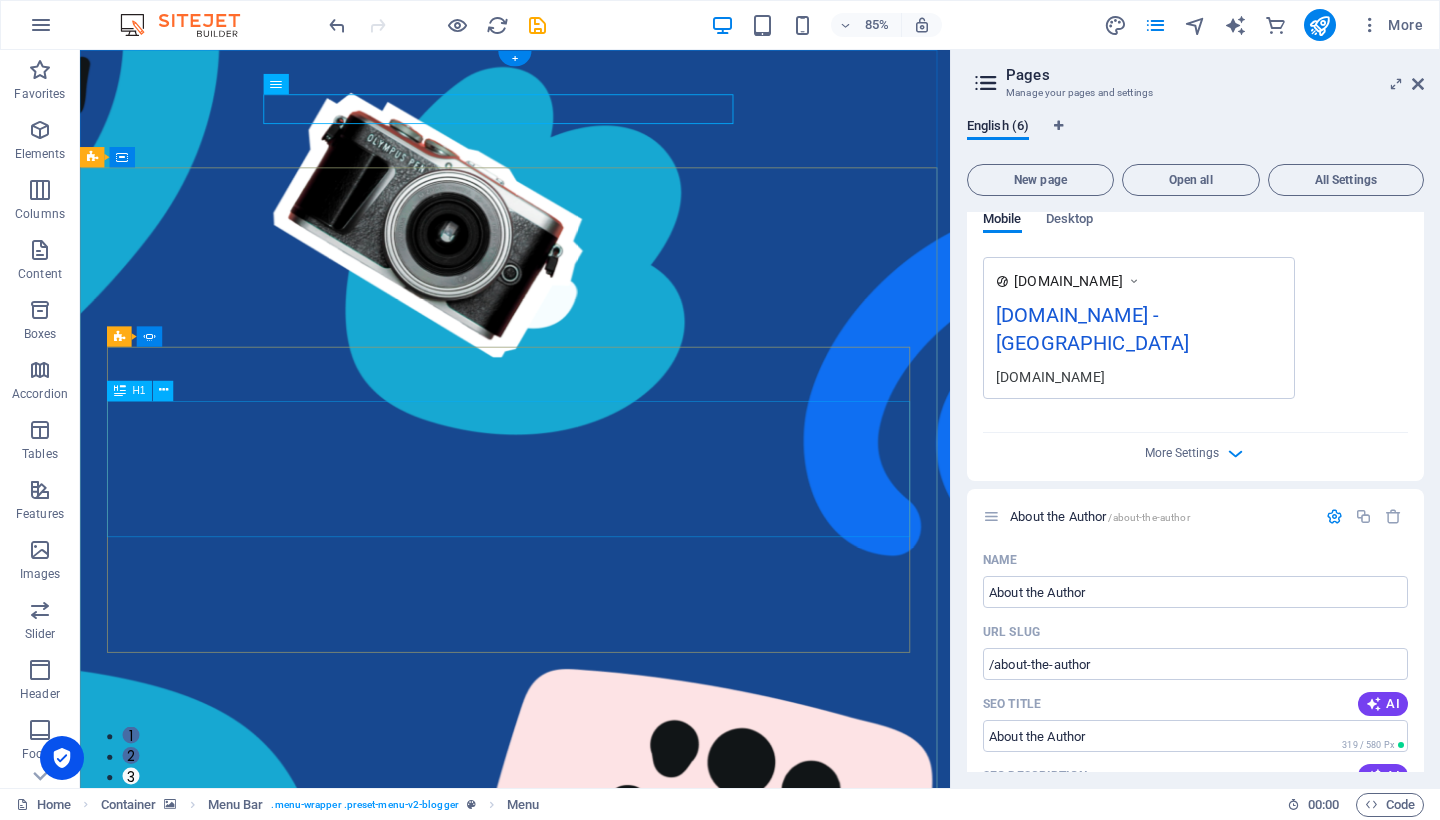 drag, startPoint x: 1225, startPoint y: 619, endPoint x: 1001, endPoint y: 606, distance: 224.37692 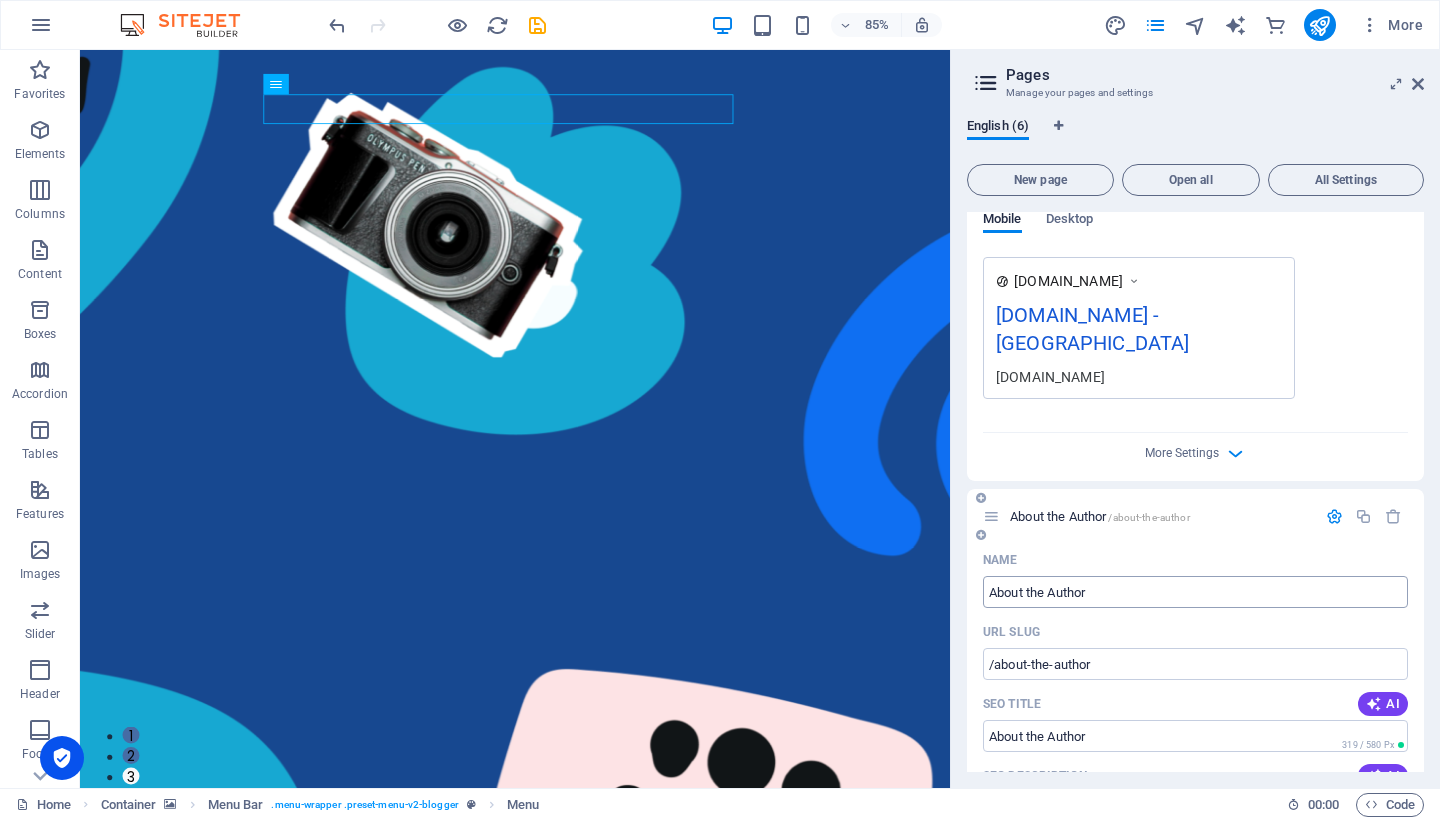 click on "About the Author" at bounding box center [1195, 592] 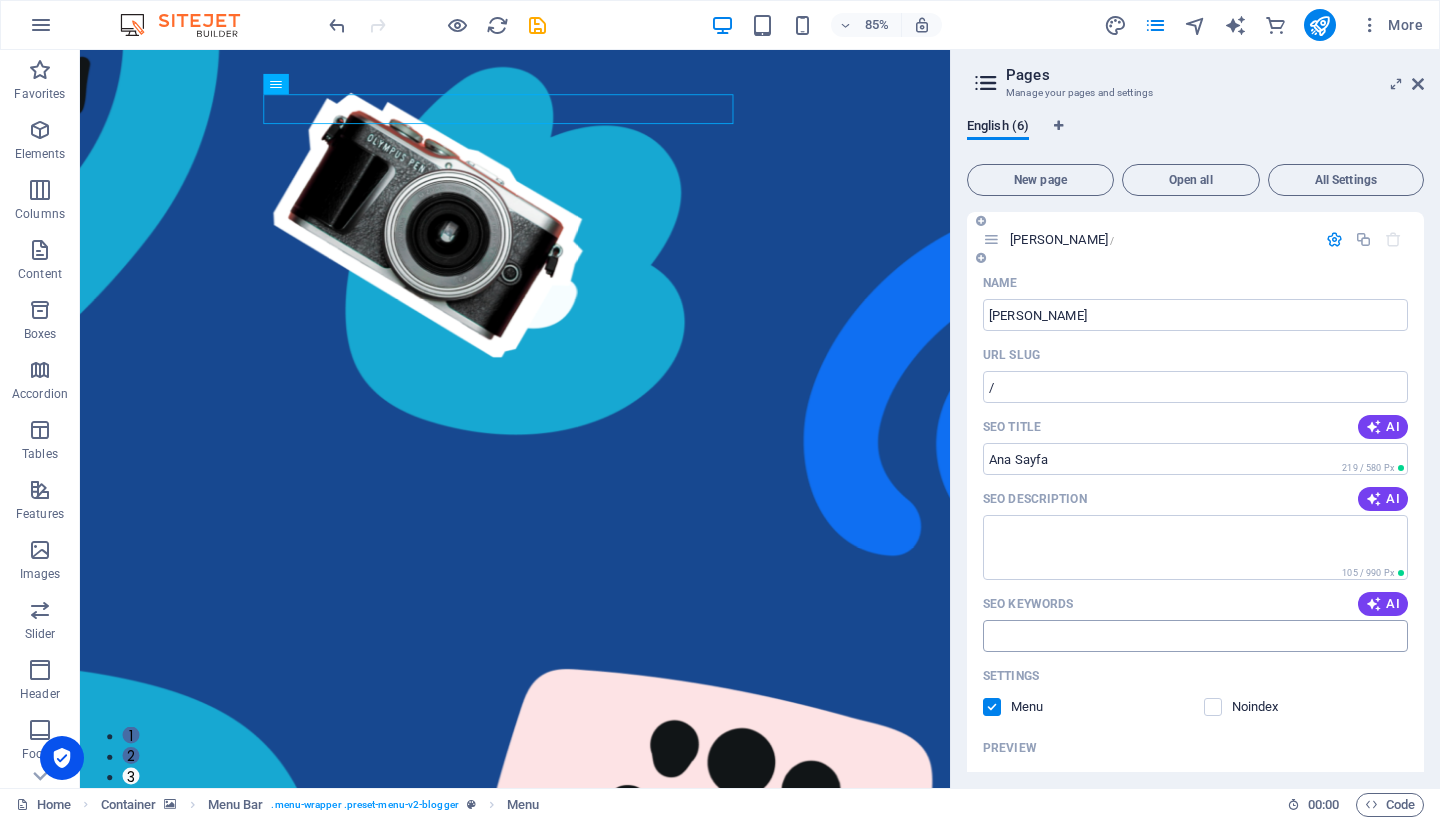 scroll, scrollTop: 0, scrollLeft: 0, axis: both 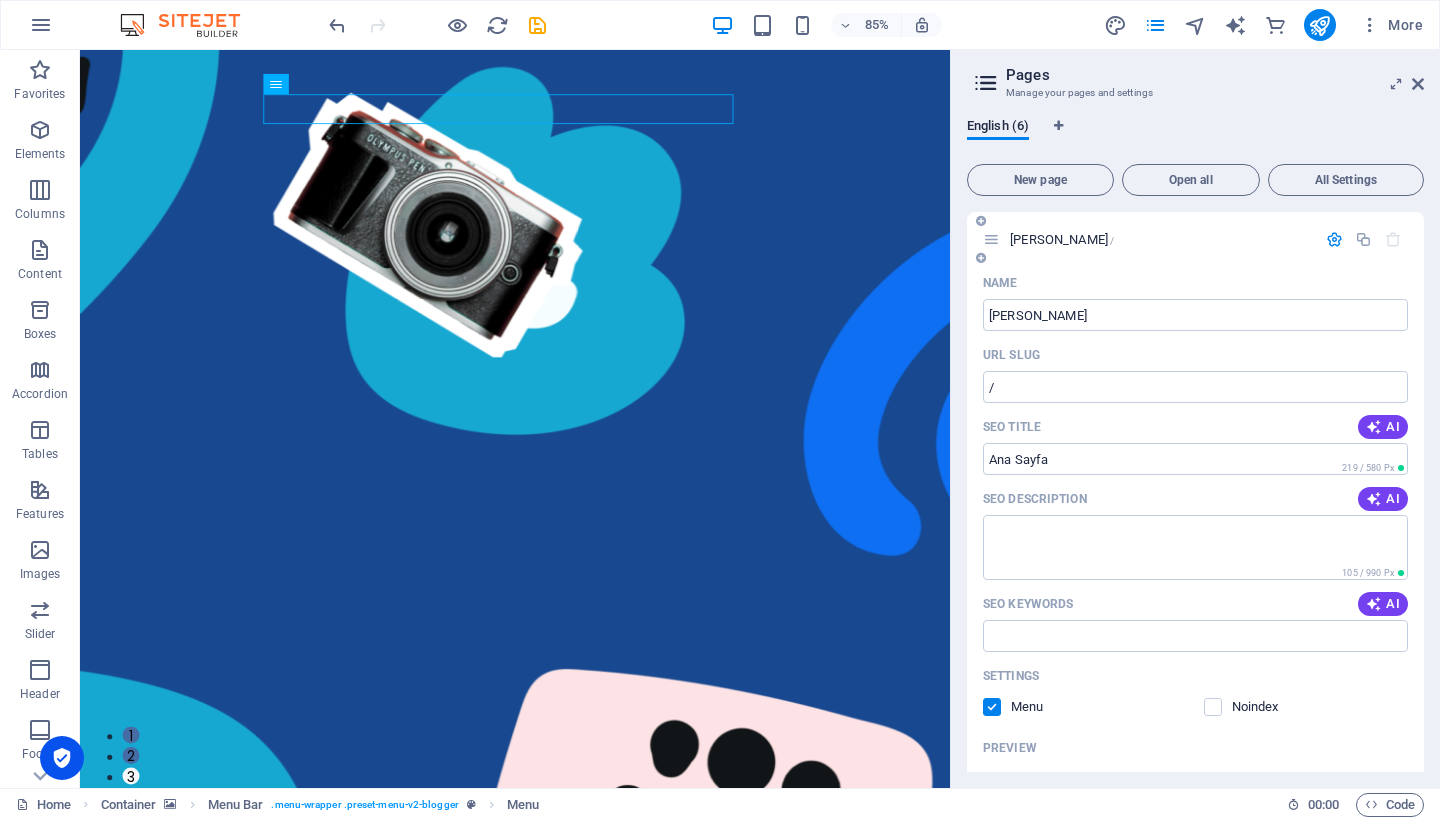 click at bounding box center (1334, 239) 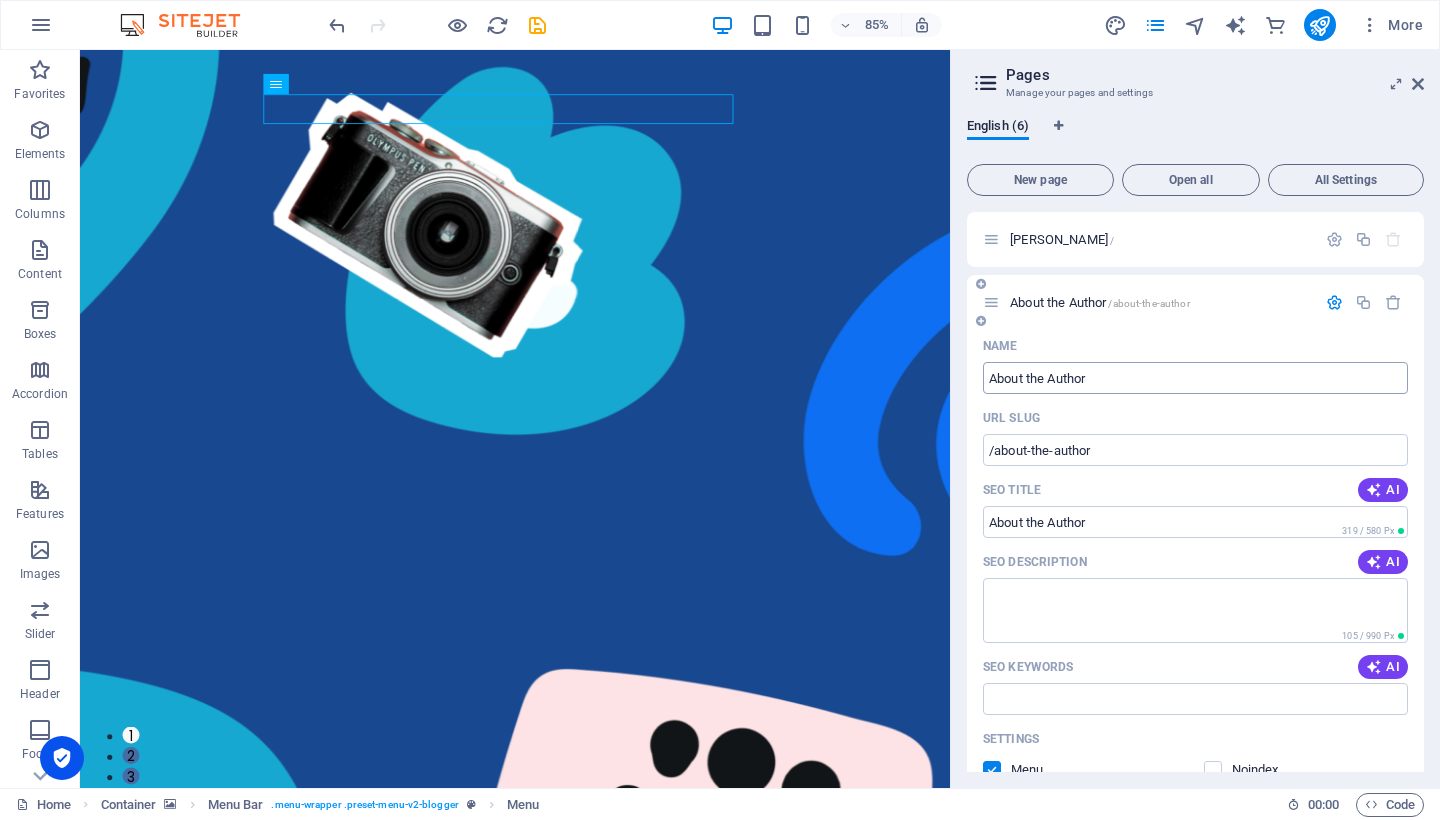 click on "About the Author" at bounding box center [1195, 378] 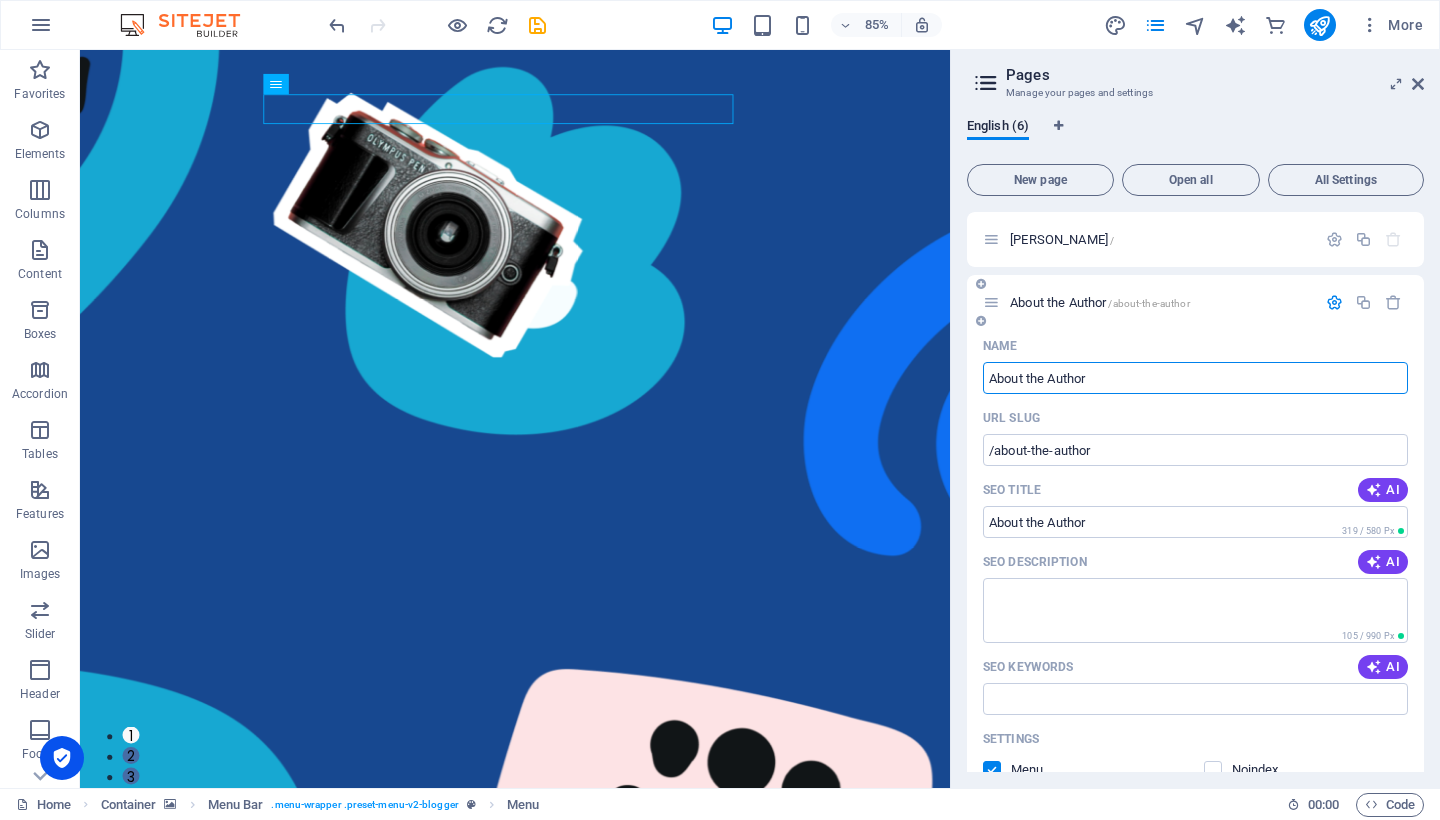 drag, startPoint x: 1101, startPoint y: 377, endPoint x: 968, endPoint y: 377, distance: 133 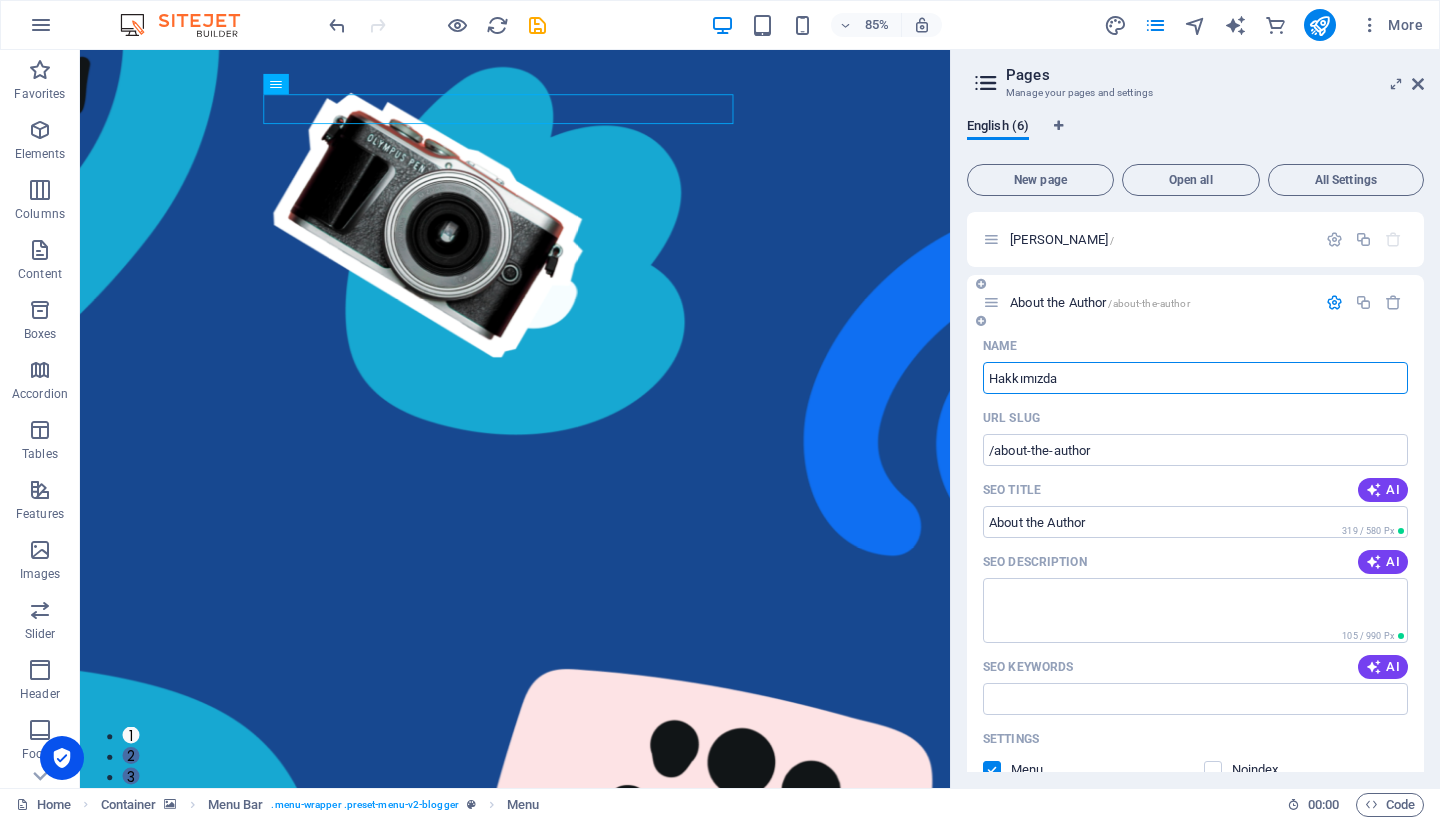 type on "Hakkımızda" 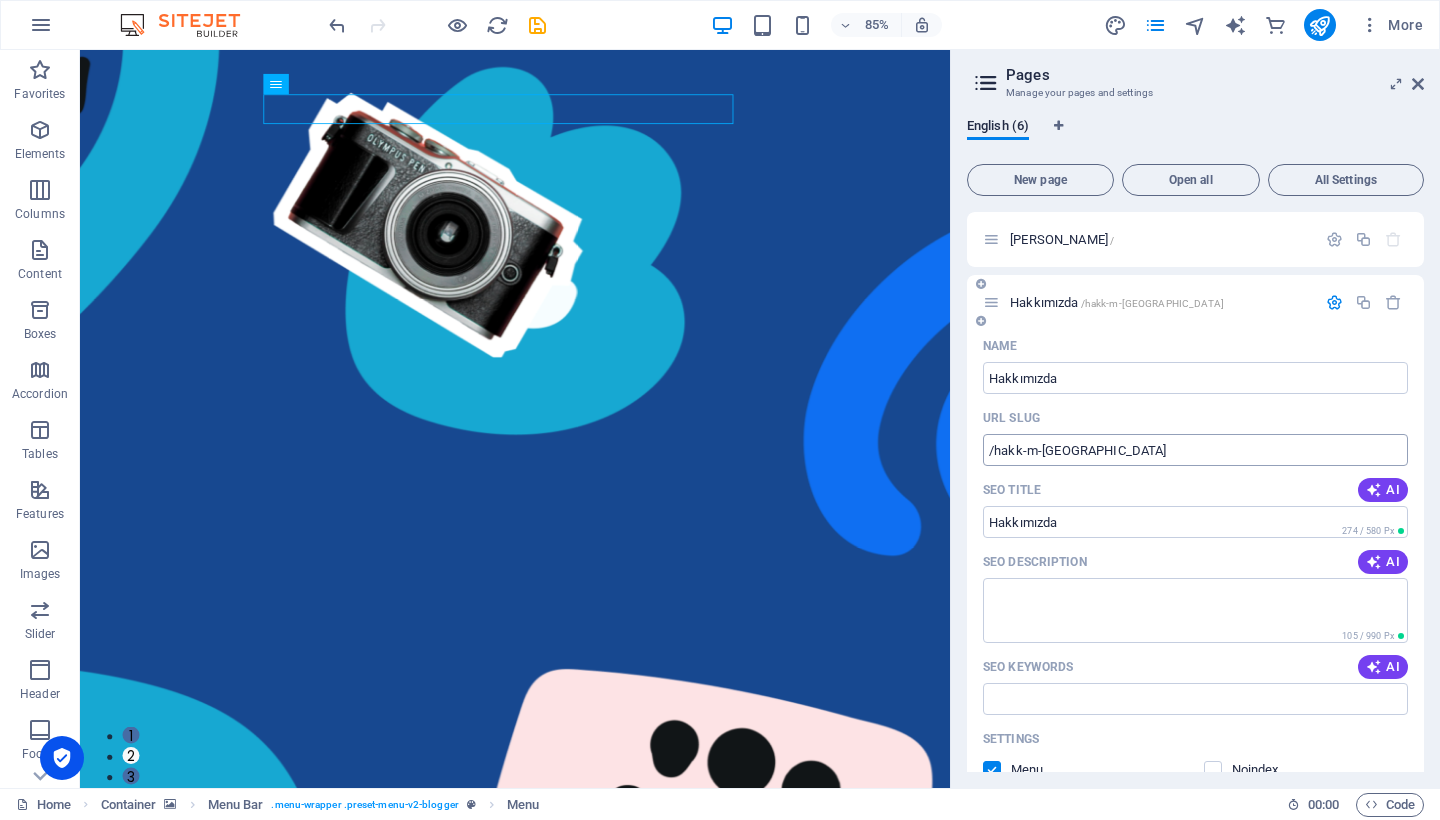 click on "/hakk-m-zda" at bounding box center (1195, 450) 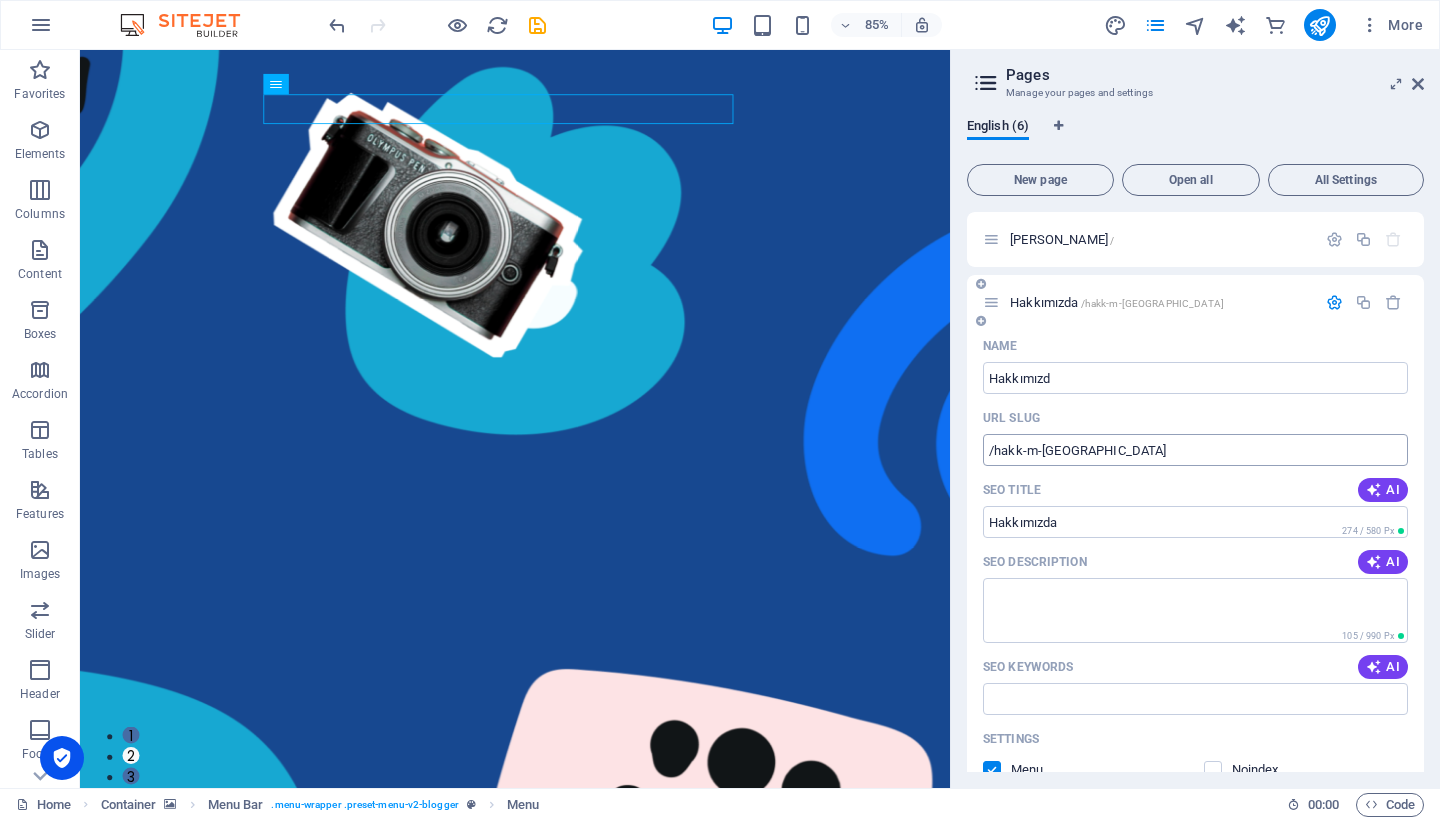 type on "Hakkımızd" 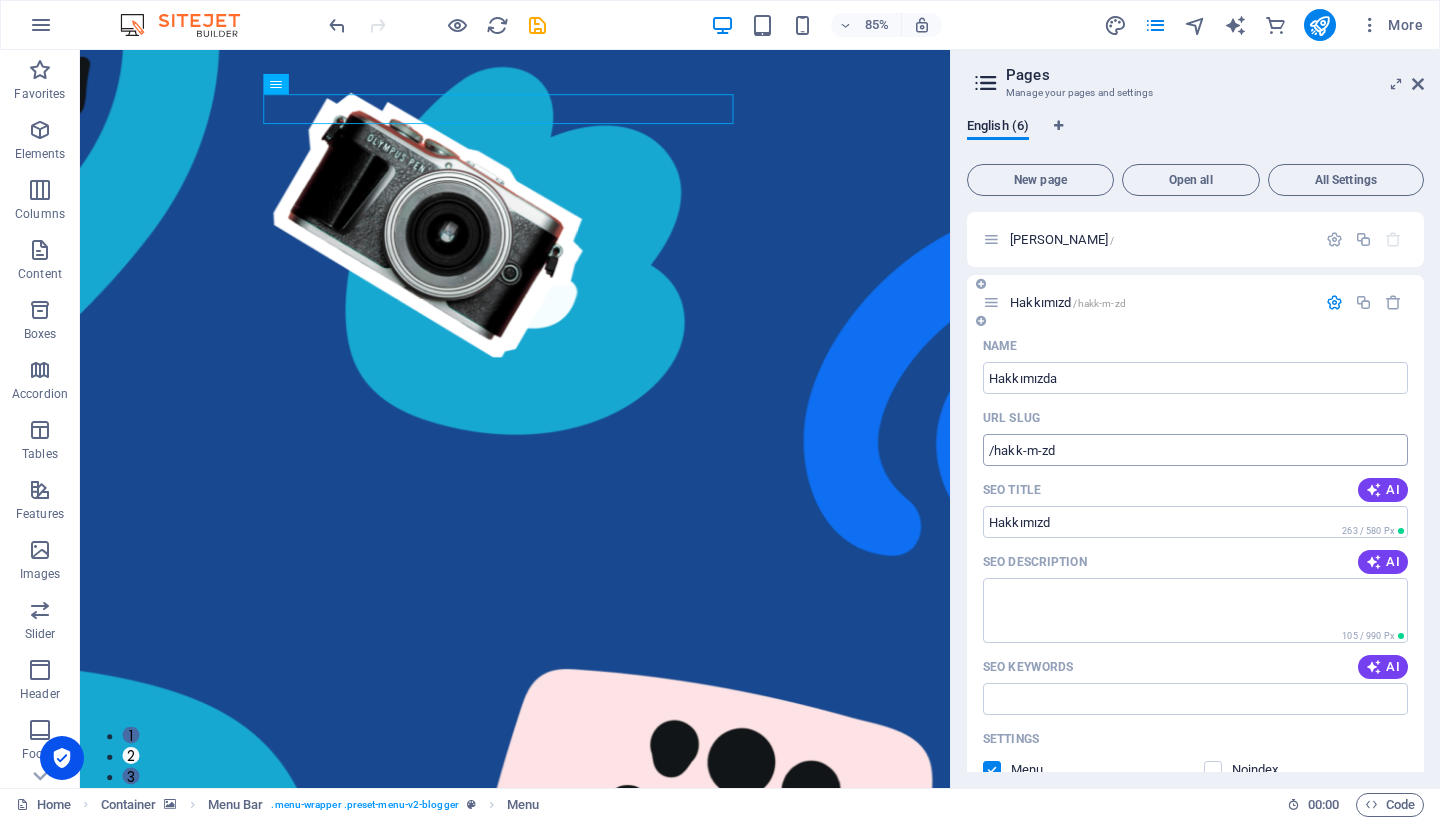 type on "Hakkımızda" 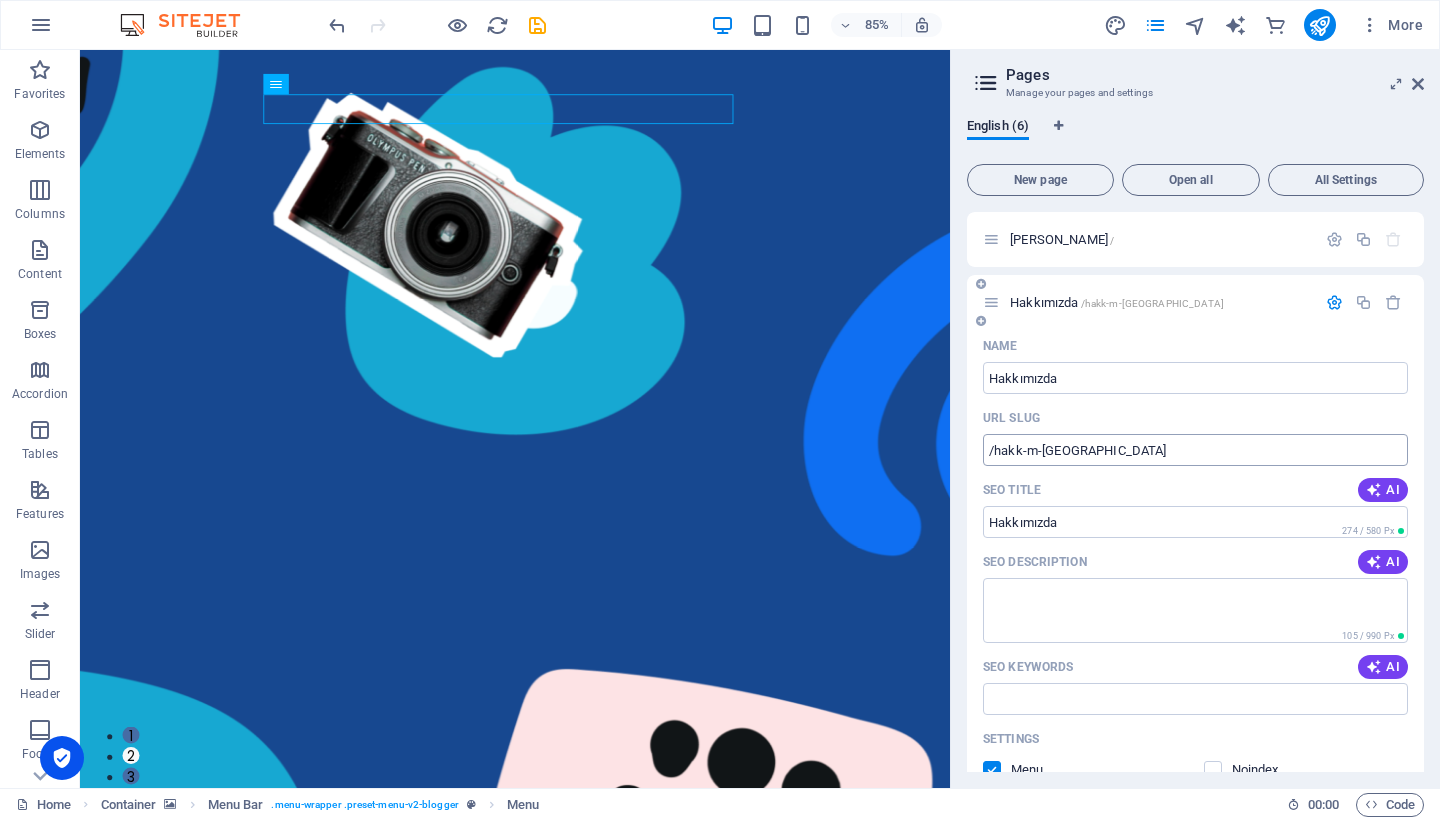 click on "/hakk-m-zda" at bounding box center (1195, 450) 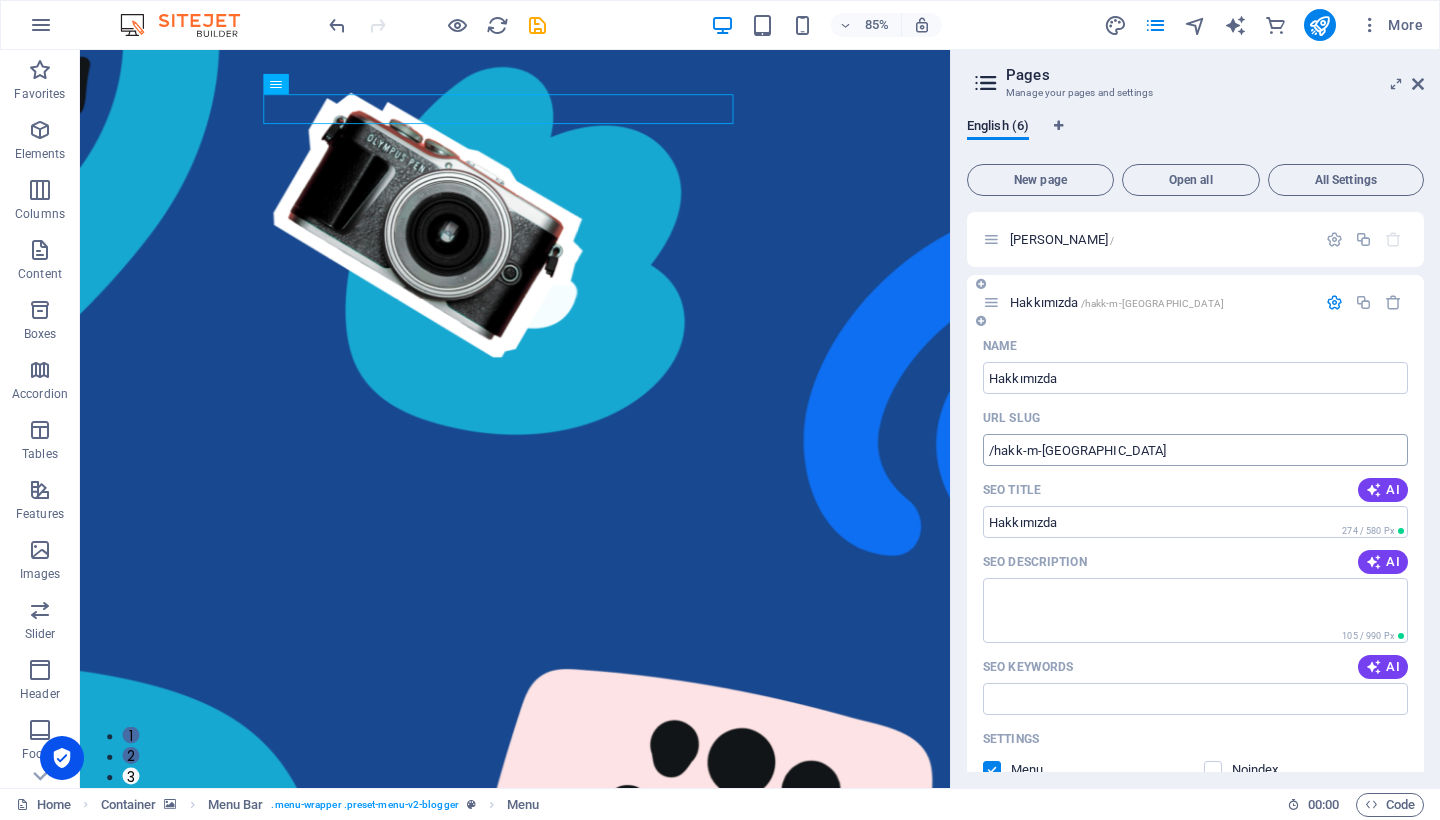scroll, scrollTop: 104, scrollLeft: 0, axis: vertical 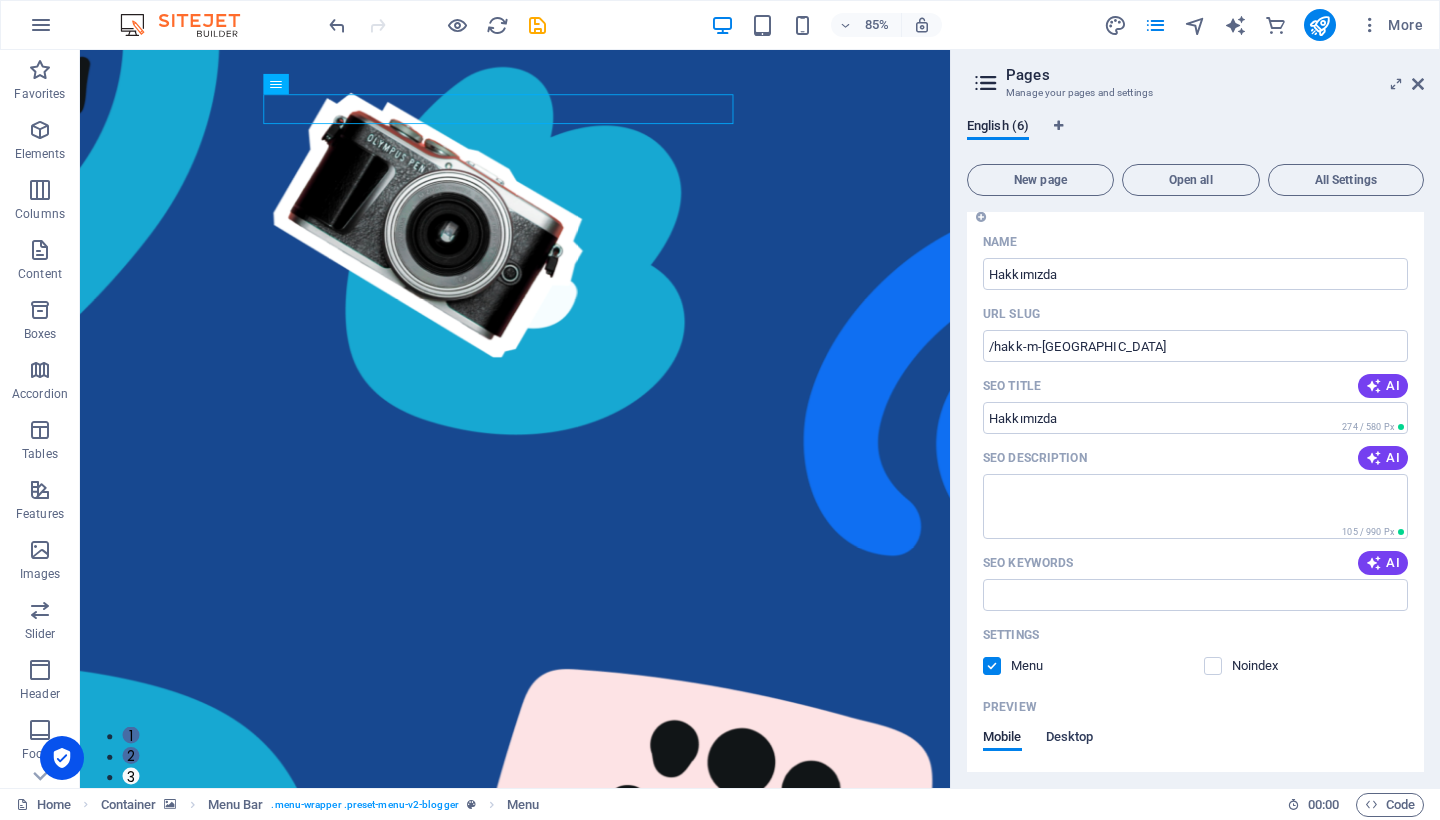click on "Desktop" at bounding box center [1070, 739] 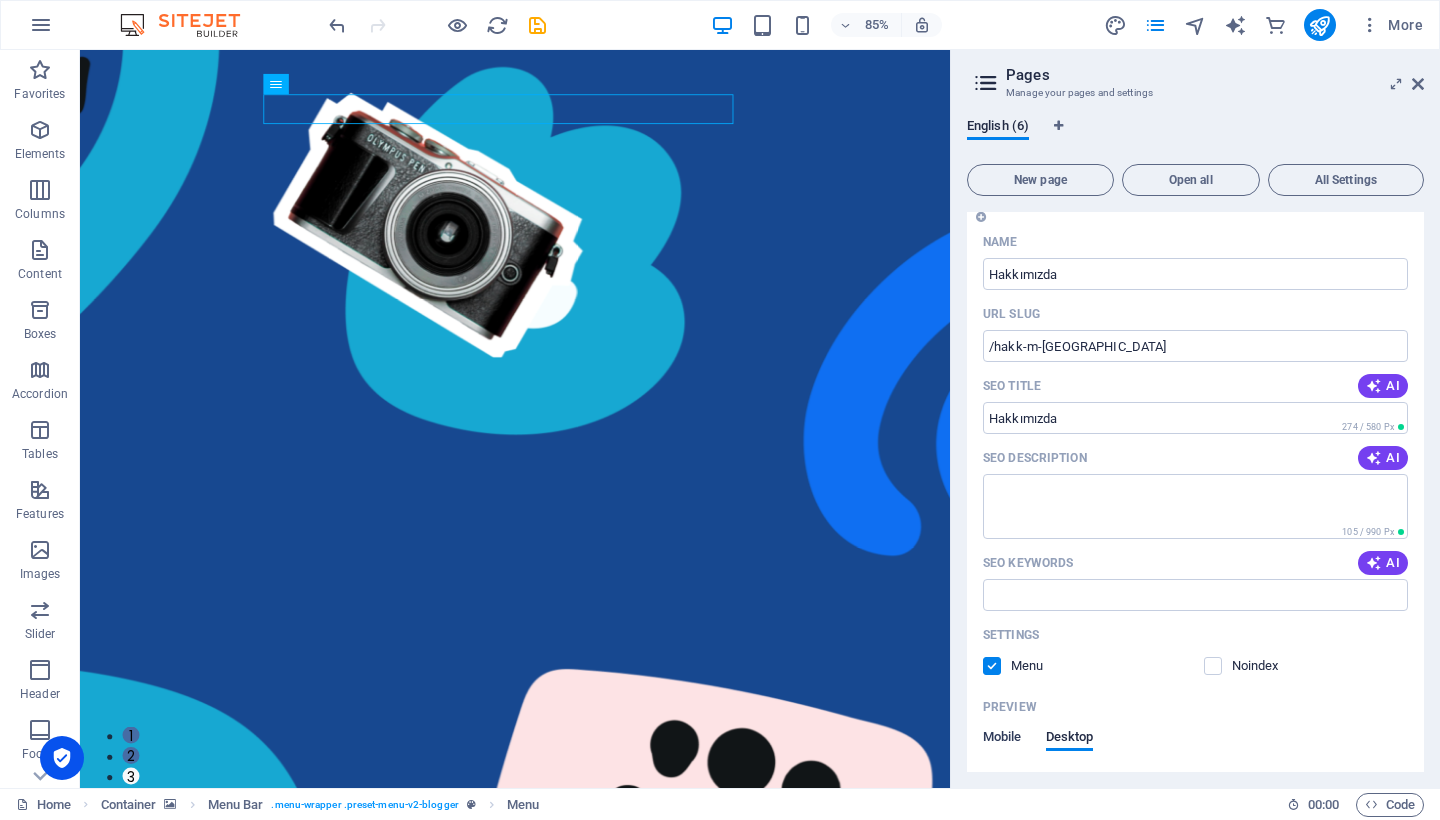 click on "Mobile" at bounding box center [1002, 739] 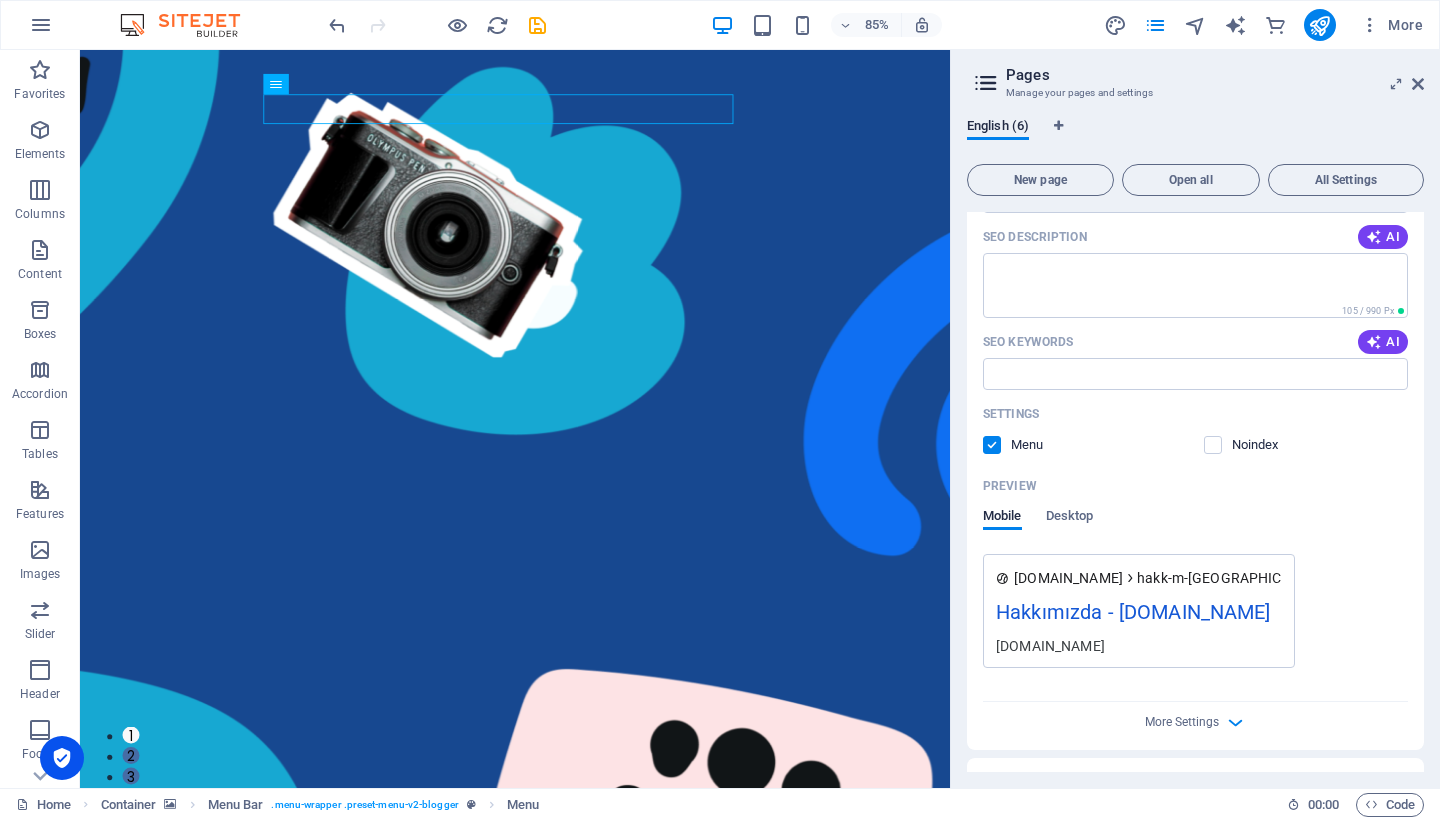 scroll, scrollTop: 334, scrollLeft: 0, axis: vertical 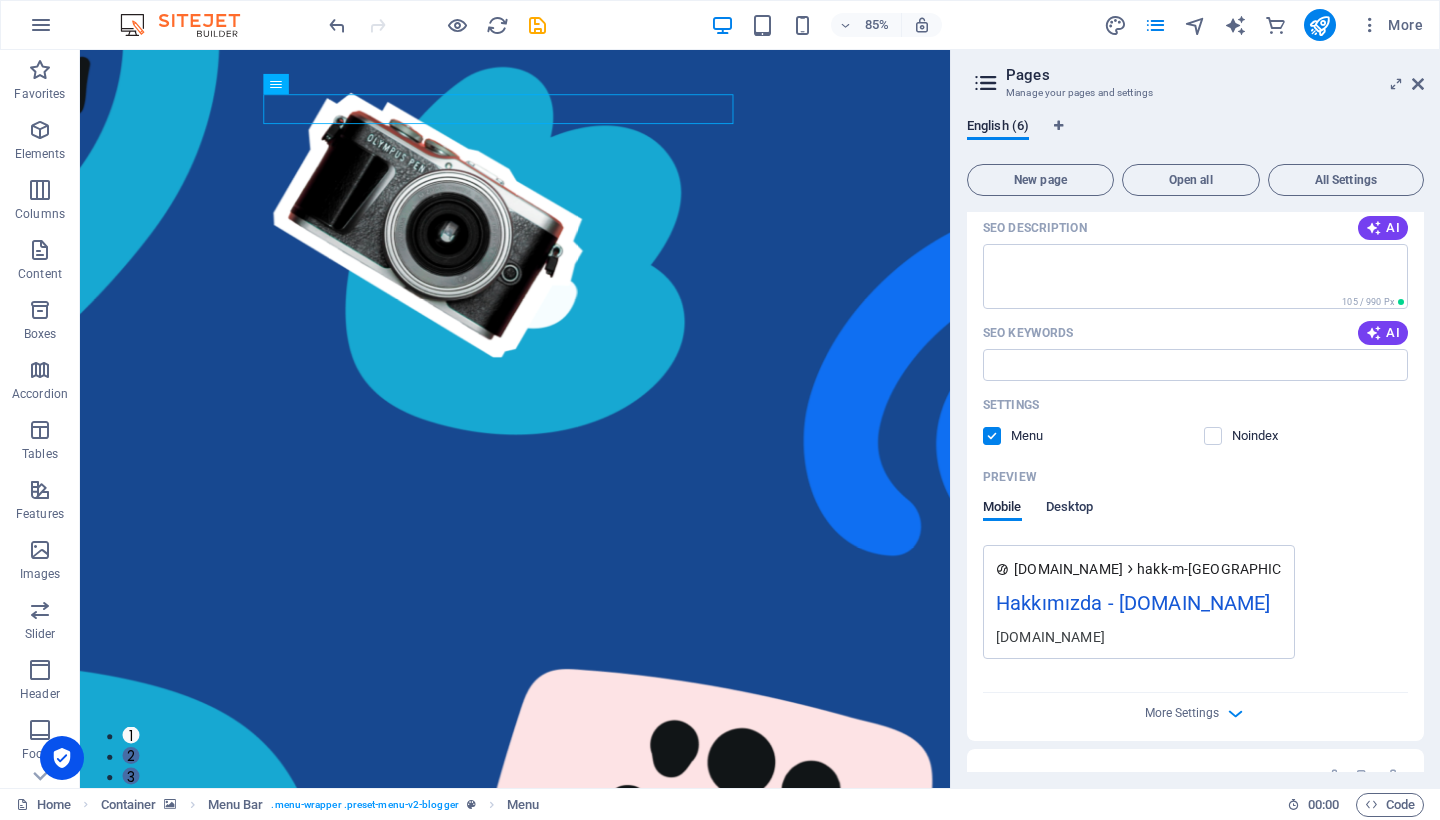 click on "Desktop" at bounding box center (1070, 509) 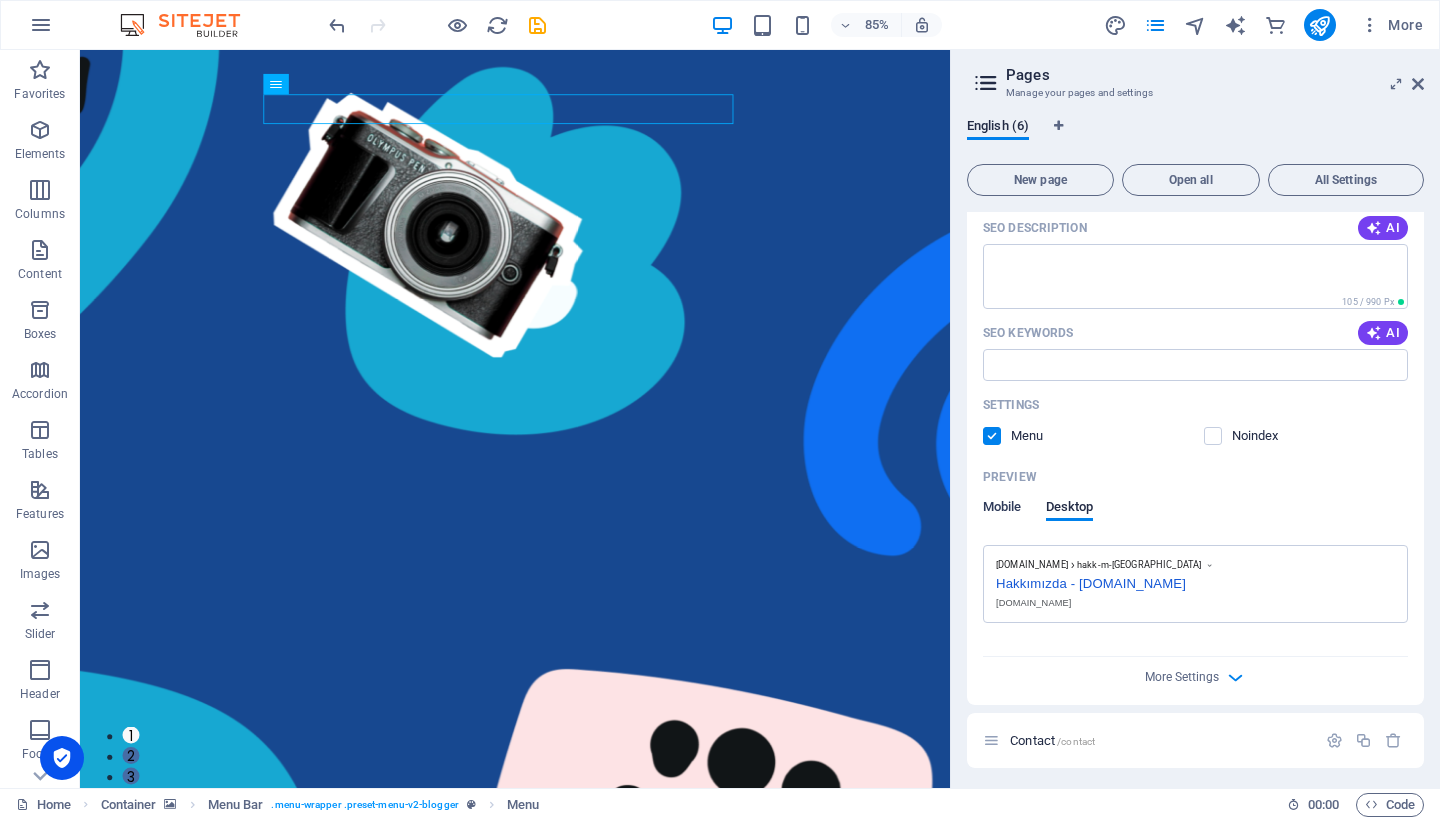 click on "Mobile" at bounding box center (1002, 509) 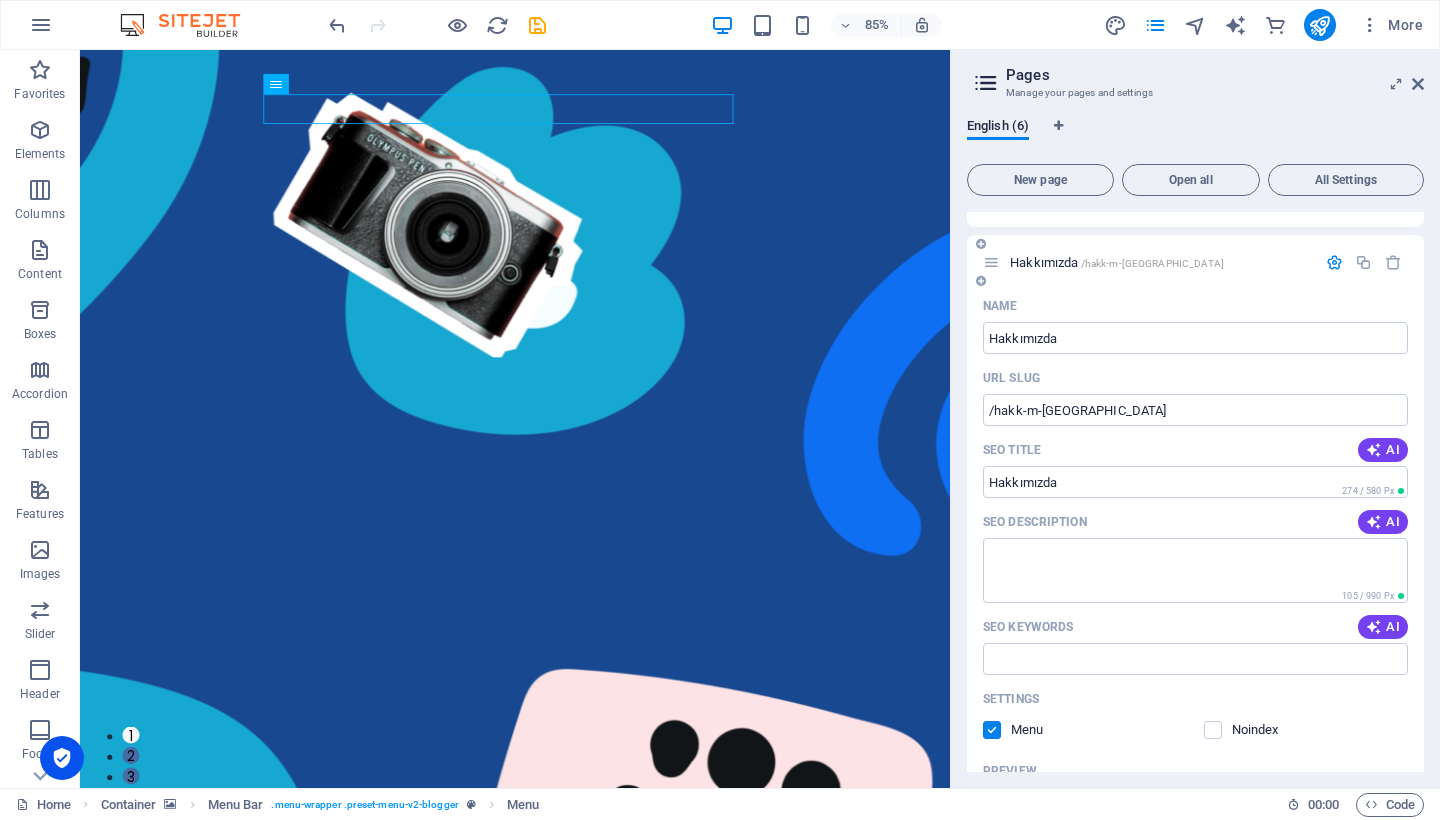 scroll, scrollTop: 32, scrollLeft: 0, axis: vertical 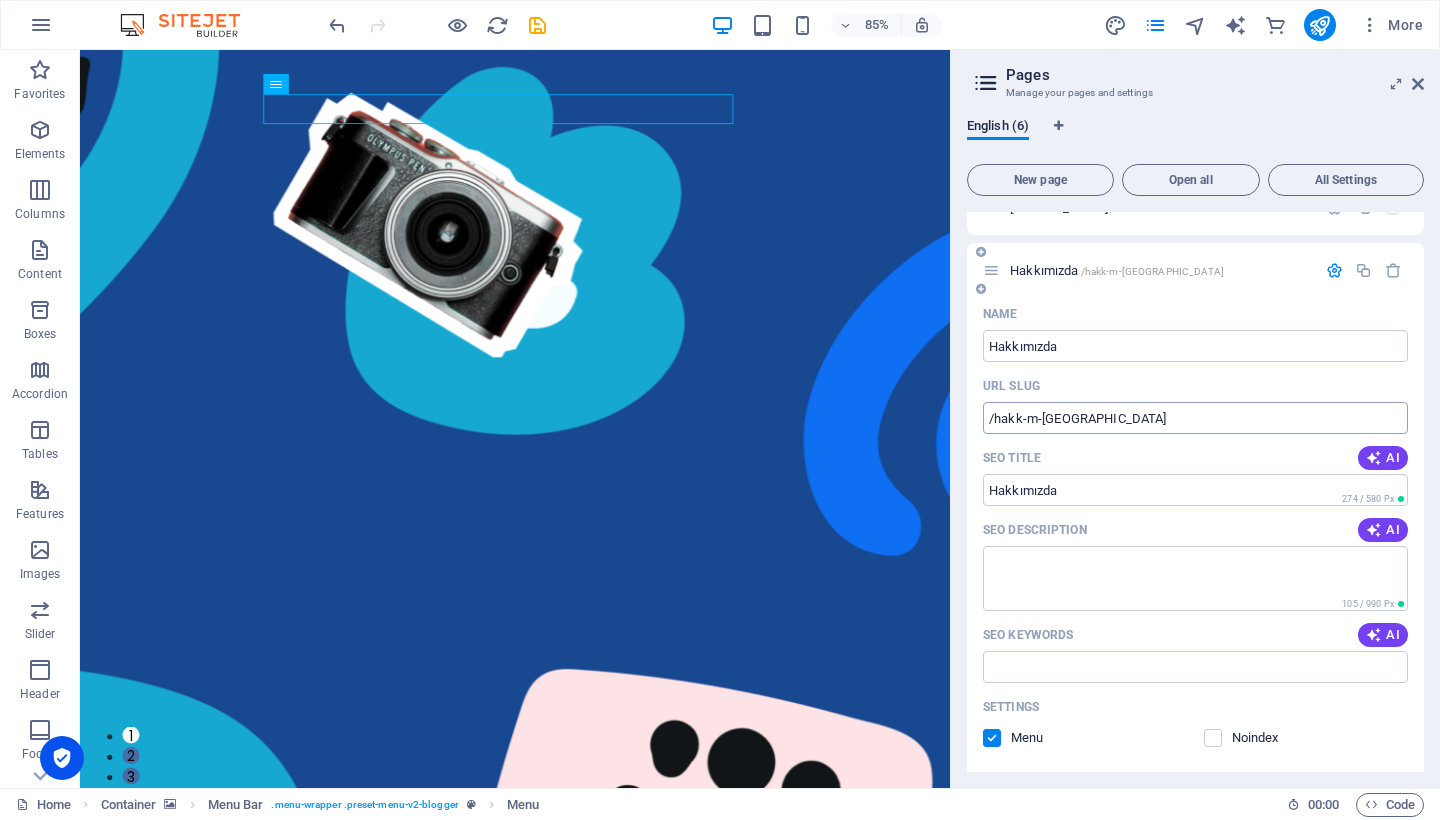 click on "/hakk-m-zda" at bounding box center (1195, 418) 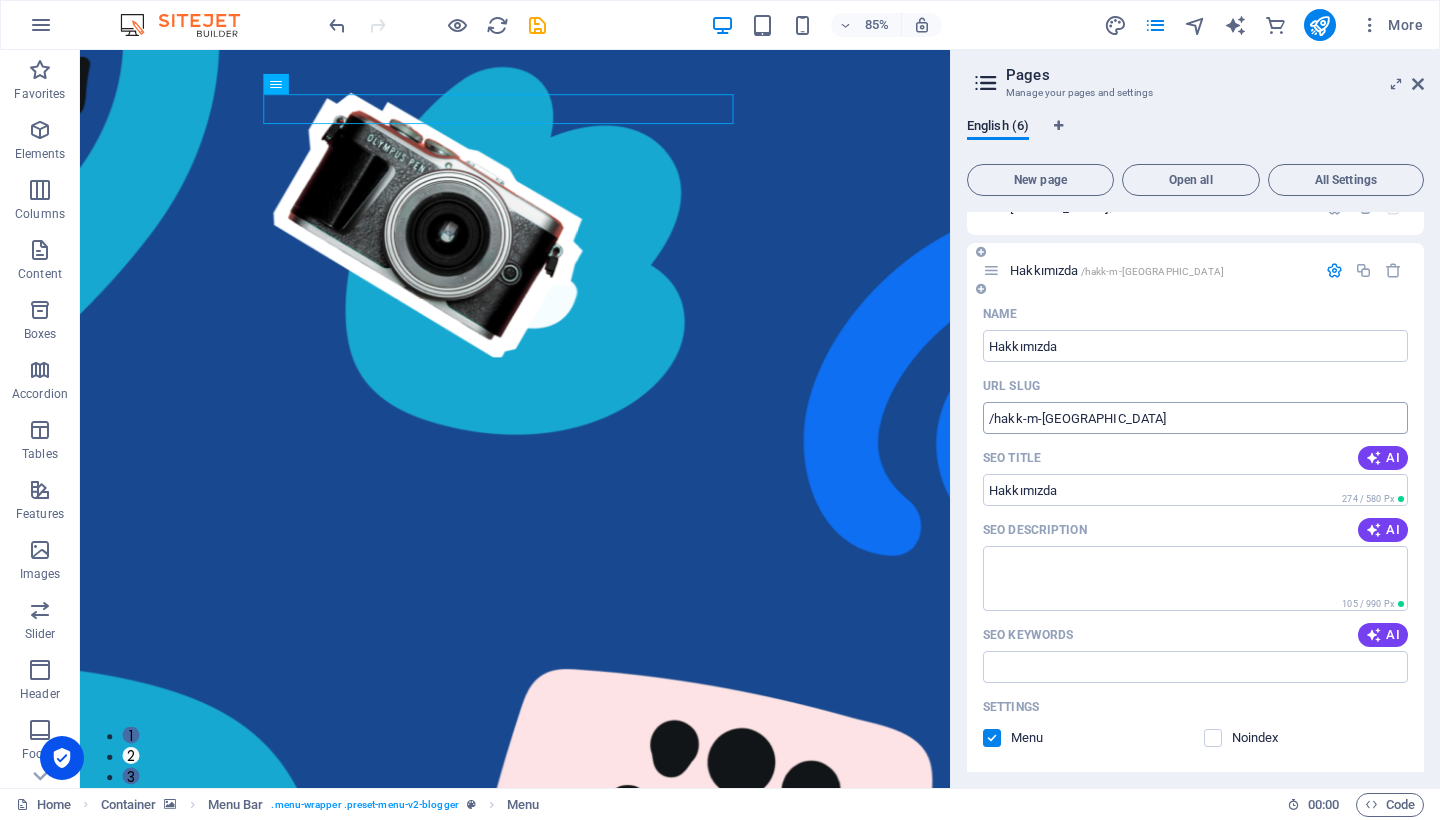 click on "/hakk-m-zda" at bounding box center [1195, 418] 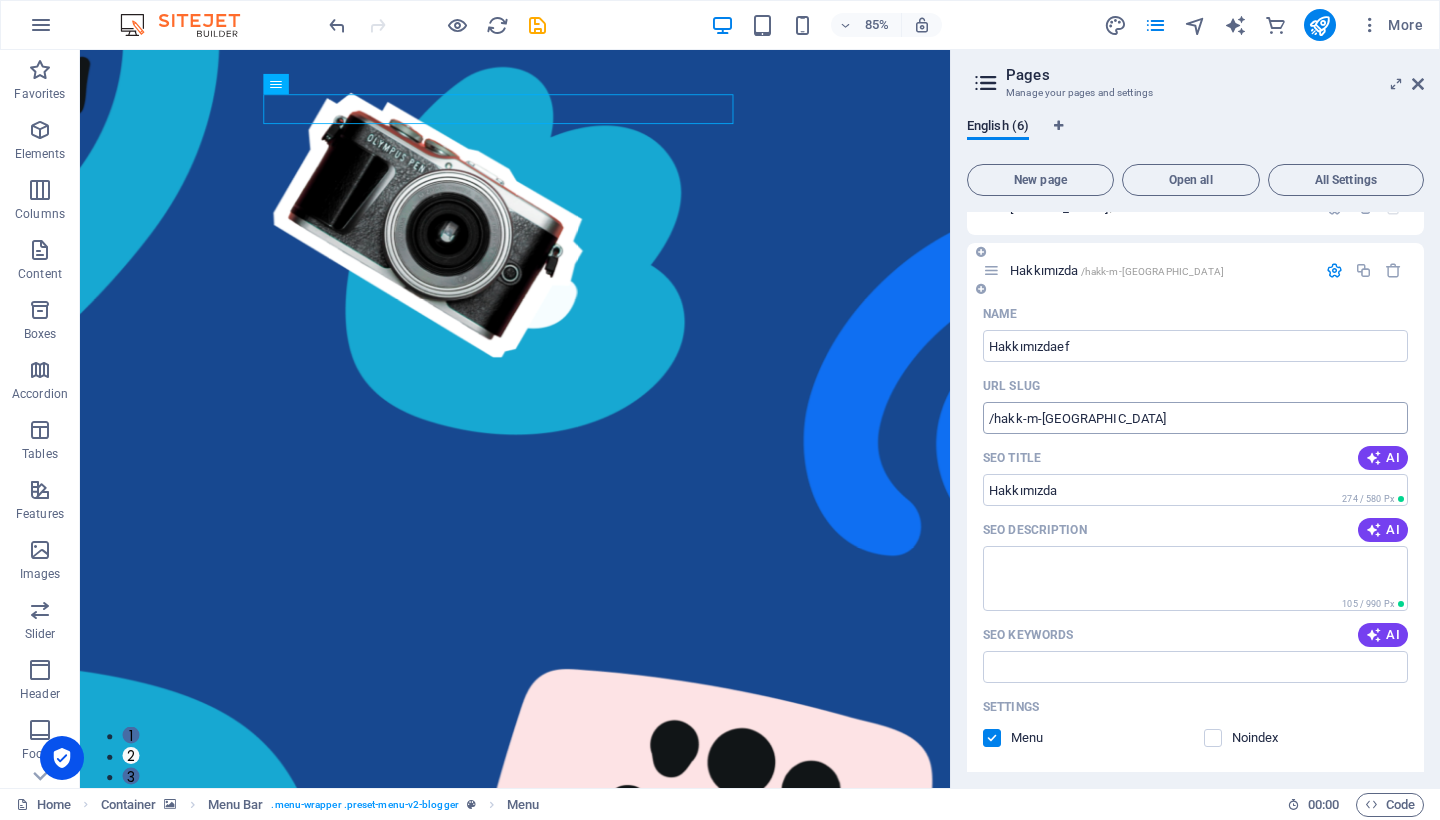 type on "Hakkımızdaef" 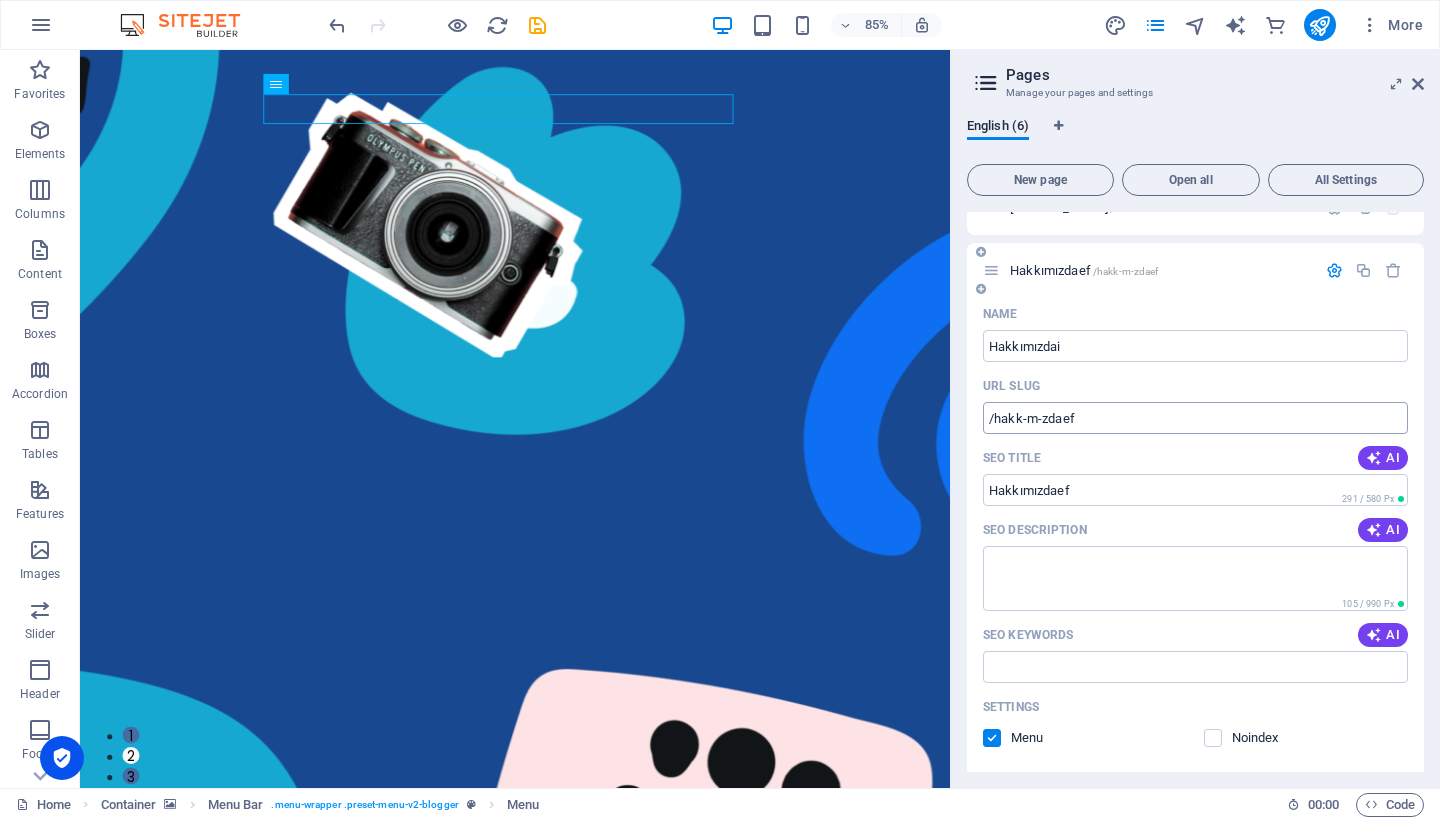 type on "Hakkımızdai" 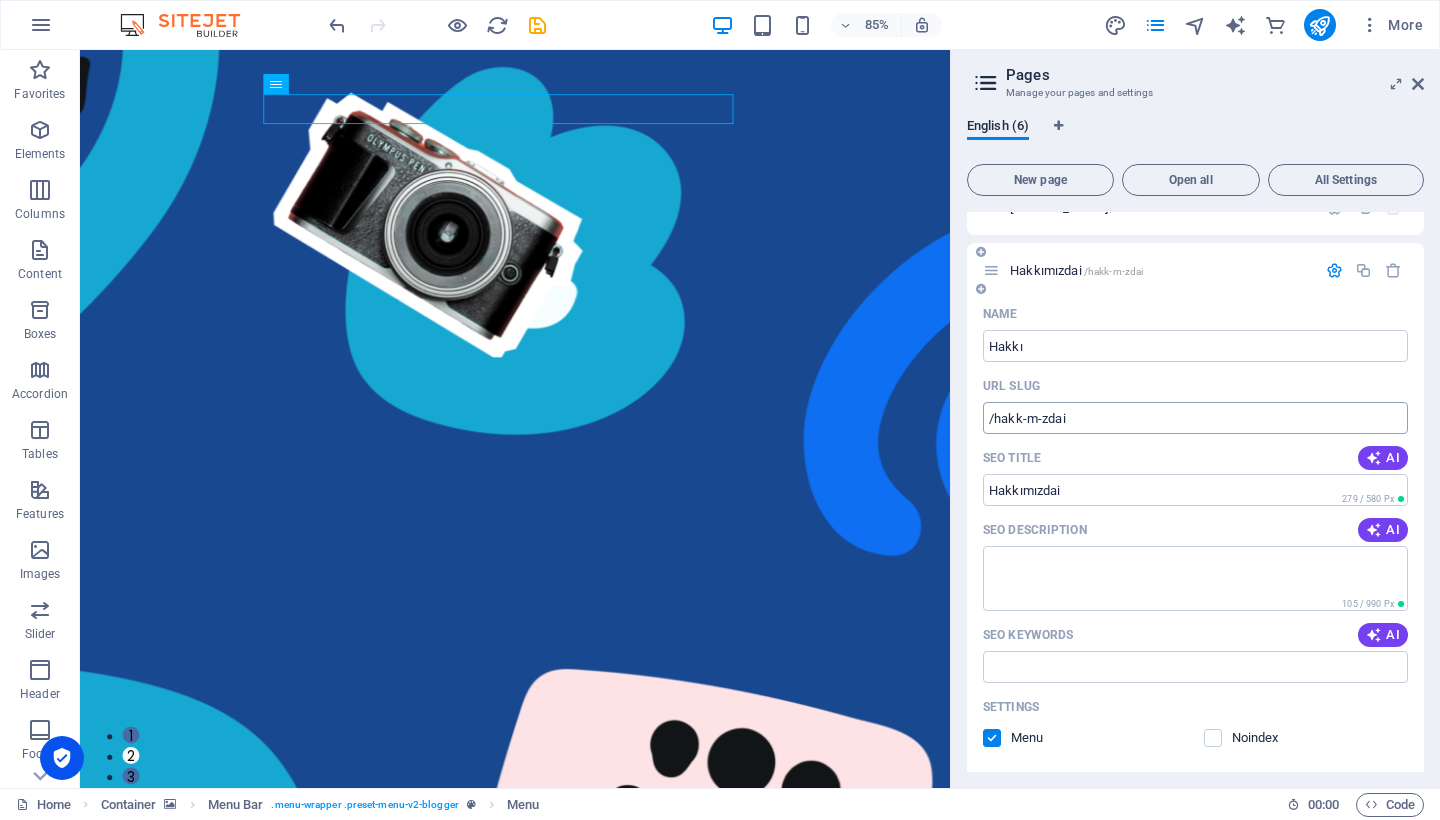 type on "Hakkı" 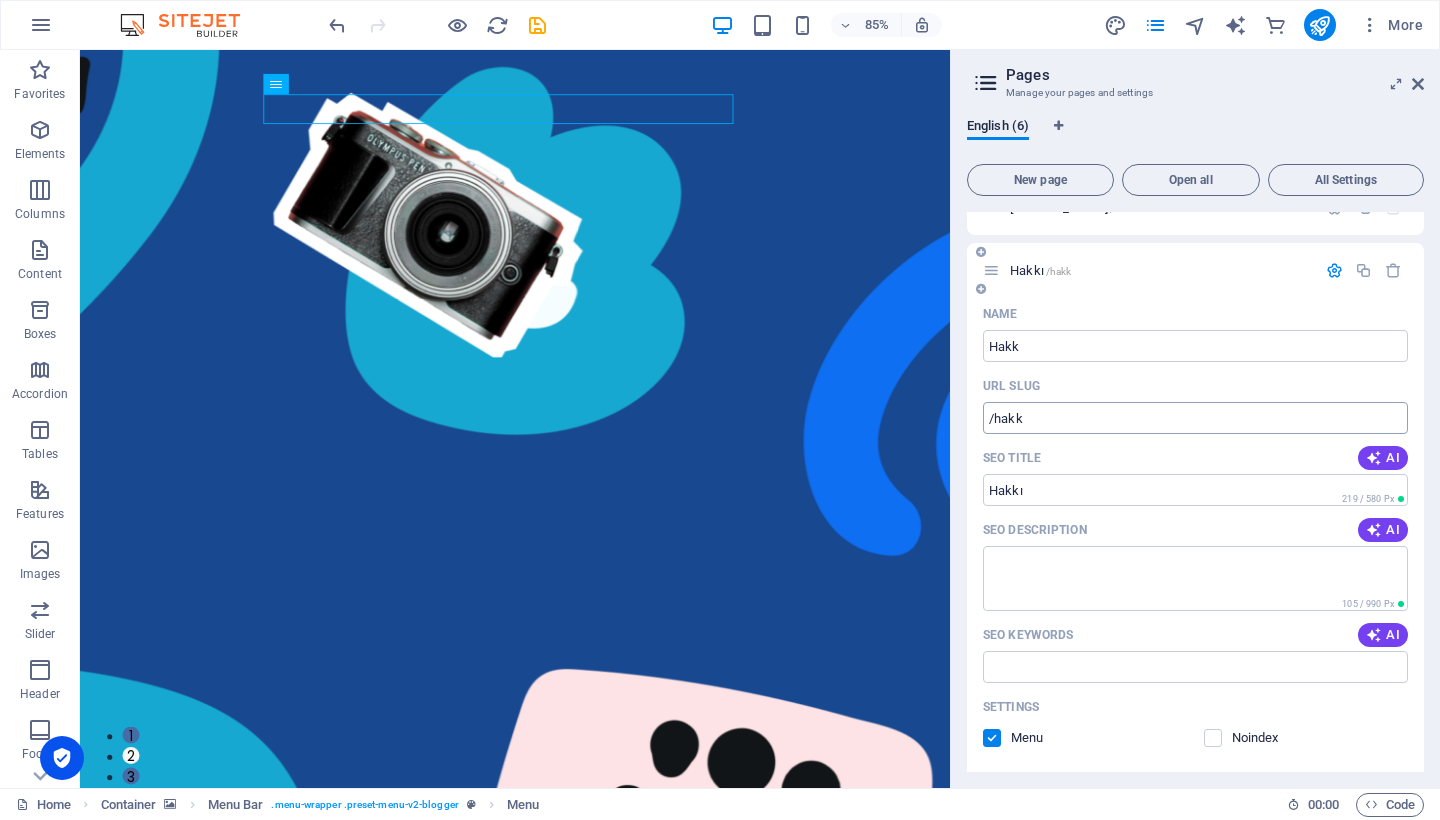 type on "Hakk" 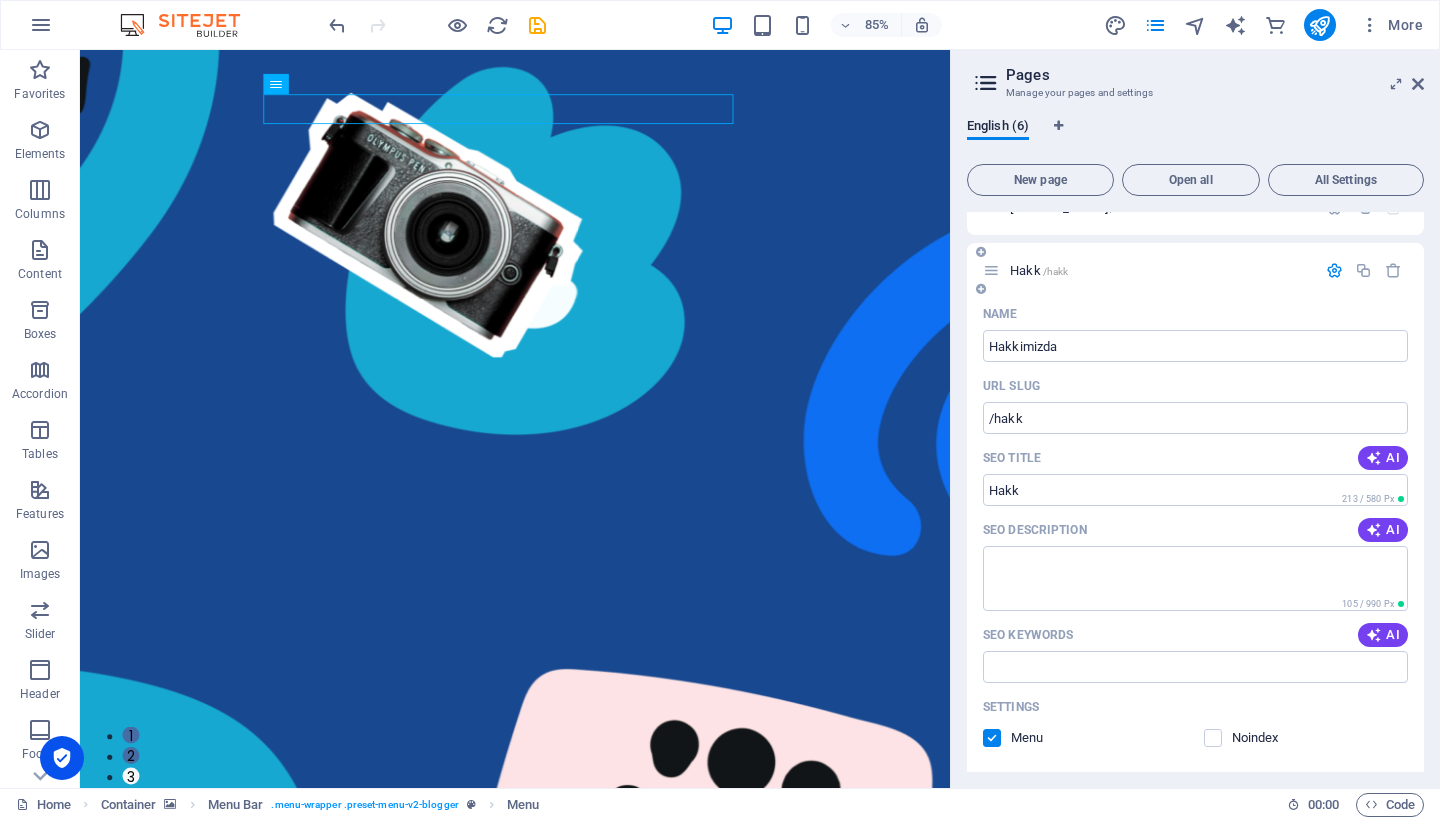type on "Hakkimizda" 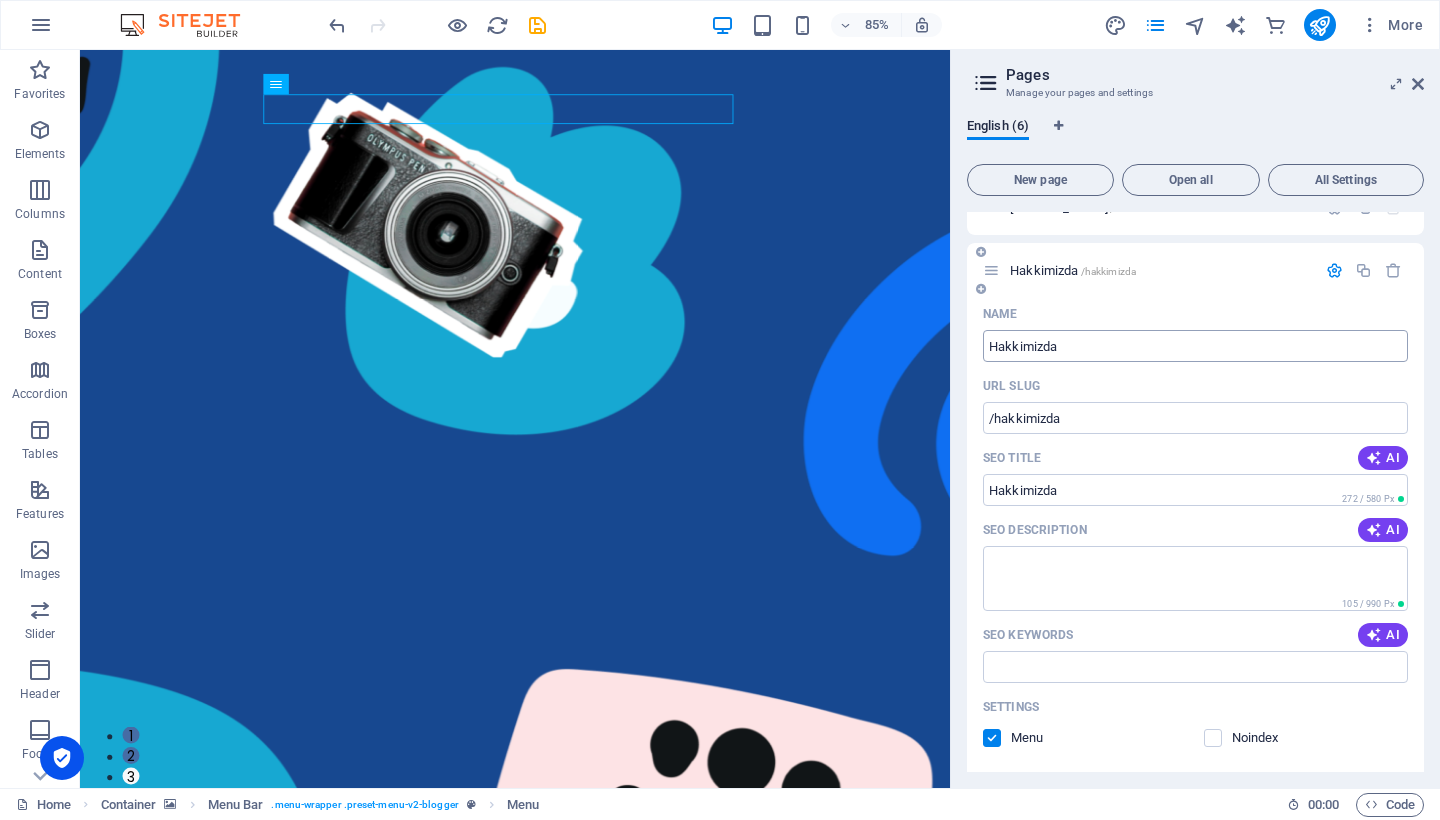 click on "Hakkimizda" at bounding box center (1195, 346) 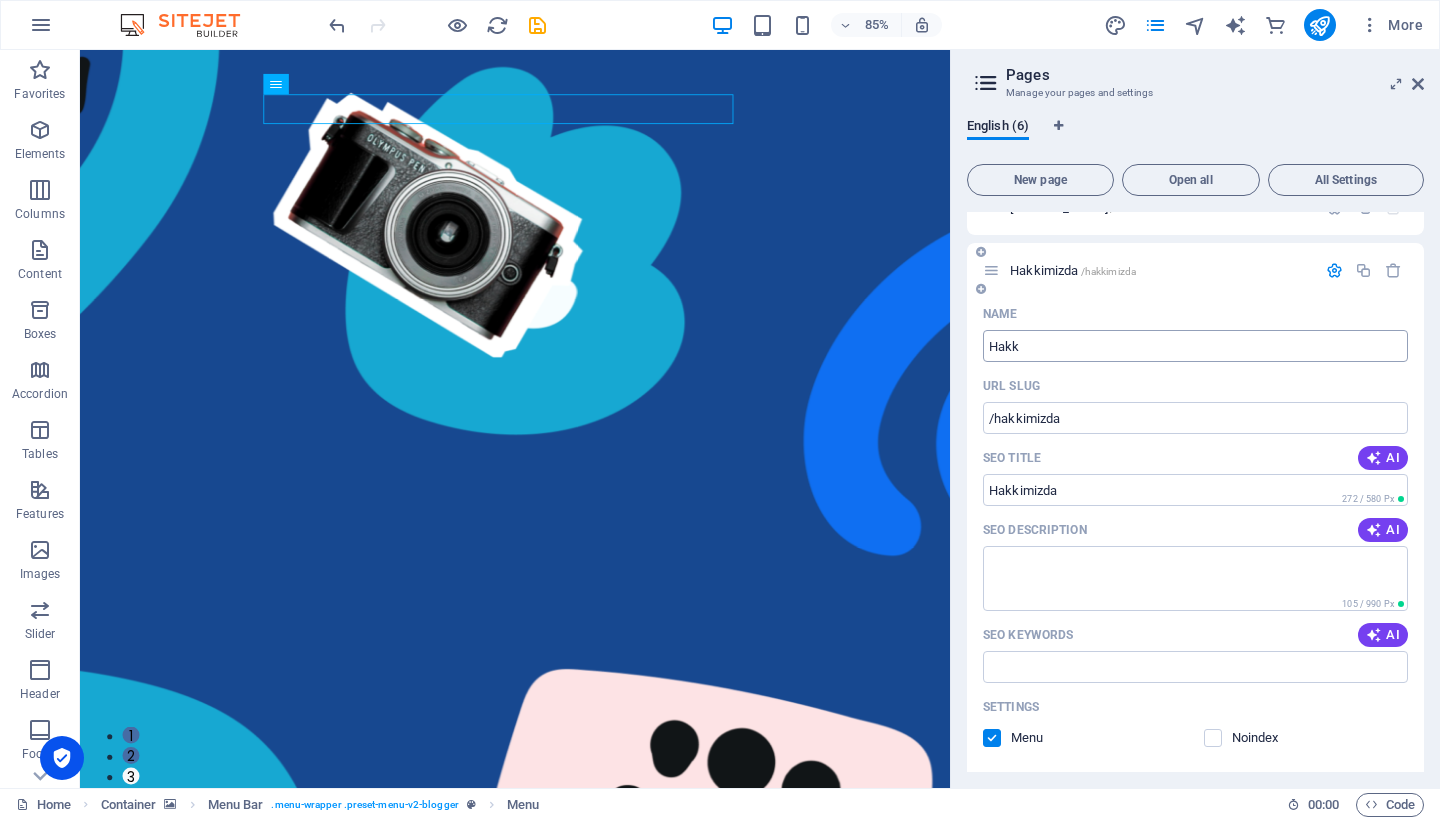 type on "Hakk" 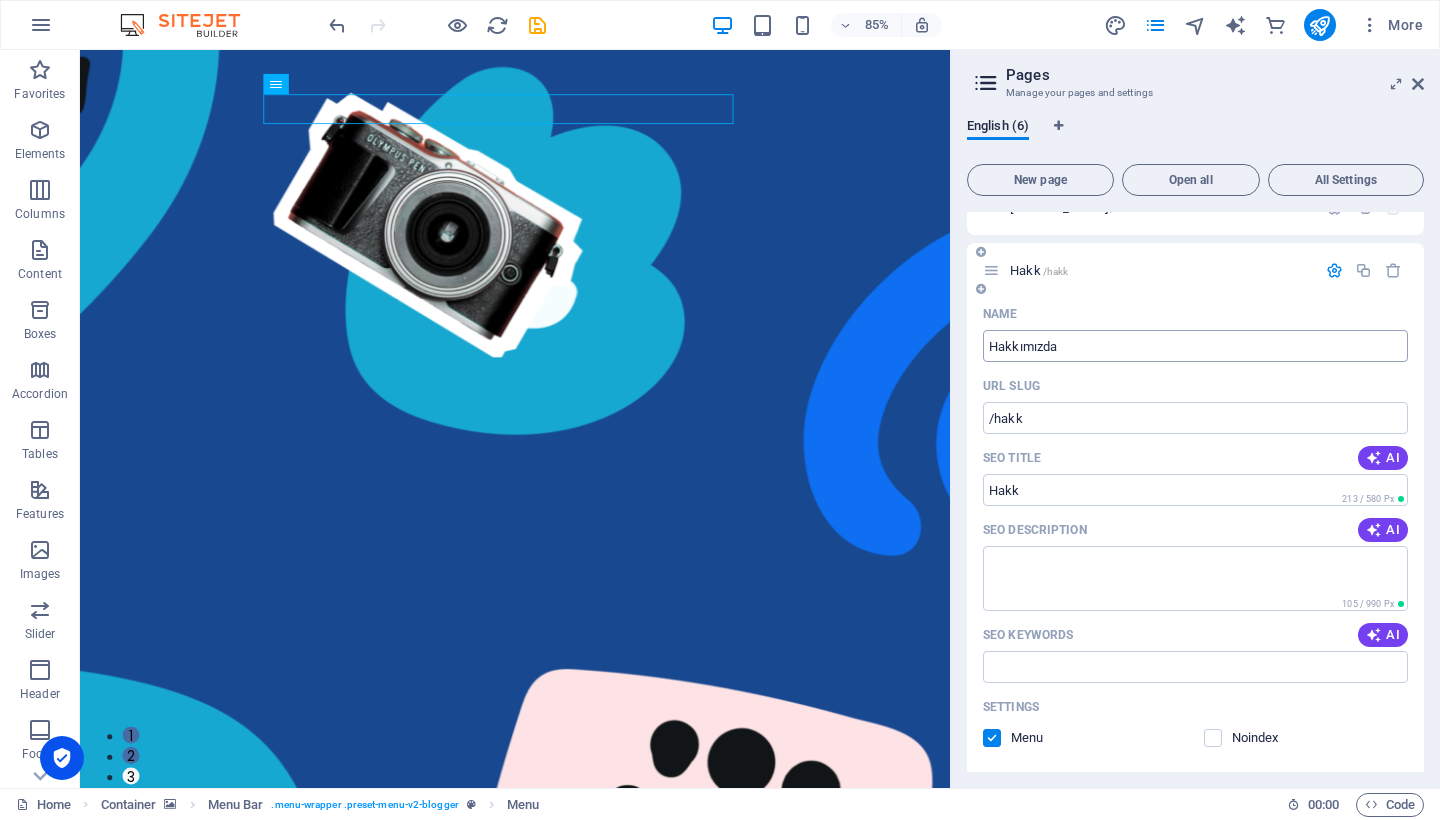 type on "Hakkımızda" 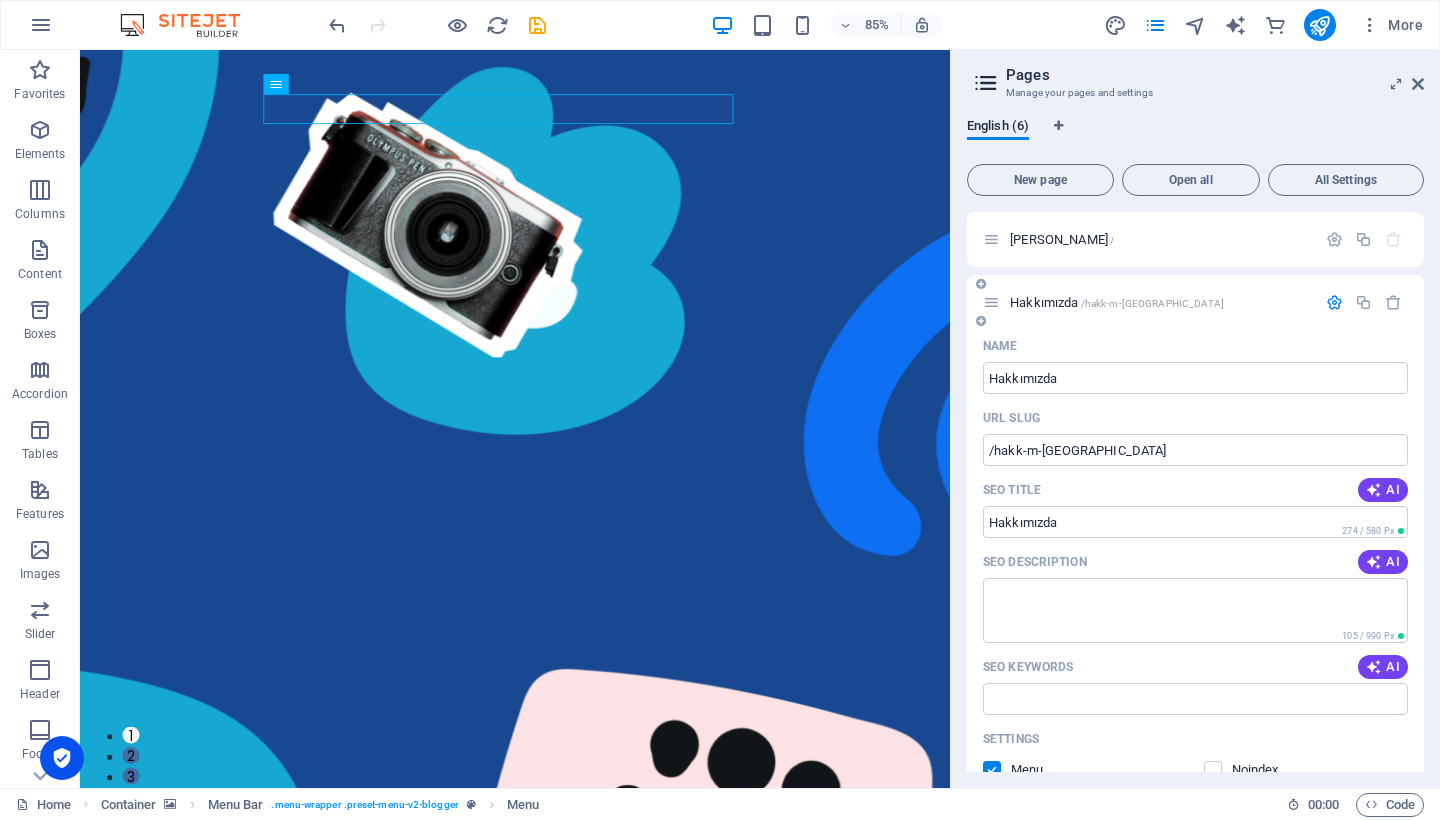 scroll, scrollTop: 0, scrollLeft: 0, axis: both 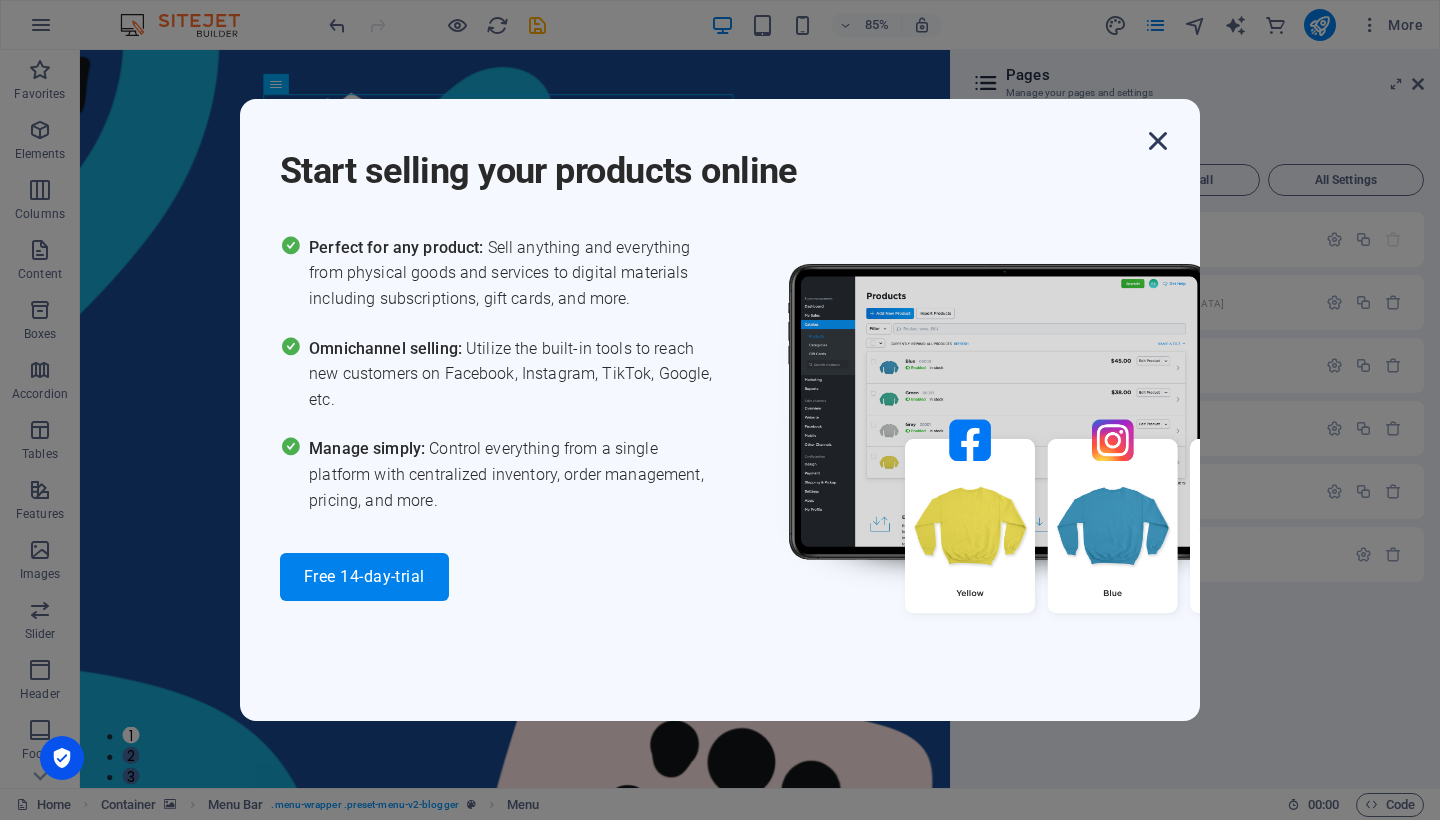 click at bounding box center (1158, 141) 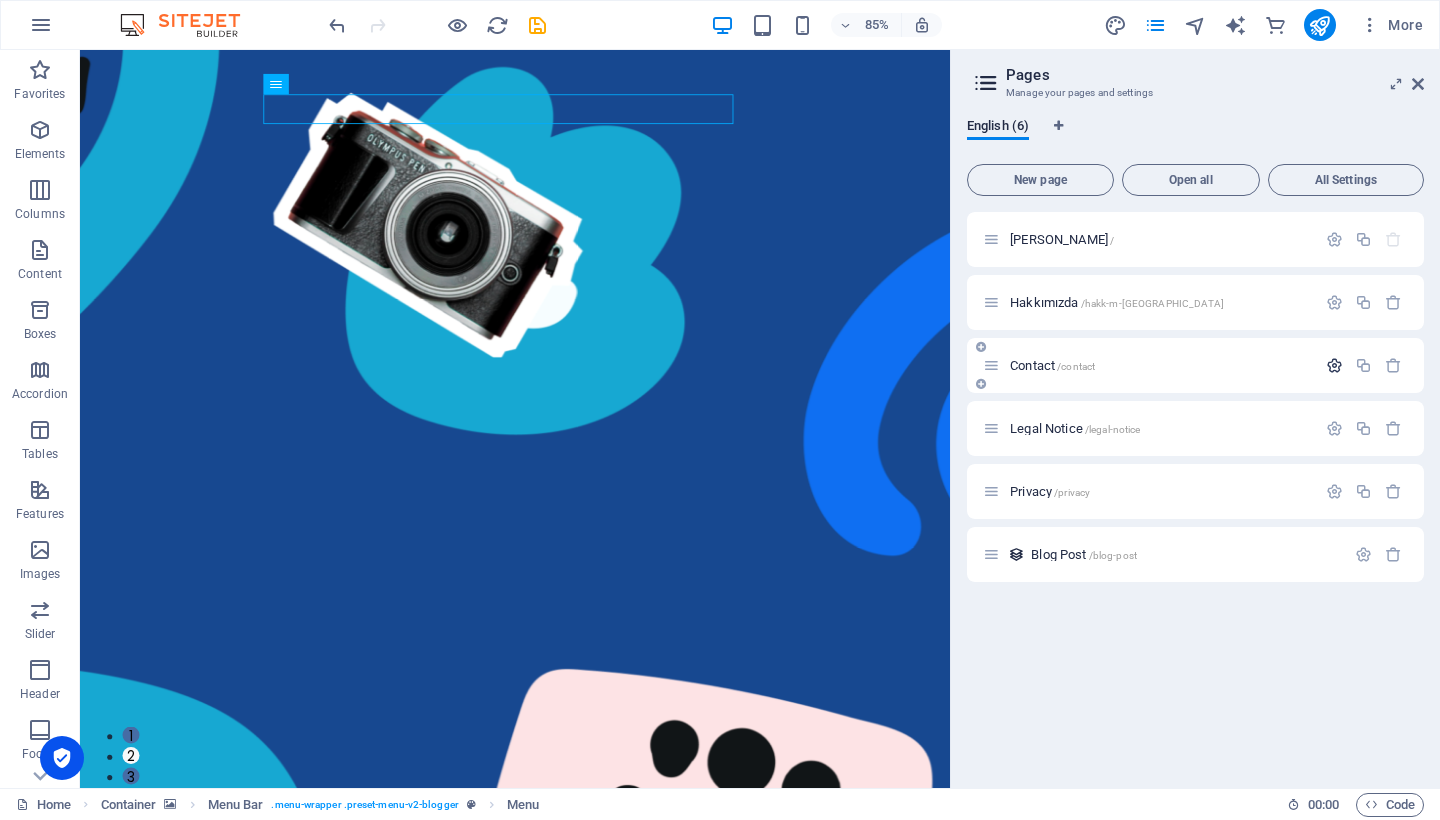 click at bounding box center [1334, 365] 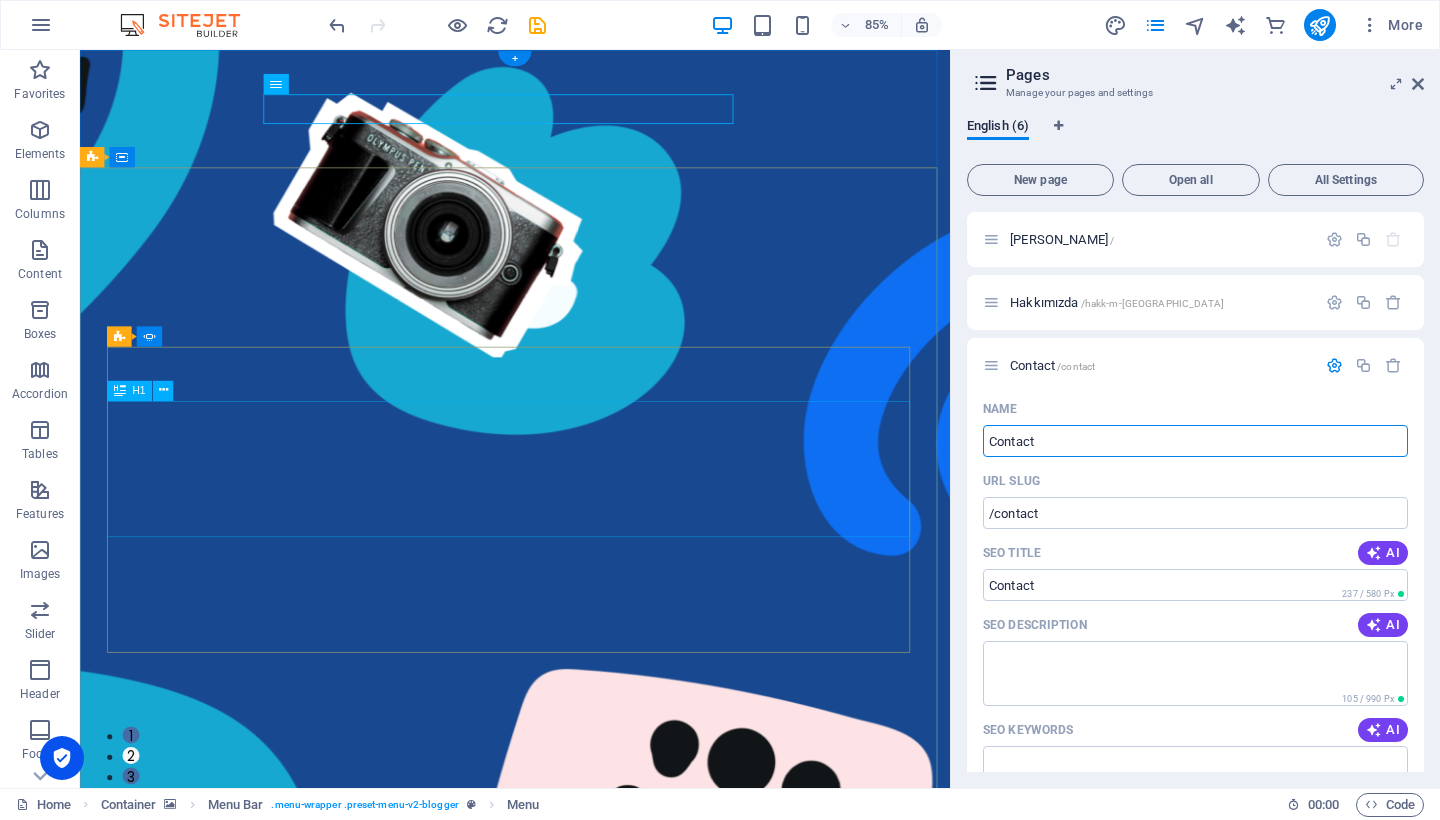 drag, startPoint x: 1139, startPoint y: 488, endPoint x: 1008, endPoint y: 505, distance: 132.09845 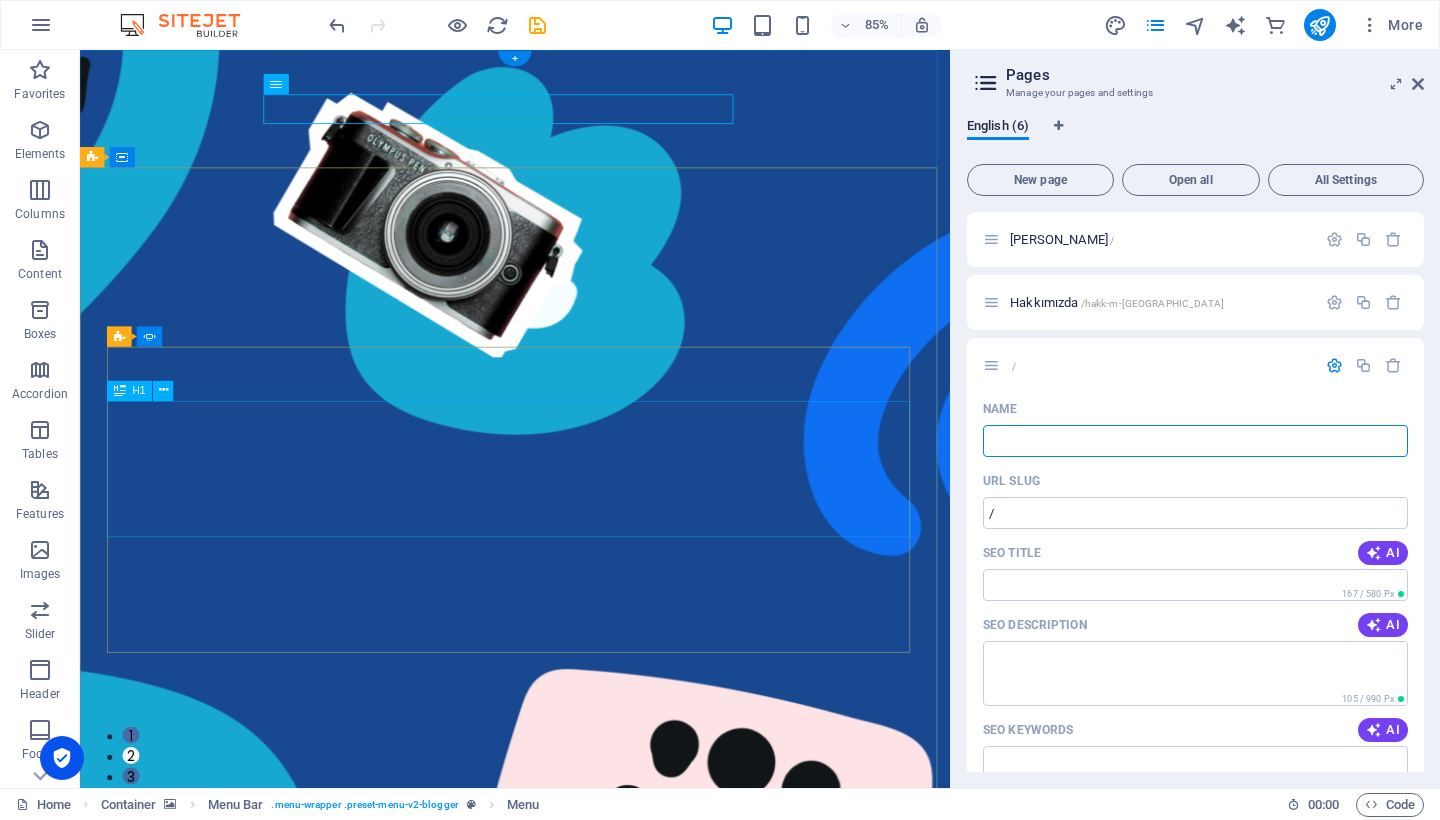 type 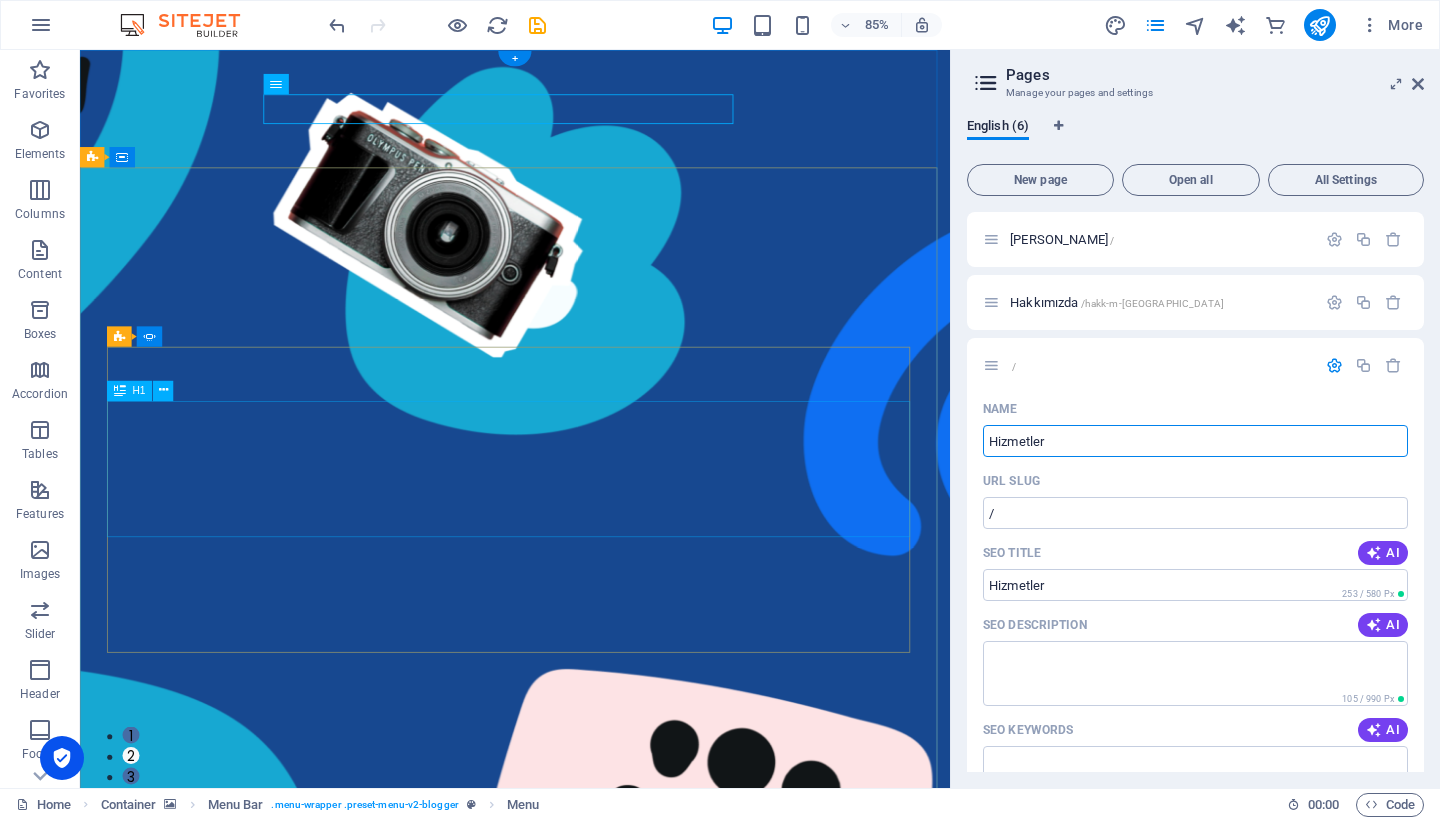 type on "Hizmetler" 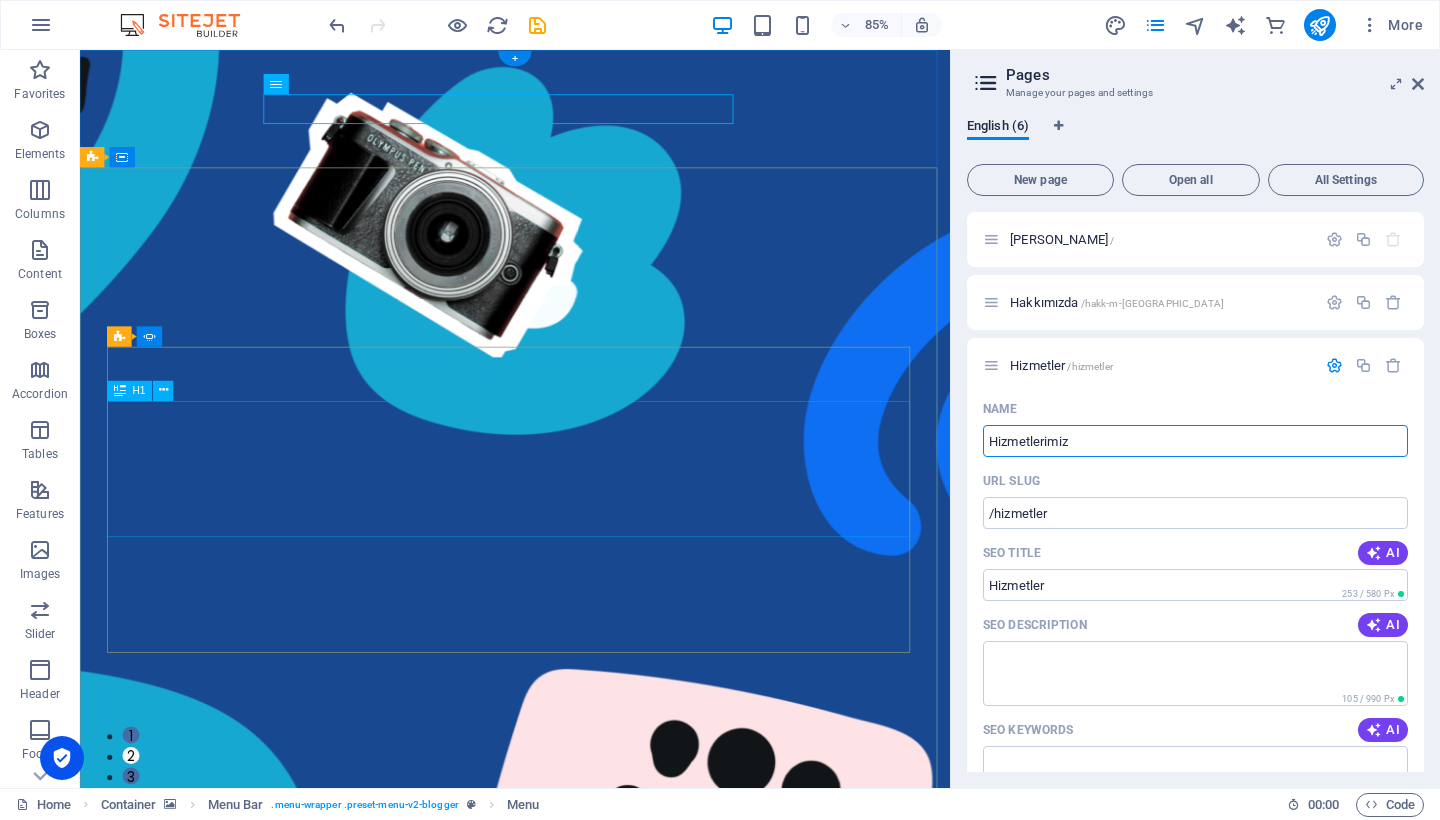 type on "Hizmetlerimiz" 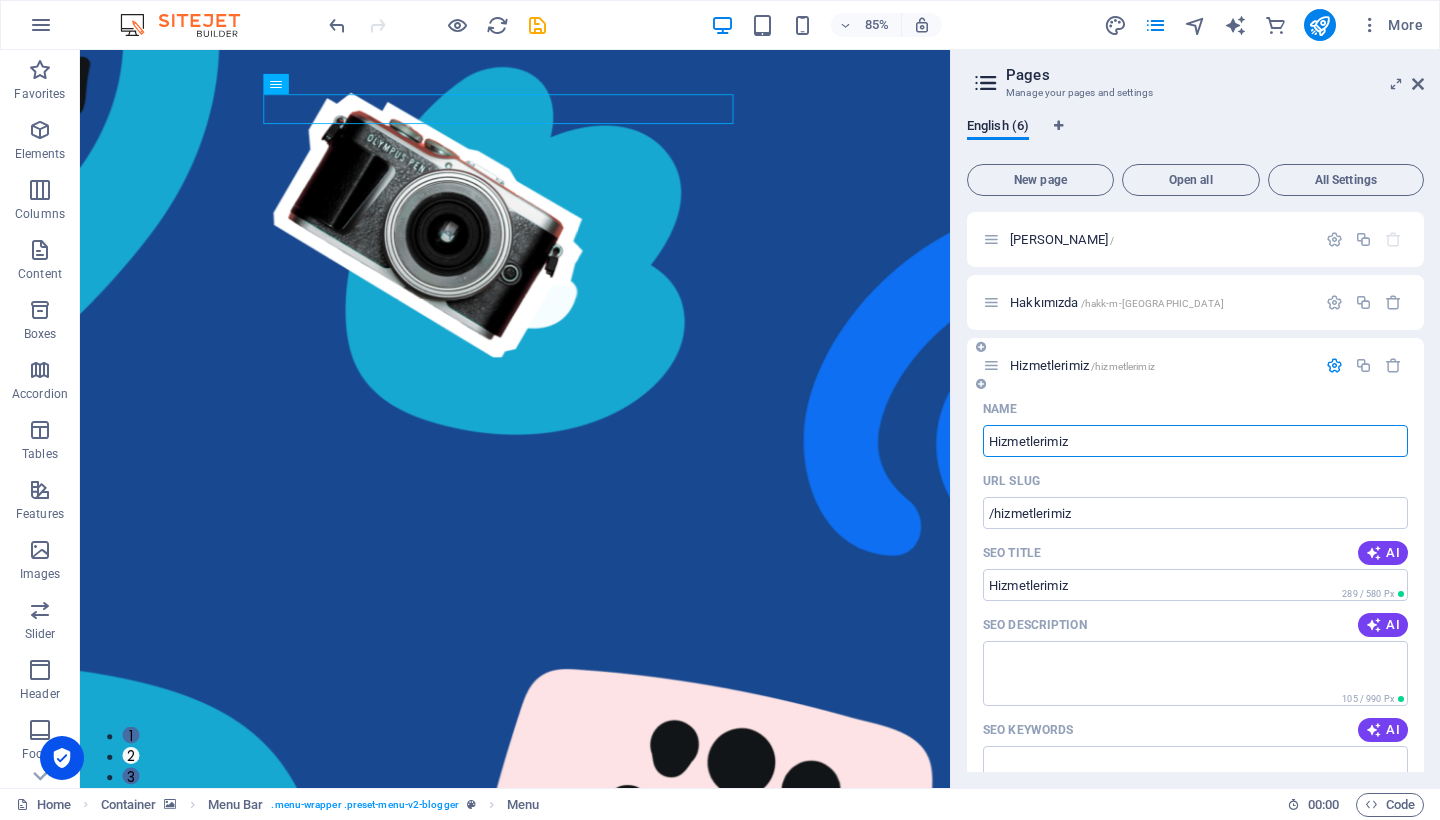 click at bounding box center [1334, 365] 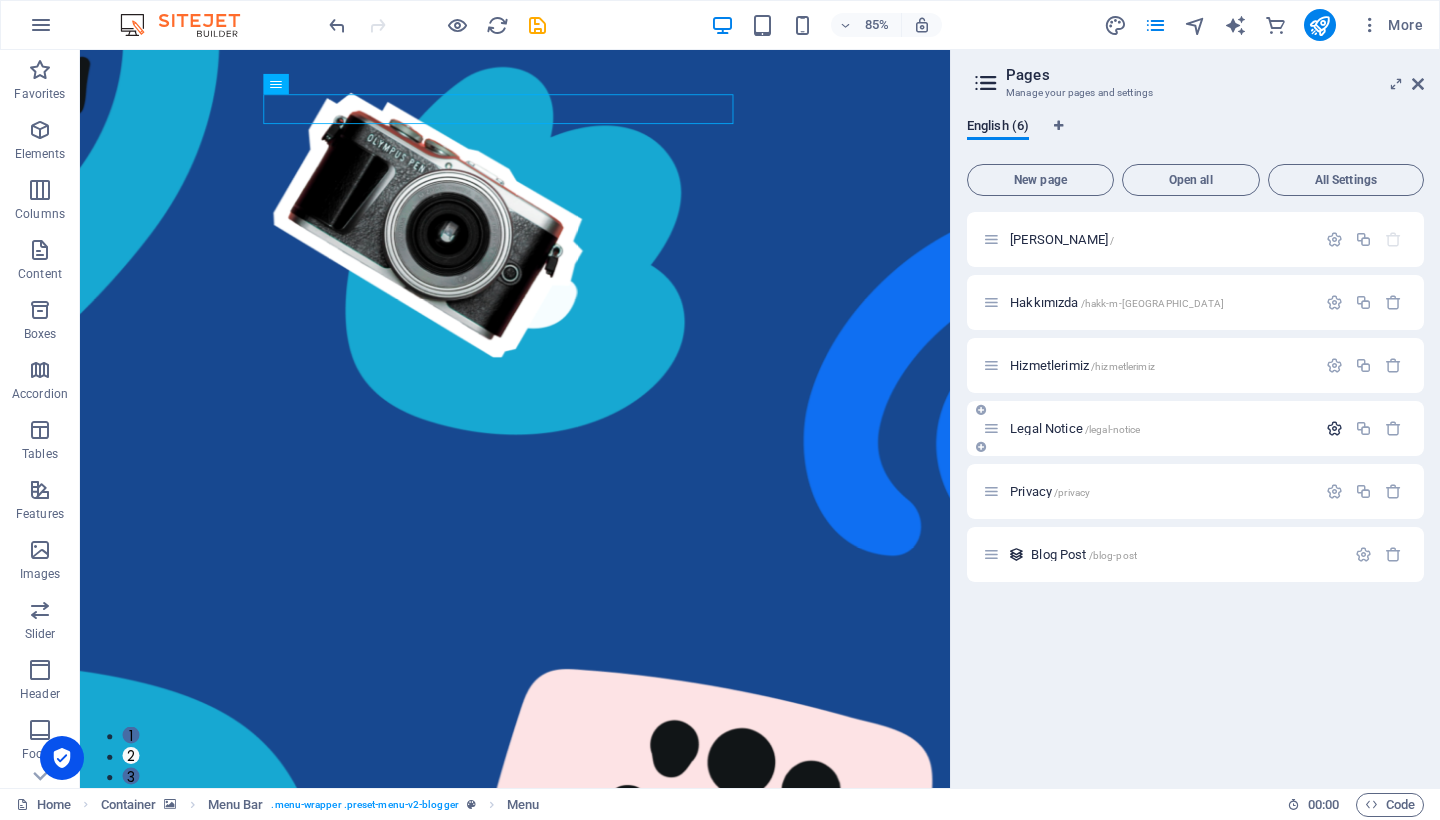 click at bounding box center [1334, 428] 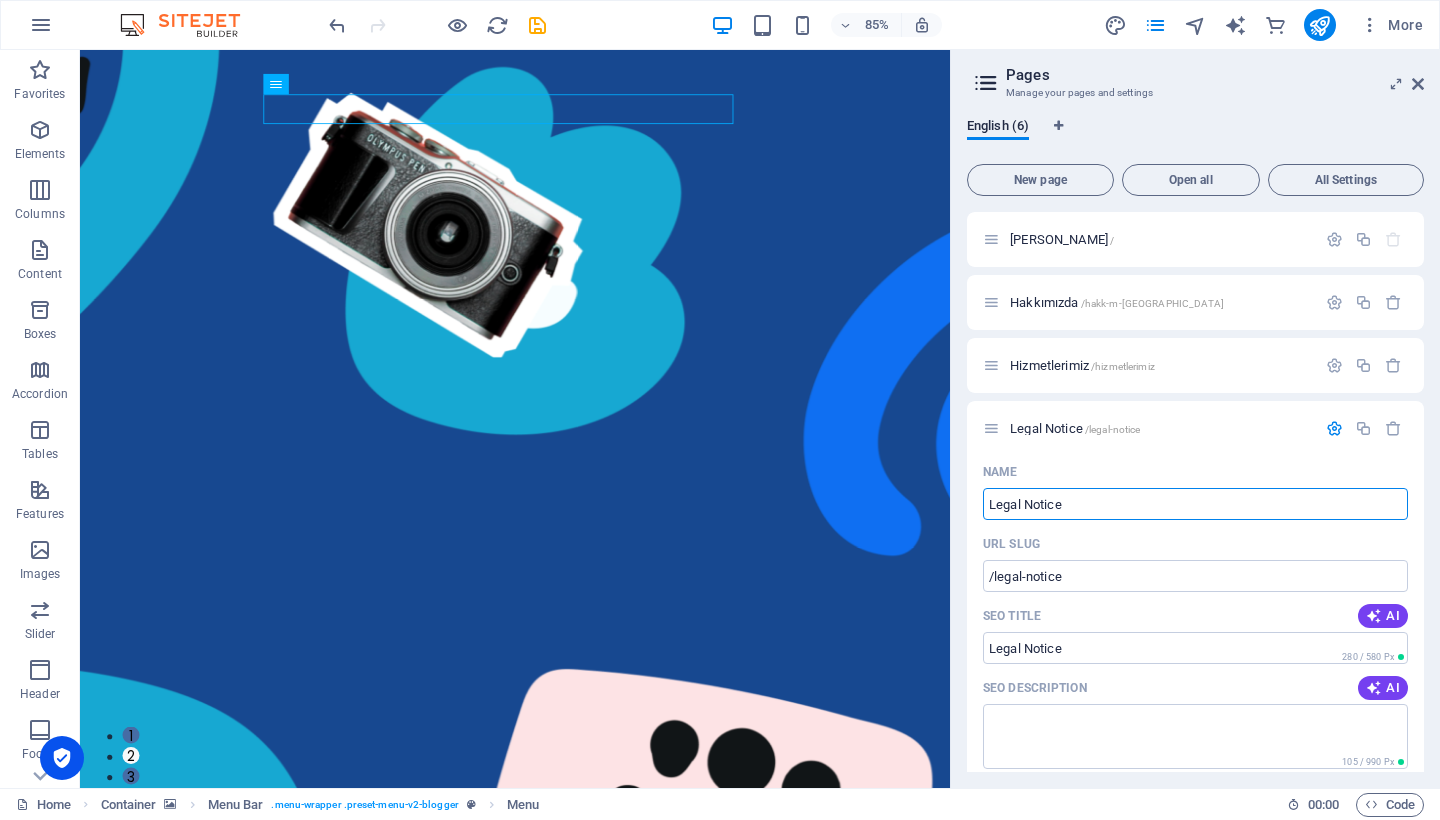 drag, startPoint x: 1155, startPoint y: 557, endPoint x: 1031, endPoint y: 571, distance: 124.78782 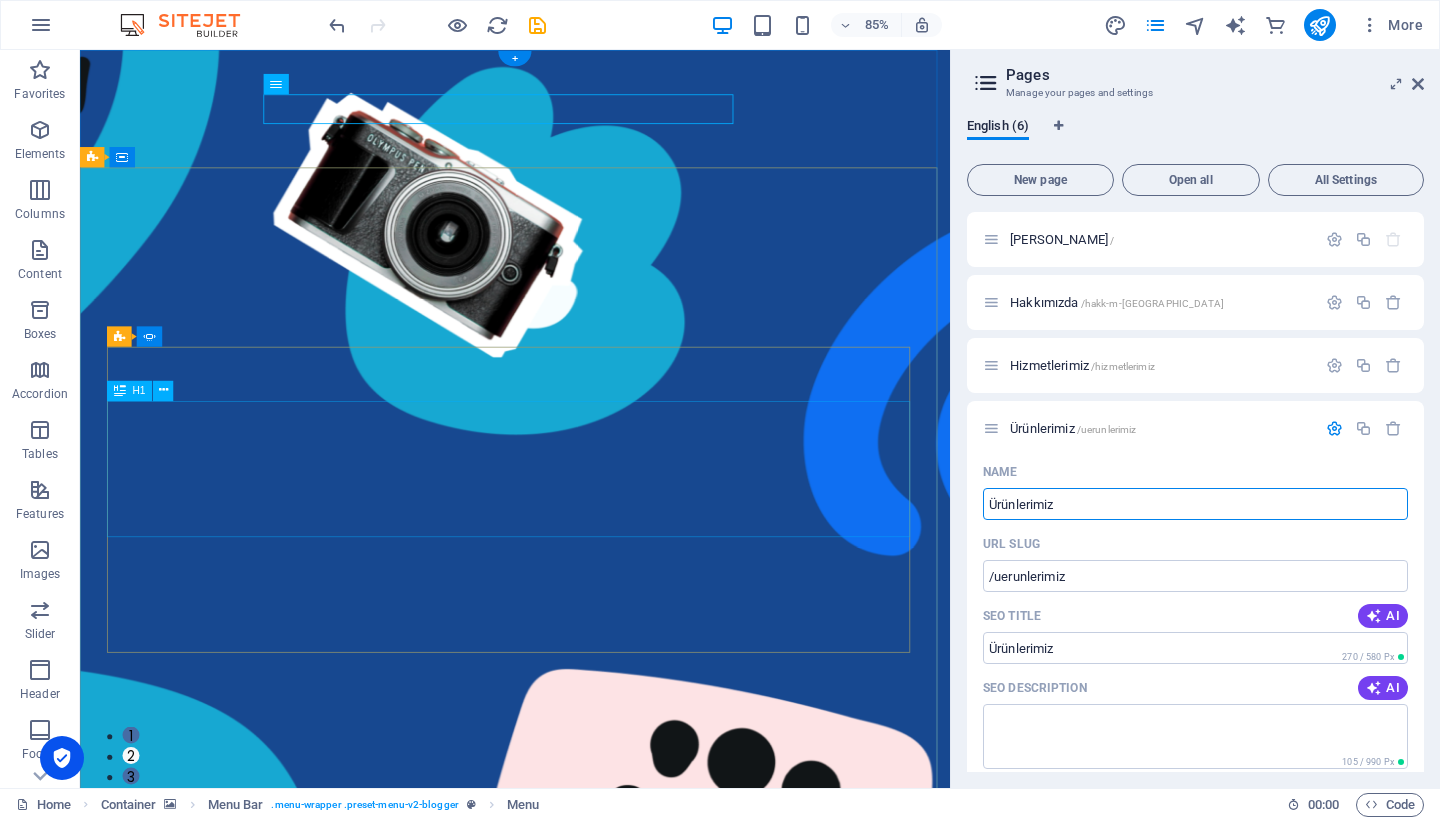 type on "Ürünlerimiz" 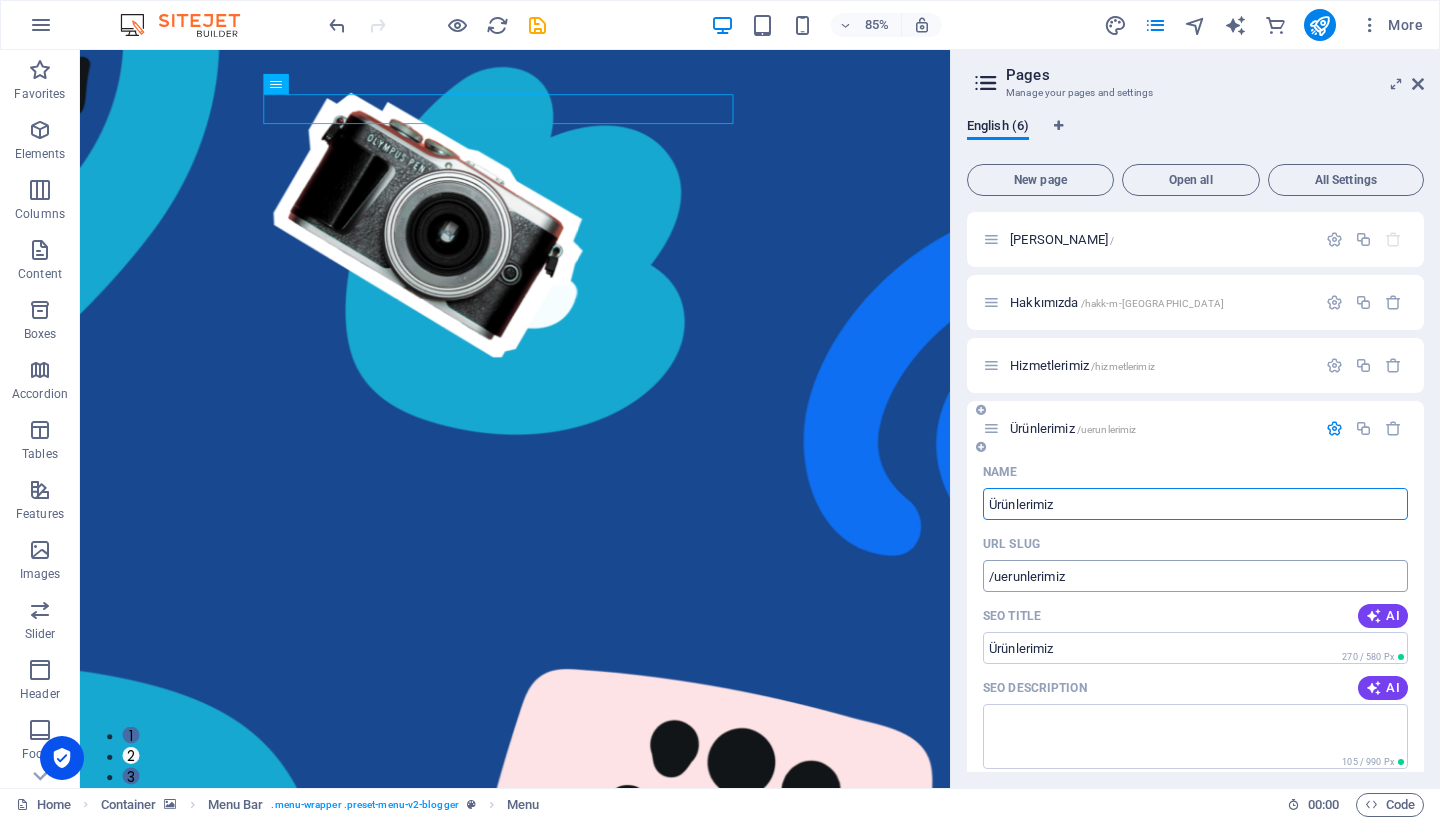 click on "/uerunlerimiz" at bounding box center (1195, 576) 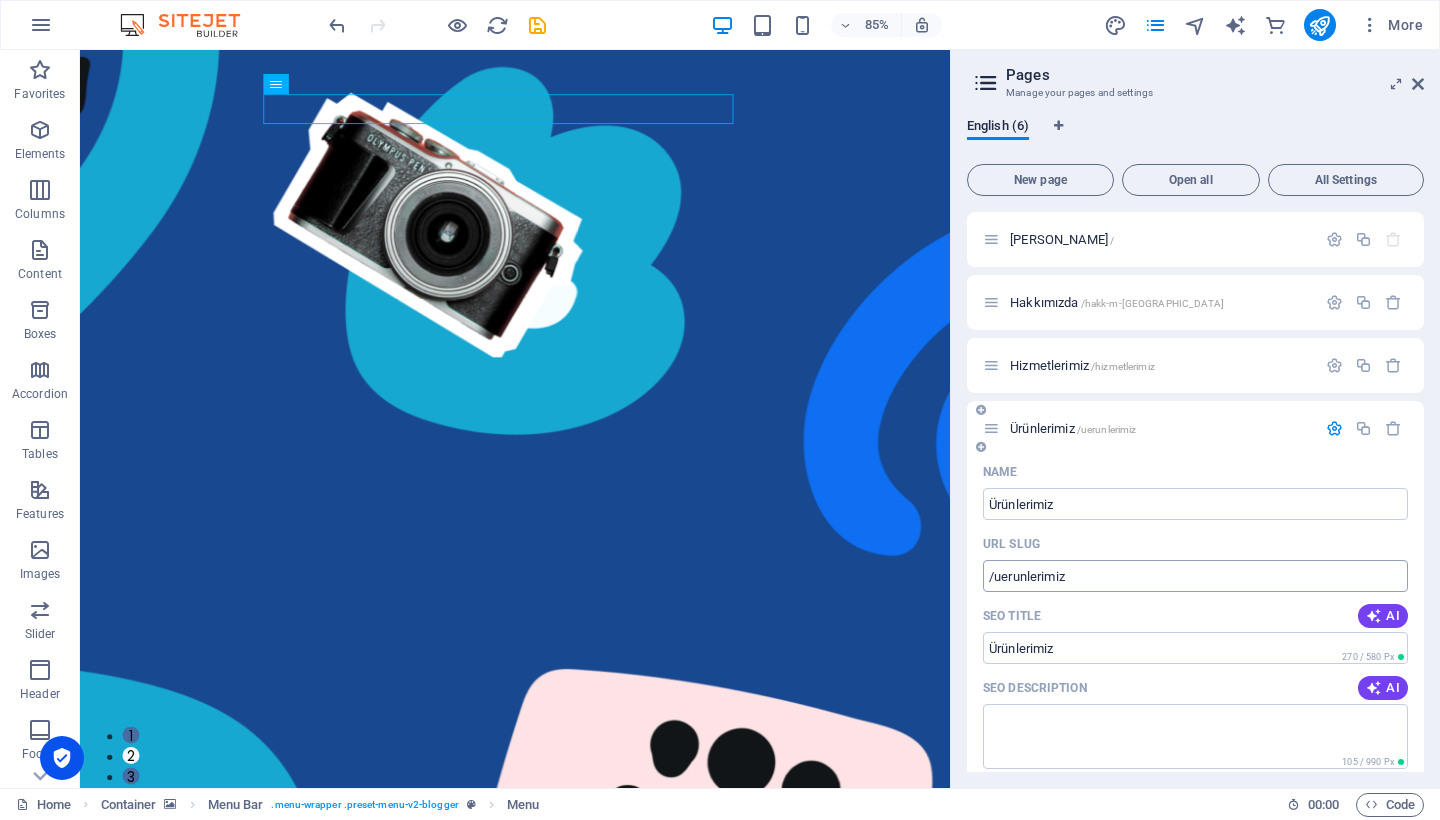 click on "/uerunlerimiz" at bounding box center [1195, 576] 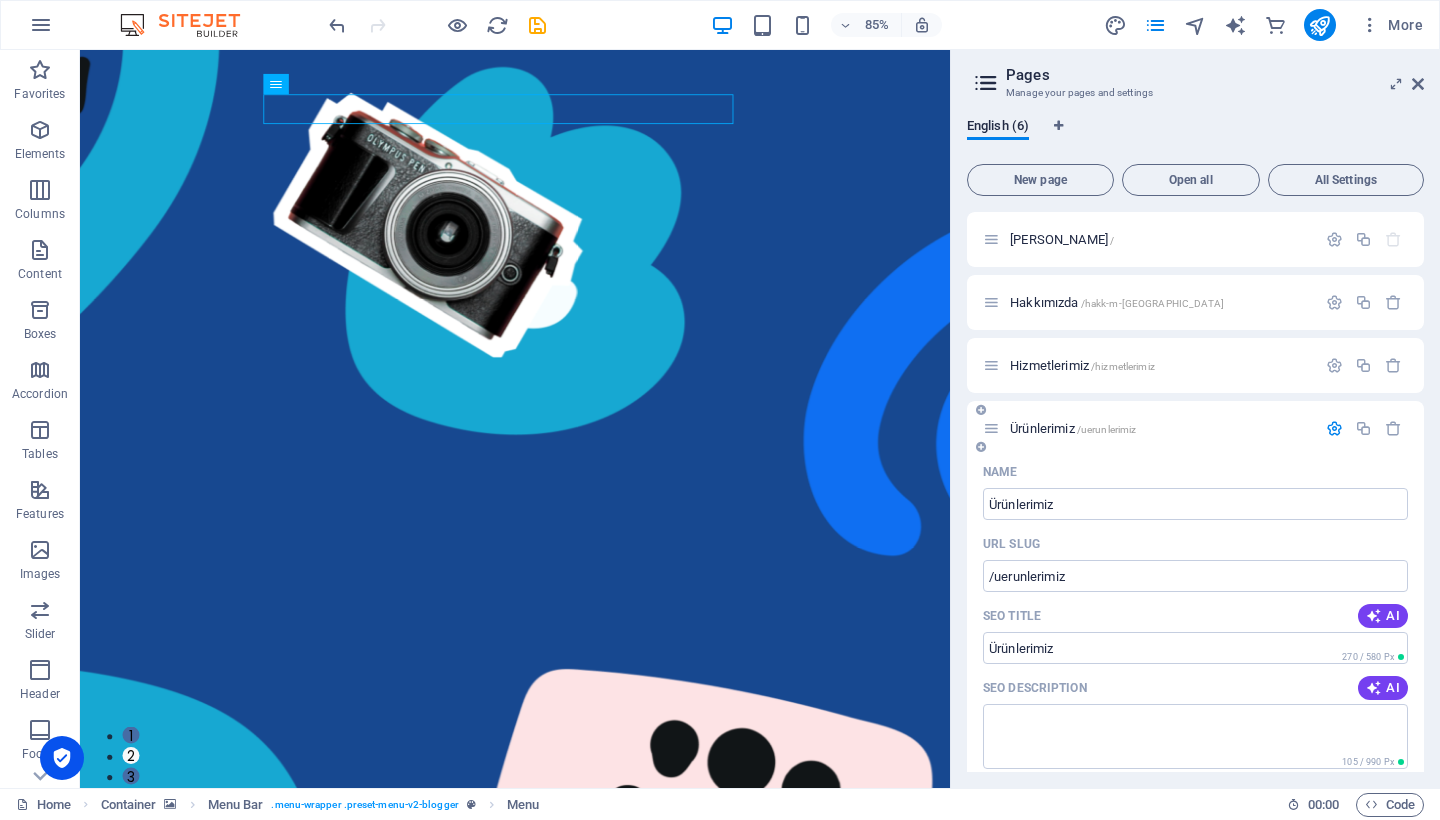 click on "Ürünlerimiz /uerunlerimiz" at bounding box center [1195, 428] 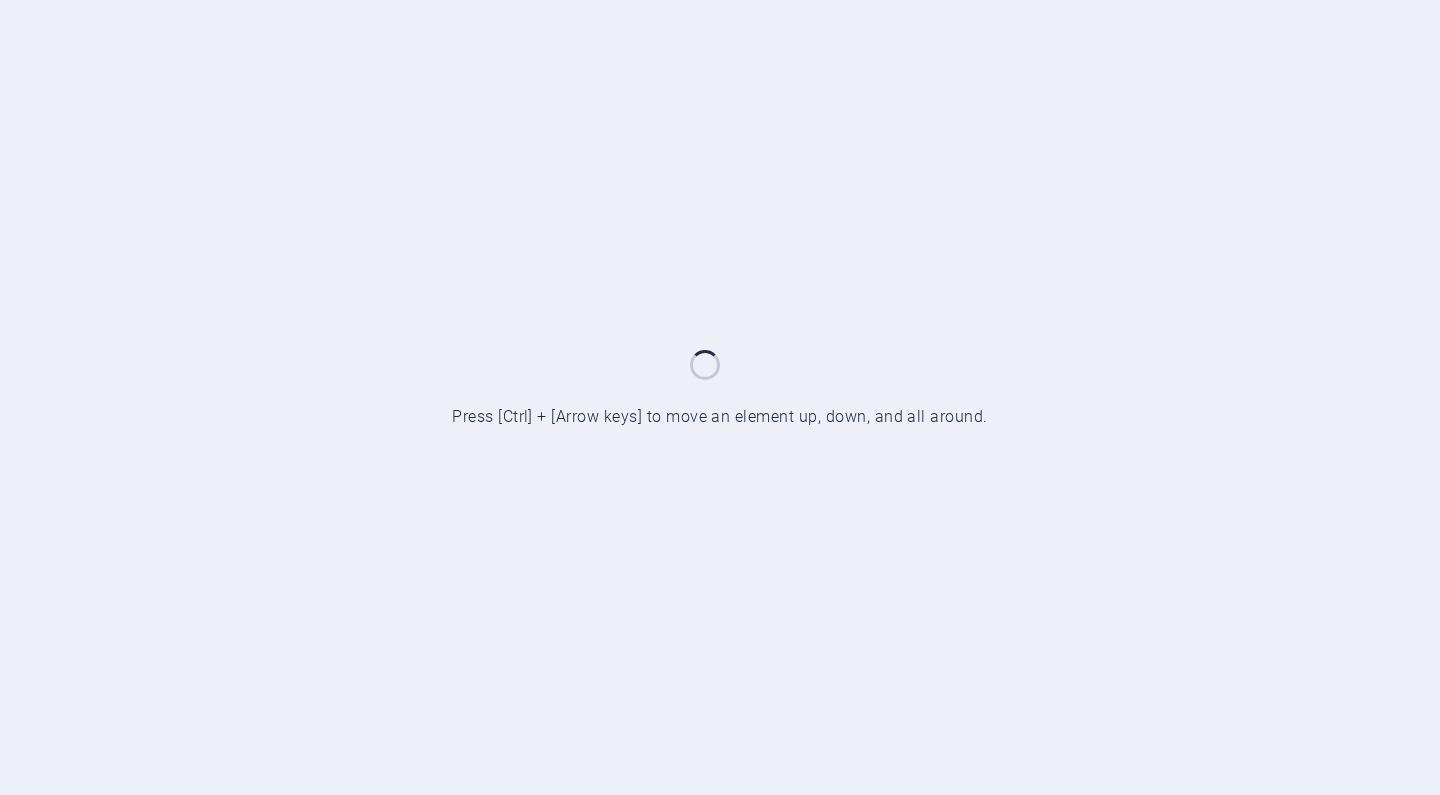 scroll, scrollTop: 0, scrollLeft: 0, axis: both 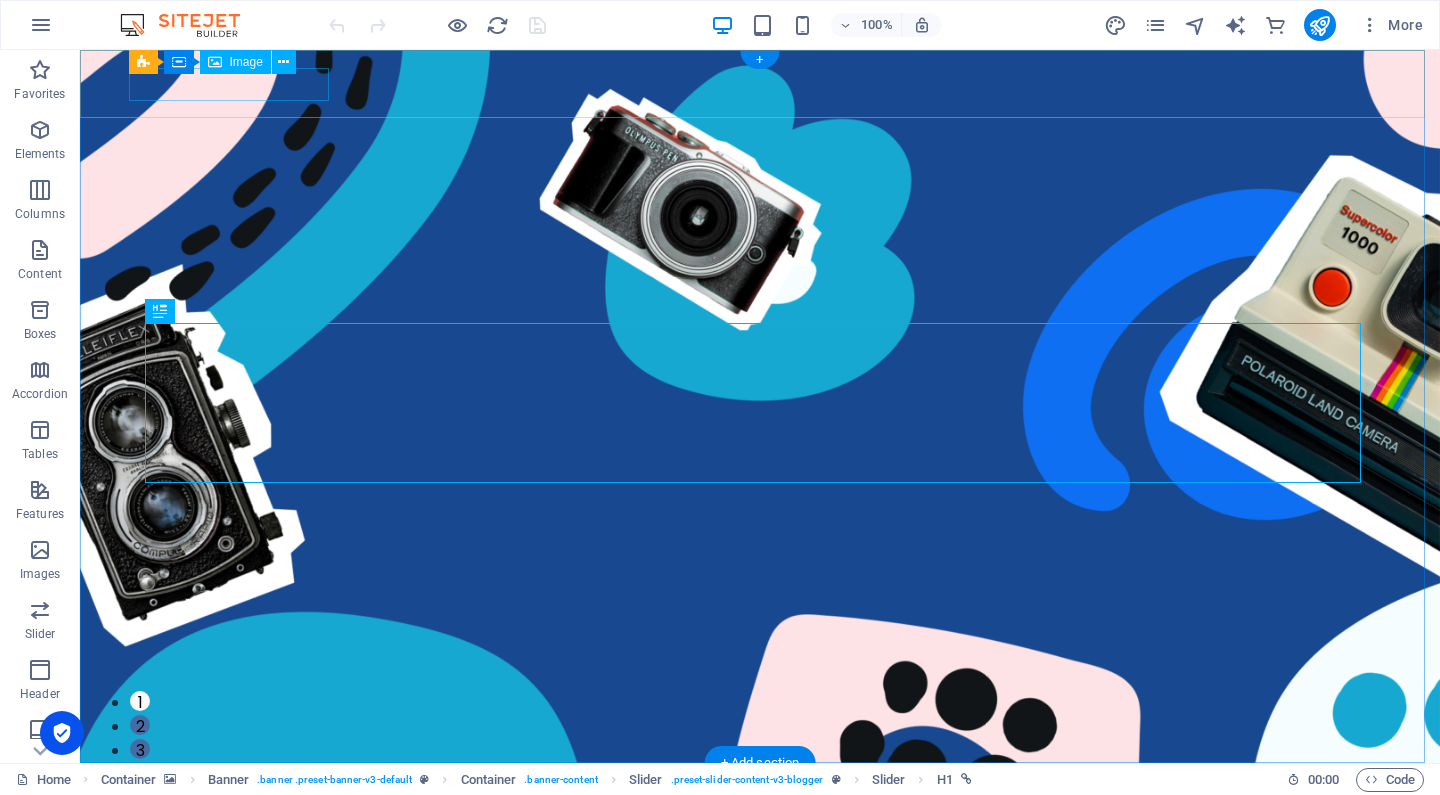 click at bounding box center [760, 795] 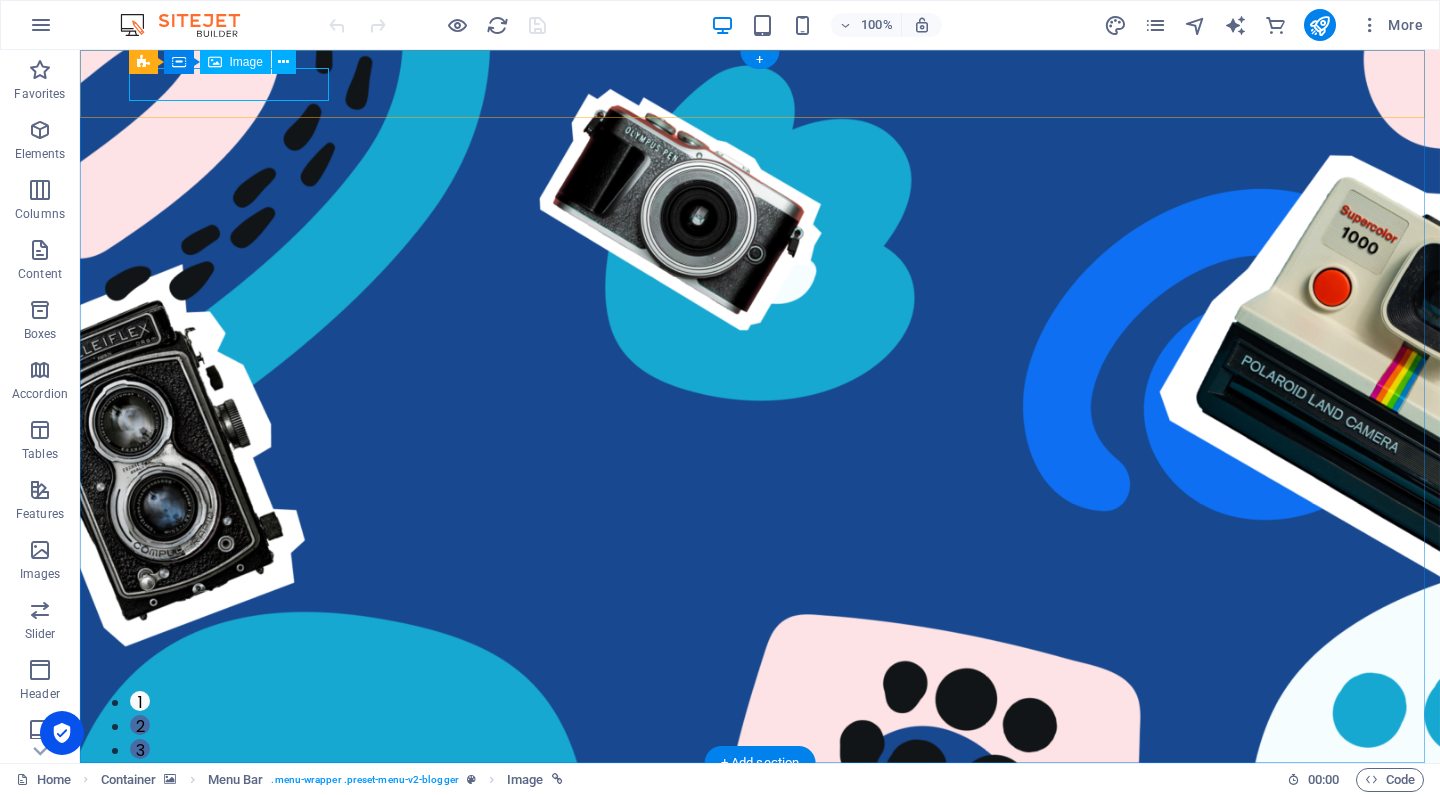 click on "Image" at bounding box center (246, 62) 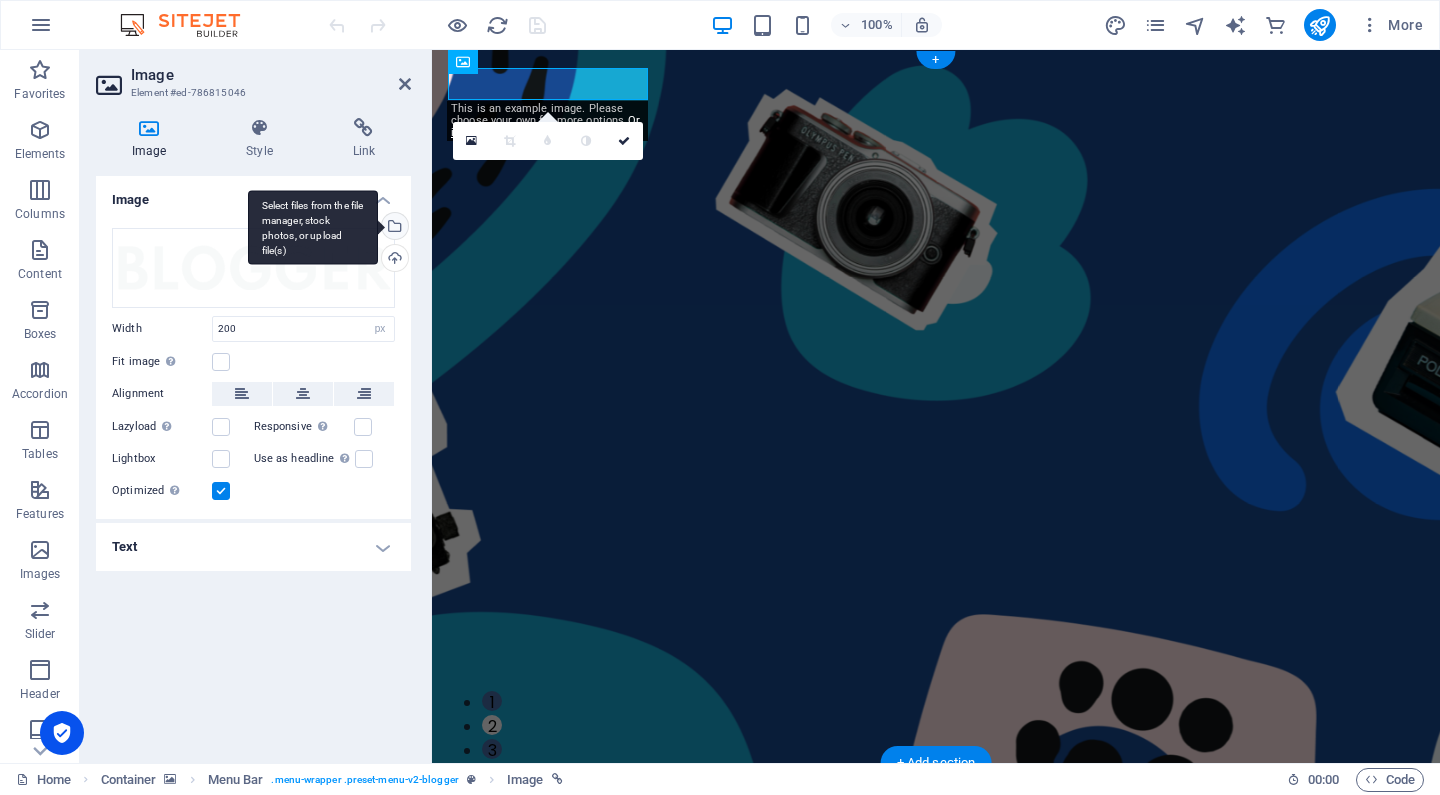 click on "Select files from the file manager, stock photos, or upload file(s)" at bounding box center (393, 228) 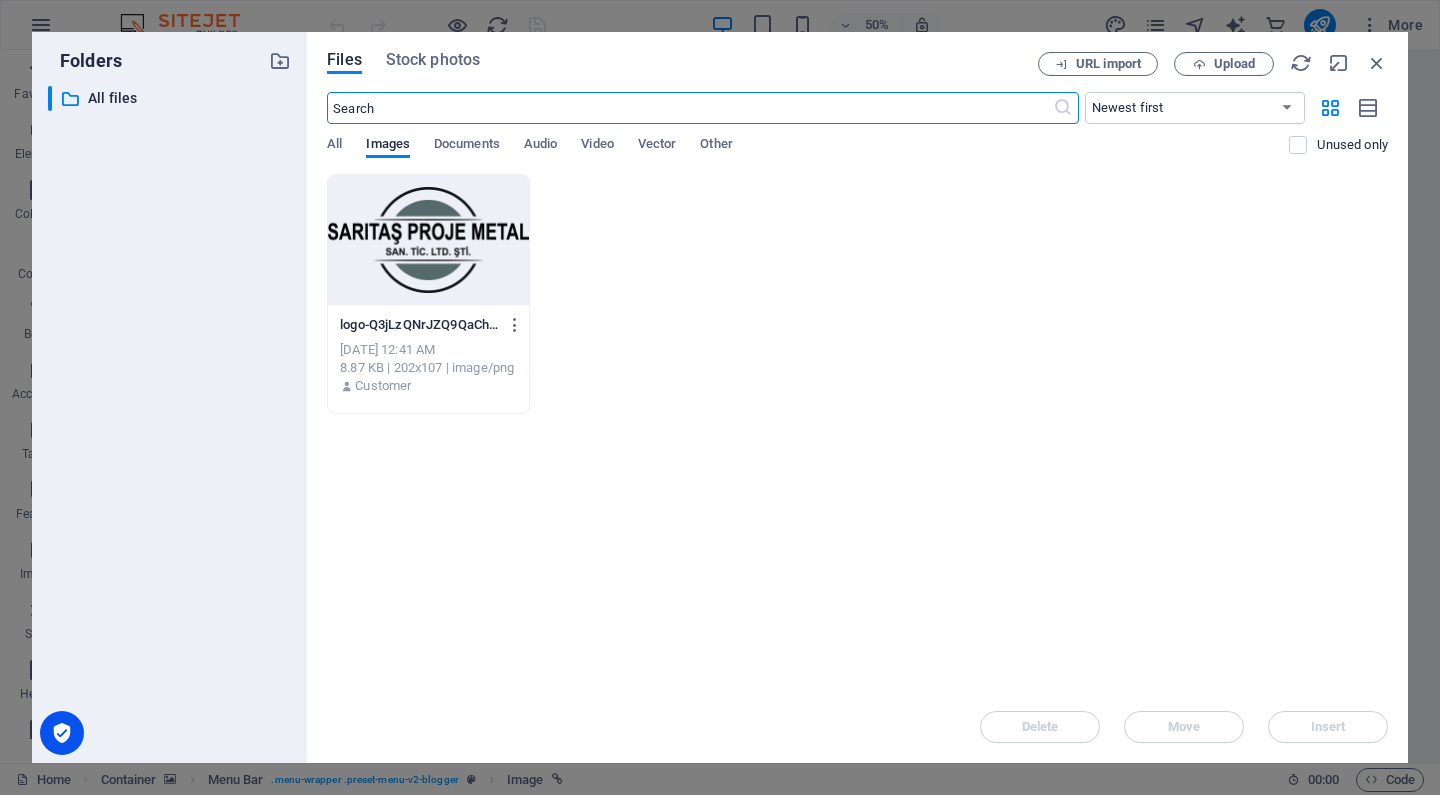 click at bounding box center [428, 240] 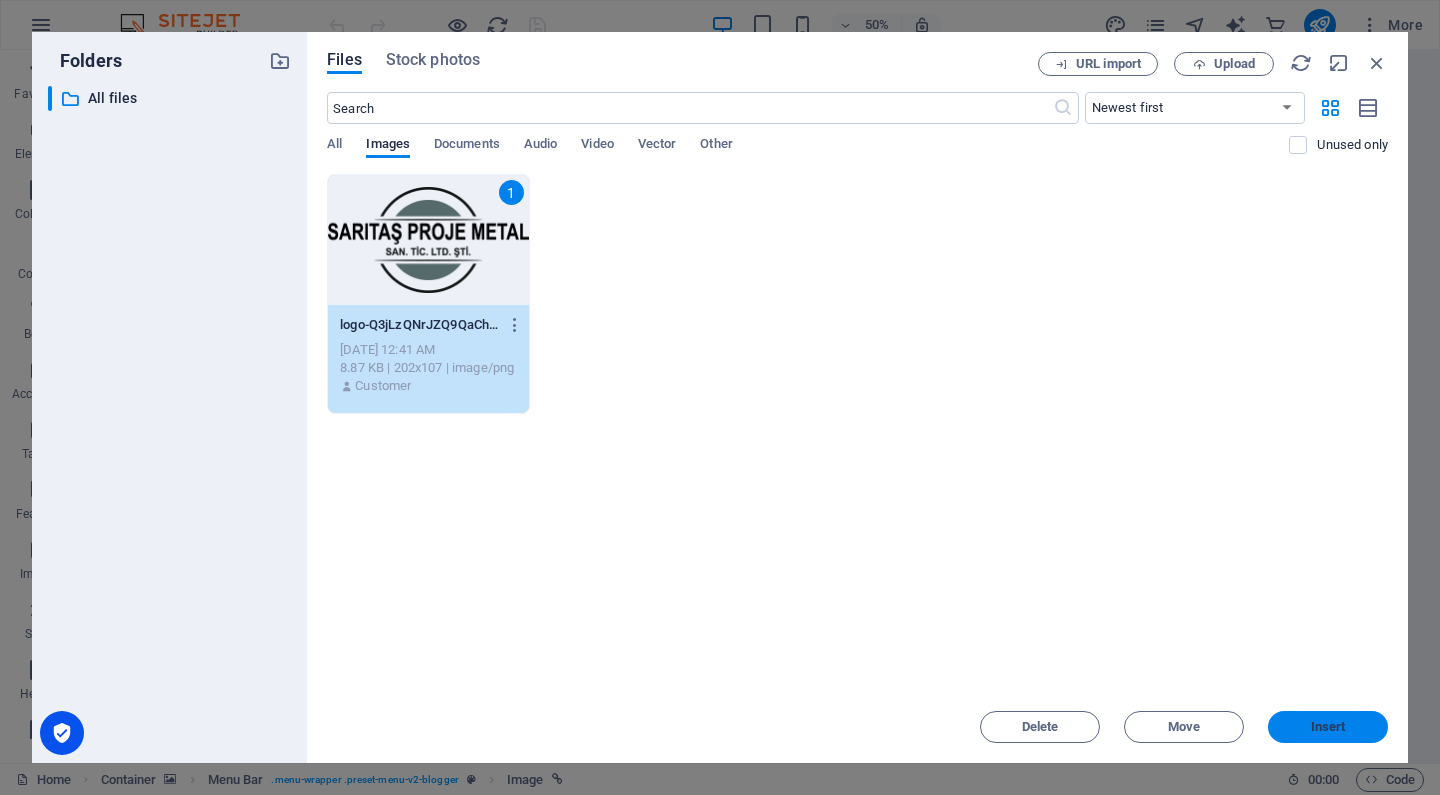click on "Insert" at bounding box center [1328, 727] 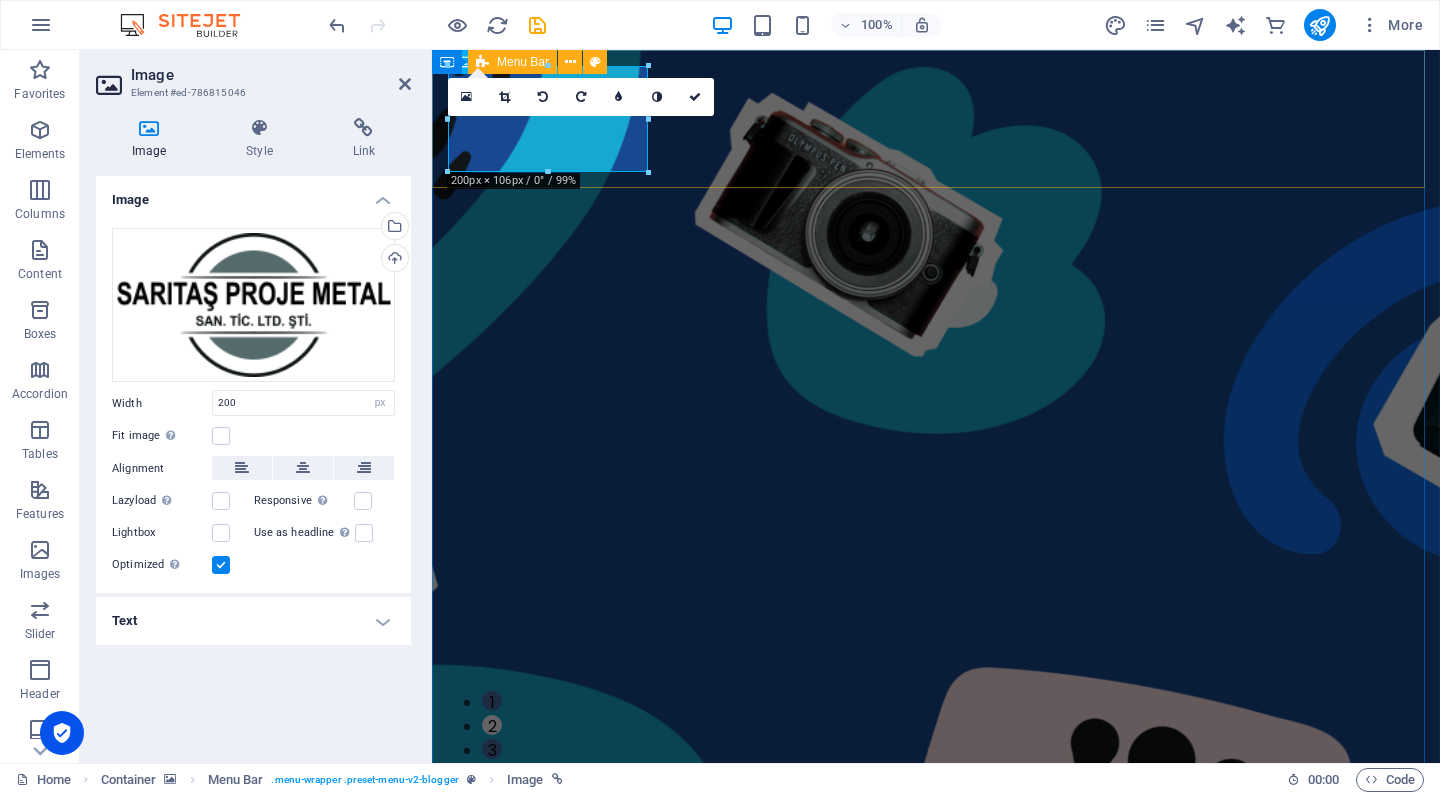 click on "Contact Us" at bounding box center (936, 1000) 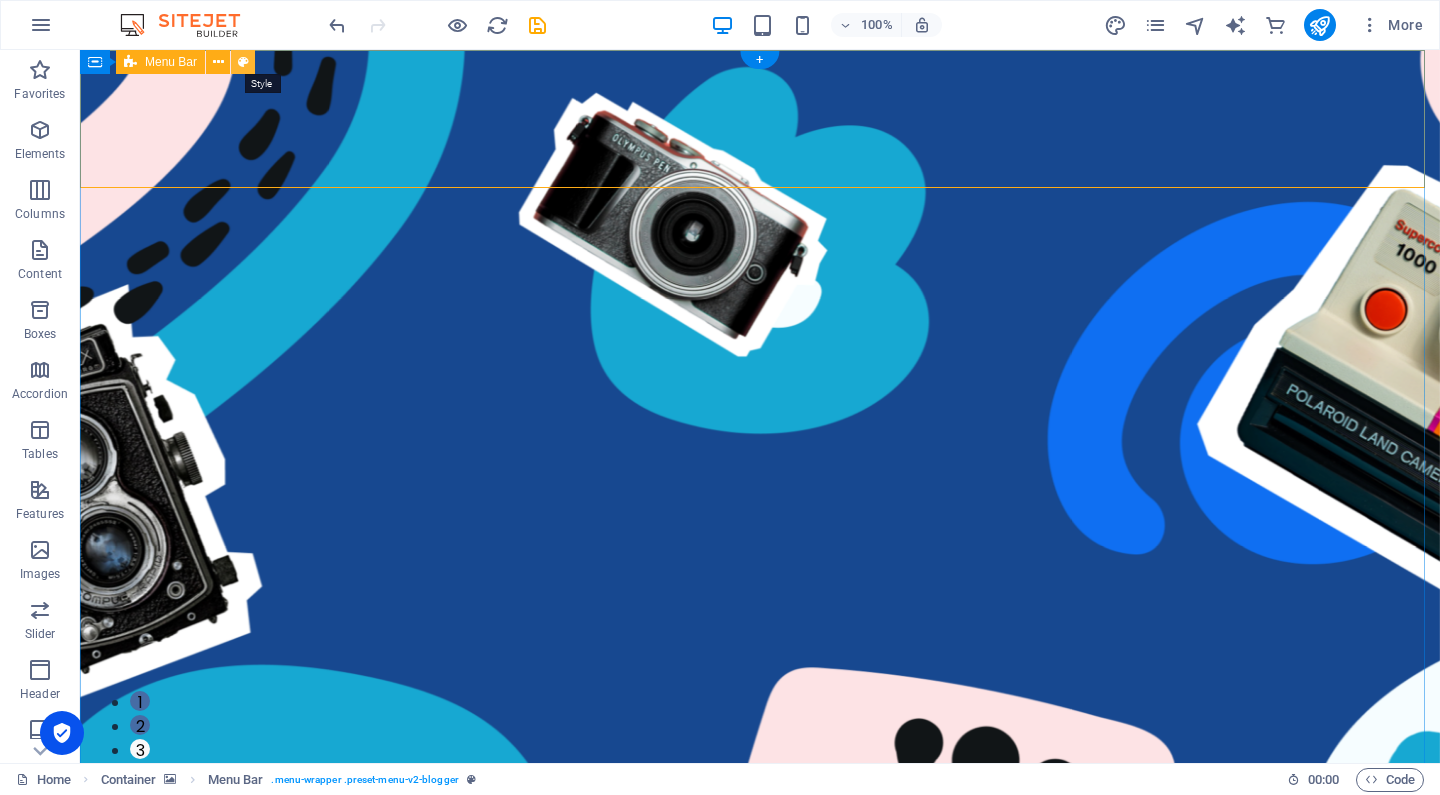 click at bounding box center [243, 62] 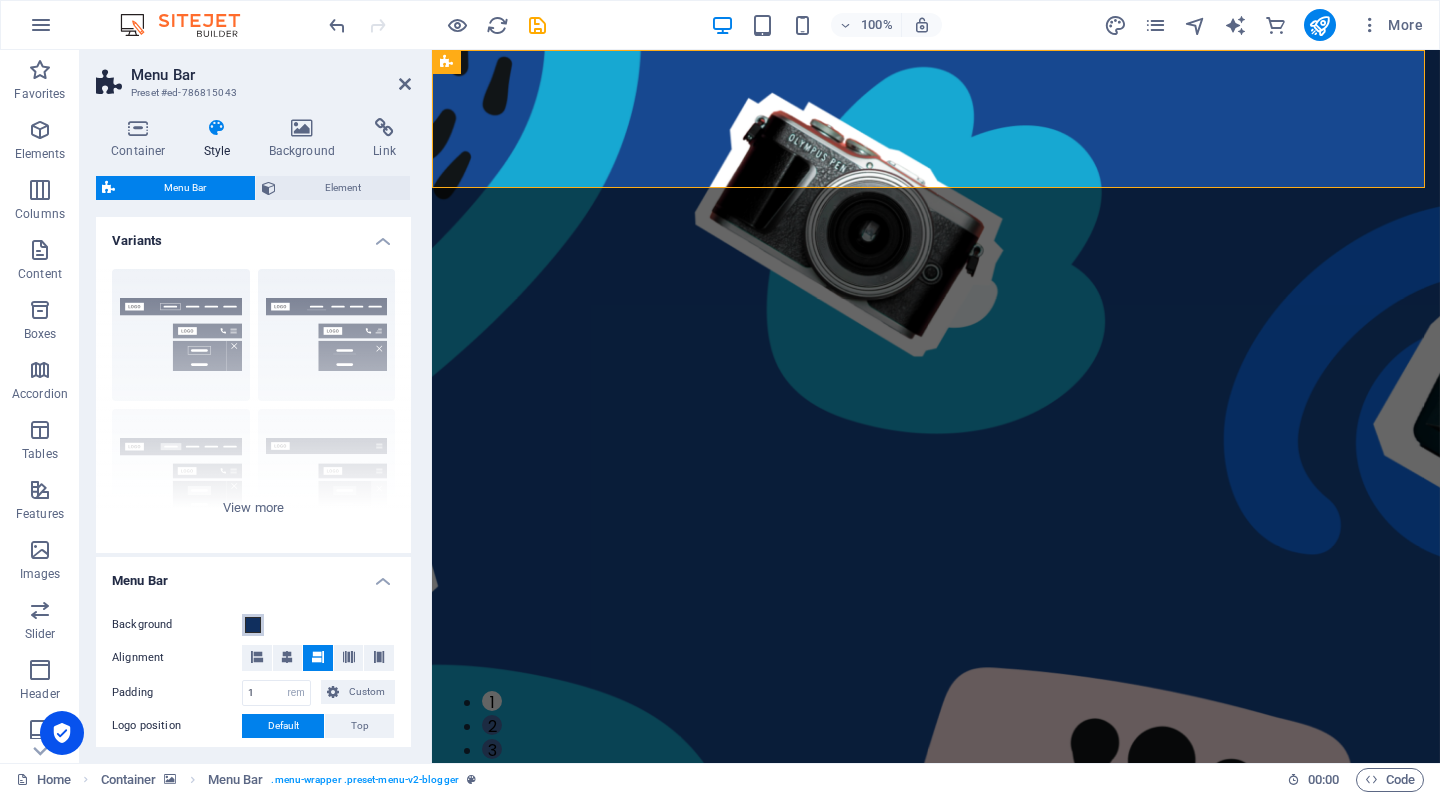 click at bounding box center [253, 625] 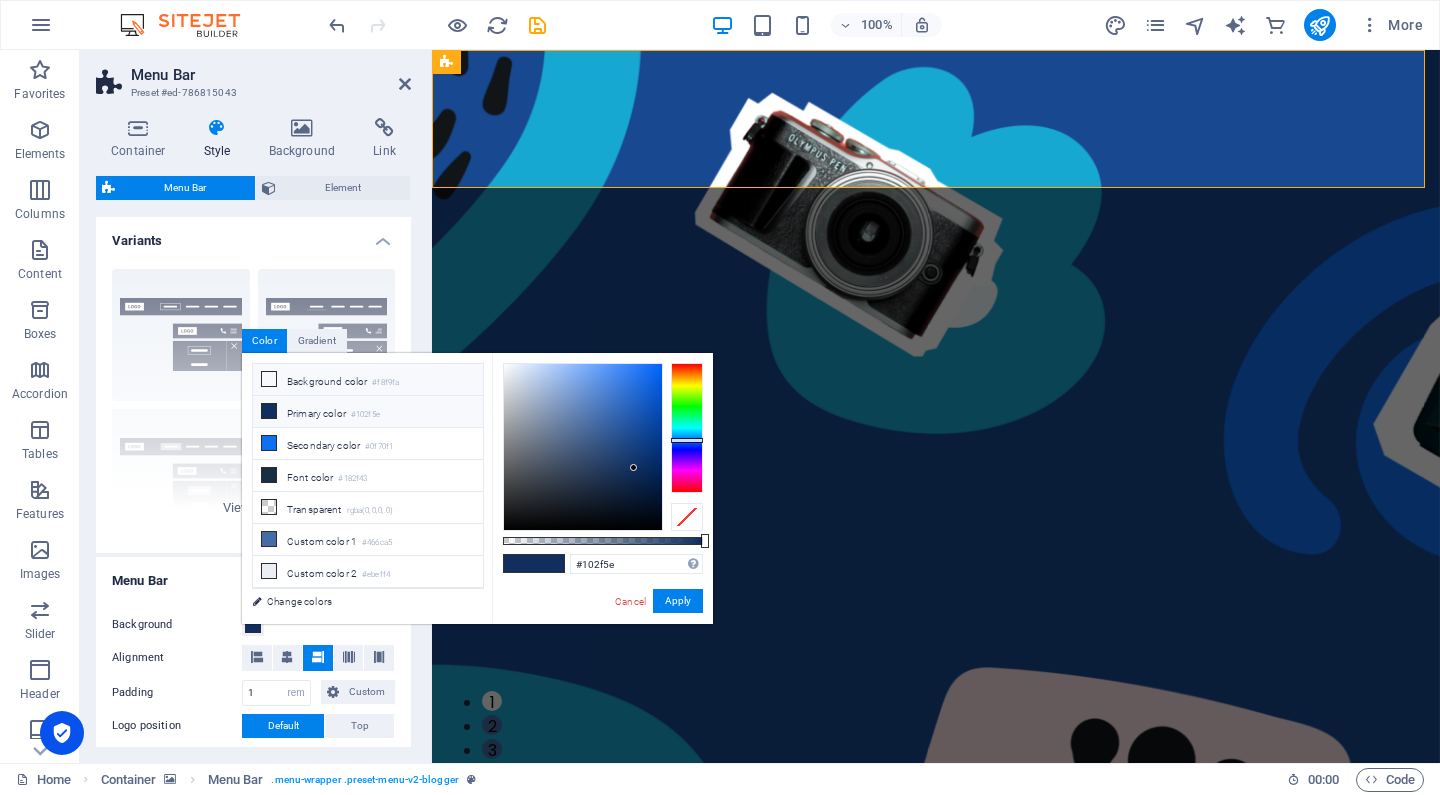 click on "Background color
#f8f9fa" at bounding box center [368, 380] 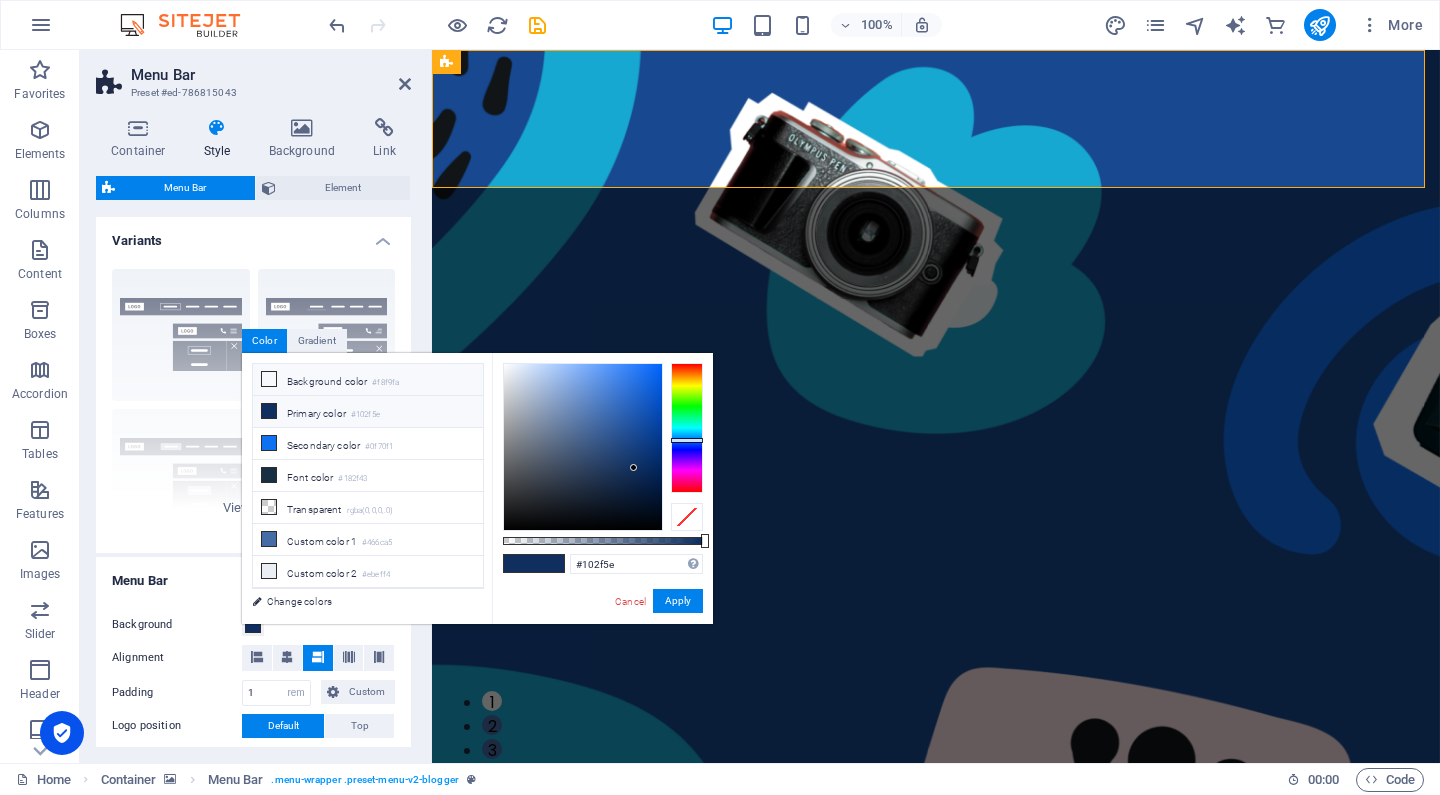 type on "#f8f9fa" 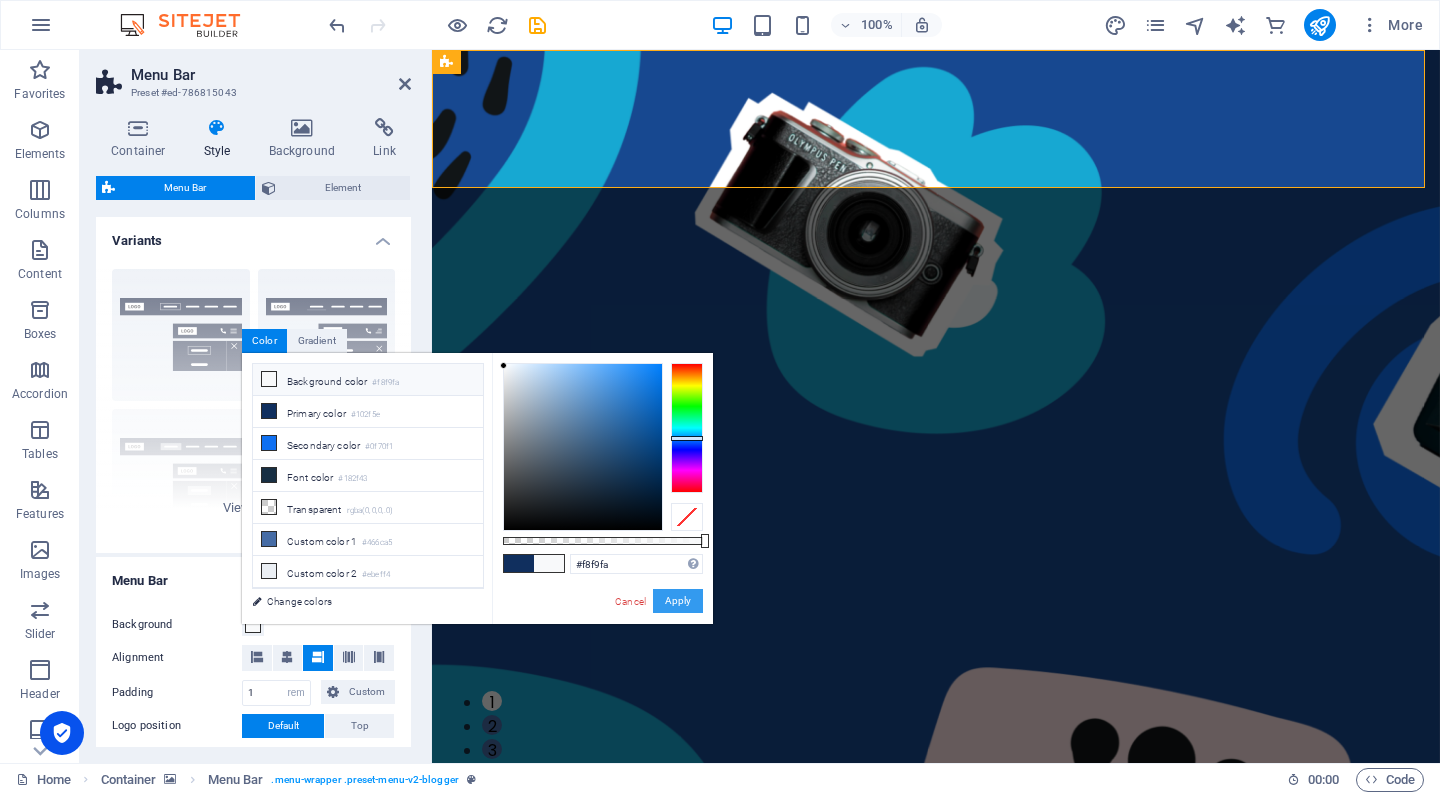 click on "Apply" at bounding box center (678, 601) 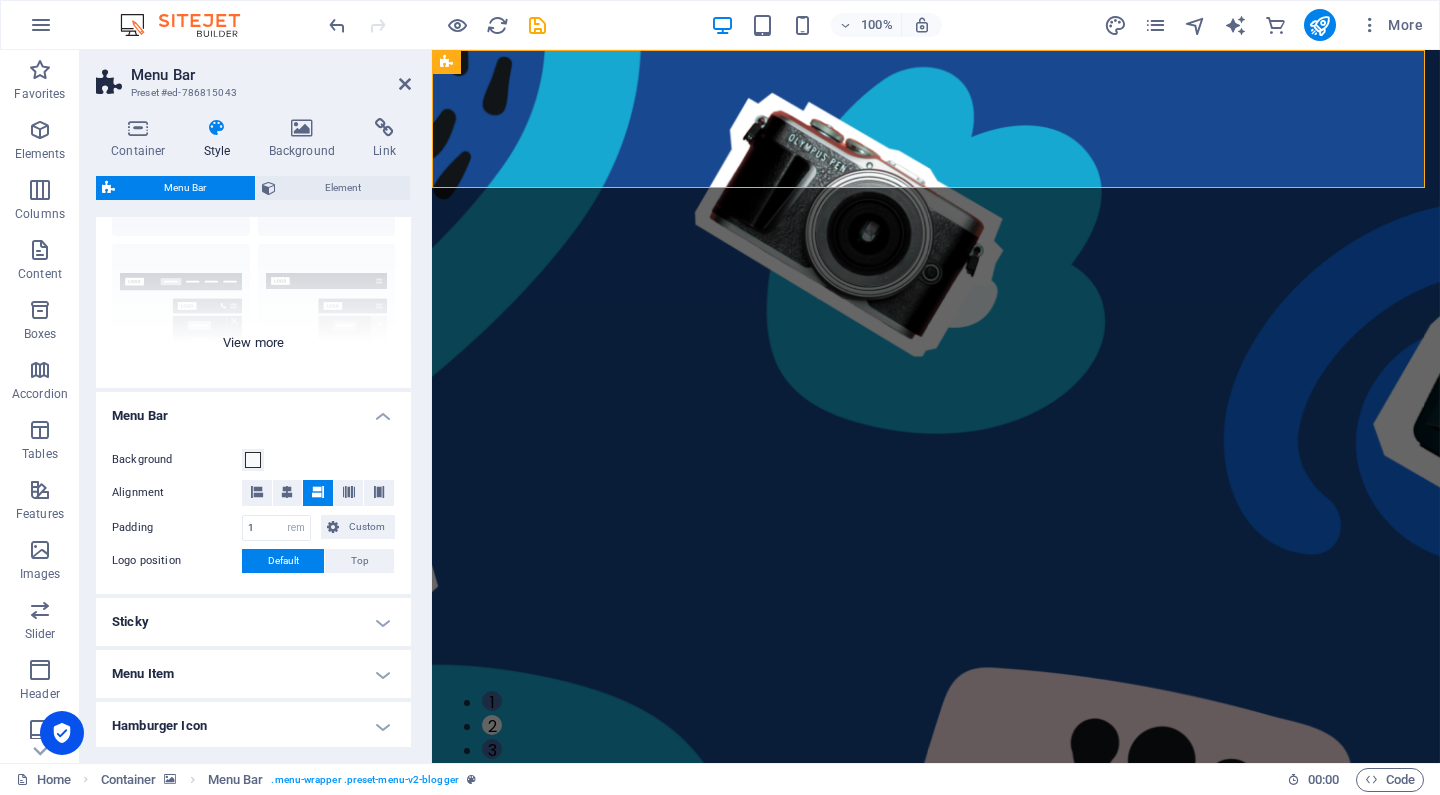 scroll, scrollTop: 139, scrollLeft: 0, axis: vertical 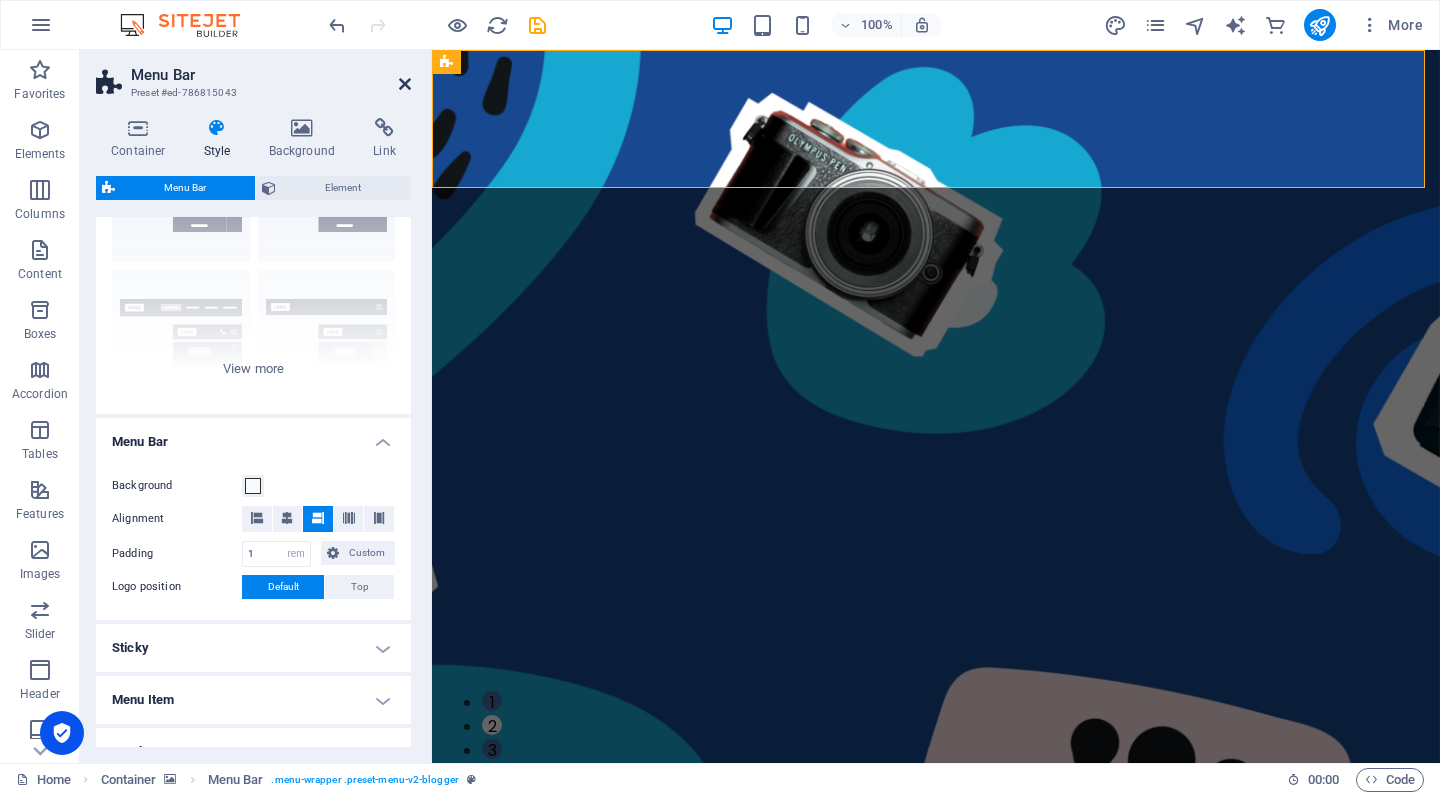 click at bounding box center [405, 84] 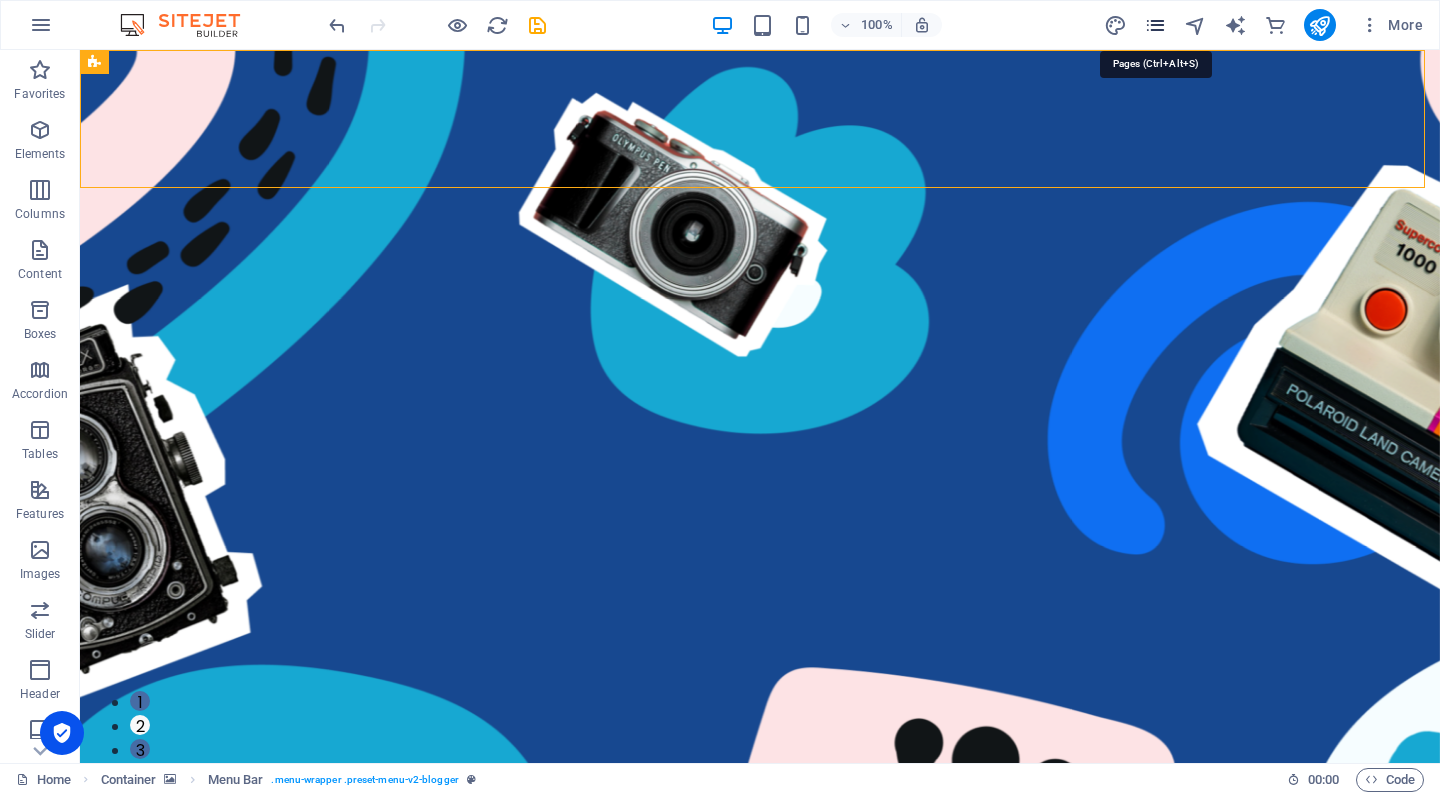 click at bounding box center (1155, 25) 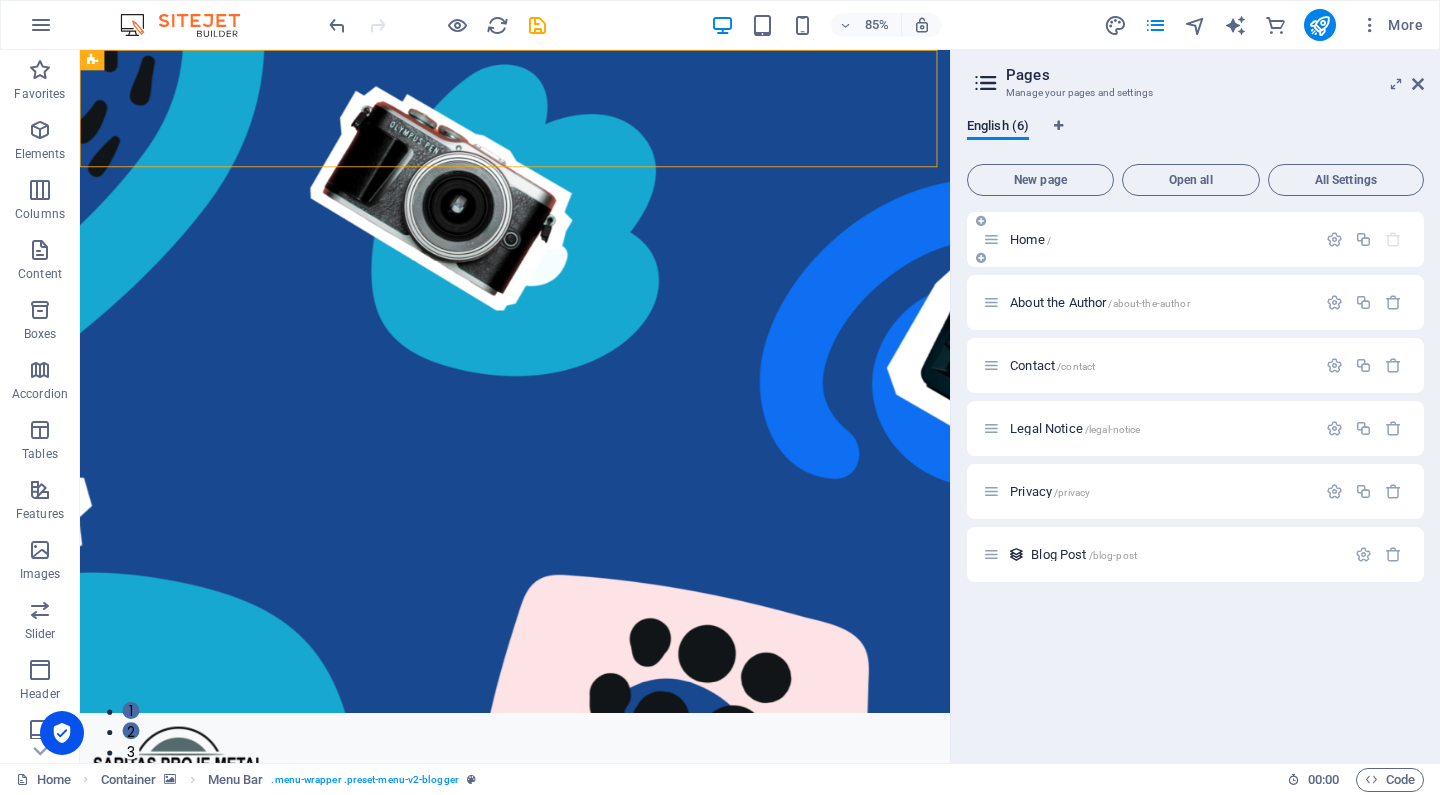 click at bounding box center (991, 239) 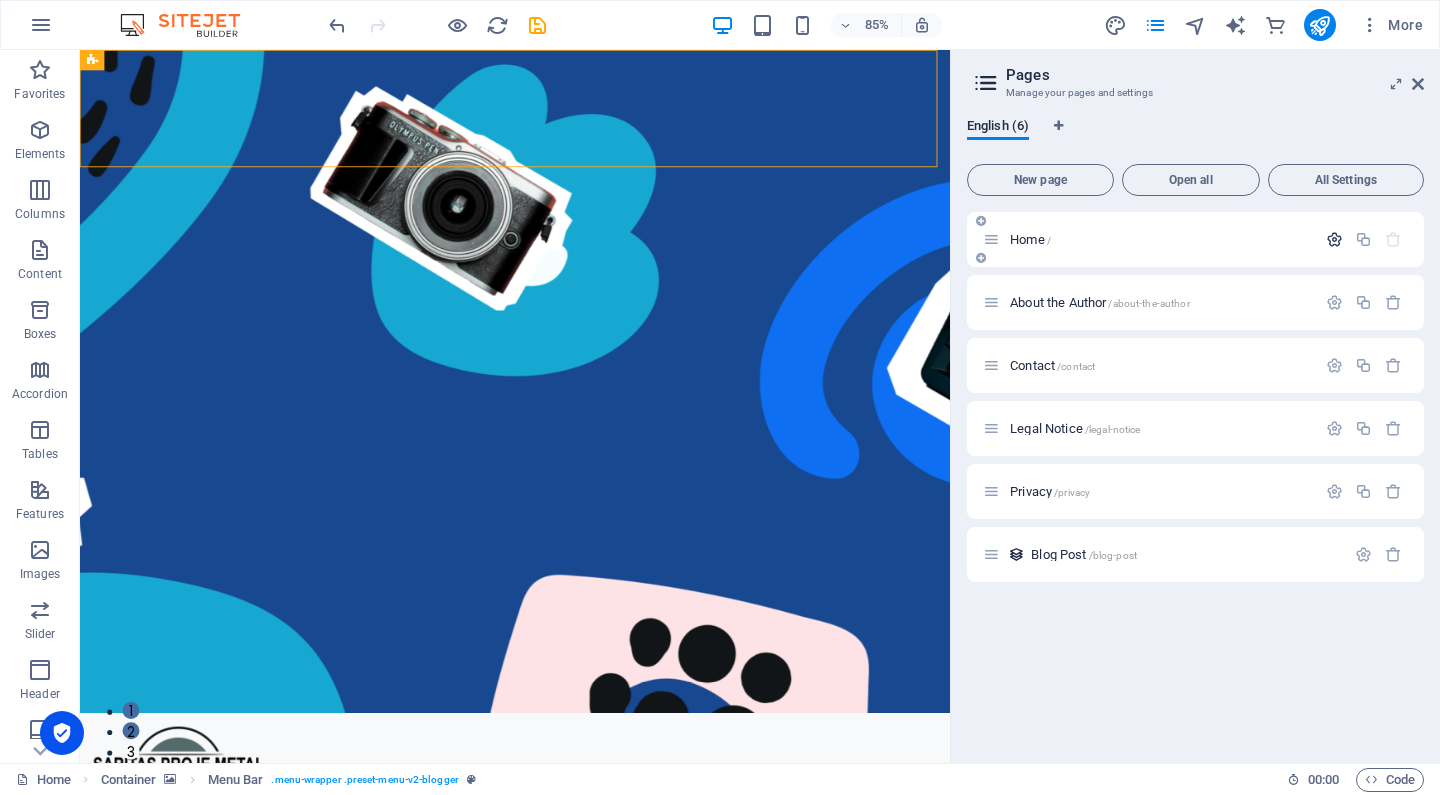 click at bounding box center [1334, 239] 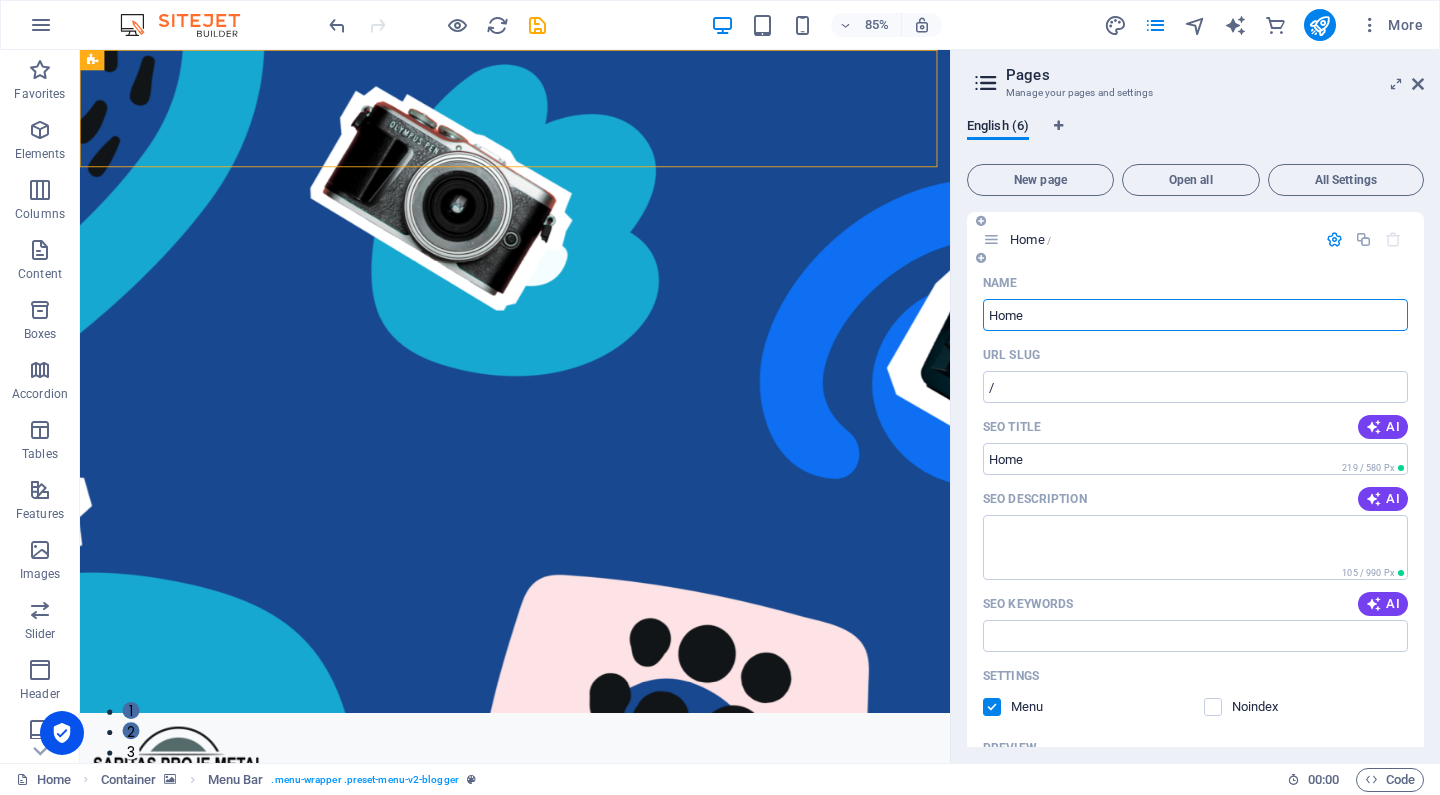 click on "Home" at bounding box center [1195, 315] 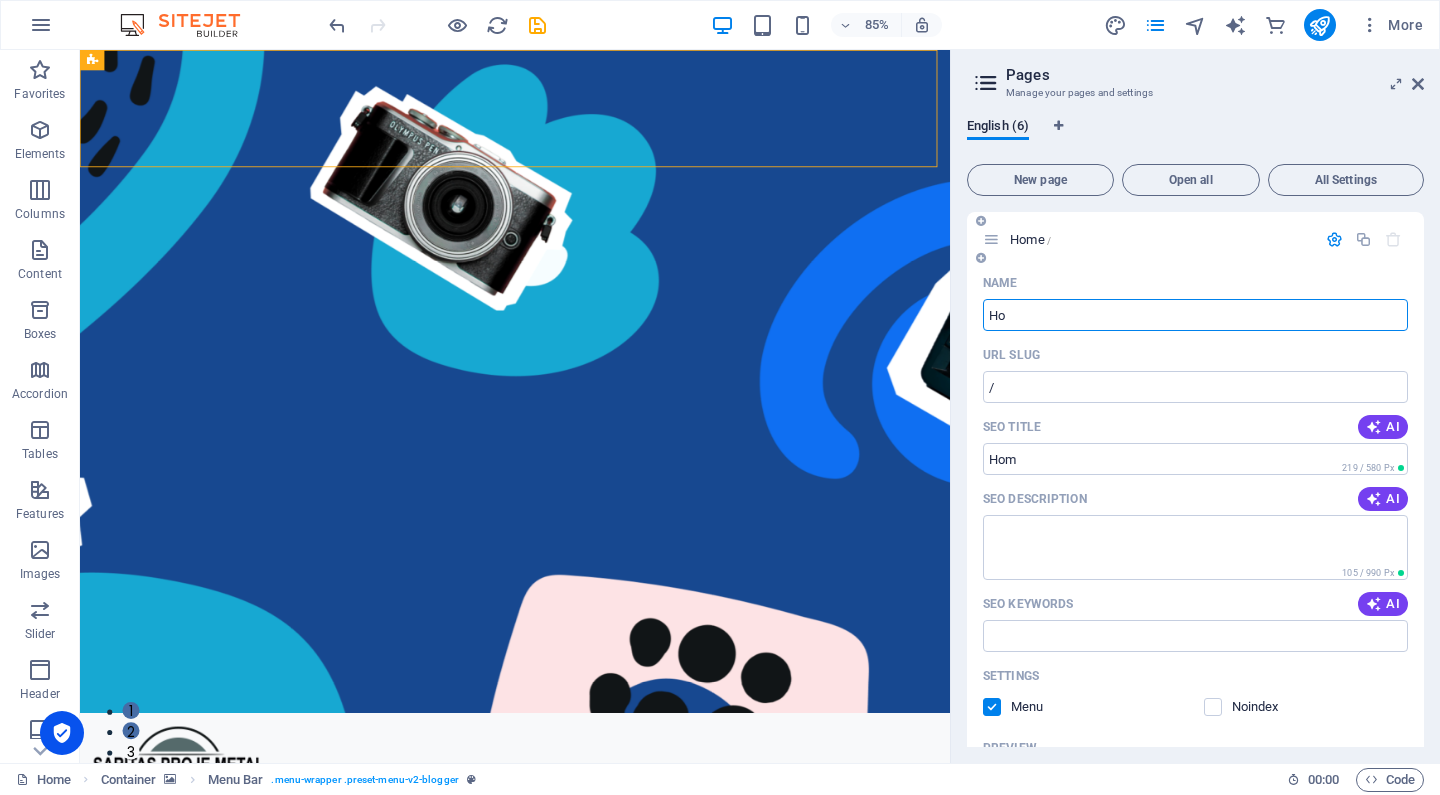 type on "H" 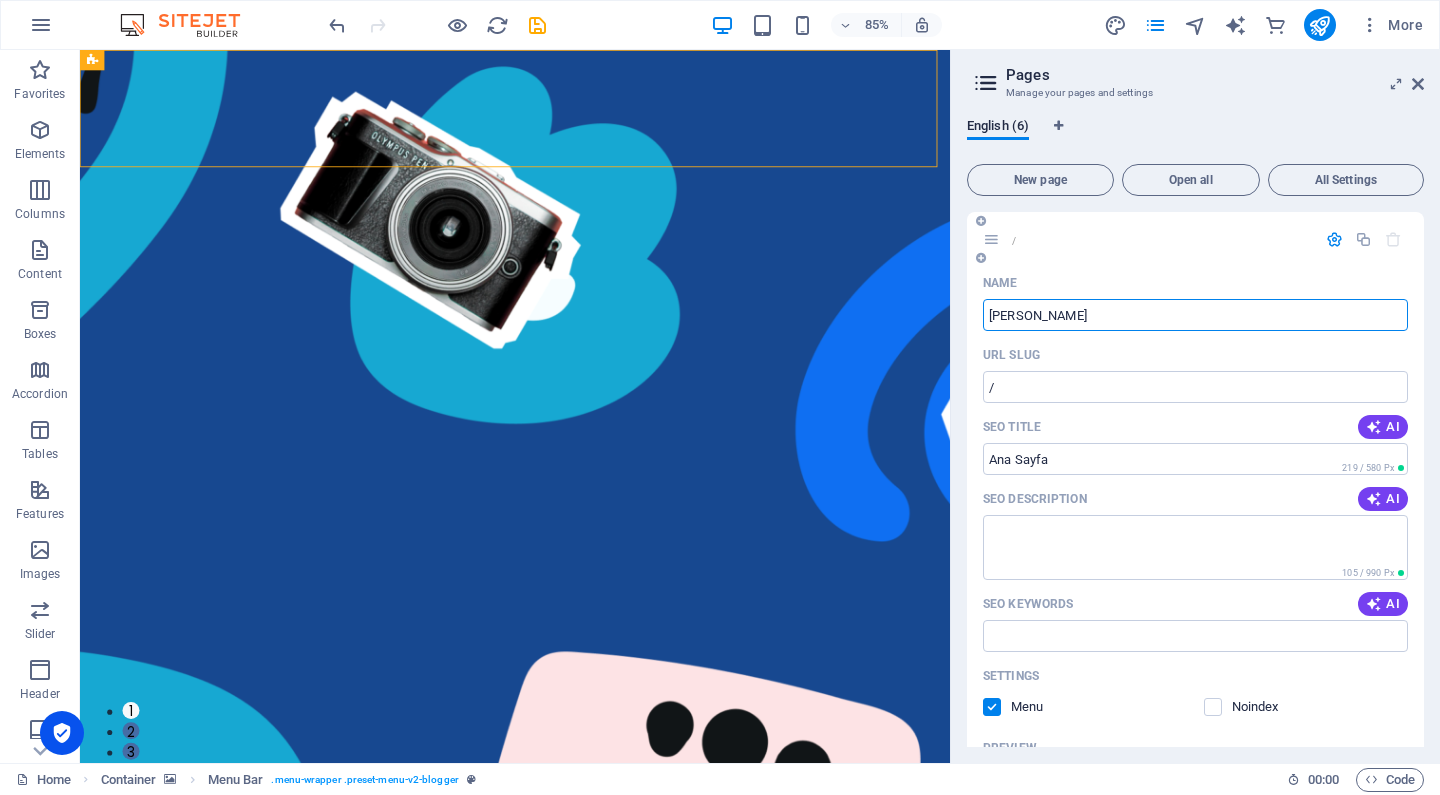 type on "[PERSON_NAME]" 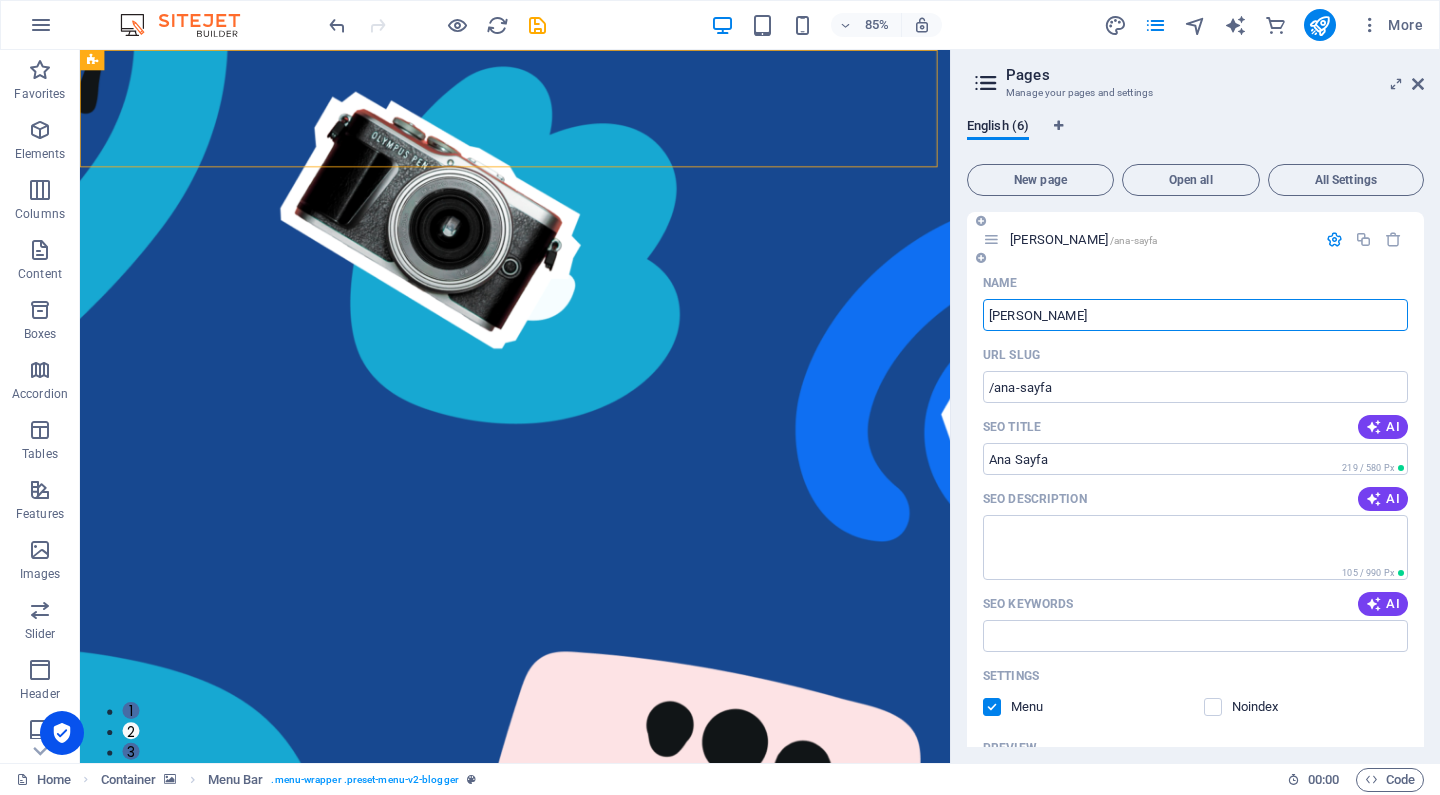 scroll, scrollTop: 0, scrollLeft: 0, axis: both 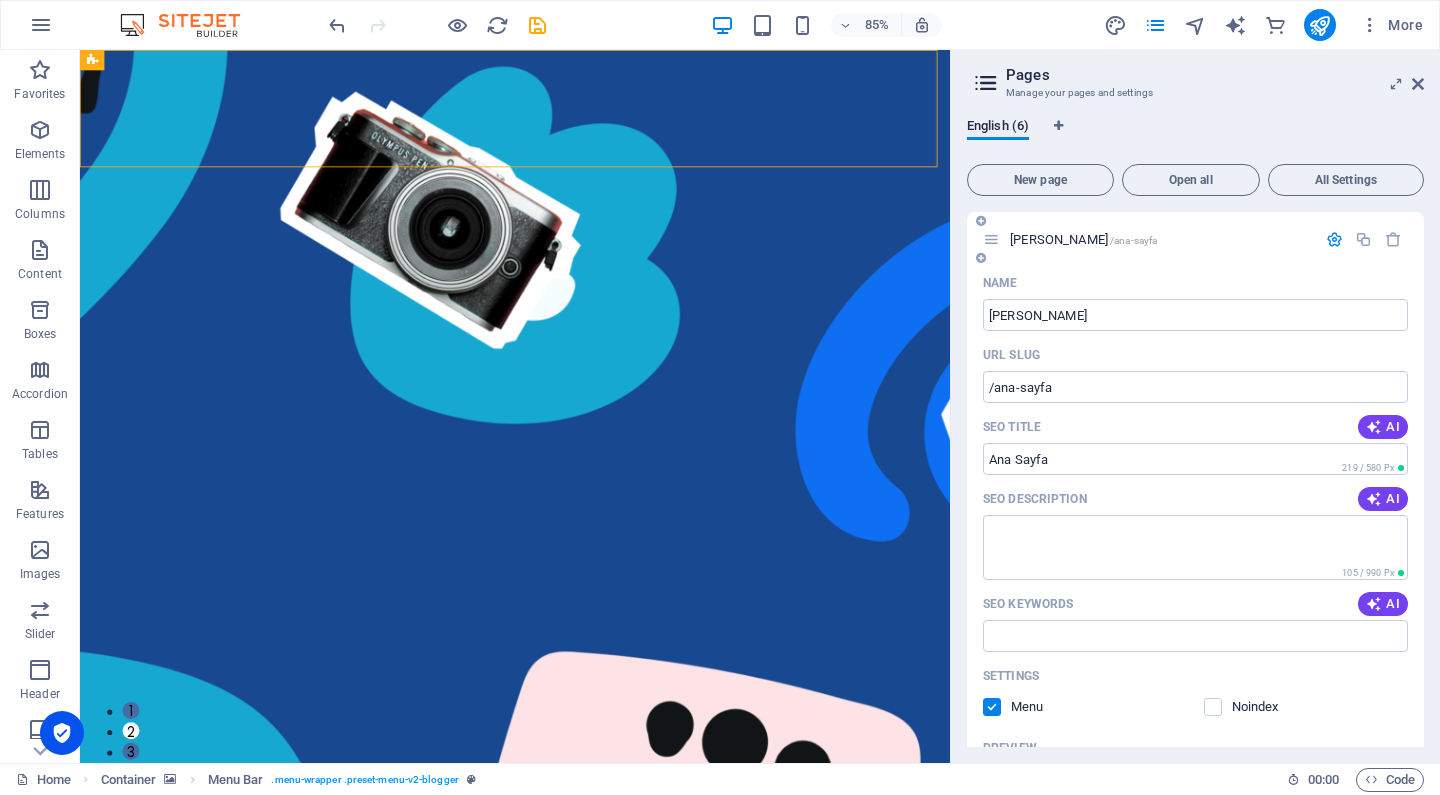 click at bounding box center (1334, 239) 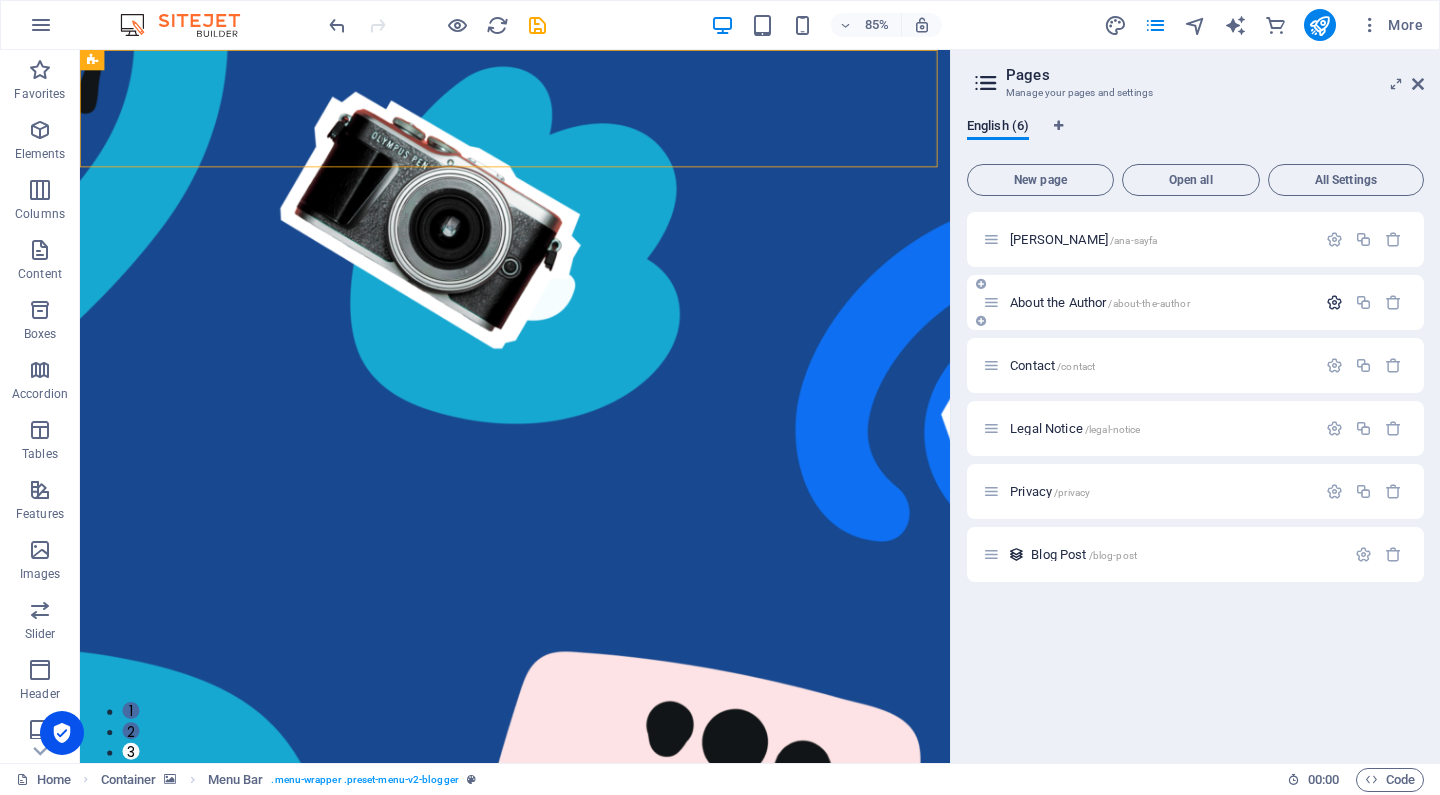 click at bounding box center (1334, 302) 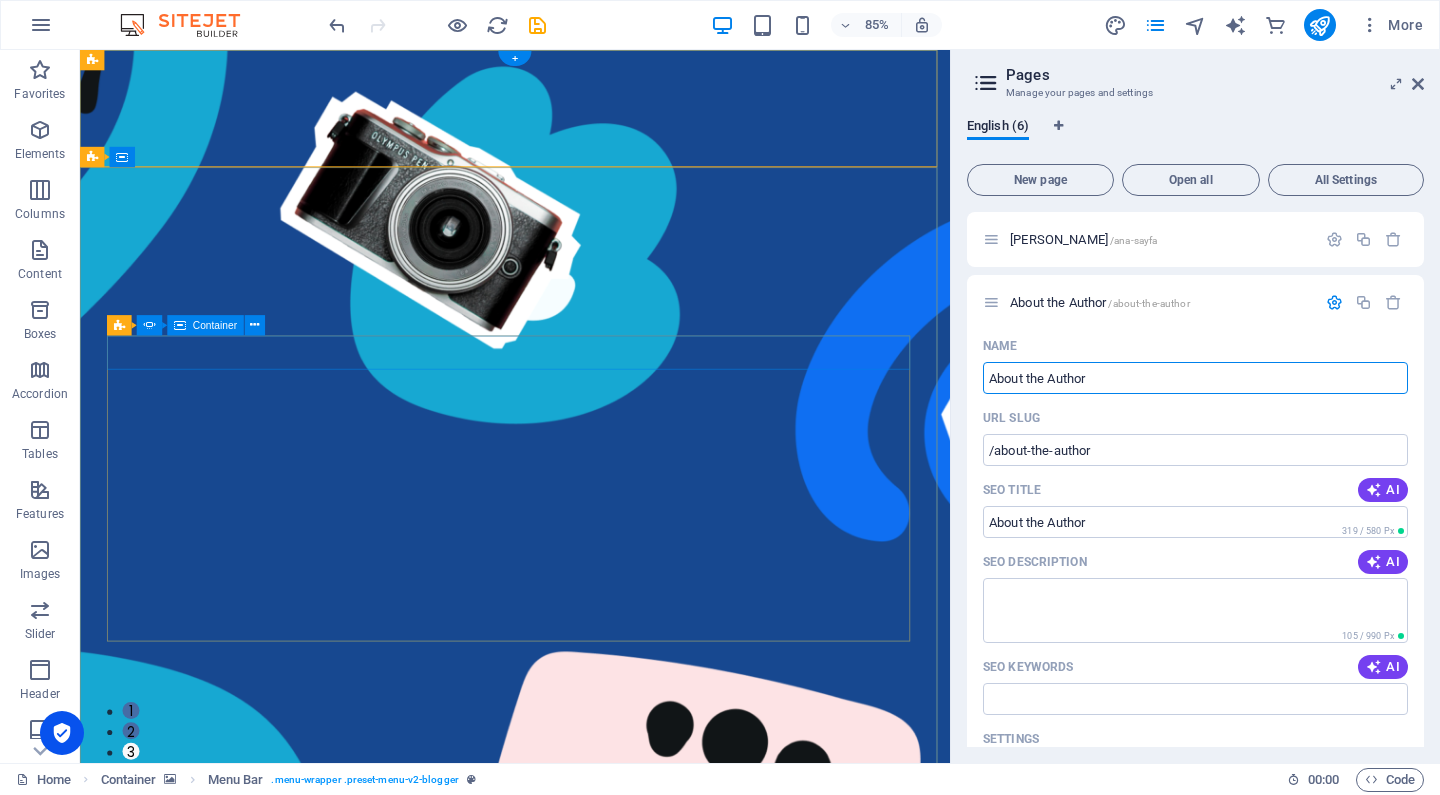 drag, startPoint x: 1212, startPoint y: 430, endPoint x: 1018, endPoint y: 426, distance: 194.04123 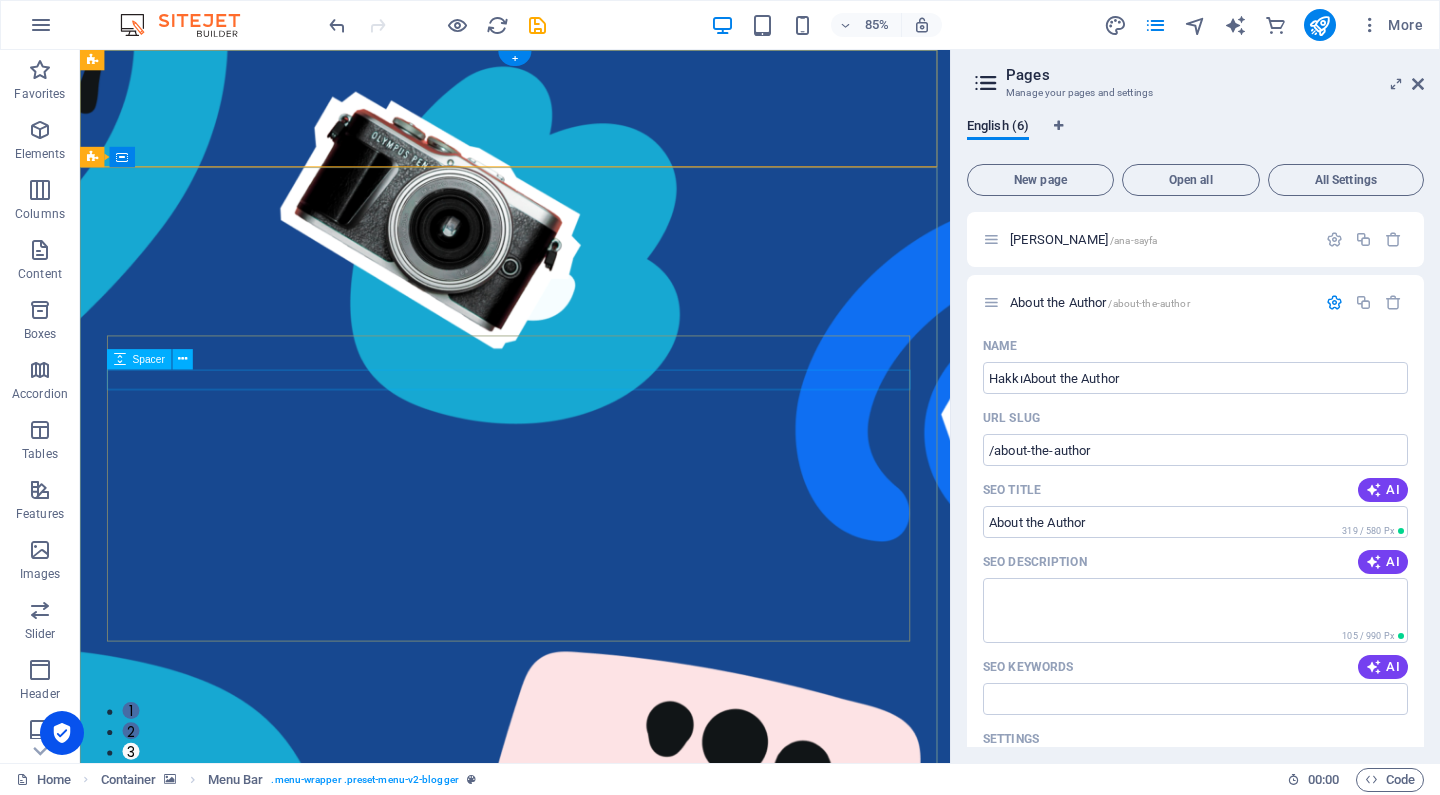 type on "HakkıAbout the Author" 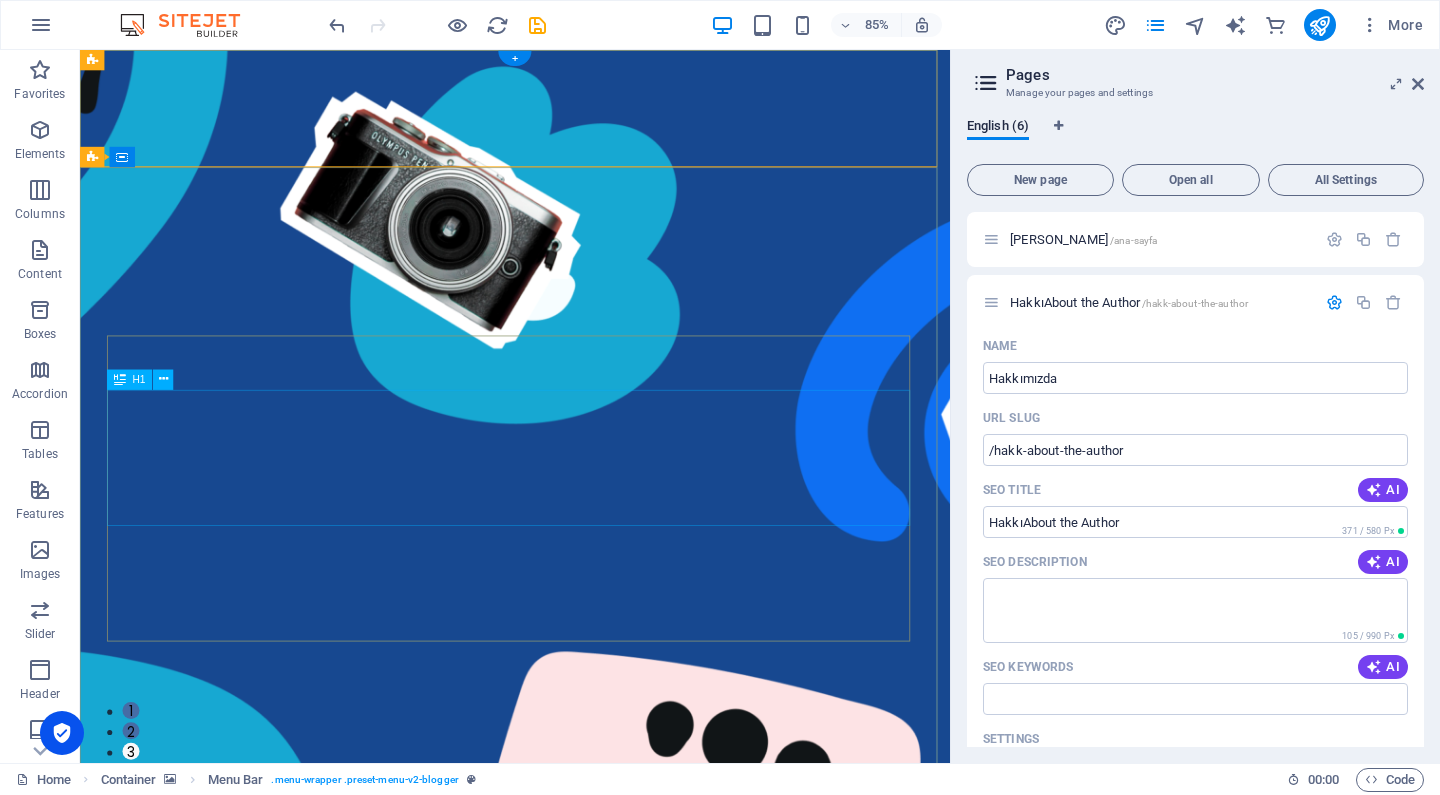 type on "Hakkımızda" 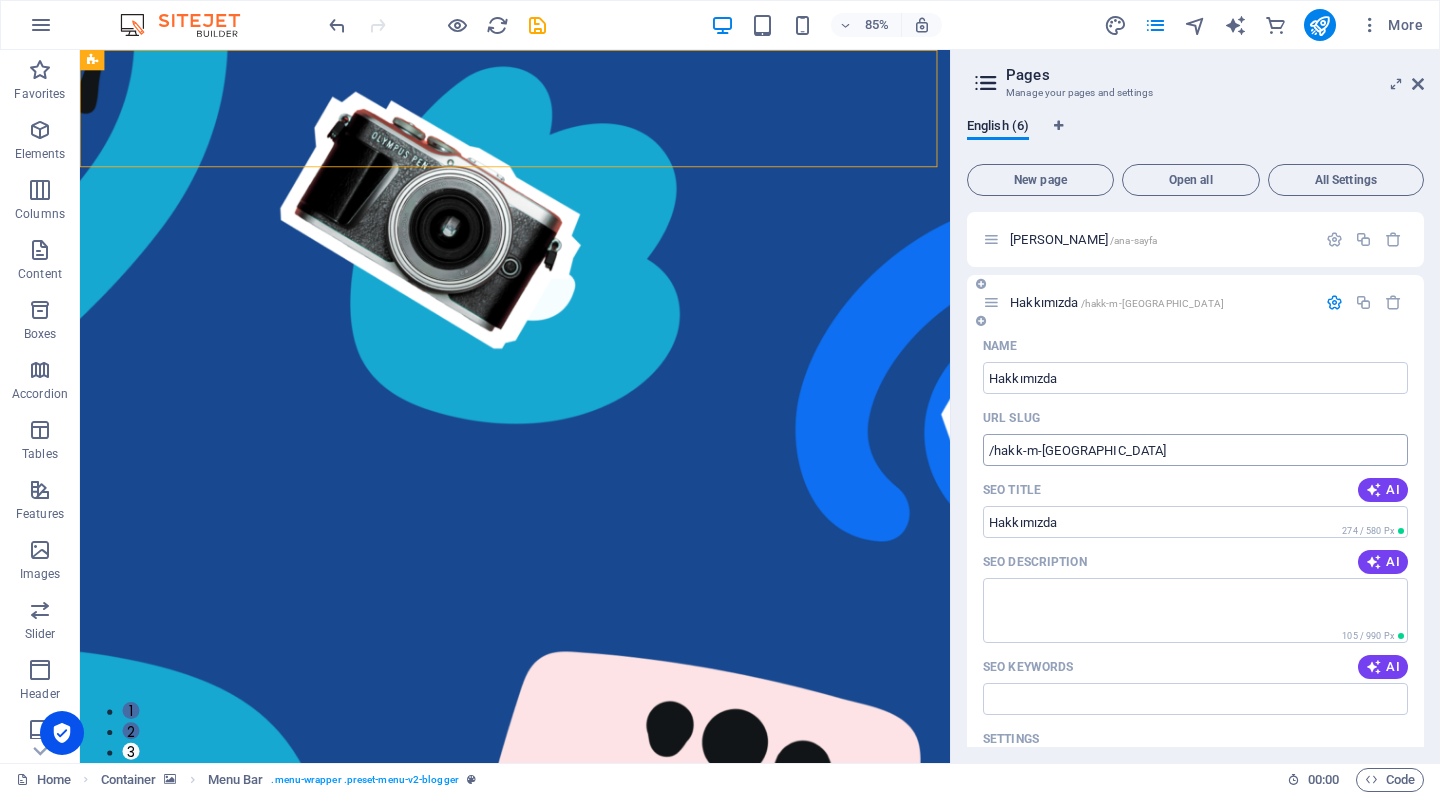 click on "/hakk-m-zda" at bounding box center (1195, 450) 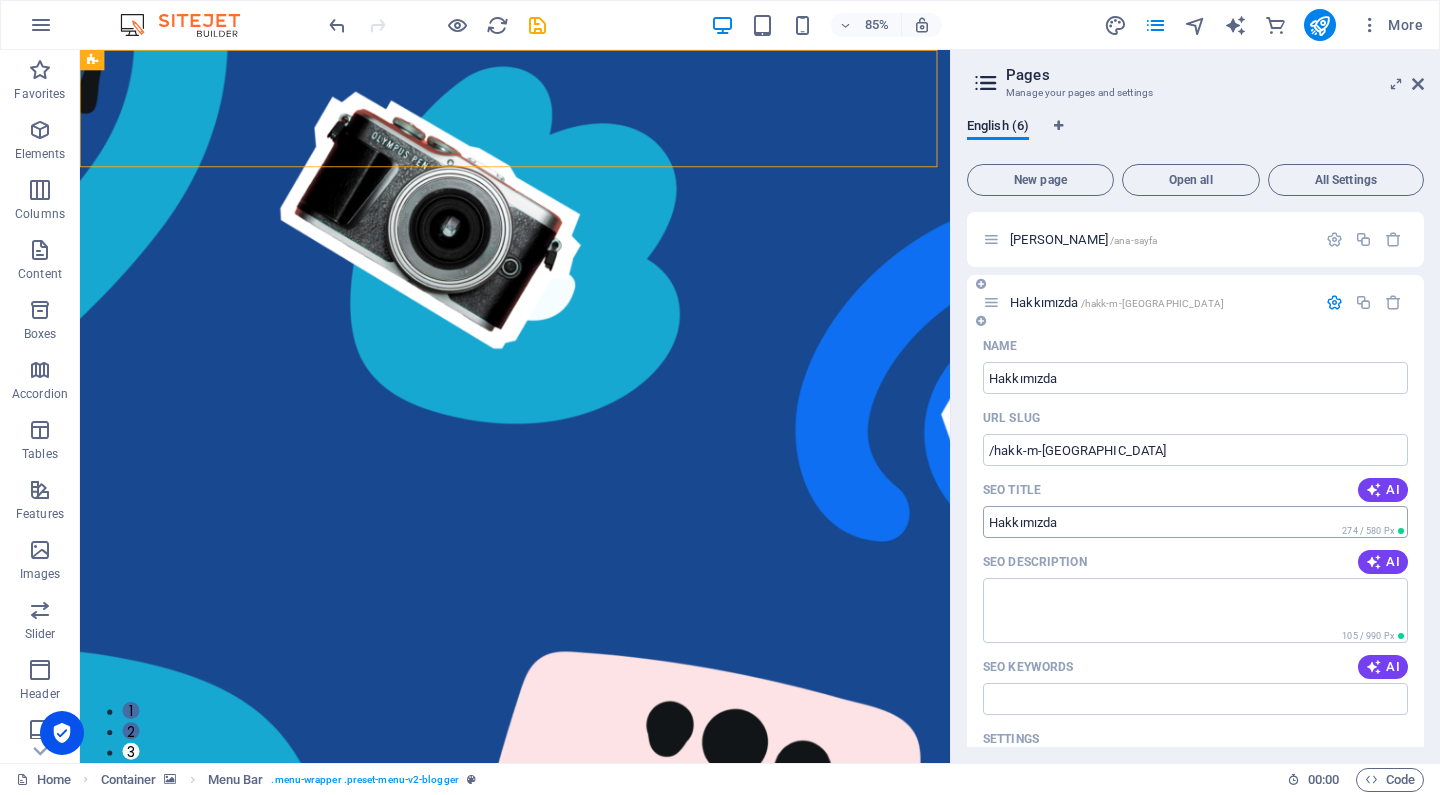 click on "Hakkımızda" 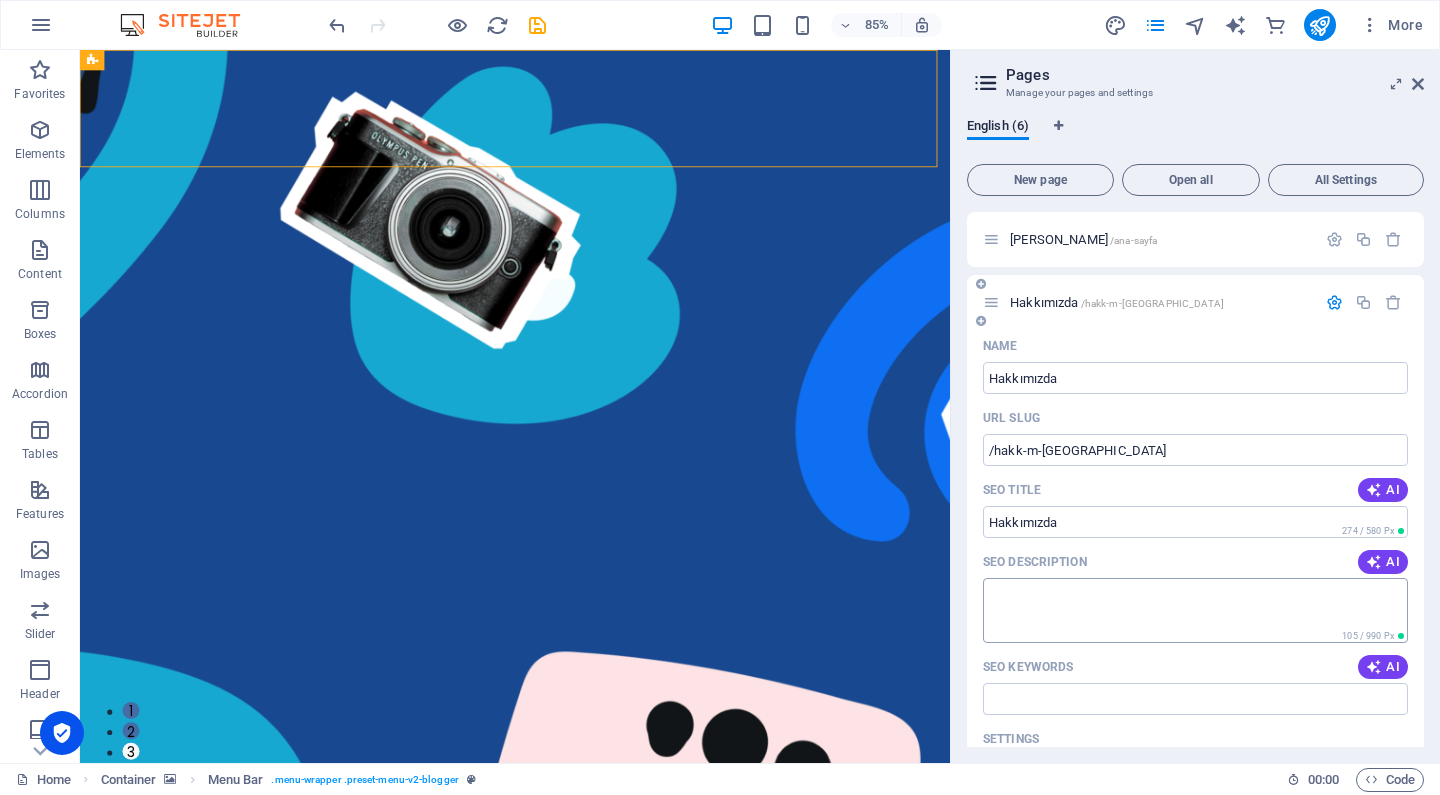 click on "SEO Description" 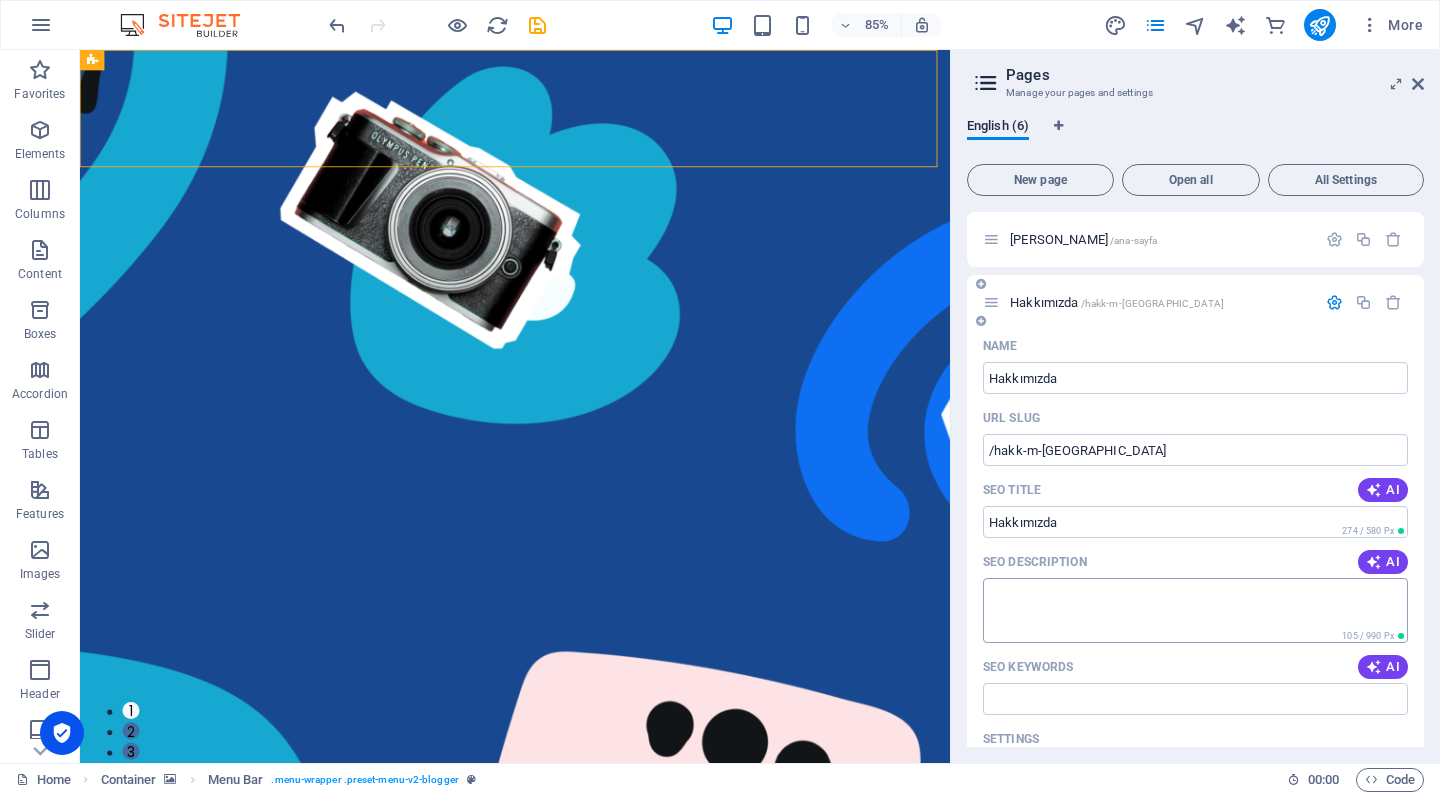 click on "SEO Description" 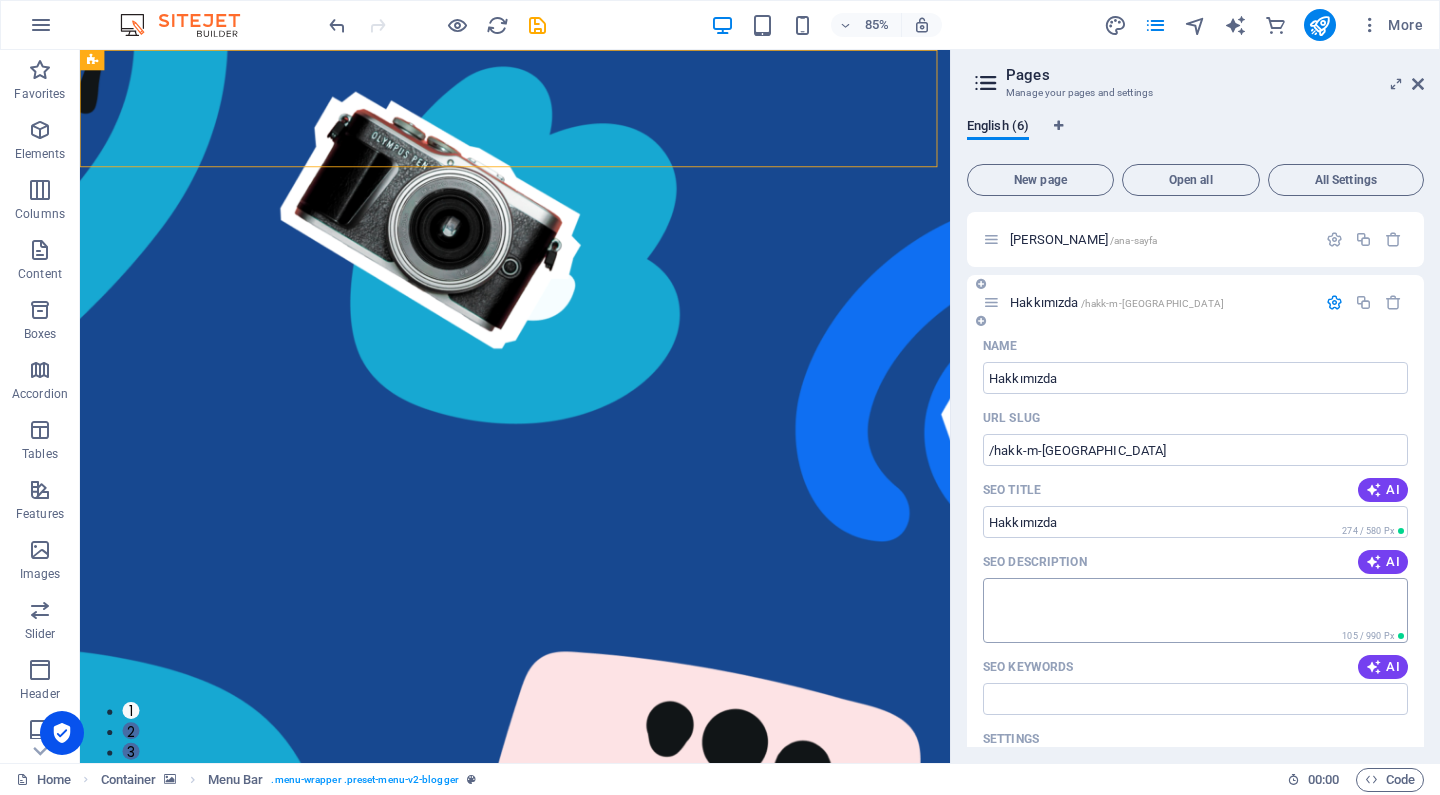 click on "SEO Description" 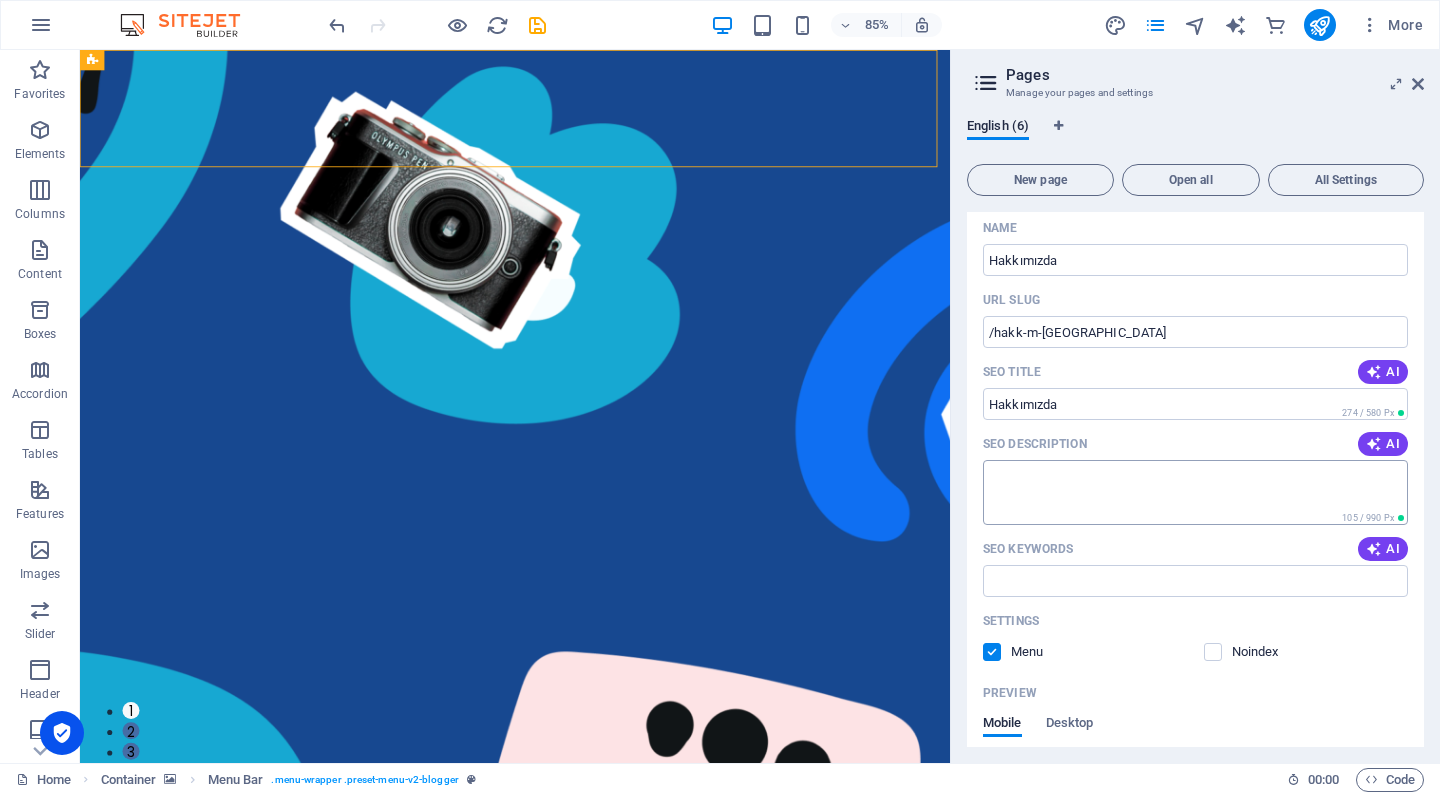 scroll, scrollTop: 151, scrollLeft: 0, axis: vertical 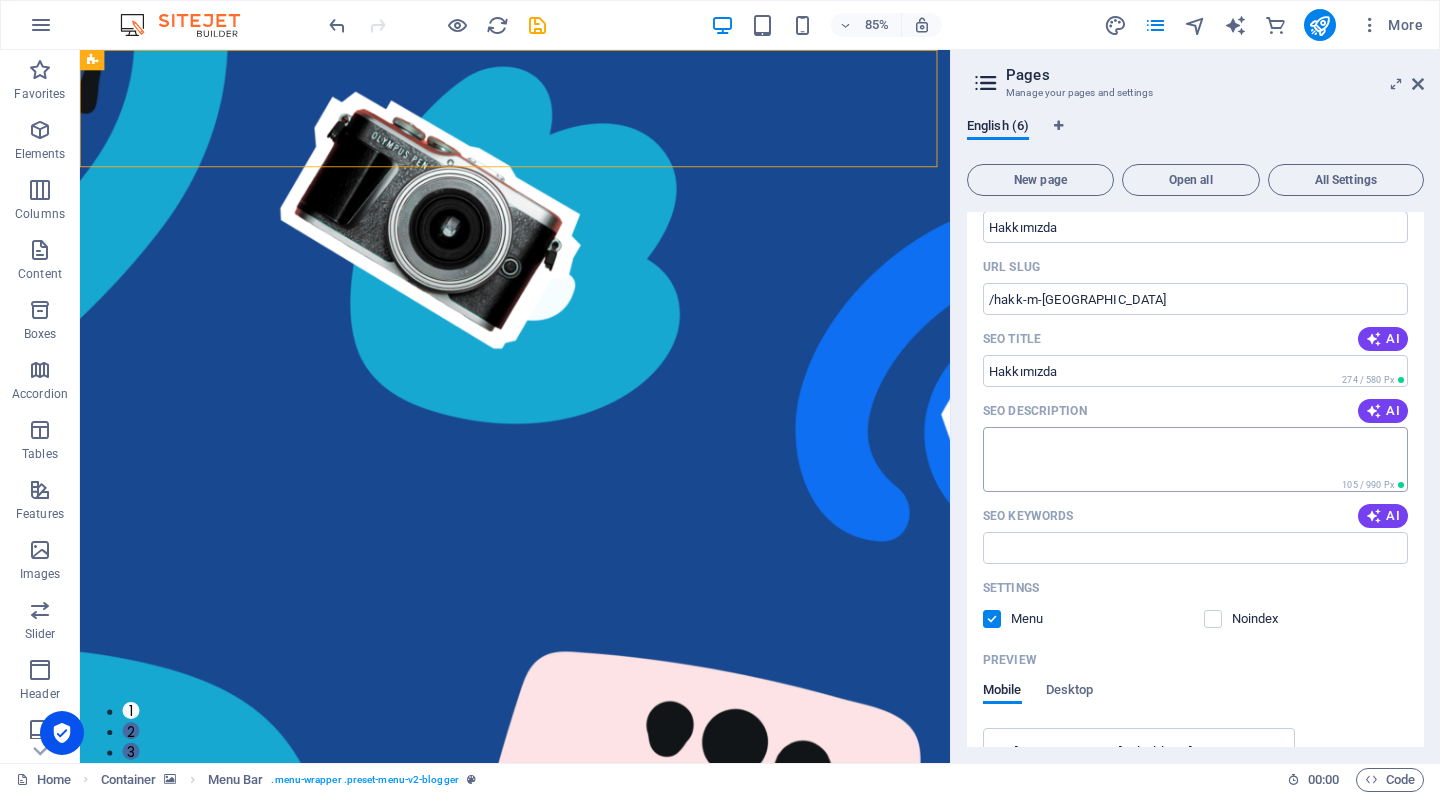 click on "SEO Description" 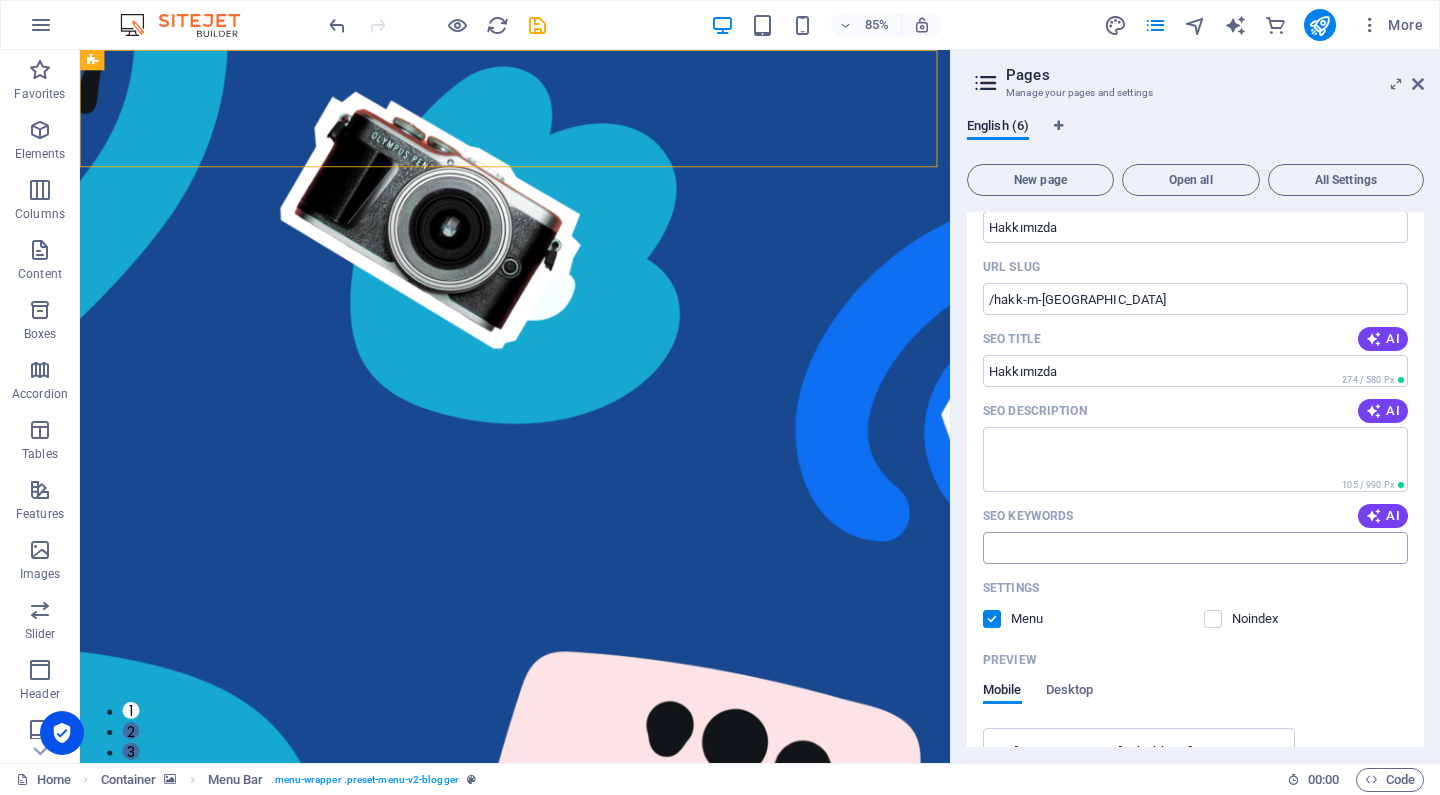 click on "SEO Keywords" 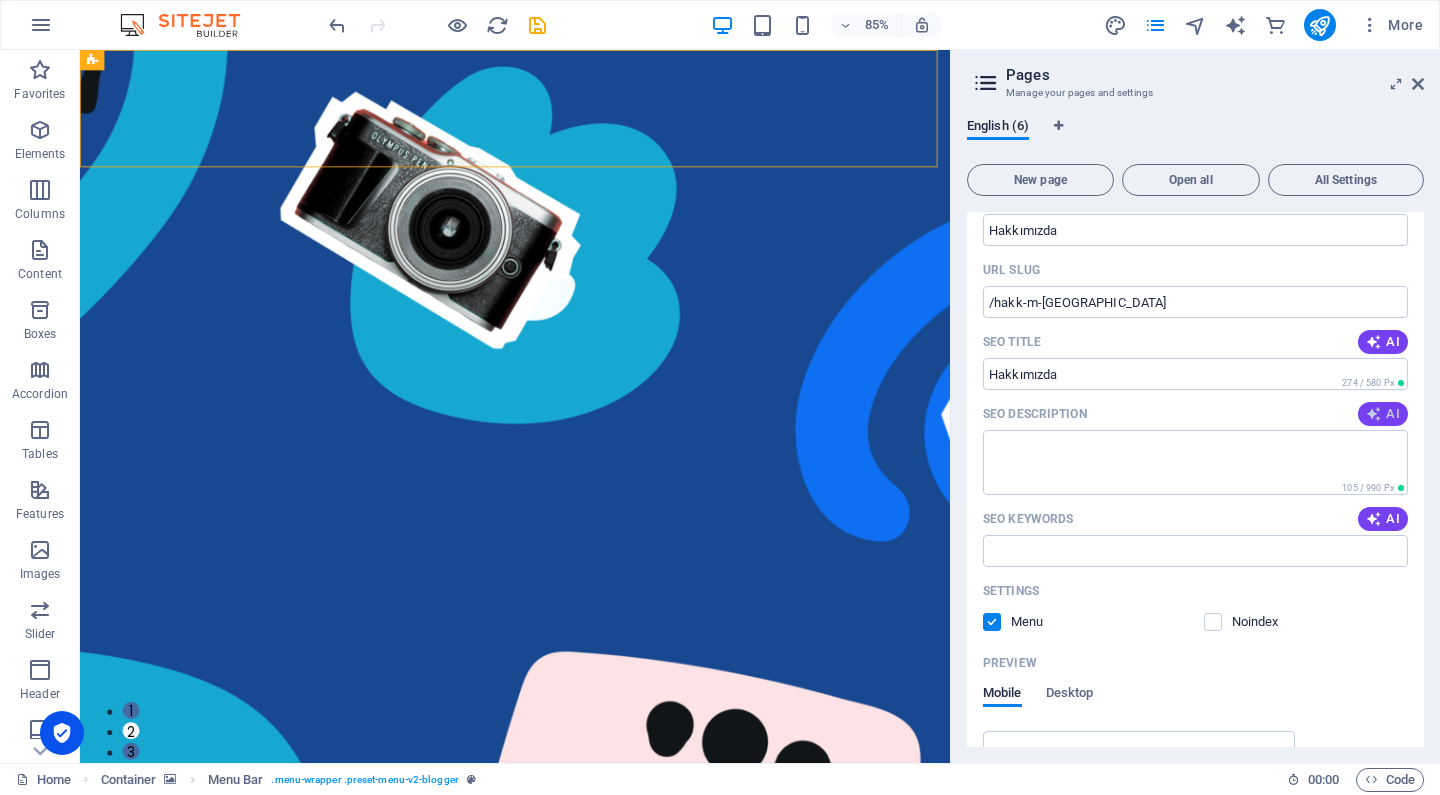 scroll, scrollTop: 143, scrollLeft: 0, axis: vertical 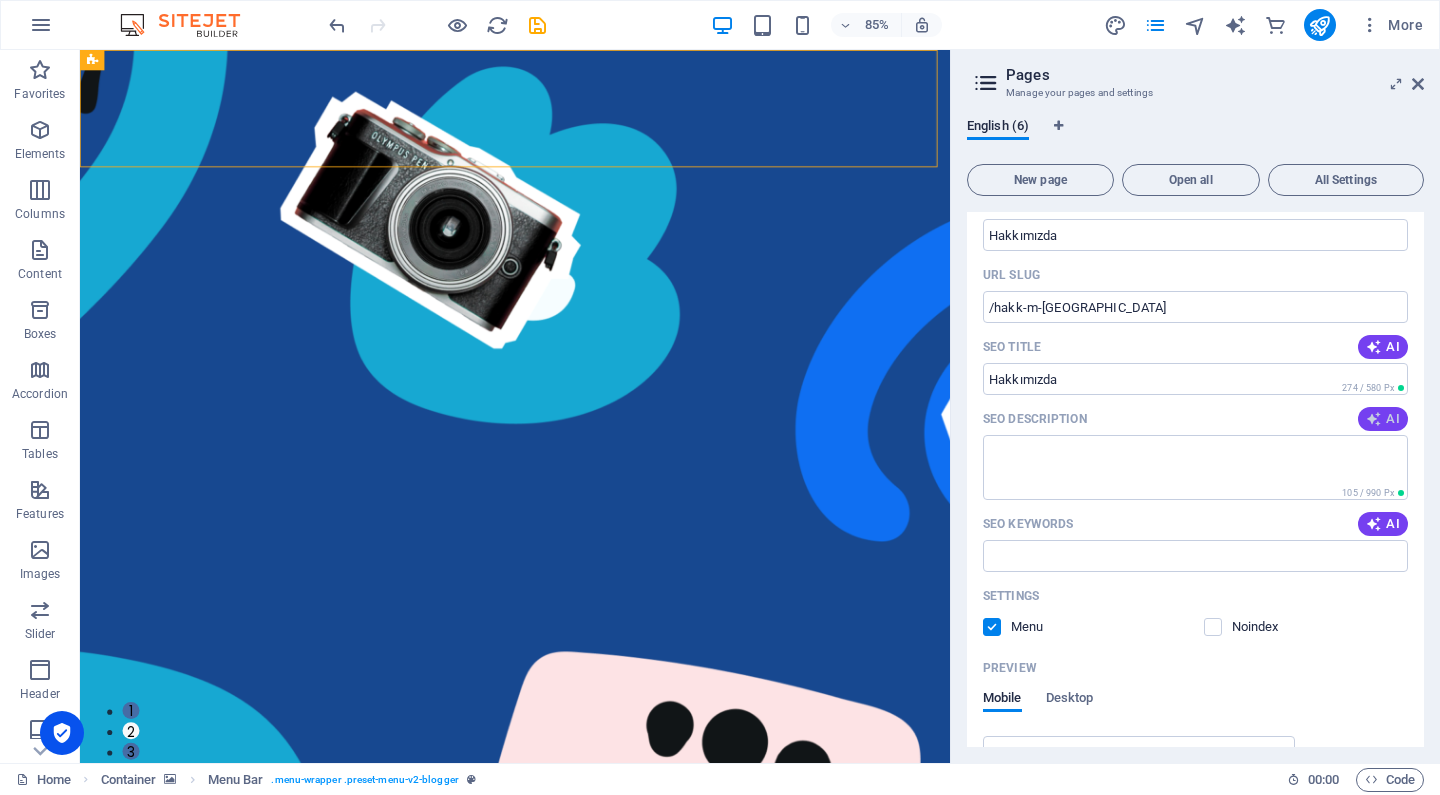 click on "AI" 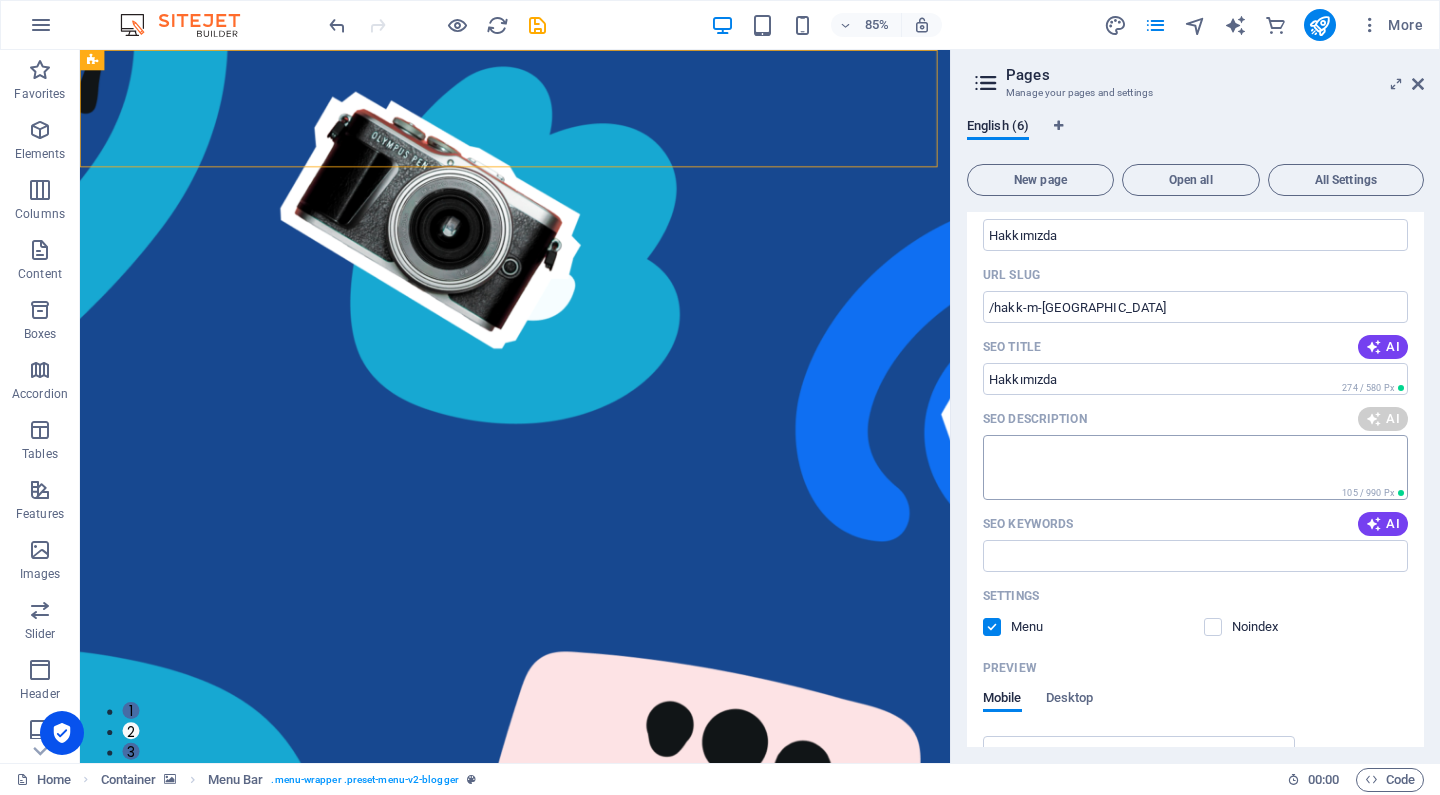 click on "SEO Description" 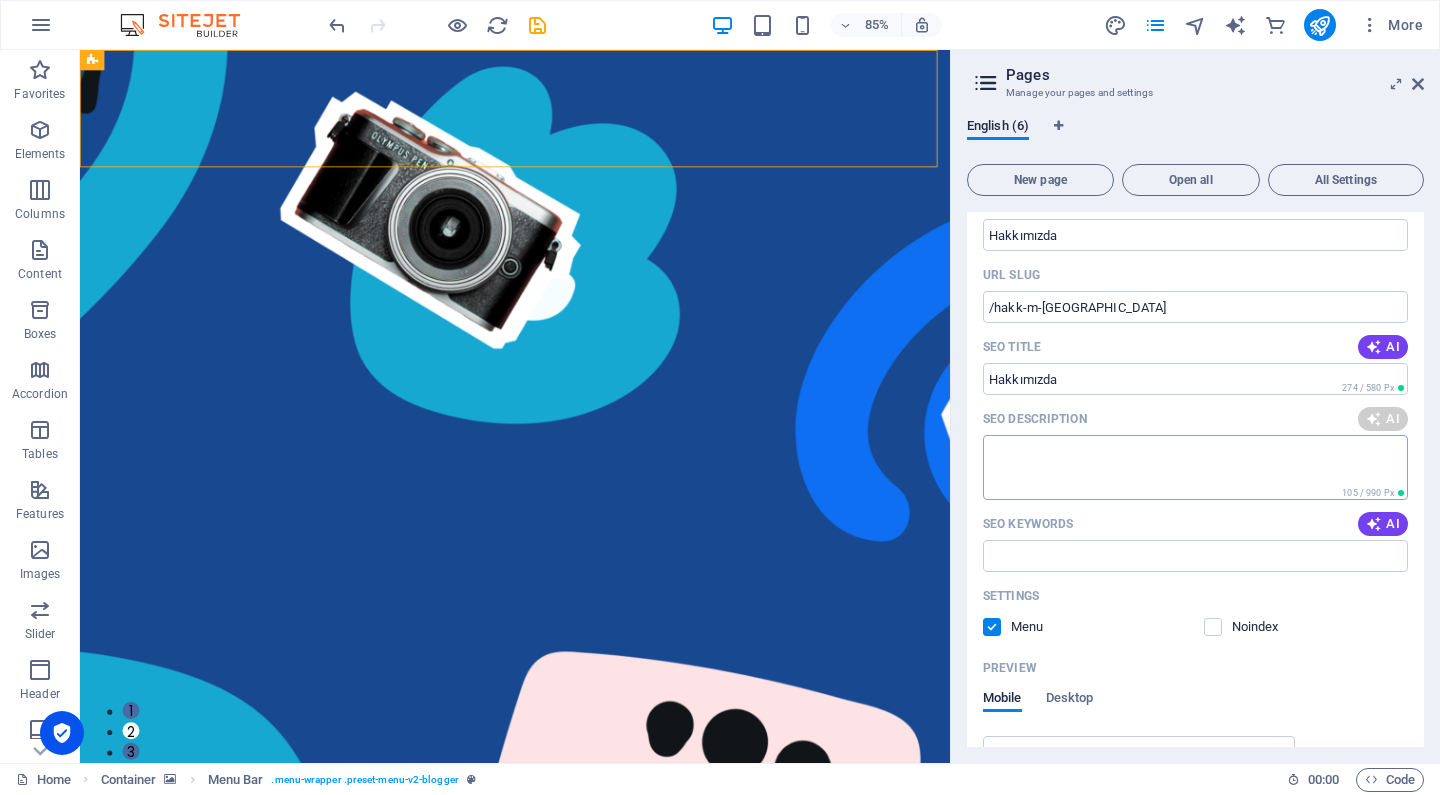 type on "Explore Conrad Rutkowskis journey as a journalist and photographer in Berlin and India. Join his adventures on Instagram!" 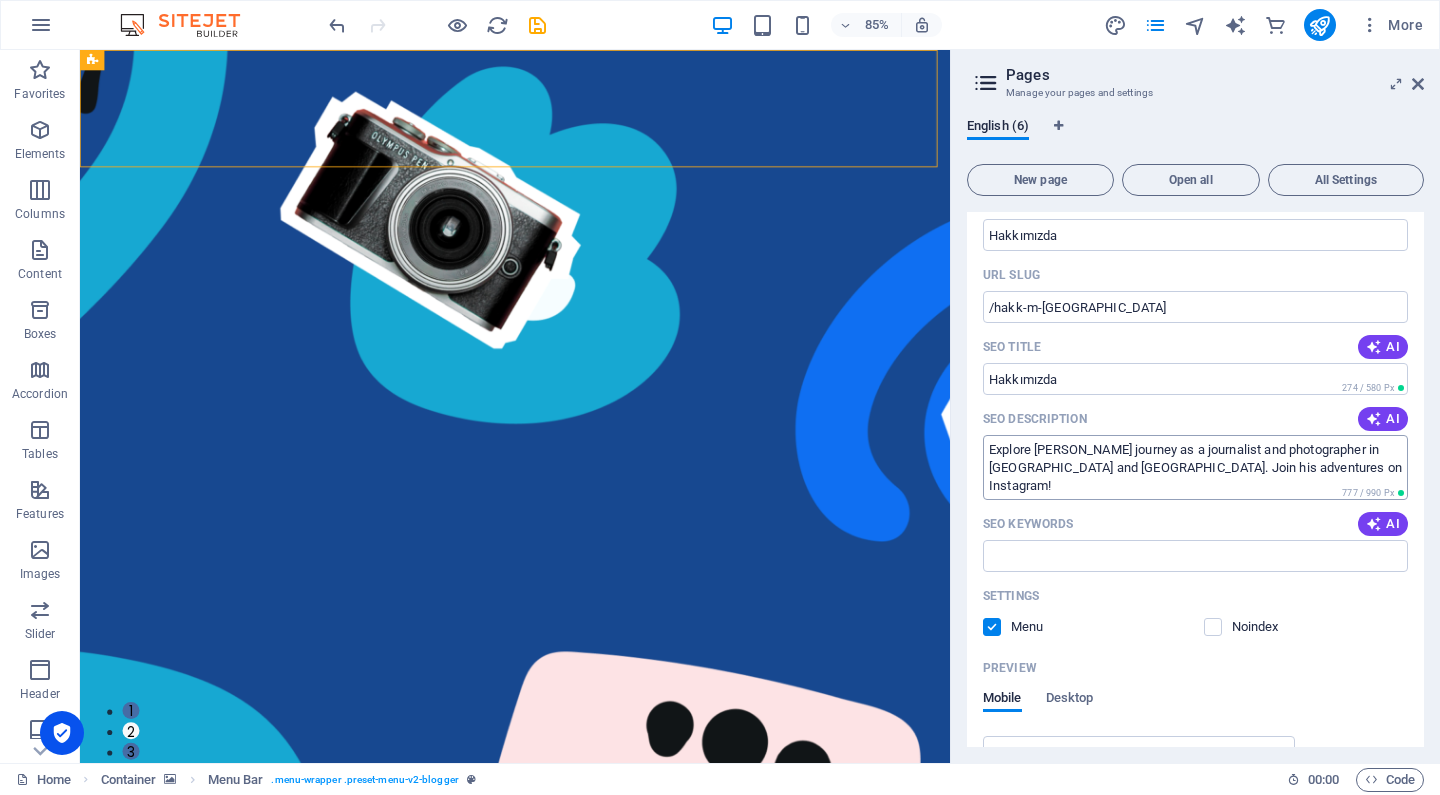 click on "Explore Conrad Rutkowskis journey as a journalist and photographer in Berlin and India. Join his adventures on Instagram!" 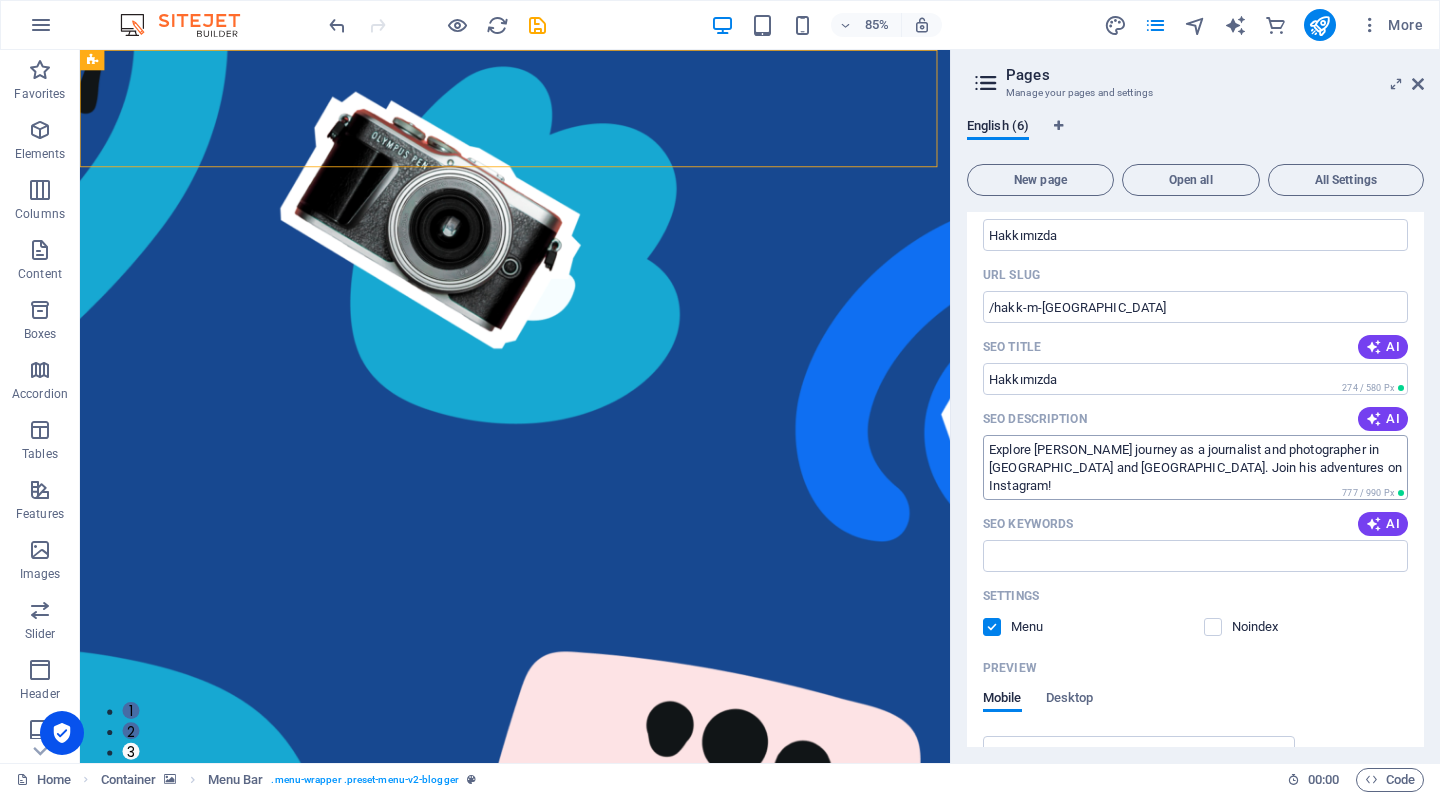 click on "Explore Conrad Rutkowskis journey as a journalist and photographer in Berlin and India. Join his adventures on Instagram!" 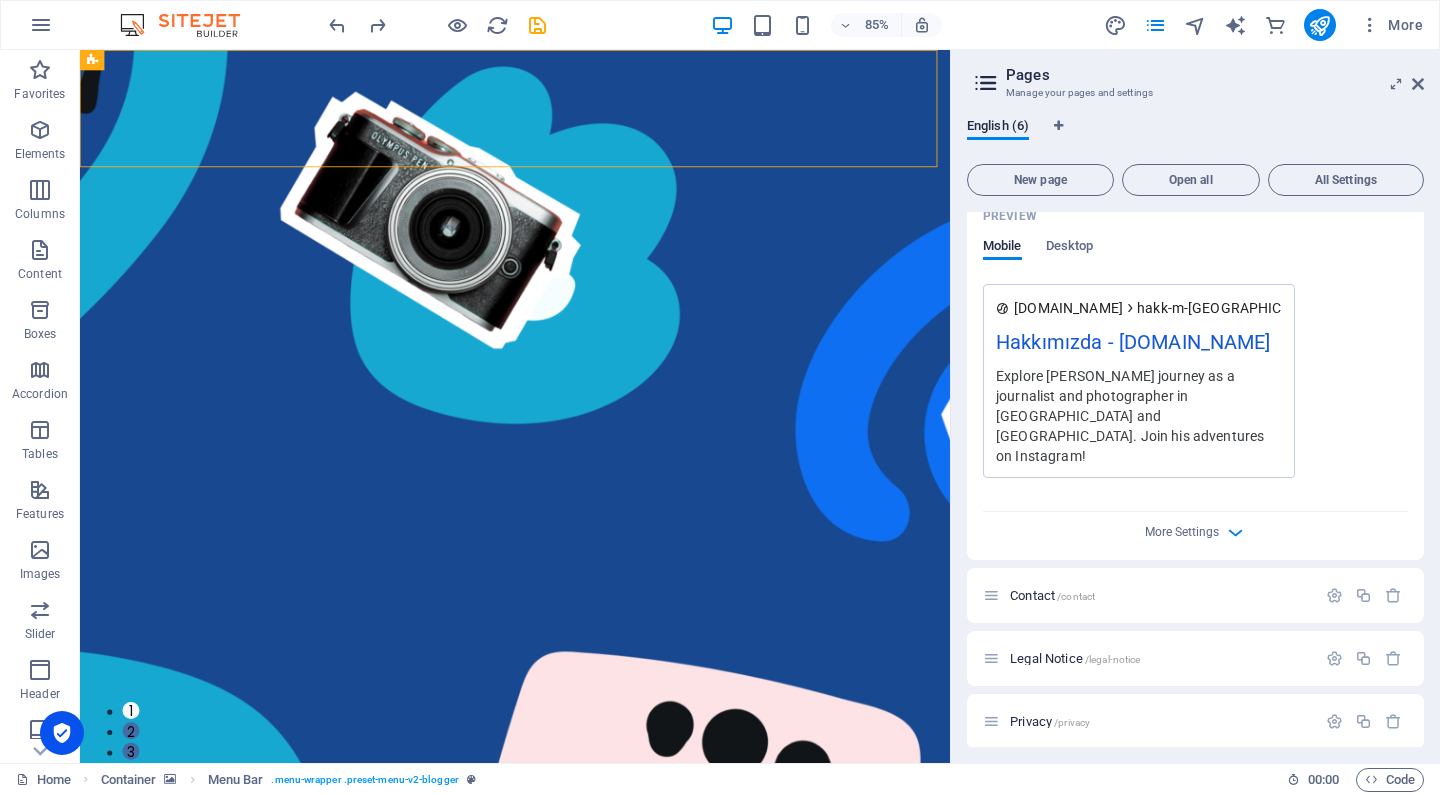 scroll, scrollTop: 598, scrollLeft: 0, axis: vertical 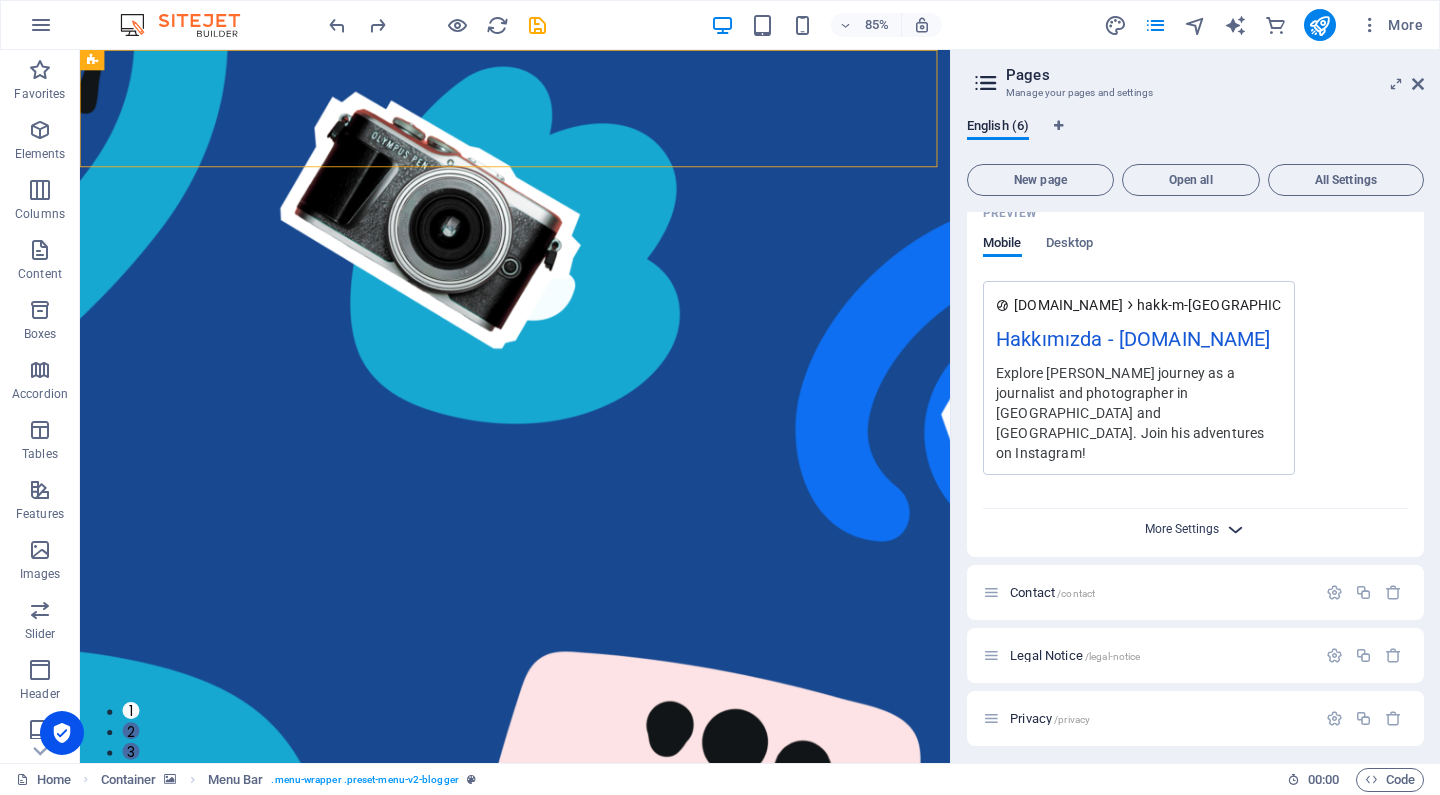 click on "More Settings" 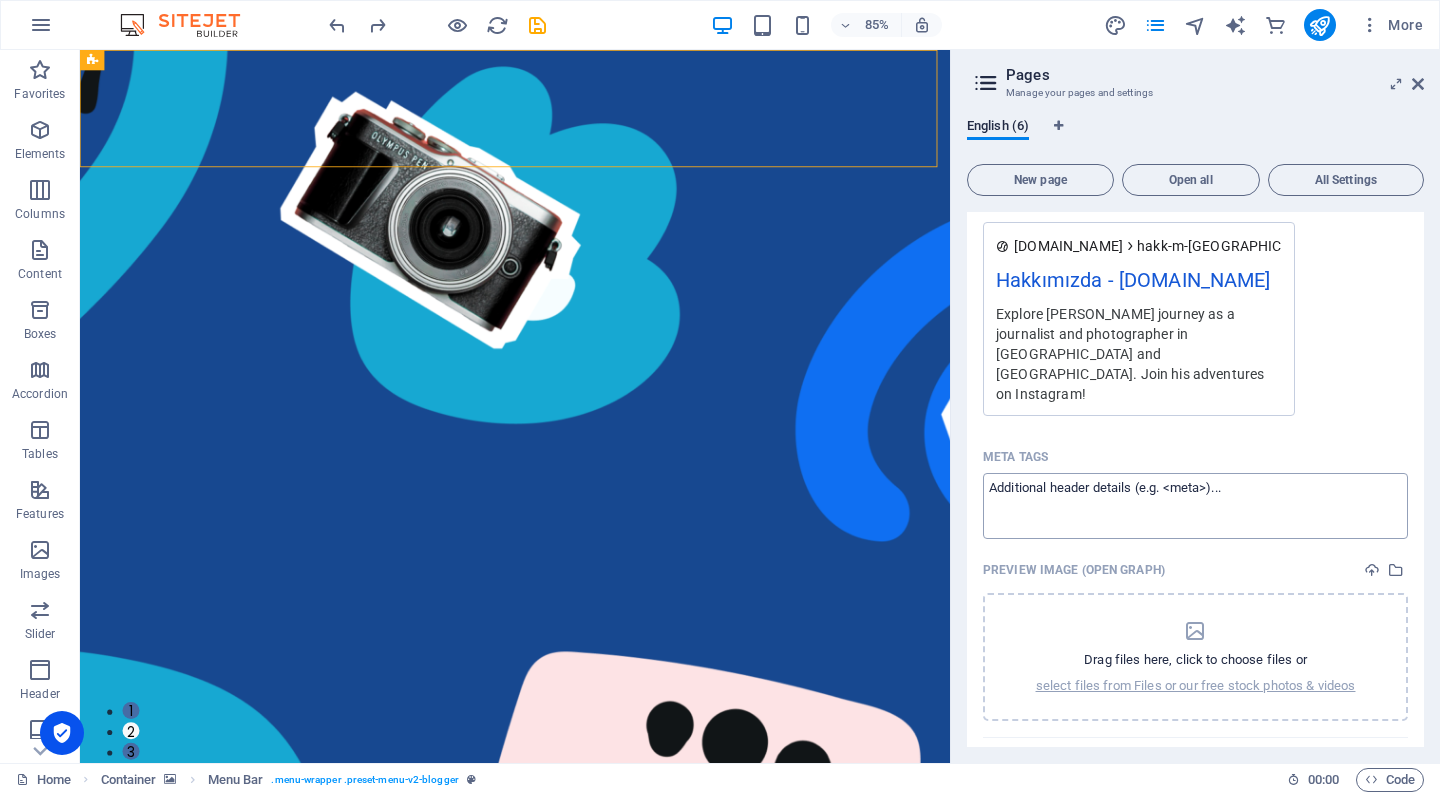 scroll, scrollTop: 661, scrollLeft: 0, axis: vertical 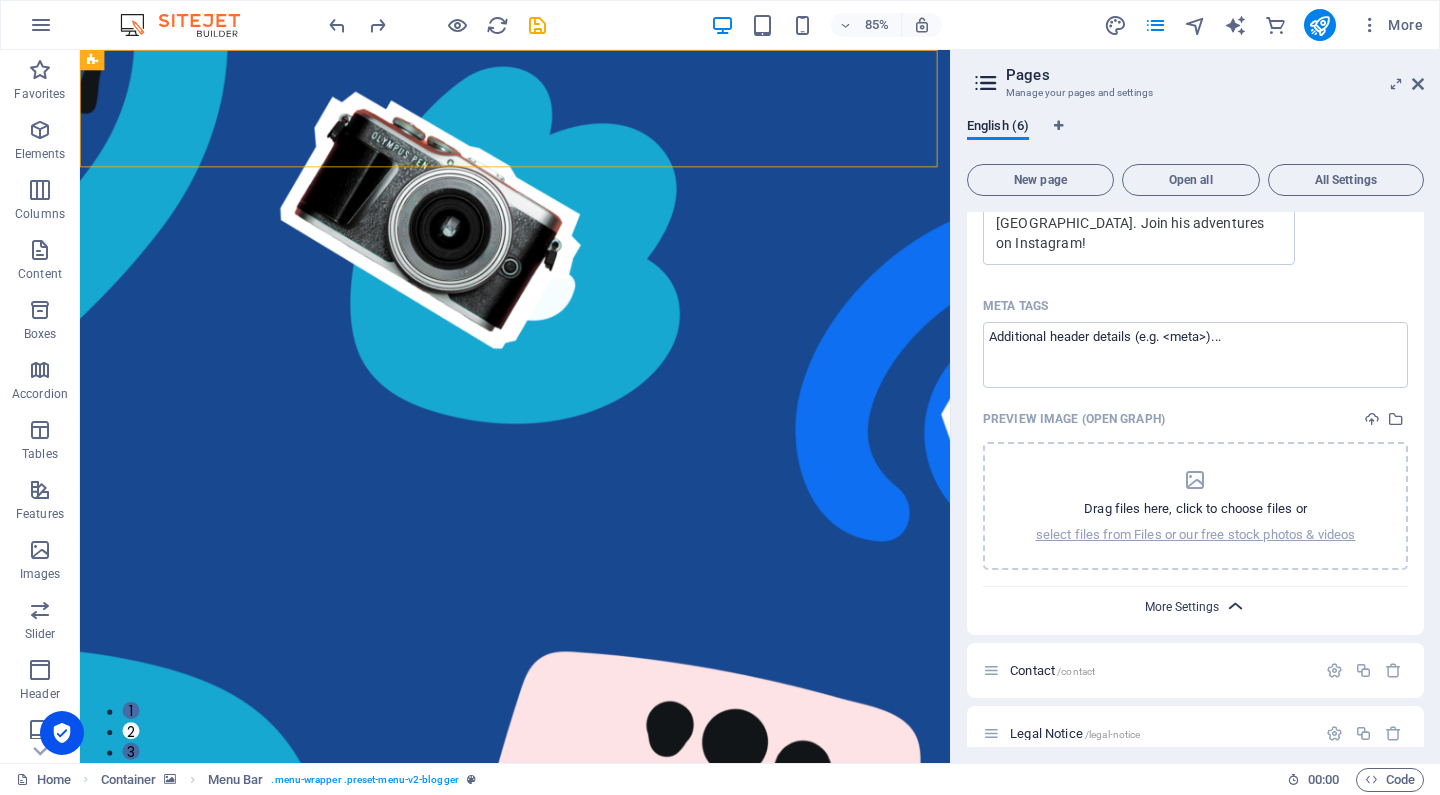 click on "More Settings" 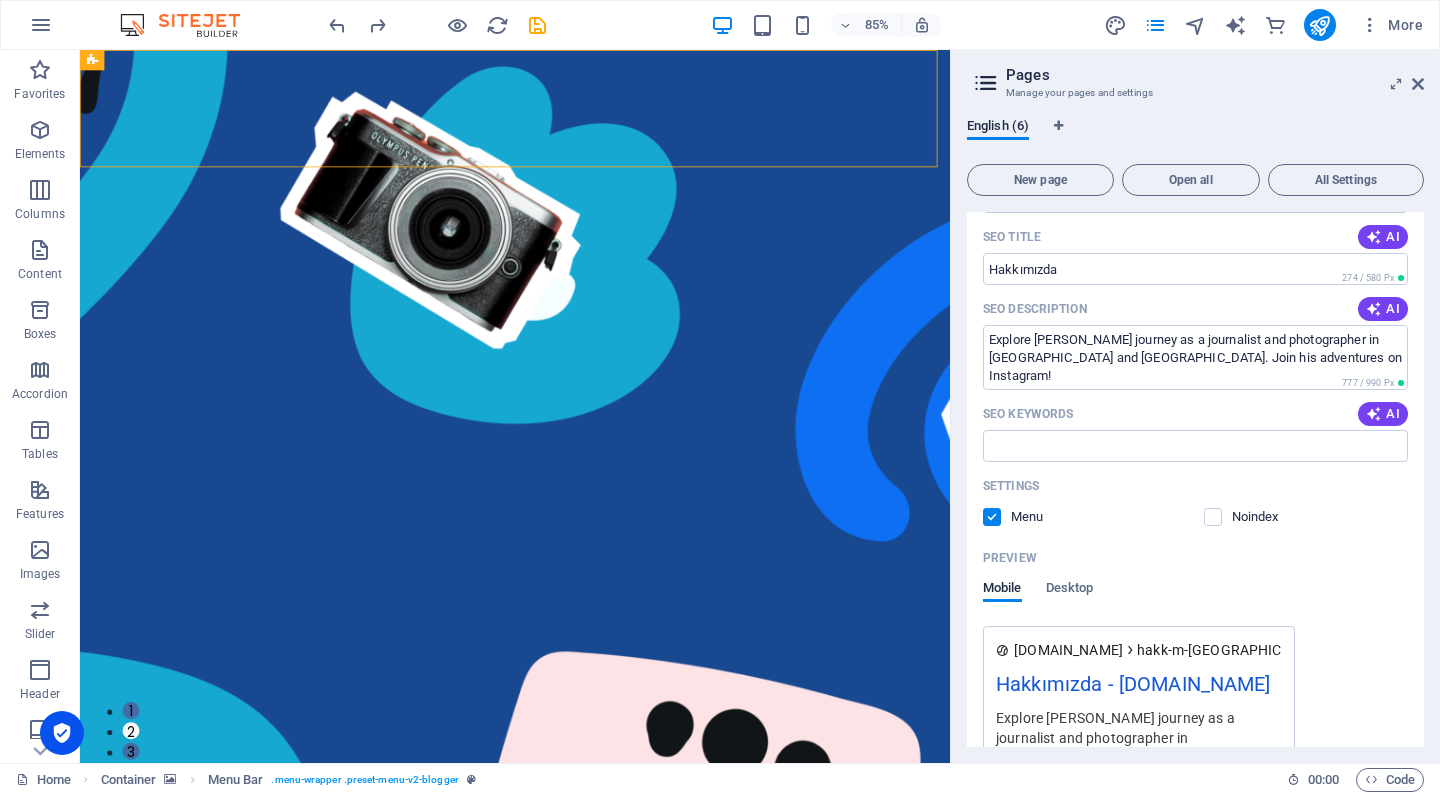 scroll, scrollTop: 182, scrollLeft: 0, axis: vertical 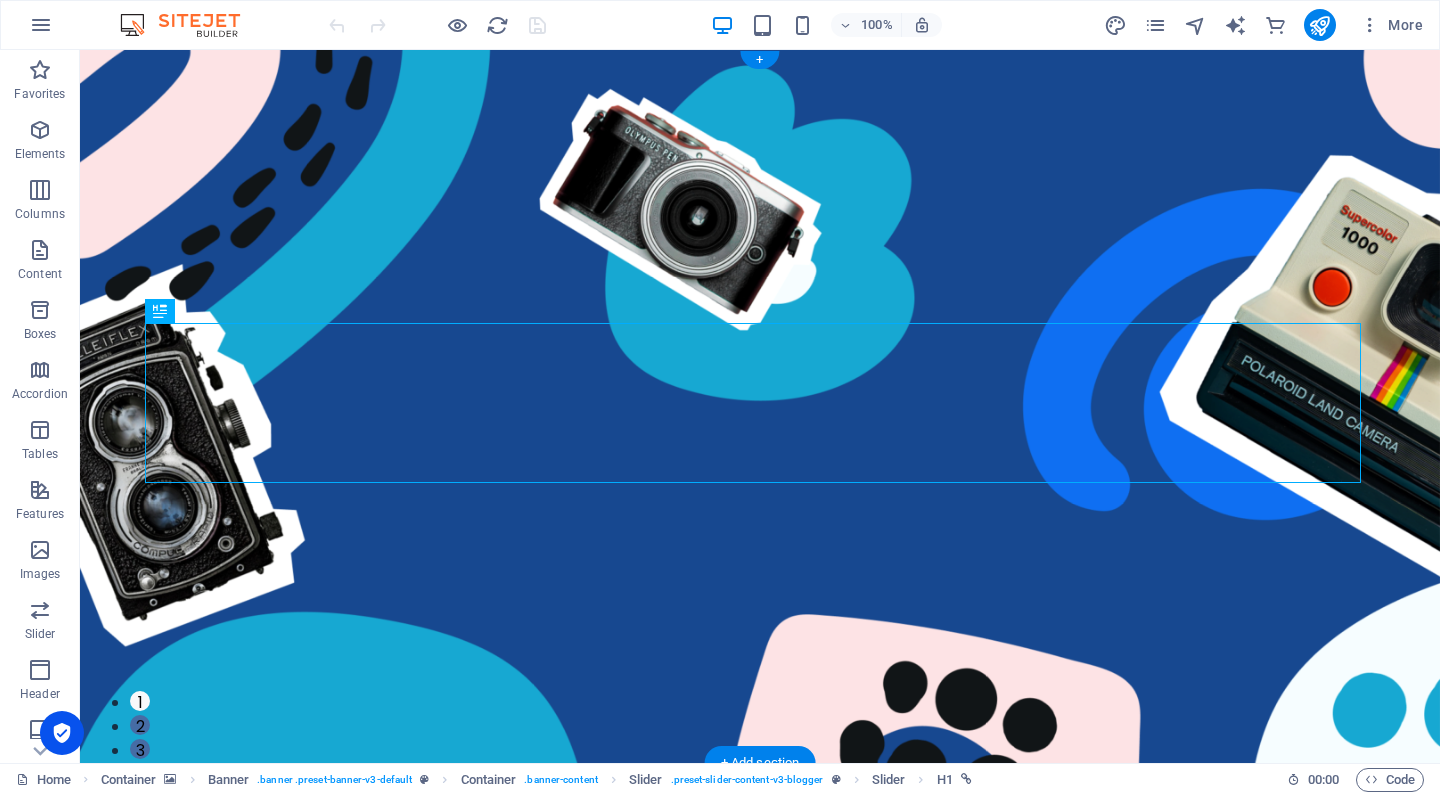 click at bounding box center (760, 795) 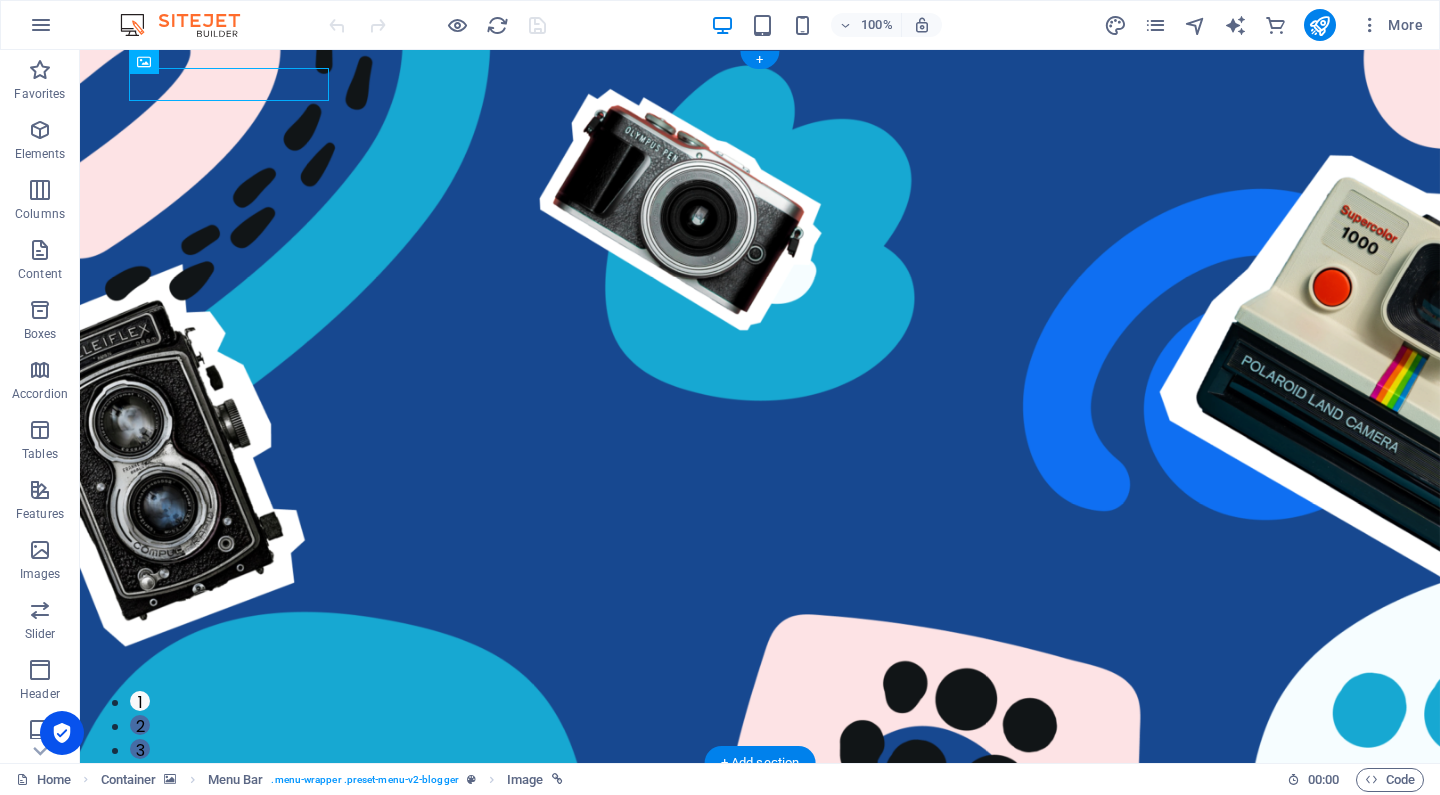 click at bounding box center [760, 795] 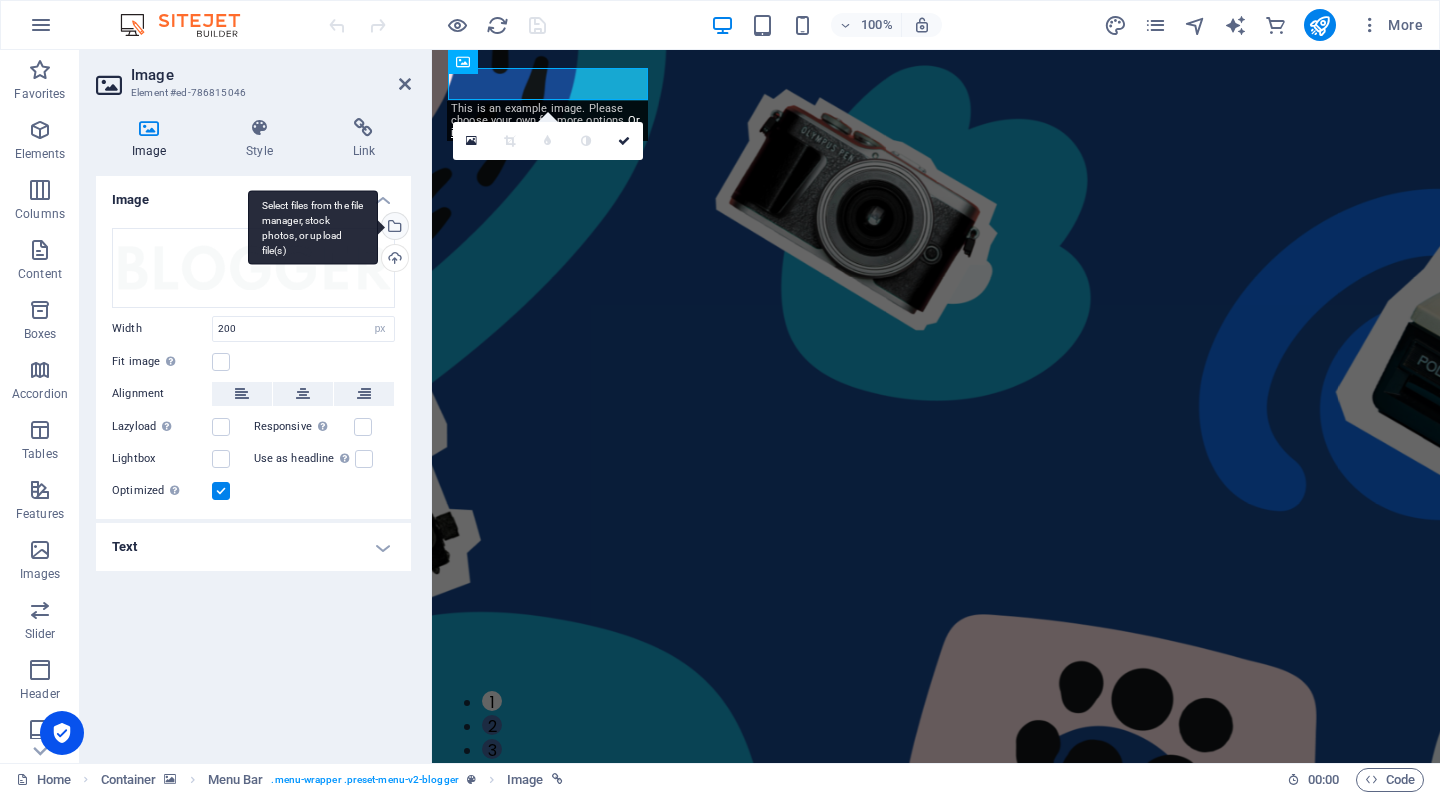 click on "Select files from the file manager, stock photos, or upload file(s)" at bounding box center [393, 228] 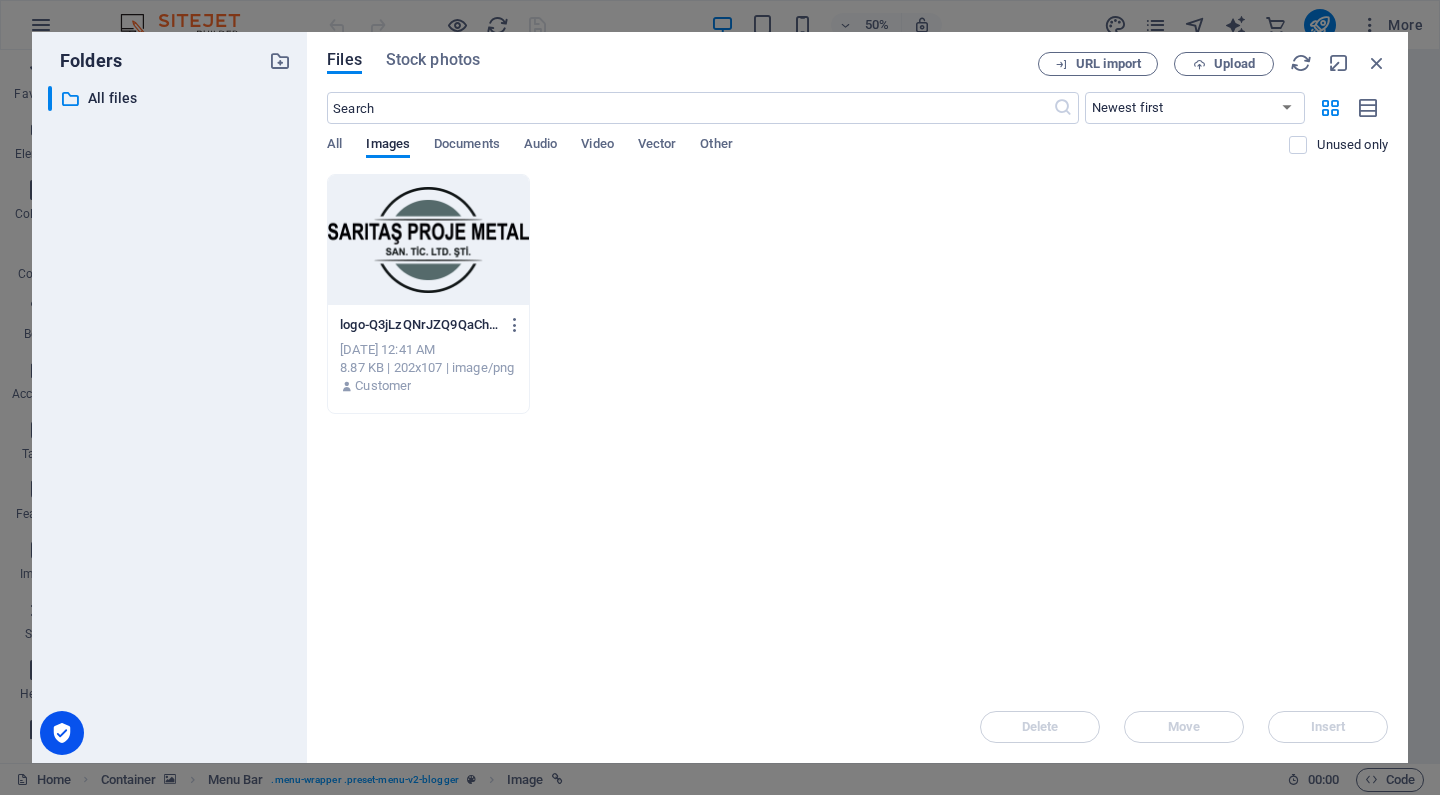 click at bounding box center (428, 240) 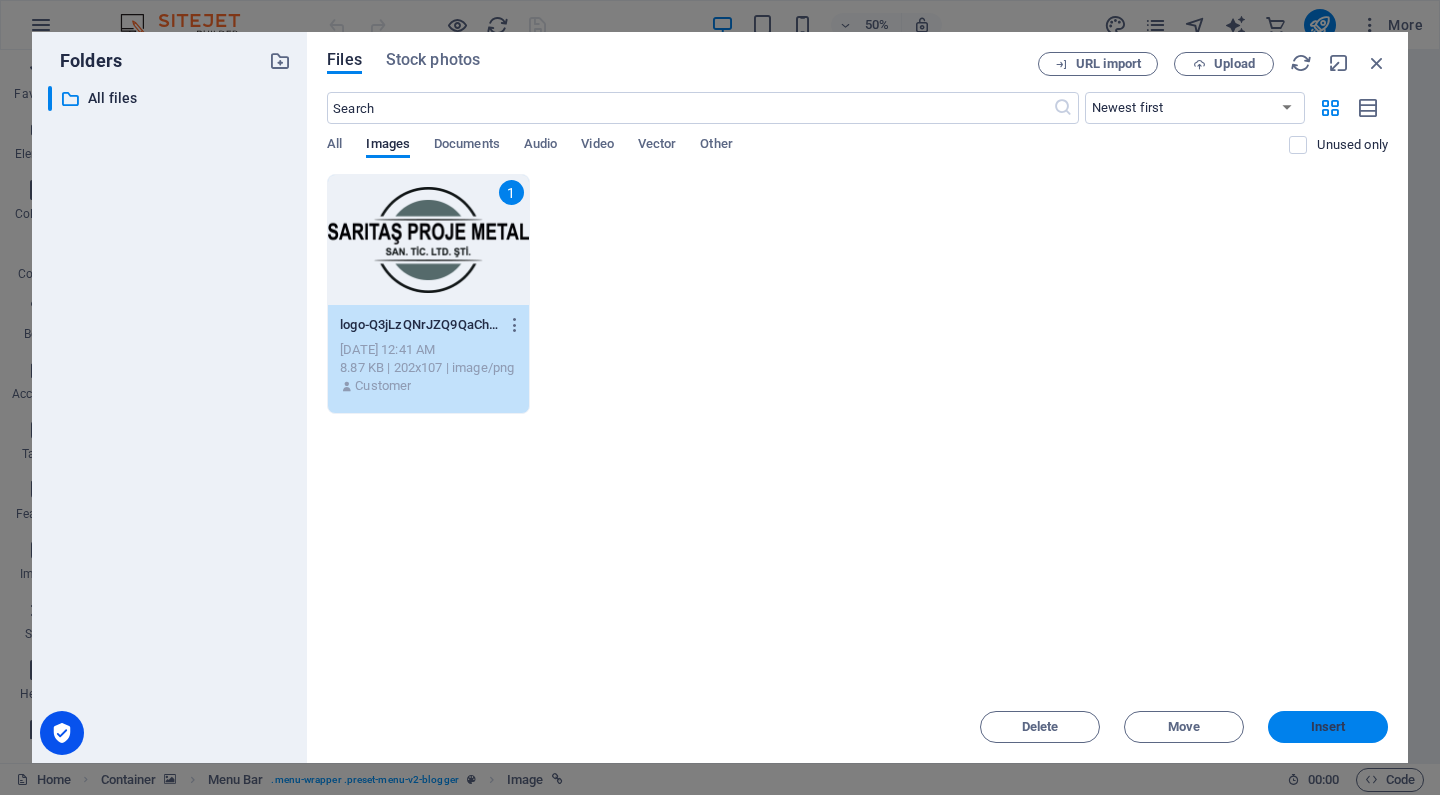 click on "Insert" at bounding box center (1328, 727) 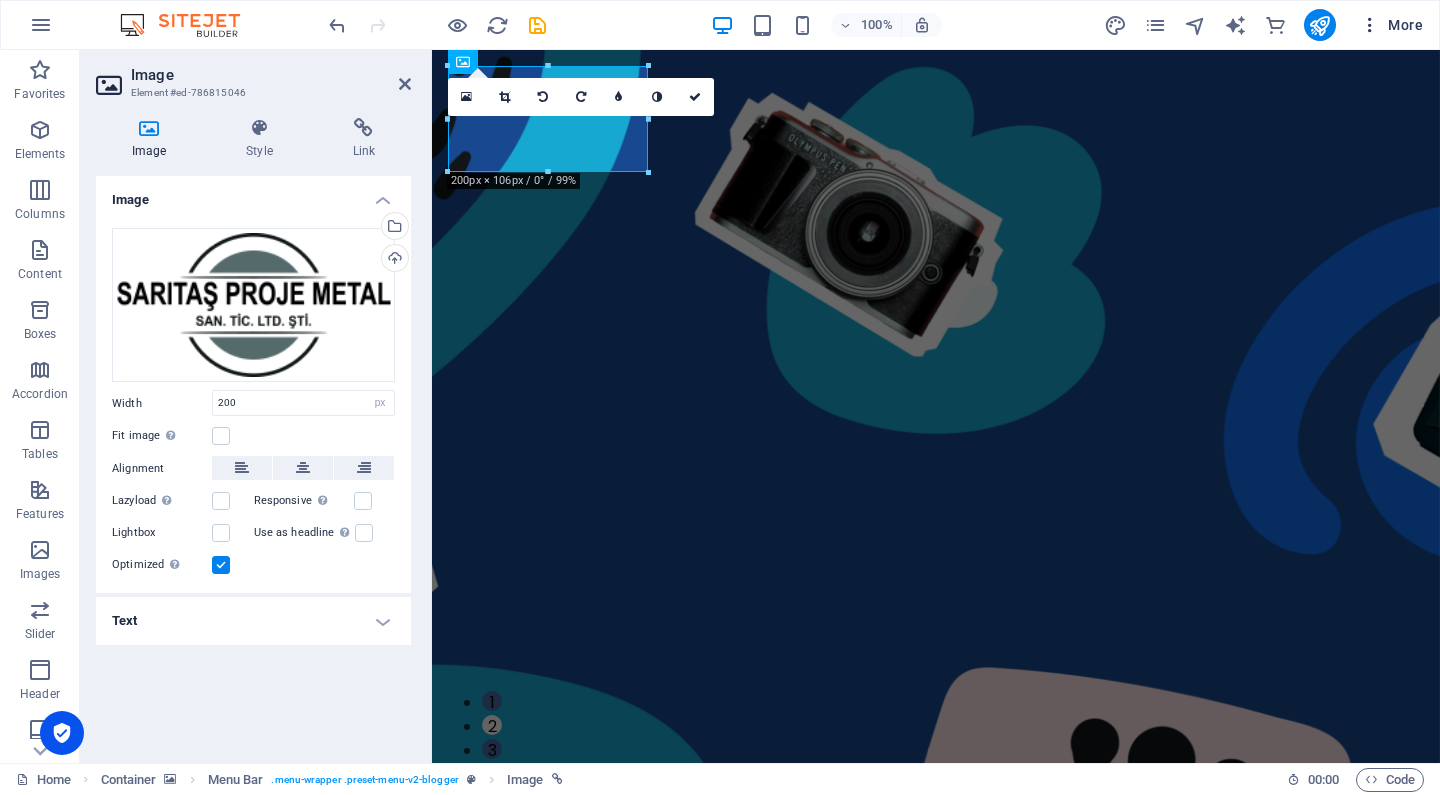 click on "More" at bounding box center (1391, 25) 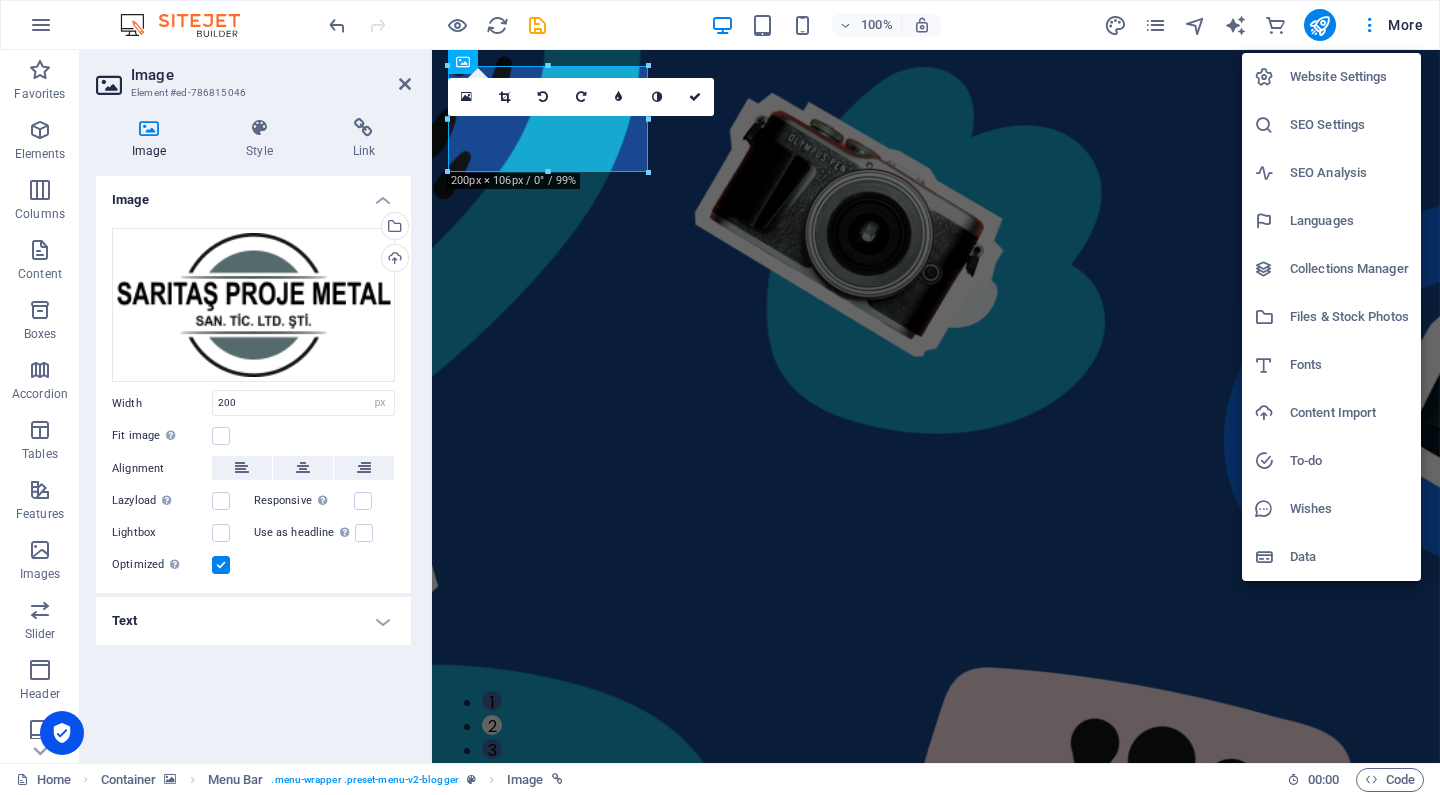 click at bounding box center (720, 397) 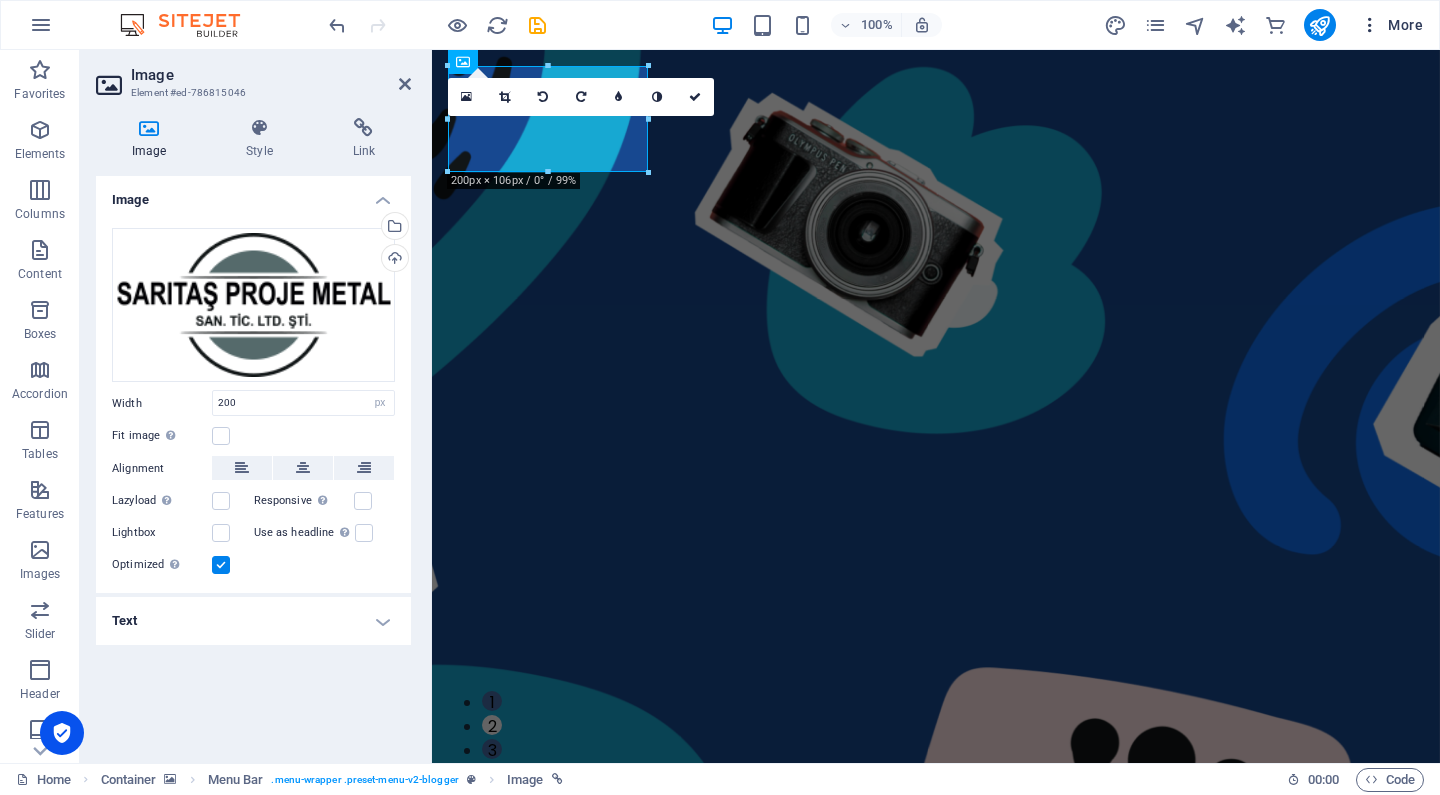 click at bounding box center (1370, 25) 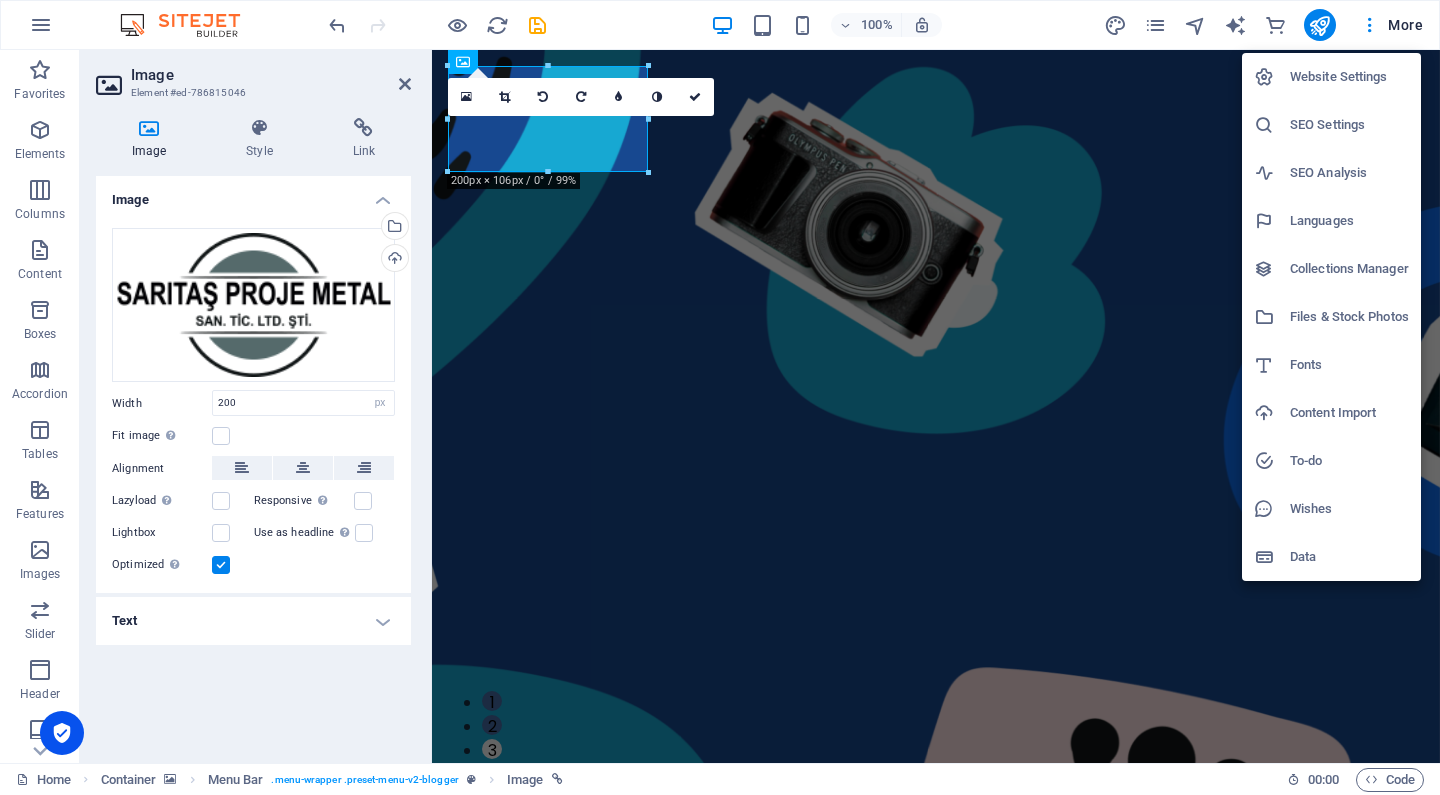 click on "Languages" at bounding box center [1349, 221] 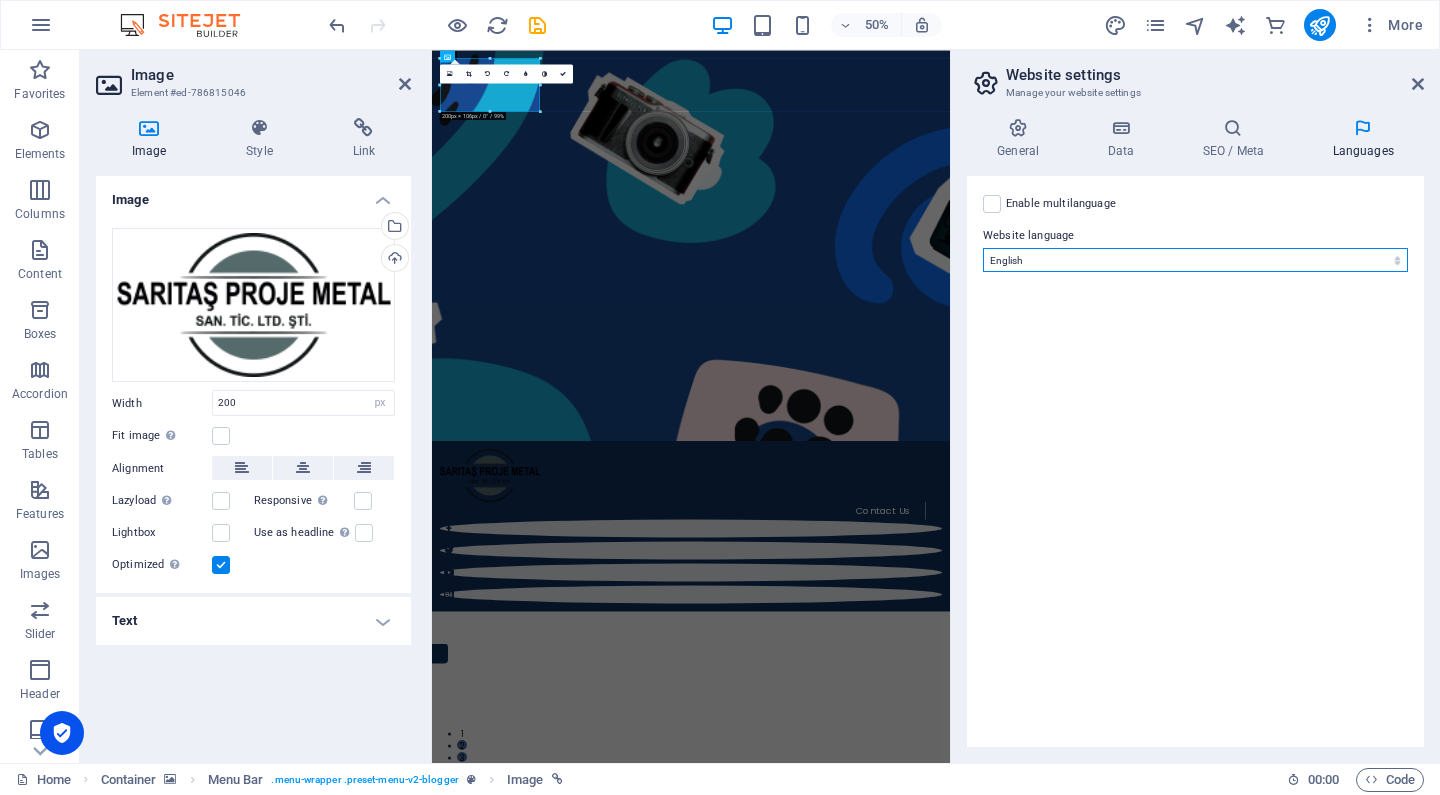 select on "165" 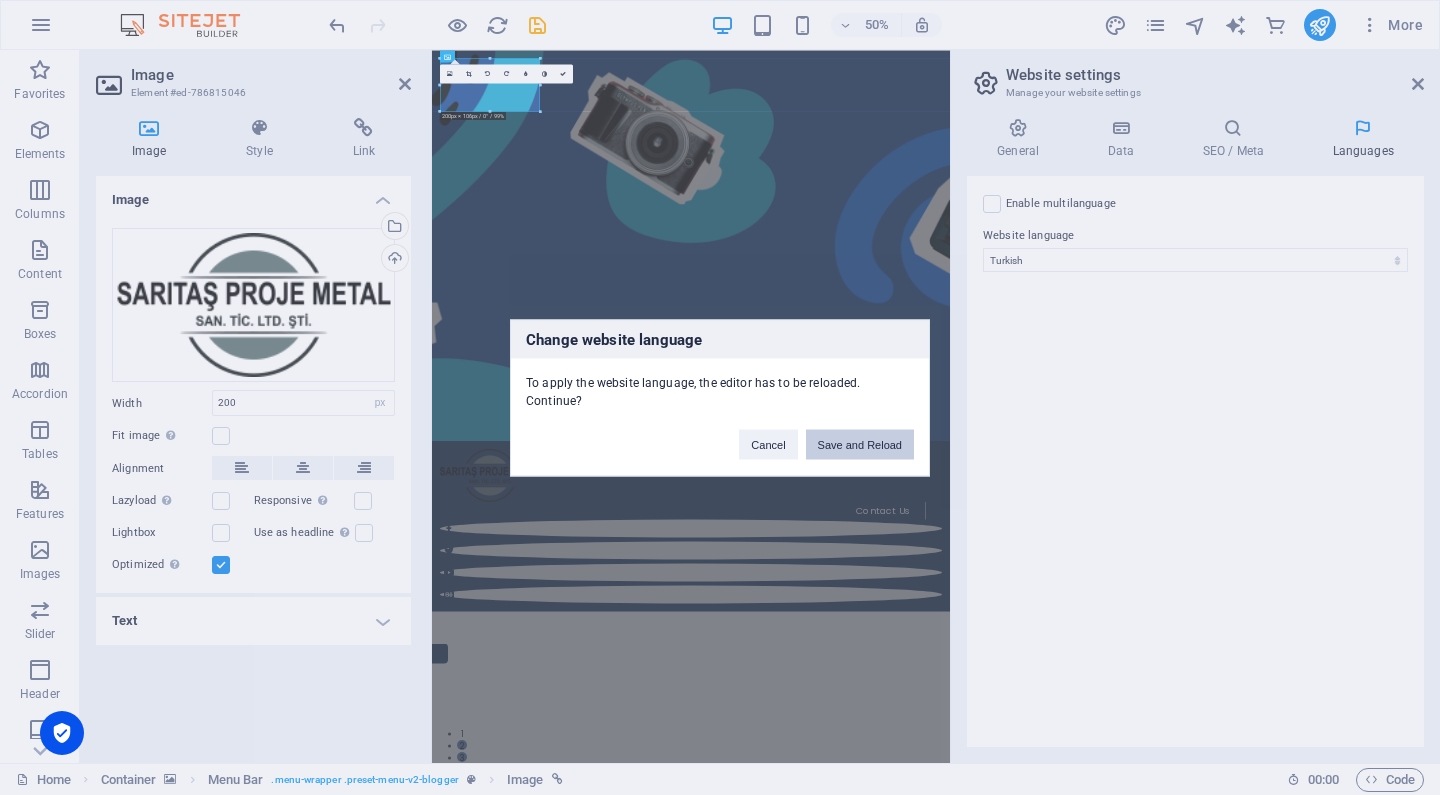 click on "Save and Reload" at bounding box center (860, 444) 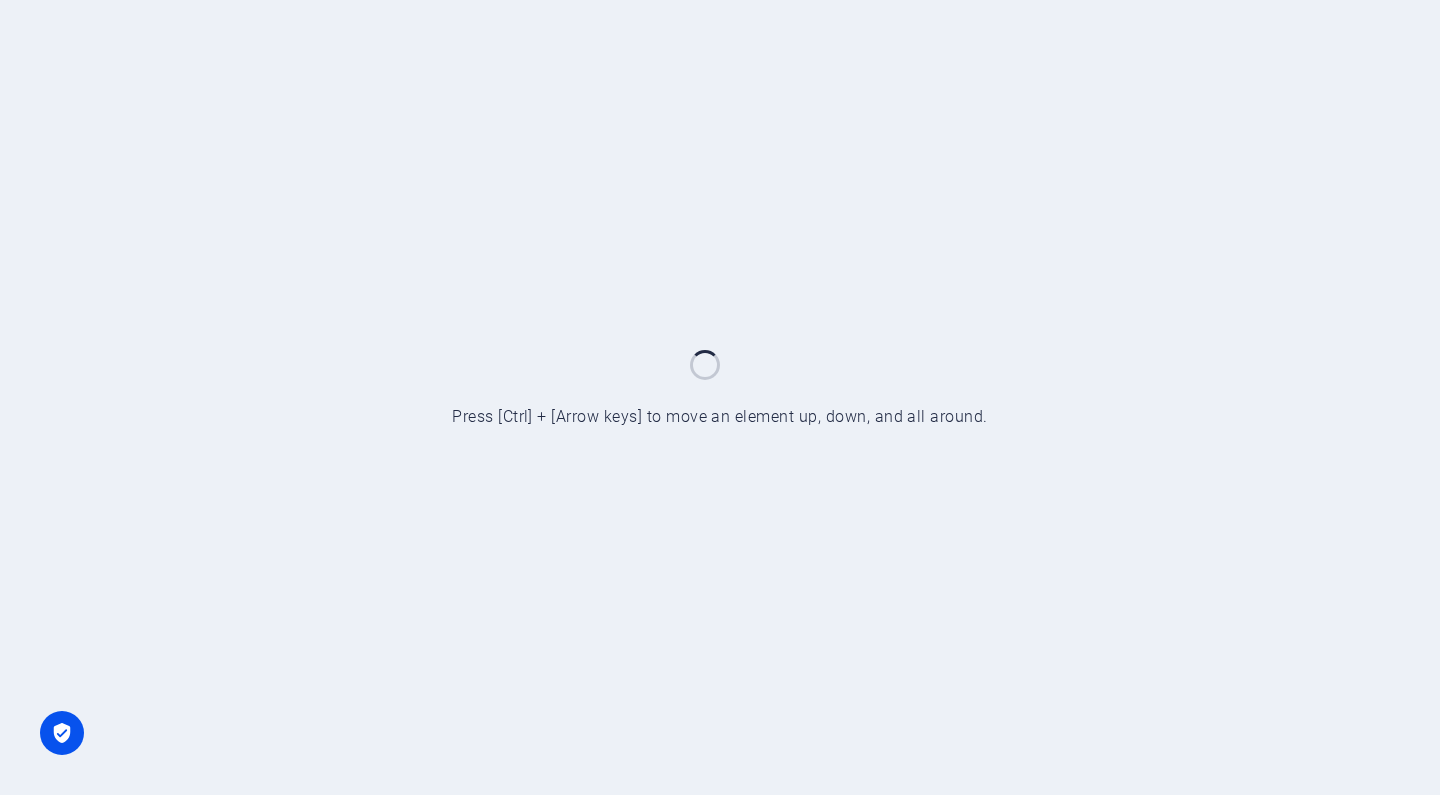 scroll, scrollTop: 0, scrollLeft: 0, axis: both 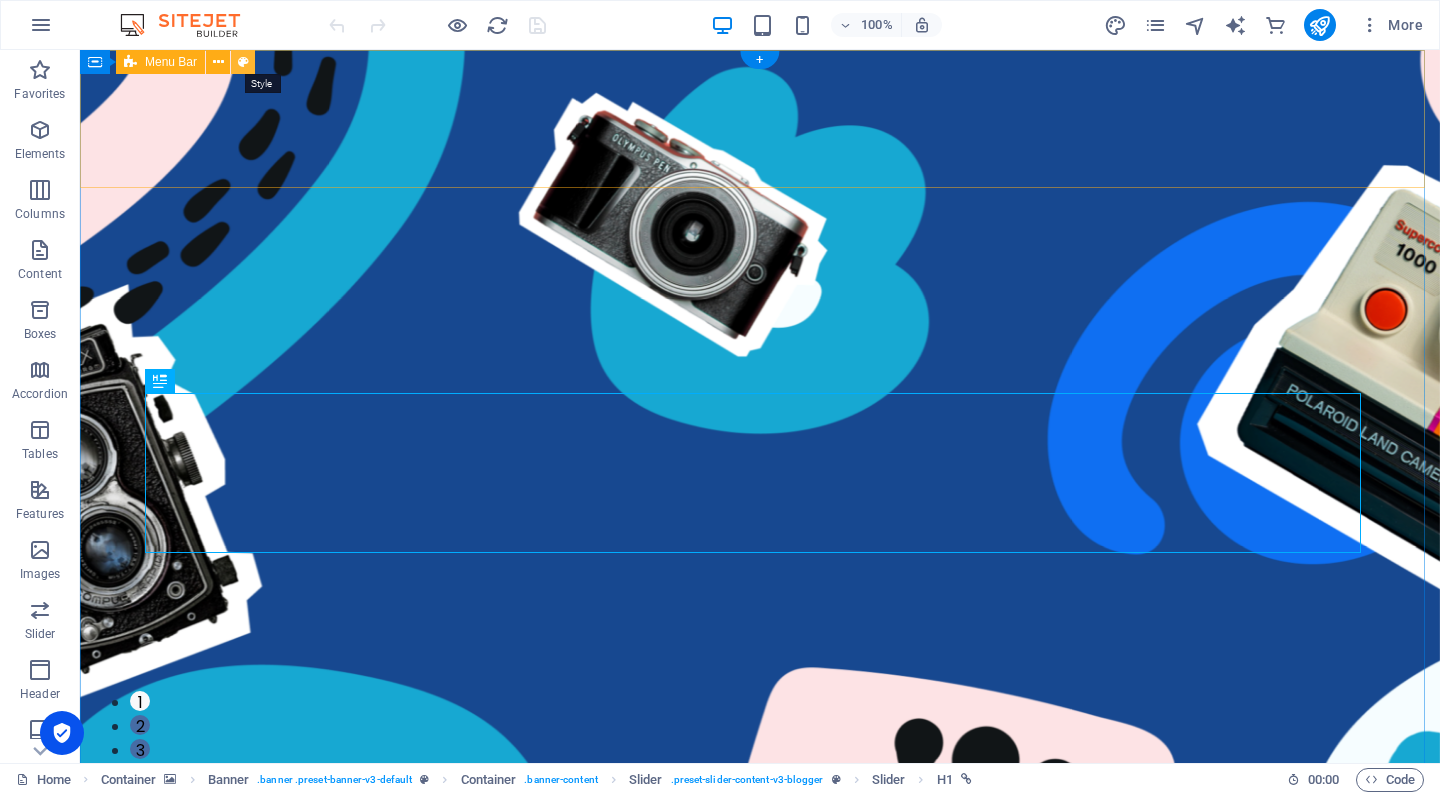 click at bounding box center (243, 62) 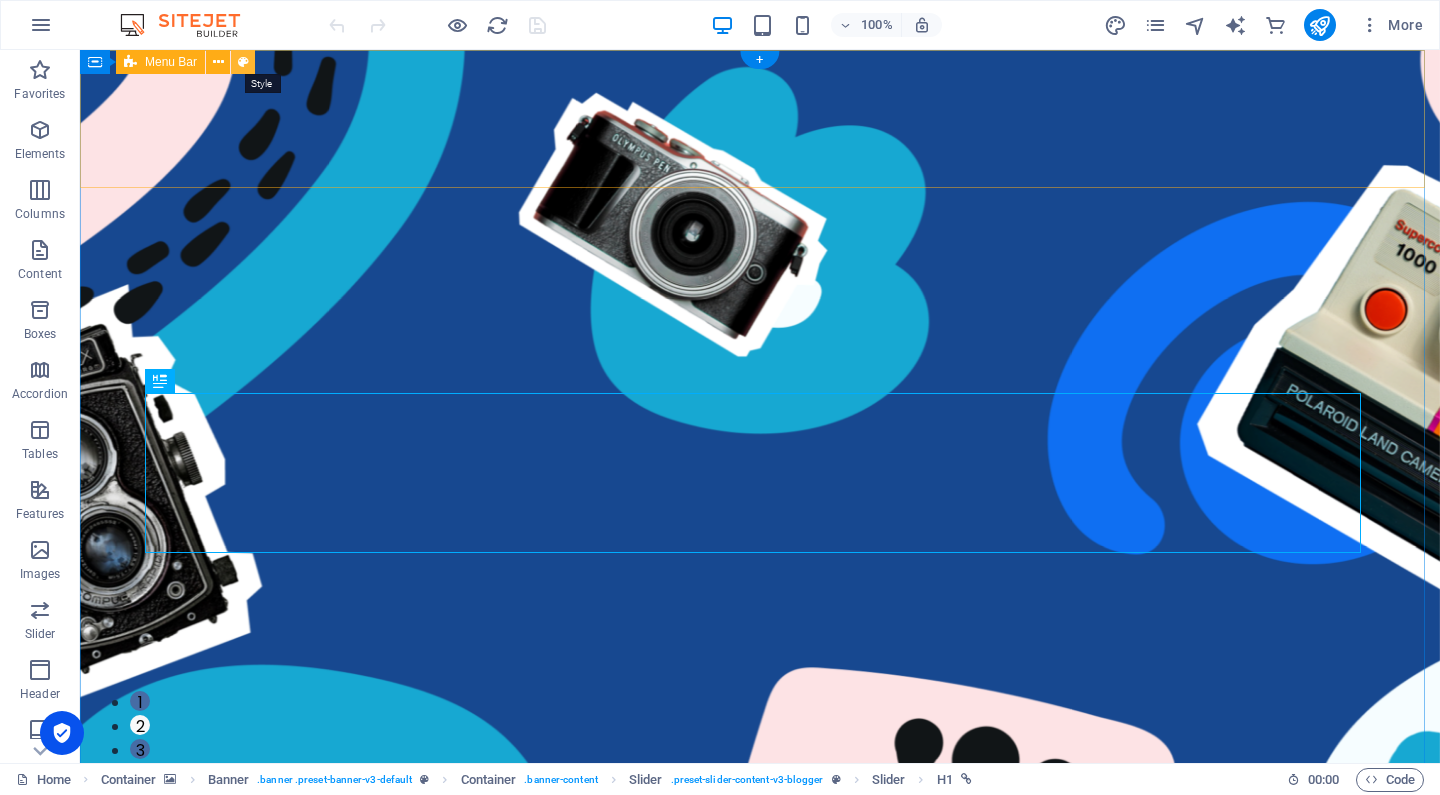 select on "rem" 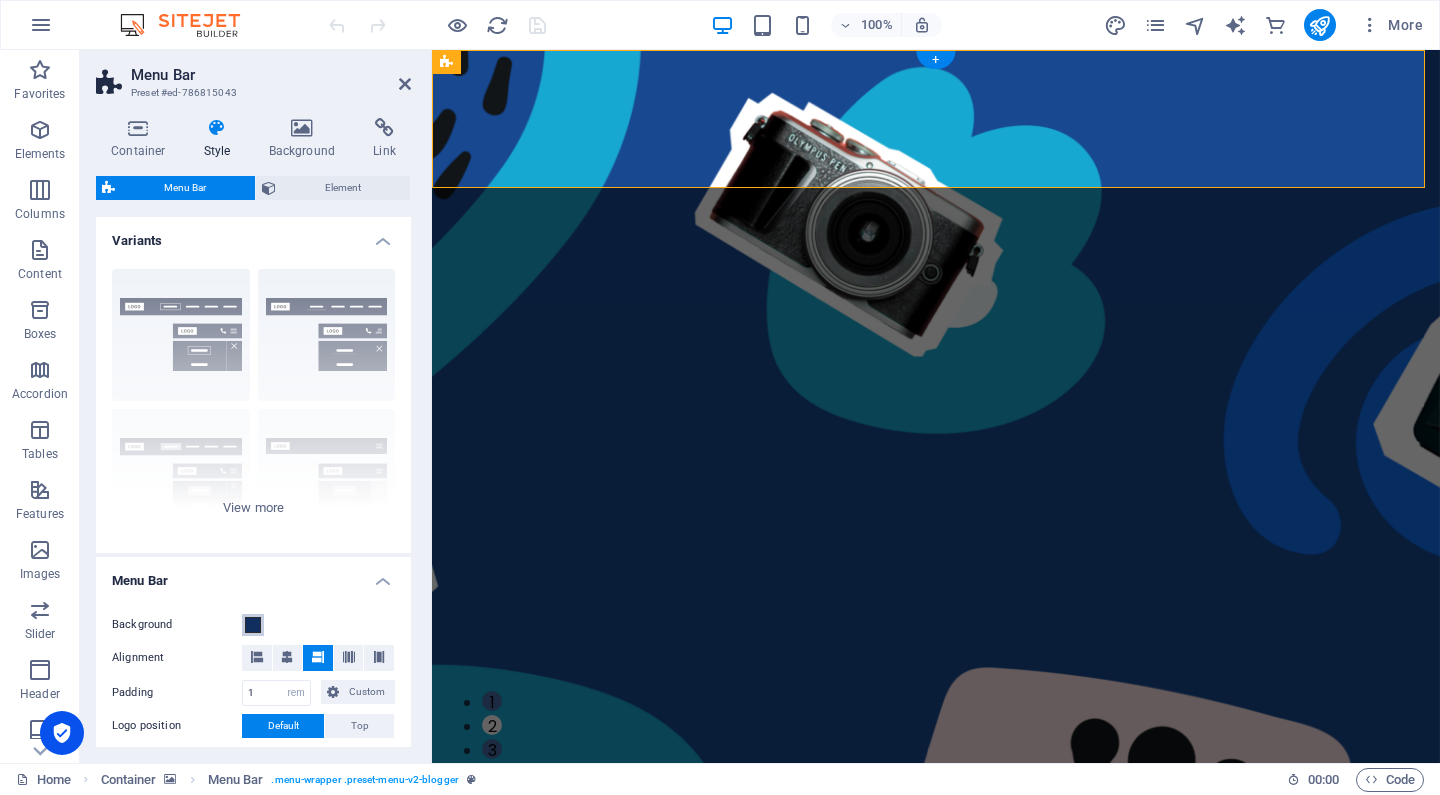 click at bounding box center (253, 625) 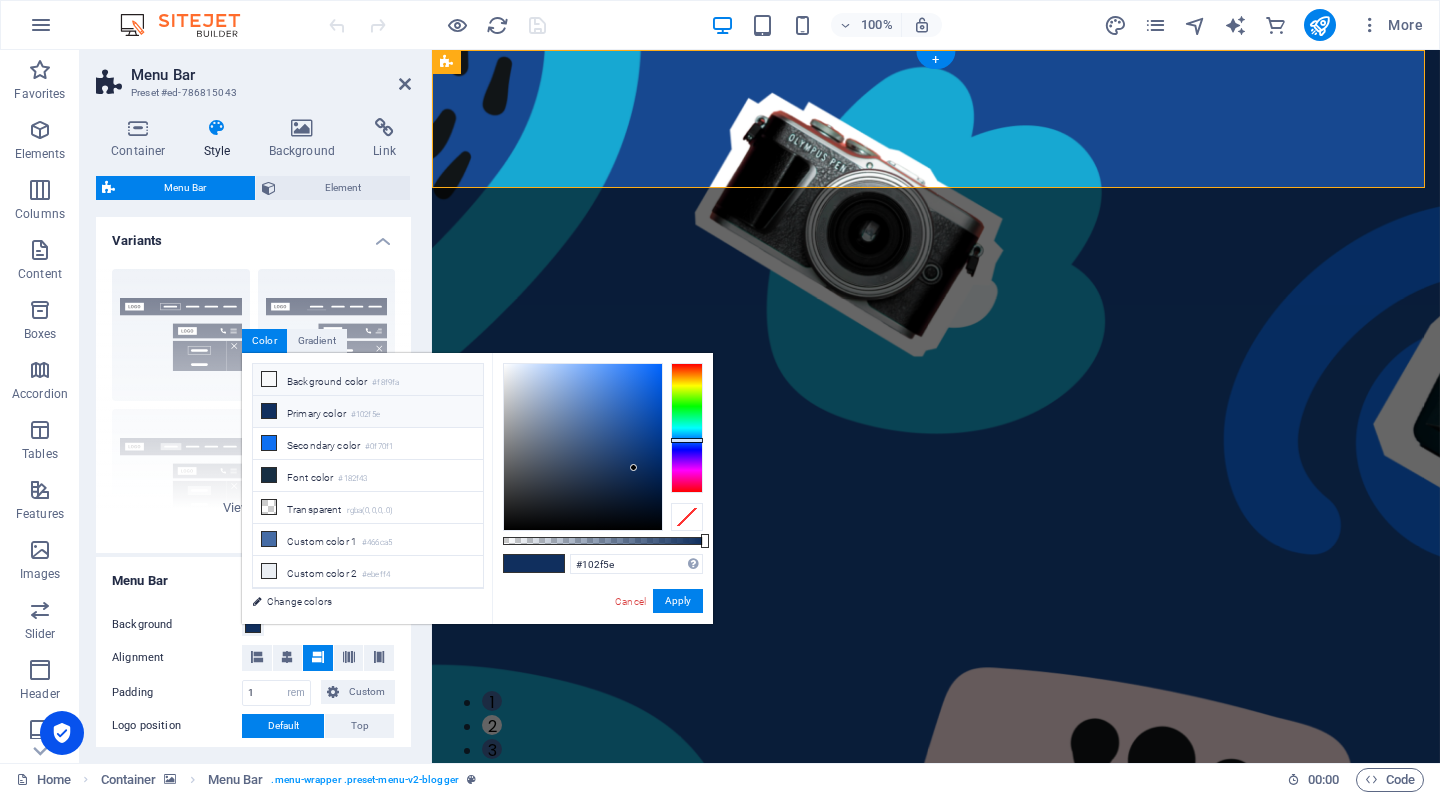 click on "Background color
#f8f9fa" at bounding box center (368, 380) 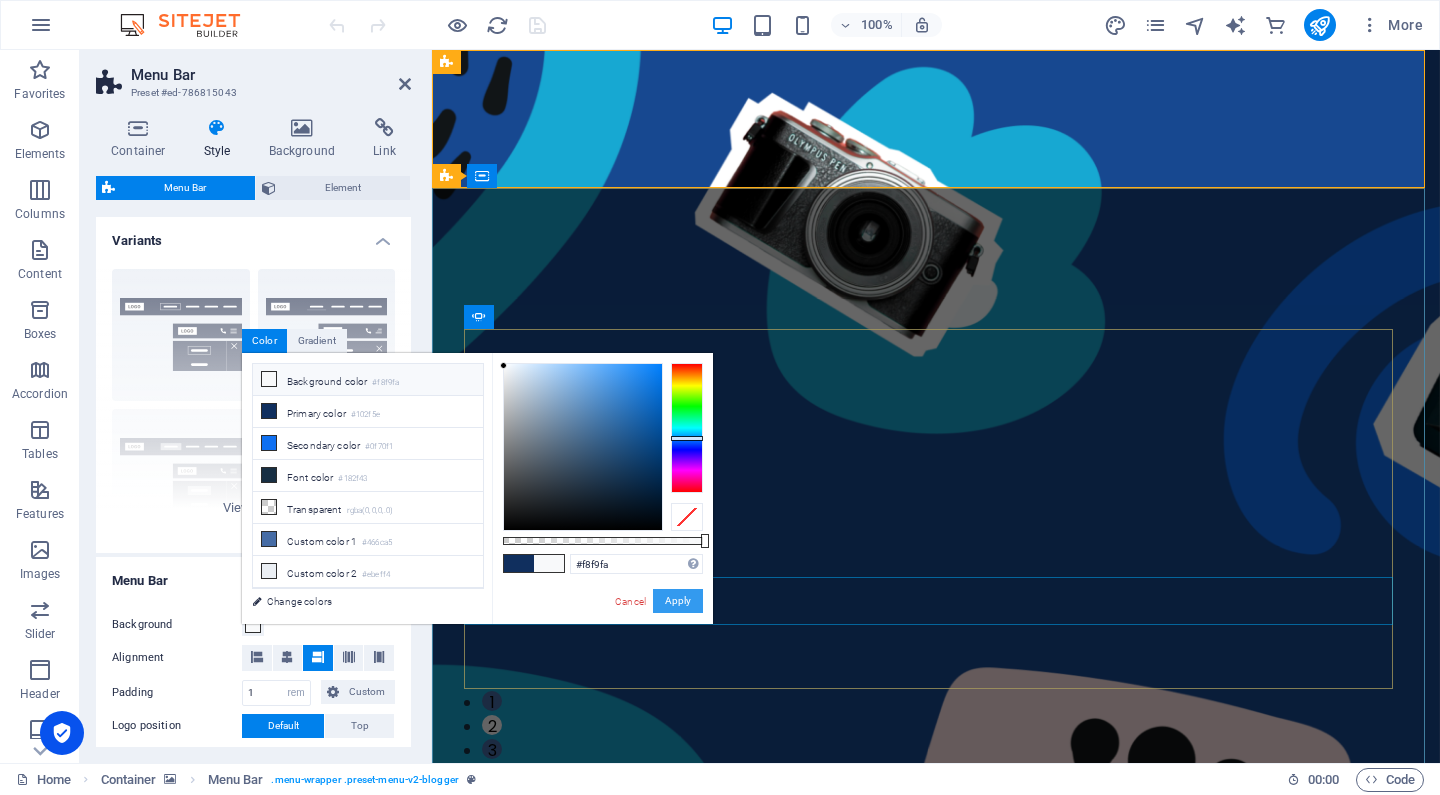 click on "Apply" at bounding box center [678, 601] 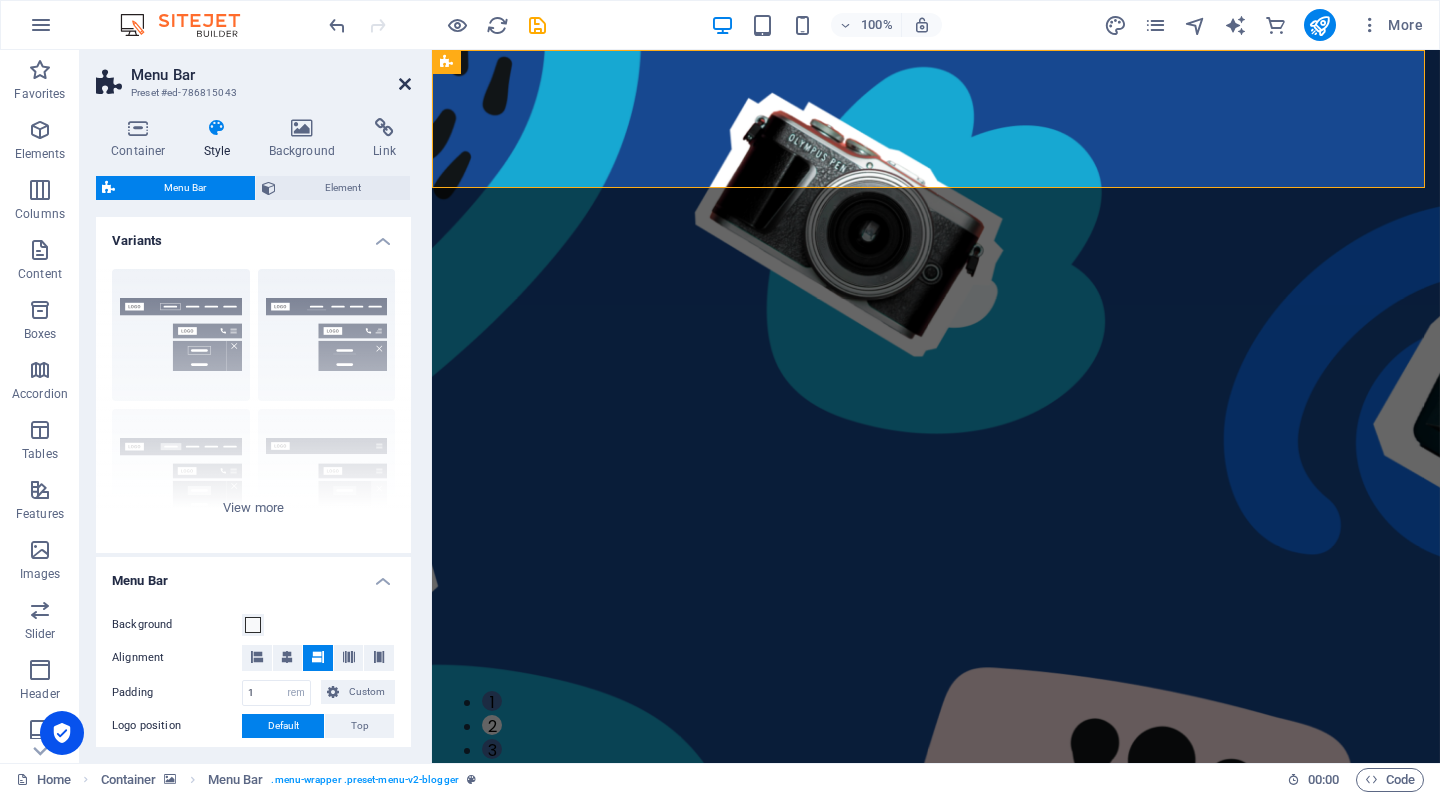 click at bounding box center (405, 84) 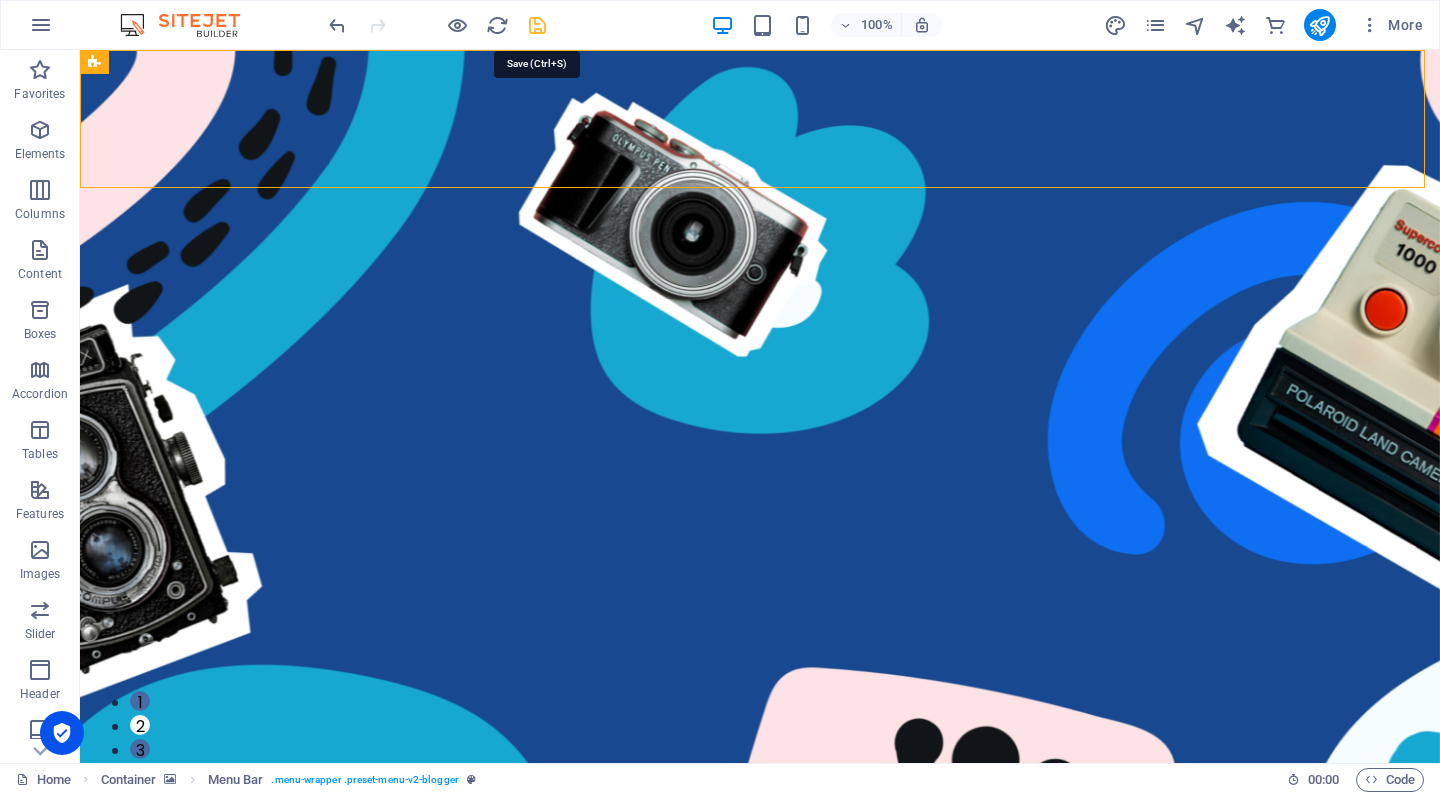 click at bounding box center [537, 25] 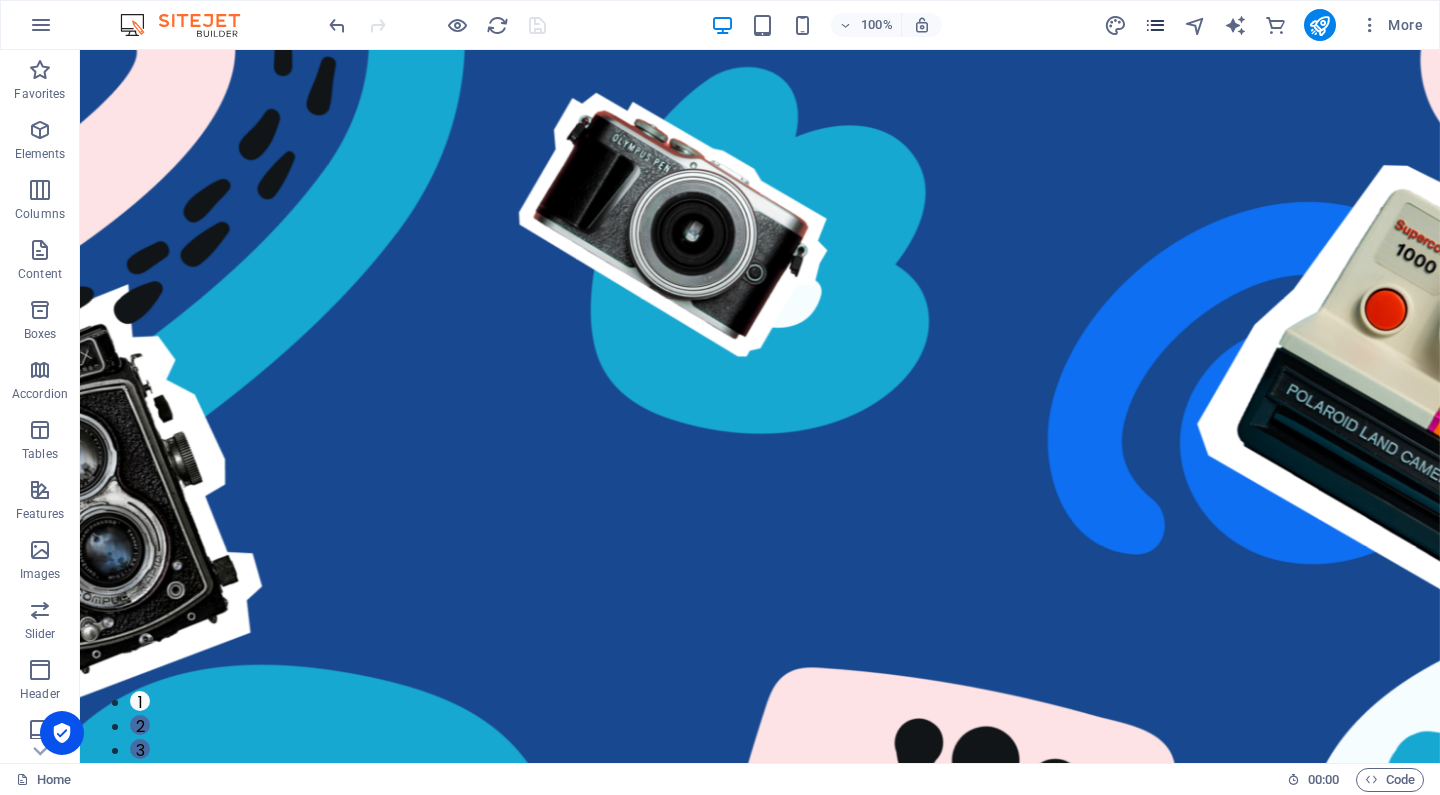 click at bounding box center [1156, 25] 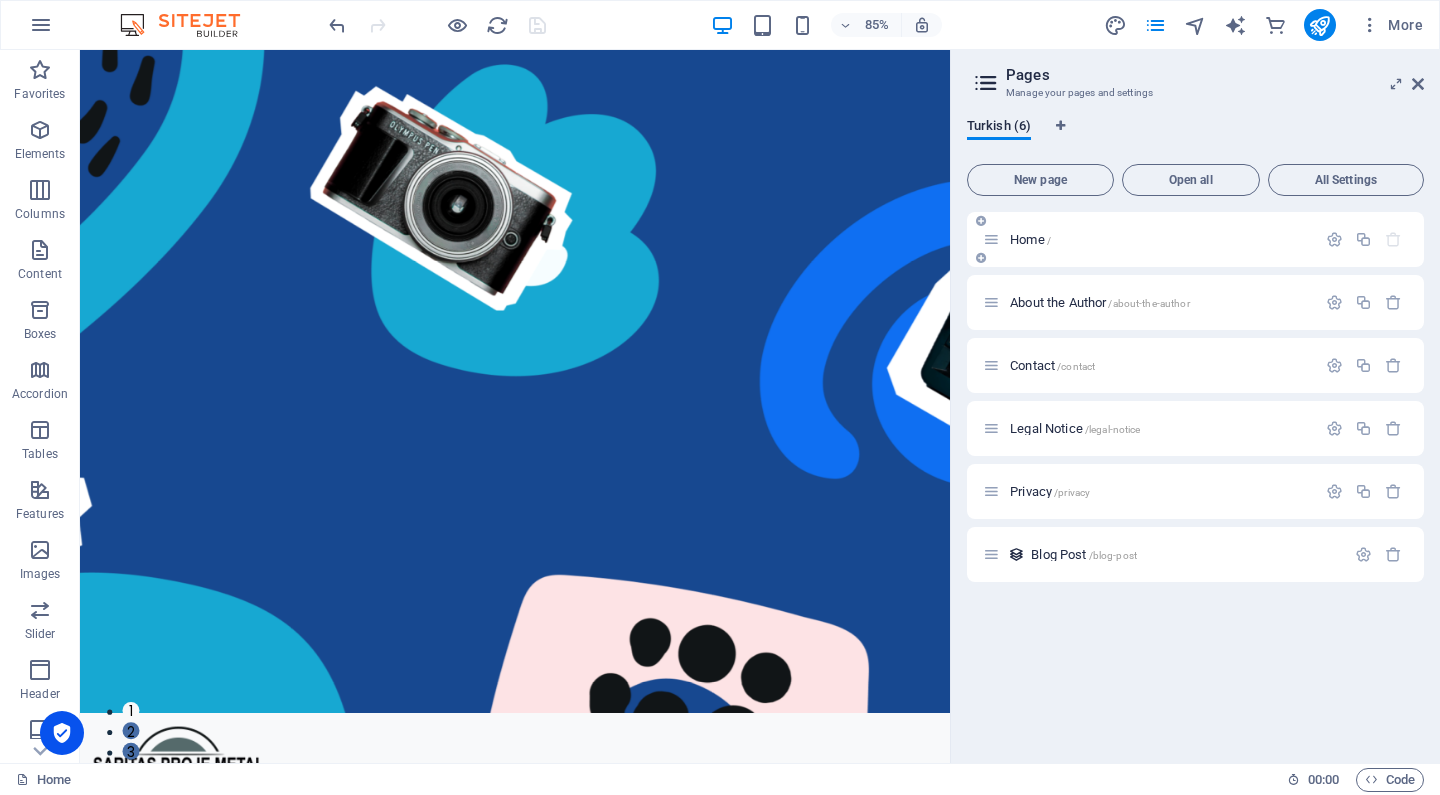 click on "Home /" at bounding box center (1030, 239) 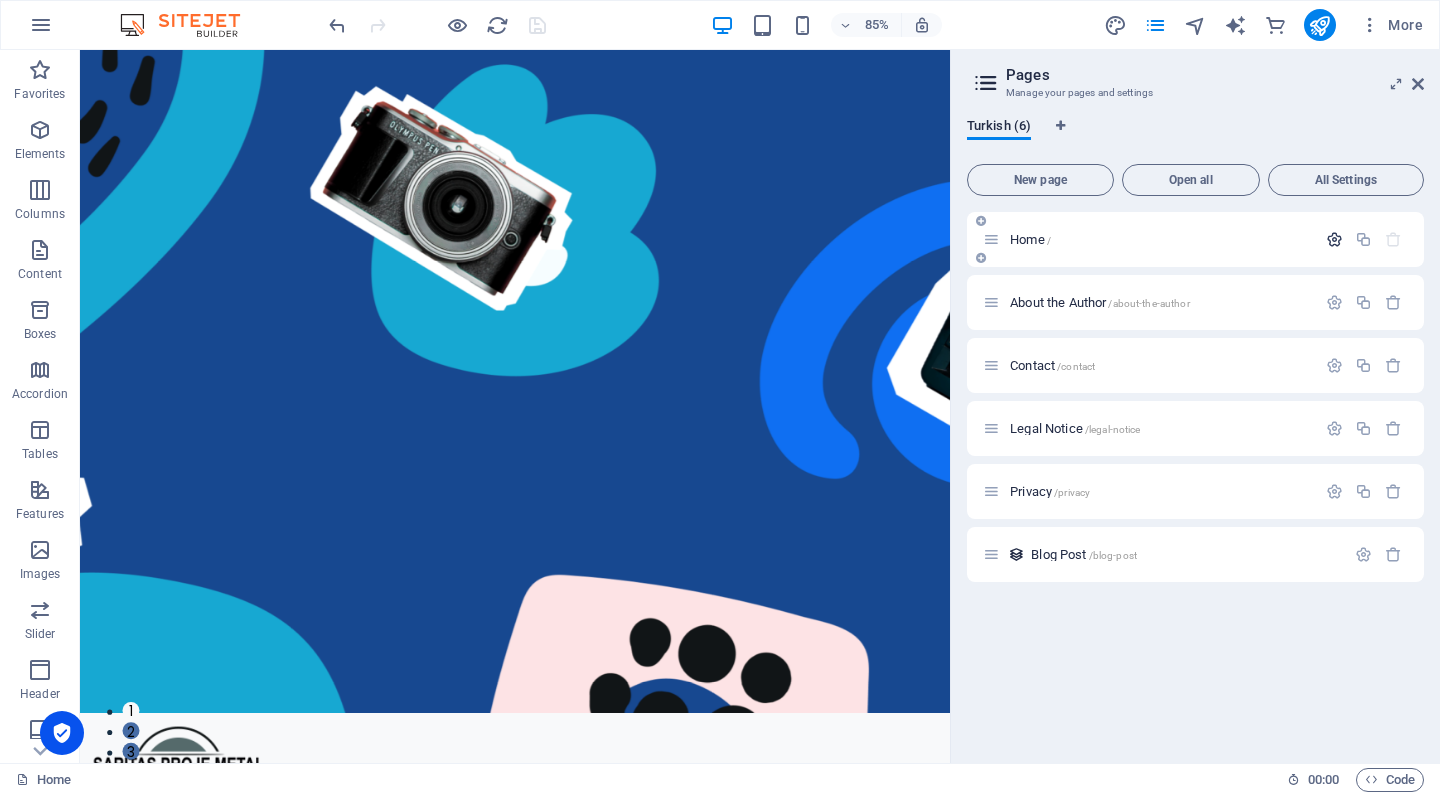 click at bounding box center (1334, 239) 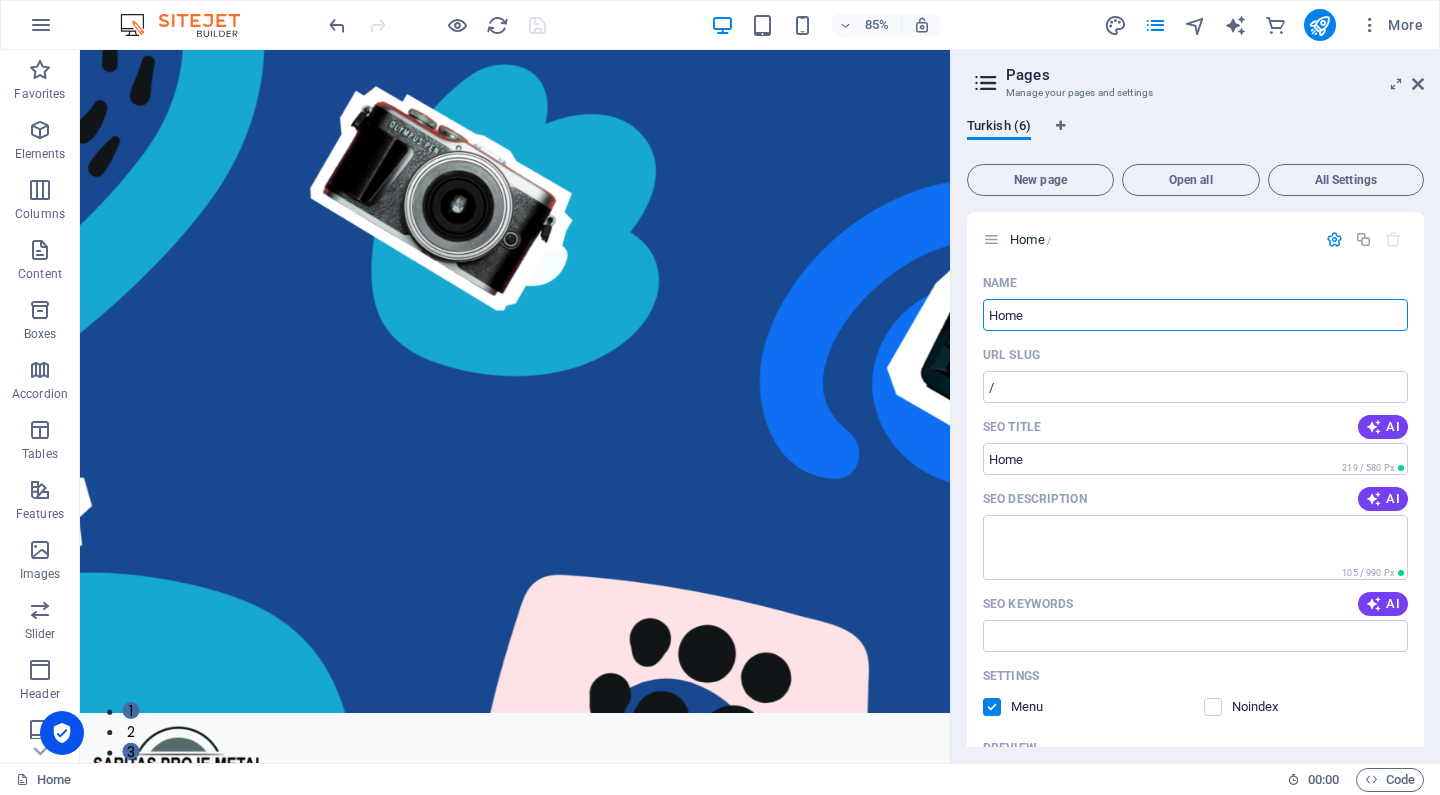 drag, startPoint x: 1157, startPoint y: 370, endPoint x: 944, endPoint y: 355, distance: 213.52751 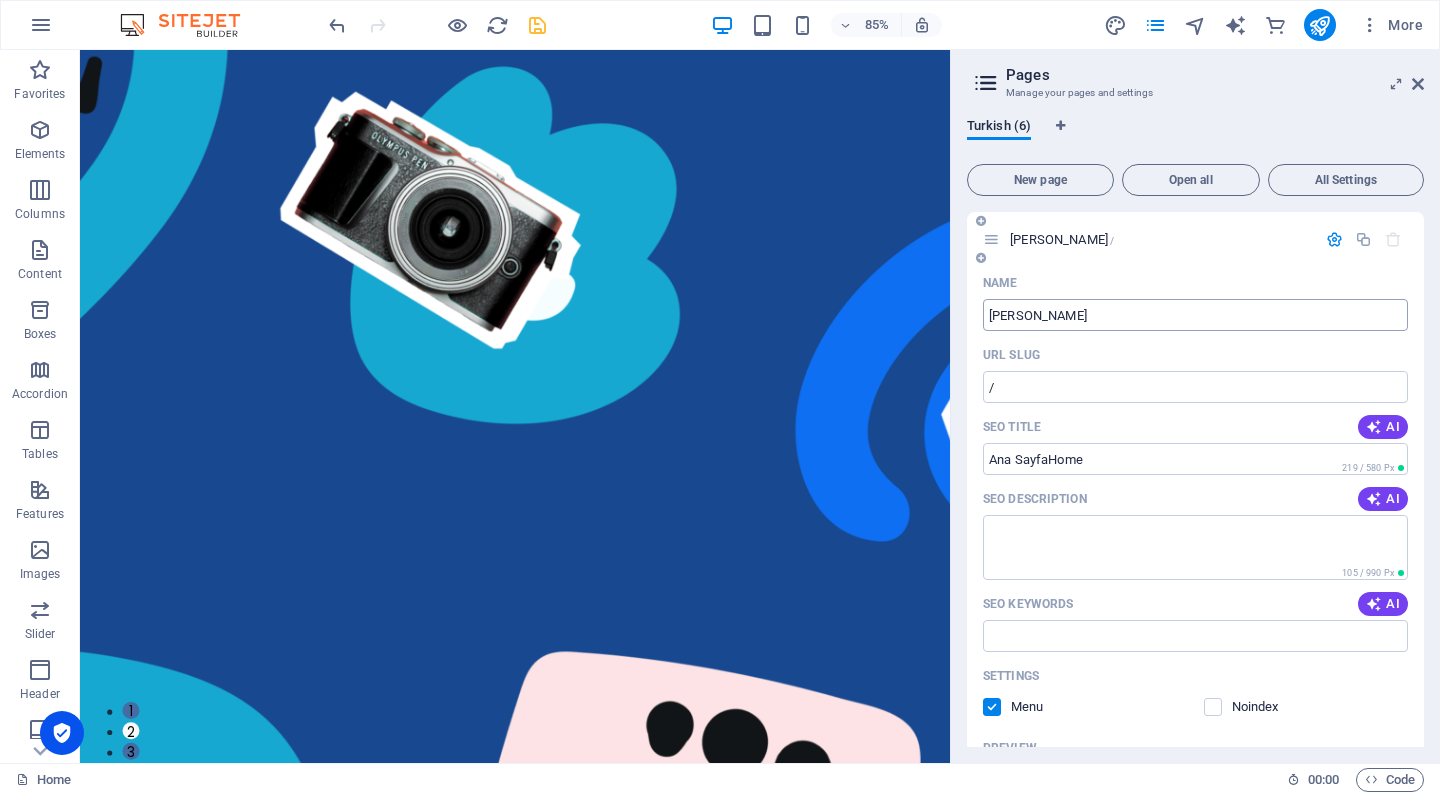 click on "Ana SayfaHome" at bounding box center (1195, 315) 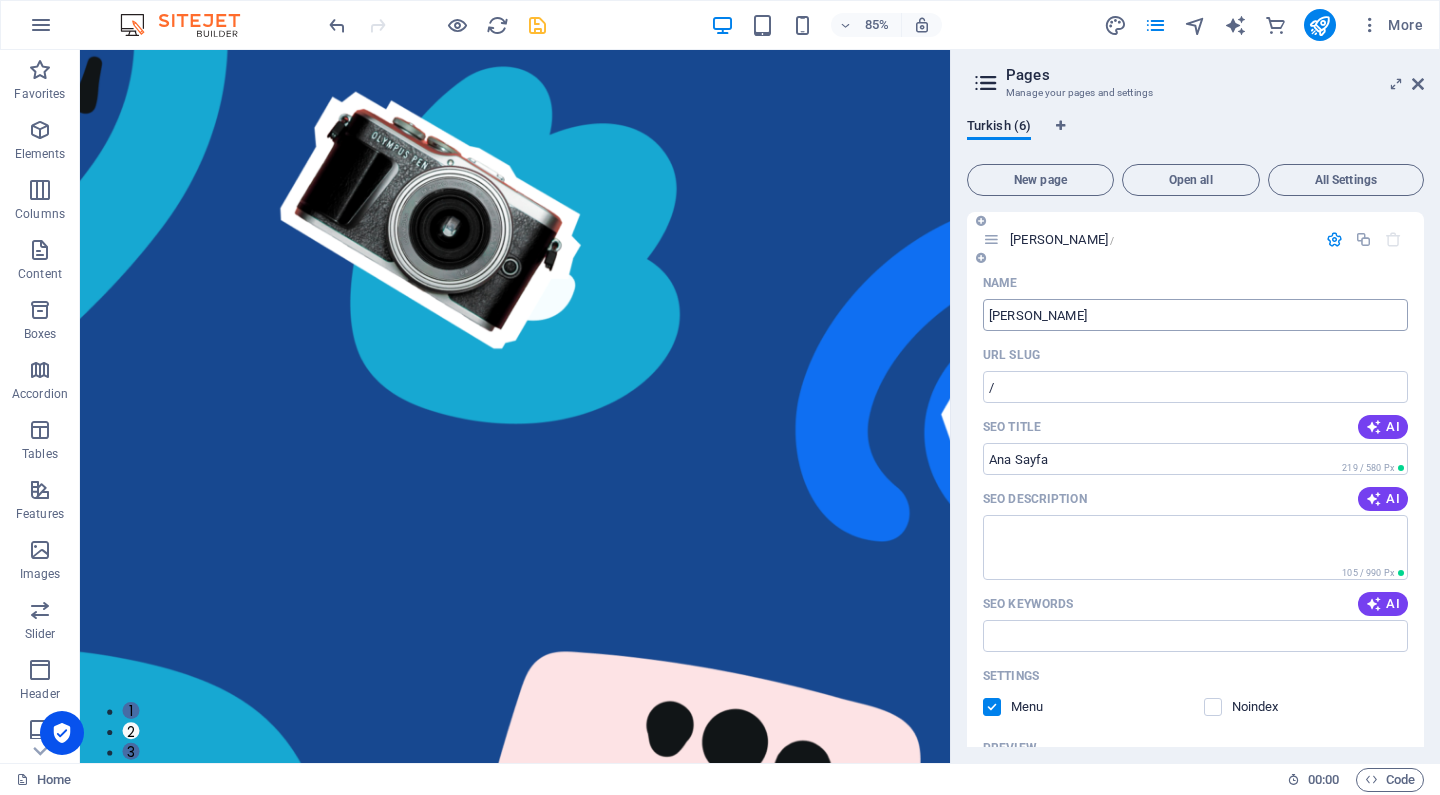type on "[PERSON_NAME]" 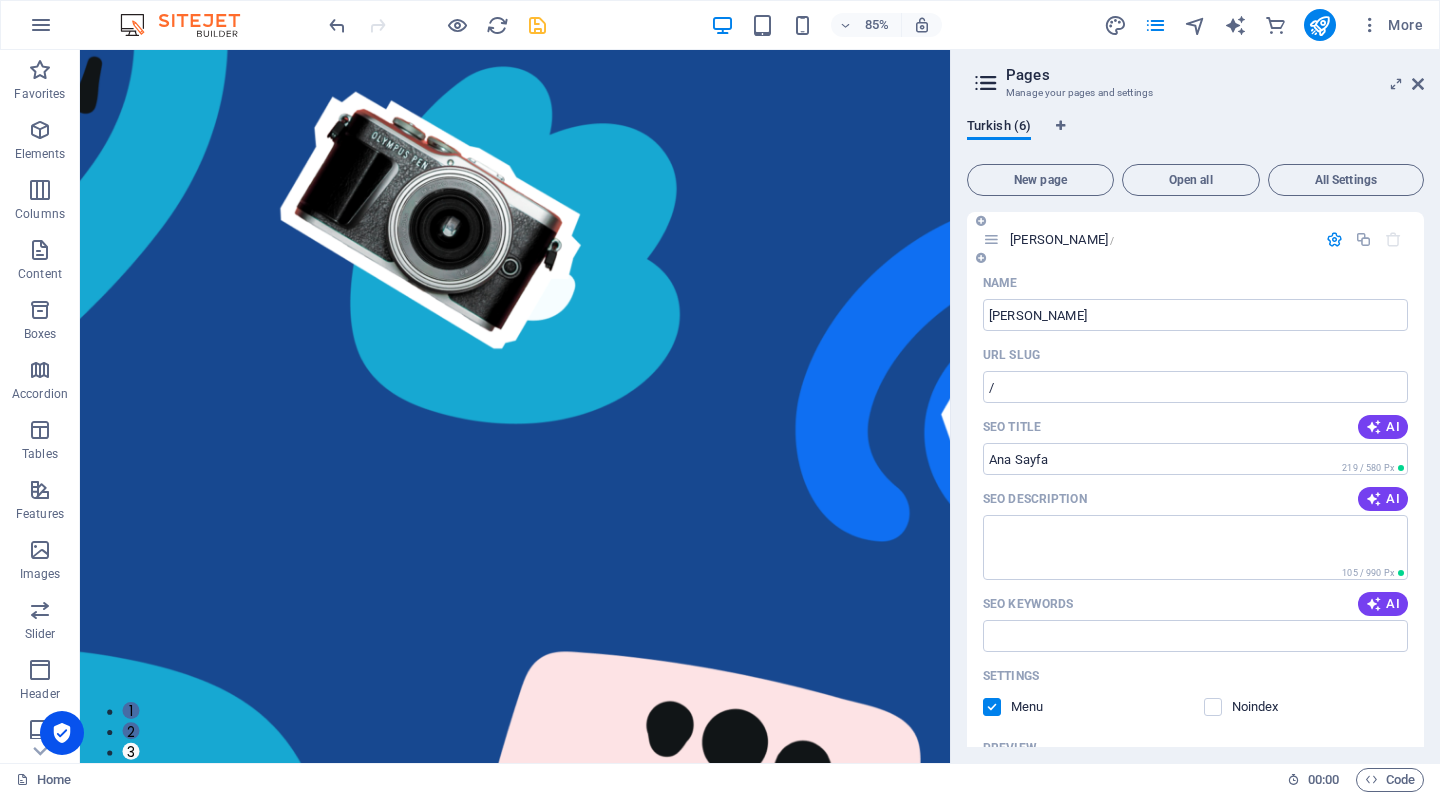 click at bounding box center (1334, 239) 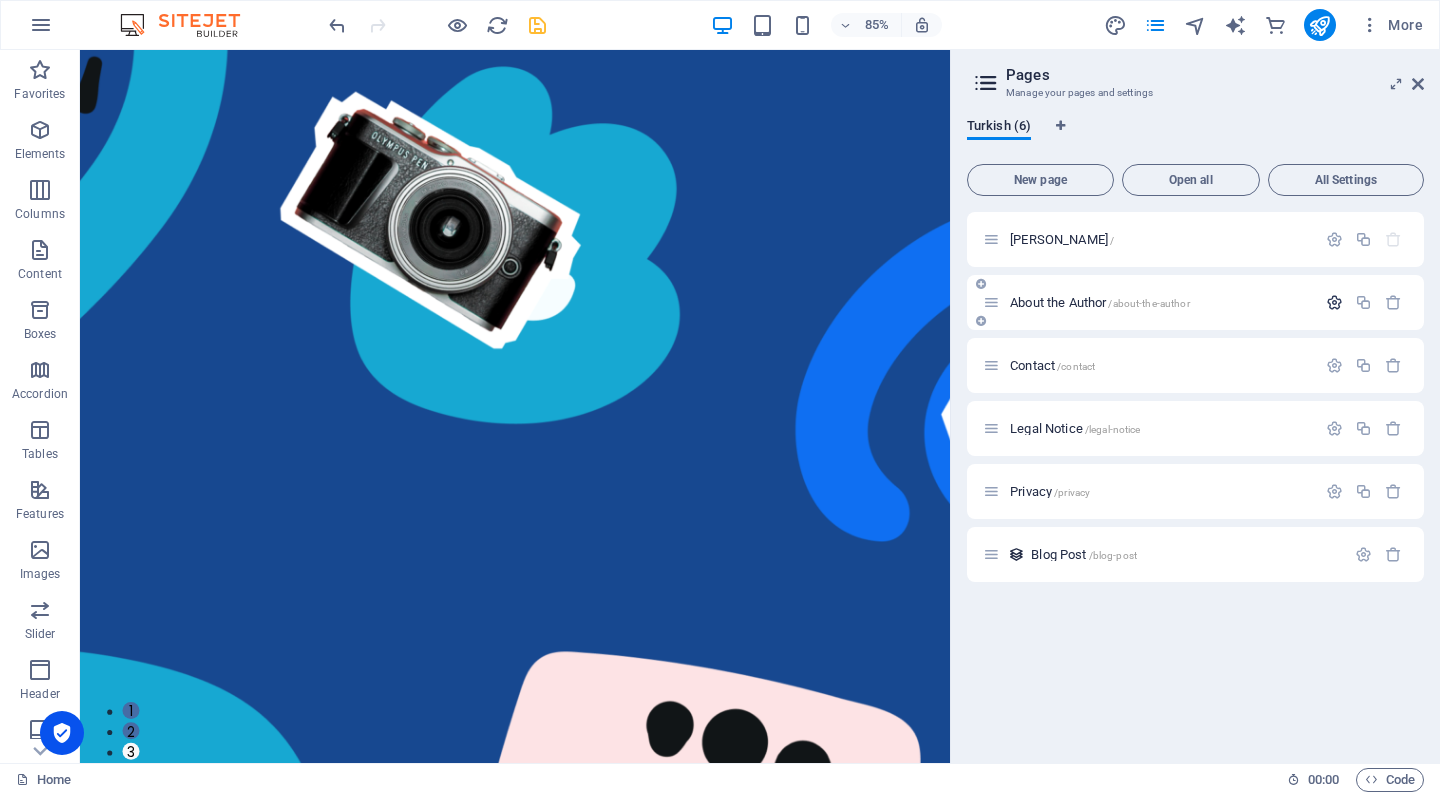 click at bounding box center (1334, 302) 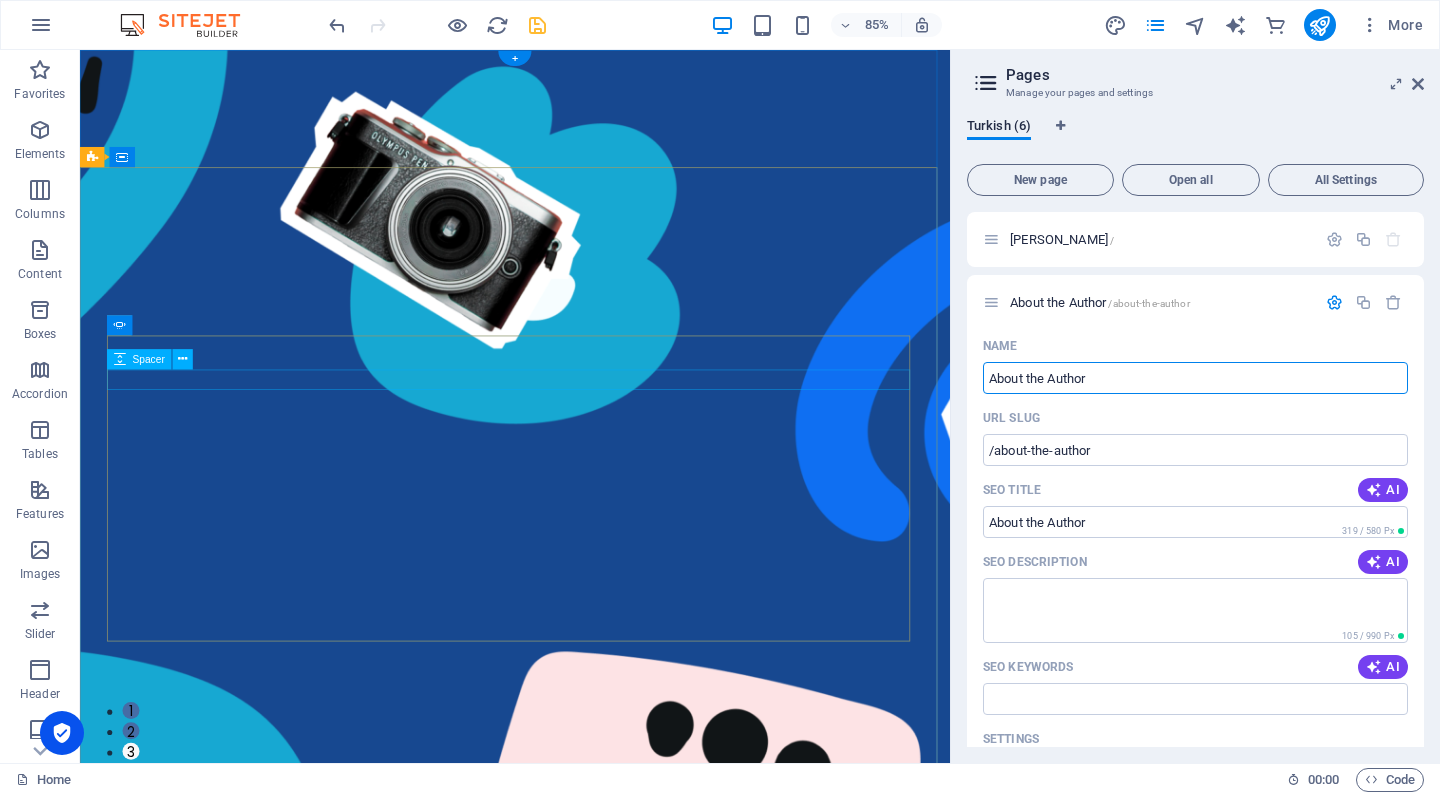 drag, startPoint x: 1190, startPoint y: 431, endPoint x: 1011, endPoint y: 422, distance: 179.22612 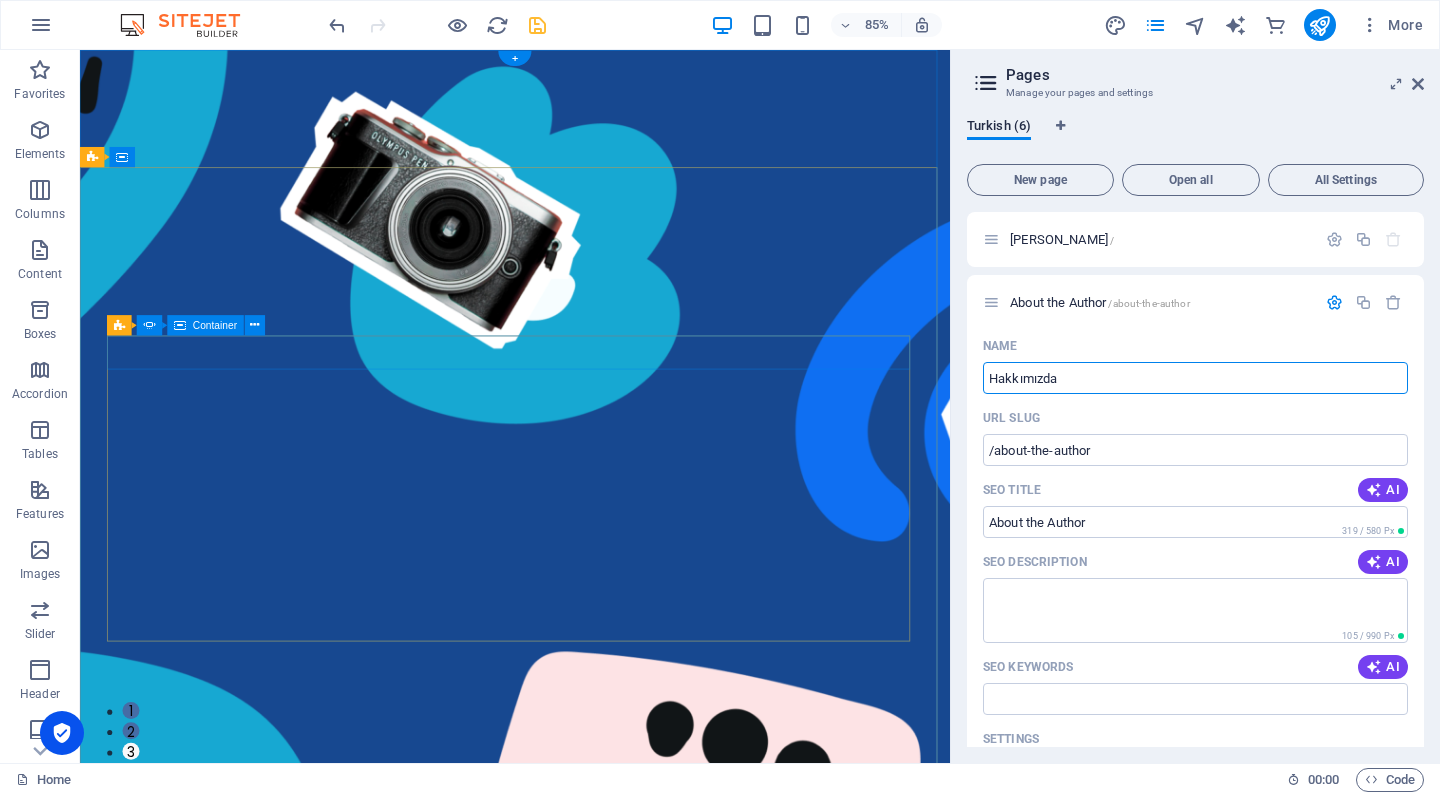 type on "Hakkımızda" 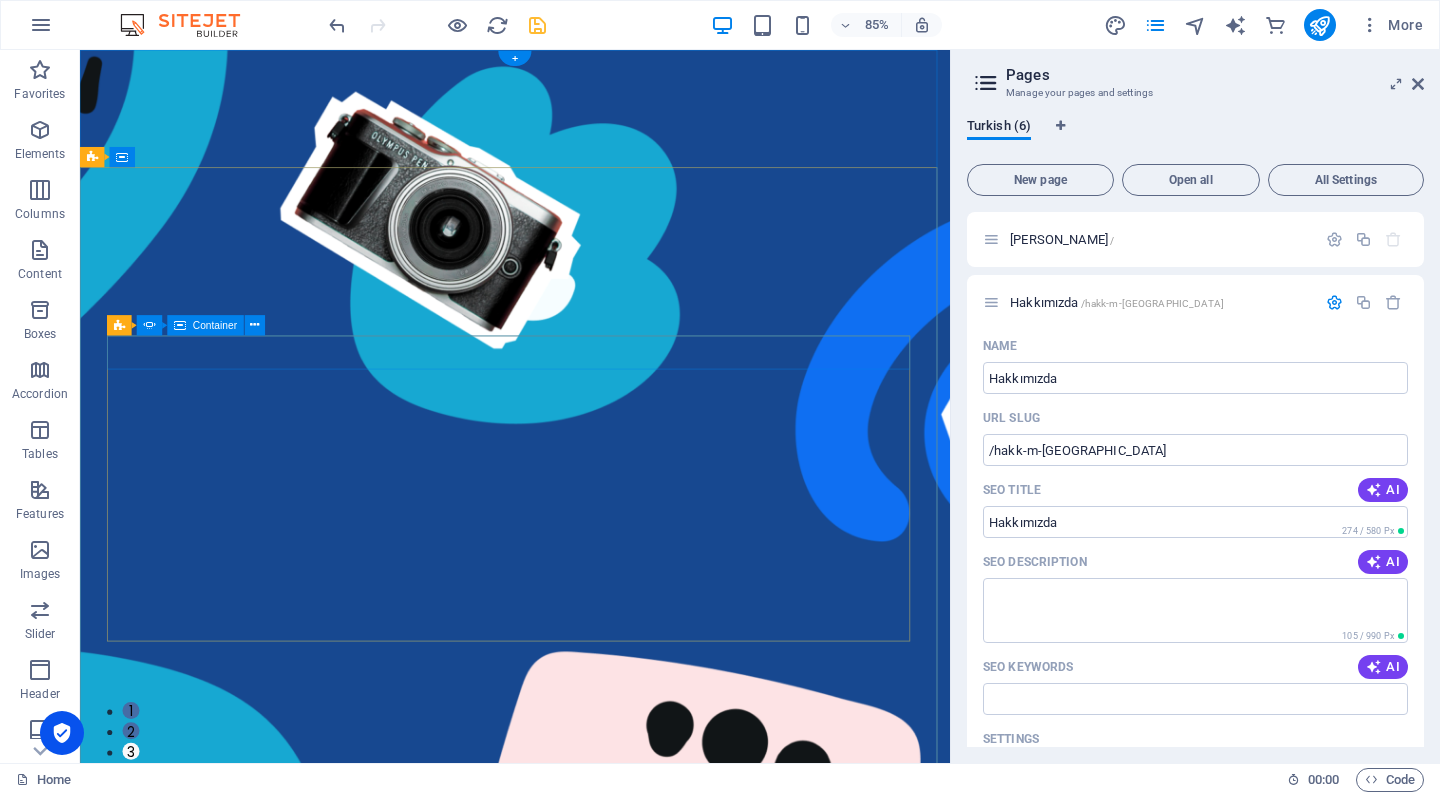 type on "/hakk-m-zda" 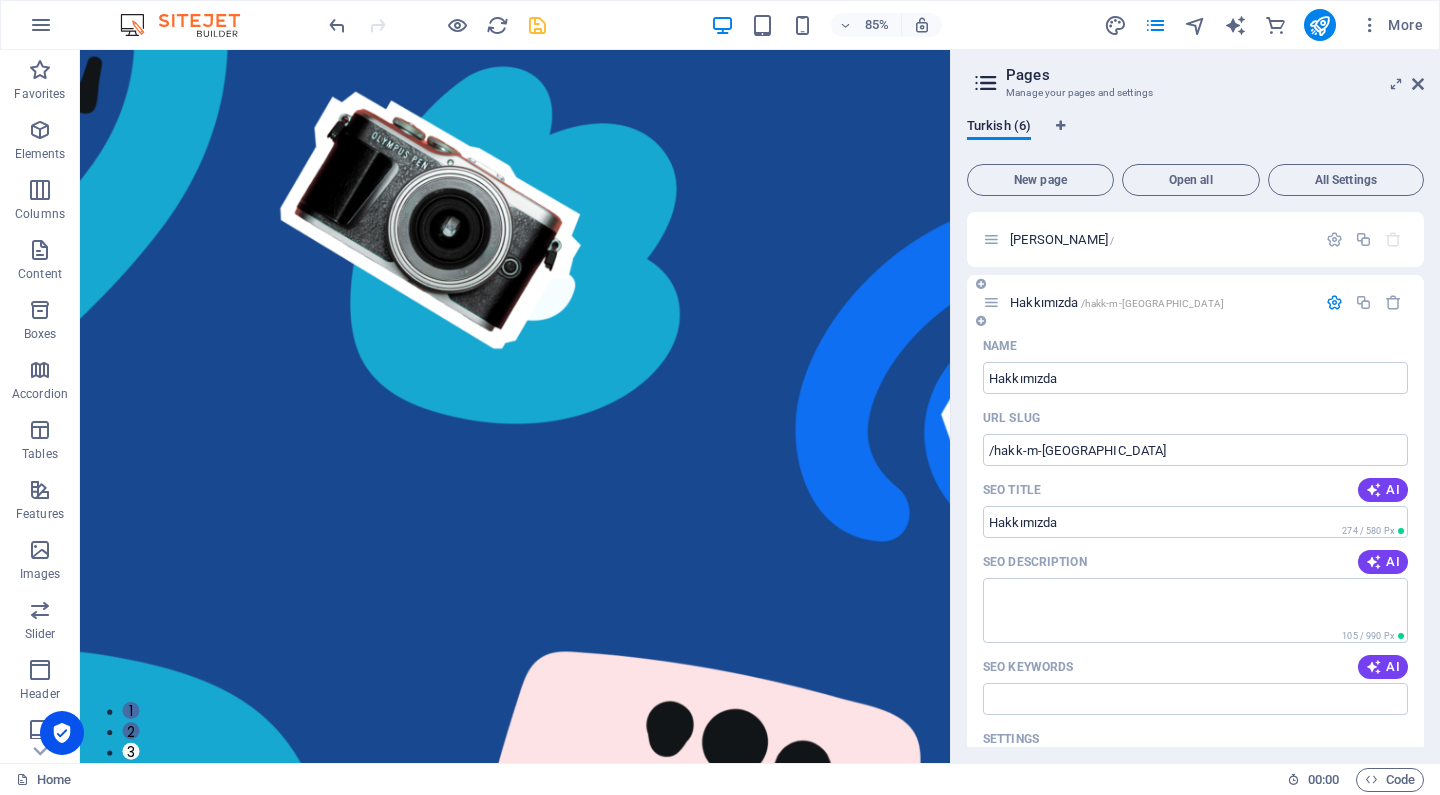 click at bounding box center [1334, 302] 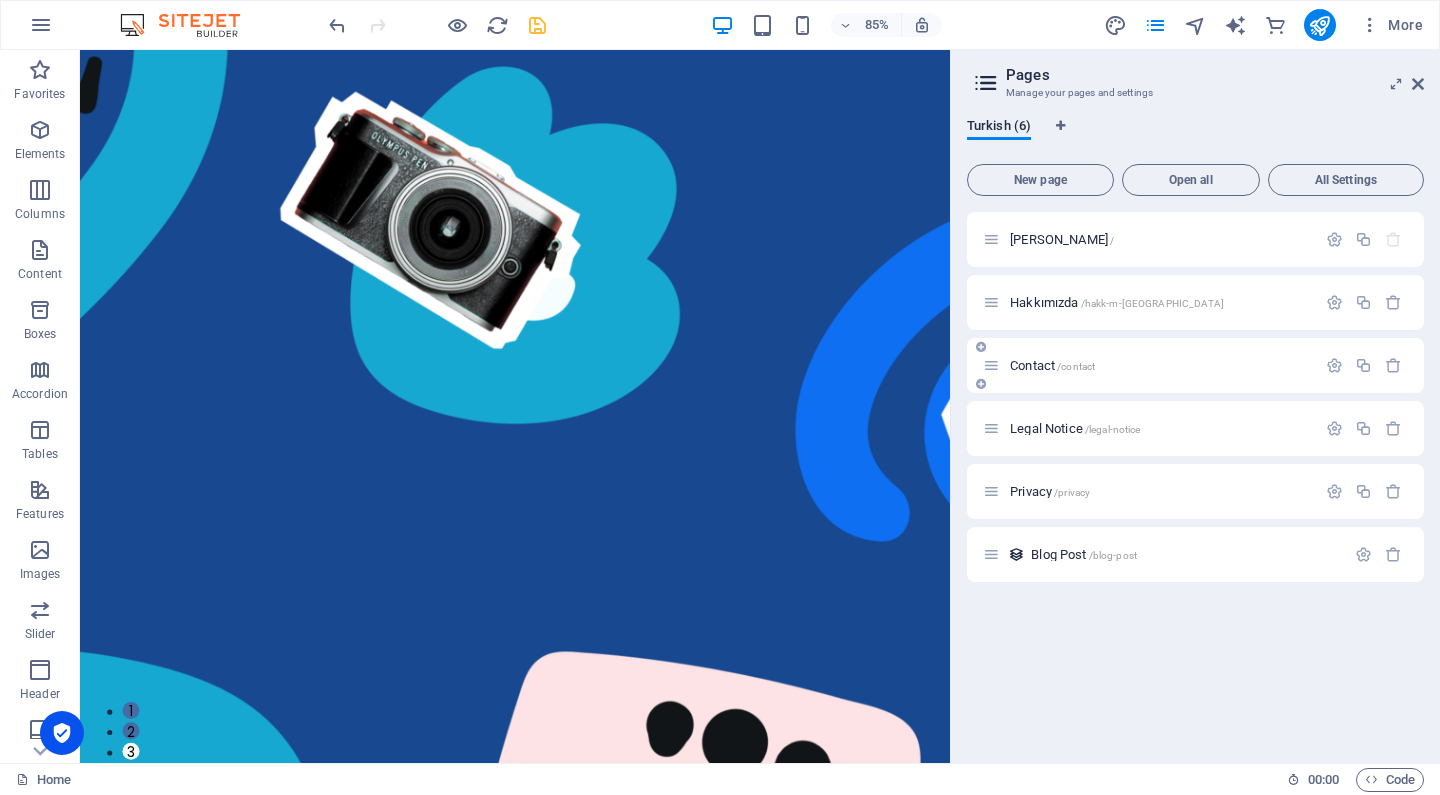 click at bounding box center (1364, 366) 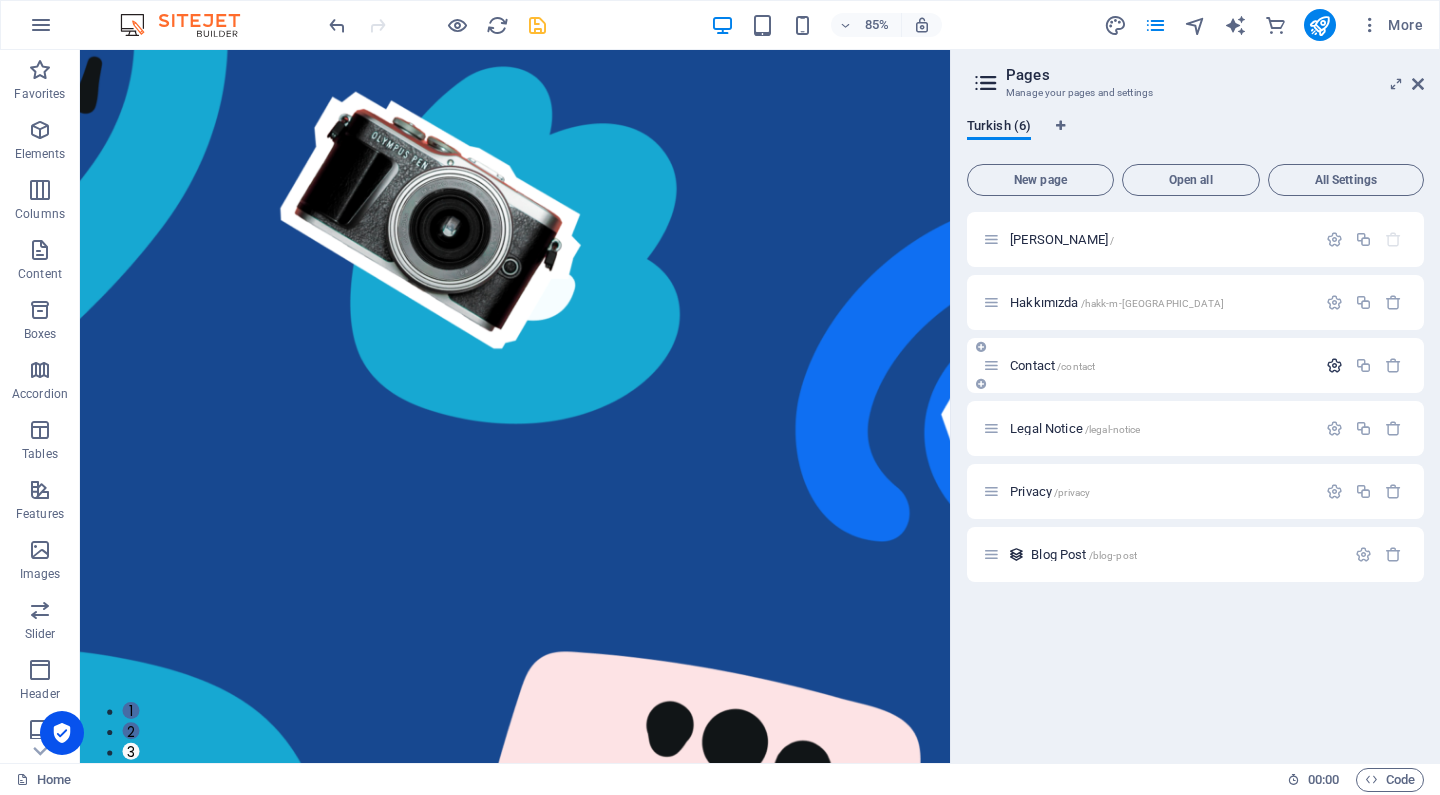 click at bounding box center (1334, 365) 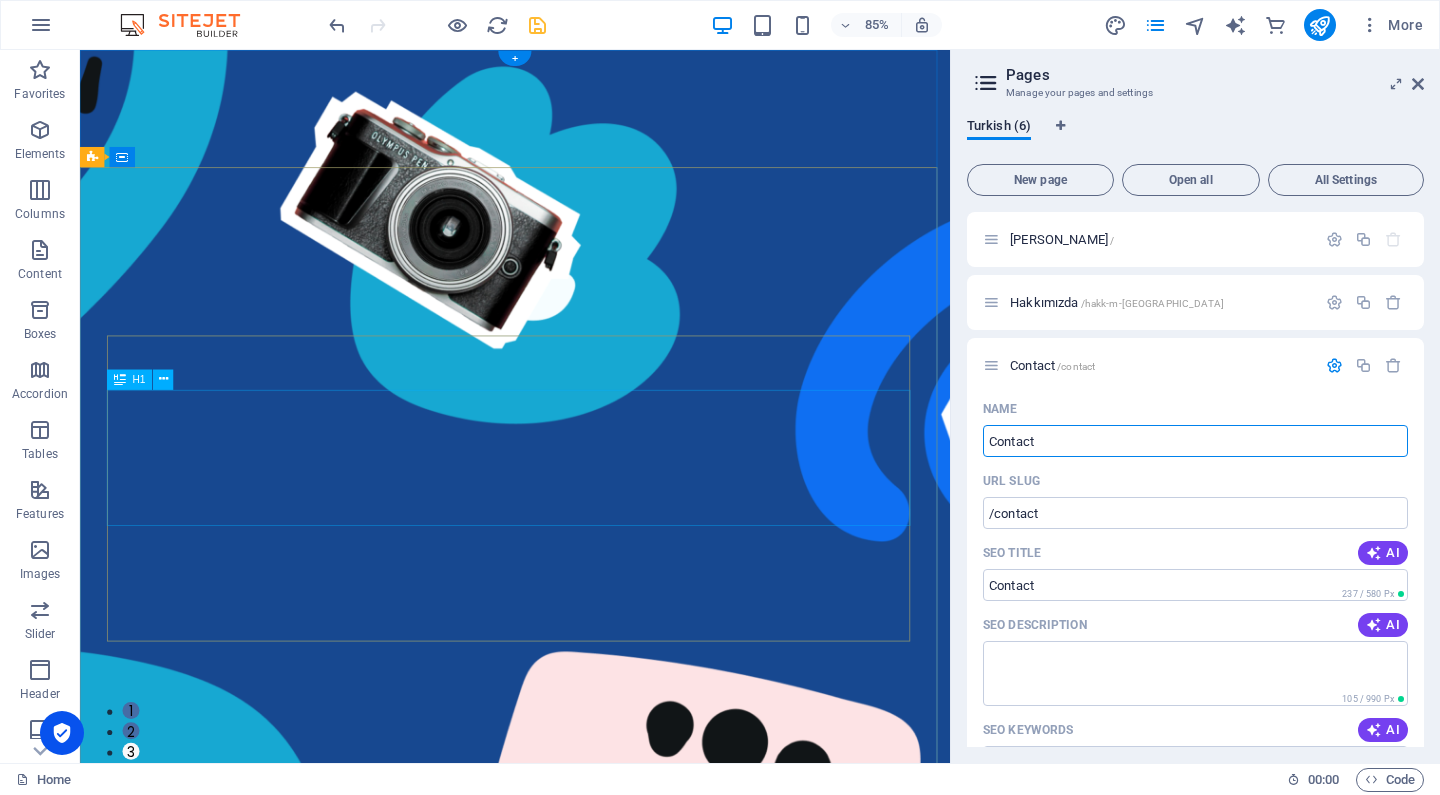 drag, startPoint x: 1202, startPoint y: 487, endPoint x: 952, endPoint y: 485, distance: 250.008 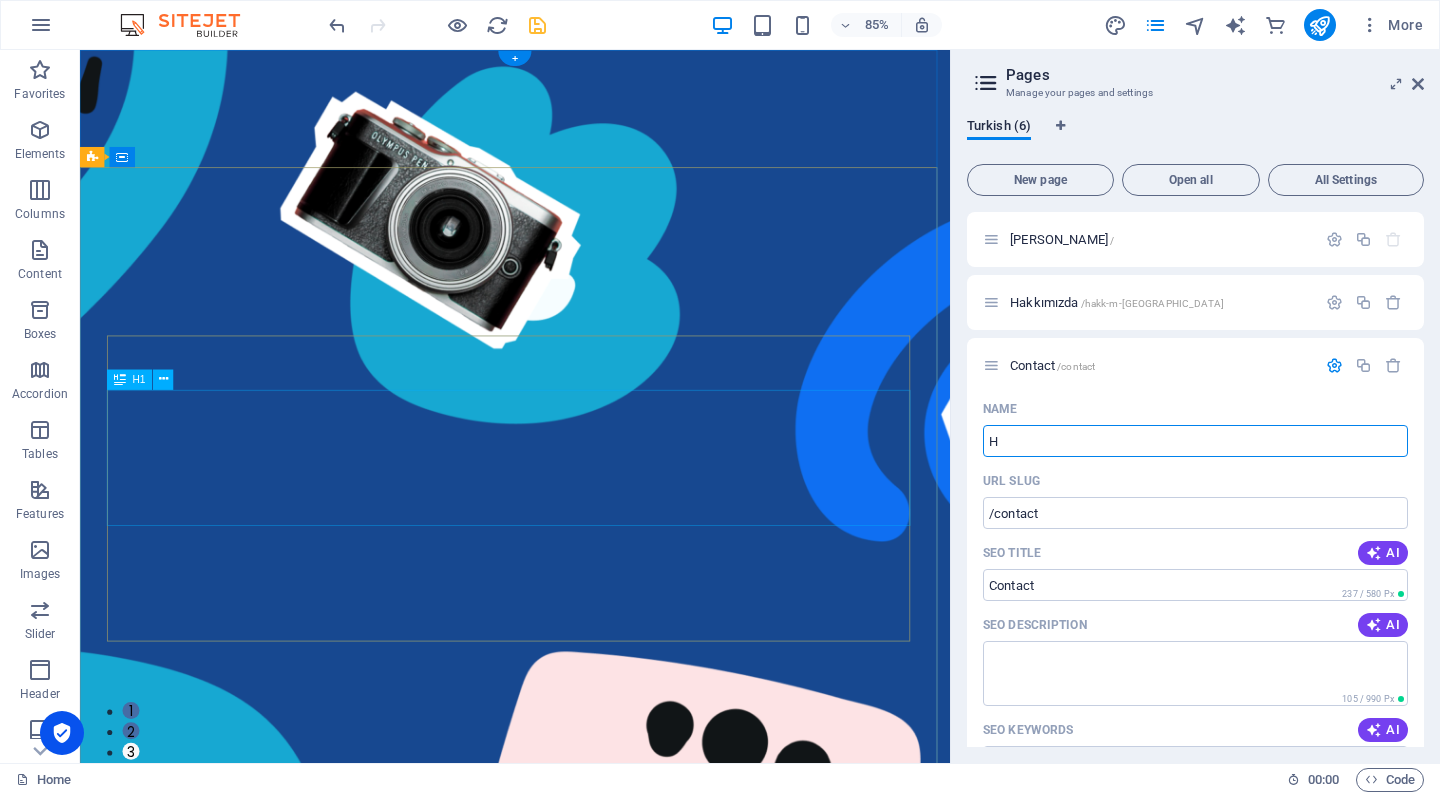 type on "Hi" 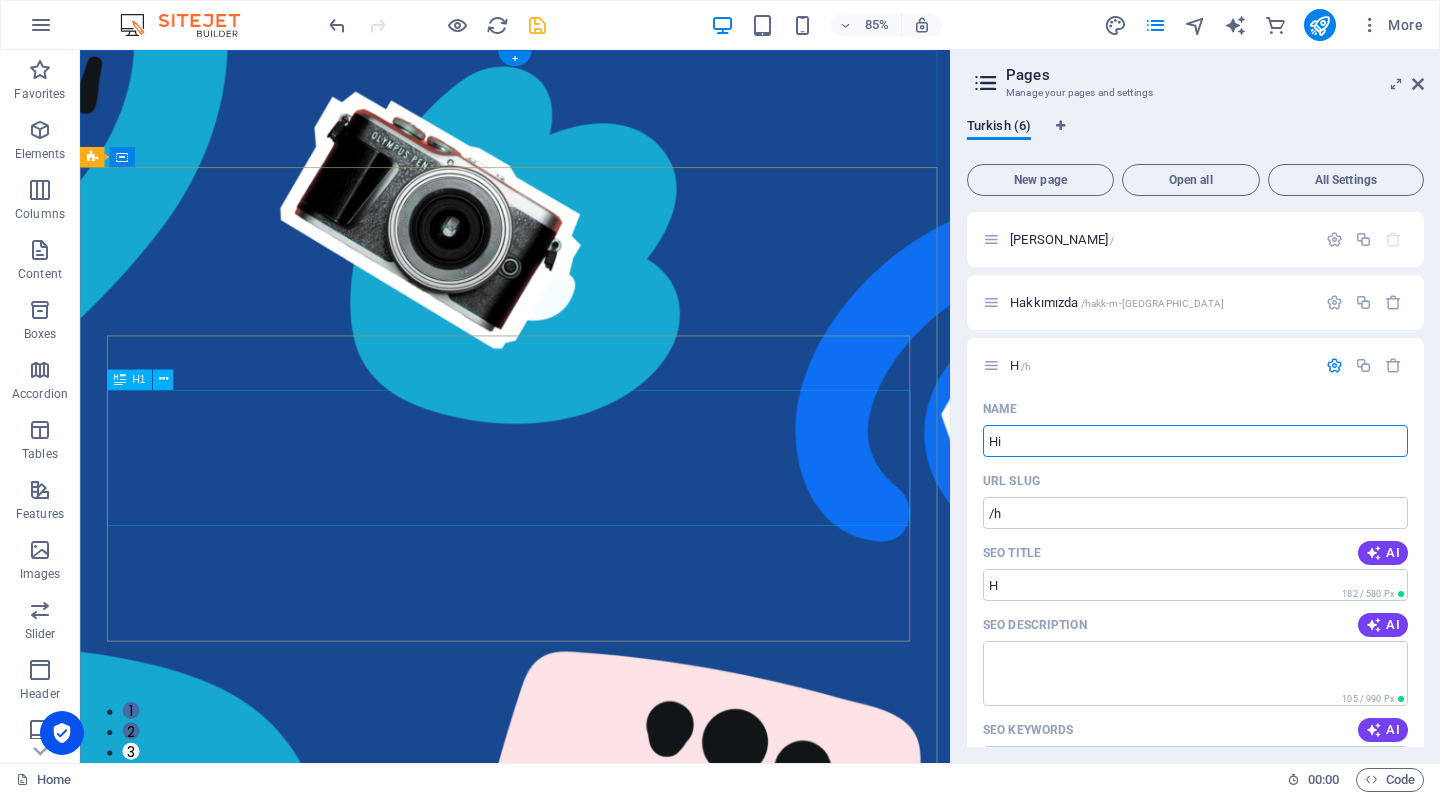 type on "Hiz" 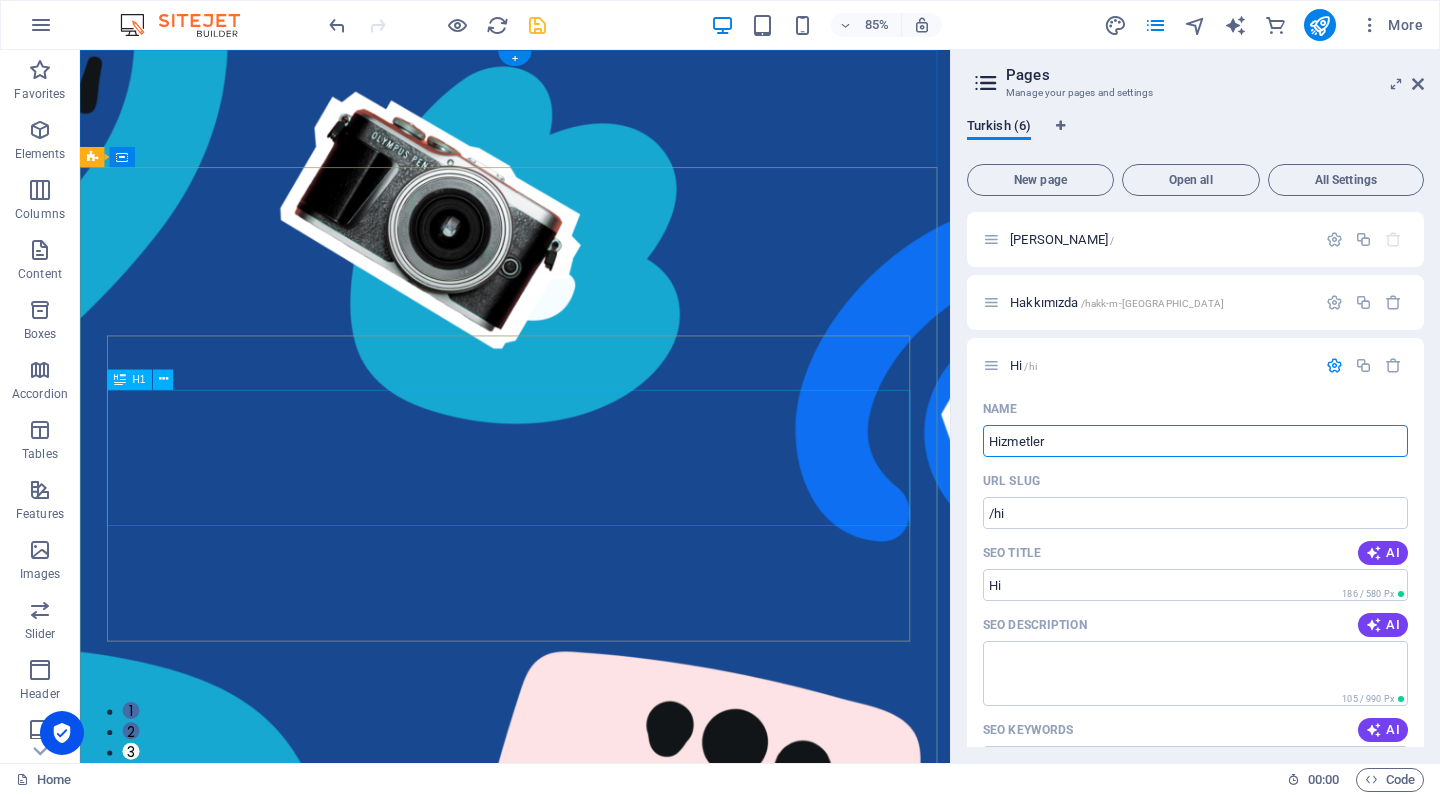 type on "Hizmetler" 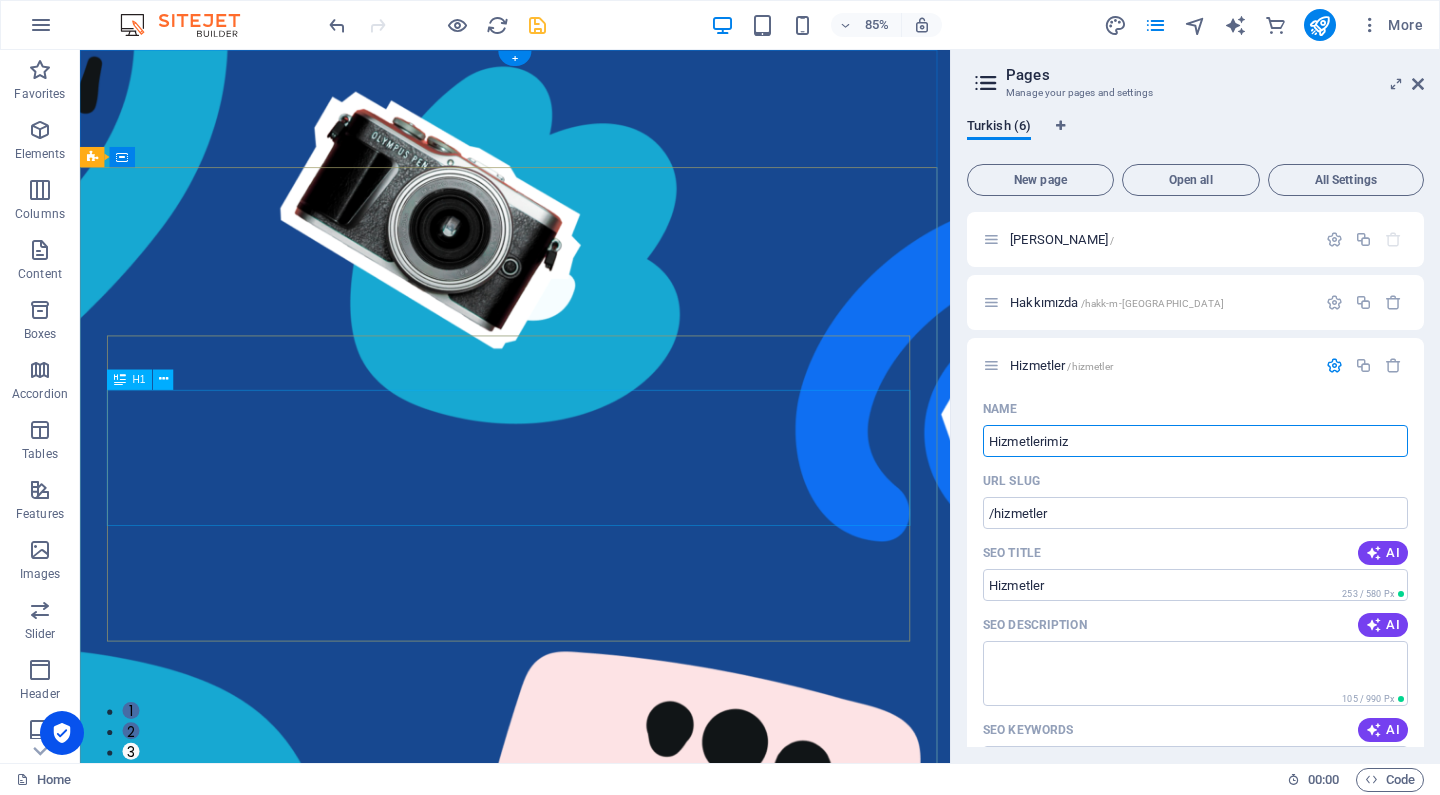 type on "Hizmetlerimiz" 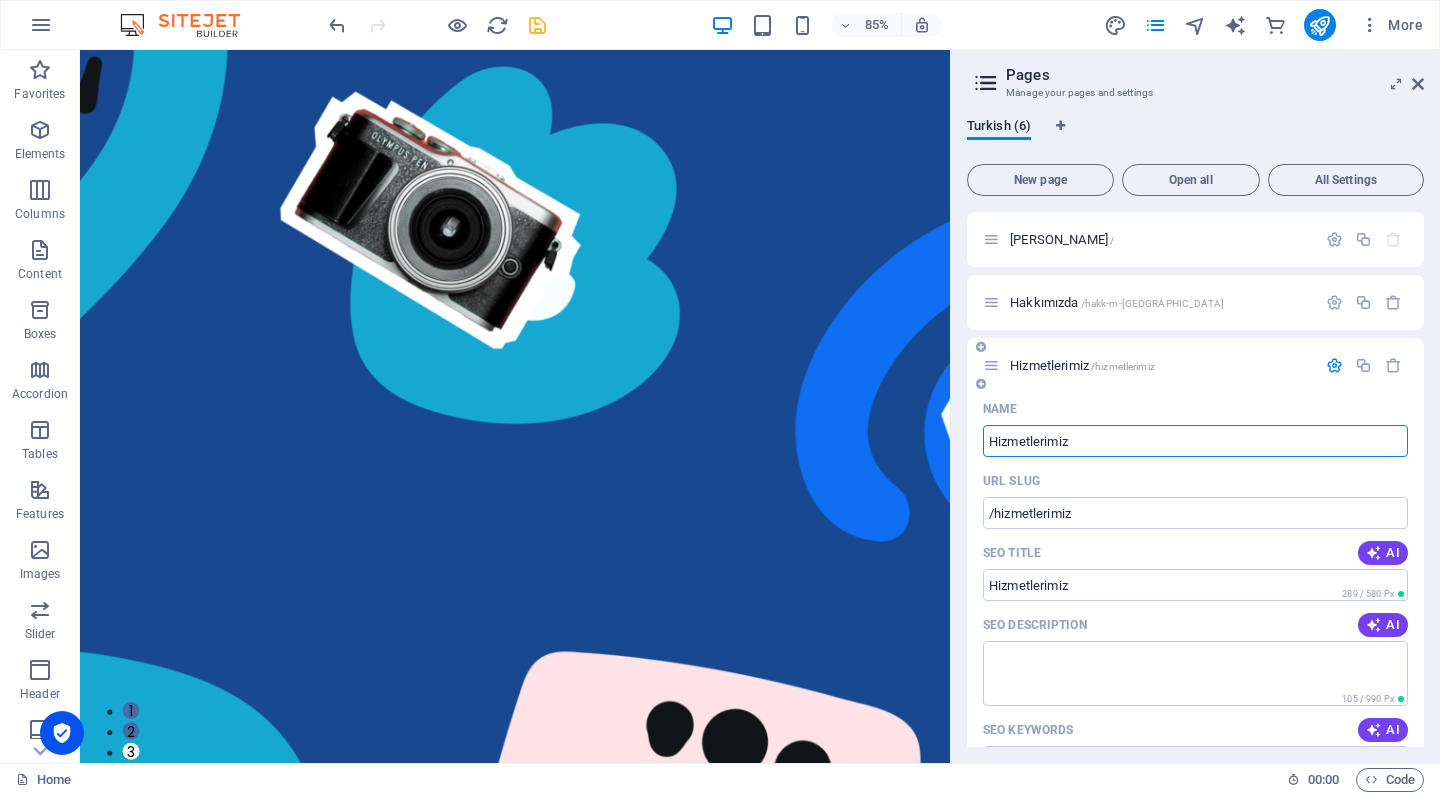 click at bounding box center (1334, 365) 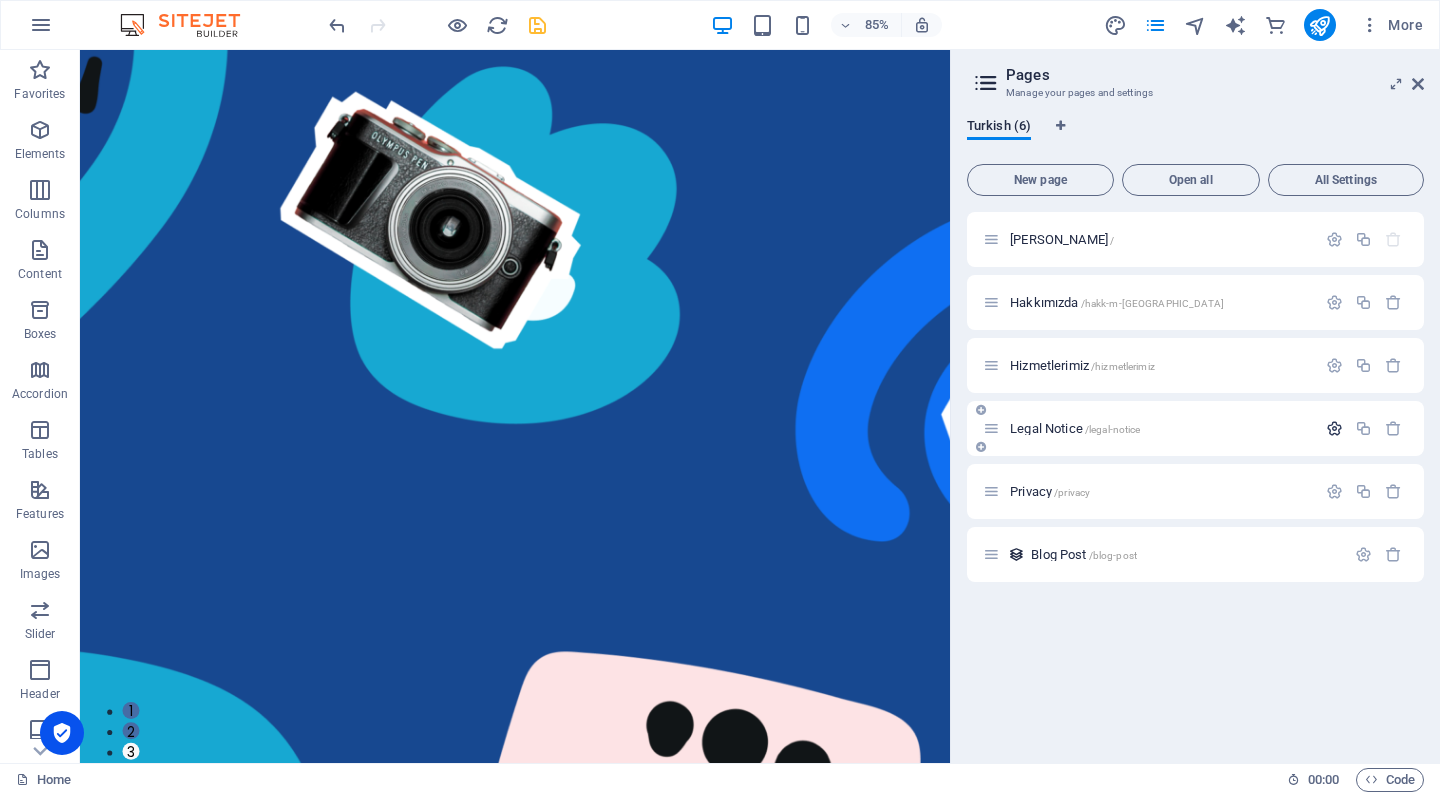 click at bounding box center (1334, 428) 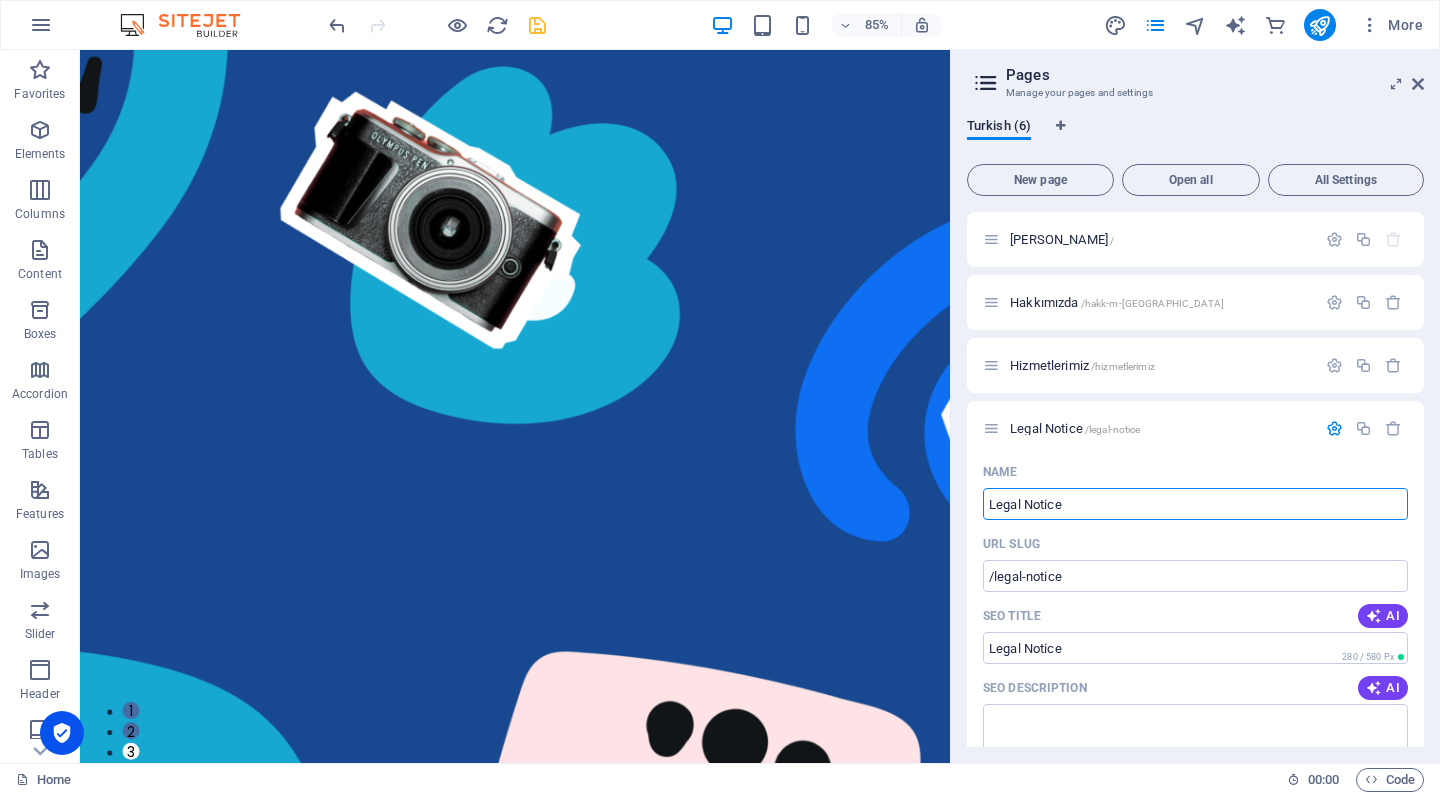 drag, startPoint x: 1216, startPoint y: 551, endPoint x: 833, endPoint y: 544, distance: 383.06396 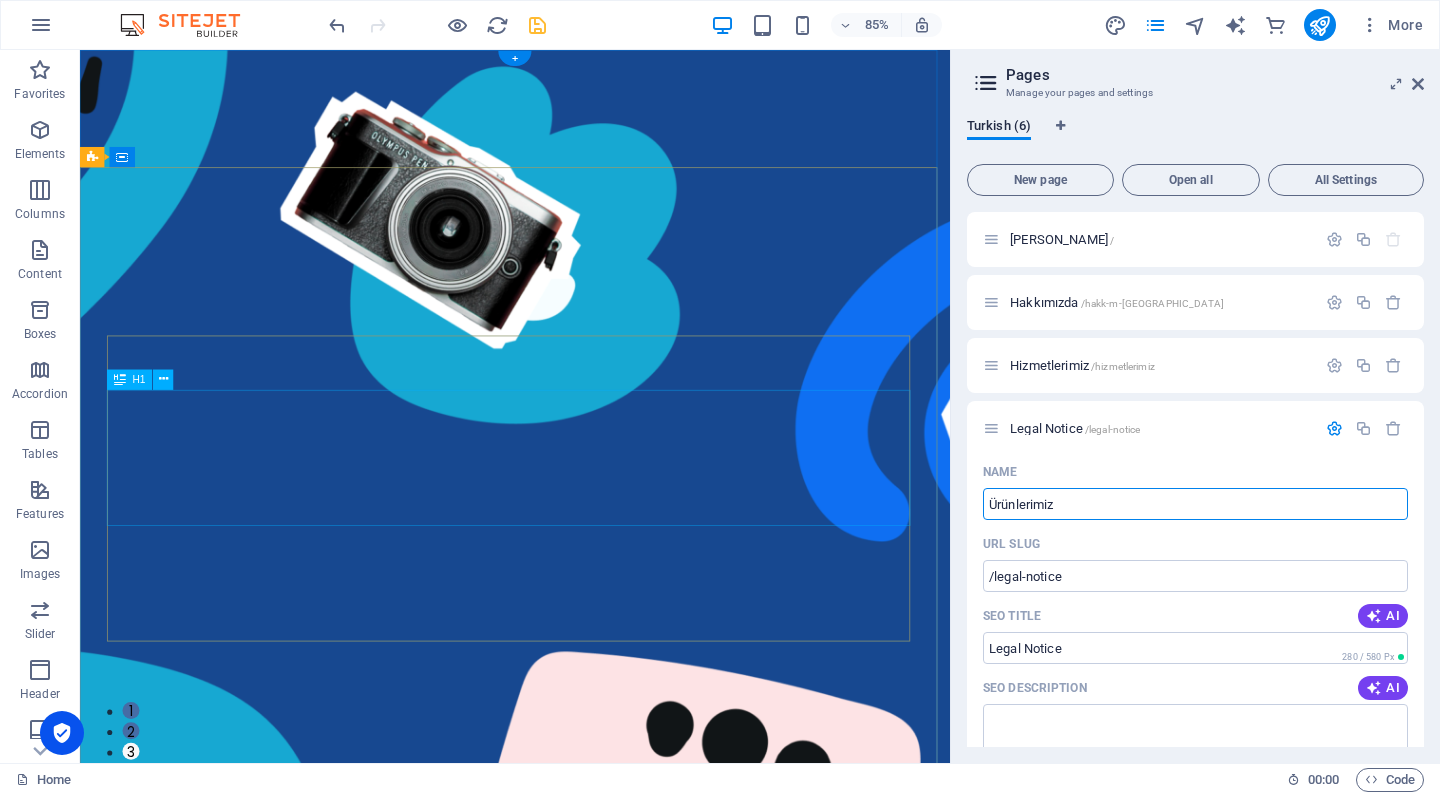 type on "Ürünlerimiz" 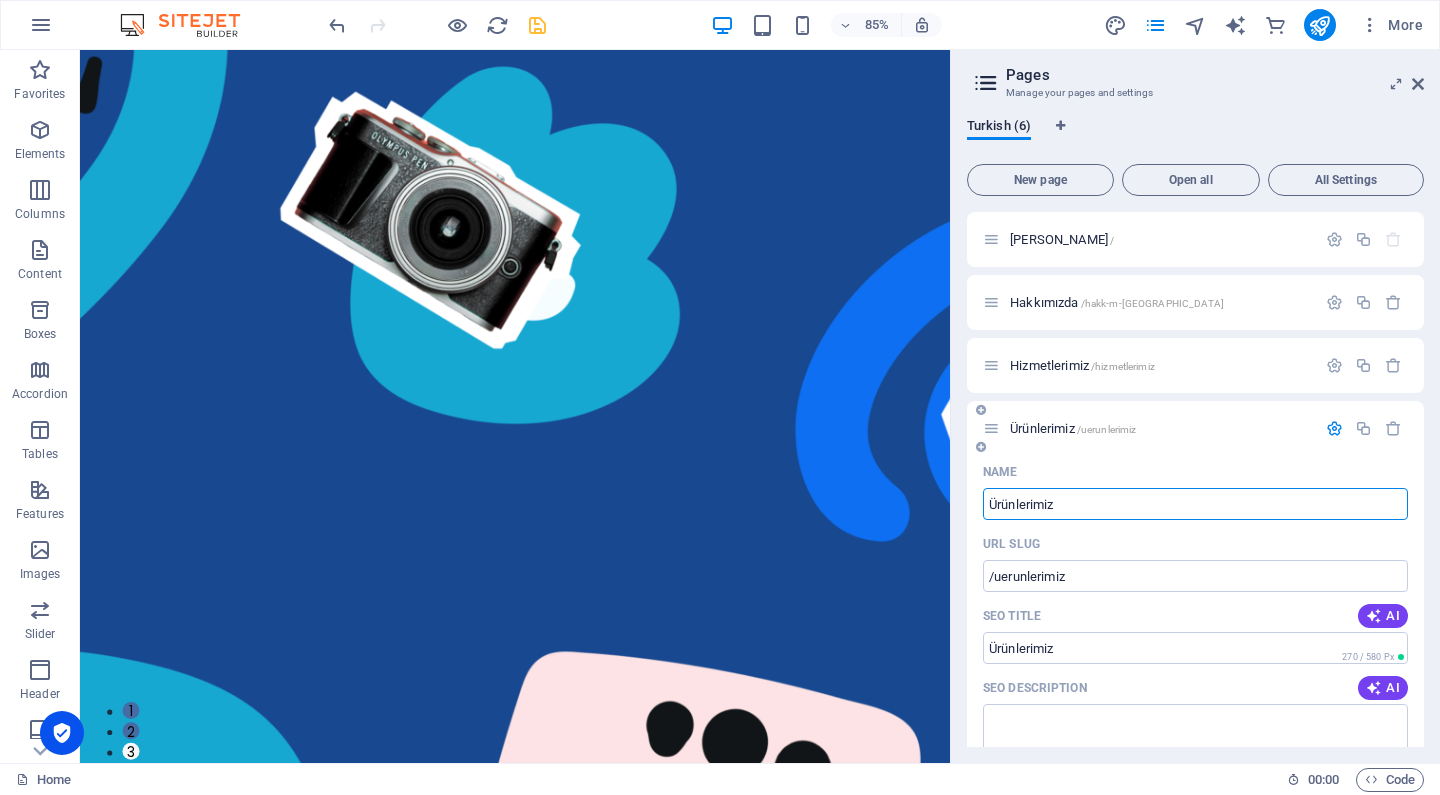 click at bounding box center (1334, 428) 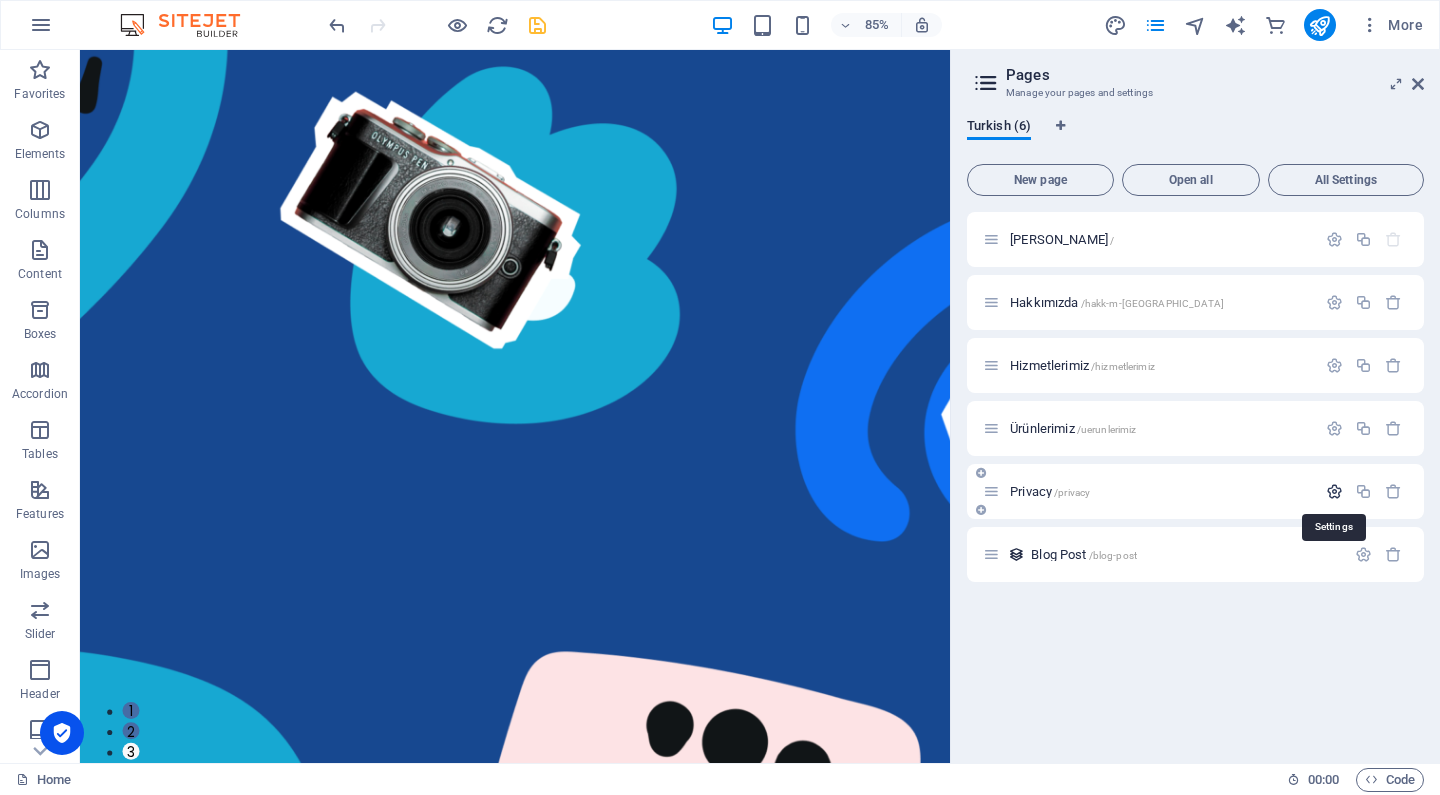 click at bounding box center [1334, 491] 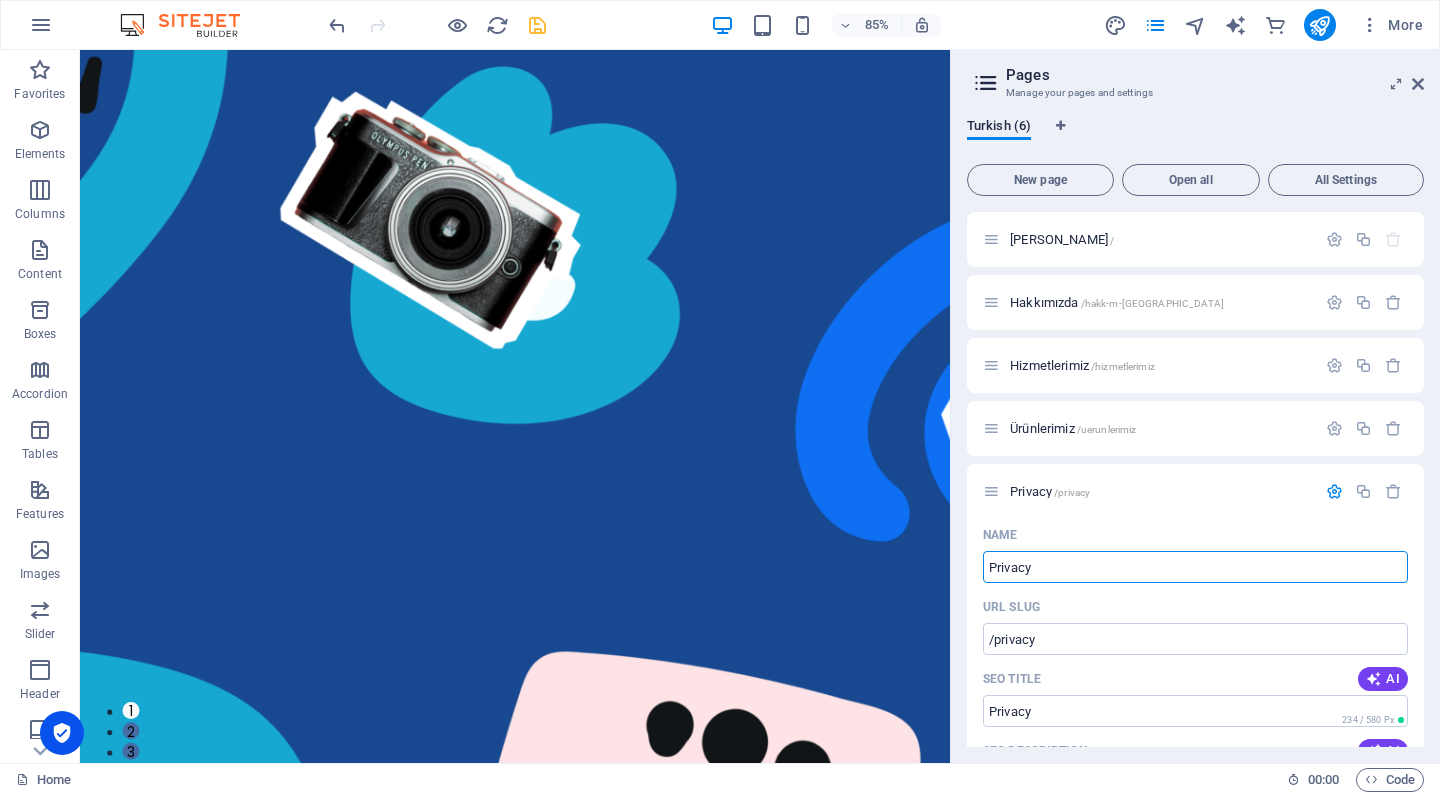 drag, startPoint x: 1122, startPoint y: 617, endPoint x: 1081, endPoint y: 641, distance: 47.507893 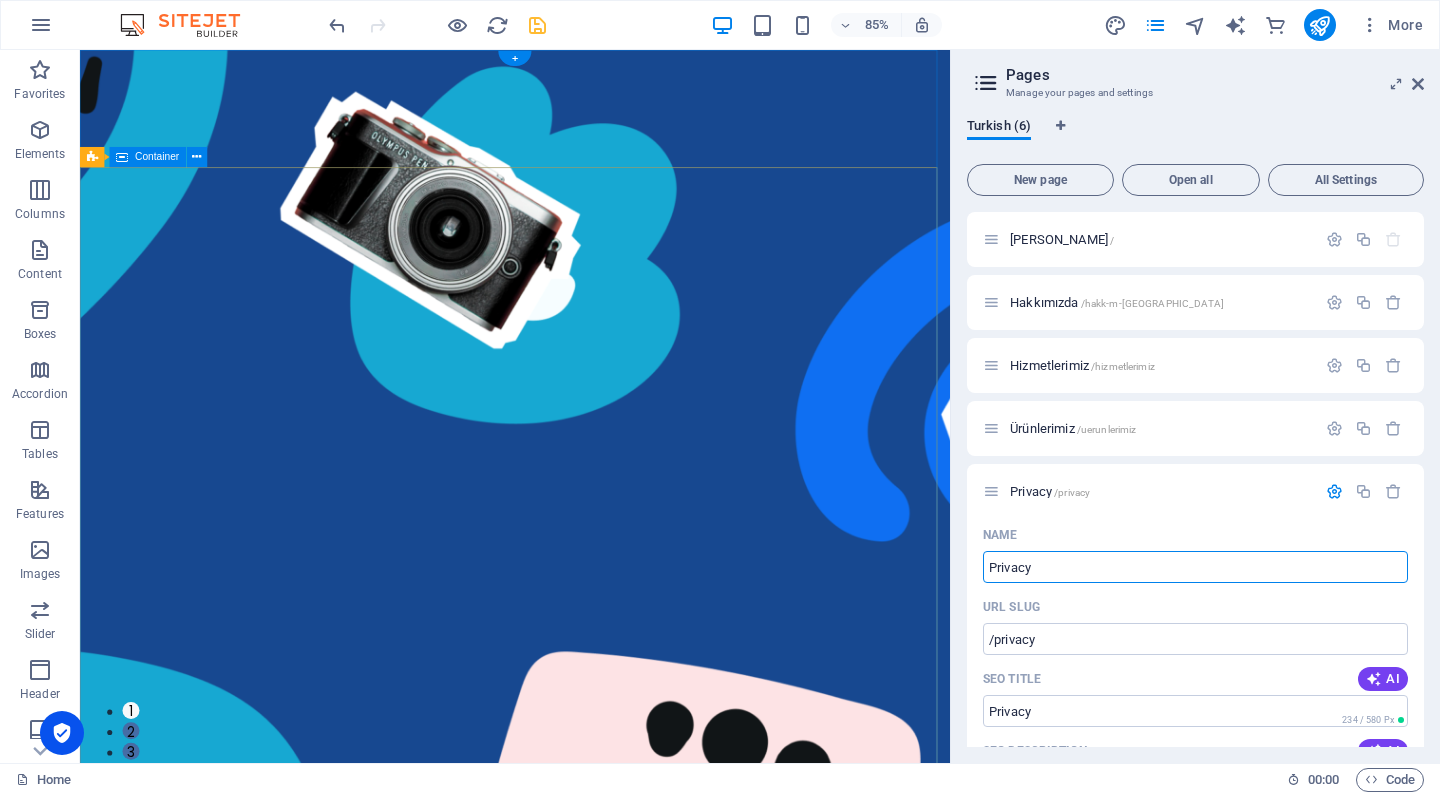 type on "Privac" 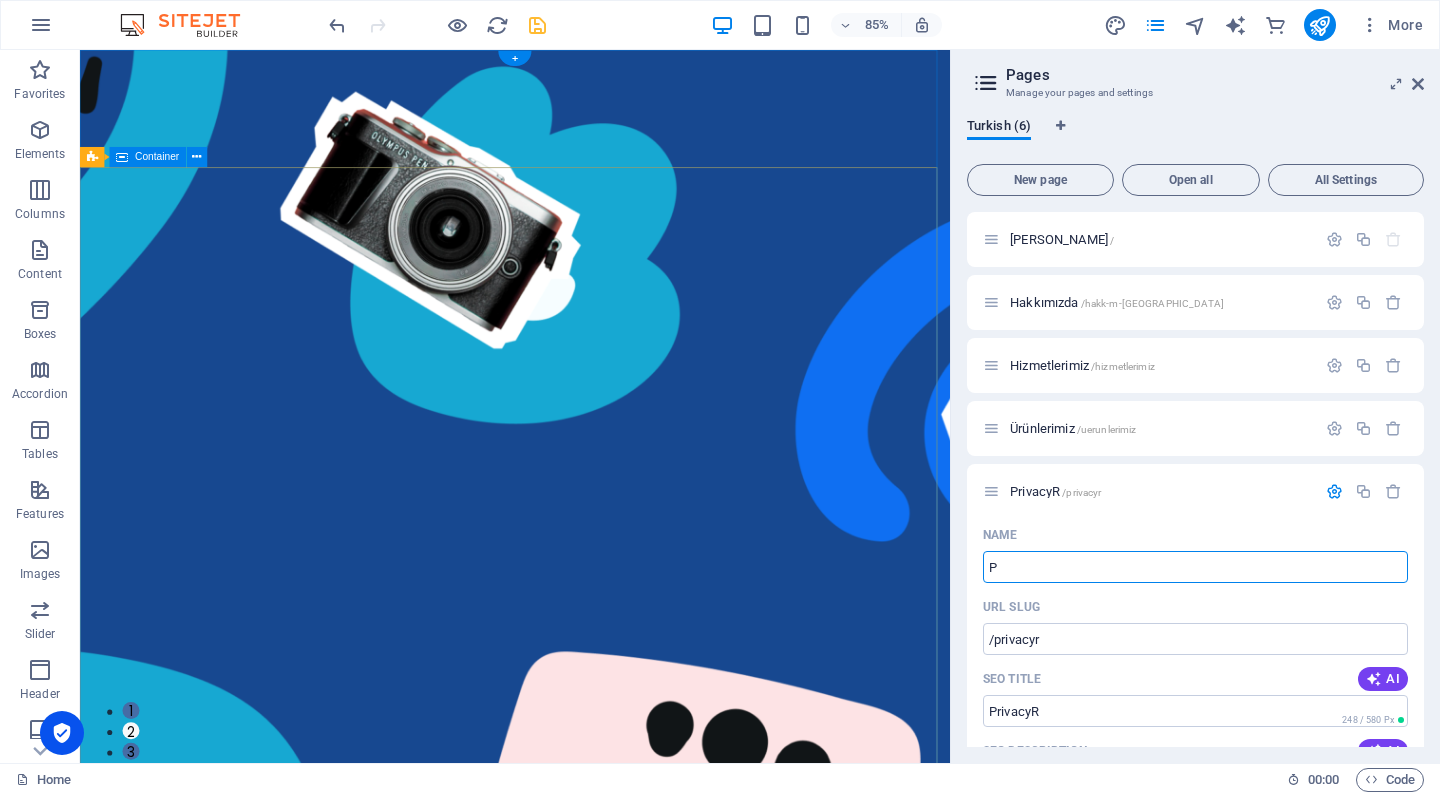 type on "P" 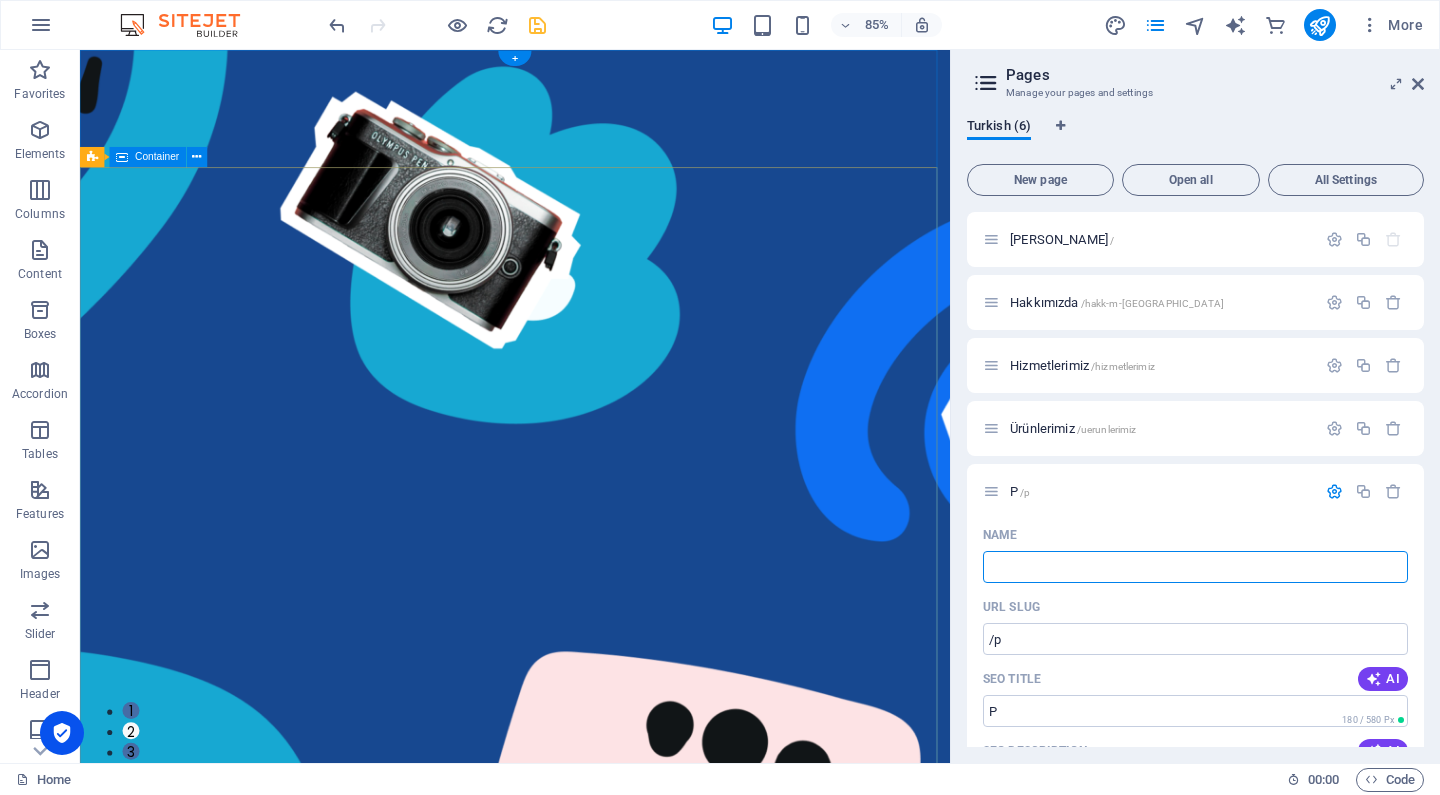 type 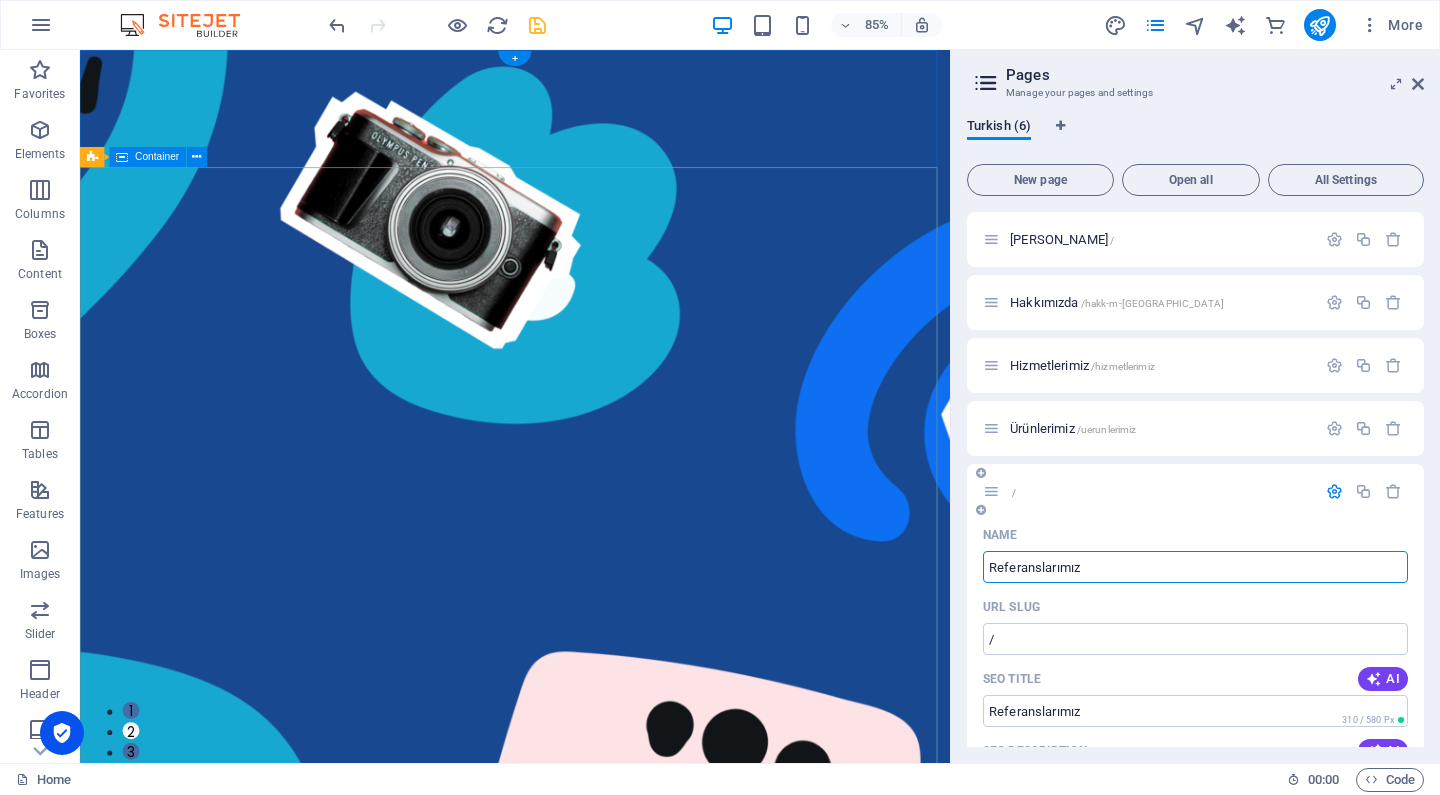type on "Referanslarımız" 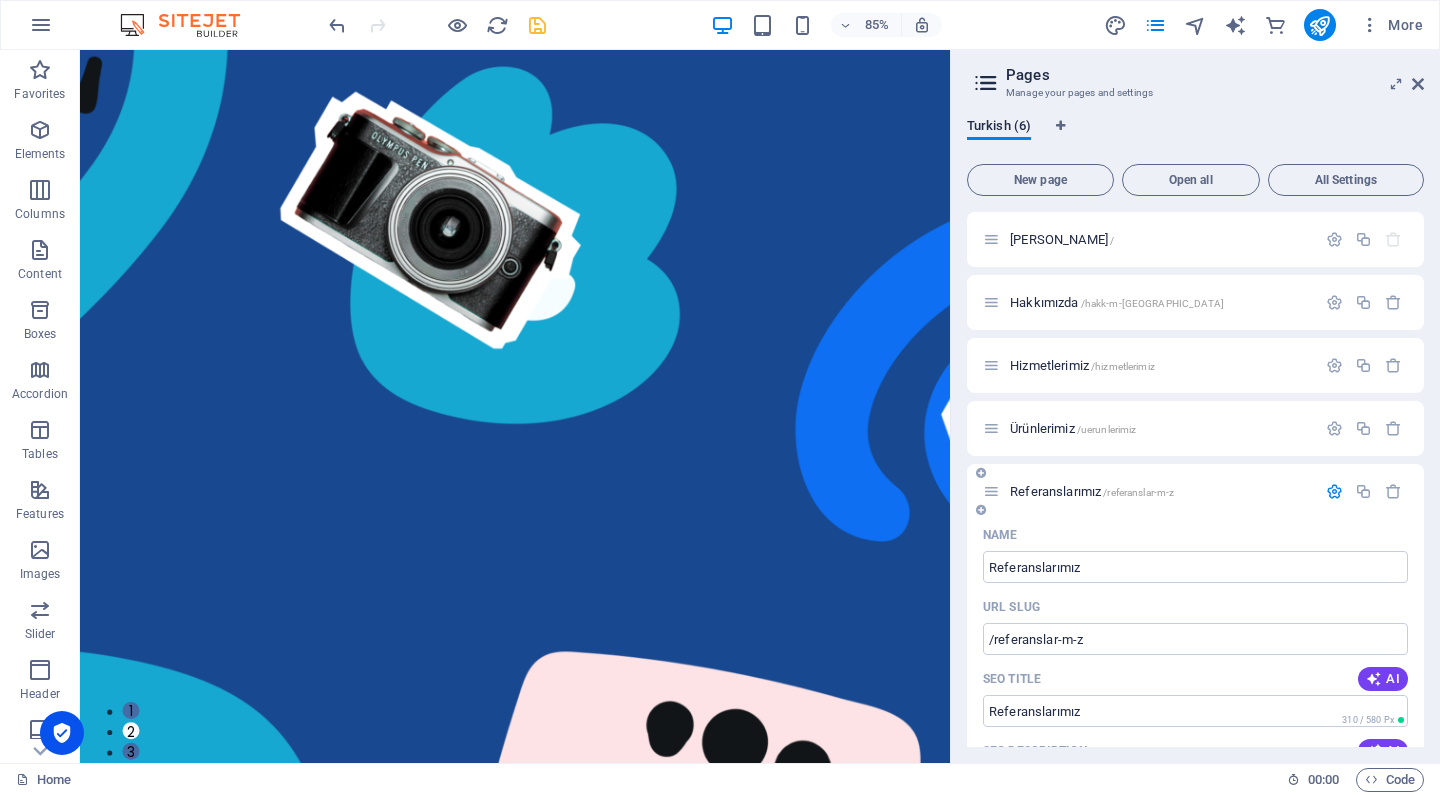 click at bounding box center [1334, 491] 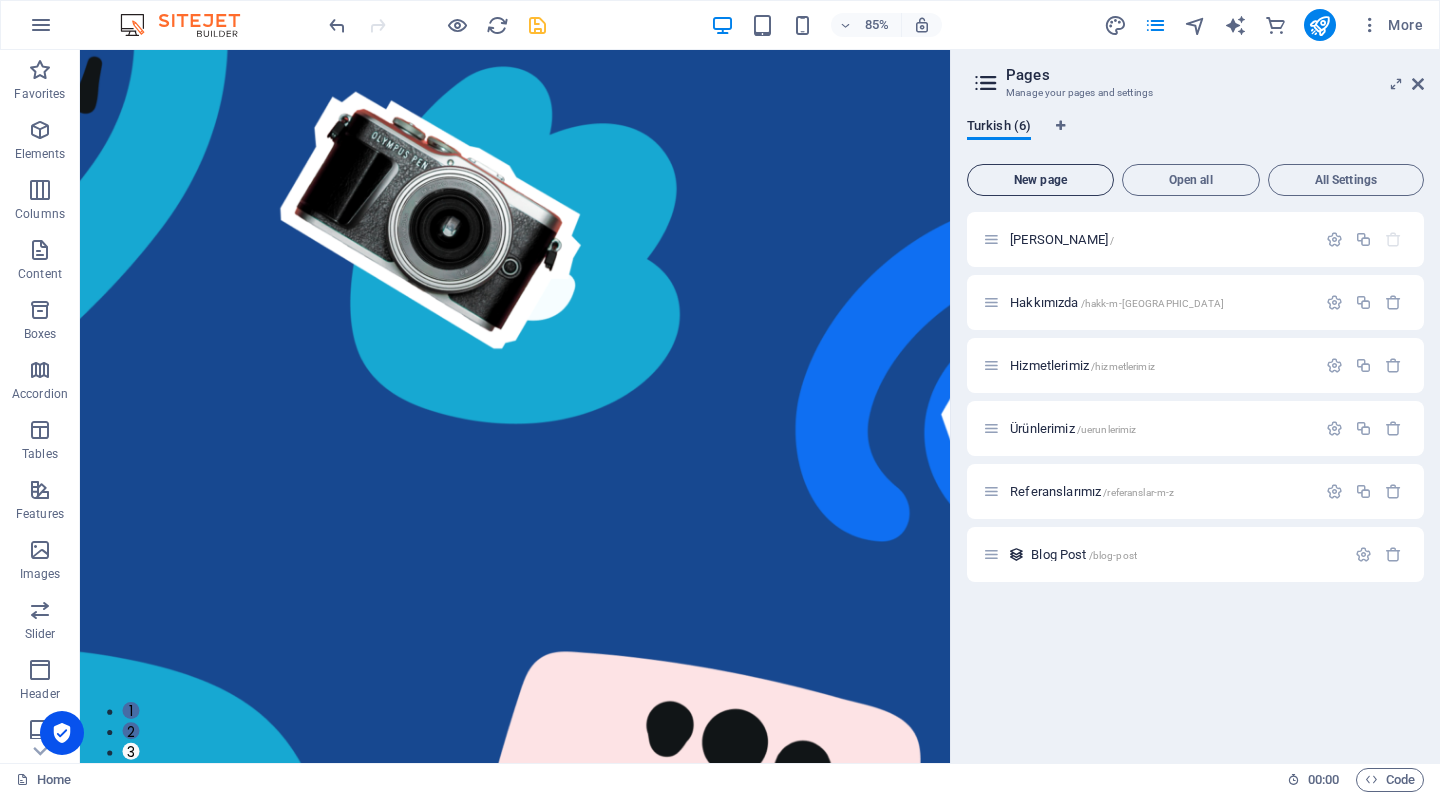 click on "New page" at bounding box center (1040, 180) 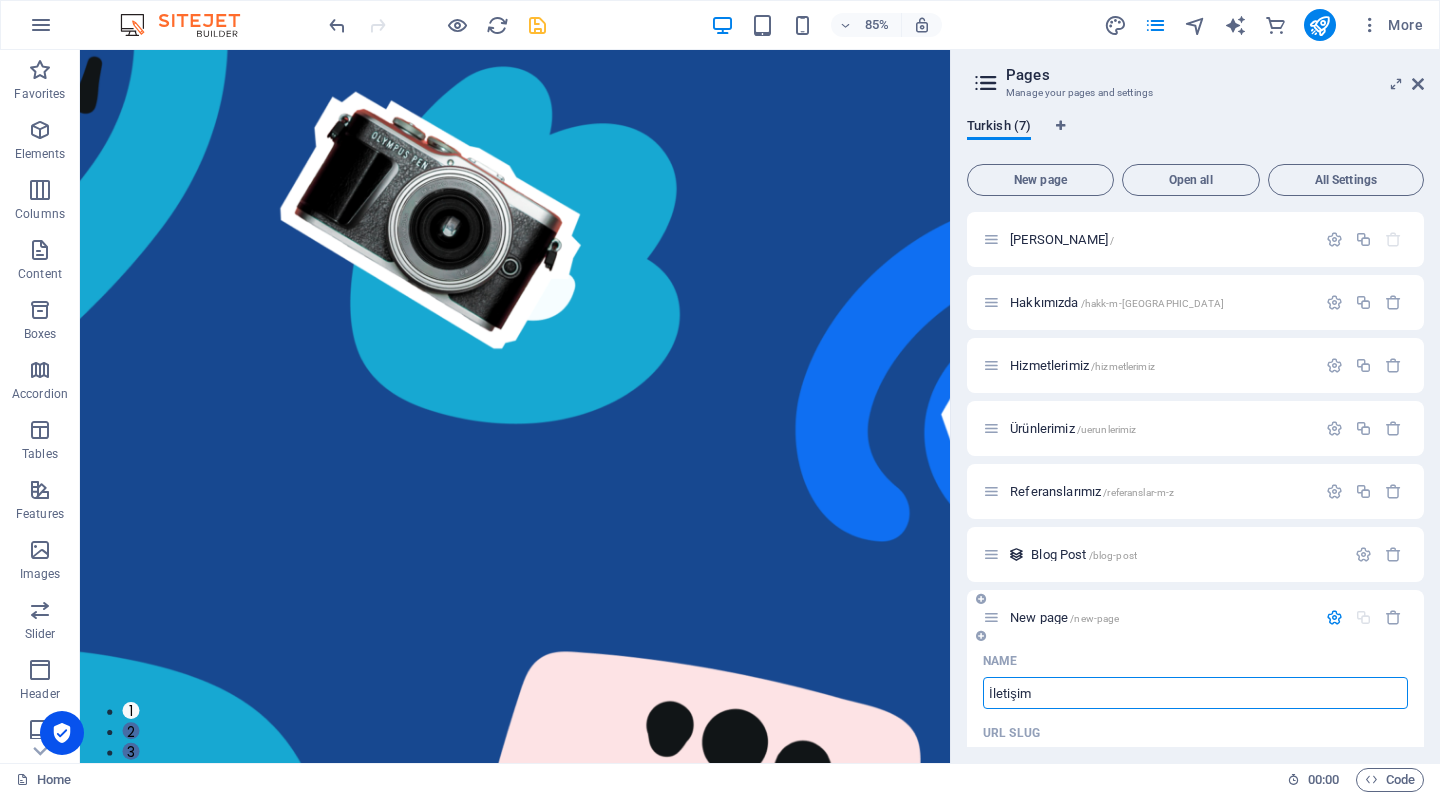 type on "İletişim" 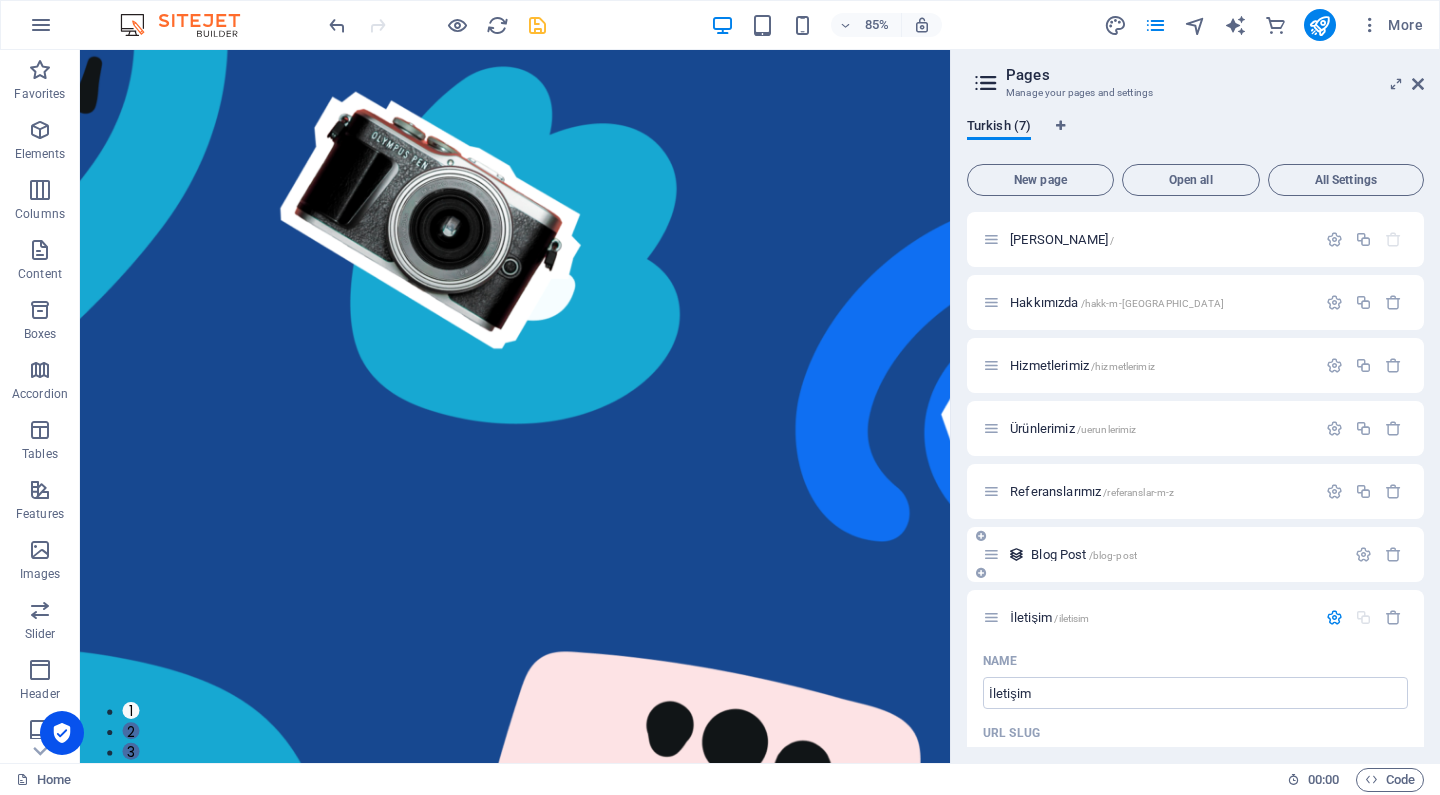 drag, startPoint x: 1042, startPoint y: 616, endPoint x: 1042, endPoint y: 541, distance: 75 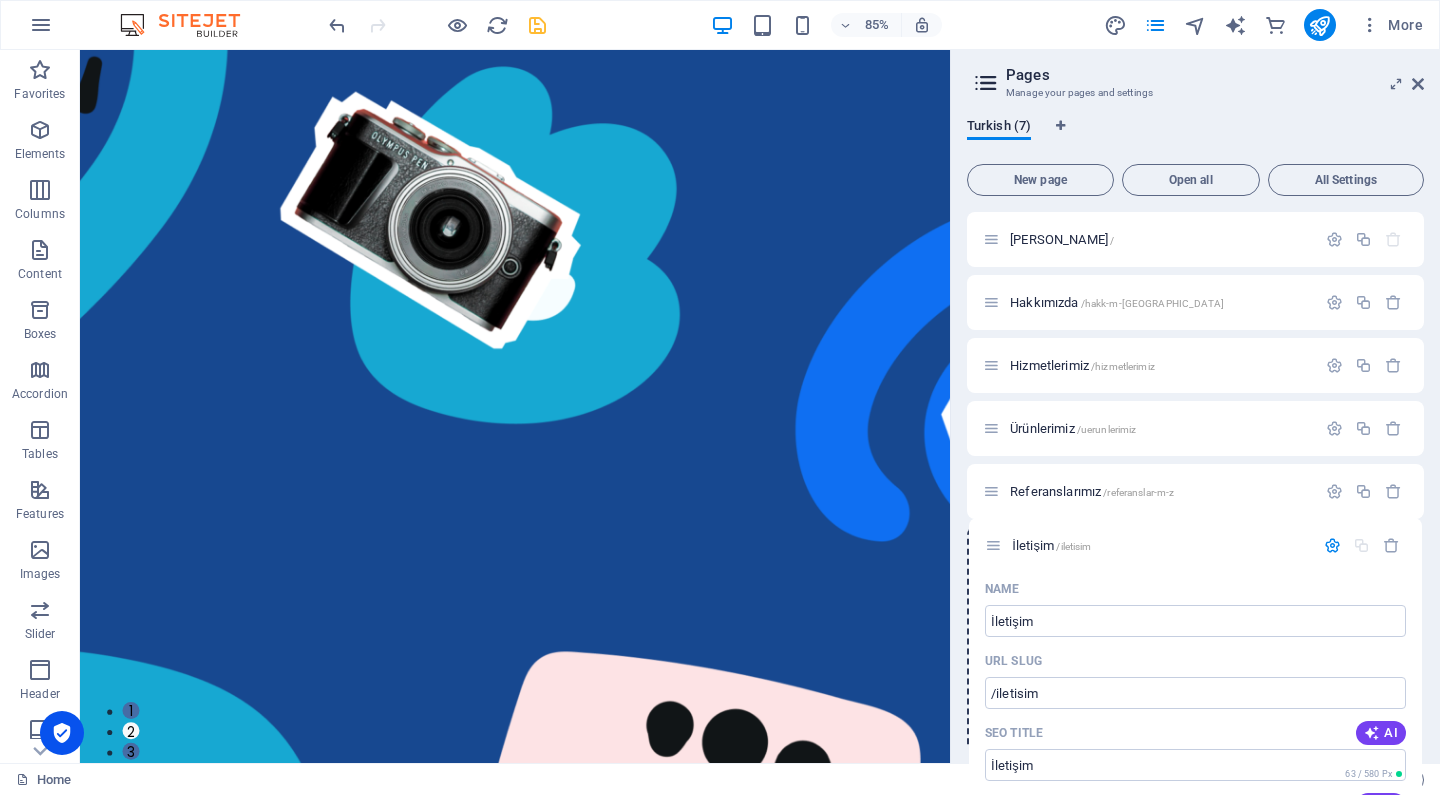 drag, startPoint x: 992, startPoint y: 610, endPoint x: 994, endPoint y: 532, distance: 78.025635 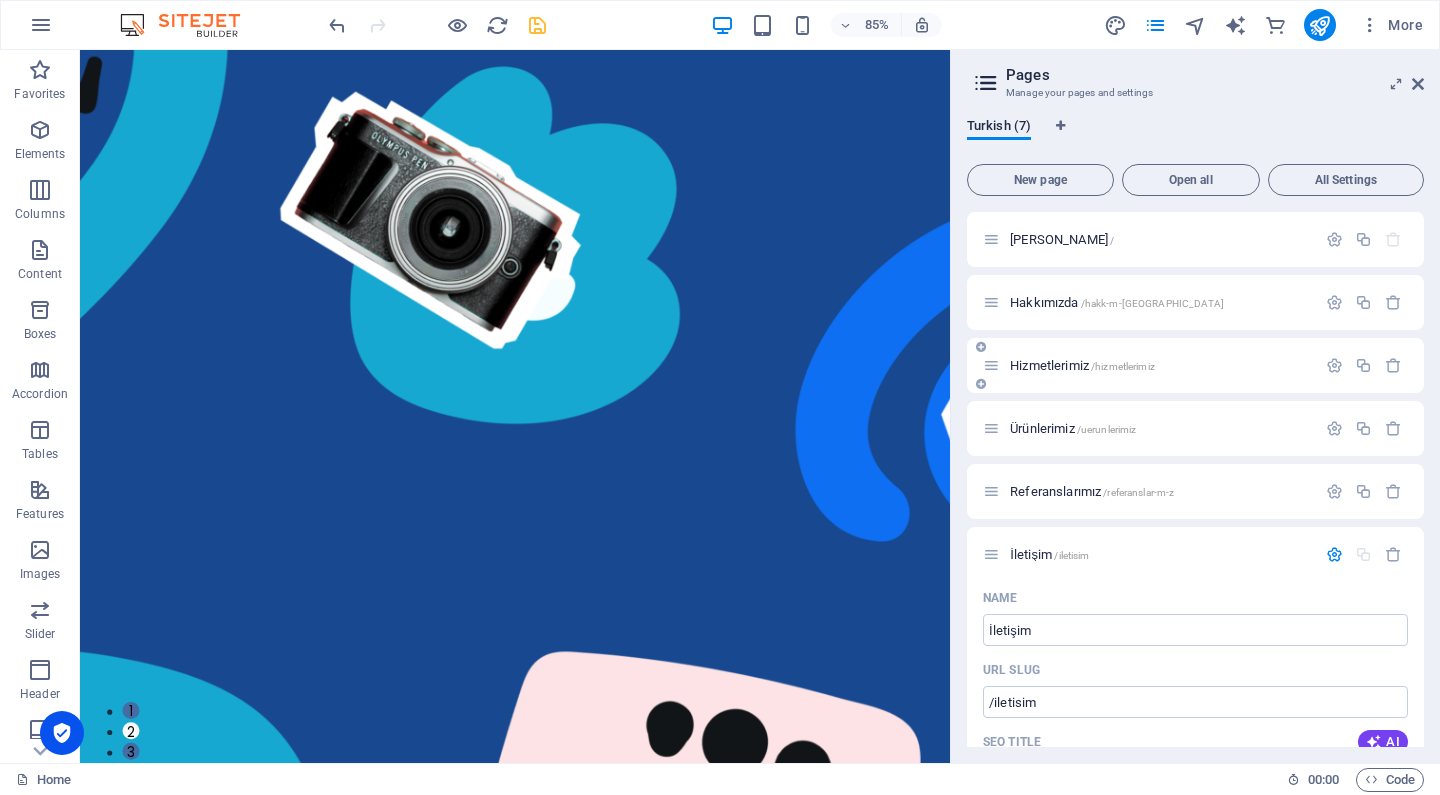 click at bounding box center [981, 384] 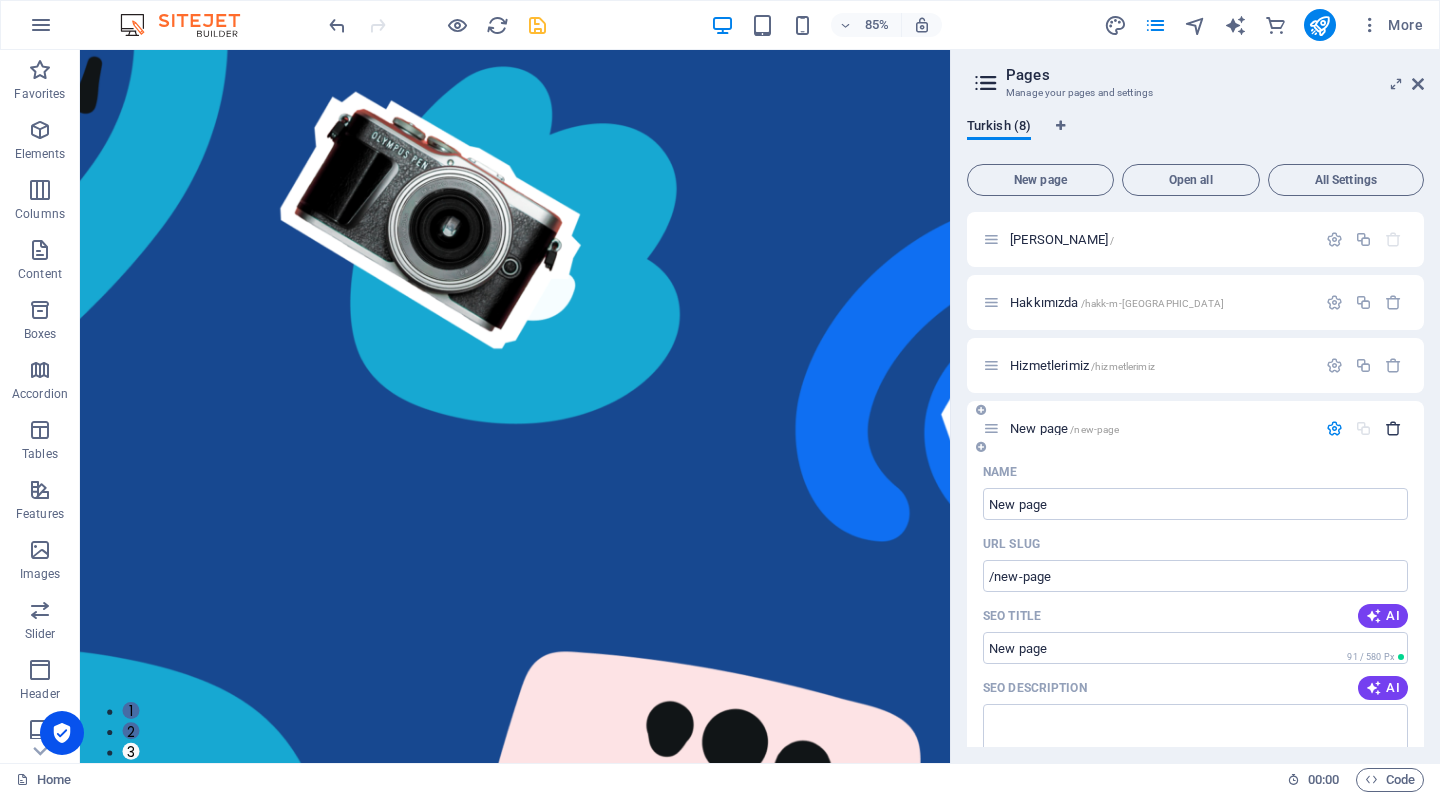 click at bounding box center (1393, 428) 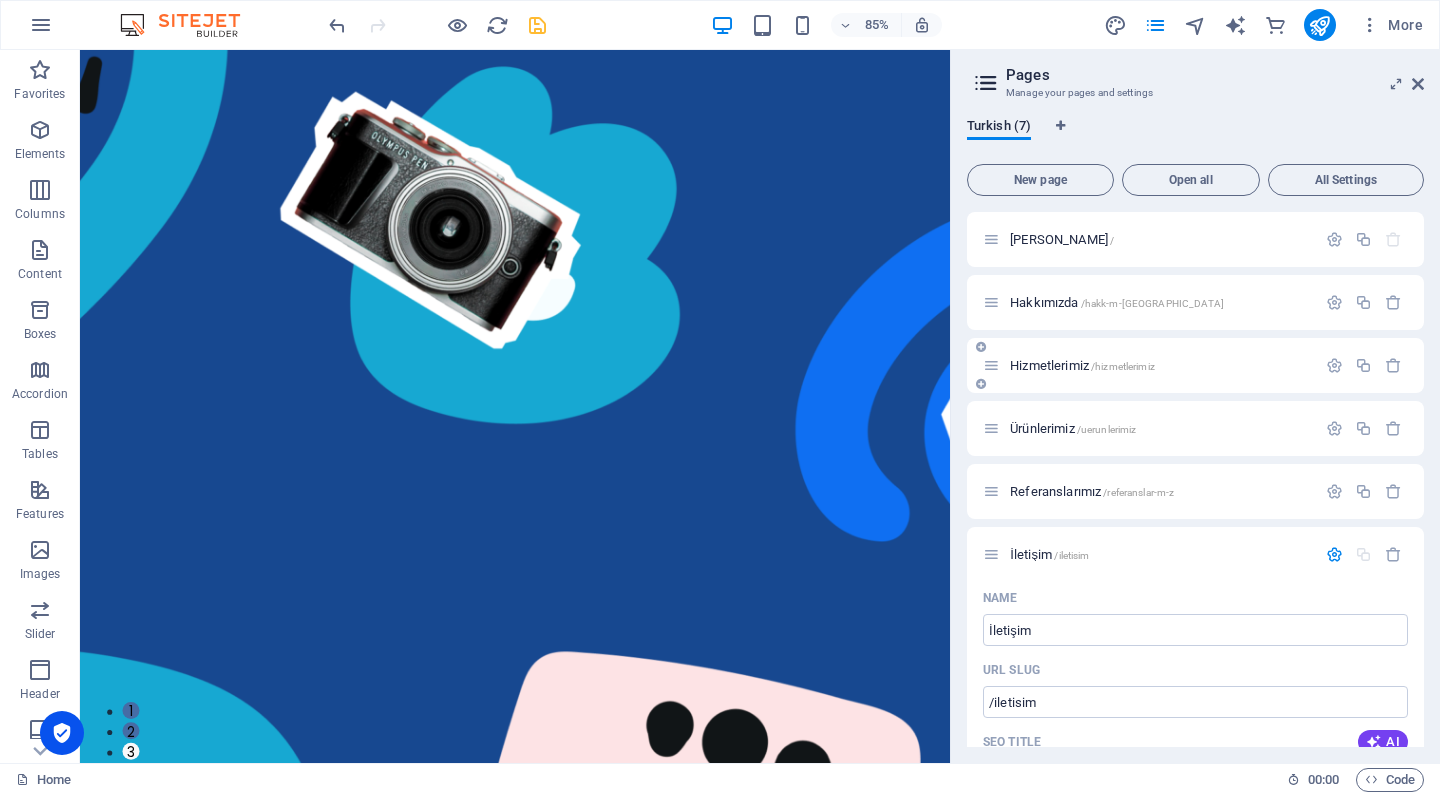 click on "Hizmetlerimiz /hizmetlerimiz" at bounding box center [1160, 365] 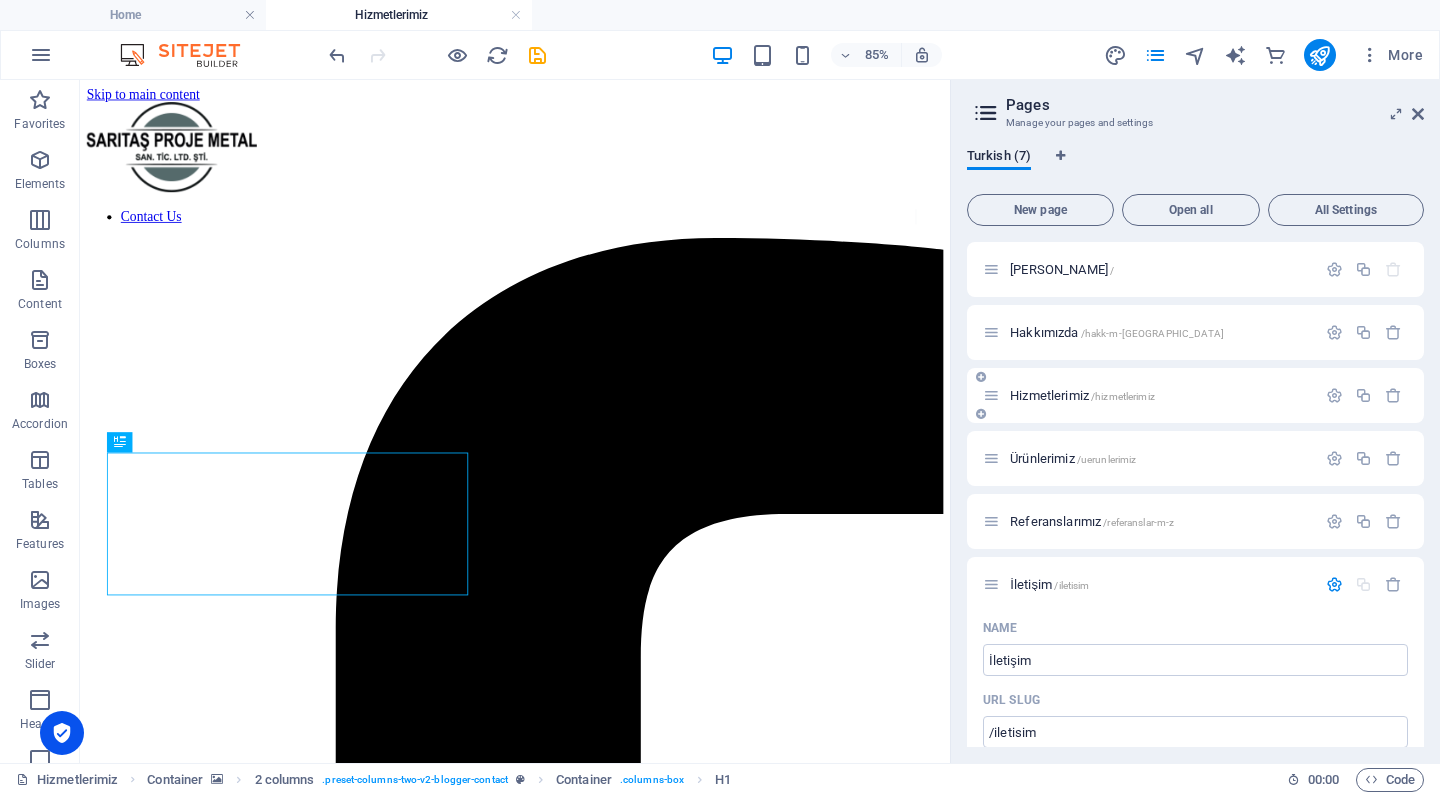 scroll, scrollTop: 0, scrollLeft: 0, axis: both 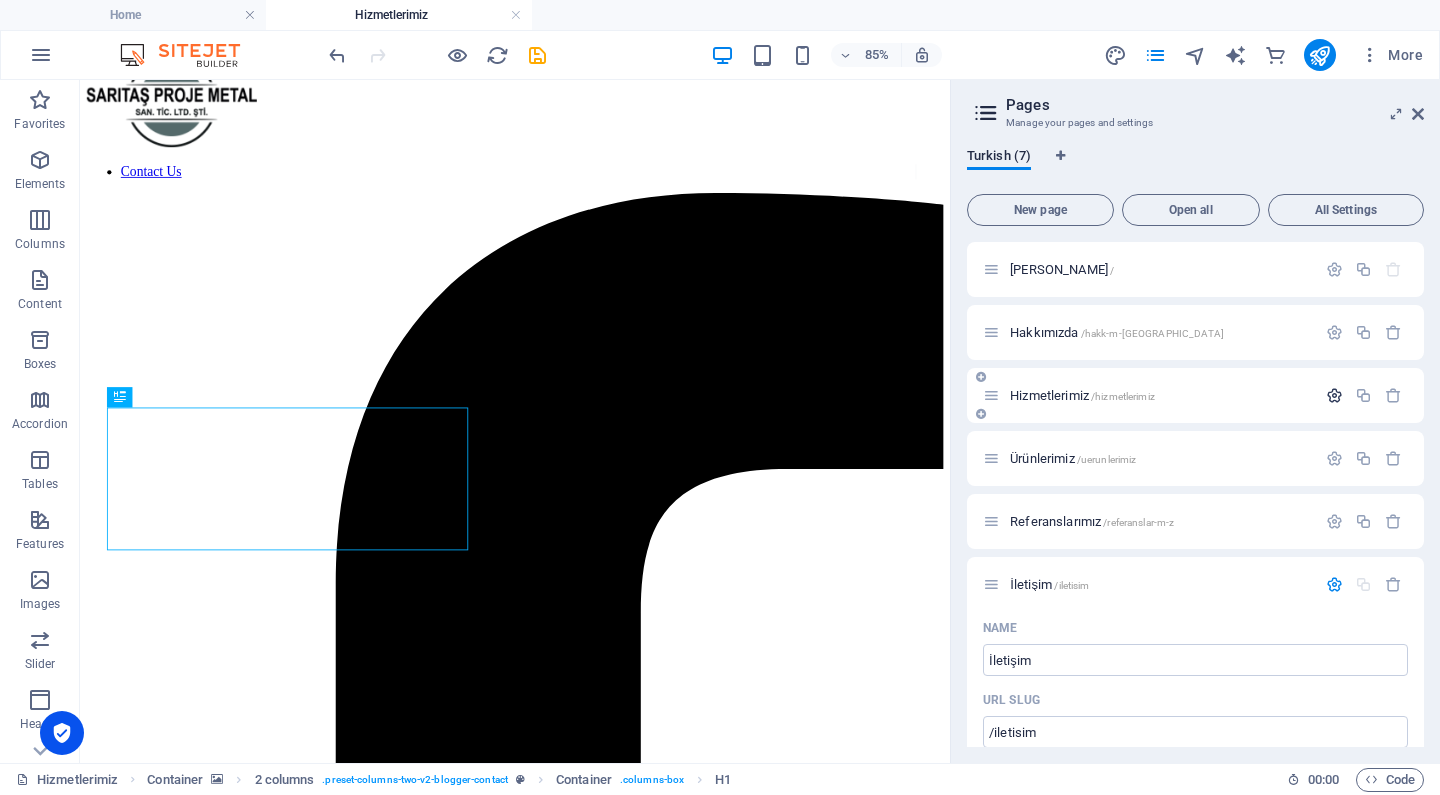 click at bounding box center [1334, 395] 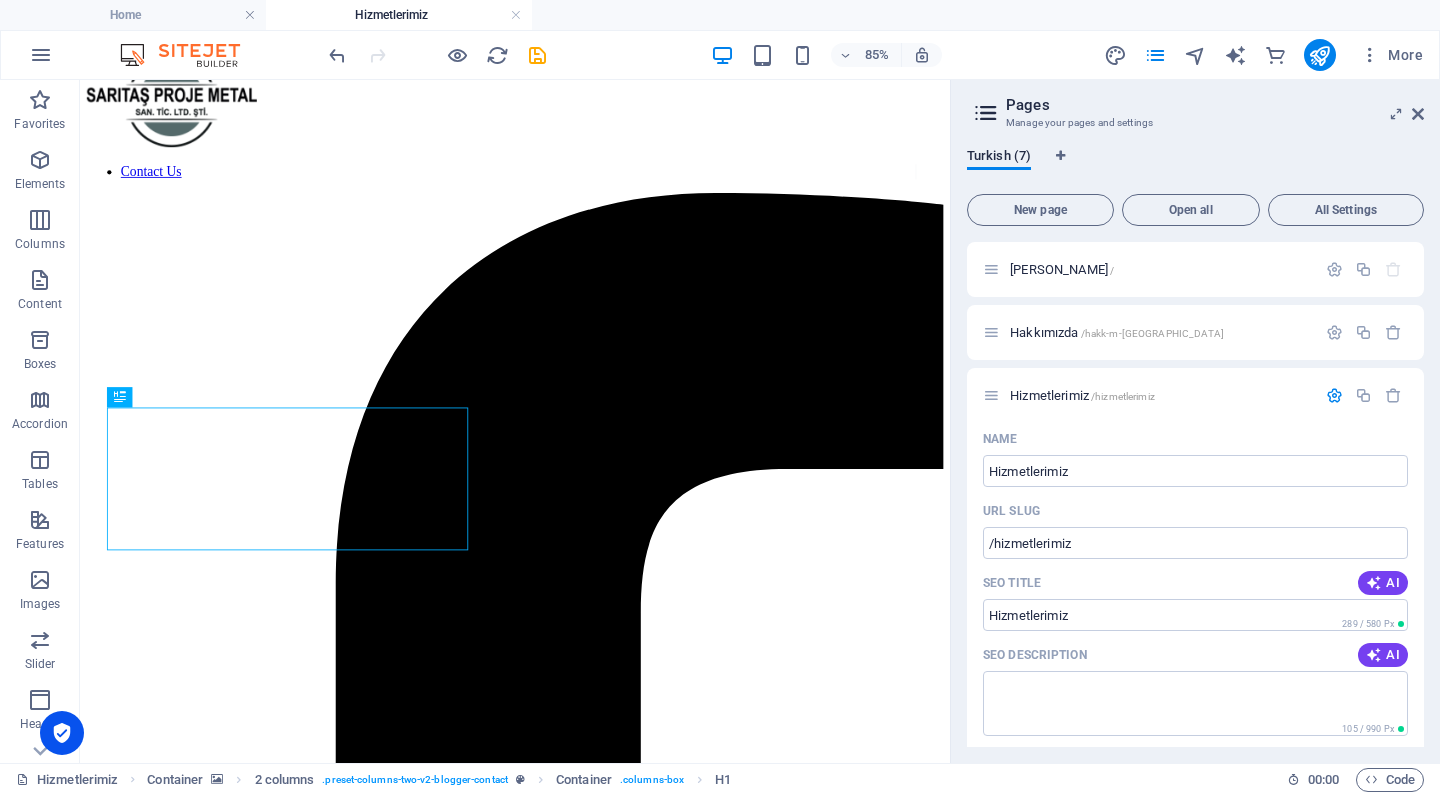 drag, startPoint x: 1161, startPoint y: 555, endPoint x: 982, endPoint y: 531, distance: 180.60178 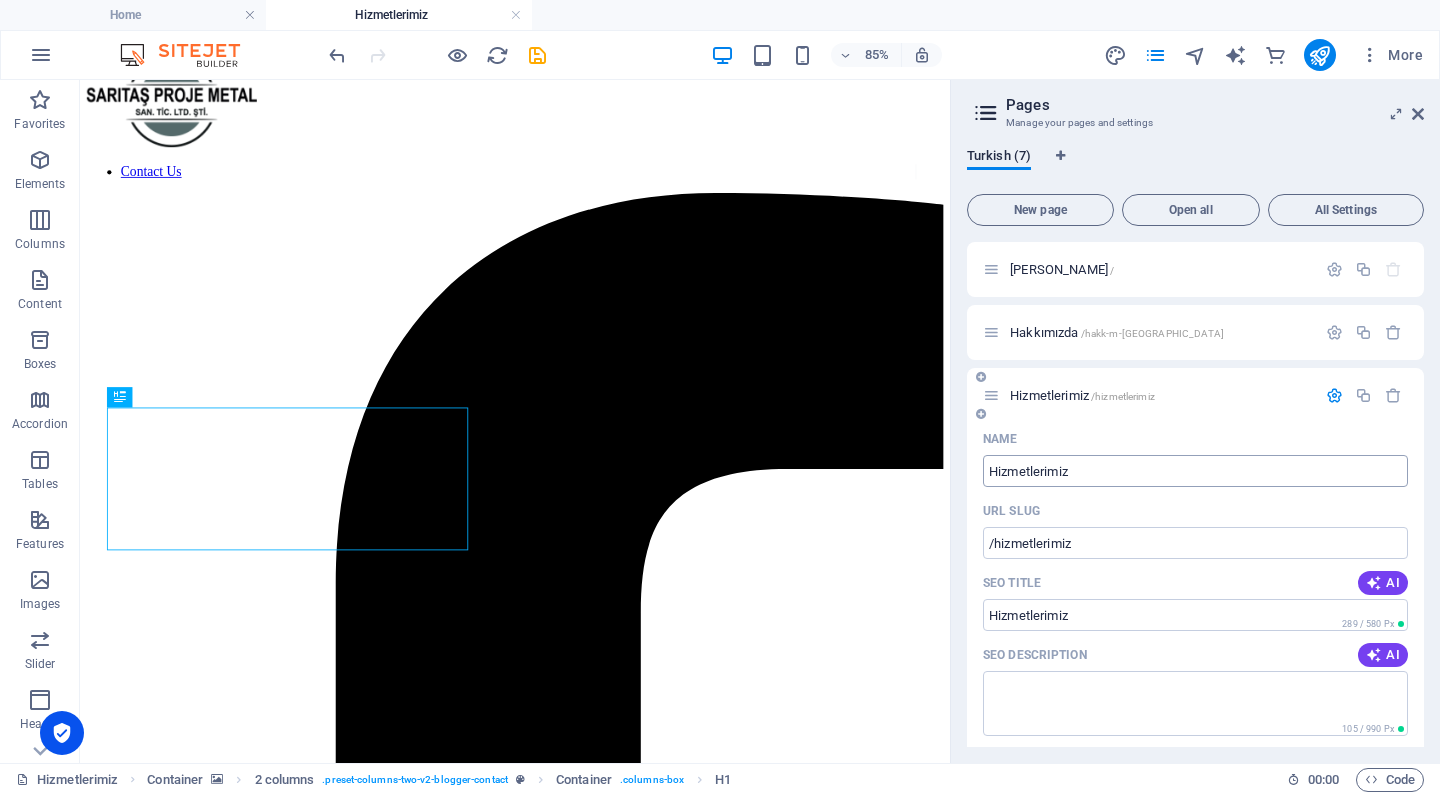 click on "Hizmetlerimiz" at bounding box center (1195, 471) 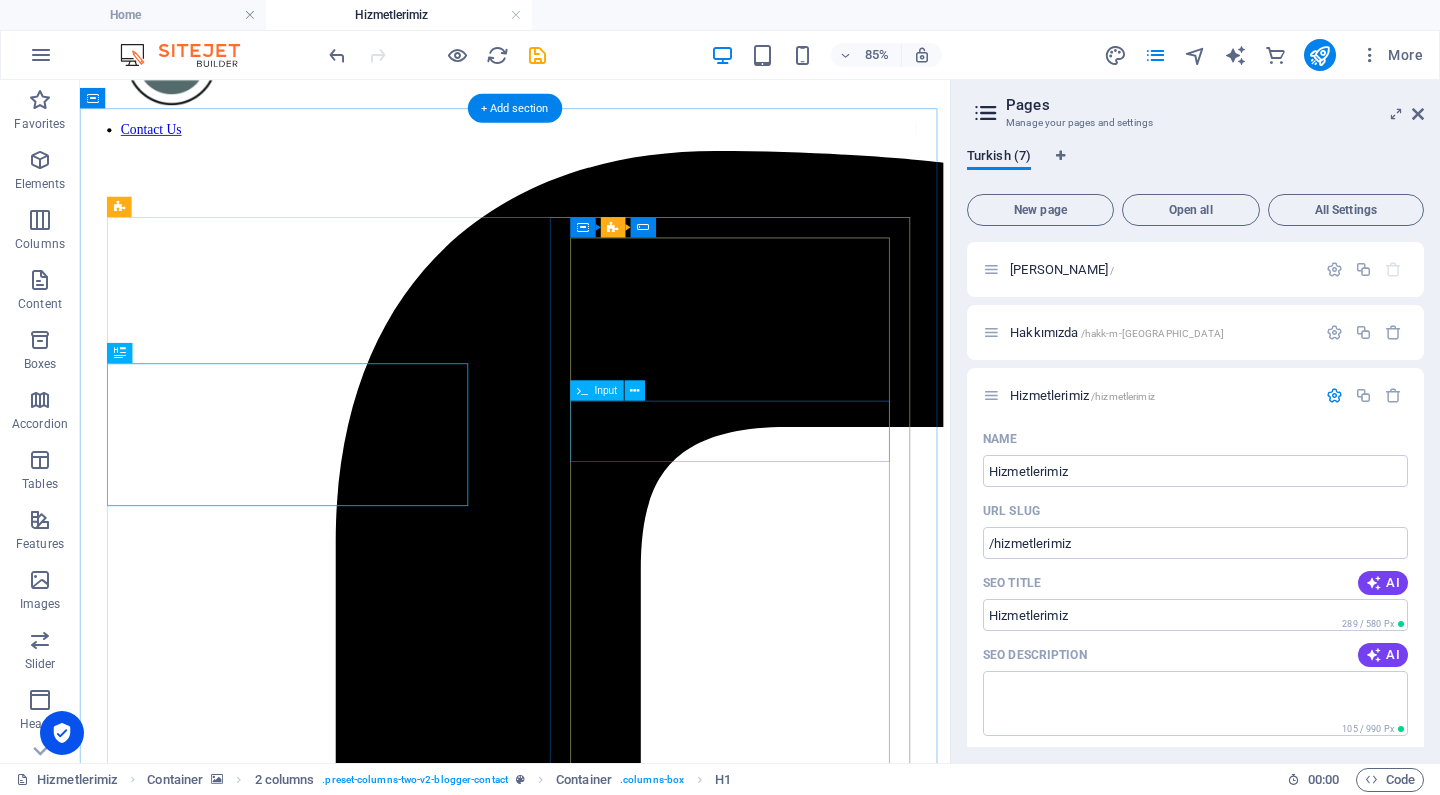 scroll, scrollTop: 107, scrollLeft: 0, axis: vertical 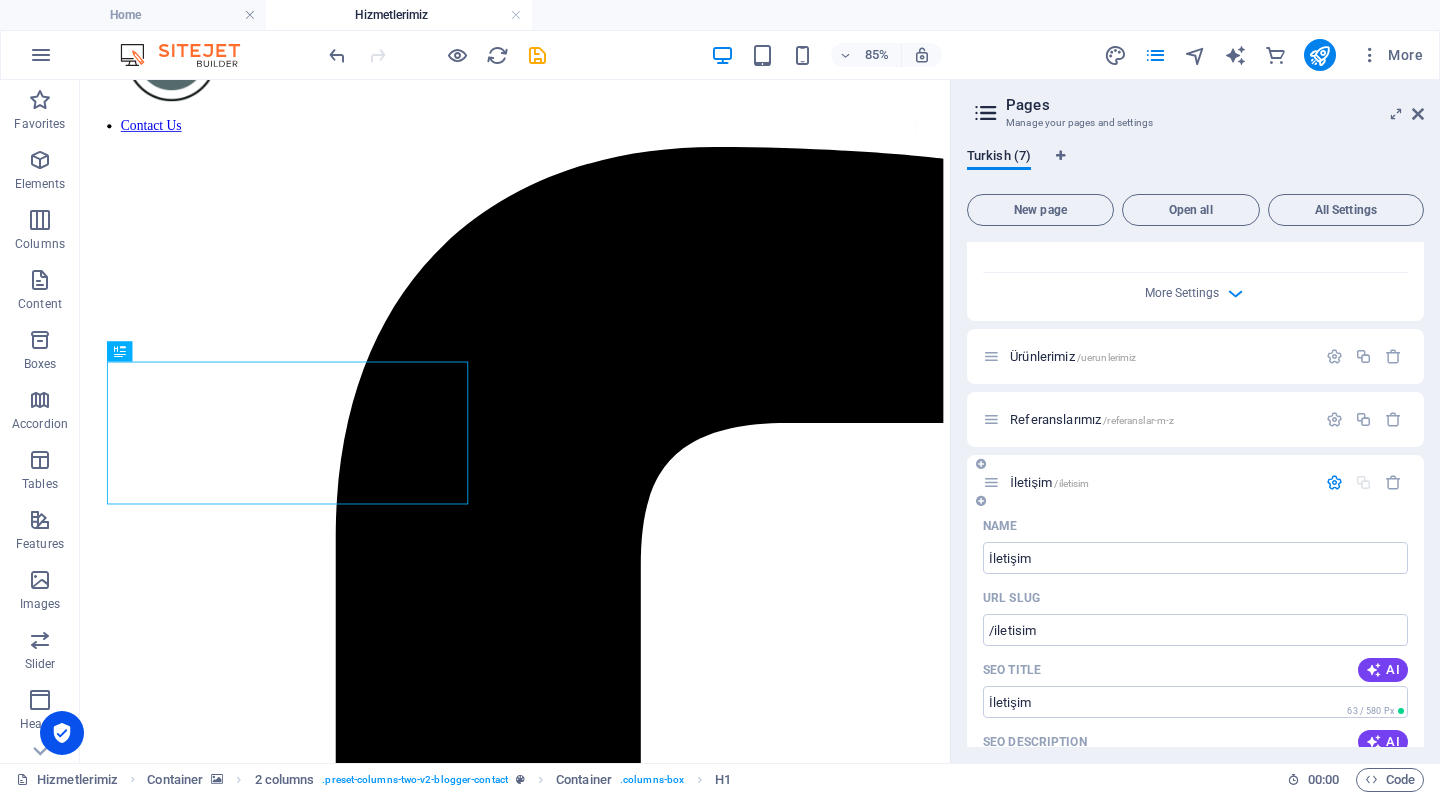 click at bounding box center [1334, 482] 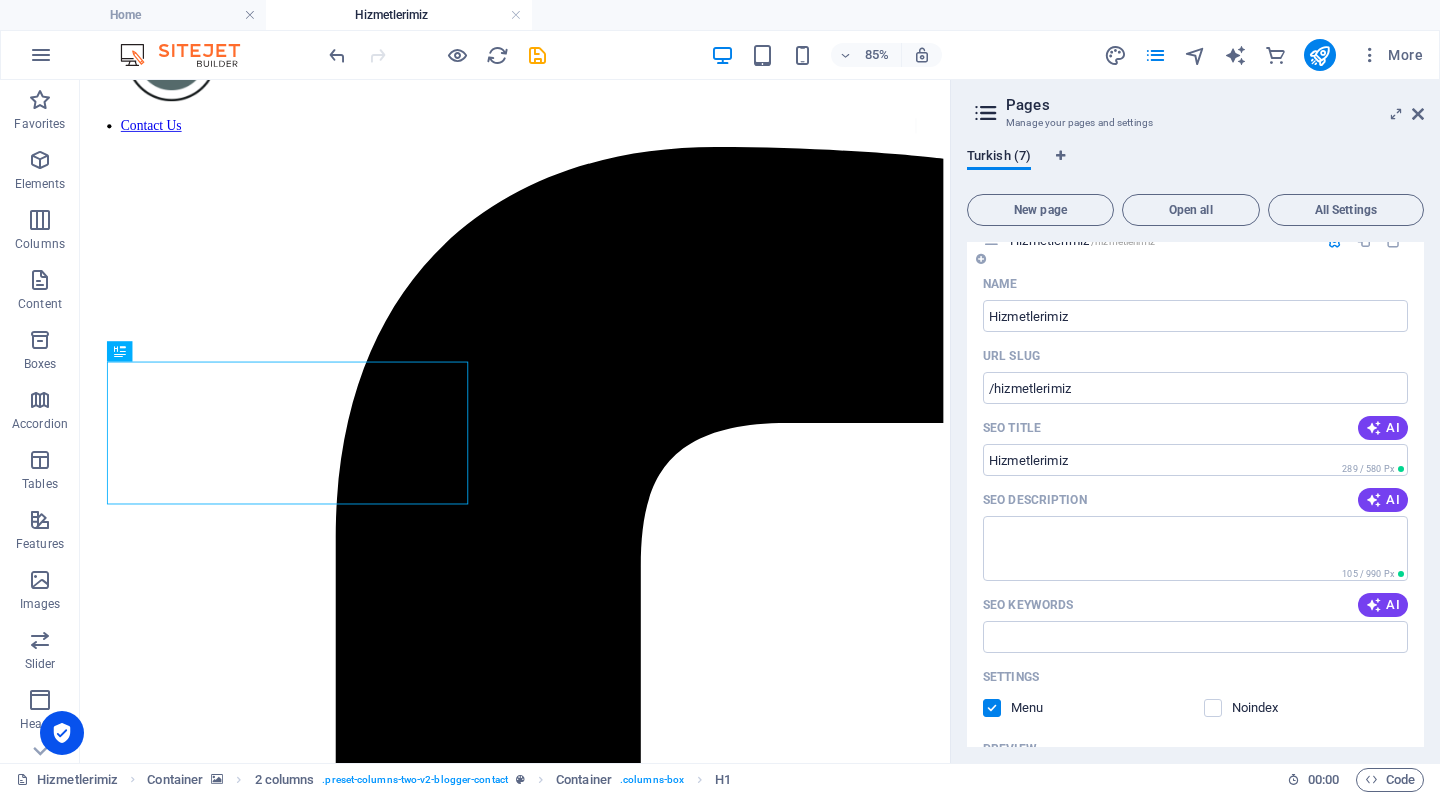 scroll, scrollTop: 152, scrollLeft: 0, axis: vertical 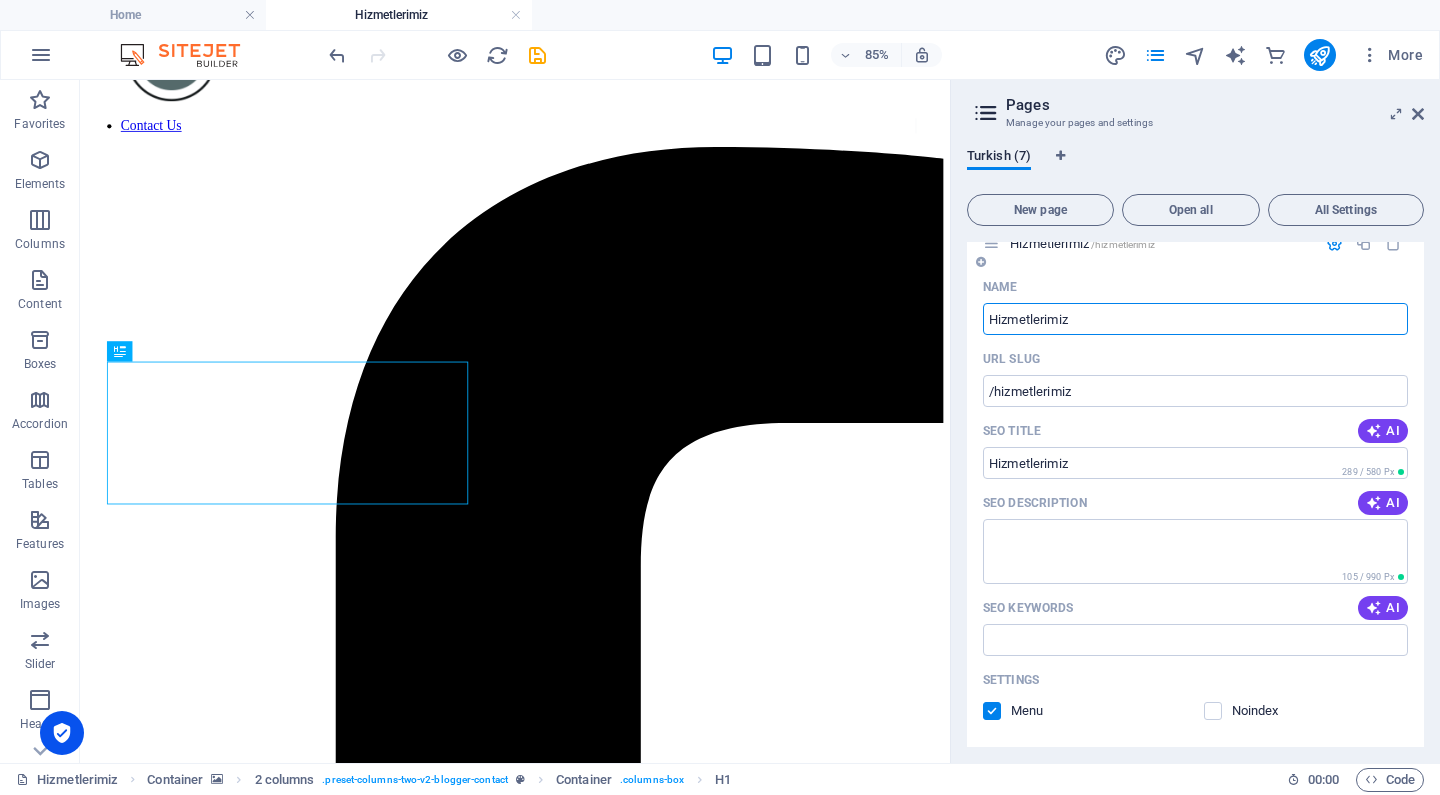 click on "Hizmetlerimiz" at bounding box center (1195, 319) 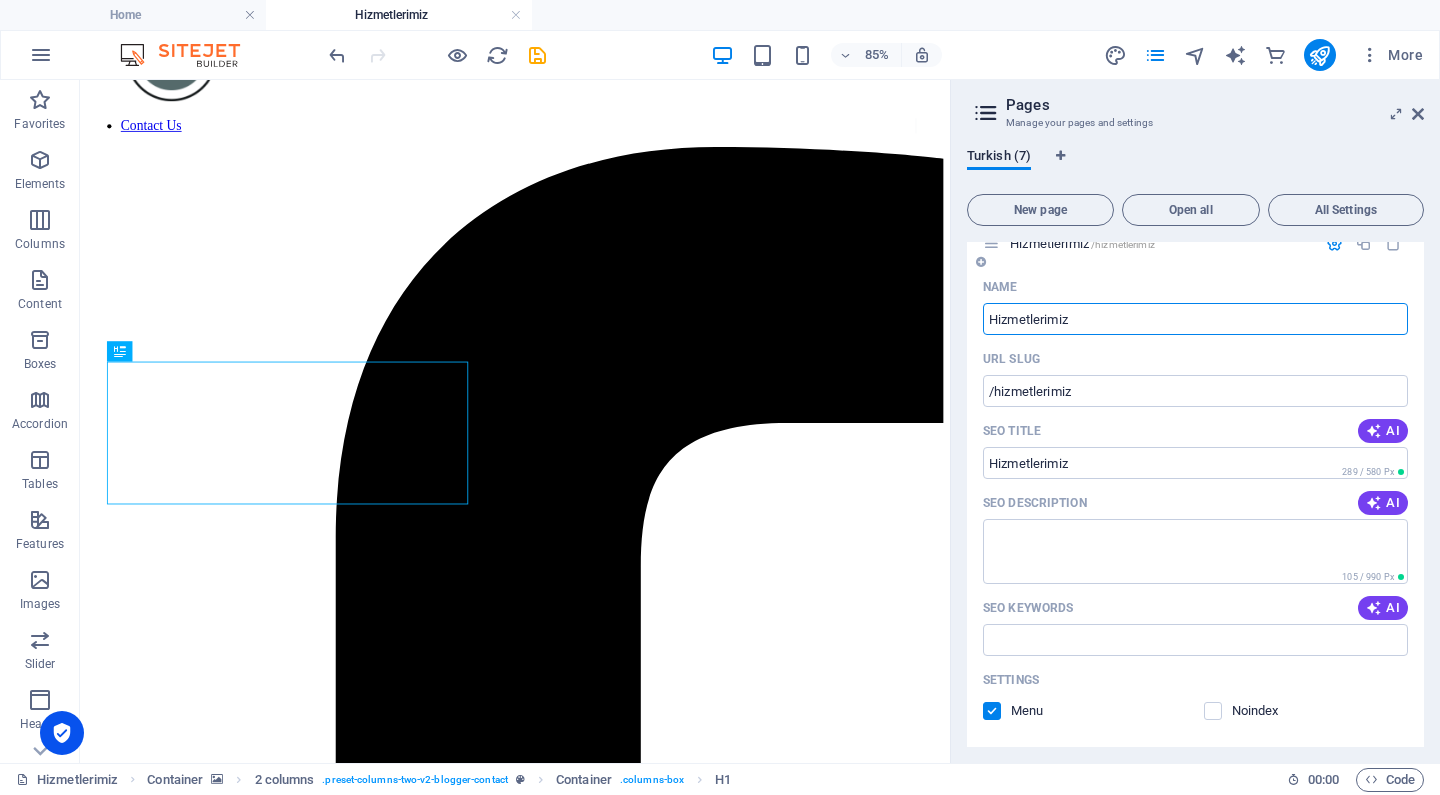 click on "Hizmetlerimiz" at bounding box center [1195, 319] 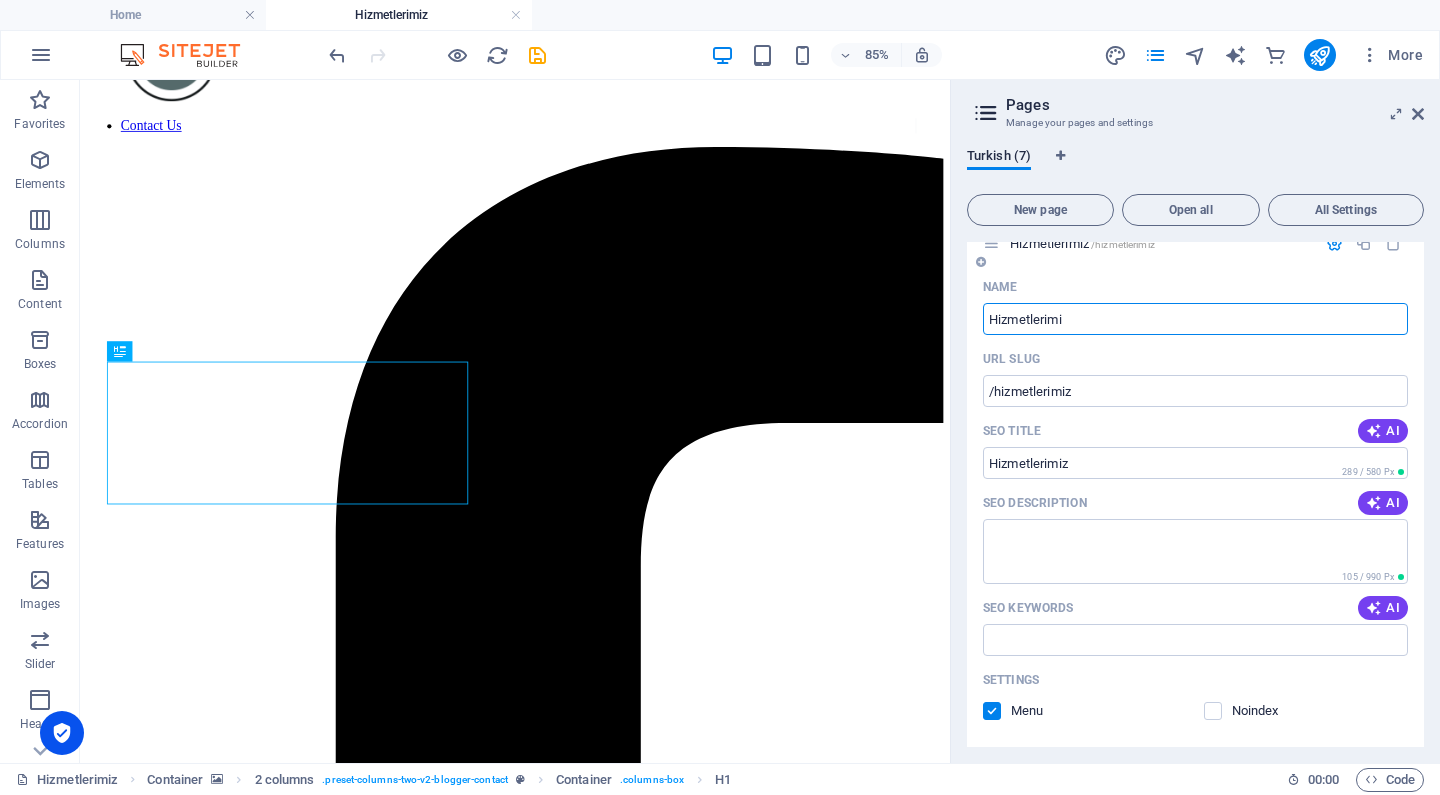 type on "Hizmetlerimi" 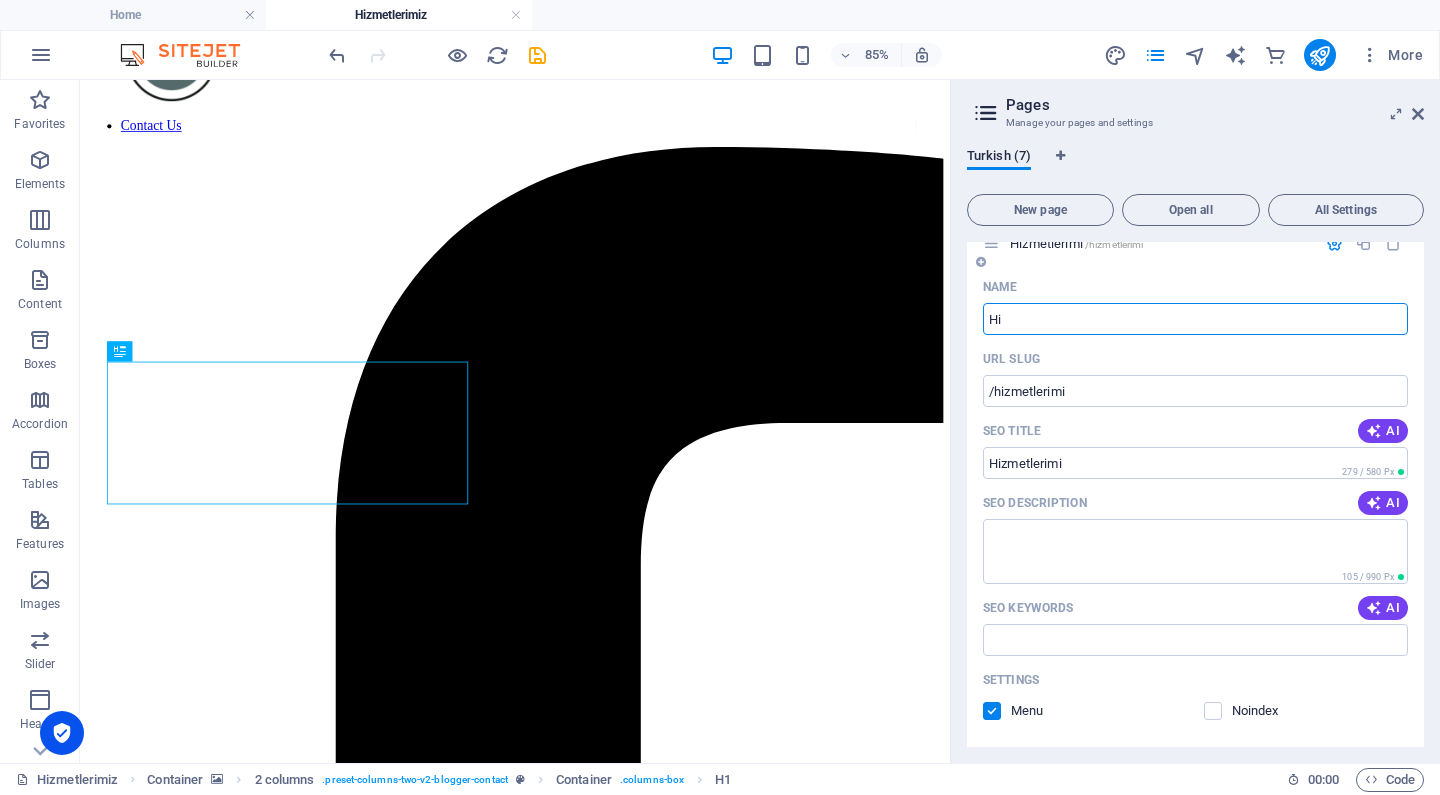 type on "H" 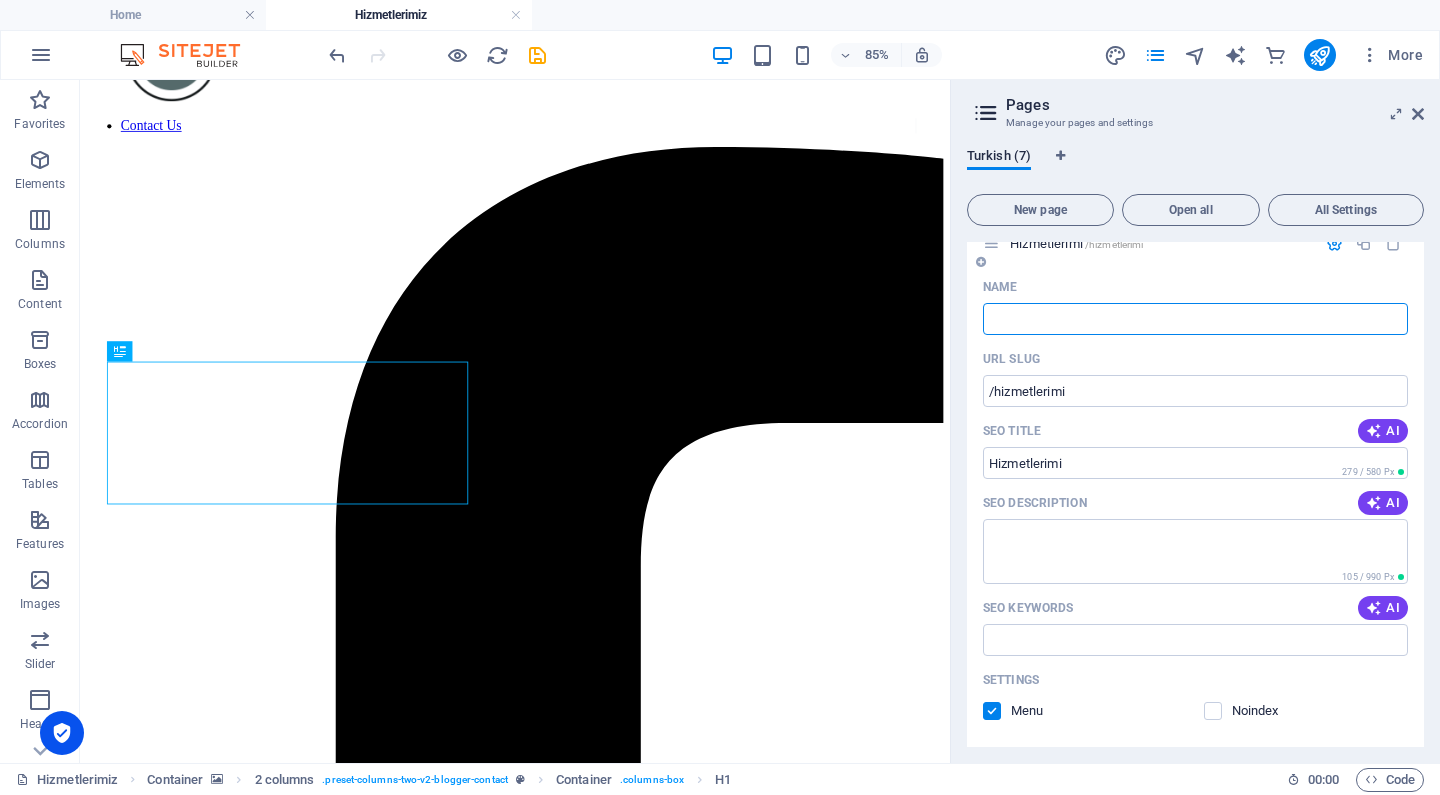 type 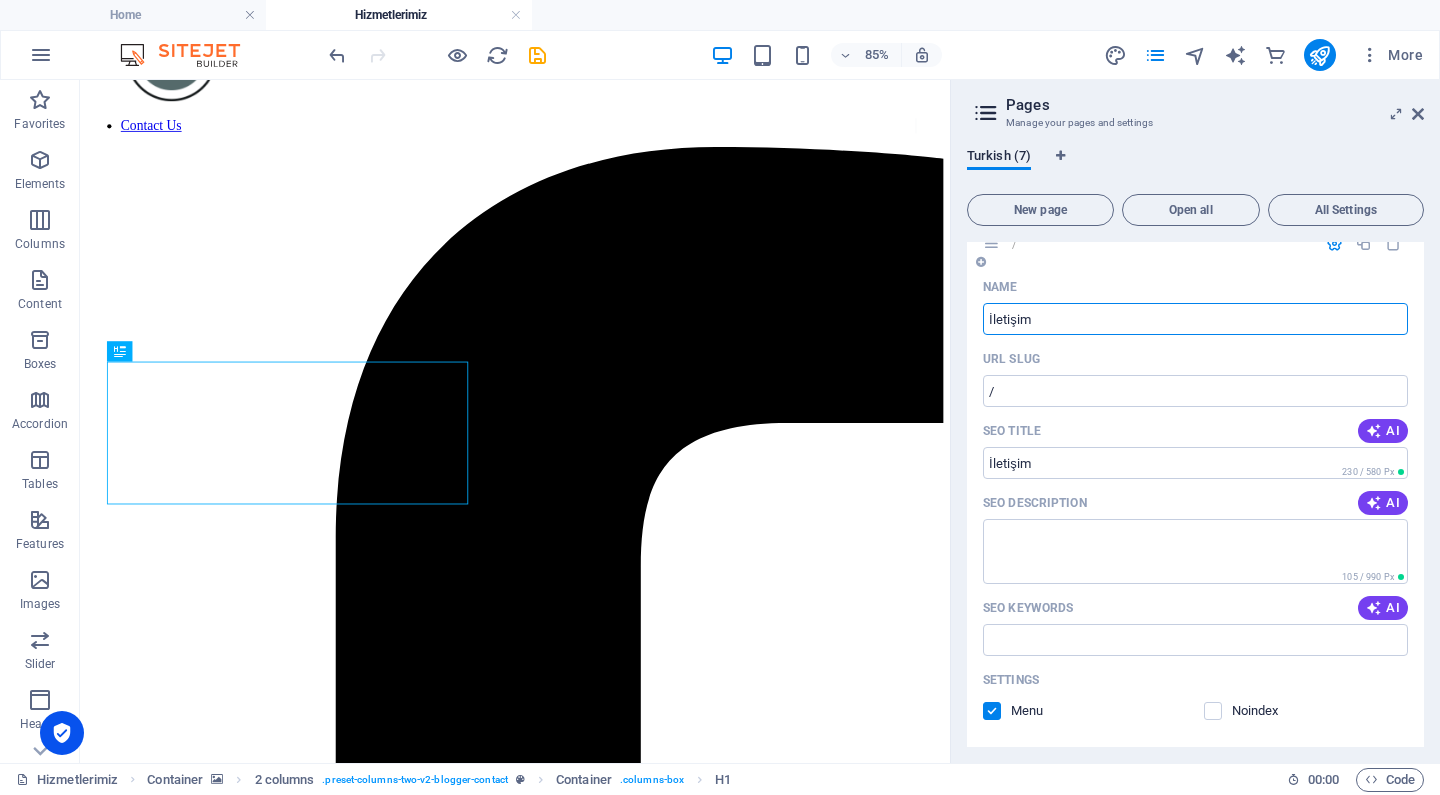 type on "İletişim" 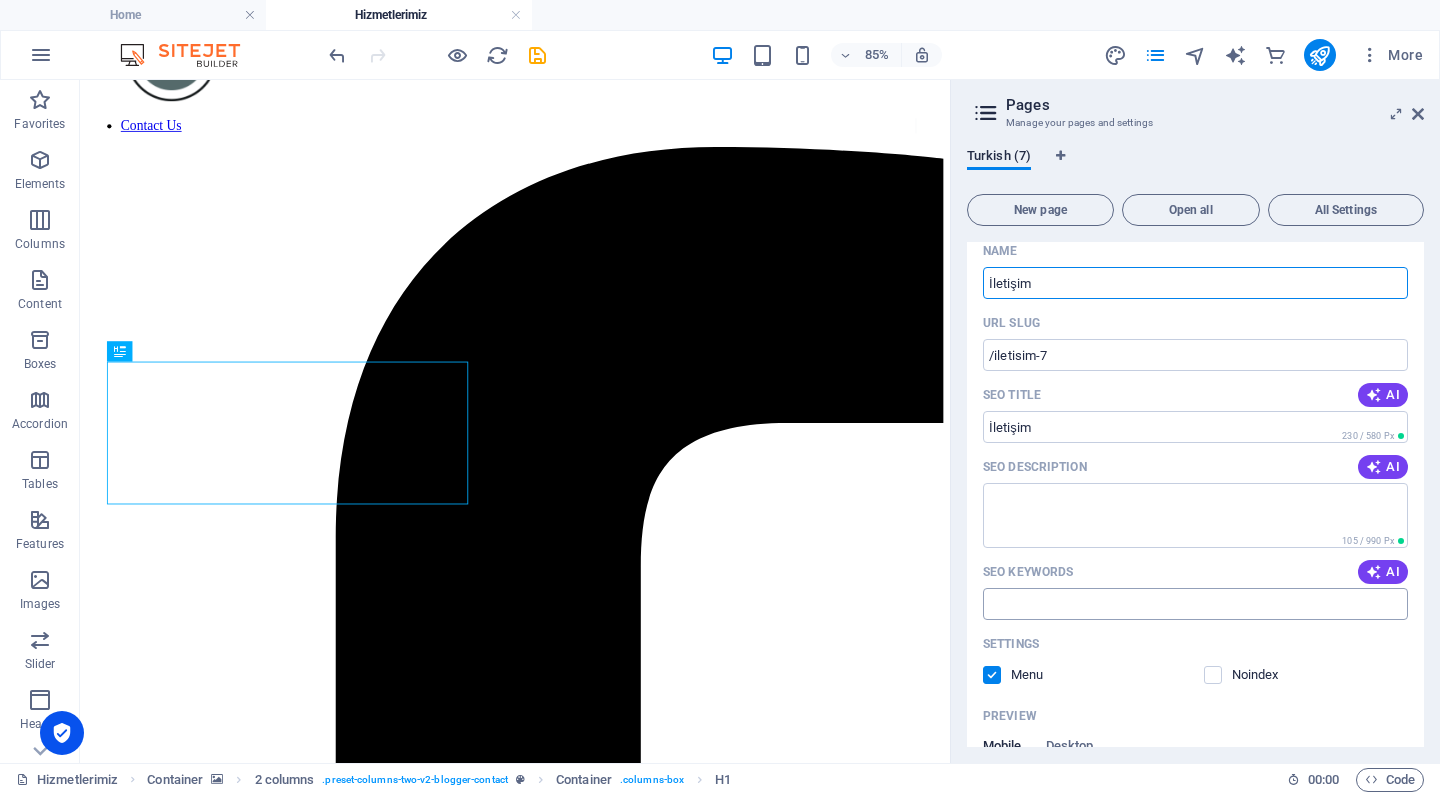 scroll, scrollTop: 123, scrollLeft: 0, axis: vertical 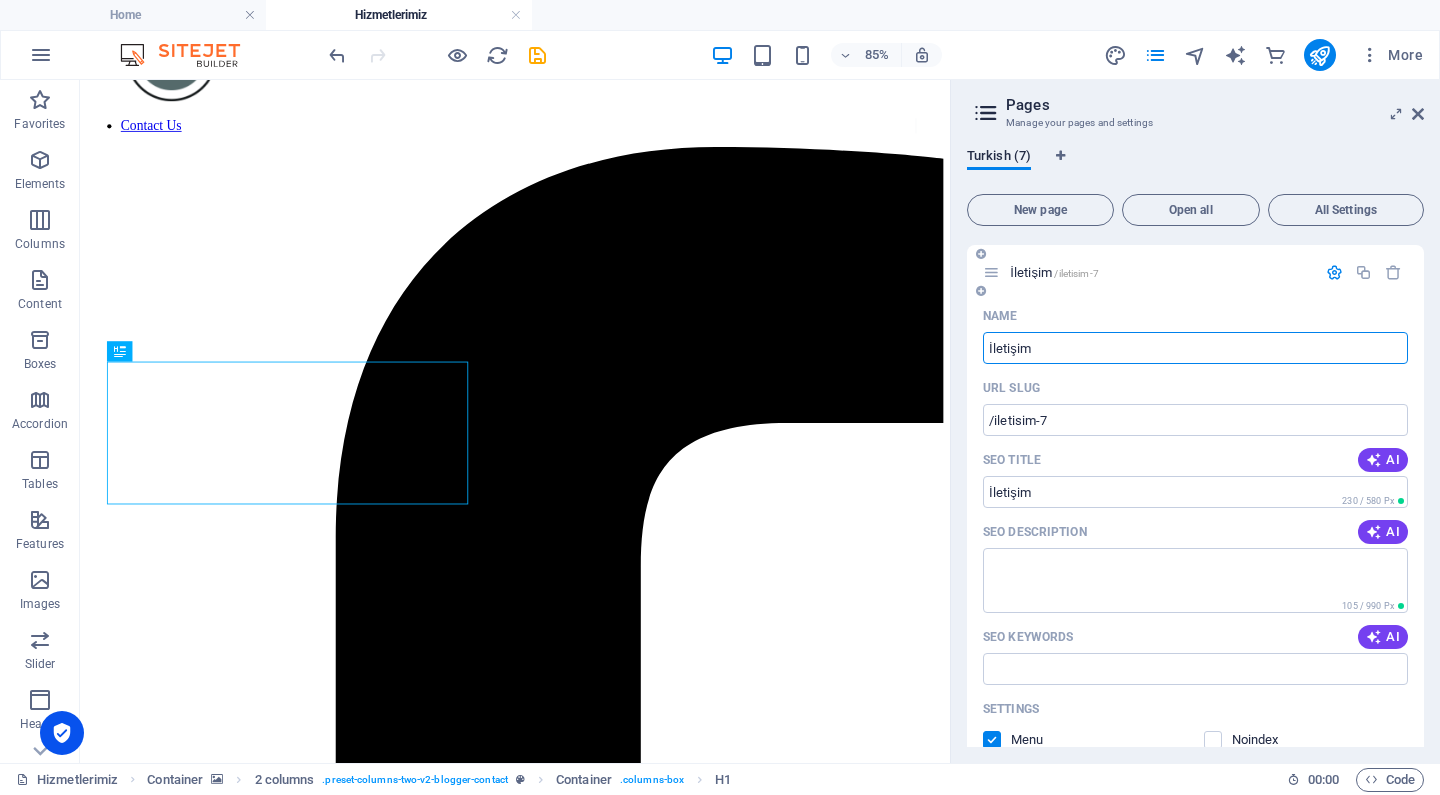 click at bounding box center [1334, 272] 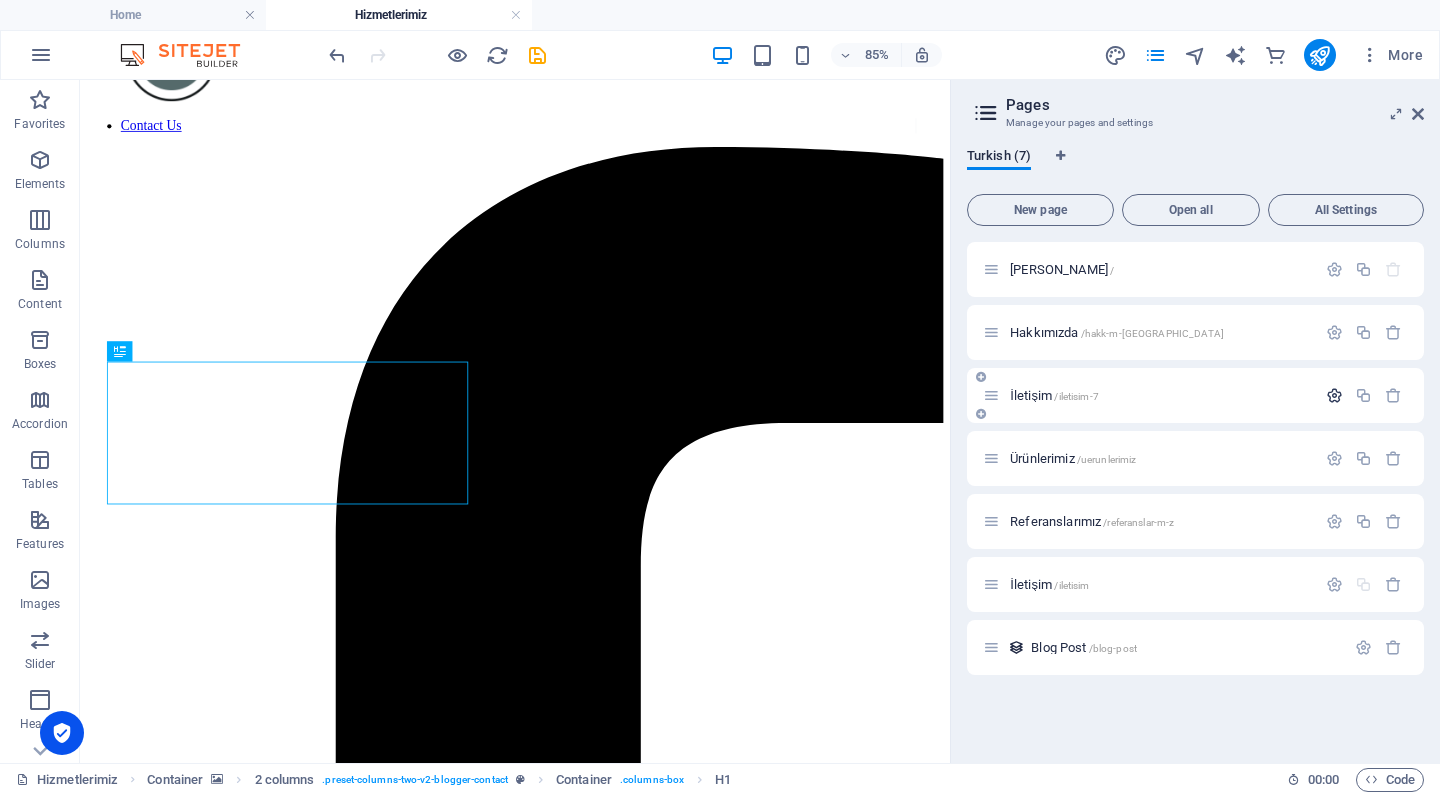 scroll, scrollTop: 0, scrollLeft: 0, axis: both 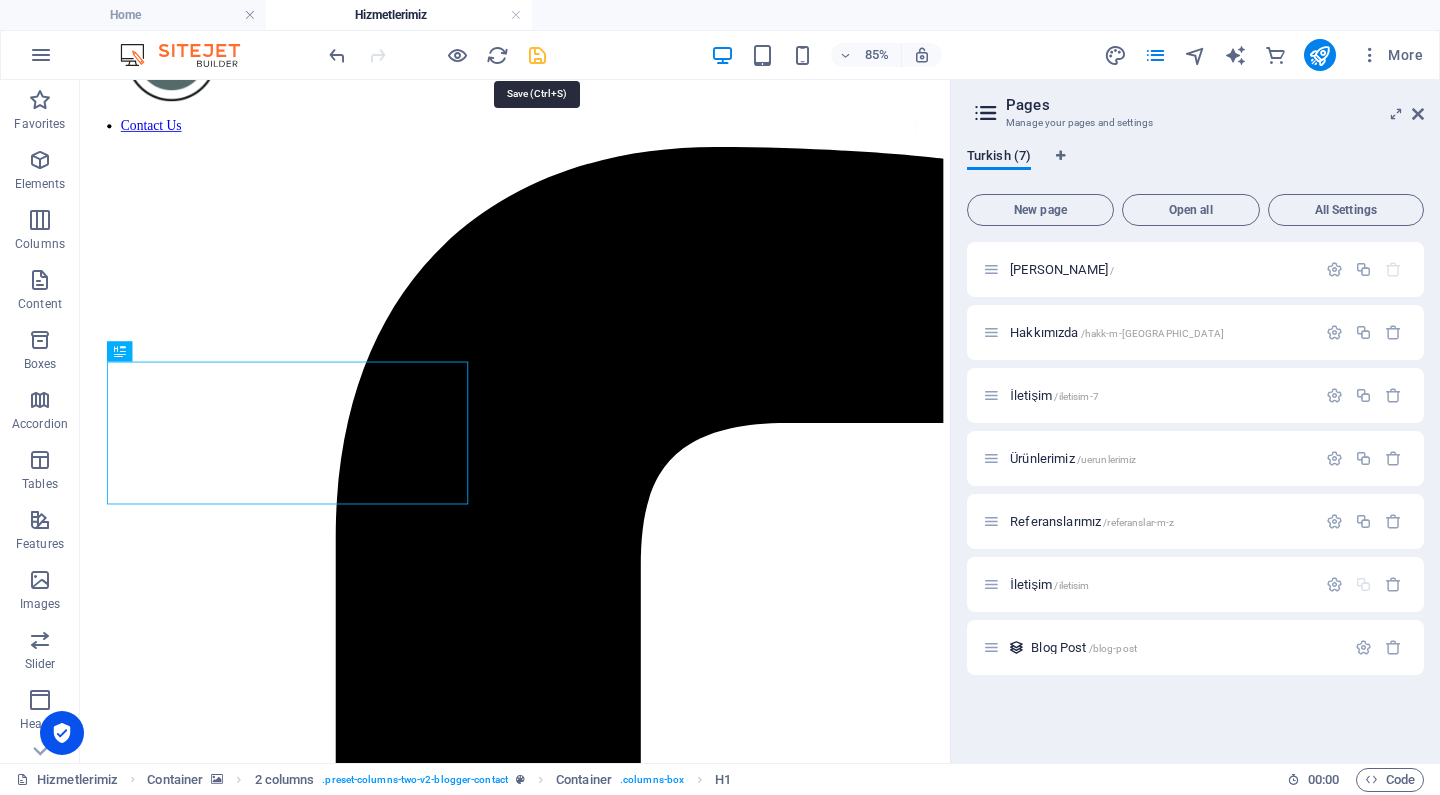 click at bounding box center [537, 55] 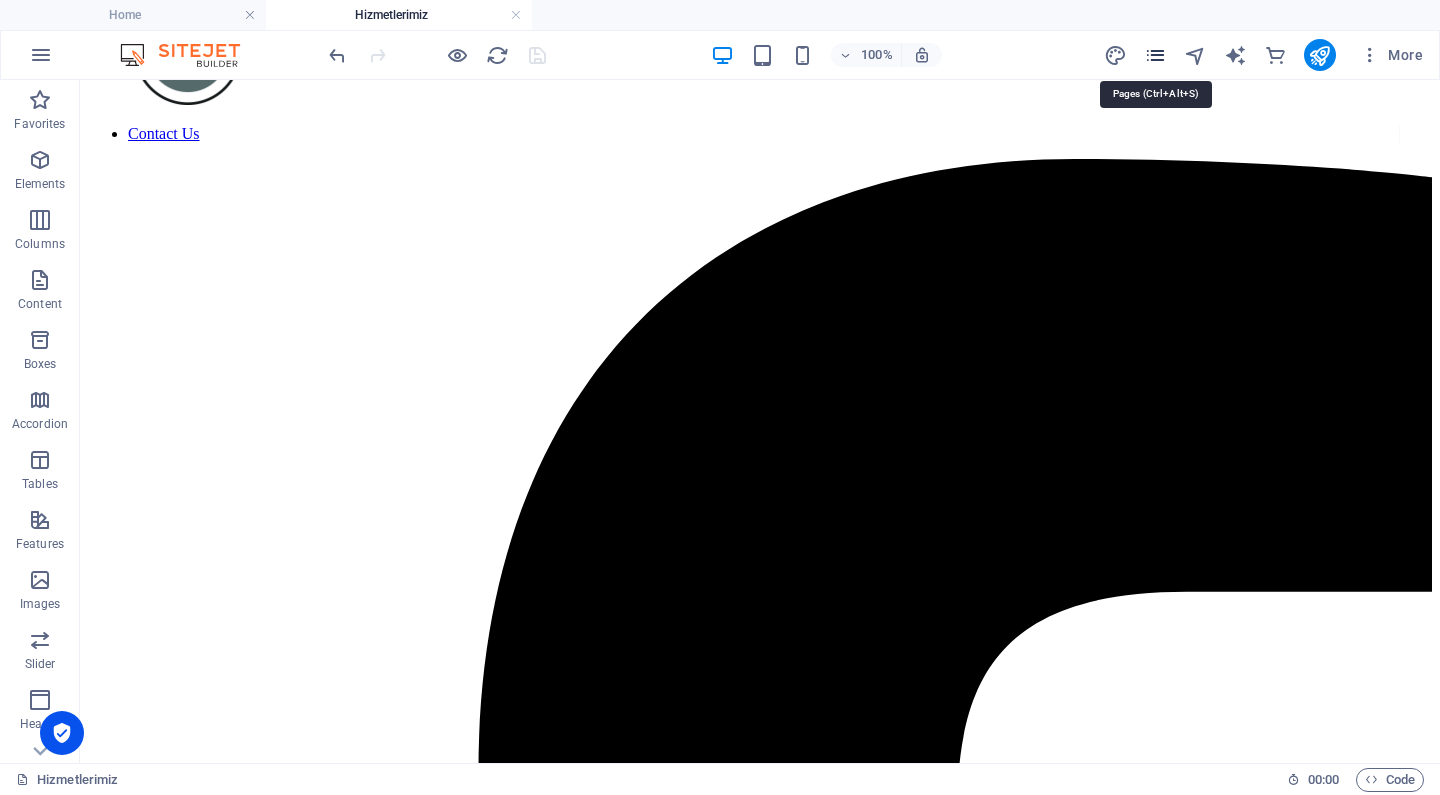 click at bounding box center (1155, 55) 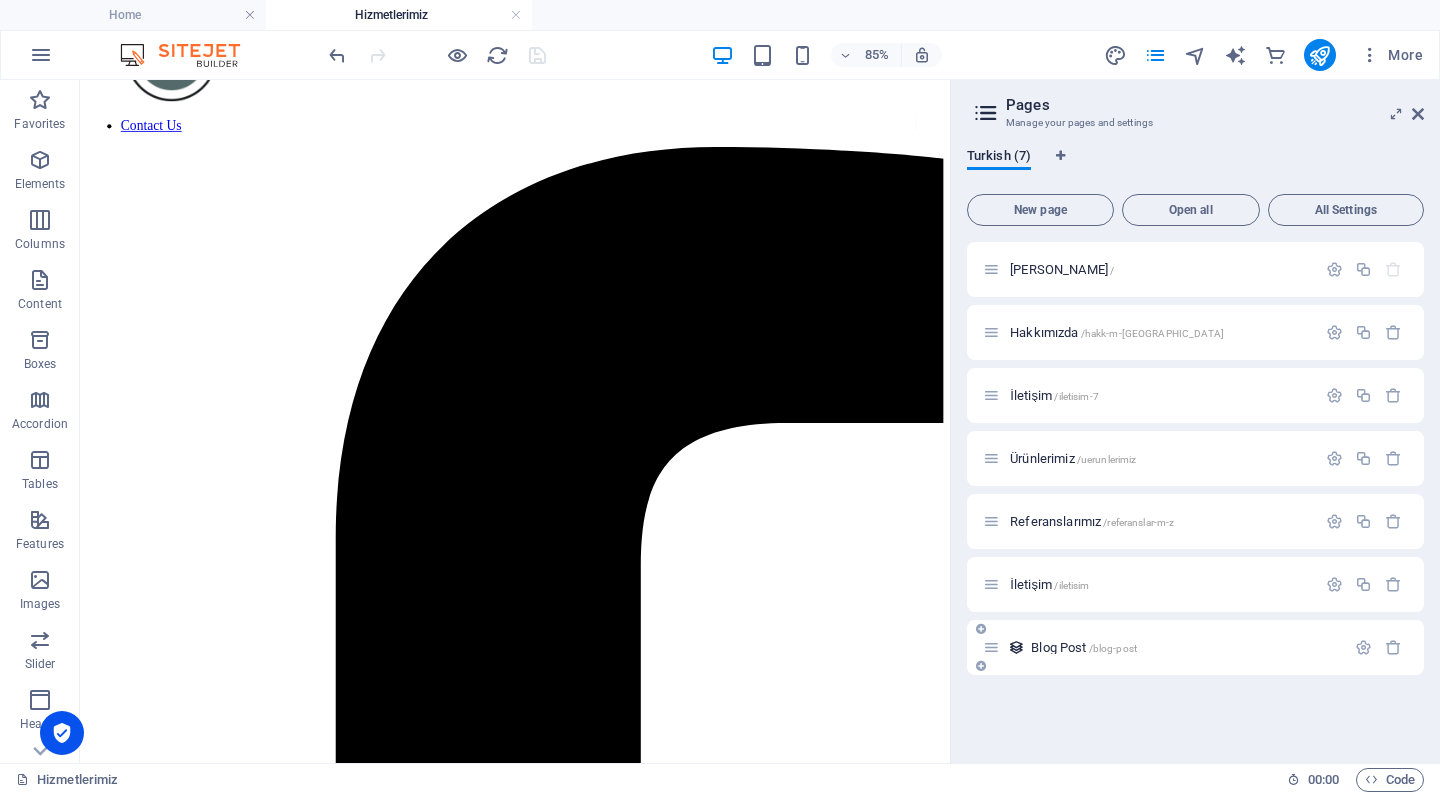 click on "Blog Post /blog-post" at bounding box center (1164, 647) 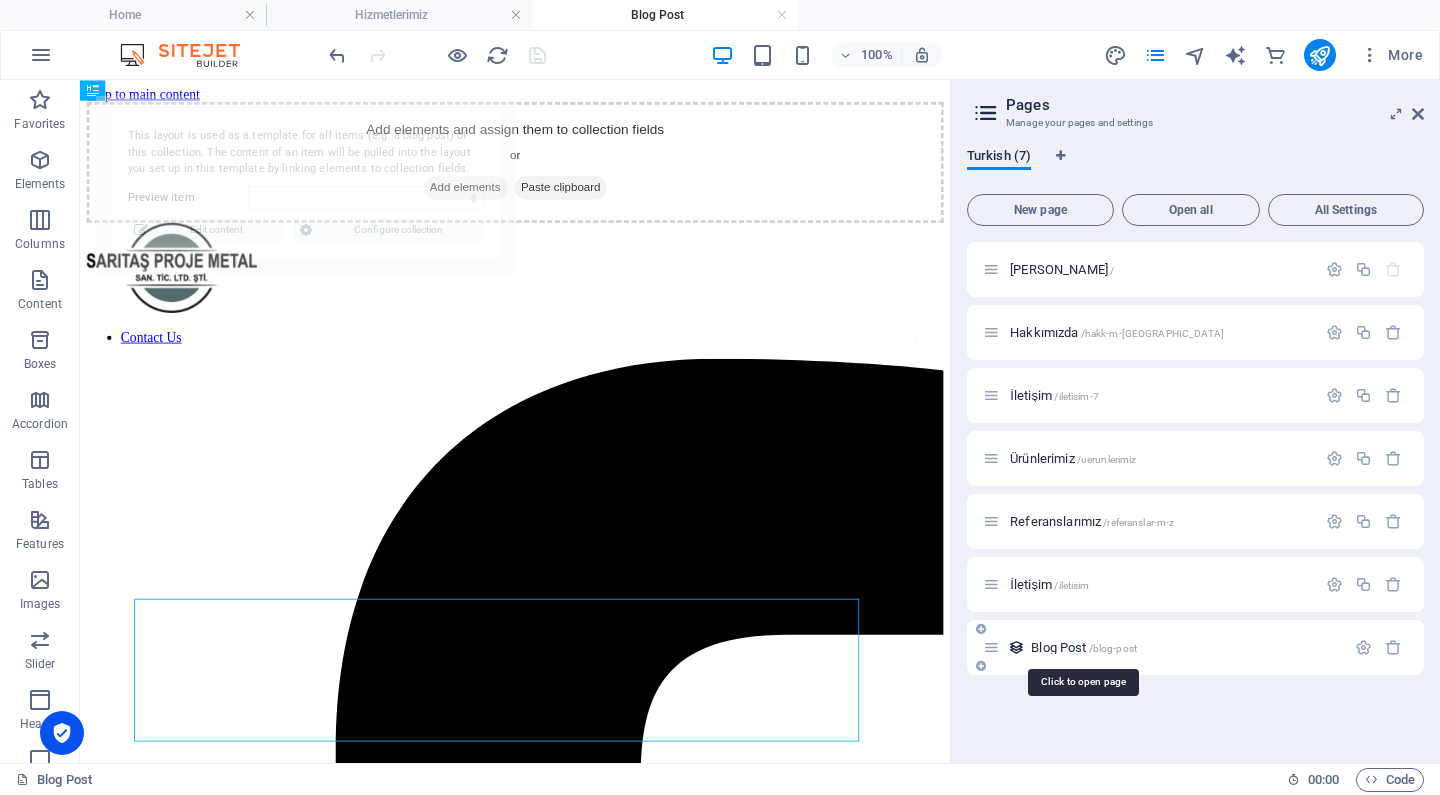 scroll, scrollTop: 0, scrollLeft: 0, axis: both 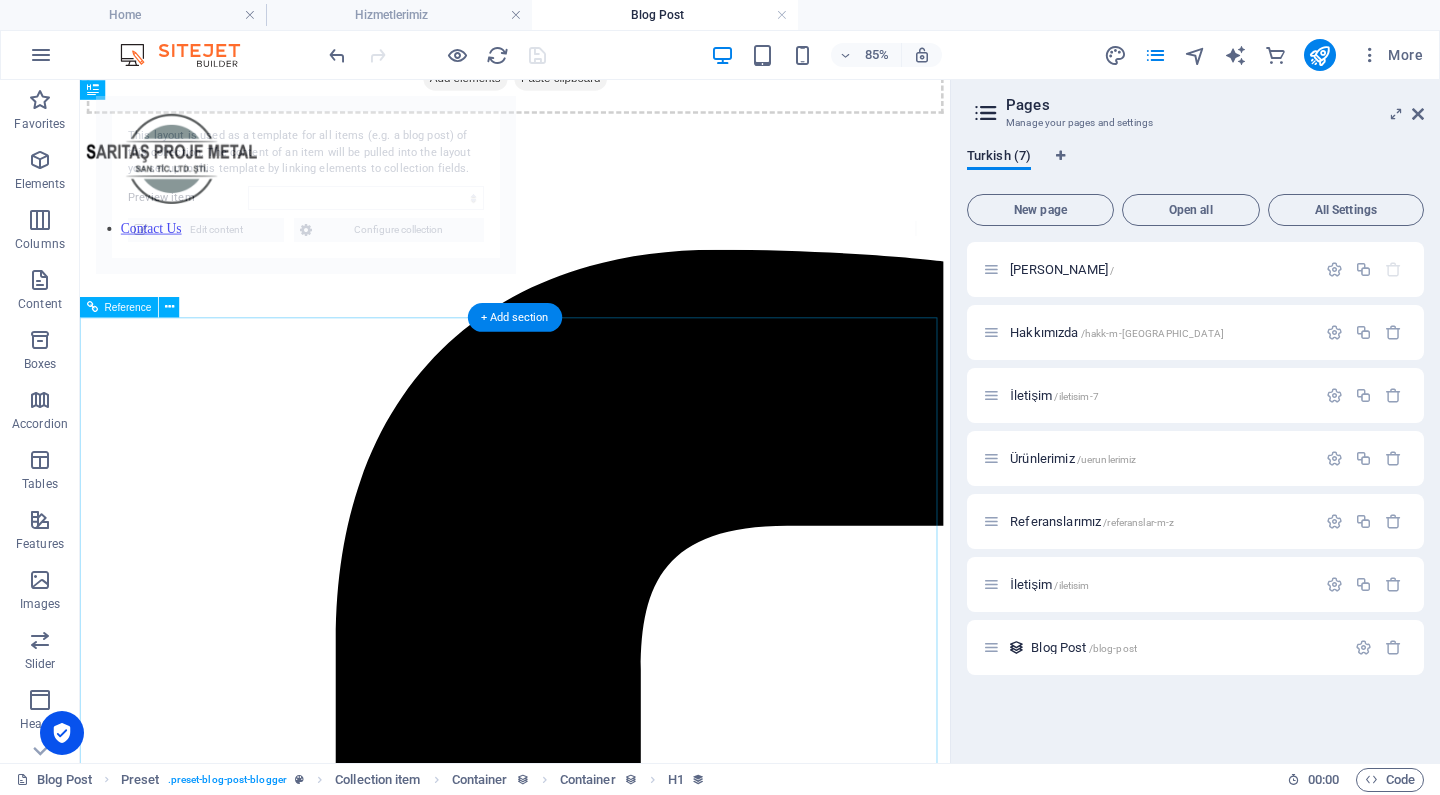 select on "6872e42798ffc3a1ad05d02c" 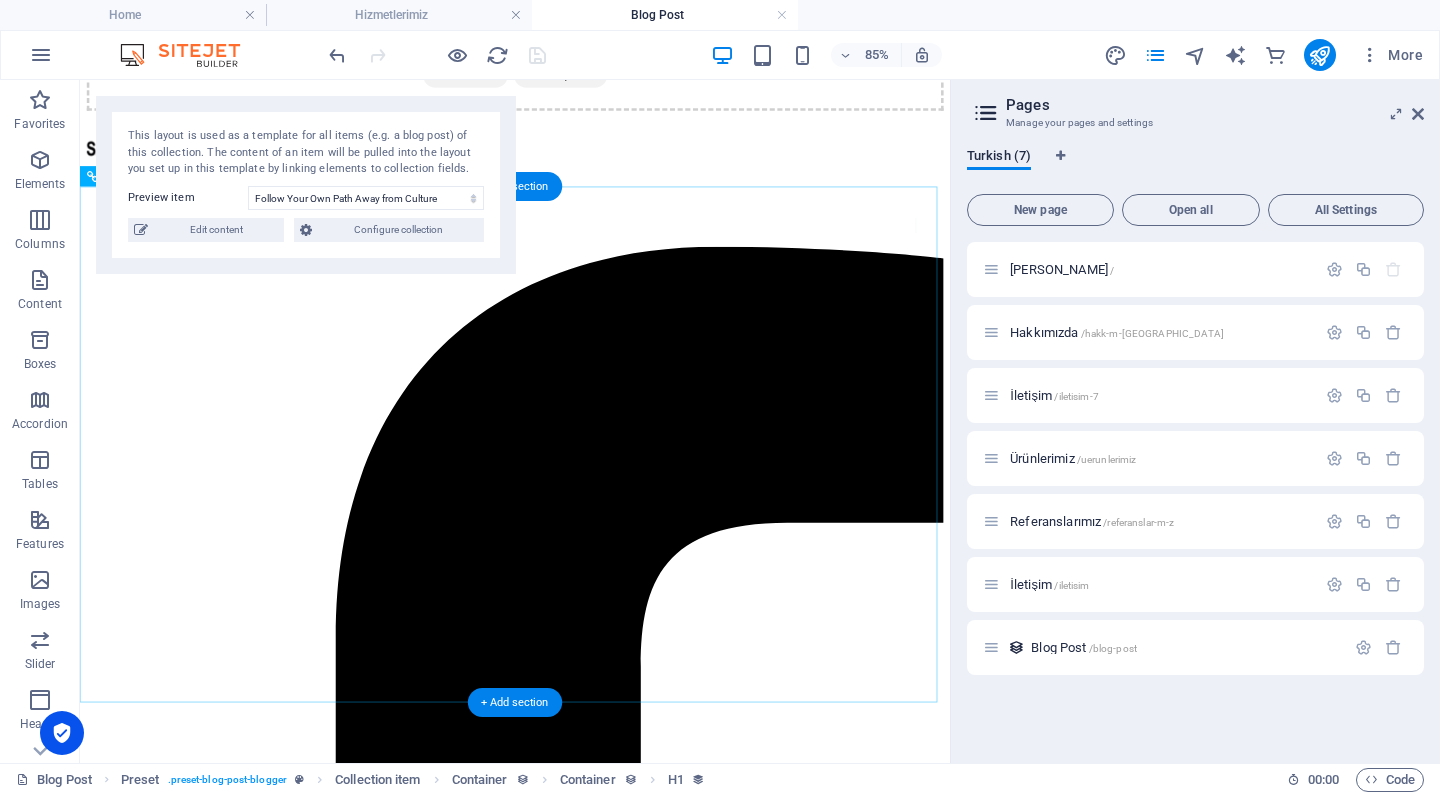 scroll, scrollTop: 110, scrollLeft: 0, axis: vertical 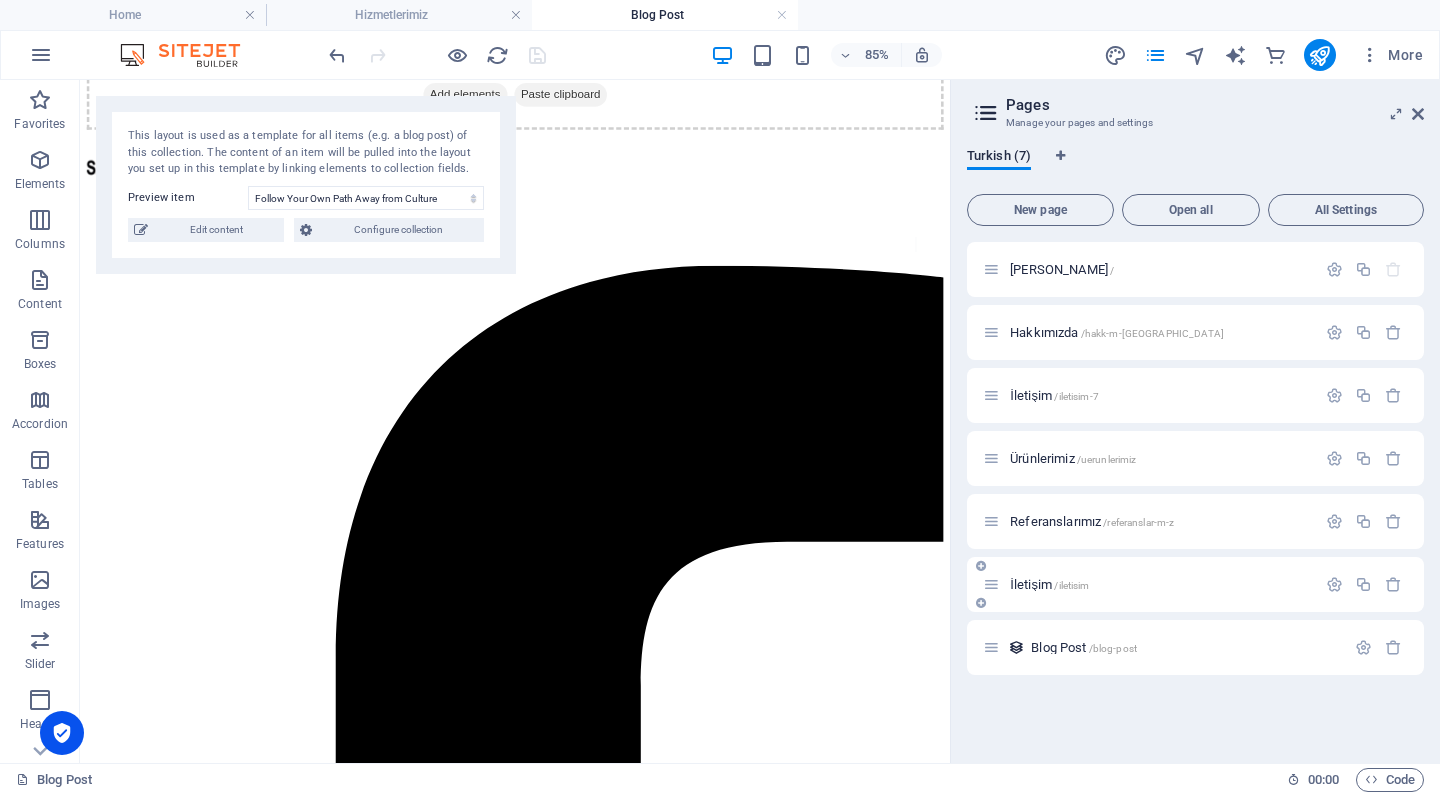 click on "İletişim /iletisim" at bounding box center (1149, 584) 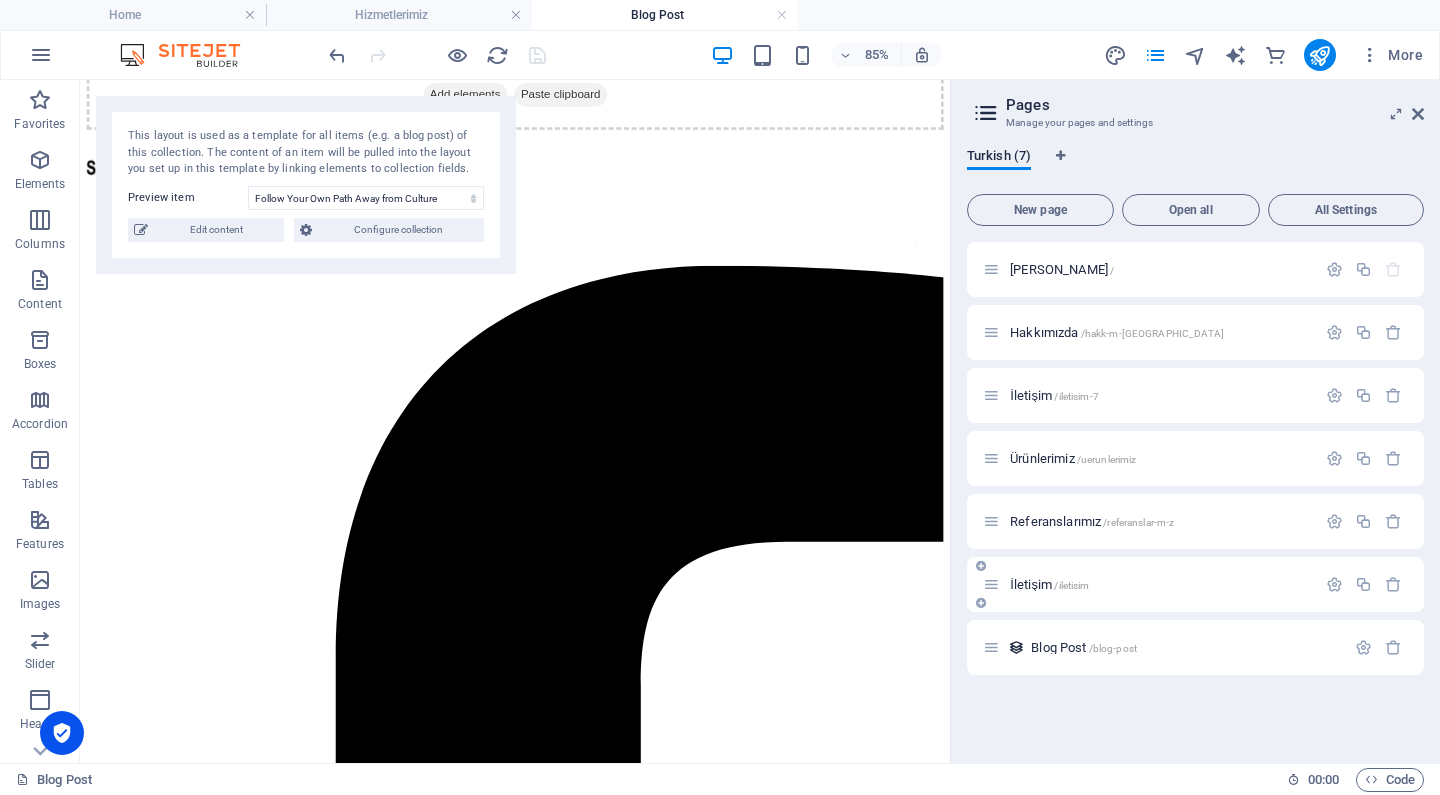 click on "İletişim /iletisim" at bounding box center (1050, 584) 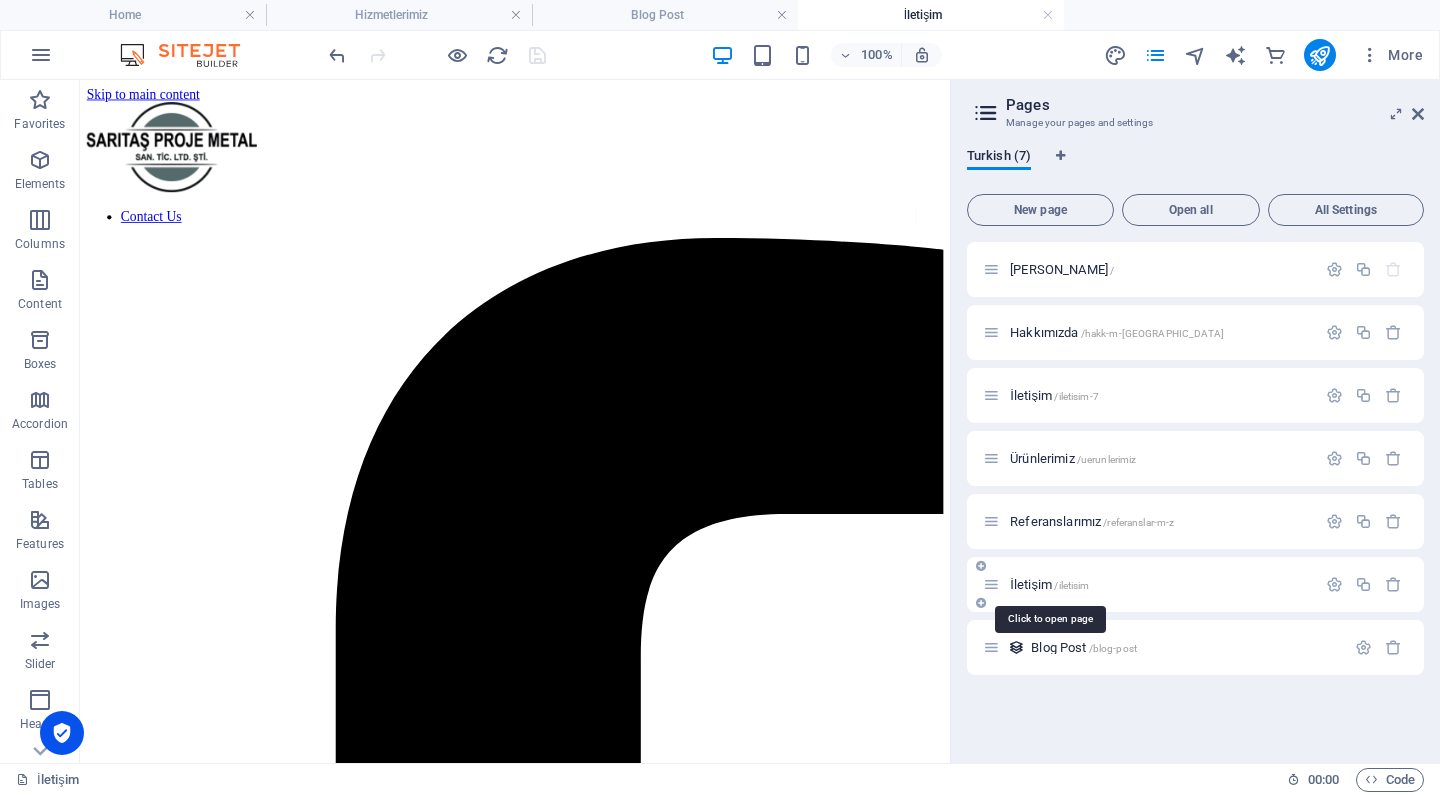scroll, scrollTop: 0, scrollLeft: 0, axis: both 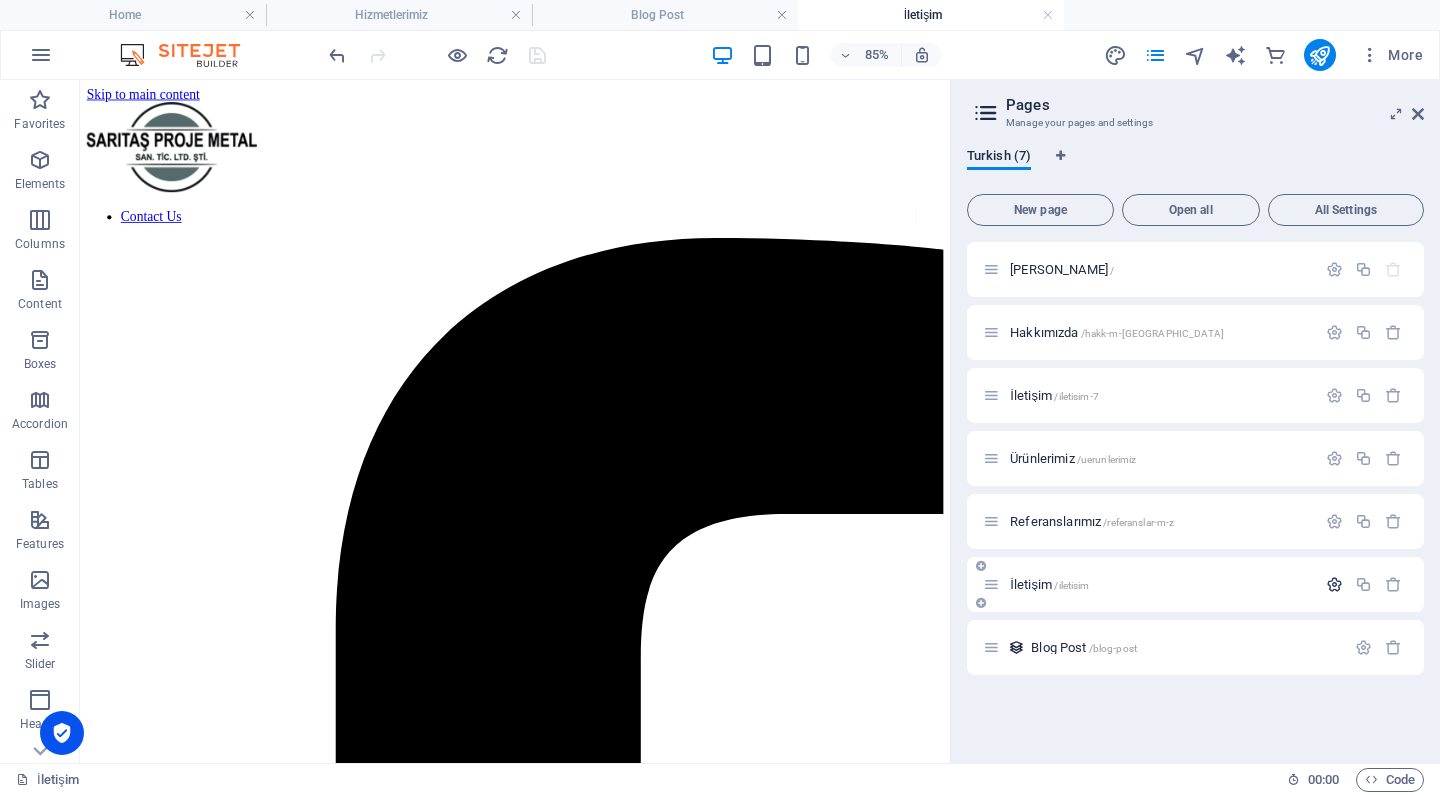 click at bounding box center [1334, 584] 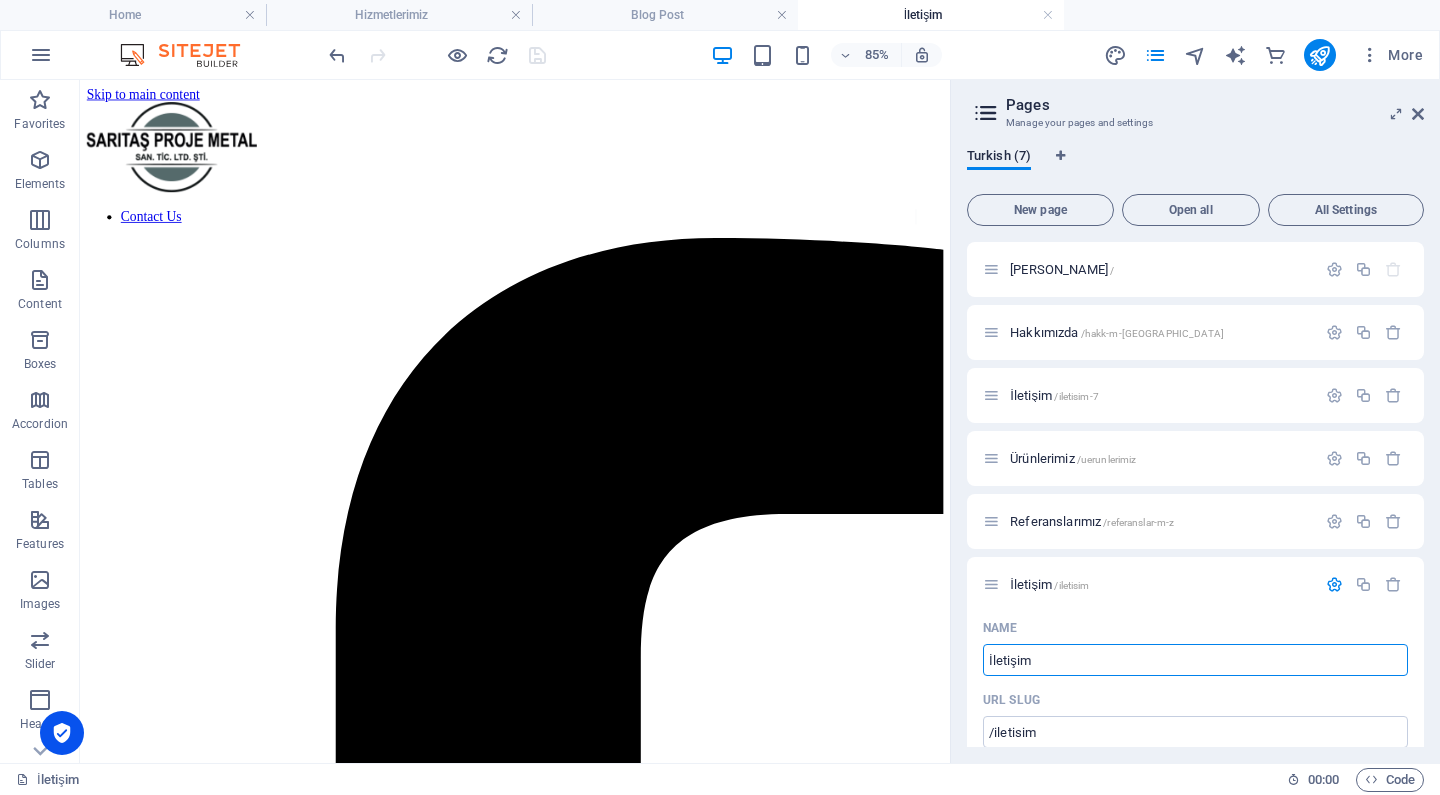 drag, startPoint x: 1208, startPoint y: 735, endPoint x: 1101, endPoint y: 736, distance: 107.00467 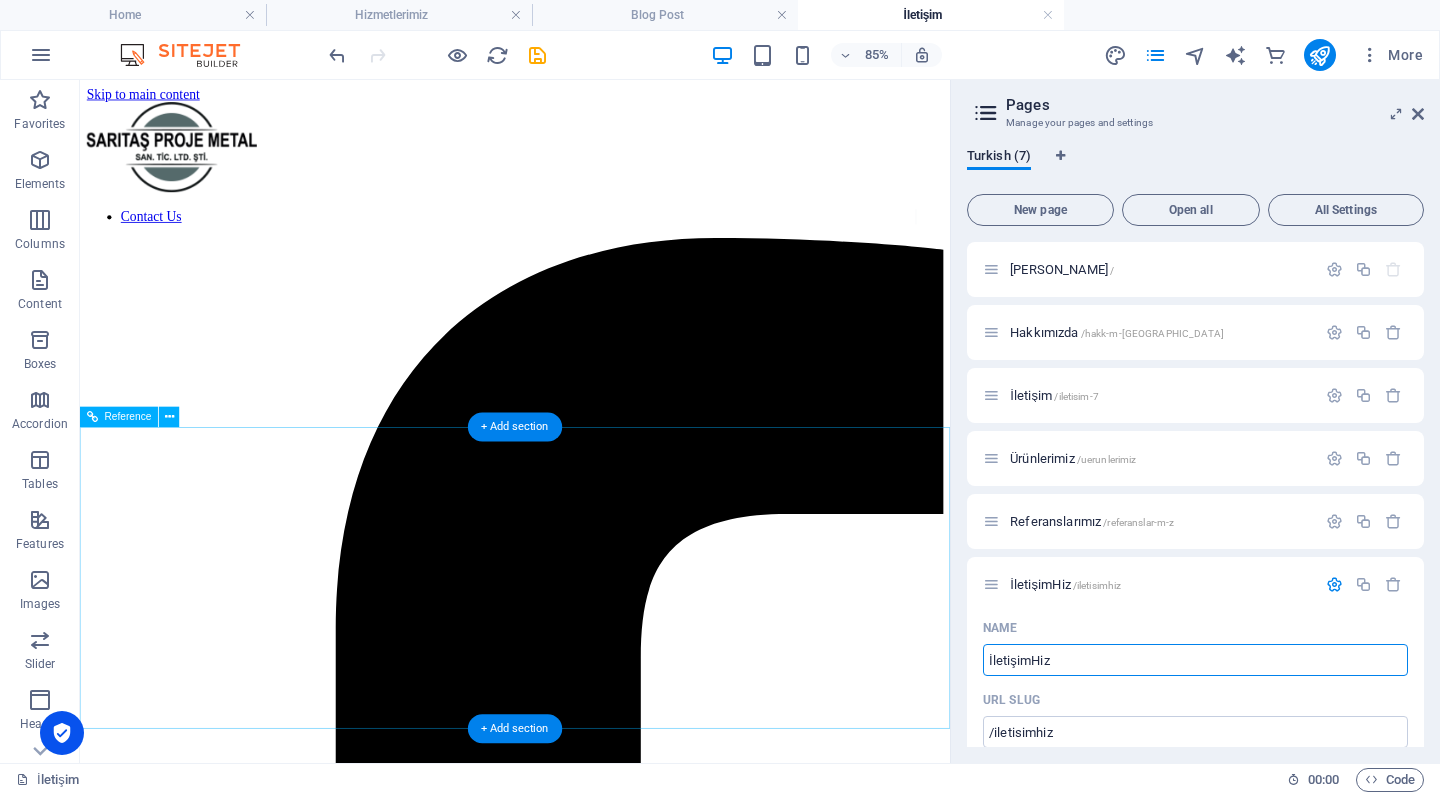 type on "İletişimHiz" 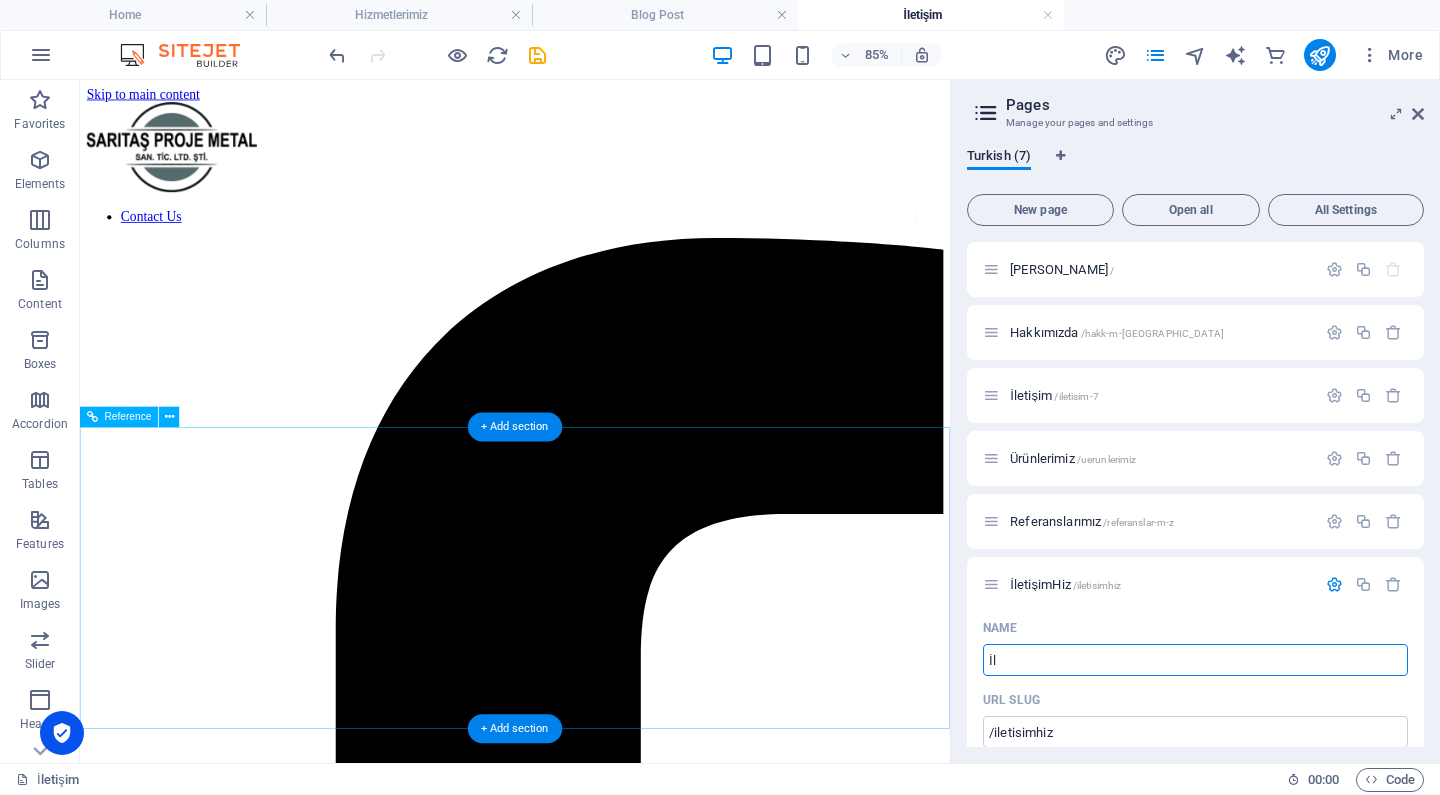 type on "İ" 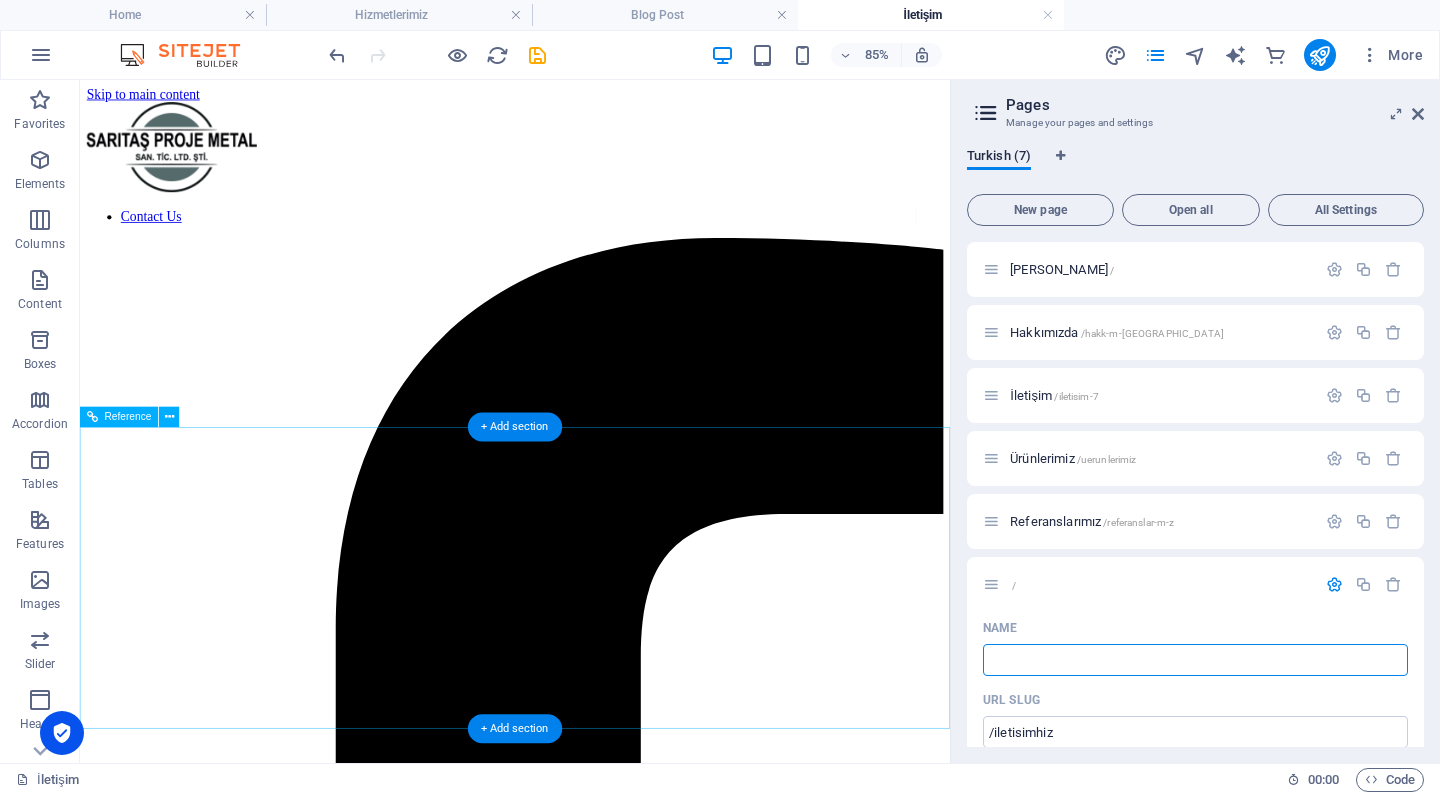 type 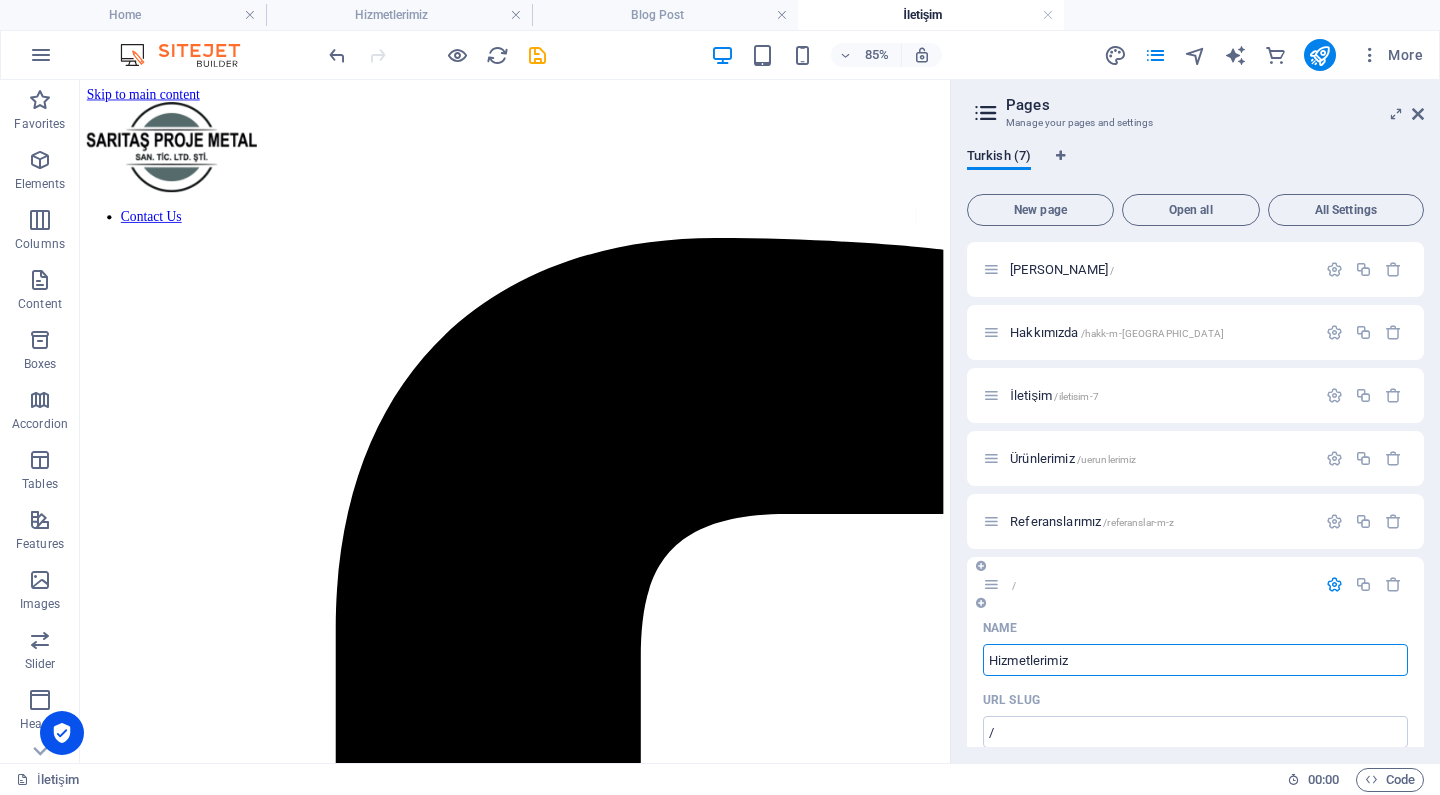 type on "Hizmetlerimiz" 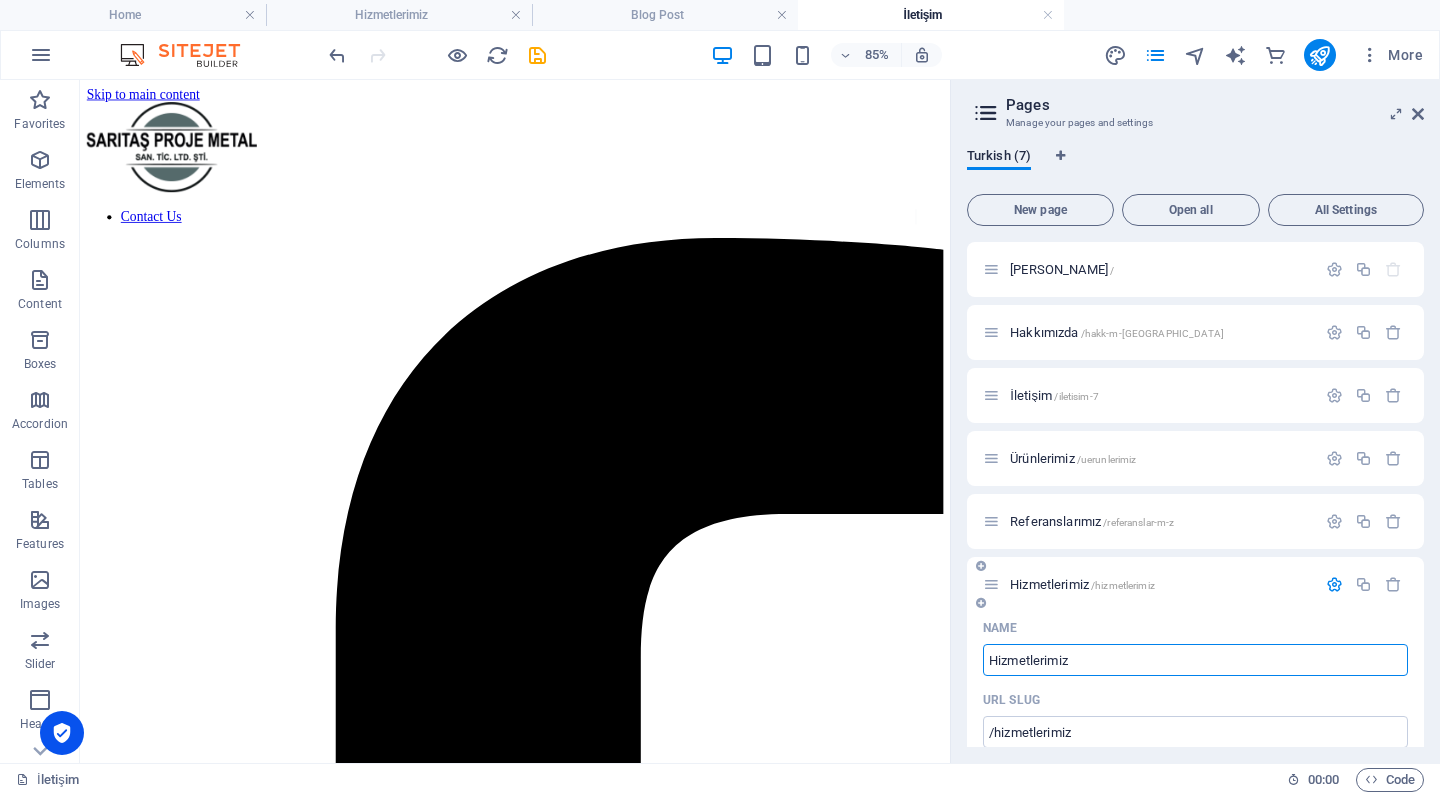 click on "Hizmetlerimiz /hizmetlerimiz" at bounding box center [1195, 584] 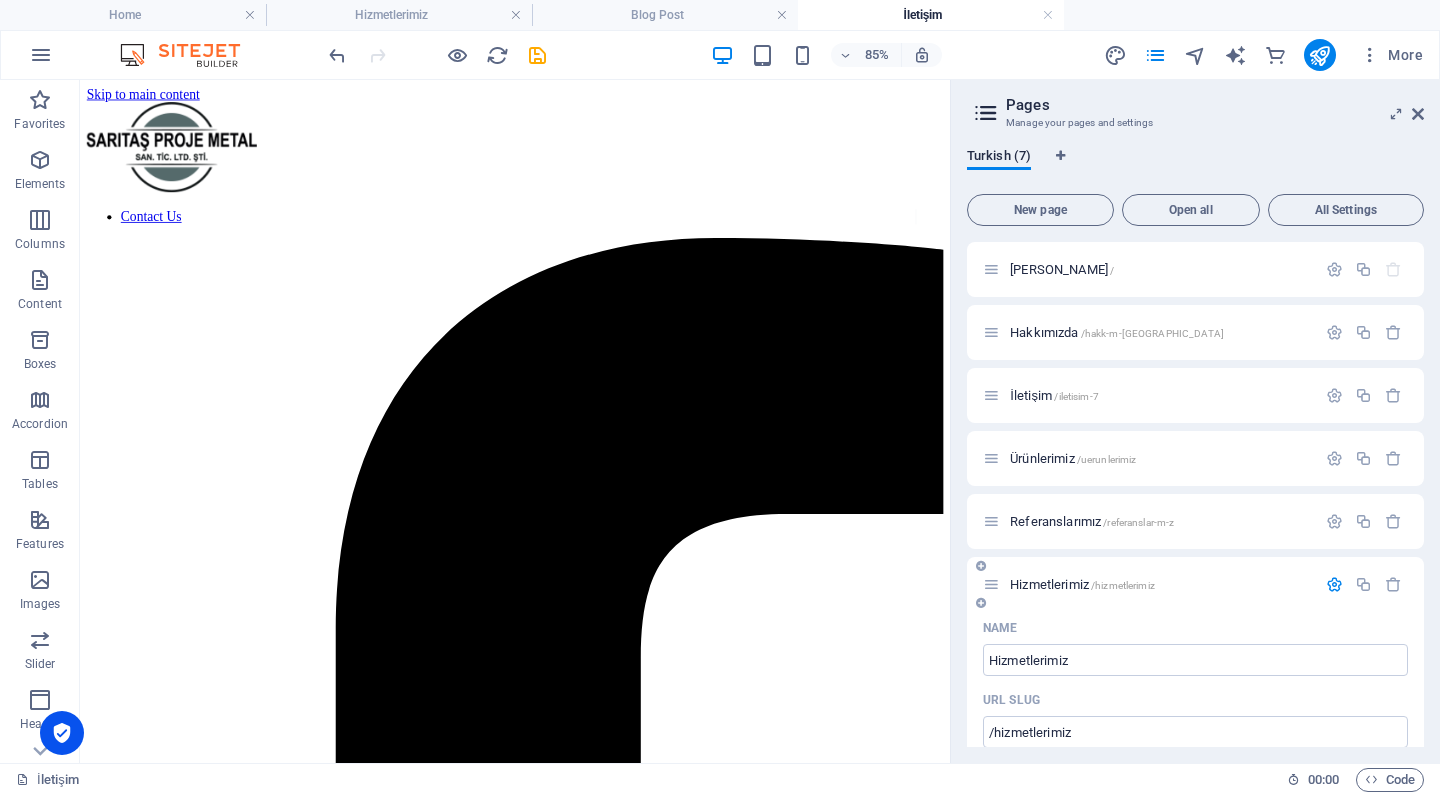 click at bounding box center (1334, 584) 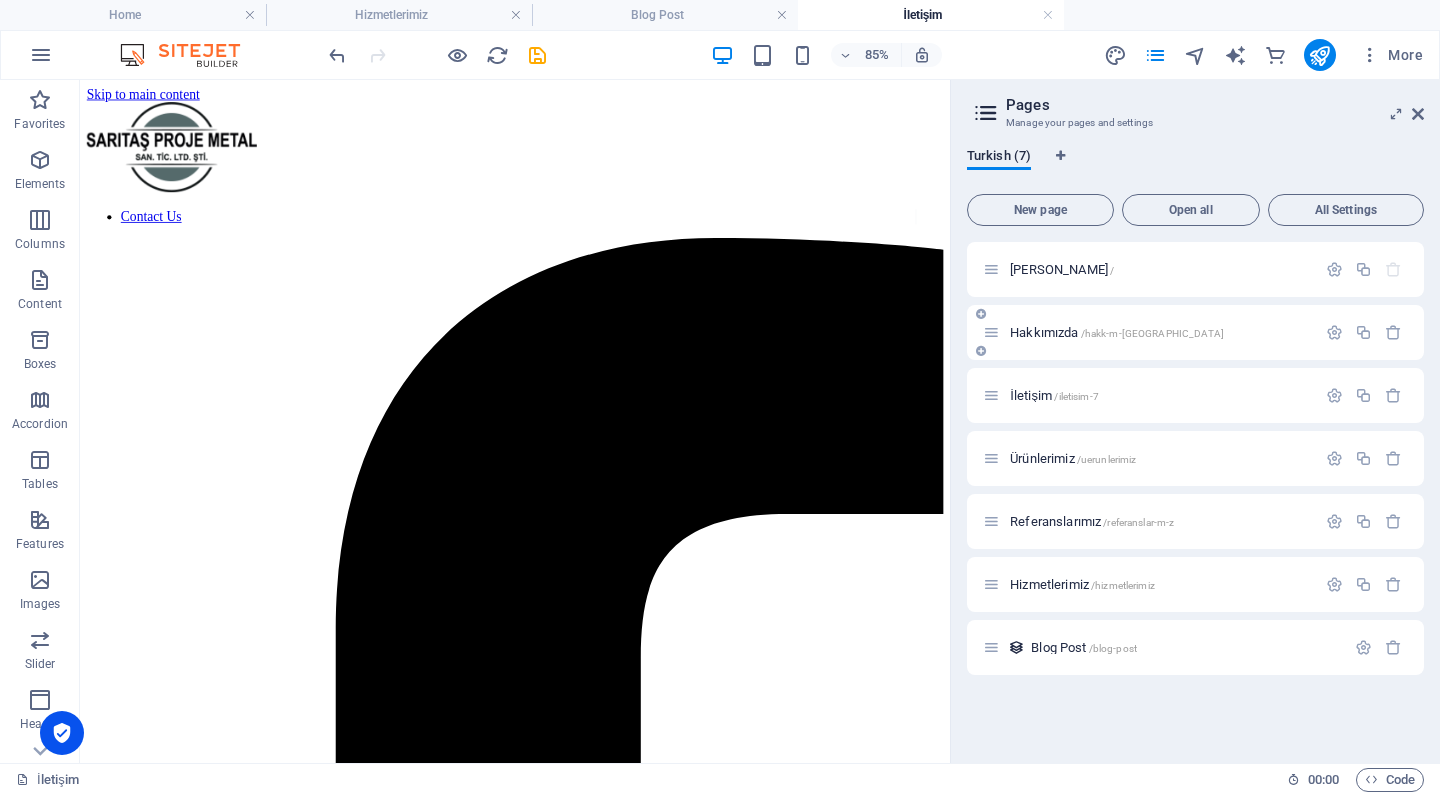 click on "Hakkımızda /hakk-m-zda" at bounding box center [1117, 332] 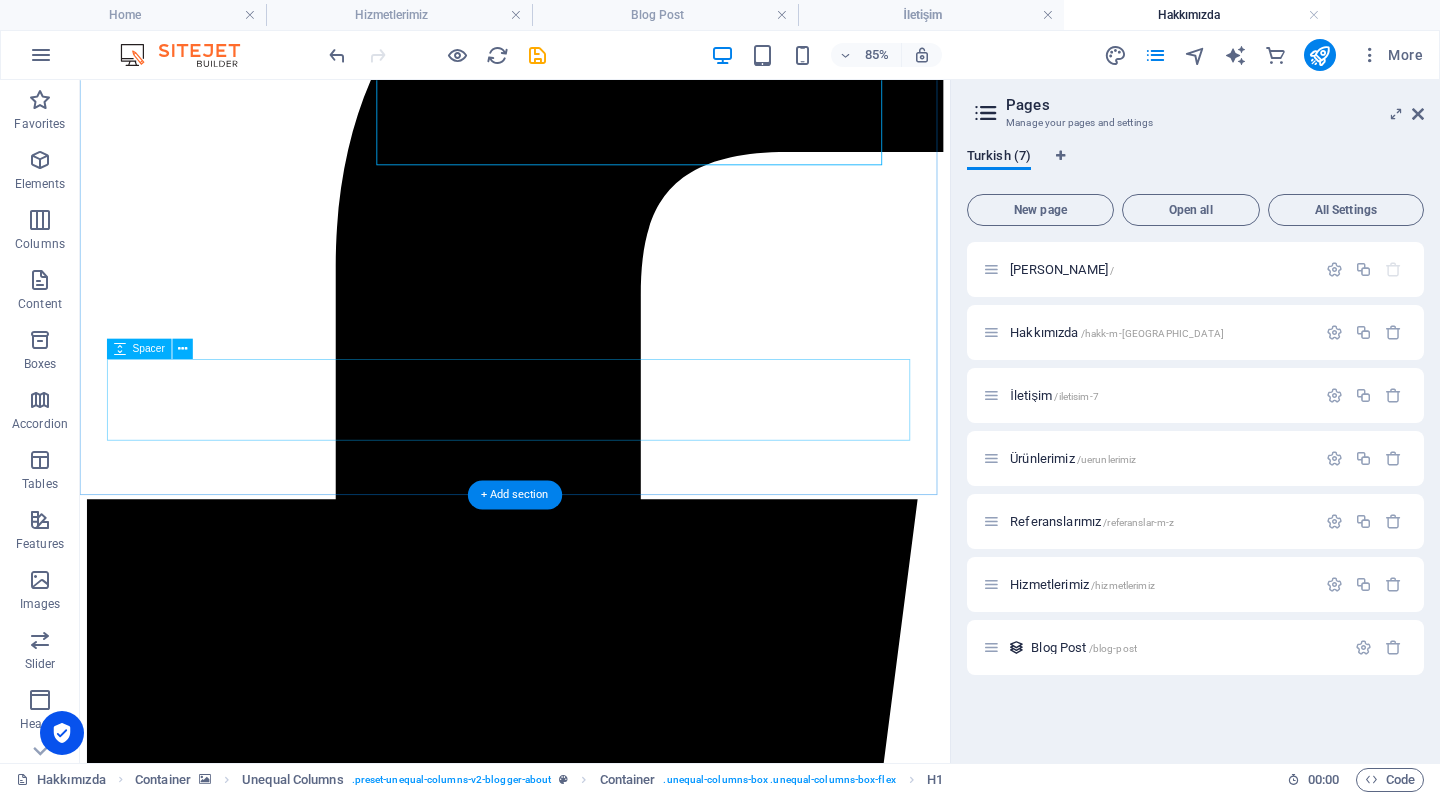 scroll, scrollTop: 467, scrollLeft: 0, axis: vertical 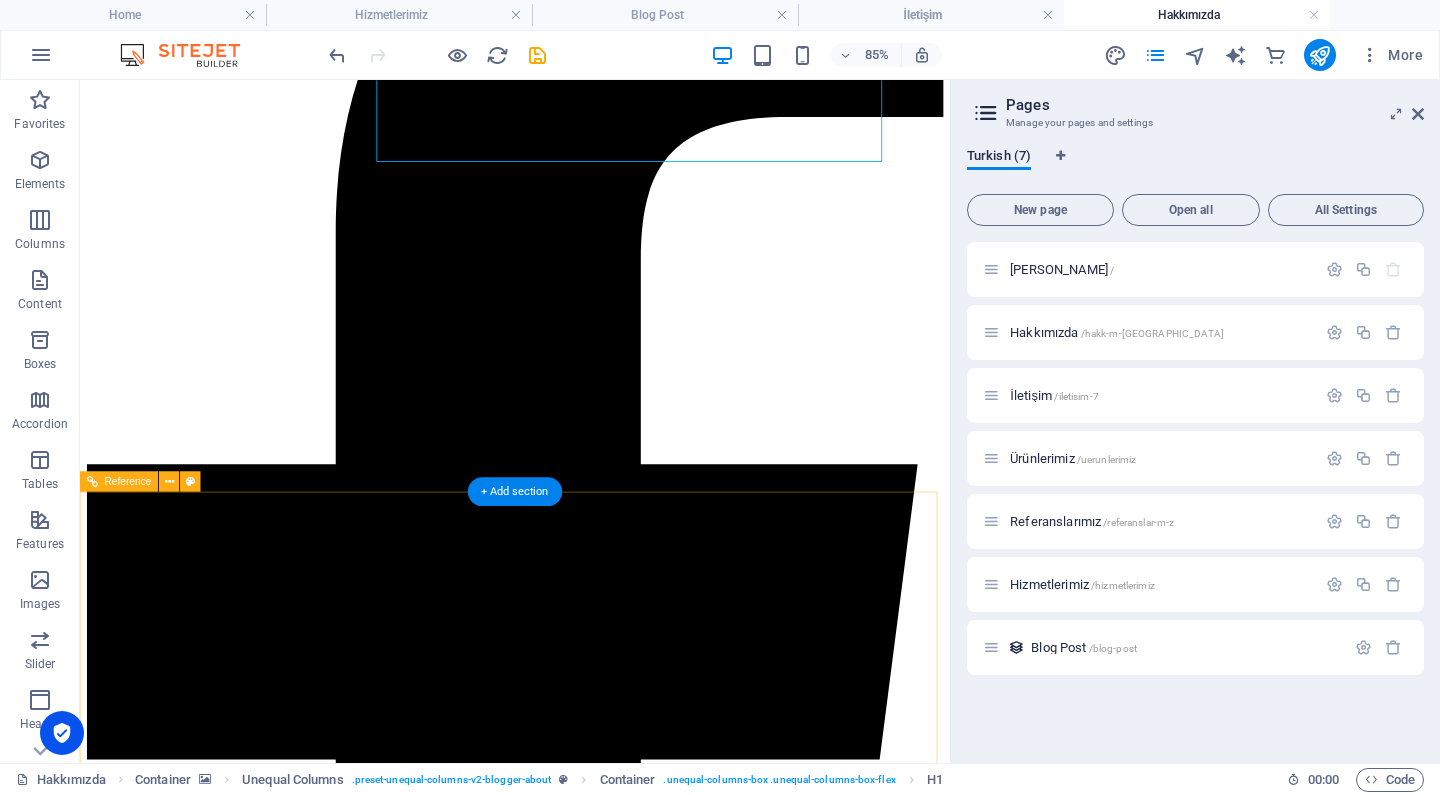 click at bounding box center [592, 8114] 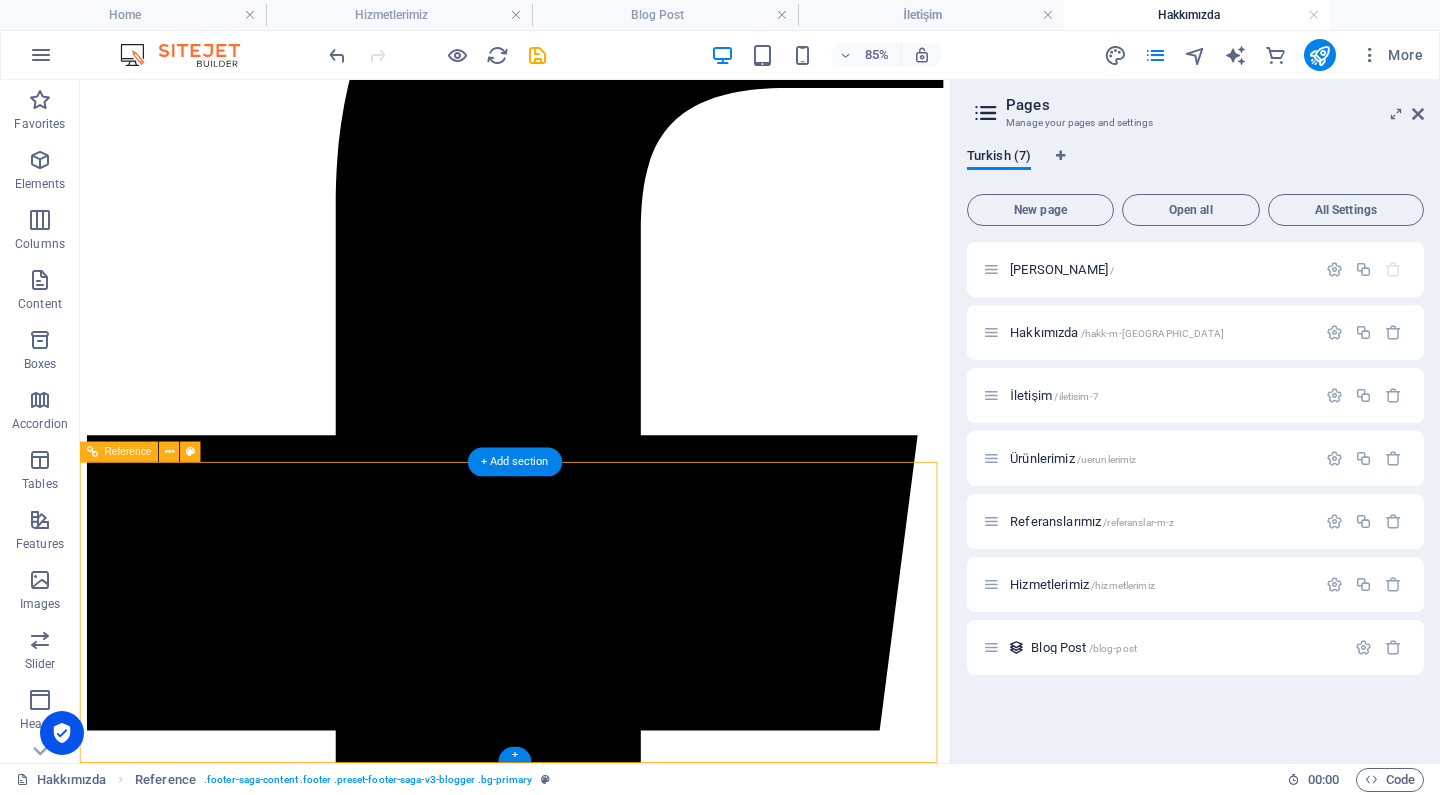 scroll, scrollTop: 501, scrollLeft: 0, axis: vertical 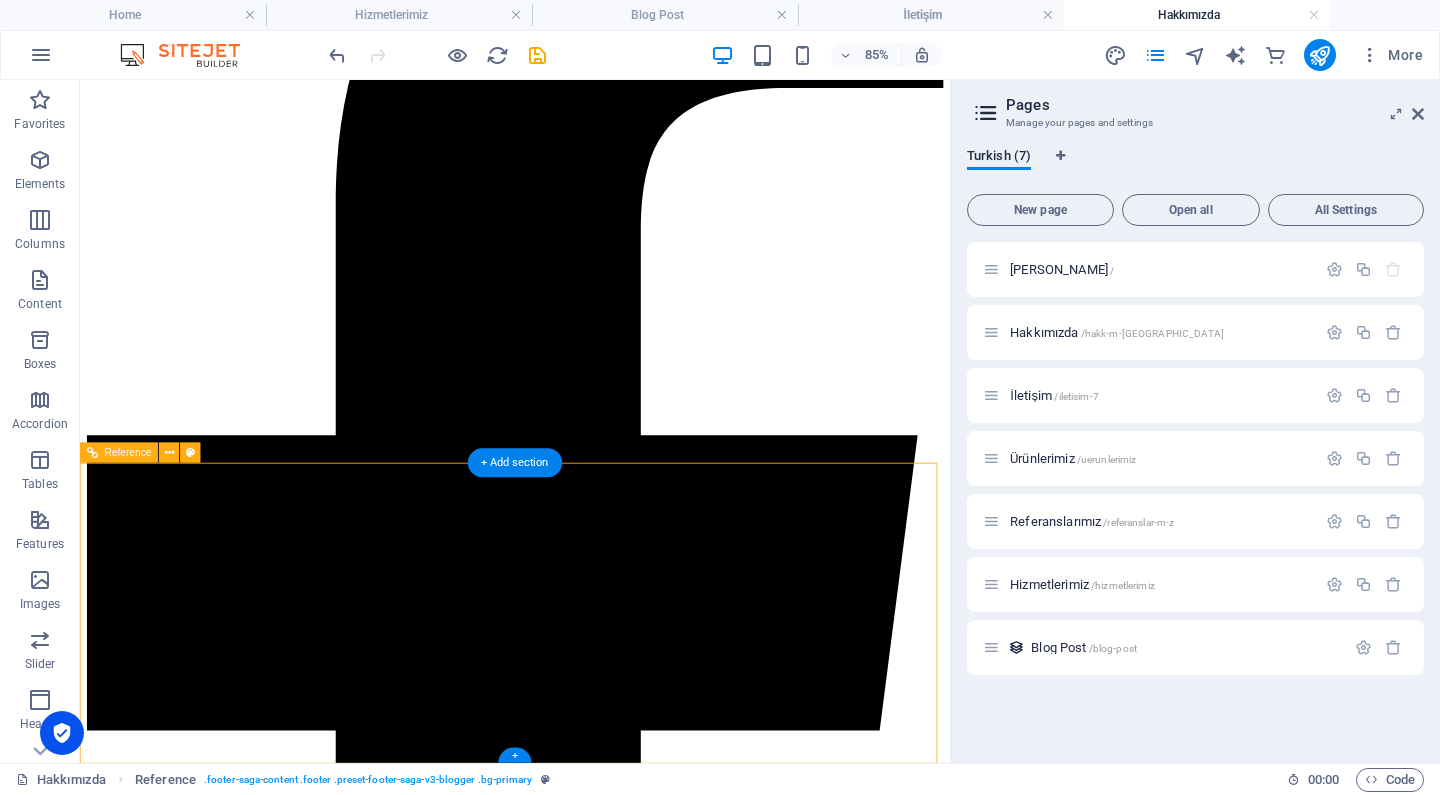 click on "Street Berlin   12345" at bounding box center [592, 8669] 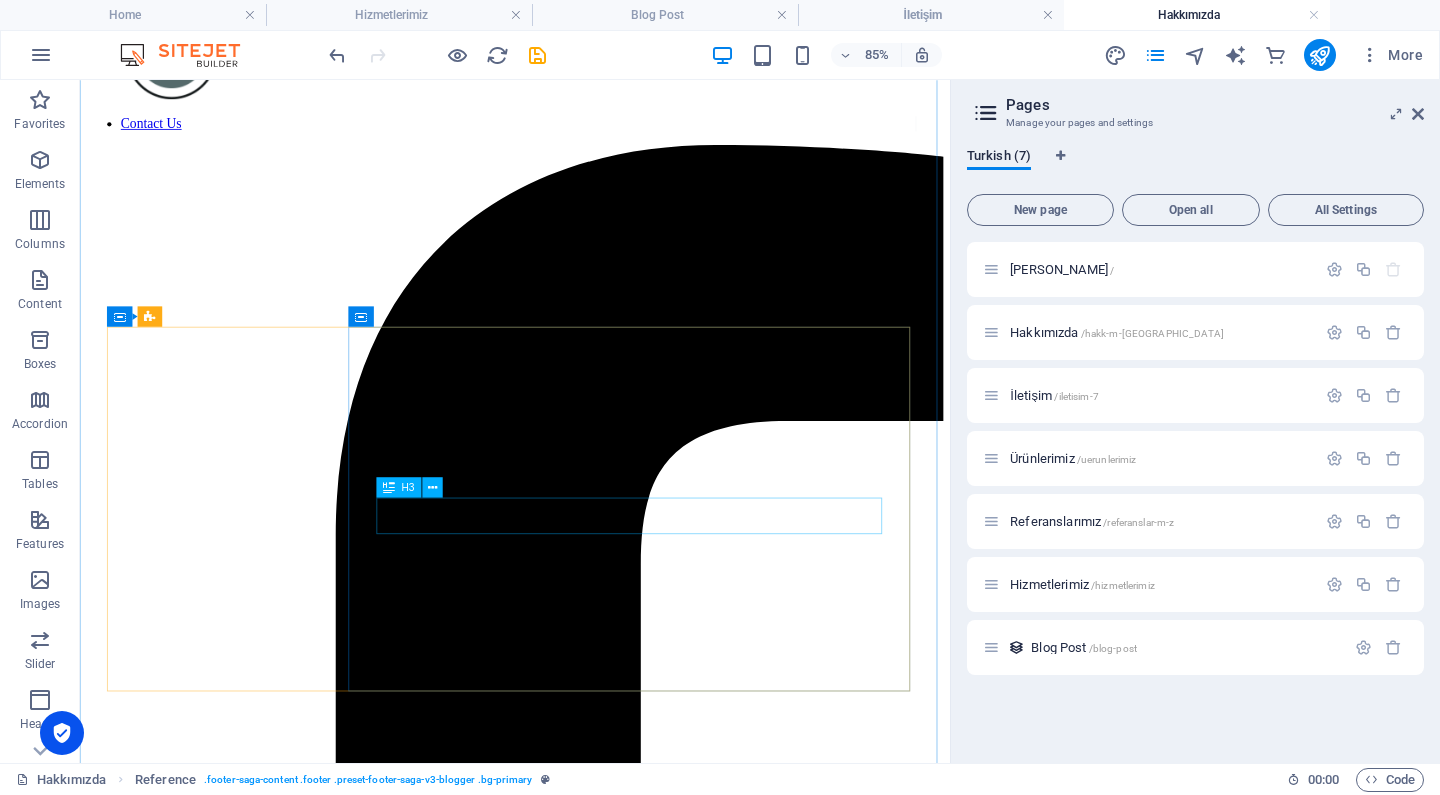 scroll, scrollTop: 72, scrollLeft: 0, axis: vertical 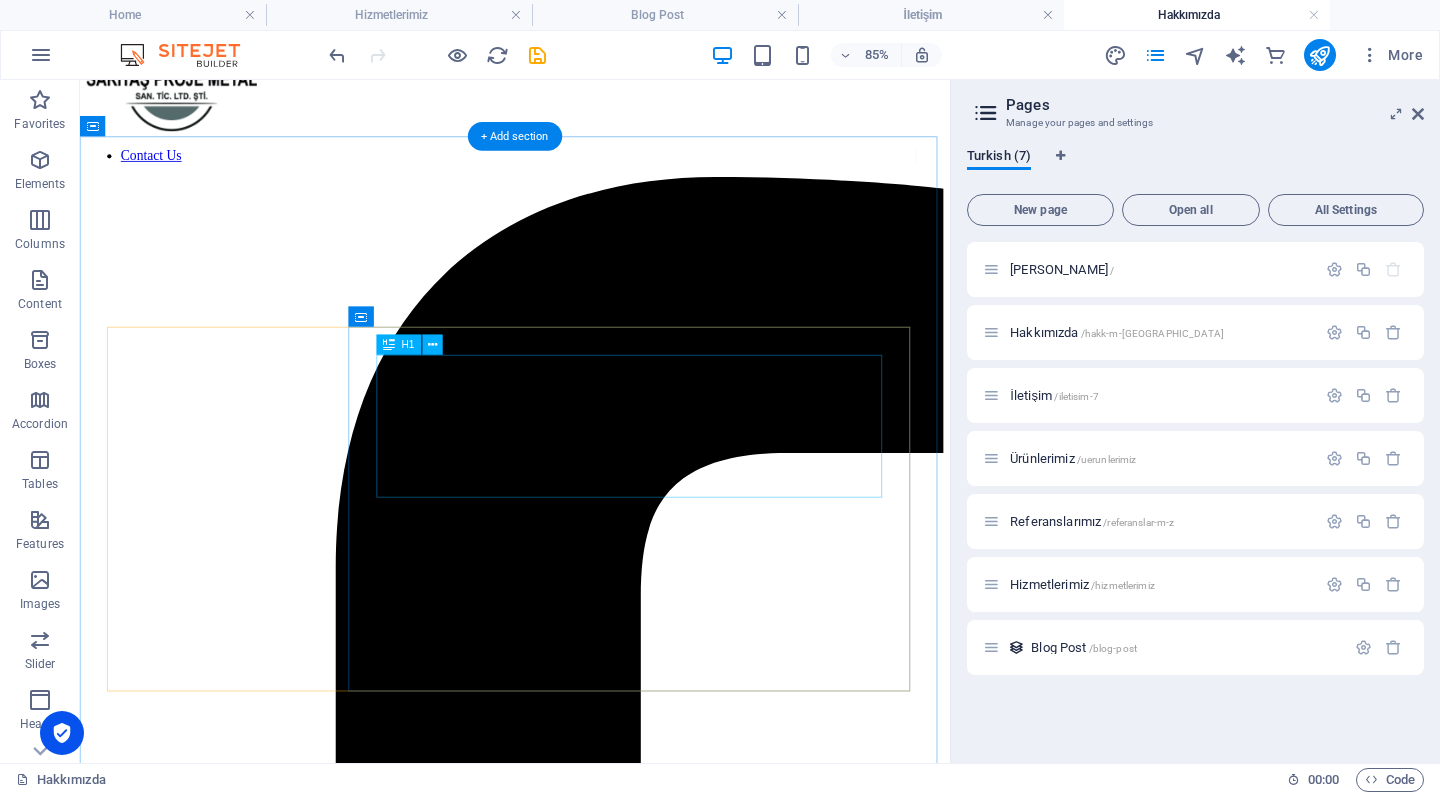 click on "[PERSON_NAME]" at bounding box center (592, 8282) 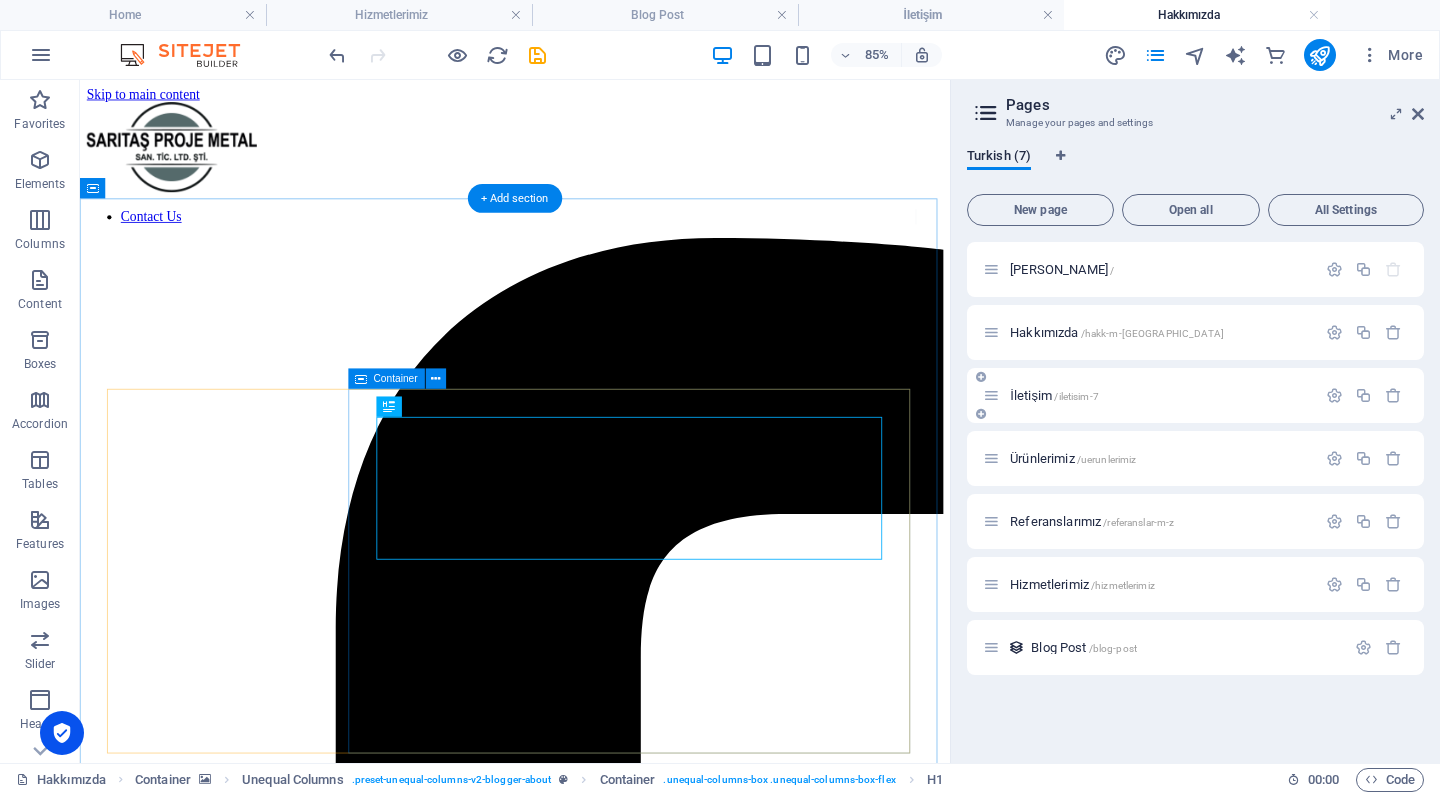scroll, scrollTop: 0, scrollLeft: 0, axis: both 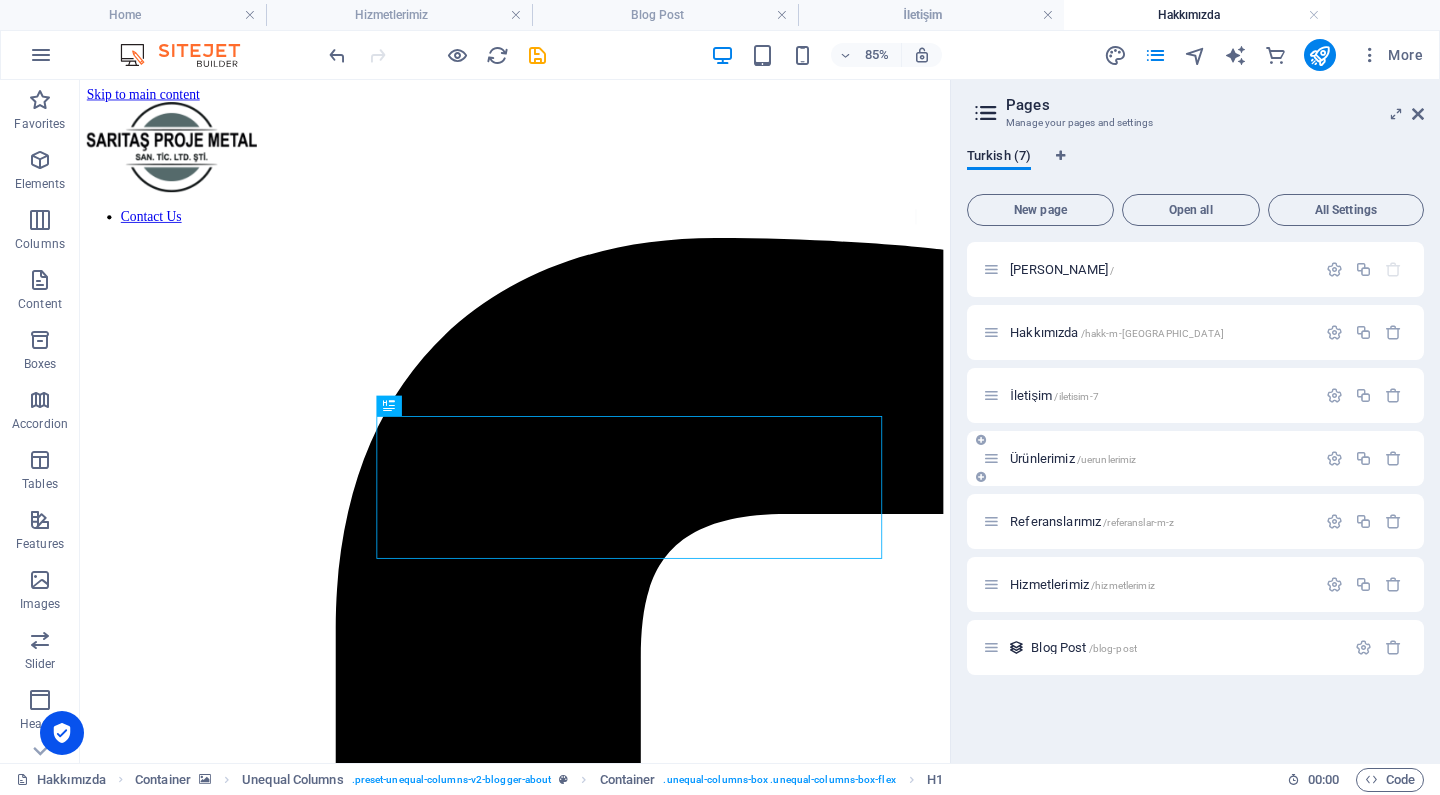 click on "Ürünlerimiz /uerunlerimiz" at bounding box center [1073, 458] 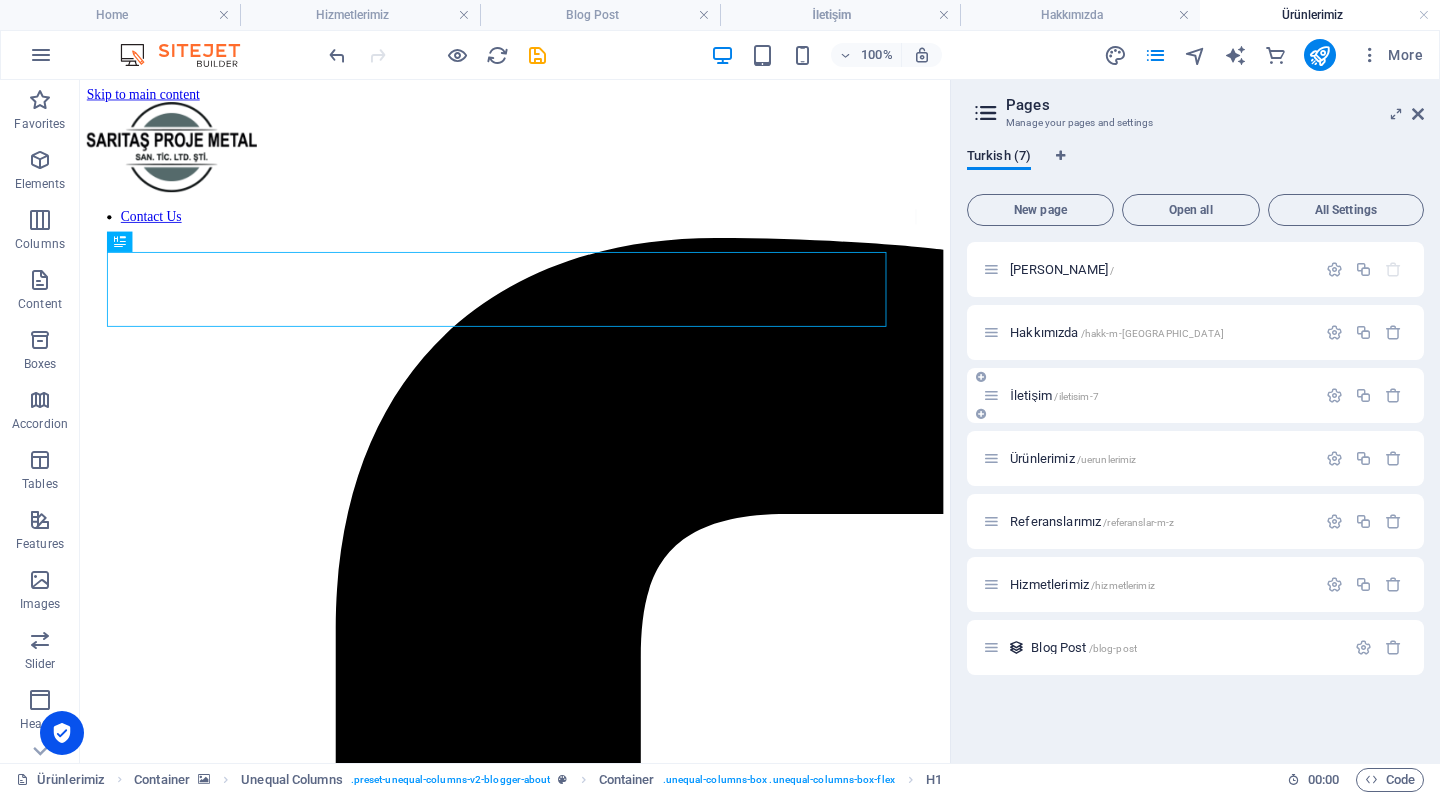 scroll, scrollTop: 0, scrollLeft: 0, axis: both 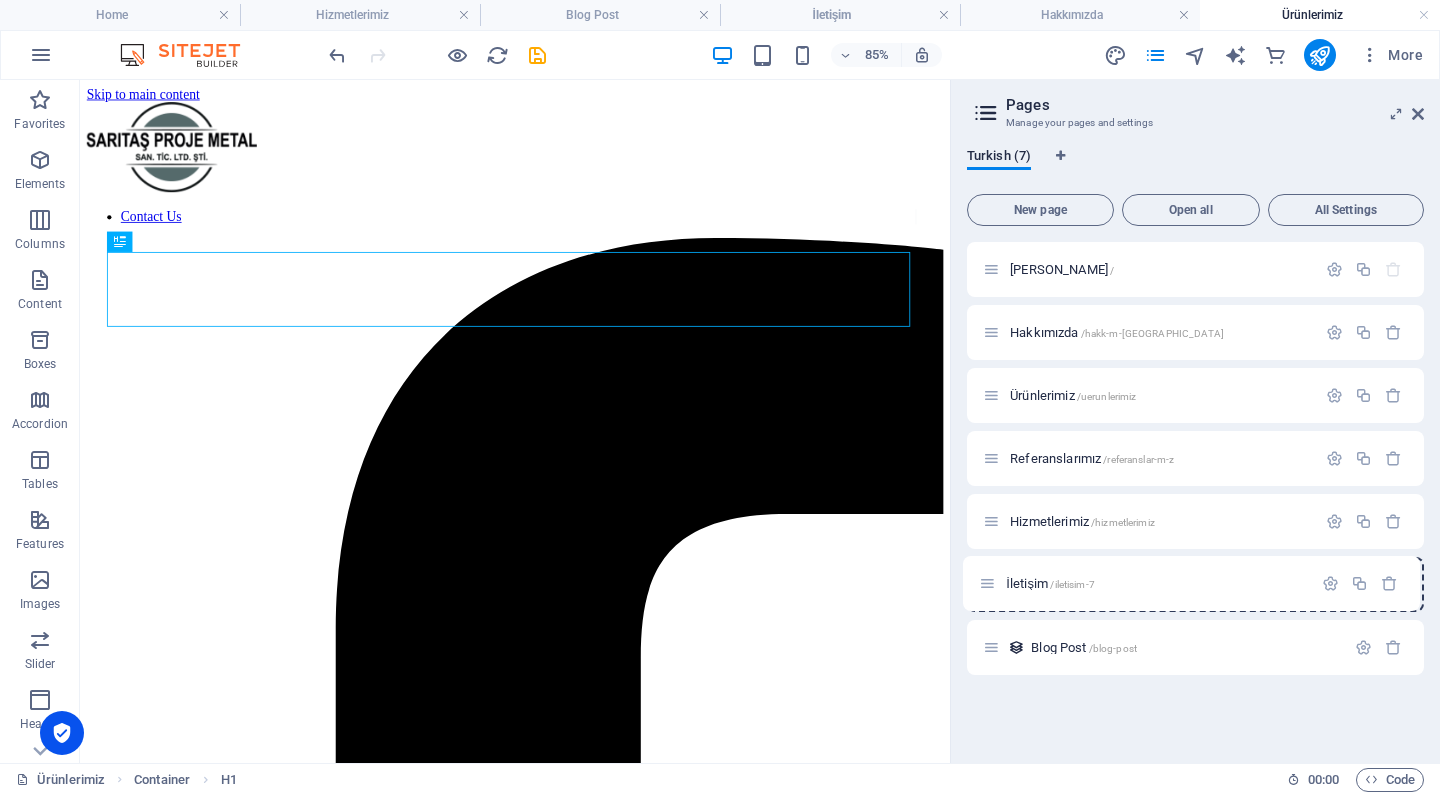 drag, startPoint x: 991, startPoint y: 392, endPoint x: 986, endPoint y: 585, distance: 193.06476 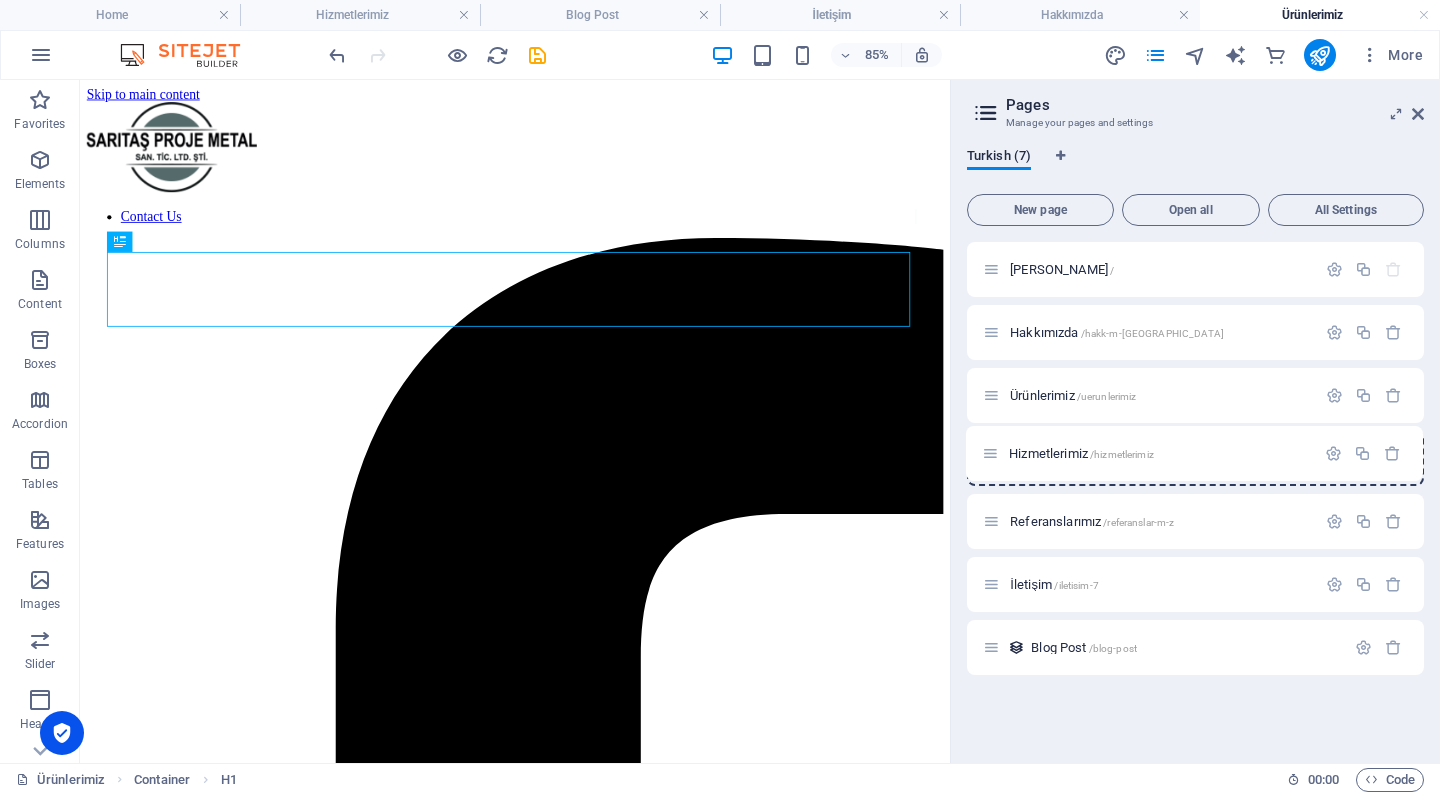 drag, startPoint x: 993, startPoint y: 520, endPoint x: 992, endPoint y: 447, distance: 73.00685 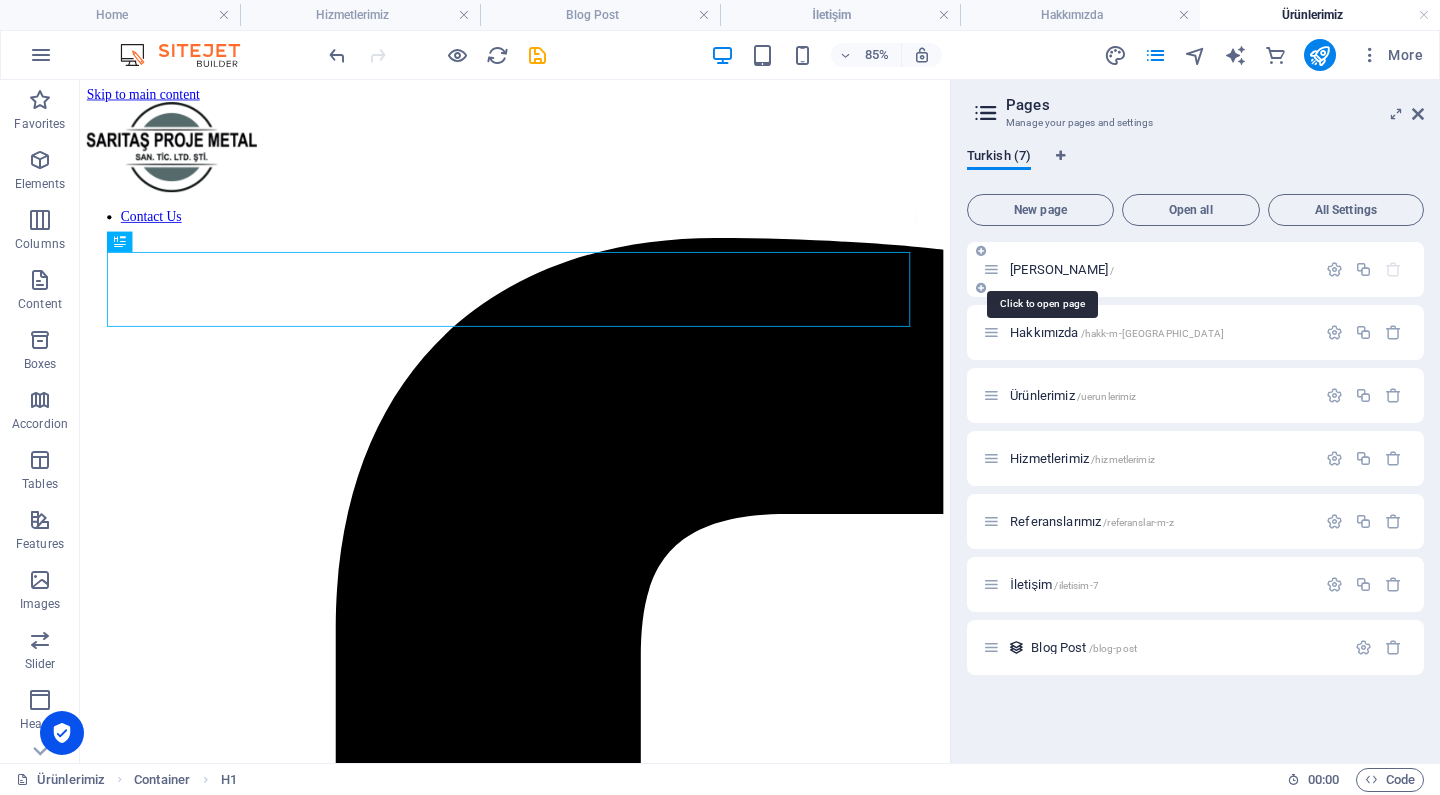 click on "Ana Sayfa /" at bounding box center [1062, 269] 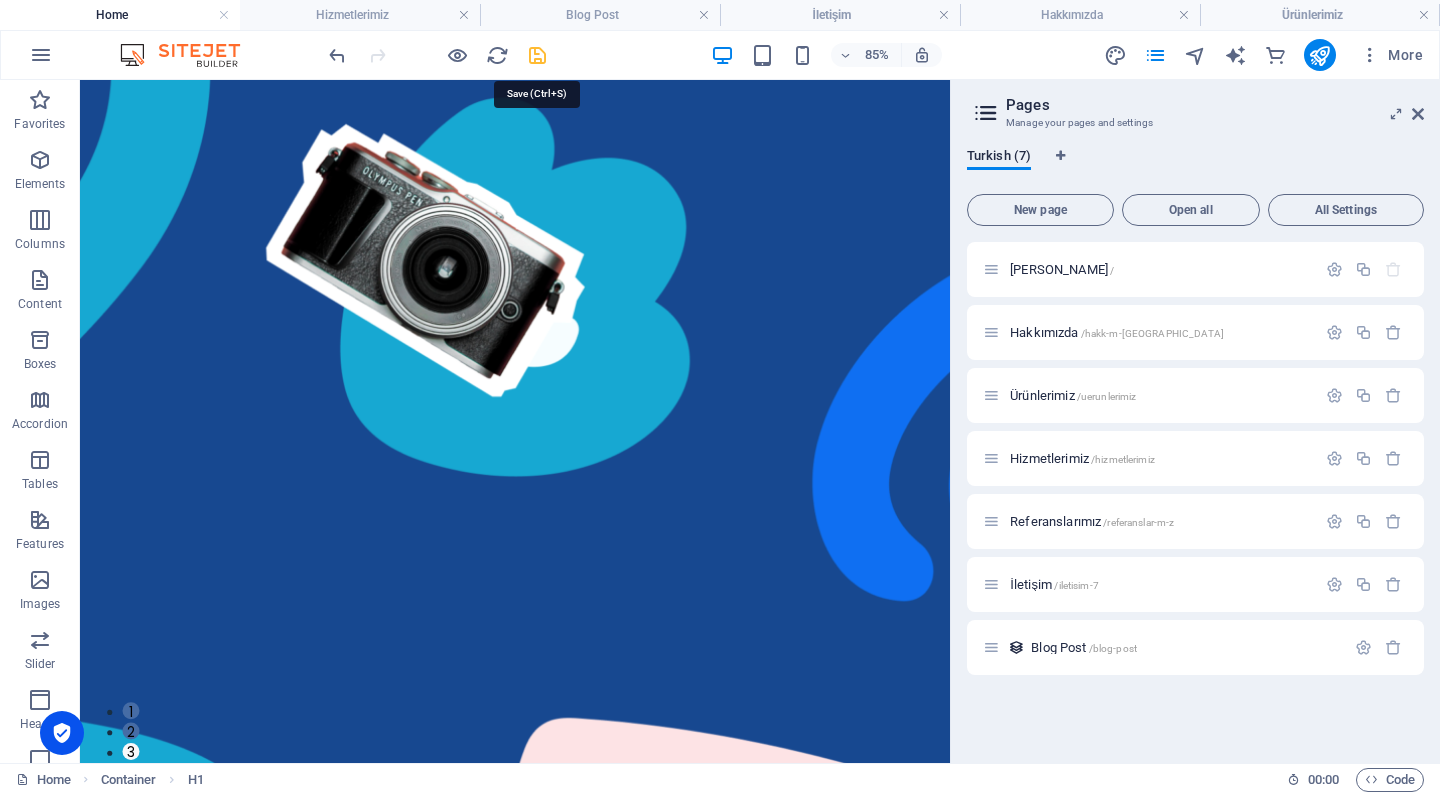 click at bounding box center (537, 55) 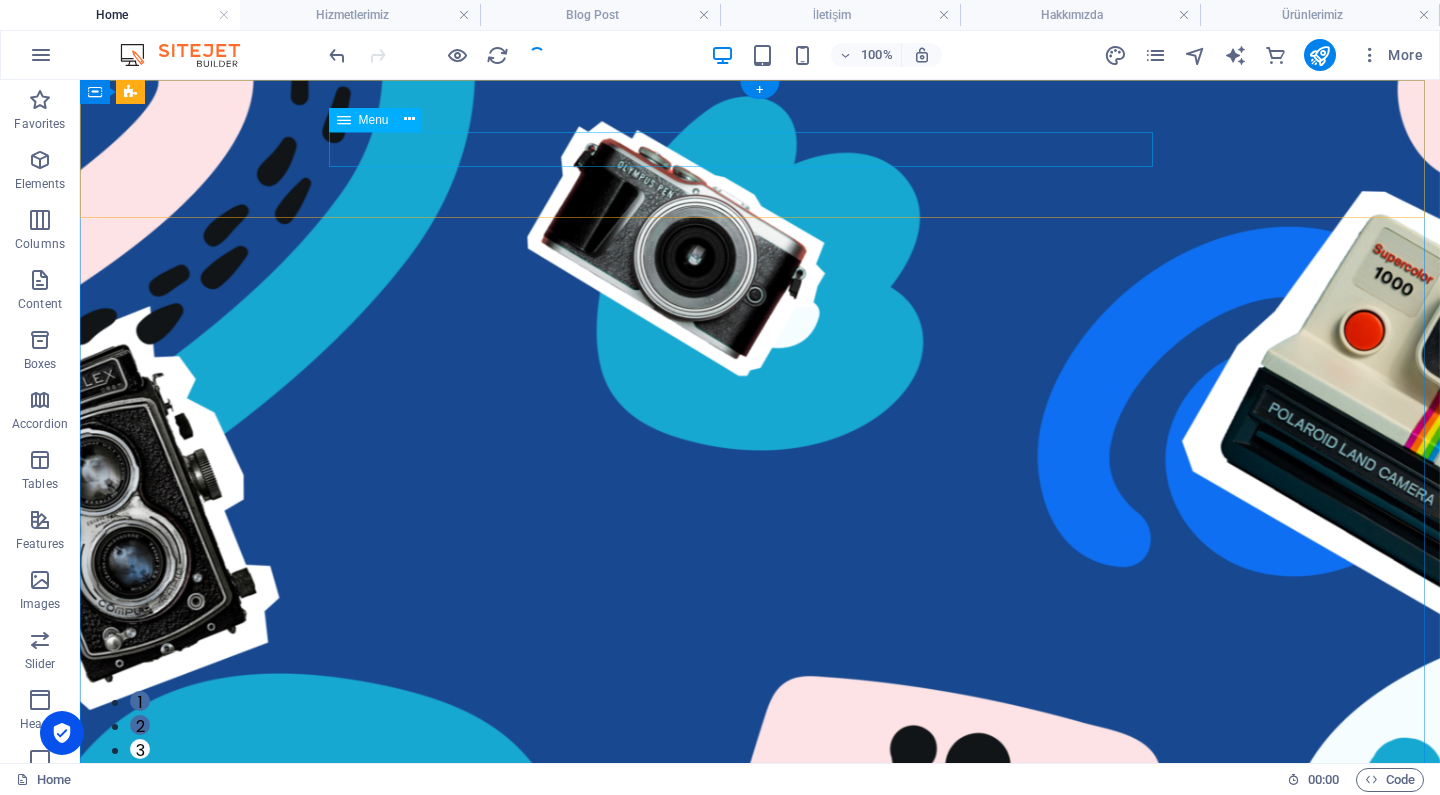 click on "Contact Us" at bounding box center (744, 972) 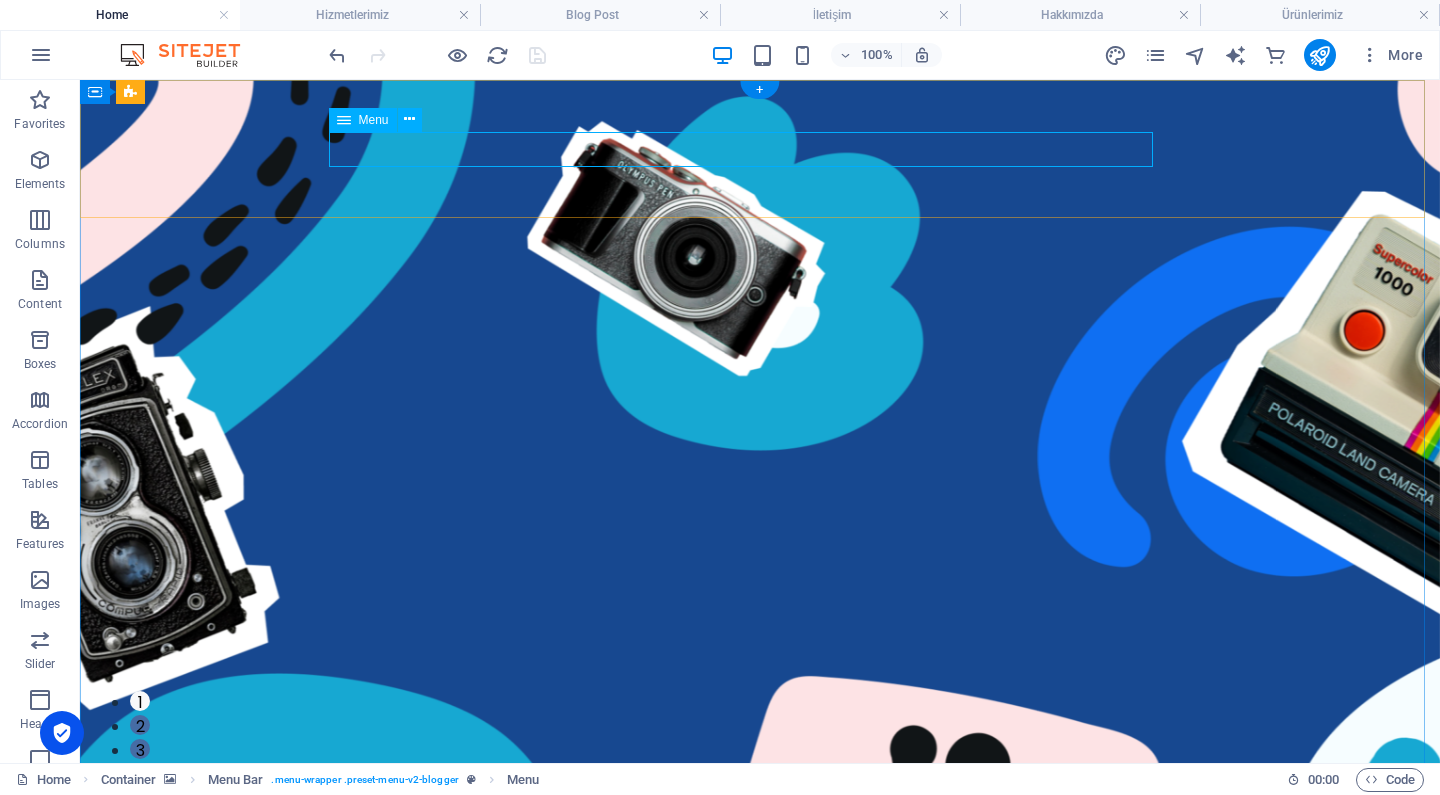 click on "Menu" at bounding box center [363, 120] 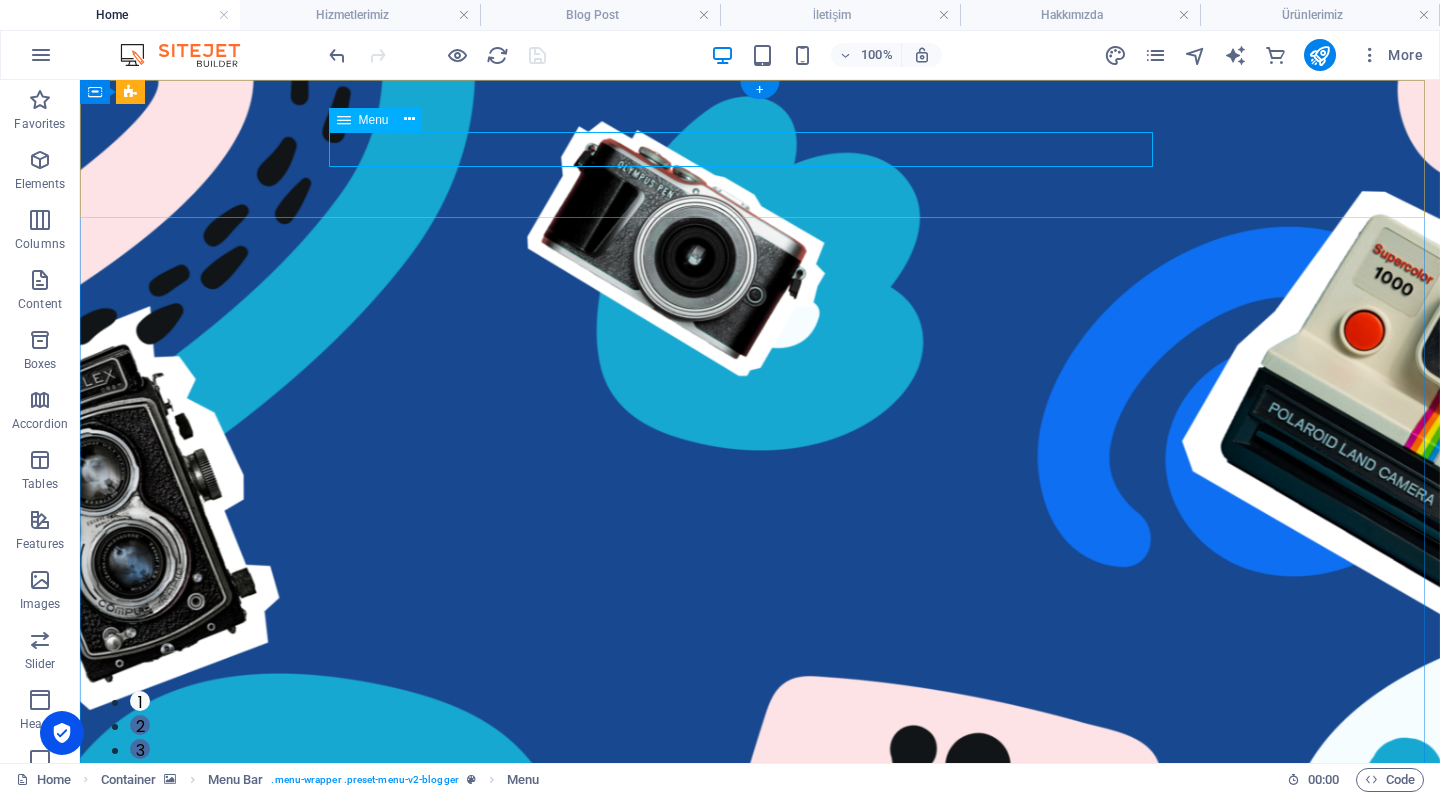 click at bounding box center (344, 120) 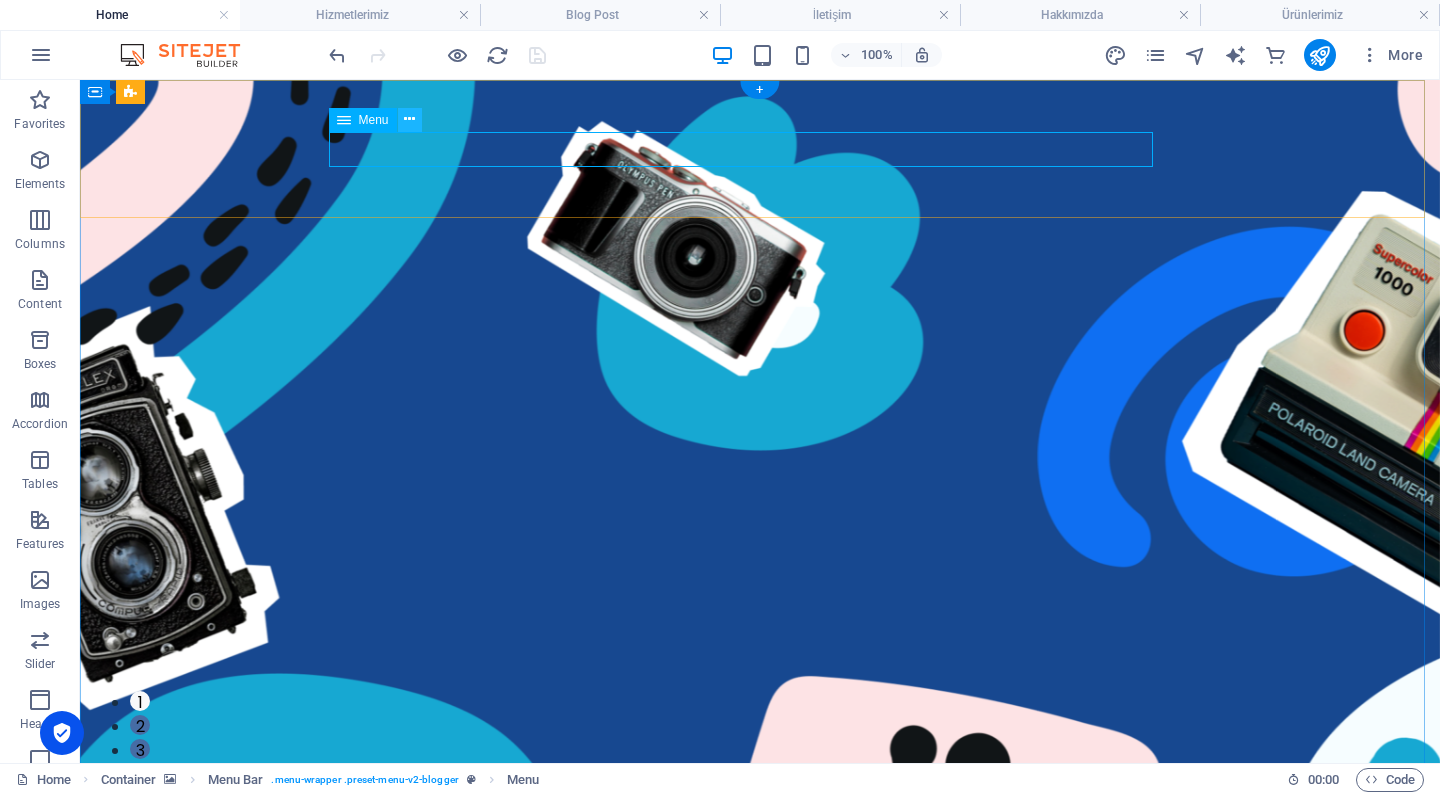 click at bounding box center [409, 119] 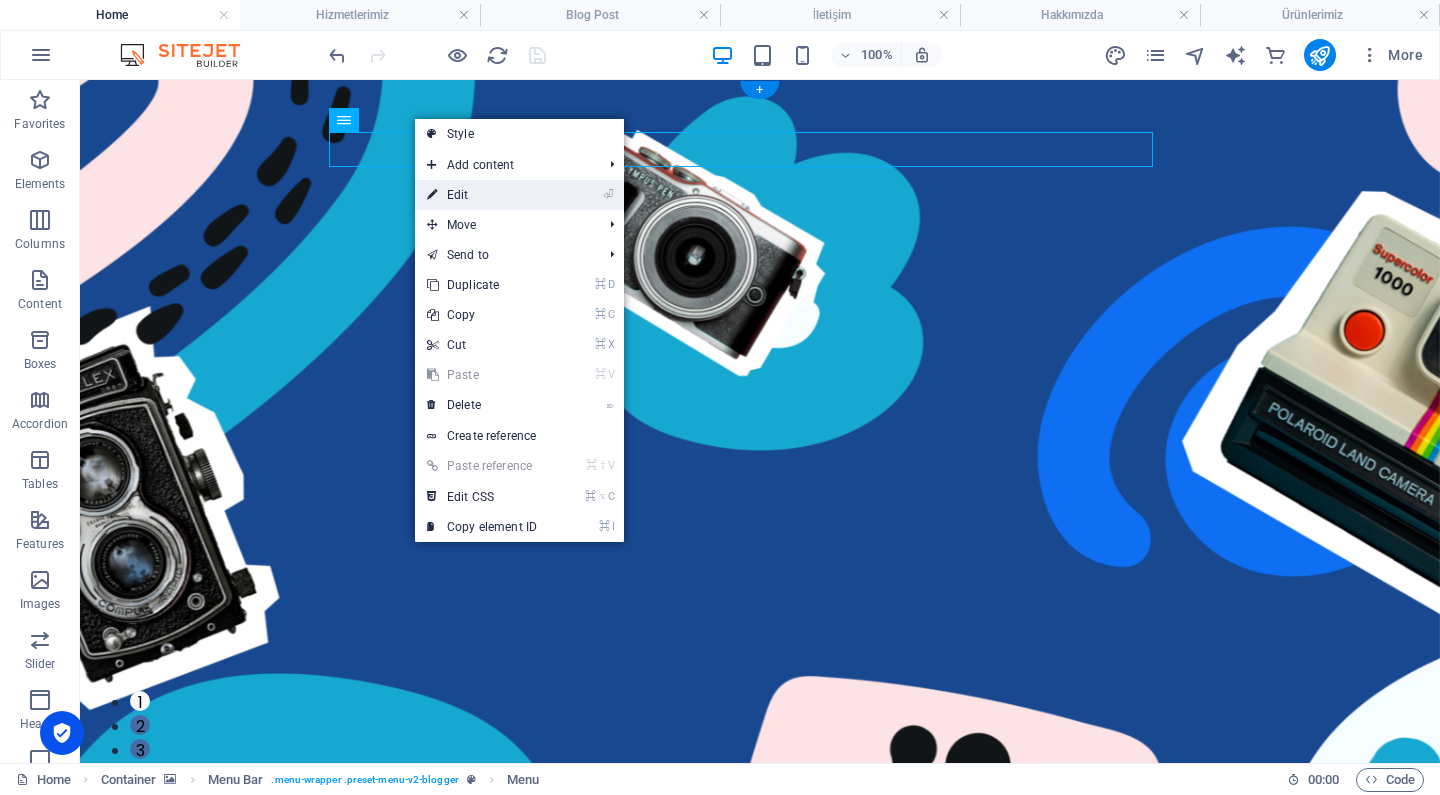click on "⏎  Edit" at bounding box center (482, 195) 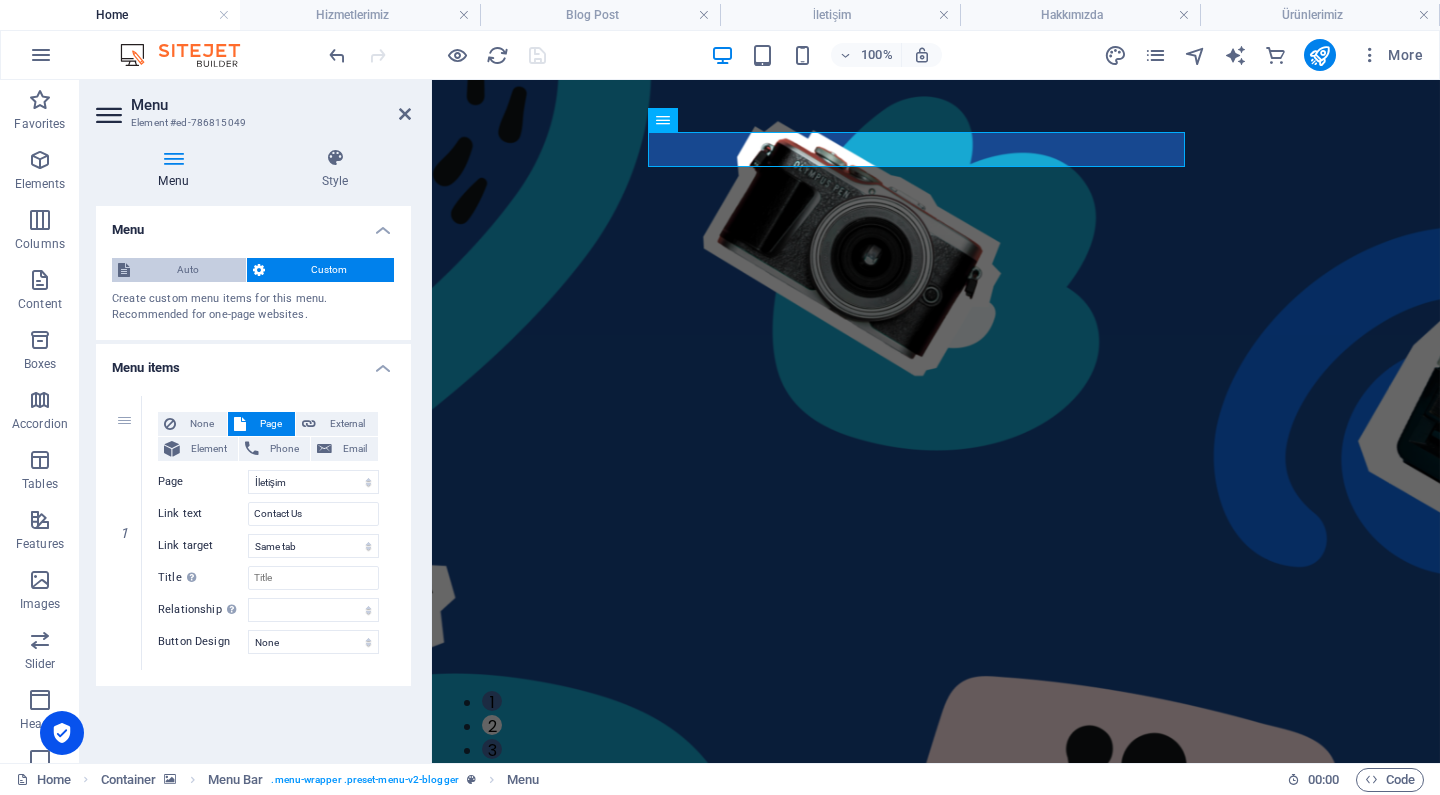 click on "Auto" at bounding box center [188, 270] 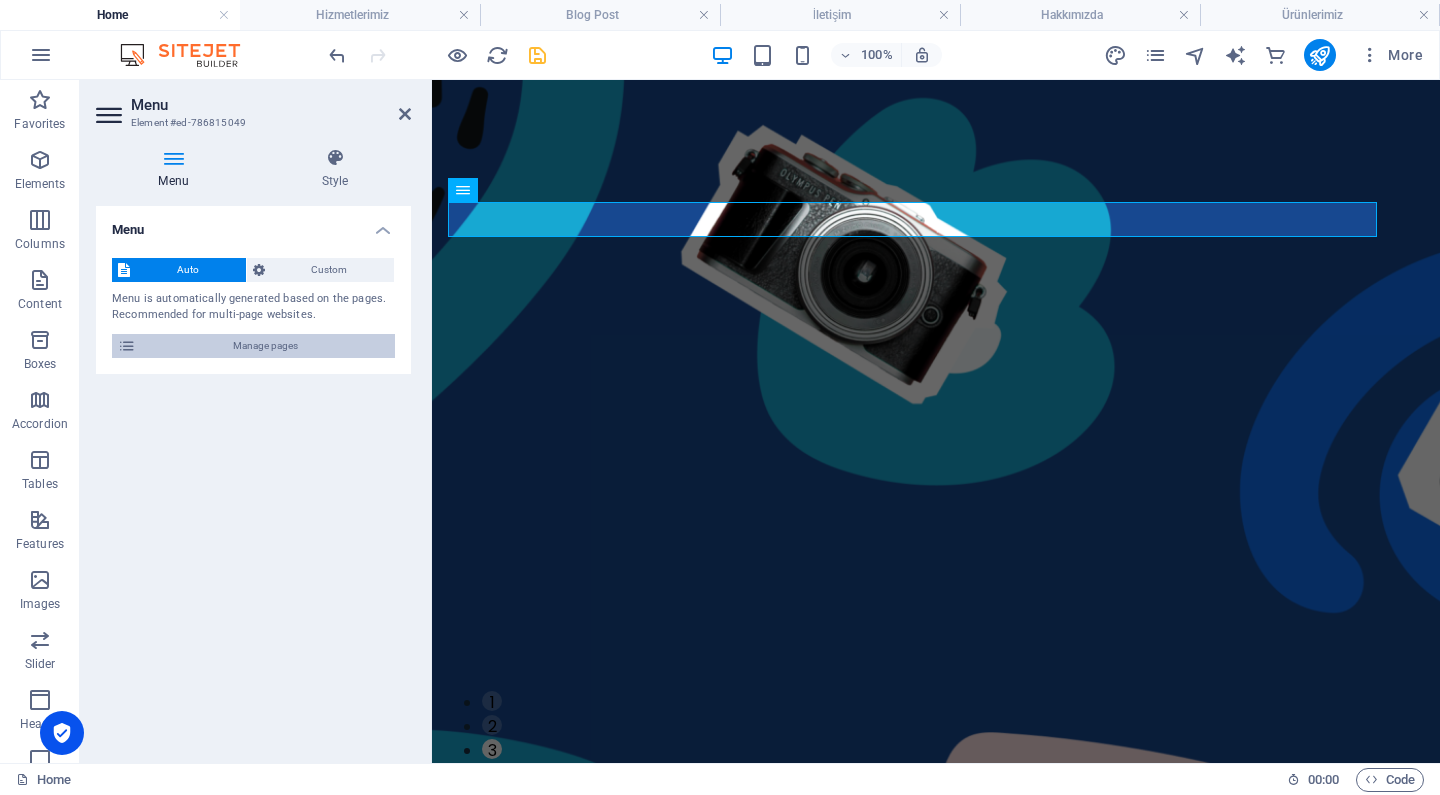 click on "Manage pages" at bounding box center (265, 346) 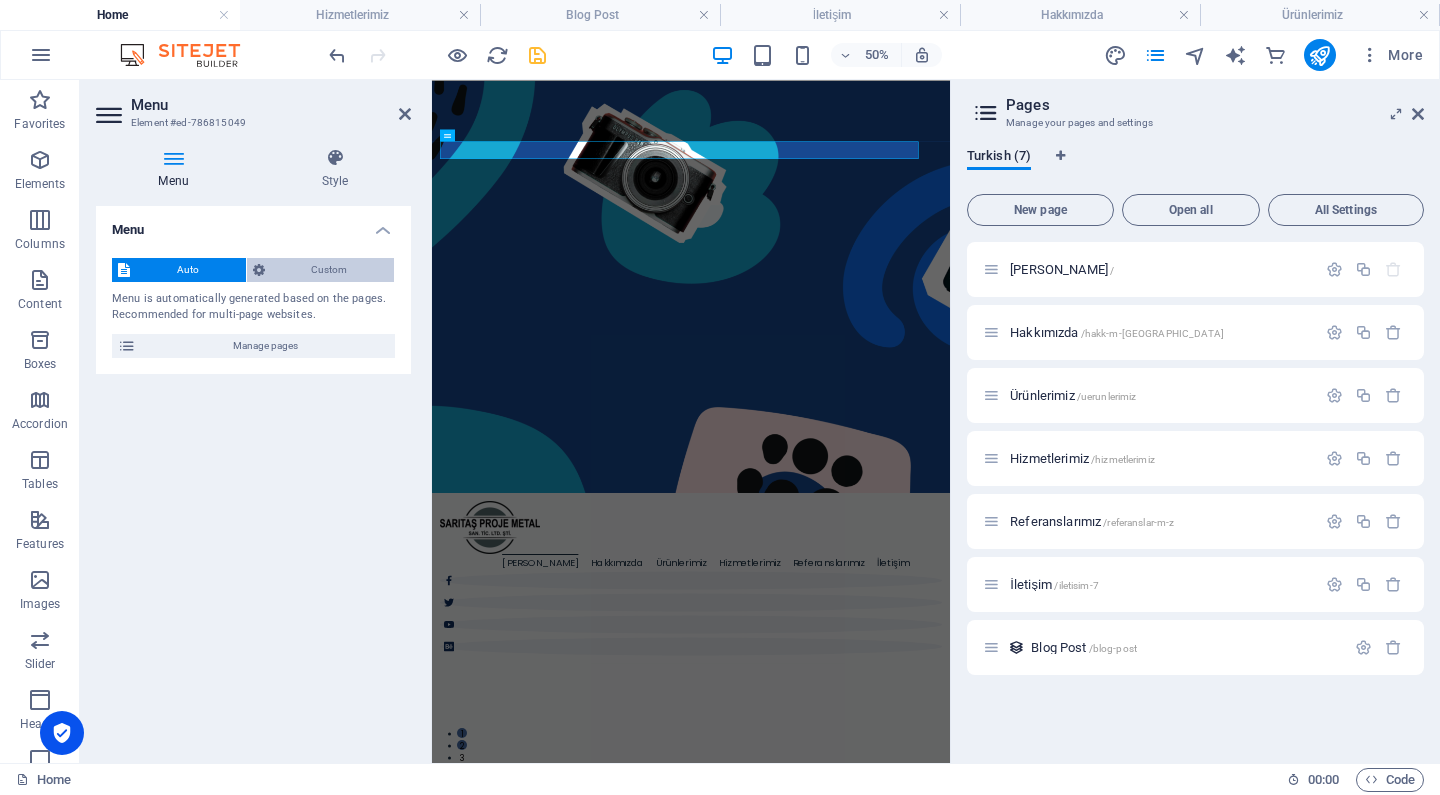 click on "Custom" at bounding box center [330, 270] 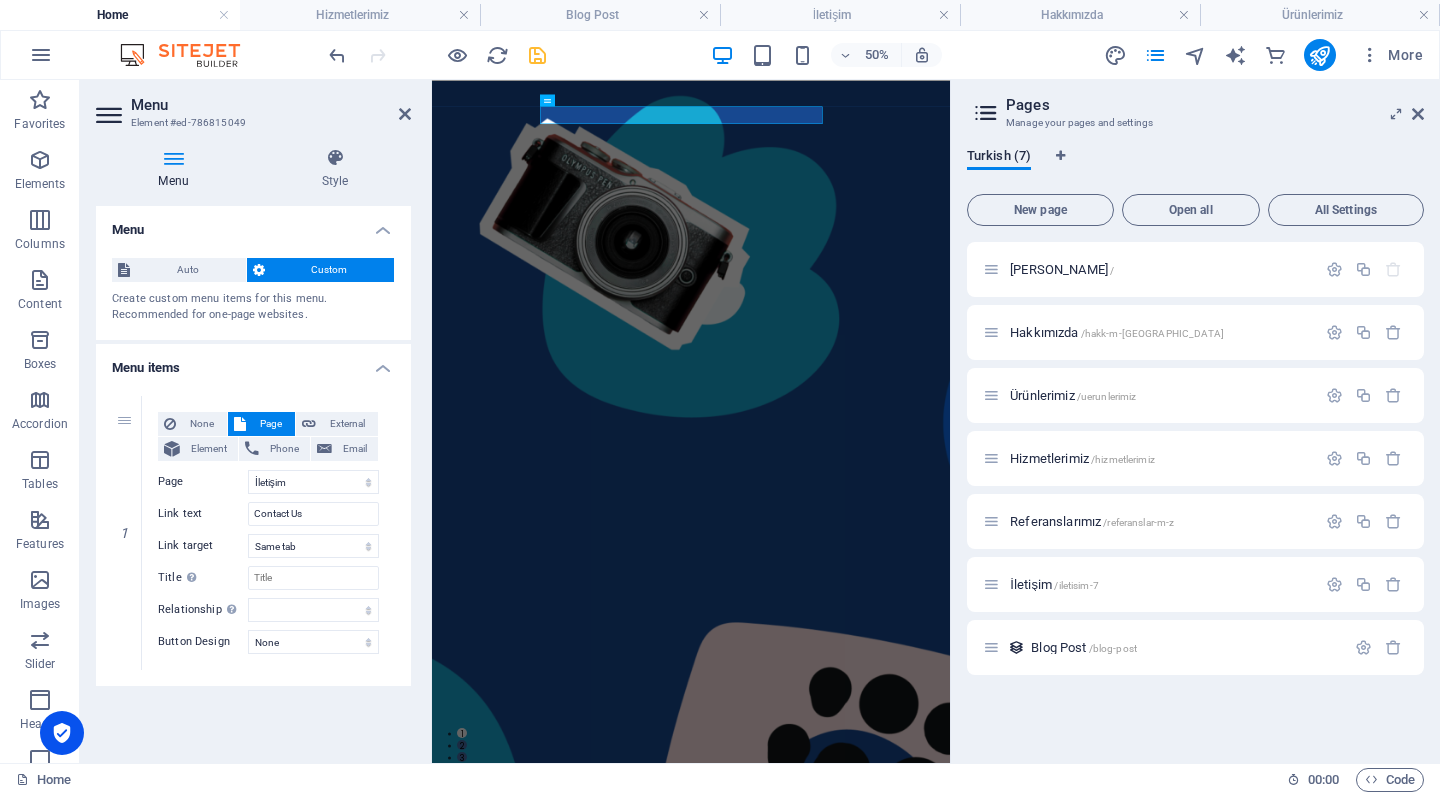 click on "1 None Page External Element Phone Email Page Ana Sayfa Hakkımızda Ürünlerimiz Hizmetlerimiz Referanslarımız İletişim Element
URL /15240819 Phone Email Link text Contact Us Link target New tab Same tab Overlay Title Additional link description, should not be the same as the link text. The title is most often shown as a tooltip text when the mouse moves over the element. Leave empty if uncertain. Relationship Sets the  relationship of this link to the link target . For example, the value "nofollow" instructs search engines not to follow the link. Can be left empty. alternate author bookmark external help license next nofollow noreferrer noopener prev search tag Button Design None Default Primary Secondary" at bounding box center (253, 533) 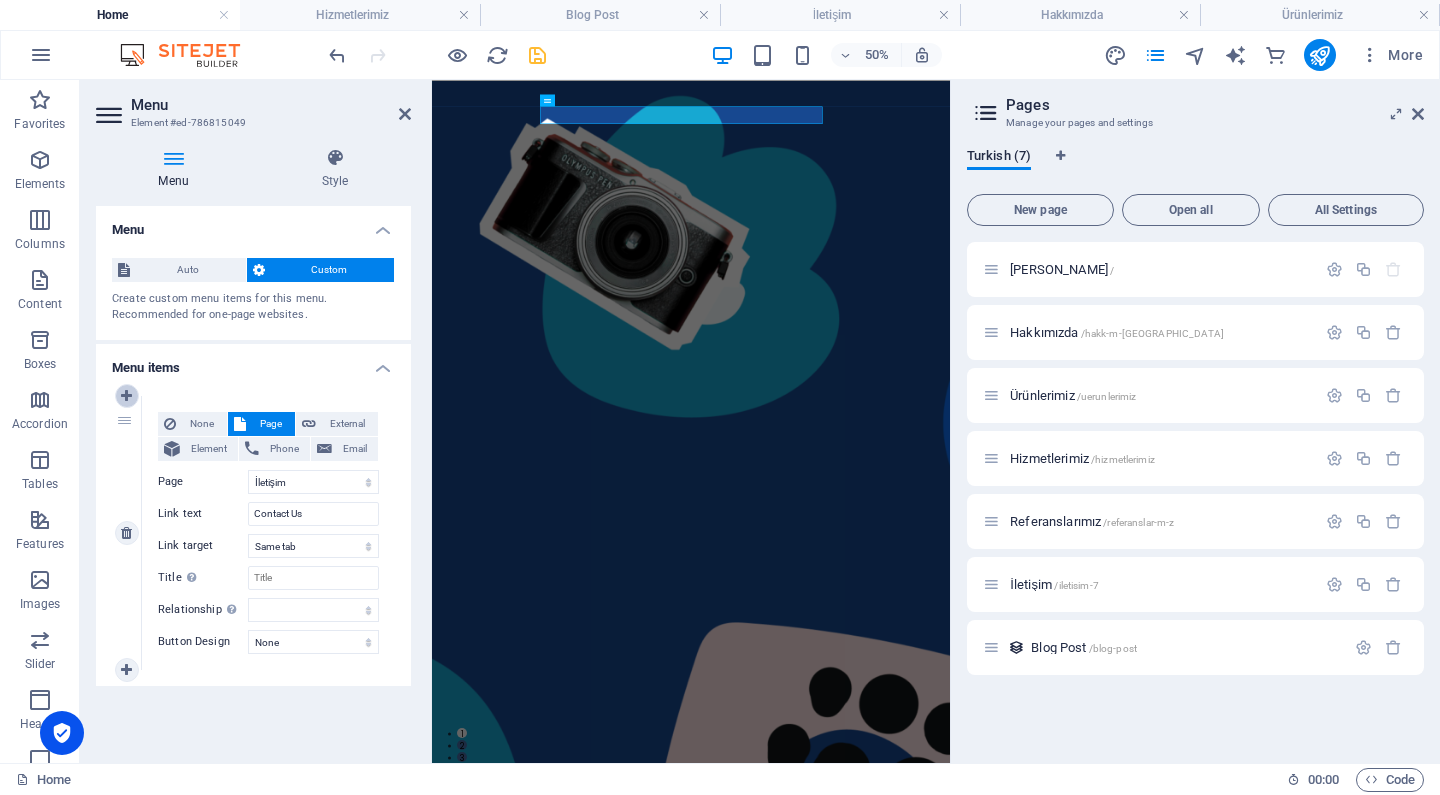 click at bounding box center [126, 396] 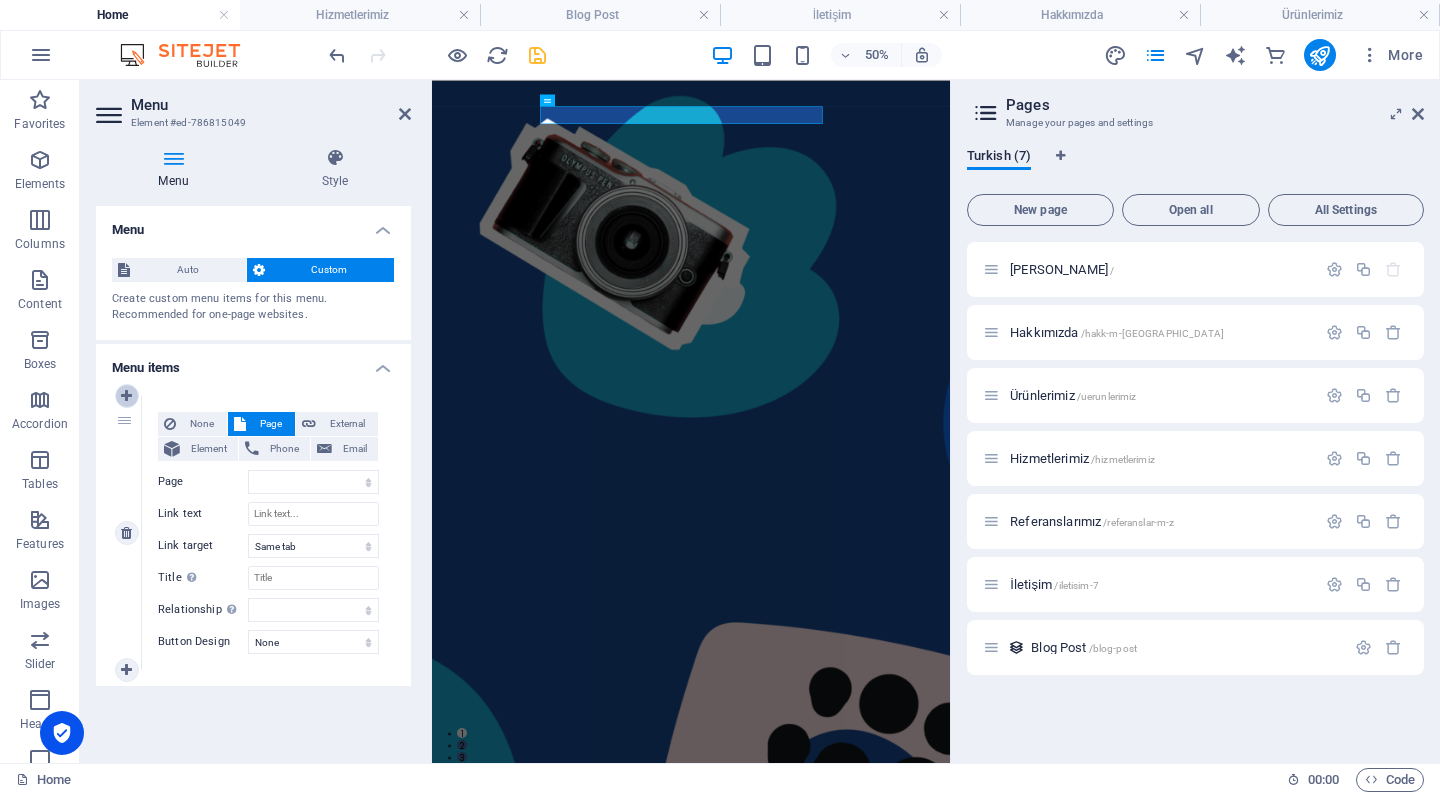 select on "5" 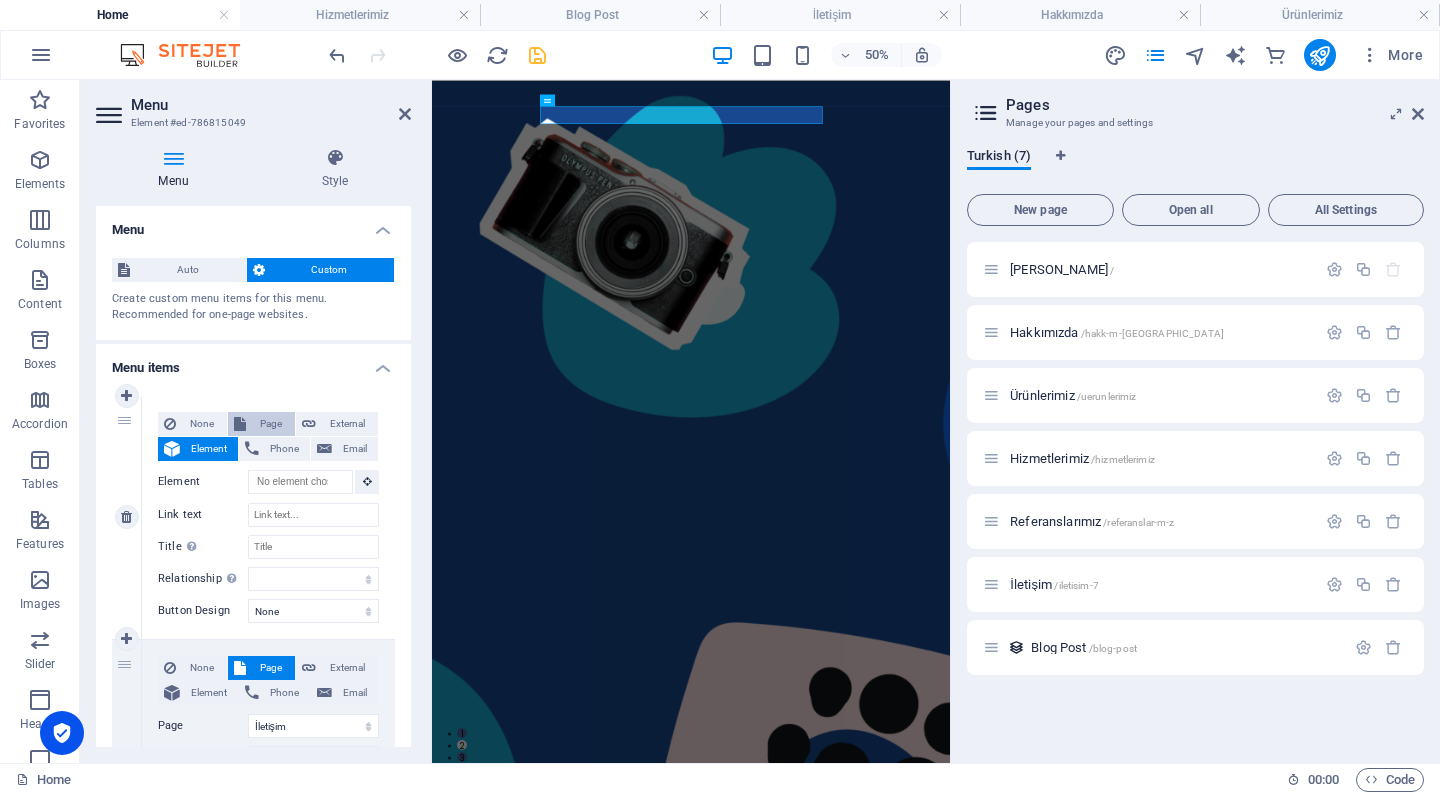 click on "Page" at bounding box center (270, 424) 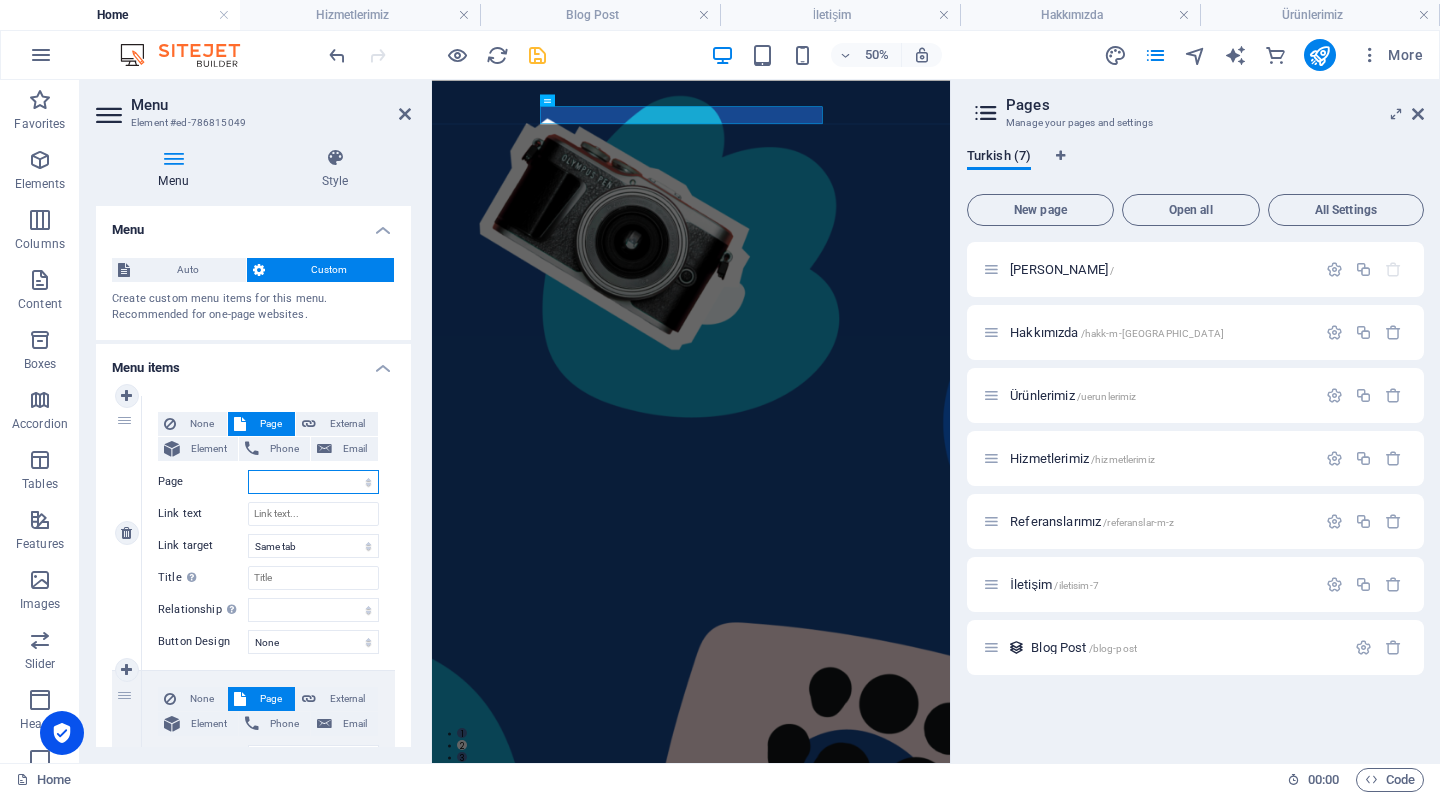 select on "0" 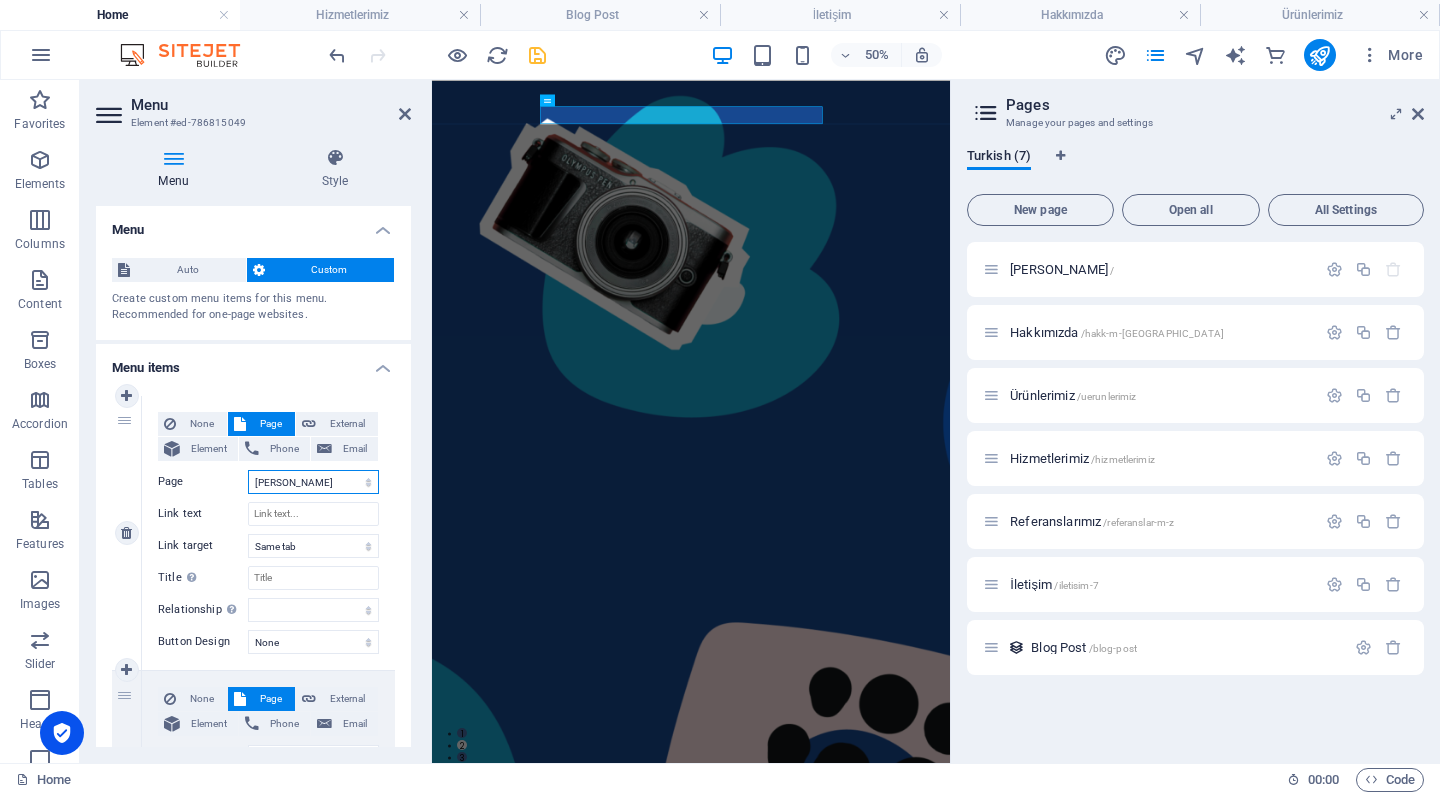 select 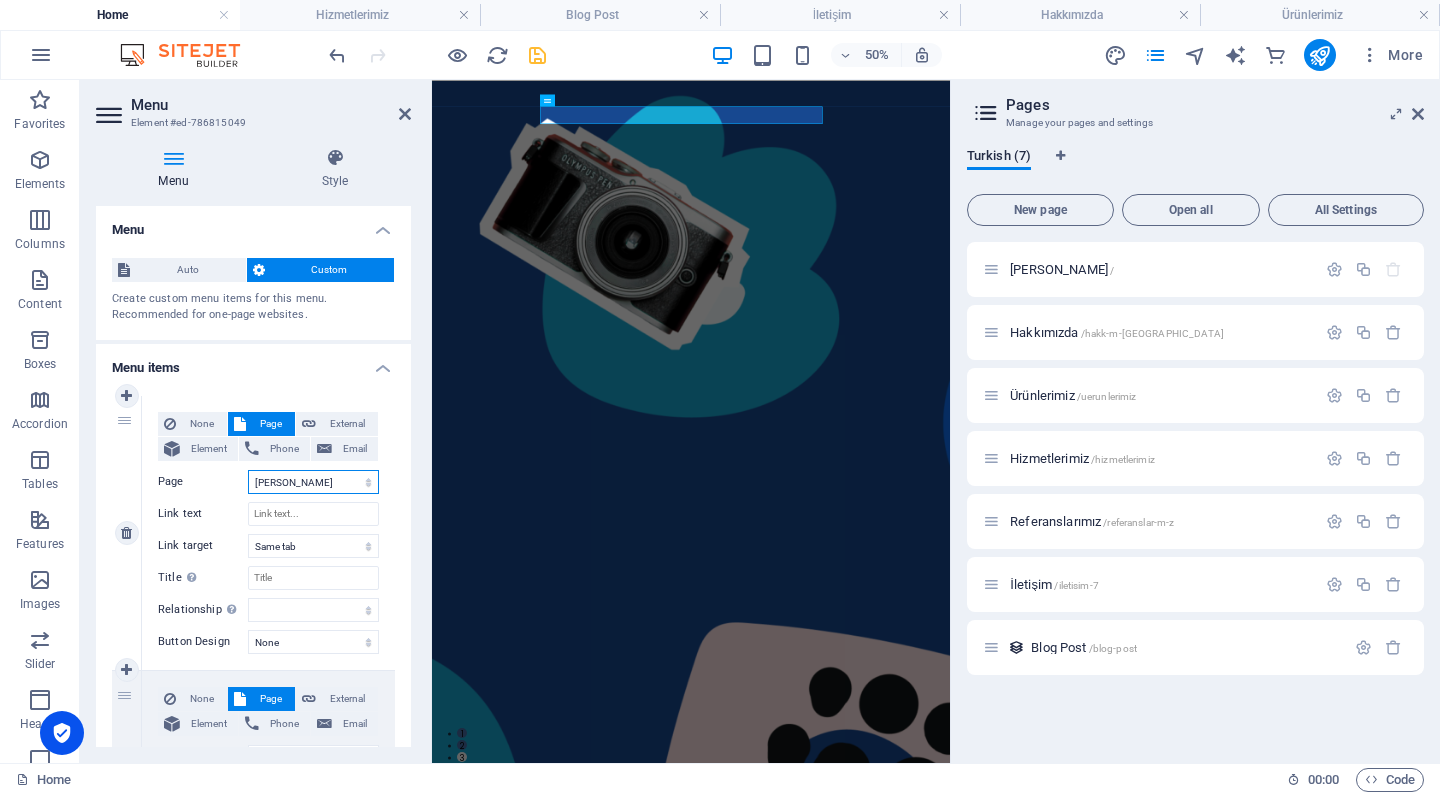 scroll, scrollTop: 61, scrollLeft: 0, axis: vertical 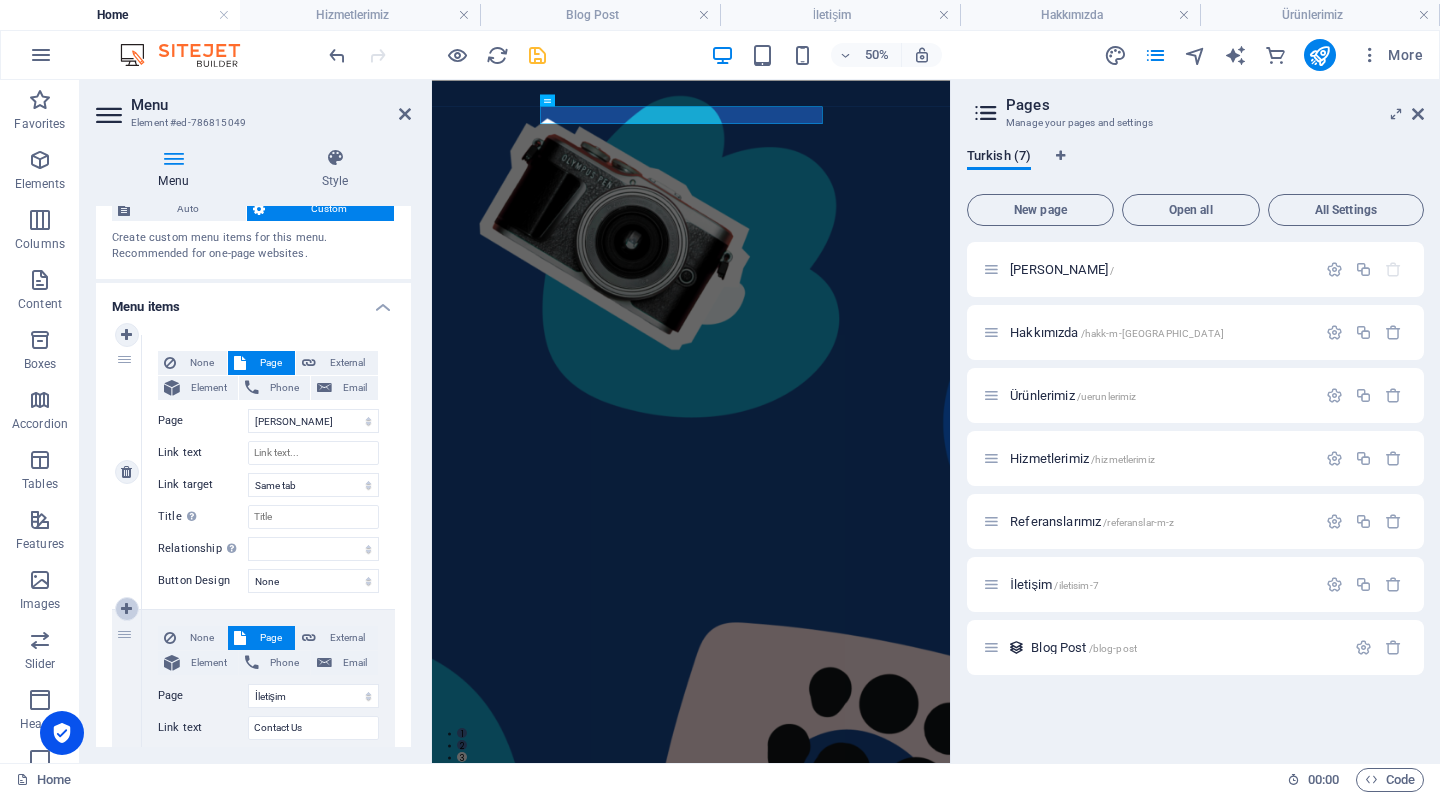 click at bounding box center [126, 609] 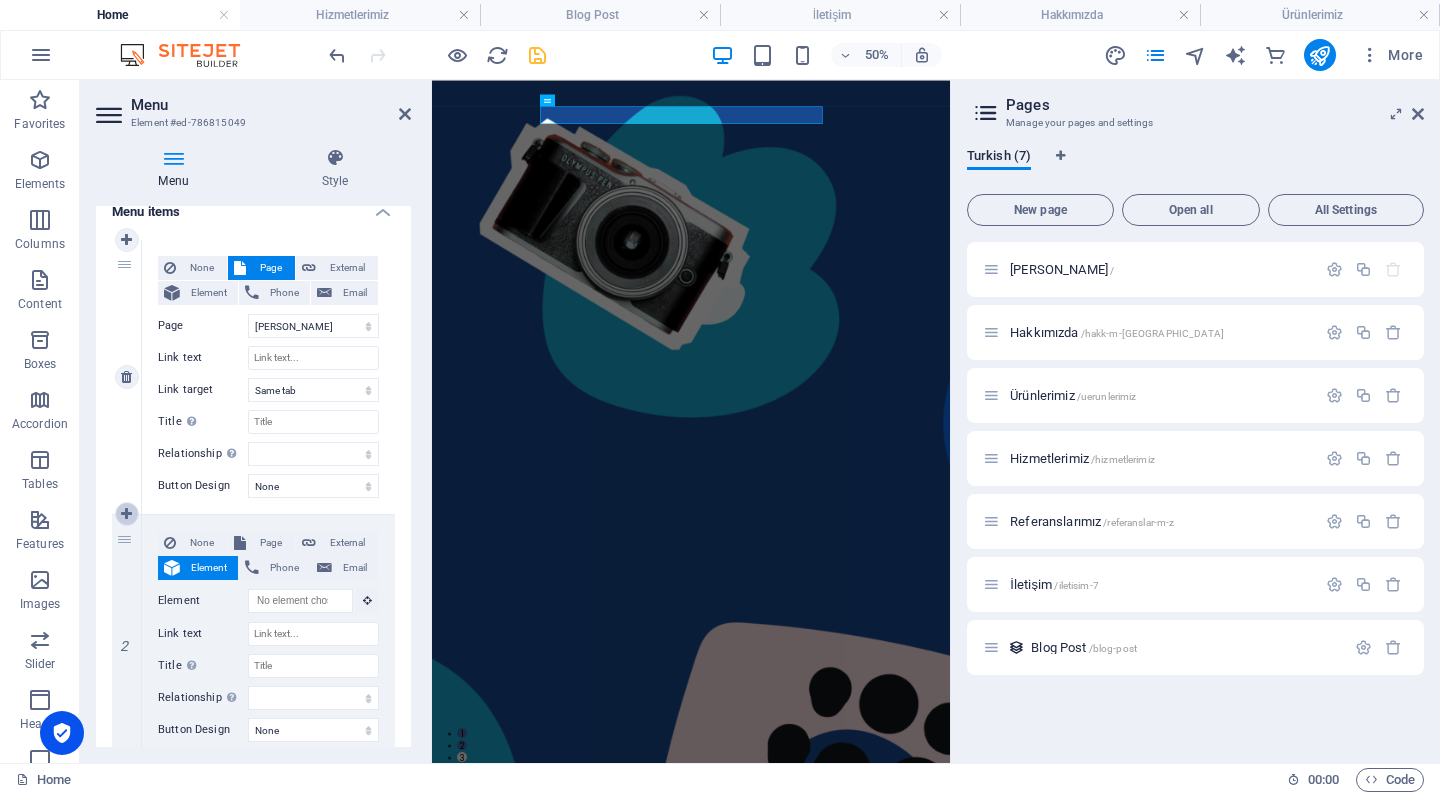 scroll, scrollTop: 174, scrollLeft: 0, axis: vertical 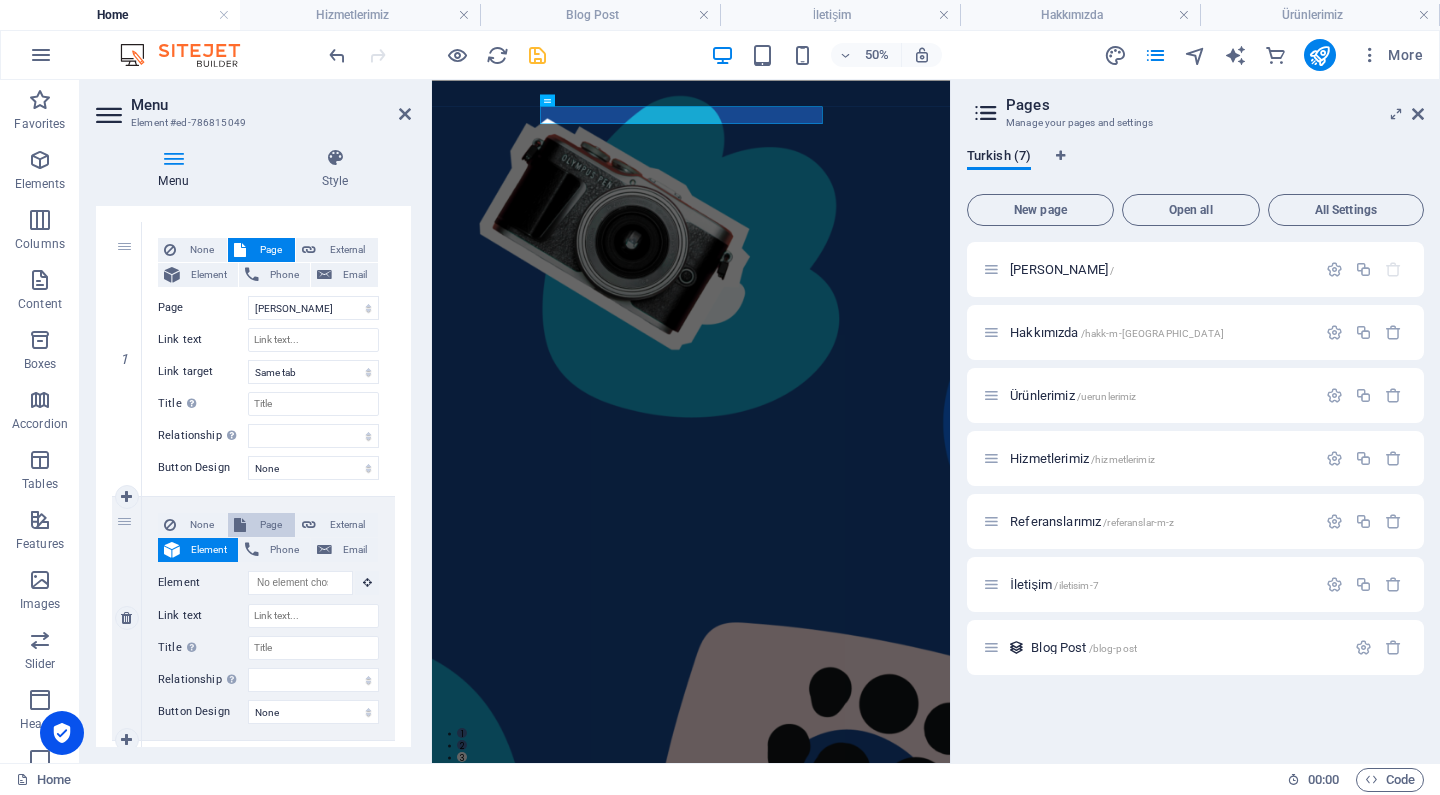 click on "Page" at bounding box center [270, 525] 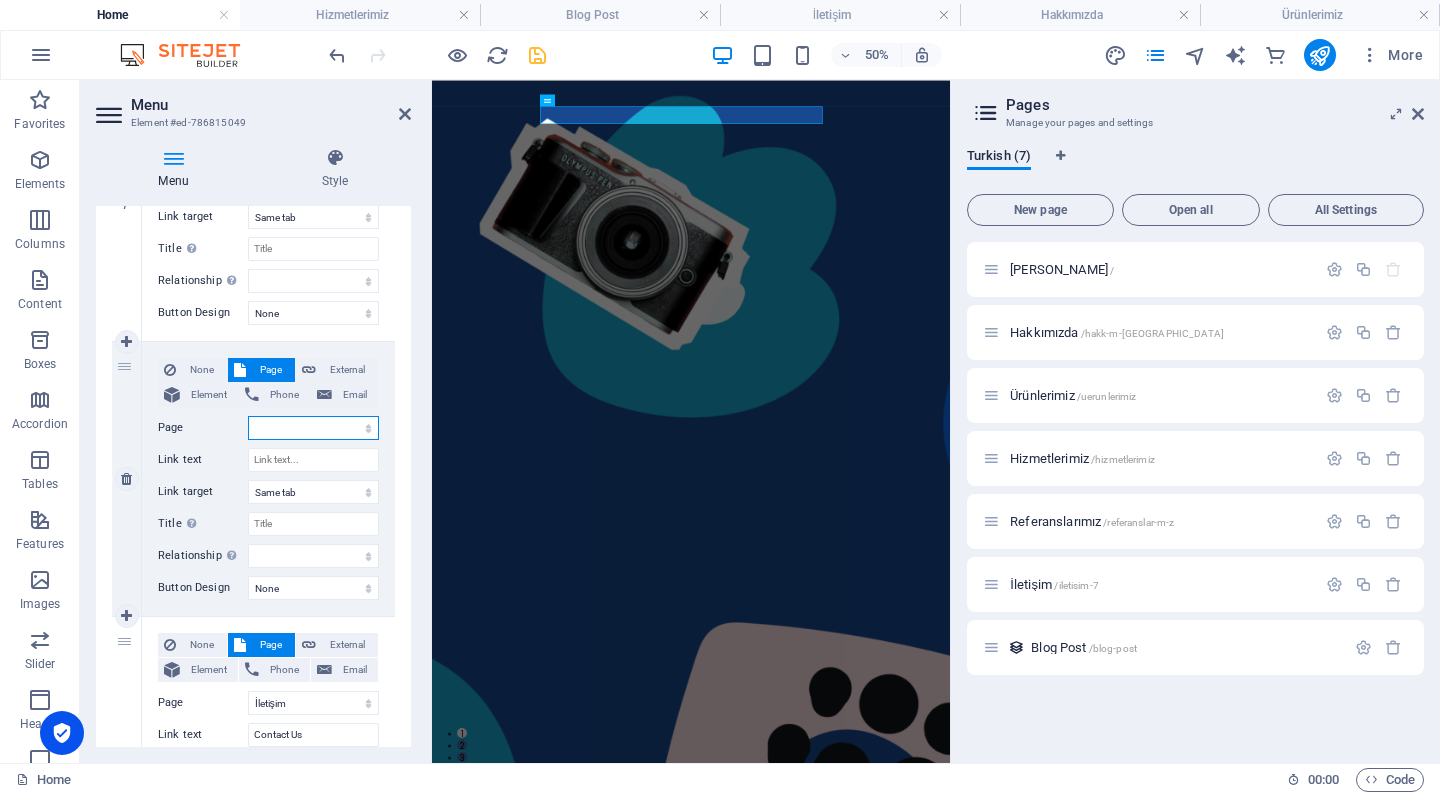 scroll, scrollTop: 331, scrollLeft: 0, axis: vertical 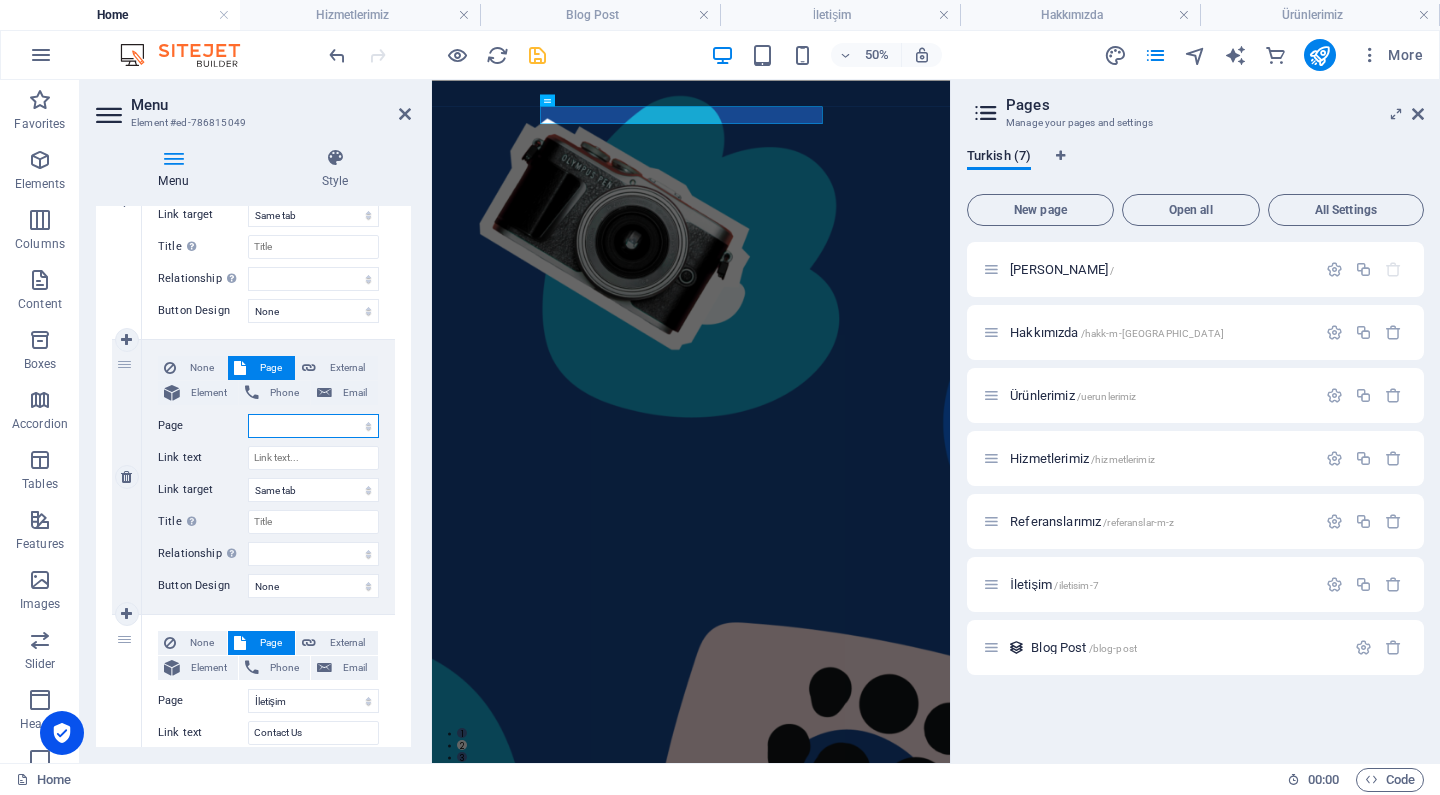 select on "1" 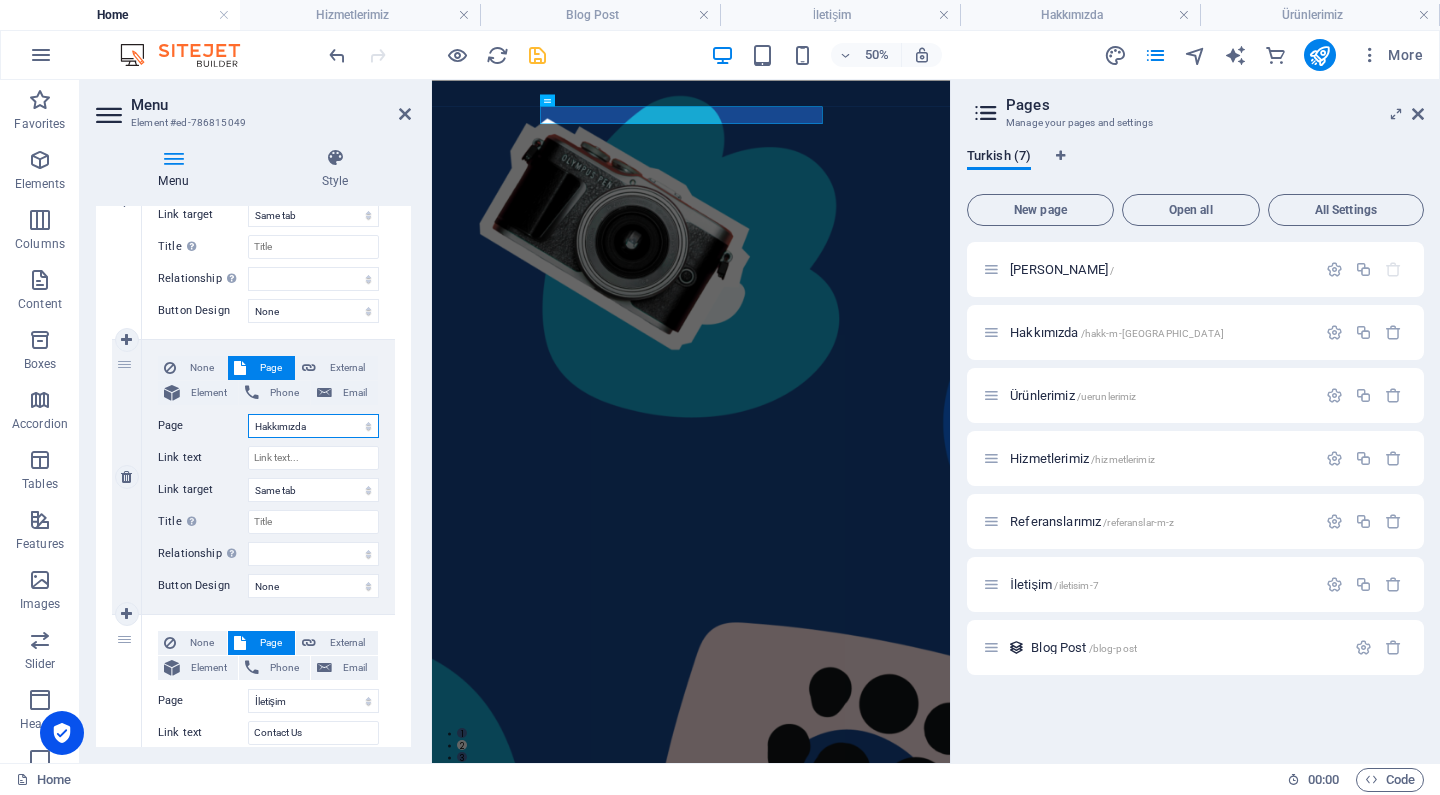select 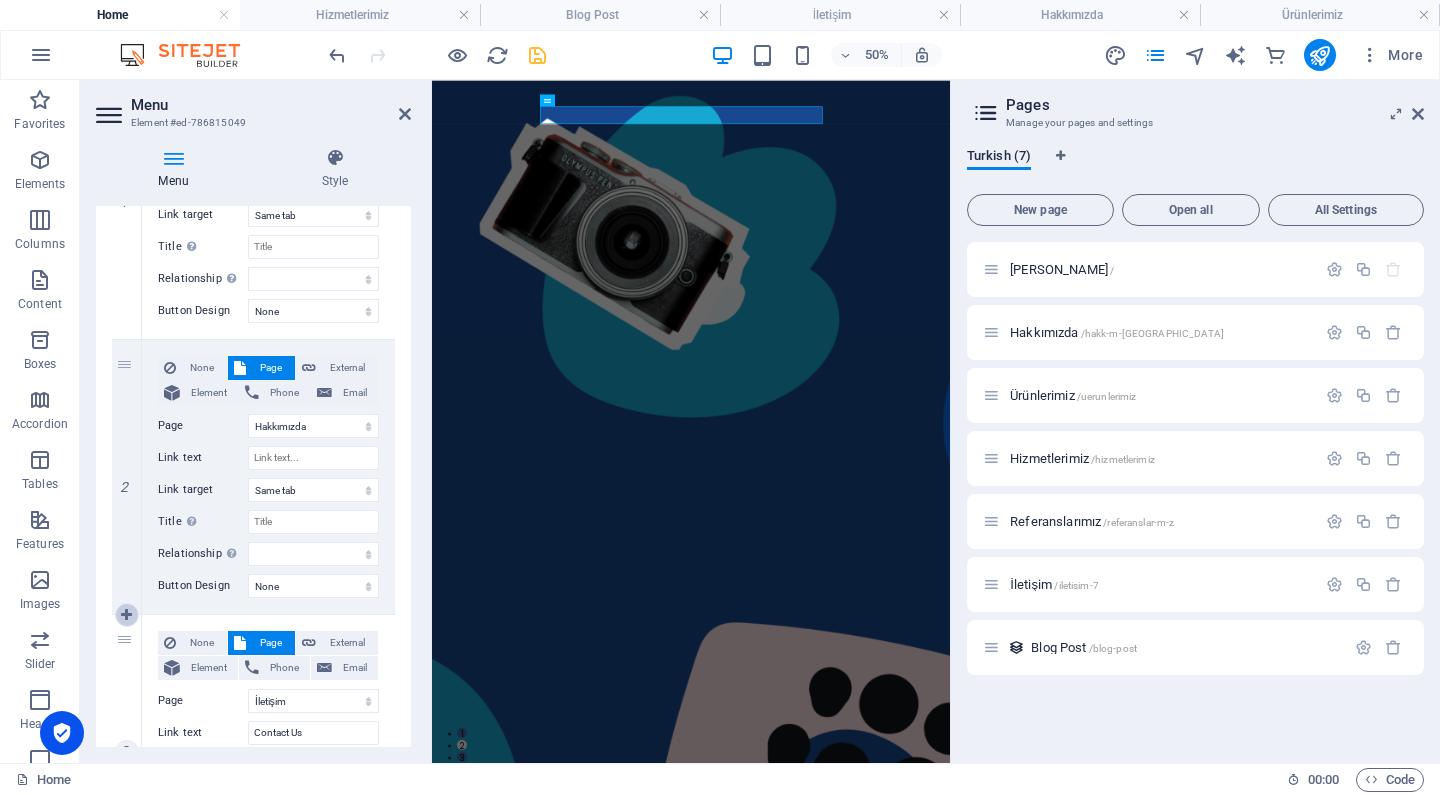click at bounding box center [126, 615] 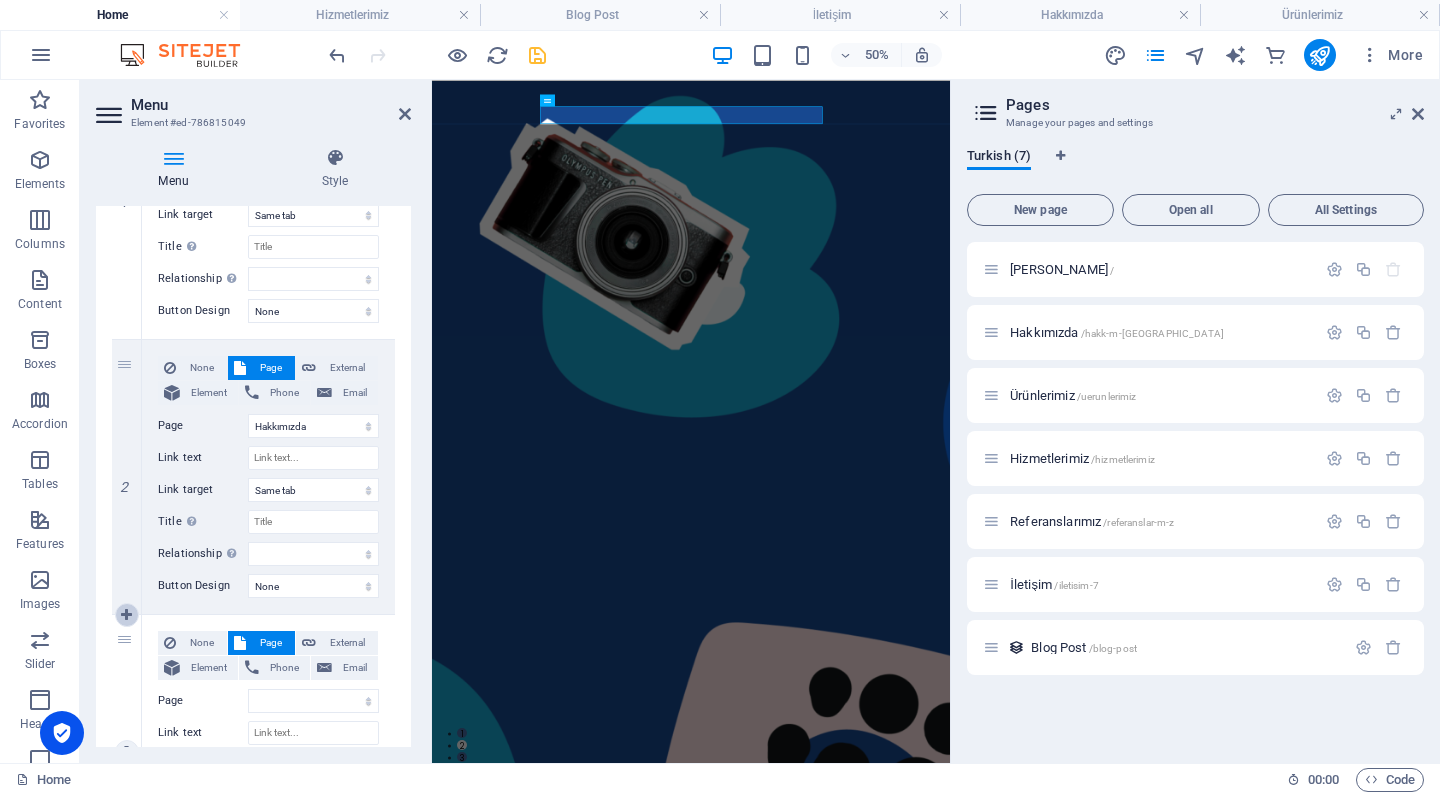 select on "5" 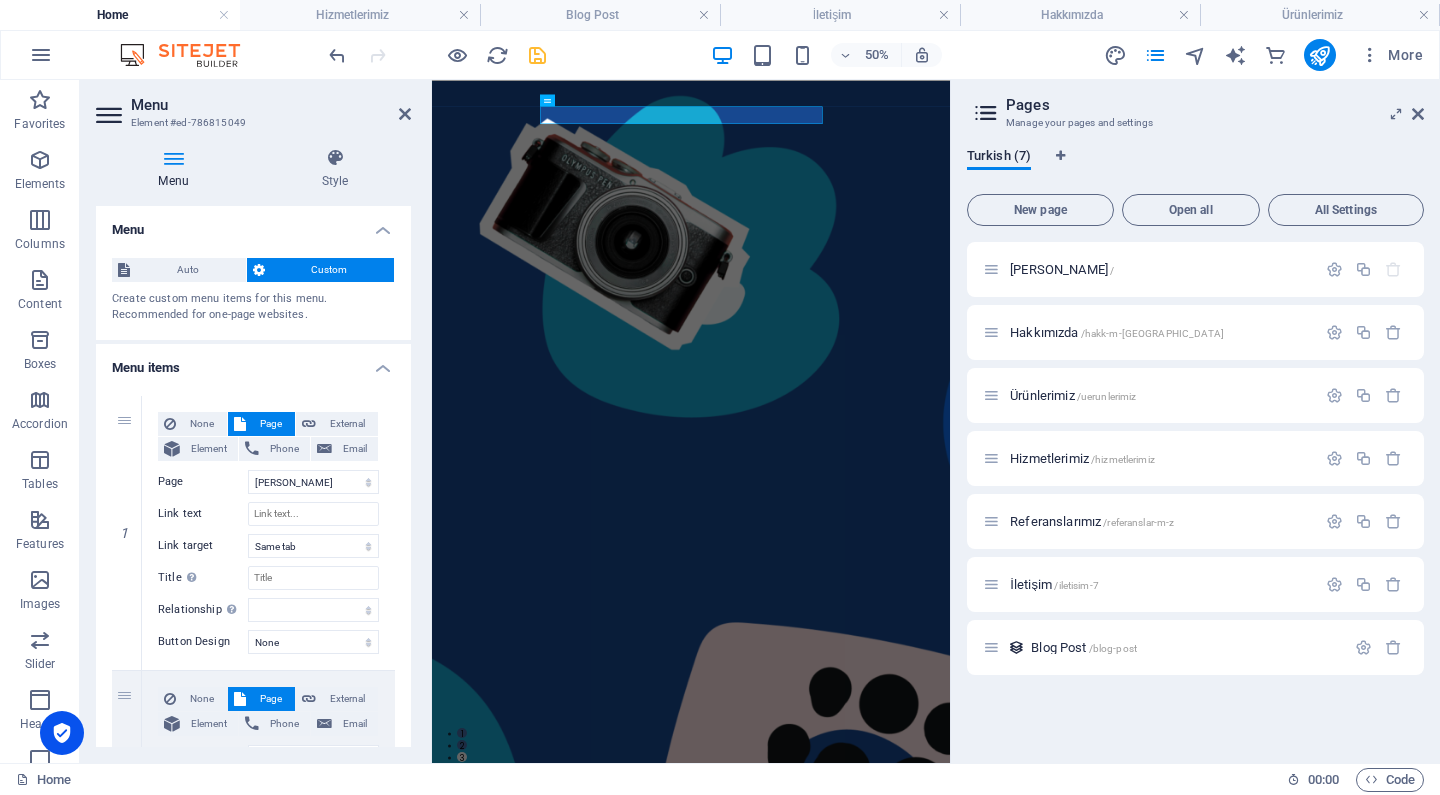 scroll, scrollTop: 0, scrollLeft: 0, axis: both 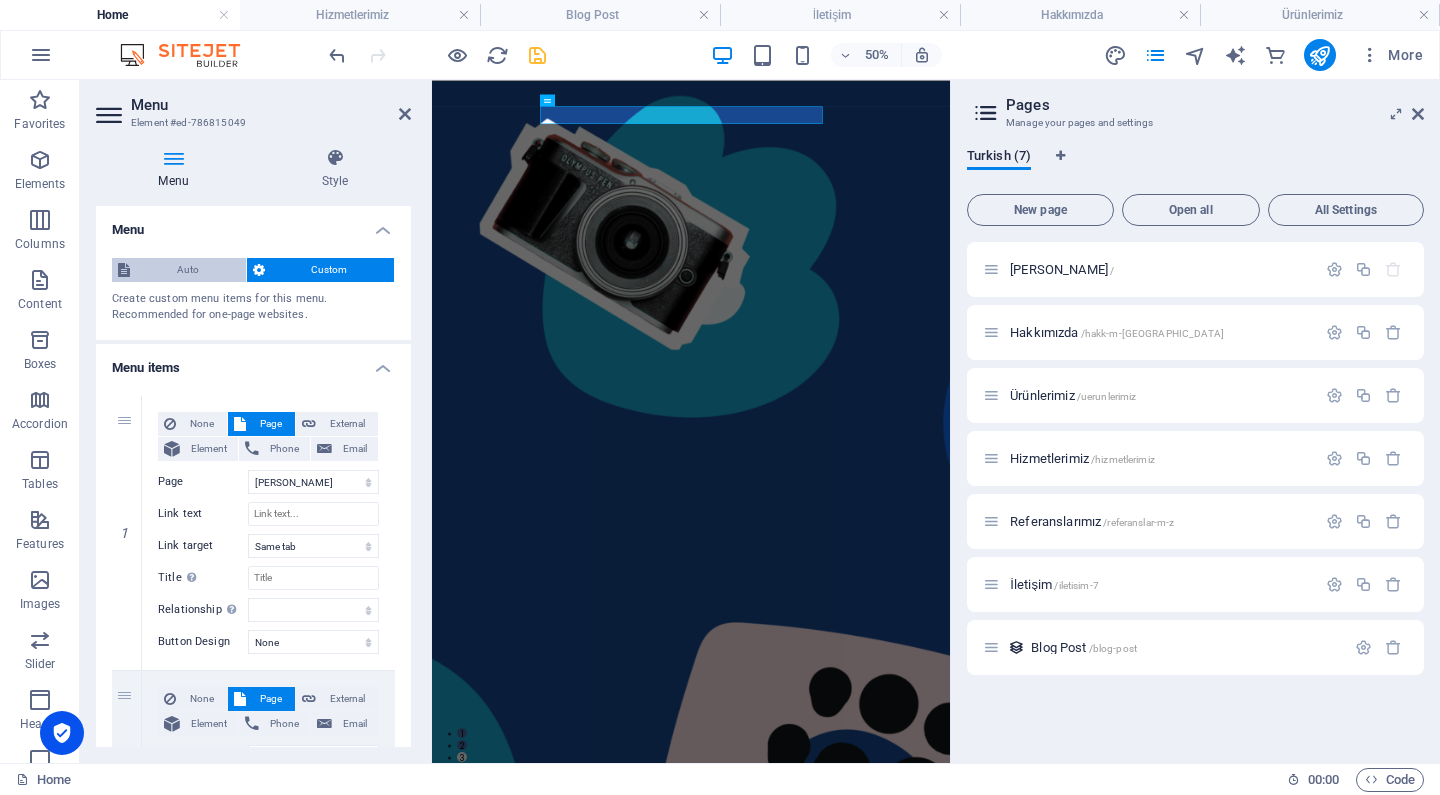 click on "Auto" at bounding box center [188, 270] 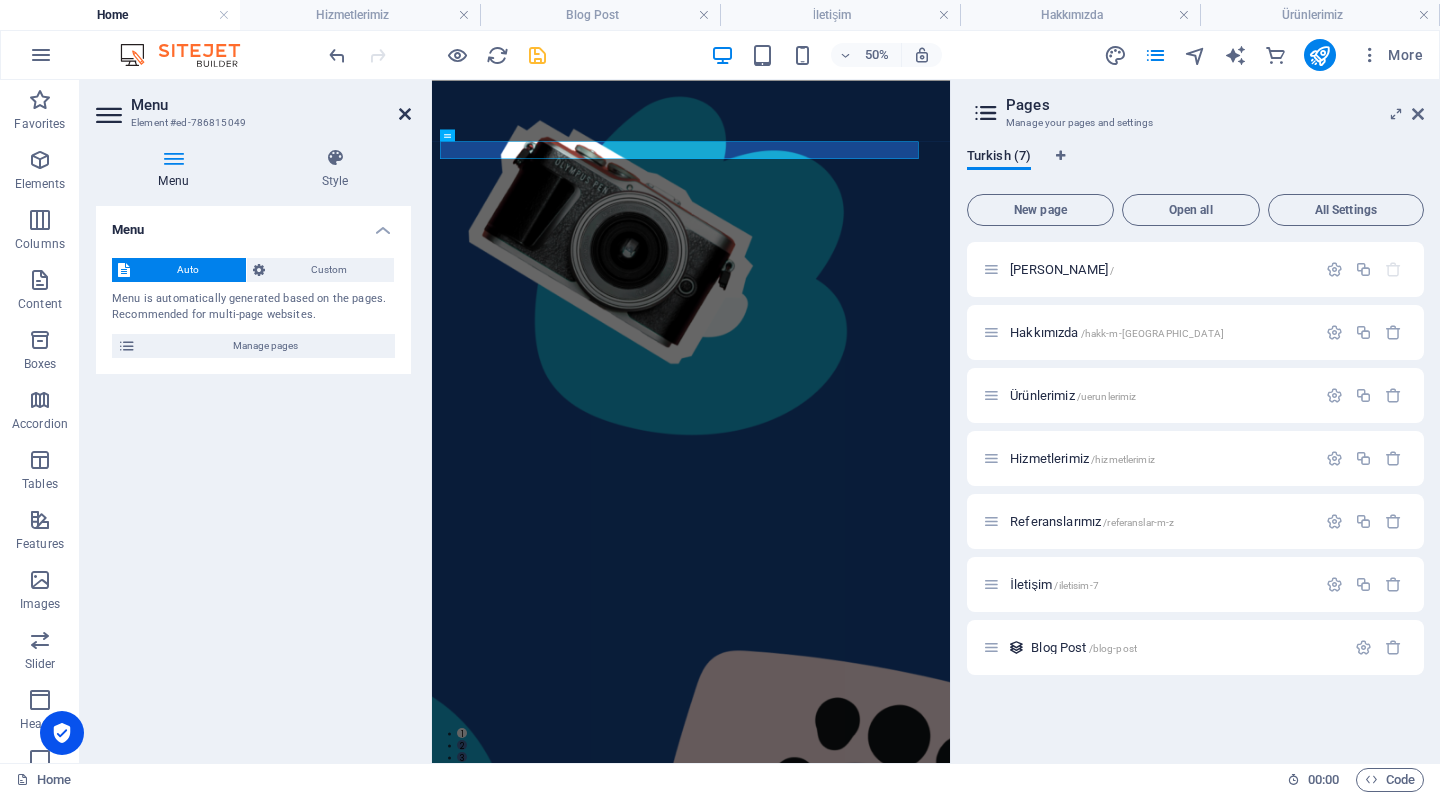 click at bounding box center [405, 114] 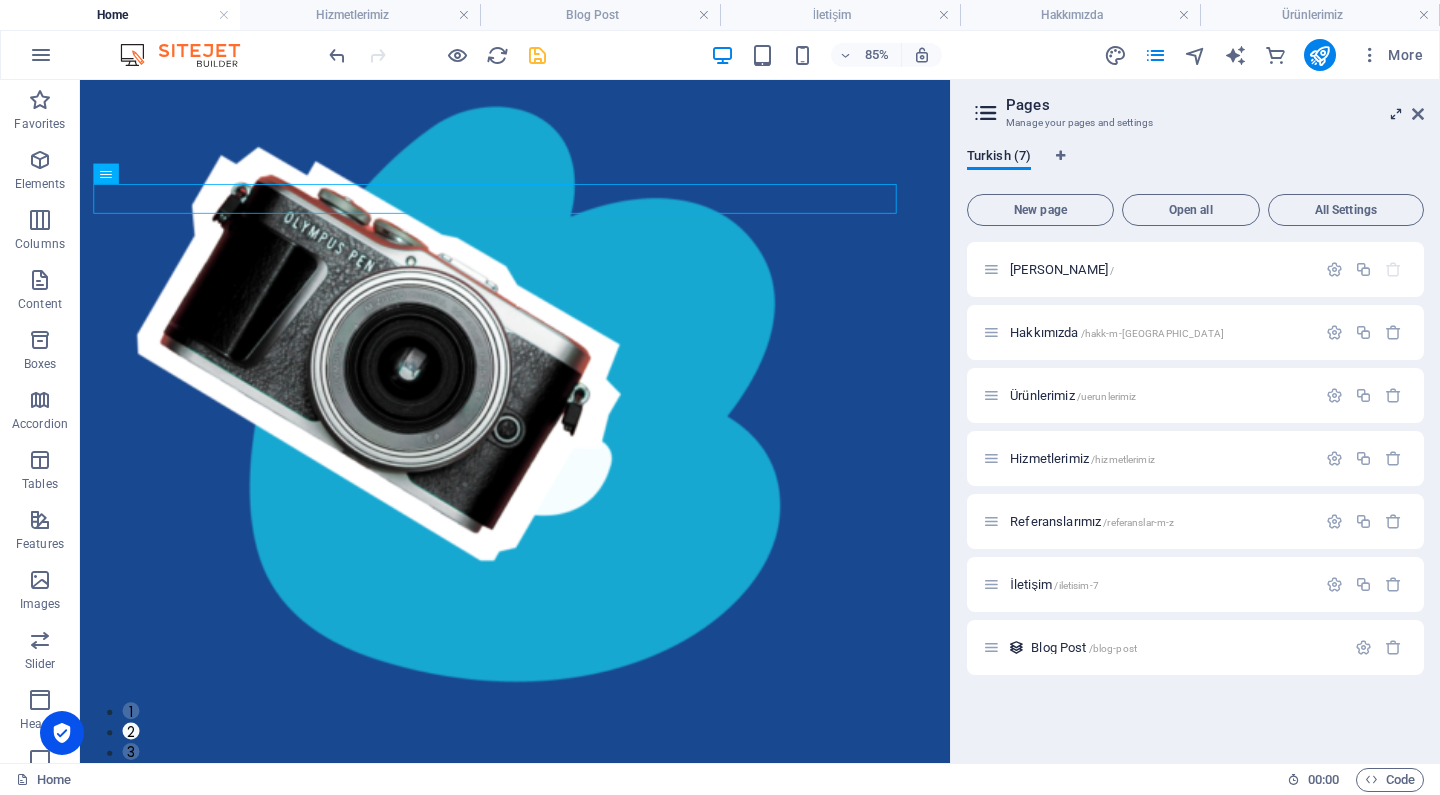 click at bounding box center [1396, 114] 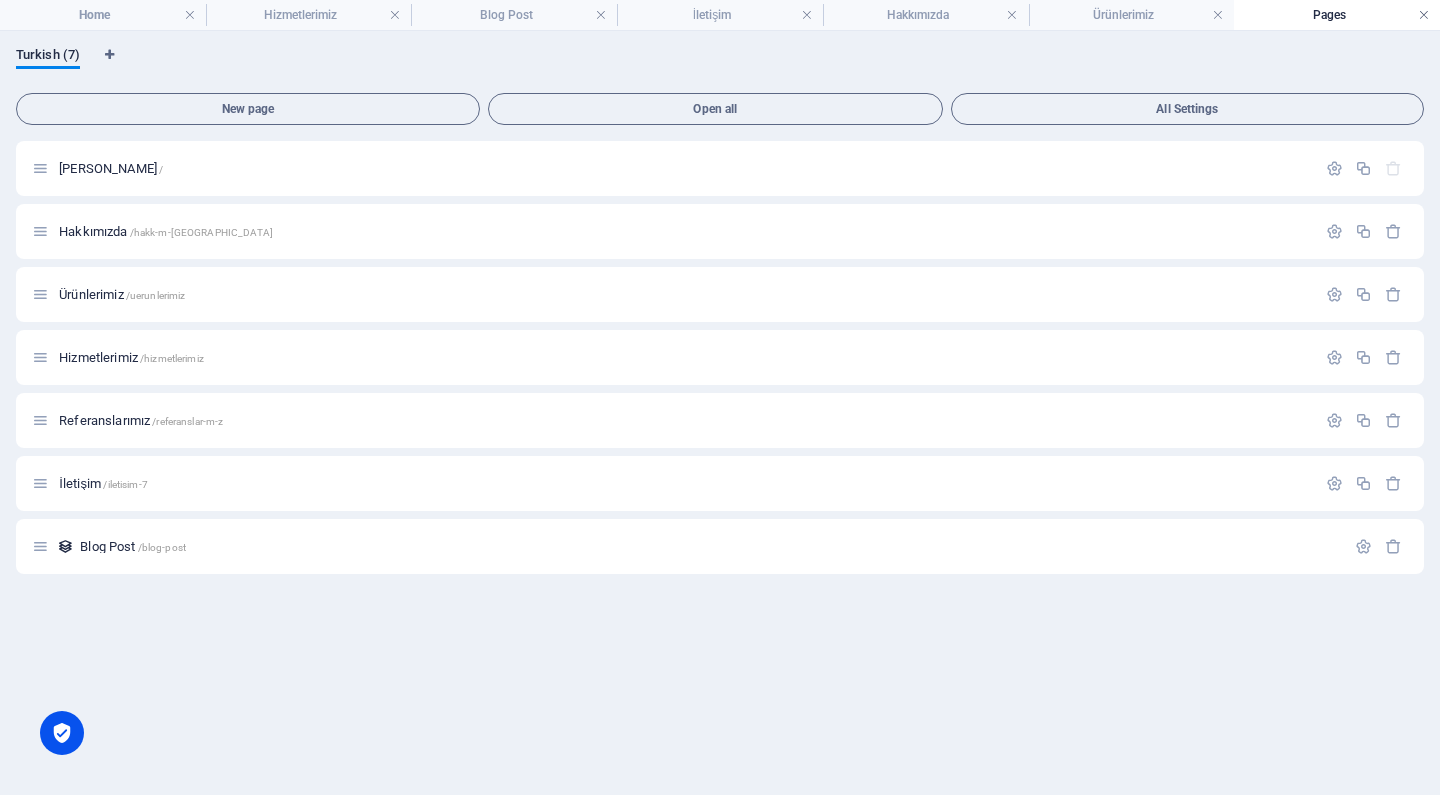 click at bounding box center (1424, 15) 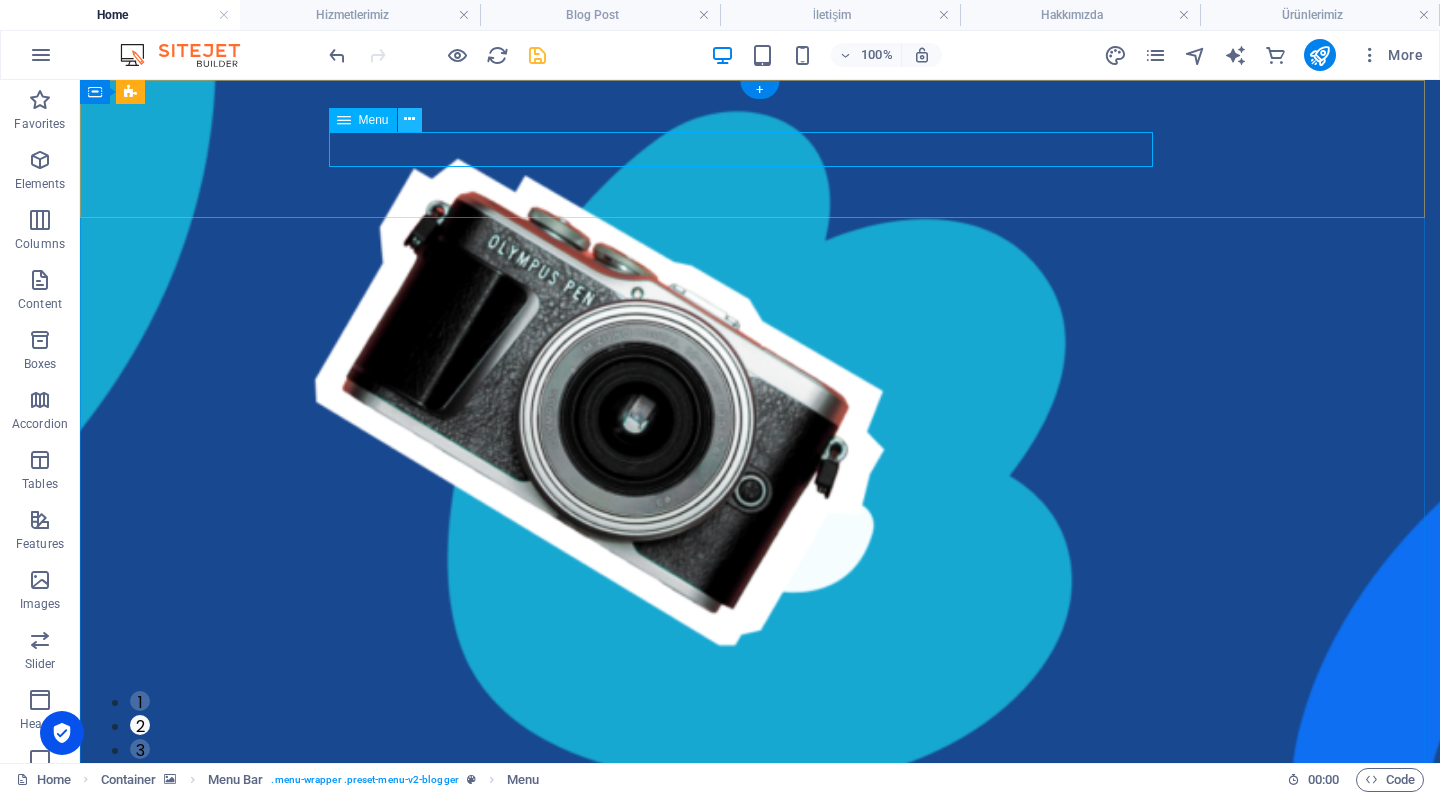 click at bounding box center [409, 119] 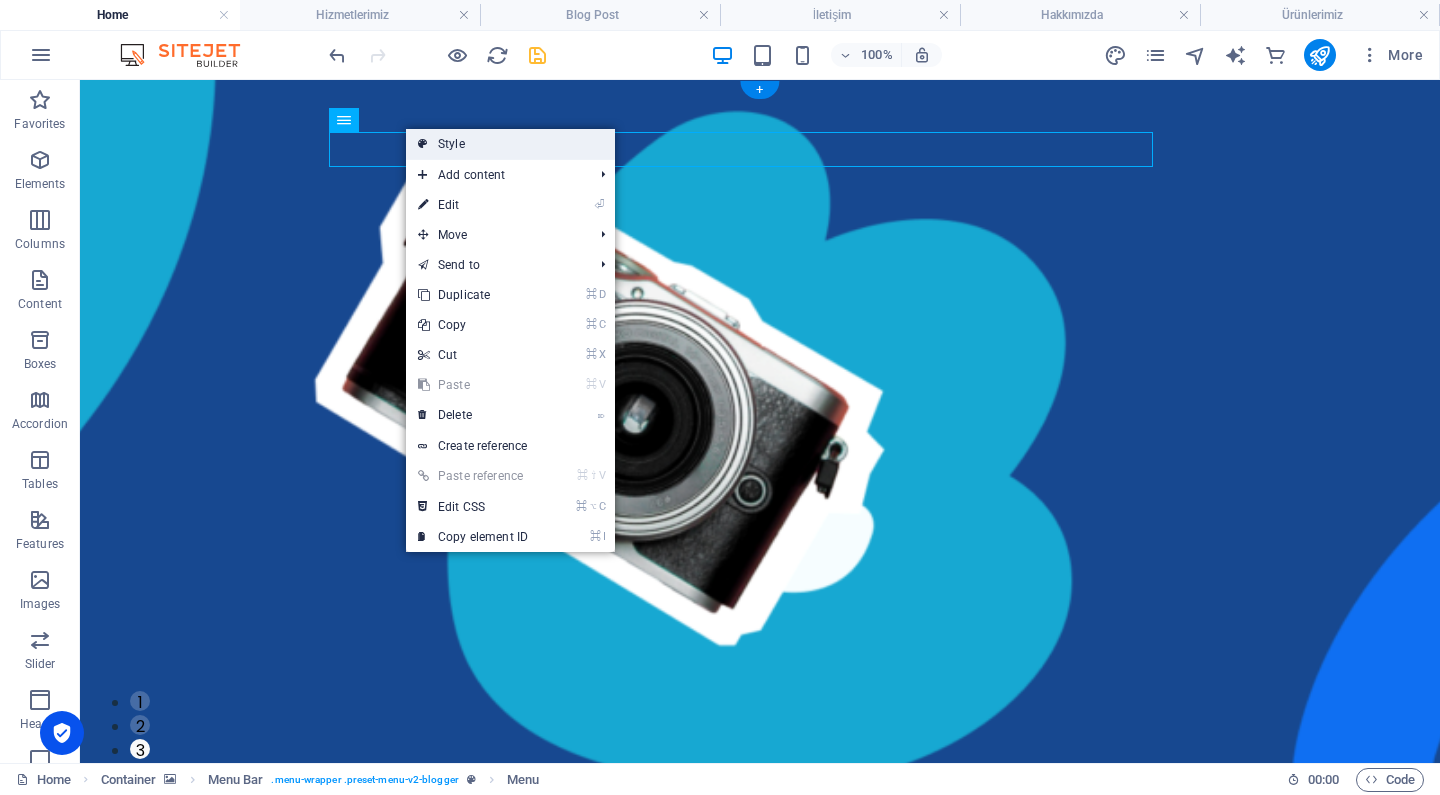 click on "Style" at bounding box center (510, 144) 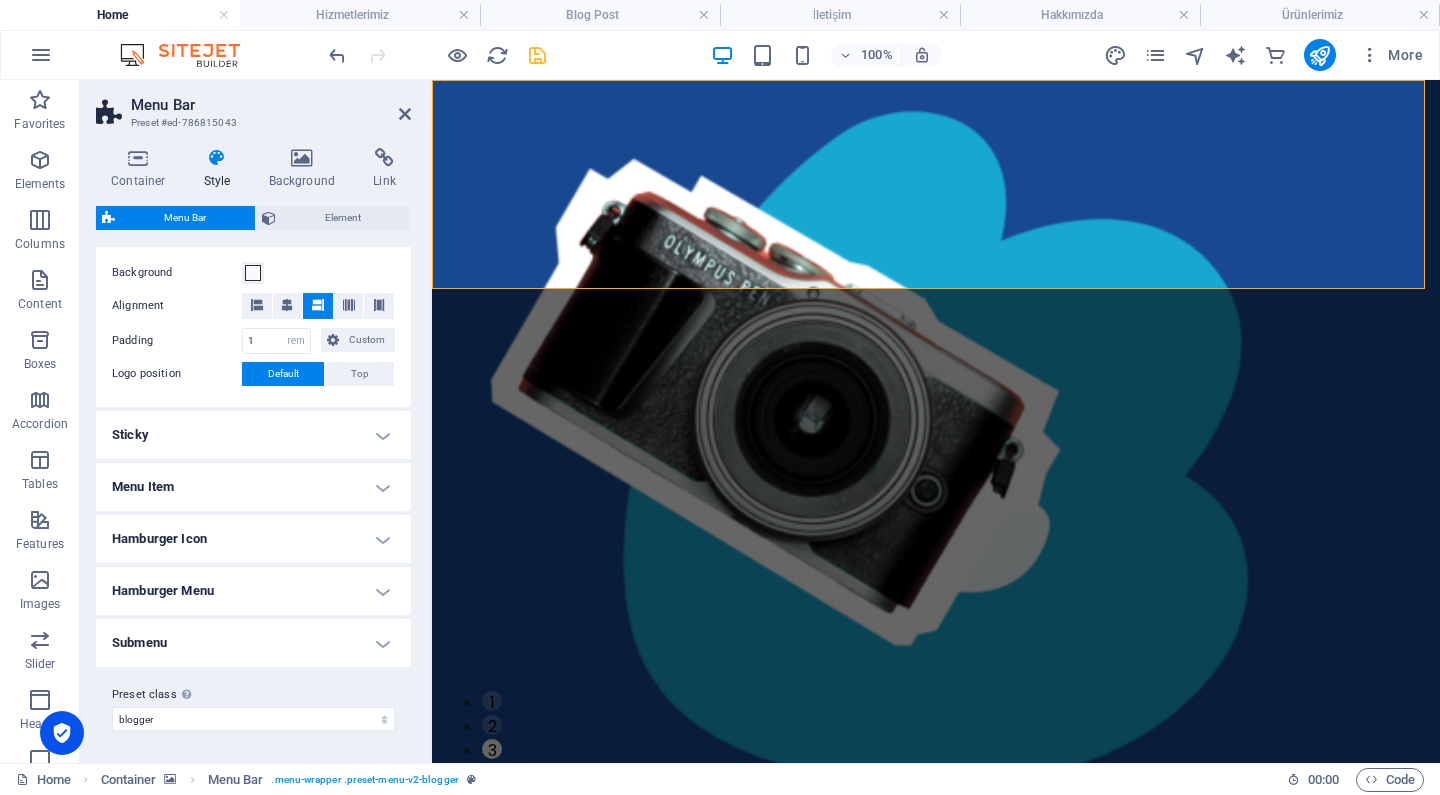 scroll, scrollTop: 381, scrollLeft: 0, axis: vertical 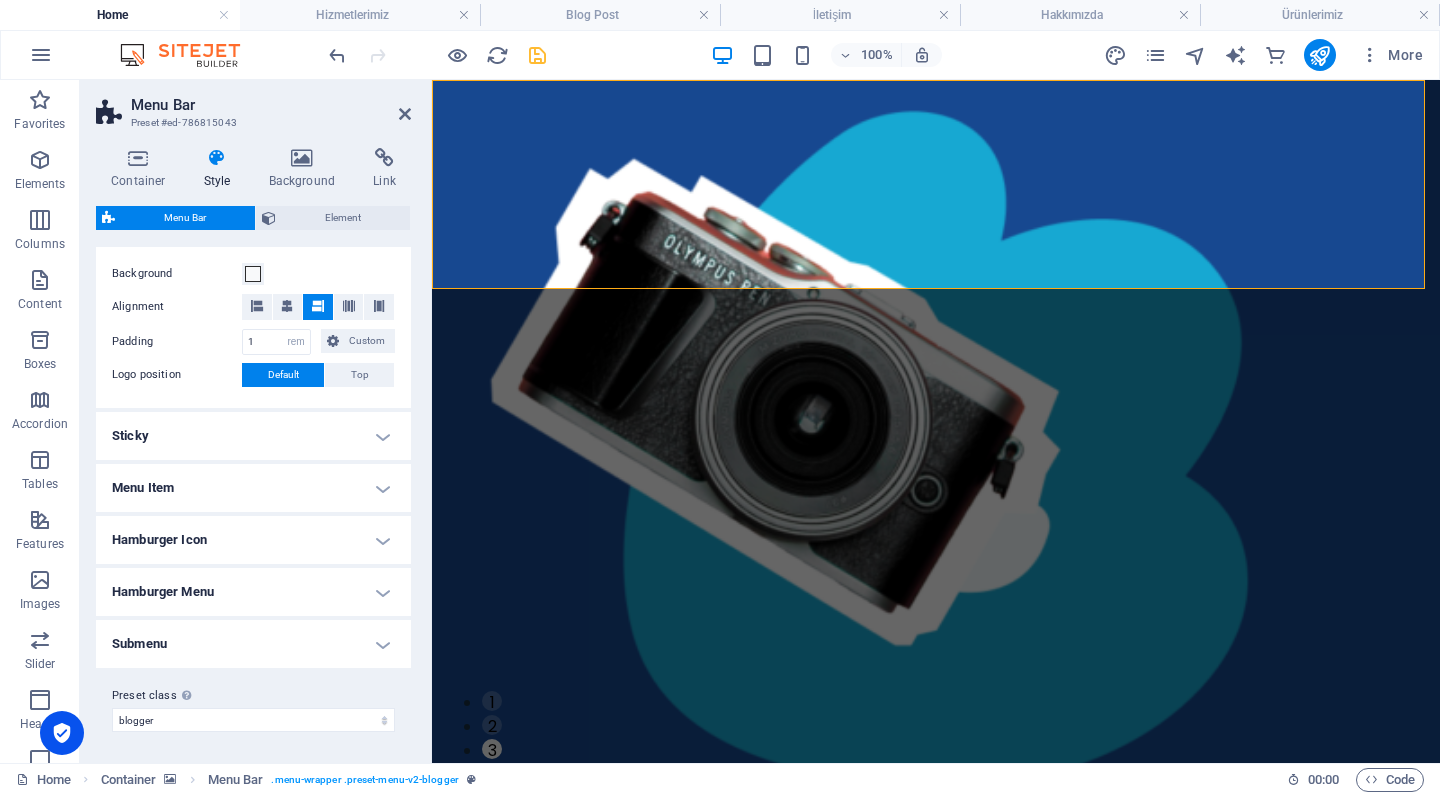 click on "Sticky" at bounding box center [253, 436] 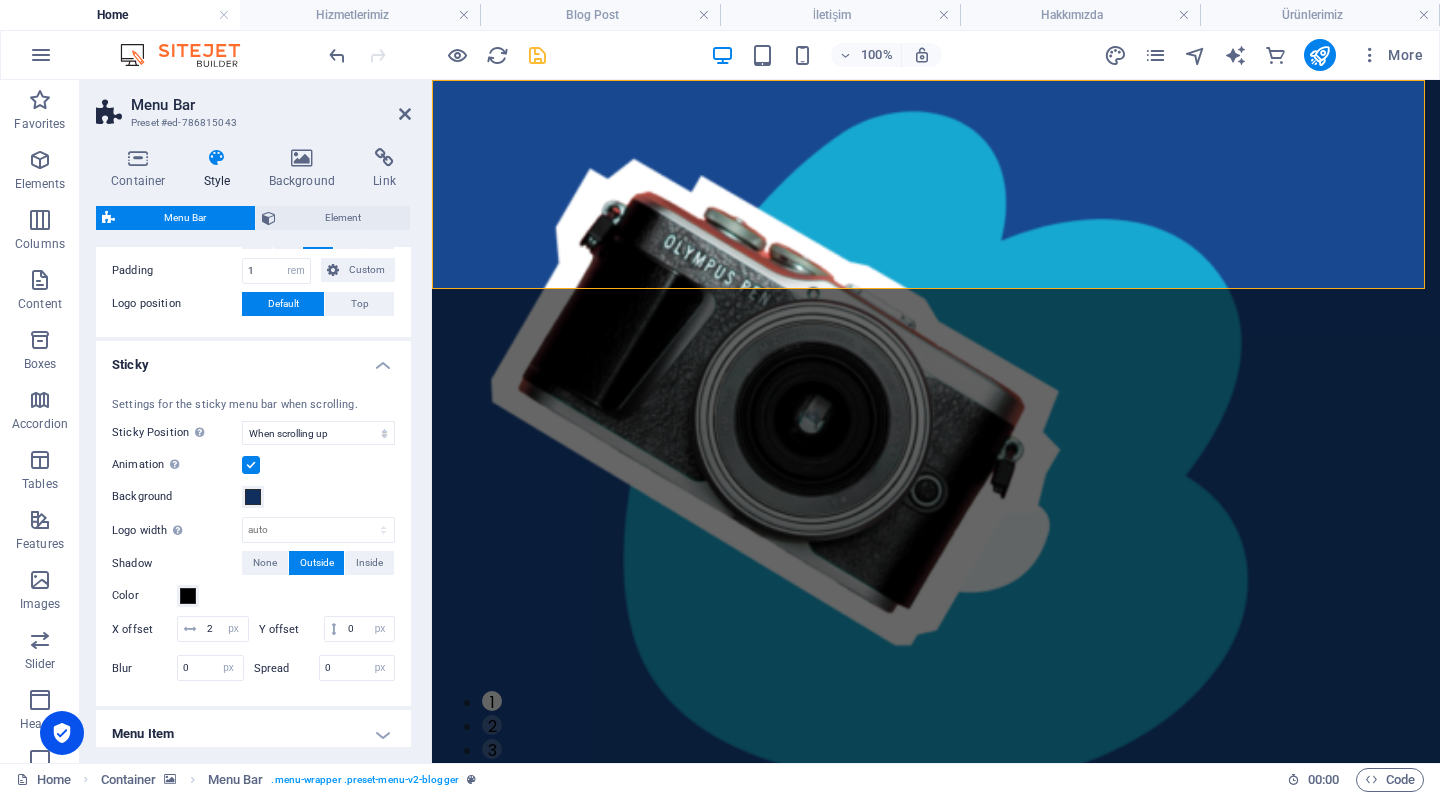 scroll, scrollTop: 456, scrollLeft: 0, axis: vertical 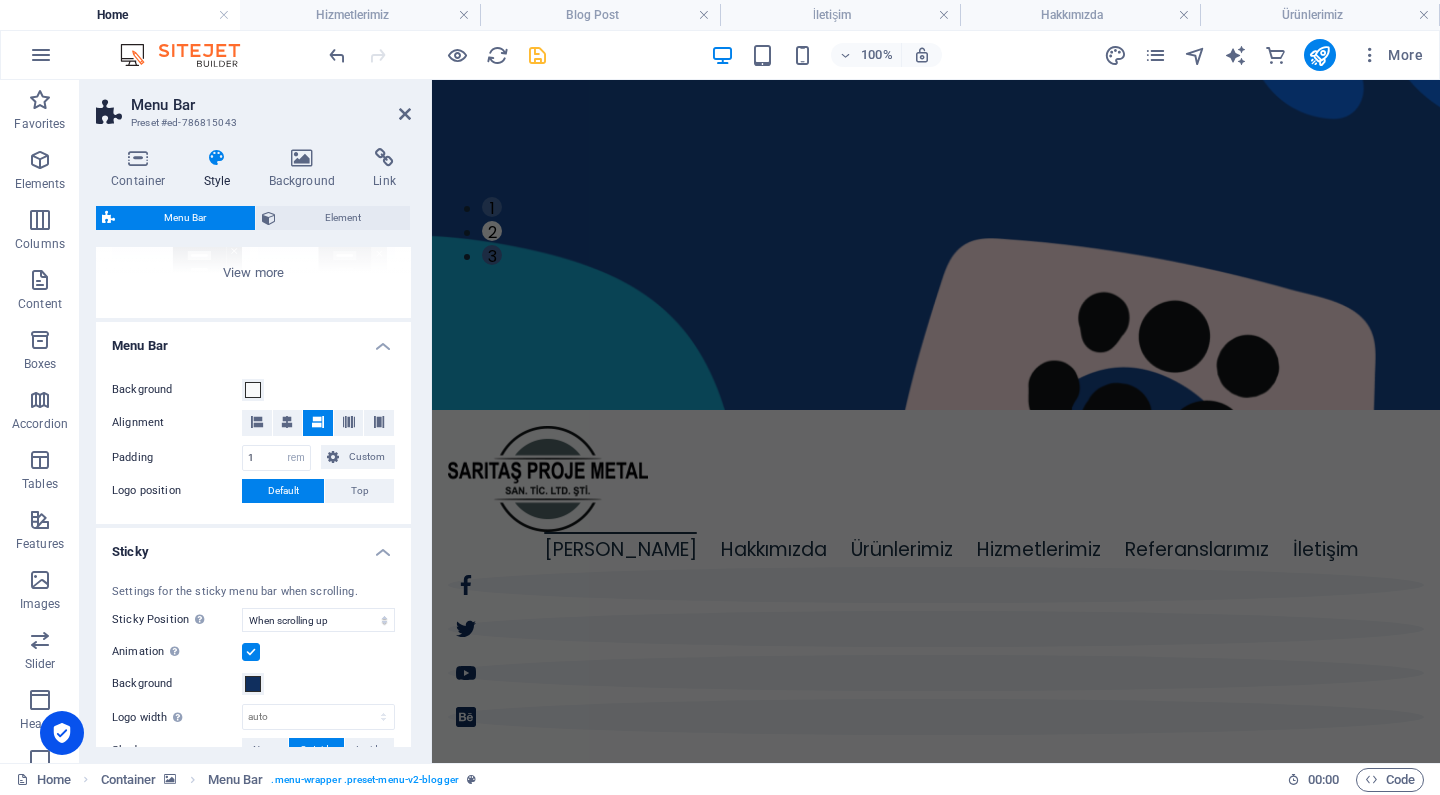 click on "Menu Bar" at bounding box center (253, 340) 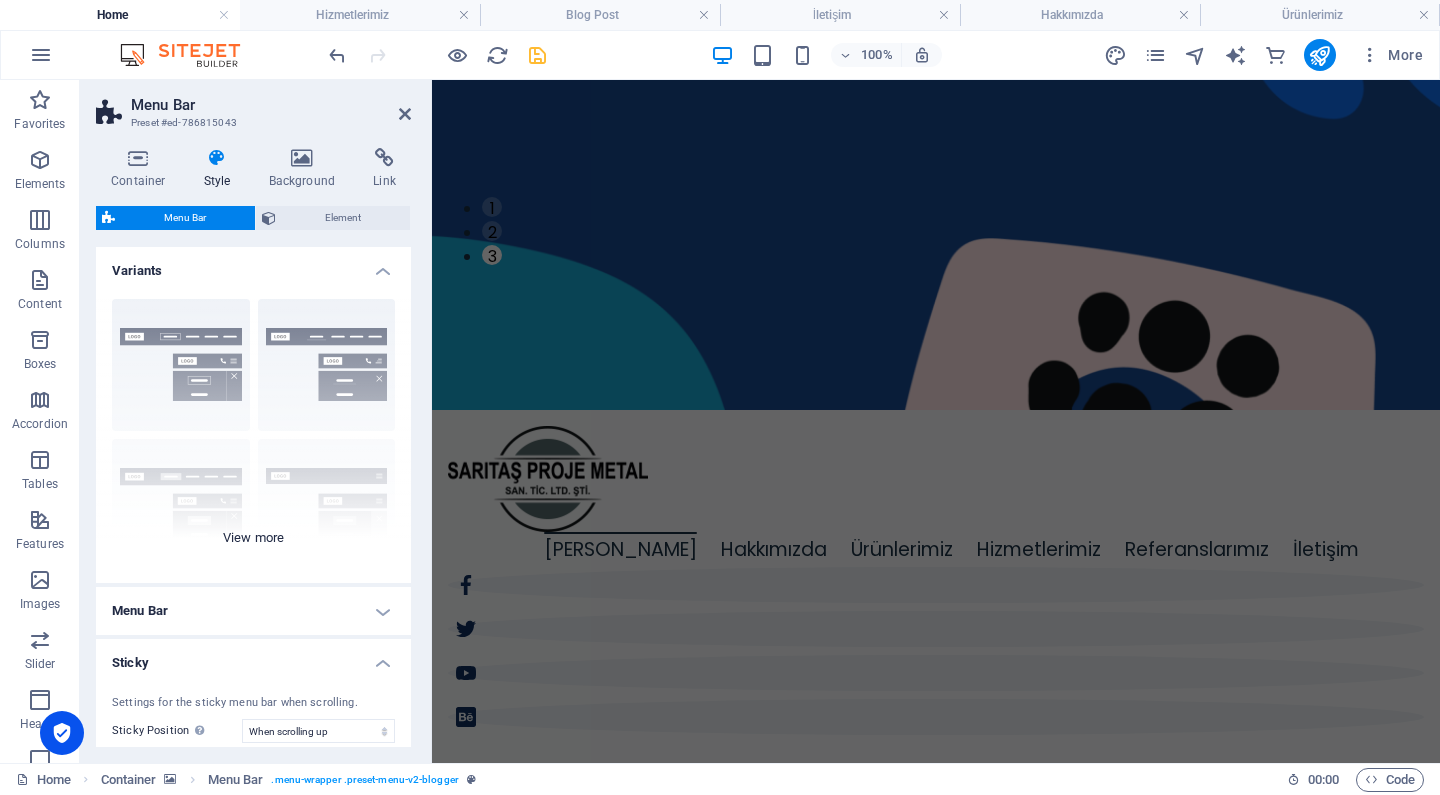 scroll, scrollTop: 0, scrollLeft: 0, axis: both 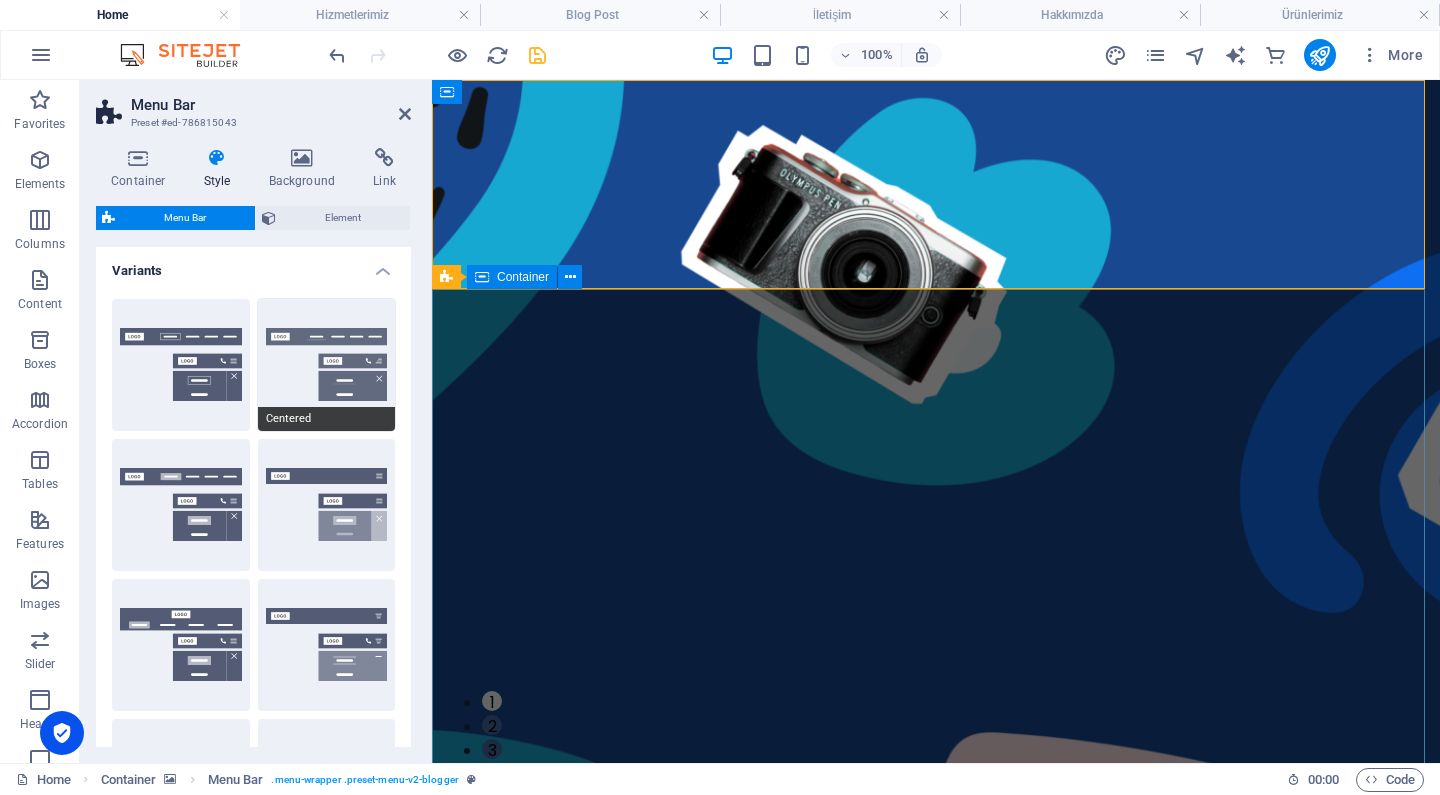 click on "Centered" at bounding box center (327, 365) 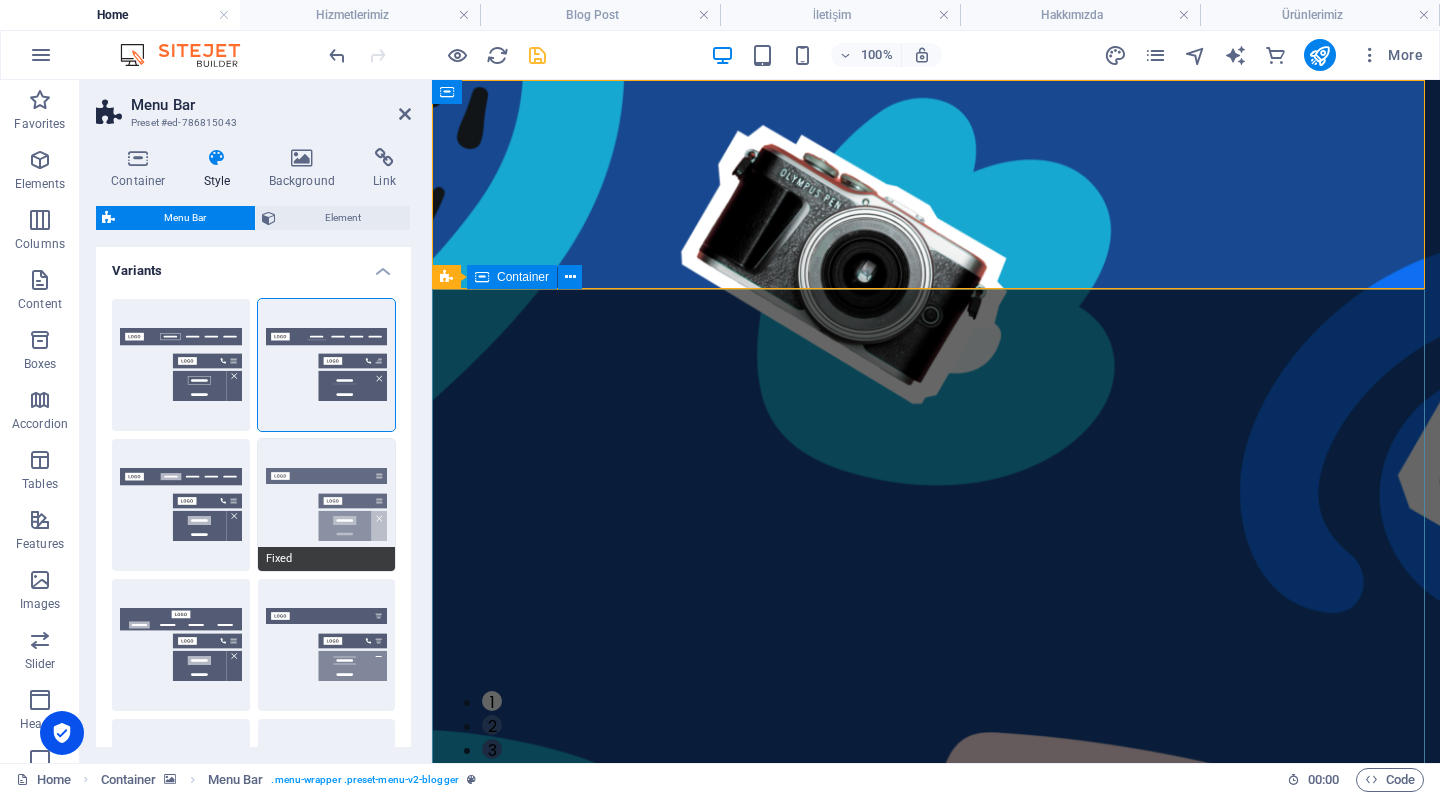 click on "Fixed" at bounding box center [327, 505] 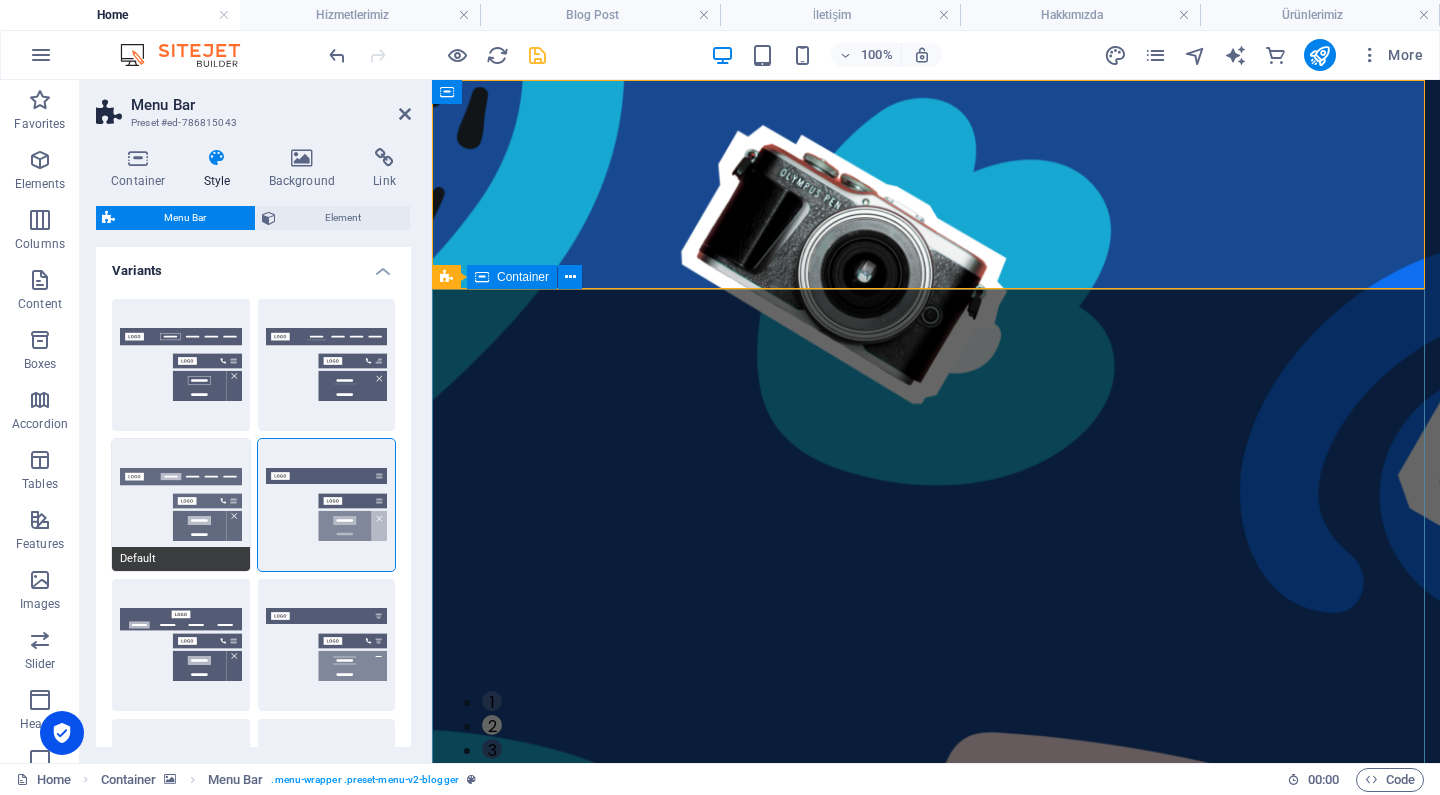 click on "Default" at bounding box center (181, 505) 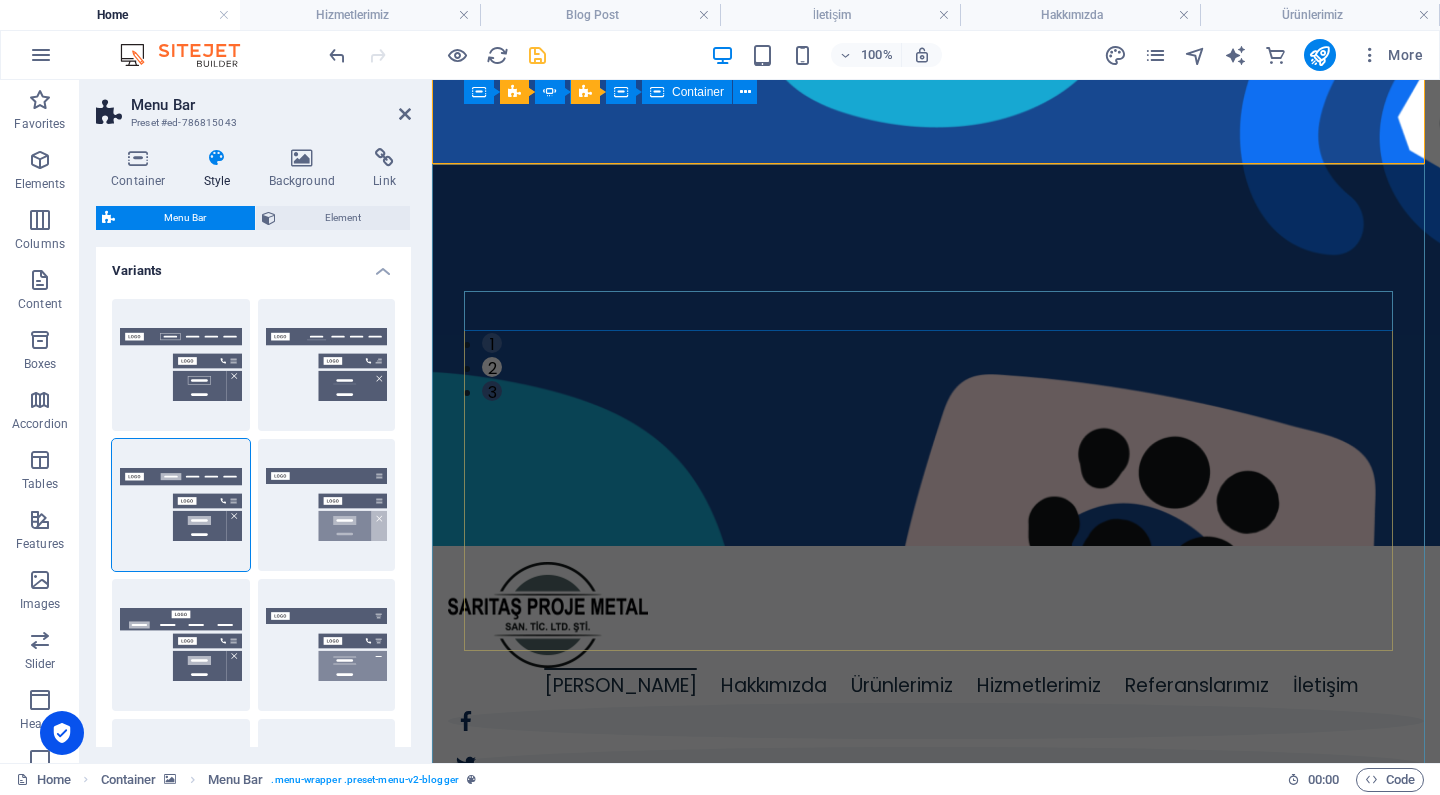 scroll, scrollTop: 77, scrollLeft: 0, axis: vertical 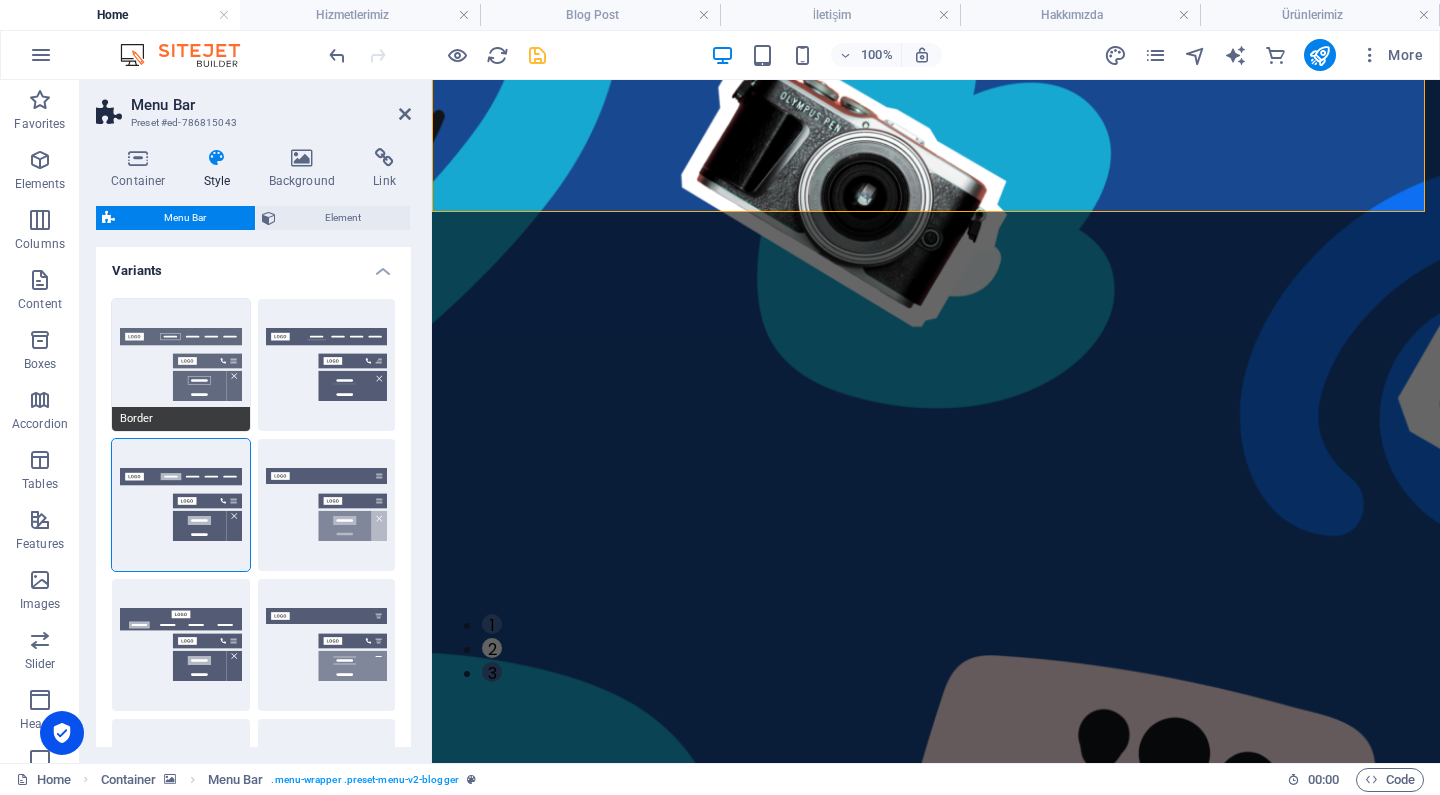 click on "Border" at bounding box center (181, 365) 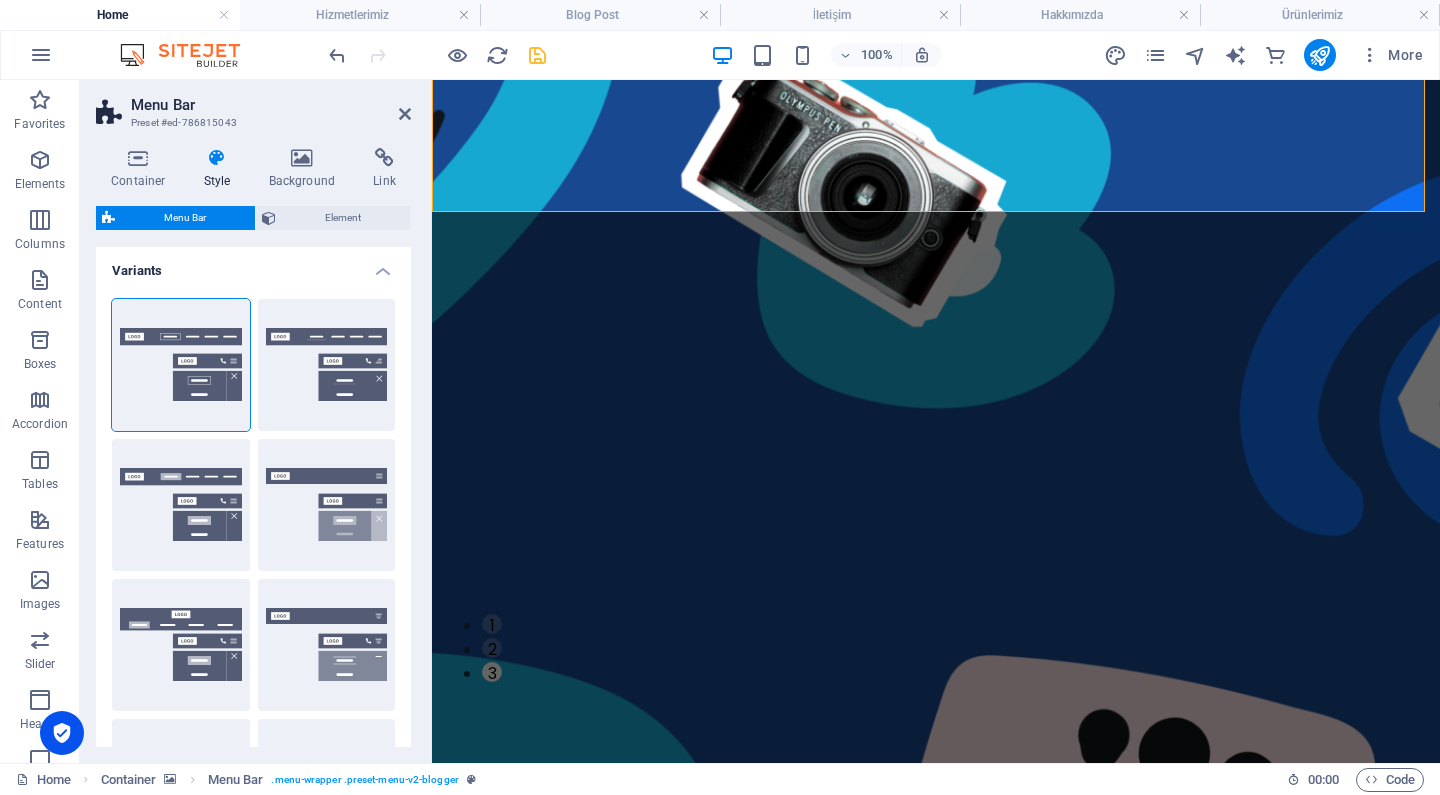 click on "Variants" at bounding box center (253, 265) 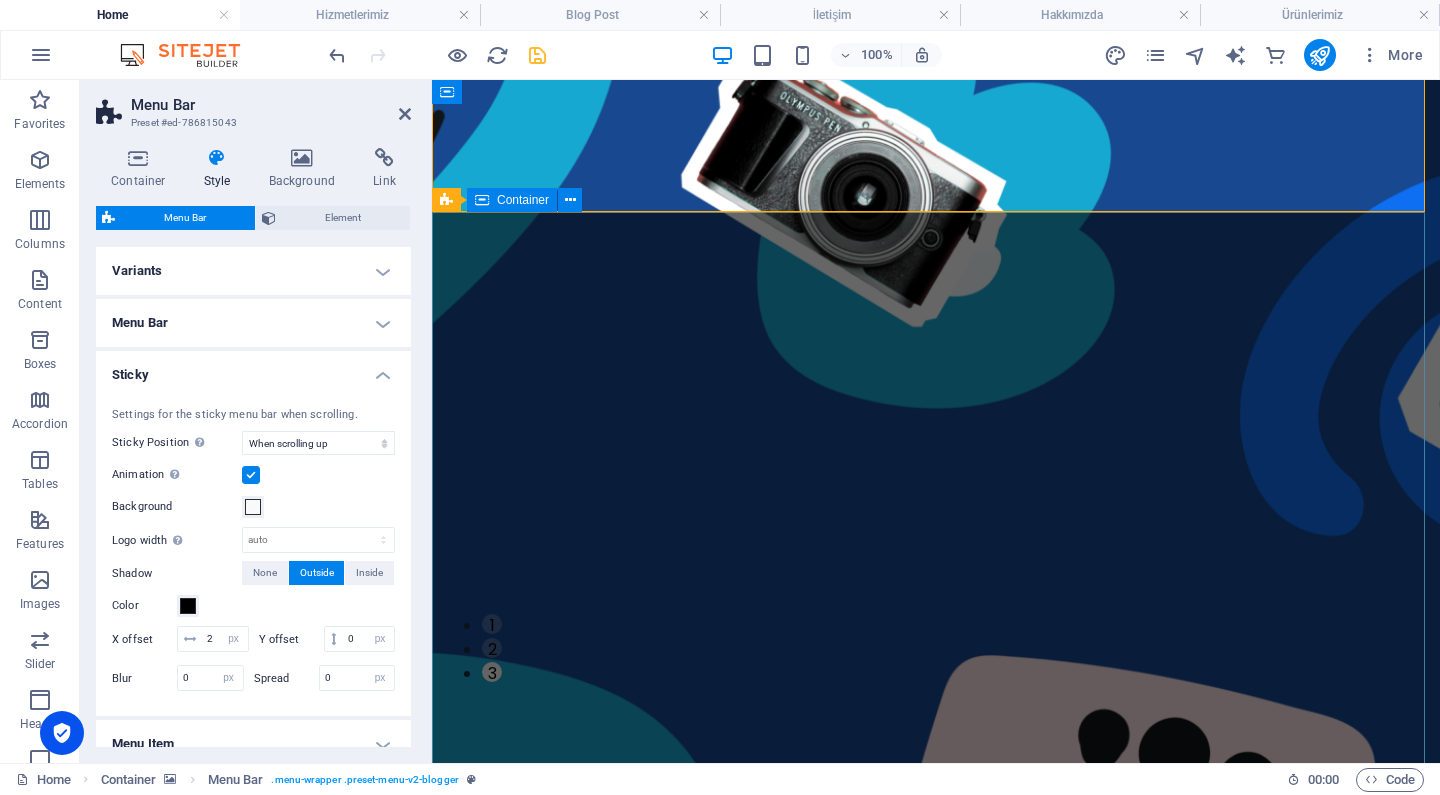 click on "TECHNOLOGY Use Technology to Live Healthier How [DATE] technology can improve your quality of life and when to be careful of technology usage ADVENTURE How to Find Sanctuary in Times of Chaos Proven methods to find breaks and quiet moments to recharge your batteries  in [DATE] stressful life. TRAVEL Ice Cream  Across the World A comprehensive - yet uncomplete - guide about the different types of ice cream that the world has to offer and where to find the best ice cream TECHNOLOGY Use Technology to Live Healthier How [DATE] technology can improve your quality of life and when to be careful of technology usage ADVENTURE How to Find Sanctuary in Times of Chaos Proven methods to find breaks and quiet moments to recharge your batteries  in [DATE] stressful life. 1 2 3" at bounding box center (936, 1412) 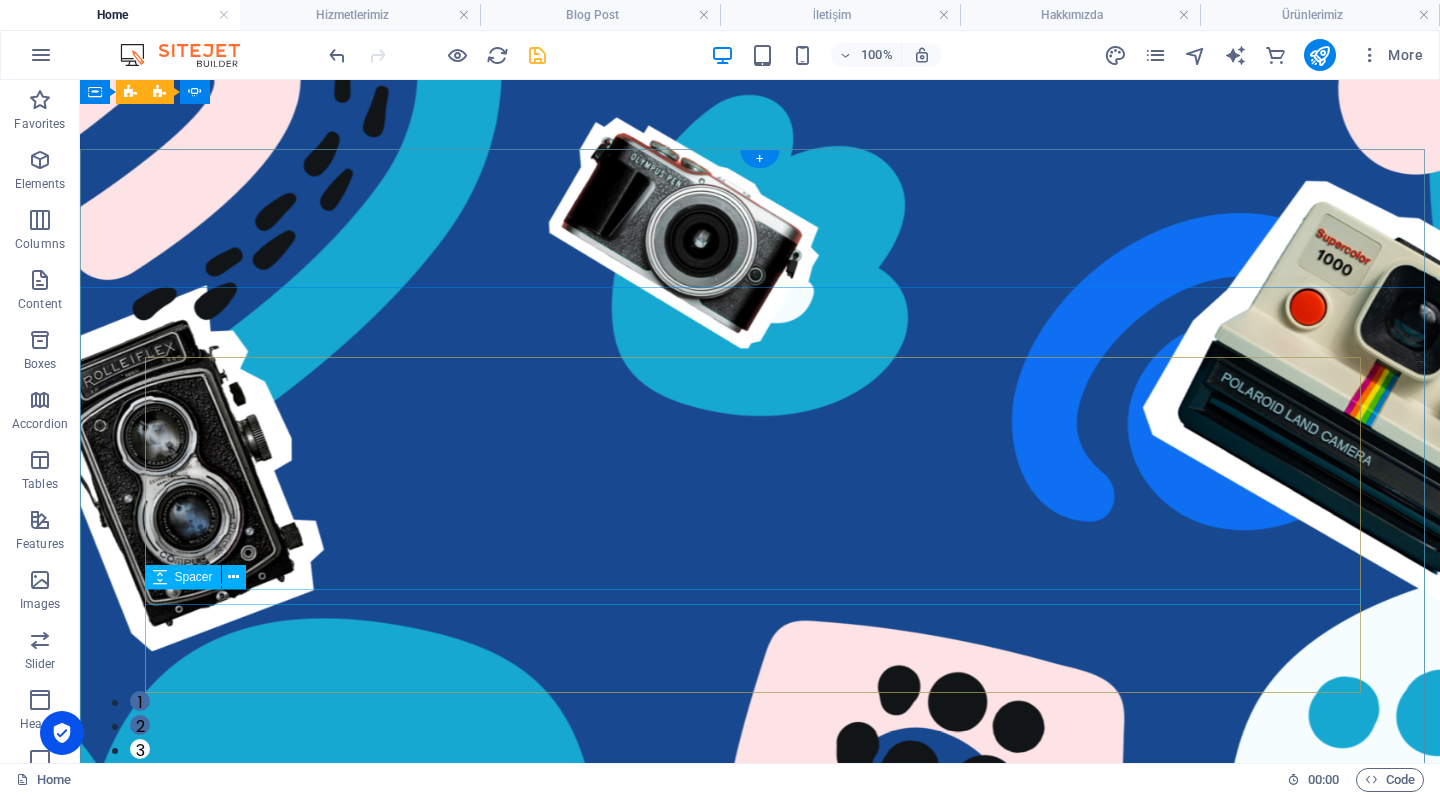 scroll, scrollTop: 0, scrollLeft: 0, axis: both 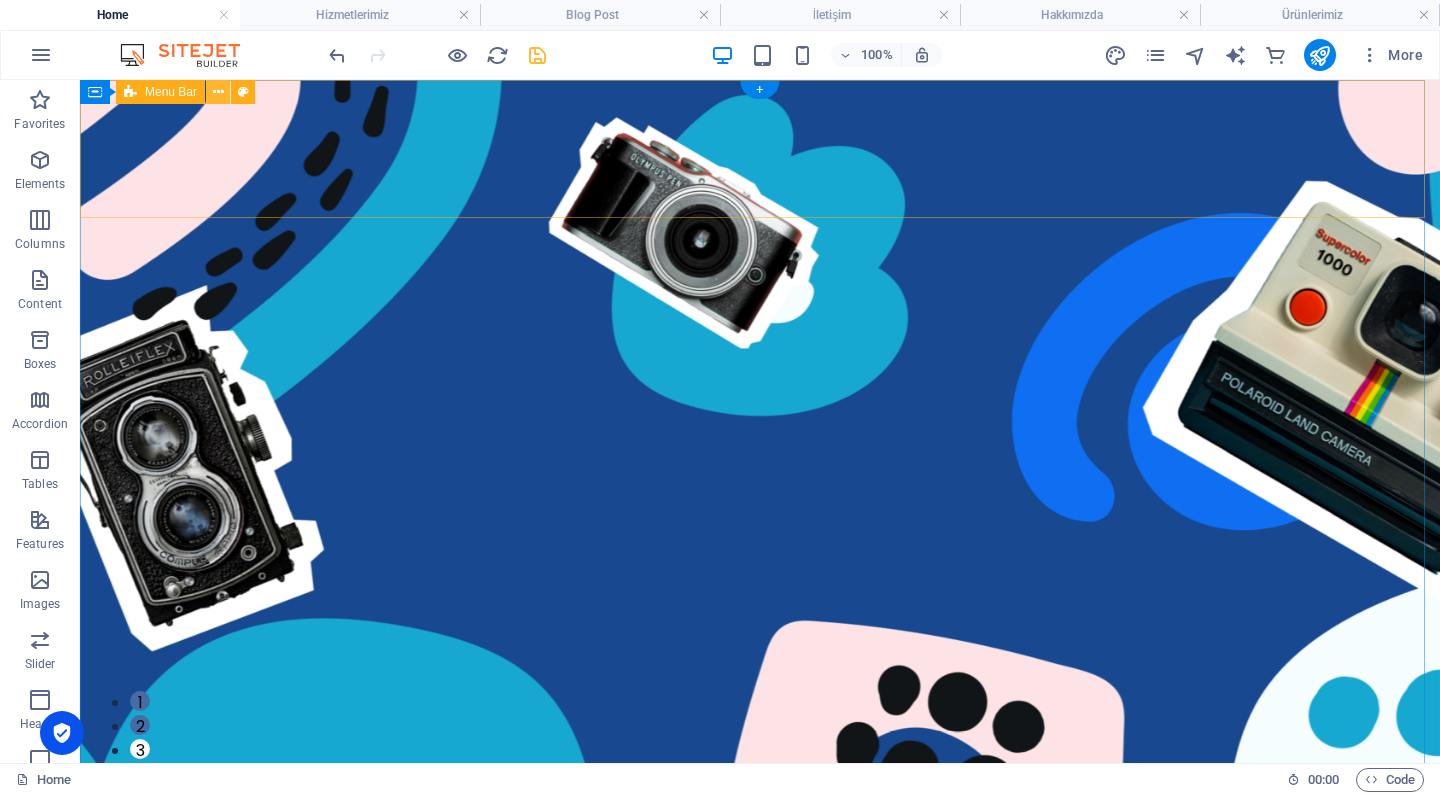 click at bounding box center [218, 92] 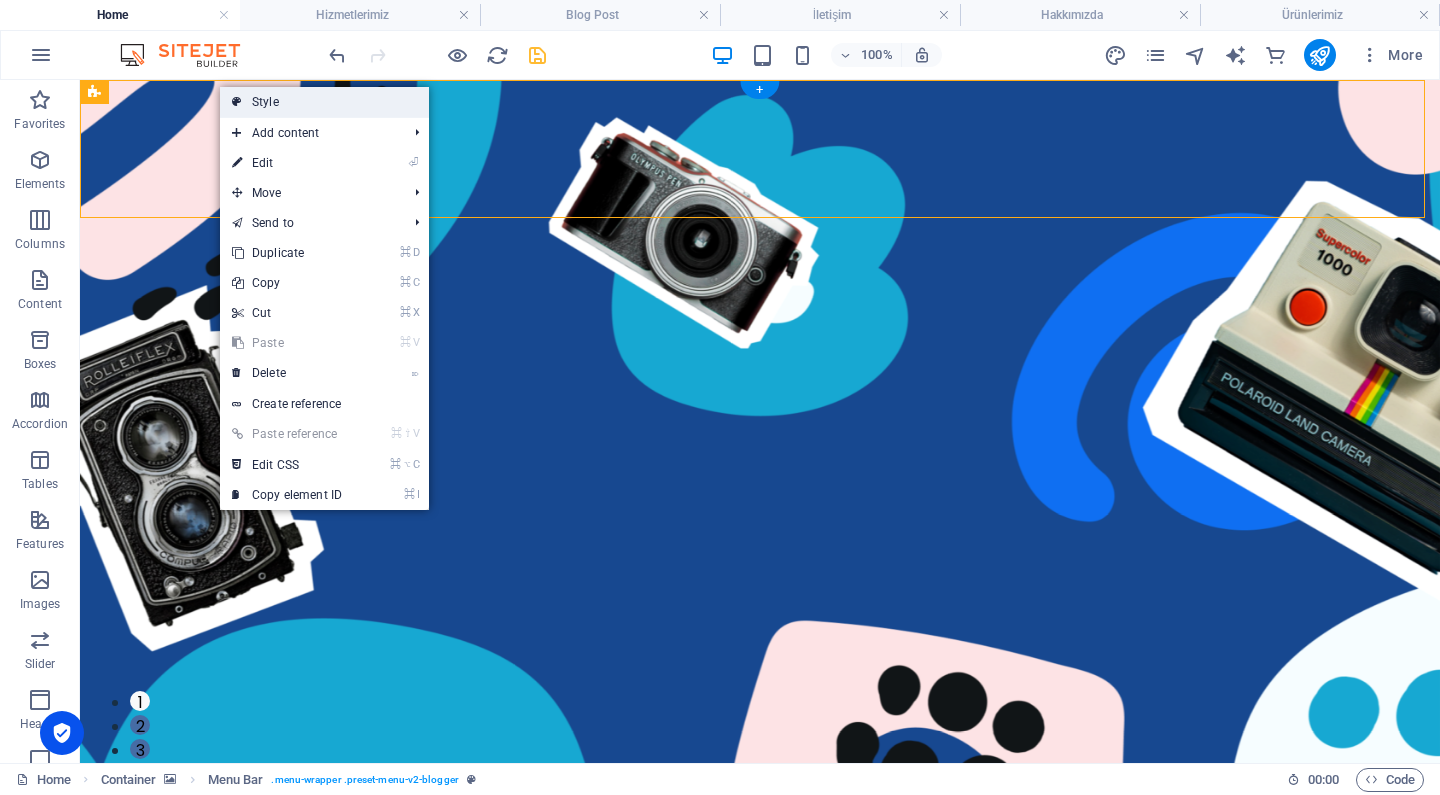 click on "Style" at bounding box center (324, 102) 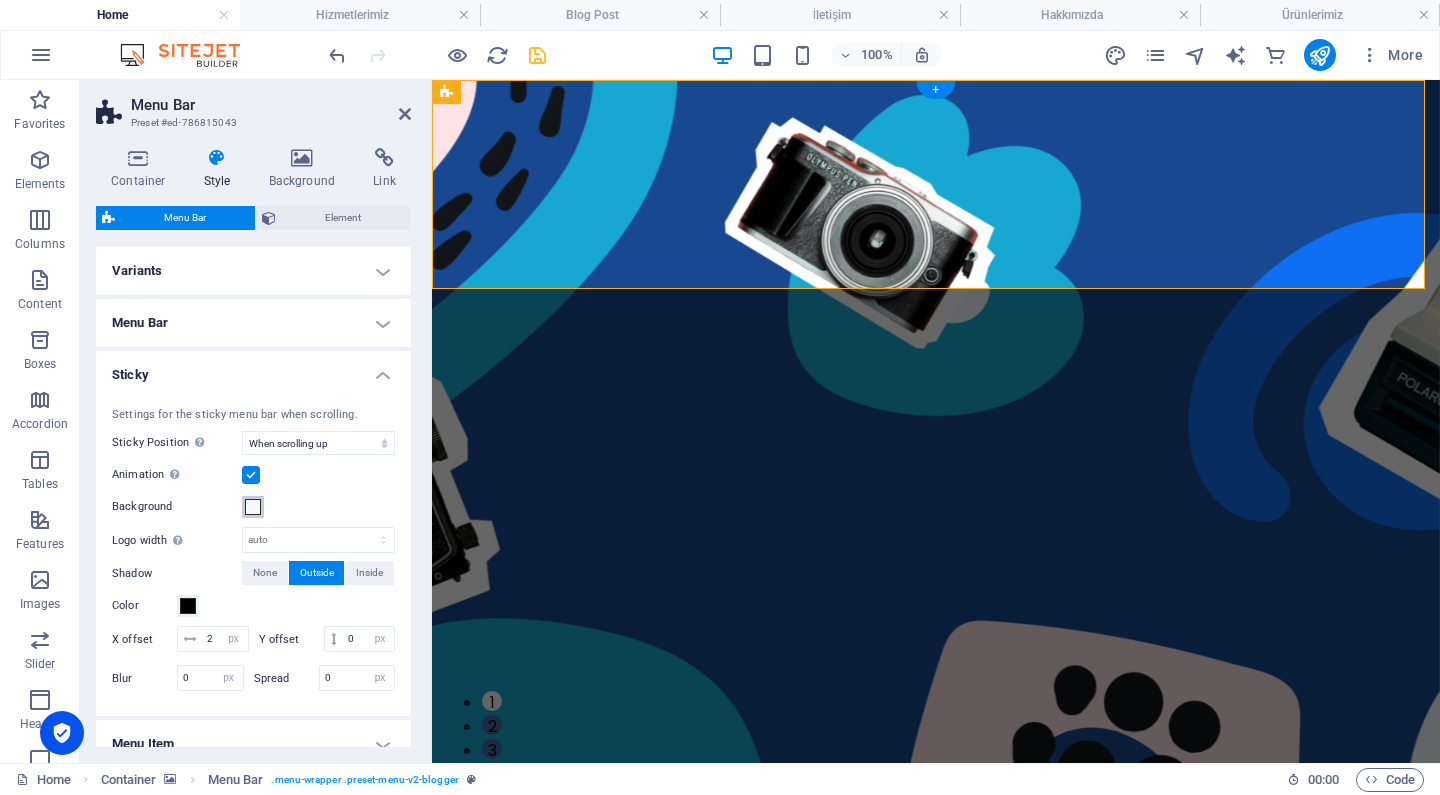click at bounding box center [253, 507] 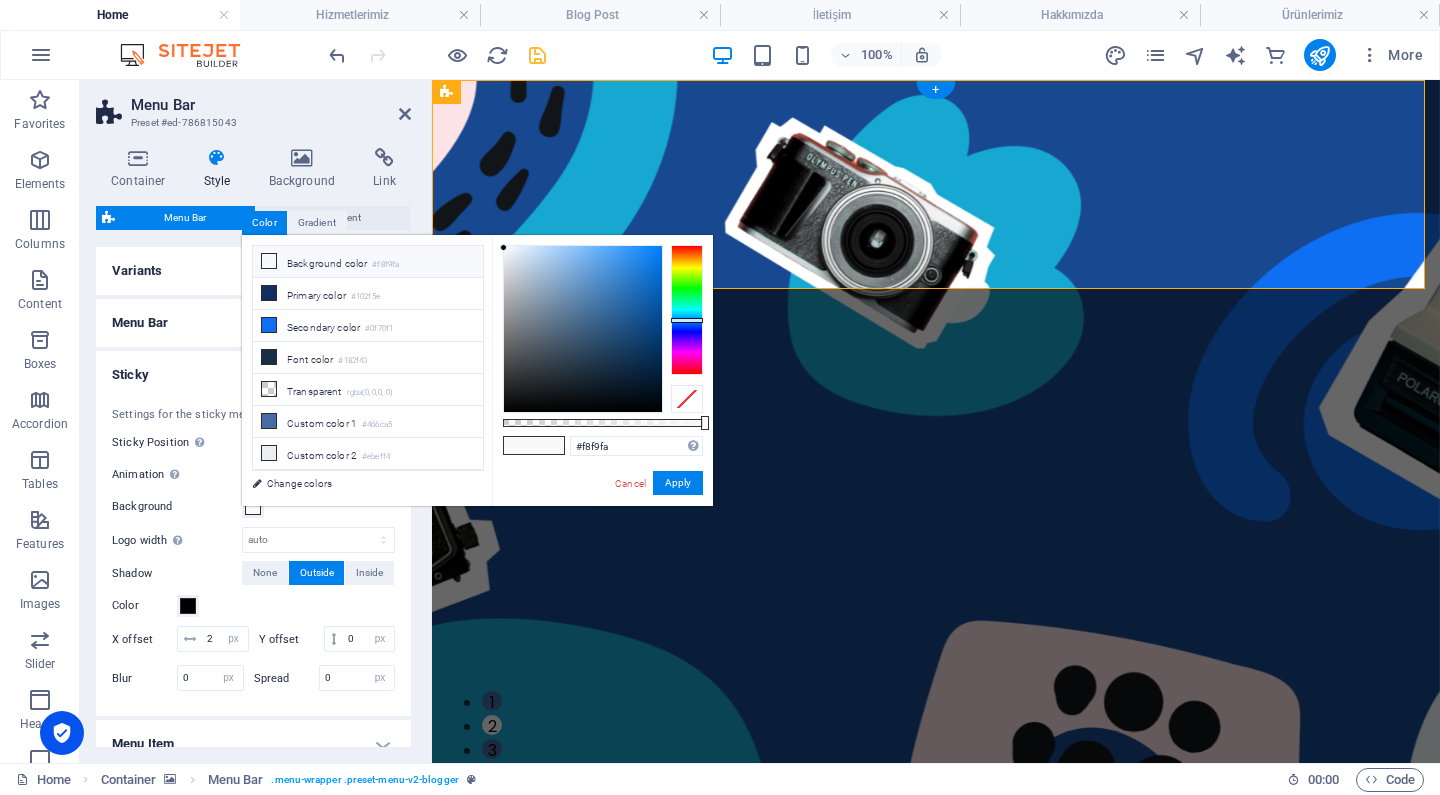 click on "Background color
#f8f9fa" at bounding box center (368, 262) 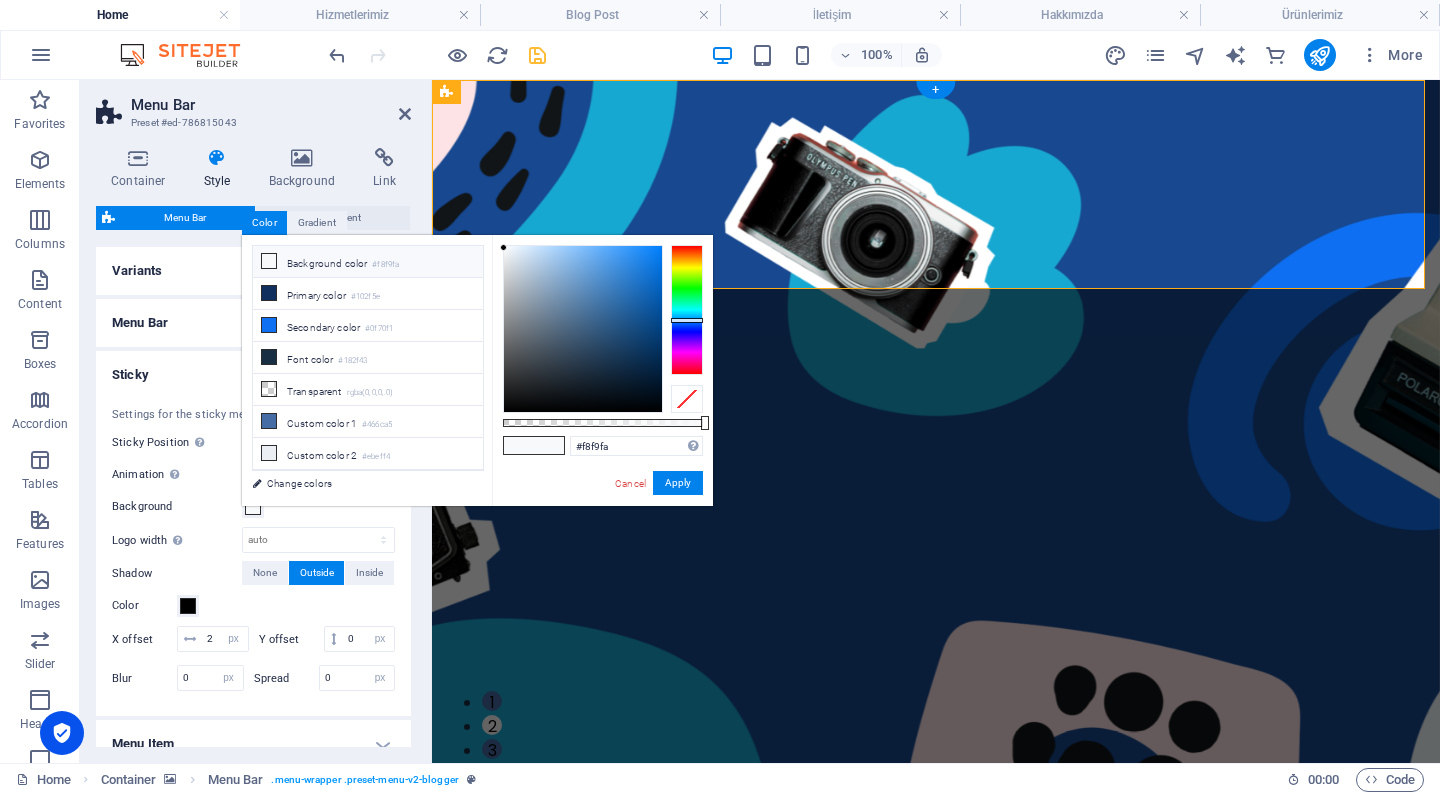 click on "#f8f9fa Supported formats #0852ed rgb(8, 82, 237) rgba(8, 82, 237, 90%) hsv(221,97,93) hsl(221, 93%, 48%) Cancel Apply" at bounding box center [602, 515] 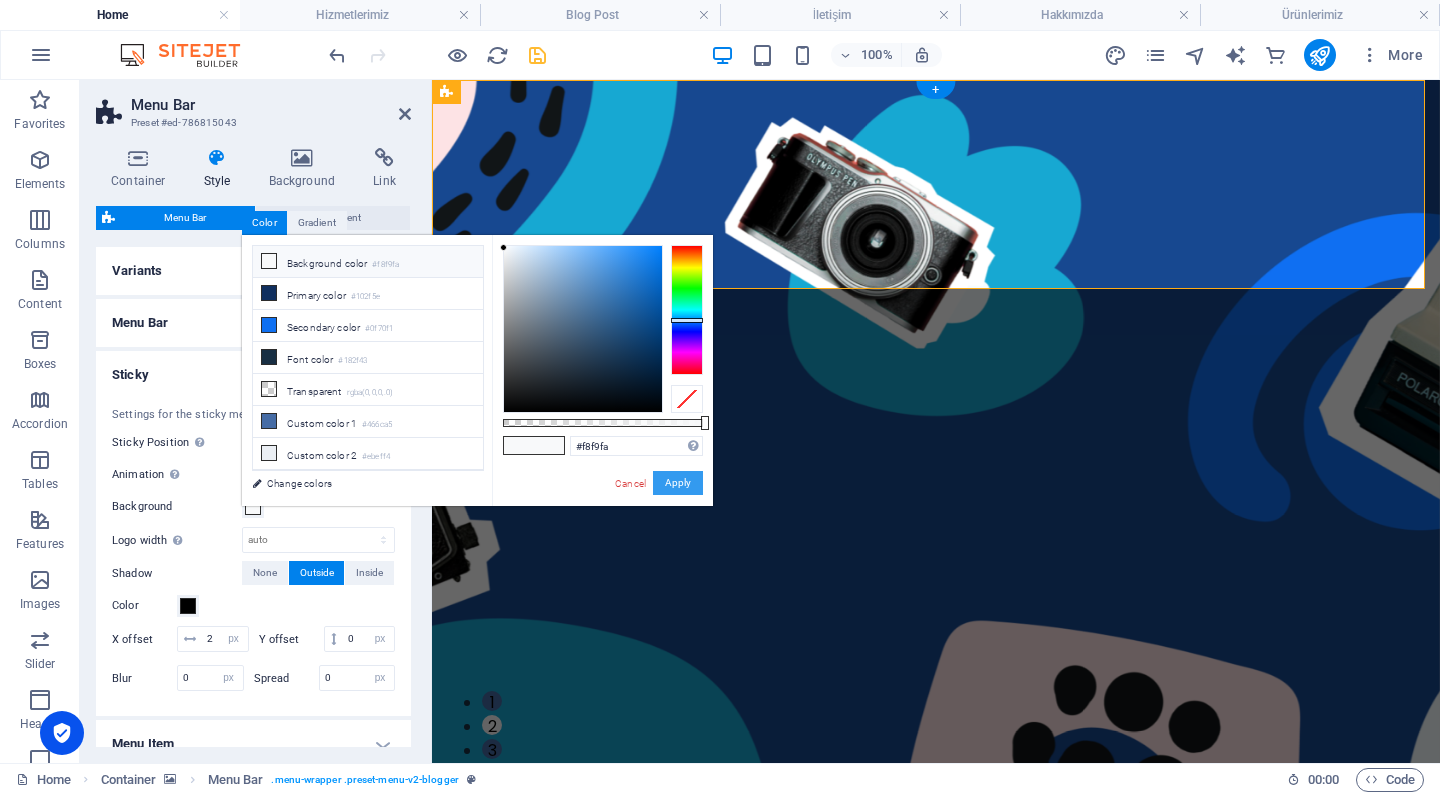 click on "Apply" at bounding box center (678, 483) 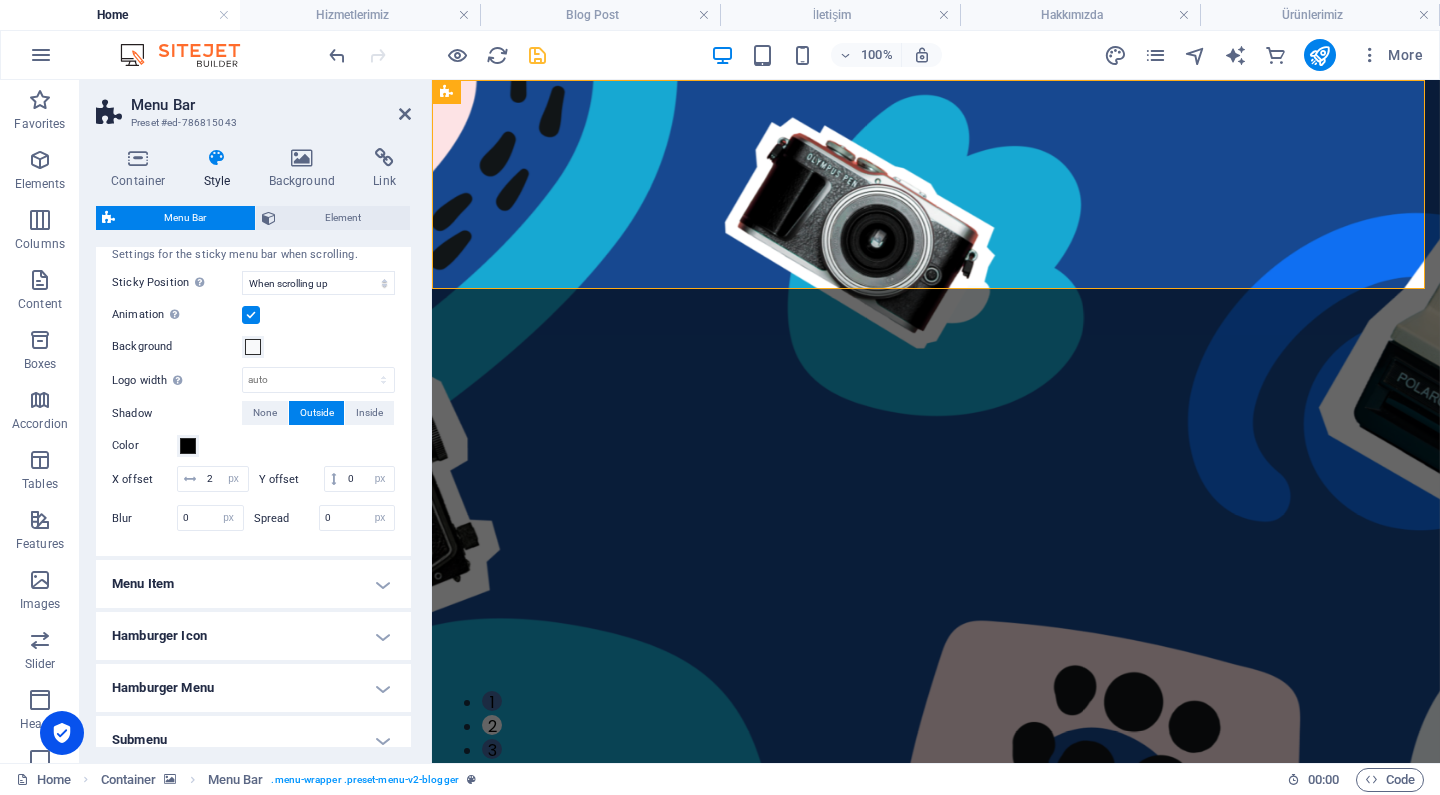 scroll, scrollTop: 163, scrollLeft: 0, axis: vertical 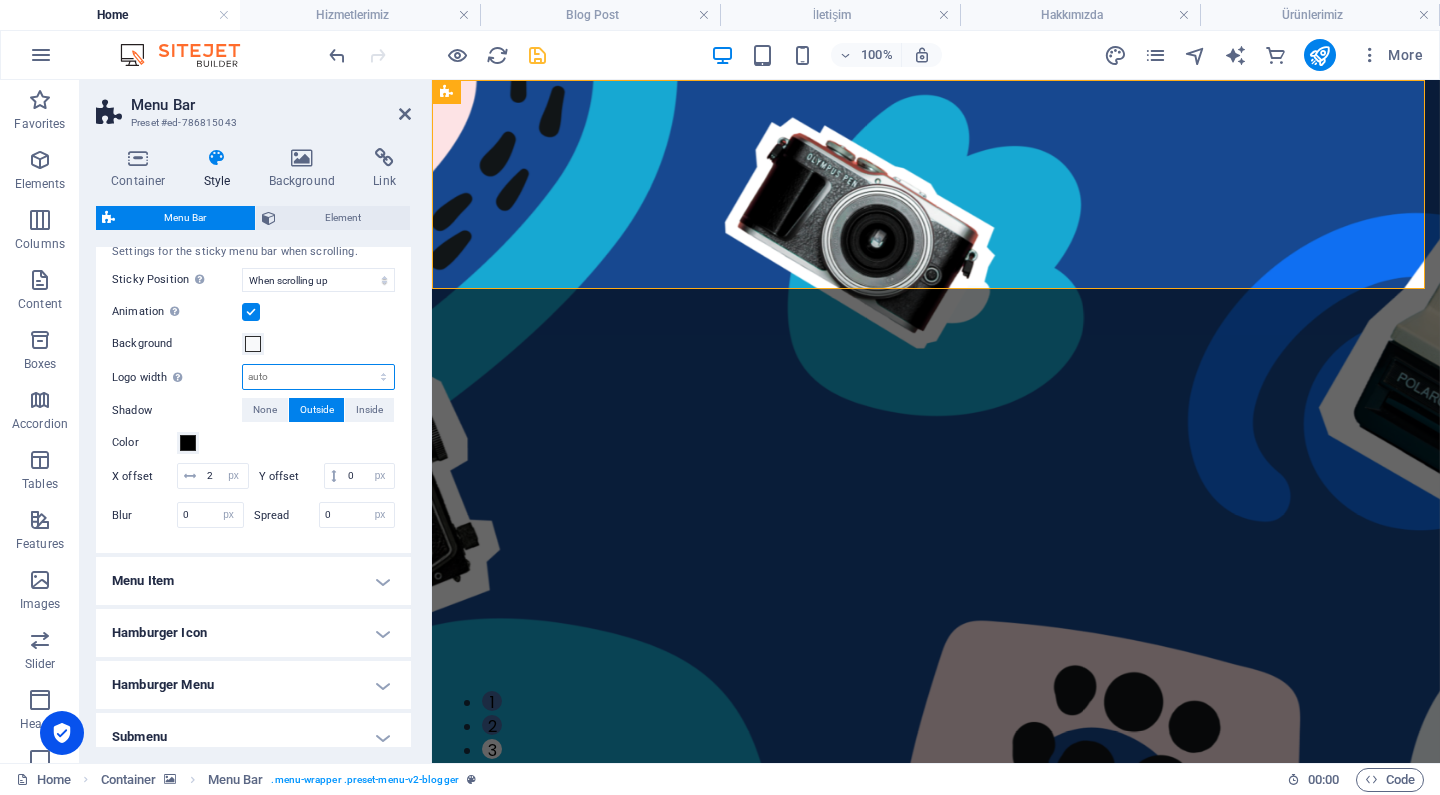 select on "%" 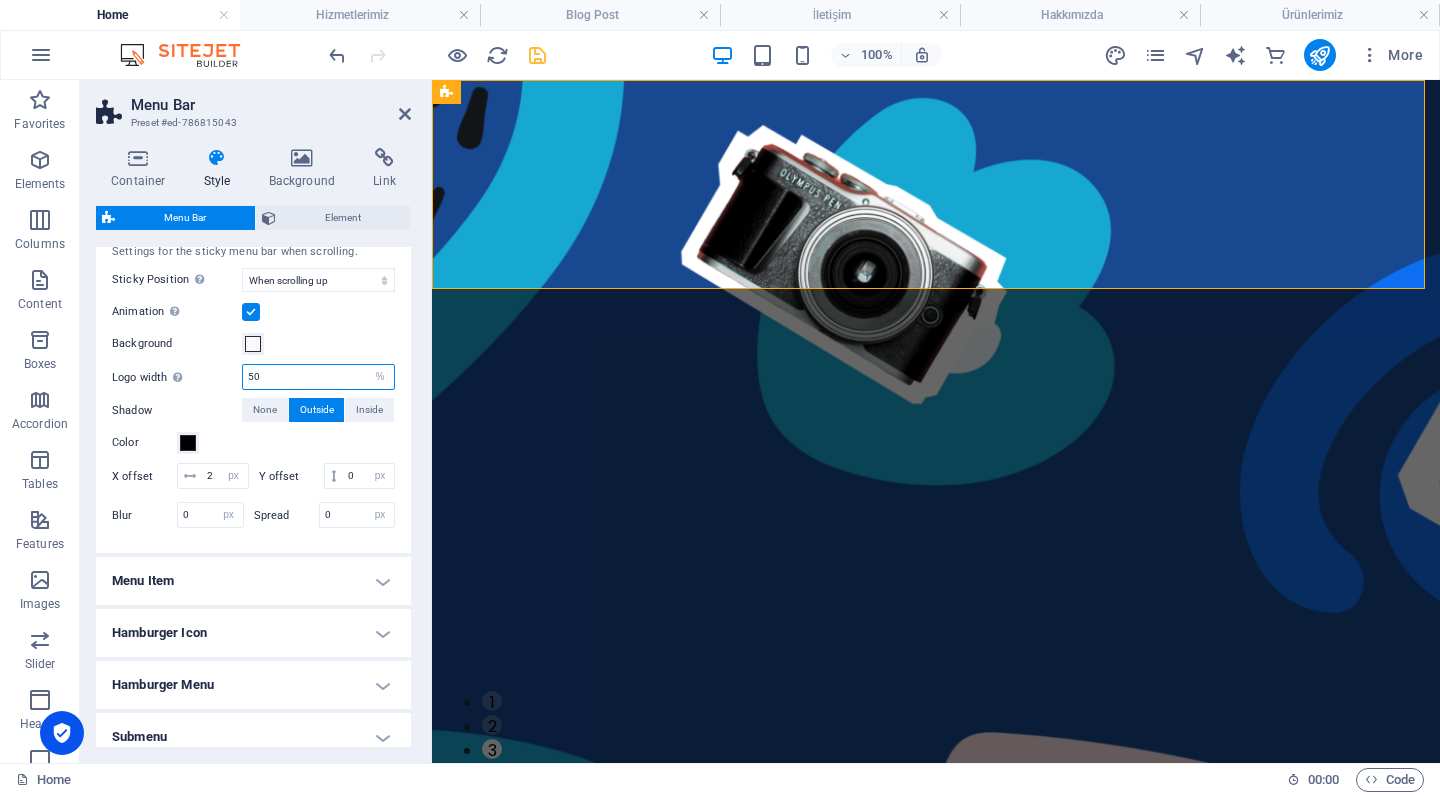 type on "50" 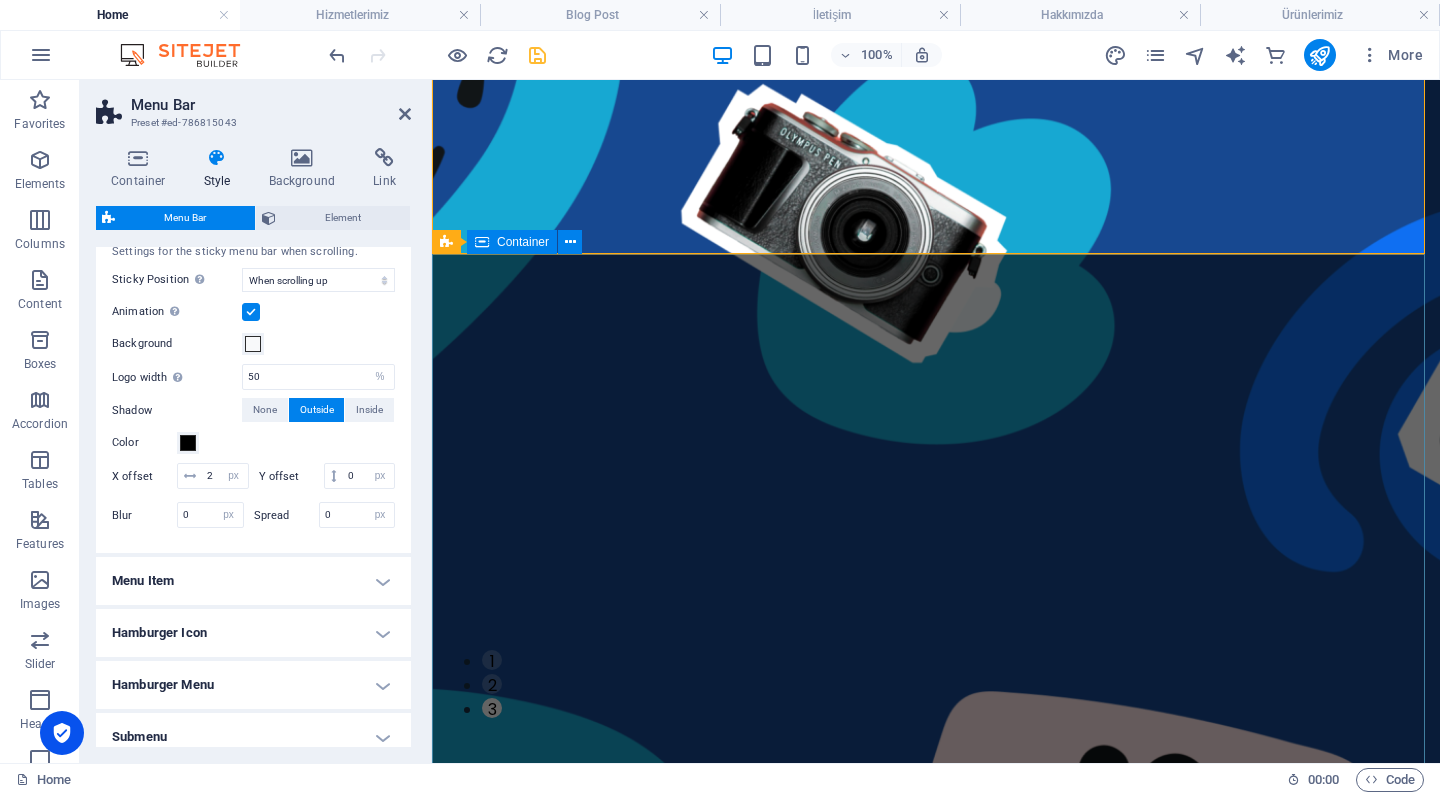 scroll, scrollTop: 42, scrollLeft: 0, axis: vertical 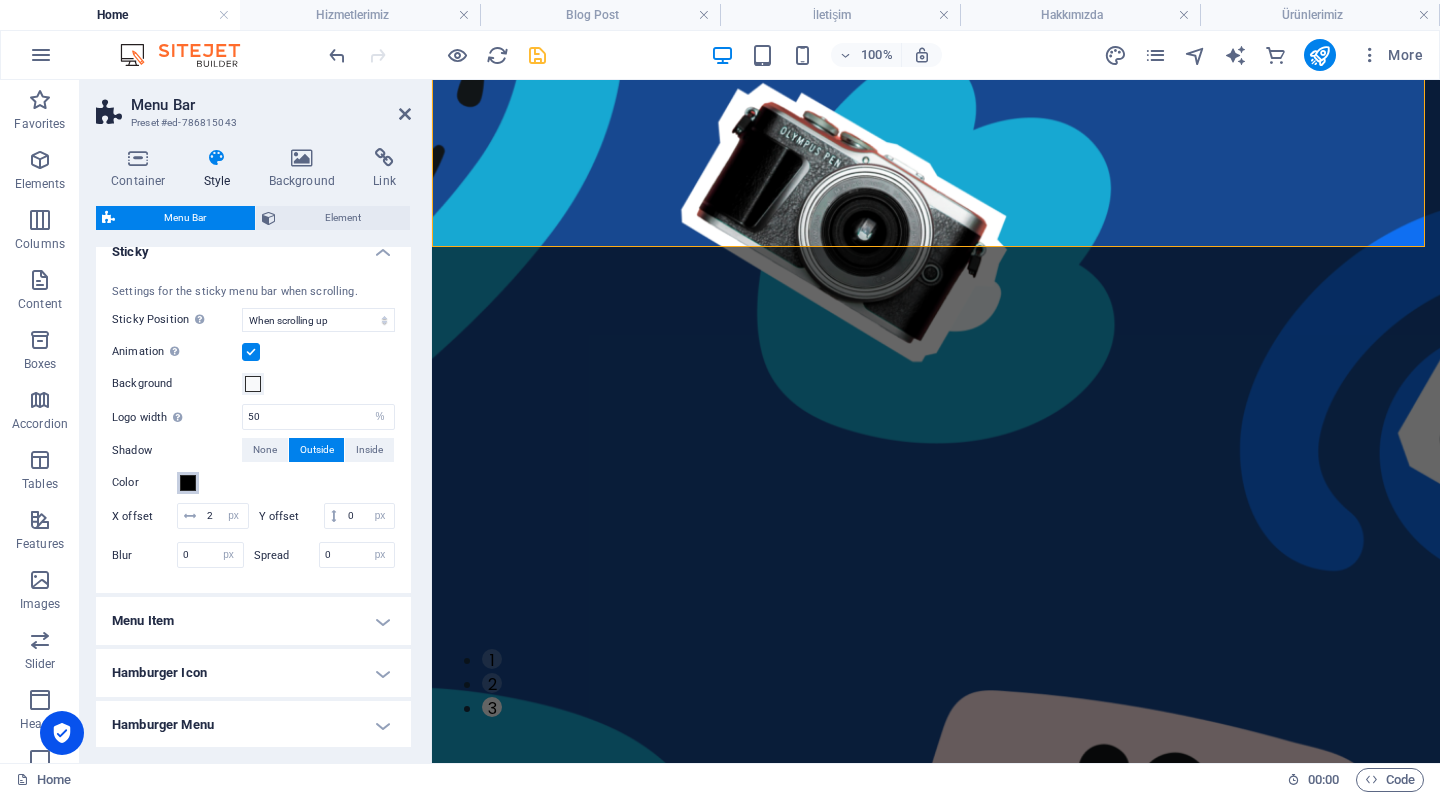 click at bounding box center [188, 483] 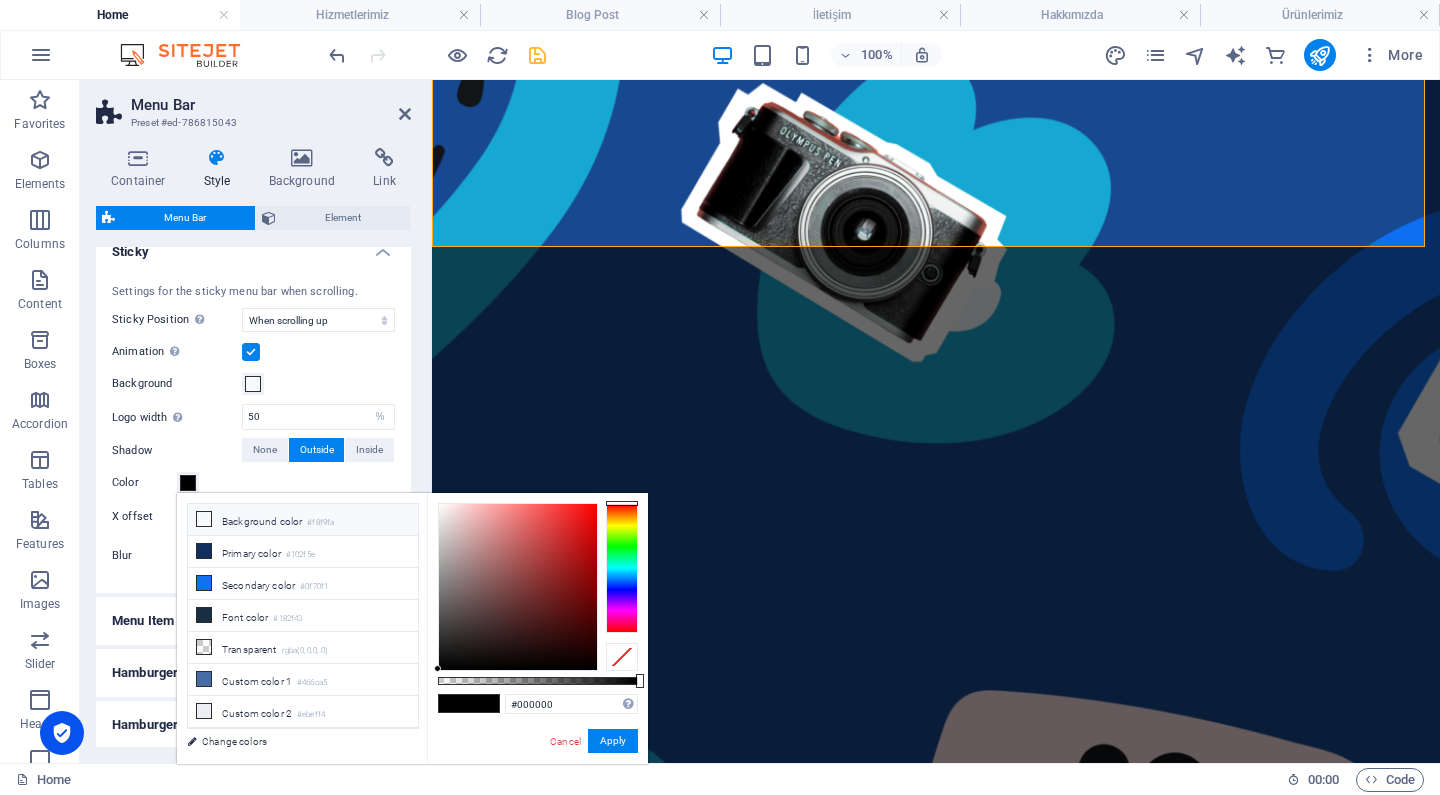 click on "Background color
#f8f9fa" at bounding box center (303, 520) 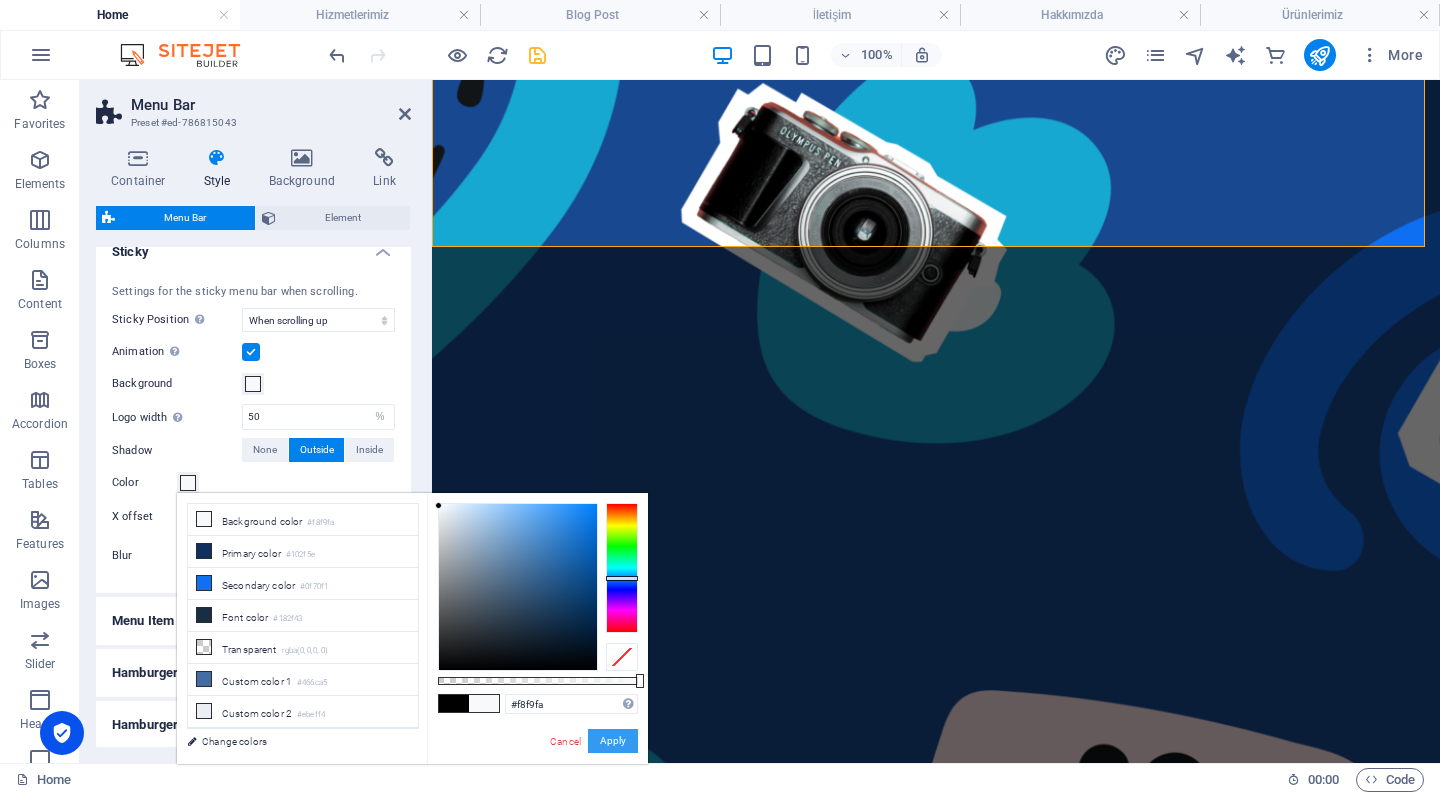 click on "Apply" at bounding box center (613, 741) 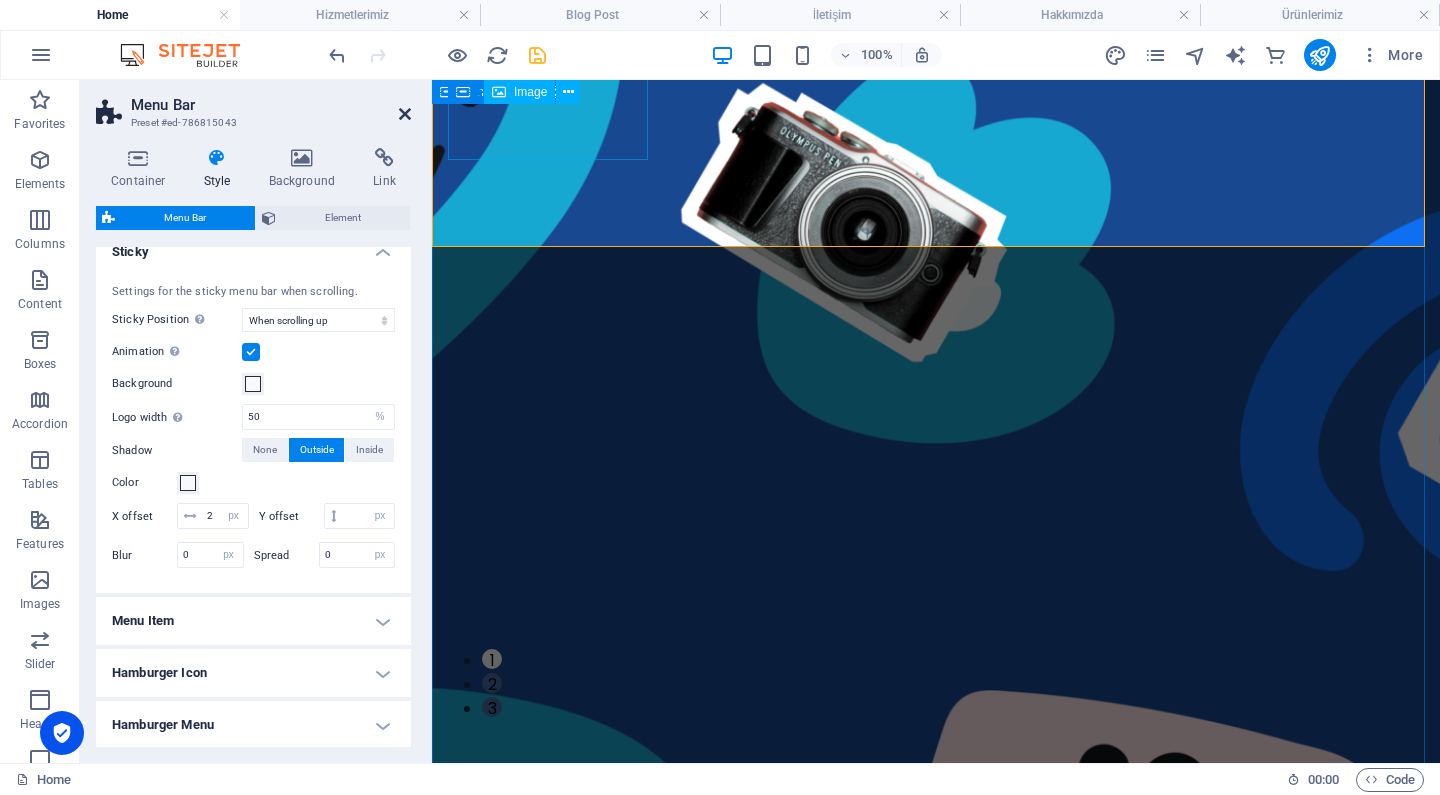click at bounding box center (405, 114) 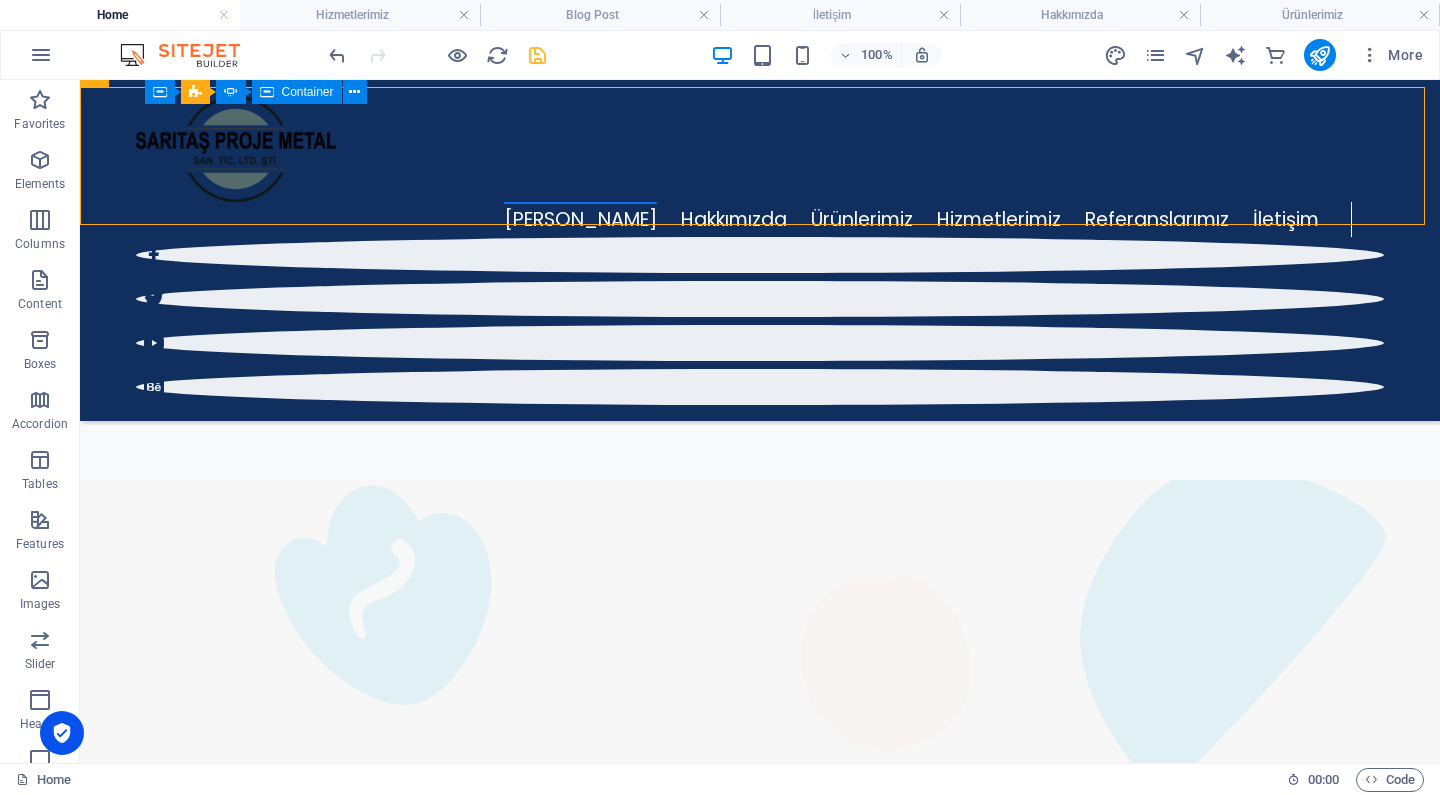 scroll, scrollTop: 1208, scrollLeft: 0, axis: vertical 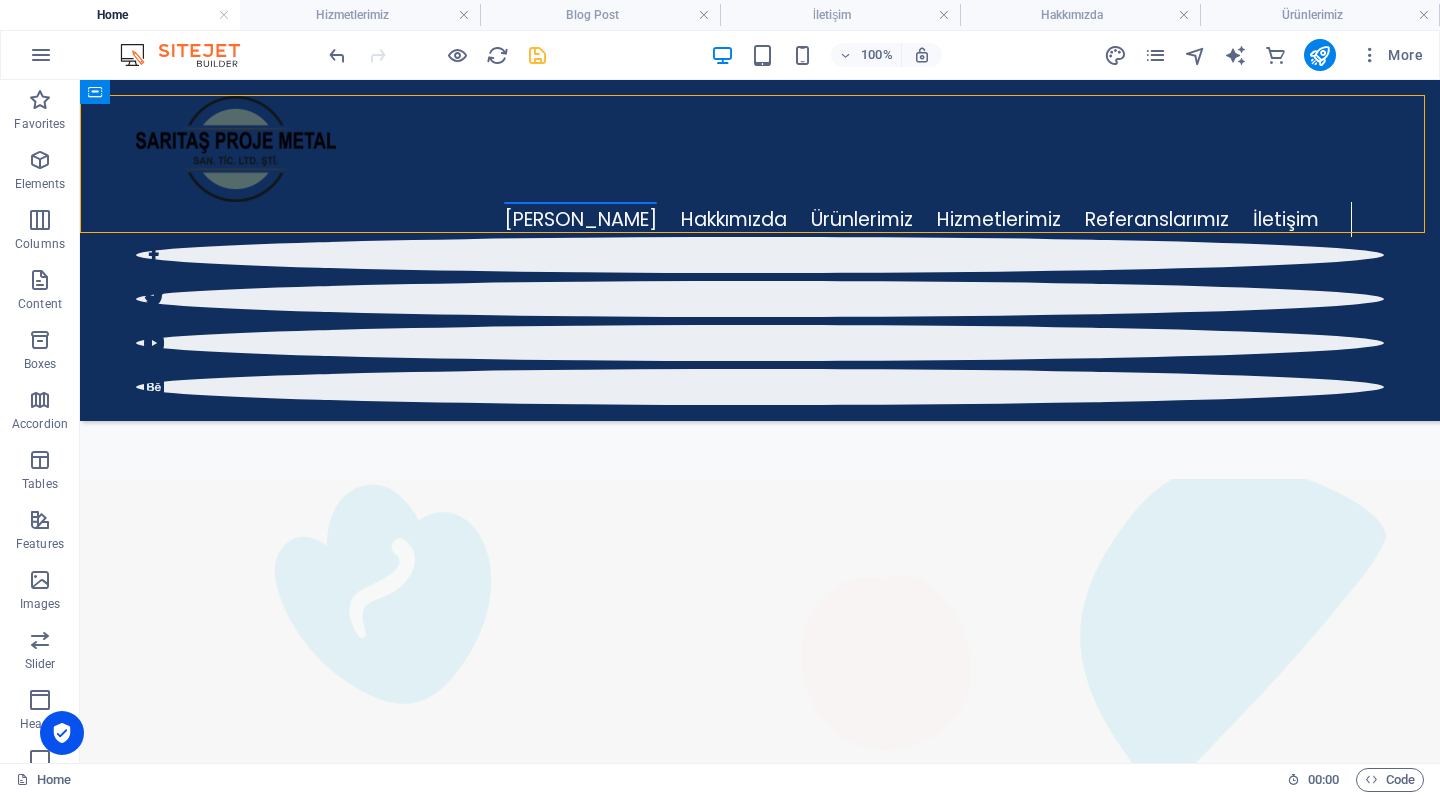 click on "Ana Sayfa Hakkımızda Ürünlerimiz Hizmetlerimiz Referanslarımız İletişim" at bounding box center [760, 250] 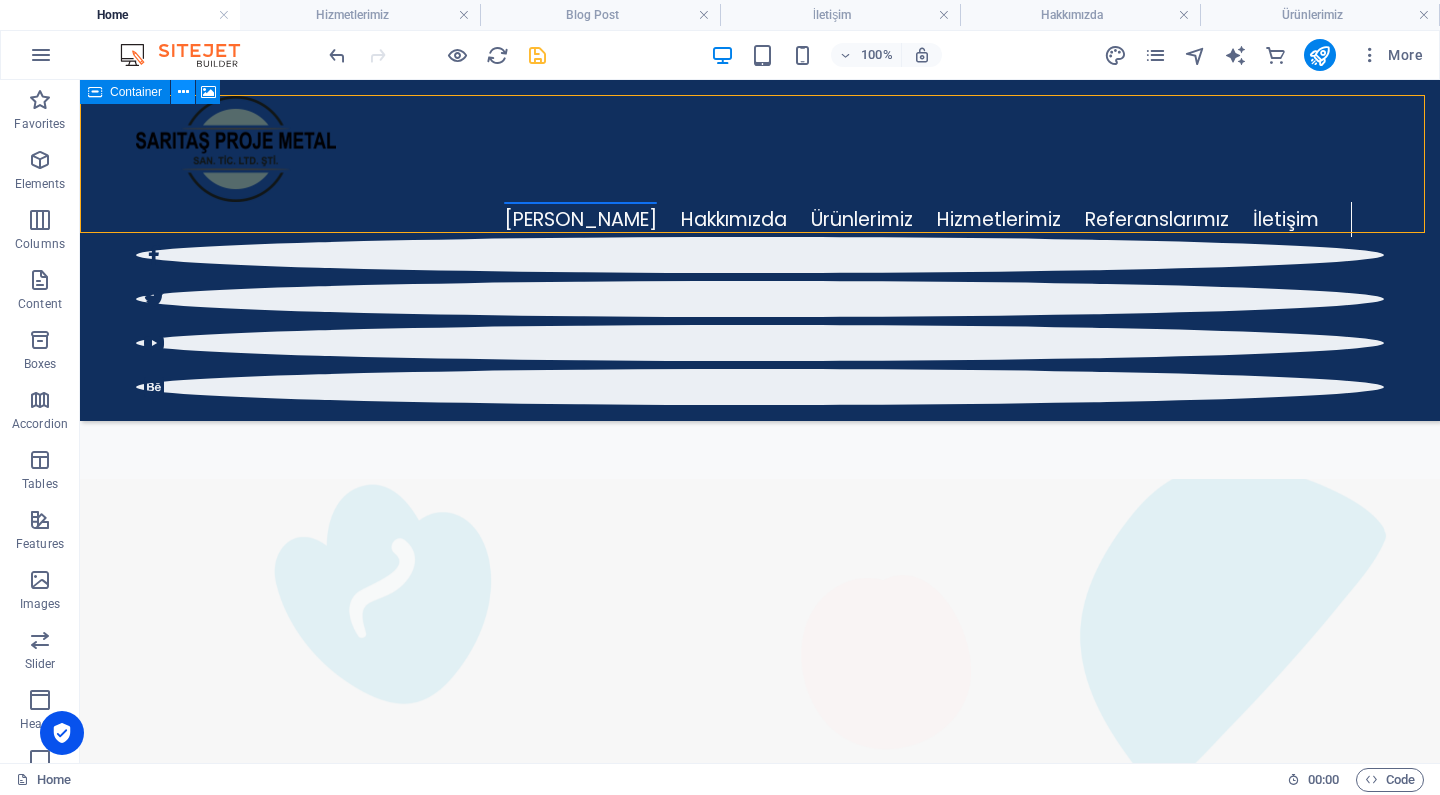 click at bounding box center (183, 92) 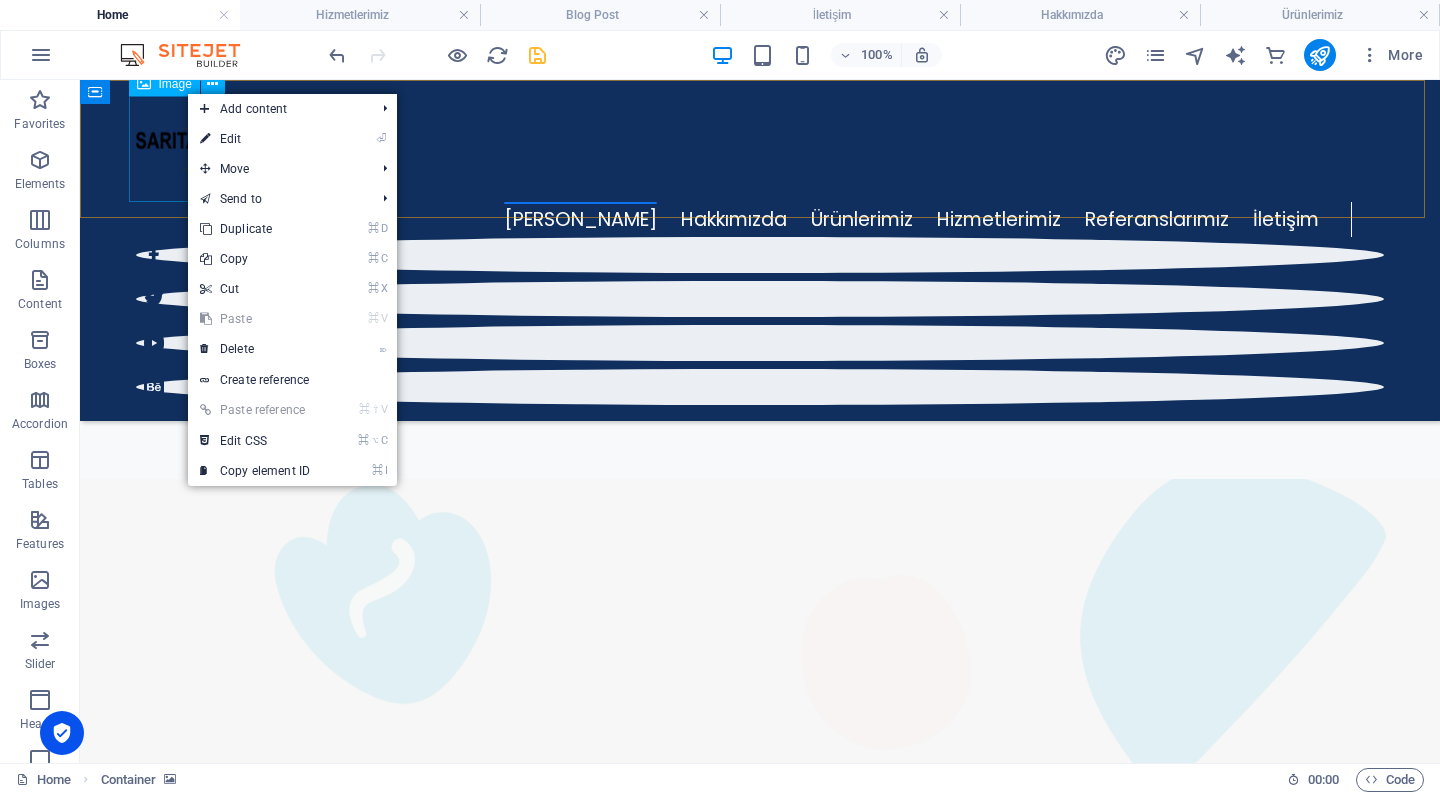 click at bounding box center [760, 149] 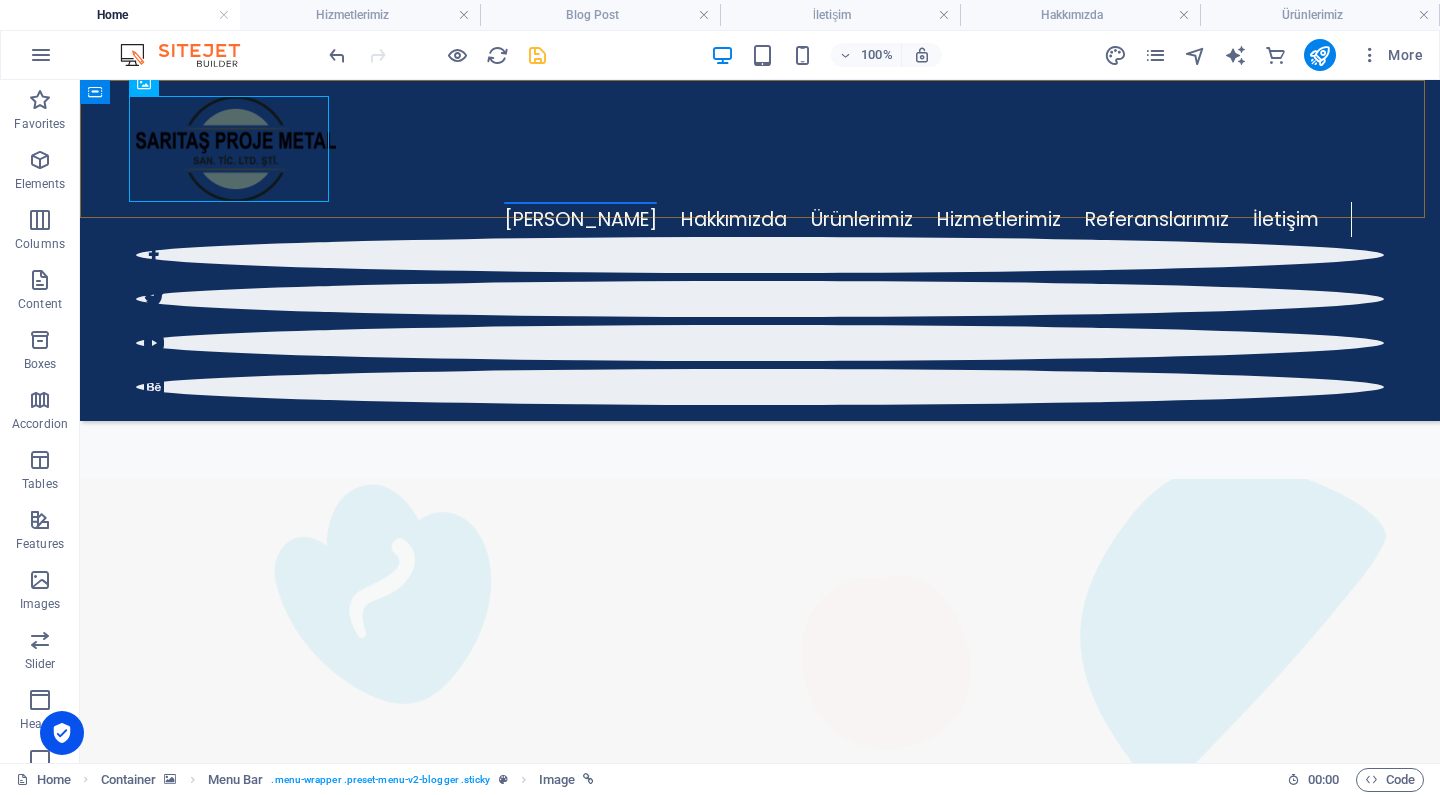 click on "Ana Sayfa Hakkımızda Ürünlerimiz Hizmetlerimiz Referanslarımız İletişim" at bounding box center [760, 250] 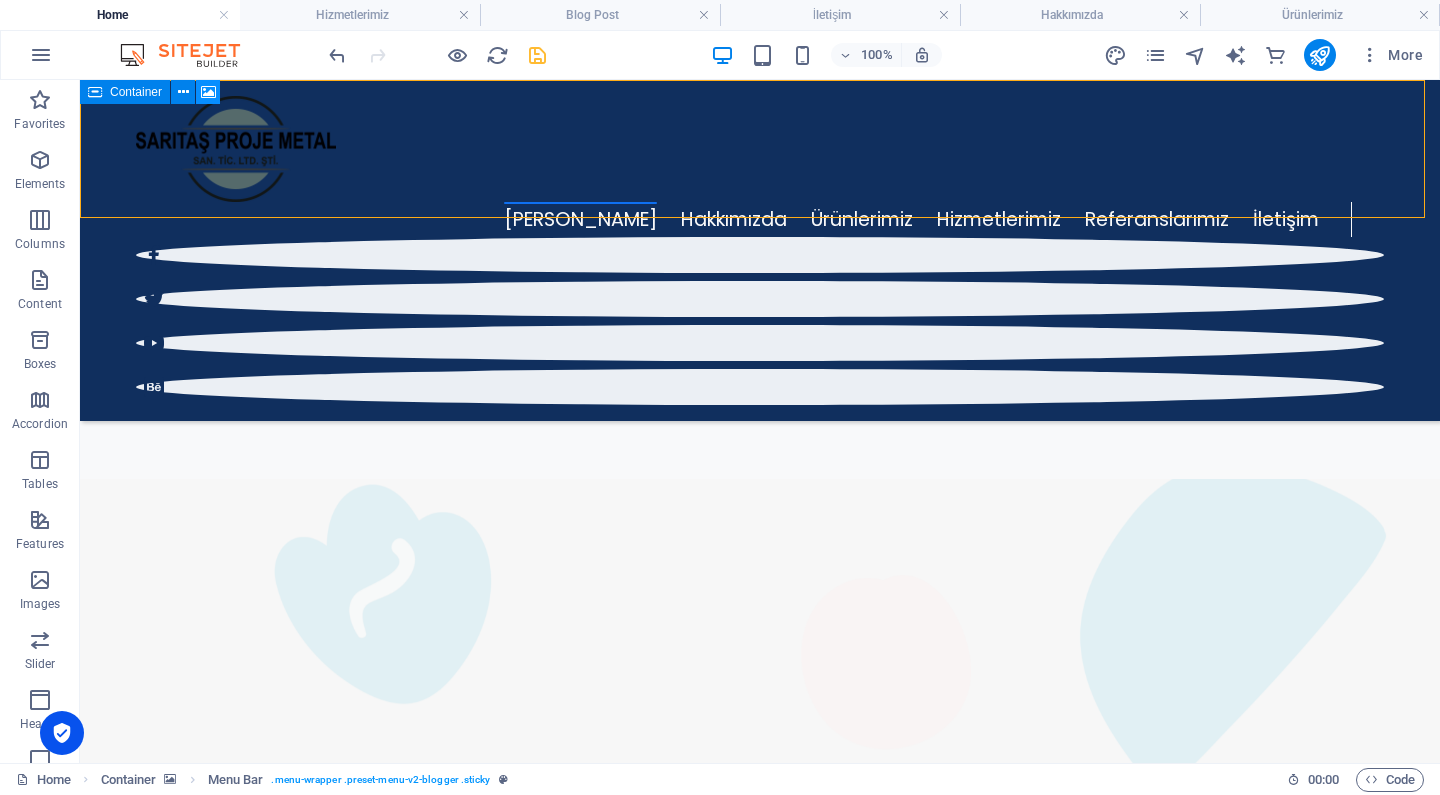 click at bounding box center [208, 92] 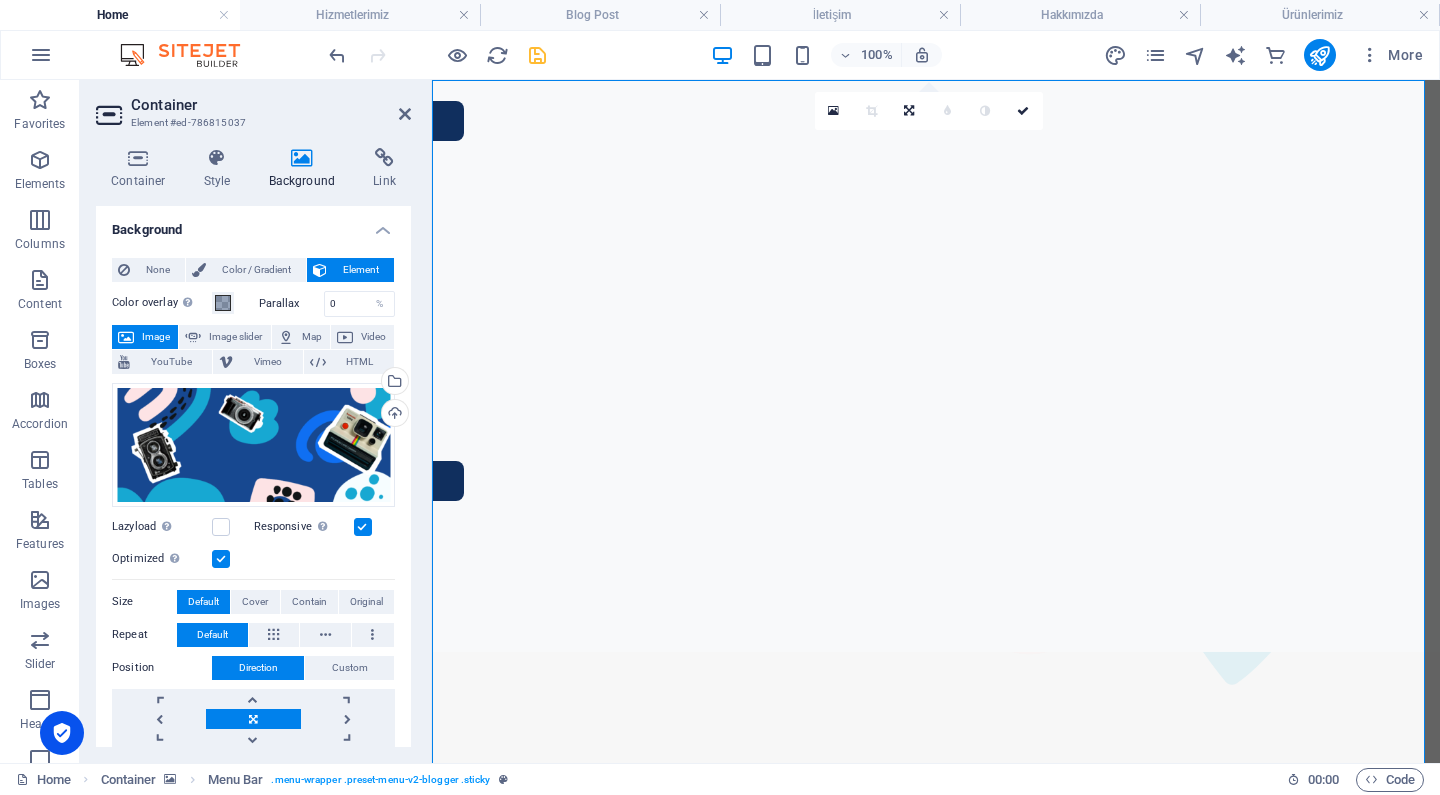 scroll, scrollTop: 0, scrollLeft: 0, axis: both 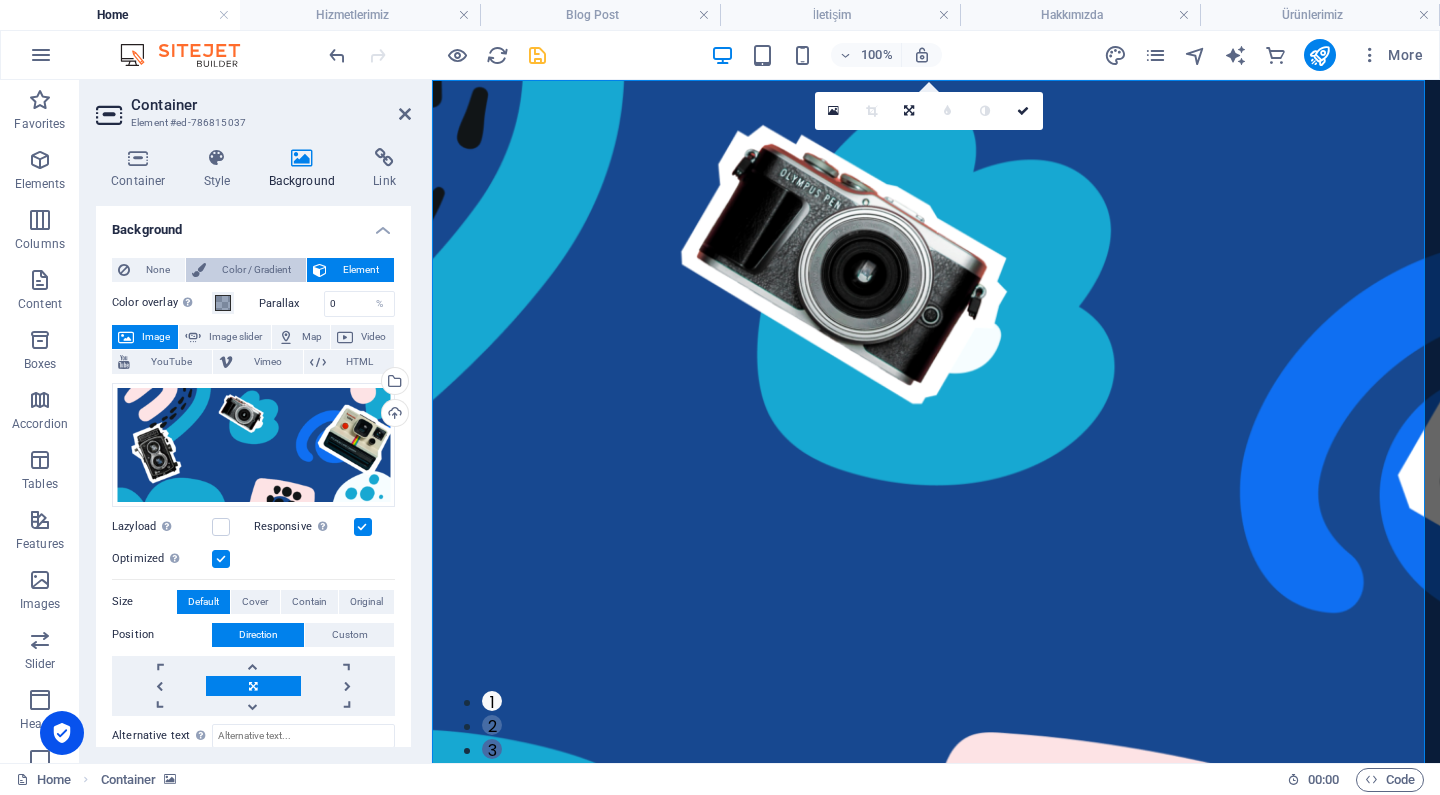 click on "Color / Gradient" at bounding box center (256, 270) 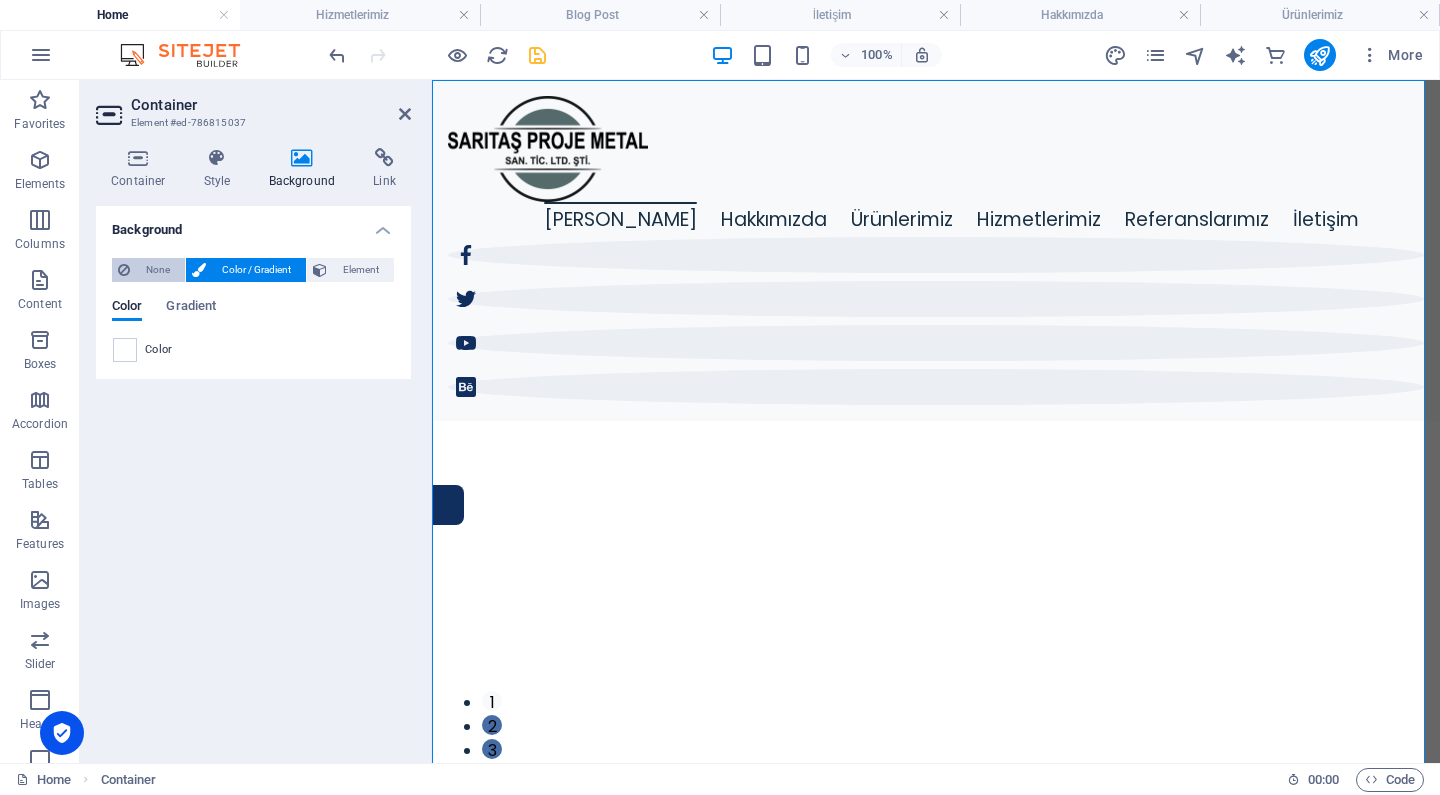 click on "None" at bounding box center [157, 270] 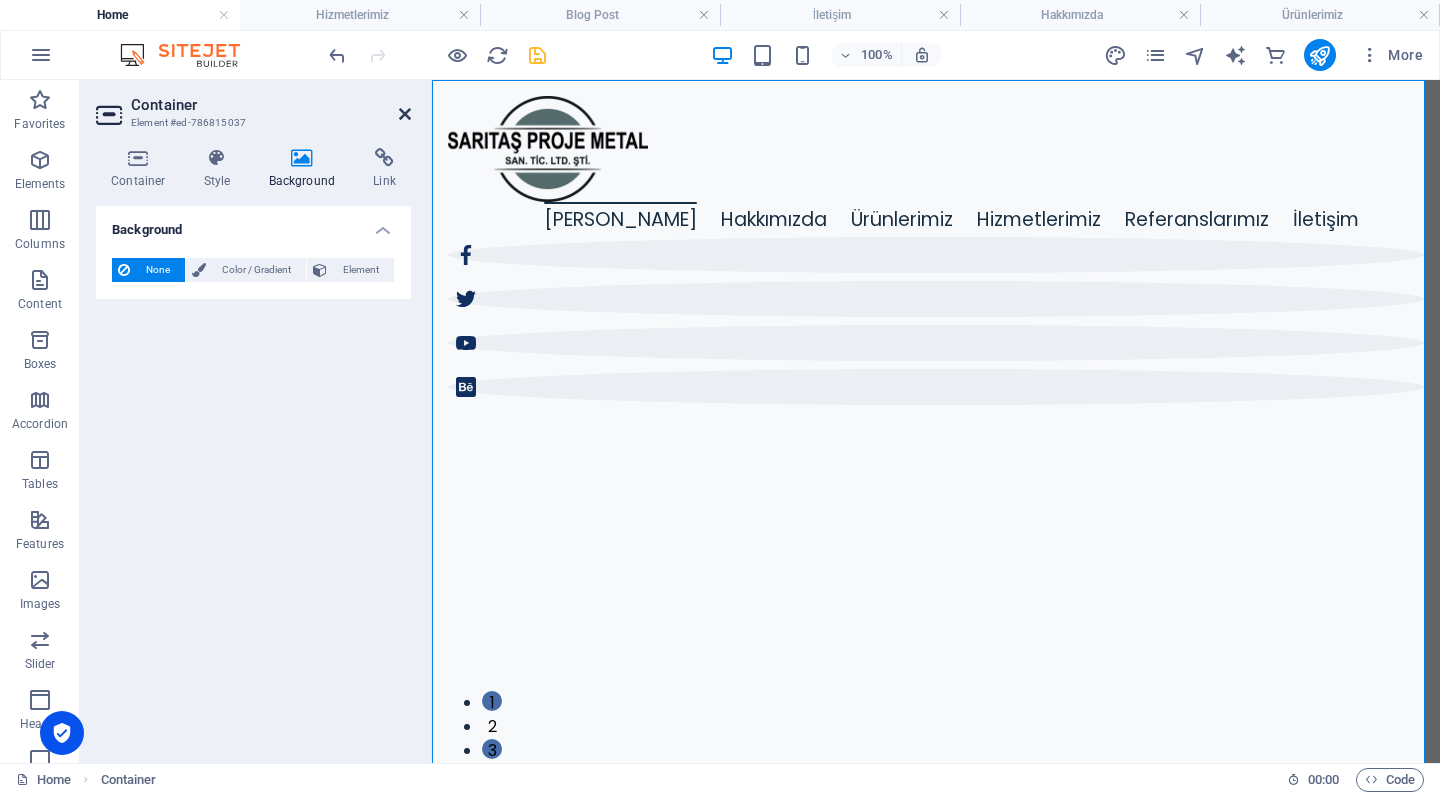 click at bounding box center [405, 114] 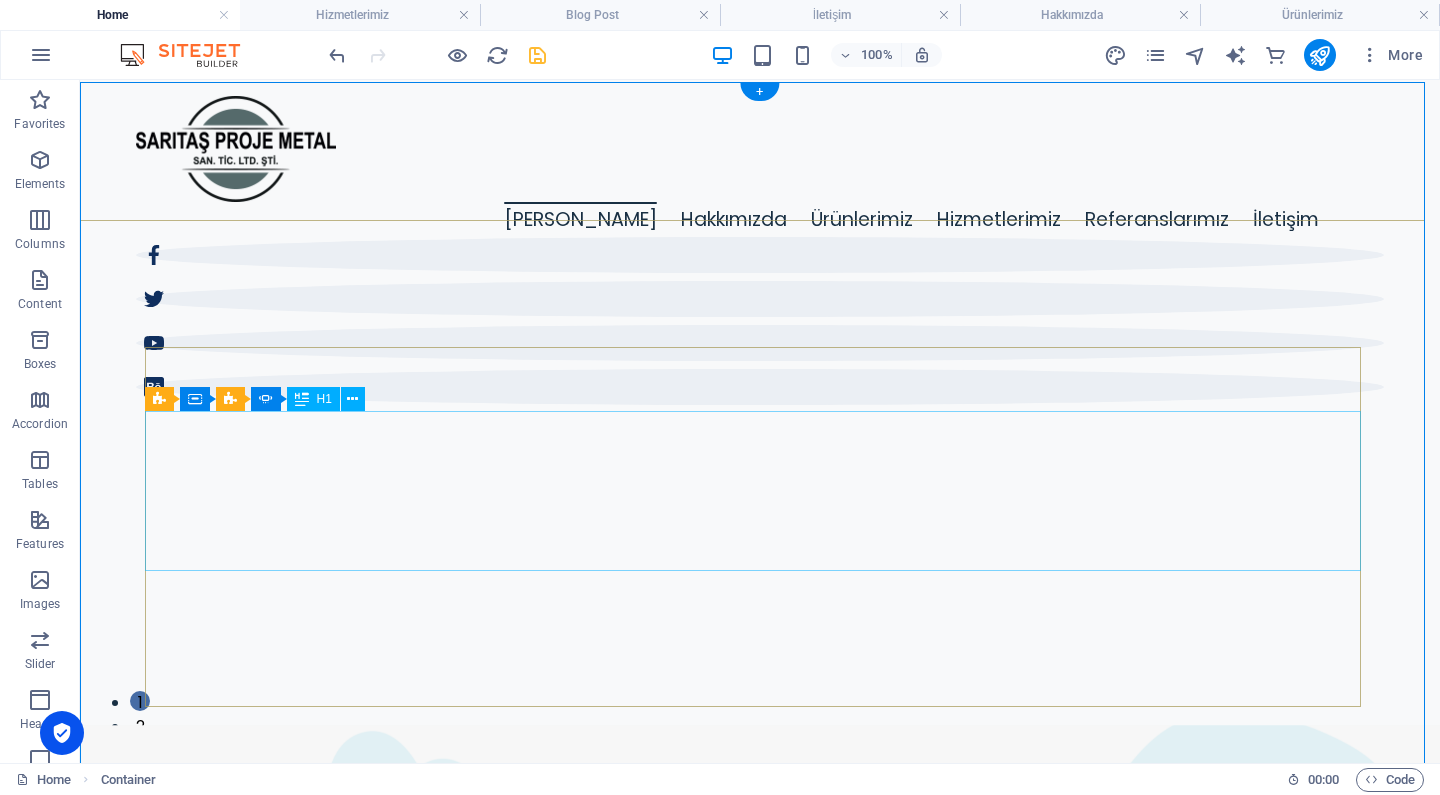 scroll, scrollTop: 0, scrollLeft: 0, axis: both 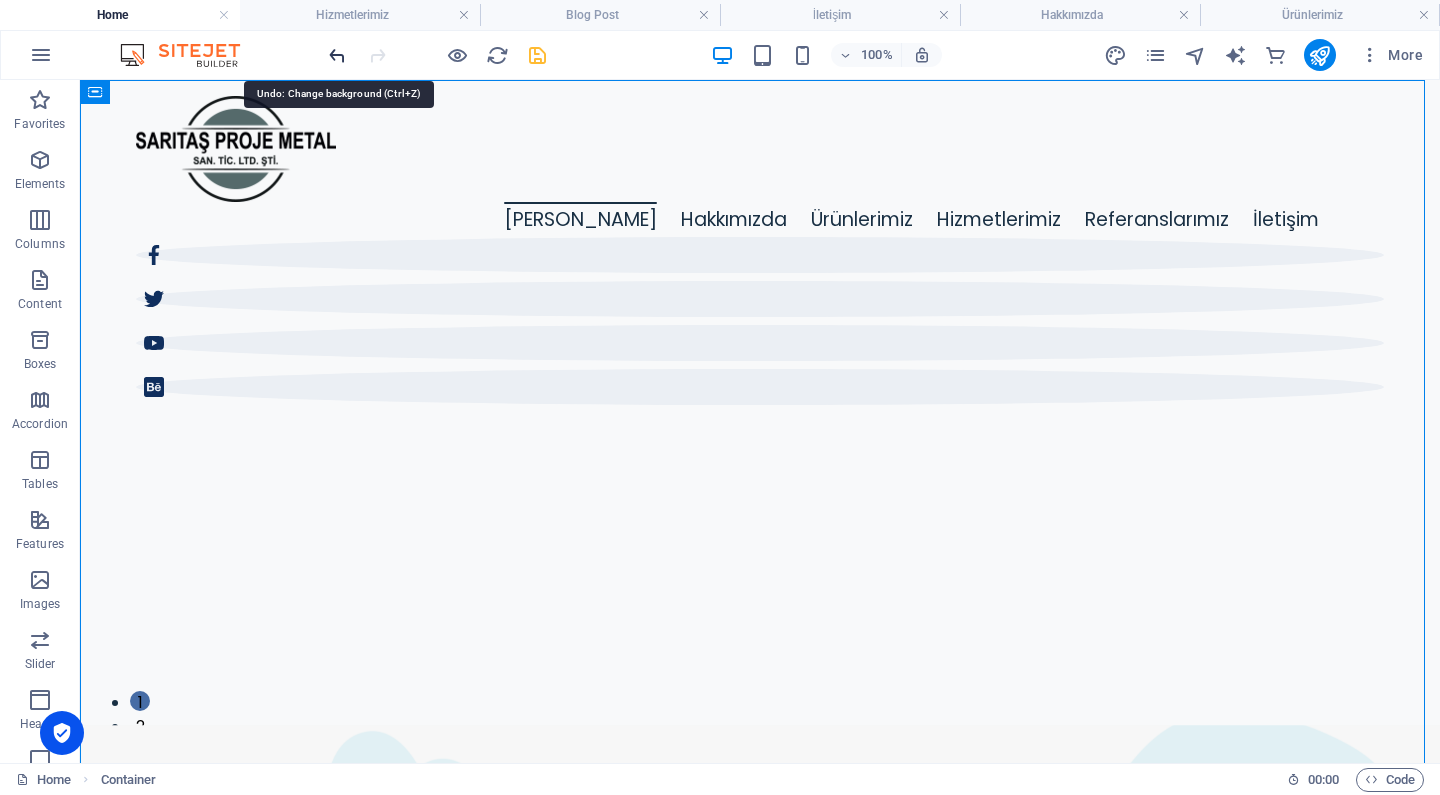 click at bounding box center [337, 55] 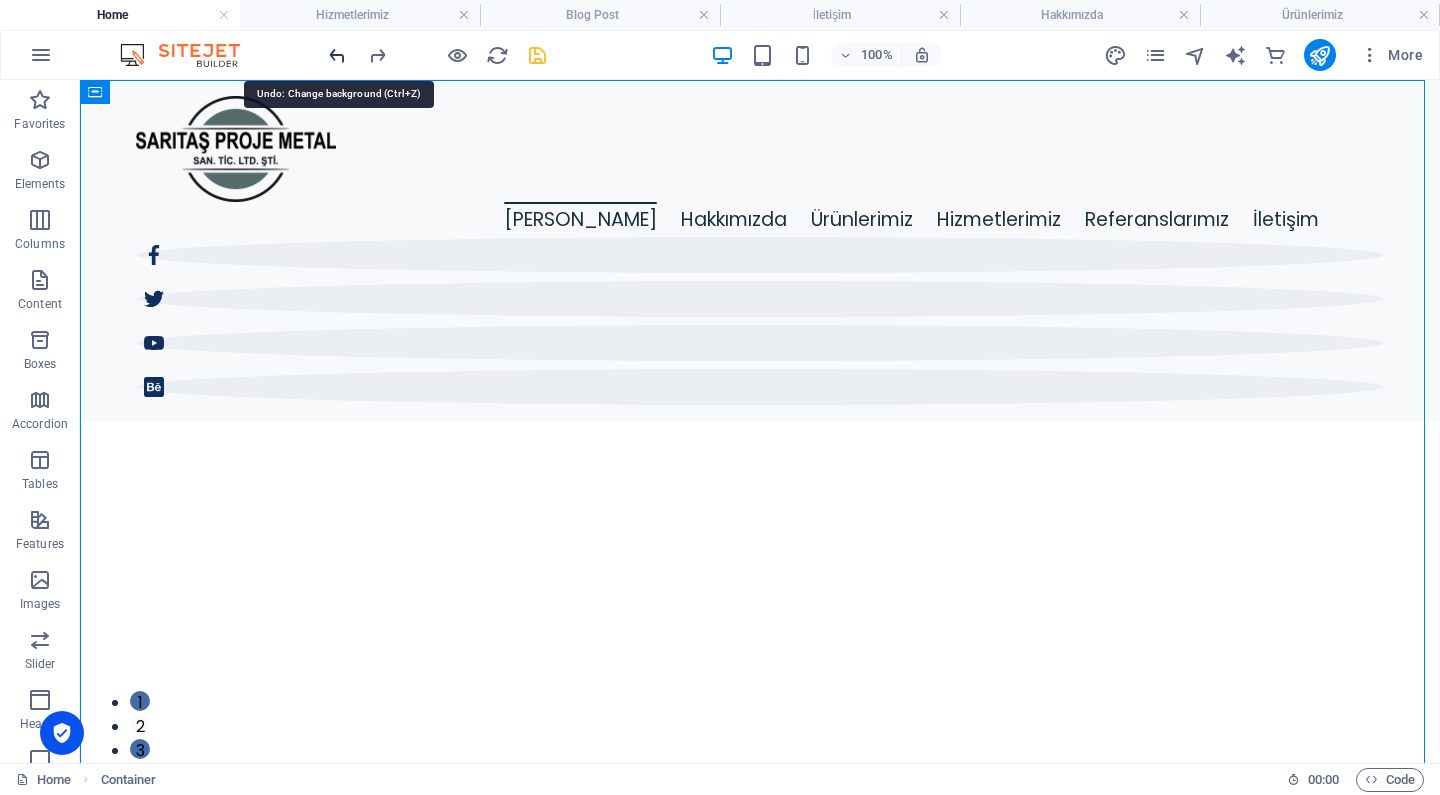 click at bounding box center [337, 55] 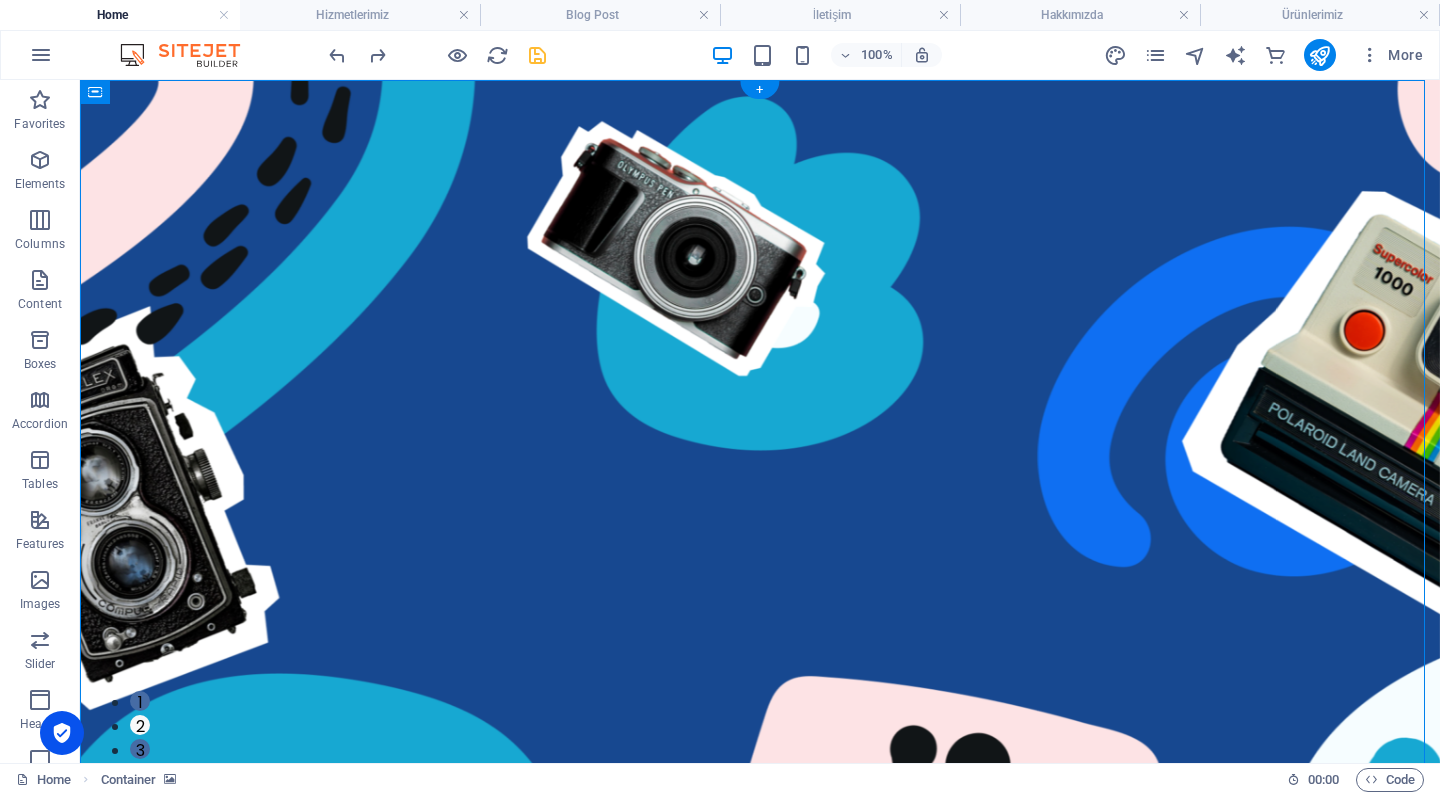 click on "Ana Sayfa Hakkımızda Ürünlerimiz Hizmetlerimiz Referanslarımız İletişim" at bounding box center (760, 1003) 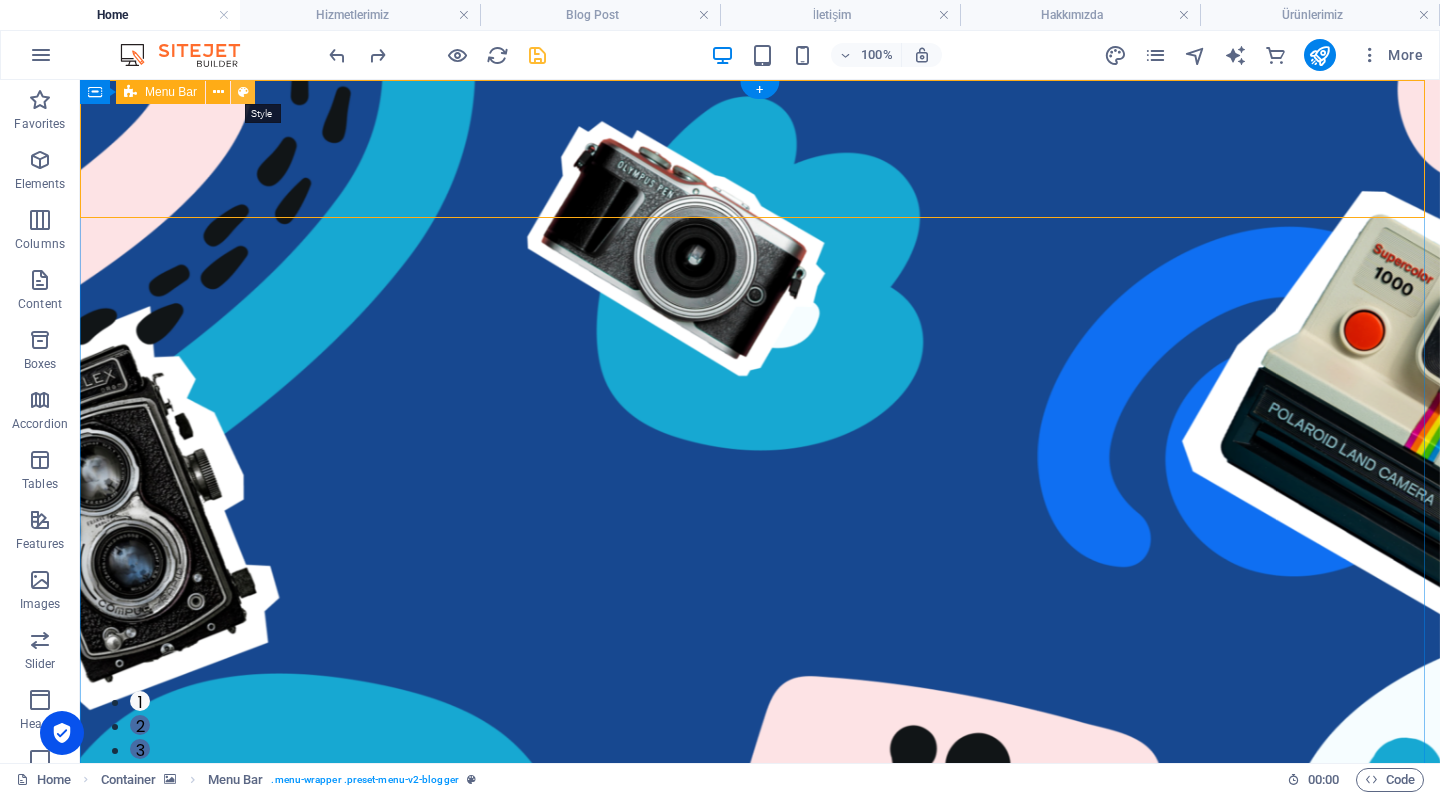 click at bounding box center [243, 92] 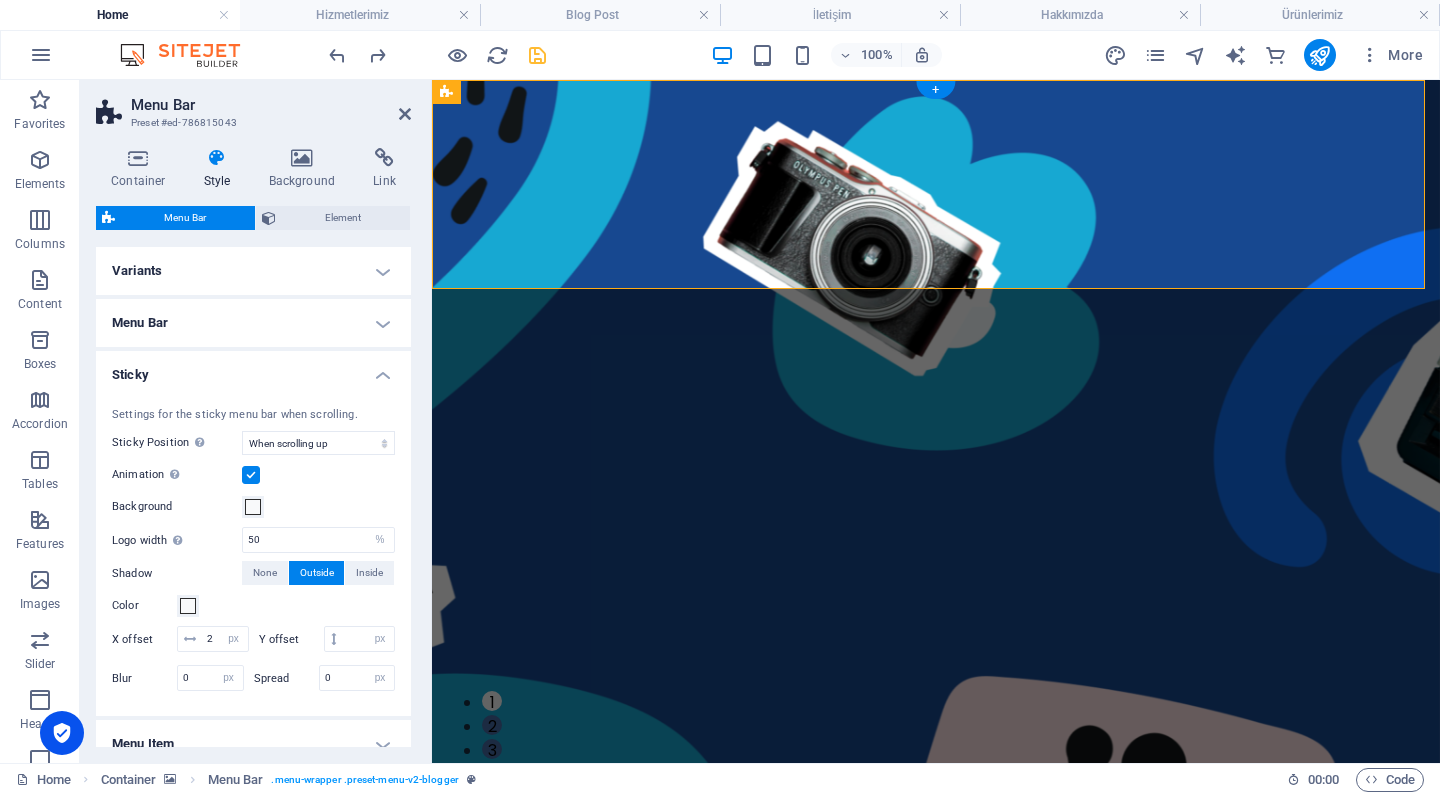 click on "Sticky" at bounding box center (253, 369) 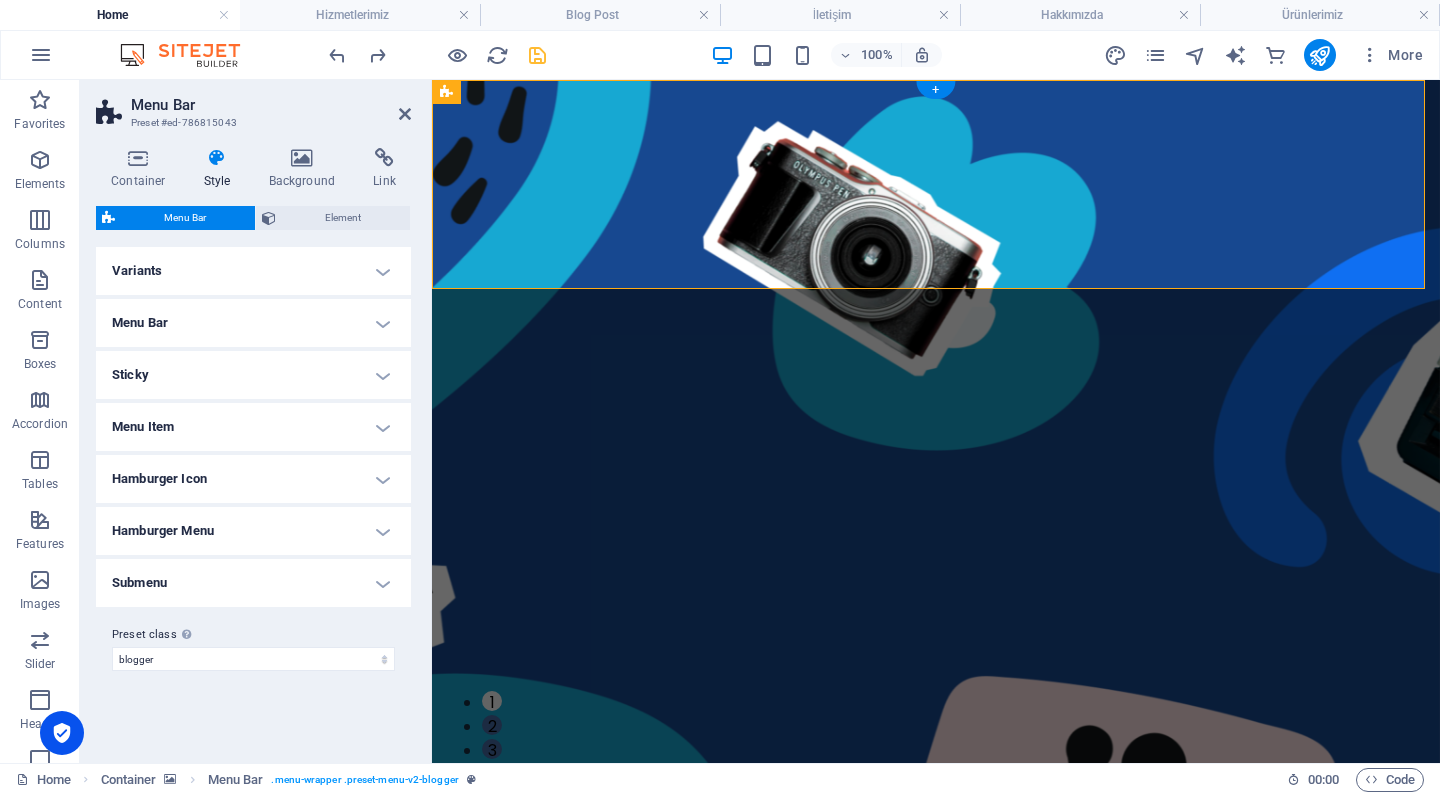 click on "Menu Bar" at bounding box center (253, 323) 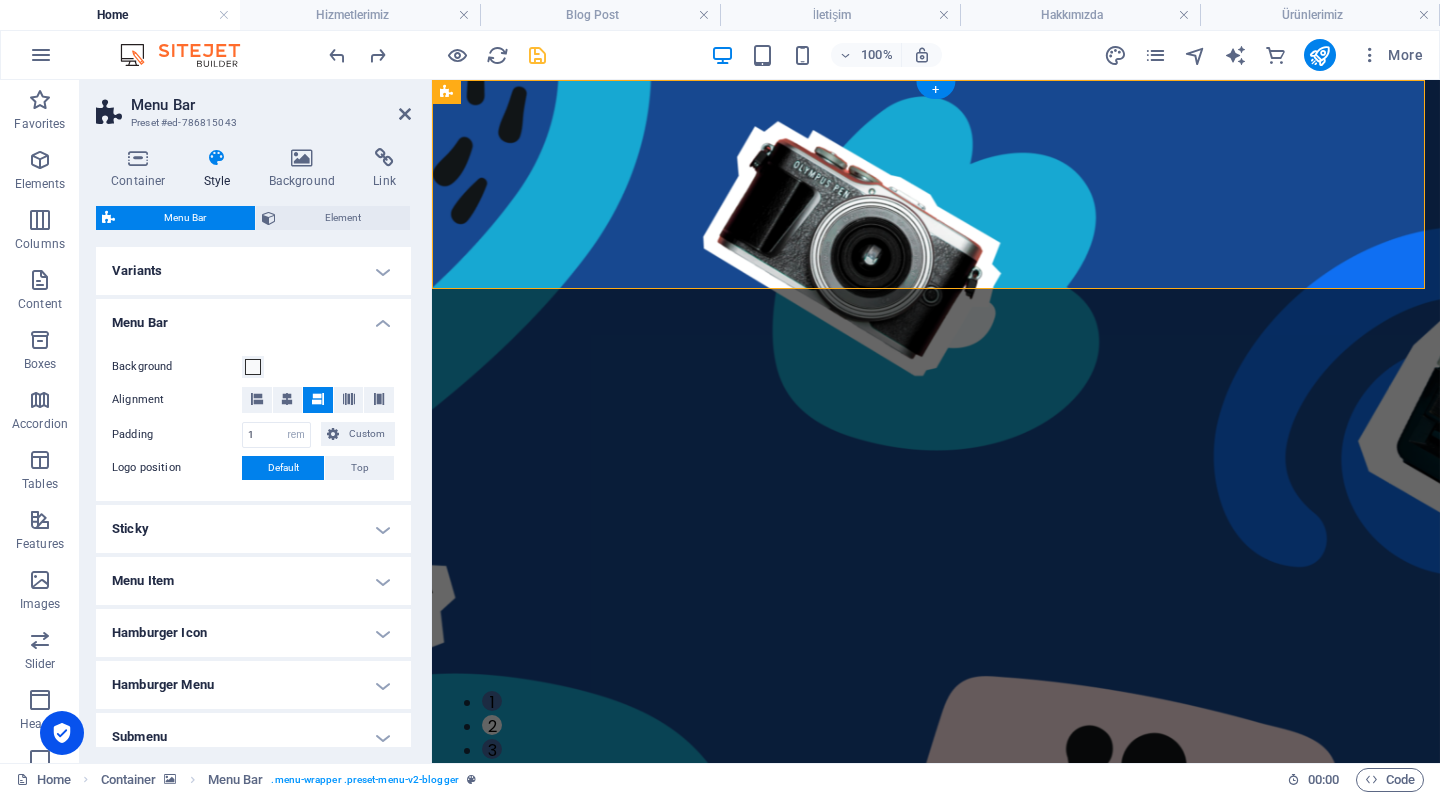 click on "Menu Bar" at bounding box center (253, 317) 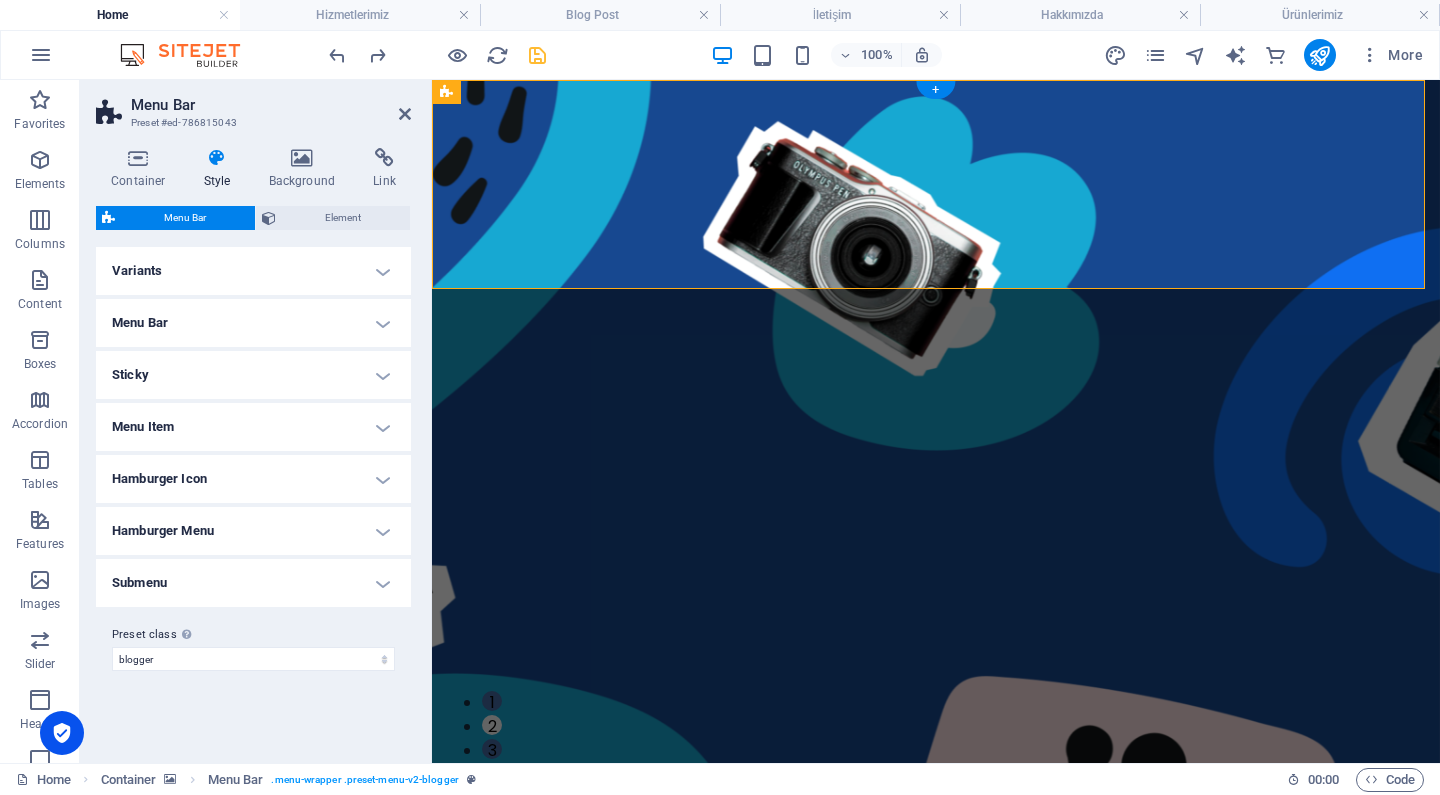 click on "Menu Bar" at bounding box center (253, 323) 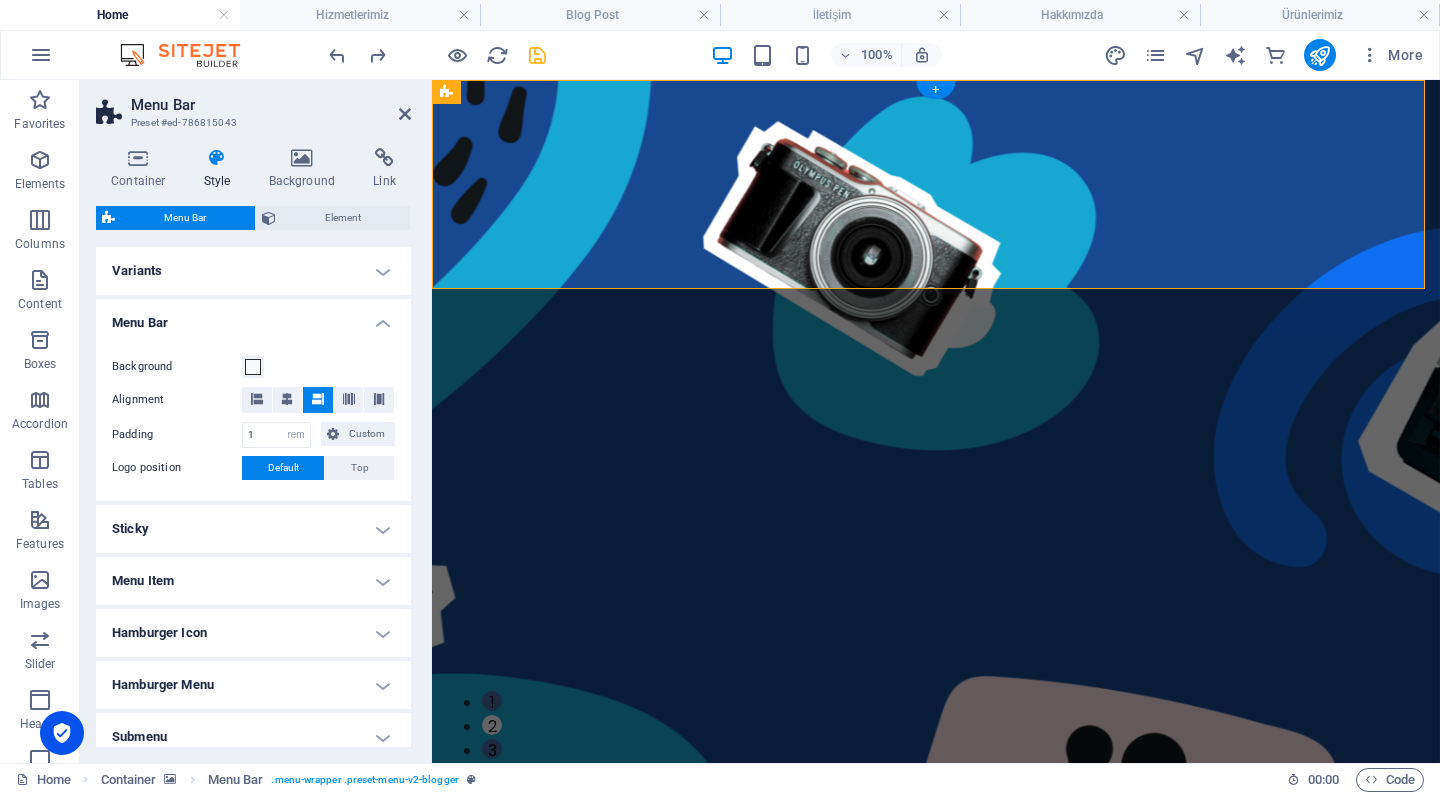 click on "Menu Bar" at bounding box center [253, 317] 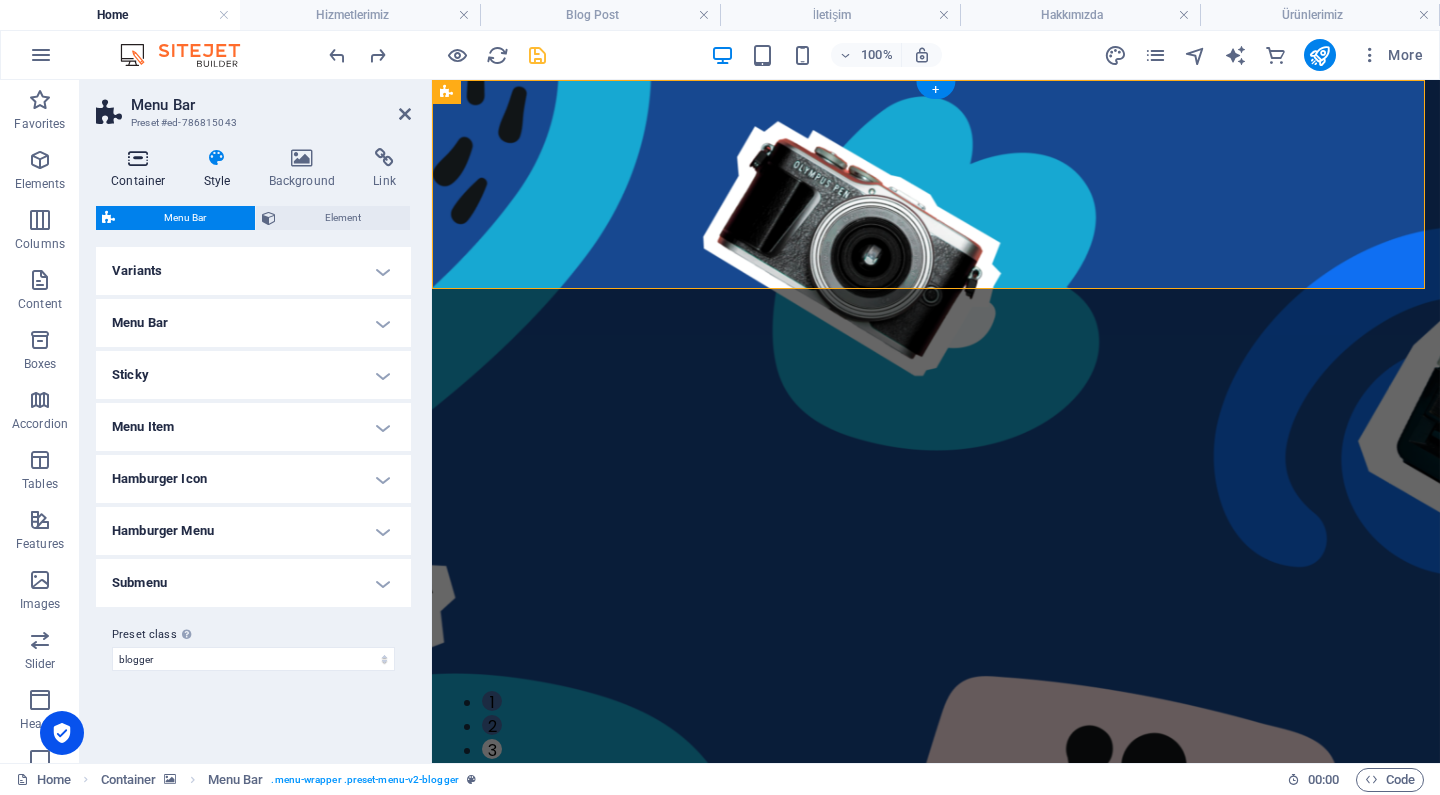 click on "Container" at bounding box center [142, 169] 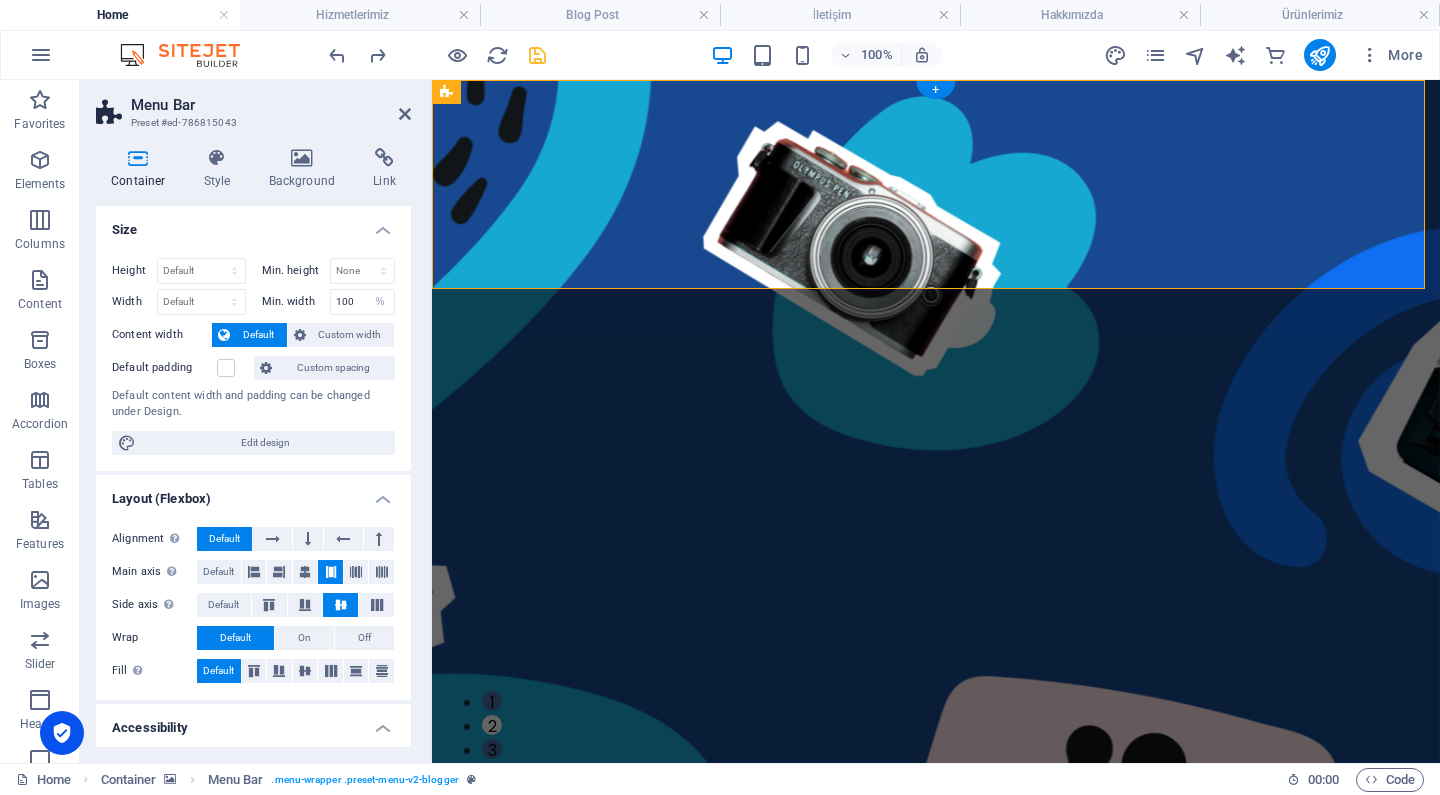 scroll, scrollTop: 0, scrollLeft: 0, axis: both 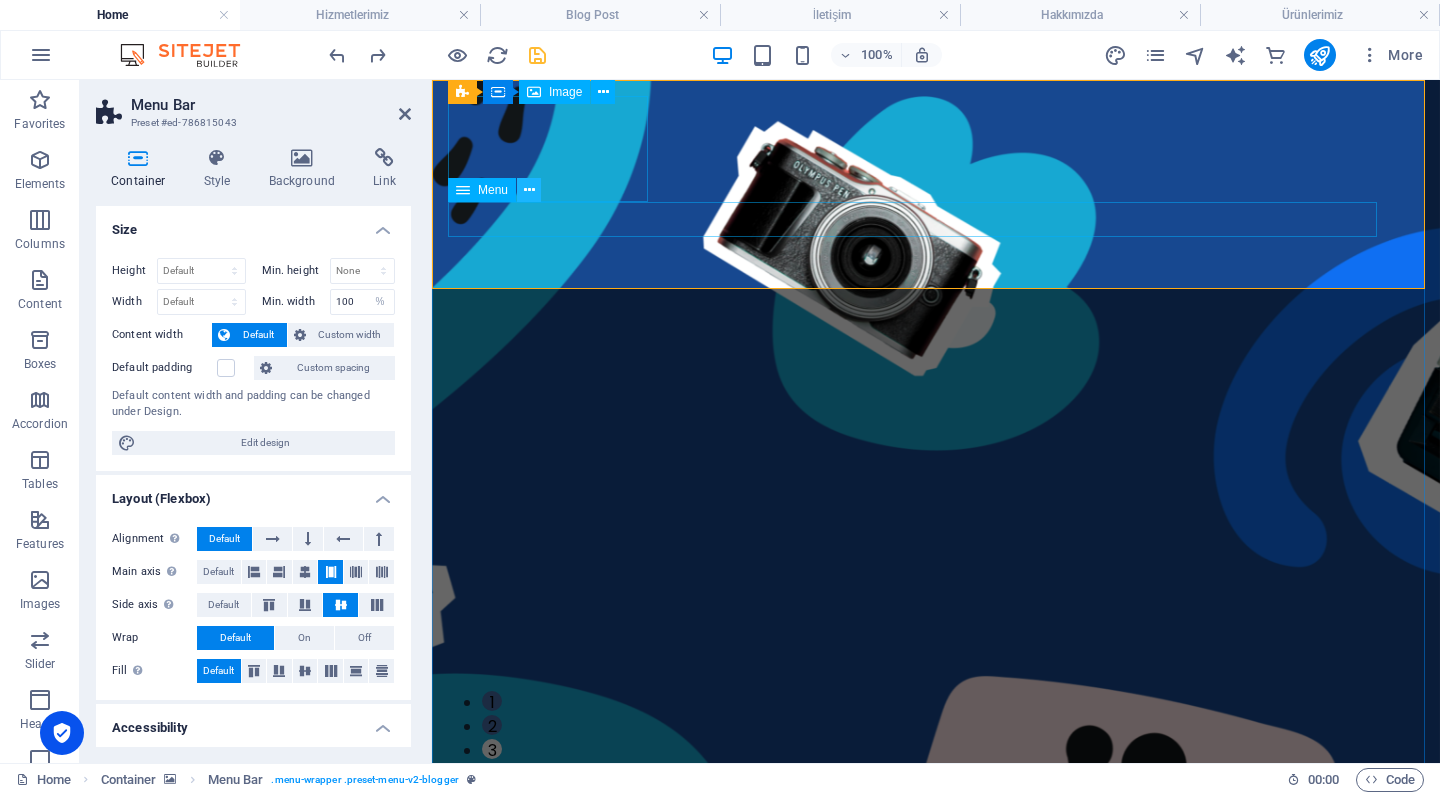 click at bounding box center (529, 190) 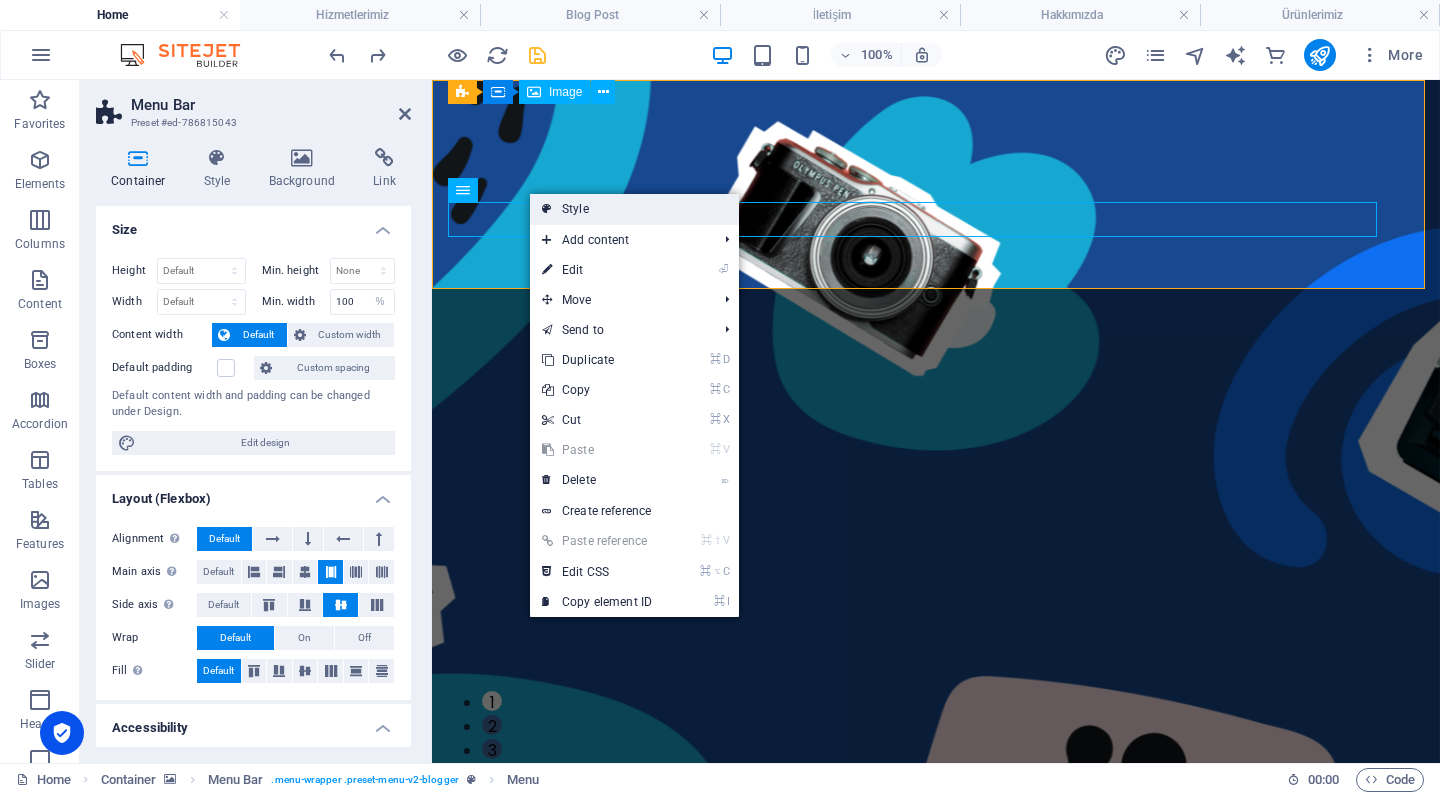 click on "Style" at bounding box center (634, 209) 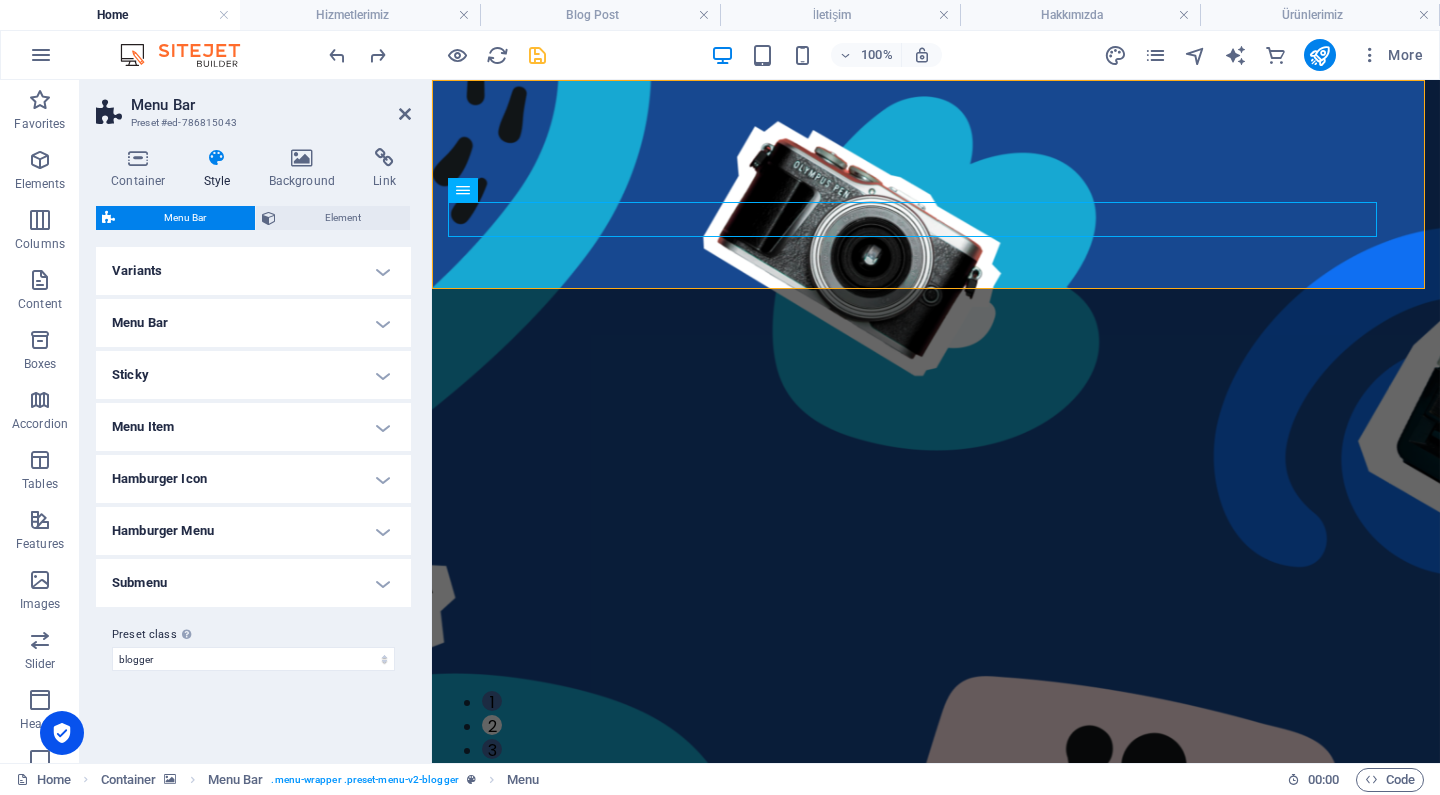 click on "Menu Item" at bounding box center [253, 427] 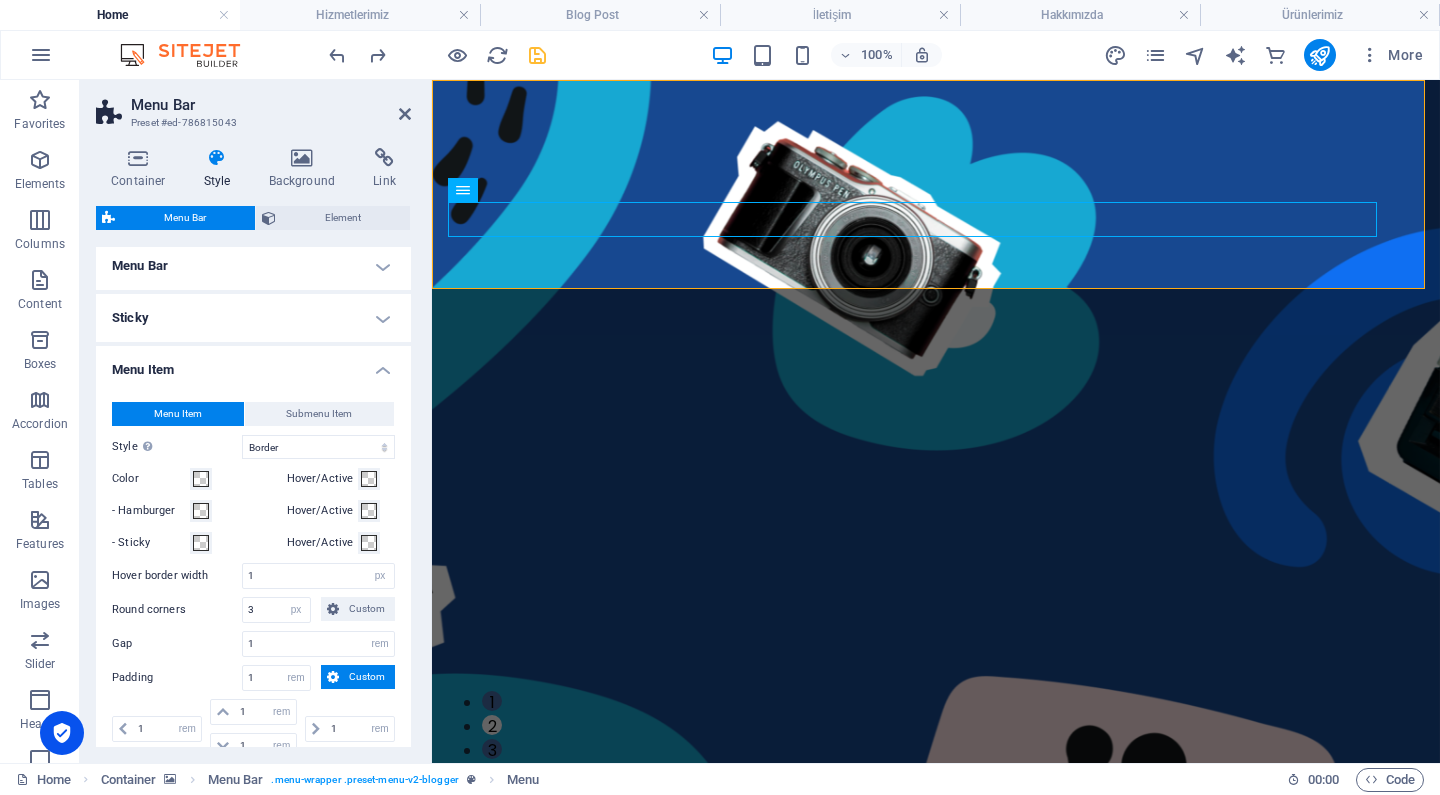 scroll, scrollTop: 62, scrollLeft: 0, axis: vertical 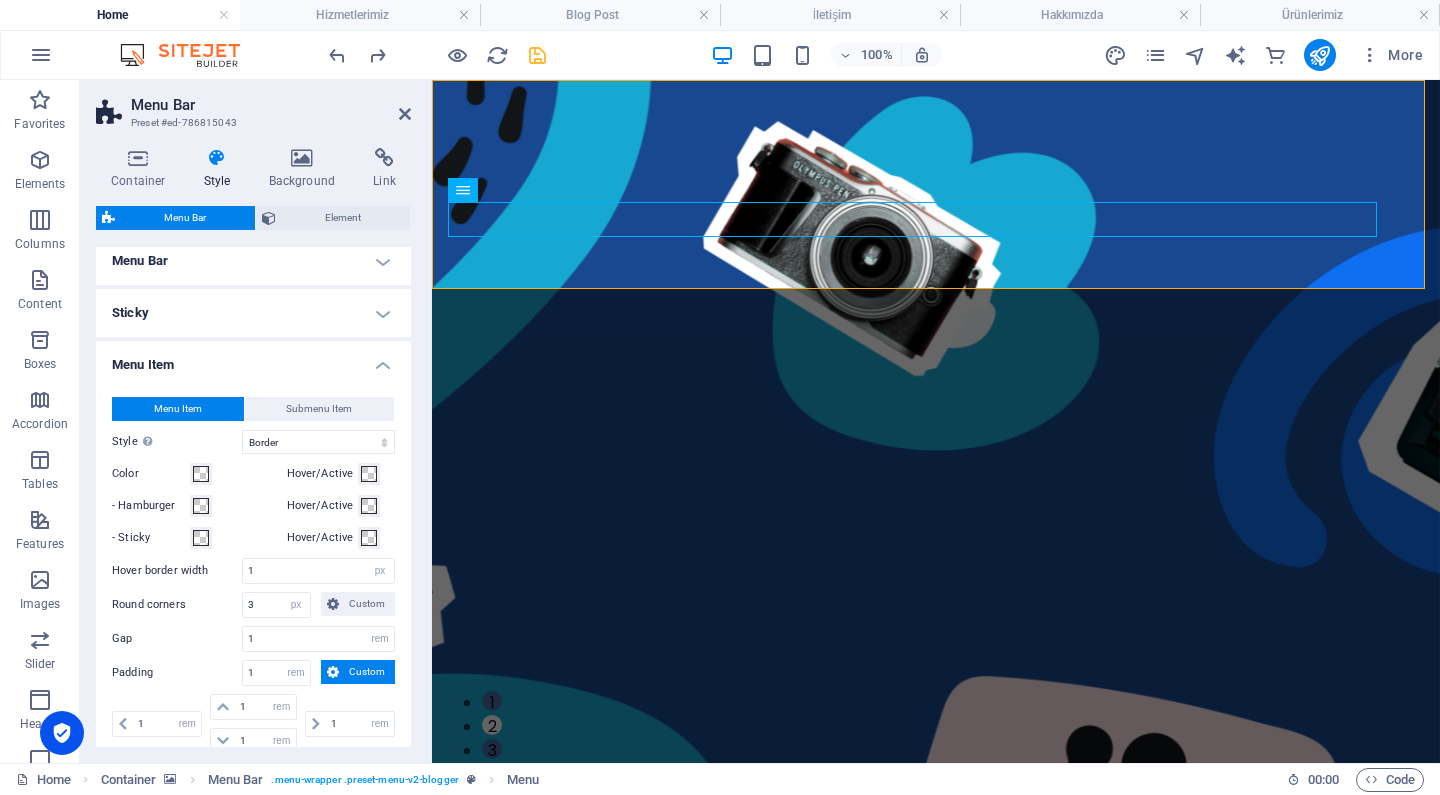 click on "Menu Item Submenu Item Style Switch to preview mode and move the mouse over menu items to test the effect. Plain Text color Box: Fade Box: Flip vertical Box: Flip horizontal Box: Slide down Box: Slide up Box: Slide right Box: Slide left Box: Zoom effect Border Border top & bottom Border left & right Border top Border bottom Color Hover/Active  - Hamburger Hover/Active  - Sticky Hover/Active Hover border width 1 px rem vh vw Round corners 3 px rem % vh vw Custom Custom 3 px rem % vh vw 3 px rem % vh vw 3 px rem % vh vw 3 px rem % vh vw Gap 1 px rem % vh vw Padding 1 px rem % vh vw Custom Custom 1 px rem % vh vw 1 px rem % vh vw 1 px rem % vh vw 1 px rem % vh vw Font Default Headlines Font size 1.1 px rem % vh vw Font weight To display the font weight correctly, it may need to be enabled.  Manage Fonts Thin, 100 Extra-light, 200 Light, 300 Regular, 400 Medium, 500 Semi-bold, 600 Bold, 700 Extra-bold, 800 Black, 900 Font style Letter spacing 1 px rem vh vw Text transform None TT tt Style Plain Text color Color" at bounding box center [253, 679] 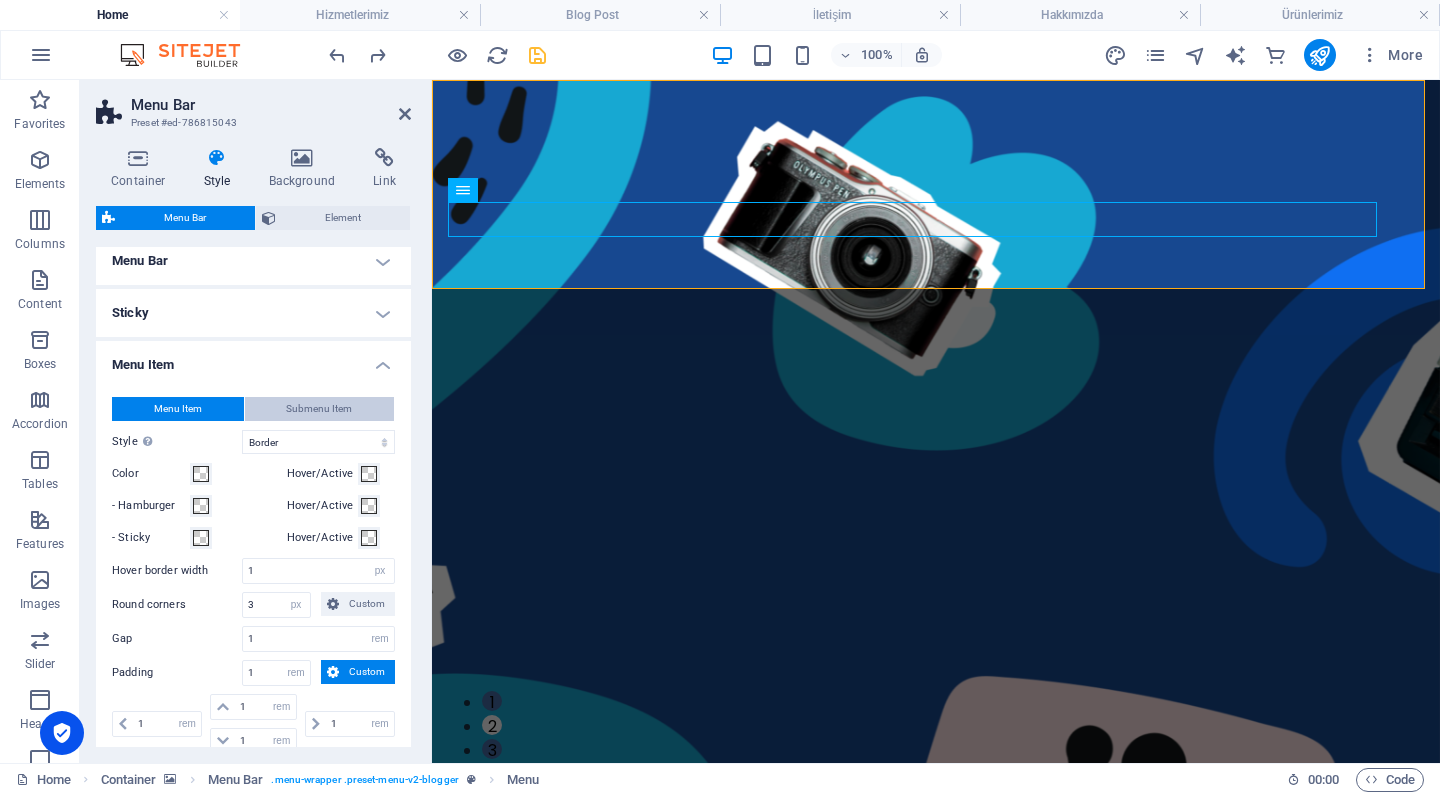 click on "Submenu Item" at bounding box center [319, 409] 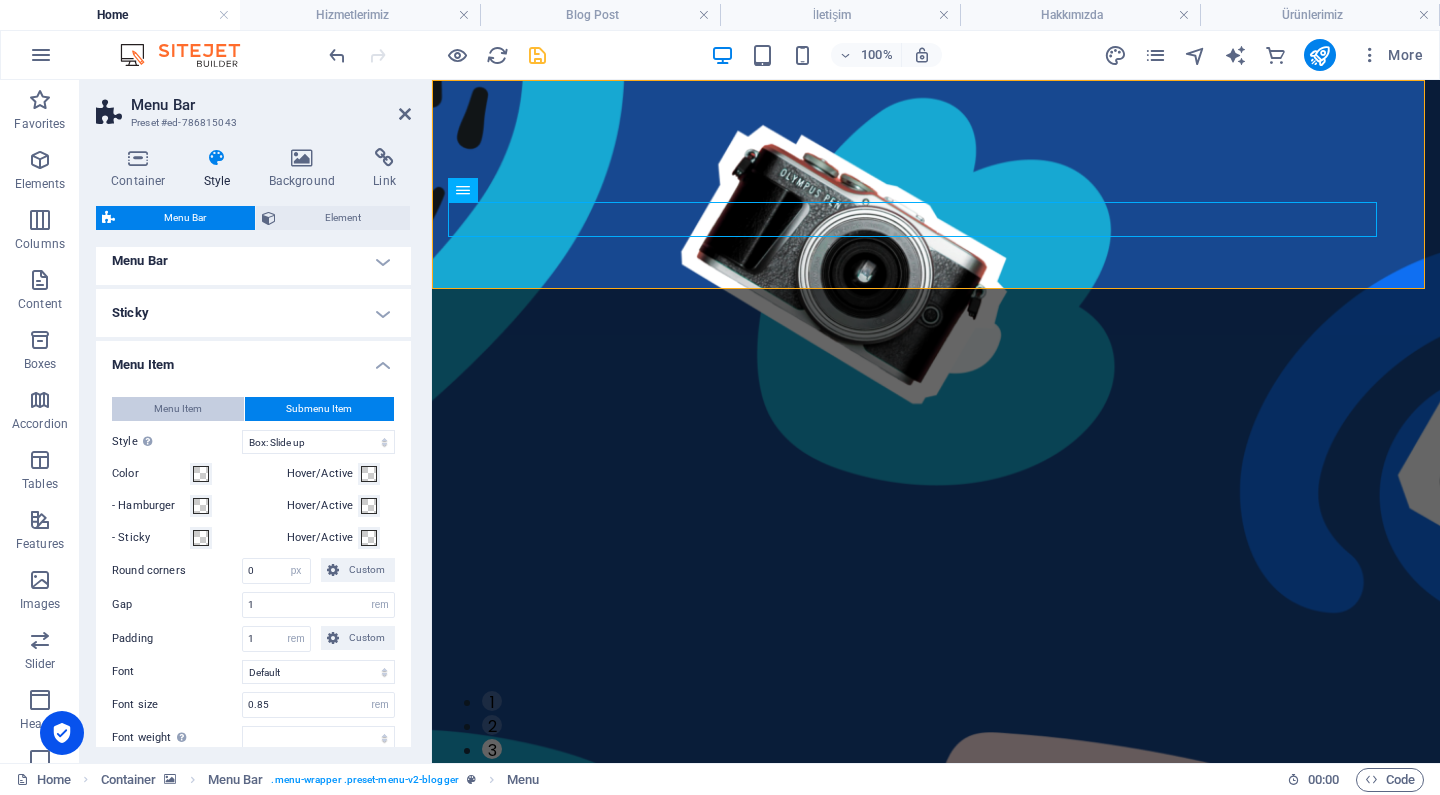 click on "Menu Item" at bounding box center (178, 409) 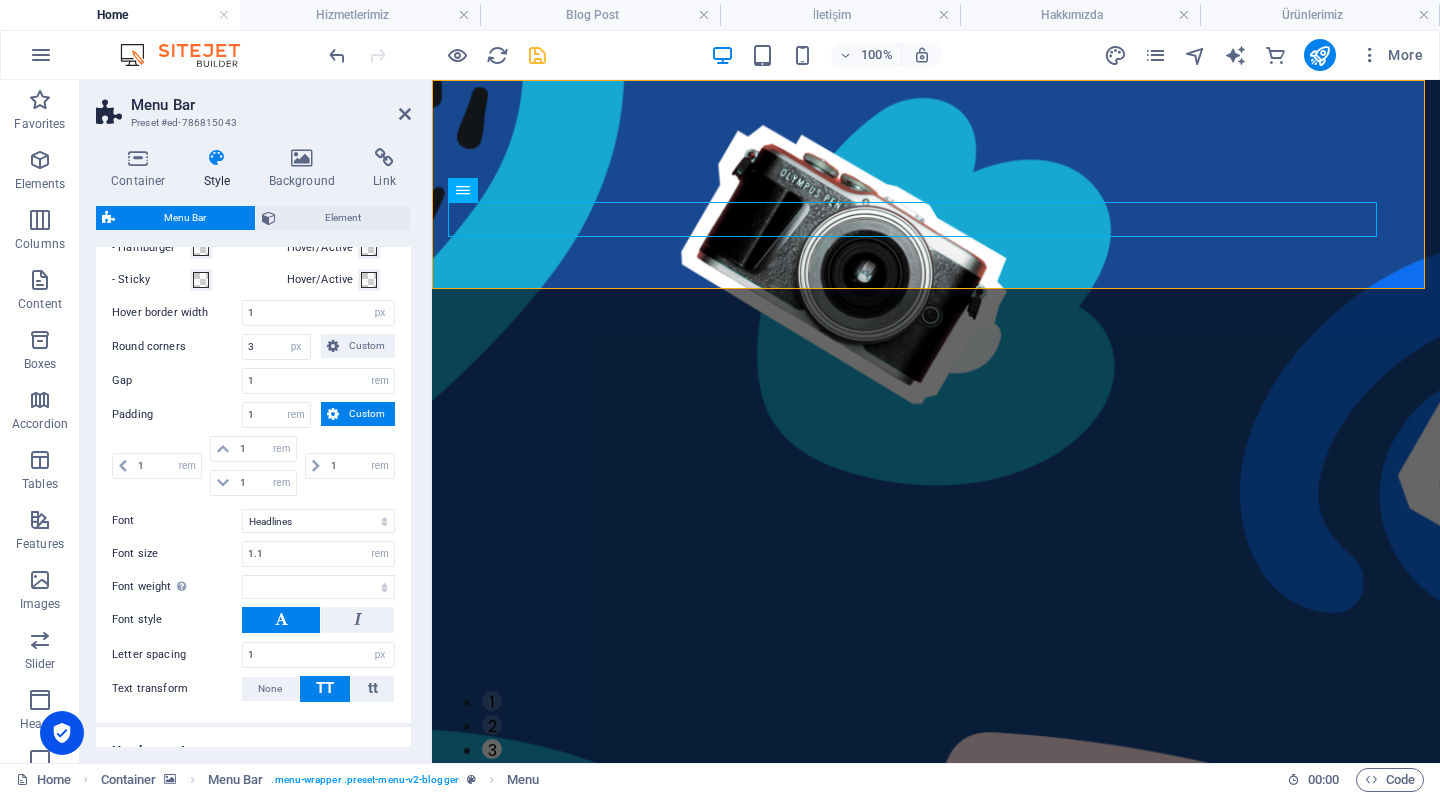 scroll, scrollTop: 322, scrollLeft: 0, axis: vertical 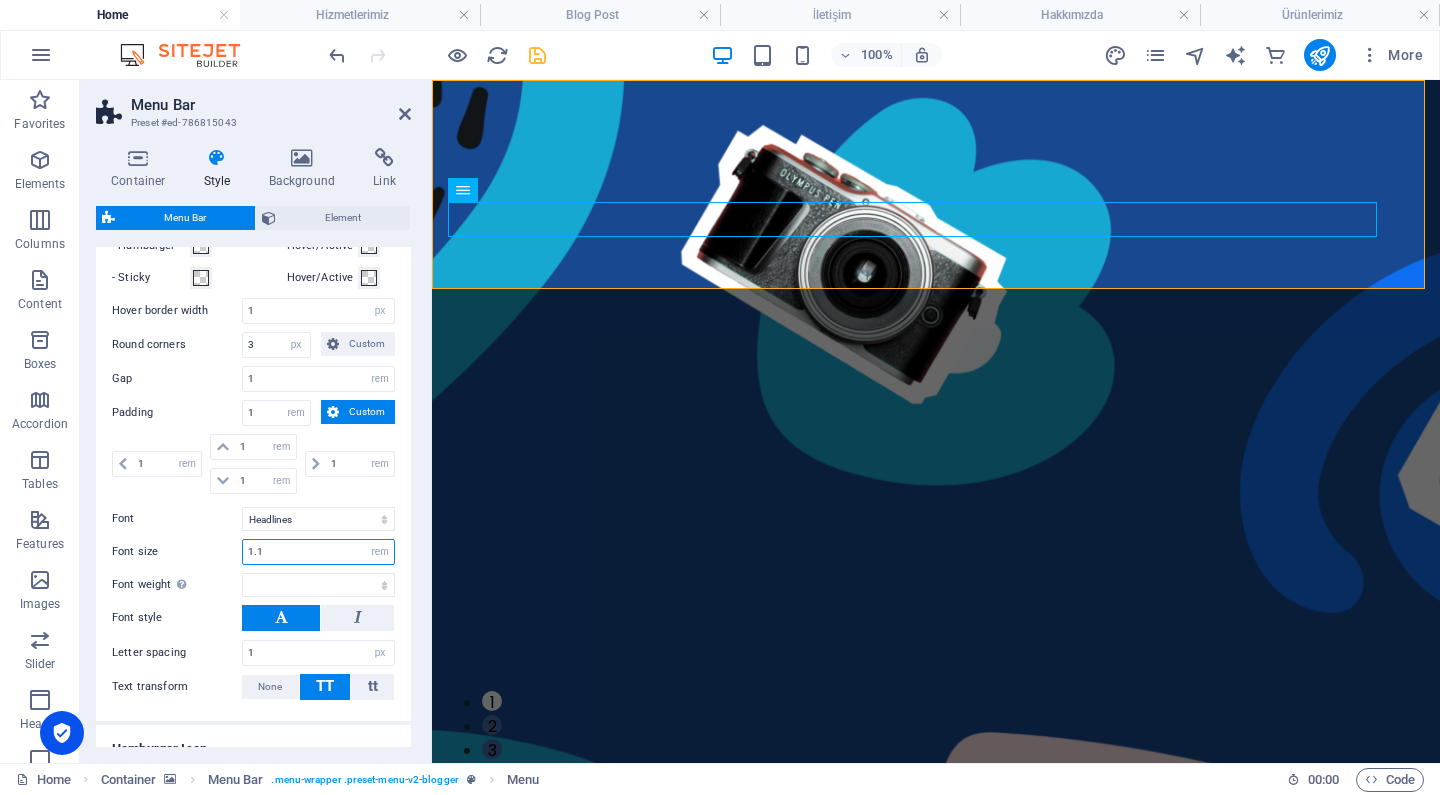 click on "1.1" at bounding box center [318, 552] 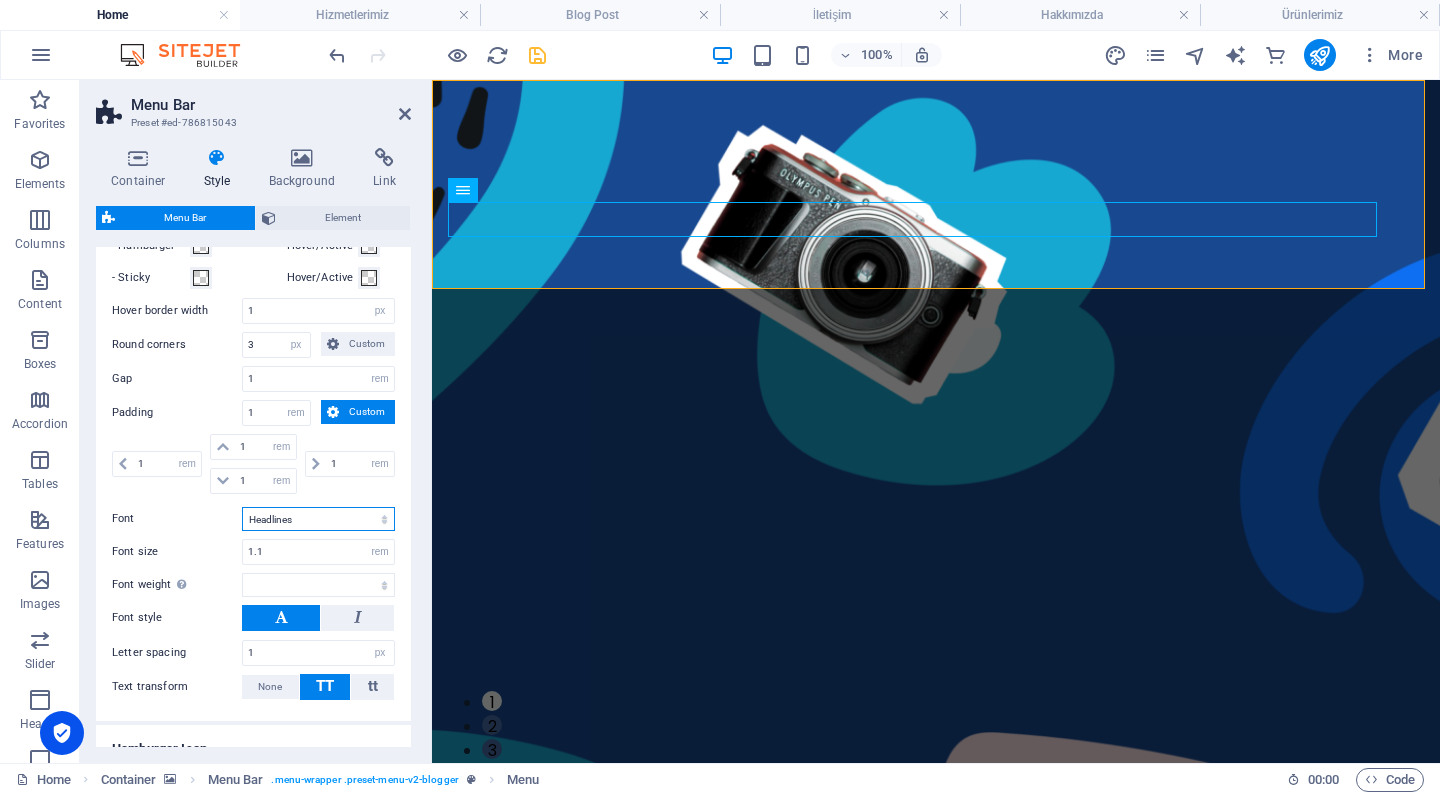 select on "link-default-font" 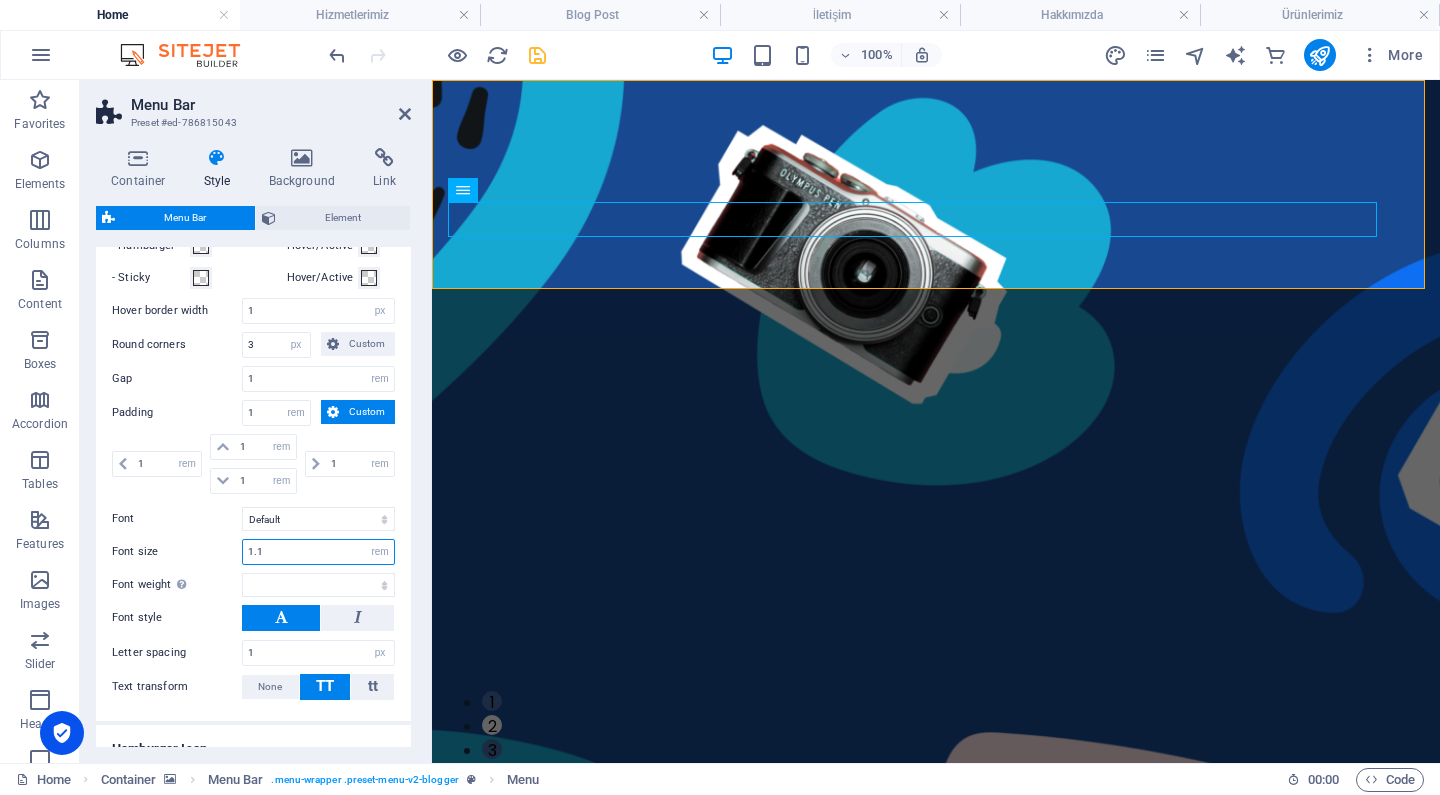 click on "1.1" at bounding box center [318, 552] 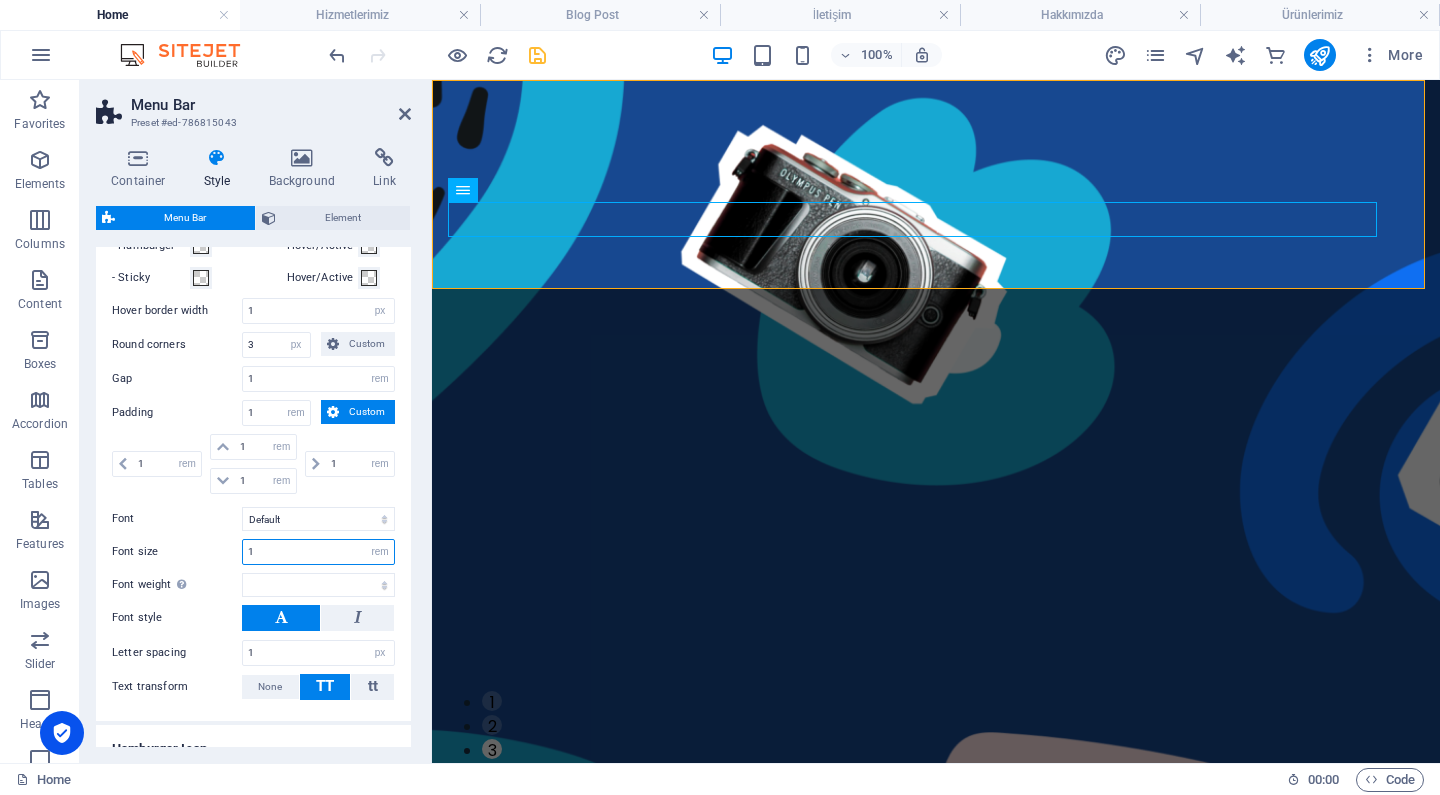 type on "1" 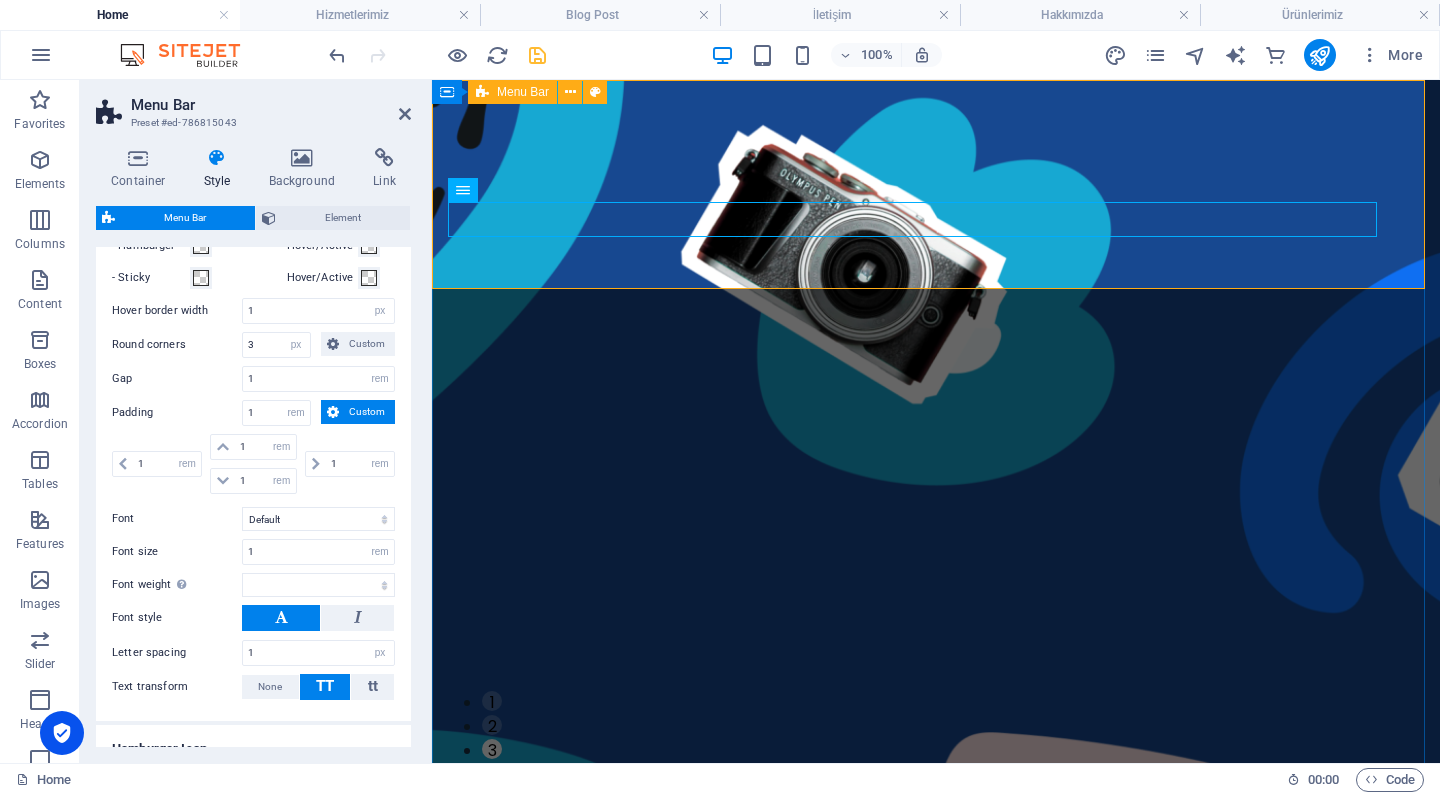click on "Ana Sayfa Hakkımızda Ürünlerimiz Hizmetlerimiz Referanslarımız İletişim" at bounding box center [936, 1074] 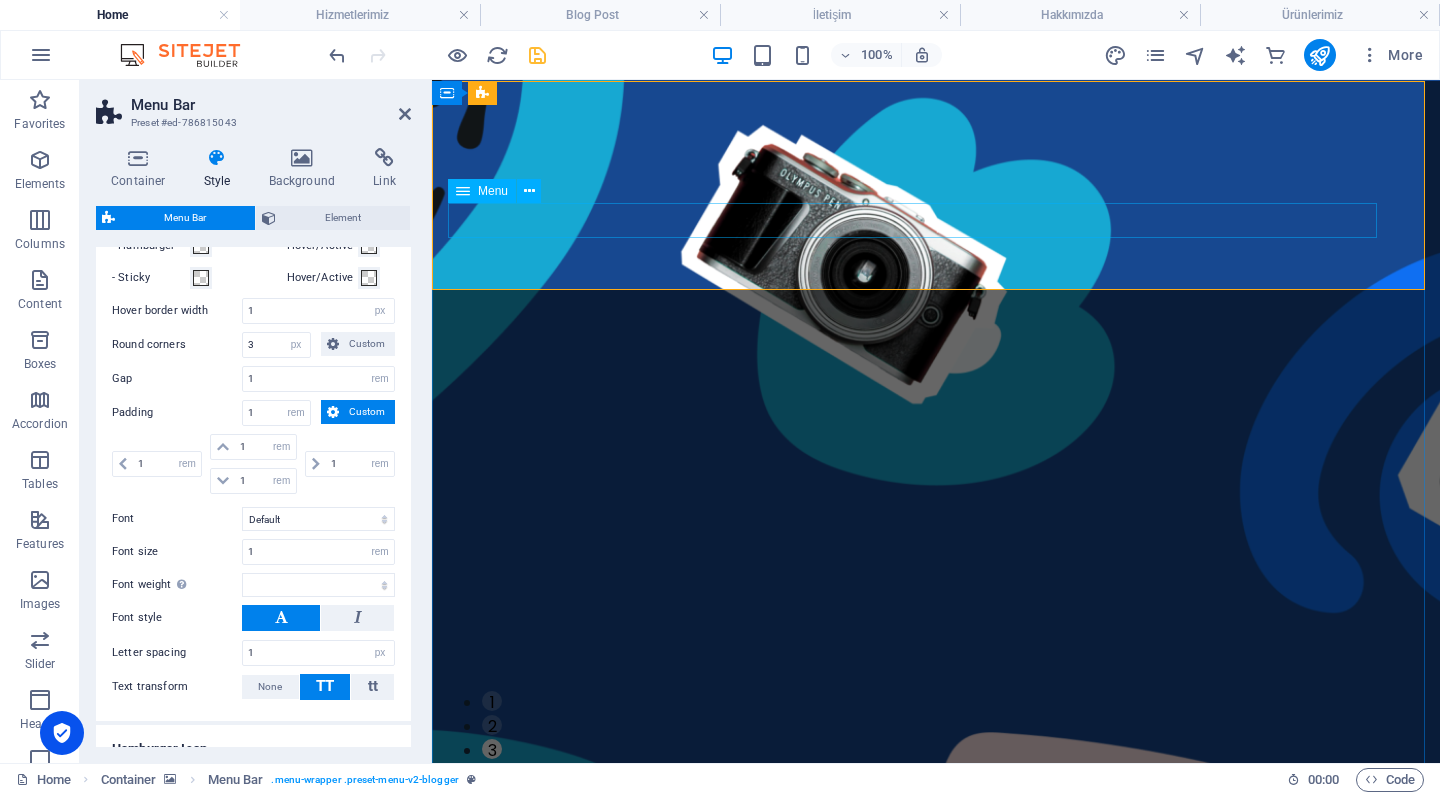 scroll, scrollTop: 0, scrollLeft: 0, axis: both 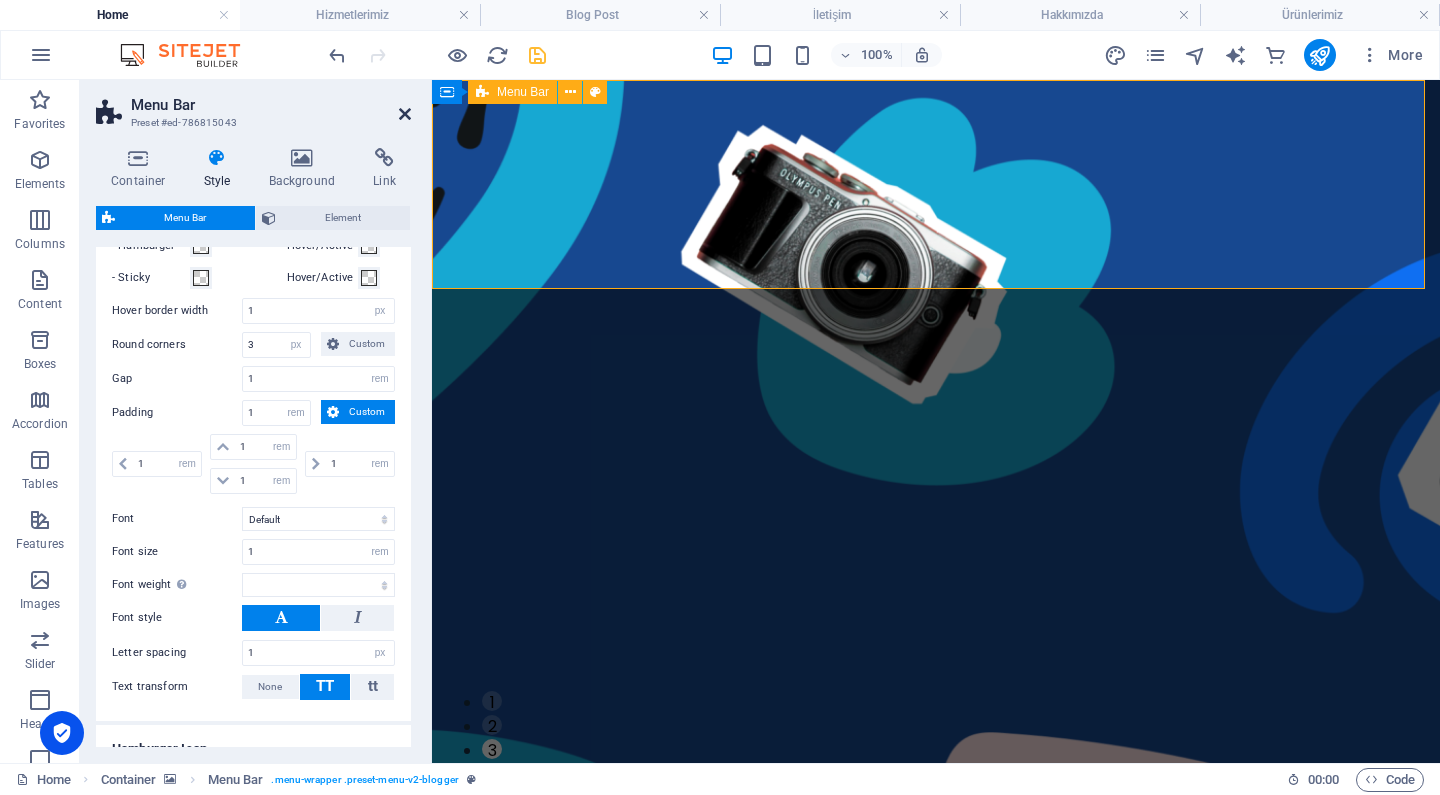 click at bounding box center (405, 114) 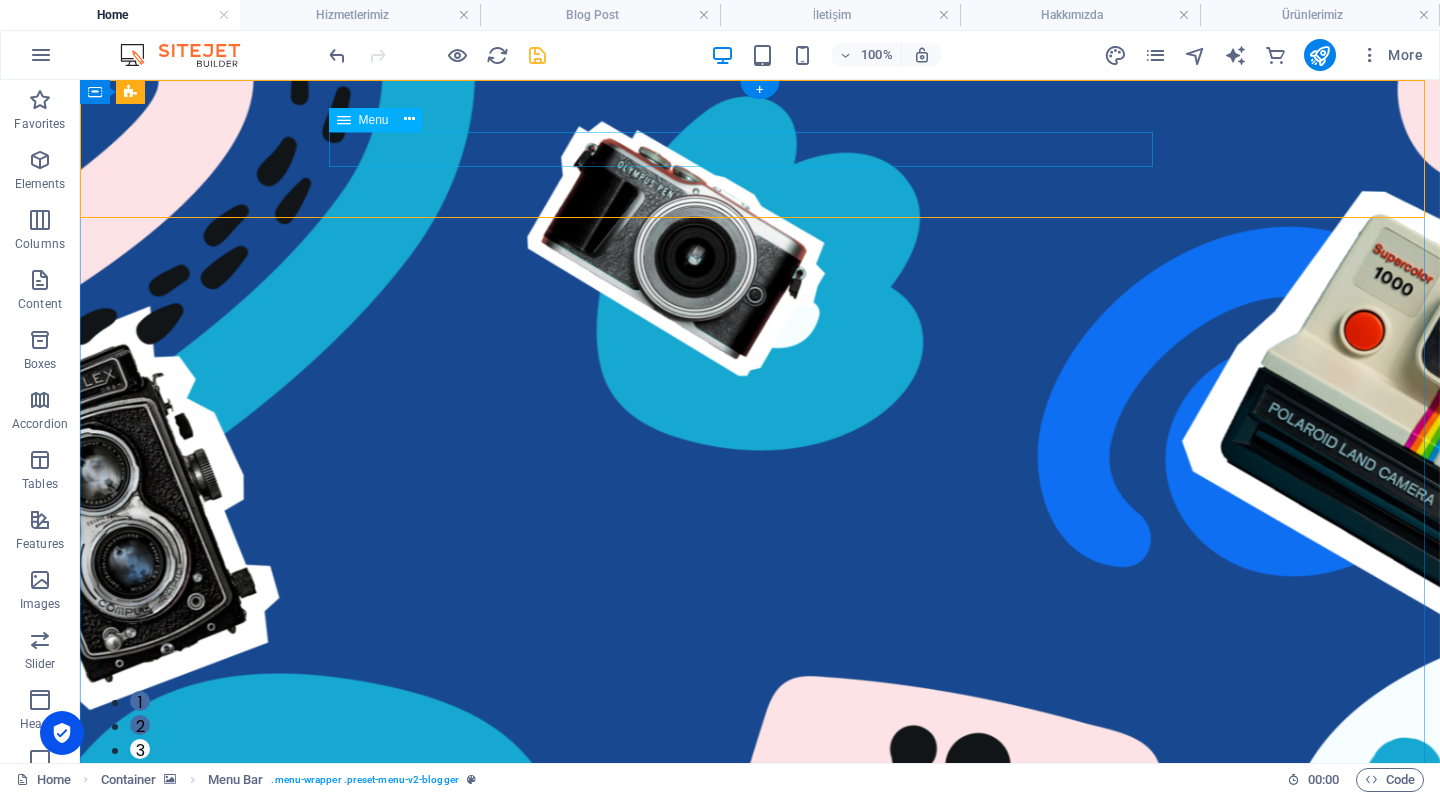 scroll, scrollTop: 0, scrollLeft: 0, axis: both 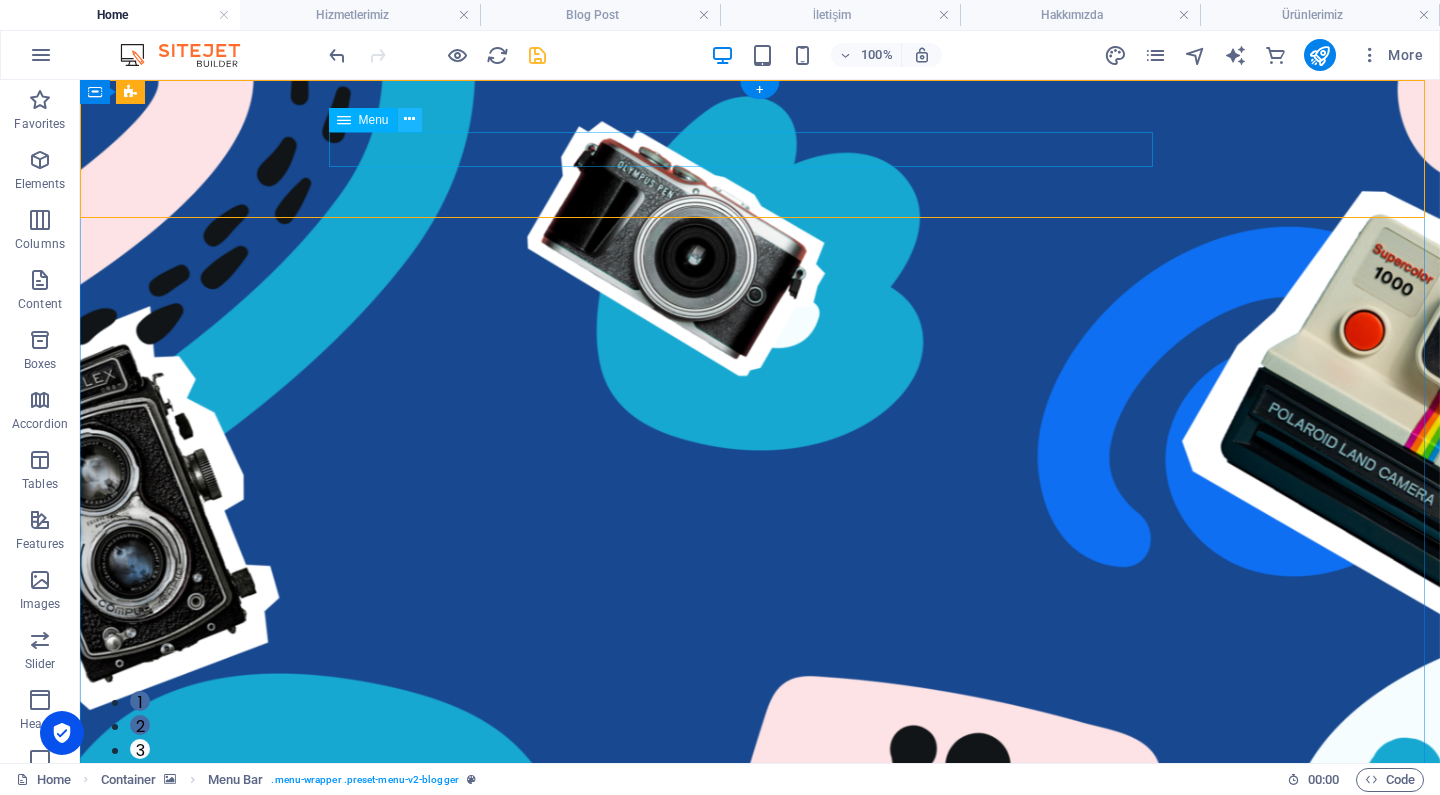 click at bounding box center [409, 119] 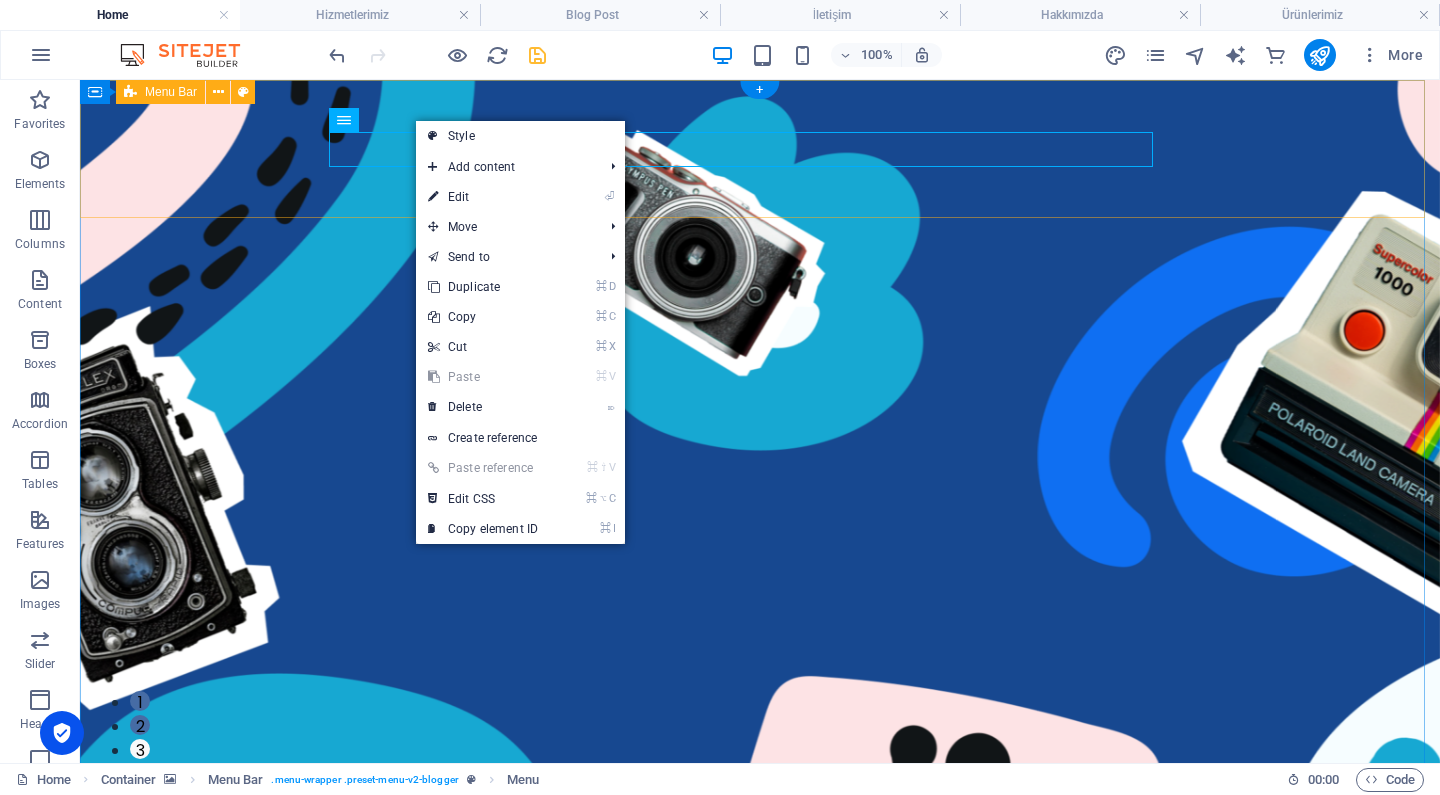 click on "Ana Sayfa Hakkımızda Ürünlerimiz Hizmetlerimiz Referanslarımız İletişim" at bounding box center (760, 1003) 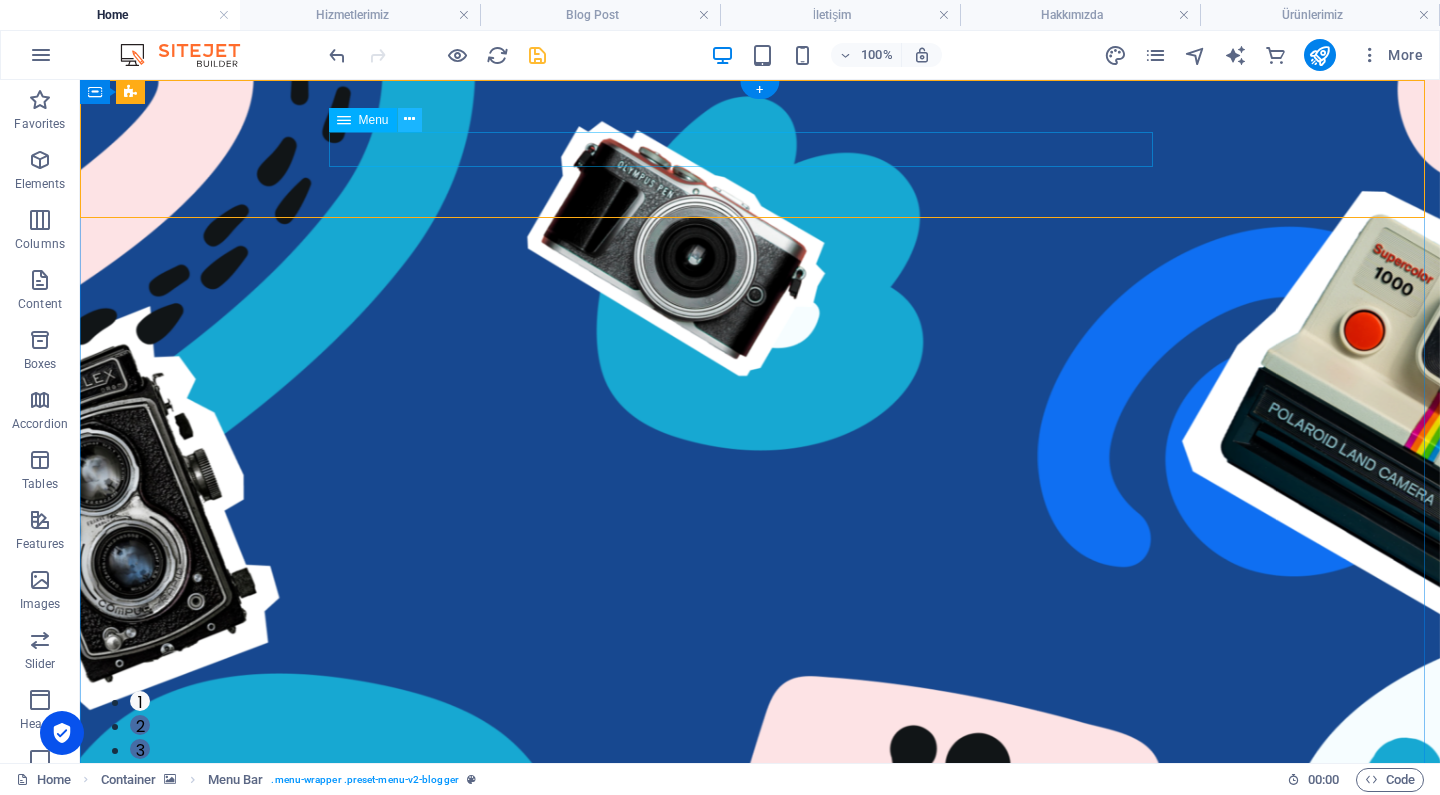 click at bounding box center [409, 119] 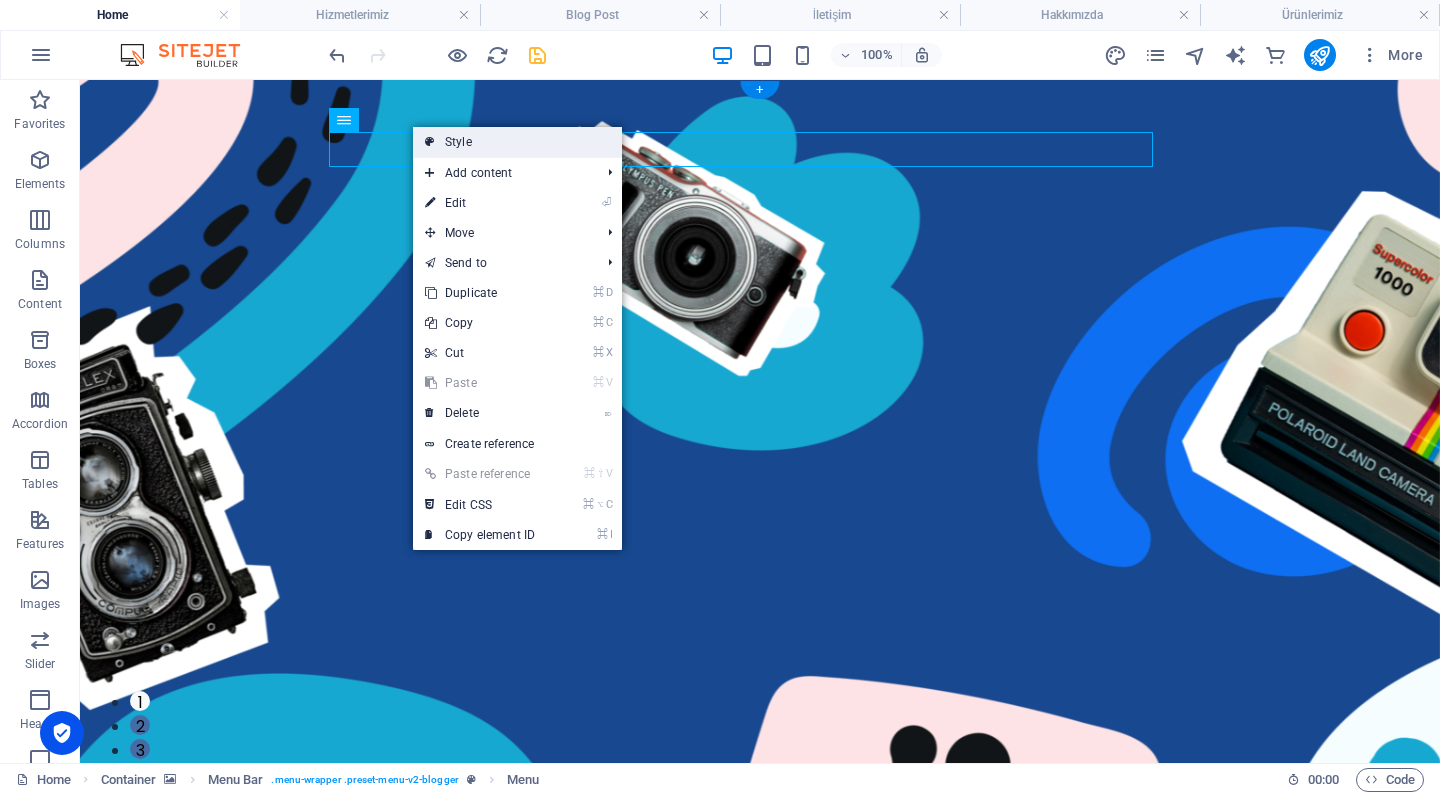 click on "Style" at bounding box center (517, 142) 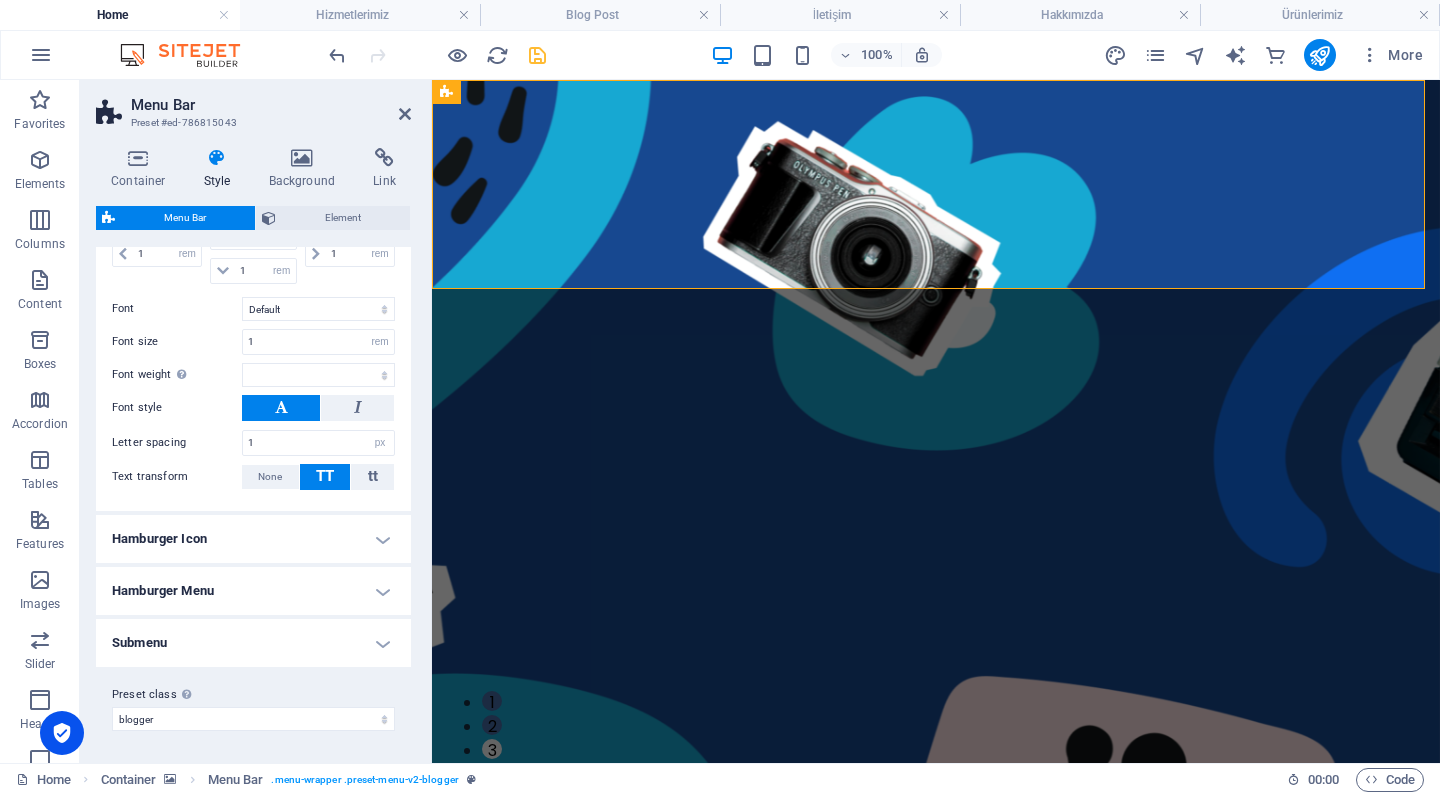 scroll, scrollTop: 531, scrollLeft: 0, axis: vertical 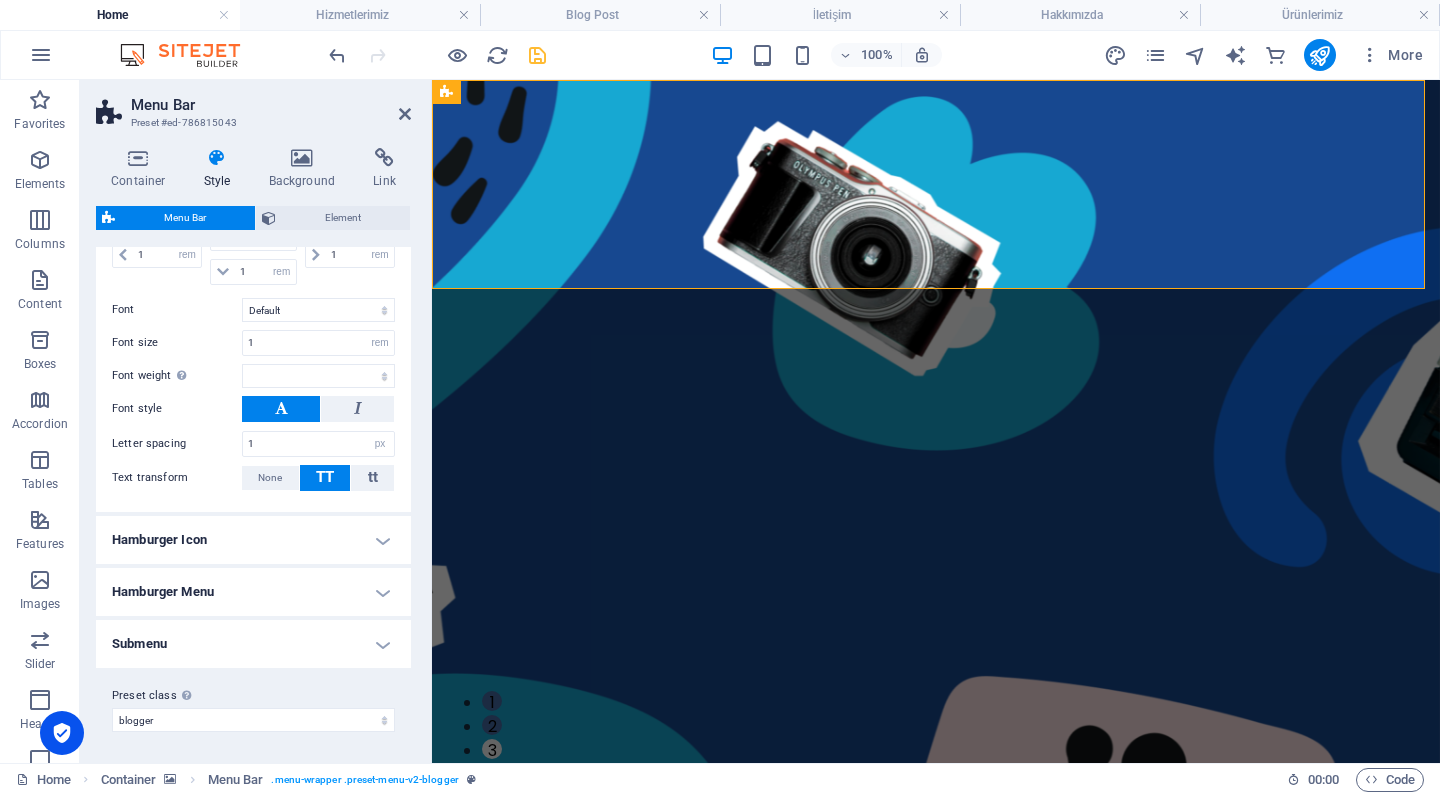 click on "Hamburger Icon" at bounding box center [253, 540] 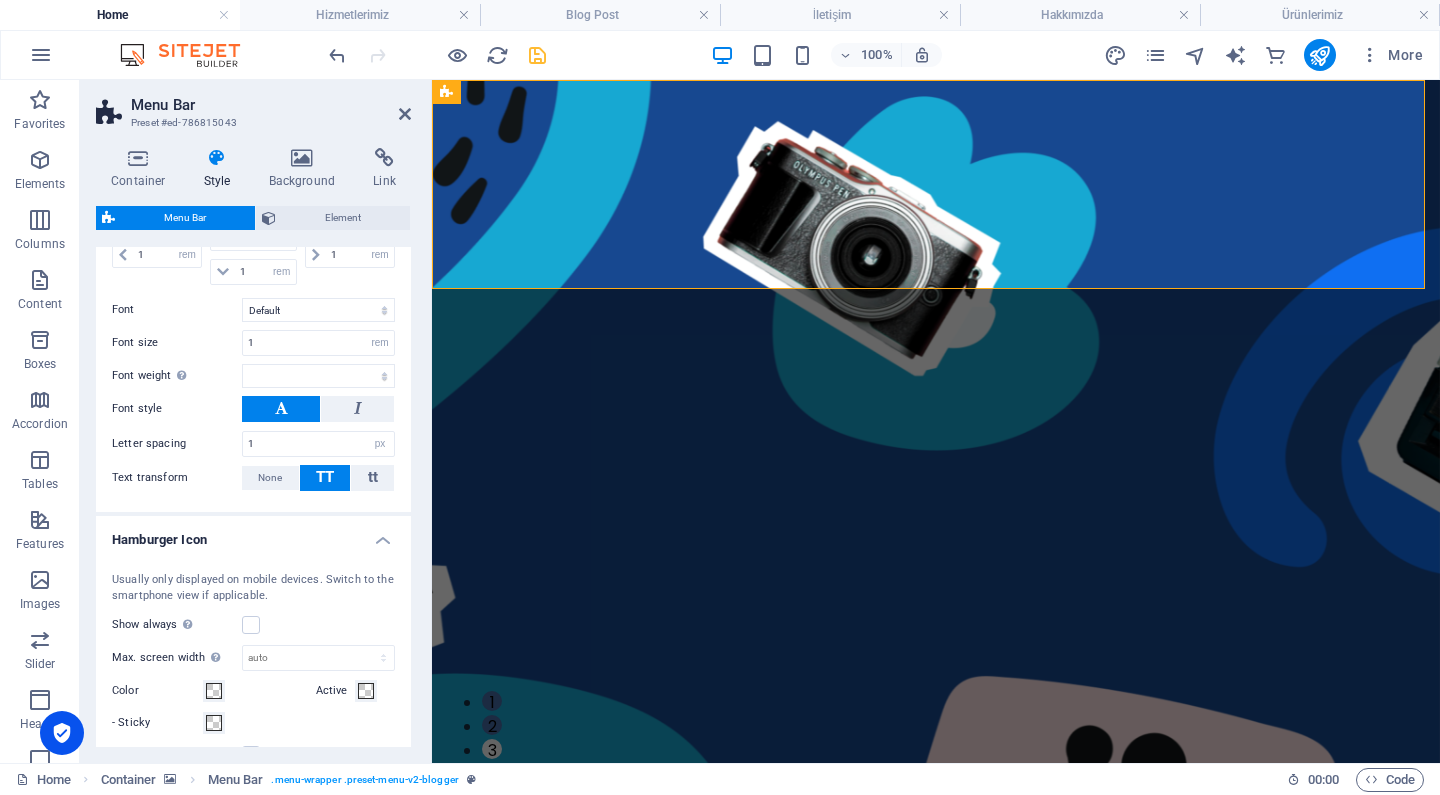 click on "Hamburger Icon" at bounding box center [253, 534] 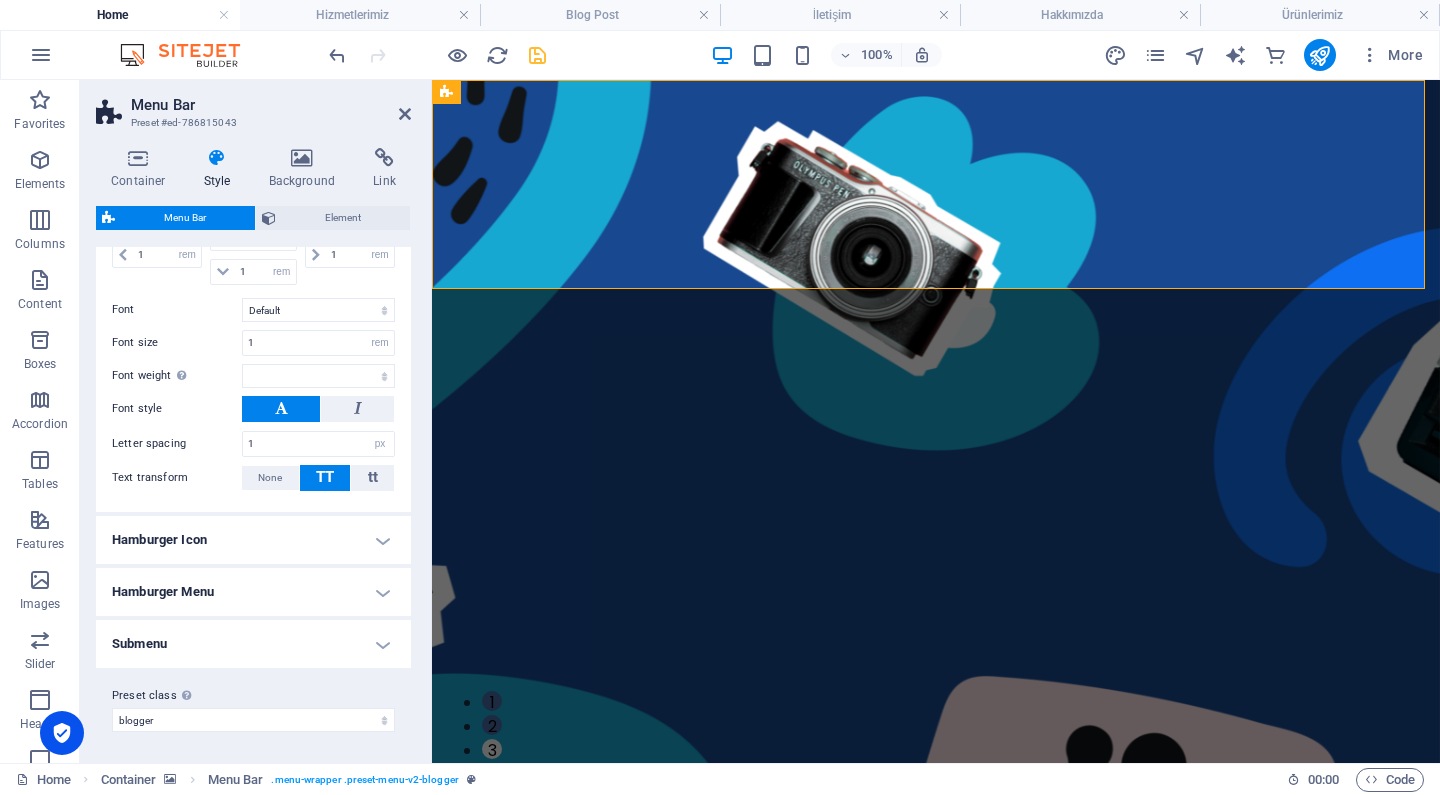 click on "Hamburger Menu" at bounding box center [253, 592] 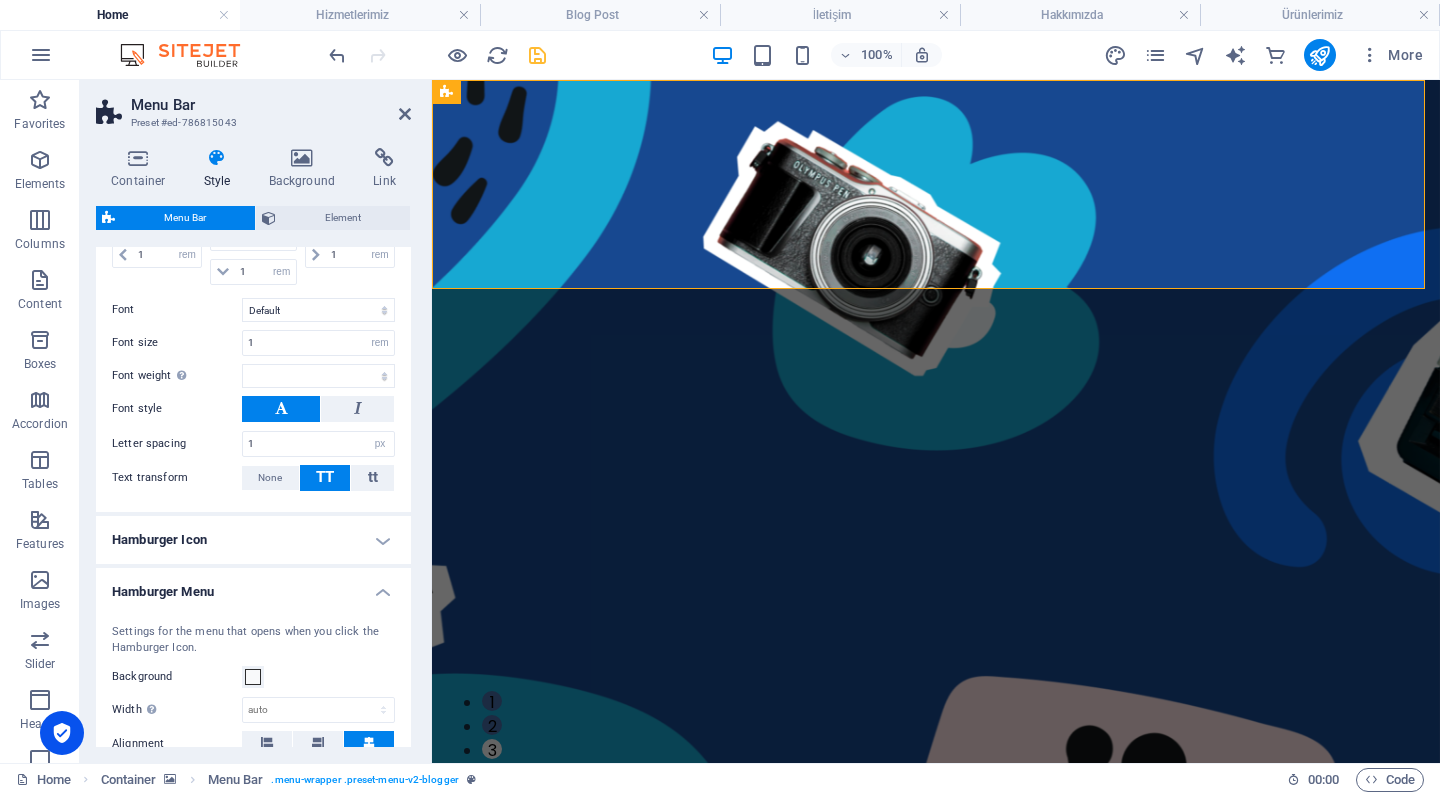click on "Hamburger Menu" at bounding box center (253, 586) 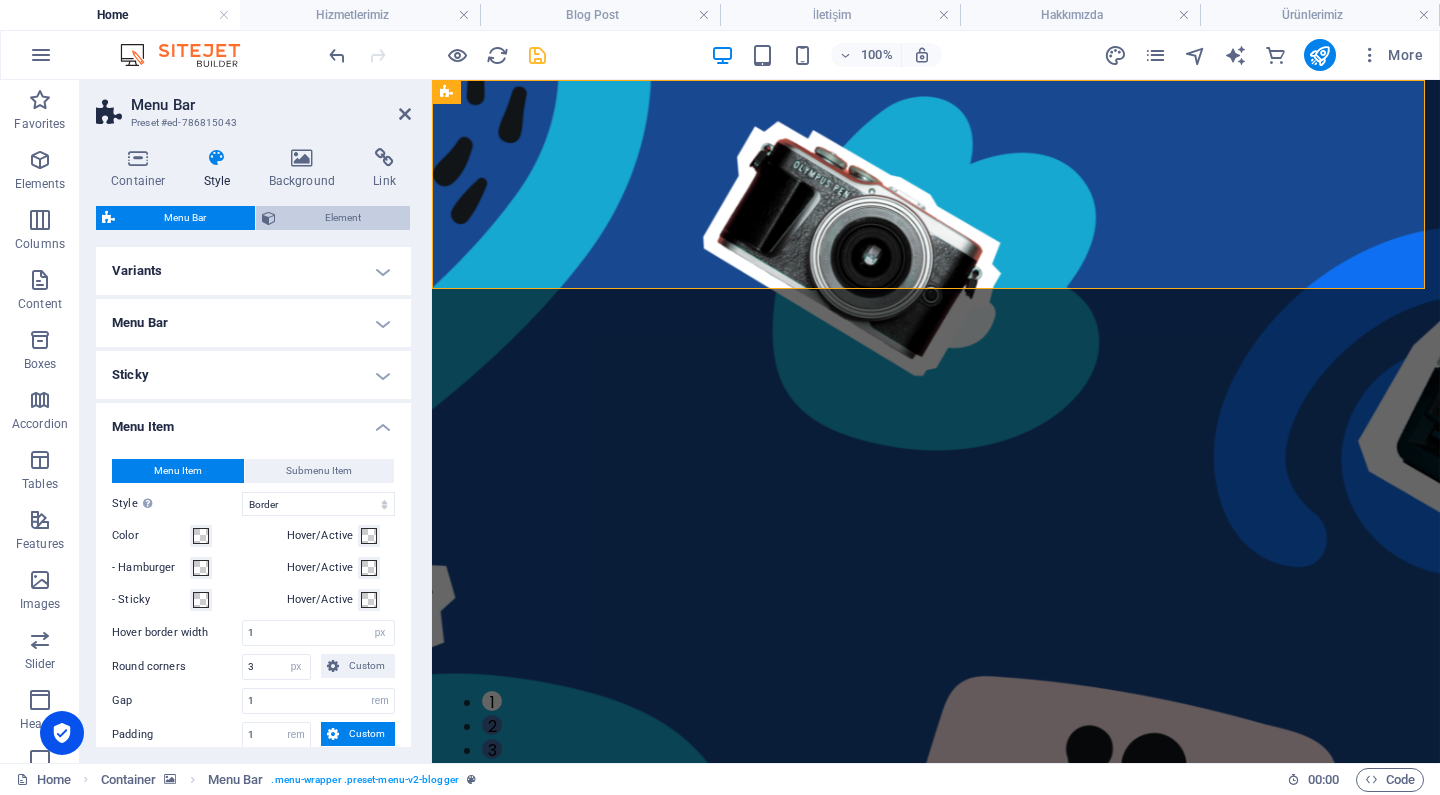 scroll, scrollTop: 0, scrollLeft: 0, axis: both 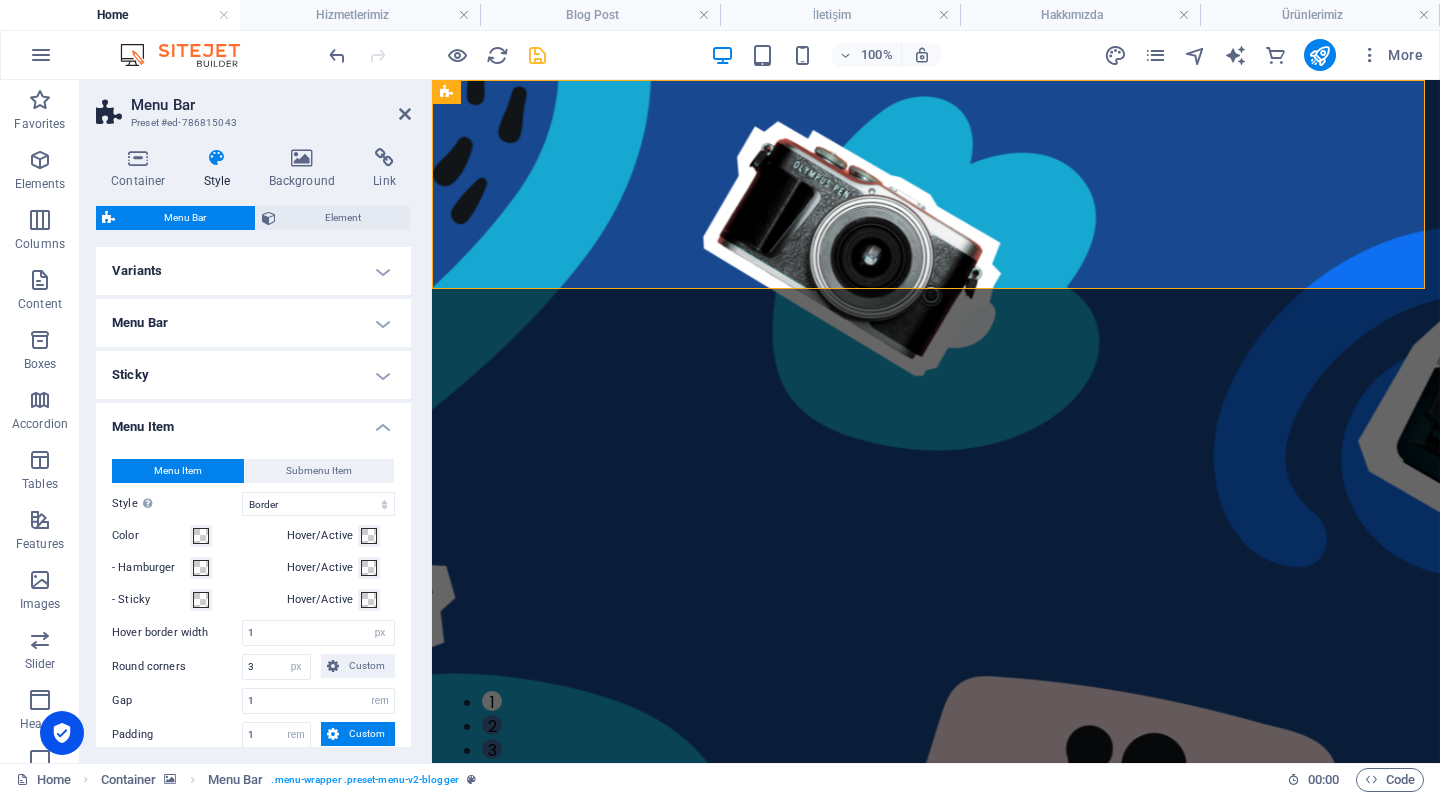 click on "Menu Item" at bounding box center [253, 421] 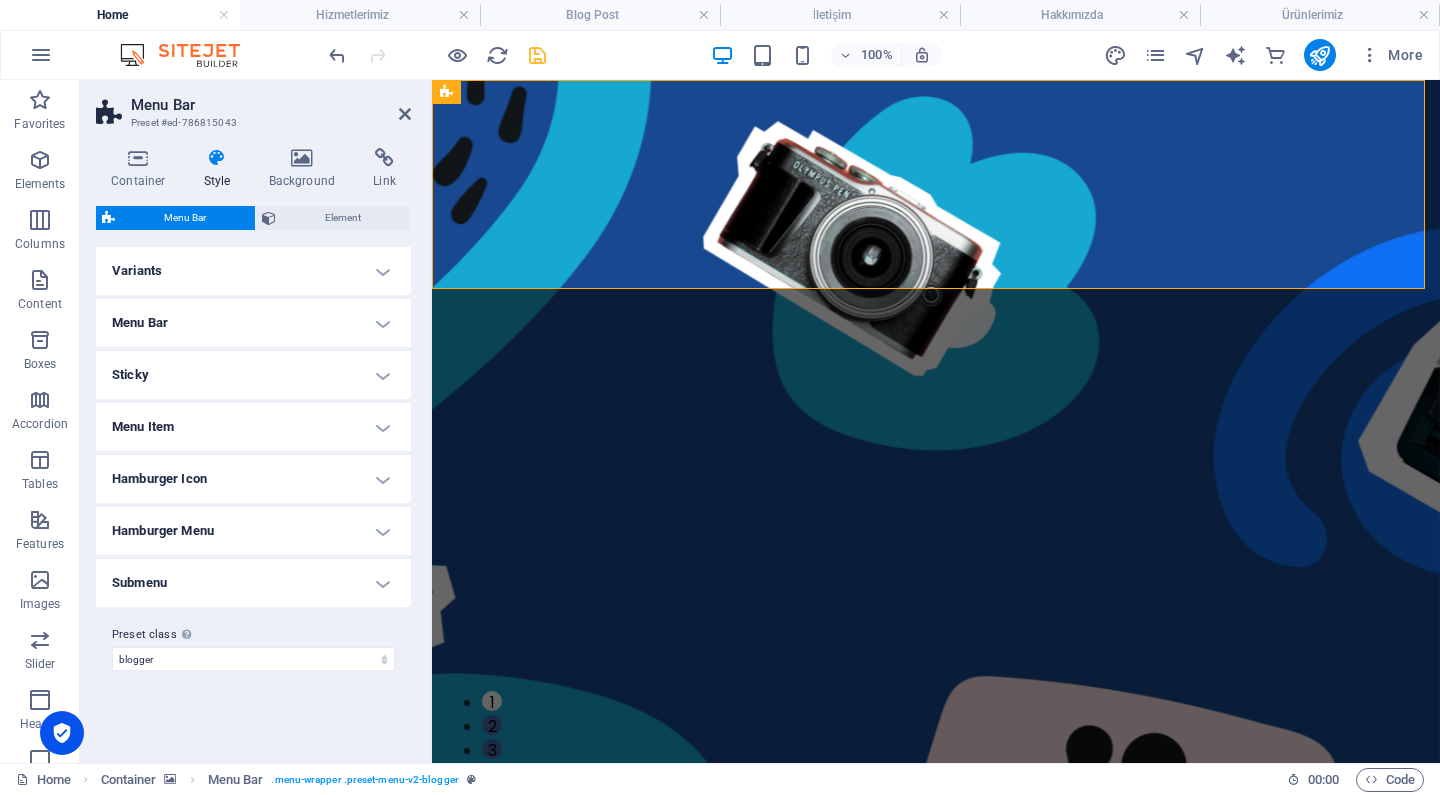 click on "Menu Bar" at bounding box center (253, 323) 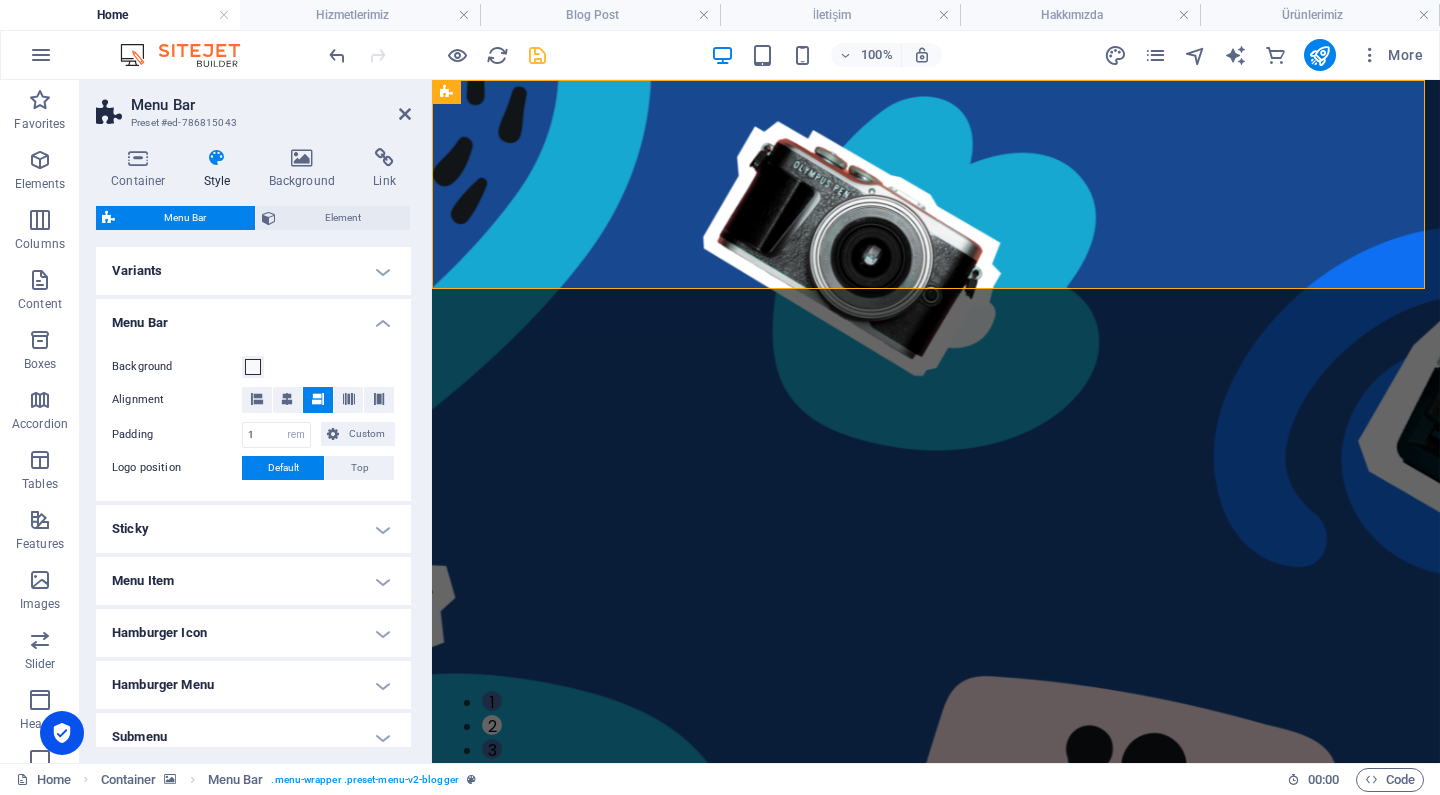 click on "Menu Bar" at bounding box center (253, 317) 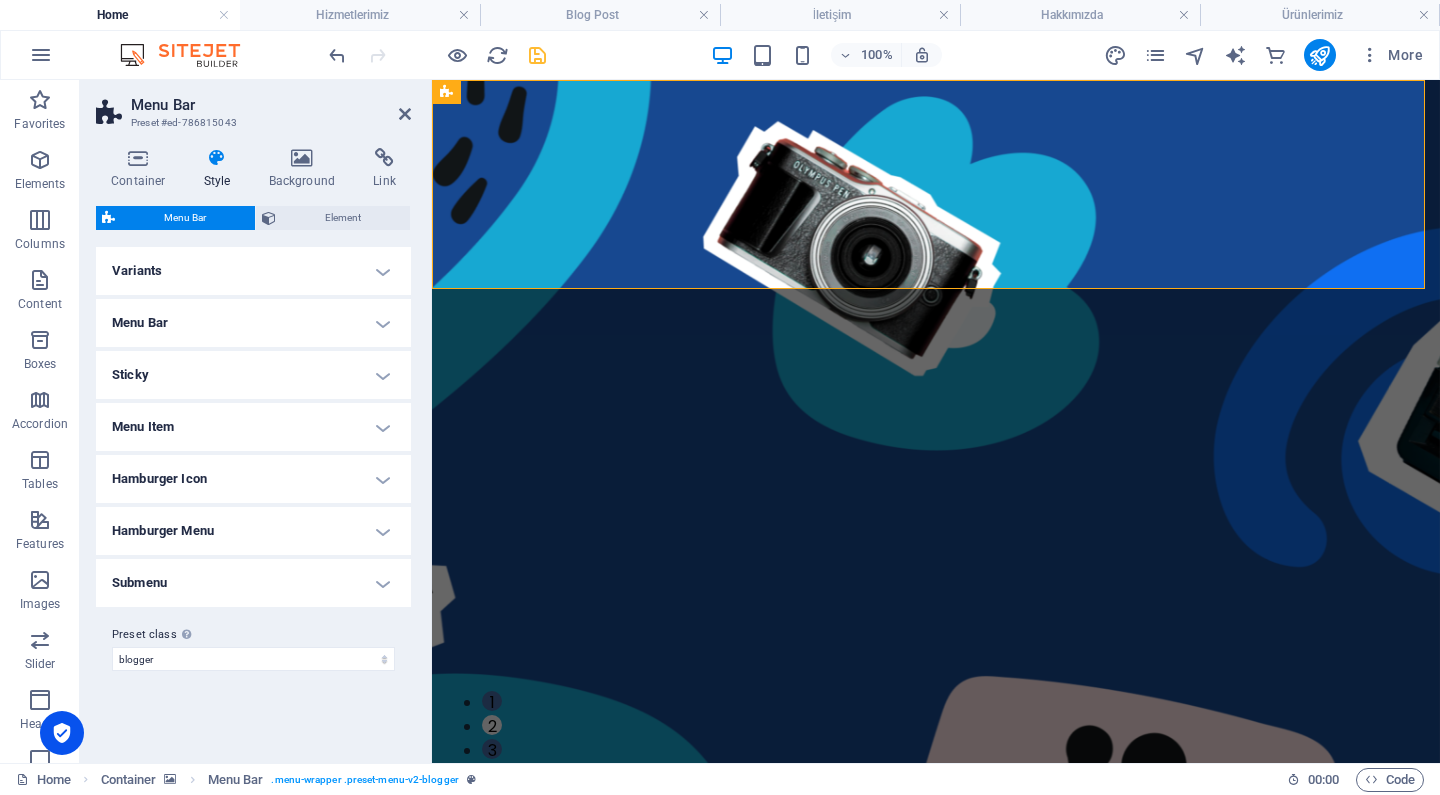 click on "Variants" at bounding box center (253, 271) 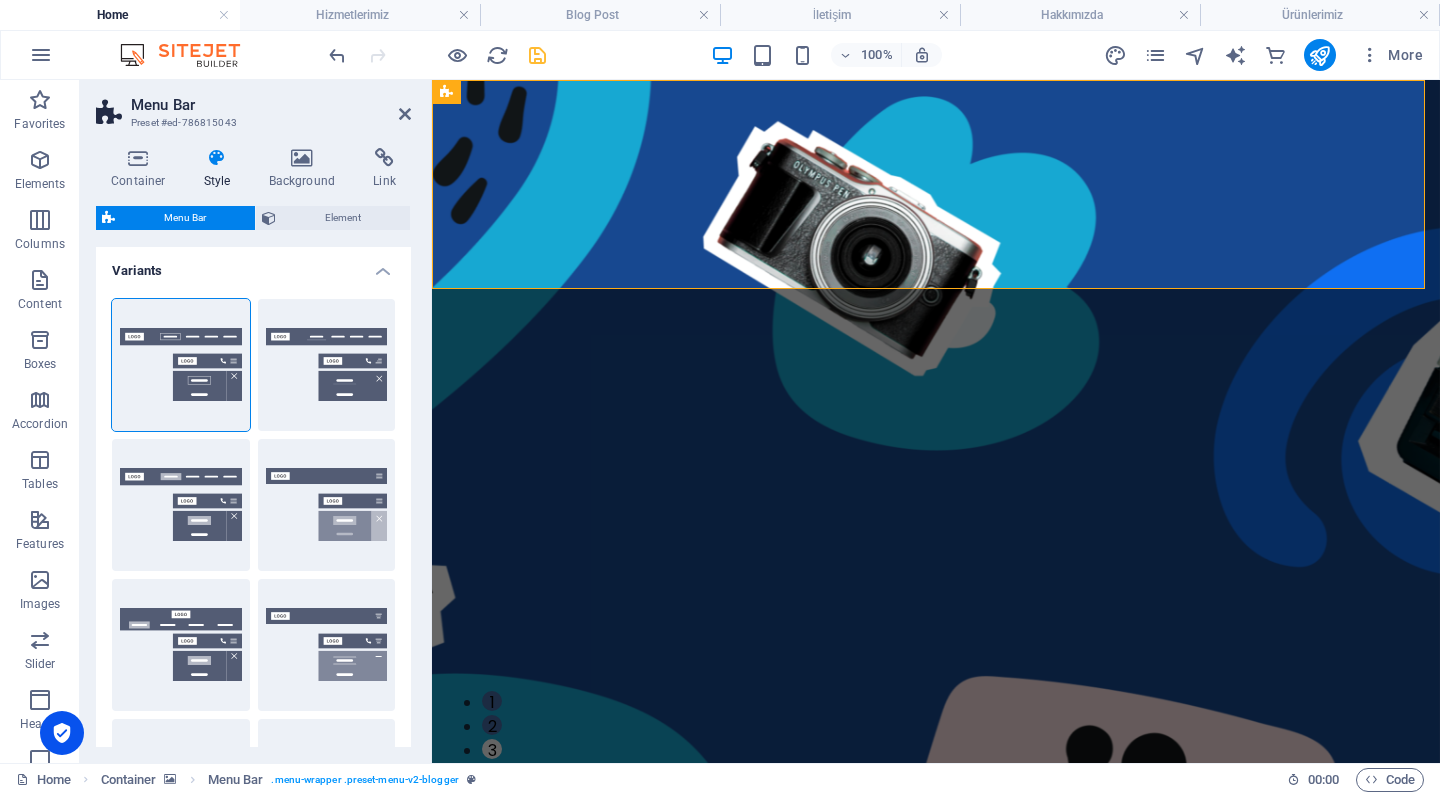 click on "Variants" at bounding box center (253, 265) 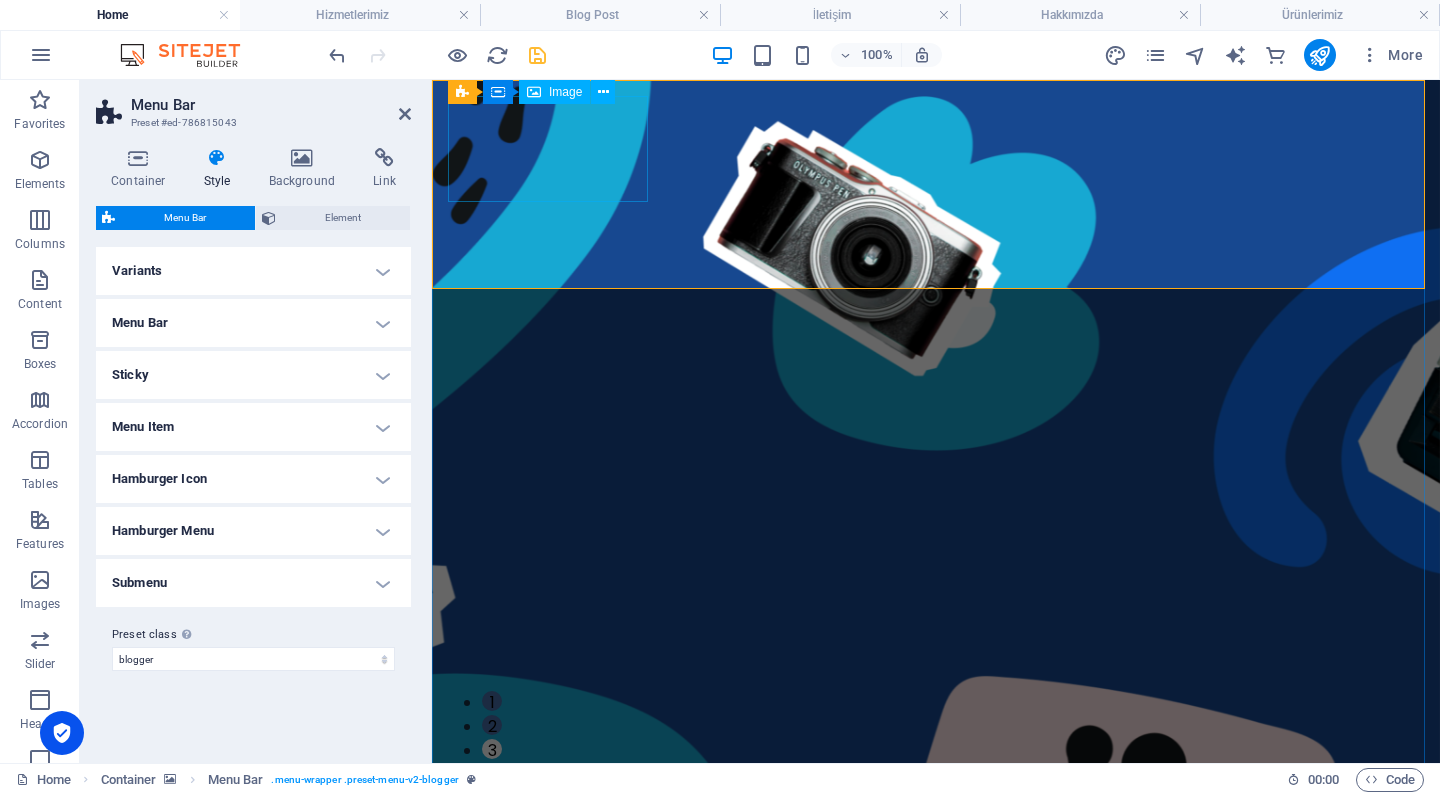 click at bounding box center (936, 902) 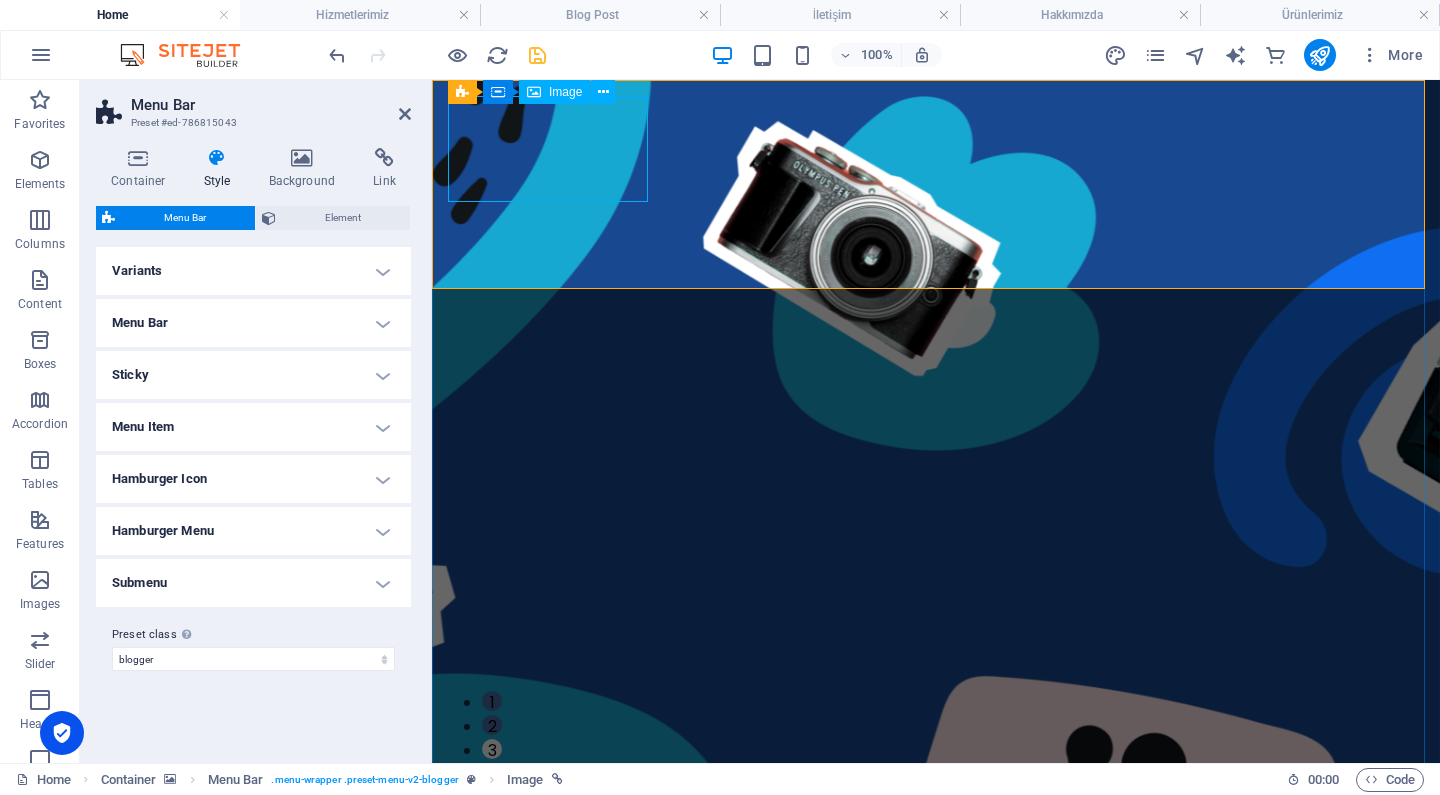 click on "Image" at bounding box center (565, 92) 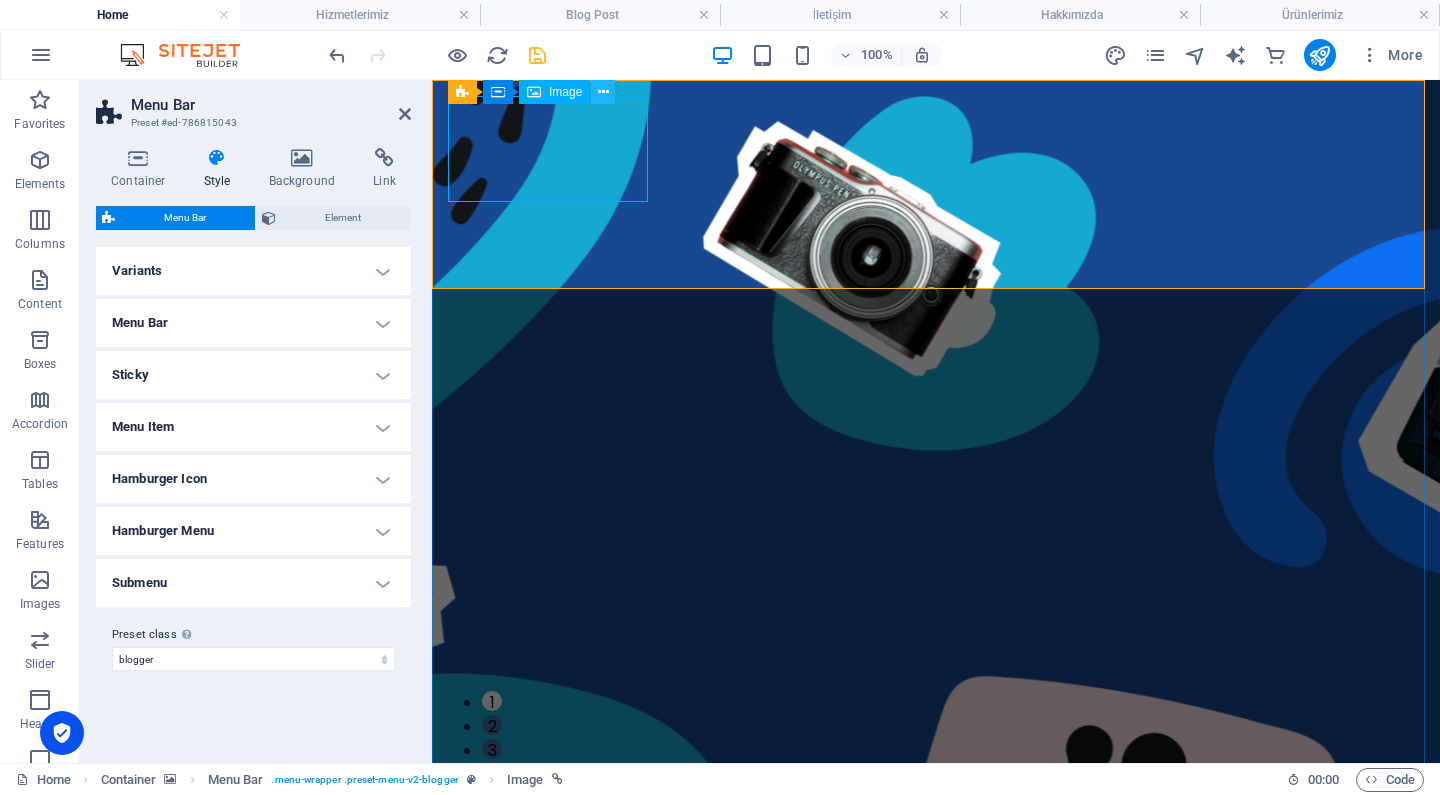 click at bounding box center (603, 92) 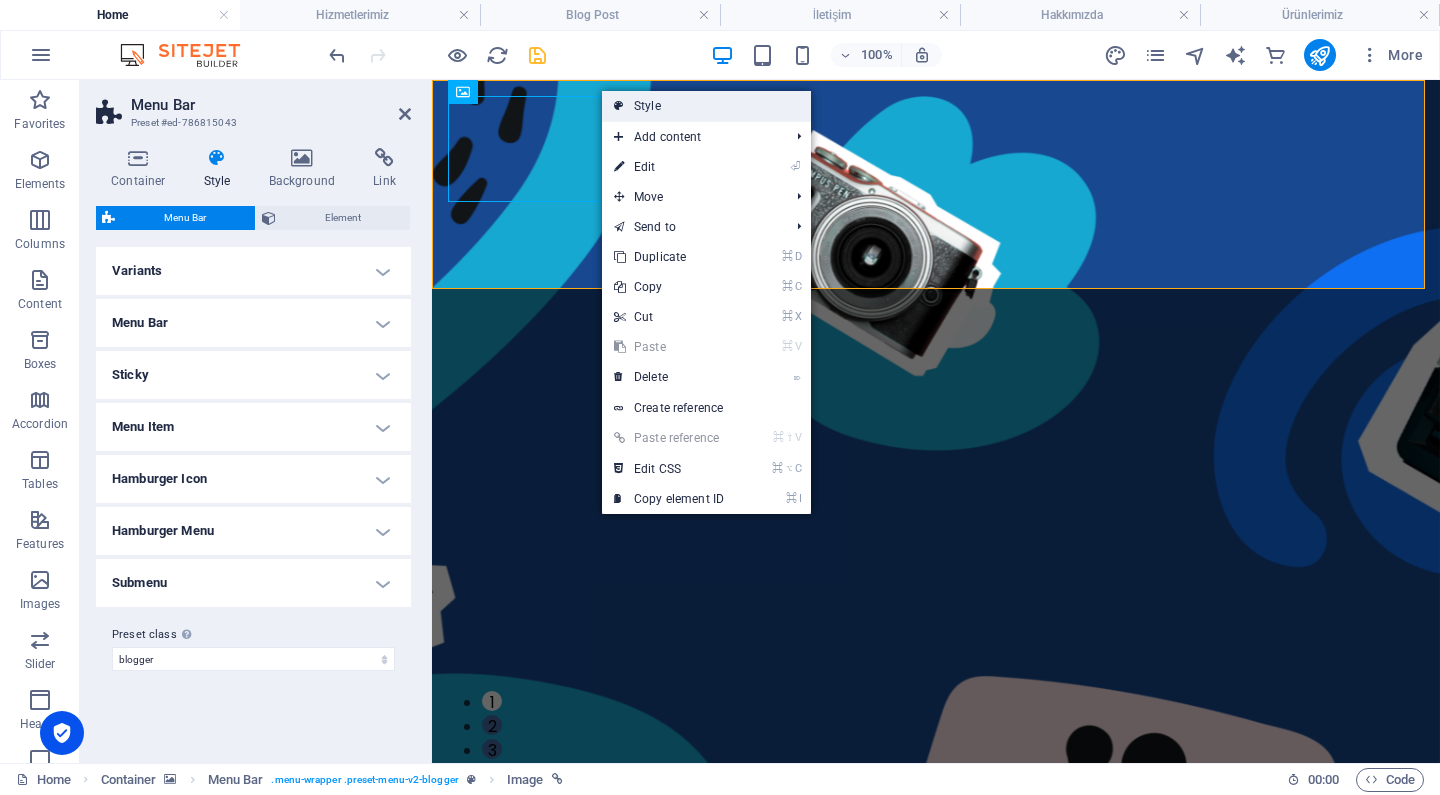 click at bounding box center [619, 106] 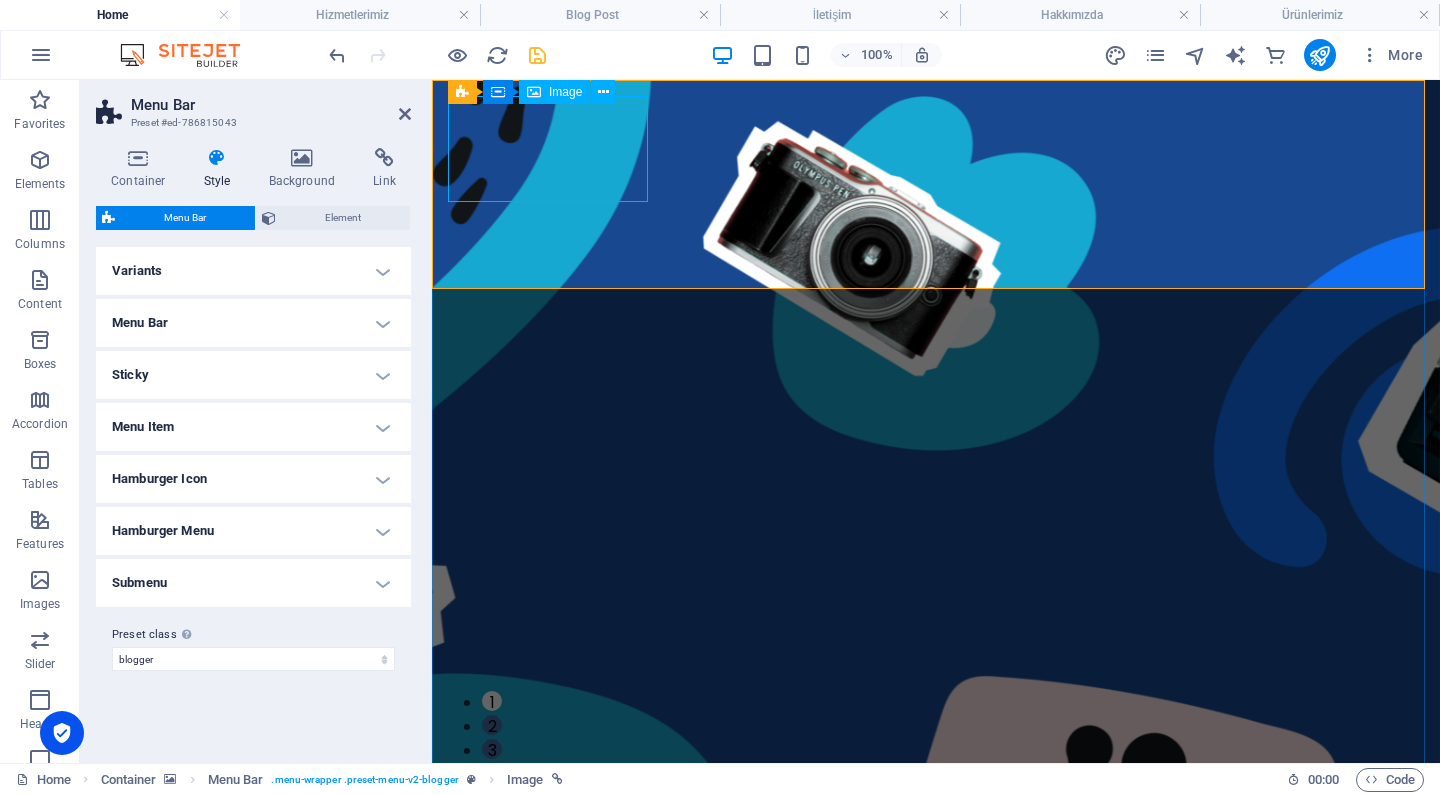 click at bounding box center [936, 902] 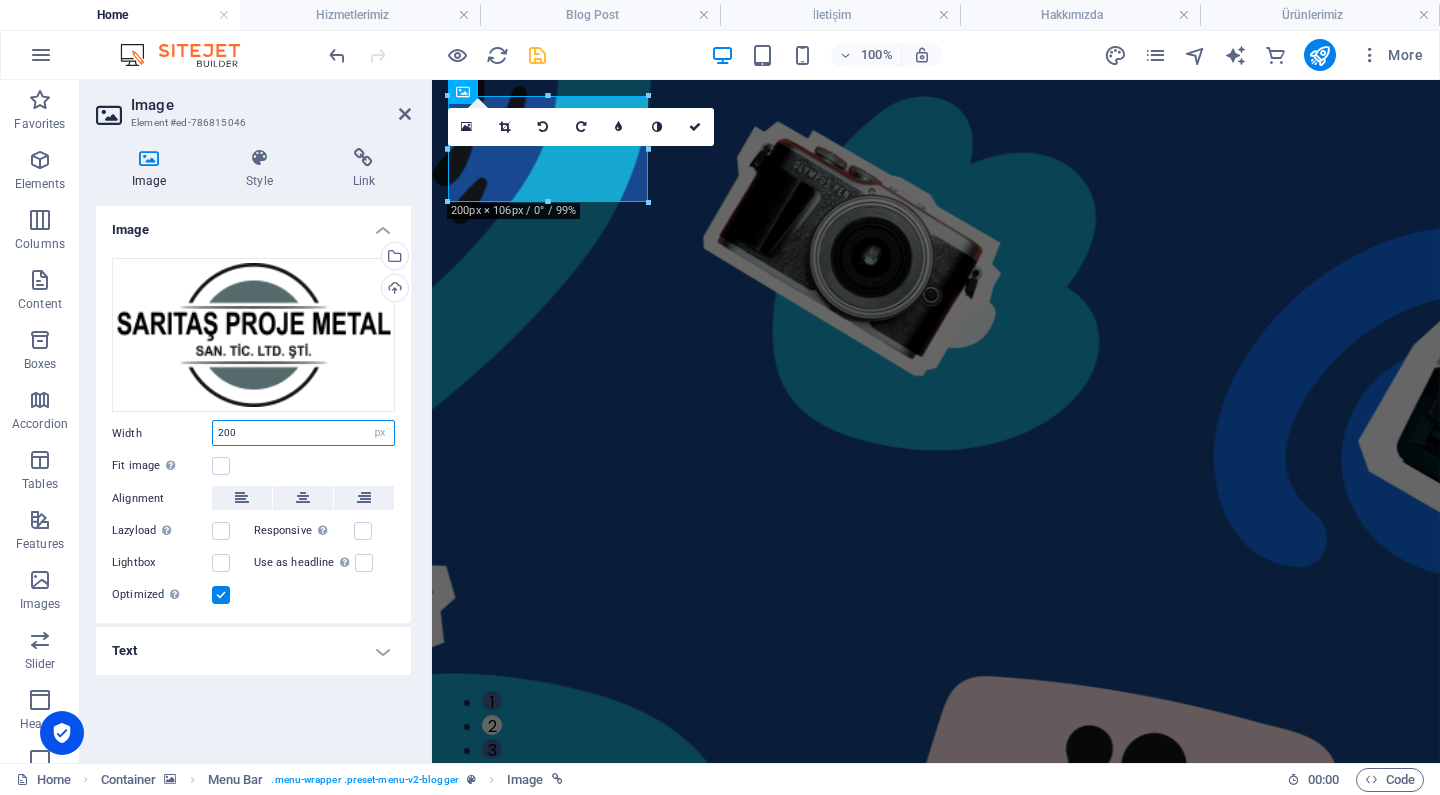 drag, startPoint x: 303, startPoint y: 430, endPoint x: 80, endPoint y: 409, distance: 223.9866 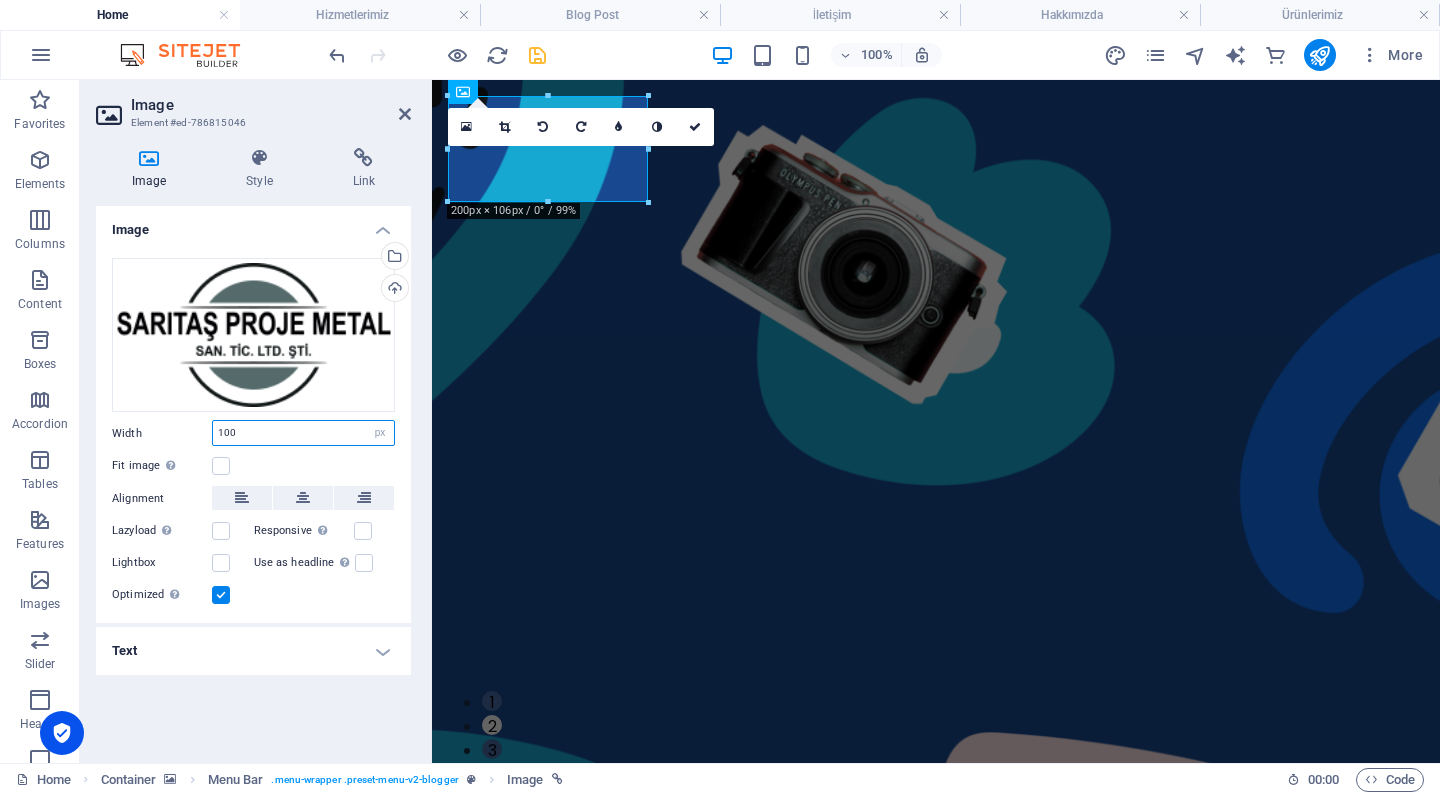 type on "100" 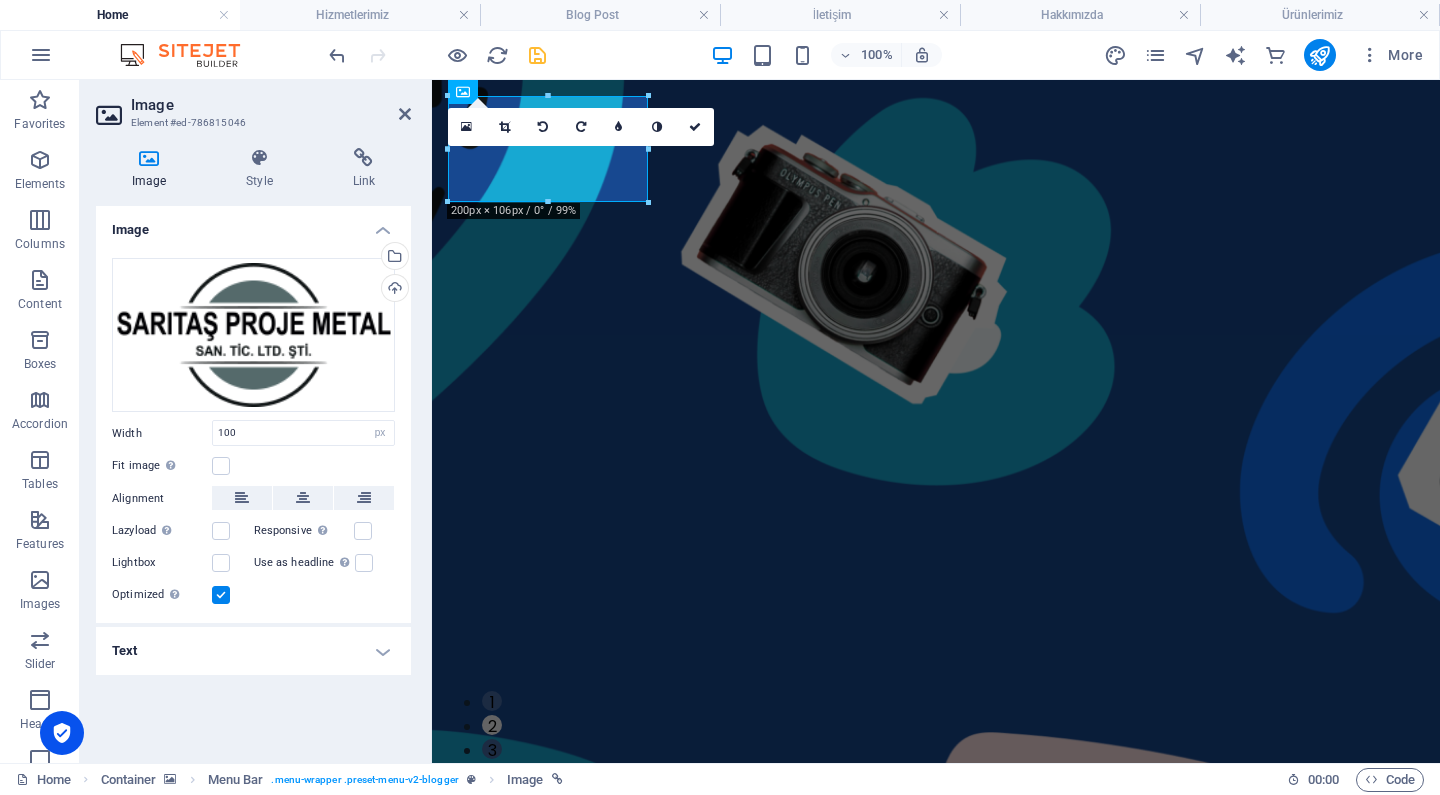 click on "Image Drag files here, click to choose files or select files from Files or our free stock photos & videos Select files from the file manager, stock photos, or upload file(s) Upload Width 100 Default auto px rem % em vh vw Fit image Automatically fit image to a fixed width and height Height Default auto px Alignment Lazyload Loading images after the page loads improves page speed. Responsive Automatically load retina image and smartphone optimized sizes. Lightbox Use as headline The image will be wrapped in an H1 headline tag. Useful for giving alternative text the weight of an H1 headline, e.g. for the logo. Leave unchecked if uncertain. Optimized Images are compressed to improve page speed. Position Direction Custom X offset 50 px rem % vh vw Y offset 50 px rem % vh vw Text Float No float Image left Image right Determine how text should behave around the image. Text Alternative text Blogger Logo Image caption Paragraph Format Normal Heading 1 Heading 2 Heading 3 Heading 4 Heading 5 Heading 6 Code Font Family" at bounding box center (253, 476) 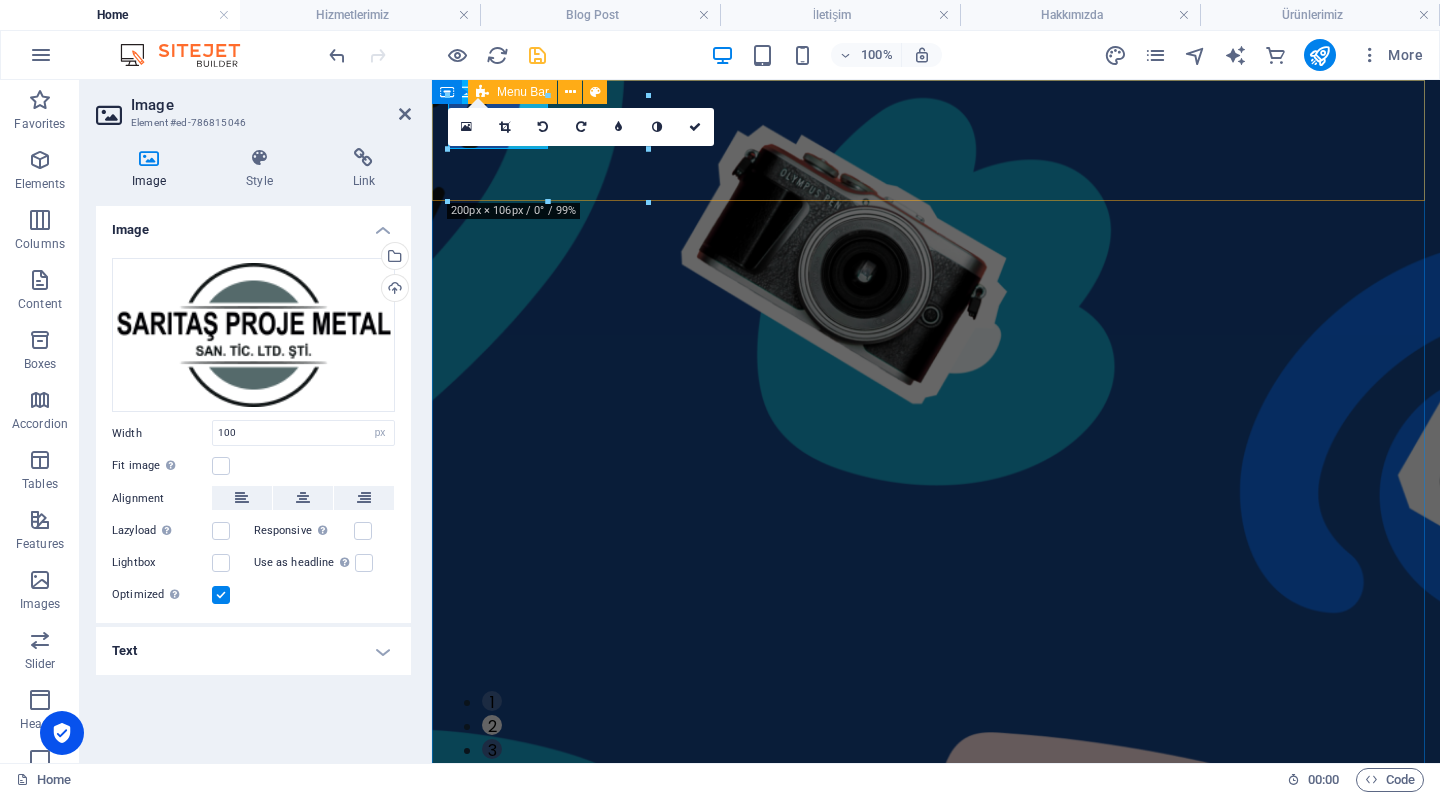 click on "Ana Sayfa Hakkımızda Ürünlerimiz Hizmetlerimiz Referanslarımız İletişim" at bounding box center (936, 1048) 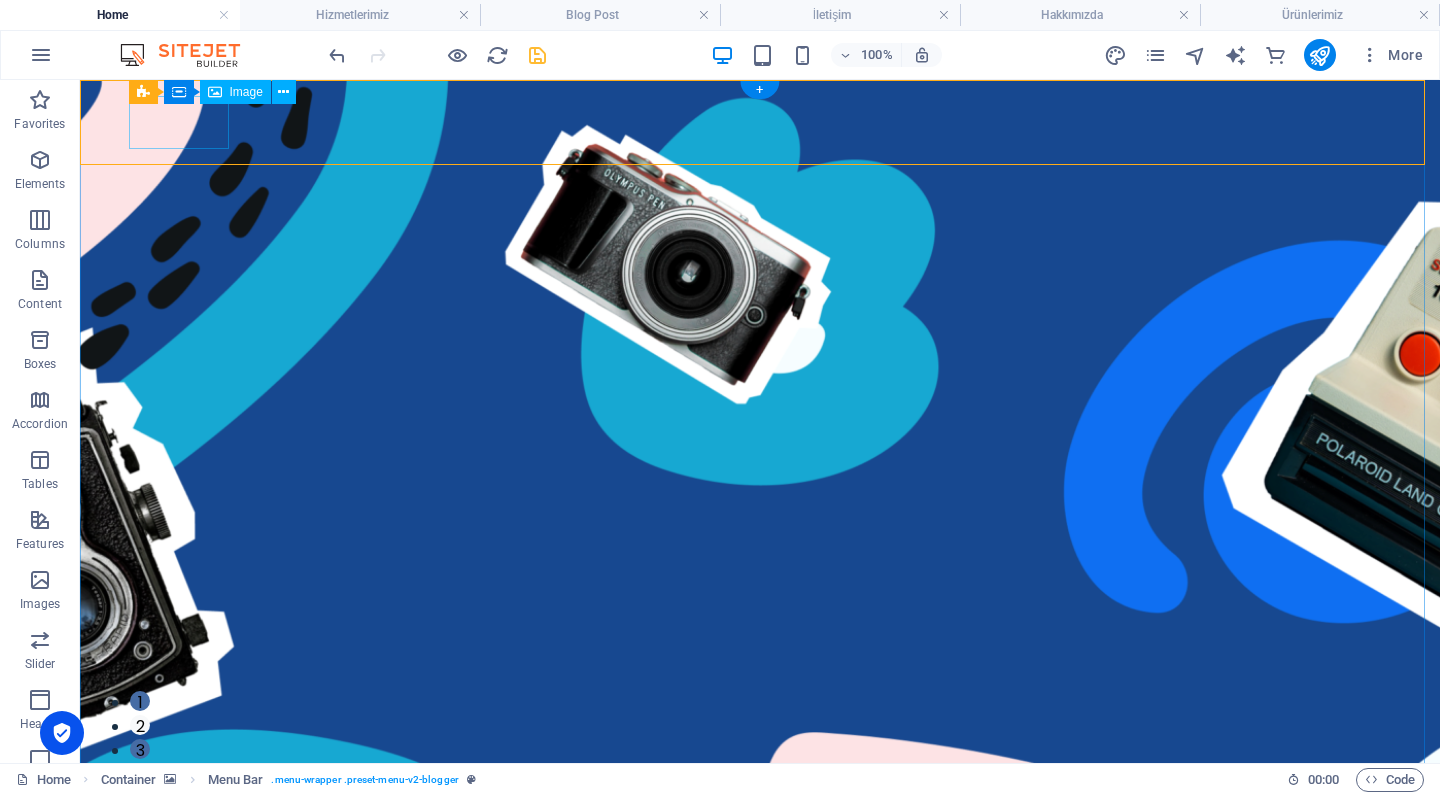 click at bounding box center [760, 946] 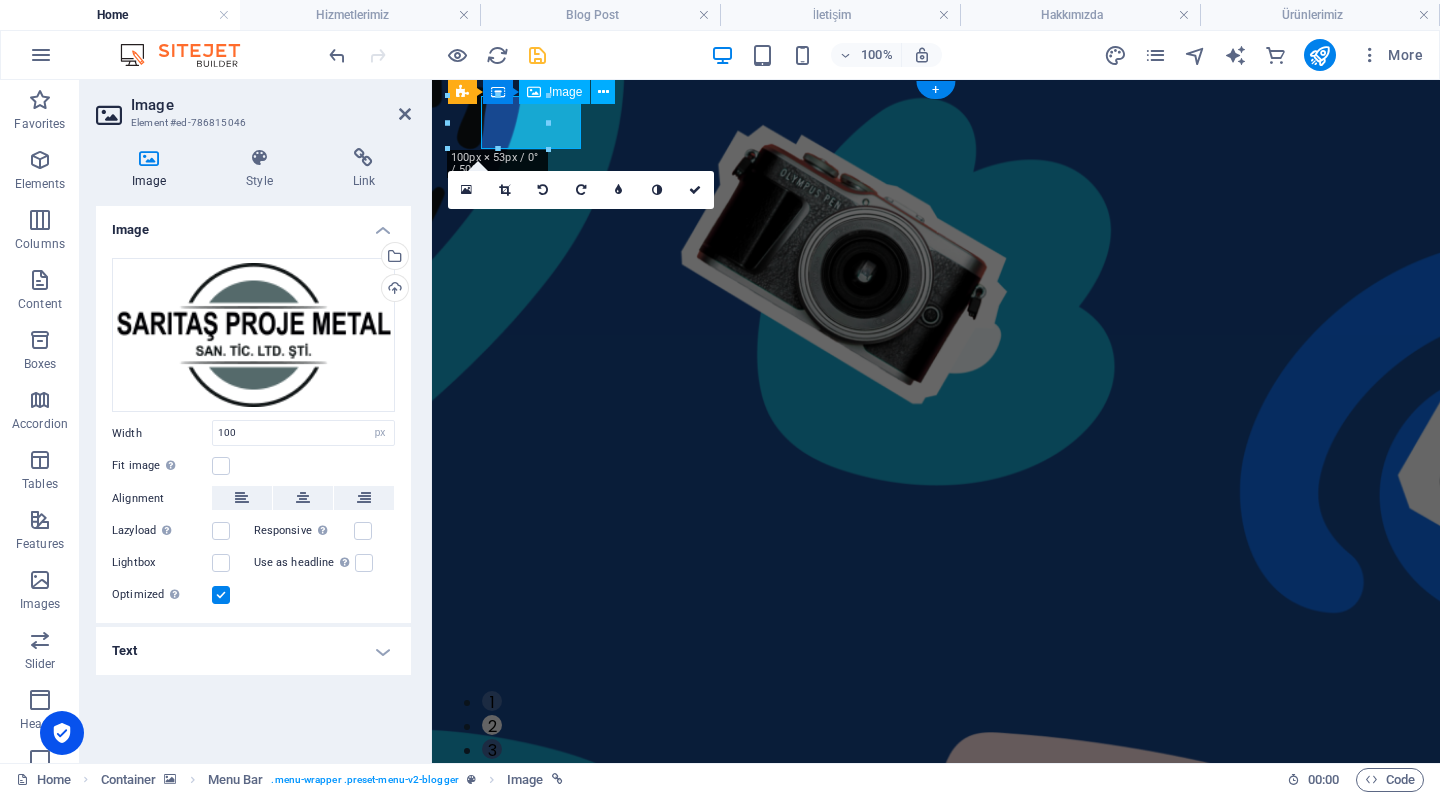 click on "Image" at bounding box center [271, 105] 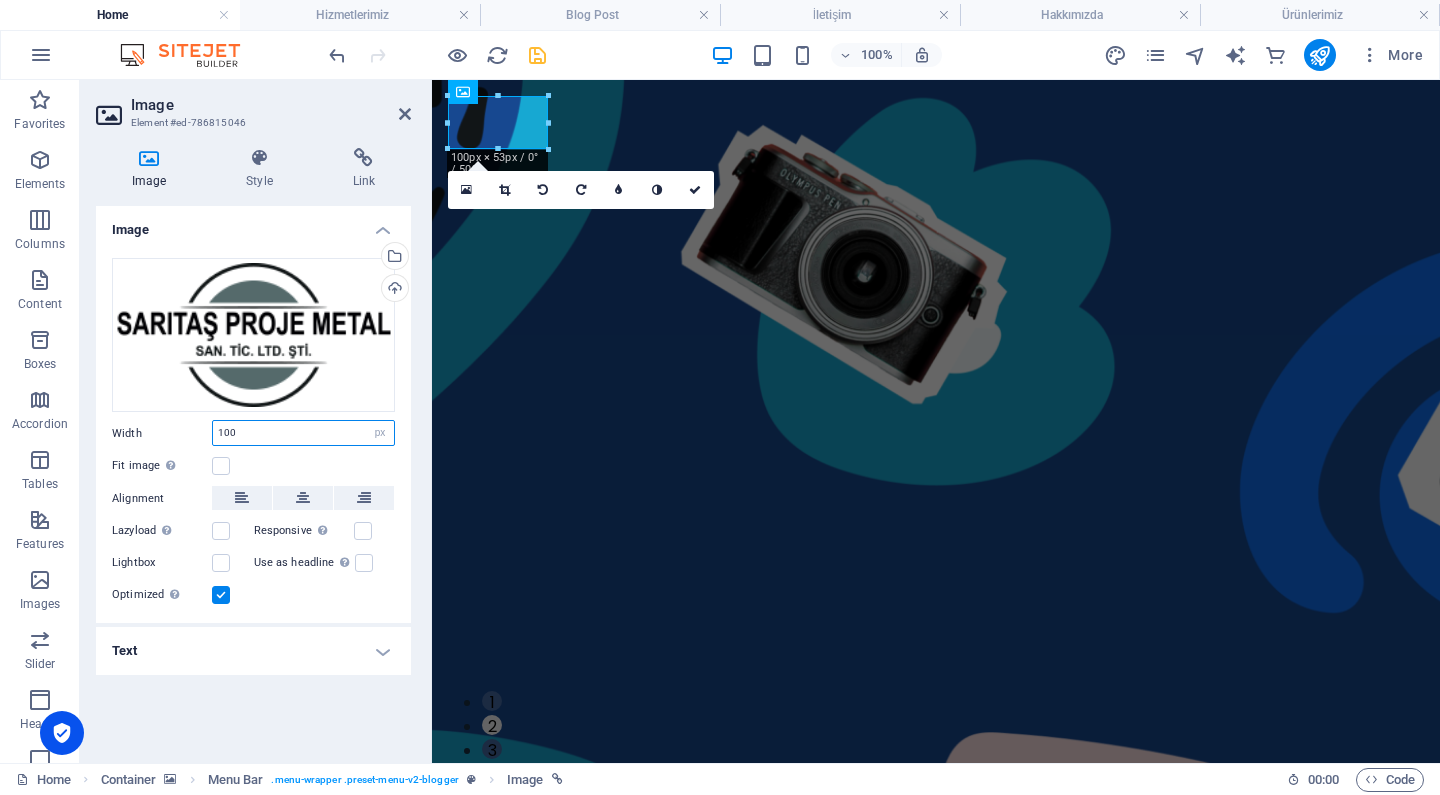 drag, startPoint x: 272, startPoint y: 434, endPoint x: 97, endPoint y: 414, distance: 176.13914 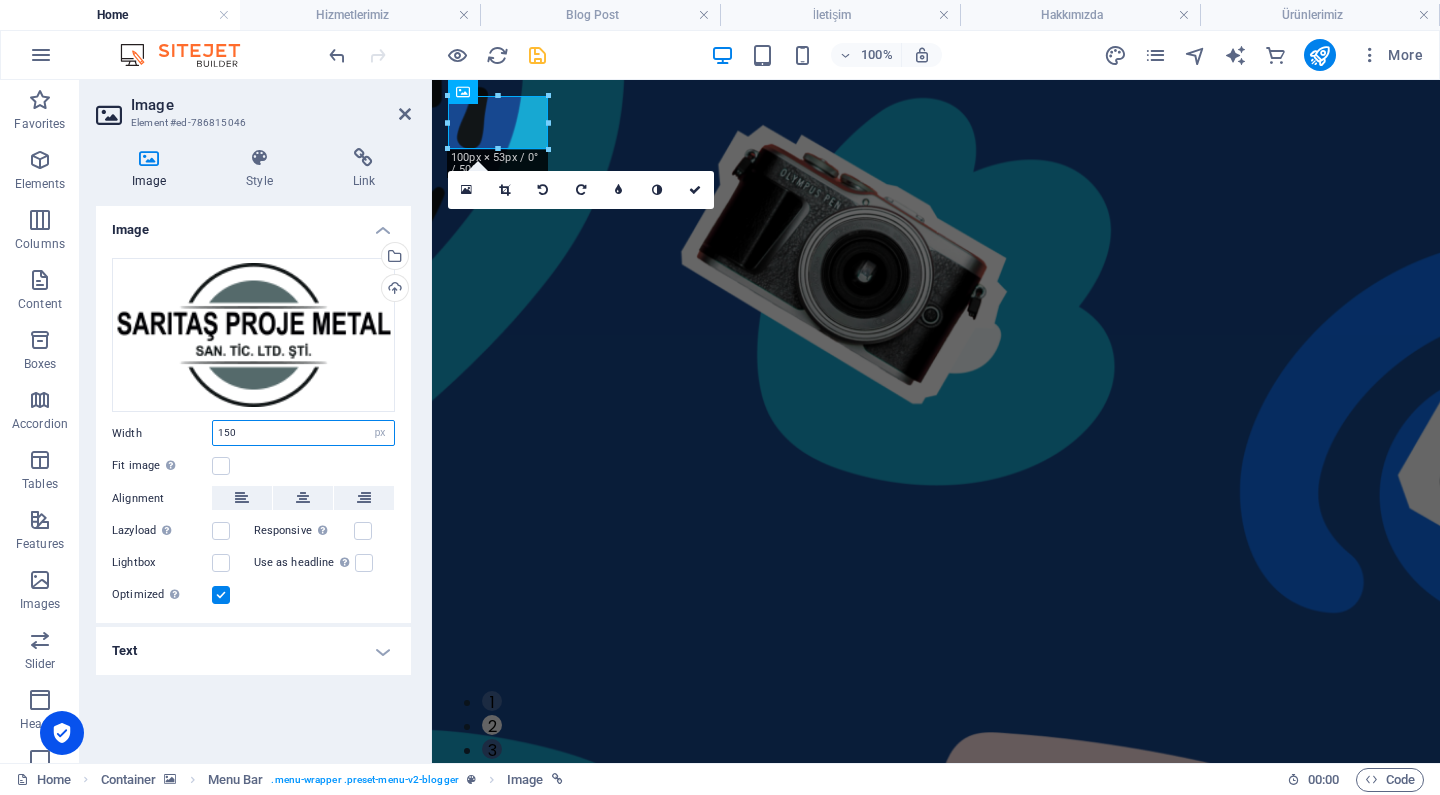 type on "150" 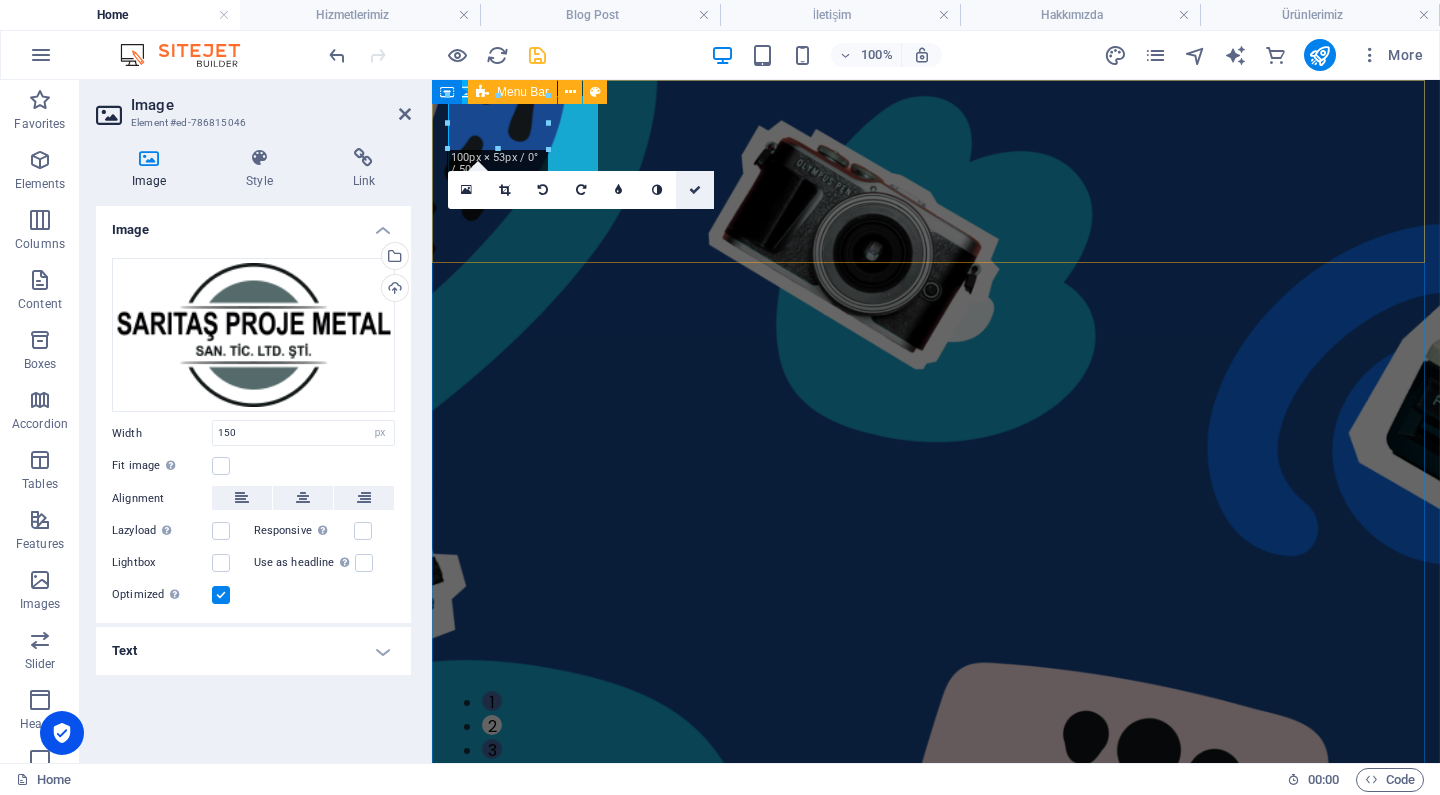 click at bounding box center (695, 190) 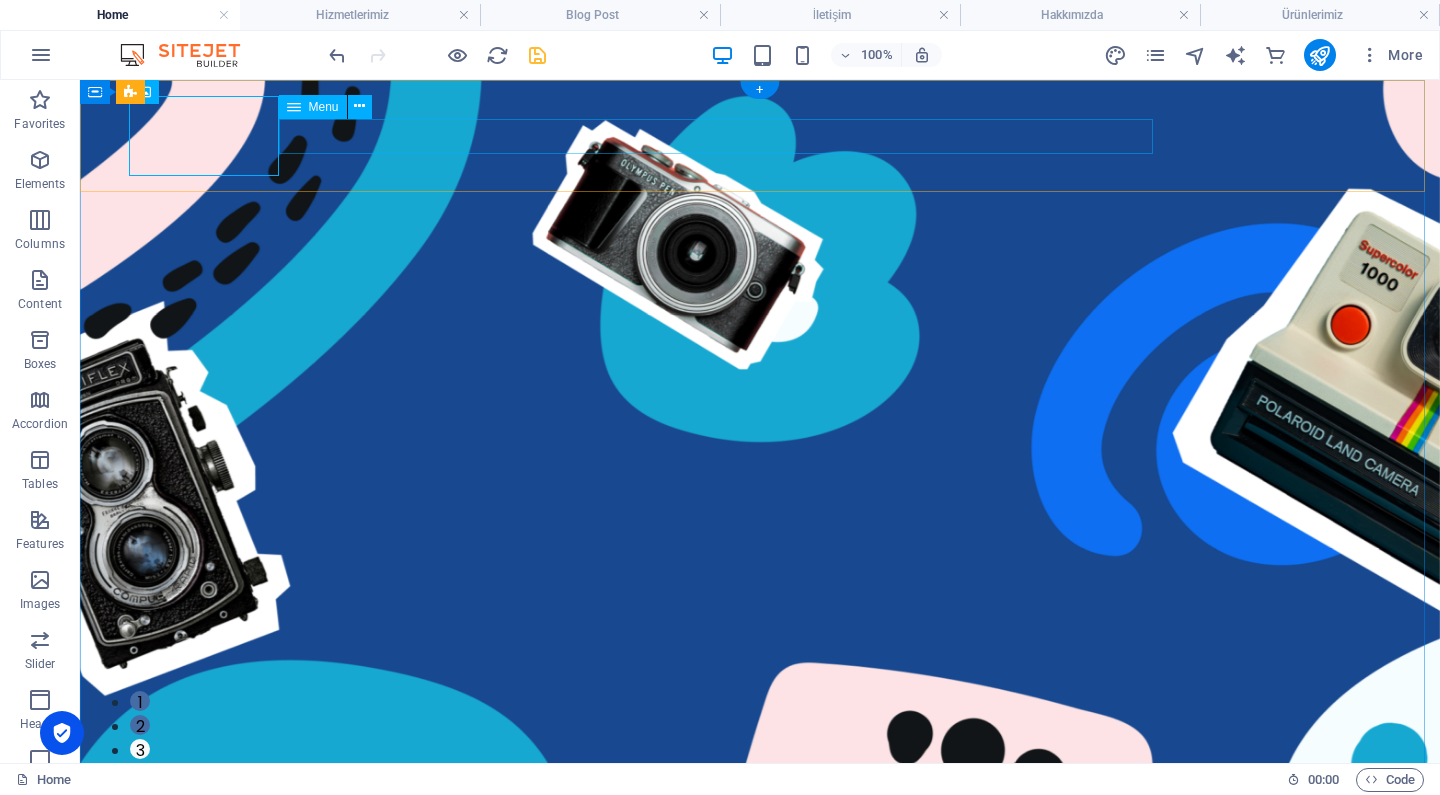 click on "Ana Sayfa Hakkımızda Ürünlerimiz Hizmetlerimiz Referanslarımız İletişim" at bounding box center [744, 929] 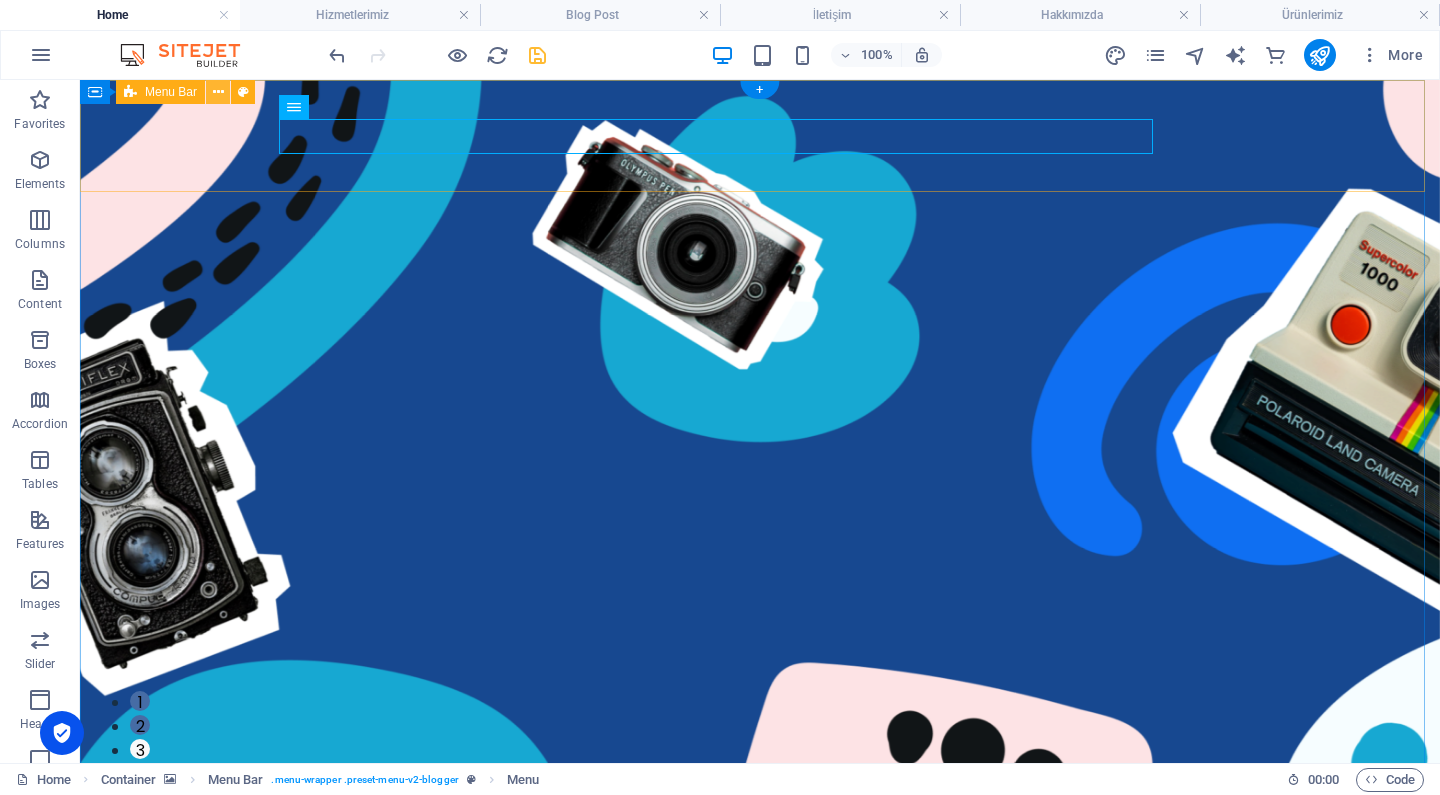 click at bounding box center (218, 92) 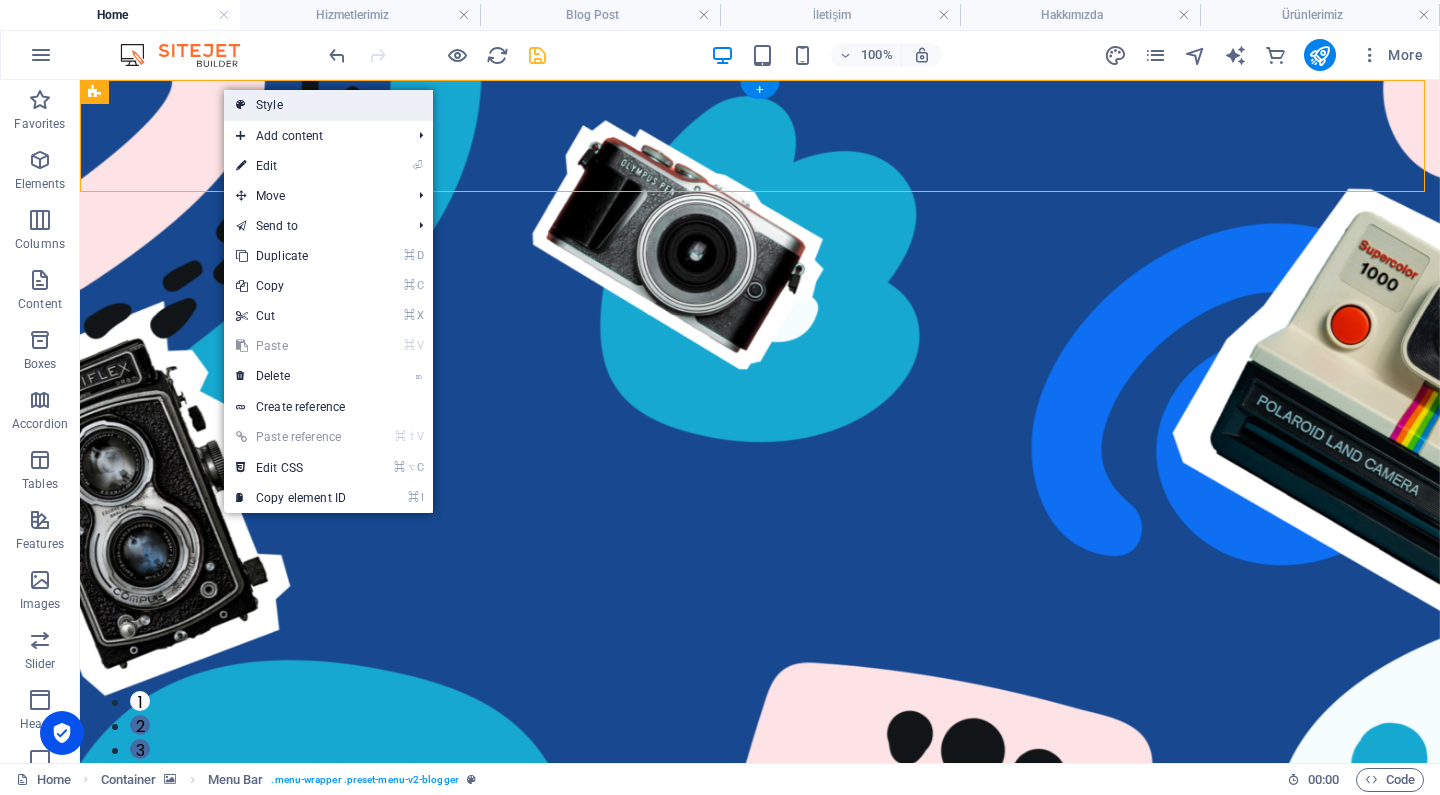 click on "Style" at bounding box center (328, 105) 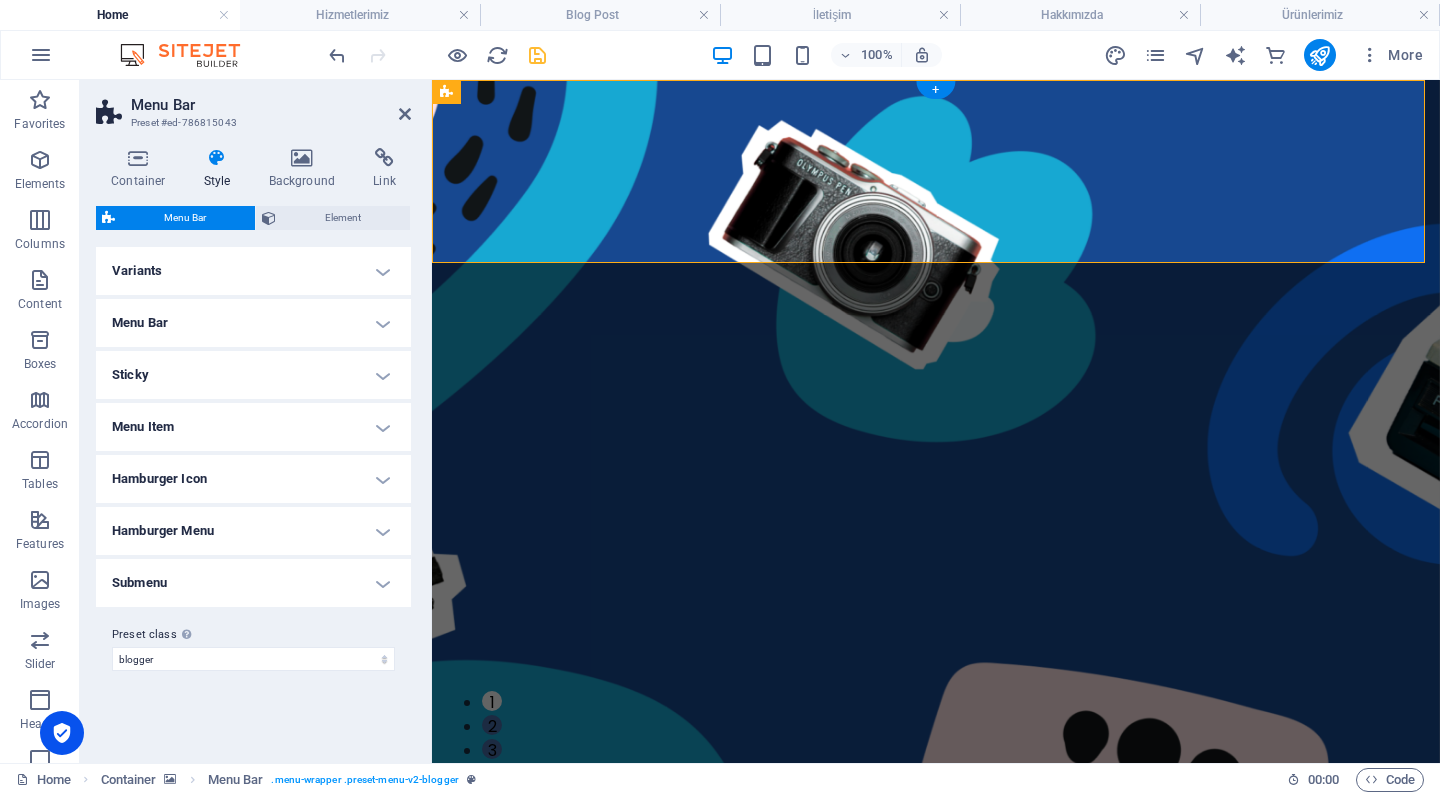 click on "Variants" at bounding box center [253, 271] 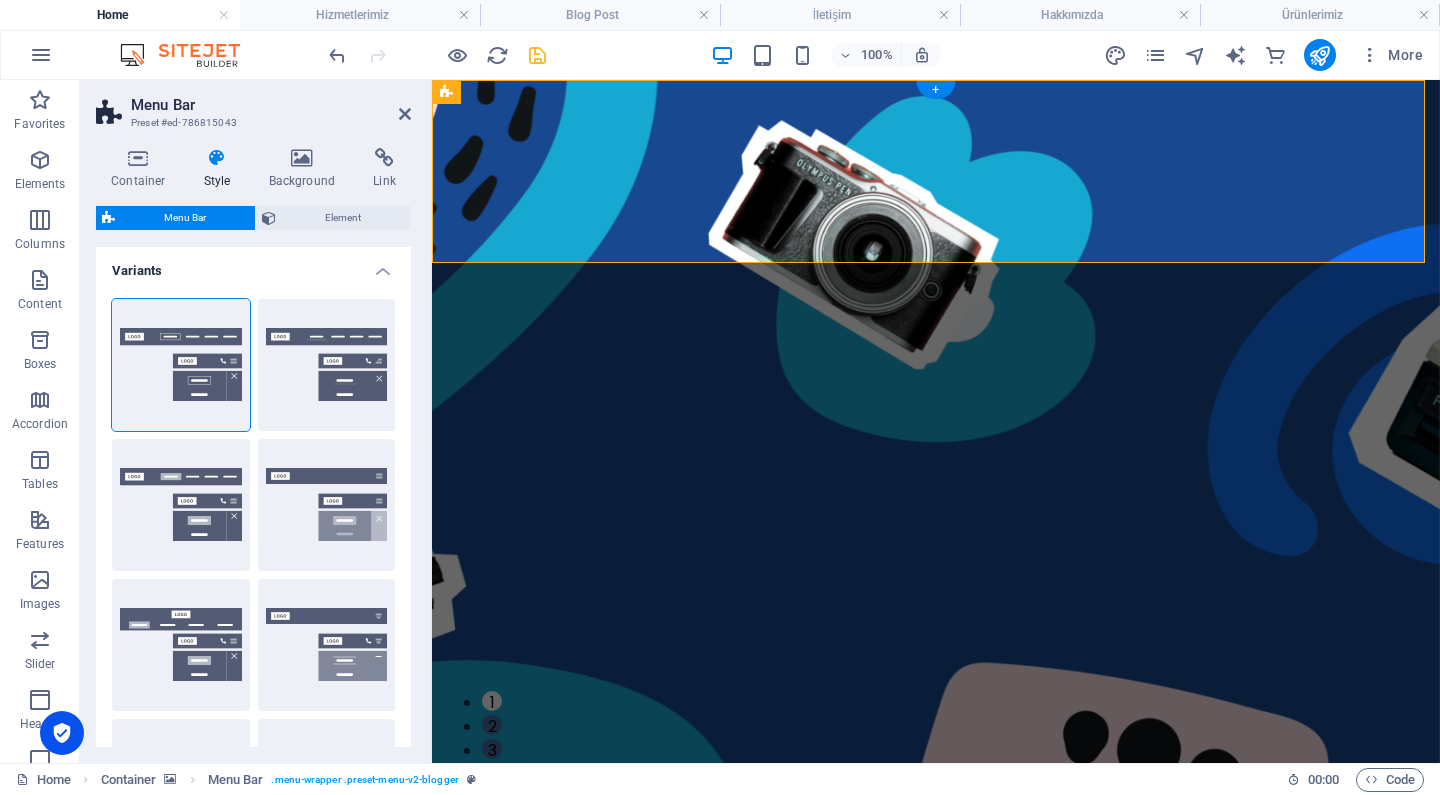 click on "Variants" at bounding box center (253, 265) 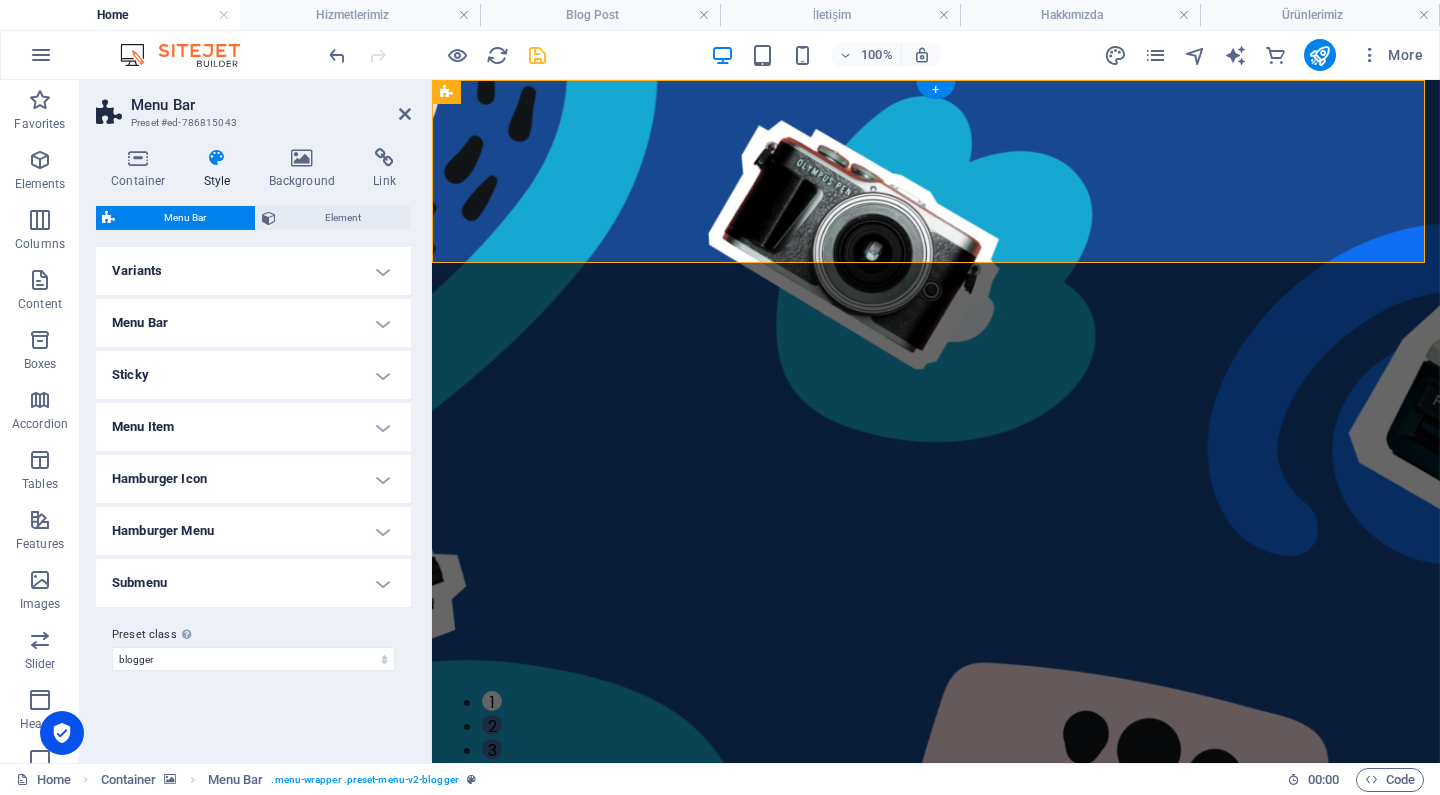 click on "Menu Bar" at bounding box center (253, 323) 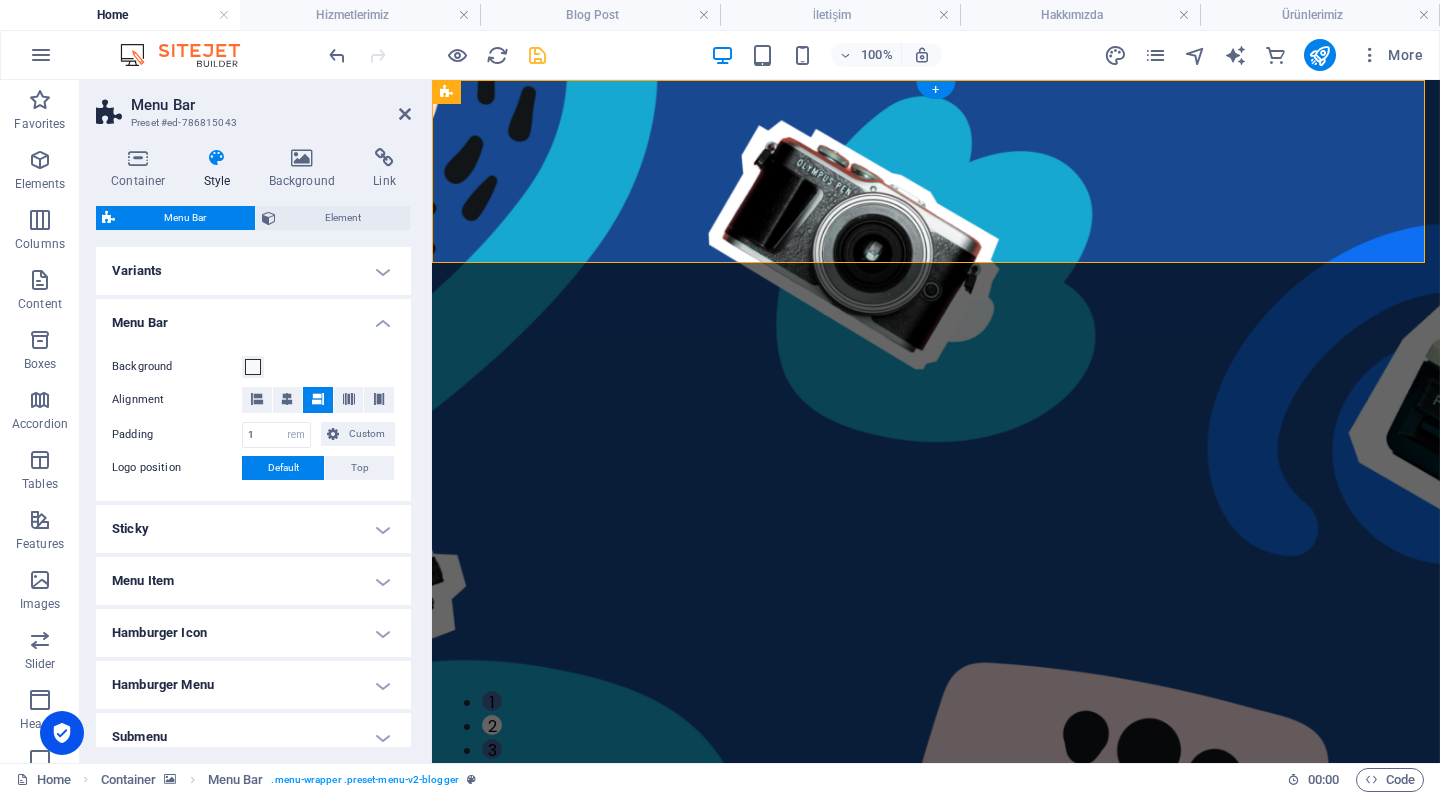 click on "Menu Bar" at bounding box center [253, 317] 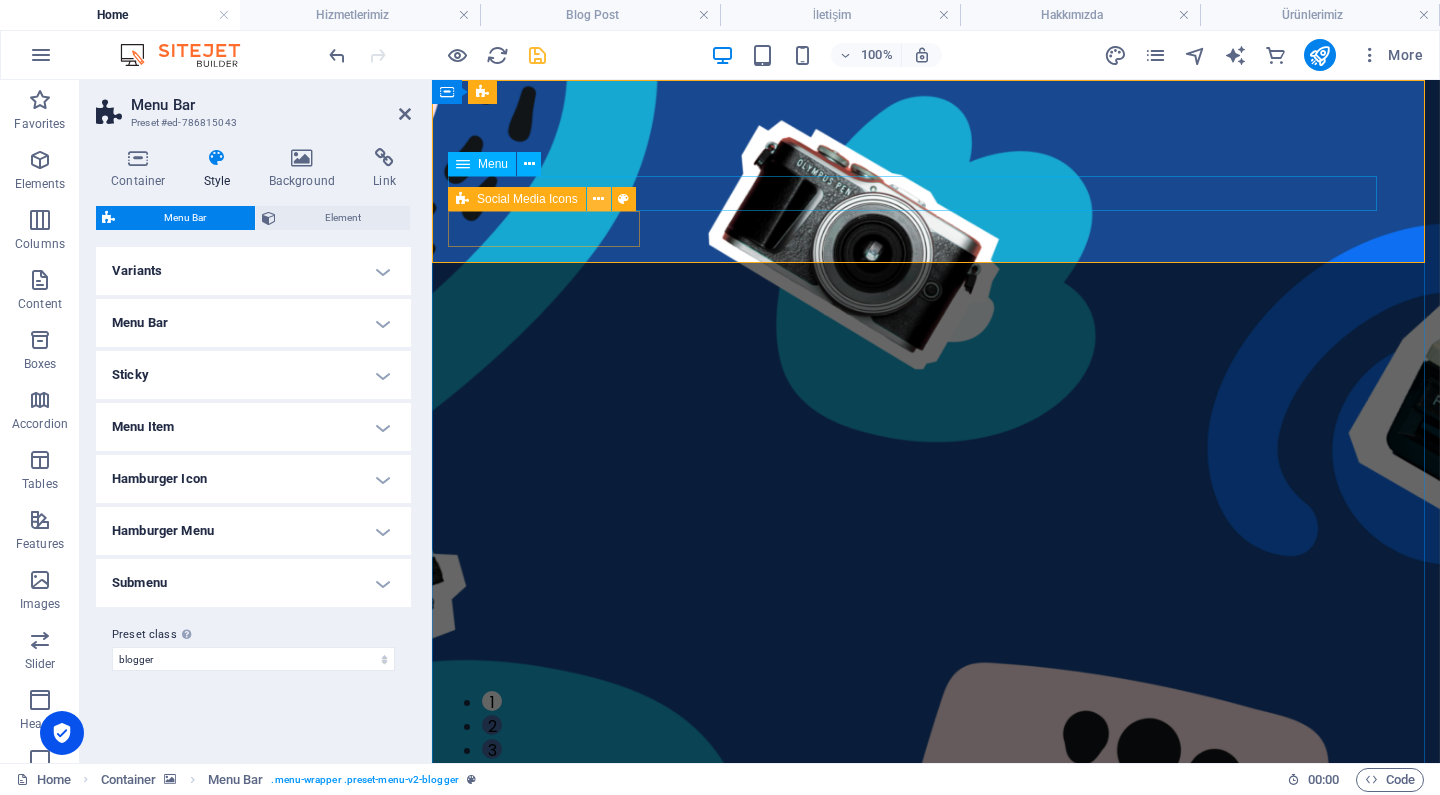 click at bounding box center (598, 199) 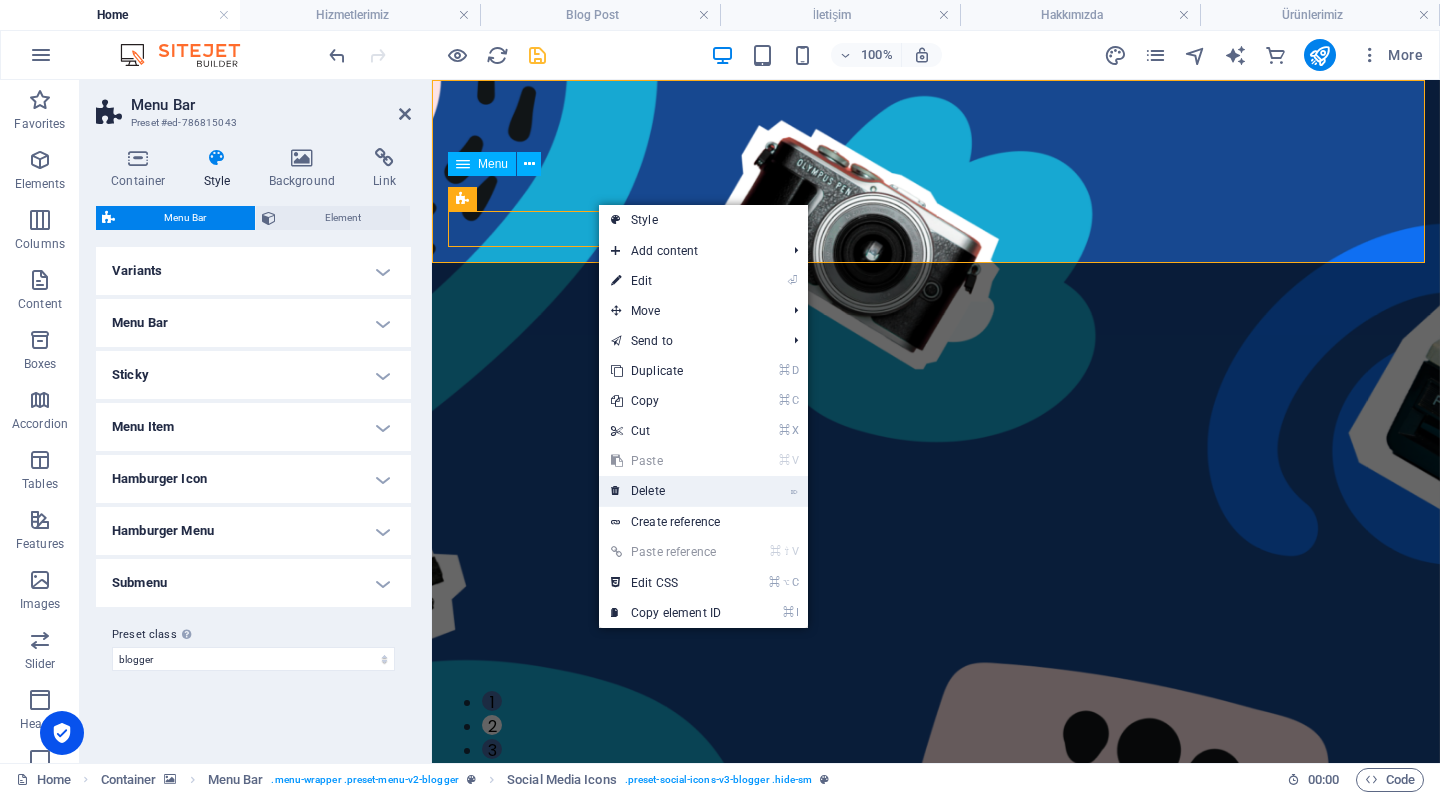 click on "⌦  Delete" at bounding box center (666, 491) 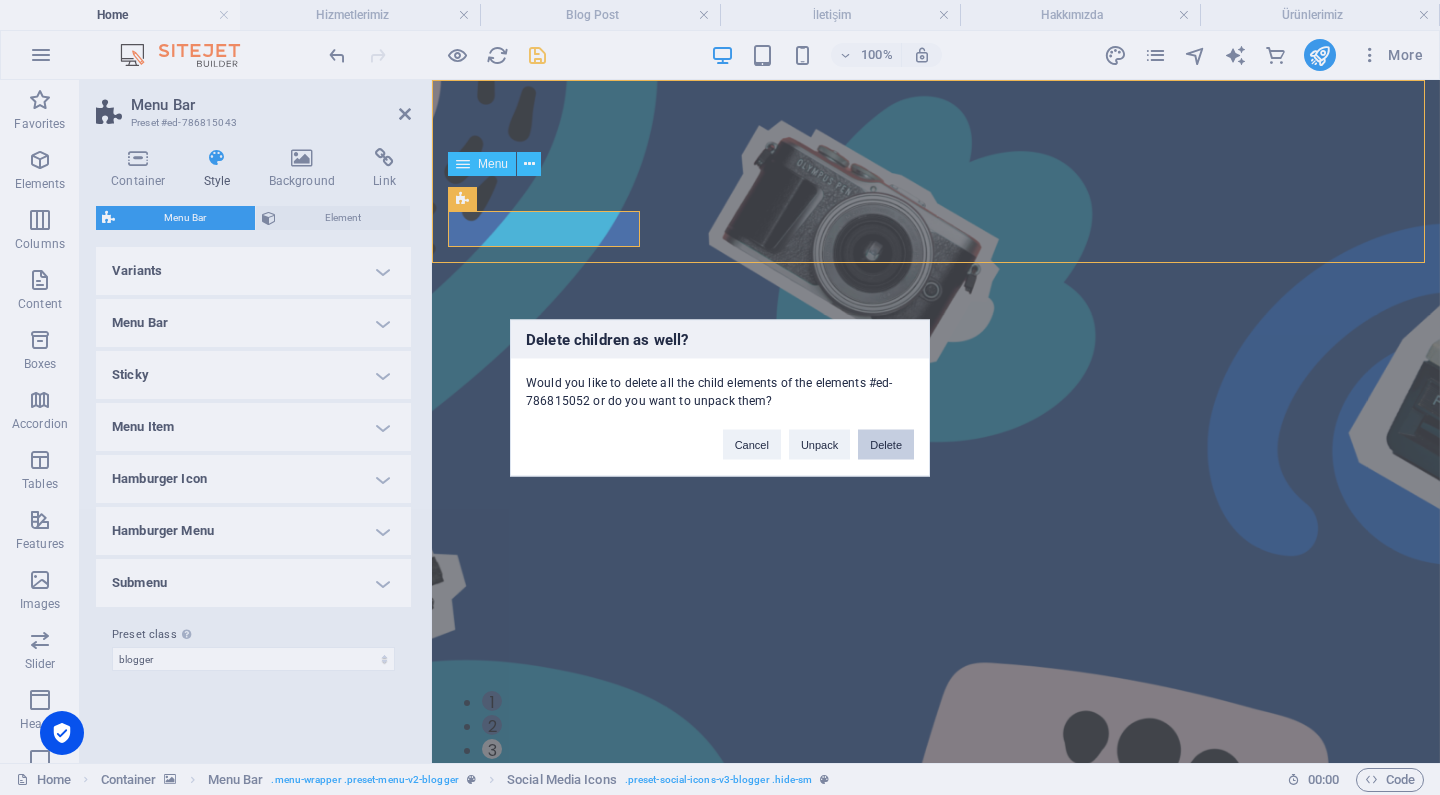 click on "Delete" at bounding box center (886, 444) 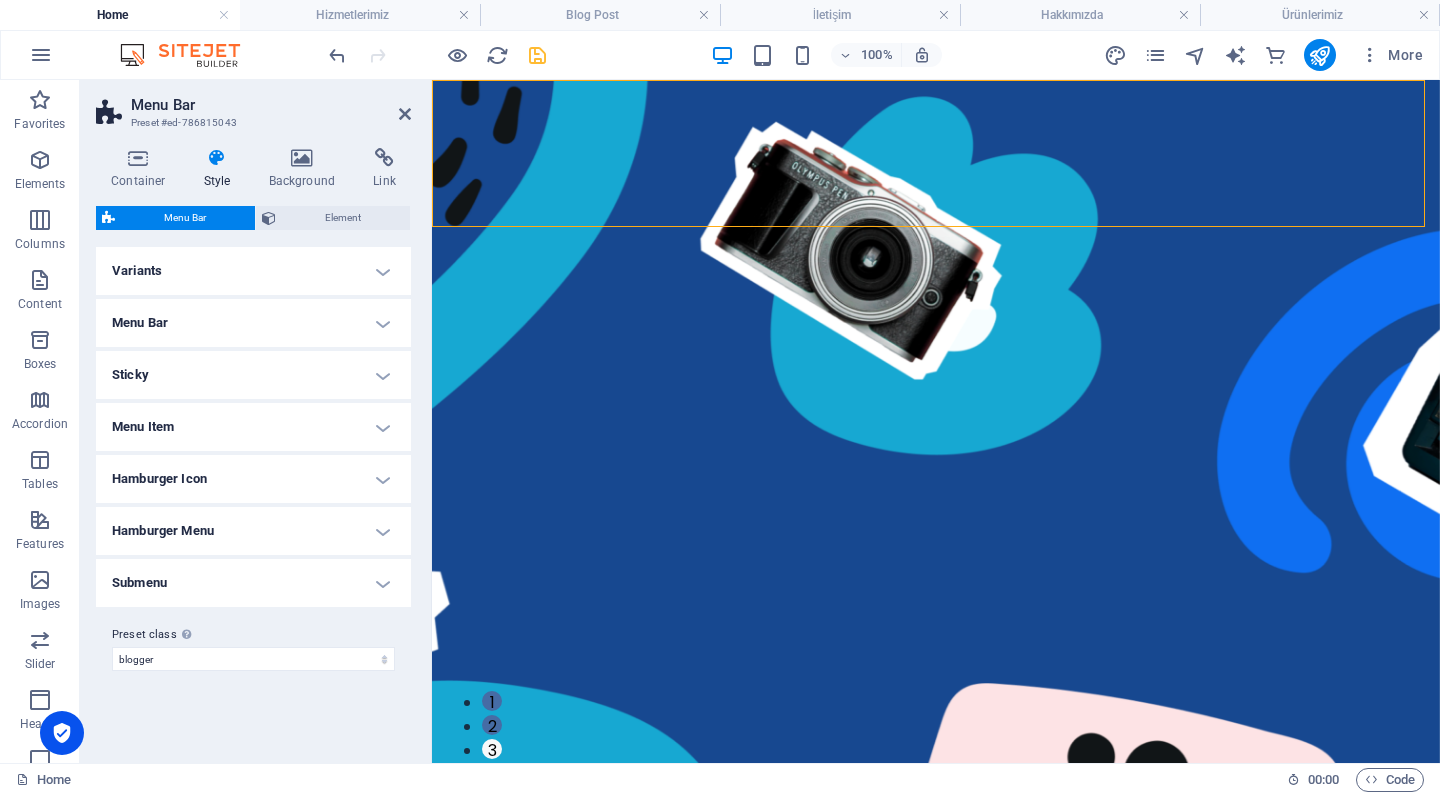 click on "Menu Bar Preset #ed-786815043
Container Style Background Link Size Height Default px rem % vh vw Min. height None px rem % vh vw Width Default px rem % em vh vw Min. width 100 None px rem % vh vw Content width Default Custom width Width Default px rem % em vh vw Min. width None px rem % vh vw Default padding Custom spacing Default content width and padding can be changed under Design. Edit design Layout (Flexbox) Alignment Determines the flex direction. Default Main axis Determine how elements should behave along the main axis inside this container (justify content). Default Side axis Control the vertical direction of the element inside of the container (align items). Default Wrap Default On Off Fill Controls the distances and direction of elements on the y-axis across several lines (align content). Default Accessibility ARIA helps assistive technologies (like screen readers) to understand the role, state, and behavior of web elements Role The ARIA role defines the purpose of an element.  Fan" at bounding box center [256, 421] 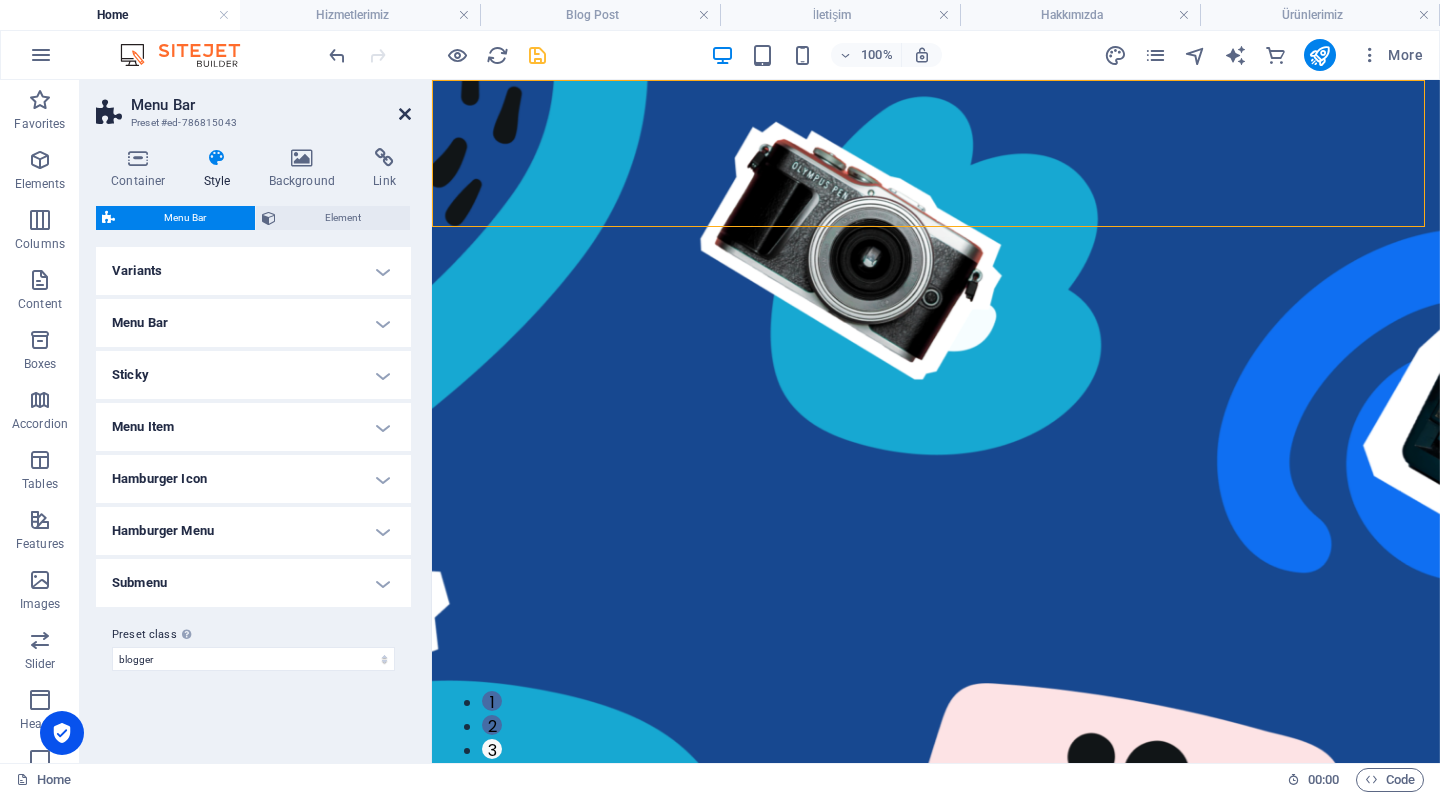 click at bounding box center [405, 114] 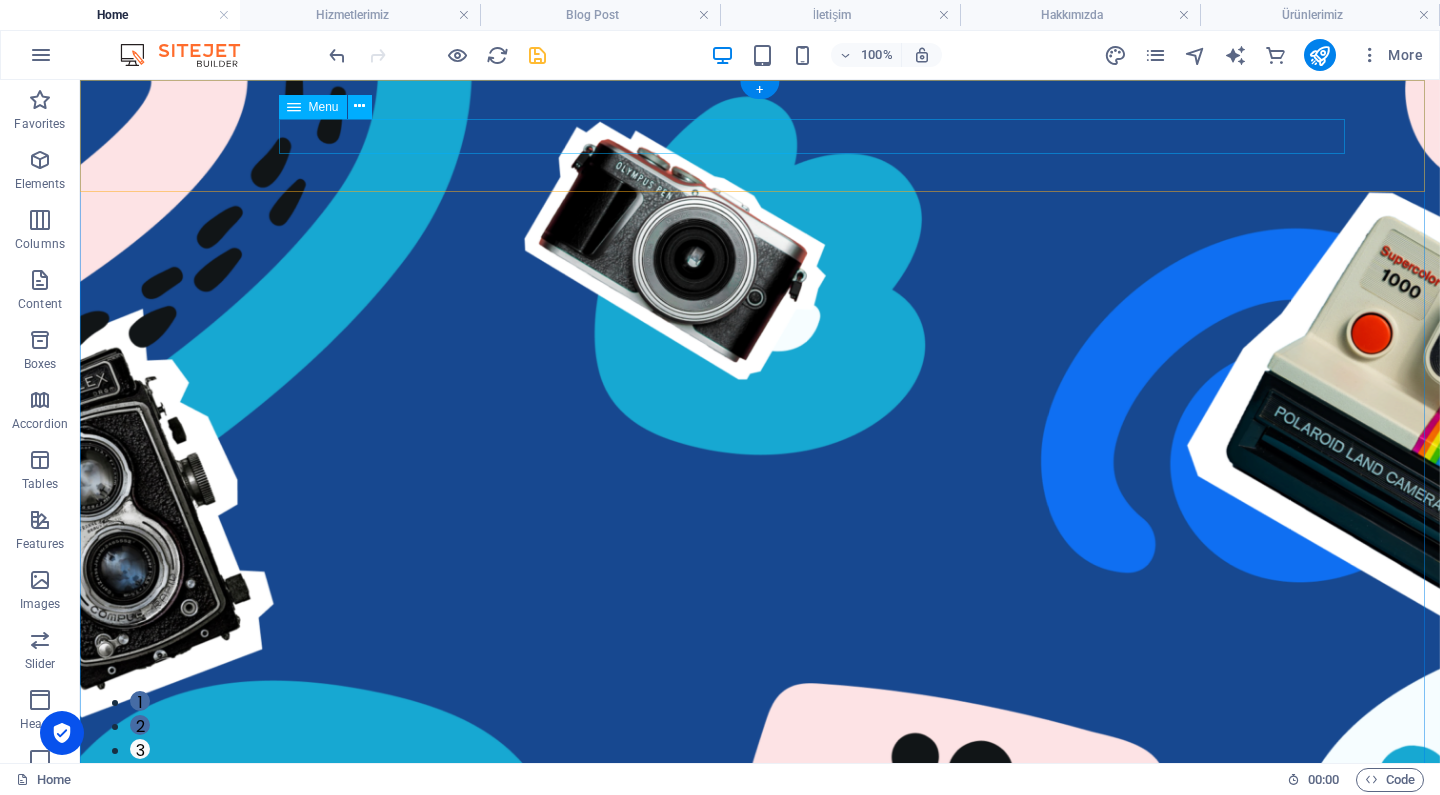 click on "Ana Sayfa Hakkımızda Ürünlerimiz Hizmetlerimiz Referanslarımız İletişim" at bounding box center [744, 955] 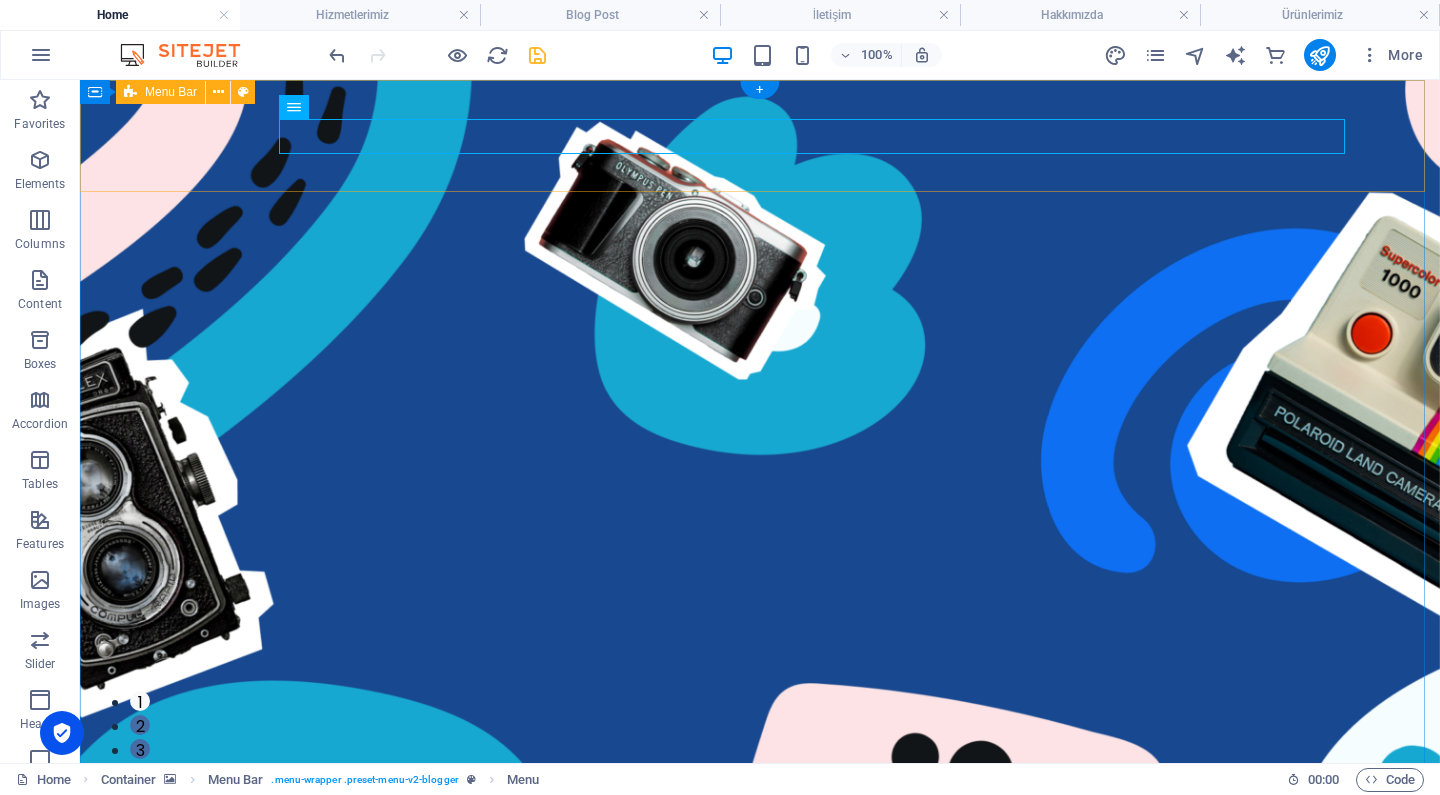 click on "Ana Sayfa Hakkımızda Ürünlerimiz Hizmetlerimiz Referanslarımız İletişim" at bounding box center [760, 915] 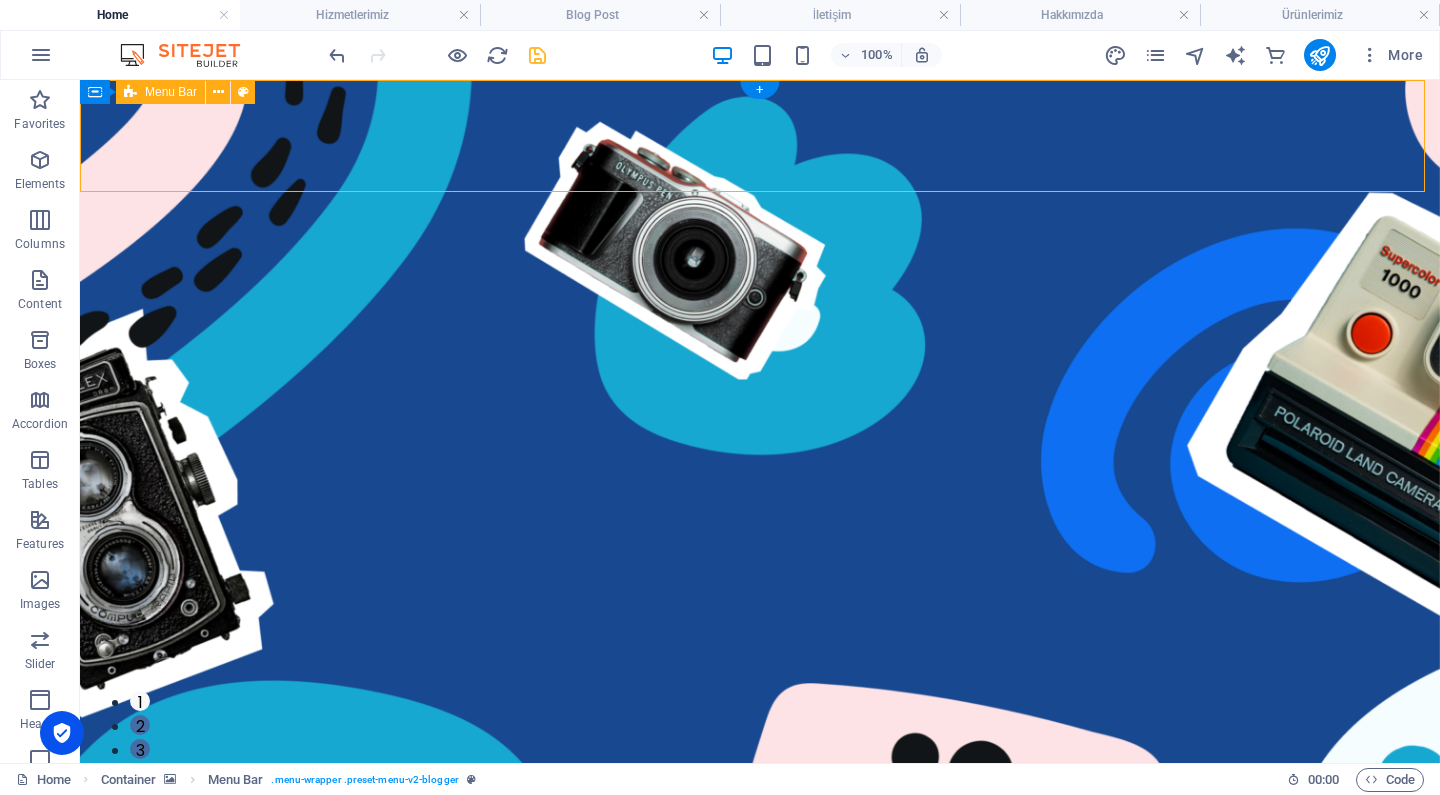 click on "Ana Sayfa Hakkımızda Ürünlerimiz Hizmetlerimiz Referanslarımız İletişim" at bounding box center (760, 915) 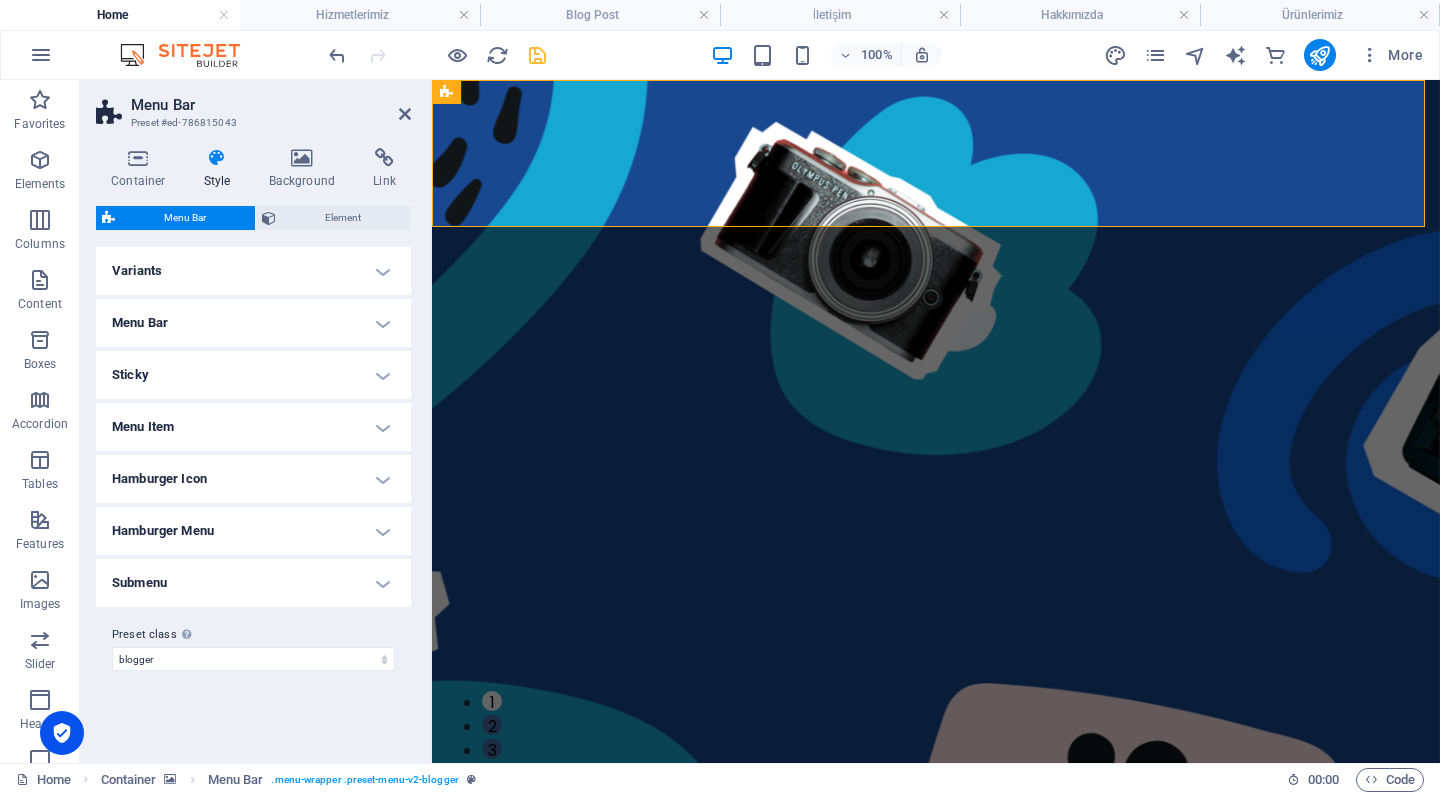 click on "Menu Bar" at bounding box center [253, 323] 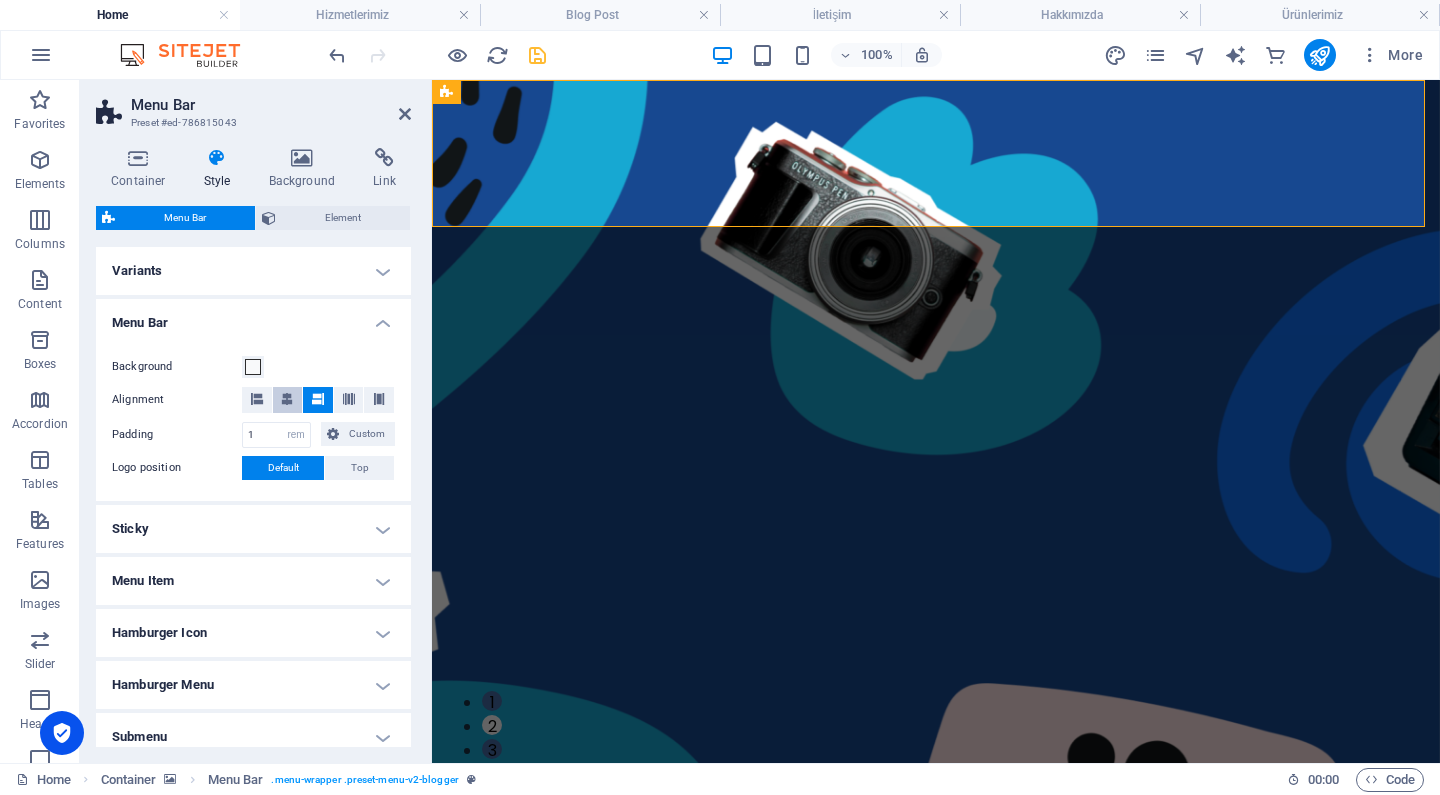 click at bounding box center (287, 399) 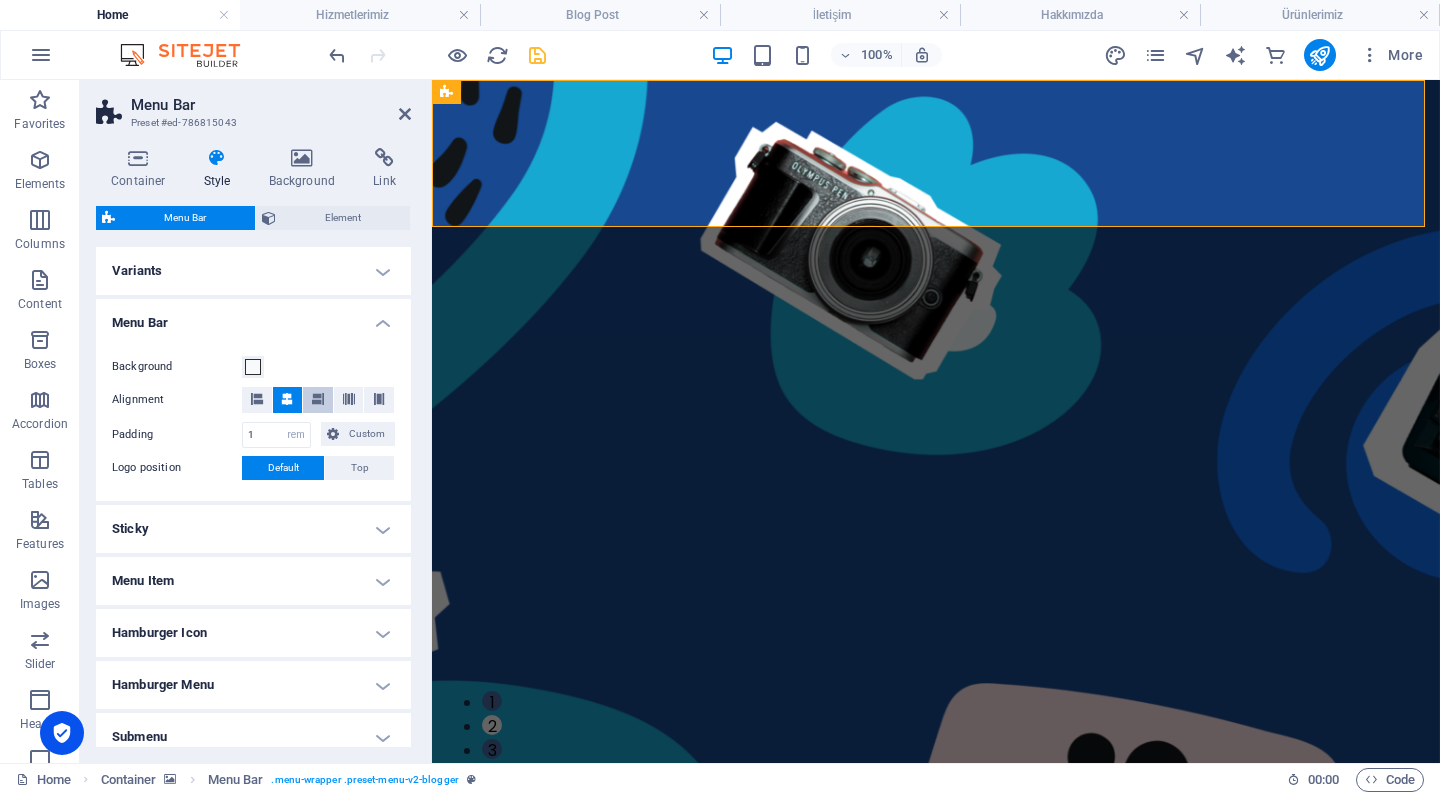click at bounding box center [318, 399] 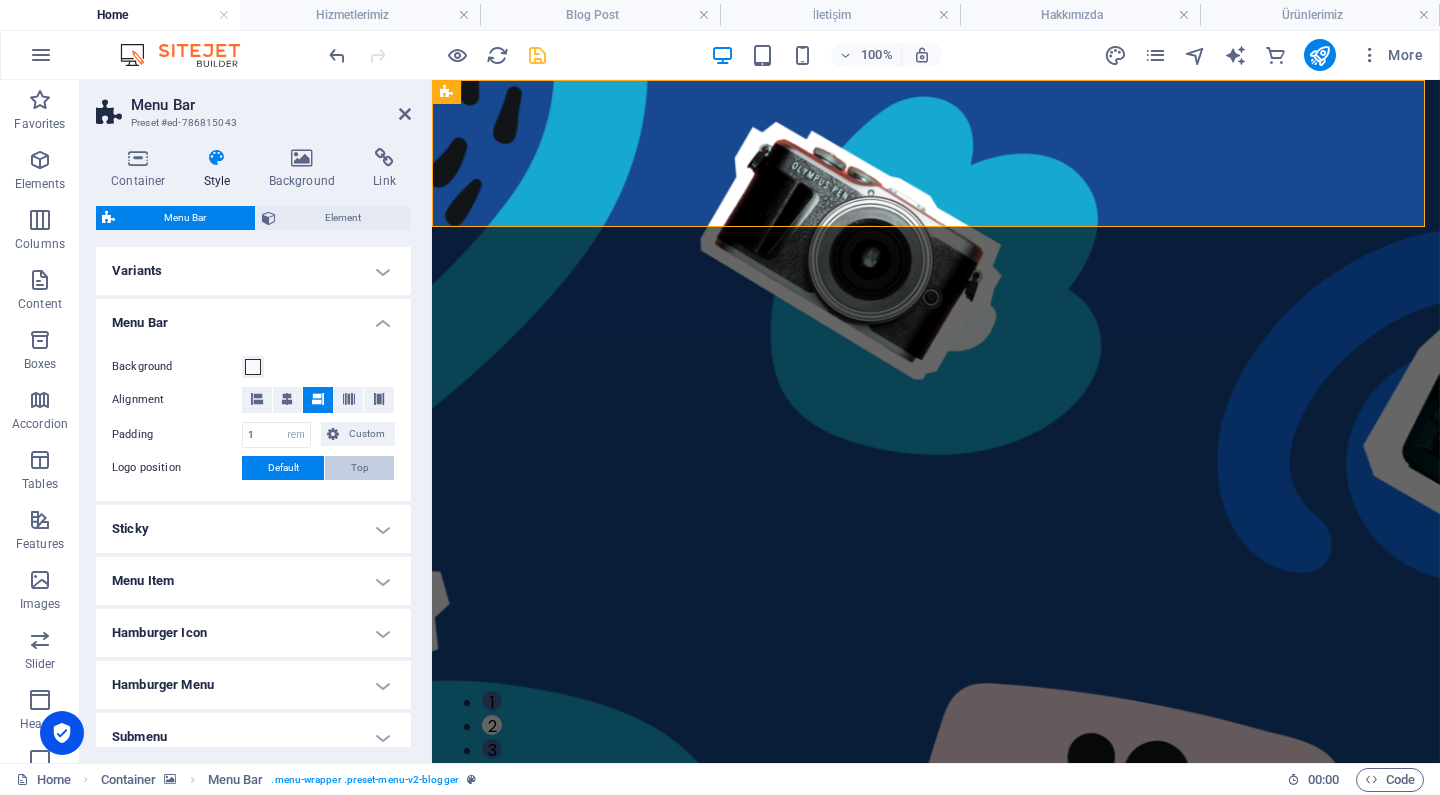 click on "Top" at bounding box center (360, 468) 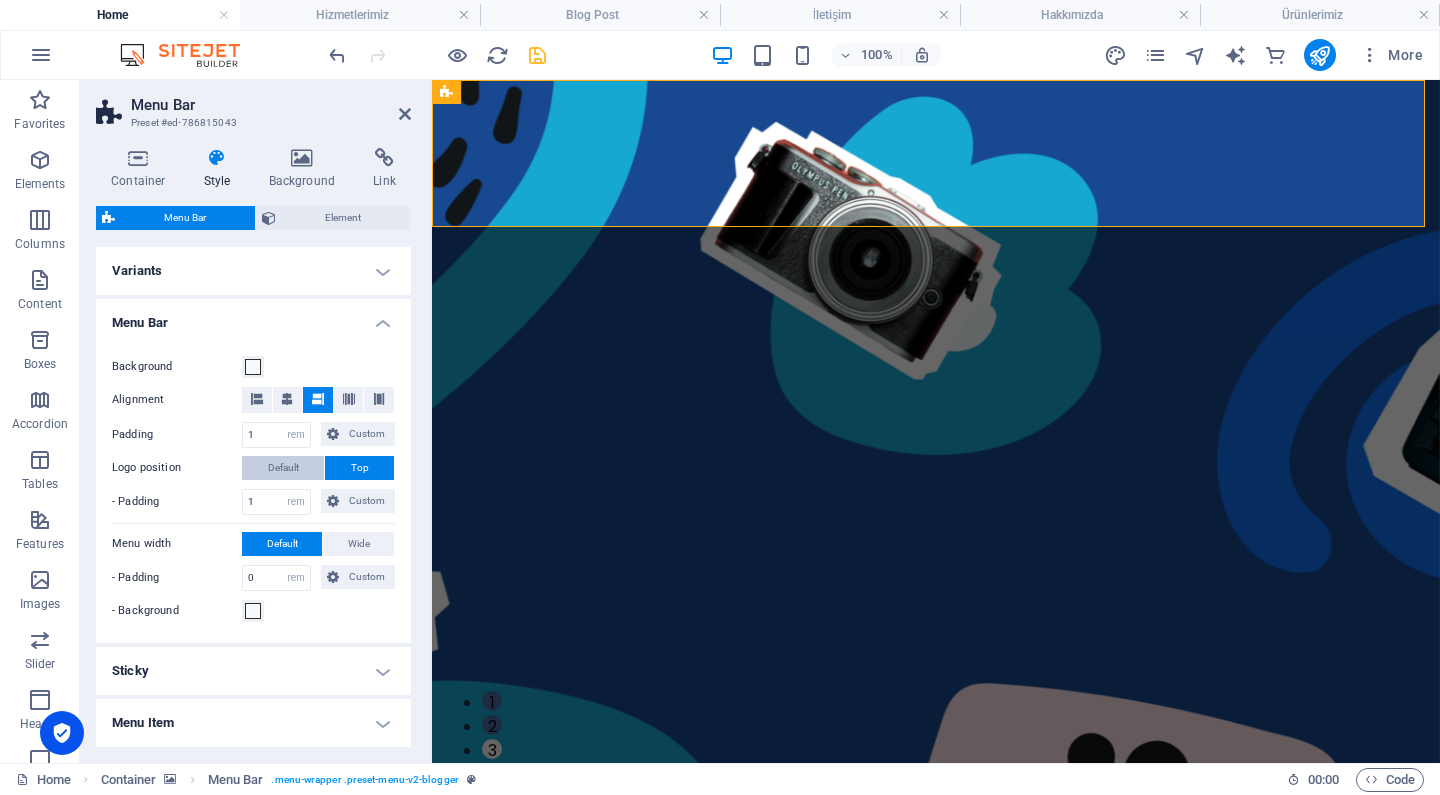 click on "Default" at bounding box center (283, 468) 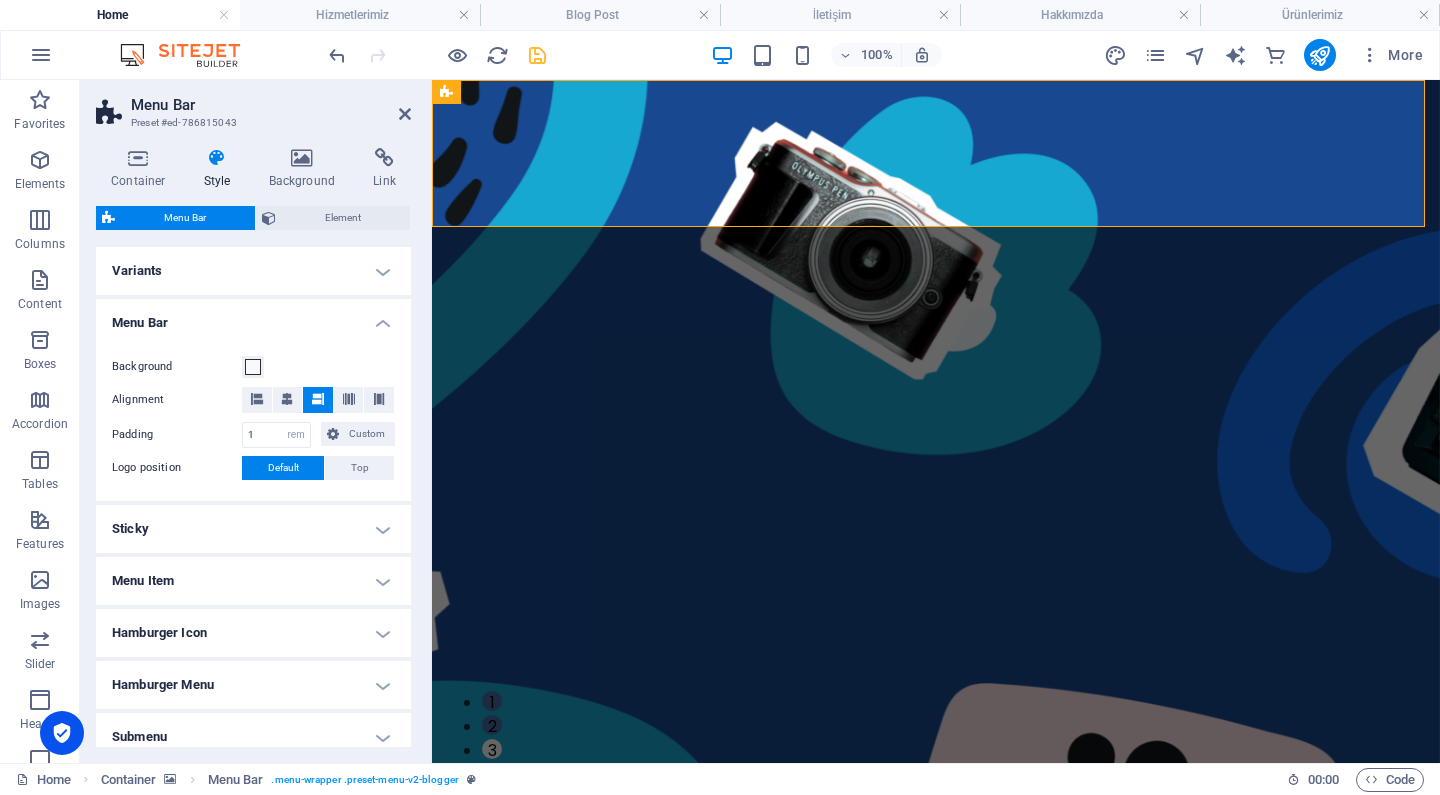 click on "Menu Bar" at bounding box center (253, 317) 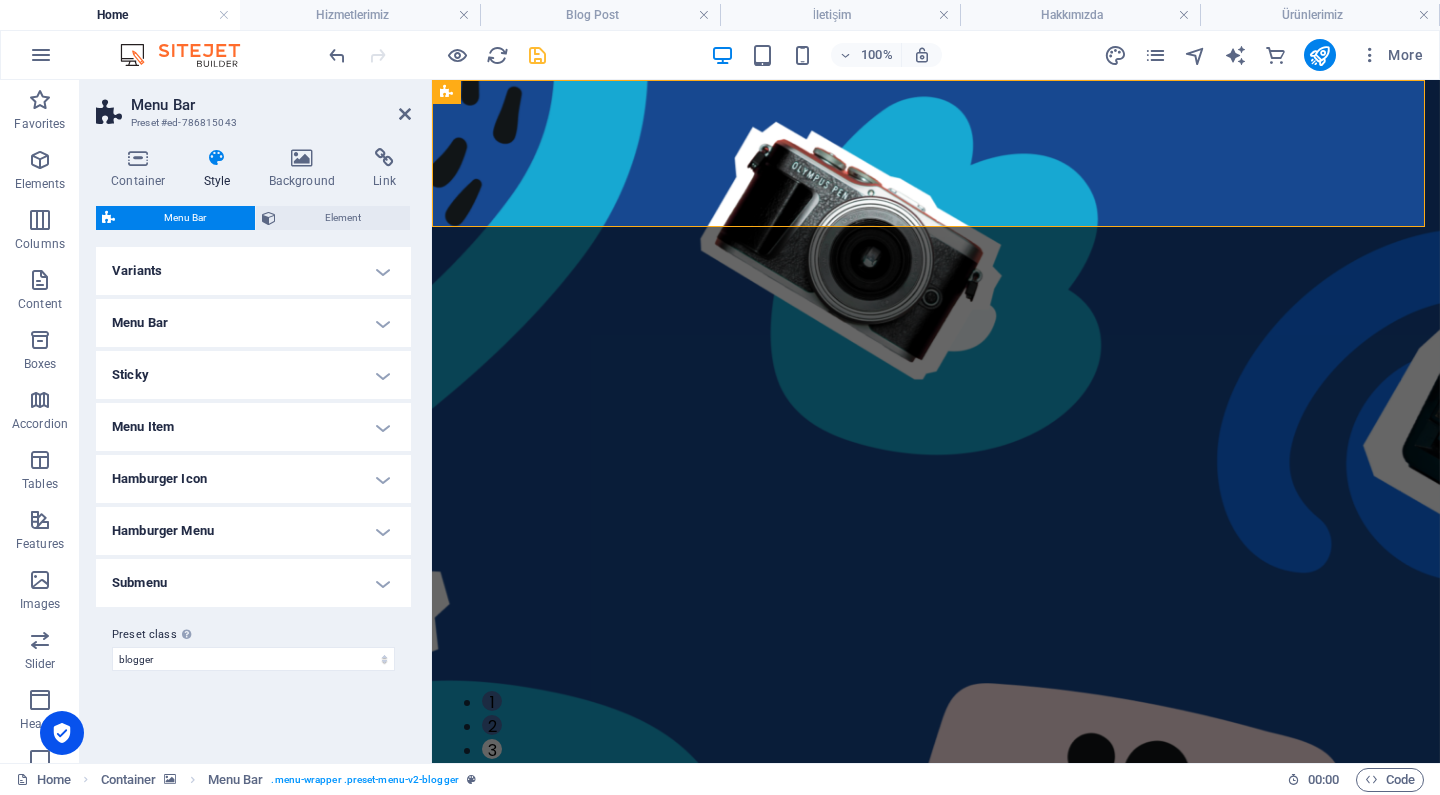 click on "Sticky" at bounding box center (253, 375) 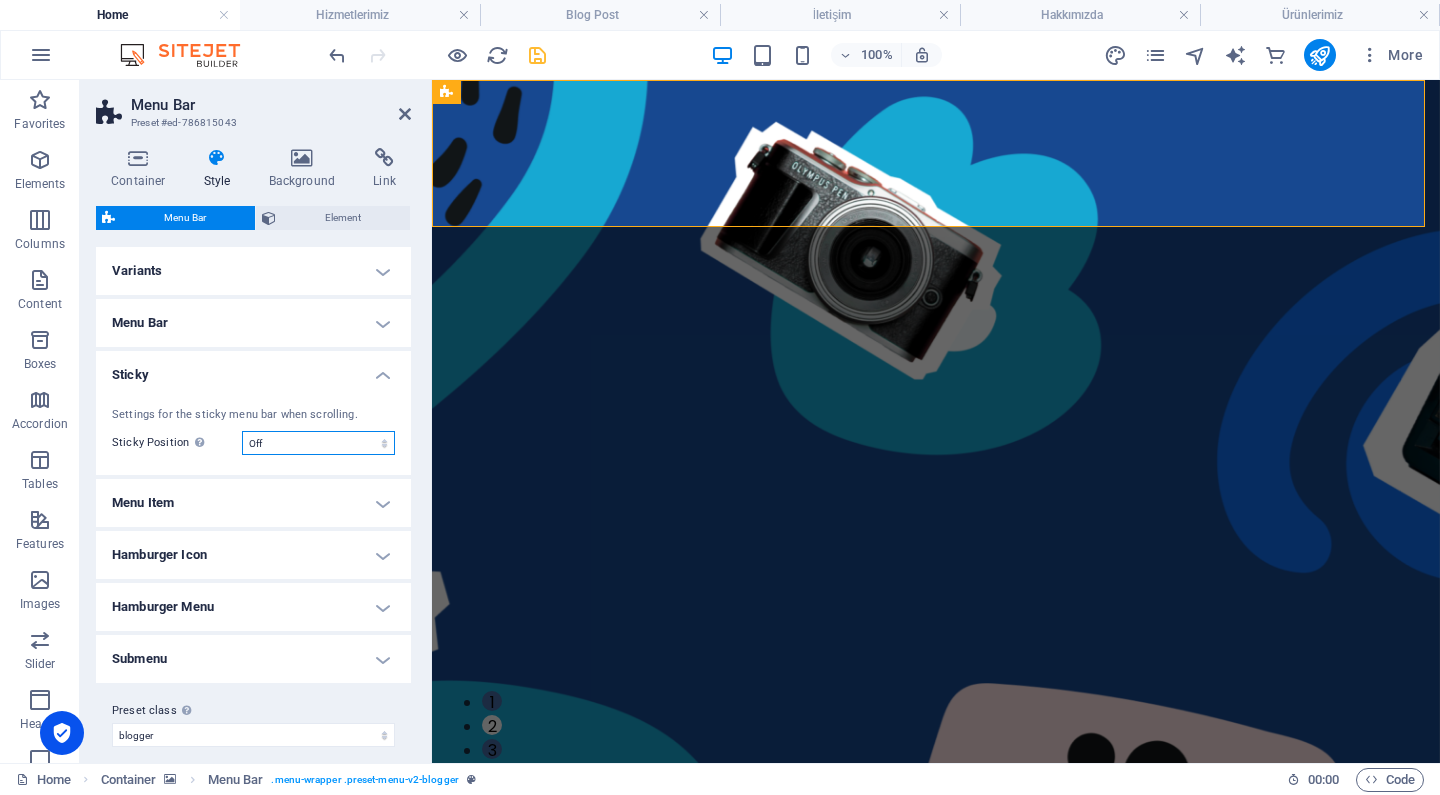 select on "sticky_instant" 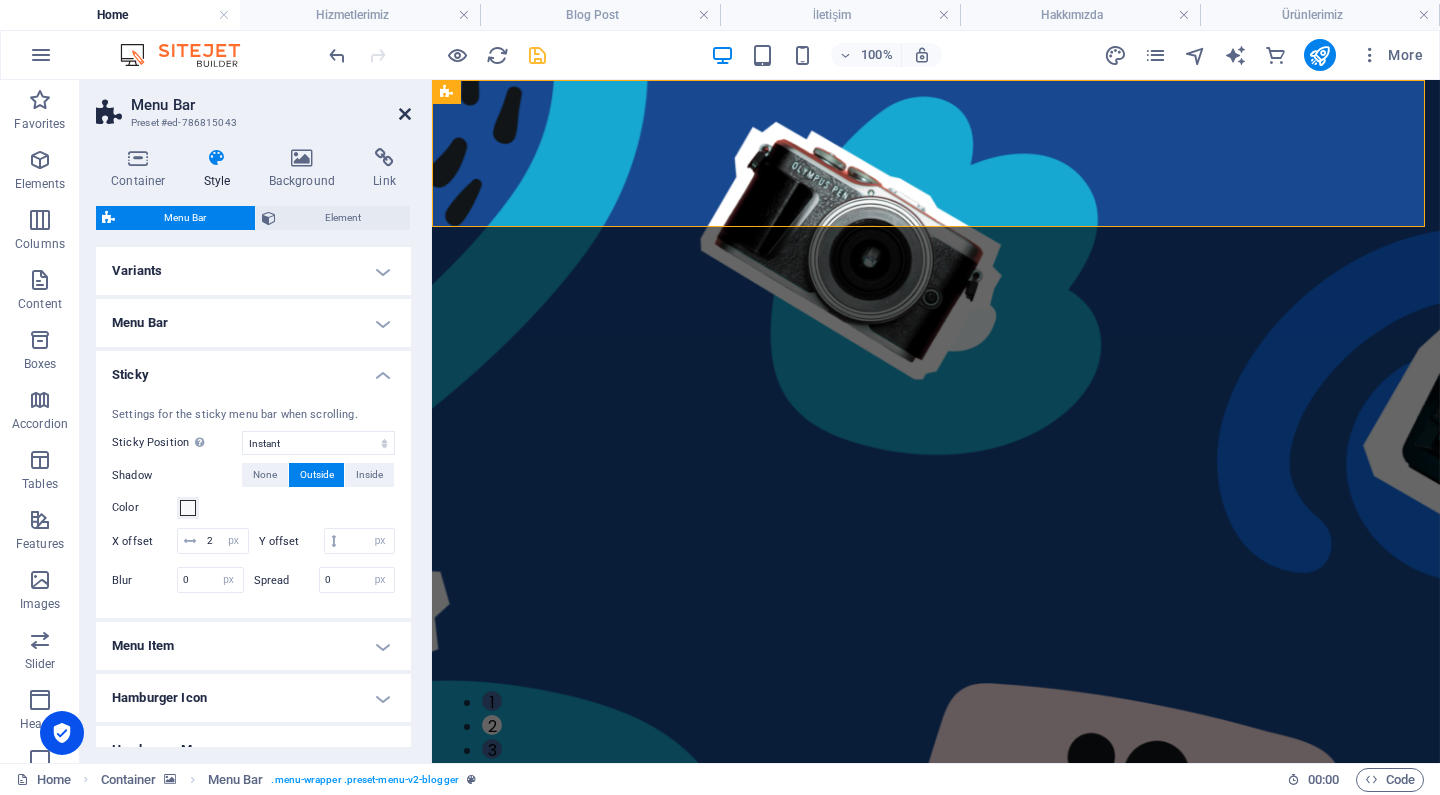 click at bounding box center (405, 114) 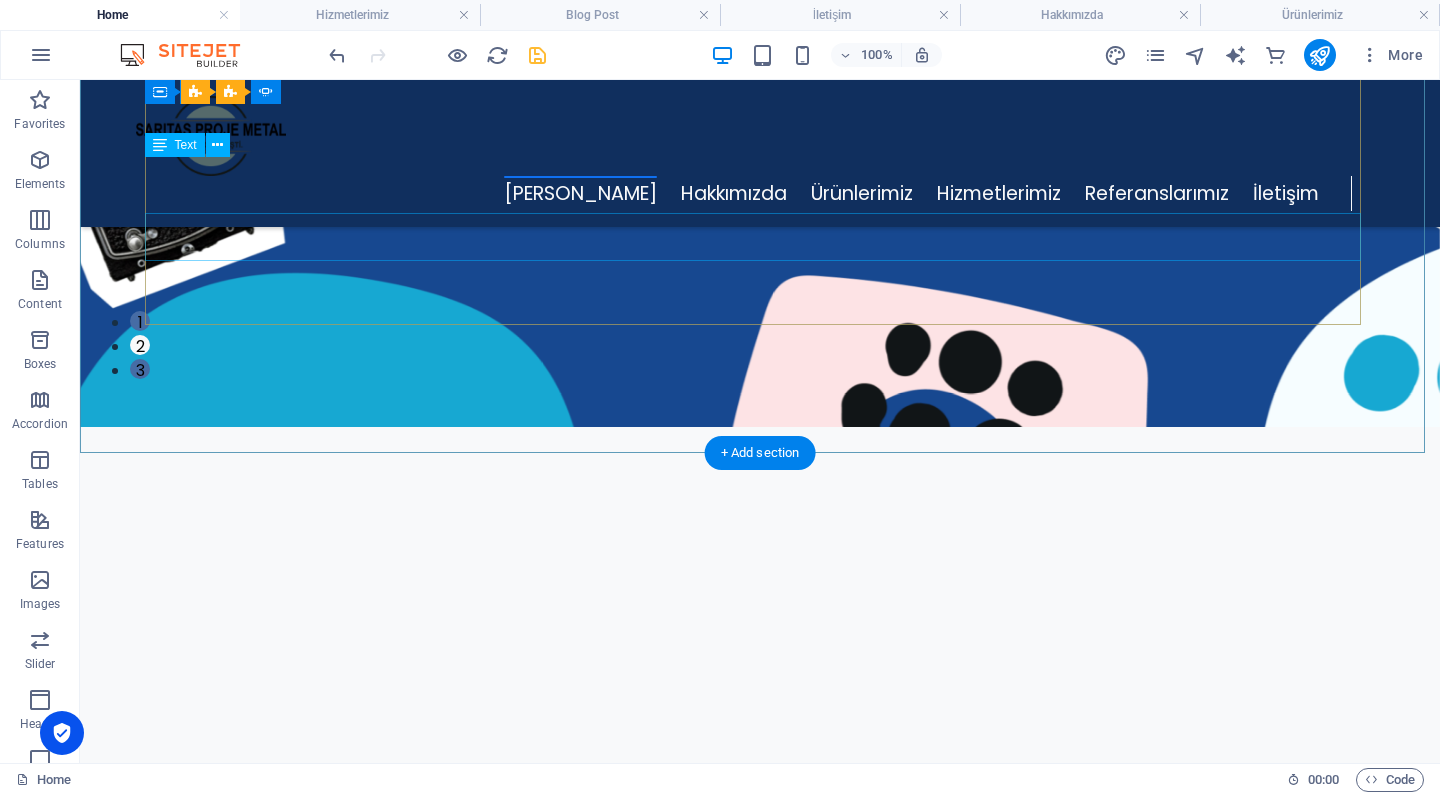 scroll, scrollTop: 354, scrollLeft: 0, axis: vertical 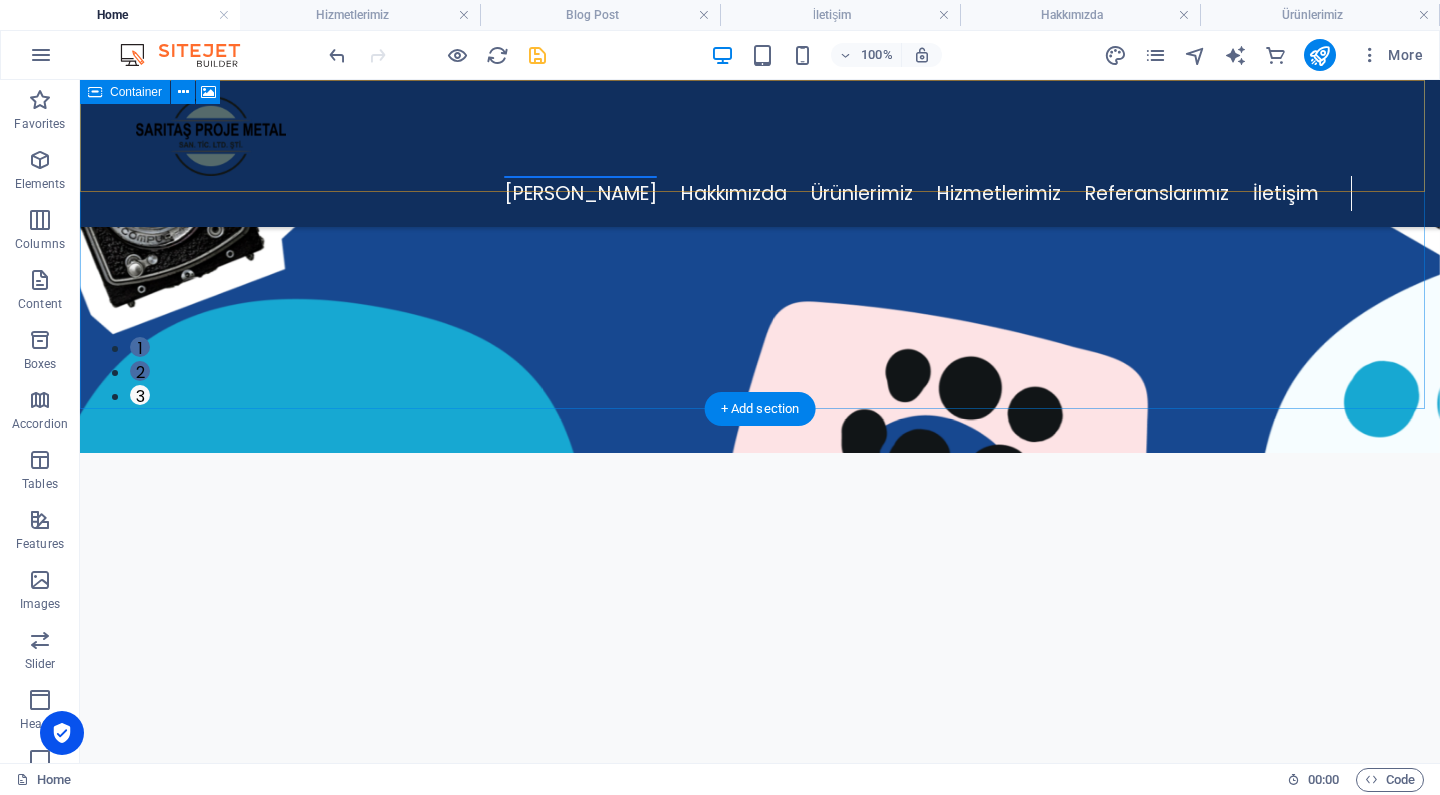 click on "Container" at bounding box center [136, 92] 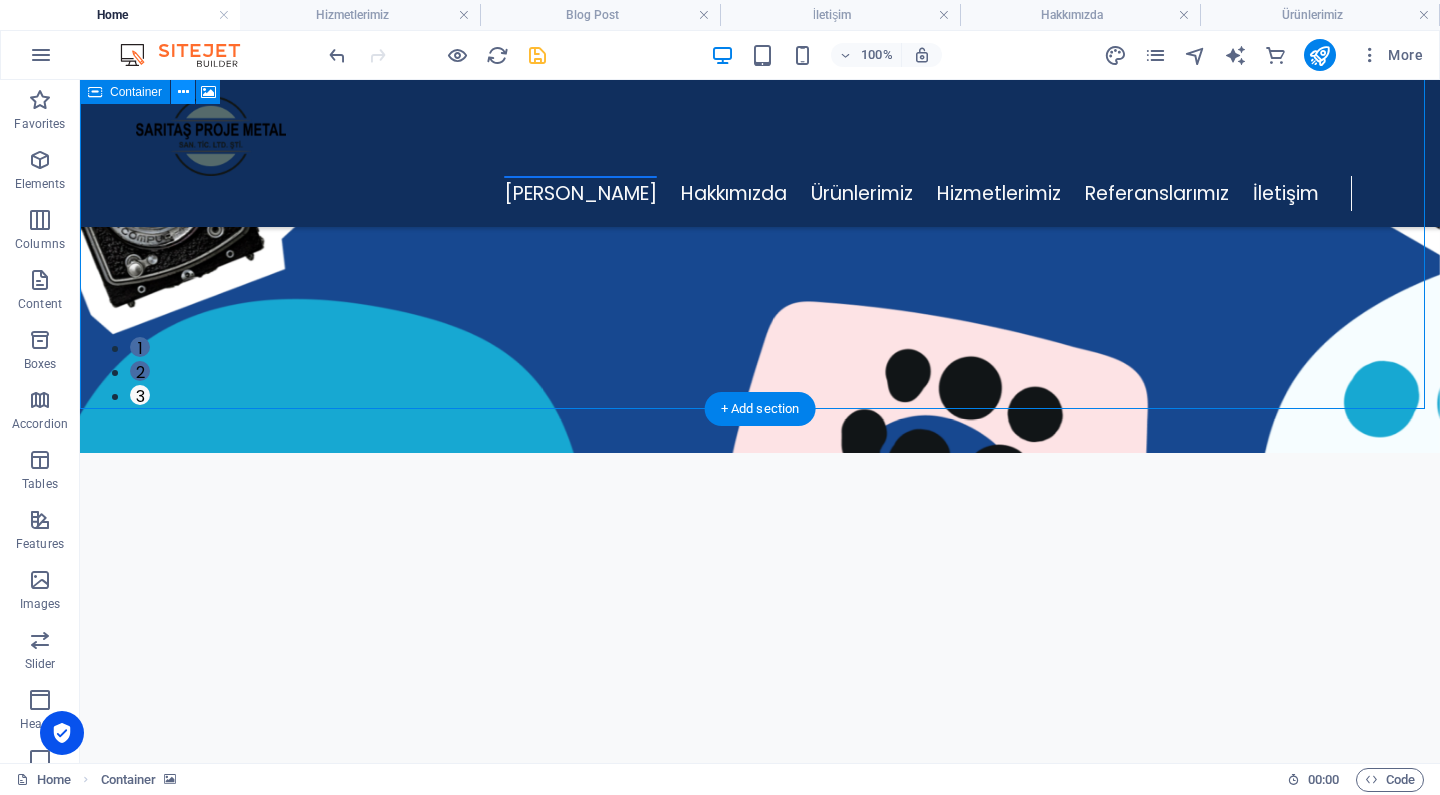 click at bounding box center [183, 92] 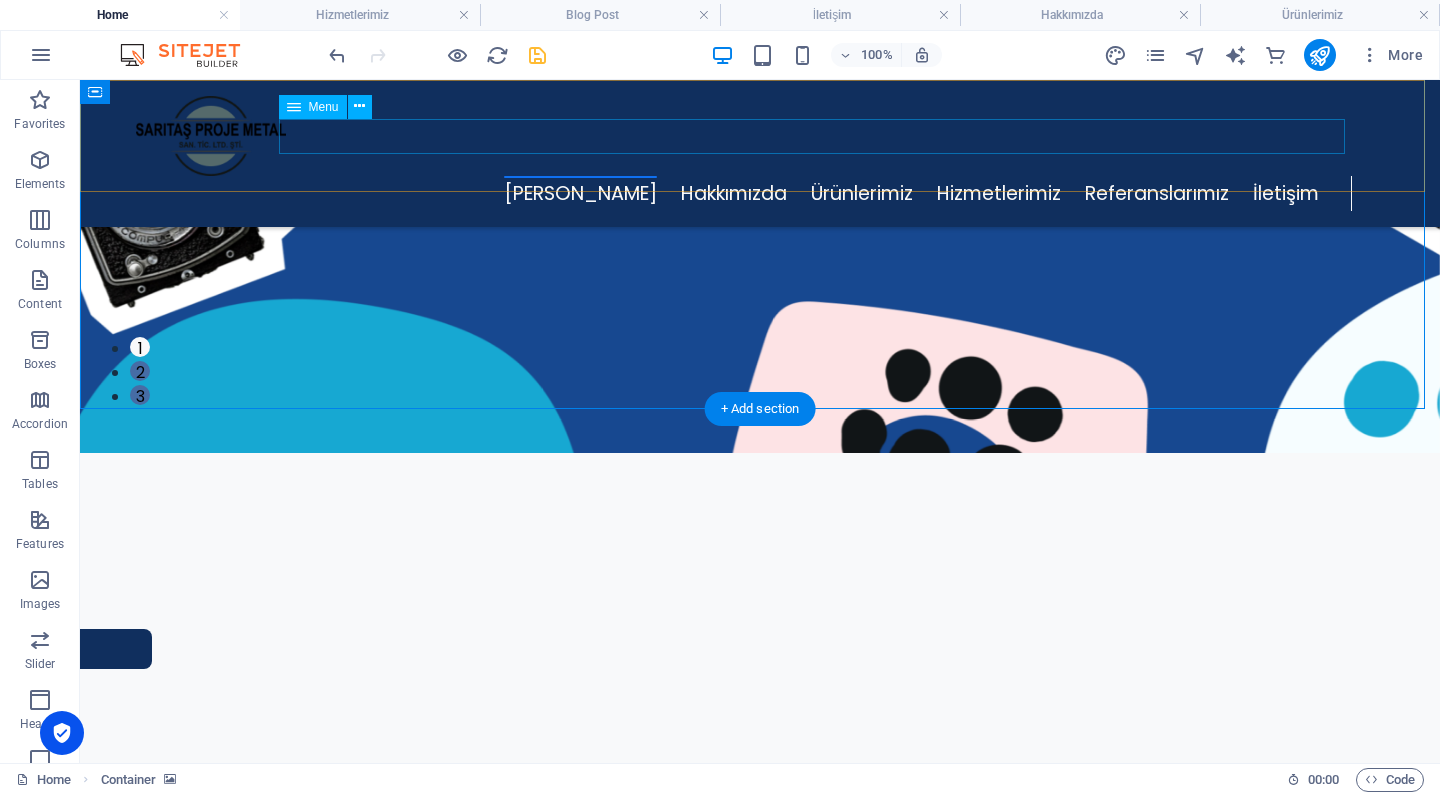click on "Ana Sayfa Hakkımızda Ürünlerimiz Hizmetlerimiz Referanslarımız İletişim" at bounding box center [744, 193] 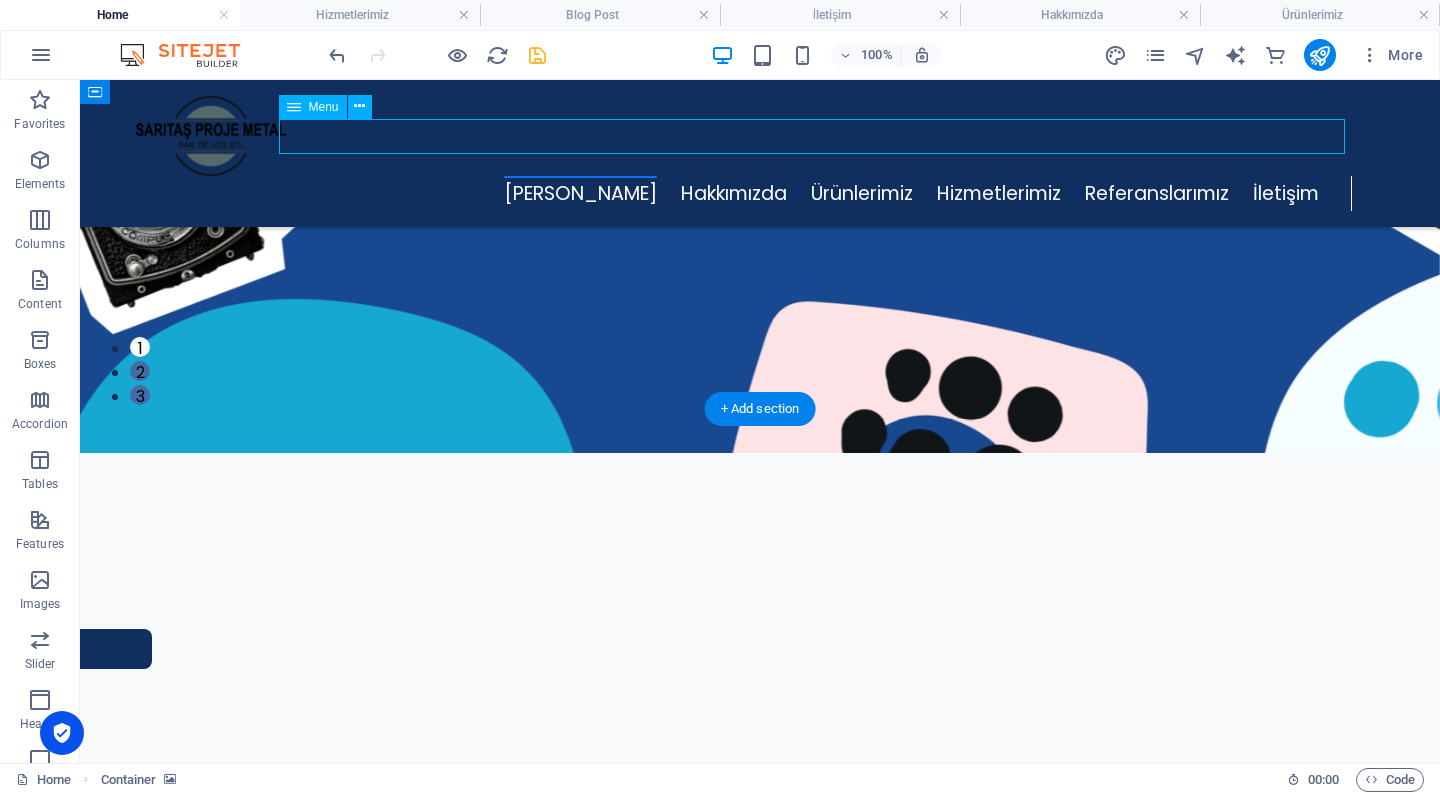 click on "Ana Sayfa Hakkımızda Ürünlerimiz Hizmetlerimiz Referanslarımız İletişim" at bounding box center (744, 193) 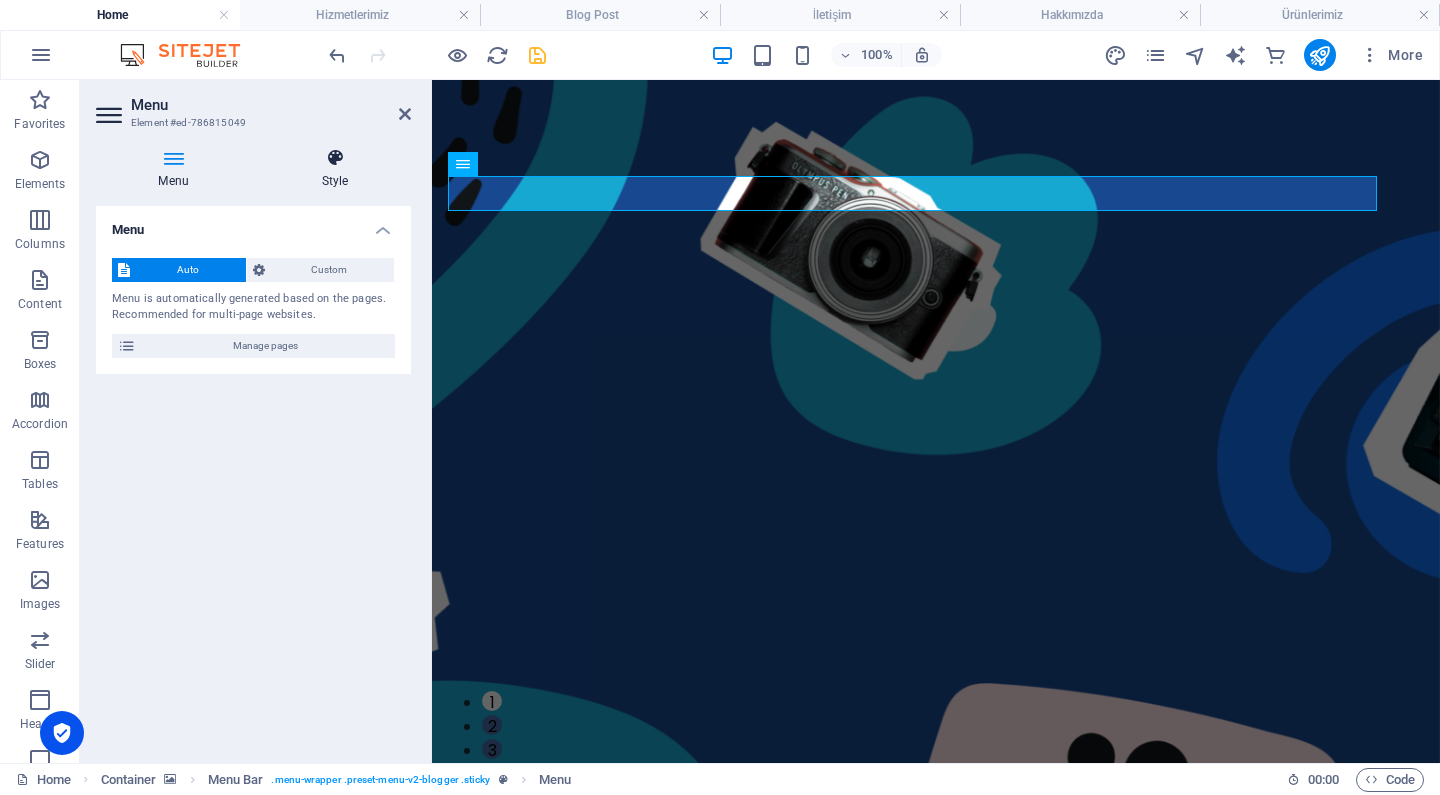 click on "Style" at bounding box center (335, 169) 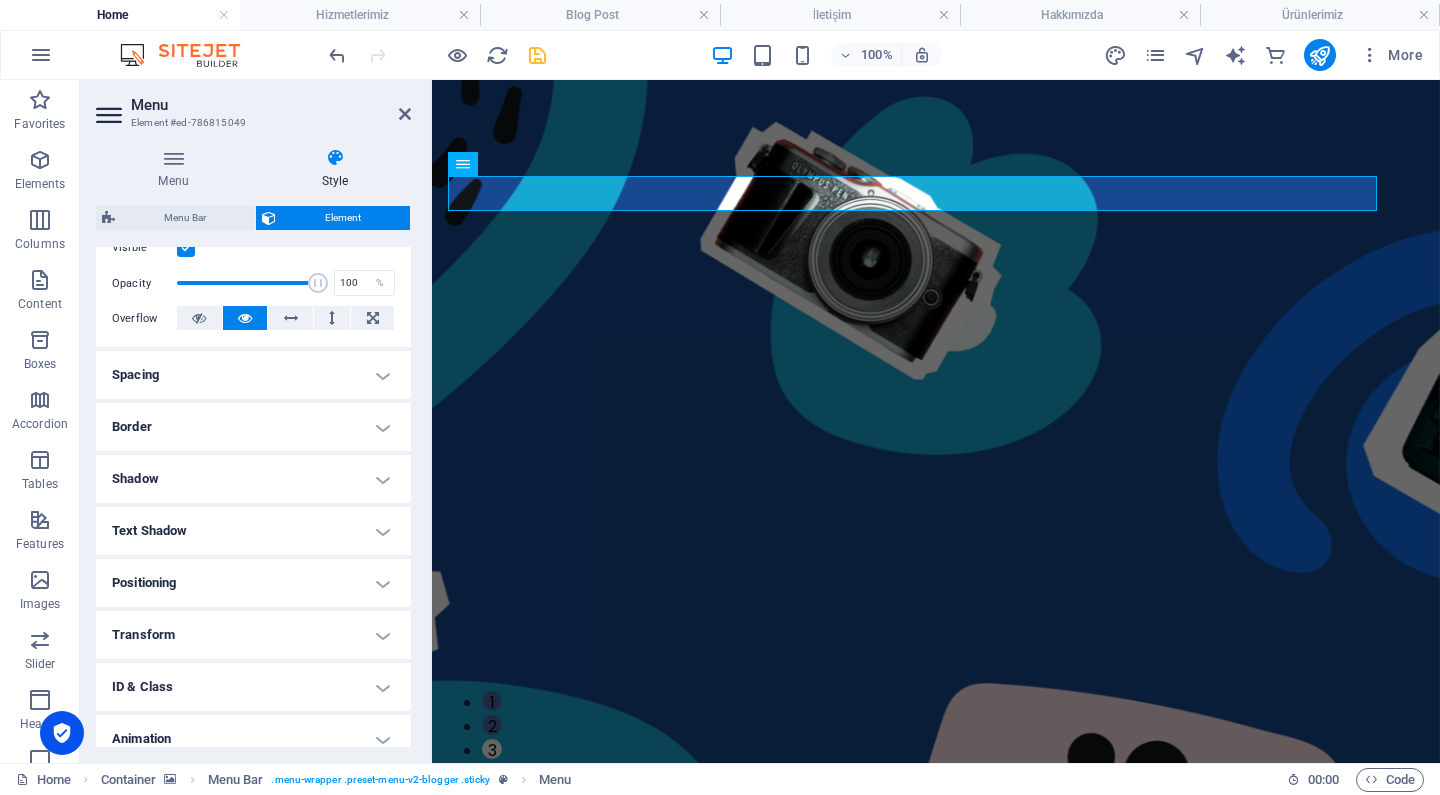 scroll, scrollTop: 263, scrollLeft: 0, axis: vertical 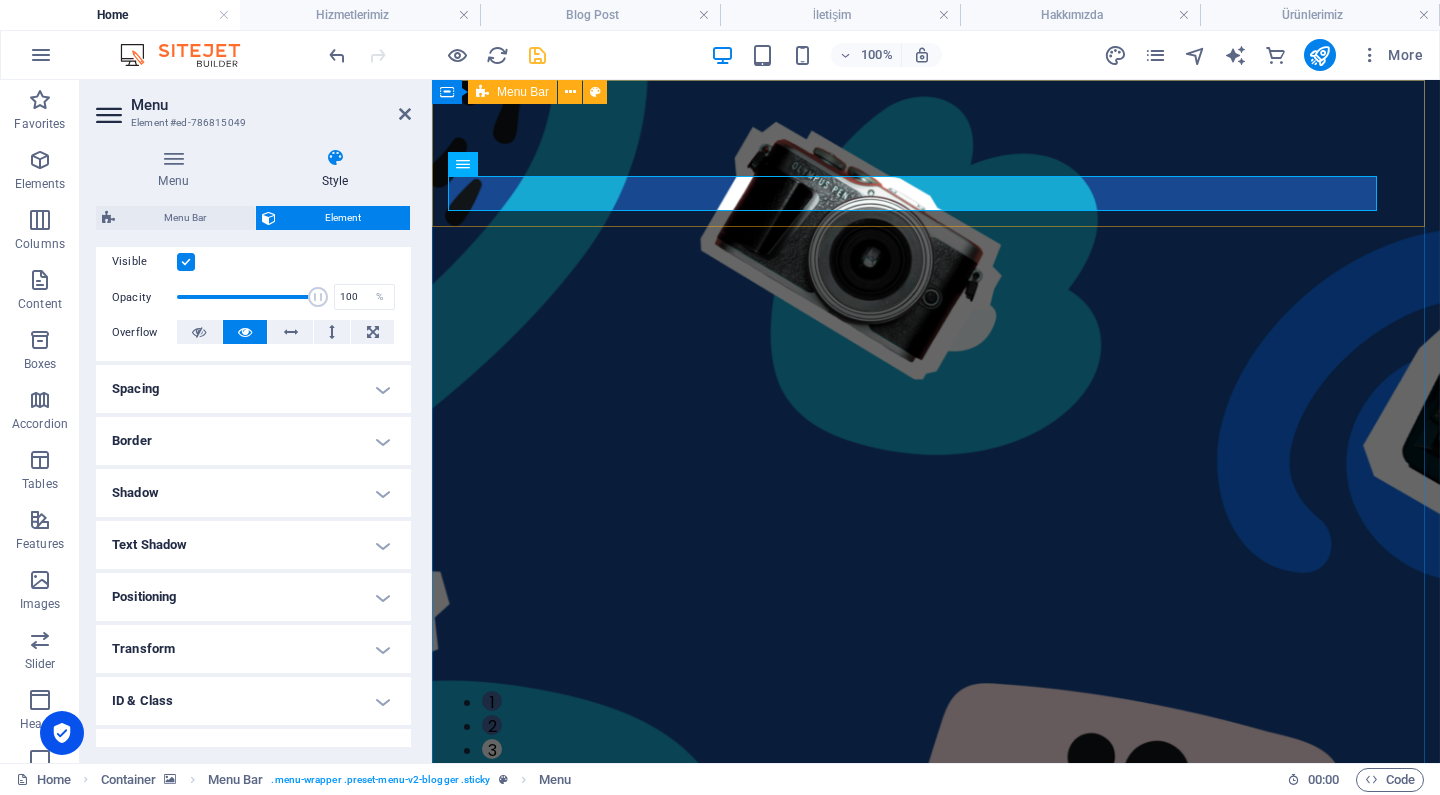 click on "Ana Sayfa Hakkımızda Ürünlerimiz Hizmetlerimiz Referanslarımız İletişim" at bounding box center [936, 915] 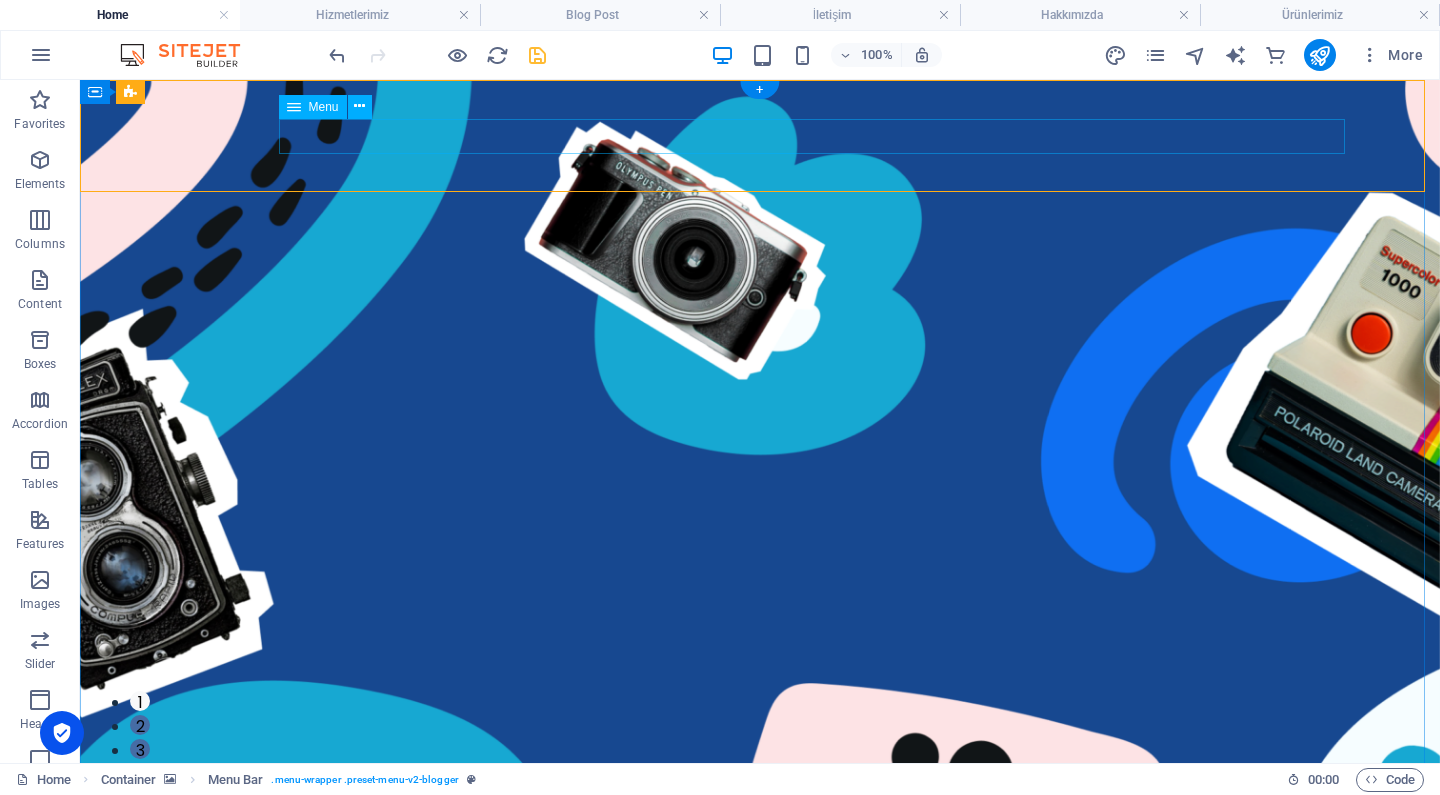 click on "Ana Sayfa Hakkımızda Ürünlerimiz Hizmetlerimiz Referanslarımız İletişim" at bounding box center (744, 955) 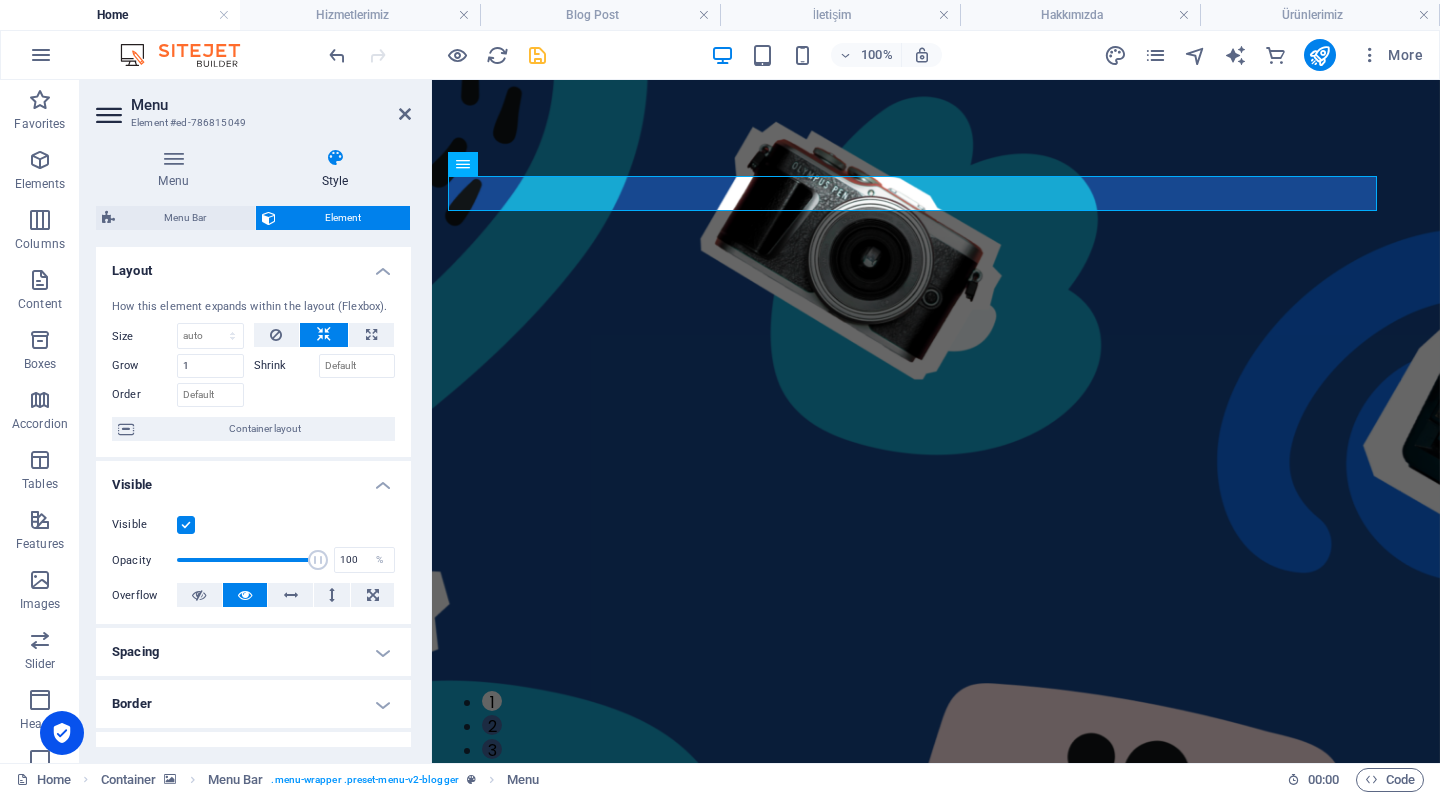 scroll, scrollTop: 0, scrollLeft: 0, axis: both 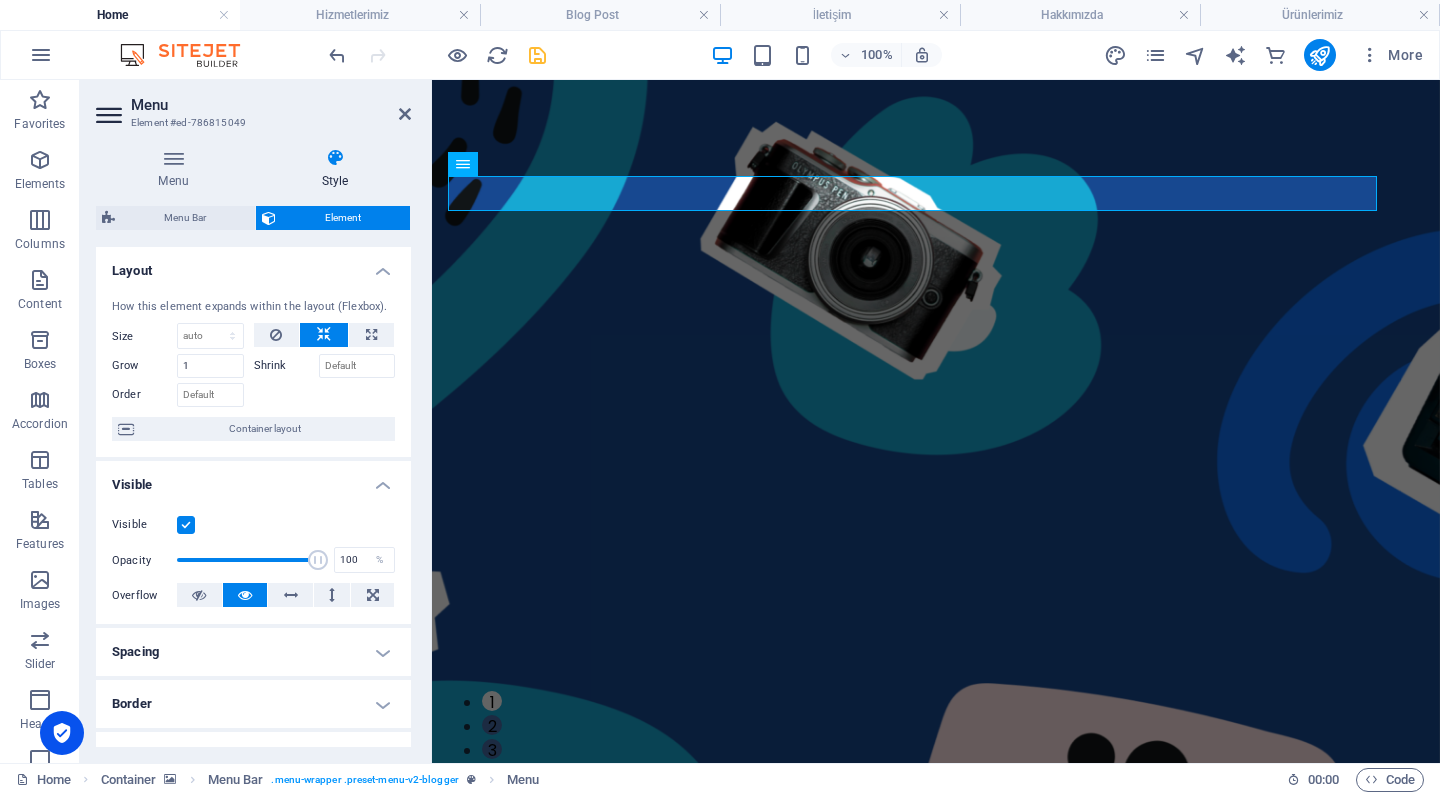 click on "Layout" at bounding box center [253, 265] 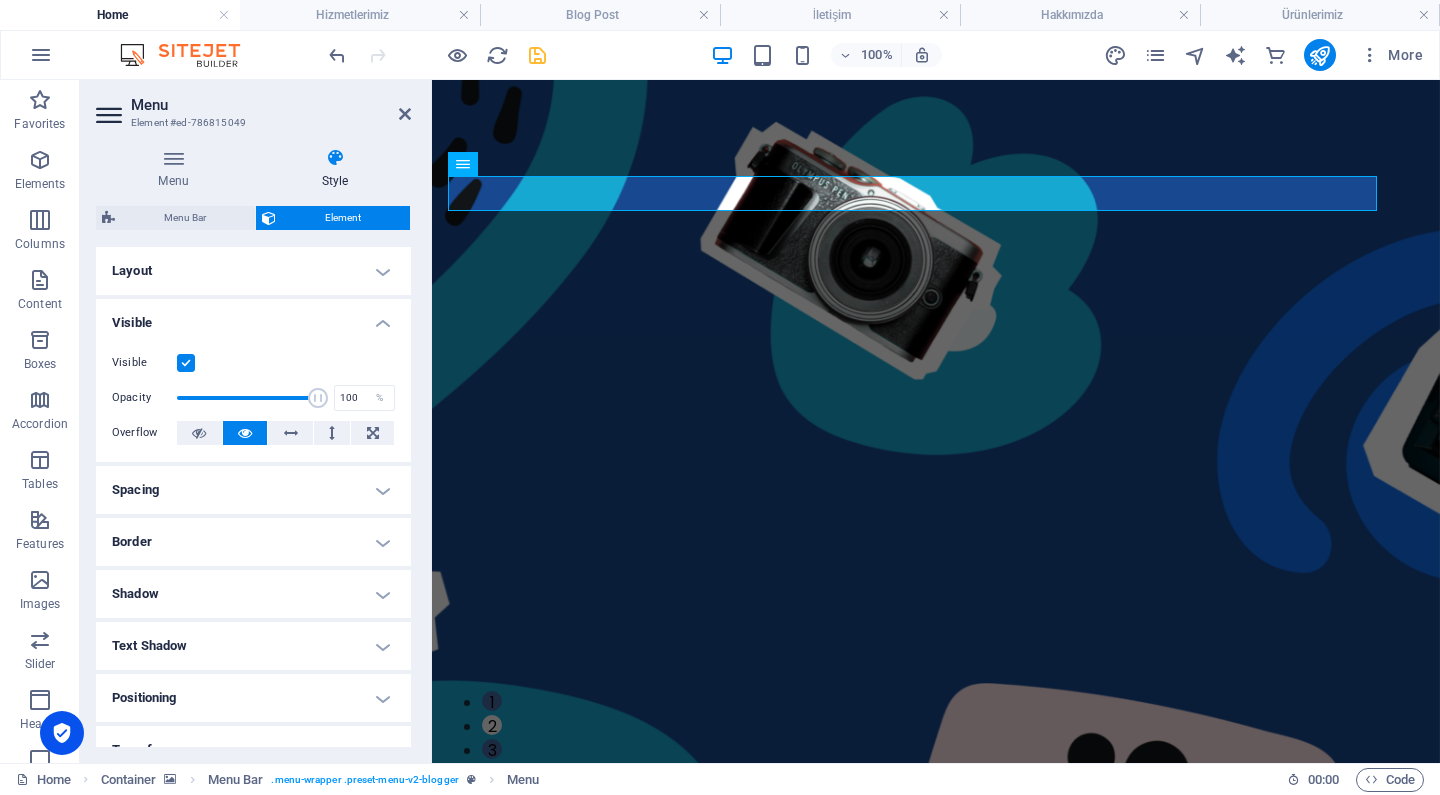 click on "Visible" at bounding box center (253, 317) 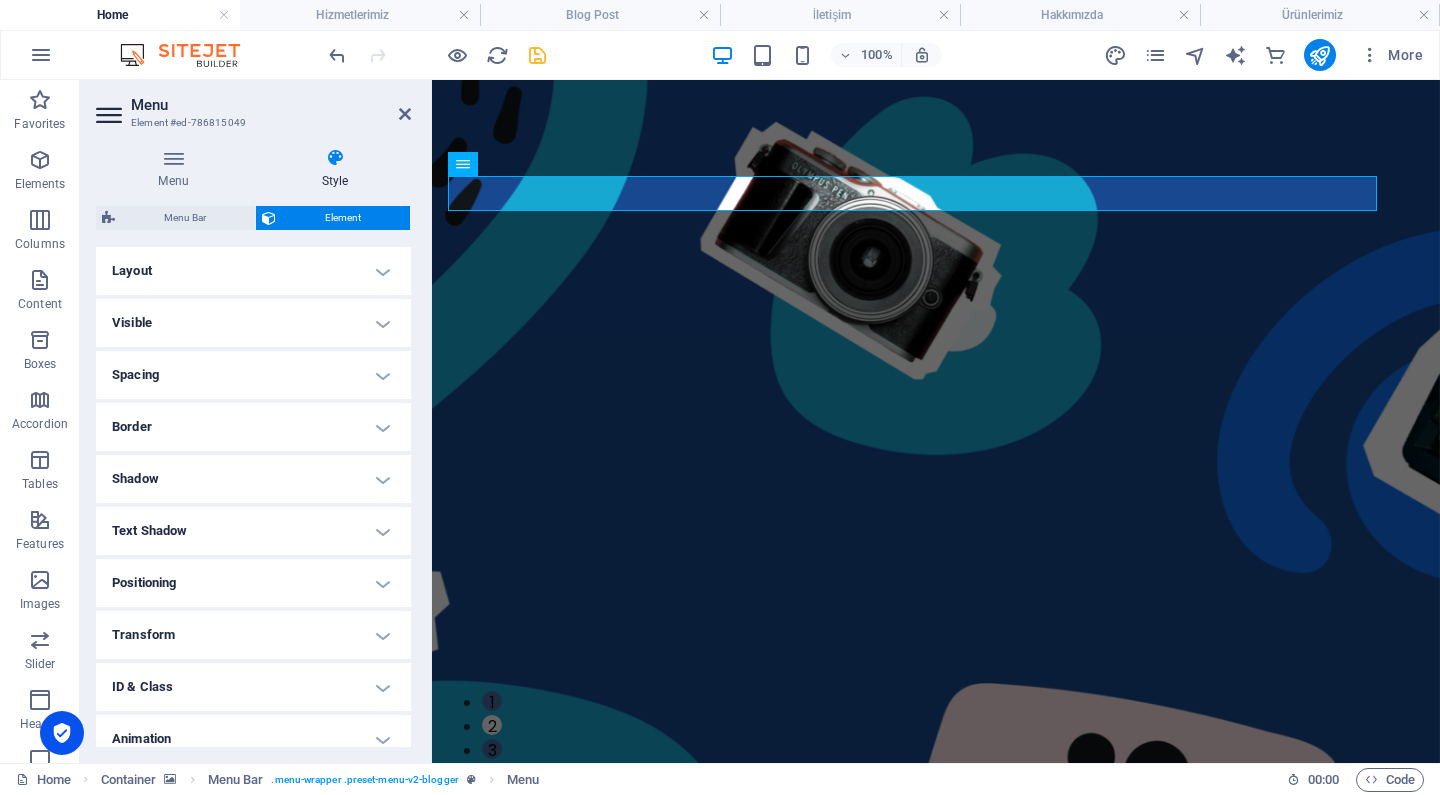 click on "Spacing" at bounding box center (253, 375) 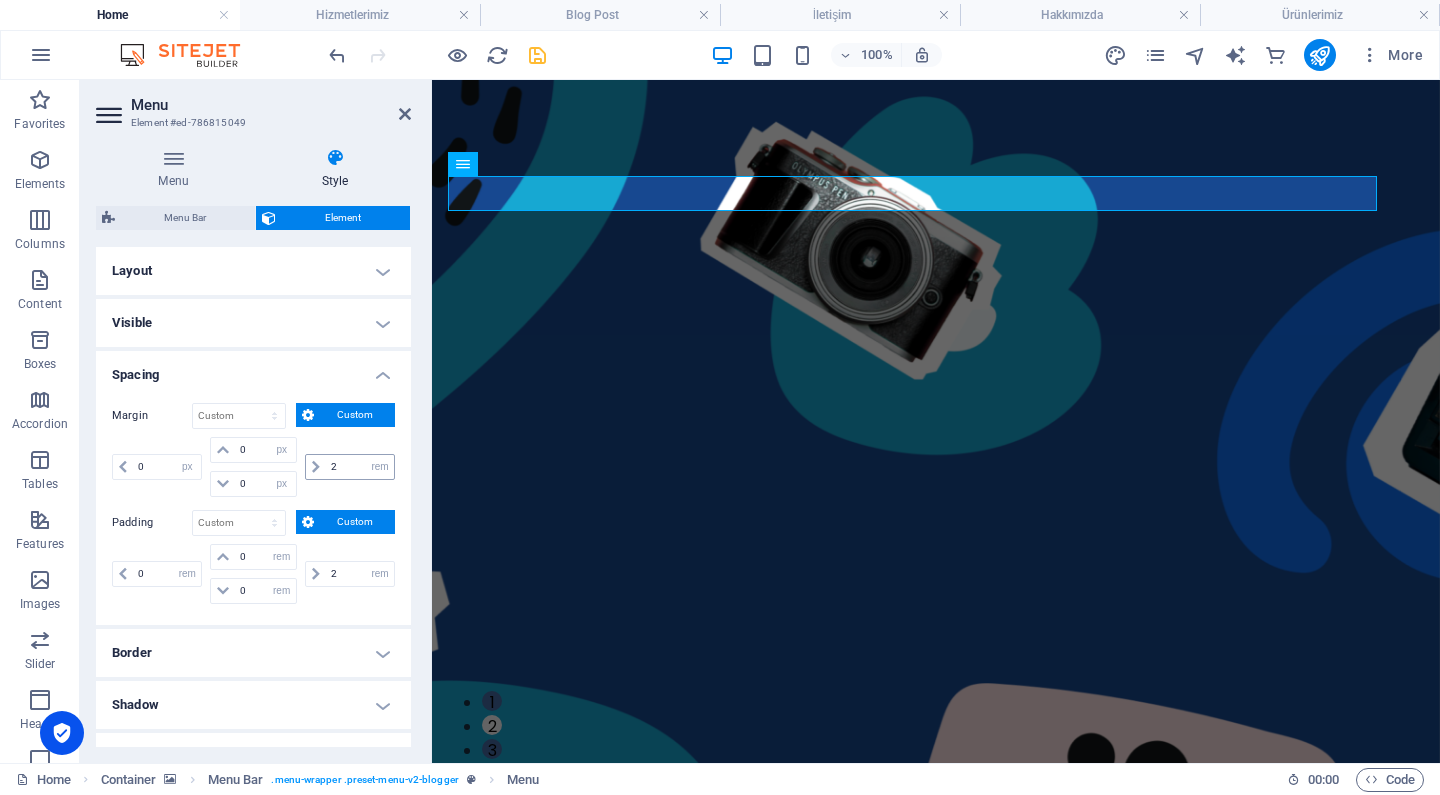 click at bounding box center [316, 467] 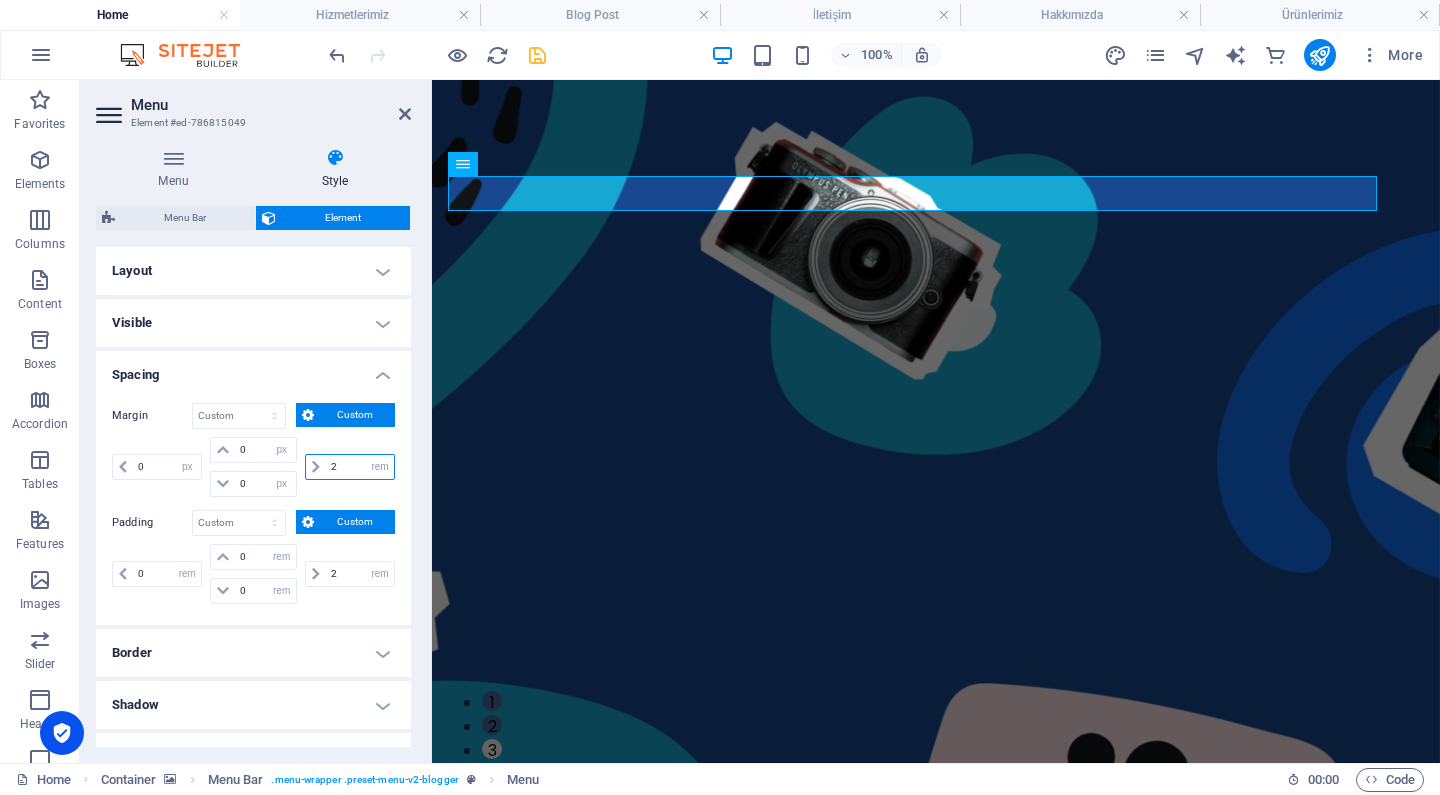 drag, startPoint x: 342, startPoint y: 462, endPoint x: 323, endPoint y: 462, distance: 19 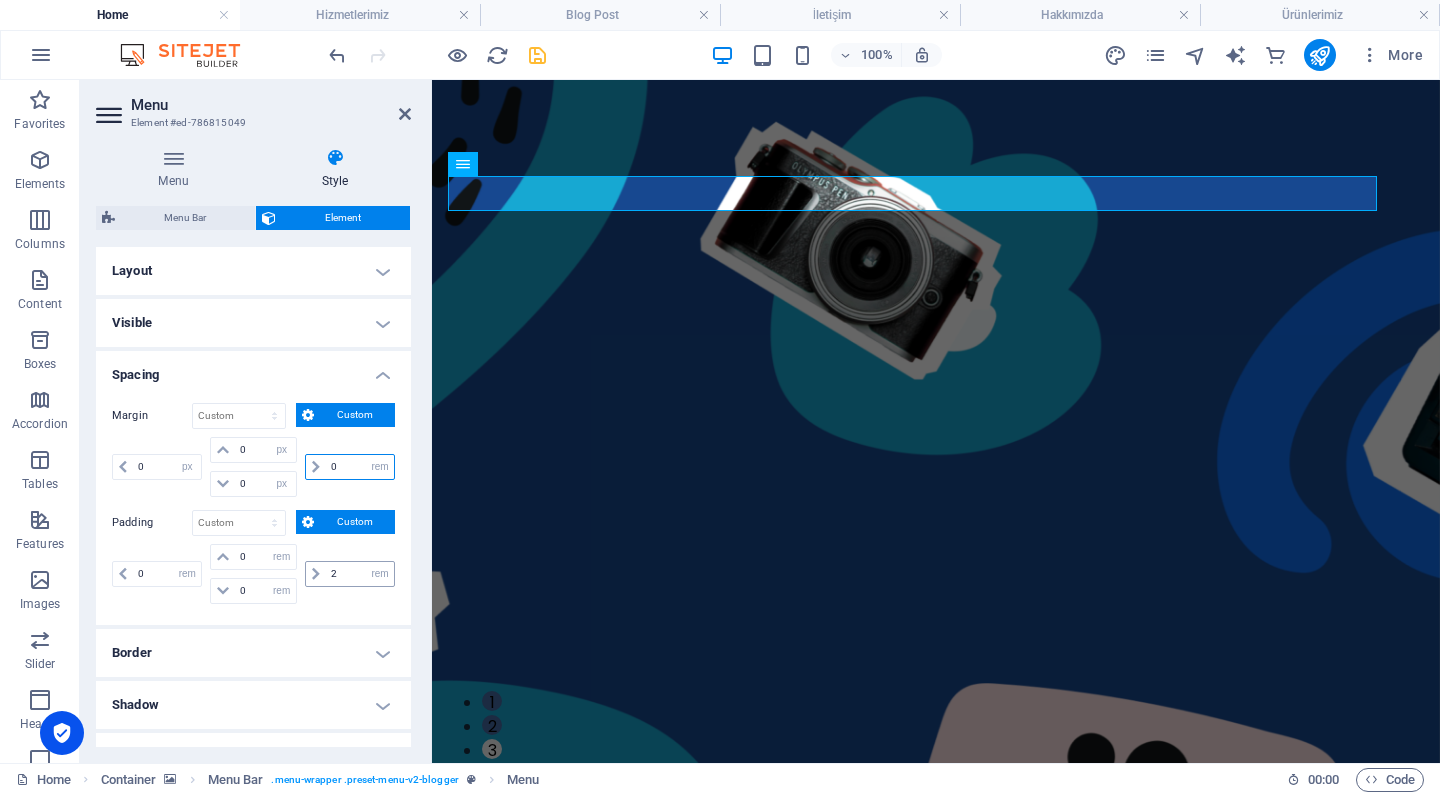 type on "0" 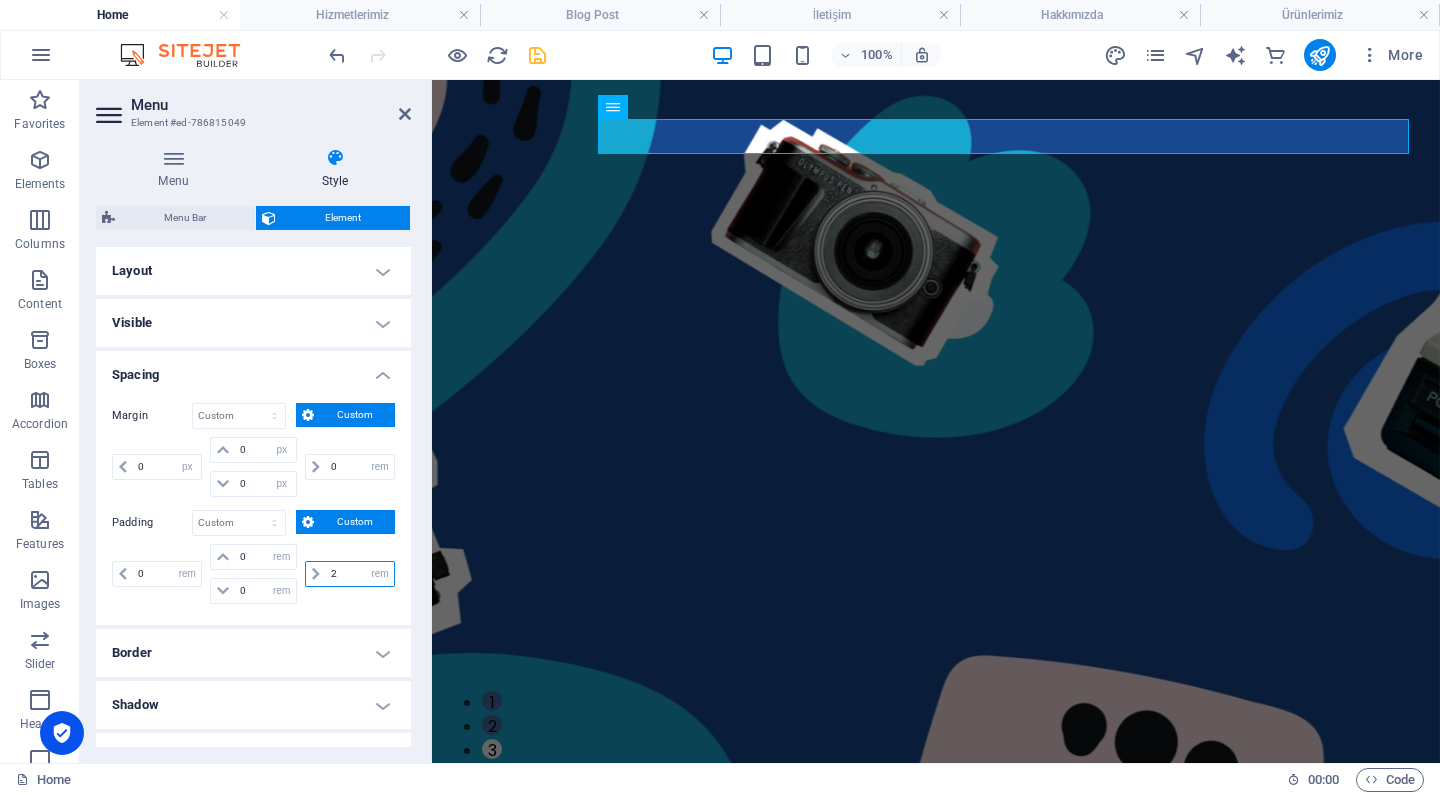 drag, startPoint x: 342, startPoint y: 576, endPoint x: 310, endPoint y: 576, distance: 32 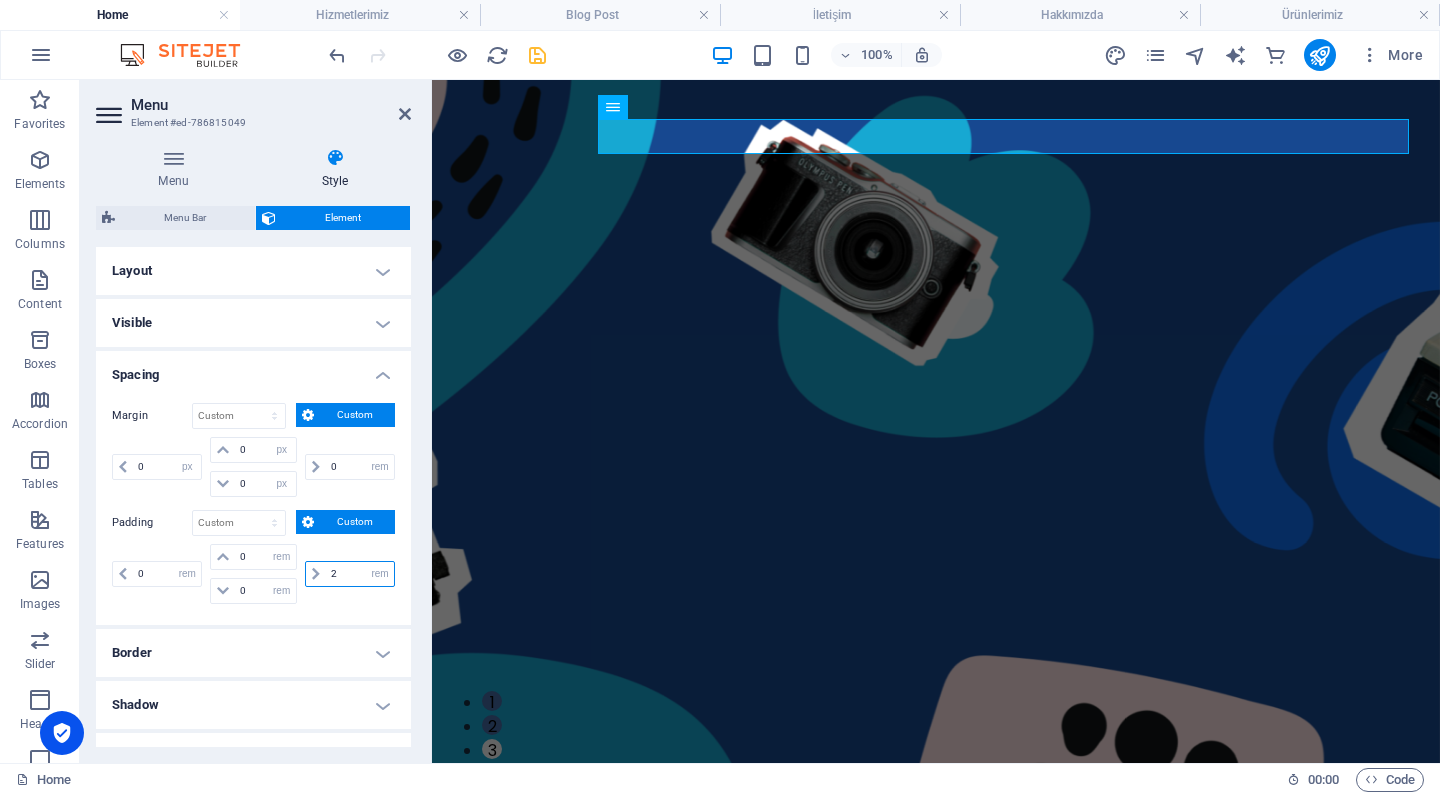 click on "2 px rem % vh vw" at bounding box center (350, 574) 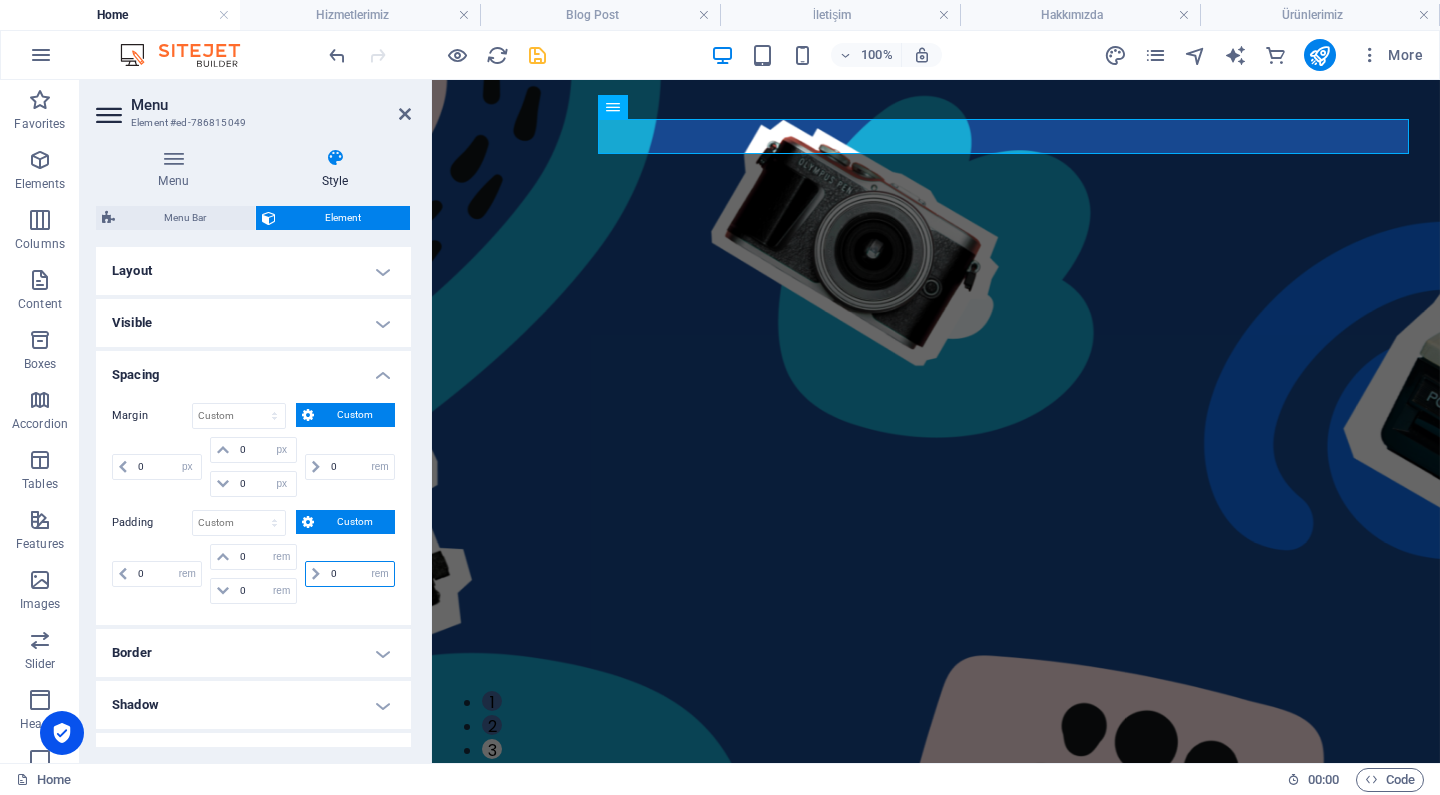 type on "0" 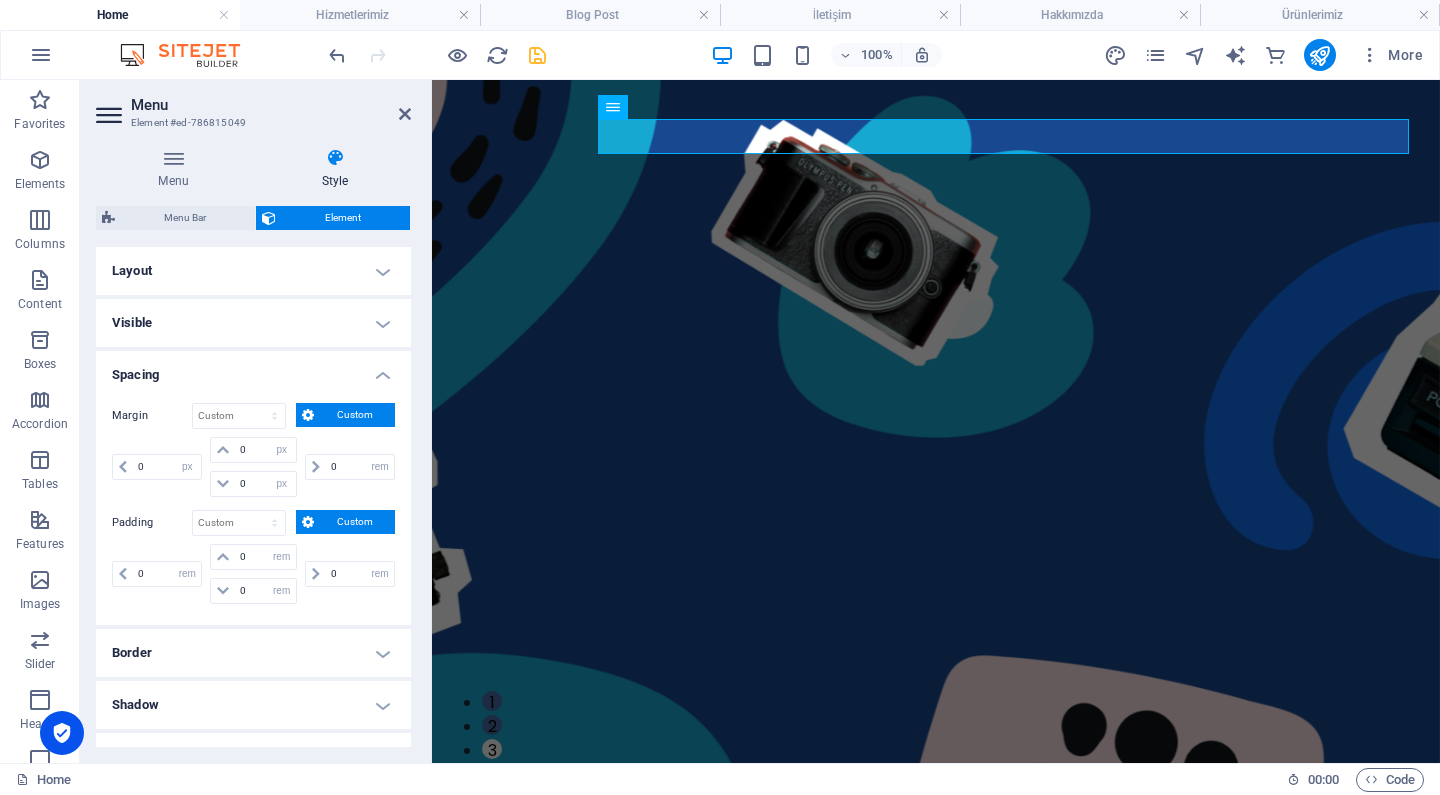 type on "0" 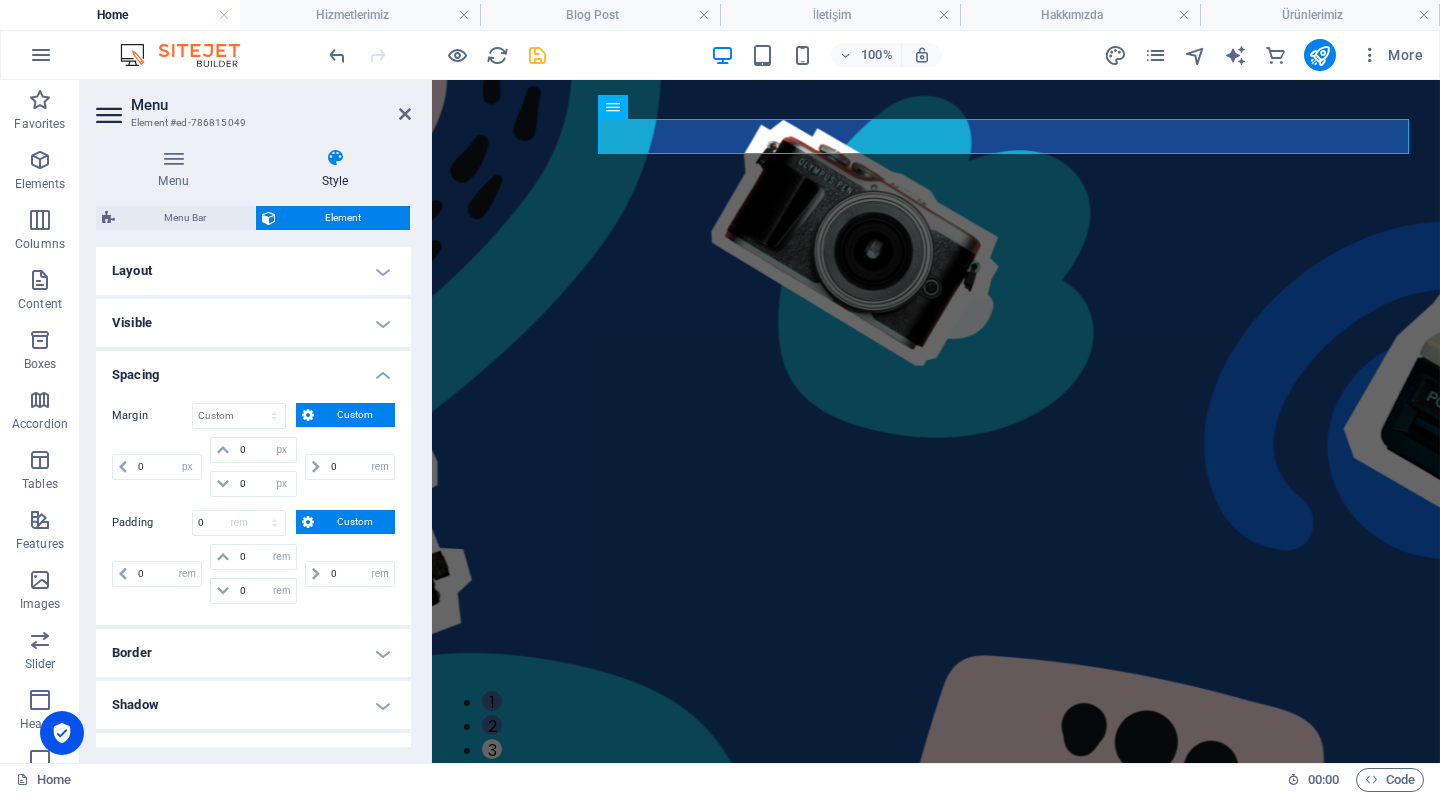 click on "Margin Default auto px % rem vw vh Custom Custom 0 auto px % rem vw vh 0 auto px % rem vw vh 0 auto px % rem vw vh 0 auto px % rem vw vh Padding 0 Default px rem % vh vw Custom Custom 0 px rem % vh vw 0 px rem % vh vw 0 px rem % vh vw 0 px rem % vh vw" at bounding box center [253, 506] 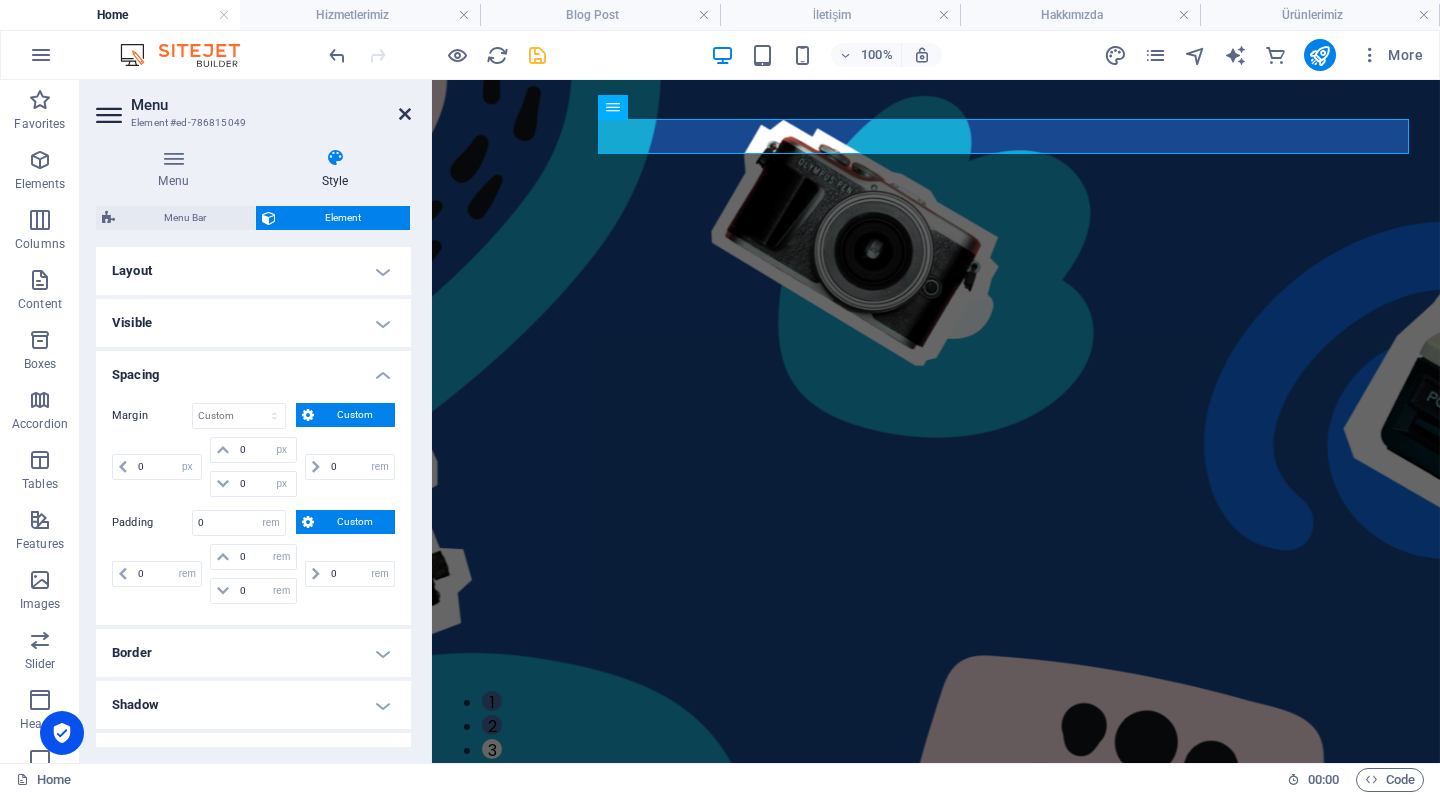 click at bounding box center [405, 114] 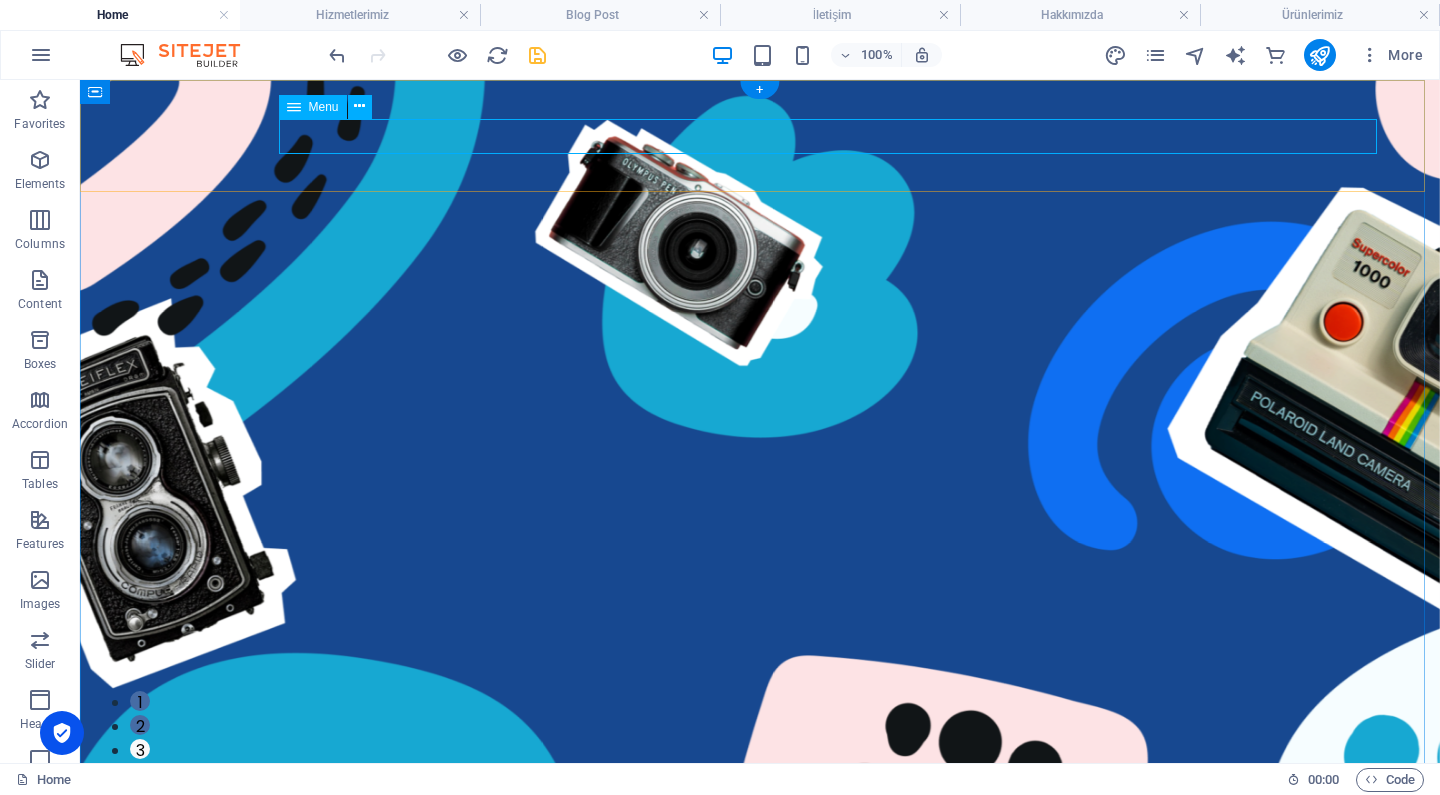 click on "Ana Sayfa Hakkımızda Ürünlerimiz Hizmetlerimiz Referanslarımız İletişim" at bounding box center [760, 920] 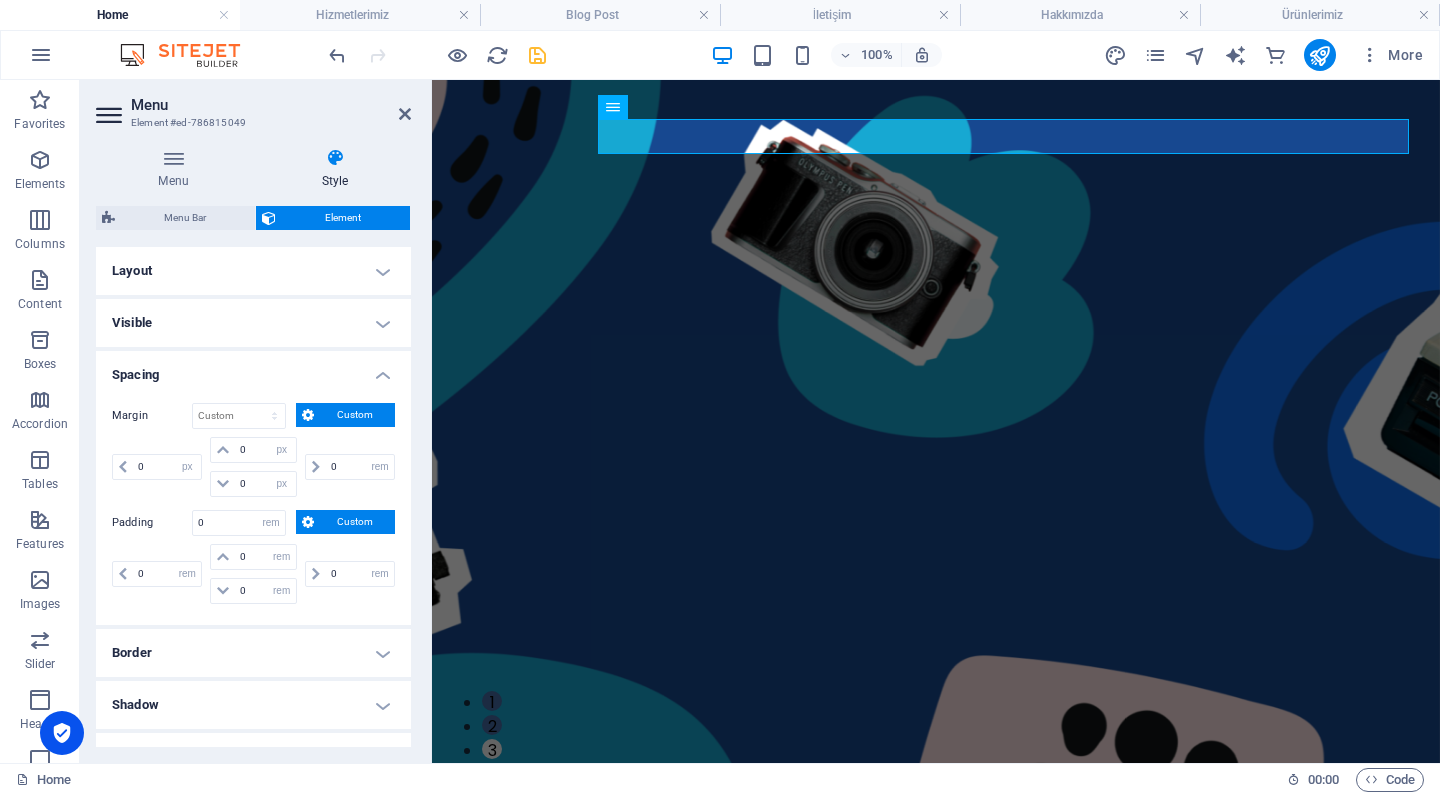 click on "Spacing" at bounding box center (253, 369) 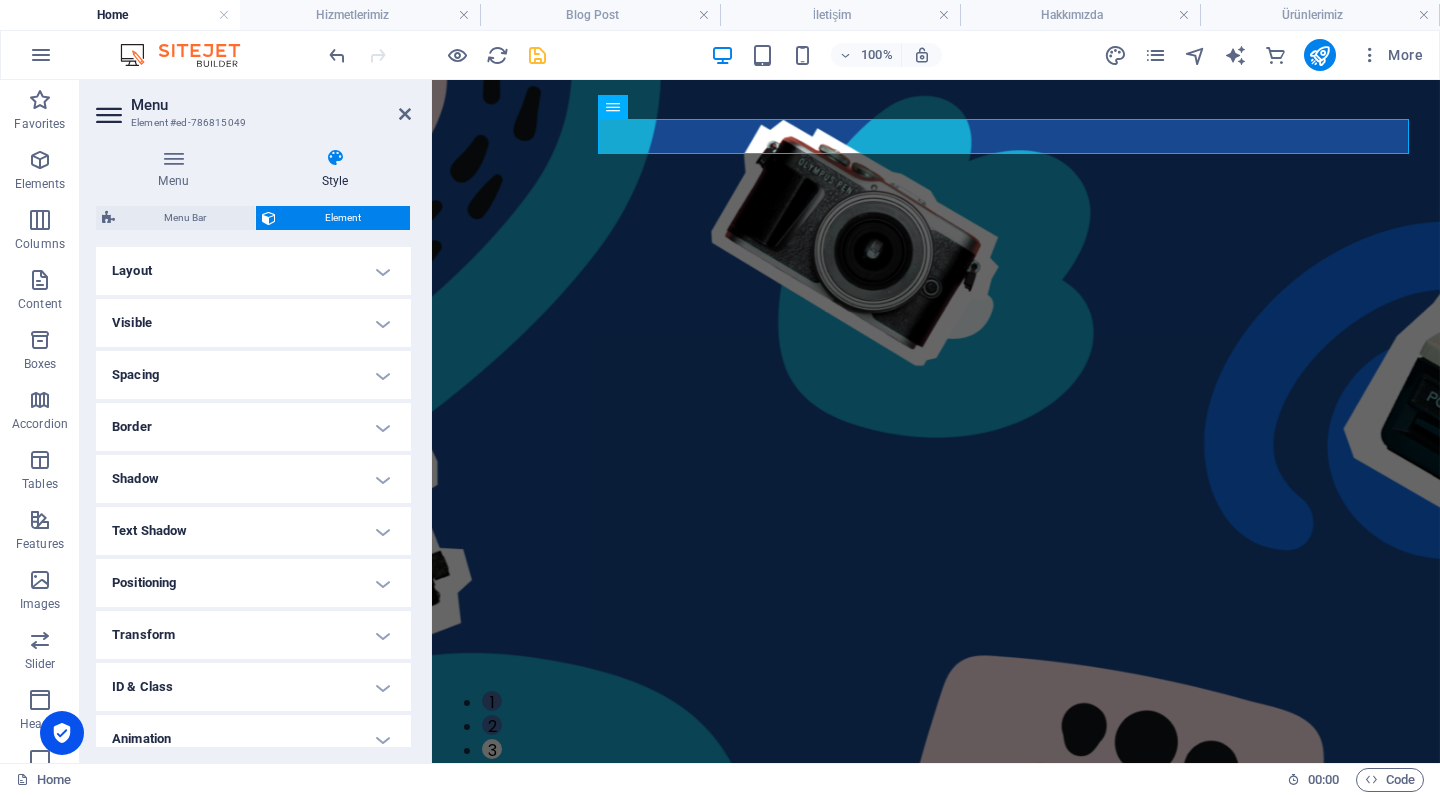 click on "Border" at bounding box center (253, 427) 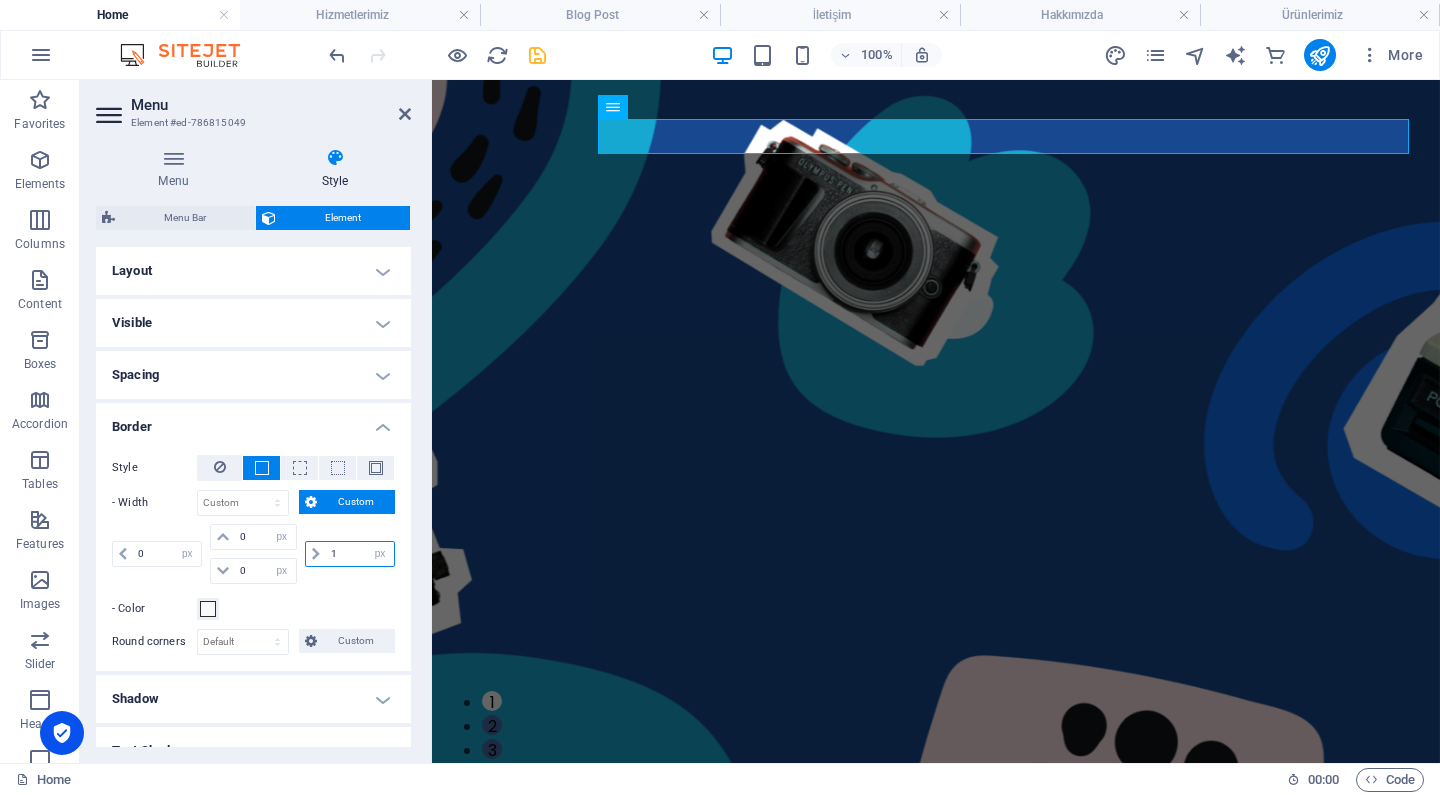 drag, startPoint x: 338, startPoint y: 551, endPoint x: 279, endPoint y: 551, distance: 59 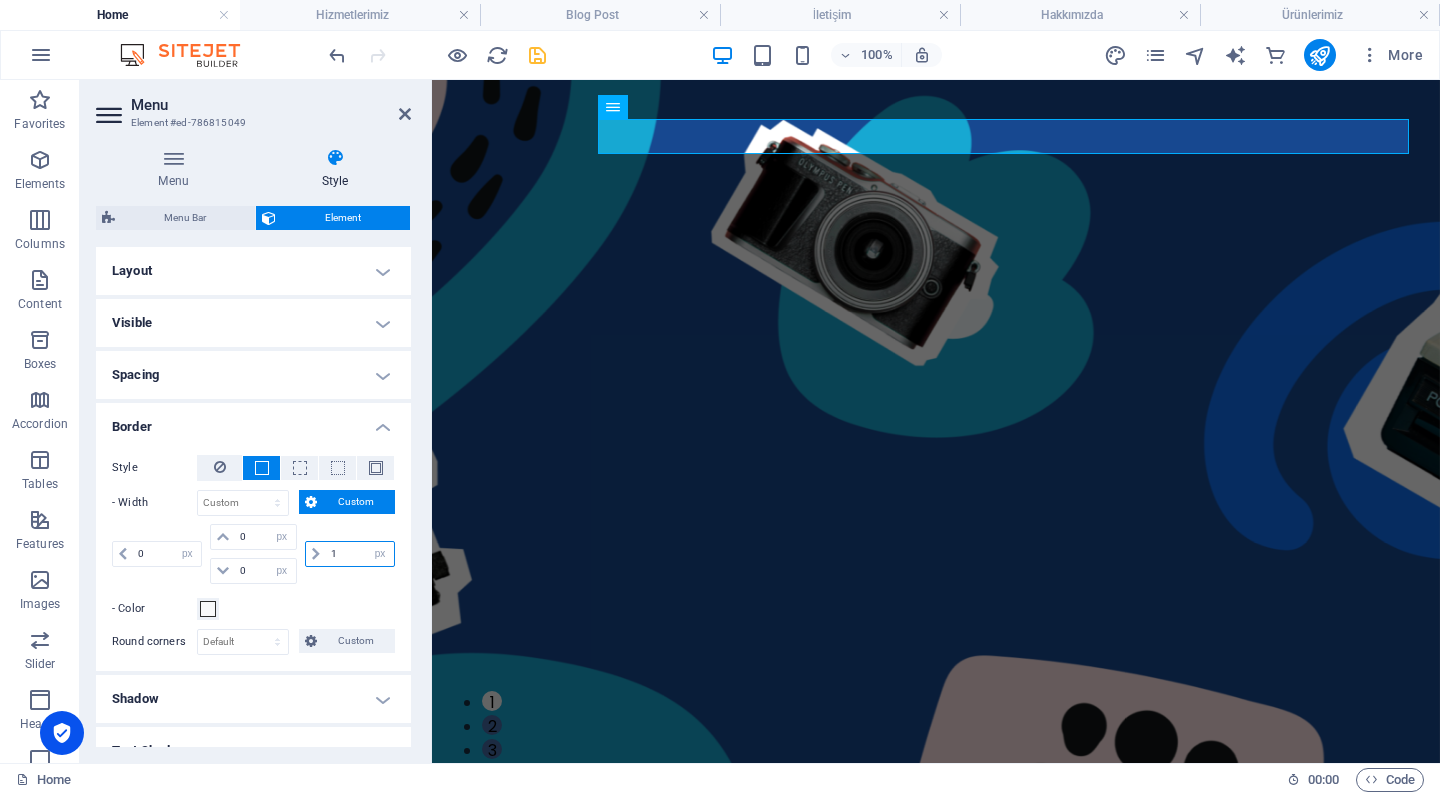 click on "0 auto px rem % vh vw 0 auto px rem % vh vw 0 auto px rem % vh vw 1 auto px rem % vh vw" at bounding box center (253, 554) 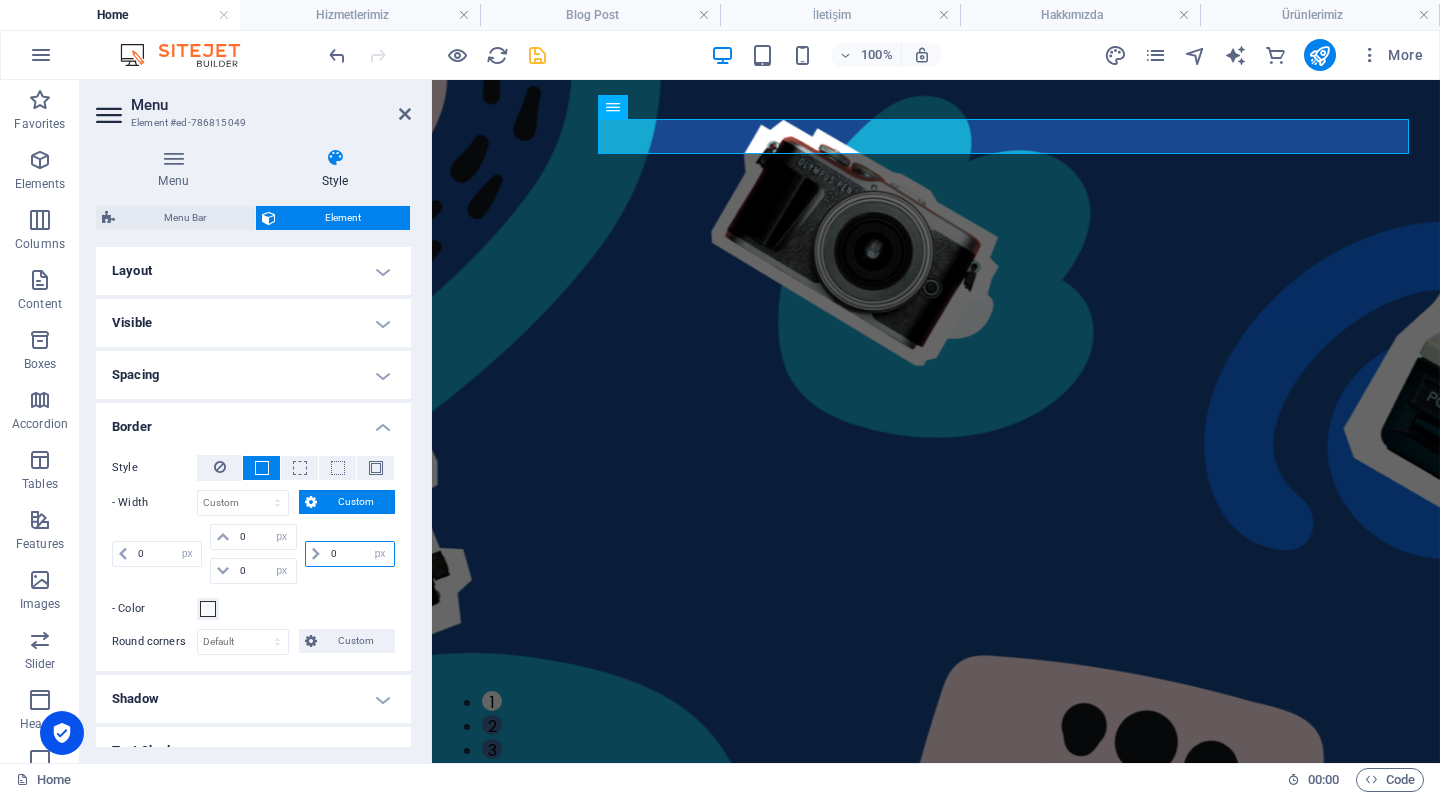 type on "0" 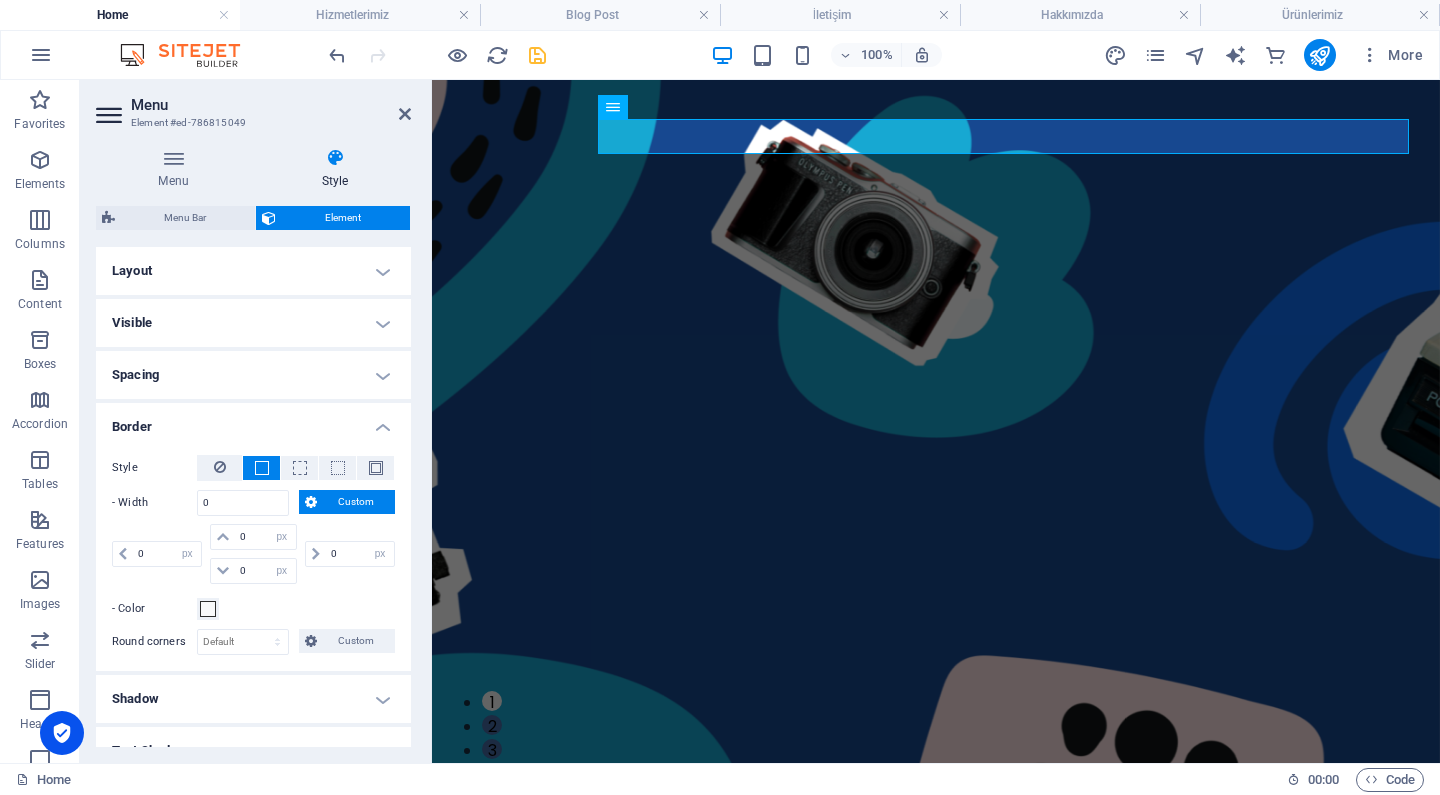 type on "0" 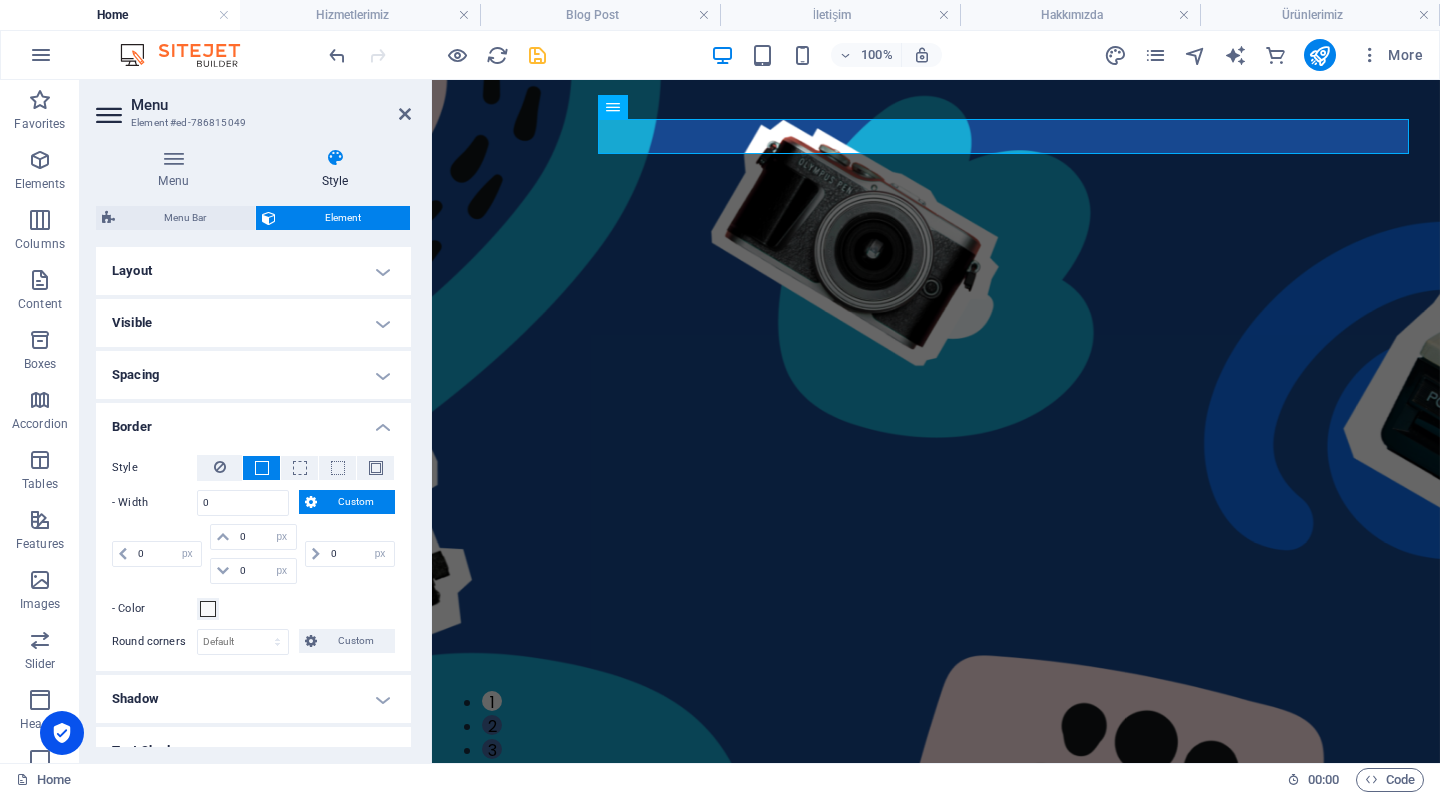 select on "px" 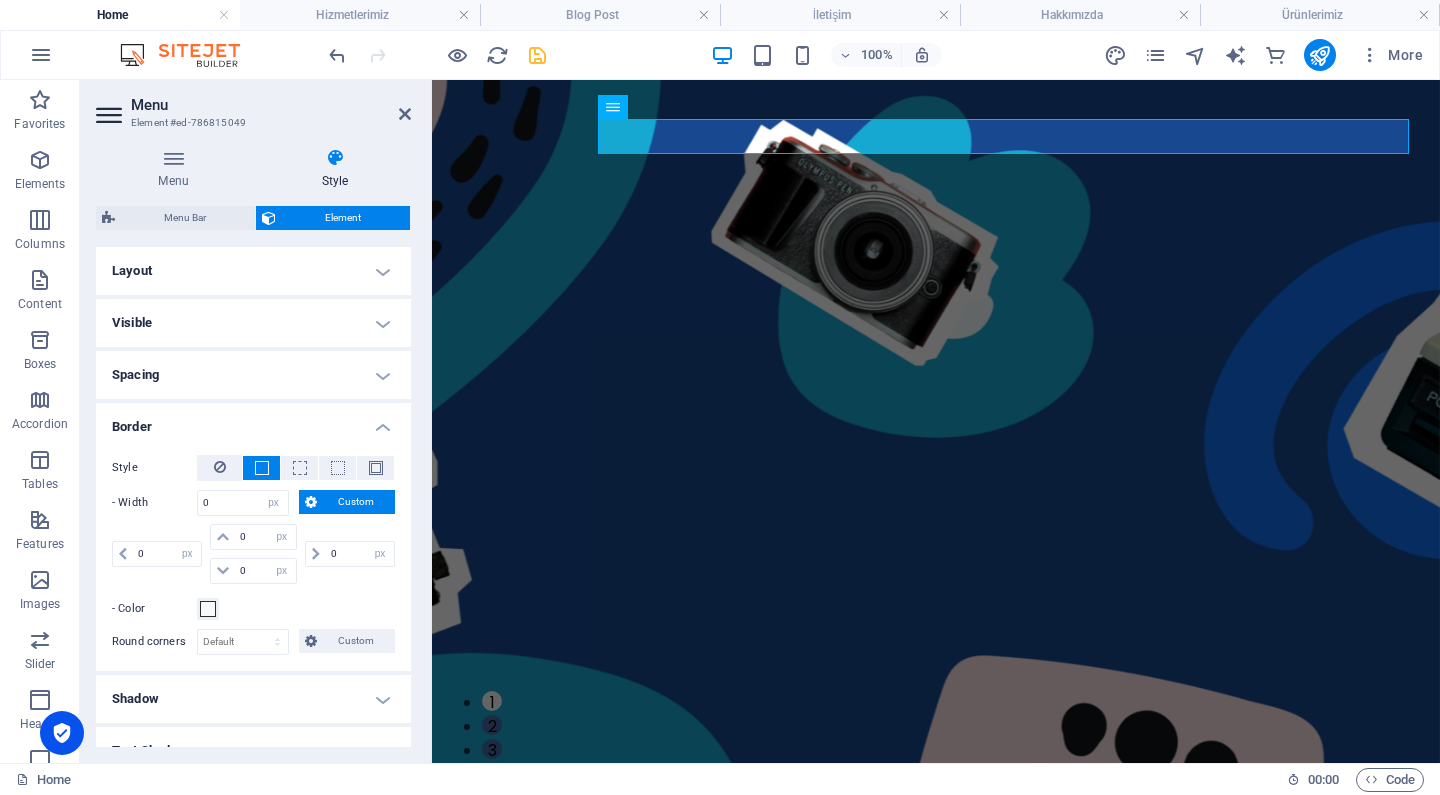 click on "Border" at bounding box center [253, 421] 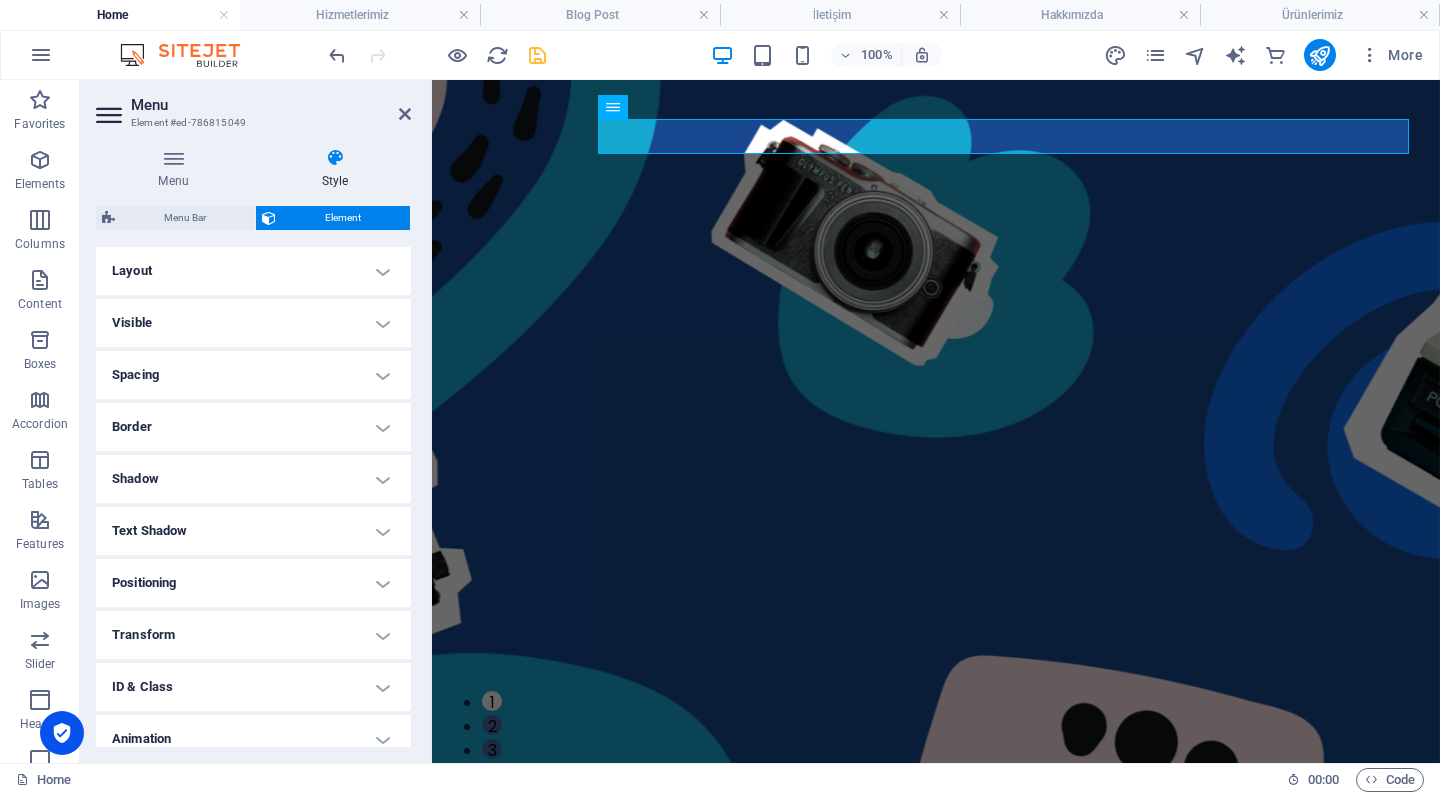 click on "Shadow" at bounding box center (253, 479) 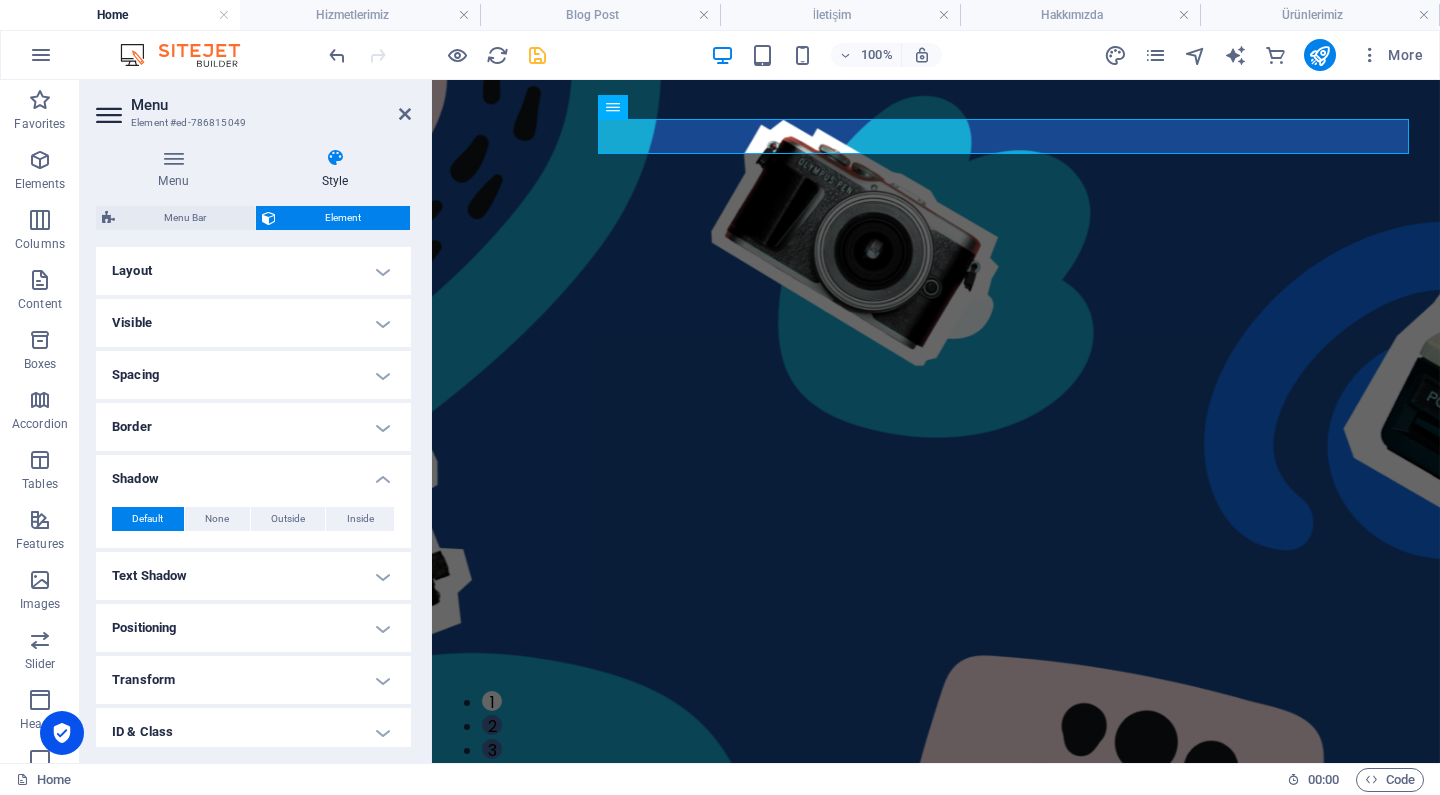 click on "Shadow" at bounding box center (253, 473) 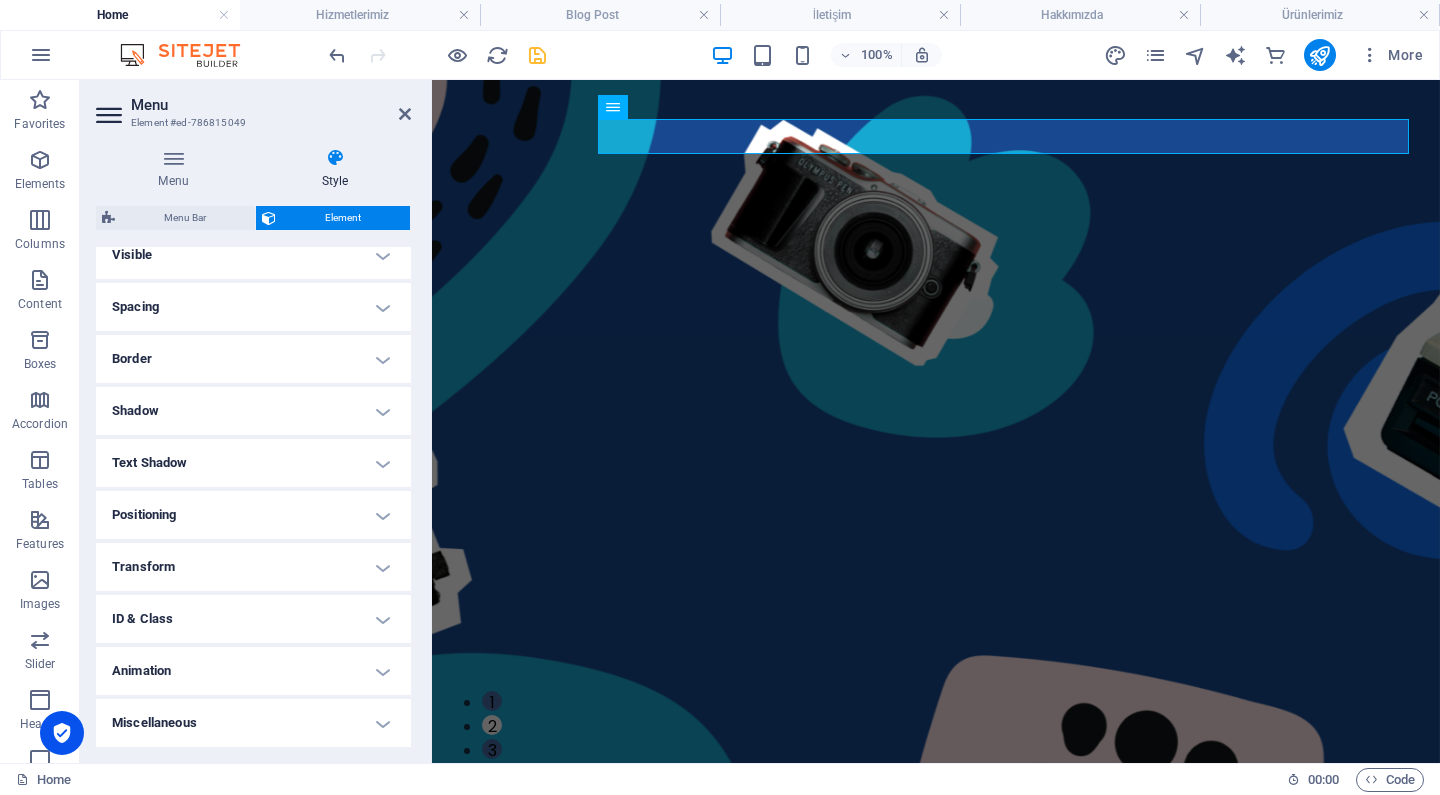 scroll, scrollTop: 67, scrollLeft: 0, axis: vertical 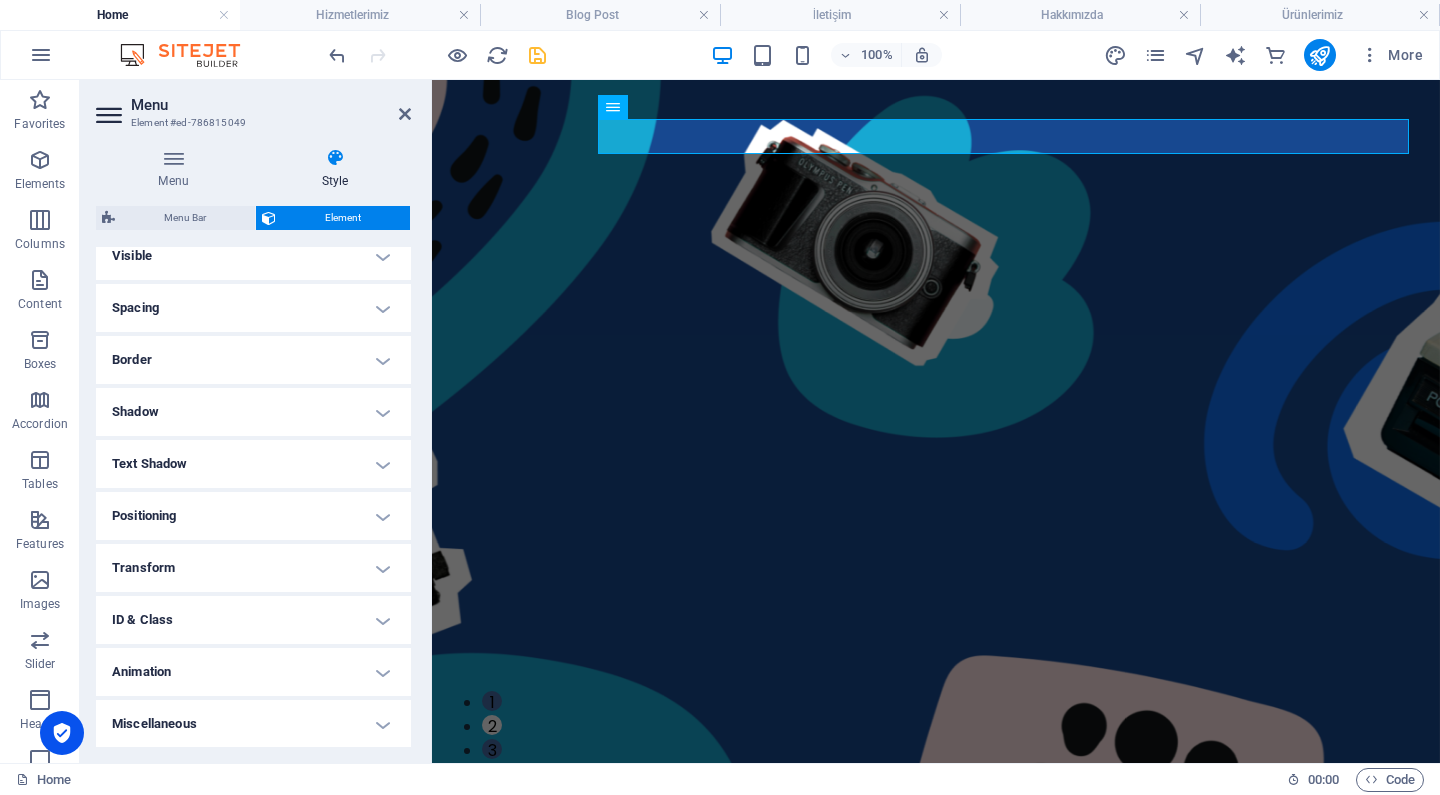 click on "Miscellaneous" at bounding box center [253, 724] 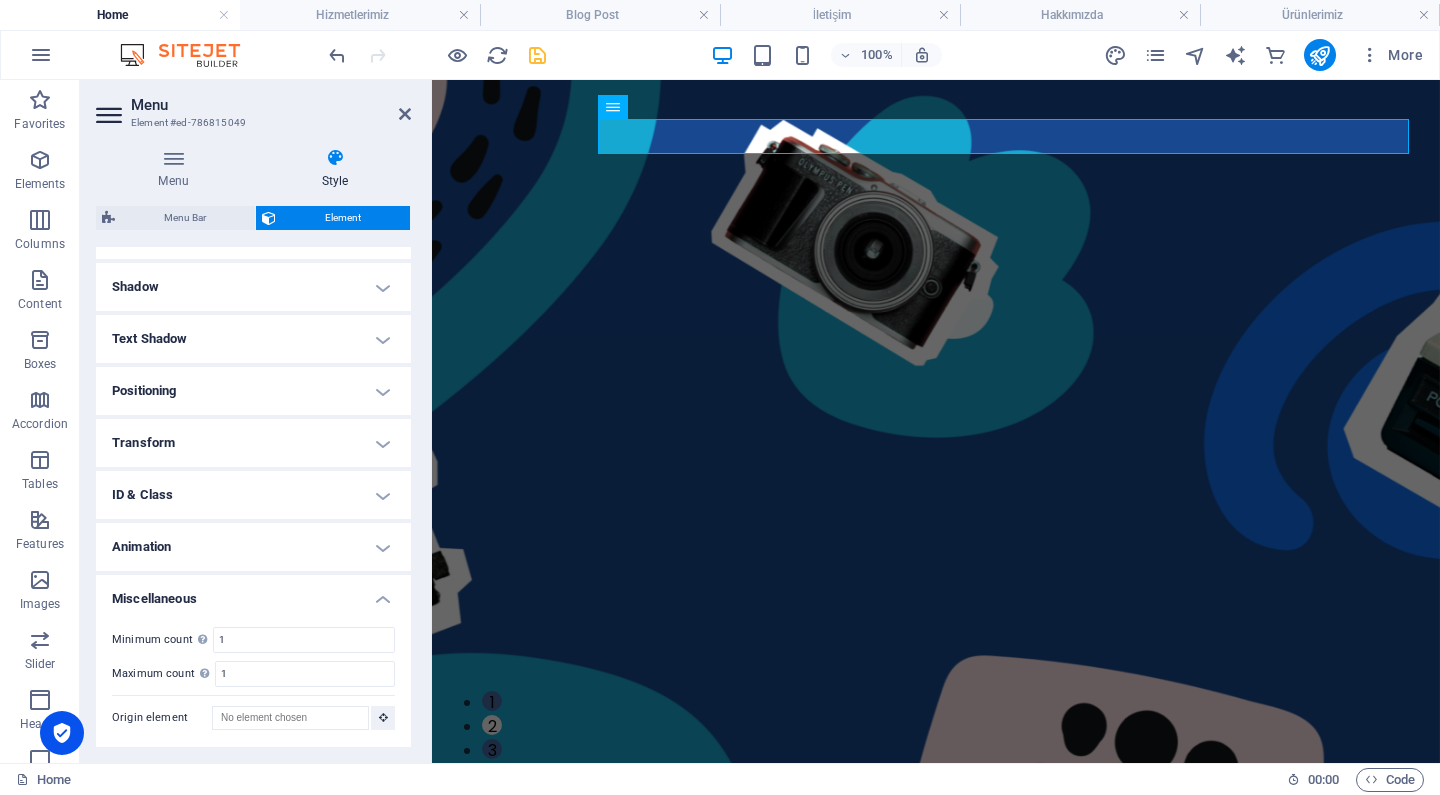 scroll, scrollTop: 191, scrollLeft: 0, axis: vertical 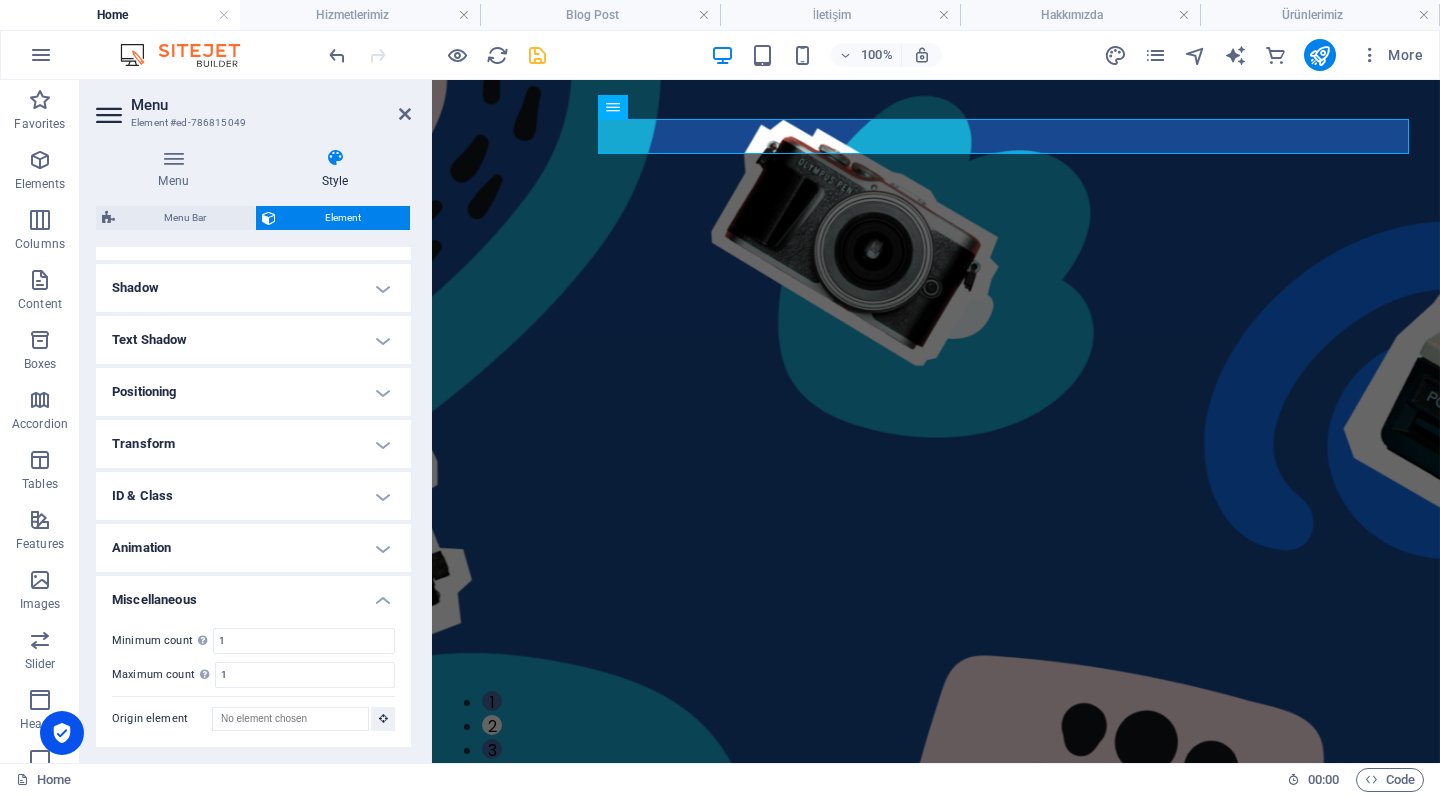 click on "Miscellaneous" at bounding box center [253, 594] 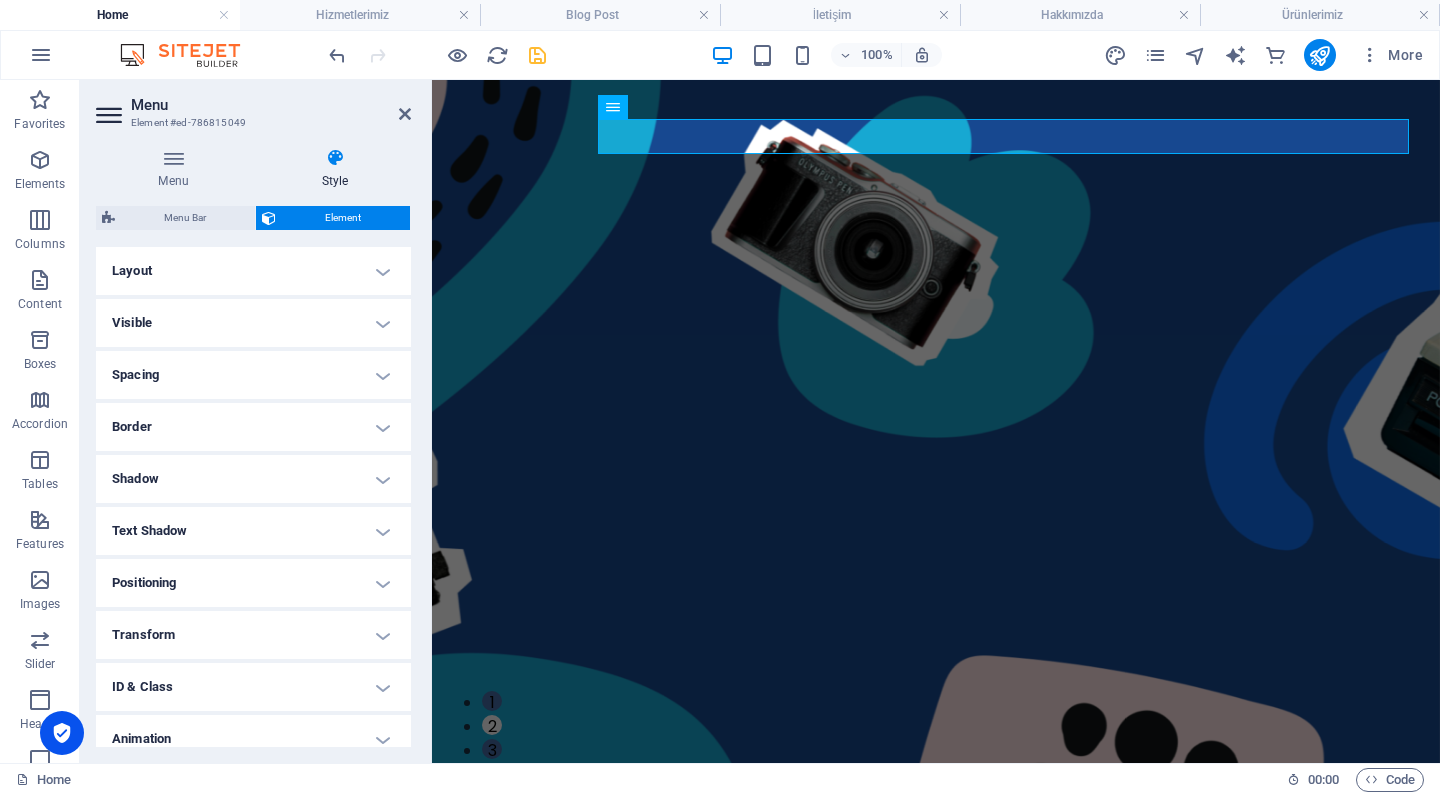 scroll, scrollTop: 0, scrollLeft: 0, axis: both 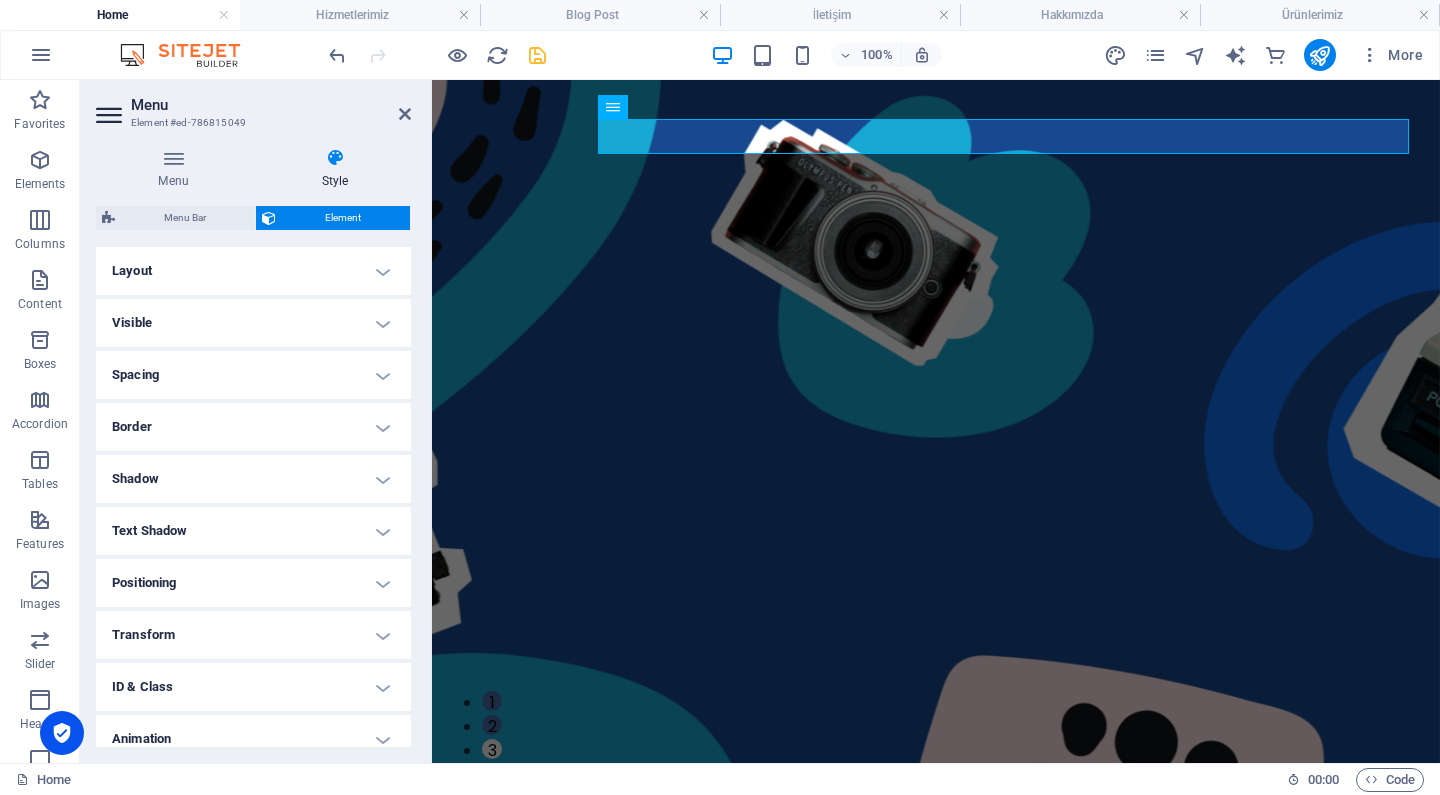 click on "Visible" at bounding box center [253, 323] 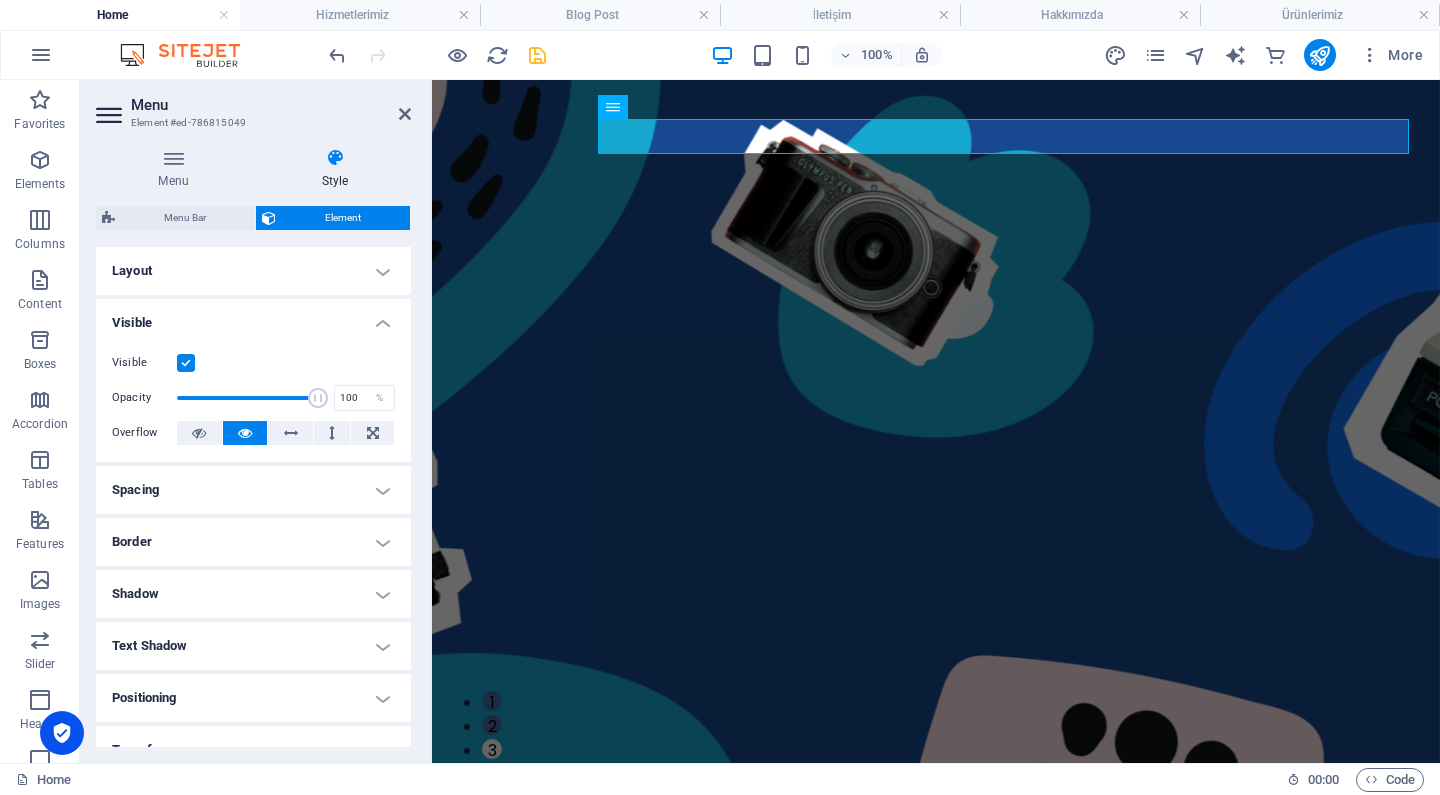 click on "Visible" at bounding box center [253, 317] 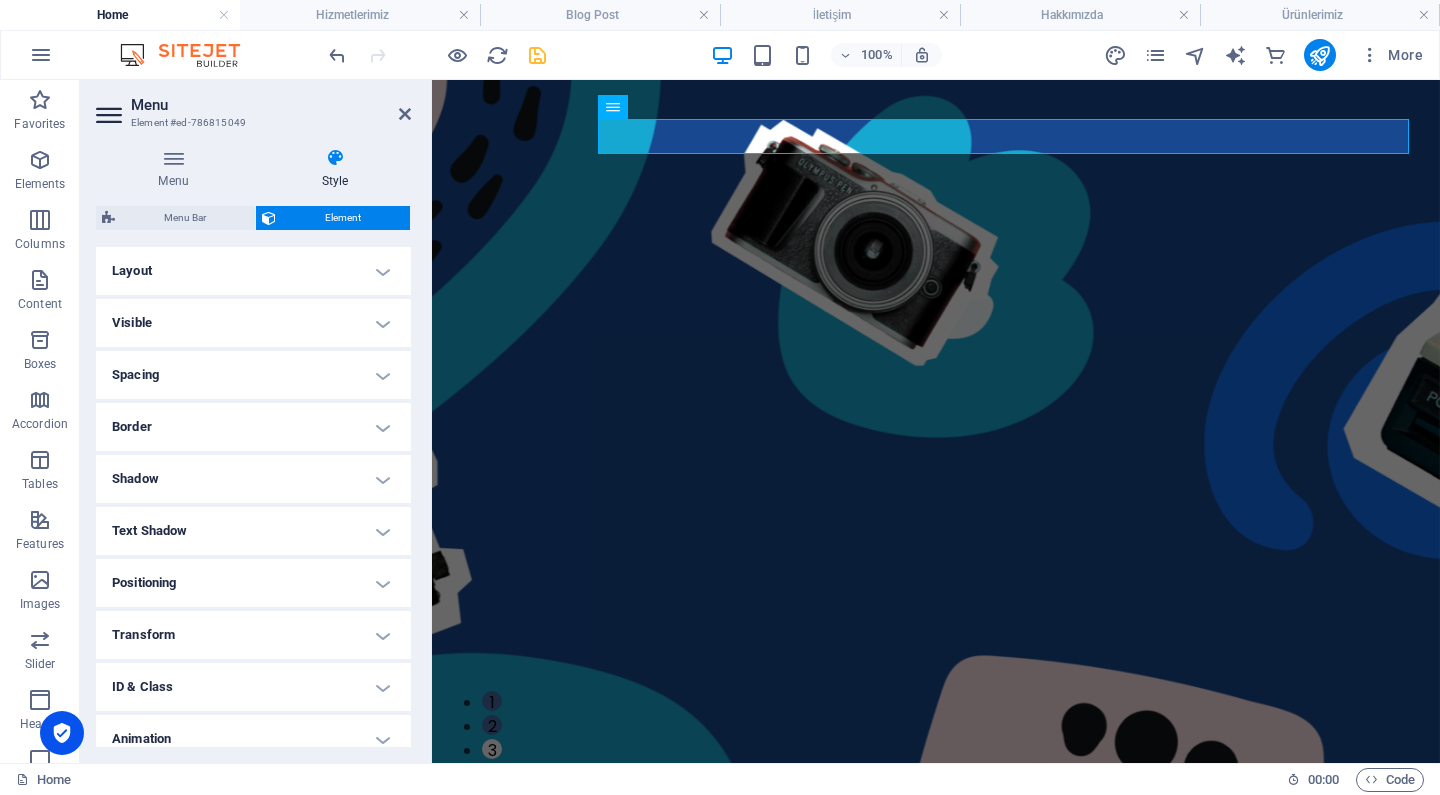 click on "Layout" at bounding box center [253, 271] 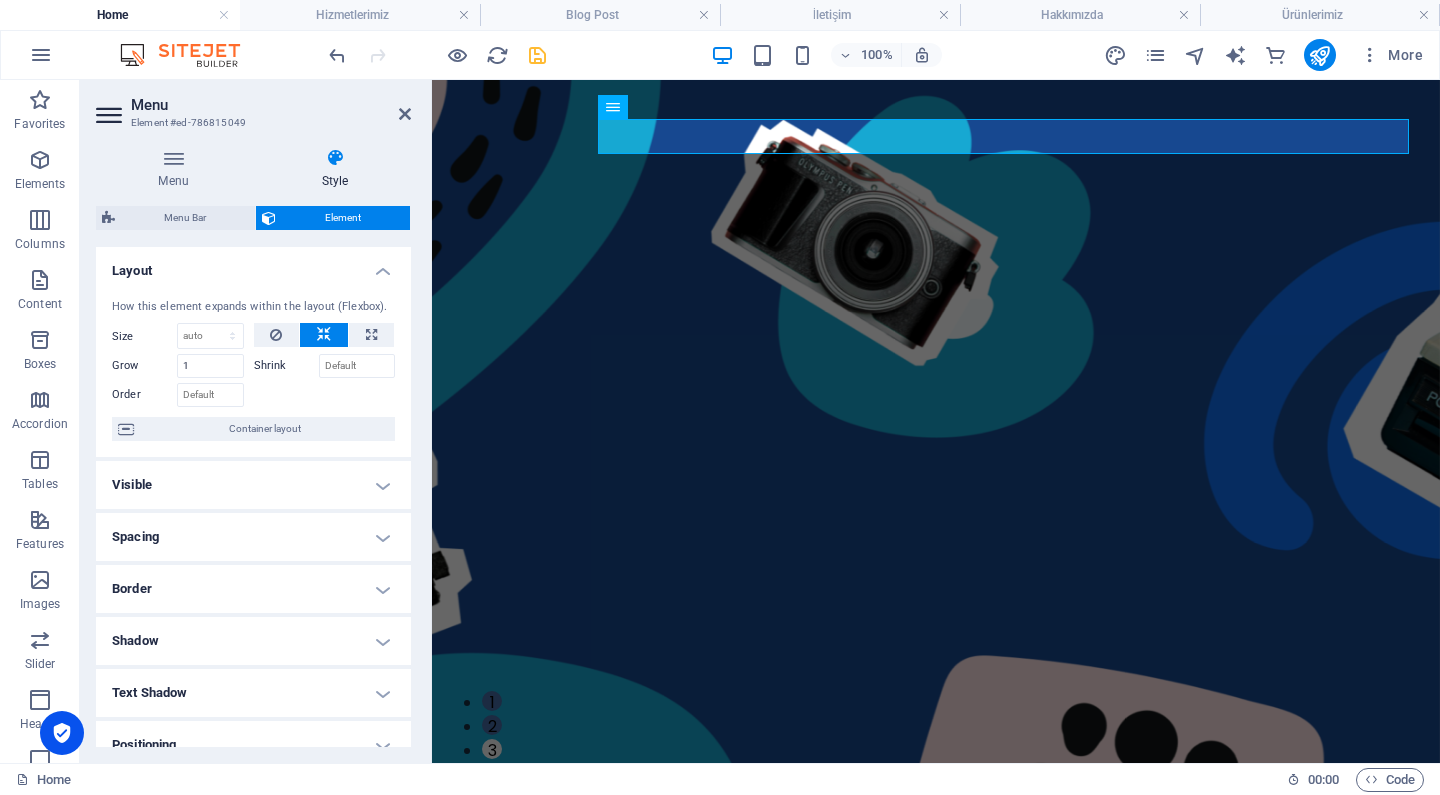click on "Layout" at bounding box center (253, 265) 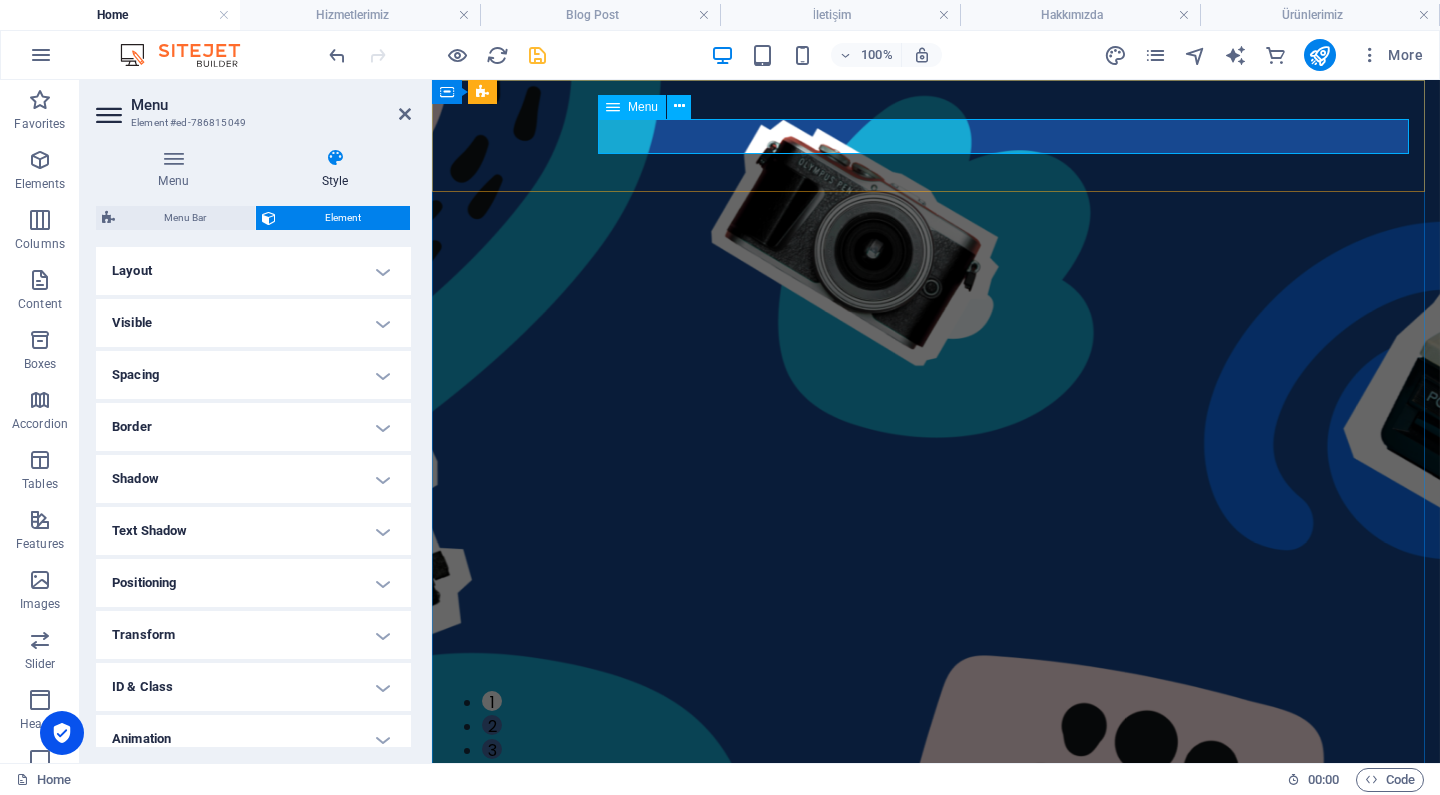 click on "Ana Sayfa Hakkımızda Ürünlerimiz Hizmetlerimiz Referanslarımız İletişim" at bounding box center [936, 920] 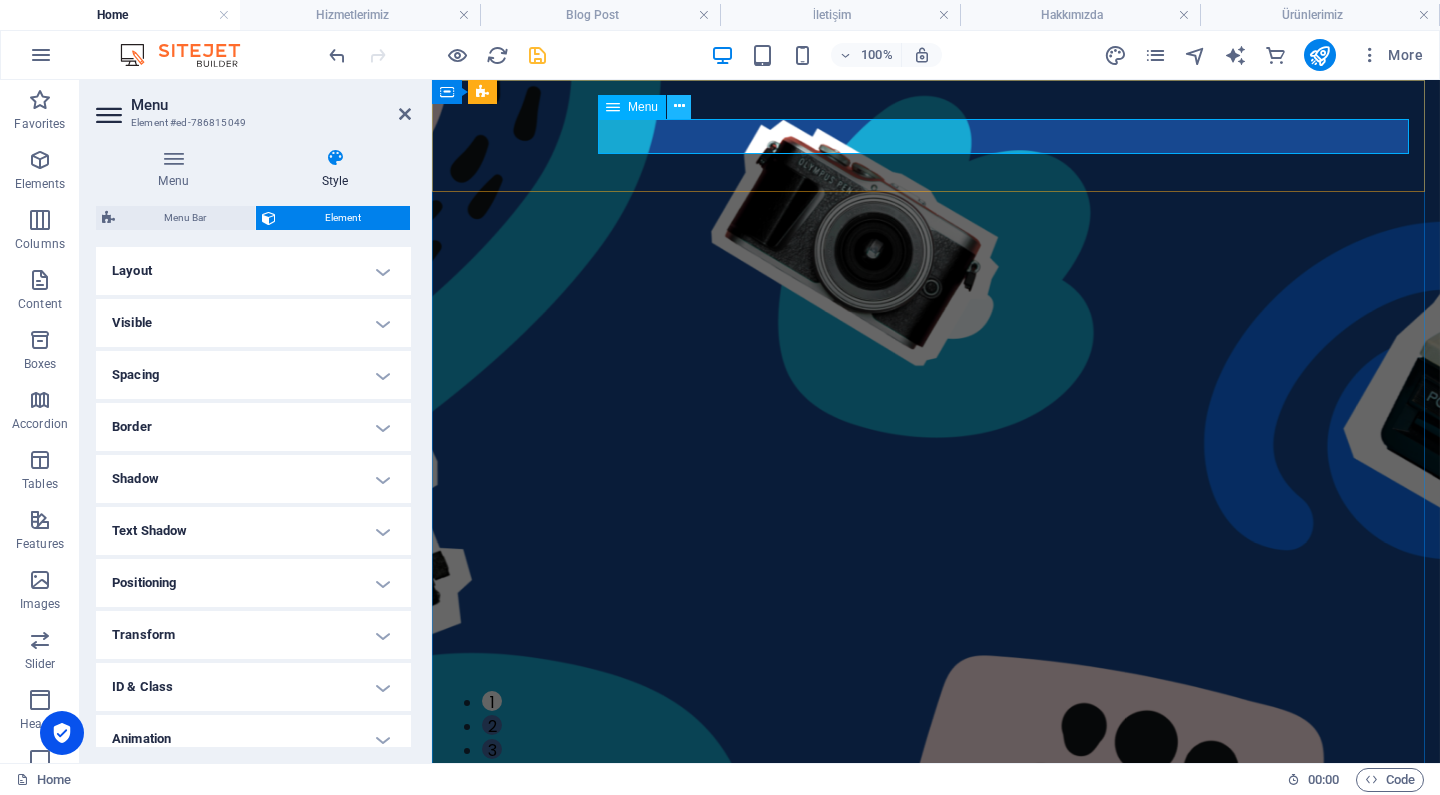 click at bounding box center (679, 106) 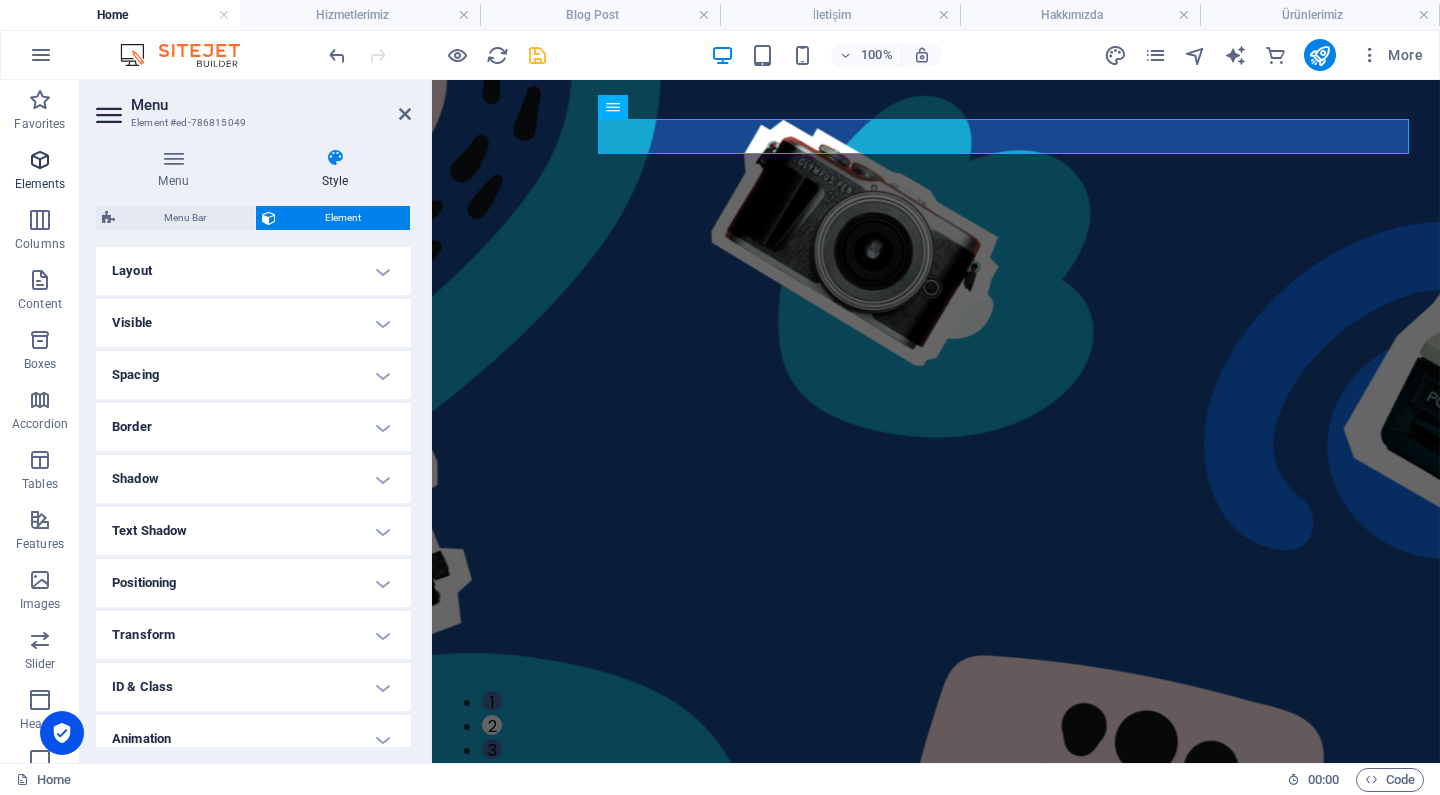 click at bounding box center (40, 160) 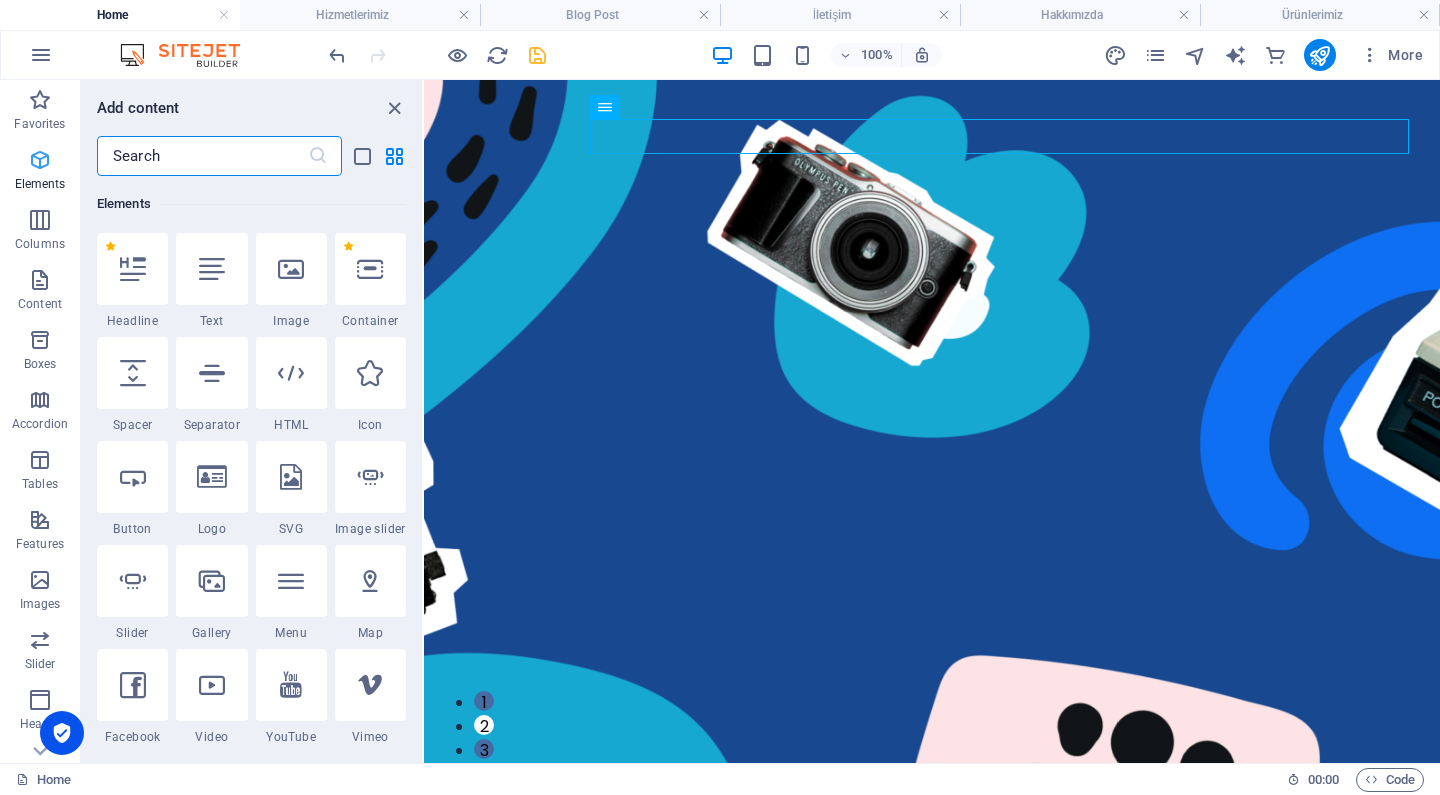 scroll, scrollTop: 213, scrollLeft: 0, axis: vertical 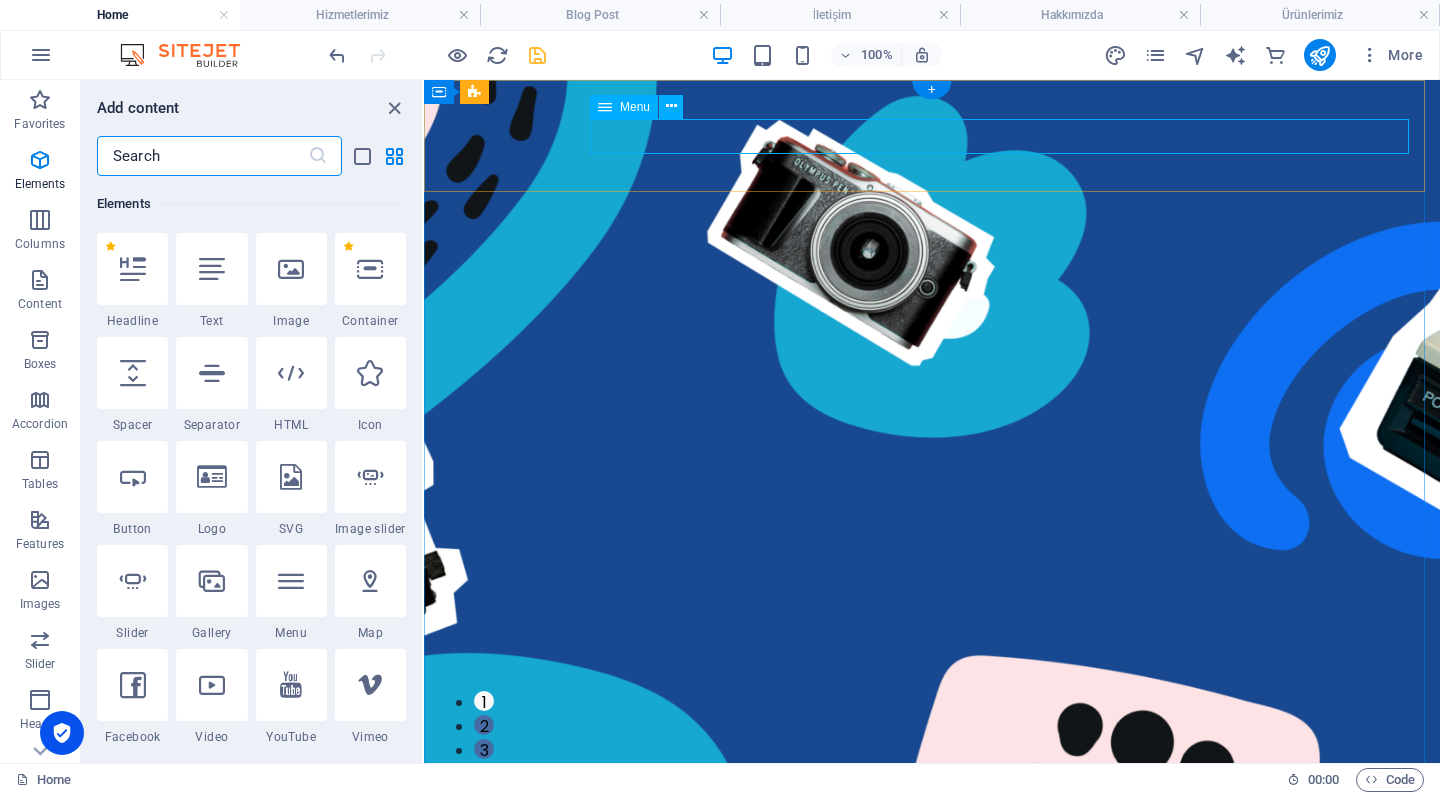 click on "Ana Sayfa Hakkımızda Ürünlerimiz Hizmetlerimiz Referanslarımız İletişim" at bounding box center [932, 920] 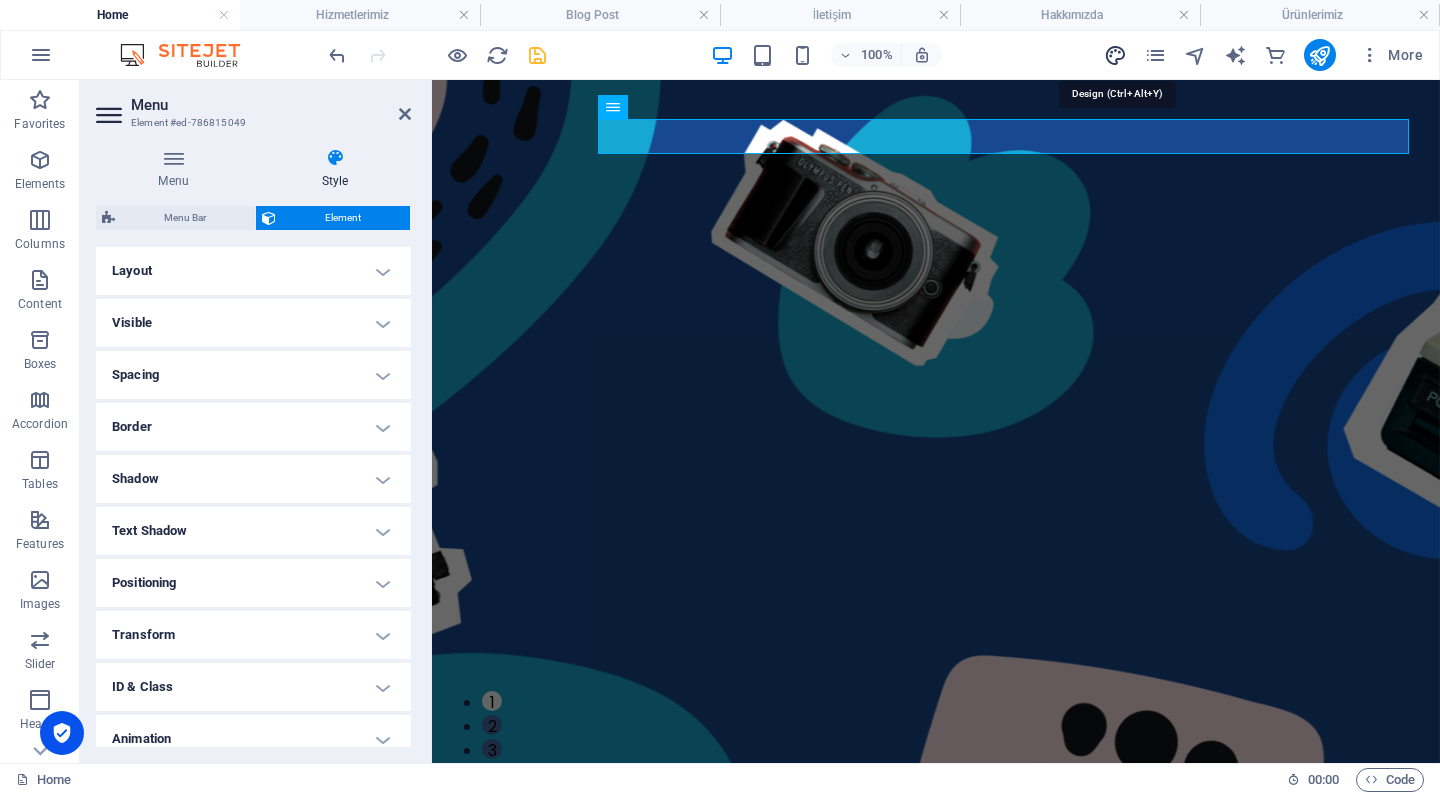 click at bounding box center (1115, 55) 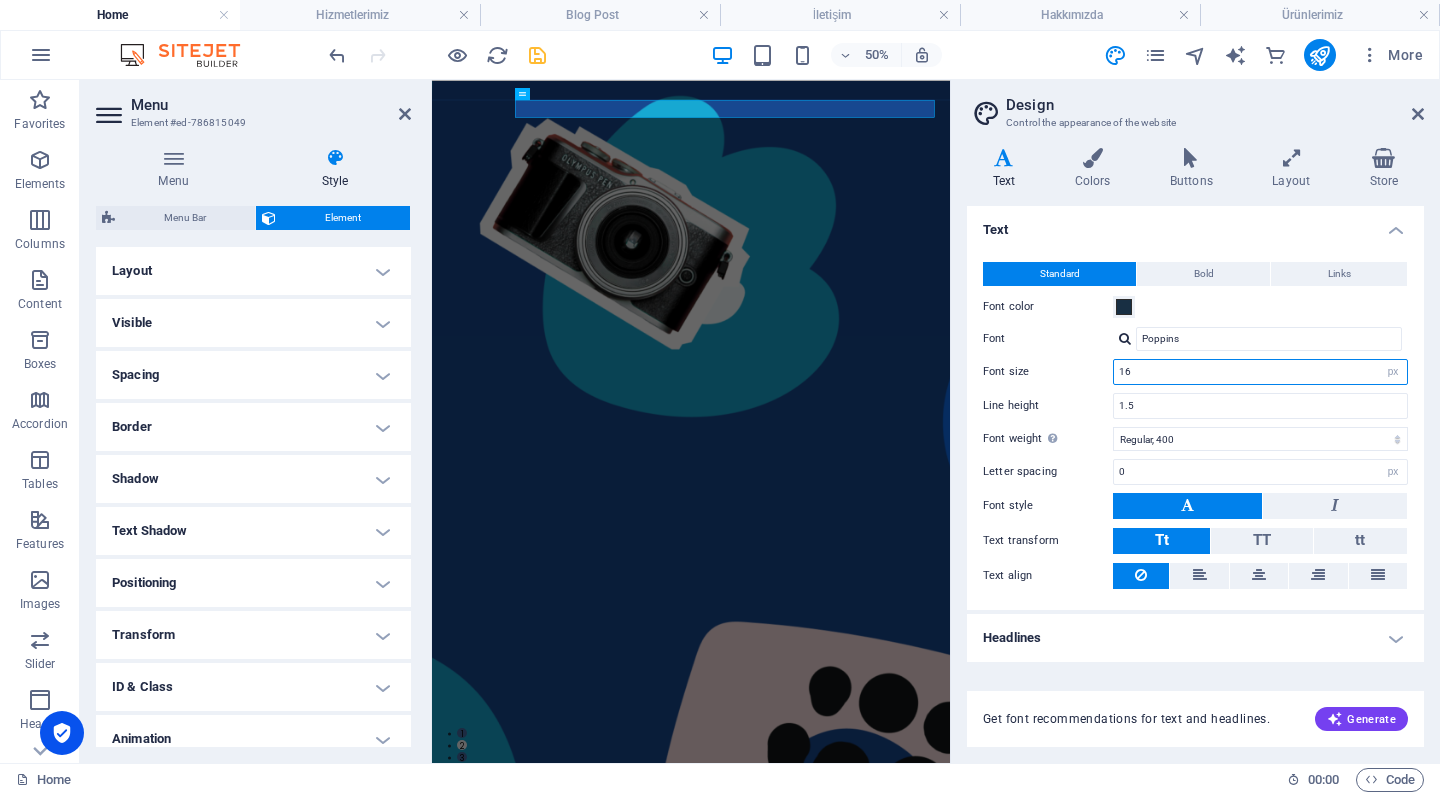 drag, startPoint x: 1158, startPoint y: 372, endPoint x: 1096, endPoint y: 372, distance: 62 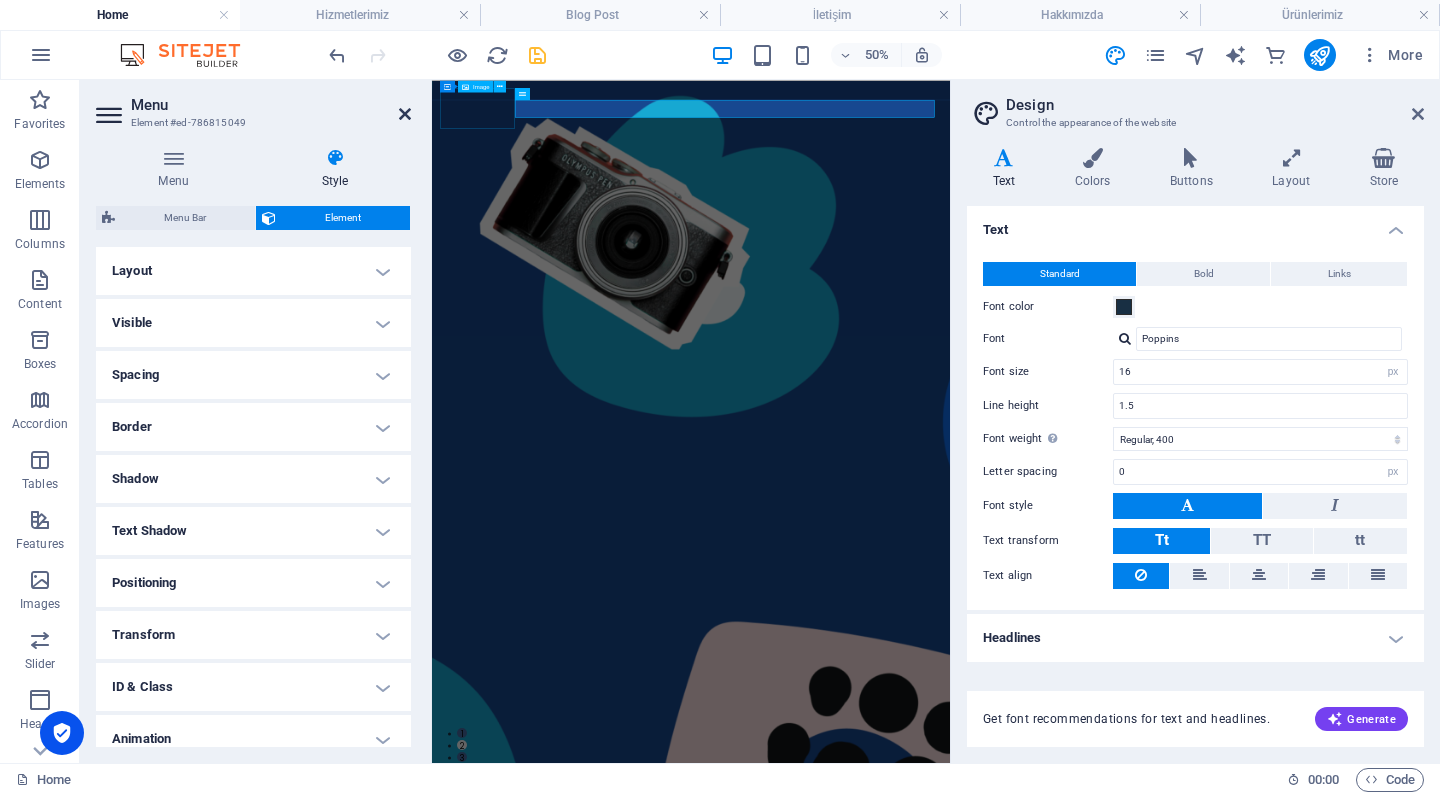 click at bounding box center [405, 114] 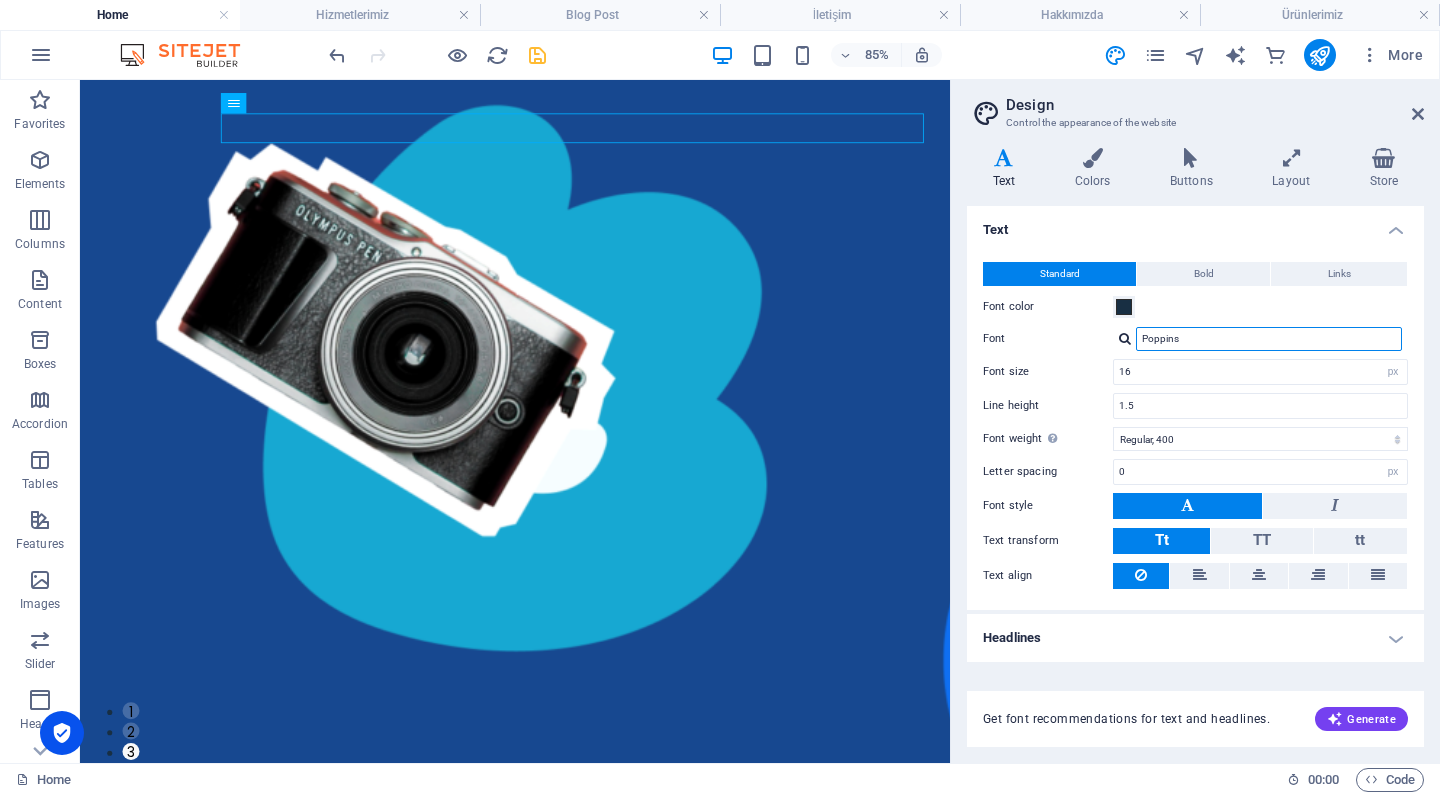 click on "Poppins" at bounding box center [1269, 339] 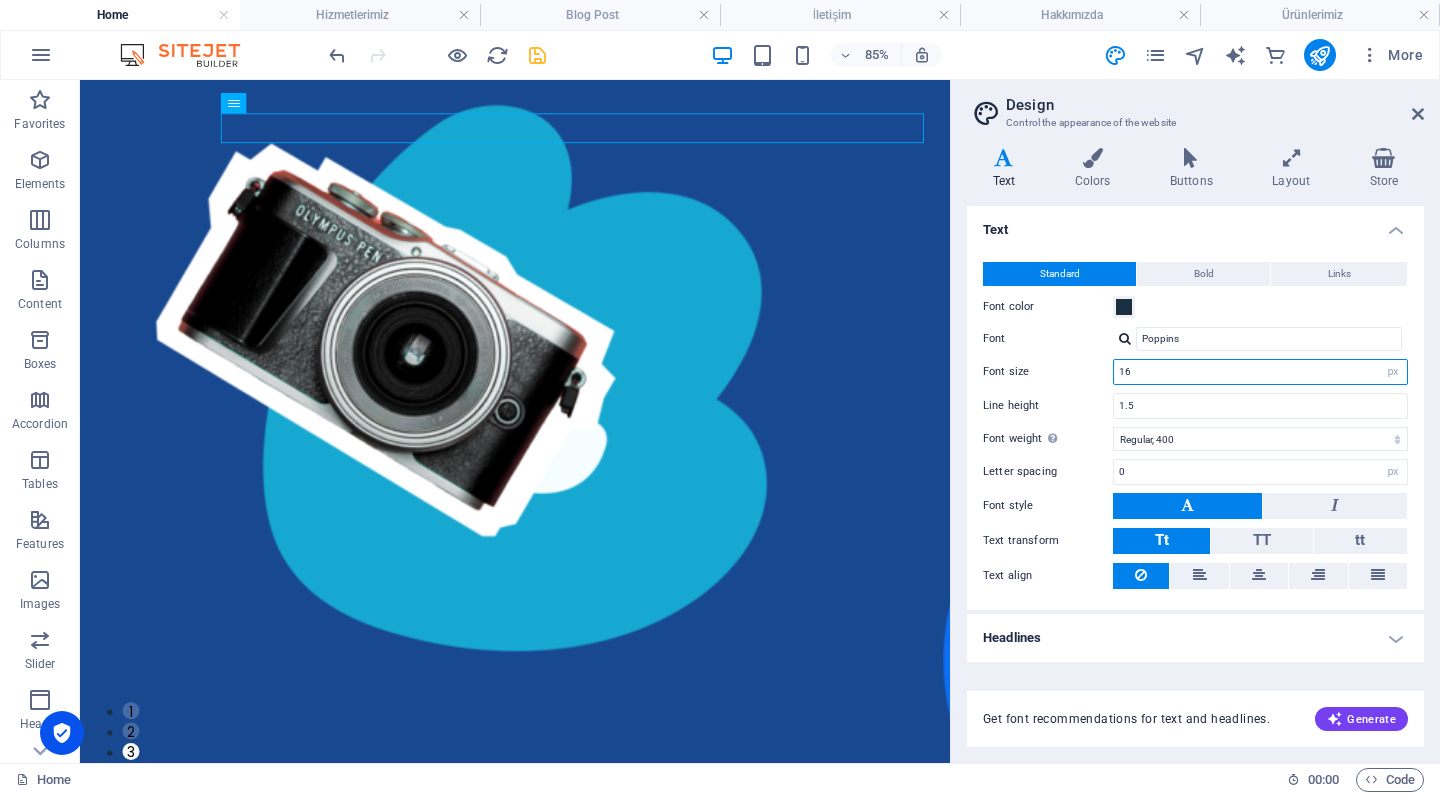 drag, startPoint x: 1164, startPoint y: 370, endPoint x: 1062, endPoint y: 369, distance: 102.0049 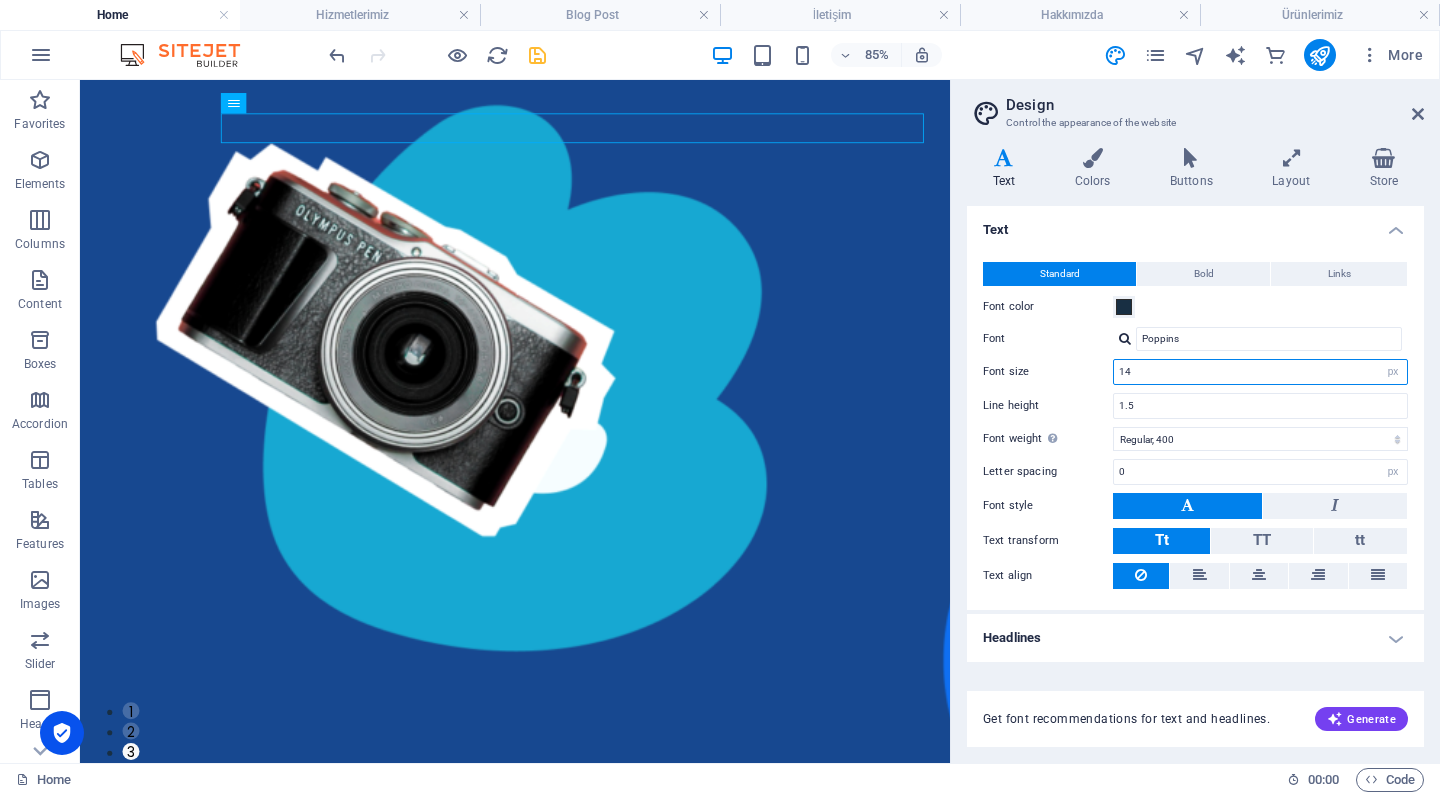 type on "14" 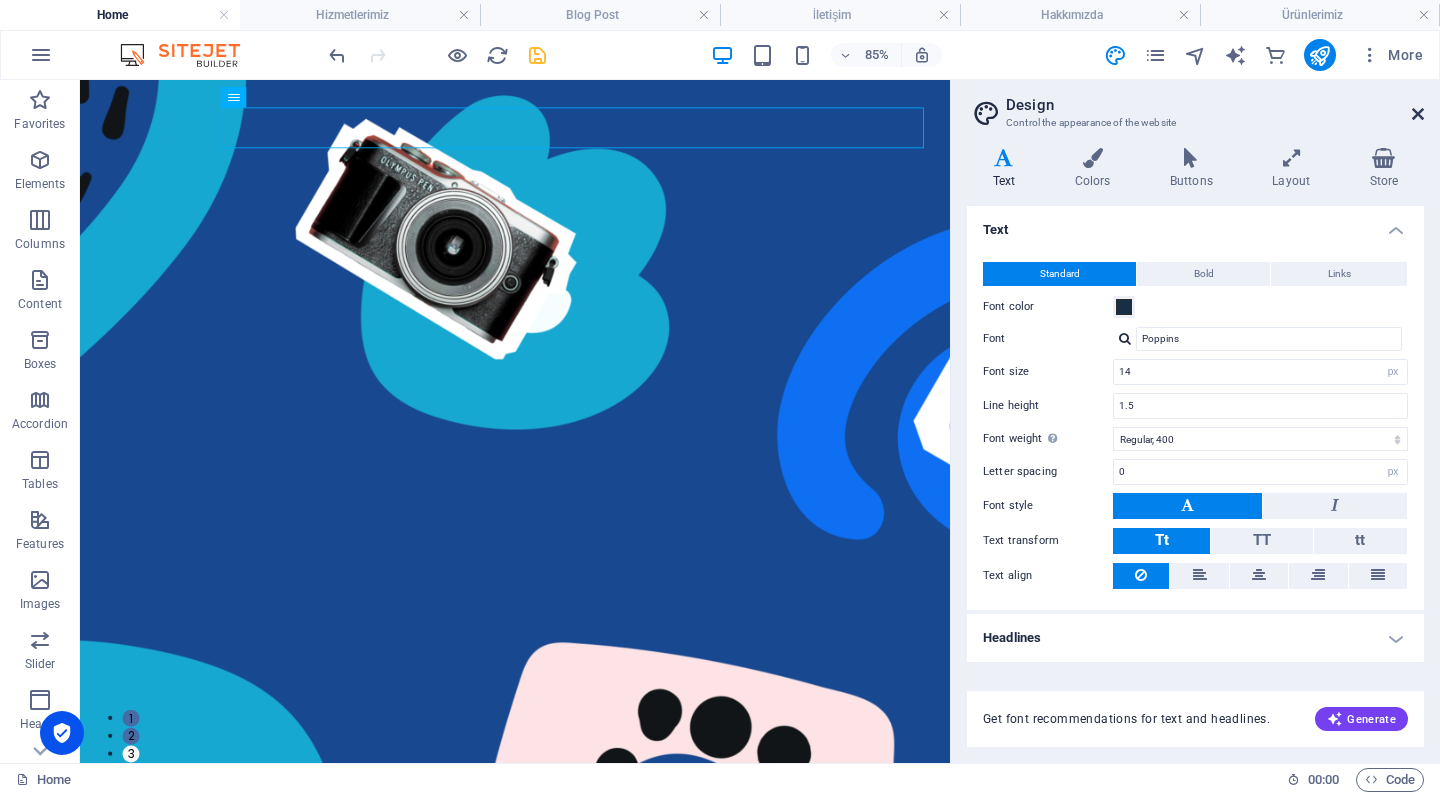 click at bounding box center [1418, 114] 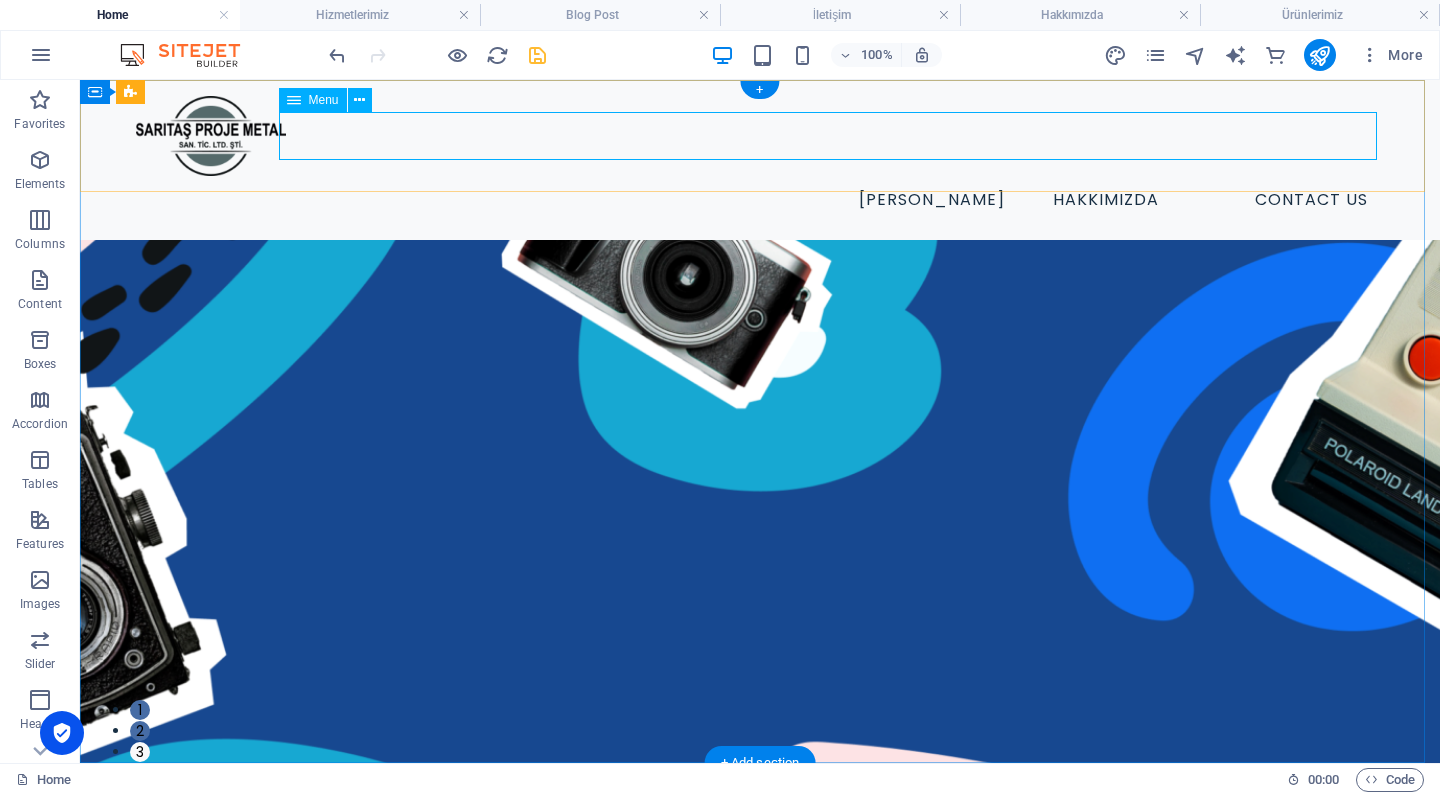 click on "Ana Sayfa Hakkımızda Contact Us" at bounding box center (760, 200) 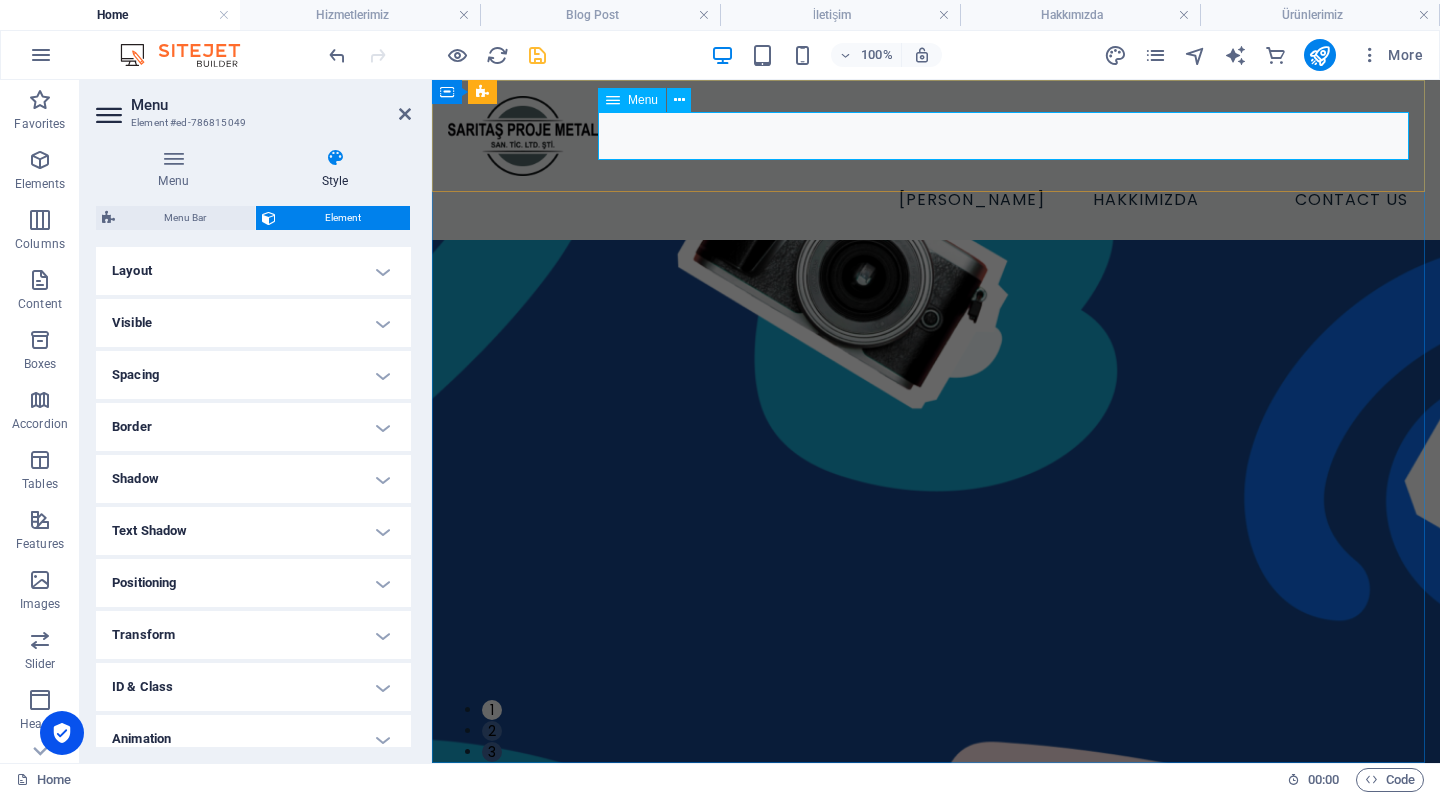 click on "Ana Sayfa Hakkımızda Contact Us" at bounding box center [936, 200] 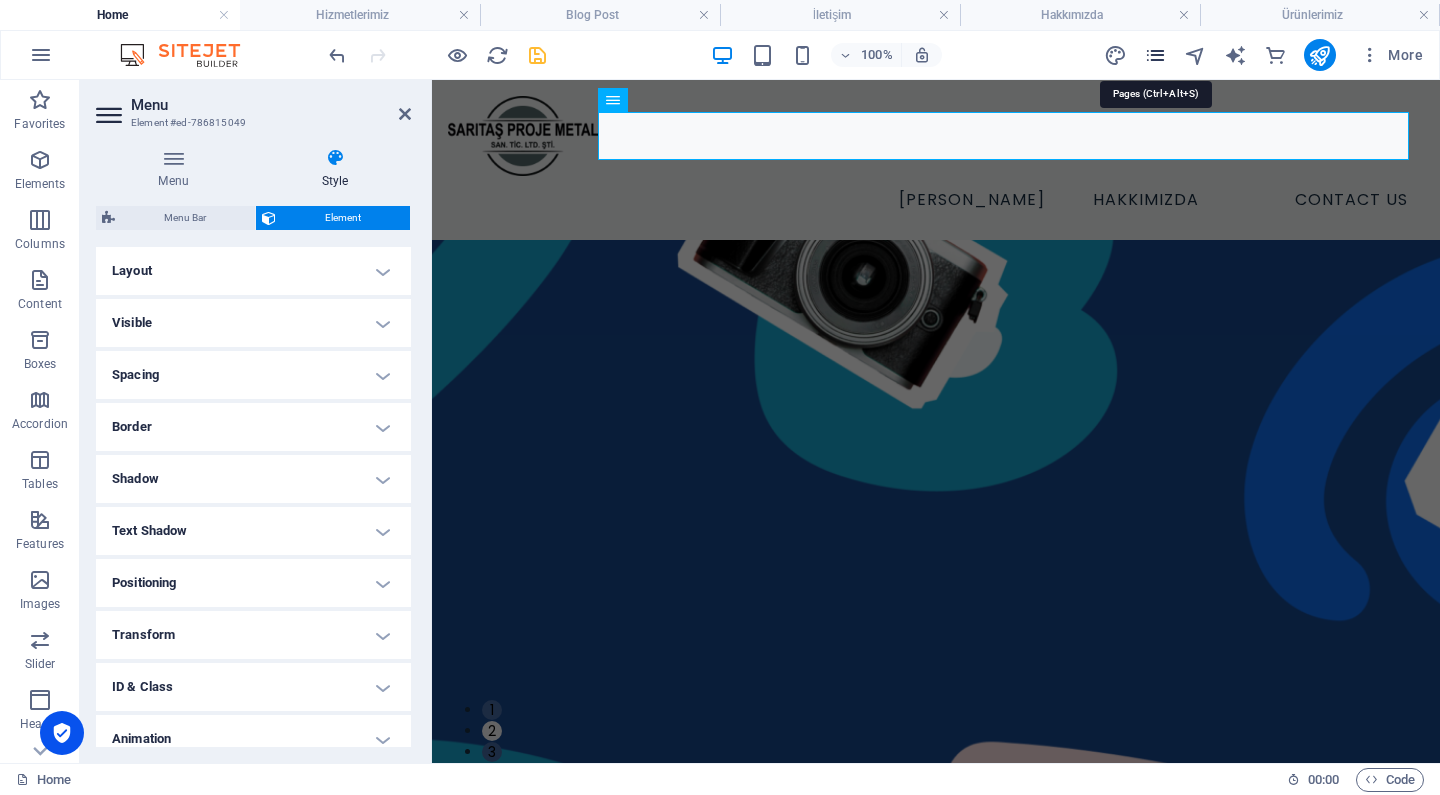 click at bounding box center (1155, 55) 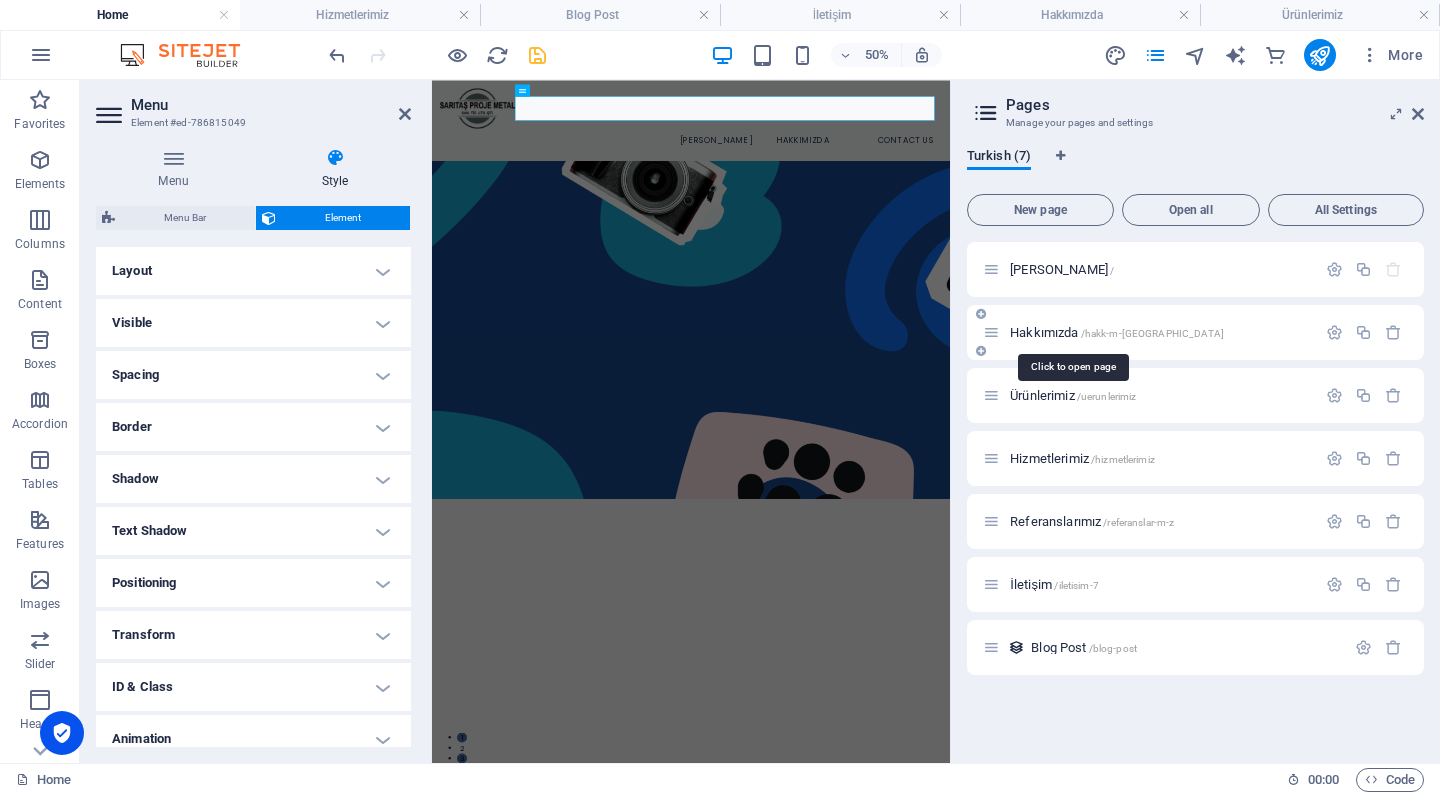click on "Hakkımızda /hakk-m-zda" at bounding box center (1117, 332) 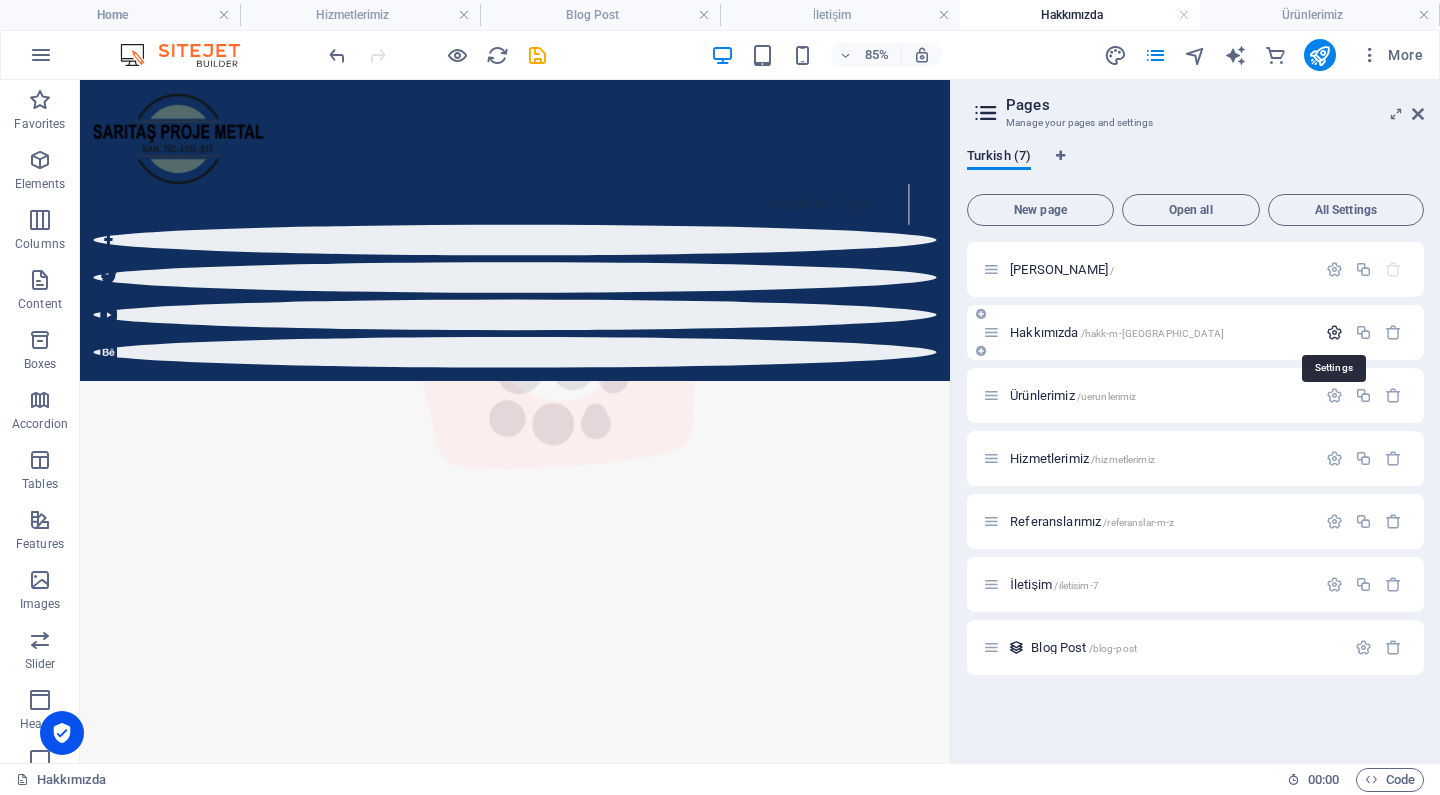click at bounding box center [1334, 332] 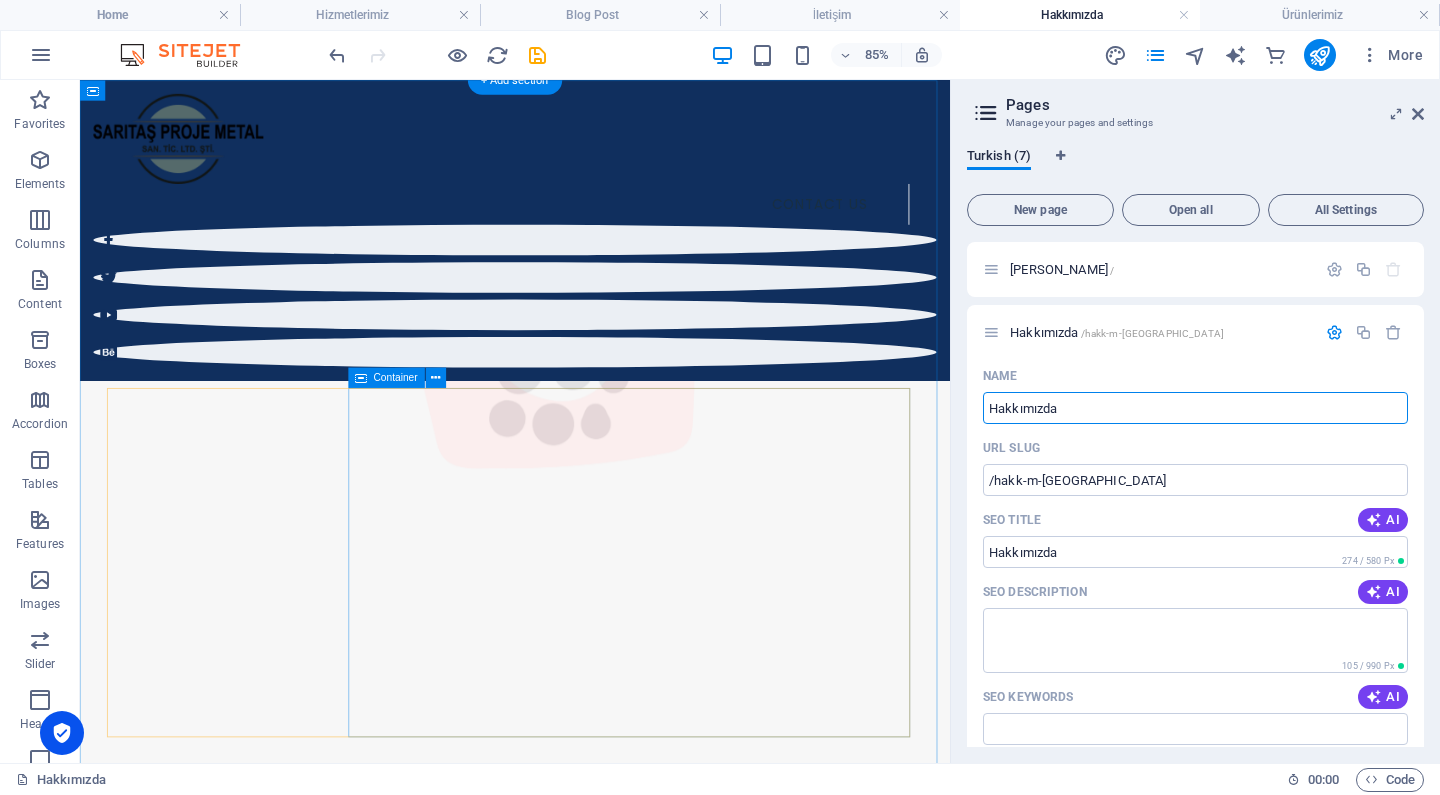 drag, startPoint x: 1172, startPoint y: 482, endPoint x: 981, endPoint y: 455, distance: 192.89894 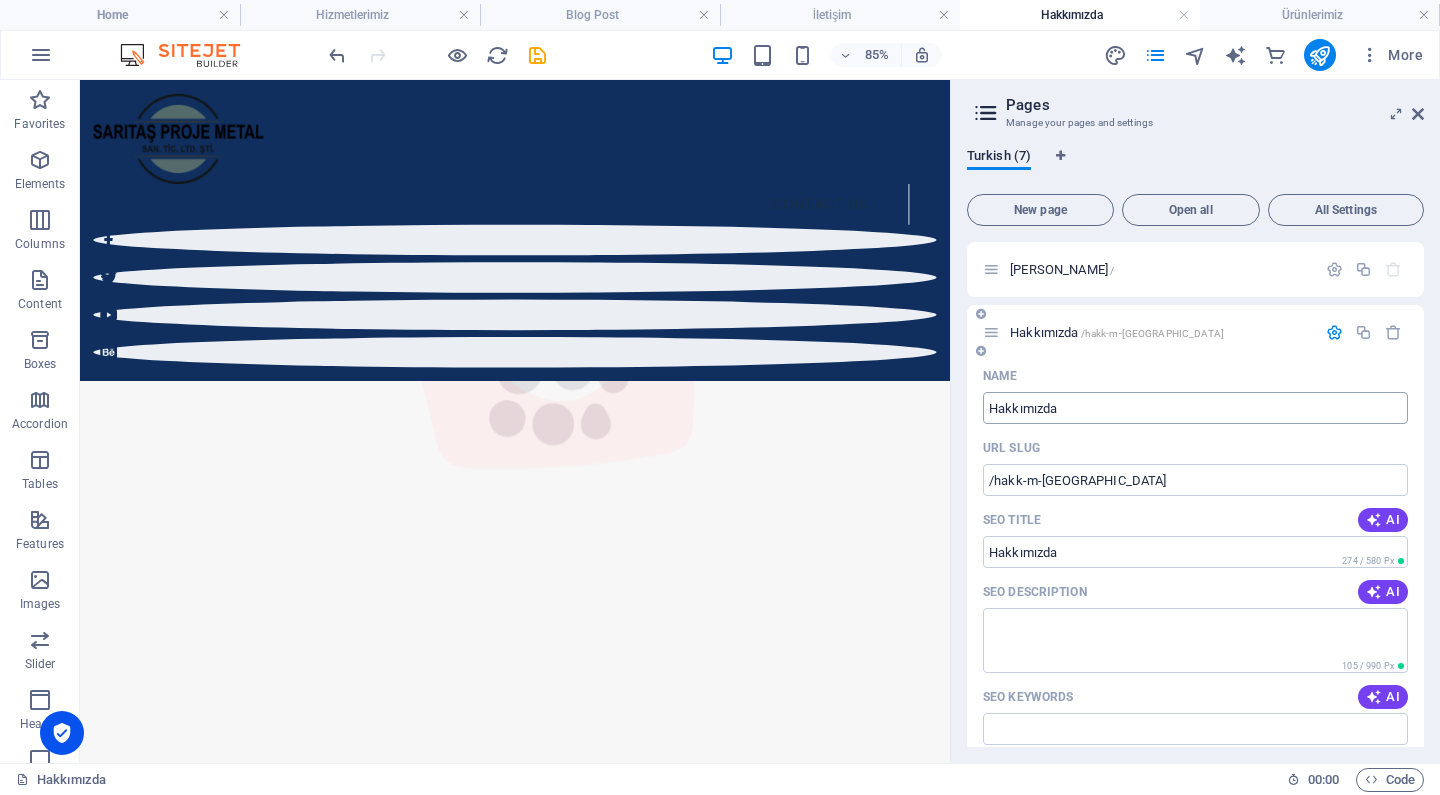 click on "Hakkımızda" at bounding box center (1195, 408) 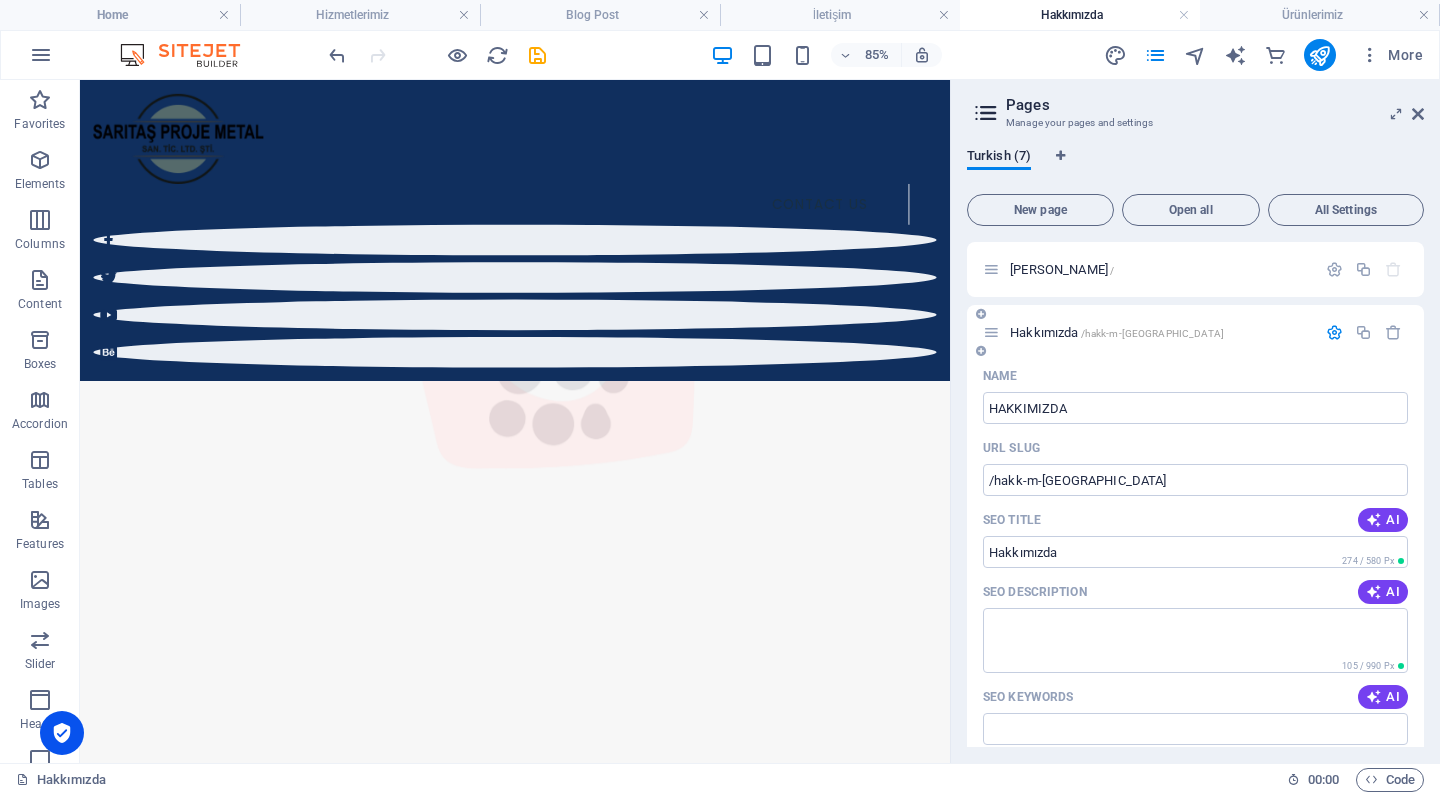 type on "HAKKIMIZDA" 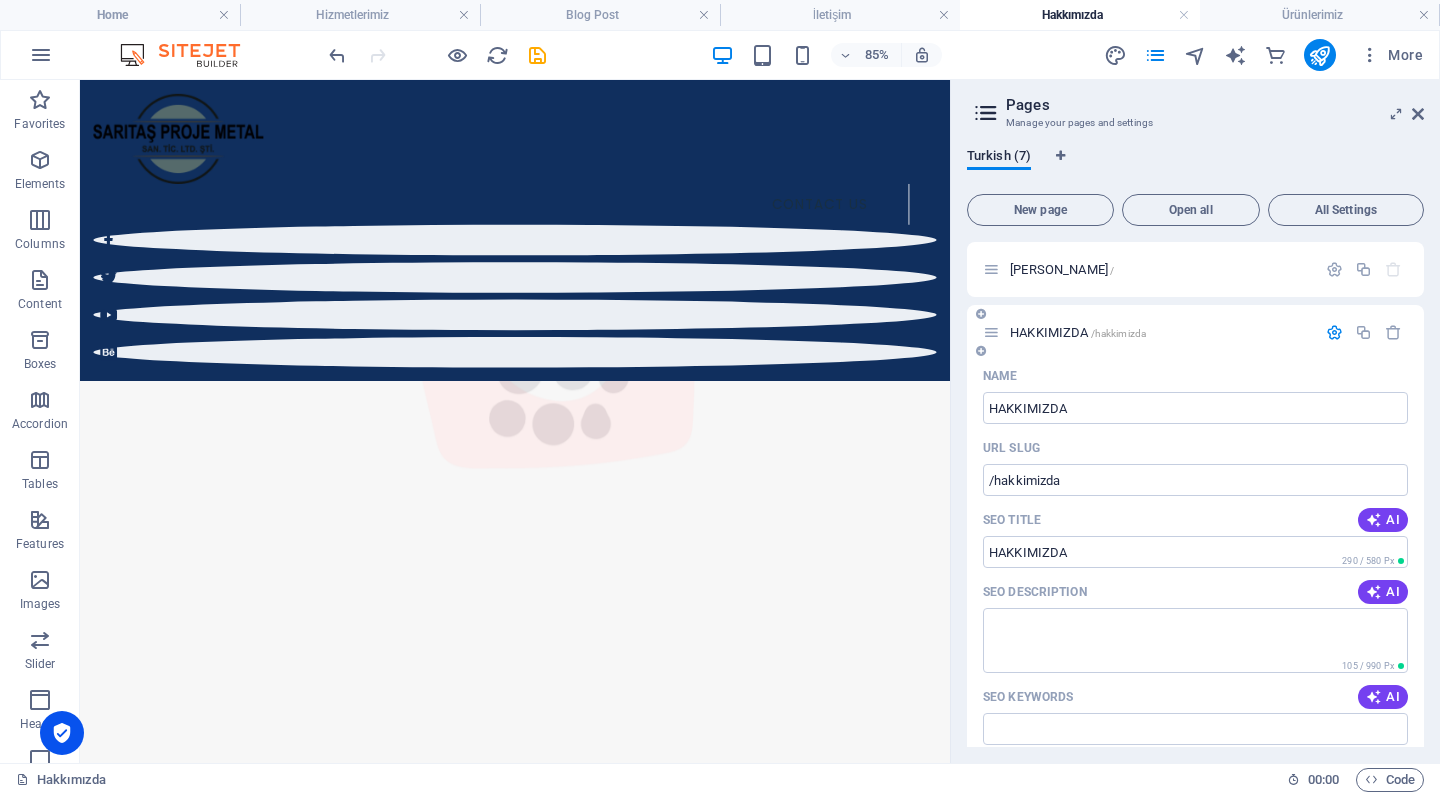 click at bounding box center [1334, 332] 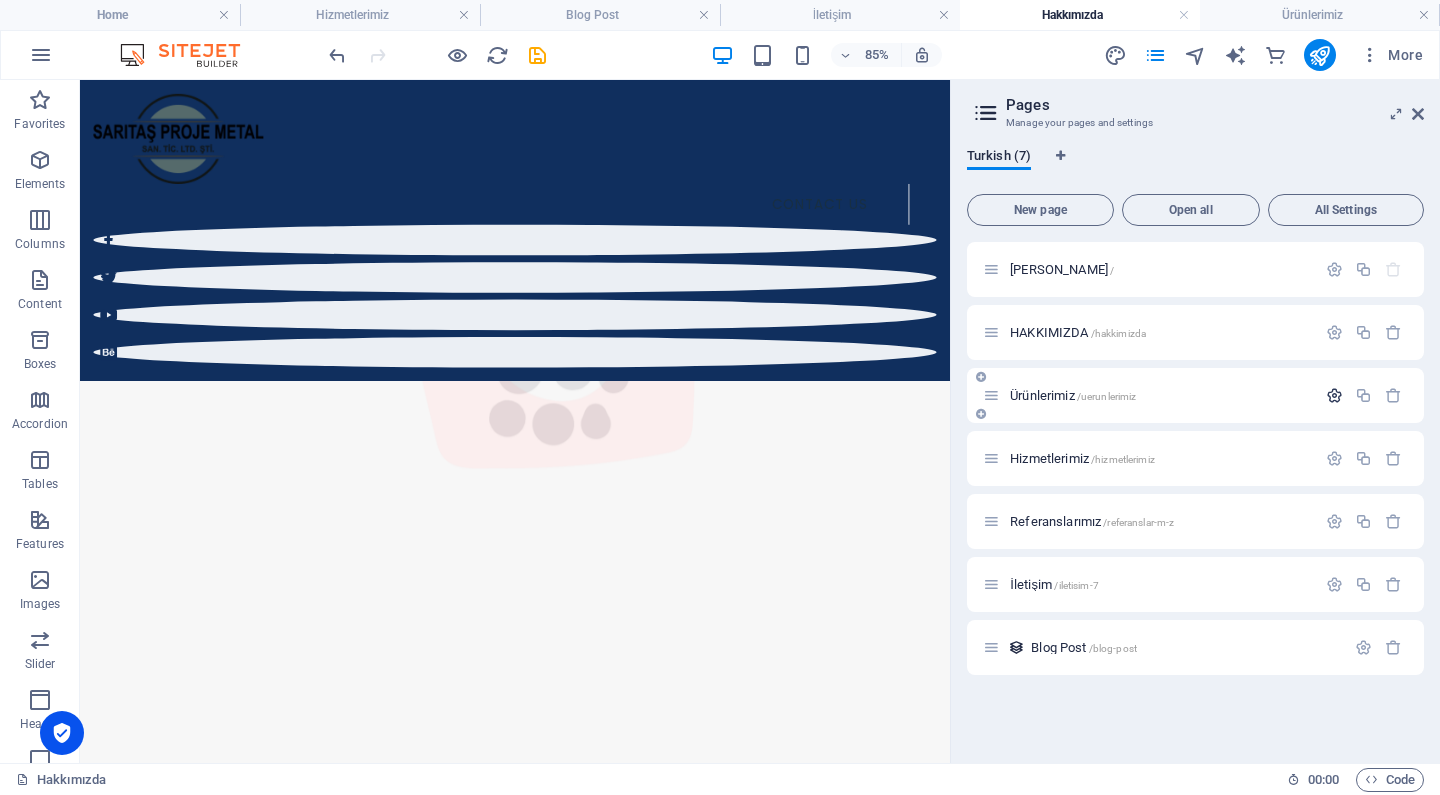 click at bounding box center (1334, 395) 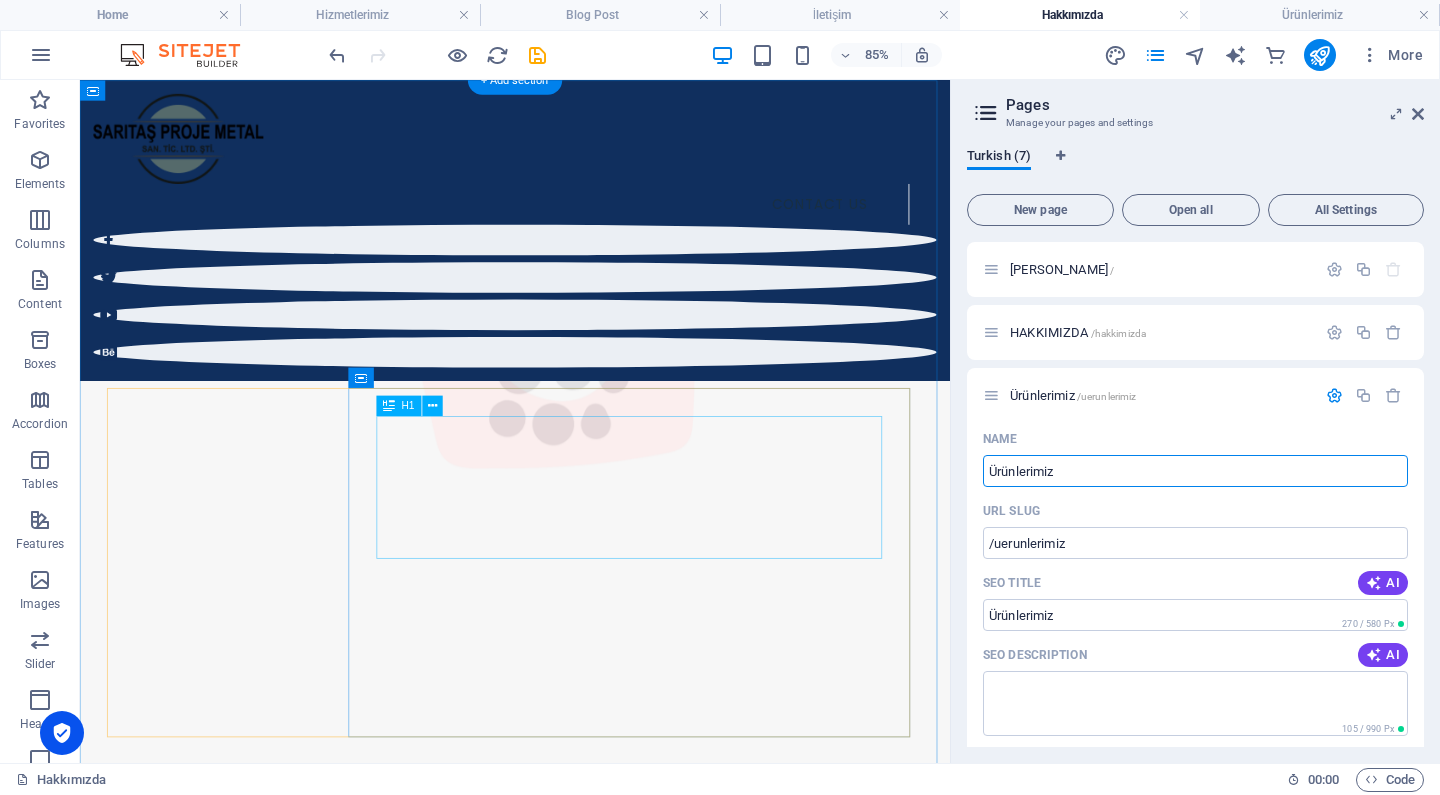drag, startPoint x: 1182, startPoint y: 547, endPoint x: 1016, endPoint y: 535, distance: 166.43317 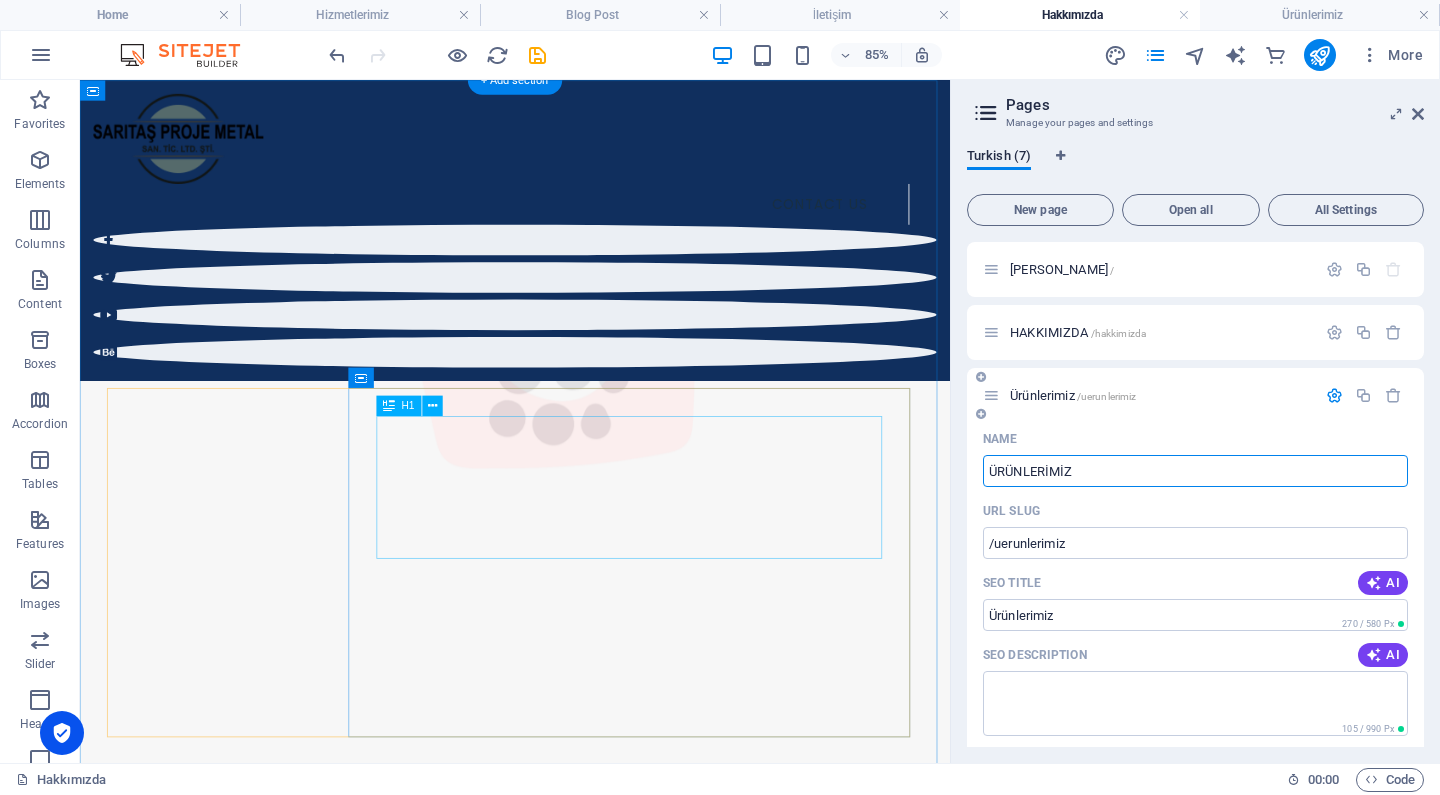 type on "ÜRÜNLERİMİZ" 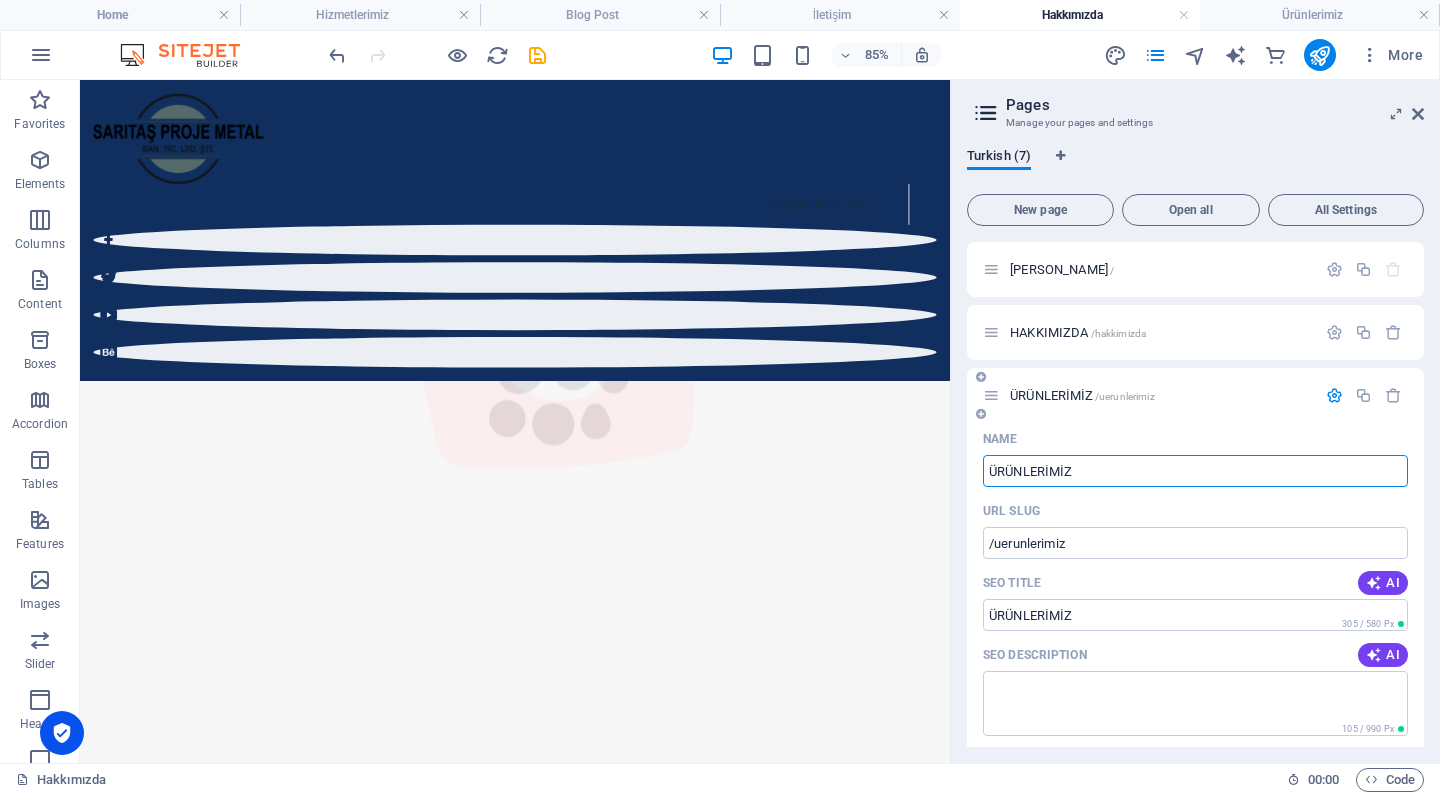 click on "Name" at bounding box center (1195, 439) 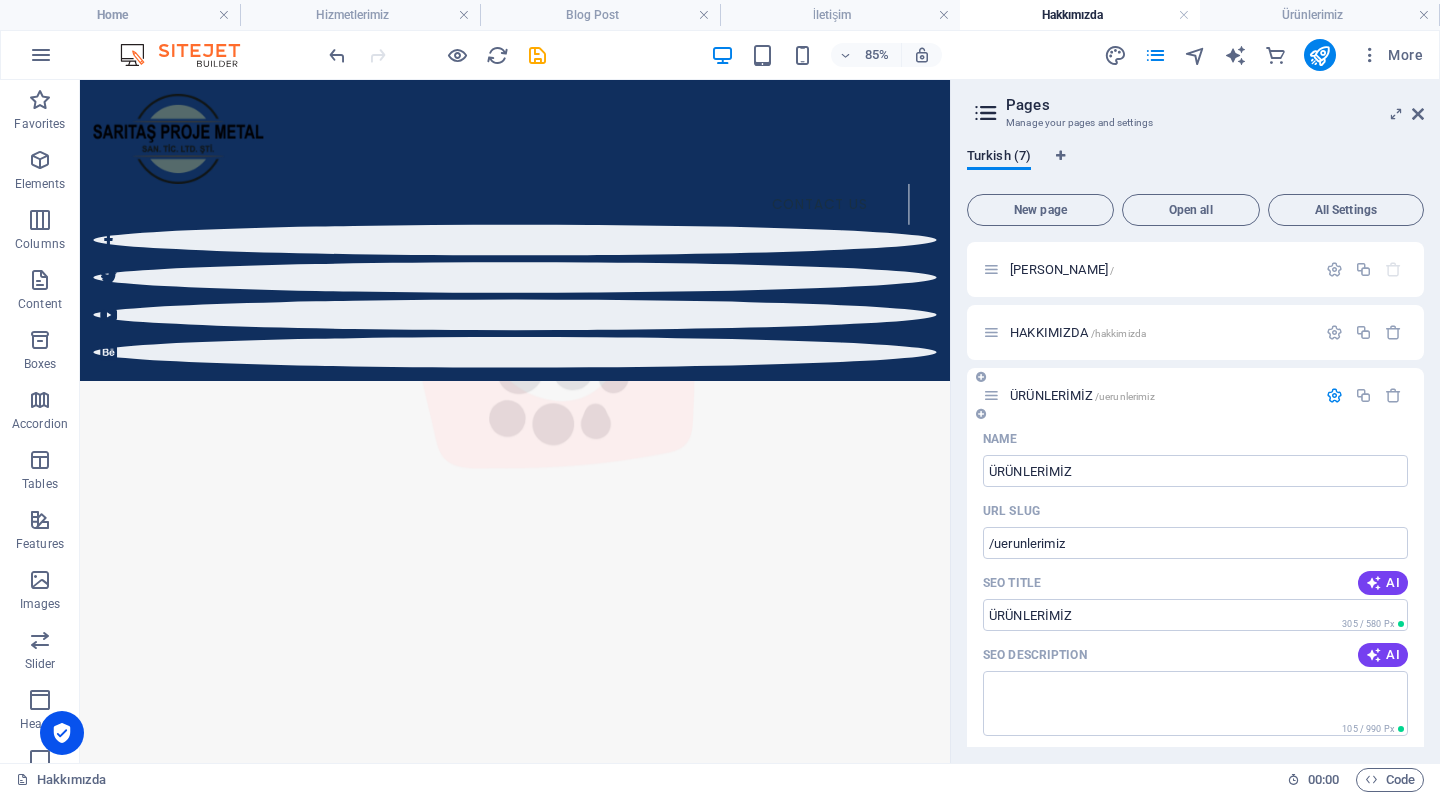 click at bounding box center (1334, 395) 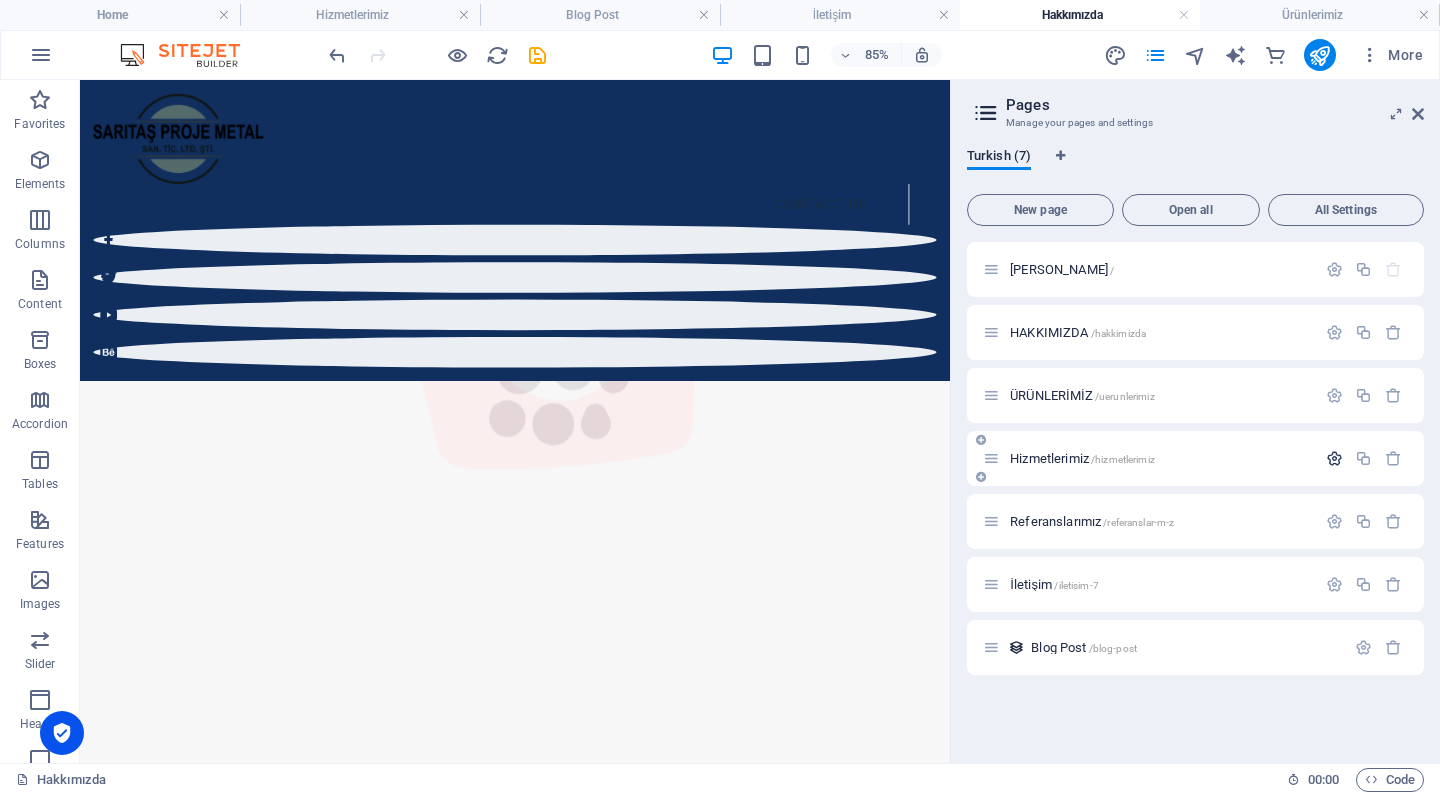 click at bounding box center [1334, 458] 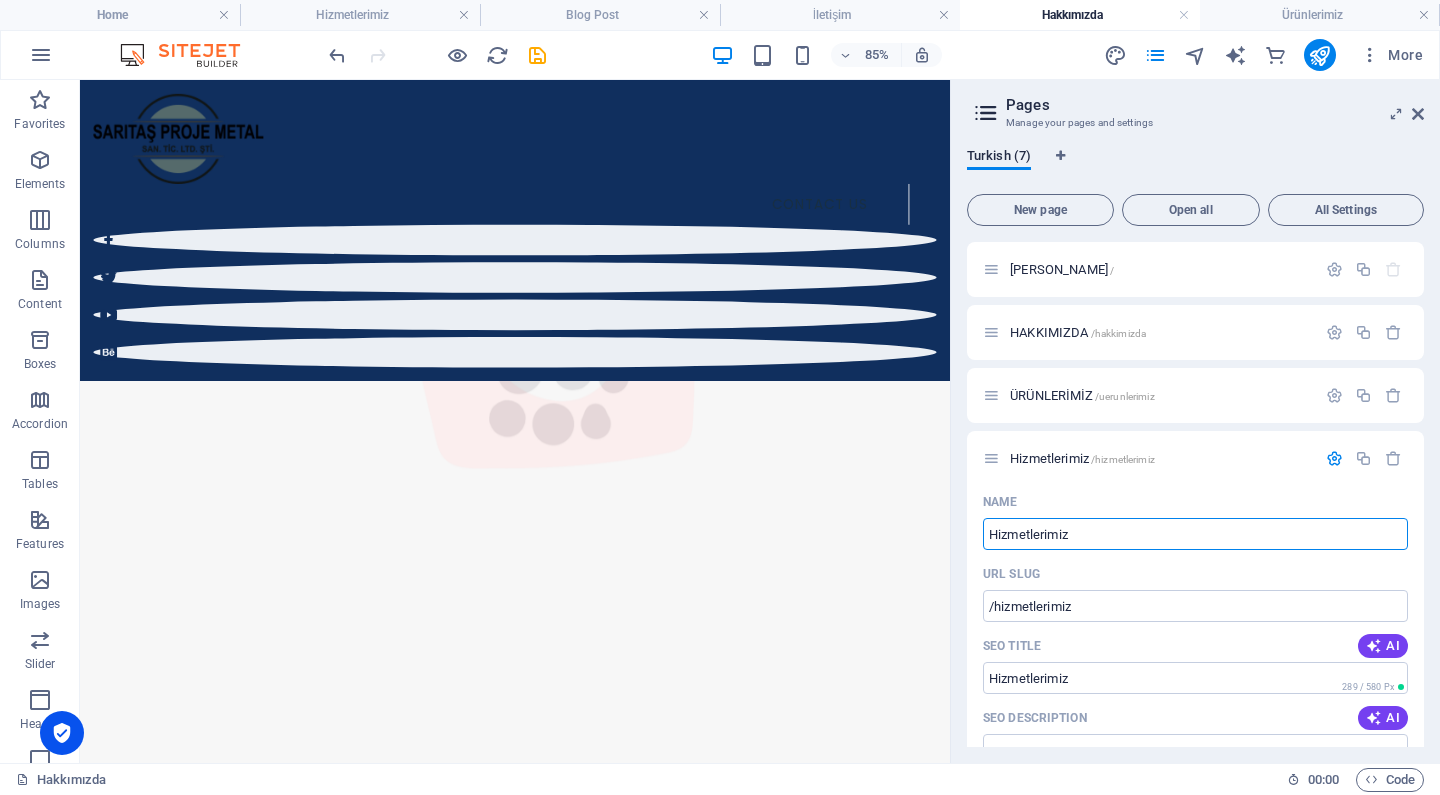 drag, startPoint x: 1191, startPoint y: 615, endPoint x: 880, endPoint y: 615, distance: 311 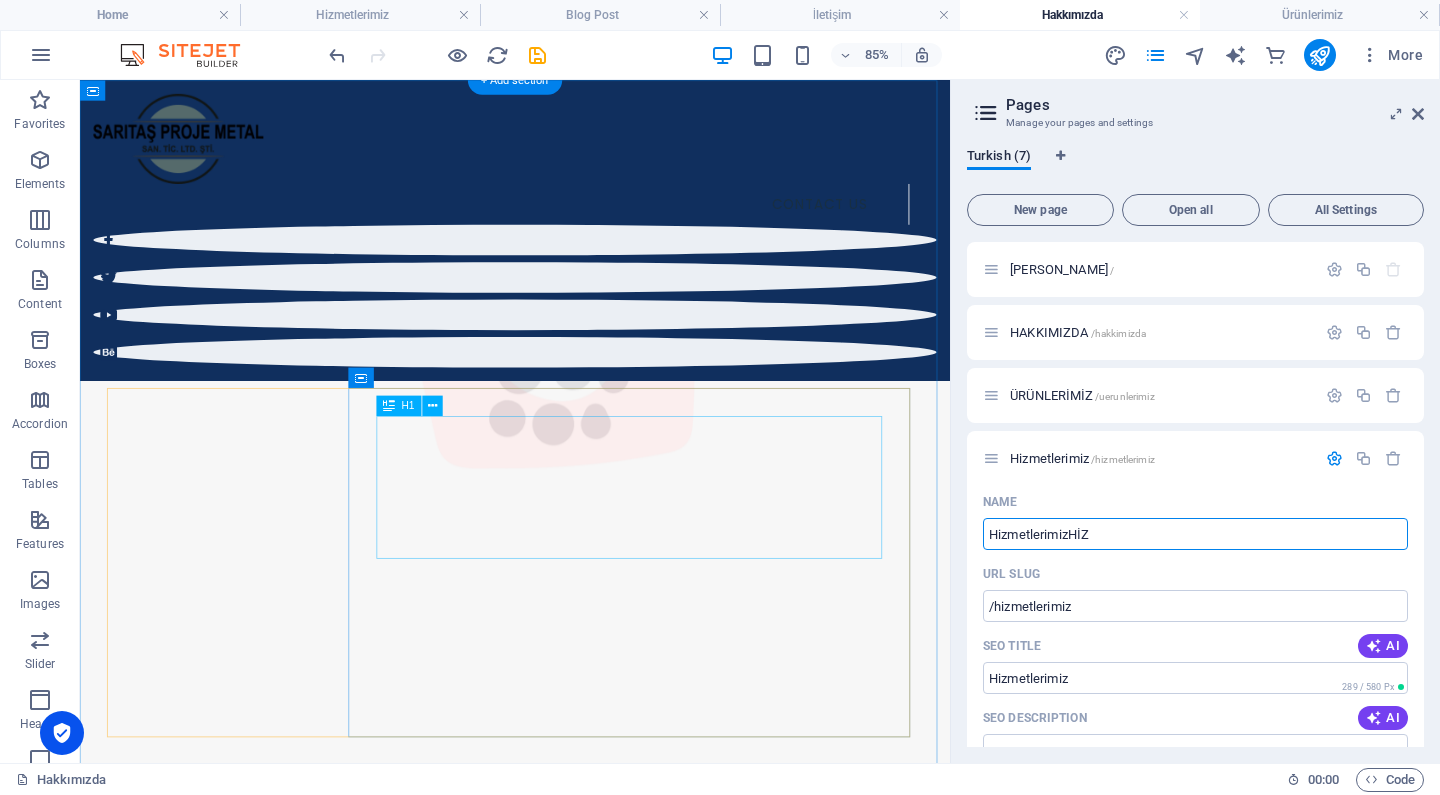 type on "HizmetlerimizHİZ" 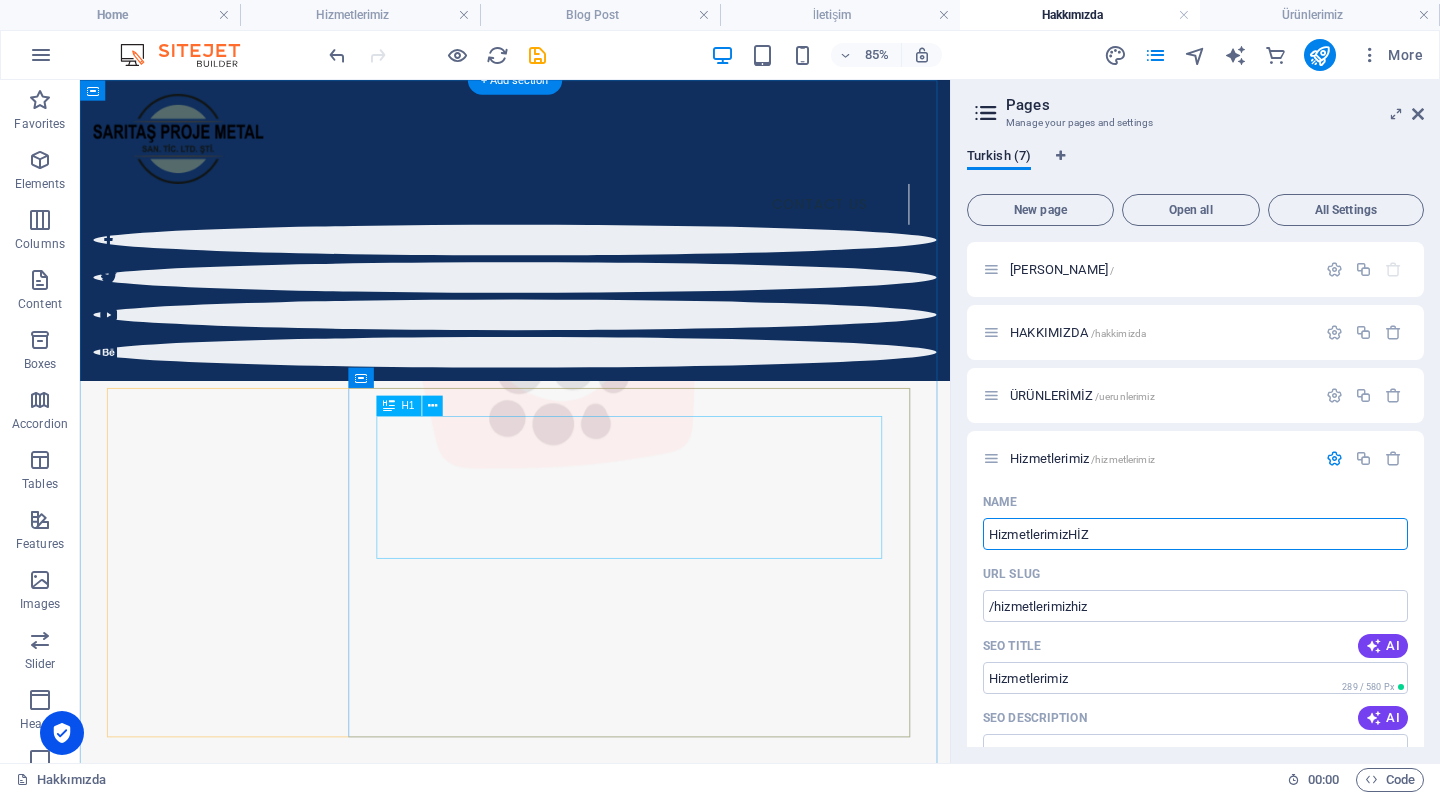 type on "HizmetlerimizHİZ" 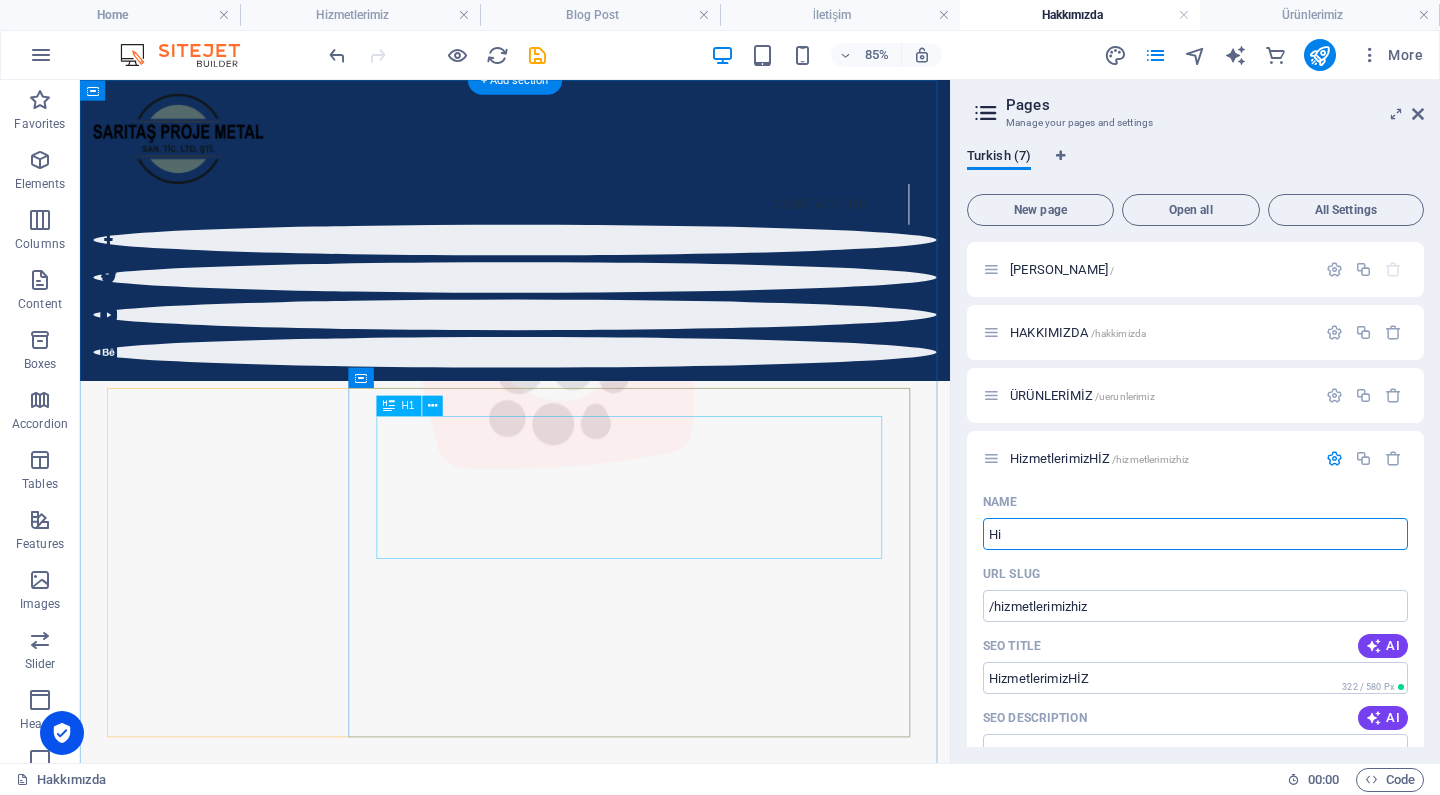 type on "H" 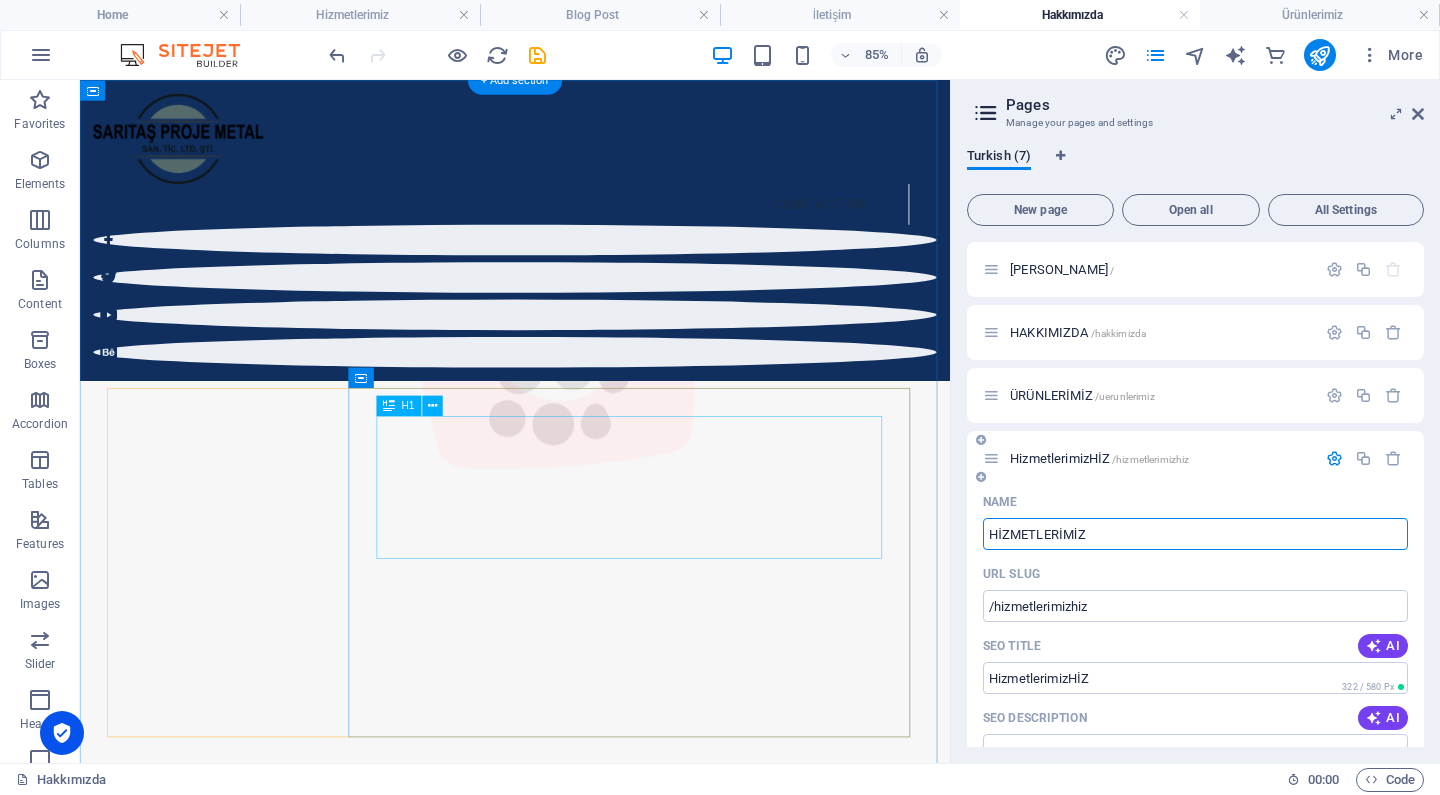 type on "HİZMETLERİMİZ" 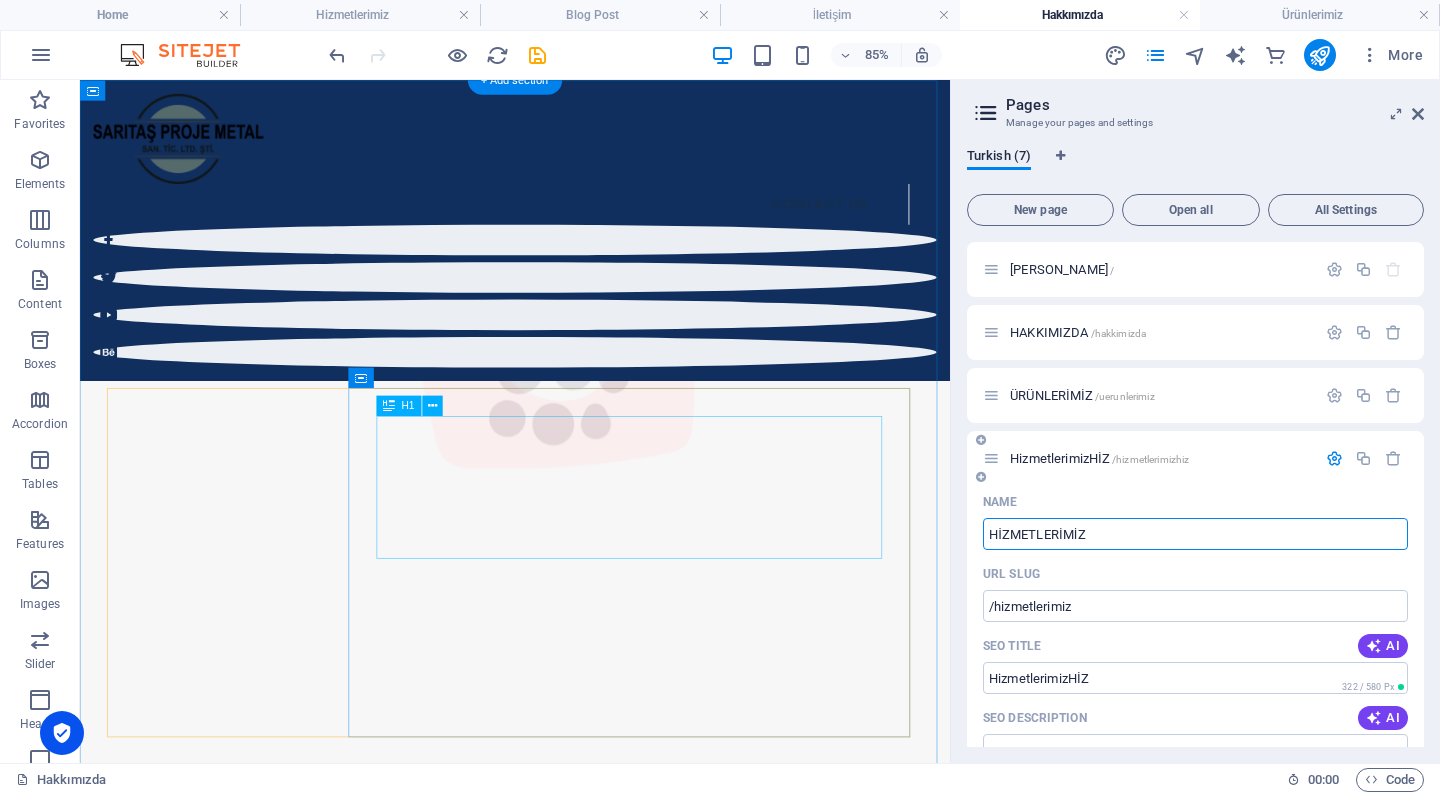type on "HİZMETLERİMİZ" 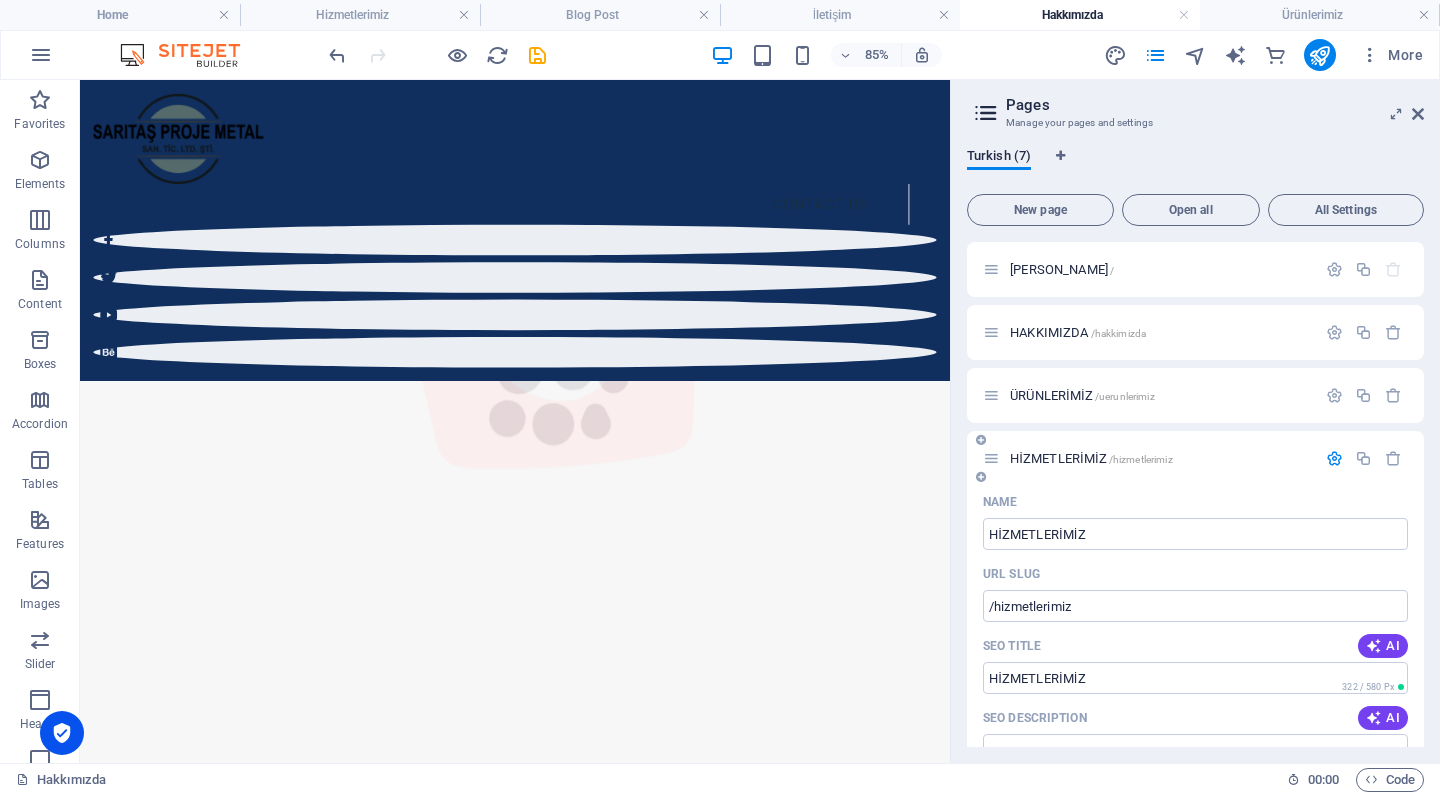 click at bounding box center [1334, 458] 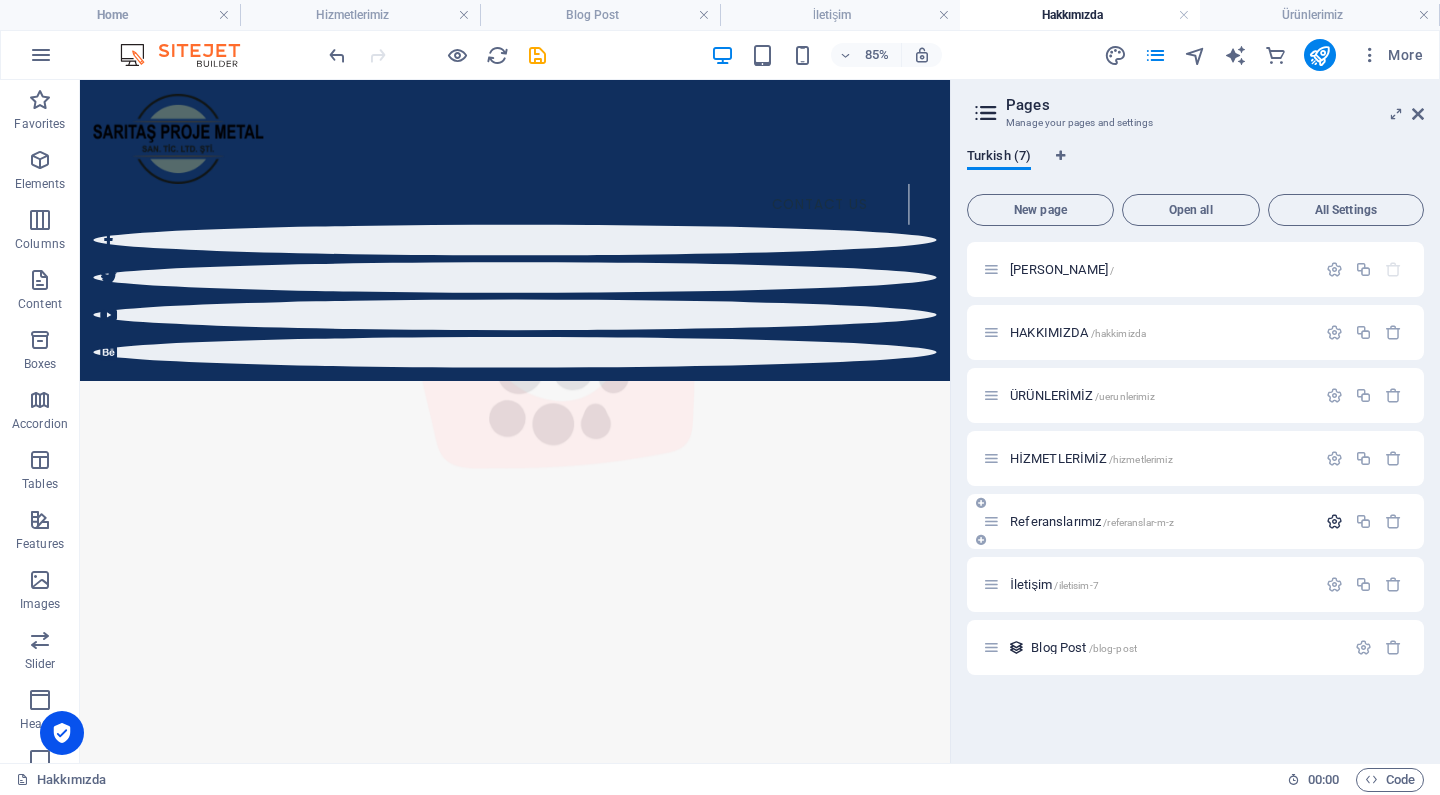click at bounding box center (1334, 521) 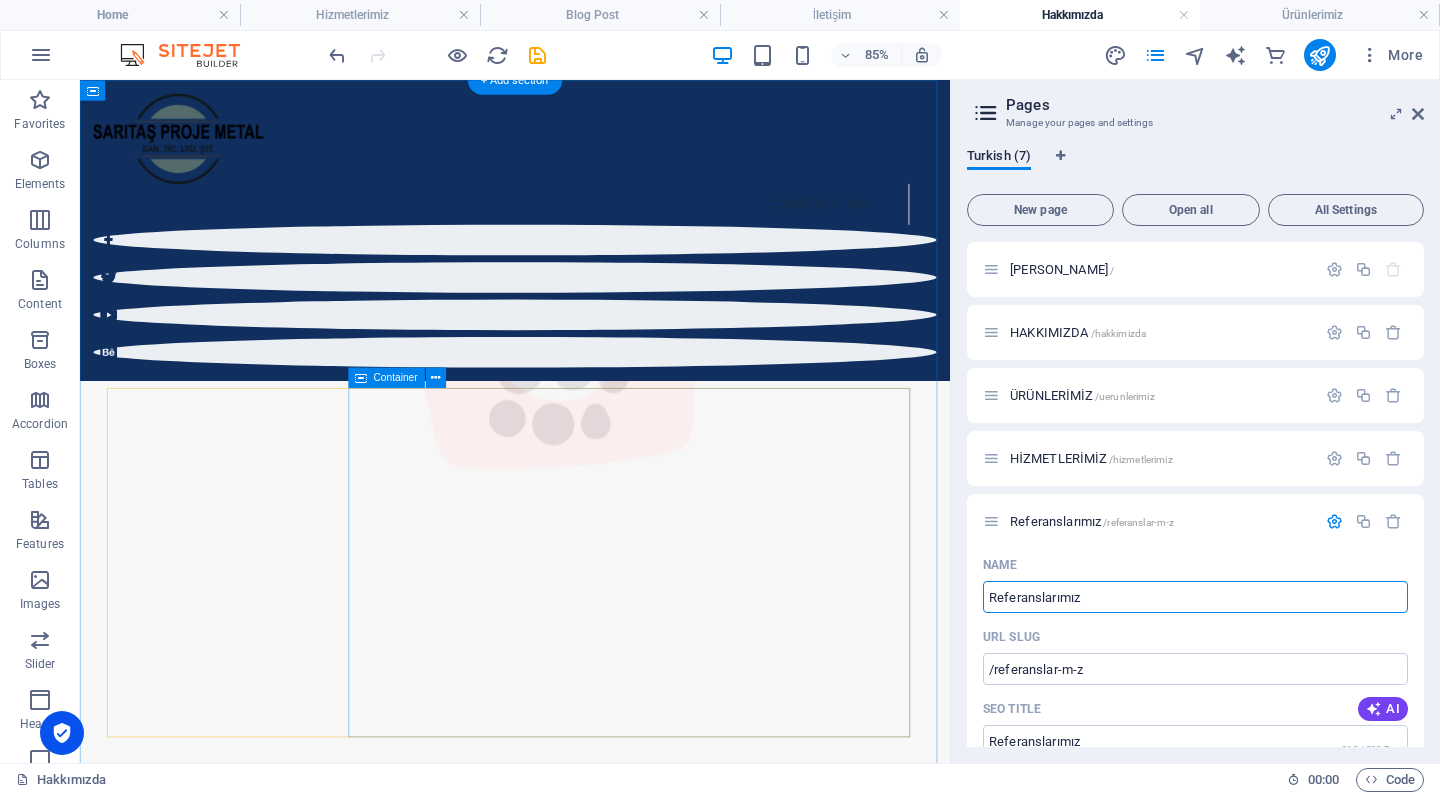 drag, startPoint x: 1198, startPoint y: 681, endPoint x: 1036, endPoint y: 682, distance: 162.00308 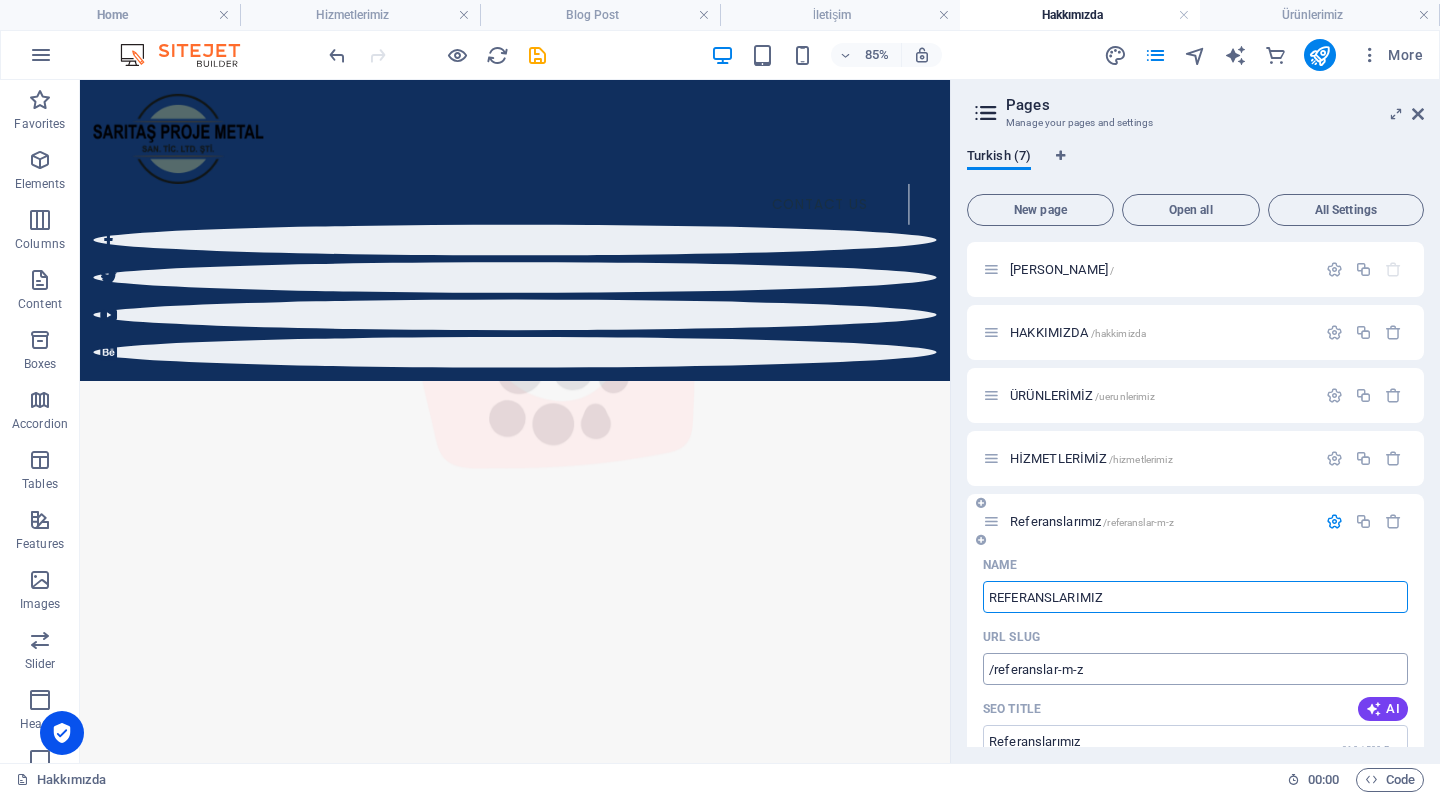 type on "REFERANSLARIMIZ" 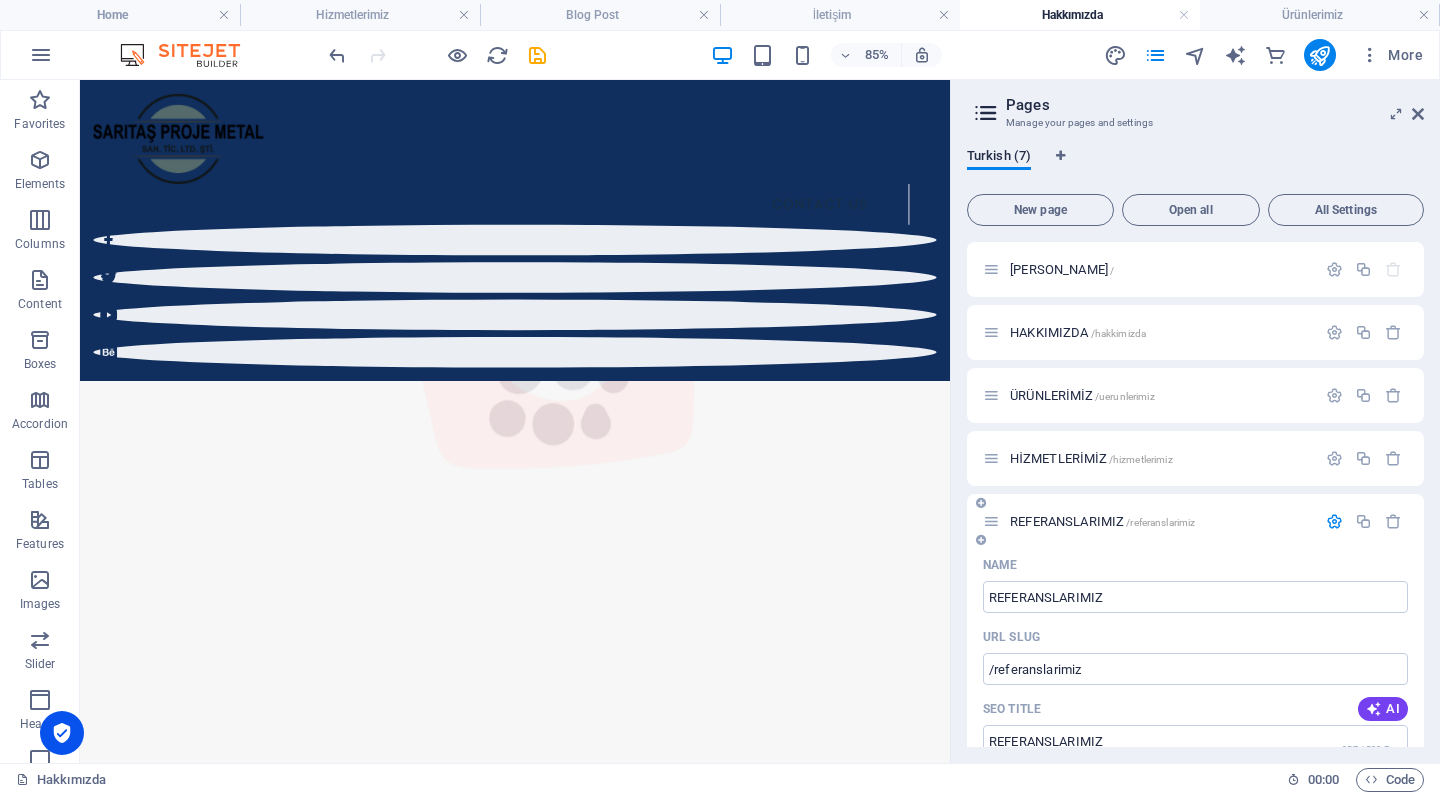 click at bounding box center [1334, 521] 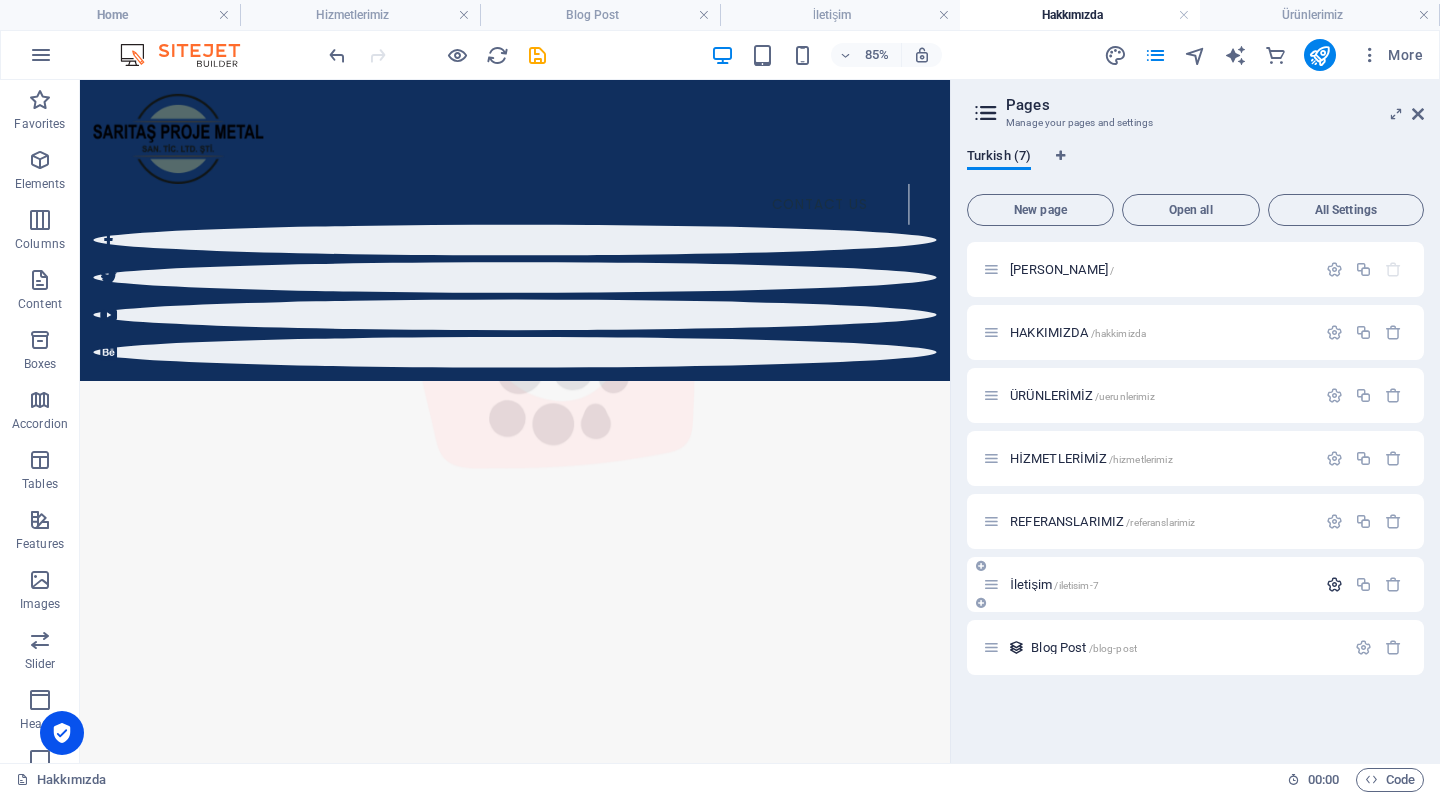 click at bounding box center (1334, 584) 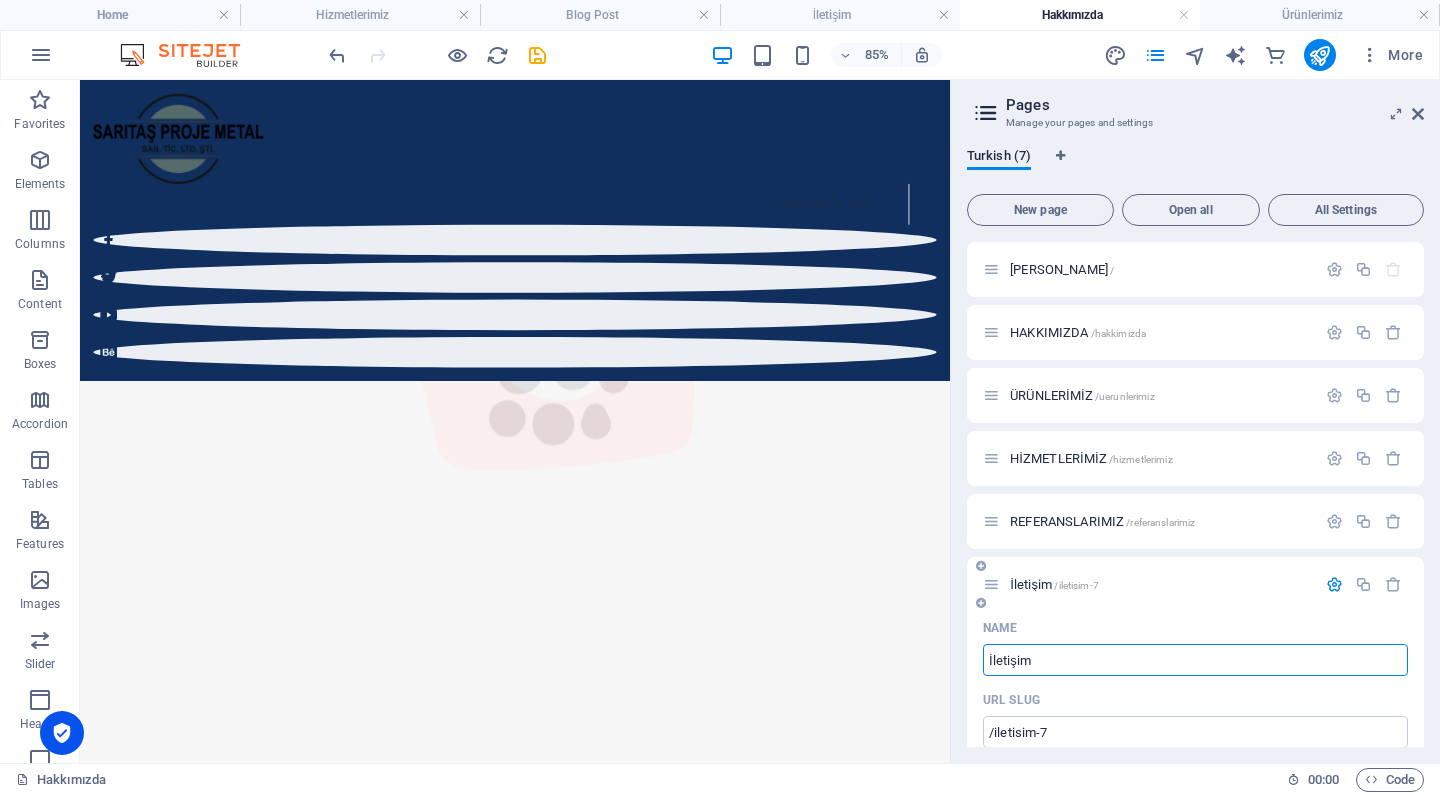 click on "İletişim" at bounding box center (1195, 660) 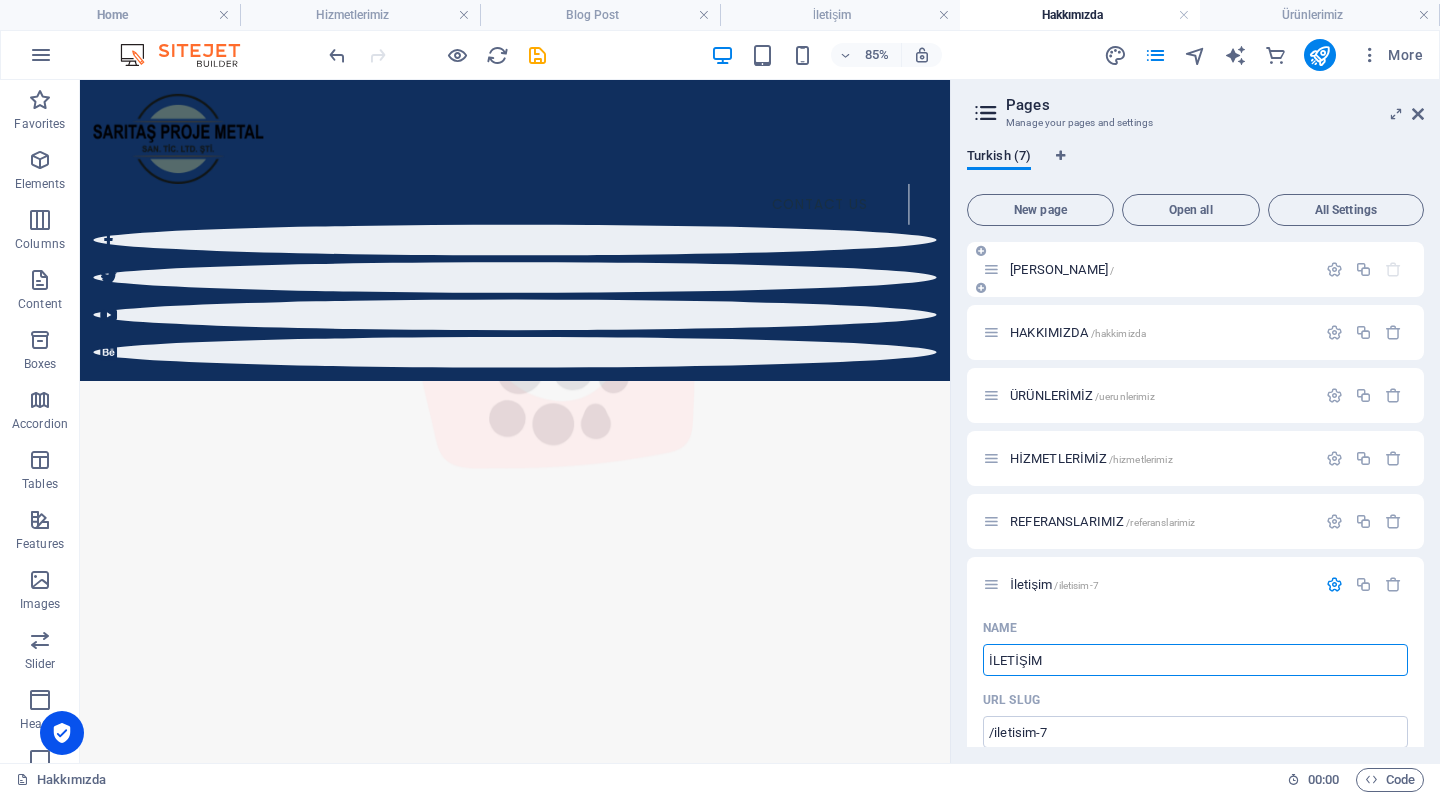 type on "İLETİŞİM" 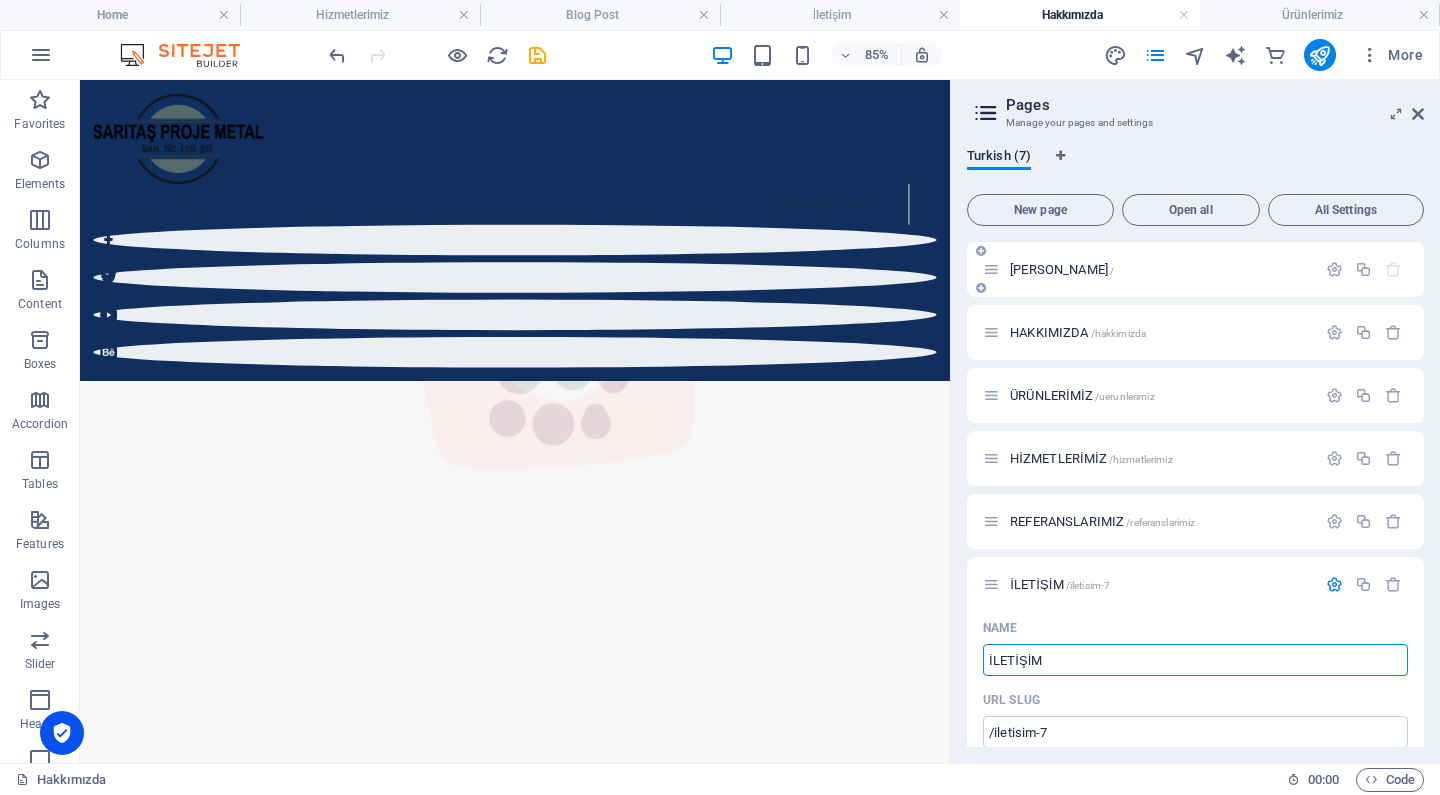 click on "Ana Sayfa /" at bounding box center (1149, 269) 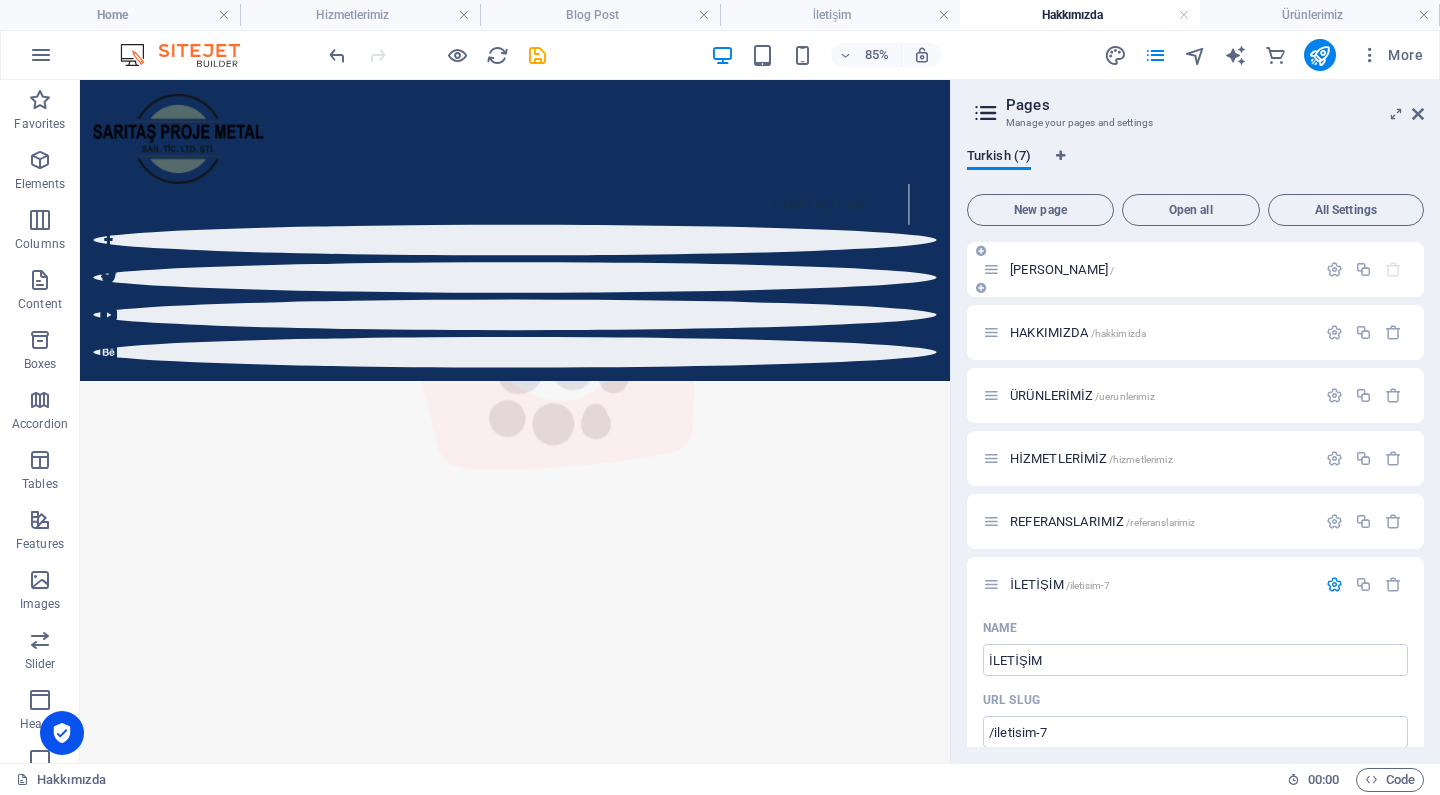 click on "Ana Sayfa /" at bounding box center [1062, 269] 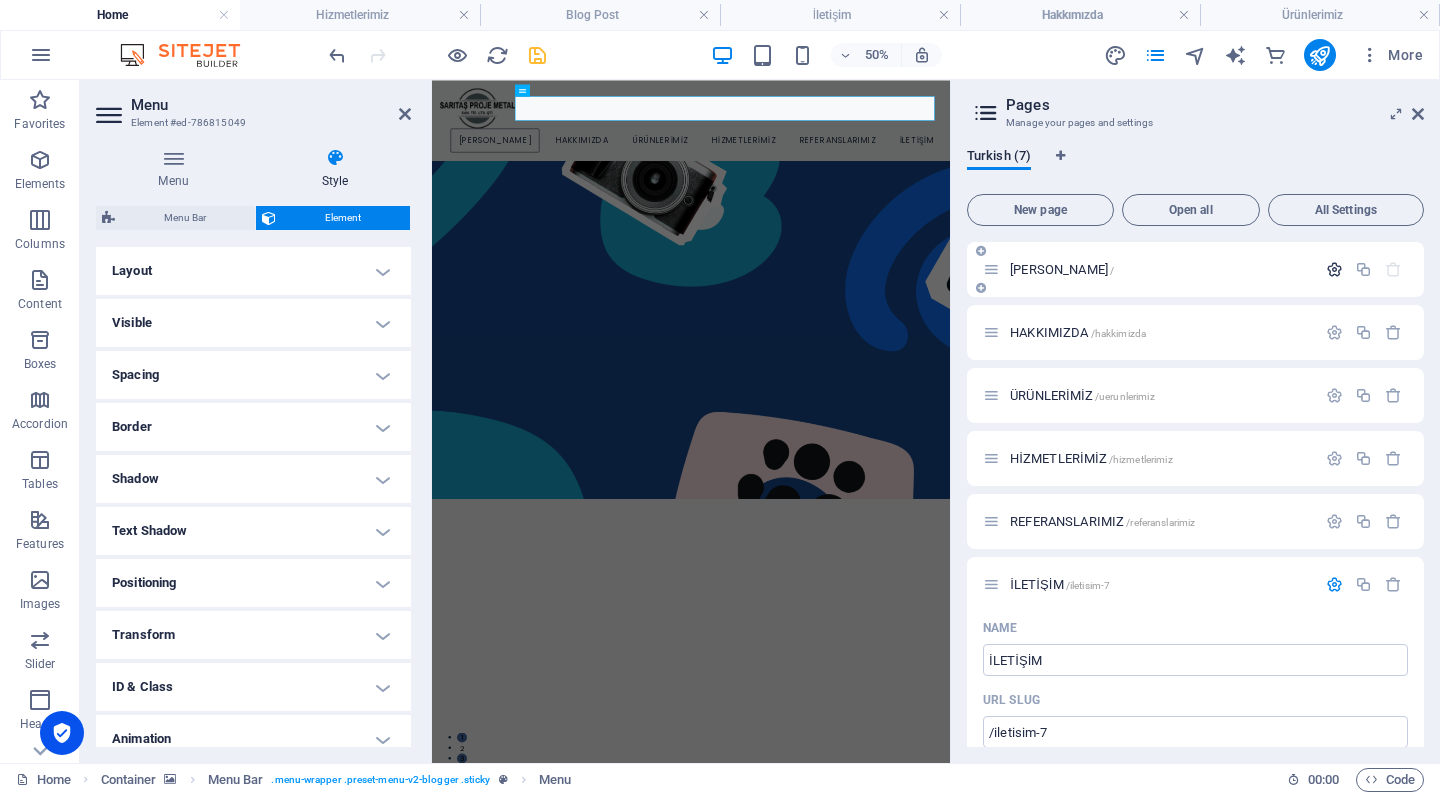 click at bounding box center [1334, 269] 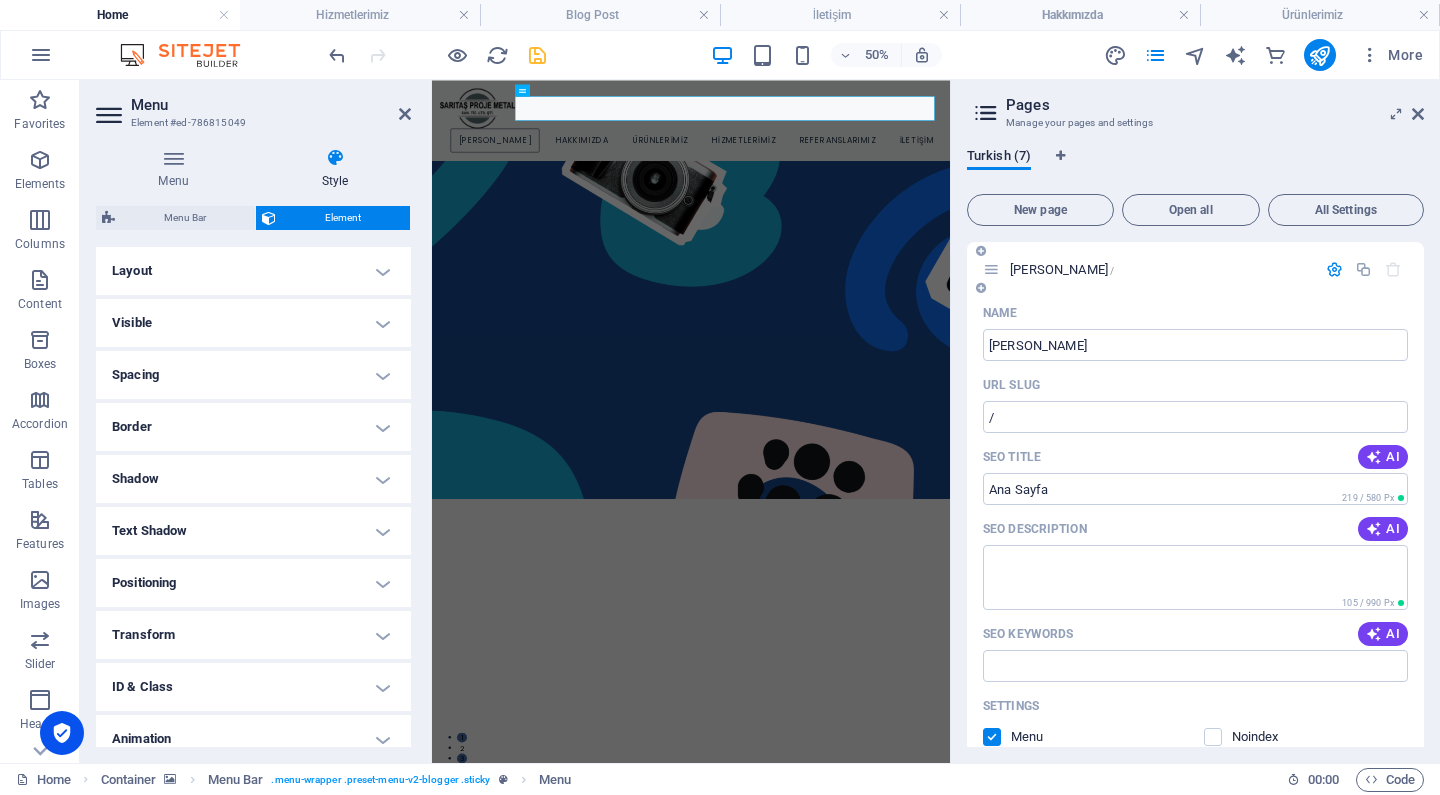 drag, startPoint x: 1088, startPoint y: 347, endPoint x: 977, endPoint y: 342, distance: 111.11256 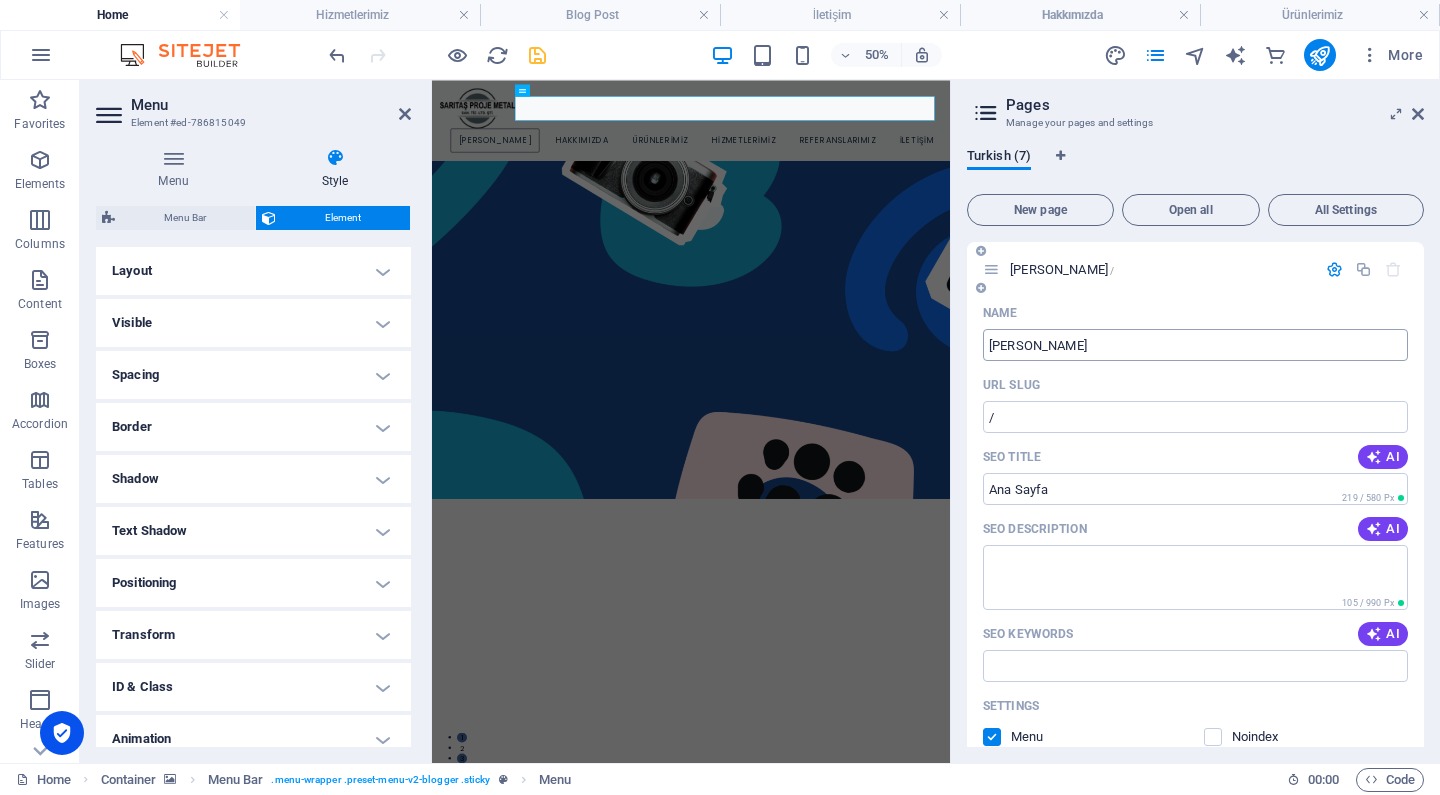 click on "Ana Sayfa" at bounding box center (1195, 345) 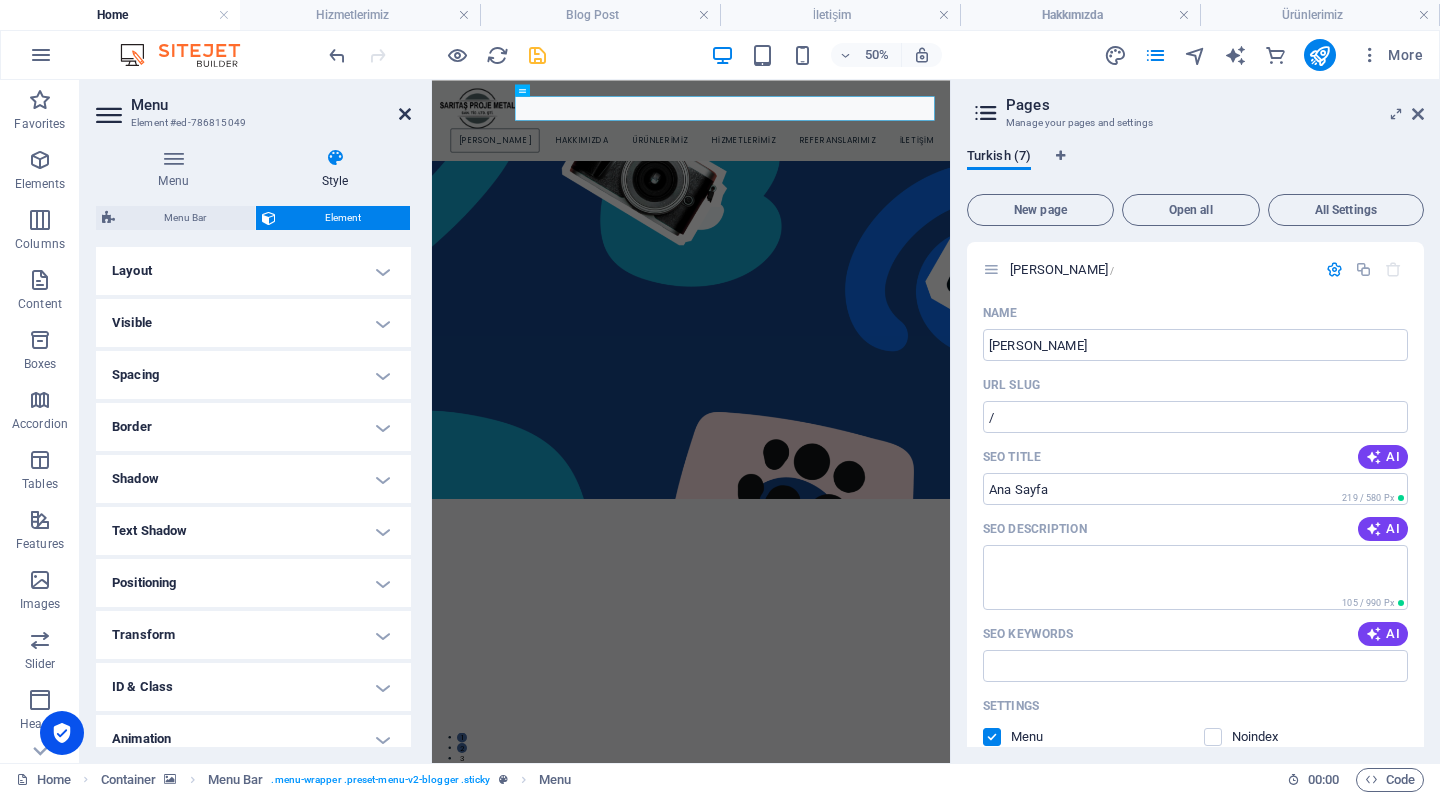 click at bounding box center (405, 114) 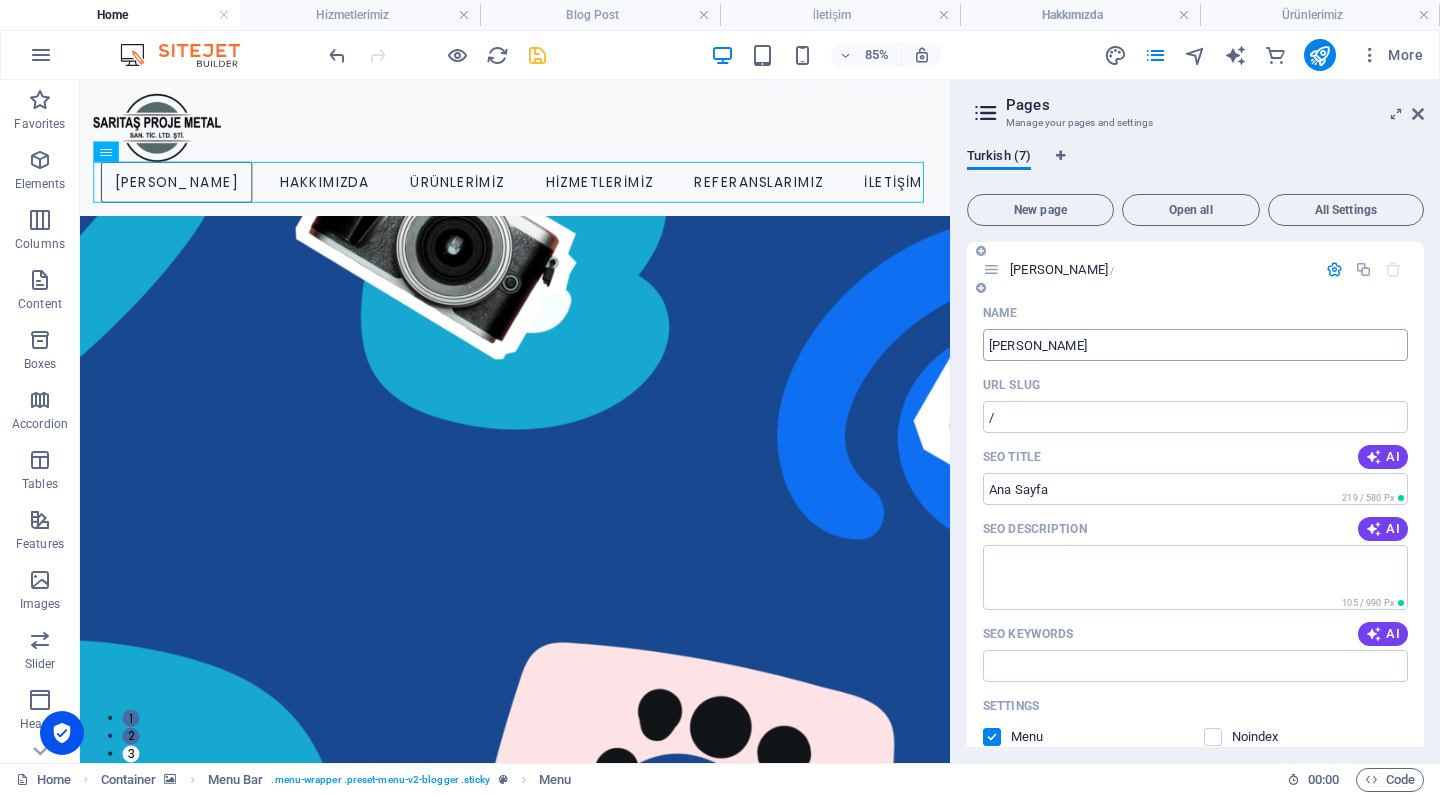 click on "Ana Sayfa" at bounding box center (1195, 345) 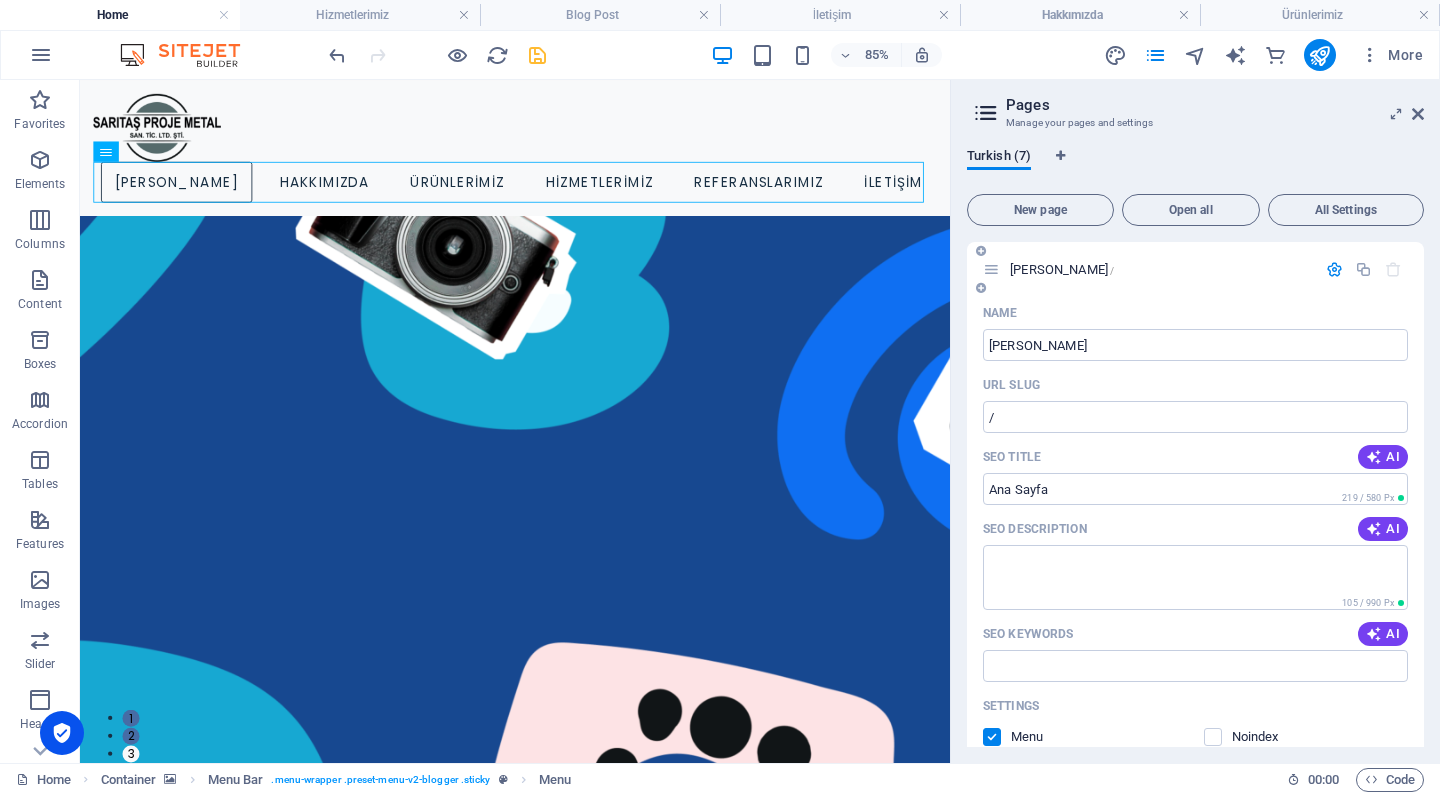 click at bounding box center [1334, 269] 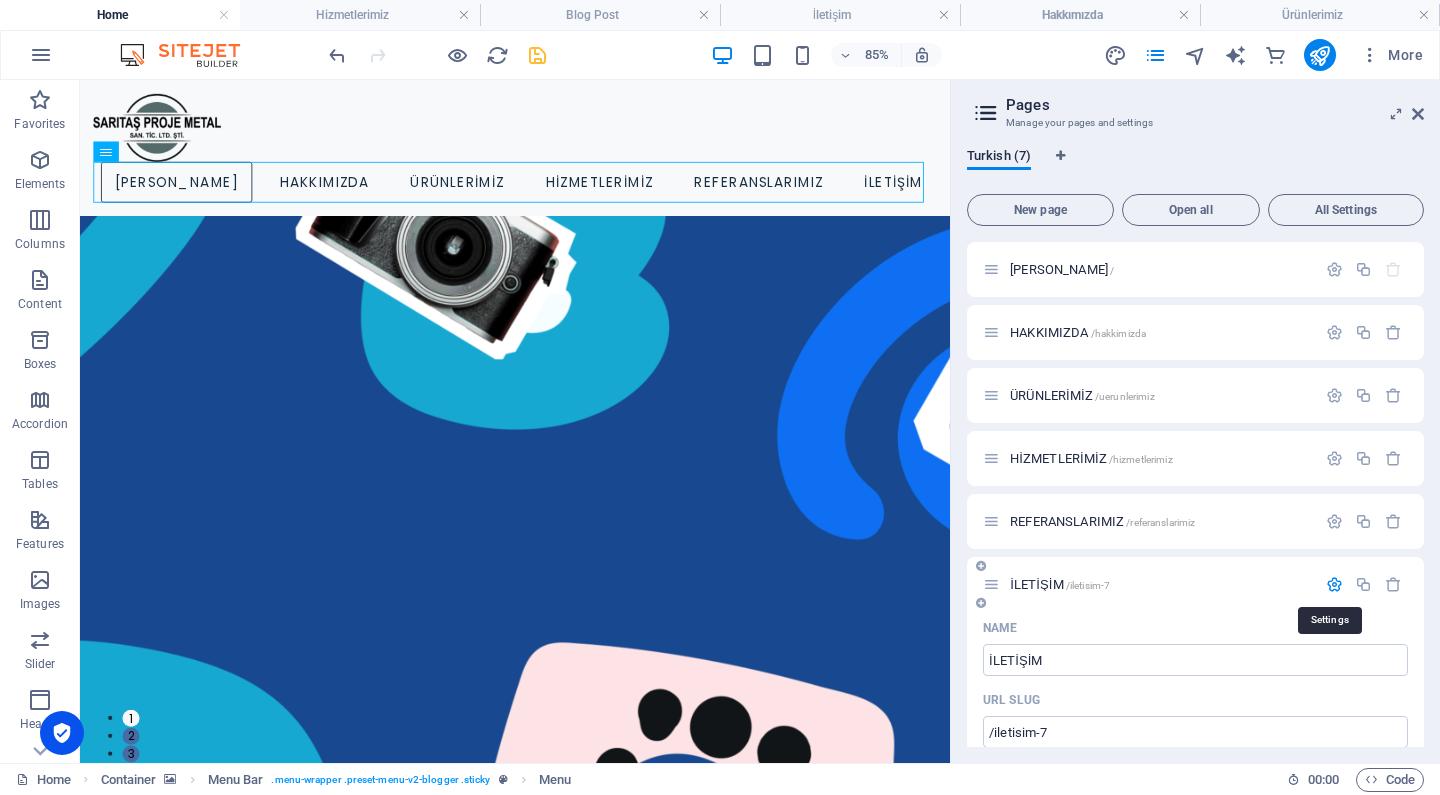 click at bounding box center (1334, 584) 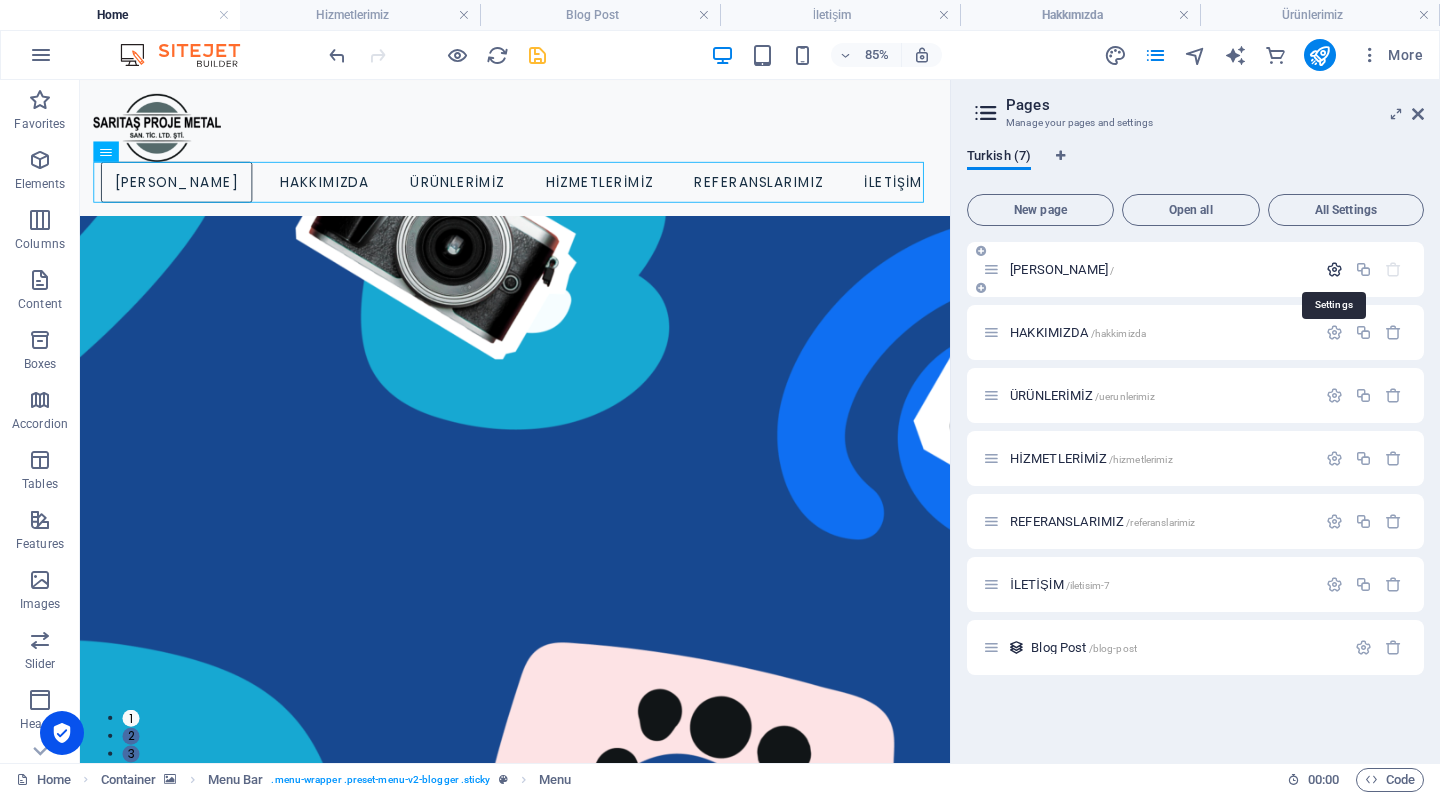 click at bounding box center (1334, 269) 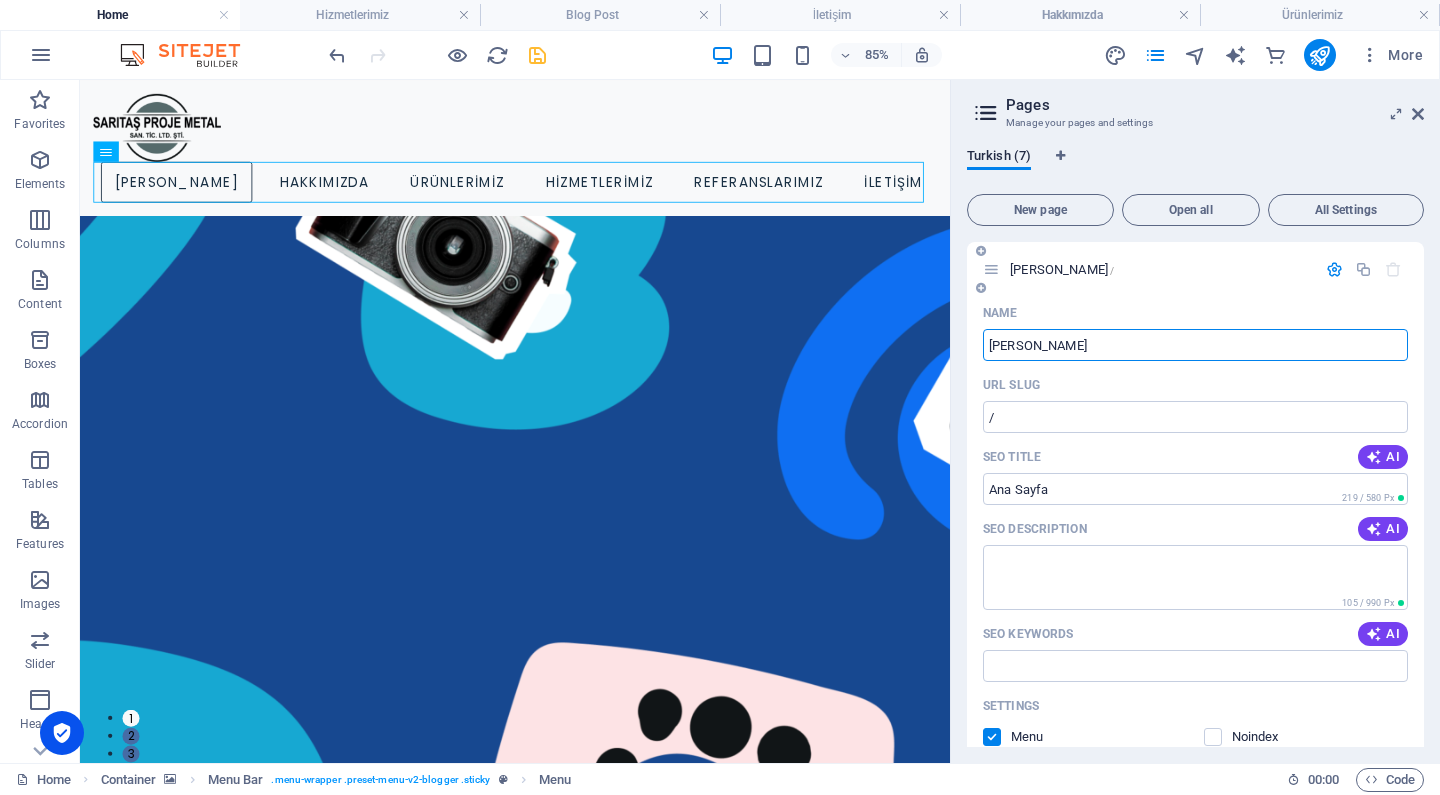 click on "Ana Sayfa" at bounding box center (1195, 345) 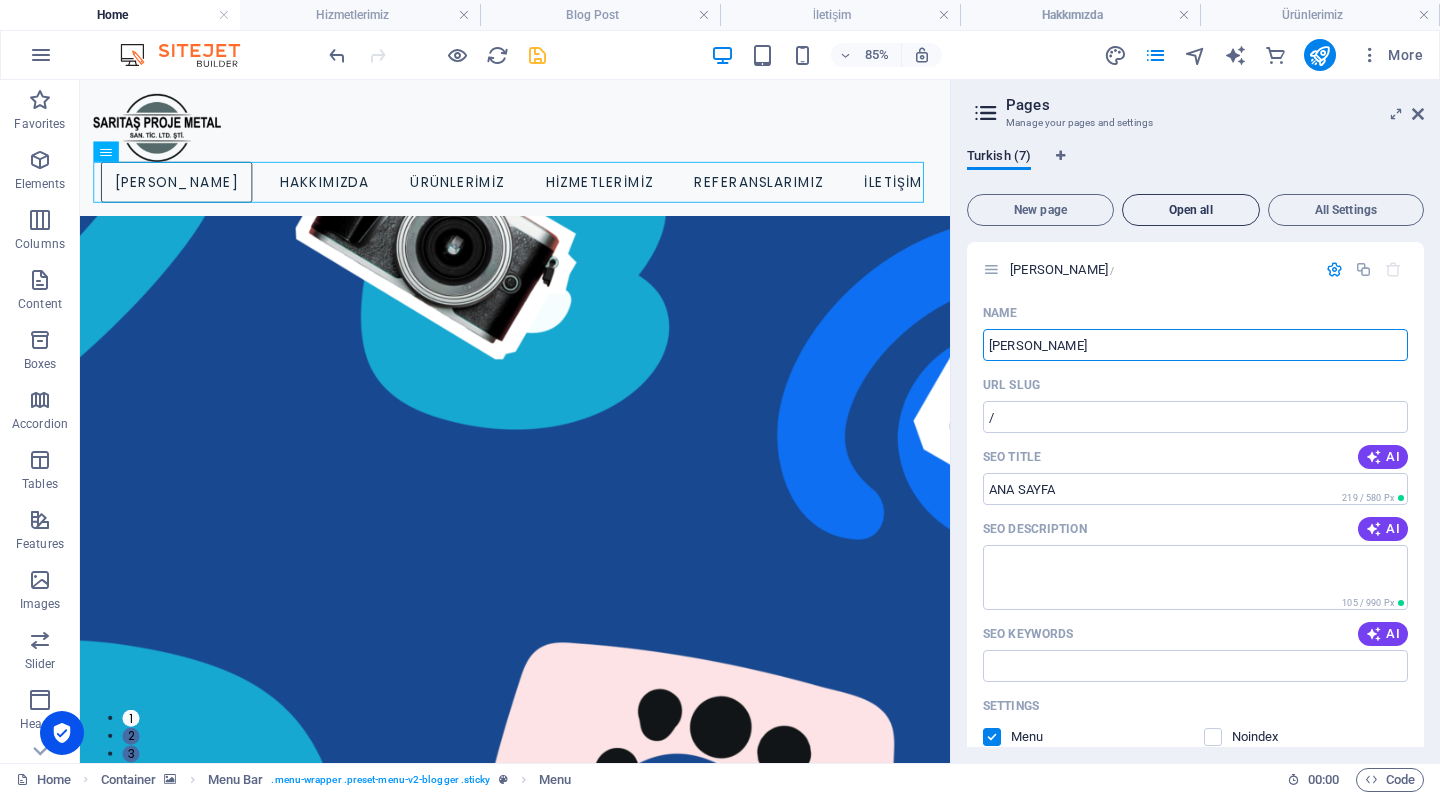 type on "[PERSON_NAME]" 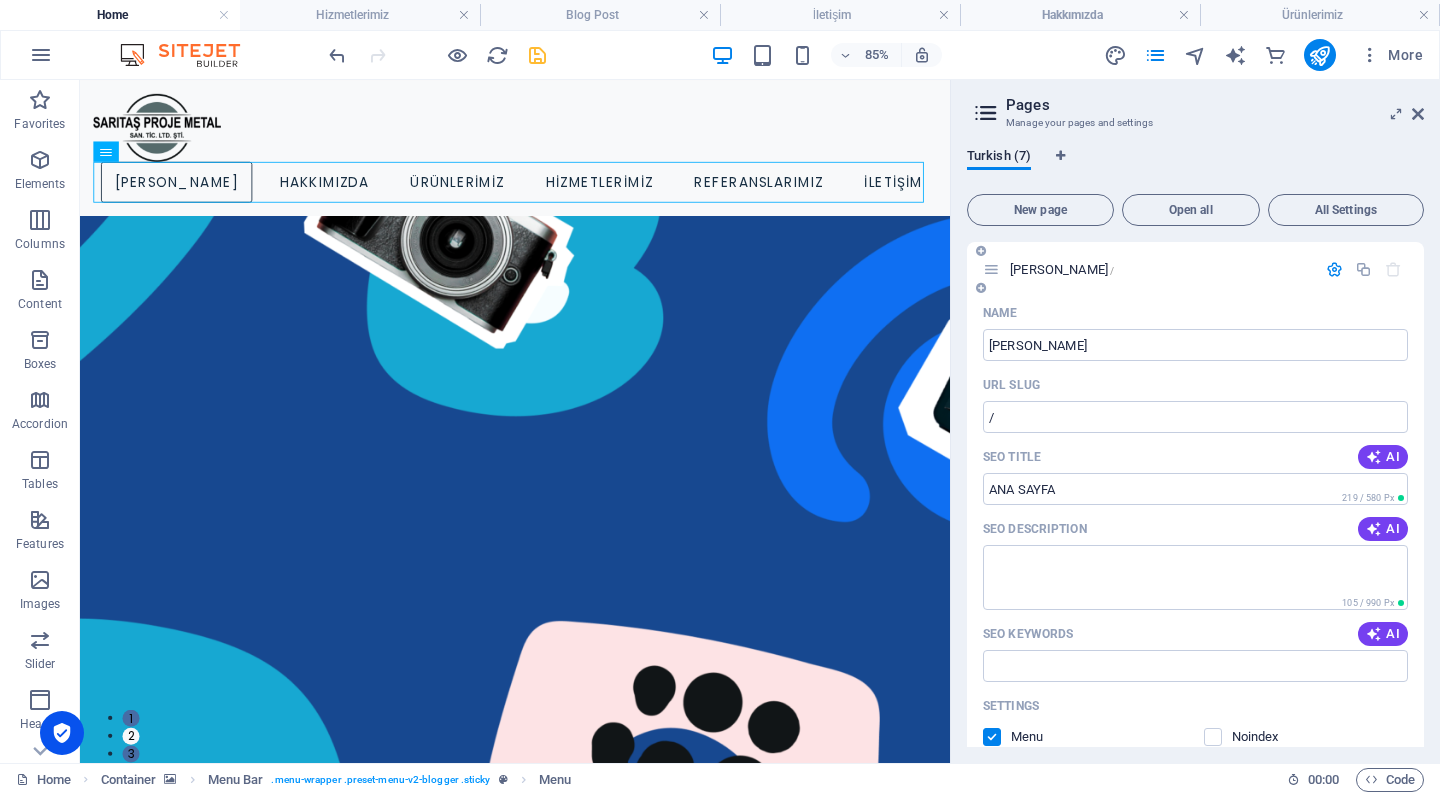 click at bounding box center (1334, 269) 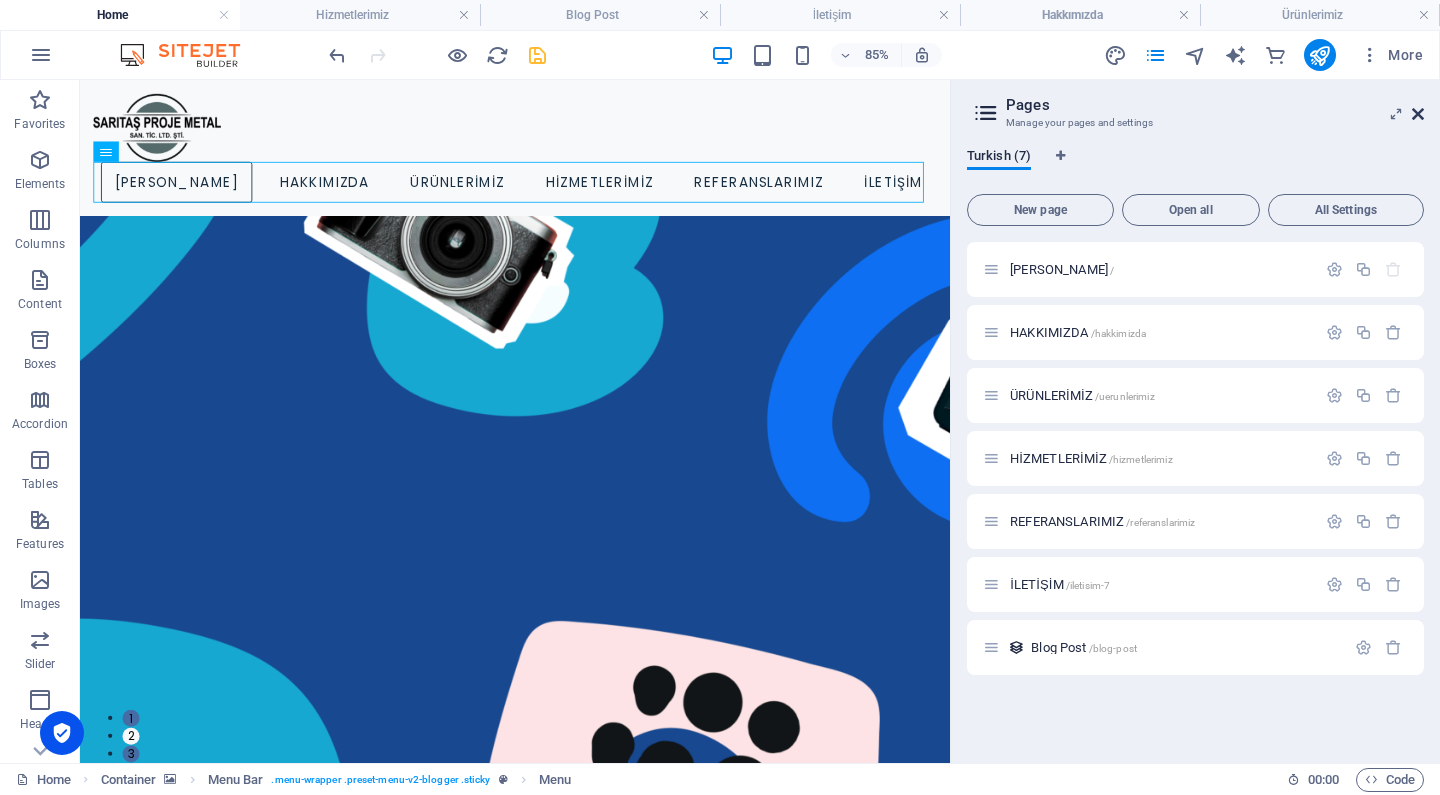 click at bounding box center [1418, 114] 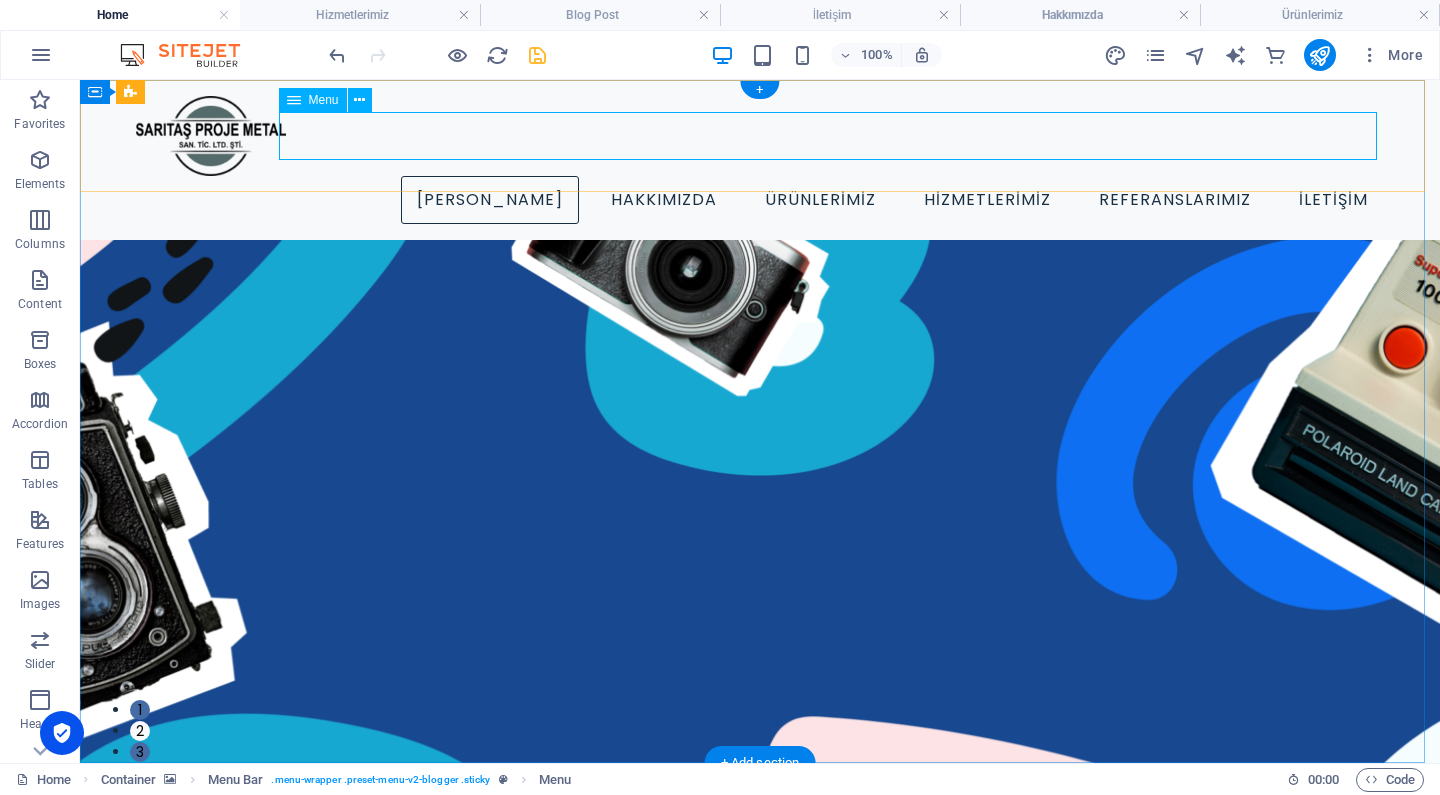click on "ANA SAYFA HAKKIMIZDA ÜRÜNLERİMİZ HİZMETLERİMİZ REFERANSLARIMIZ İLETİŞİM" at bounding box center [760, 200] 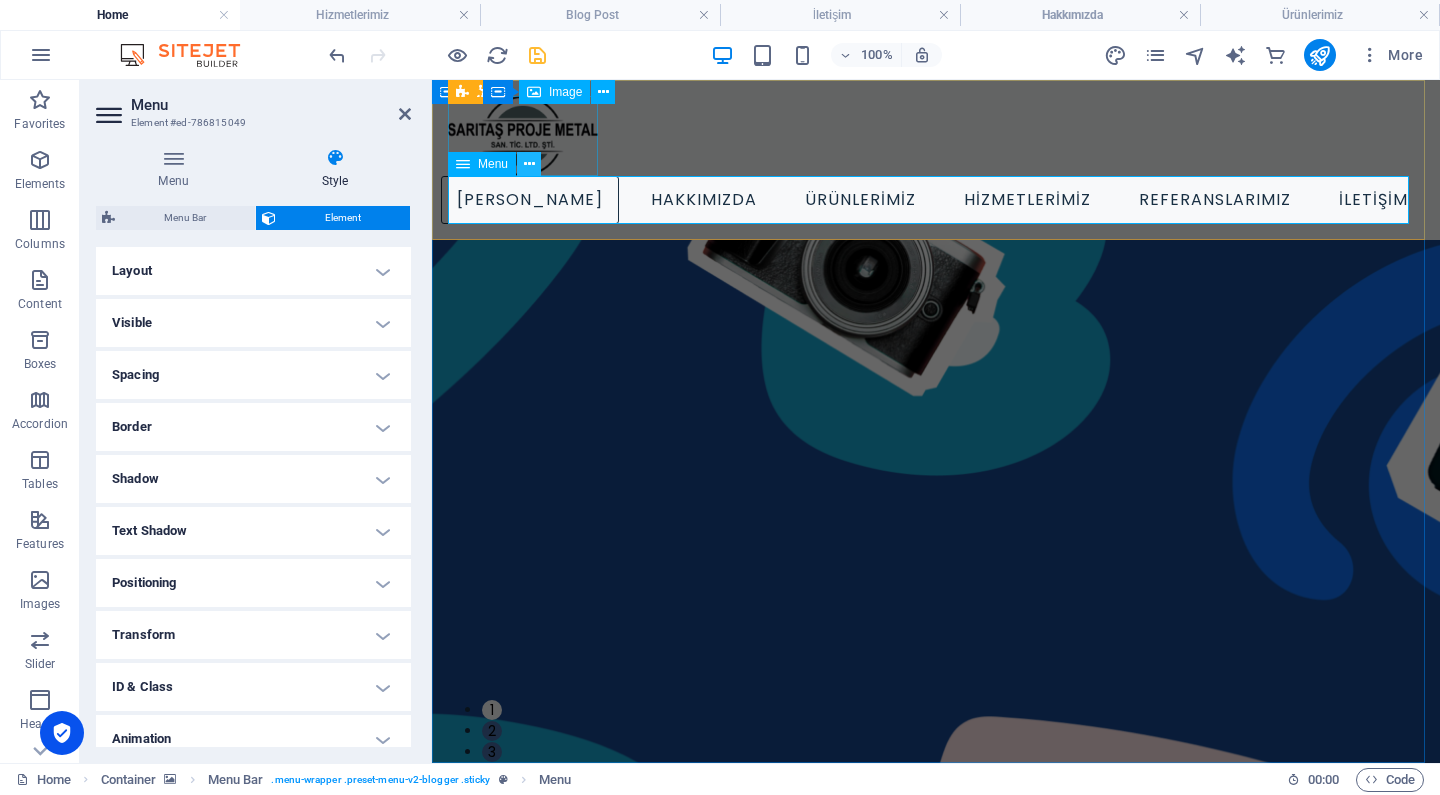 click at bounding box center [529, 164] 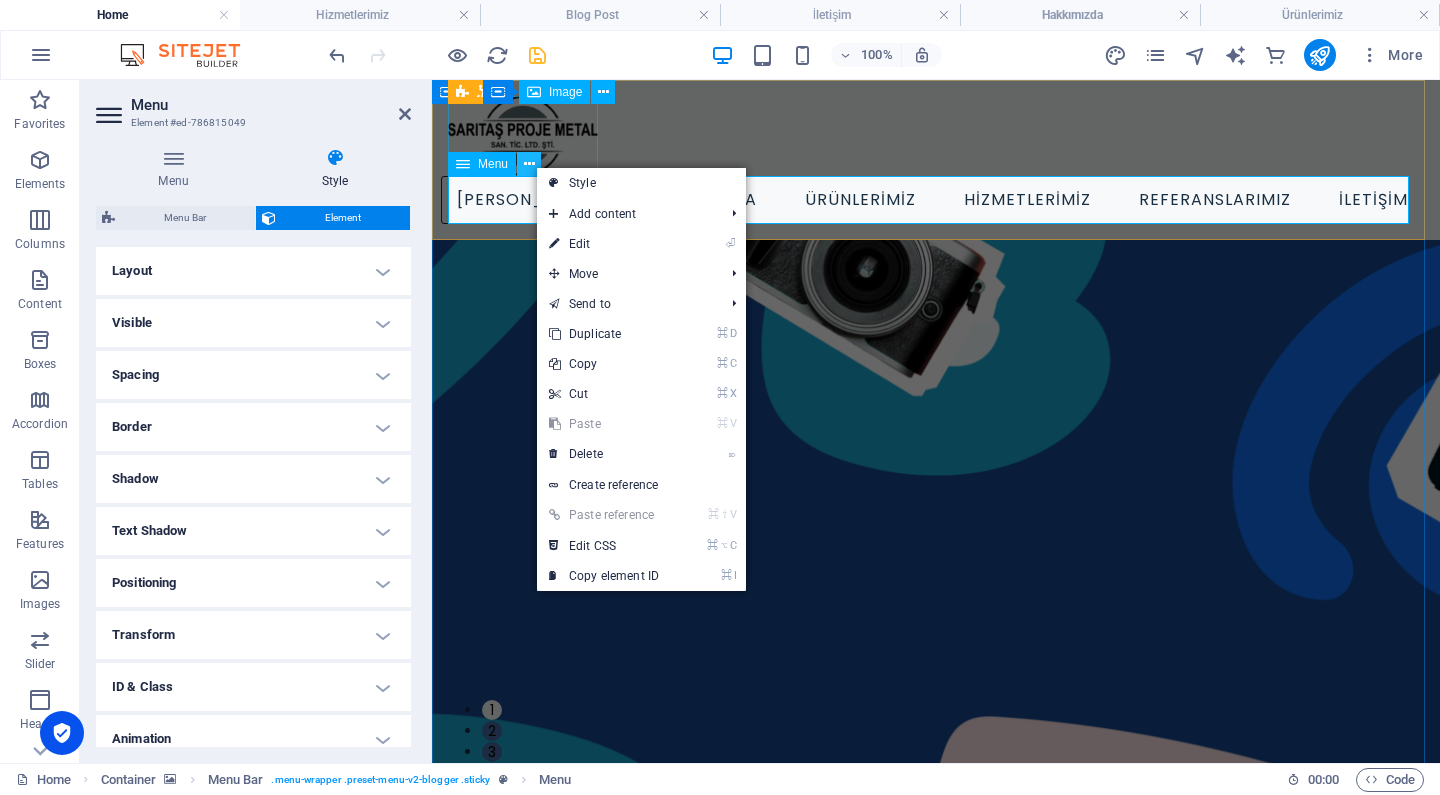 click at bounding box center (529, 164) 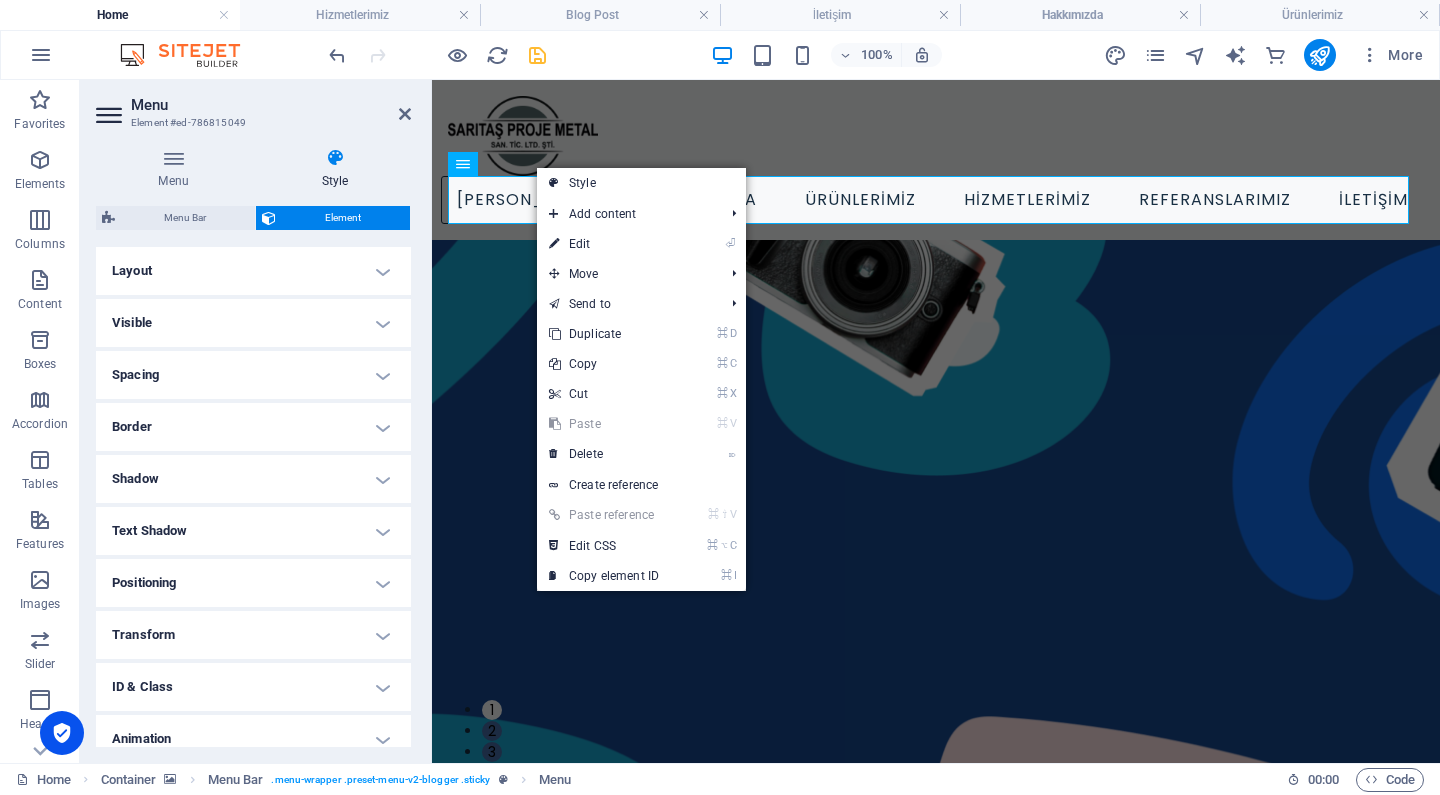 click on "Element" at bounding box center [343, 218] 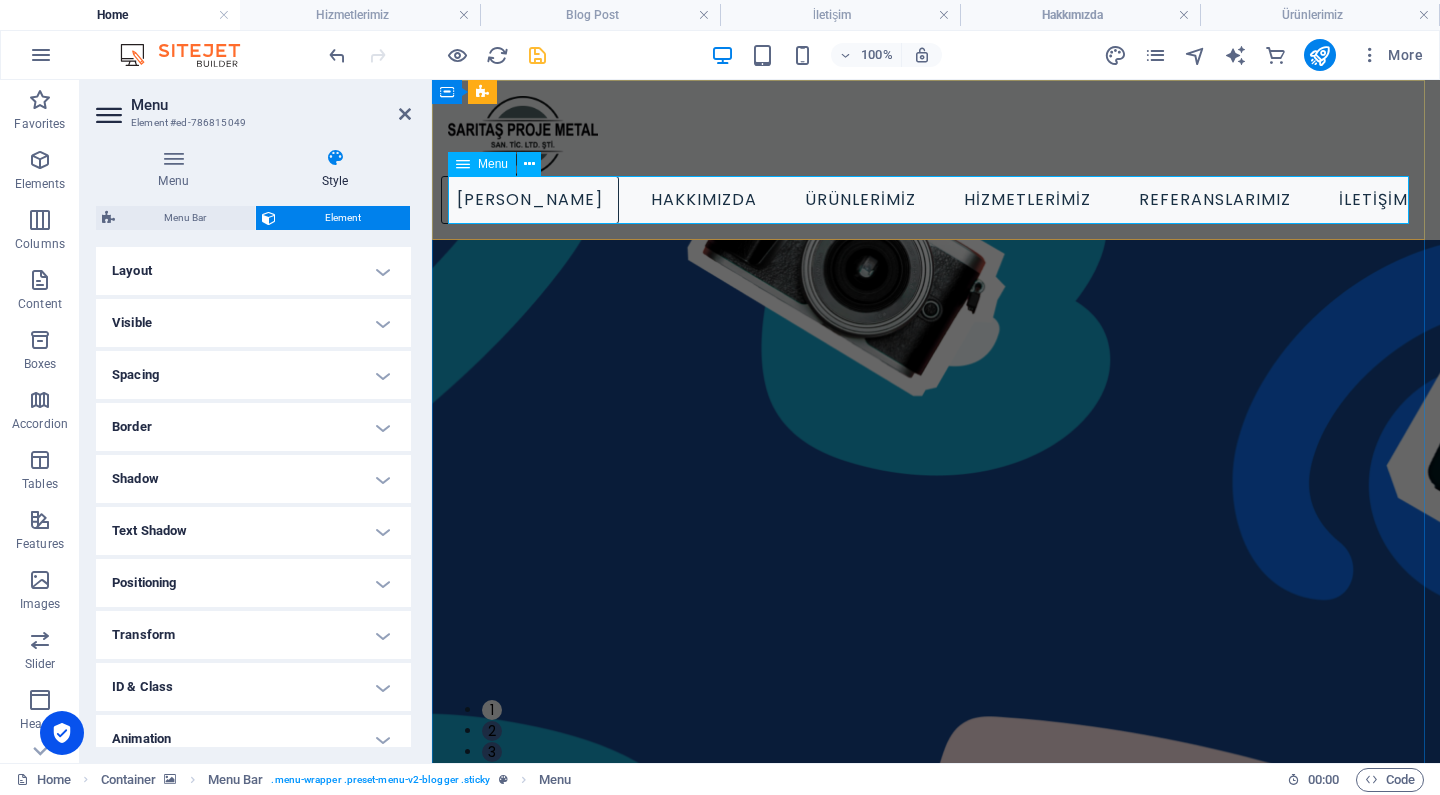 click on "ANA SAYFA HAKKIMIZDA ÜRÜNLERİMİZ HİZMETLERİMİZ REFERANSLARIMIZ İLETİŞİM" at bounding box center [936, 200] 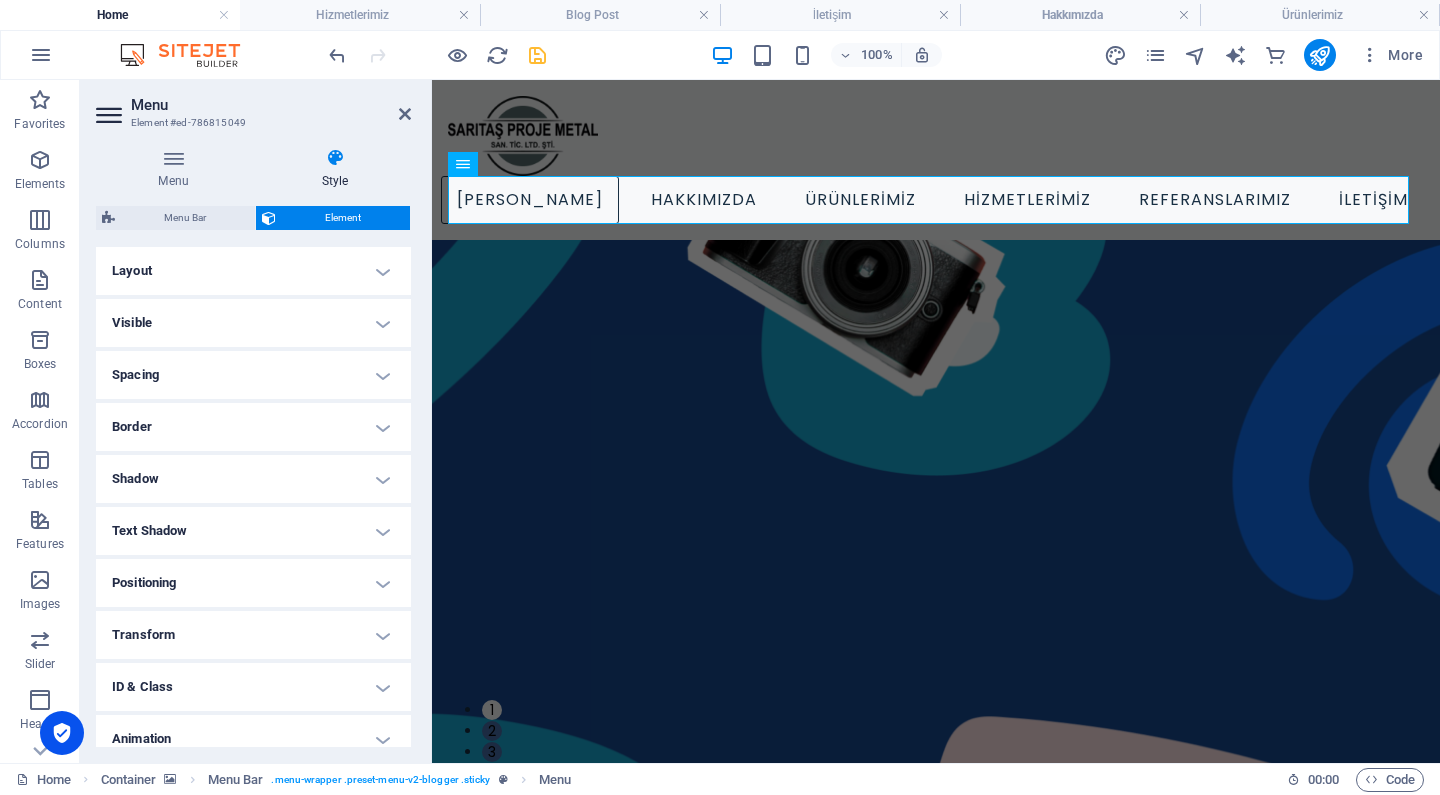 click on "Layout" at bounding box center (253, 271) 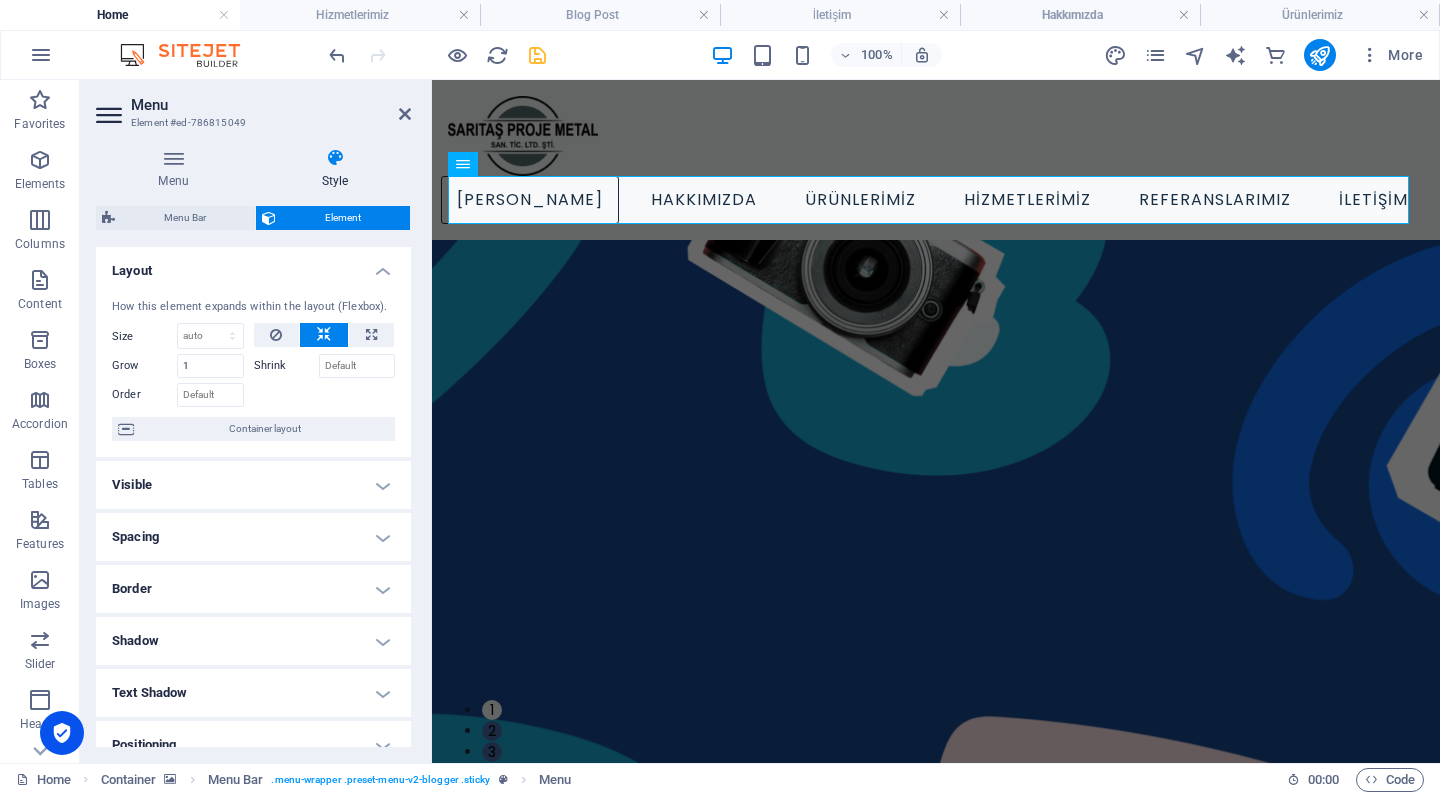 click on "Layout" at bounding box center (253, 265) 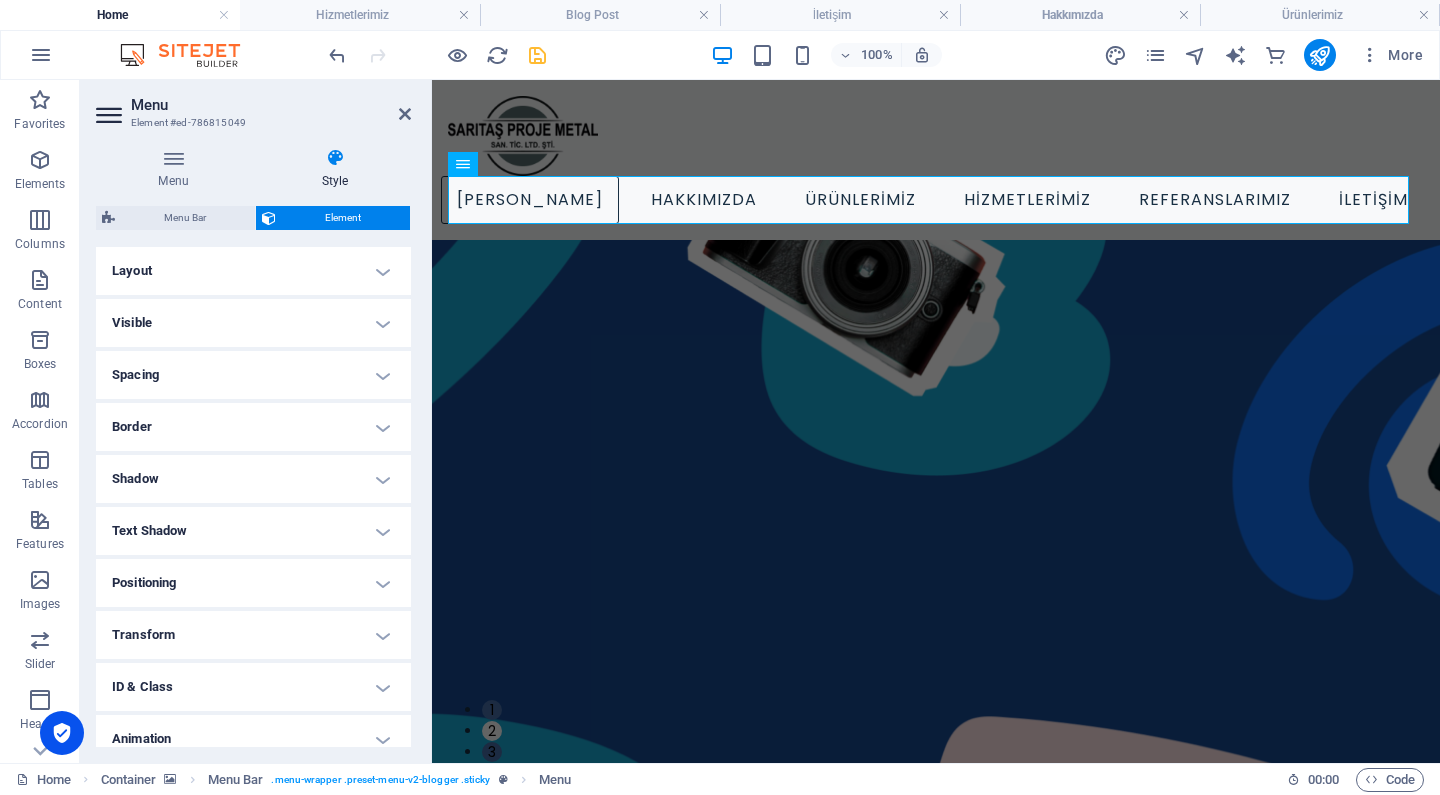 click on "Visible" at bounding box center (253, 323) 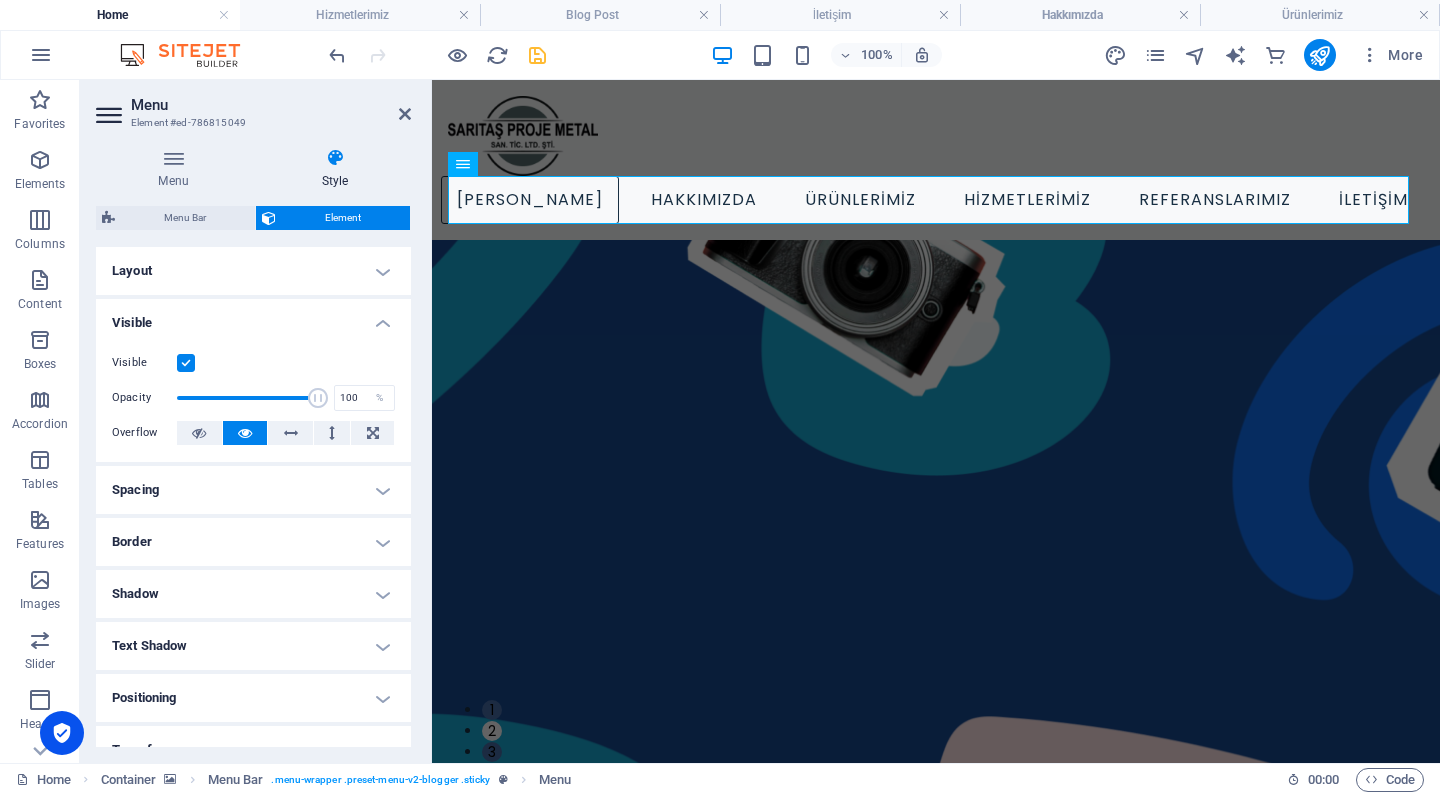 click on "Visible" at bounding box center [253, 317] 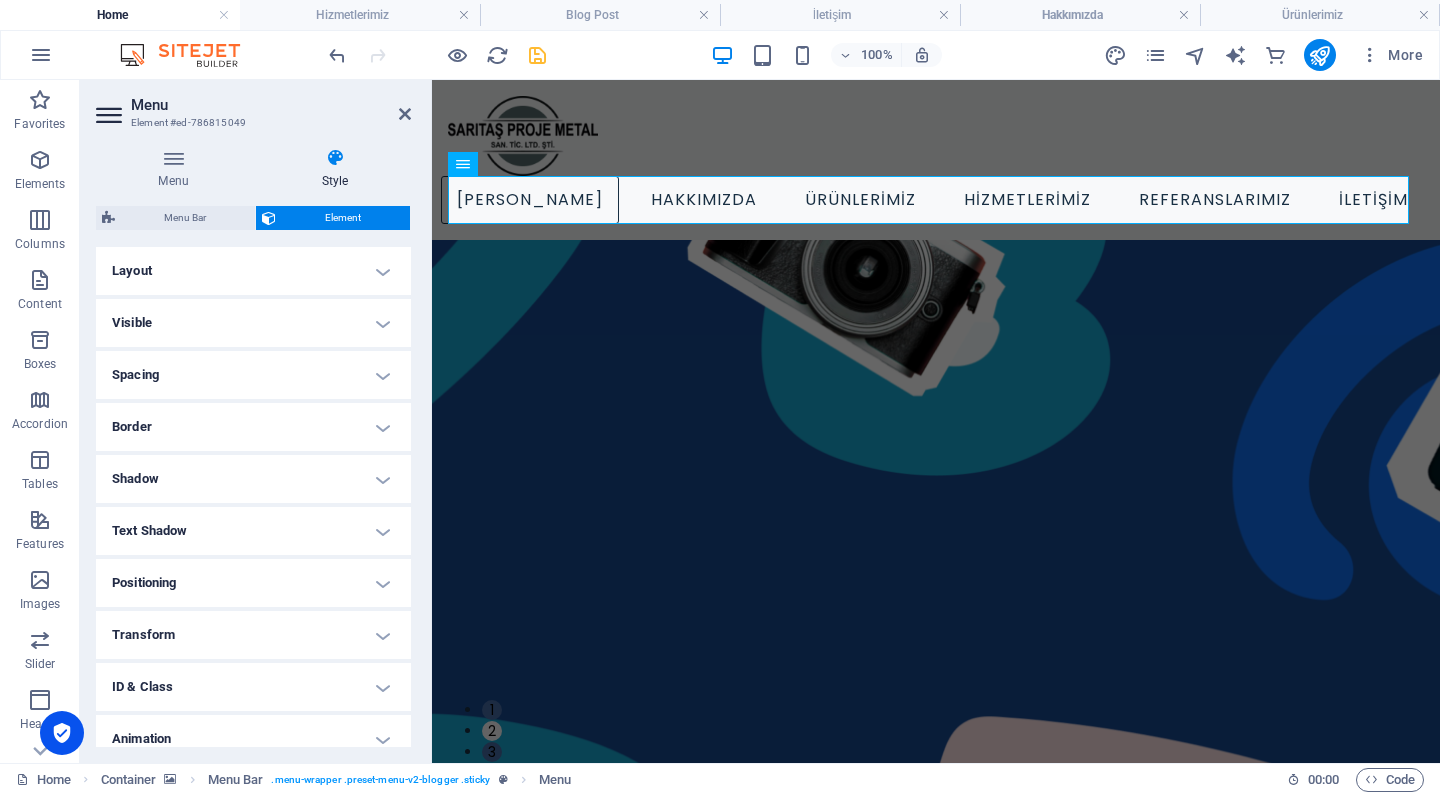 click on "Spacing" at bounding box center [253, 375] 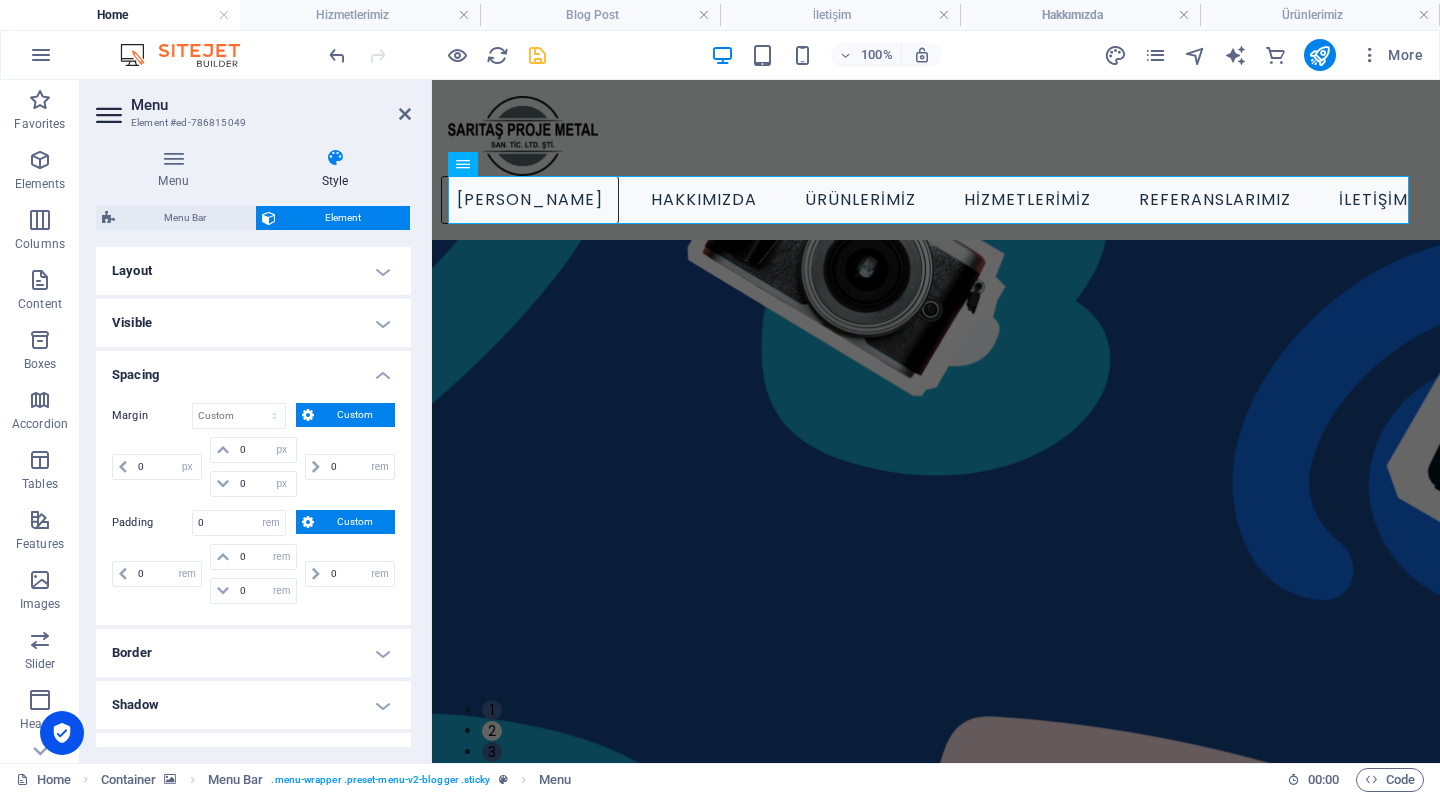 click on "Spacing" at bounding box center (253, 369) 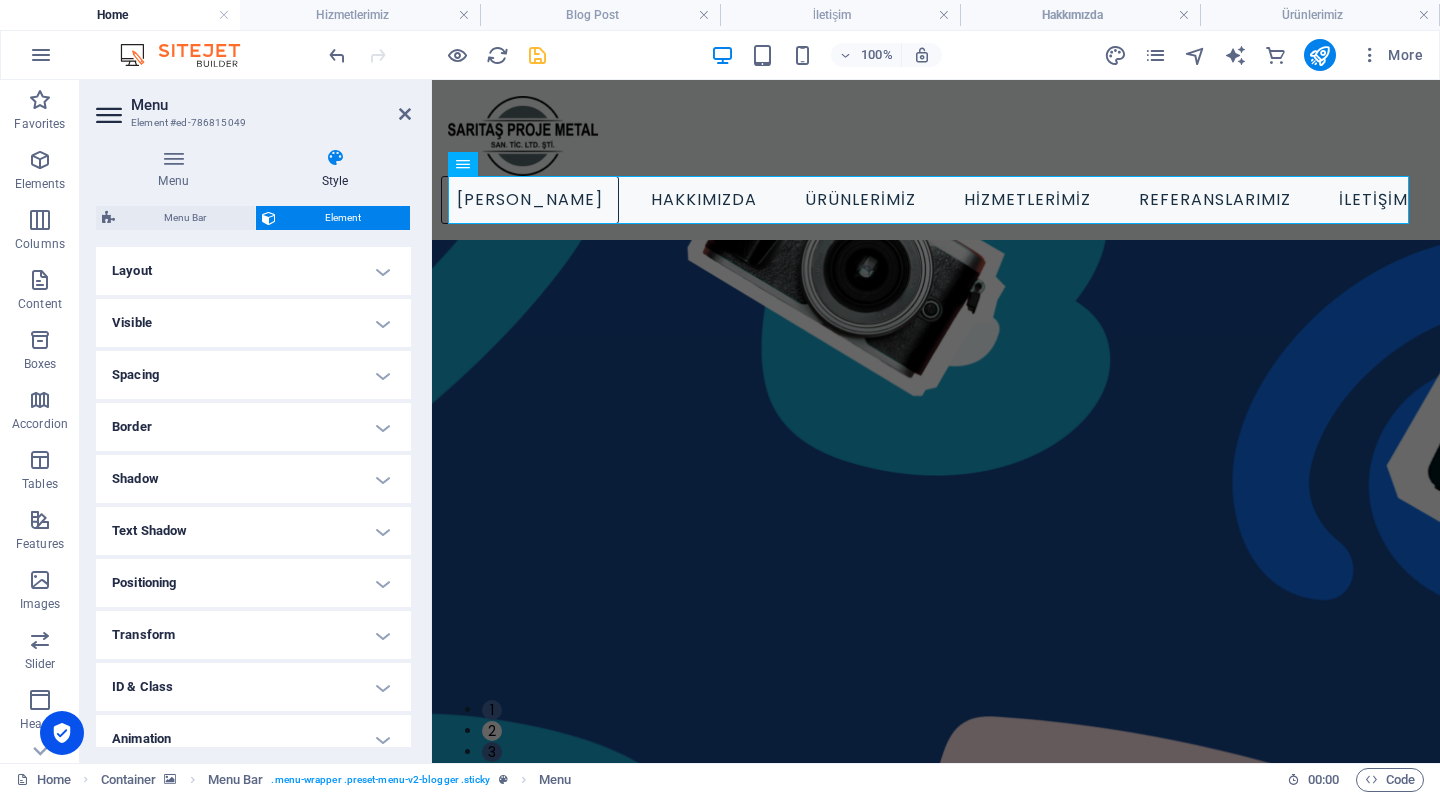 click on "Border" at bounding box center (253, 427) 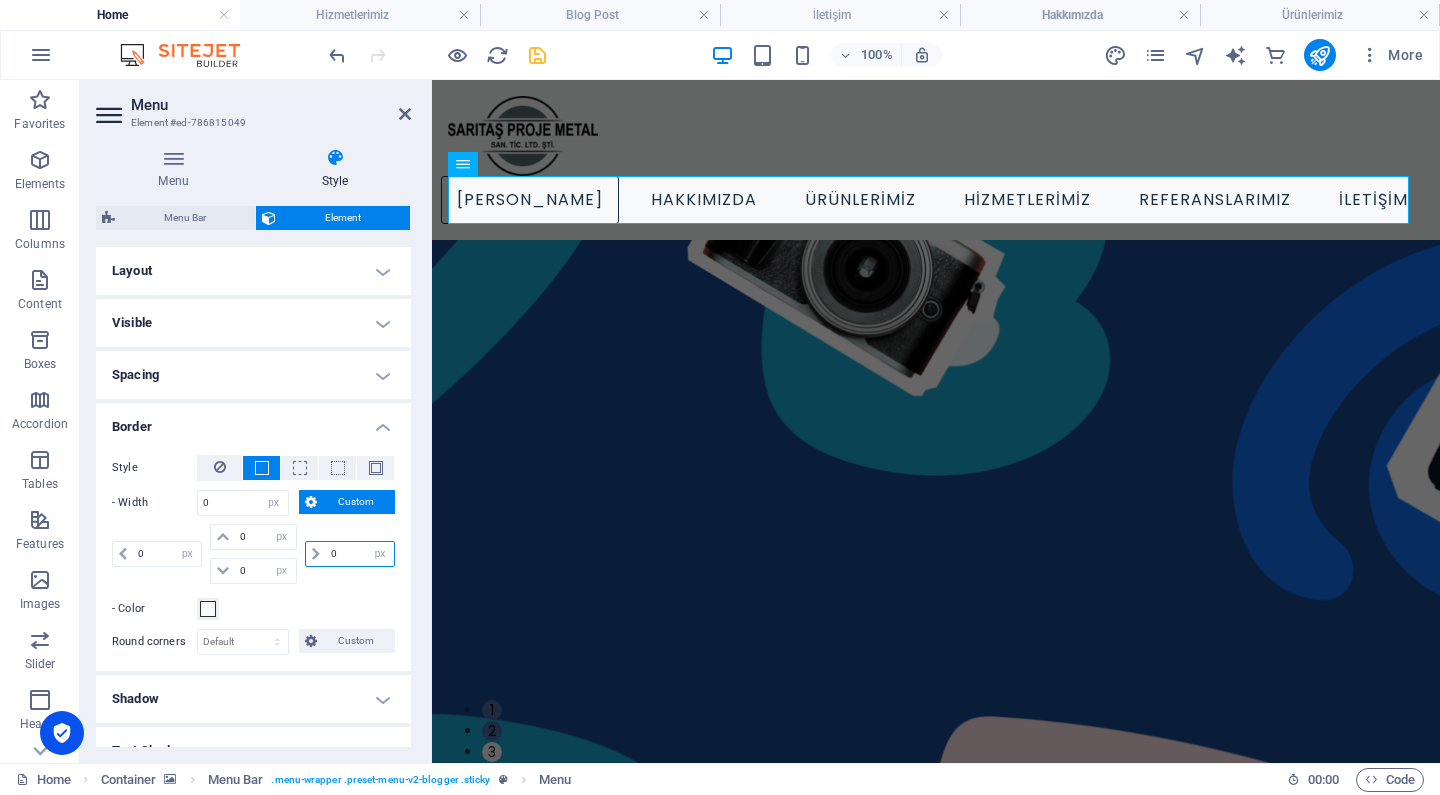 drag, startPoint x: 340, startPoint y: 553, endPoint x: 323, endPoint y: 553, distance: 17 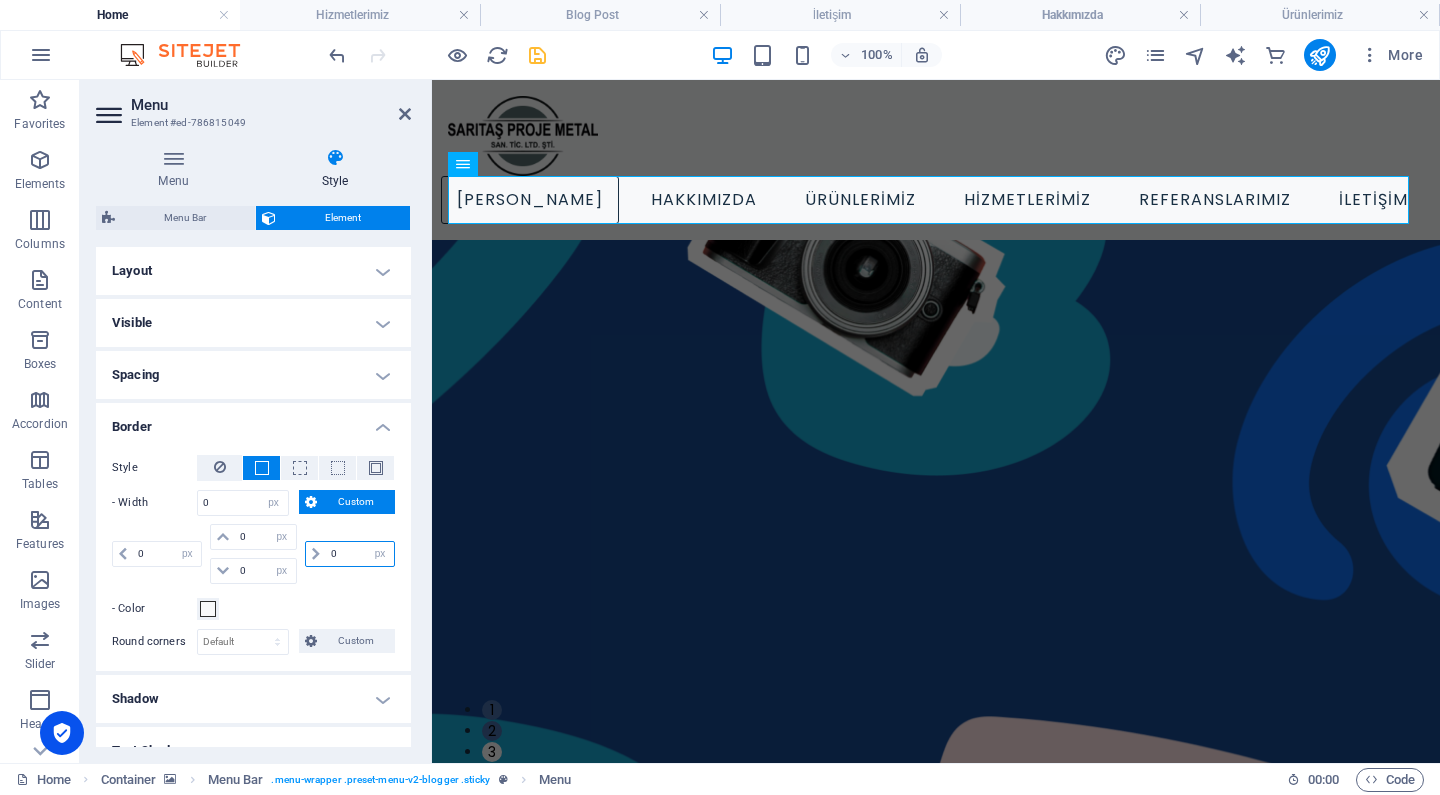 type on "1" 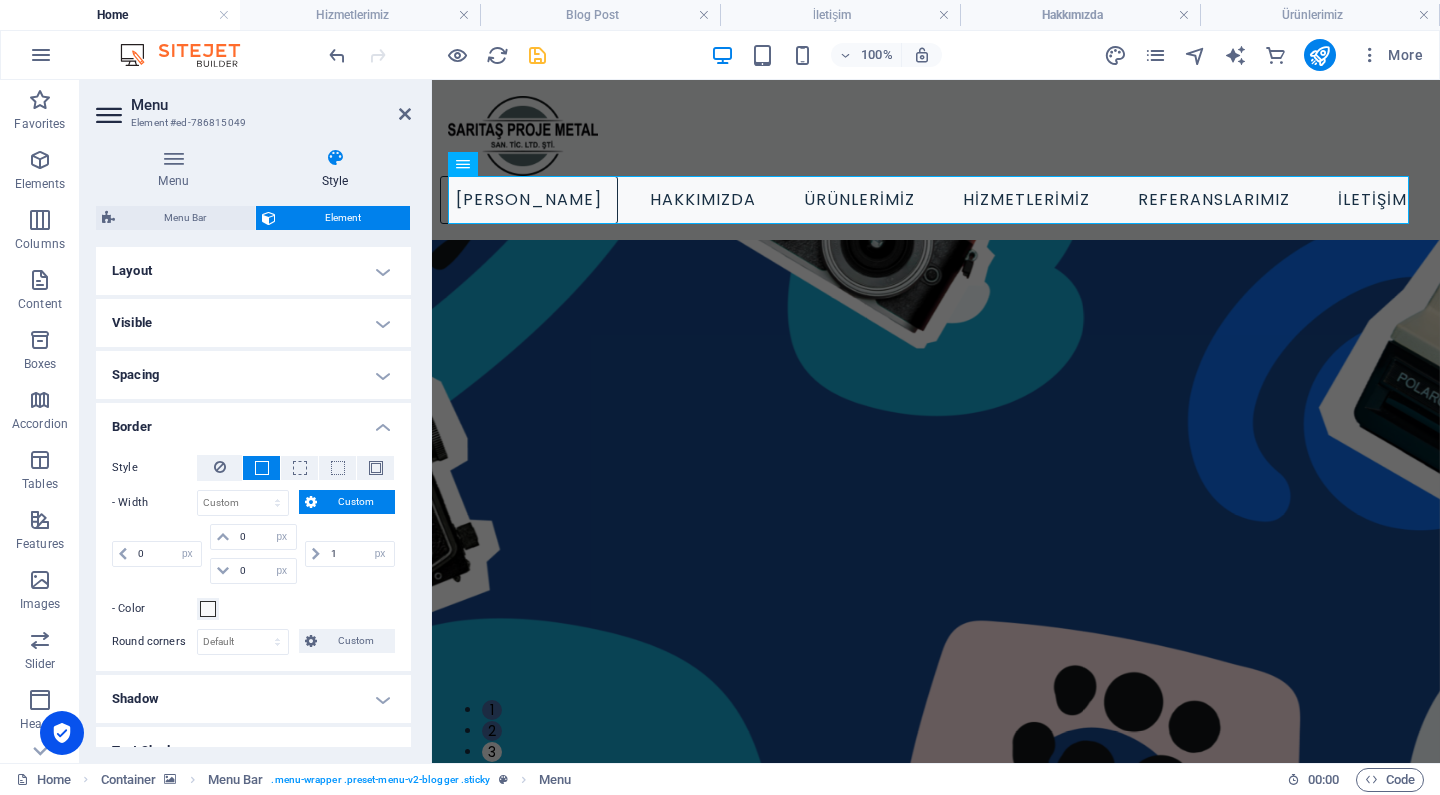 click on "Border" at bounding box center [253, 421] 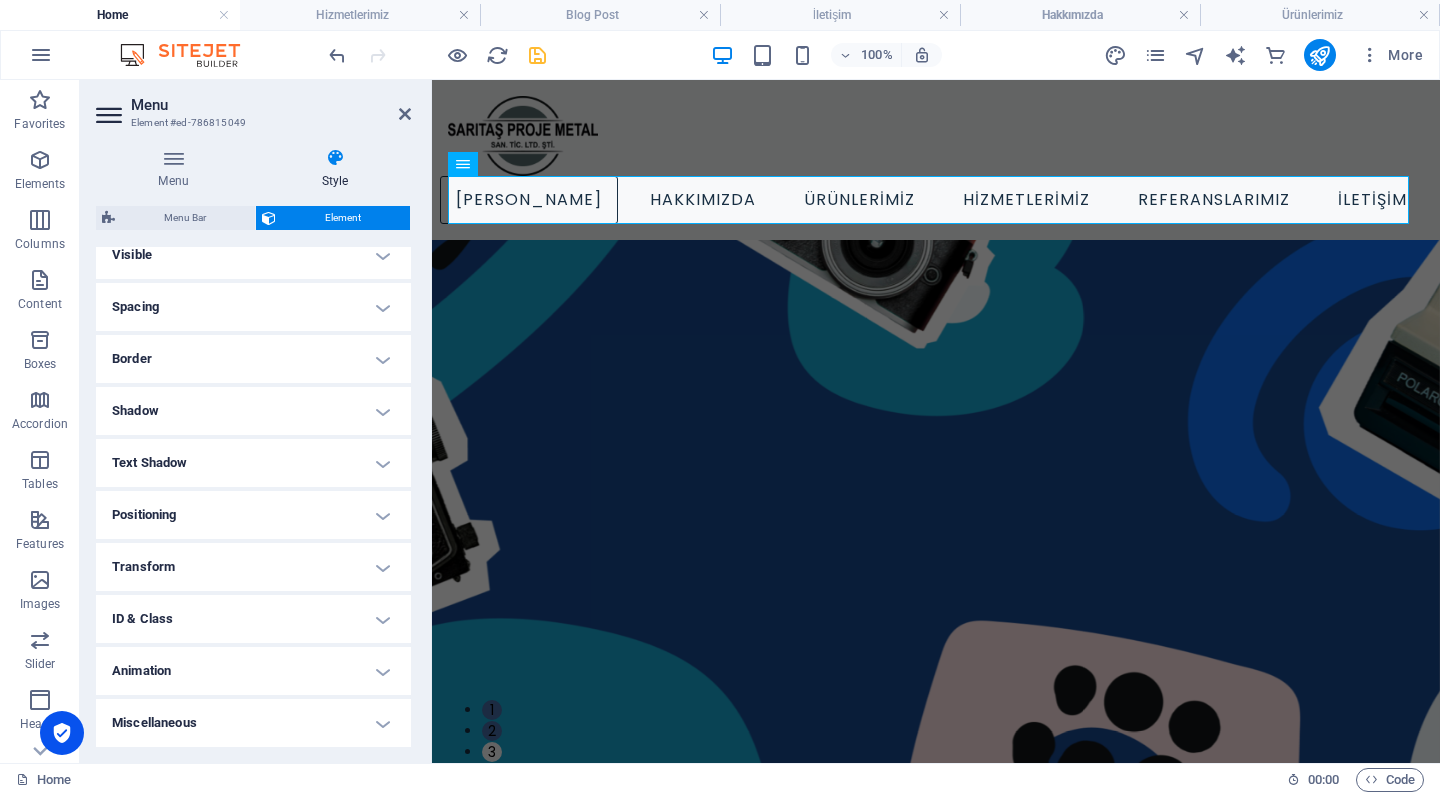 scroll, scrollTop: 67, scrollLeft: 0, axis: vertical 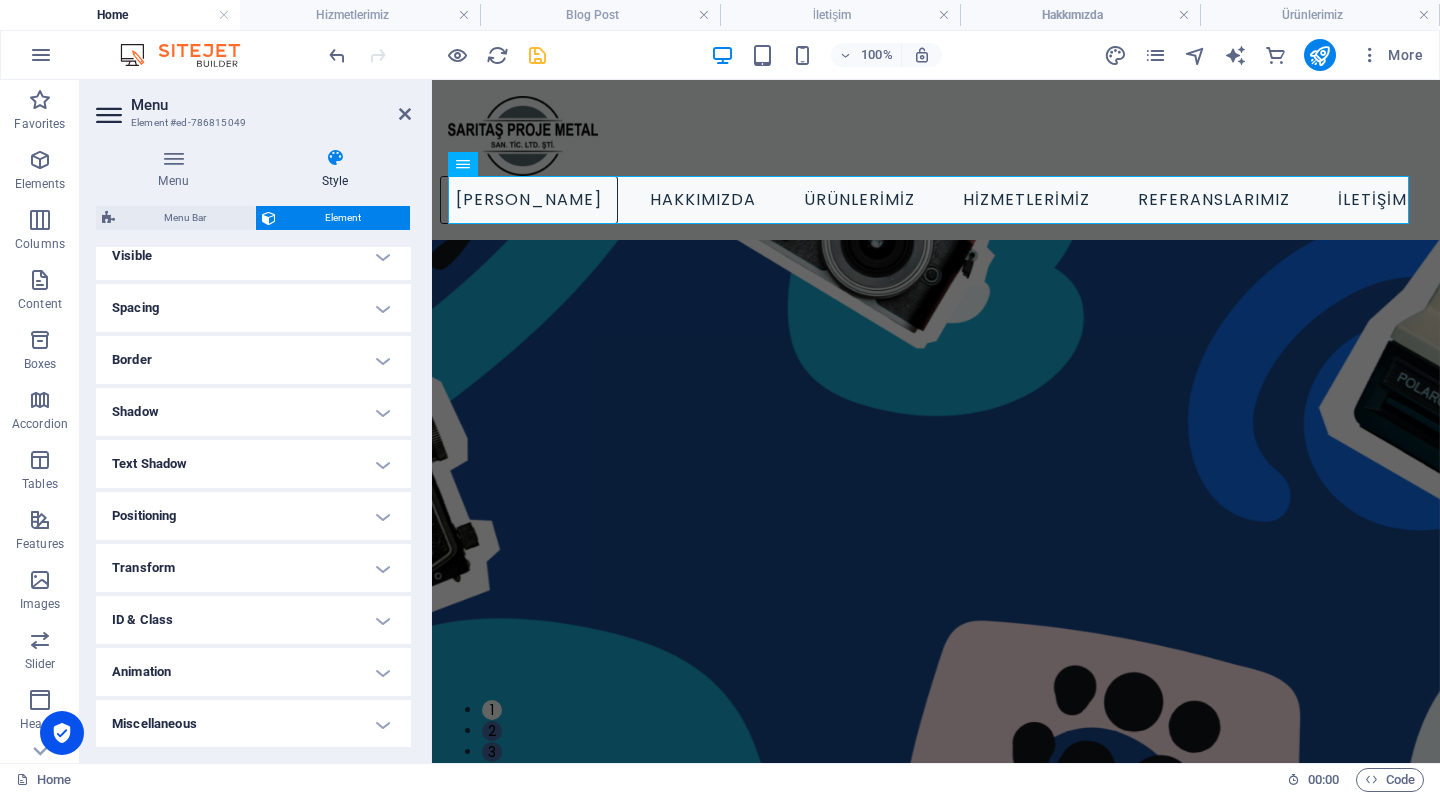 click on "Positioning" at bounding box center (253, 516) 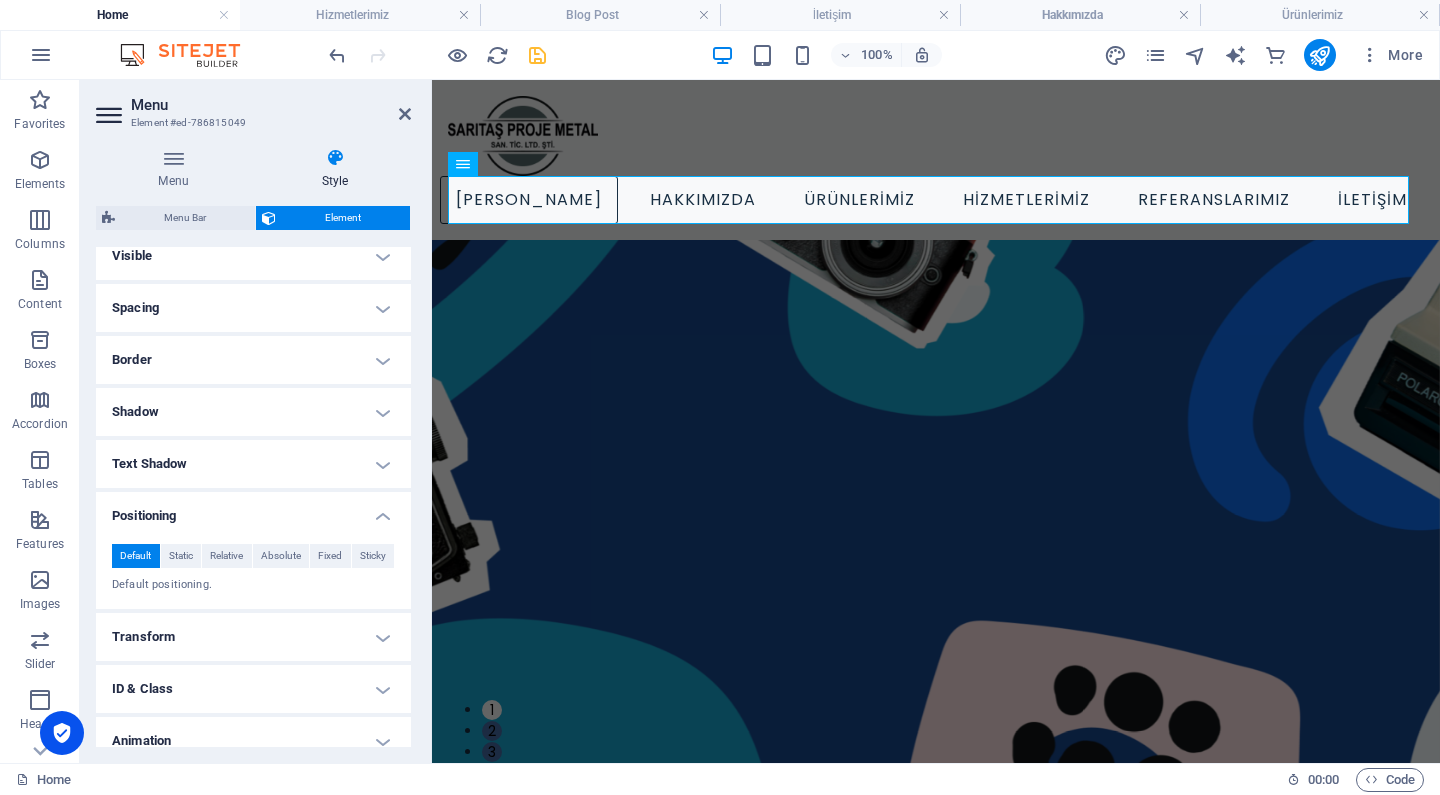 click on "Positioning" at bounding box center (253, 510) 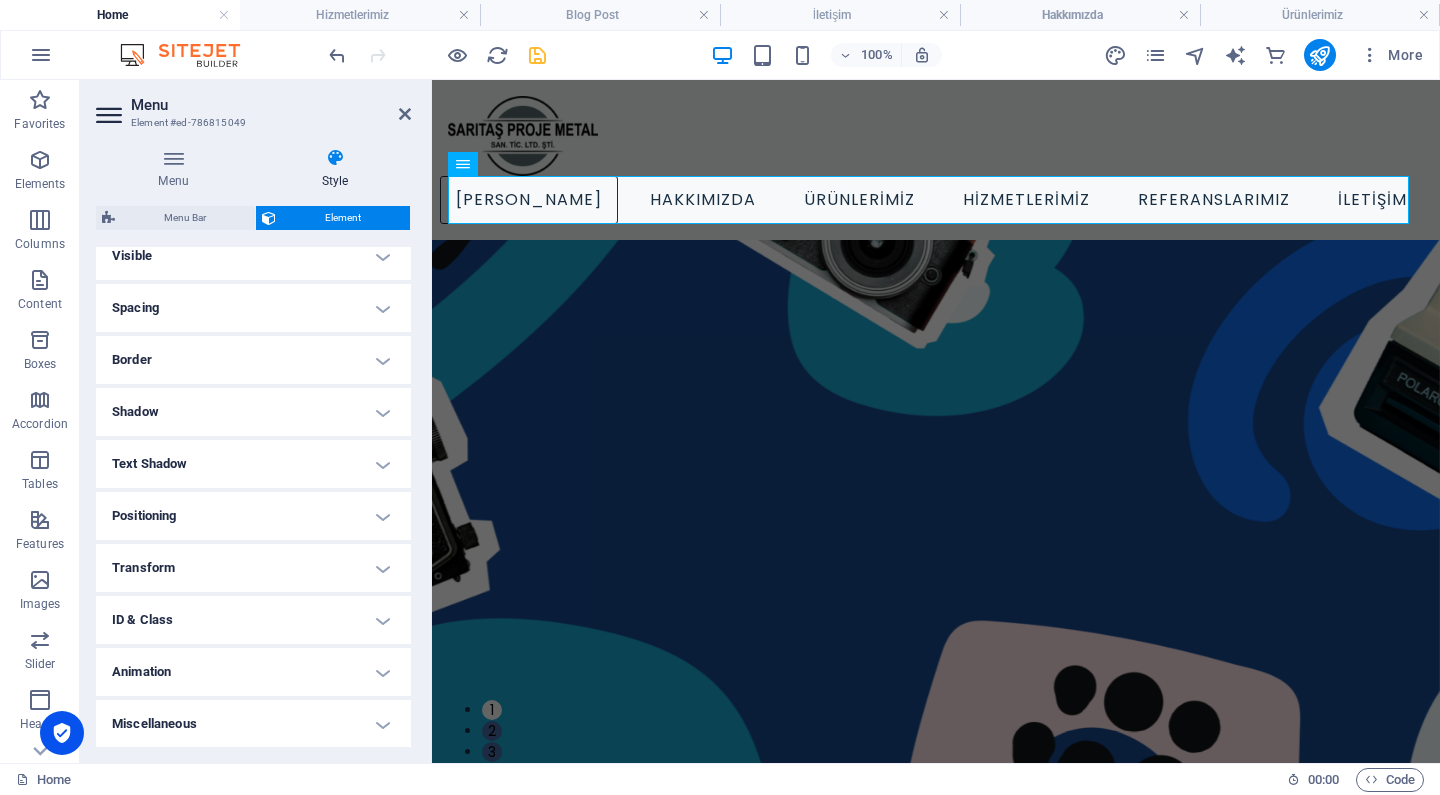 click on "Transform" at bounding box center (253, 568) 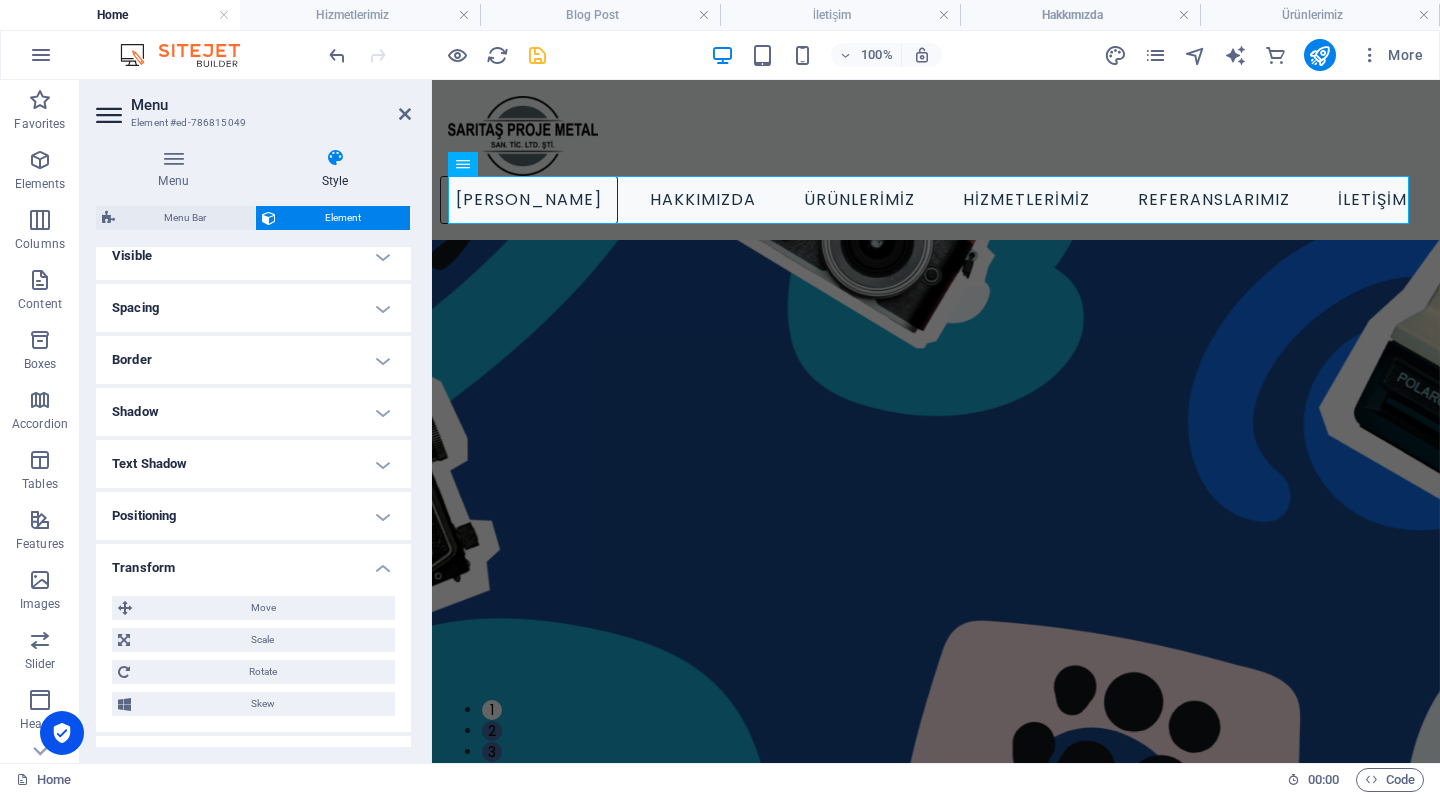 click on "Transform" at bounding box center (253, 562) 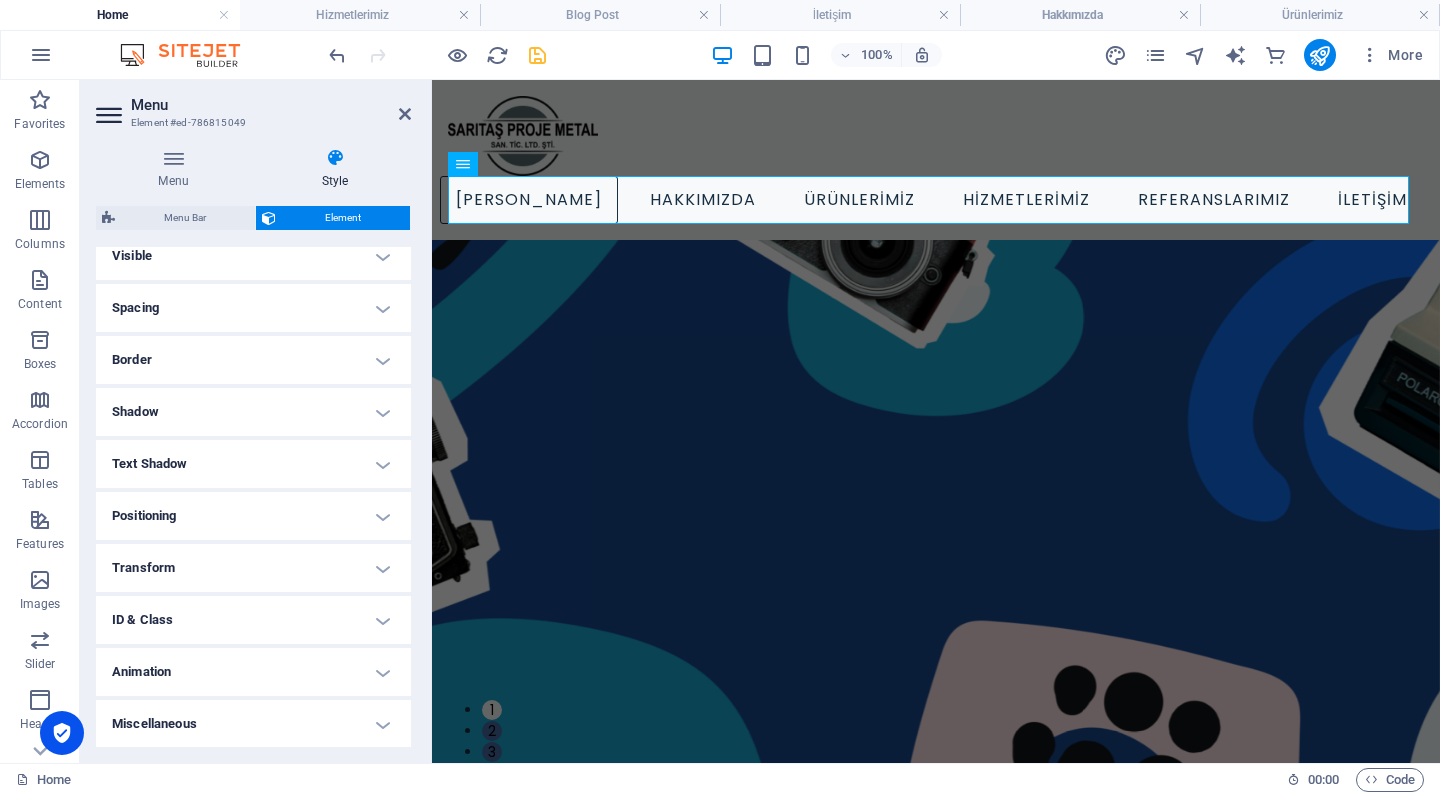 click on "Miscellaneous" at bounding box center [253, 724] 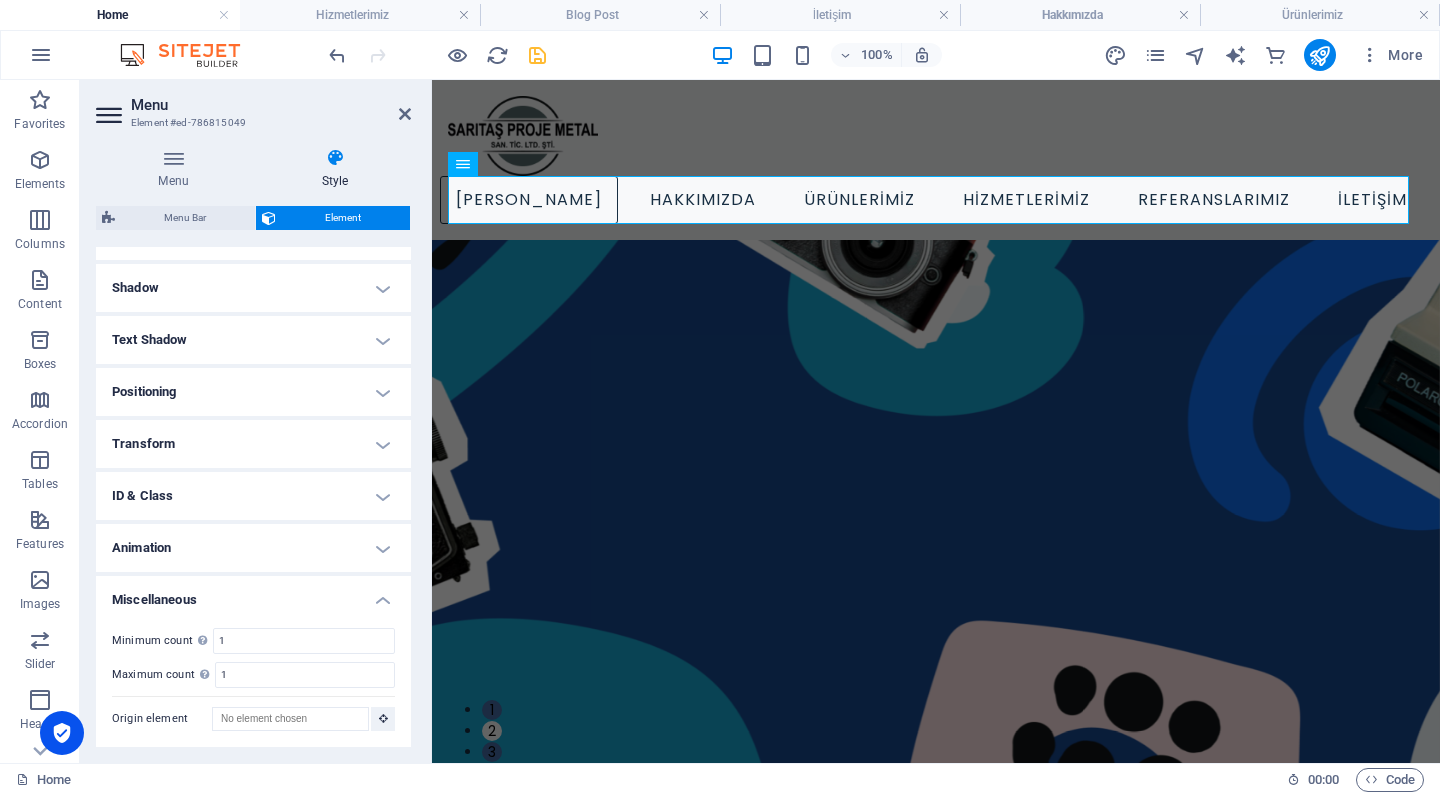 click on "Miscellaneous" at bounding box center (253, 594) 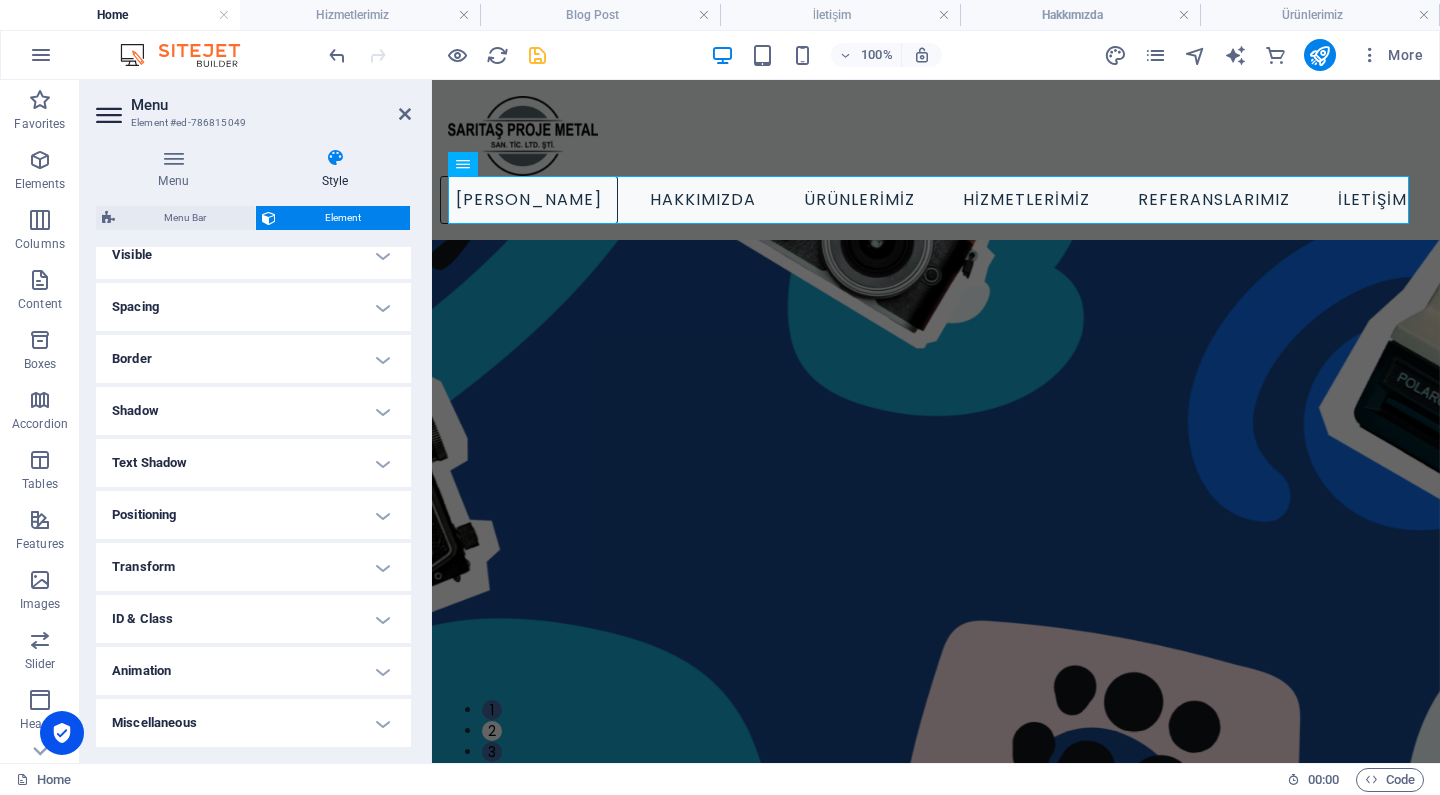 scroll, scrollTop: 67, scrollLeft: 0, axis: vertical 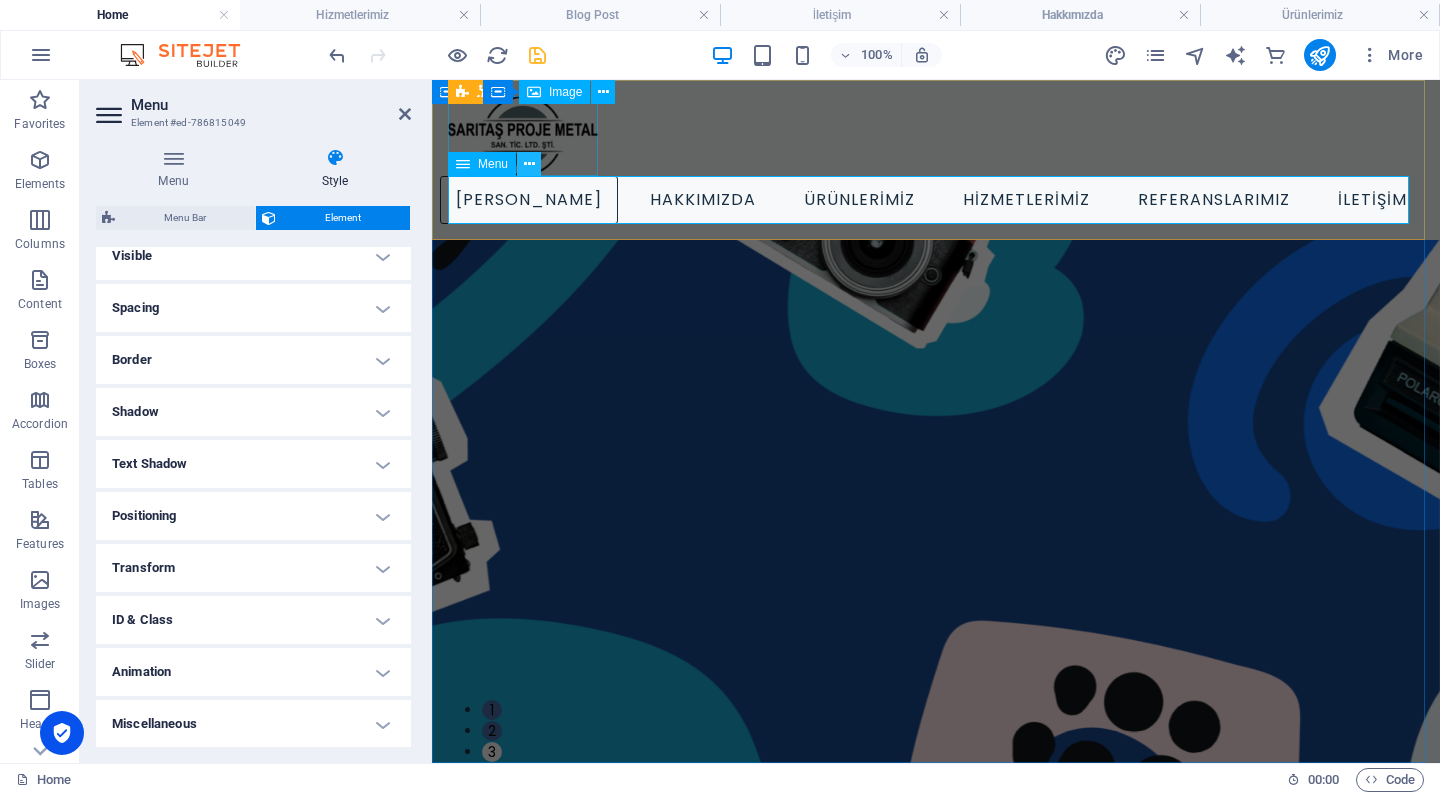 click at bounding box center (529, 164) 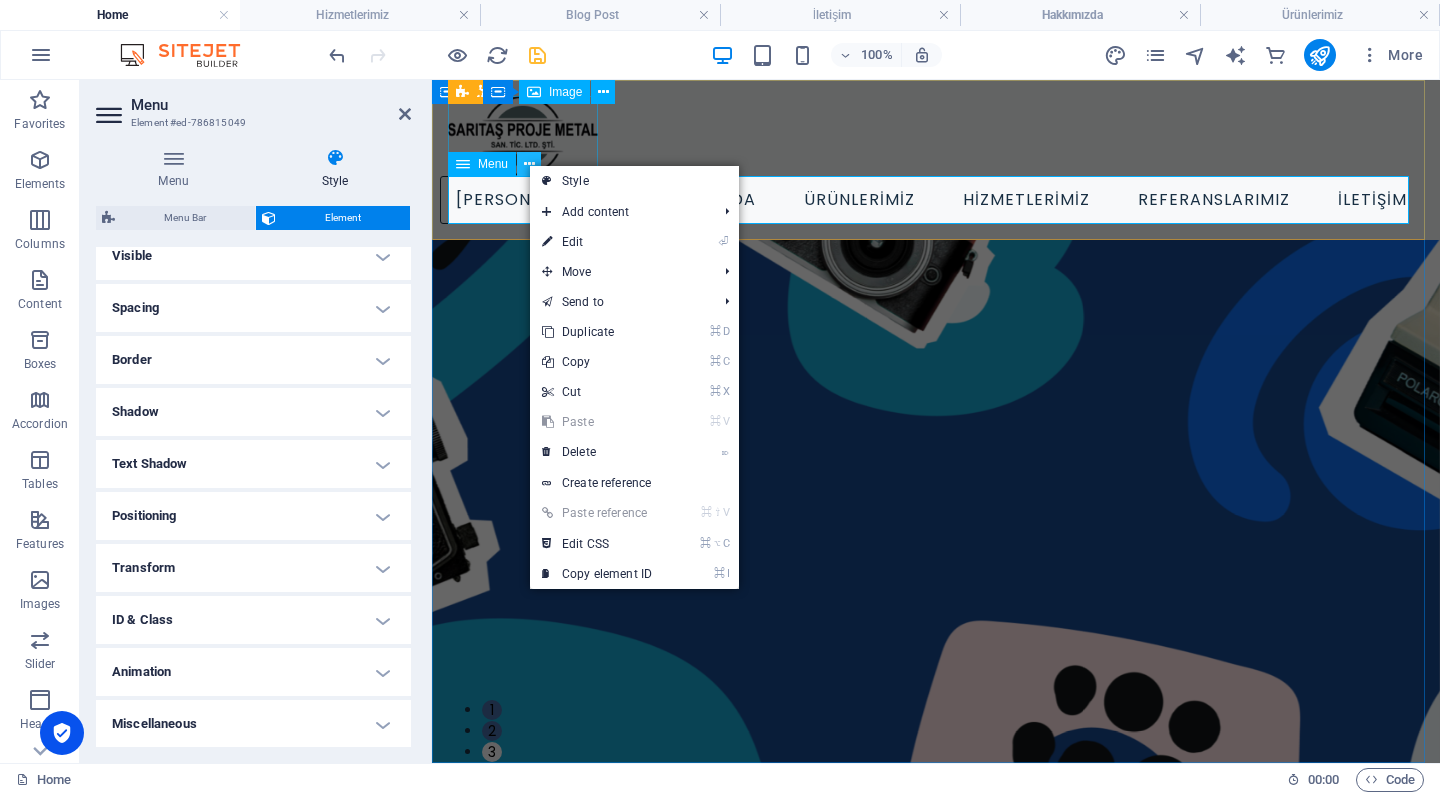 click at bounding box center (529, 164) 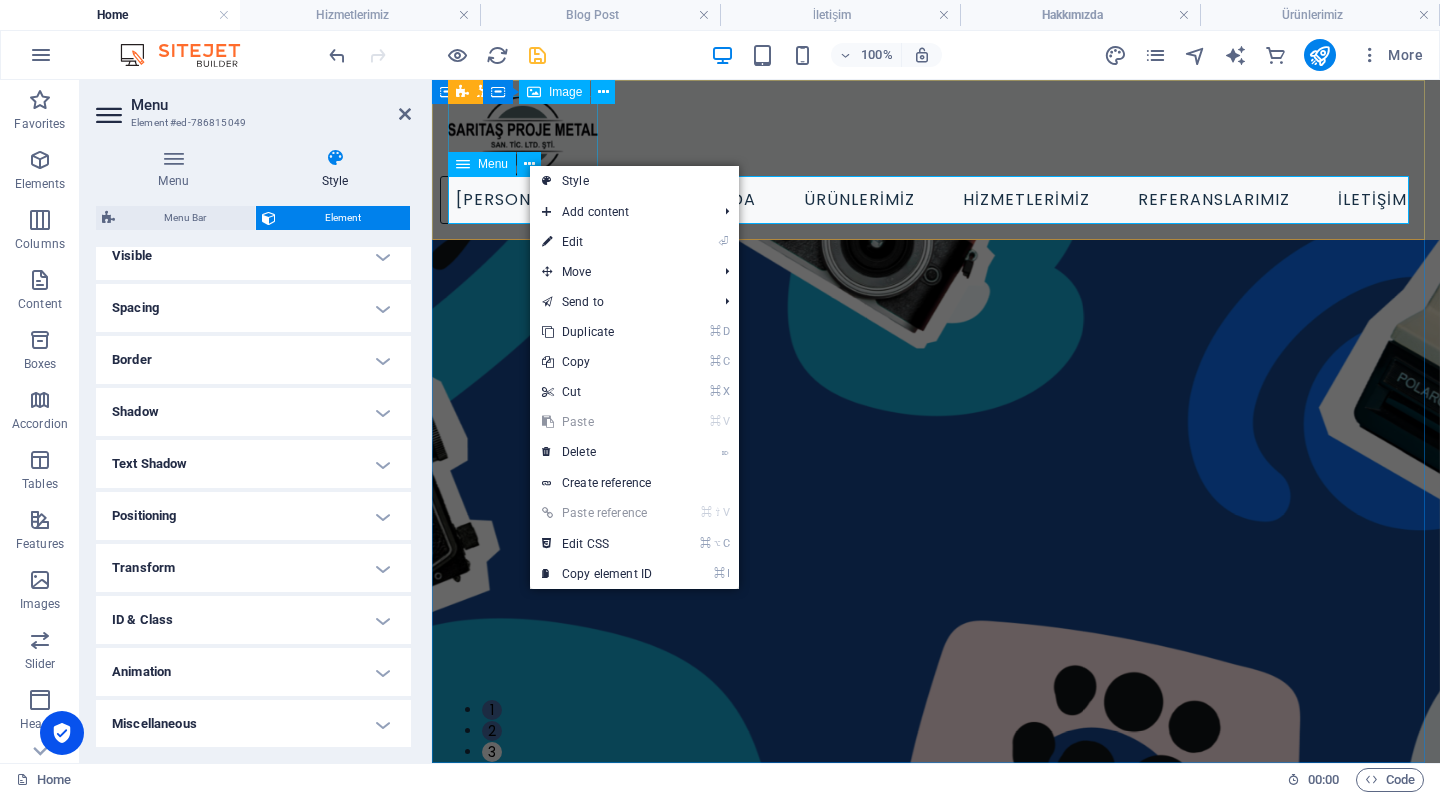 click on "Menu" at bounding box center (482, 164) 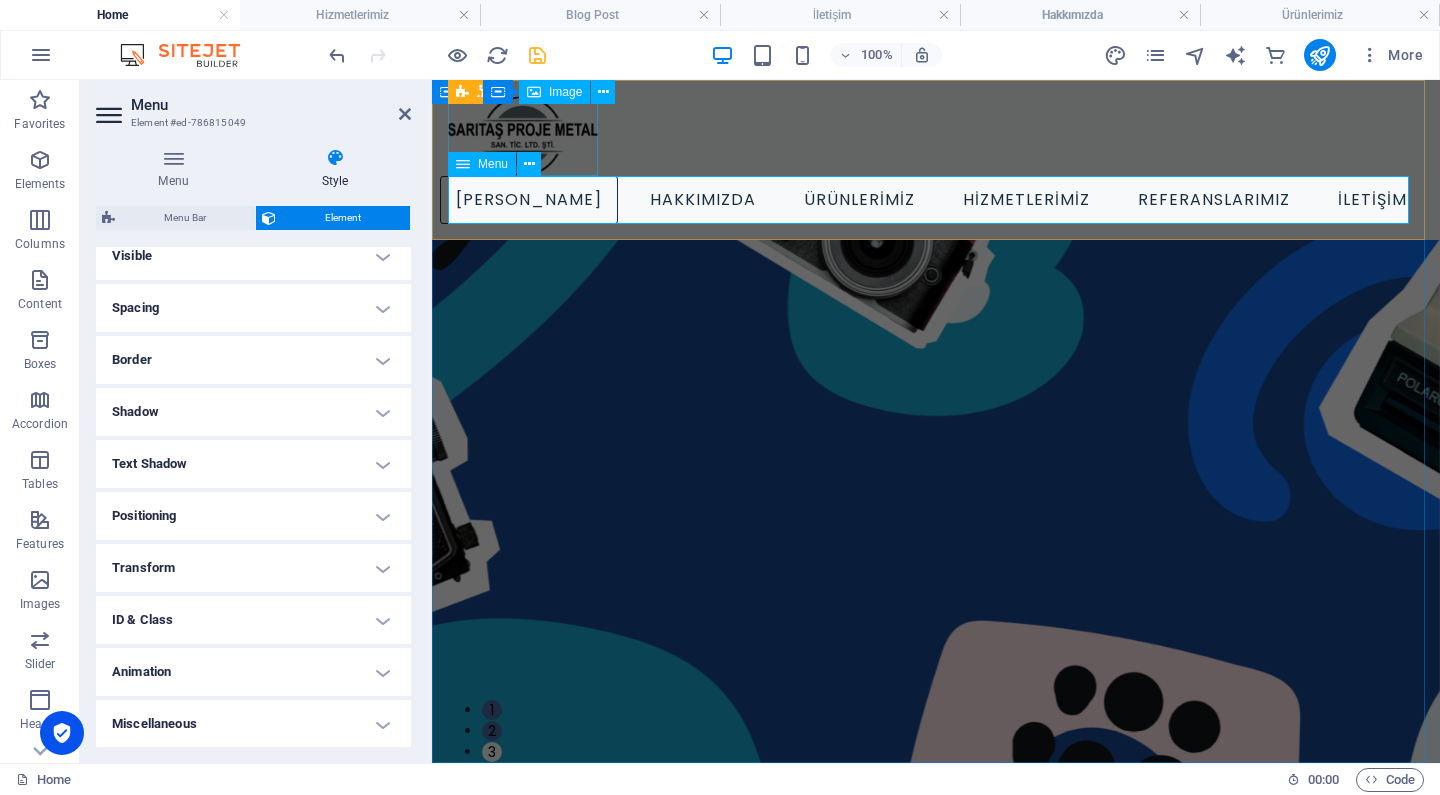 click on "Menu" at bounding box center (482, 164) 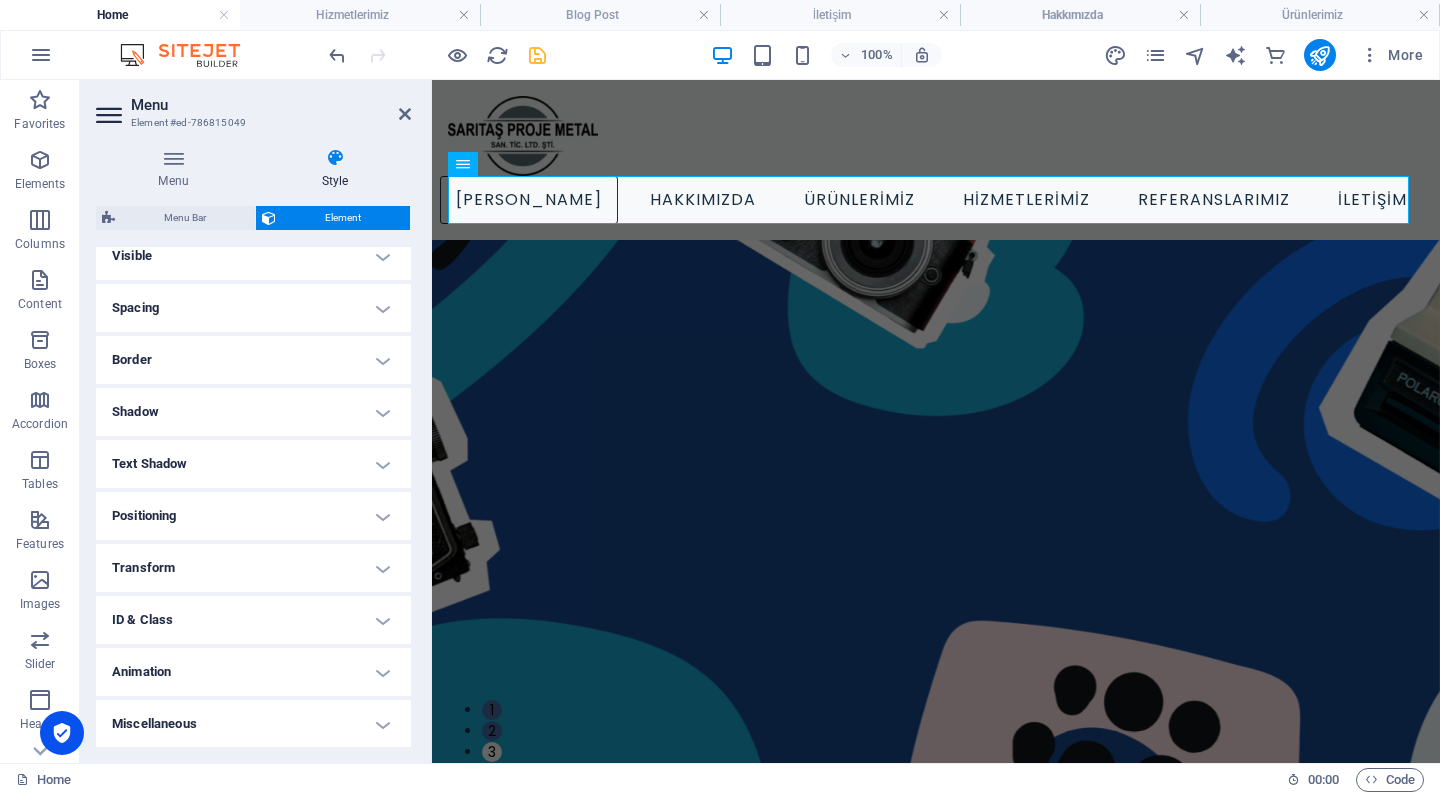 click at bounding box center [335, 158] 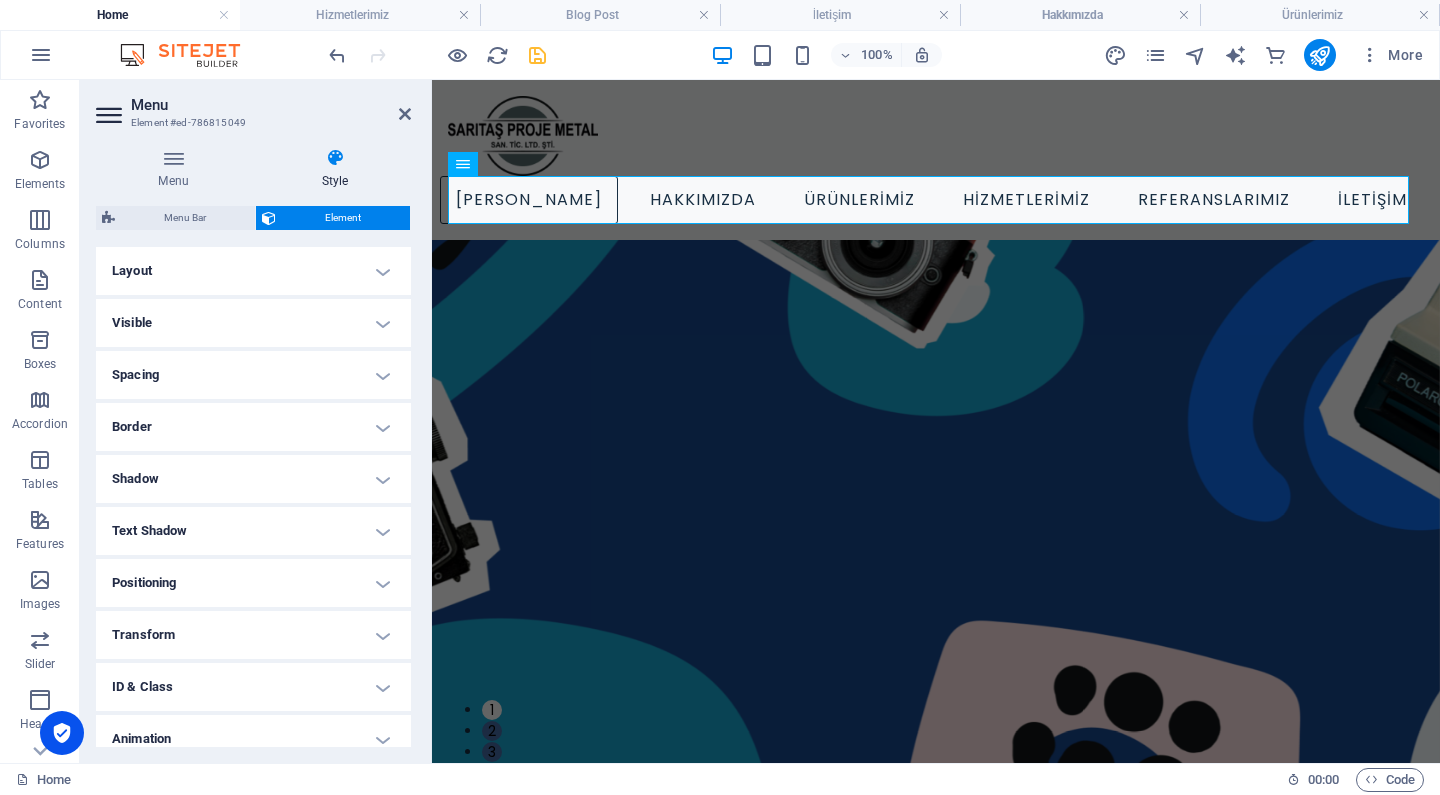 scroll, scrollTop: 0, scrollLeft: 0, axis: both 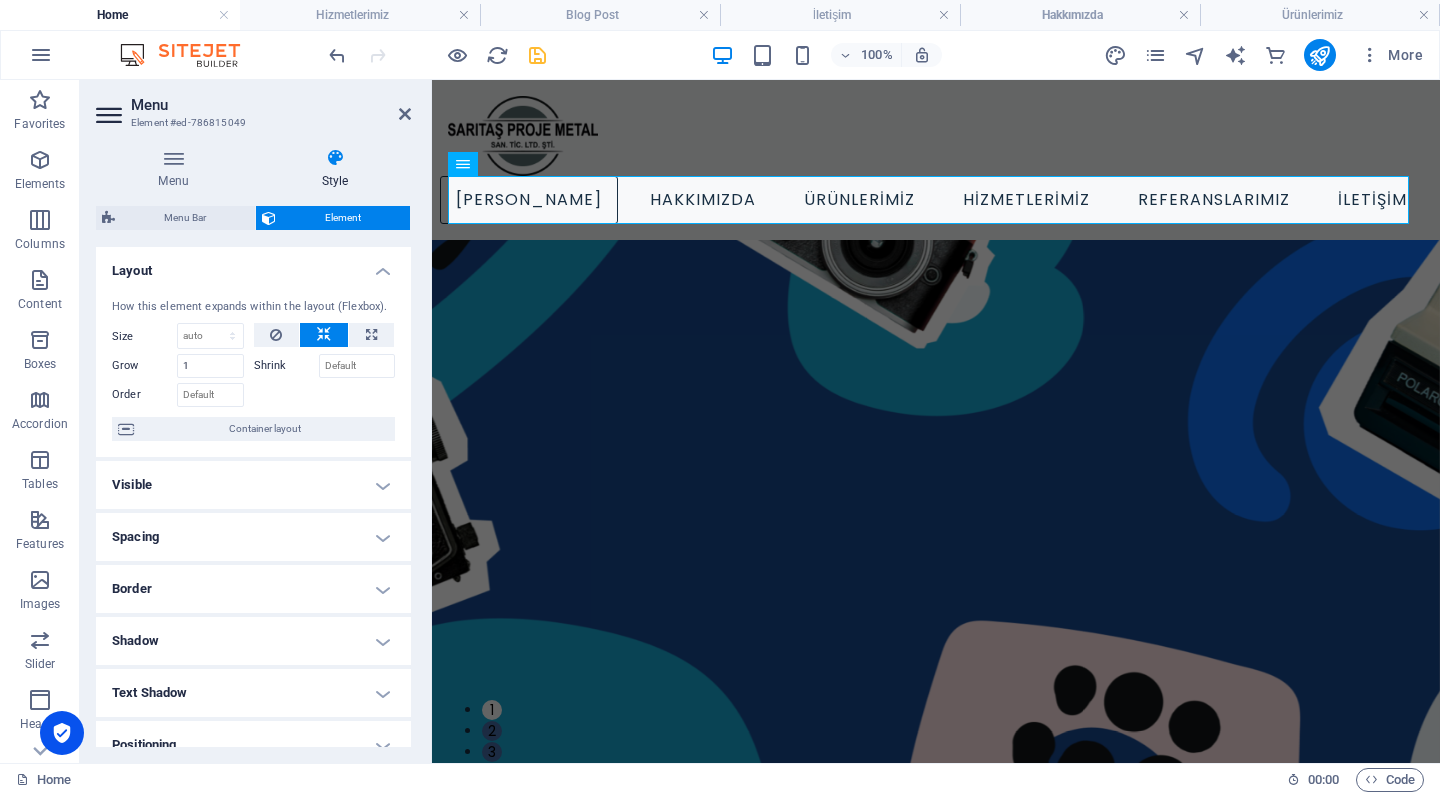 click on "Layout" at bounding box center (253, 265) 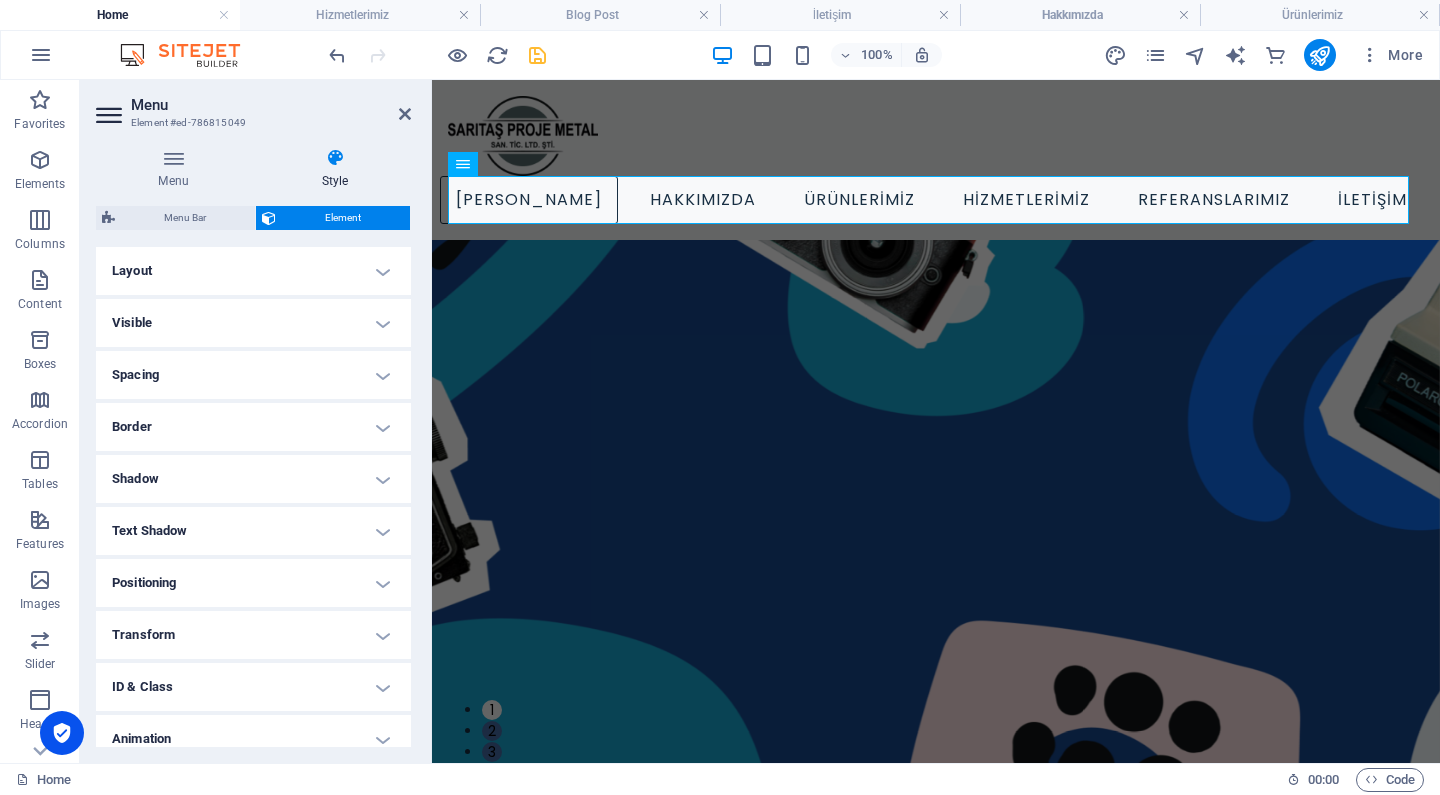 click on "Visible" at bounding box center (253, 323) 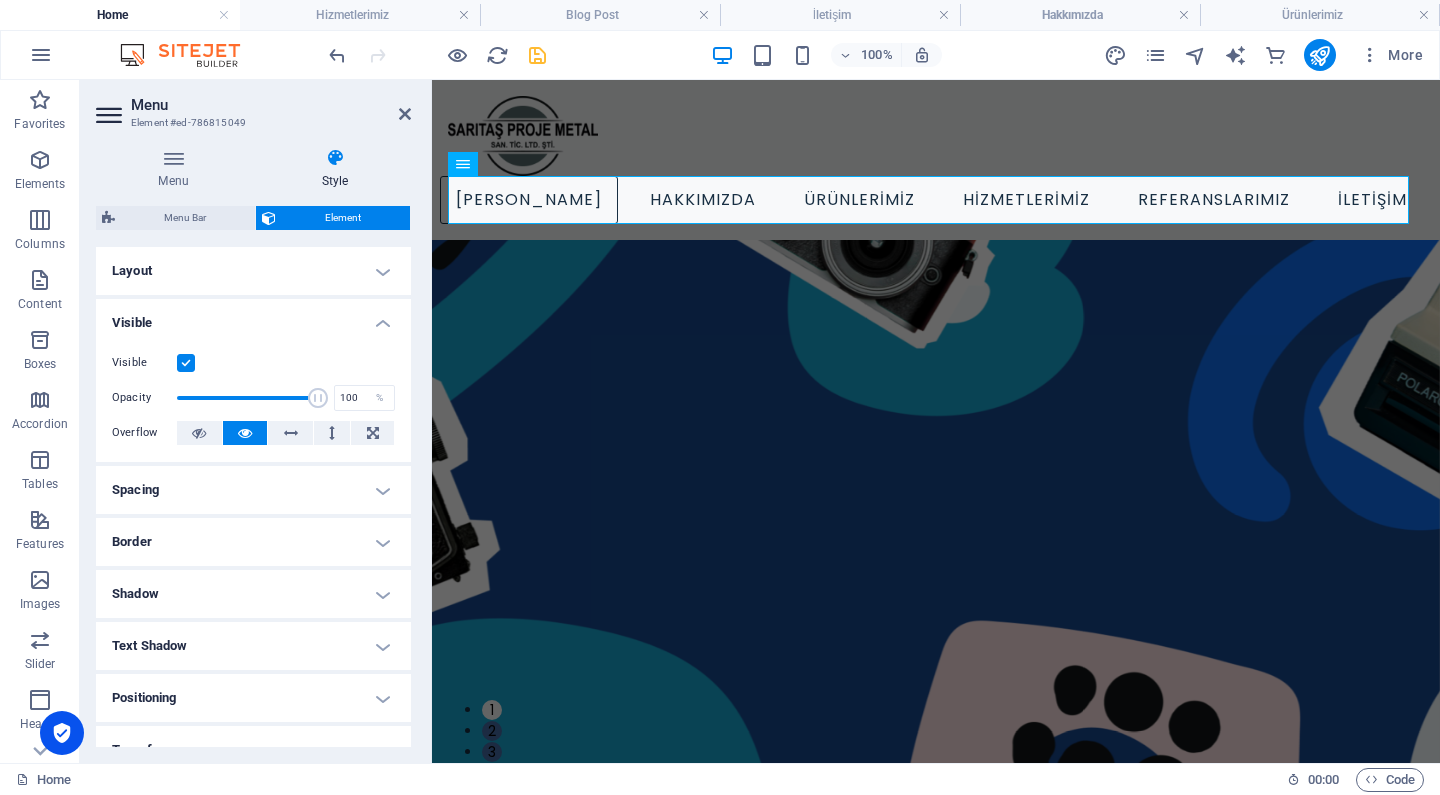 click on "Visible" at bounding box center [253, 317] 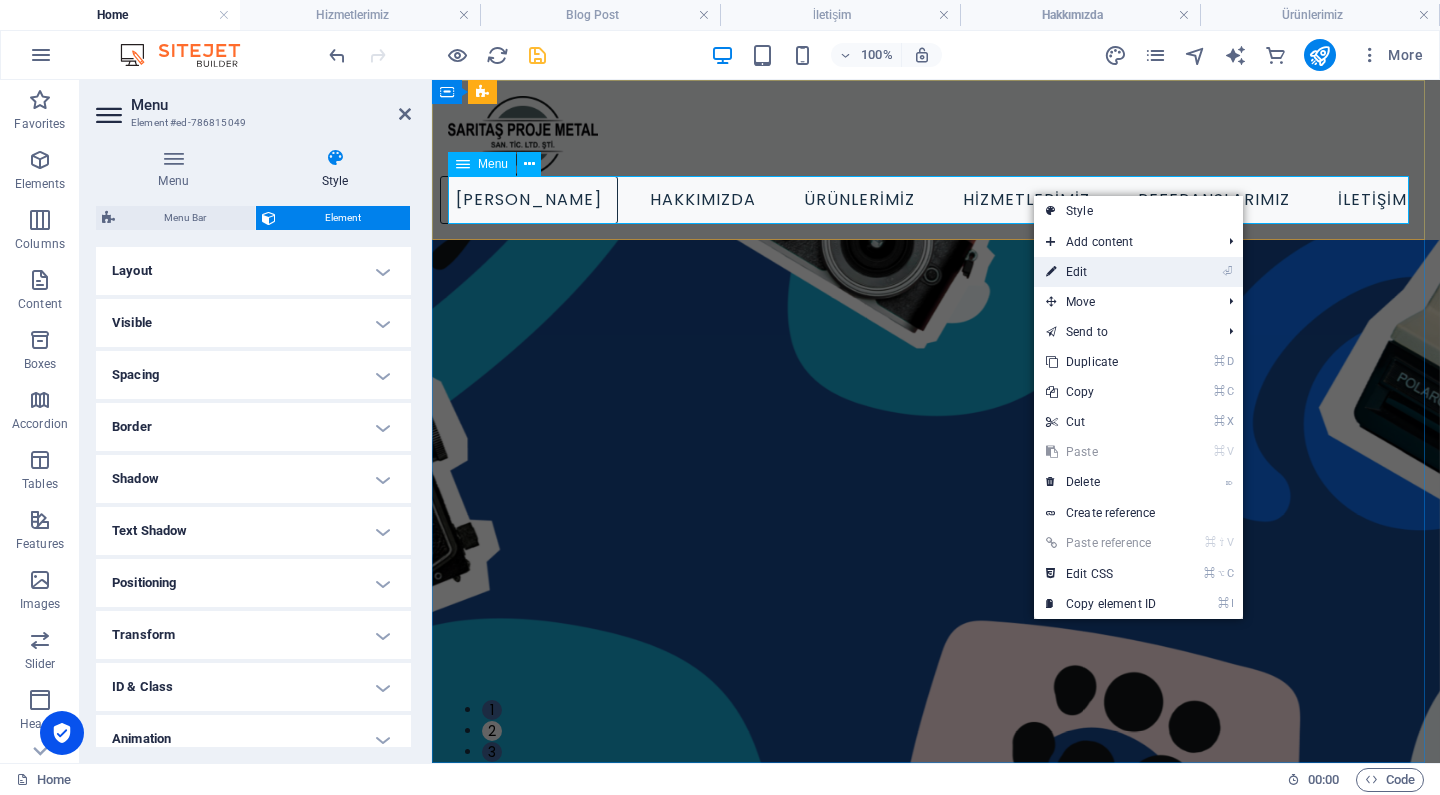 click on "⏎  Edit" at bounding box center (1101, 272) 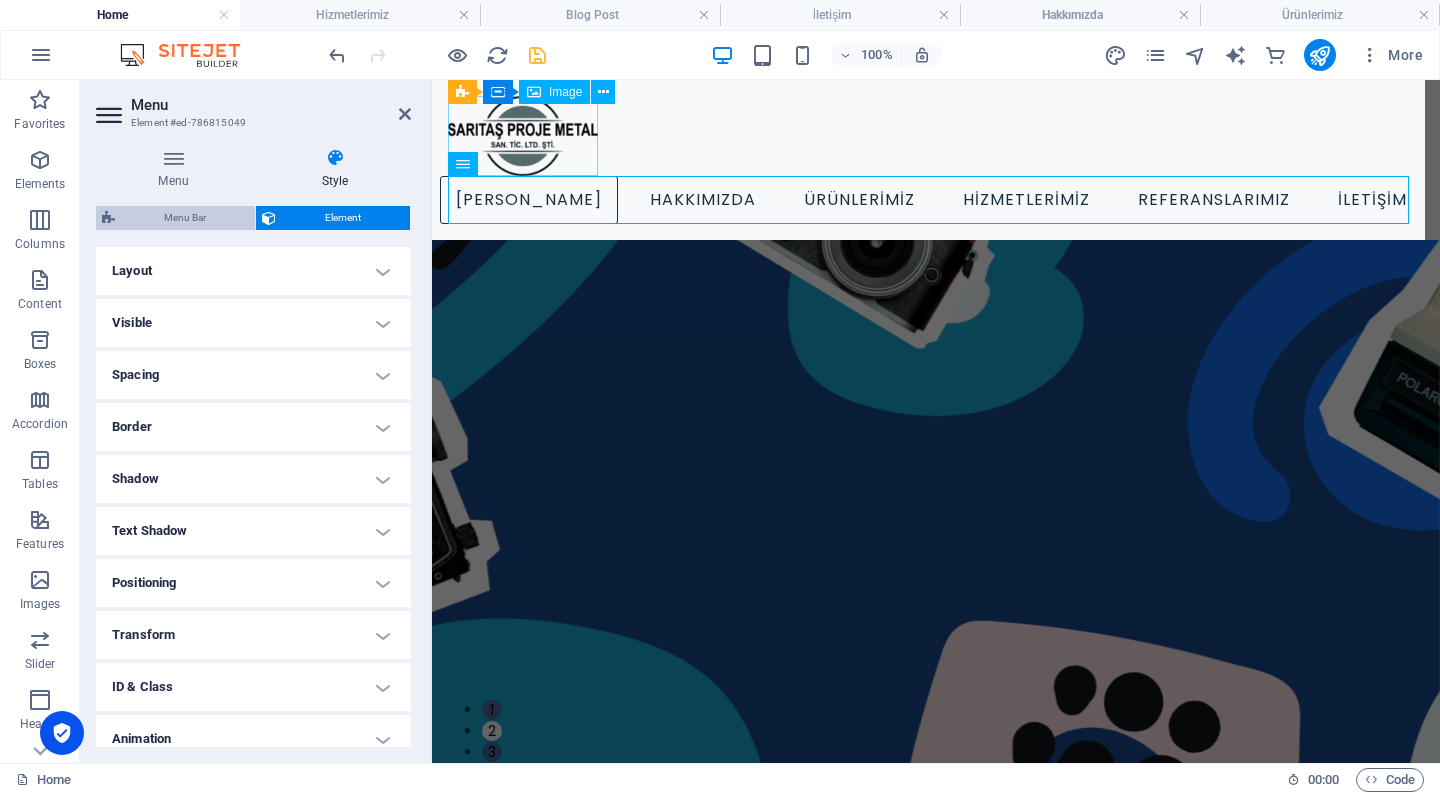 click on "Menu Bar" at bounding box center [185, 218] 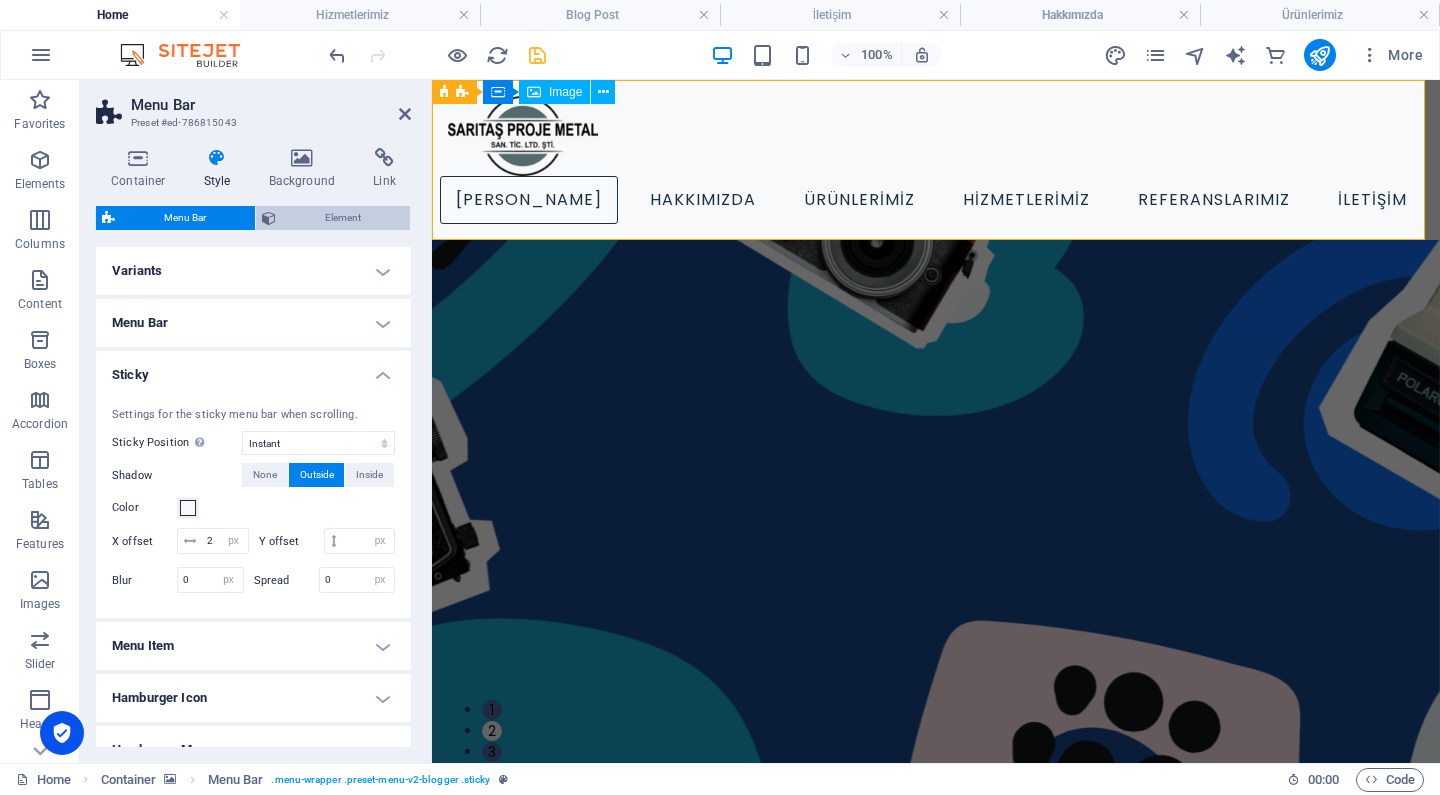 click on "Element" at bounding box center (343, 218) 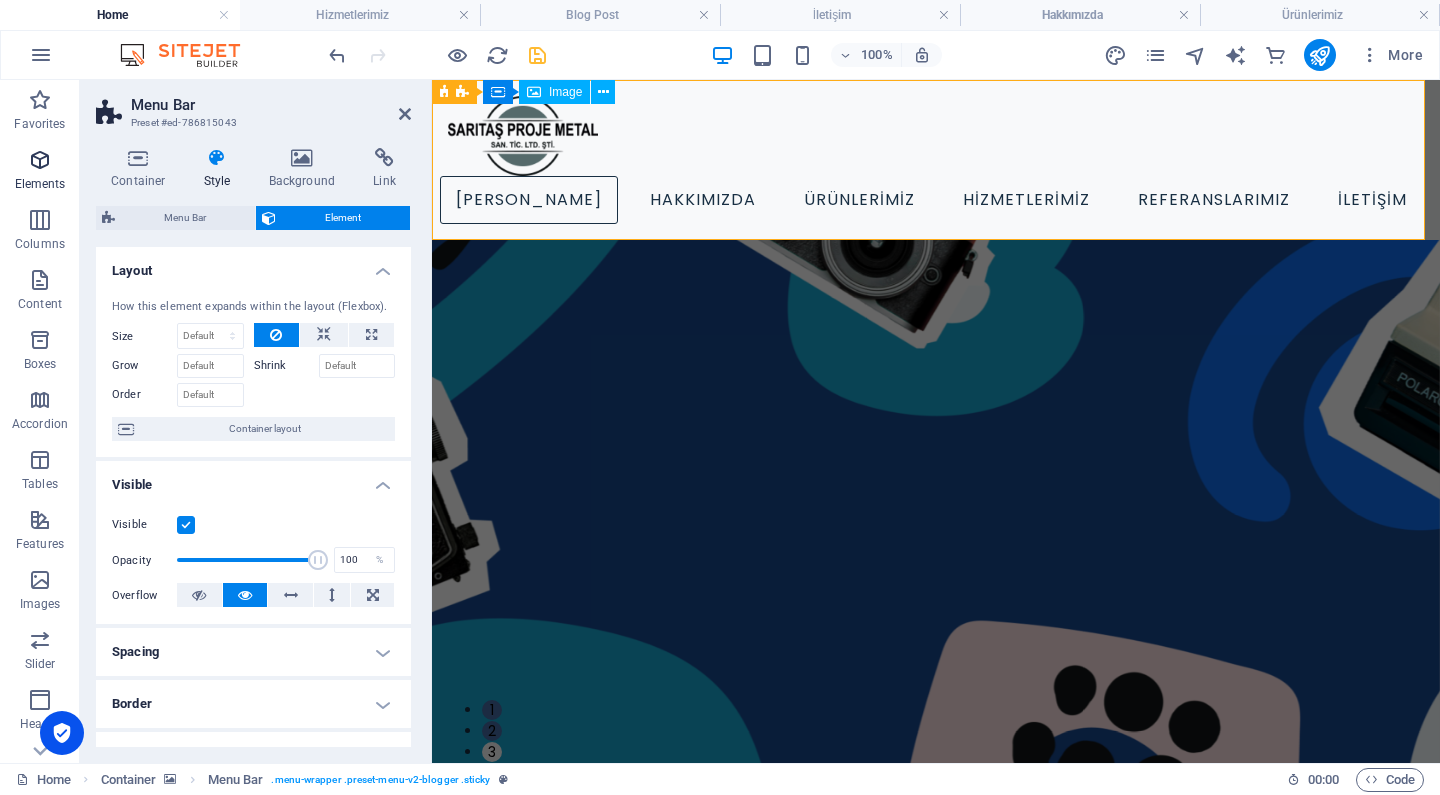 click at bounding box center [40, 160] 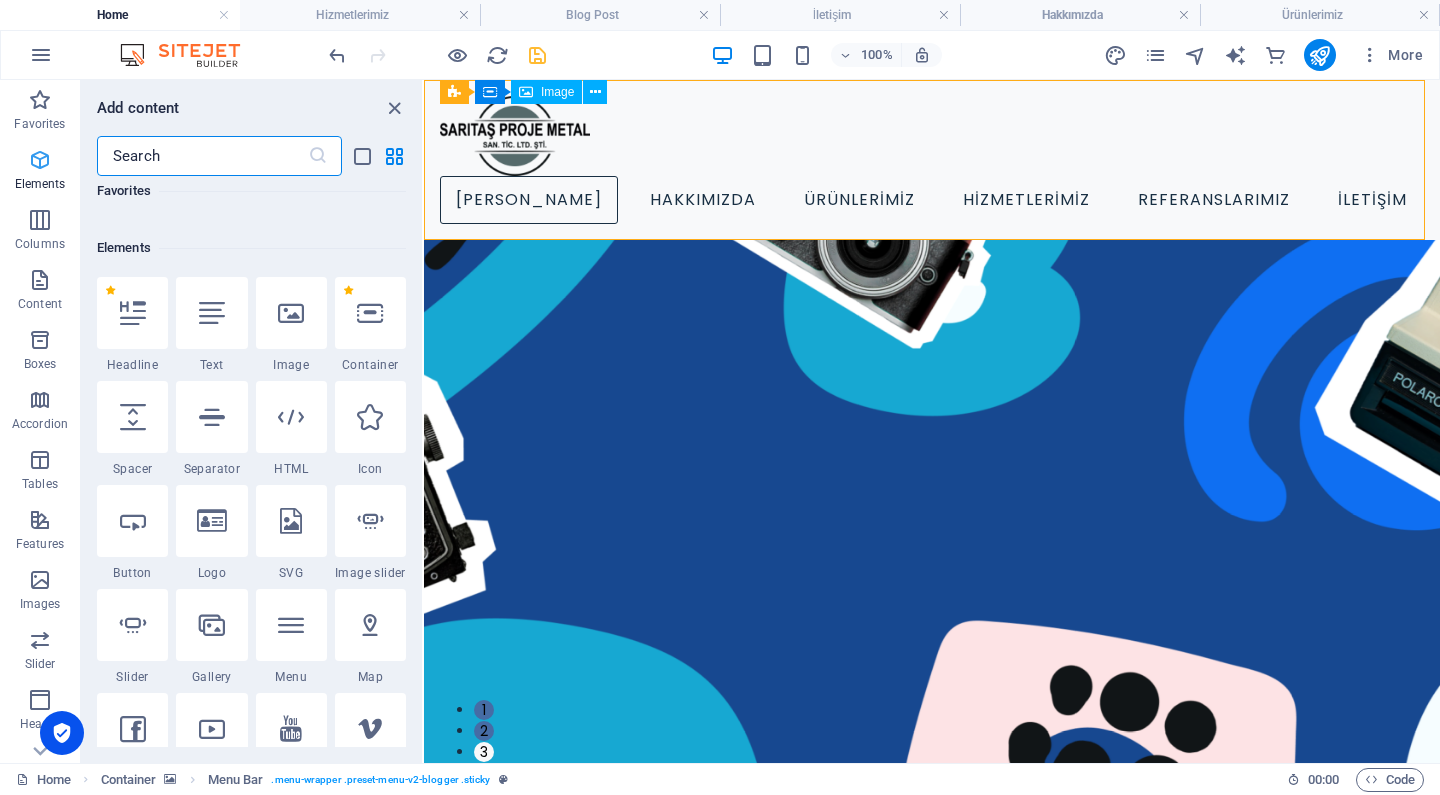 scroll, scrollTop: 213, scrollLeft: 0, axis: vertical 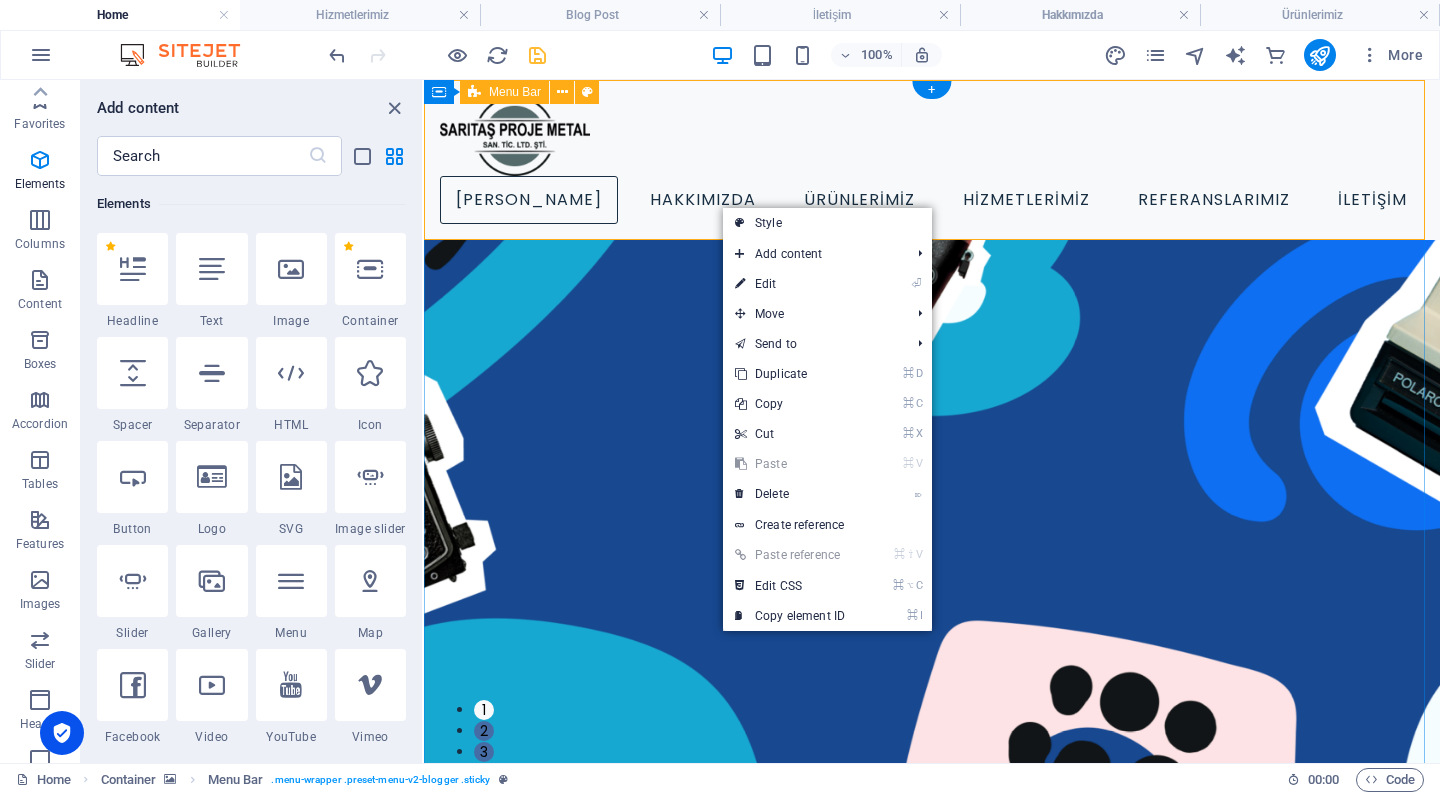 click on "ANA SAYFA HAKKIMIZDA ÜRÜNLERİMİZ HİZMETLERİMİZ REFERANSLARIMIZ İLETİŞİM" at bounding box center (932, 160) 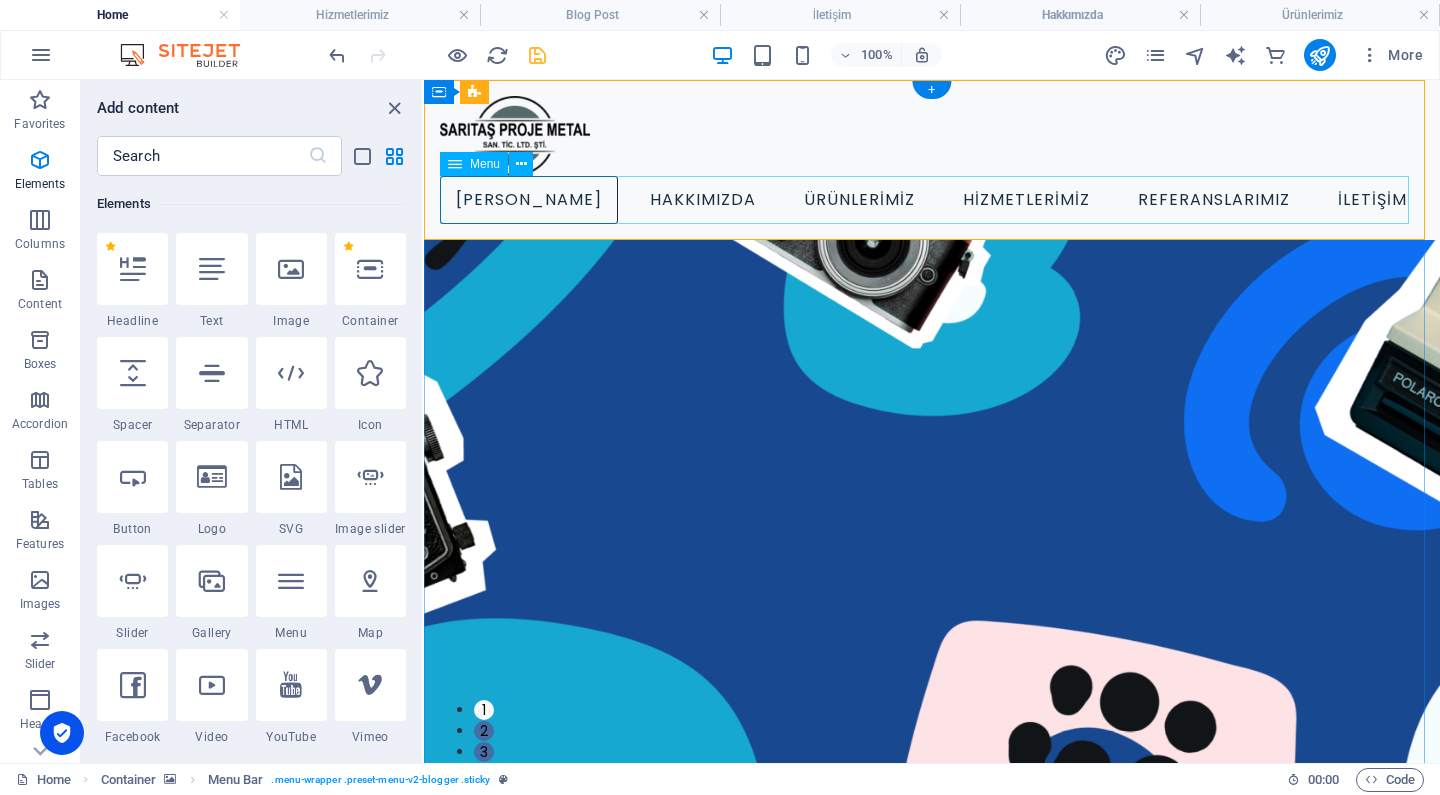 click on "ANA SAYFA HAKKIMIZDA ÜRÜNLERİMİZ HİZMETLERİMİZ REFERANSLARIMIZ İLETİŞİM" at bounding box center (932, 200) 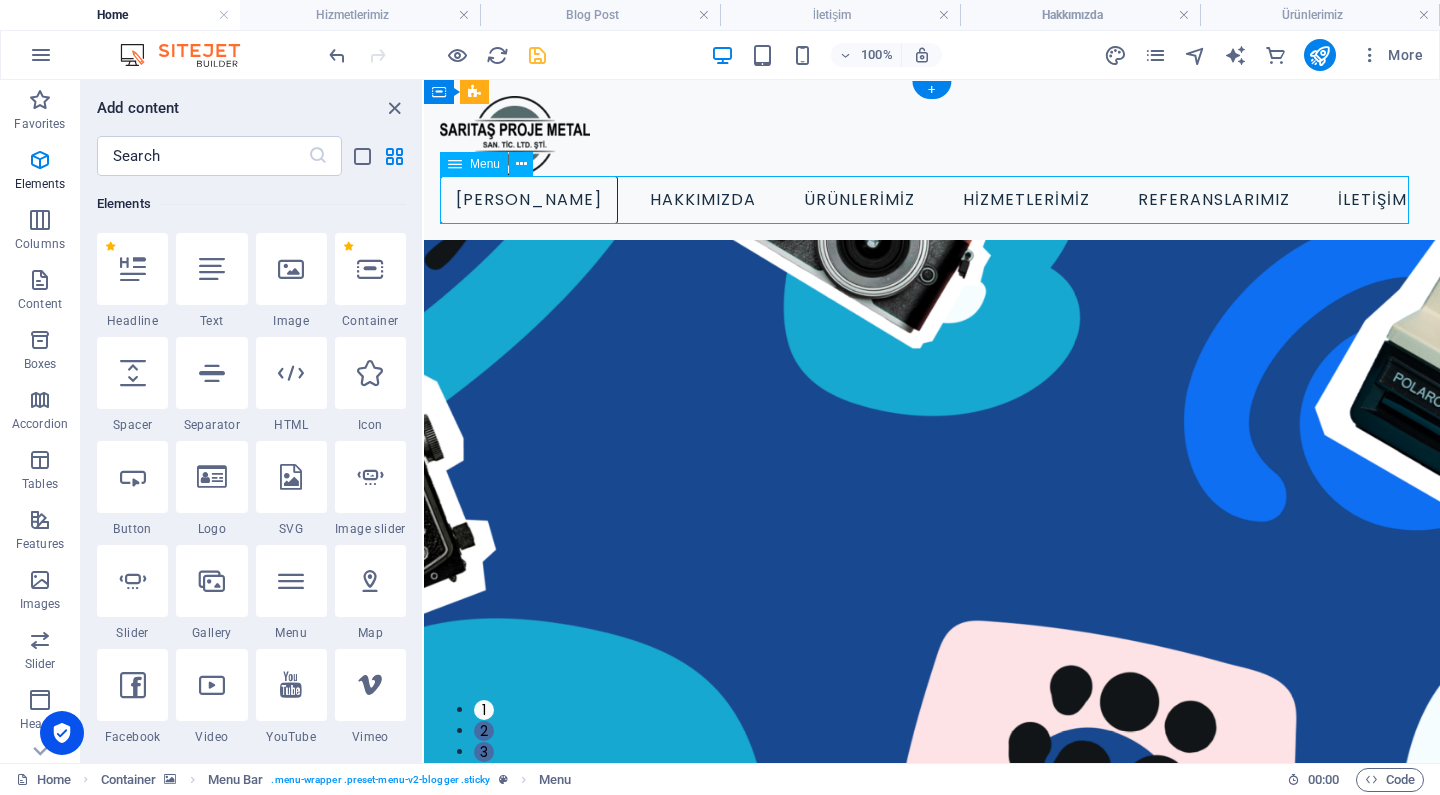click on "ANA SAYFA HAKKIMIZDA ÜRÜNLERİMİZ HİZMETLERİMİZ REFERANSLARIMIZ İLETİŞİM" at bounding box center (932, 200) 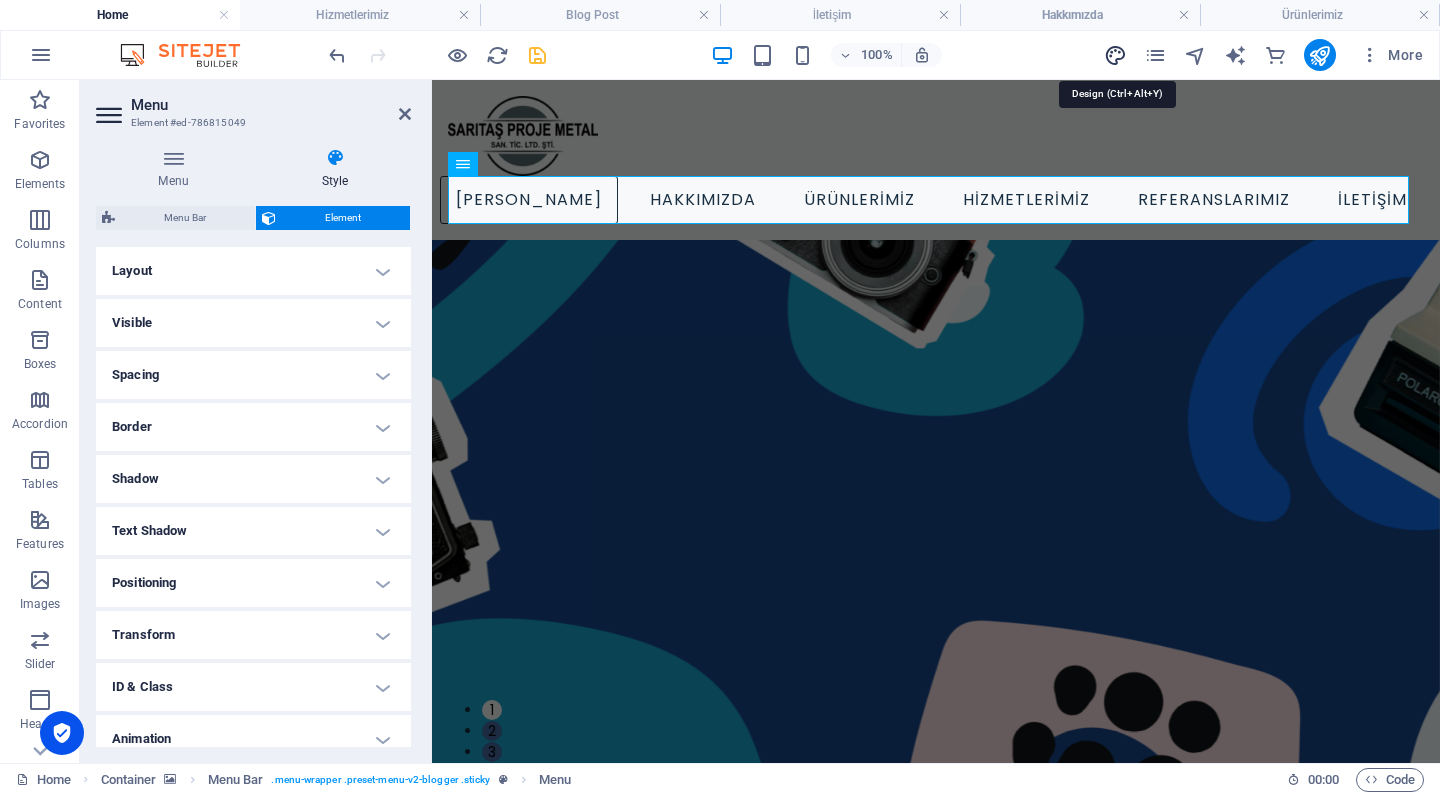 click at bounding box center (1115, 55) 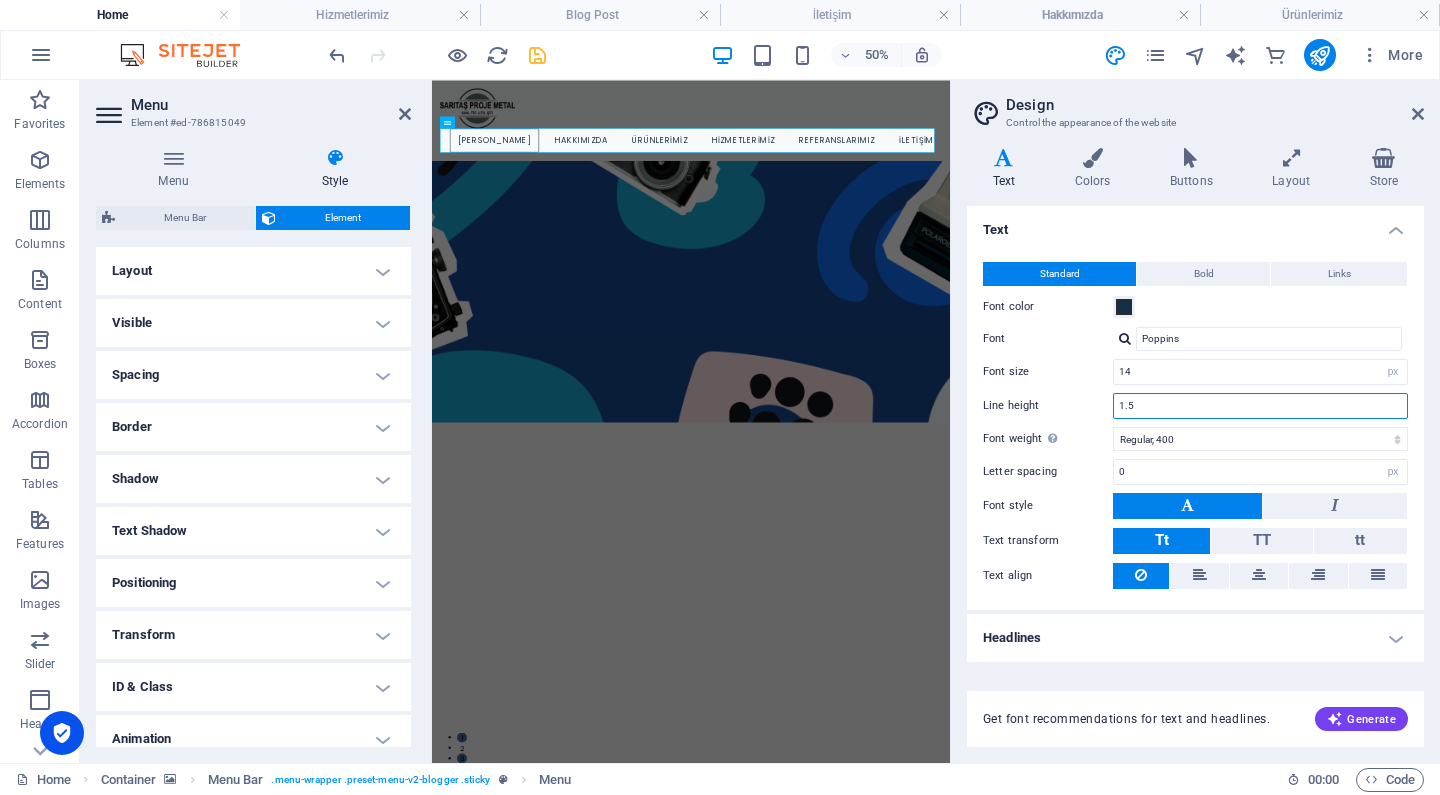 click on "1.5" at bounding box center [1260, 406] 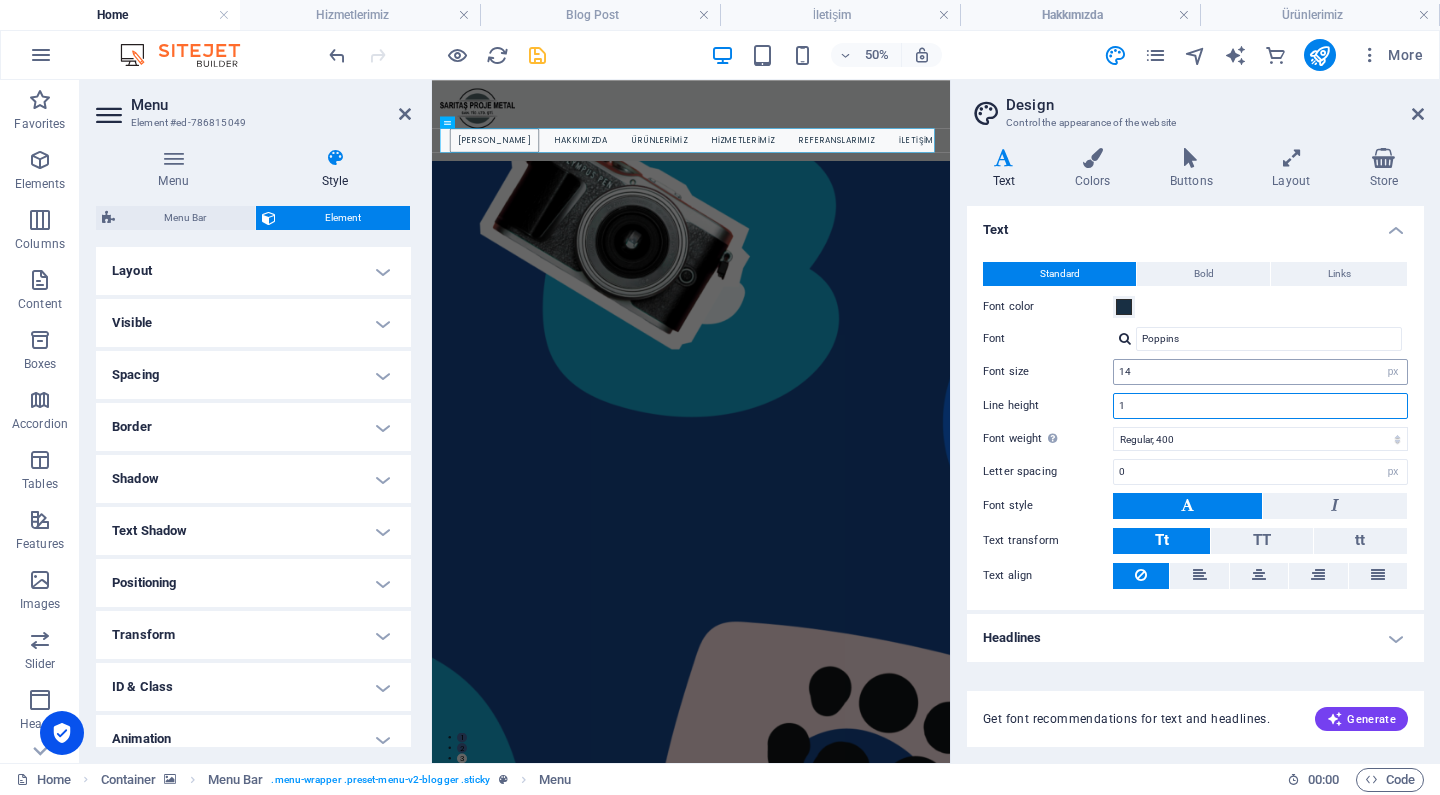type on "1" 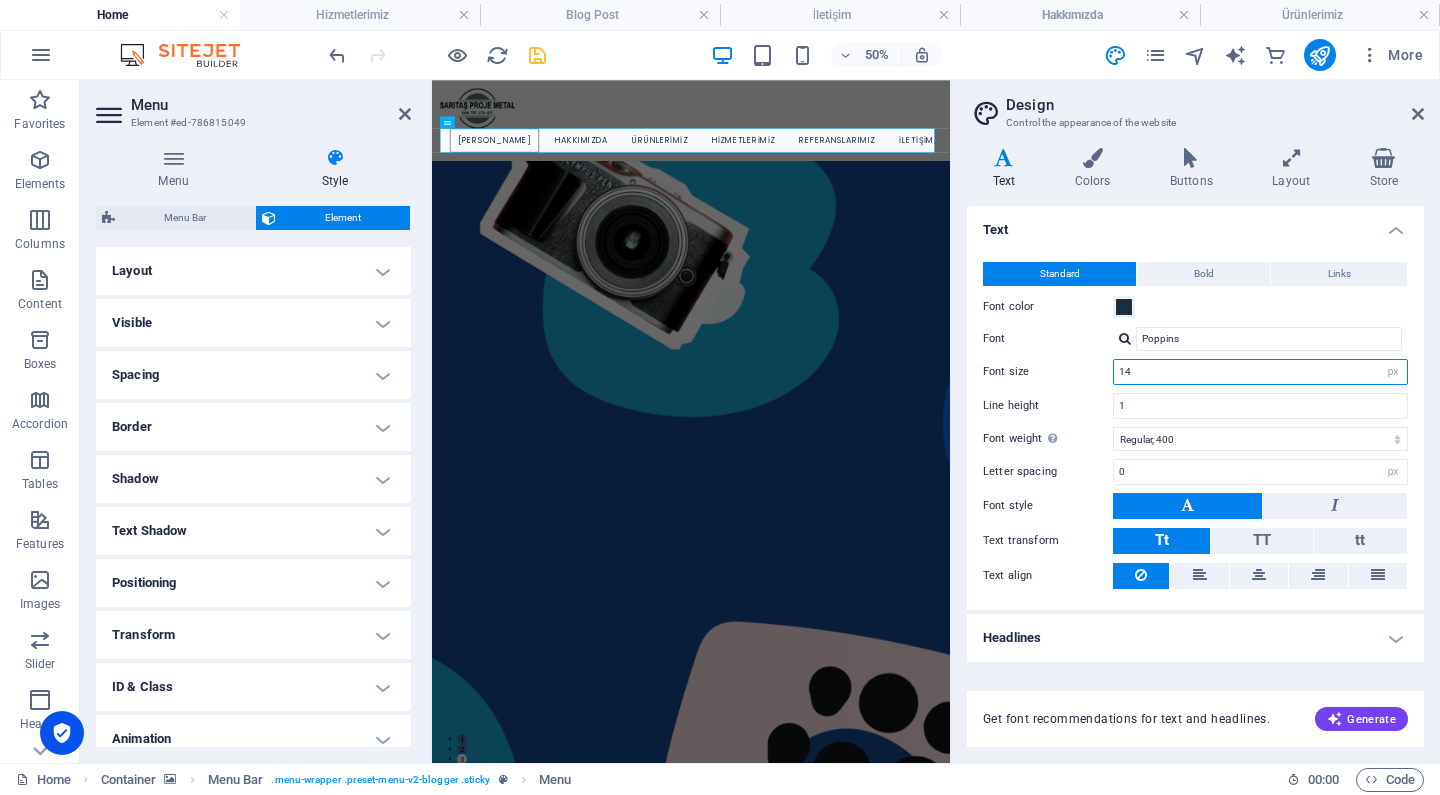 click on "14" at bounding box center (1260, 372) 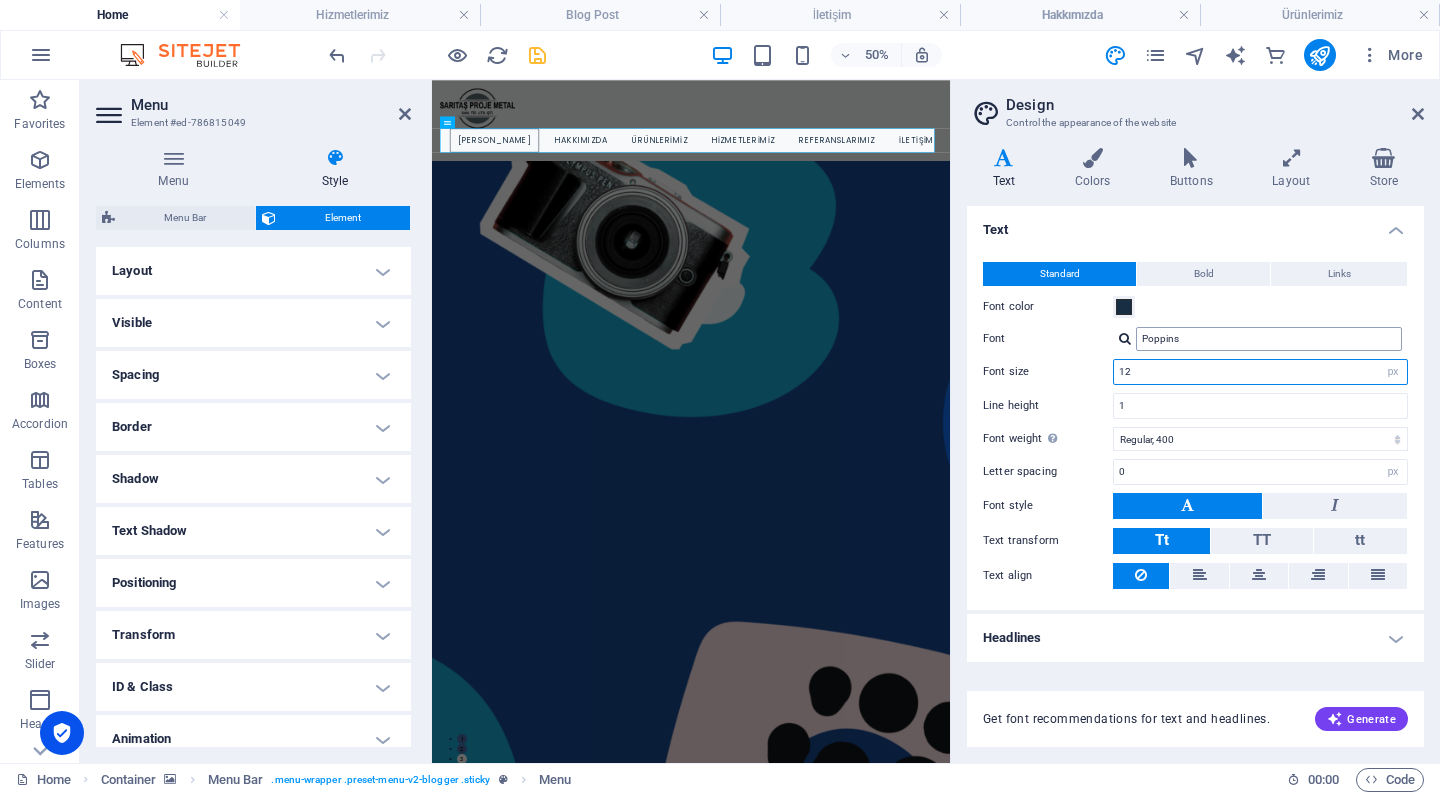 type on "12" 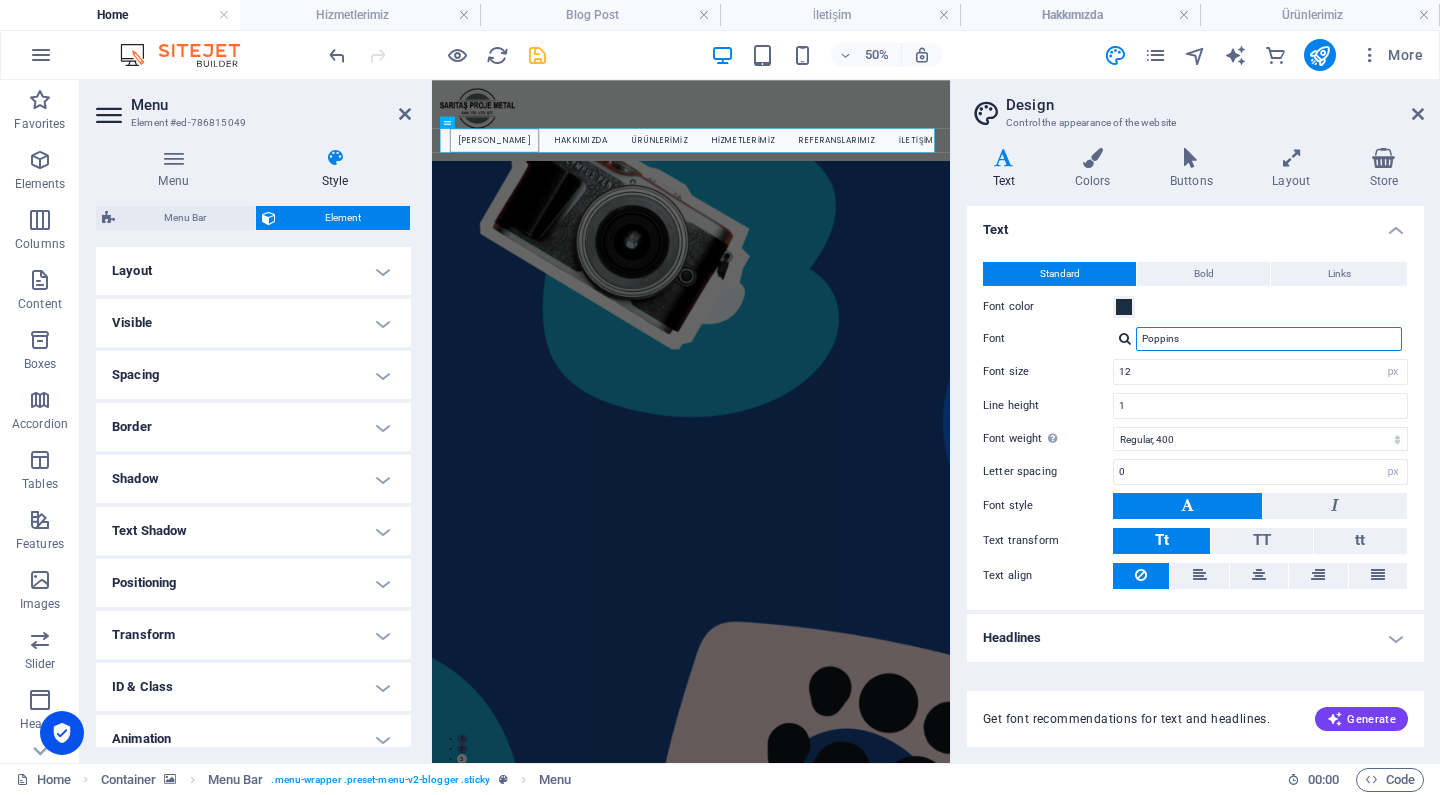 click on "Poppins" at bounding box center [1269, 339] 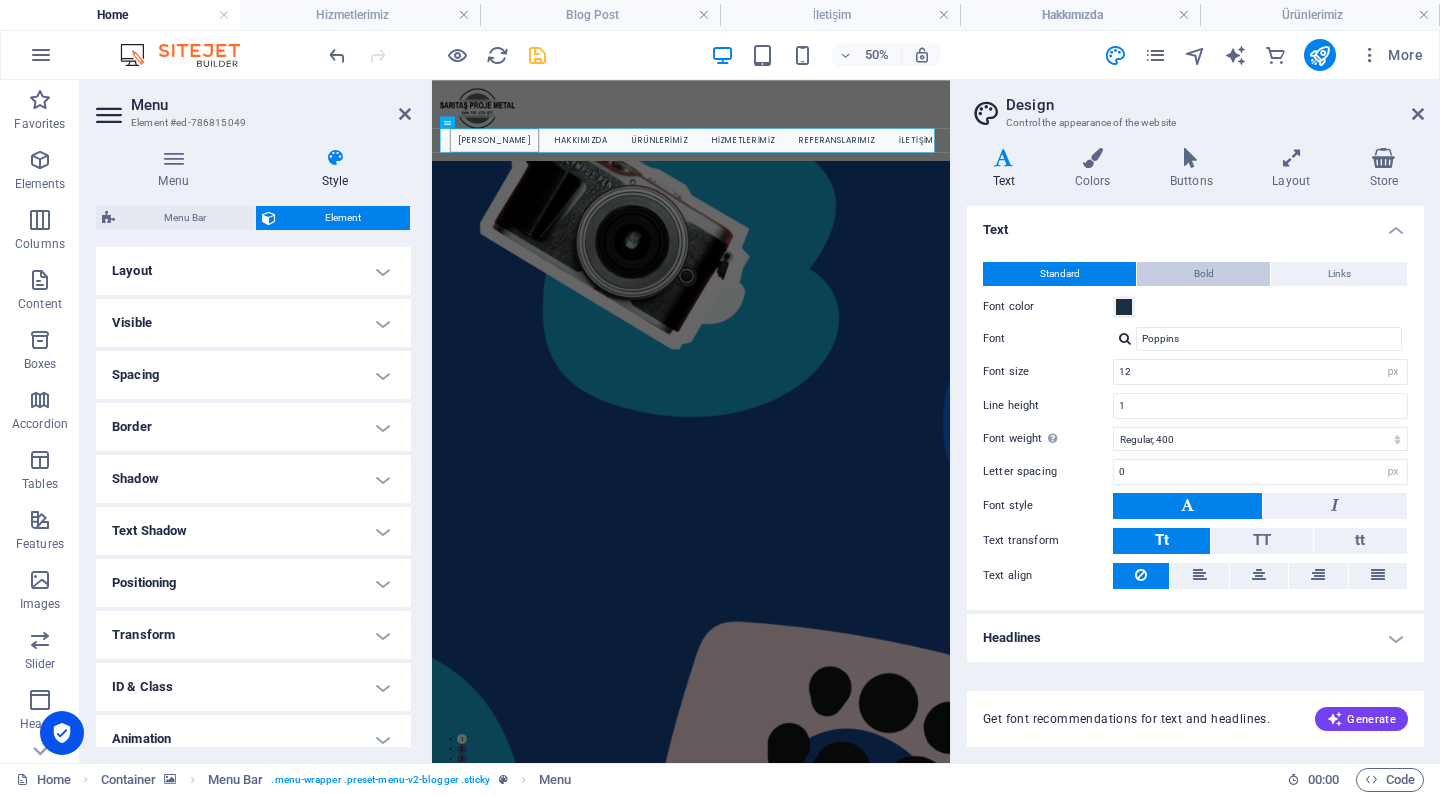 click on "Bold" at bounding box center (1203, 274) 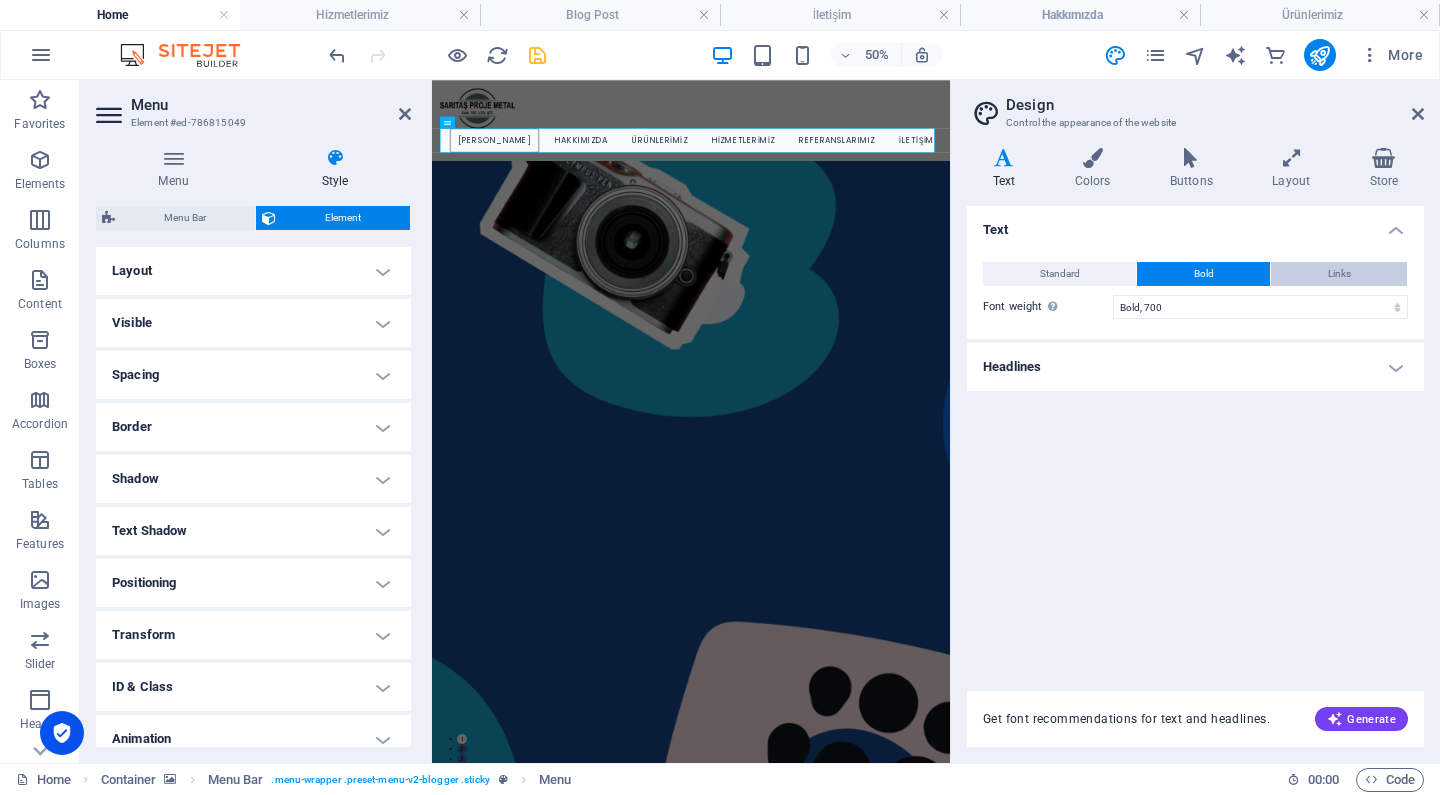 click on "Links" at bounding box center (1339, 274) 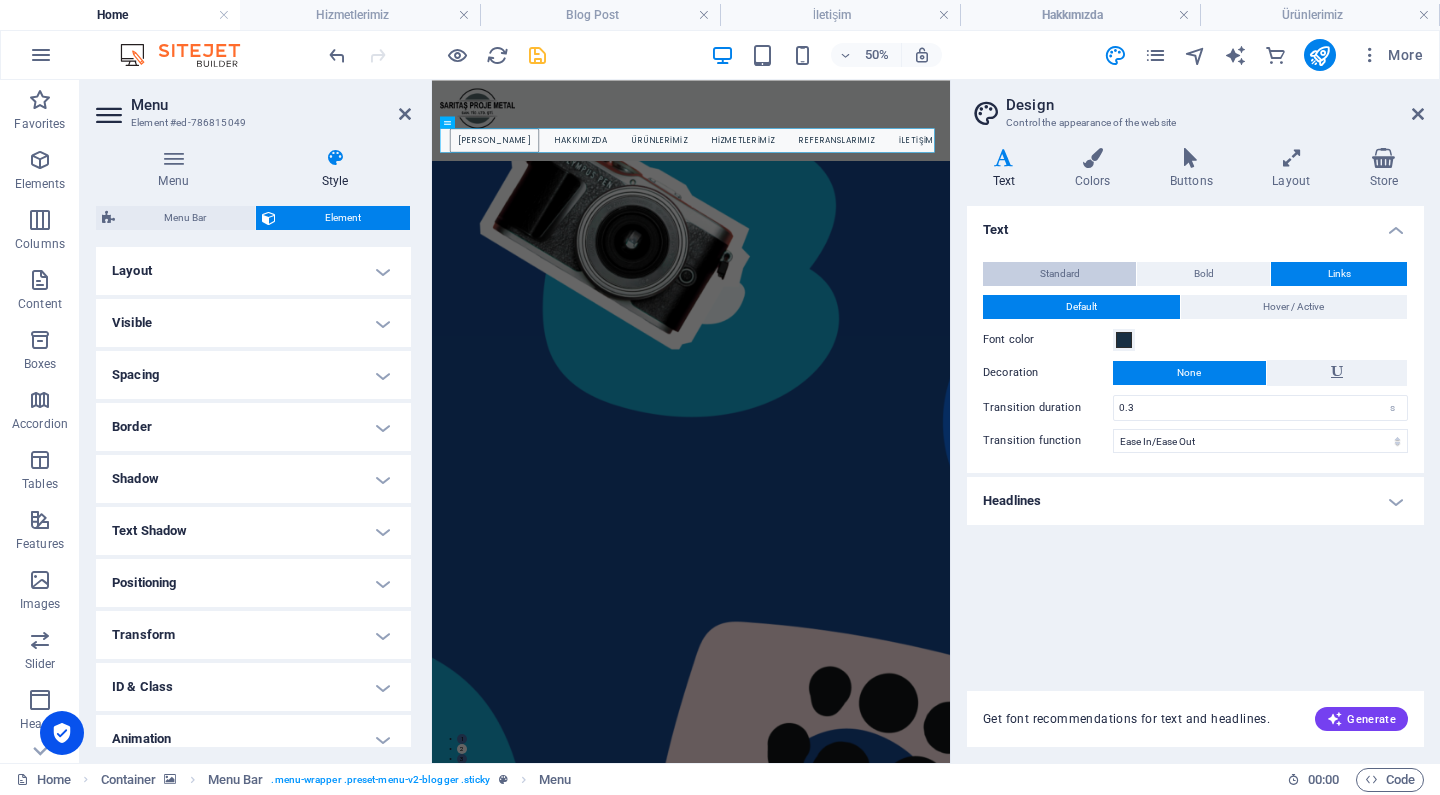 click on "Standard" at bounding box center (1059, 274) 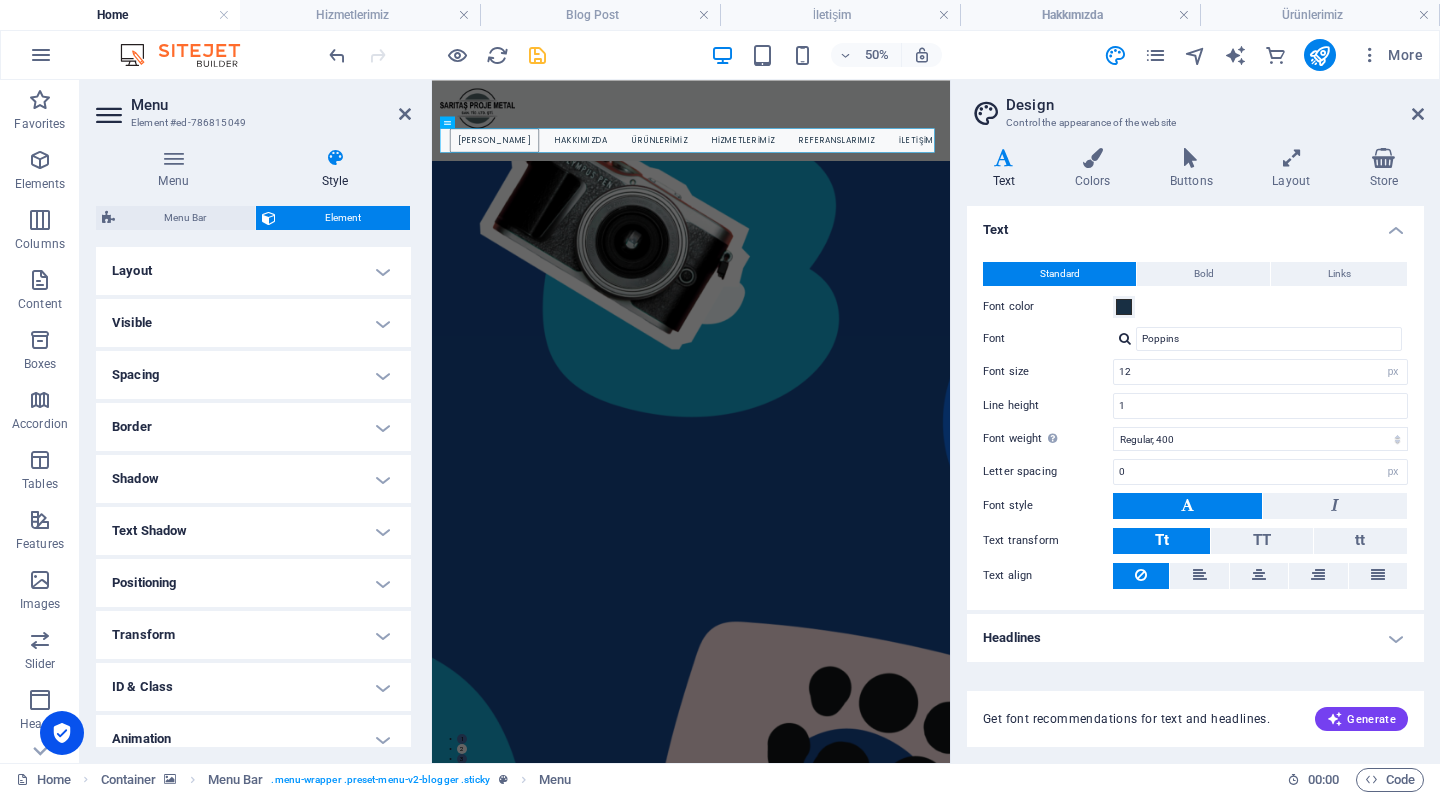 click on "Headlines" at bounding box center [1195, 638] 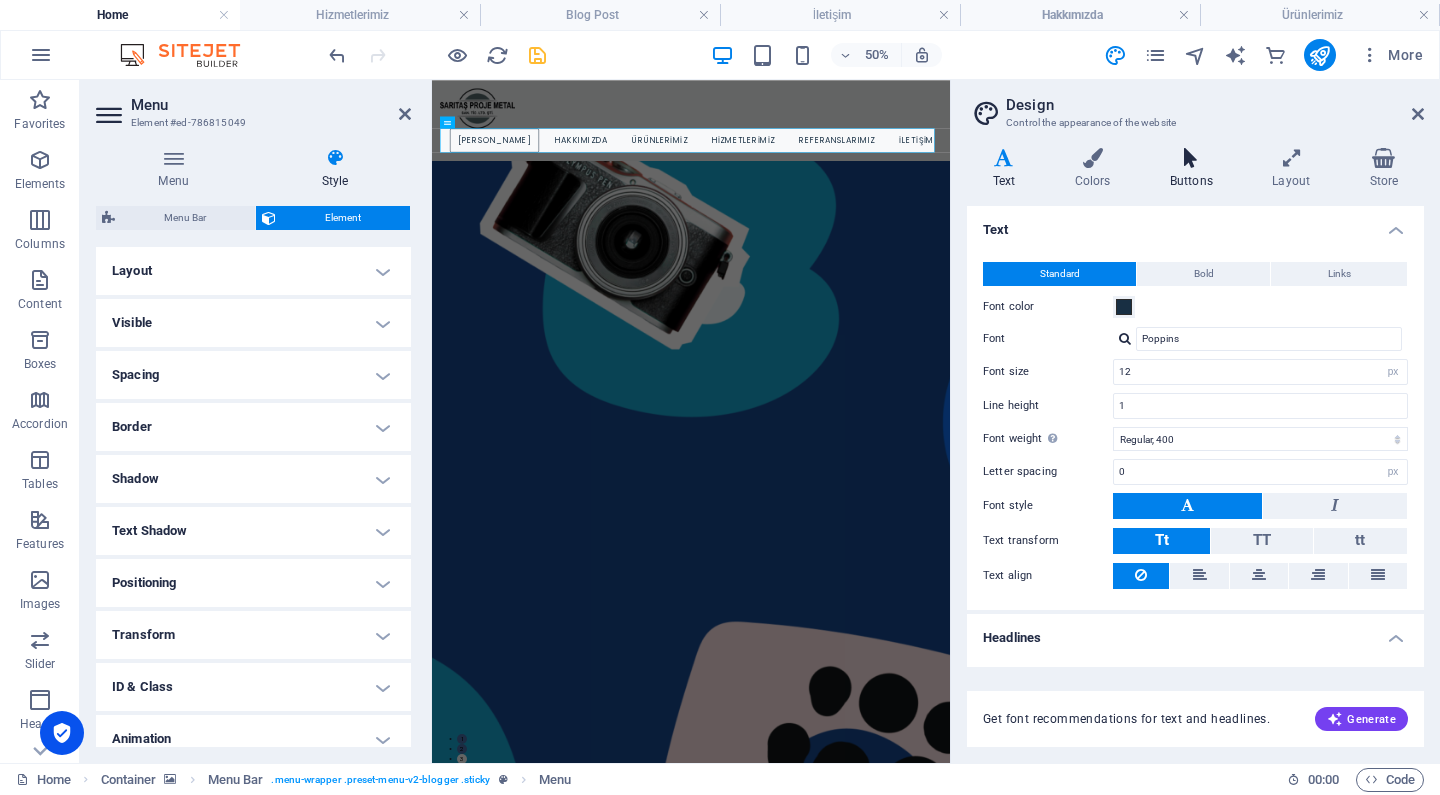 scroll, scrollTop: 0, scrollLeft: 0, axis: both 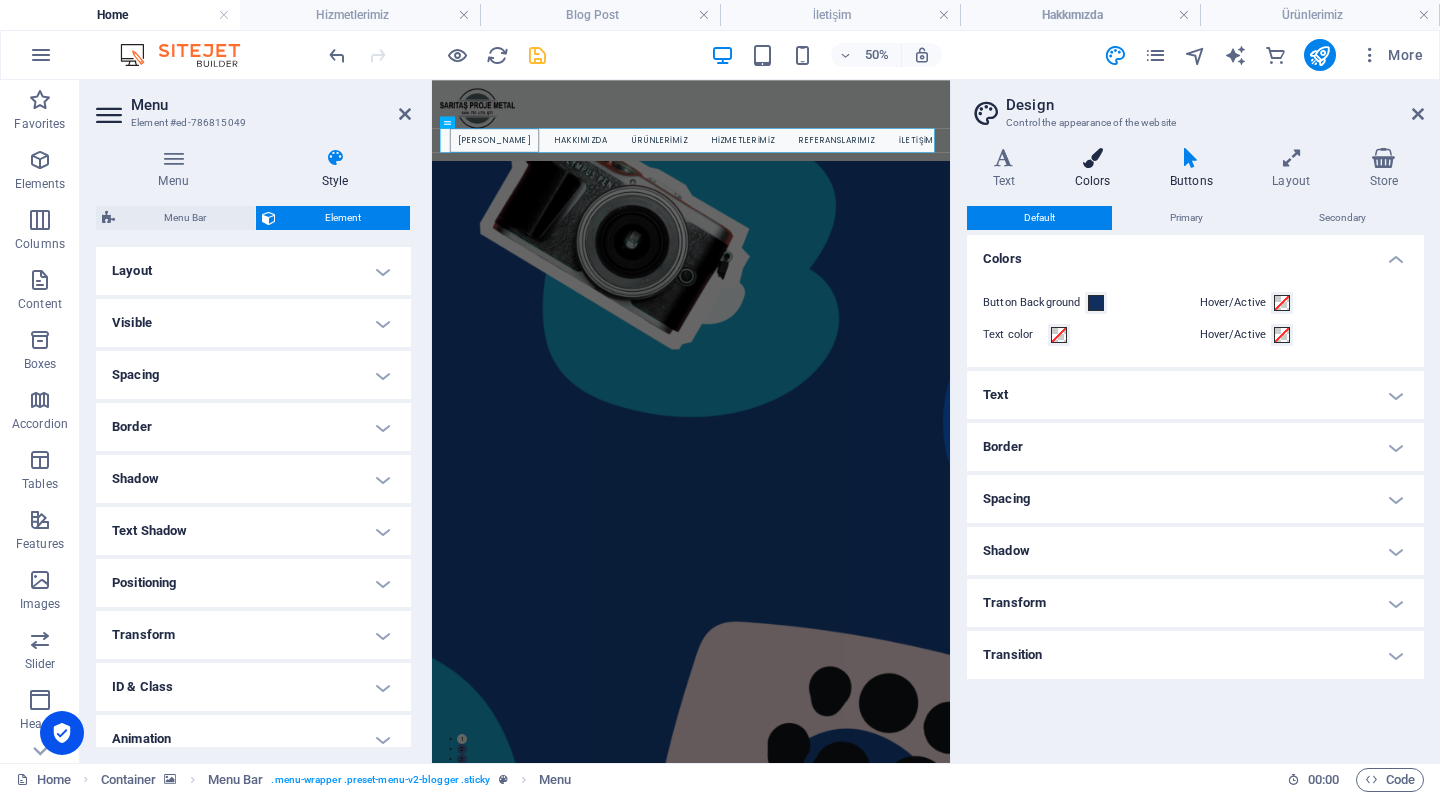 click at bounding box center [1092, 158] 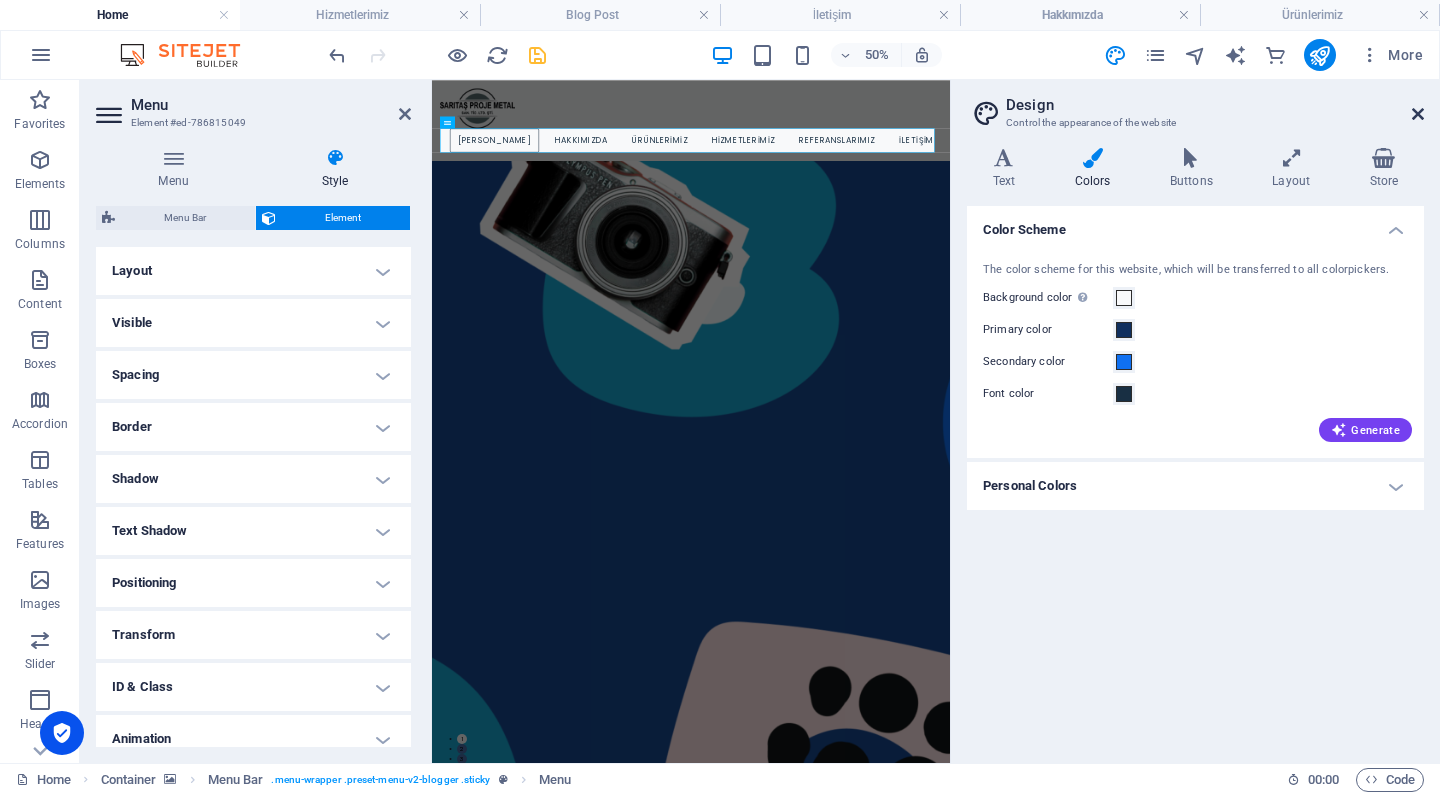 click at bounding box center [1418, 114] 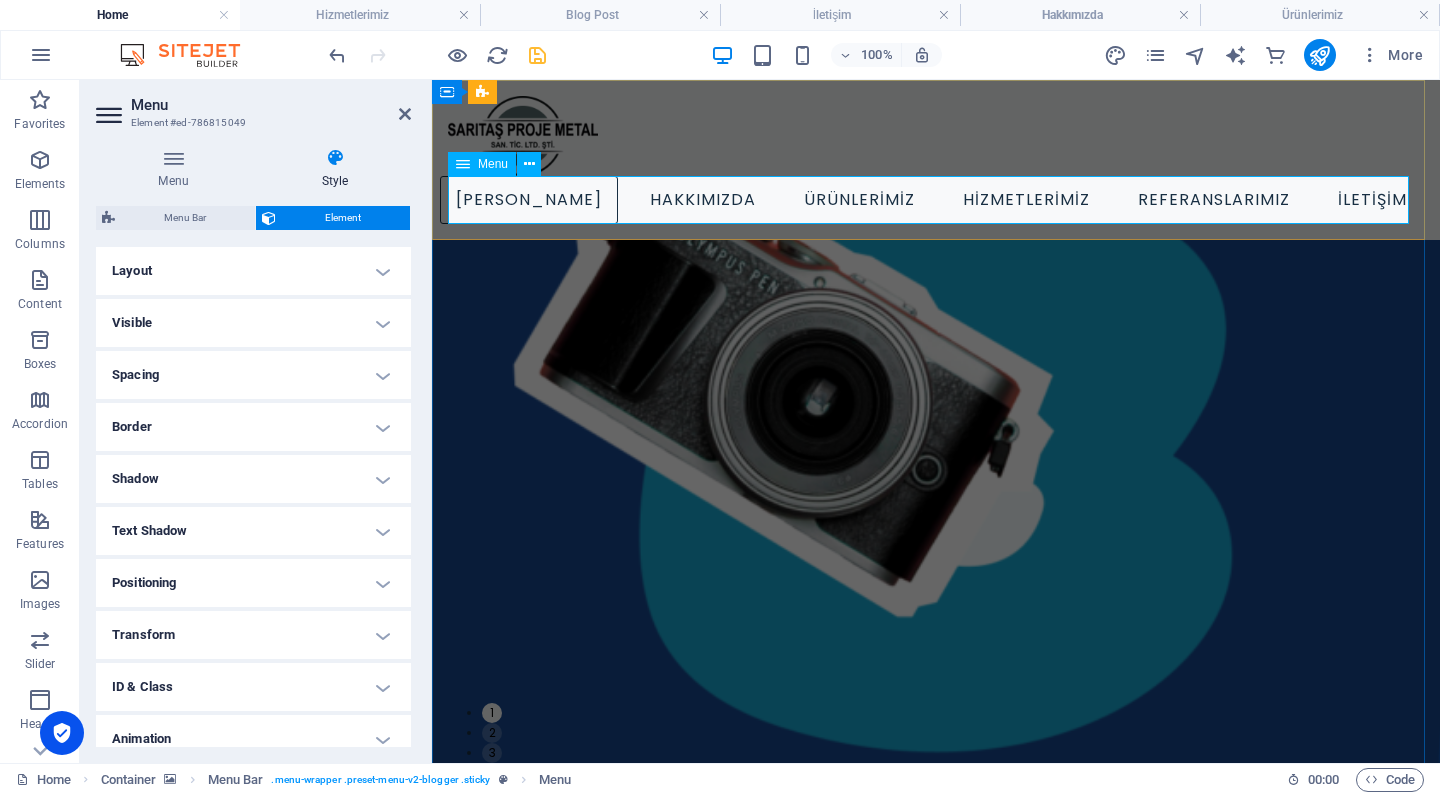 click on "ANA SAYFA HAKKIMIZDA ÜRÜNLERİMİZ HİZMETLERİMİZ REFERANSLARIMIZ İLETİŞİM" at bounding box center [936, 200] 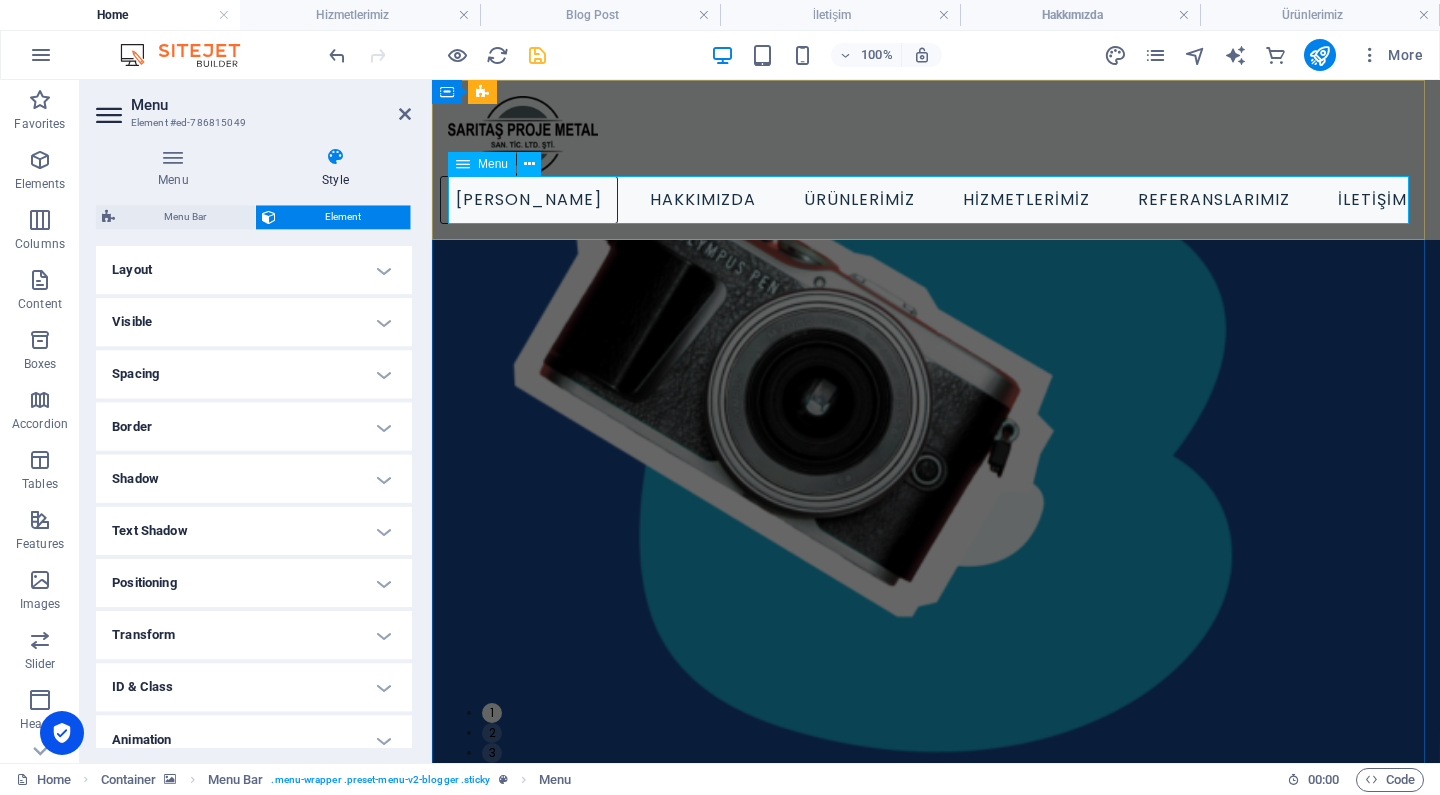 click on "ANA SAYFA HAKKIMIZDA ÜRÜNLERİMİZ HİZMETLERİMİZ REFERANSLARIMIZ İLETİŞİM" at bounding box center [936, 200] 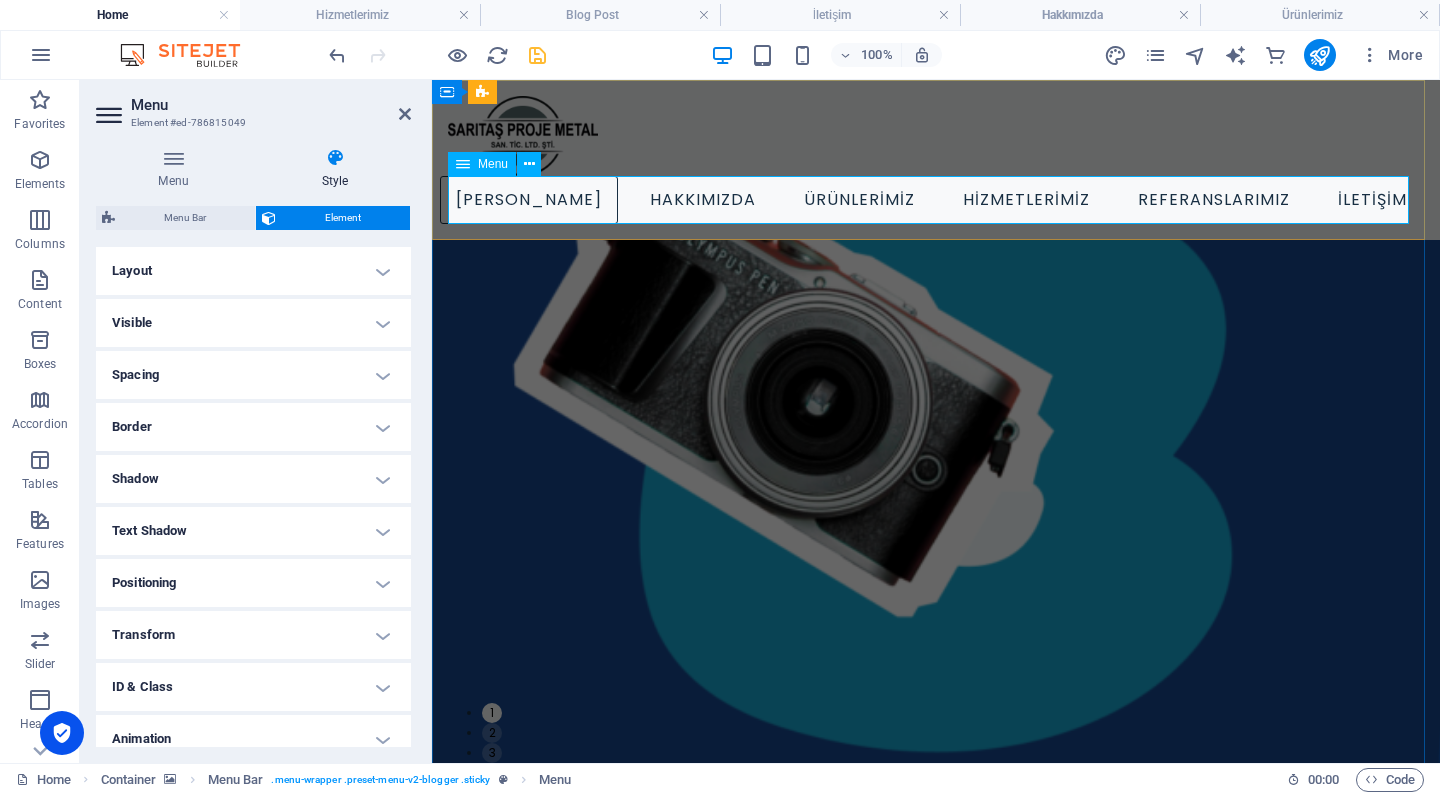 click on "ANA SAYFA HAKKIMIZDA ÜRÜNLERİMİZ HİZMETLERİMİZ REFERANSLARIMIZ İLETİŞİM" at bounding box center [936, 200] 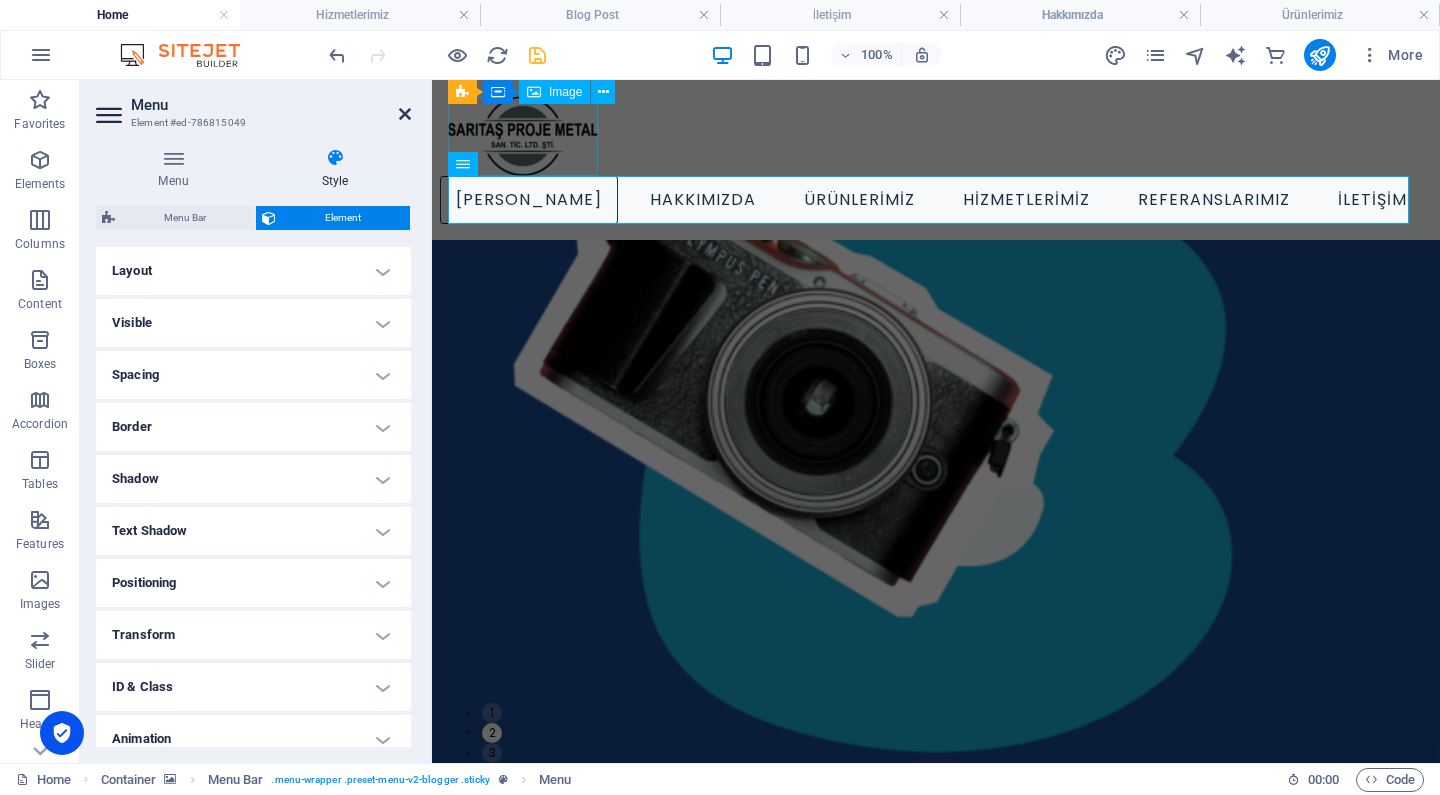 click at bounding box center [405, 114] 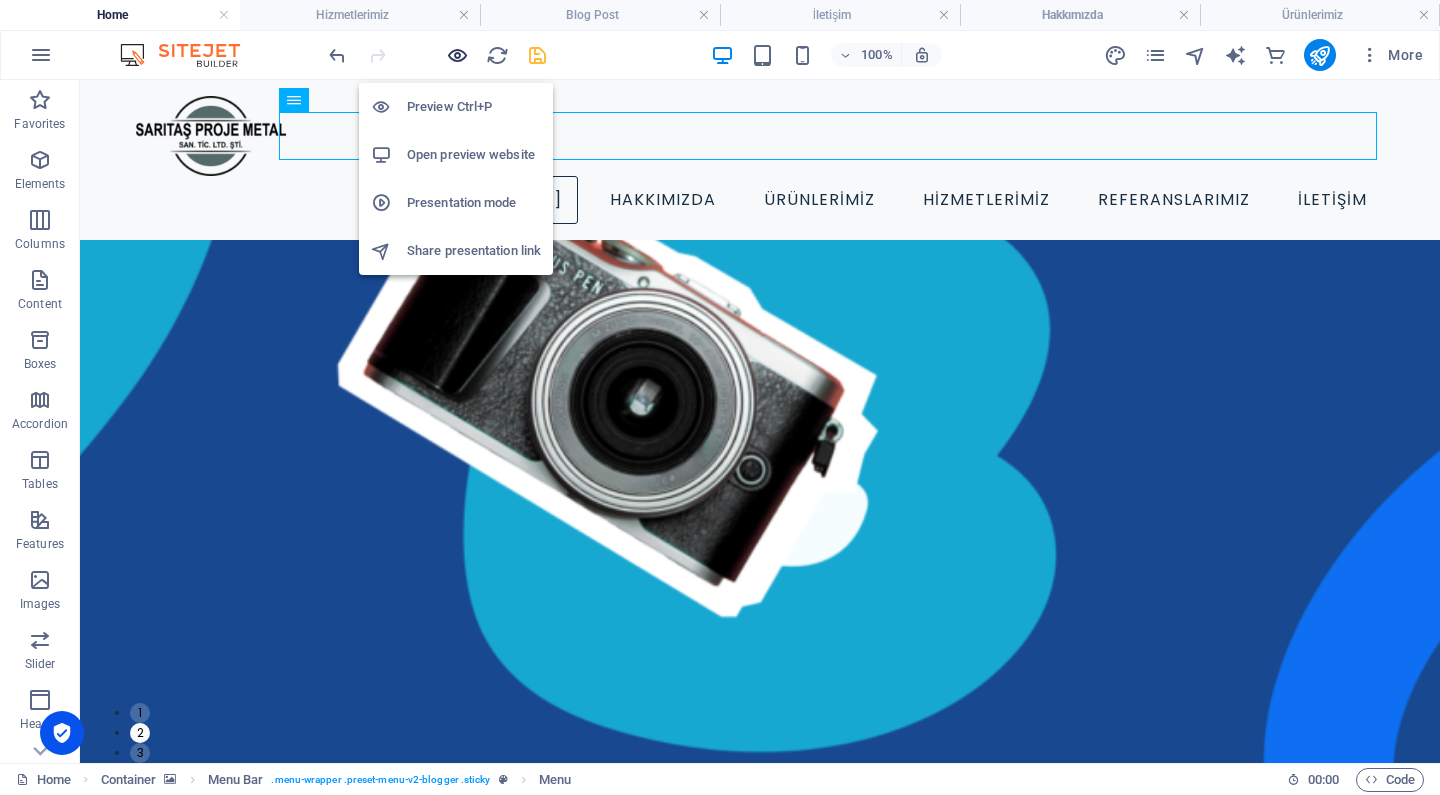 click at bounding box center [457, 55] 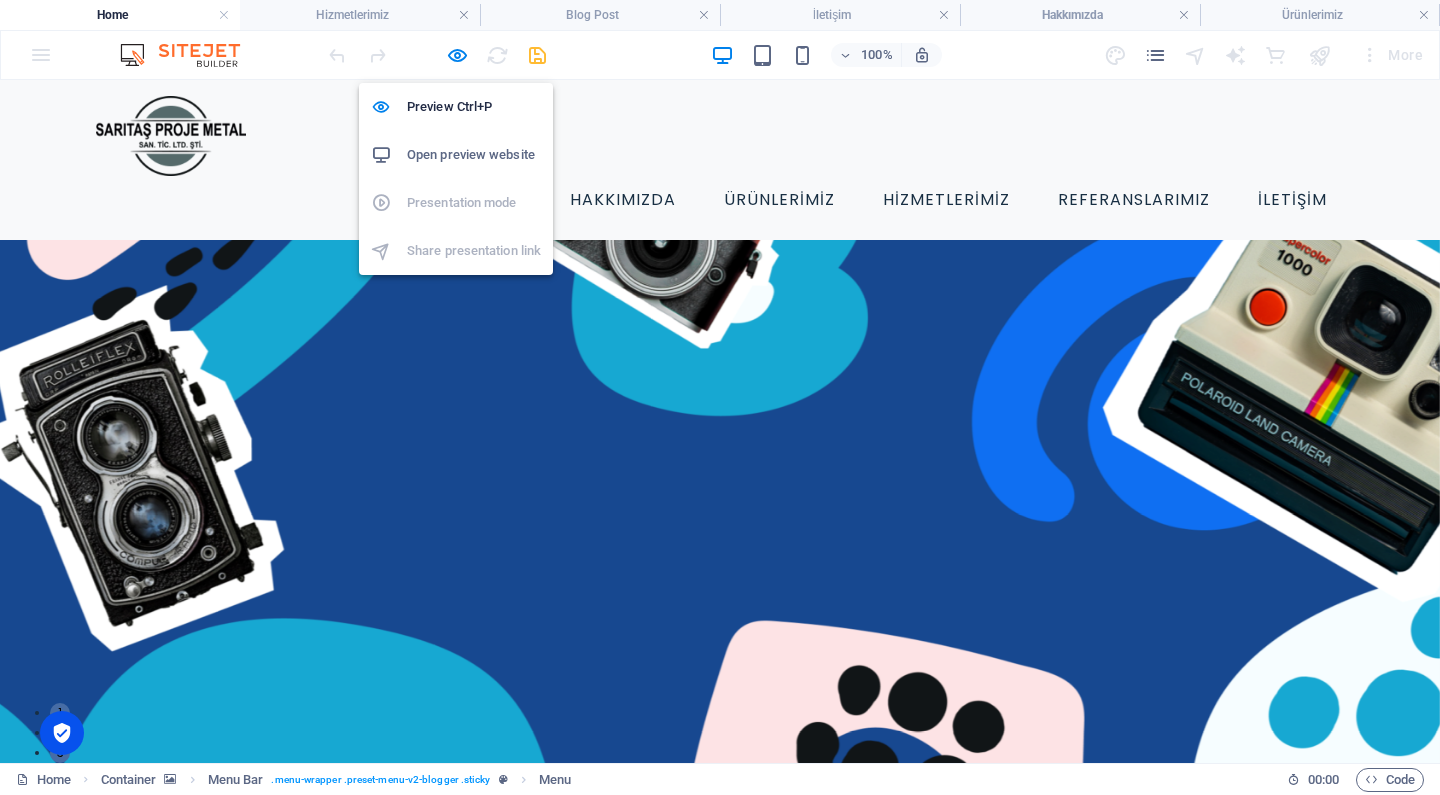 click on "Open preview website" at bounding box center [474, 155] 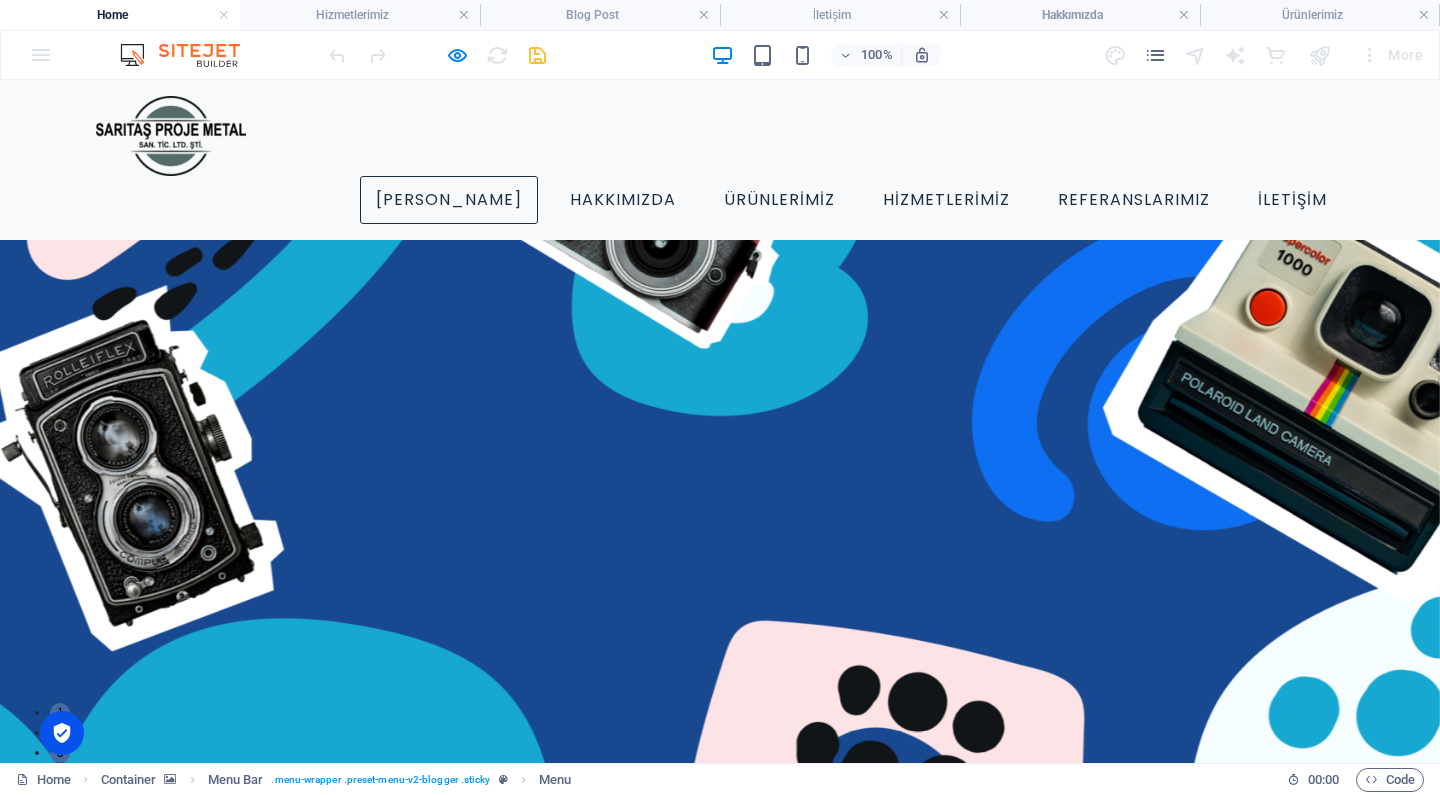 click on "100% More" at bounding box center [878, 55] 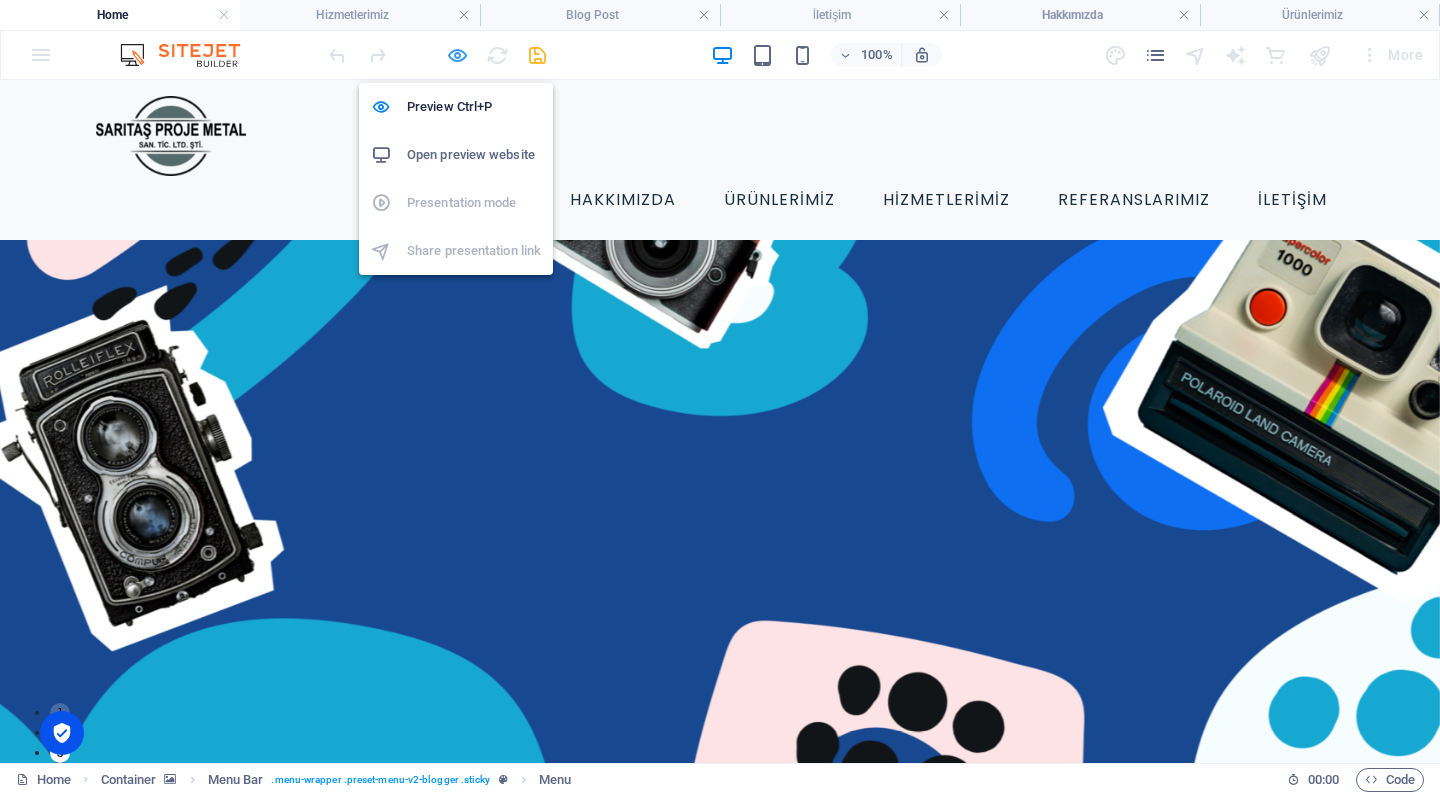 click at bounding box center (457, 55) 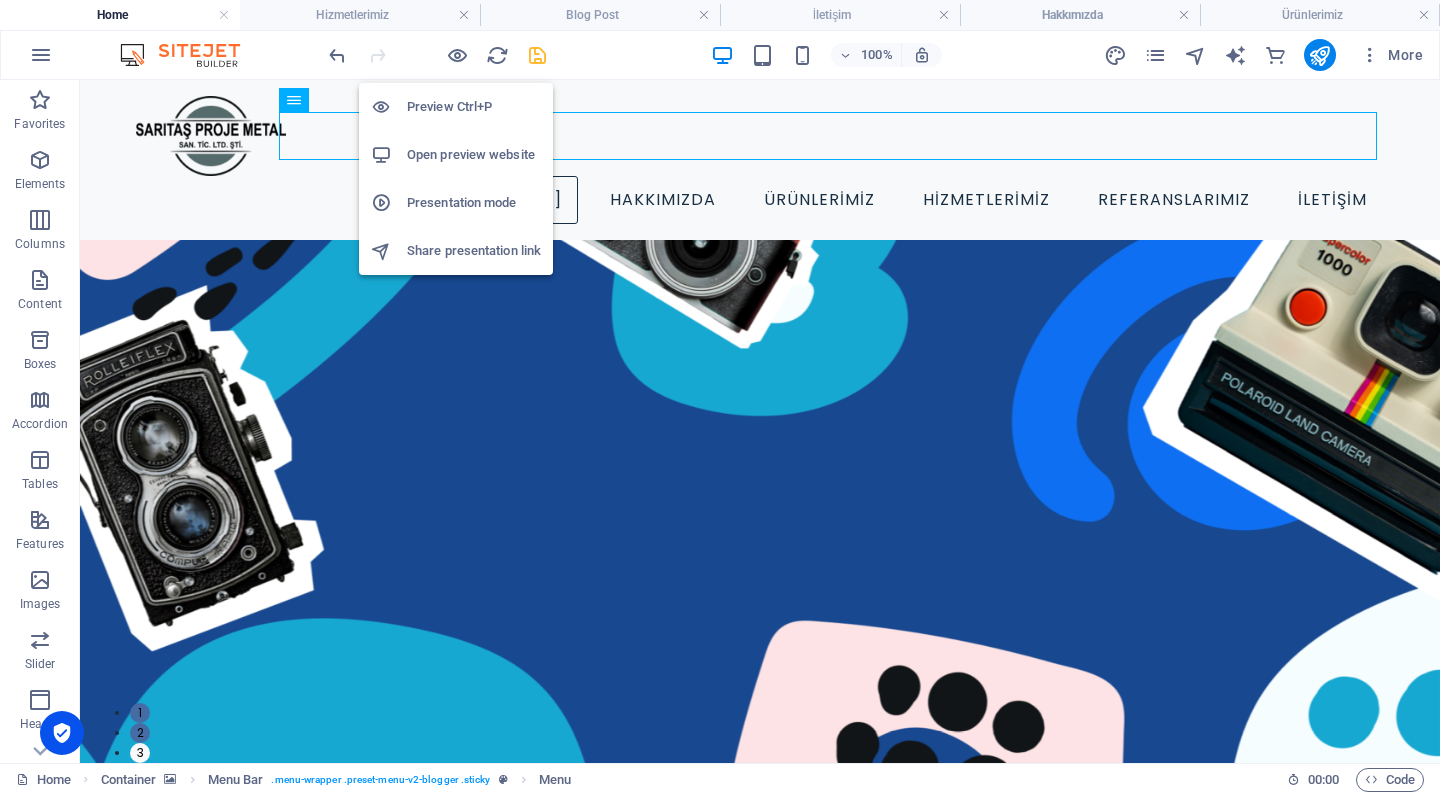 click on "Open preview website" at bounding box center [474, 155] 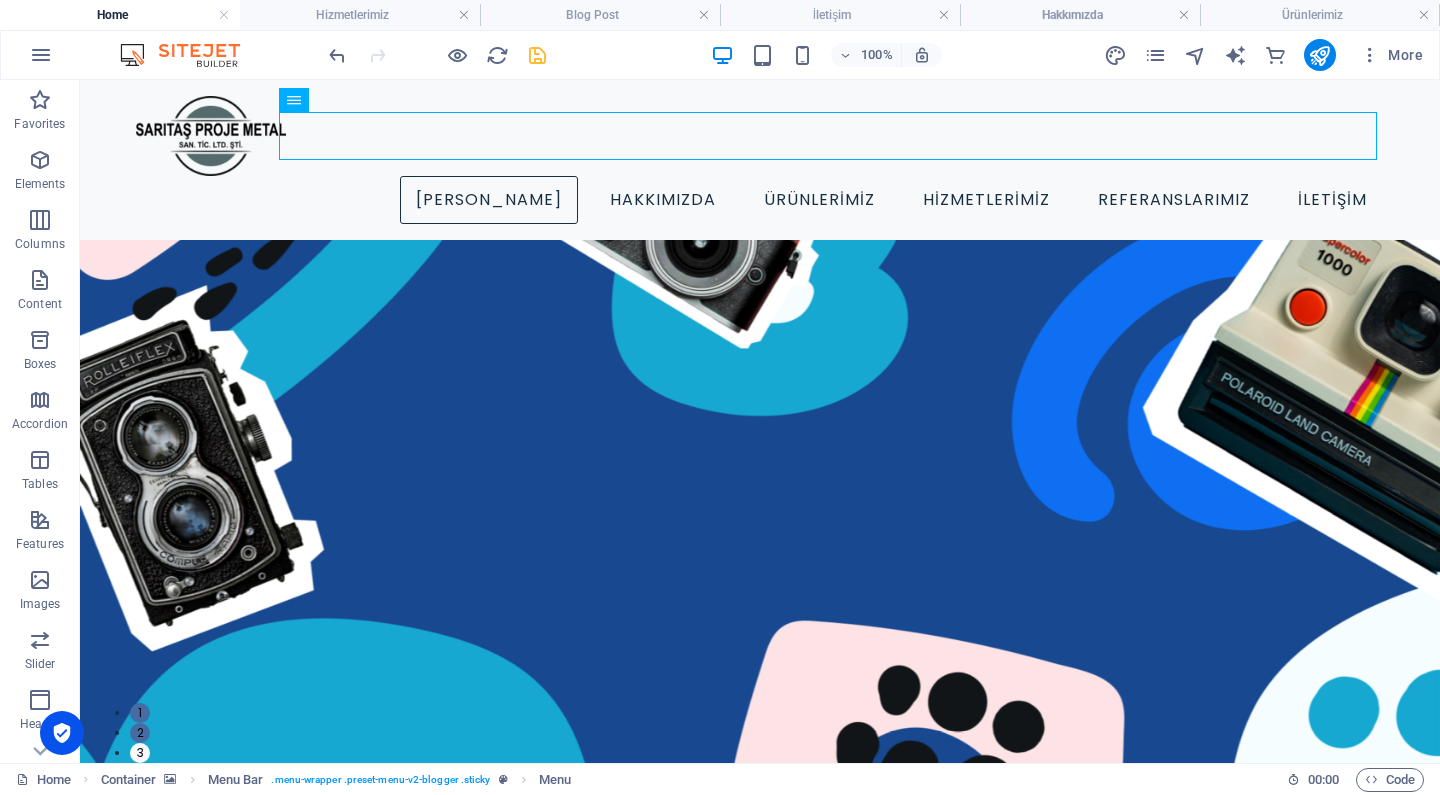 click on "ANA SAYFA HAKKIMIZDA ÜRÜNLERİMİZ HİZMETLERİMİZ REFERANSLARIMIZ İLETİŞİM" at bounding box center [760, 160] 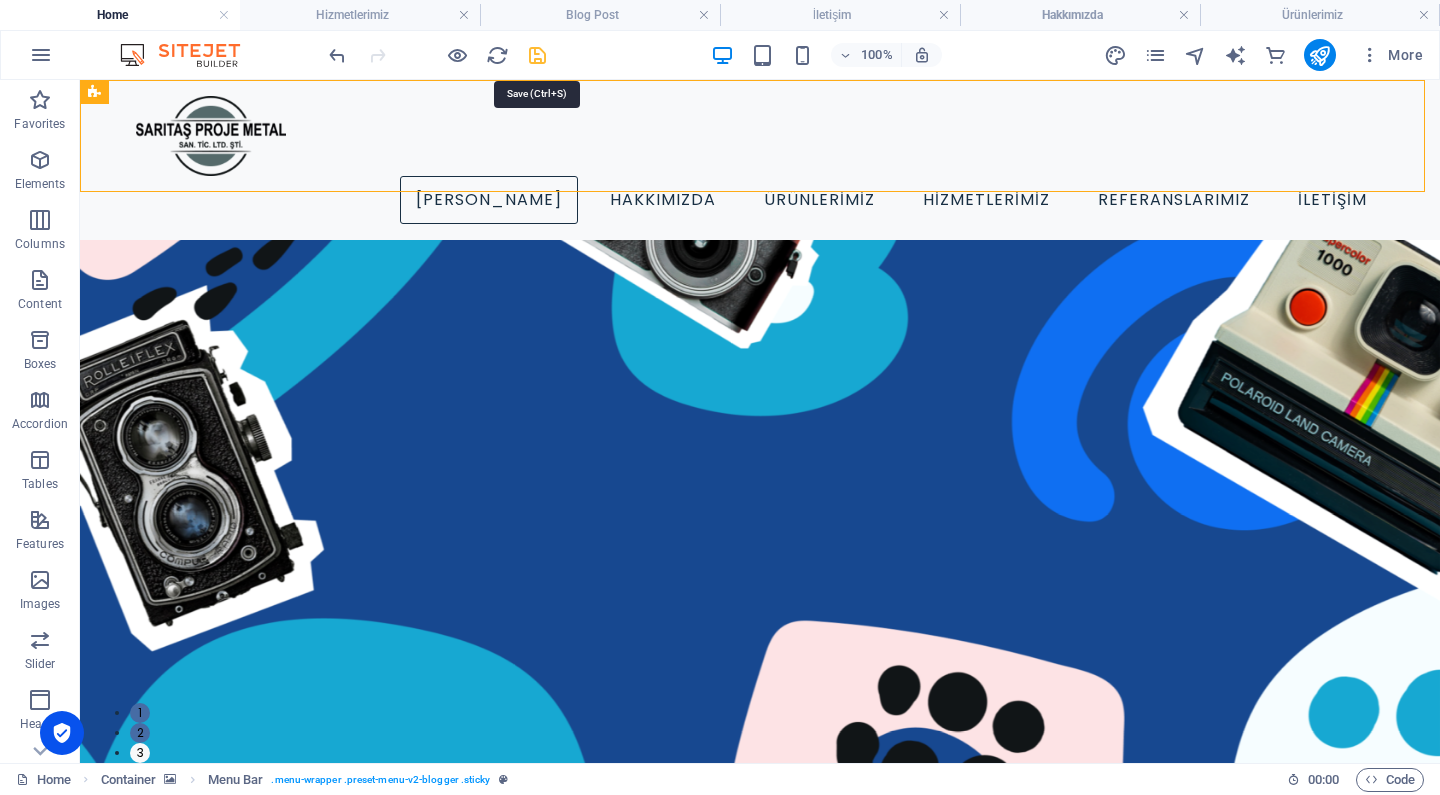 click at bounding box center (537, 55) 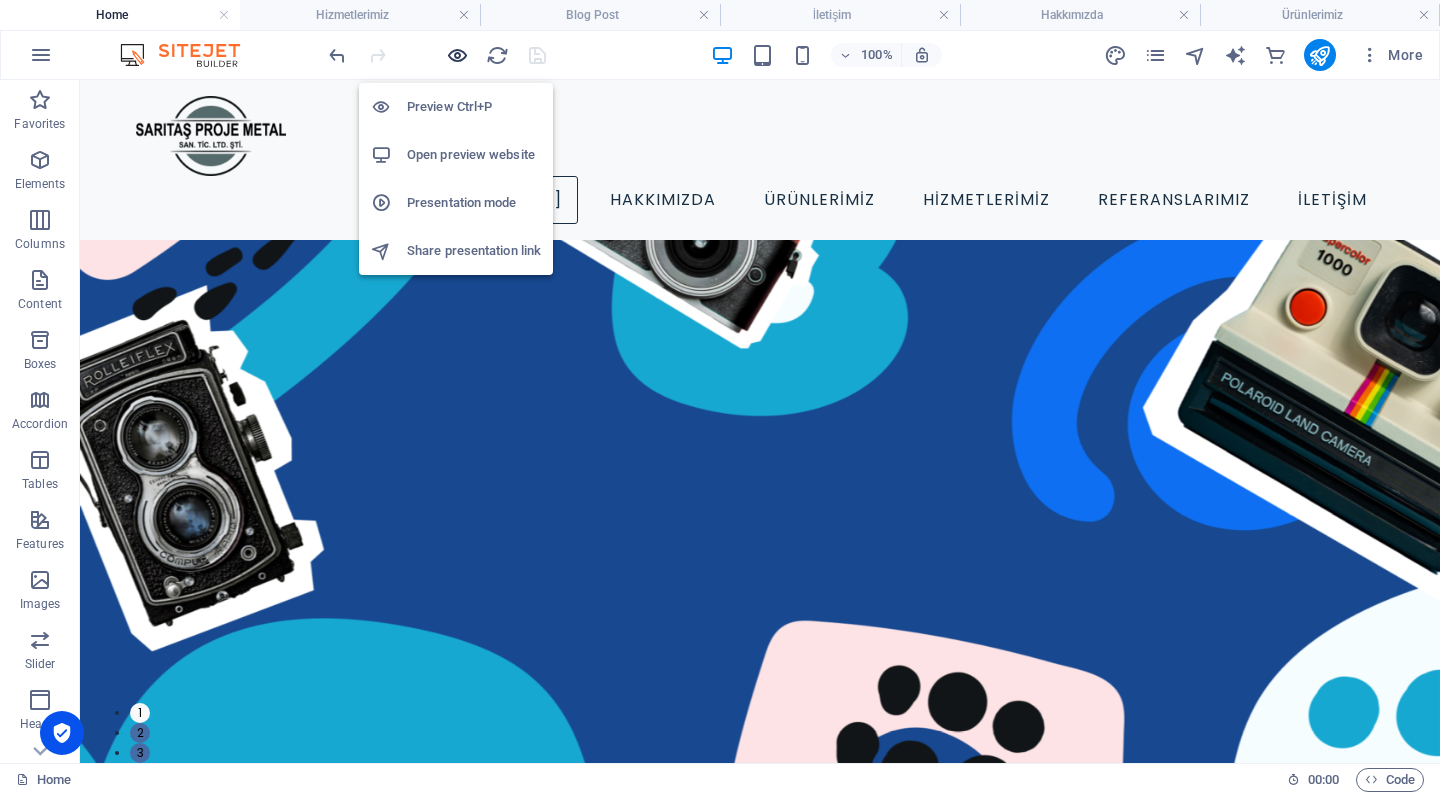 click at bounding box center (457, 55) 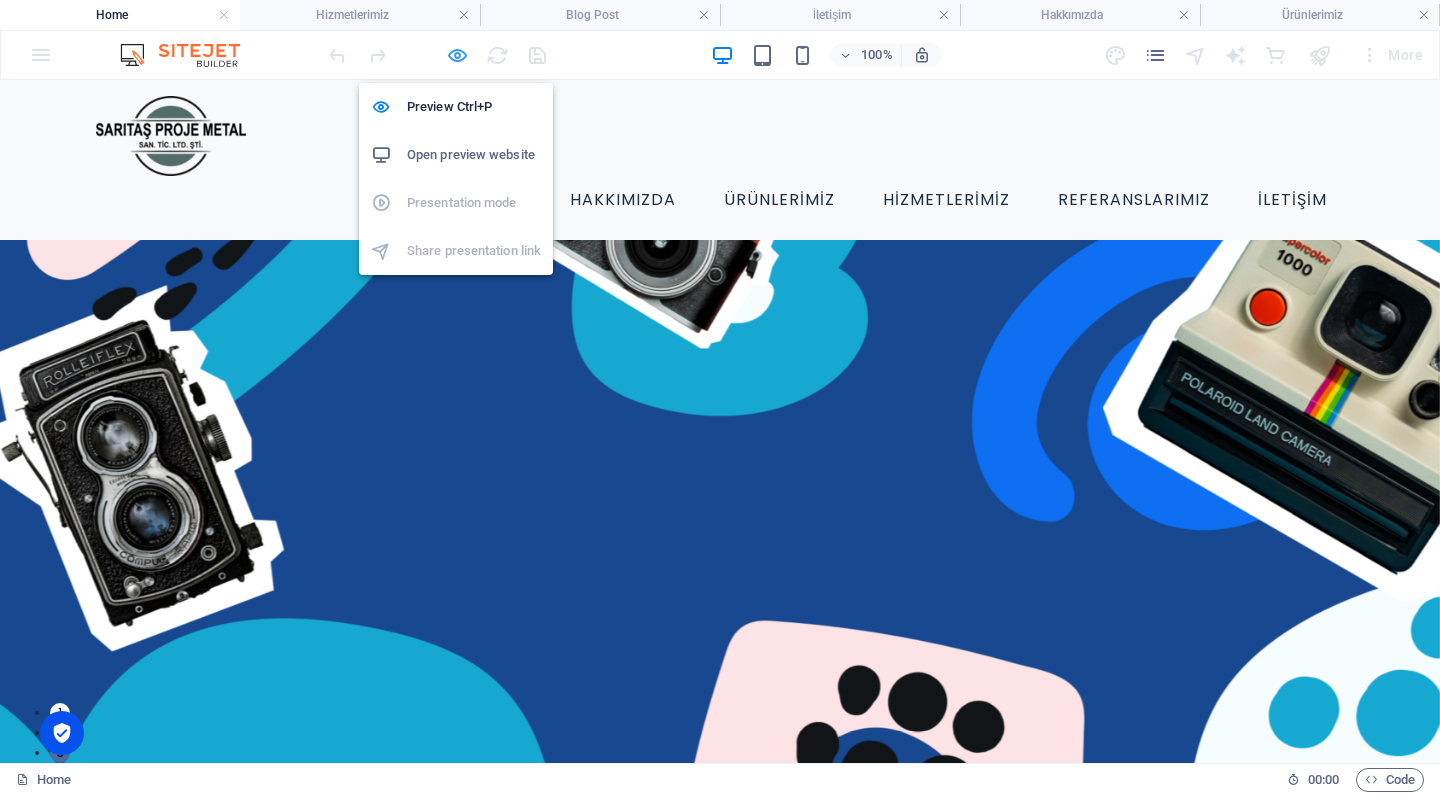 click at bounding box center (457, 55) 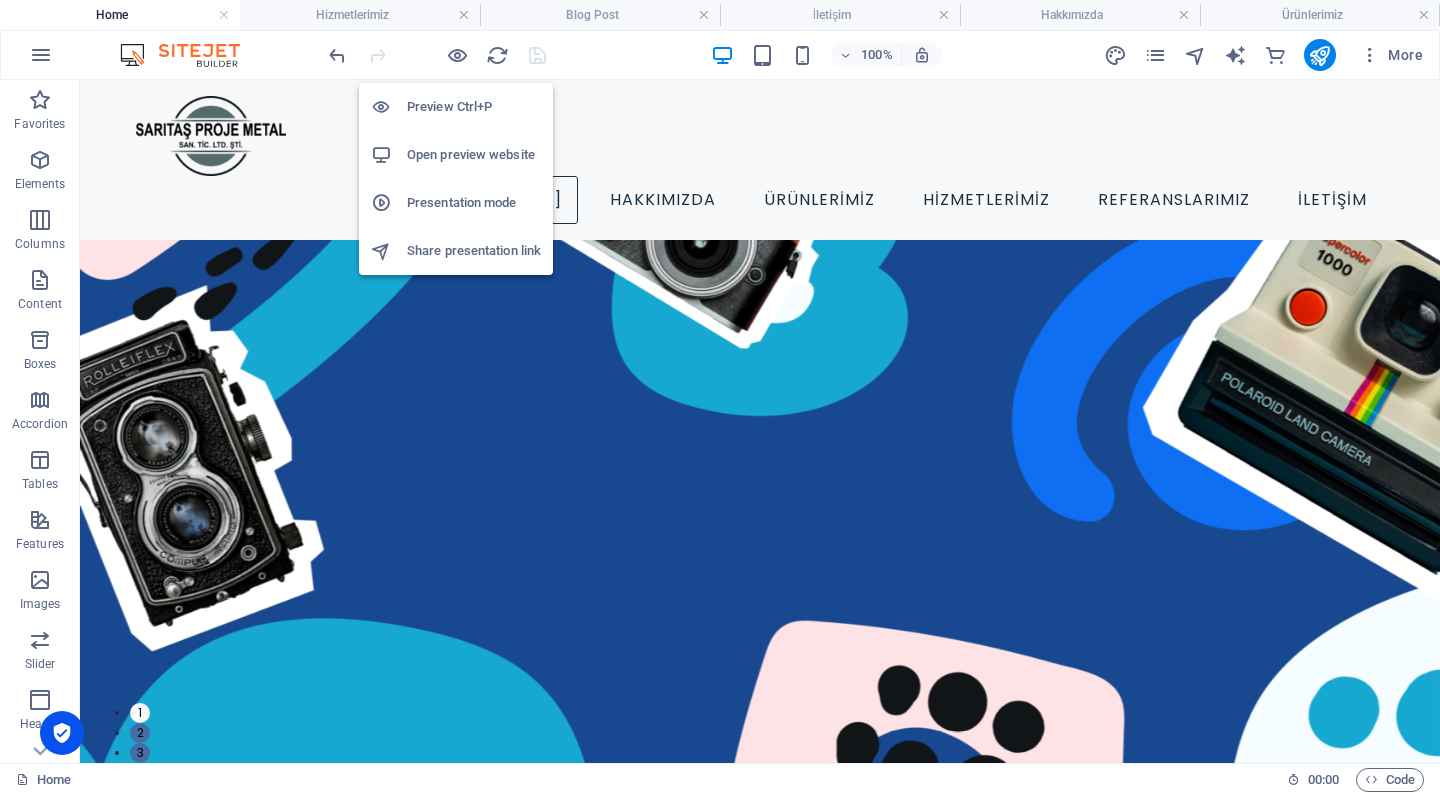 click on "Open preview website" at bounding box center [474, 155] 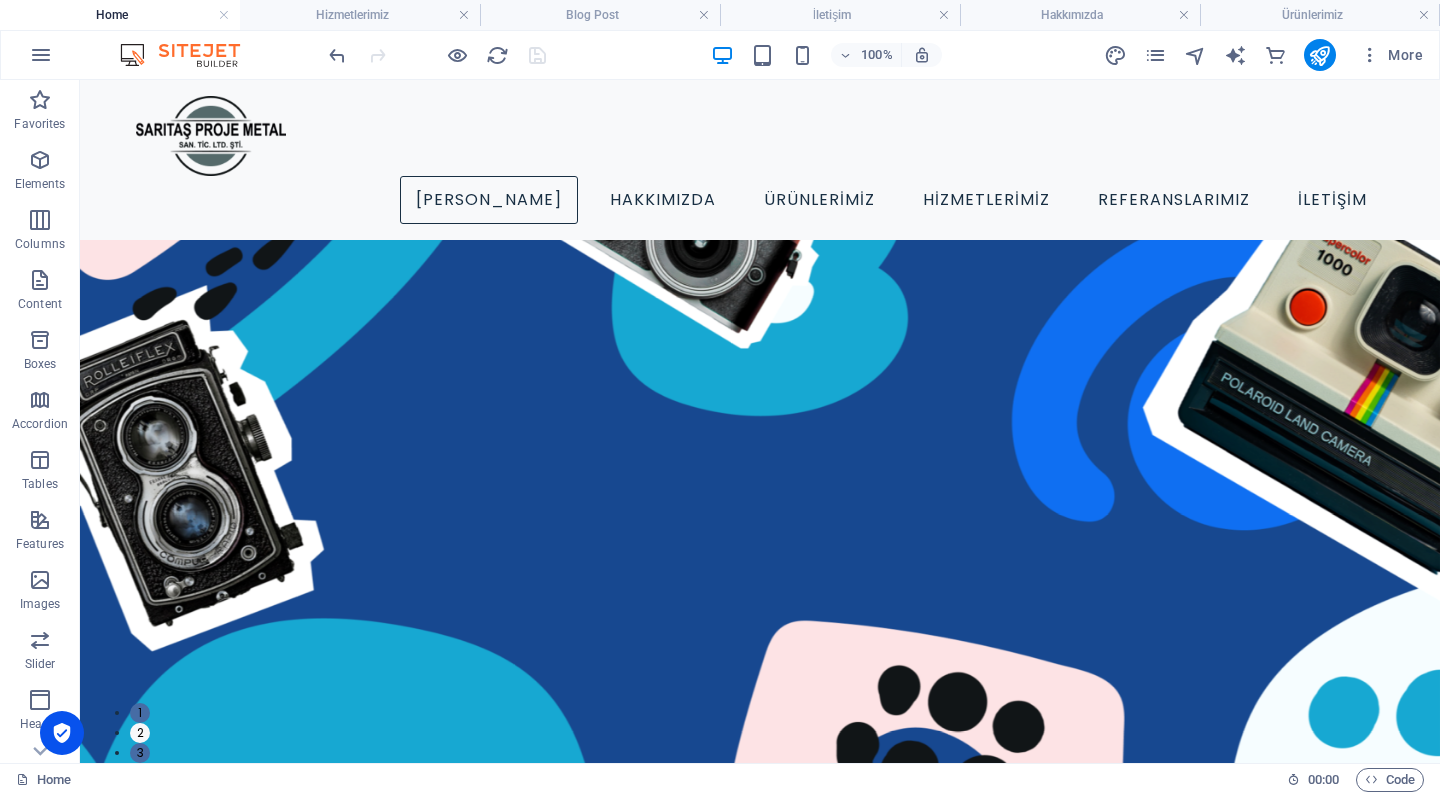 click on "100% More" at bounding box center (878, 55) 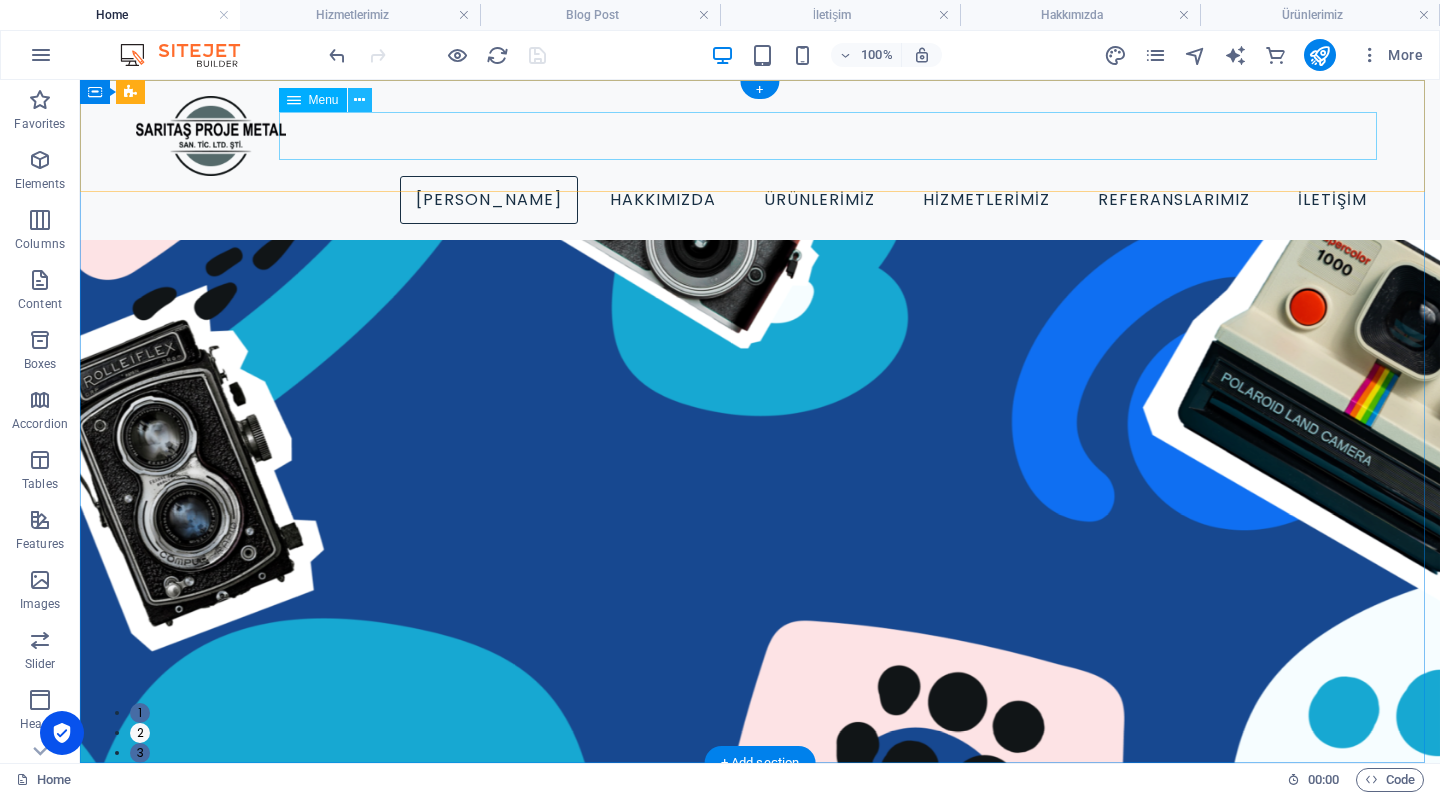click at bounding box center (359, 100) 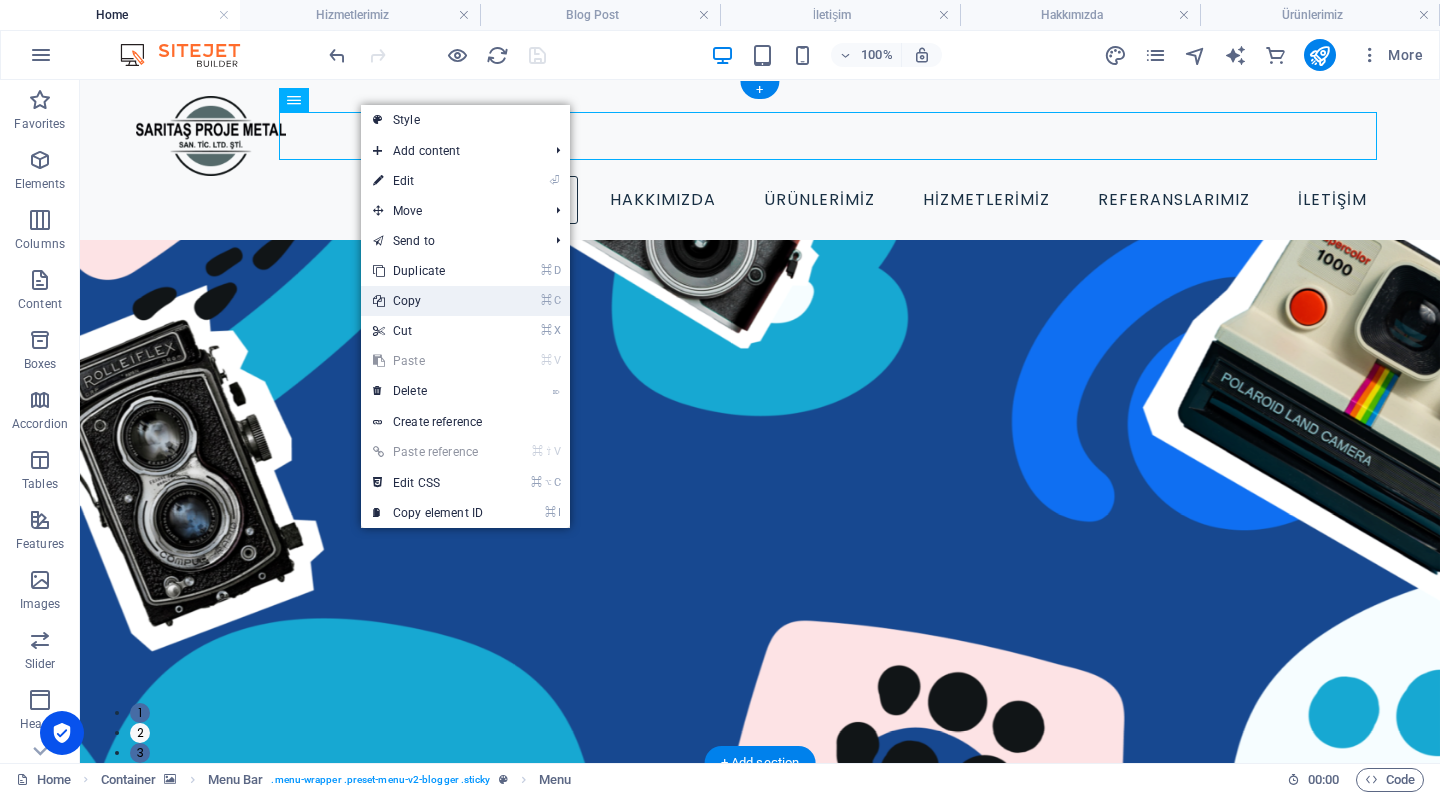 click on "⌘ C  Copy" at bounding box center [428, 301] 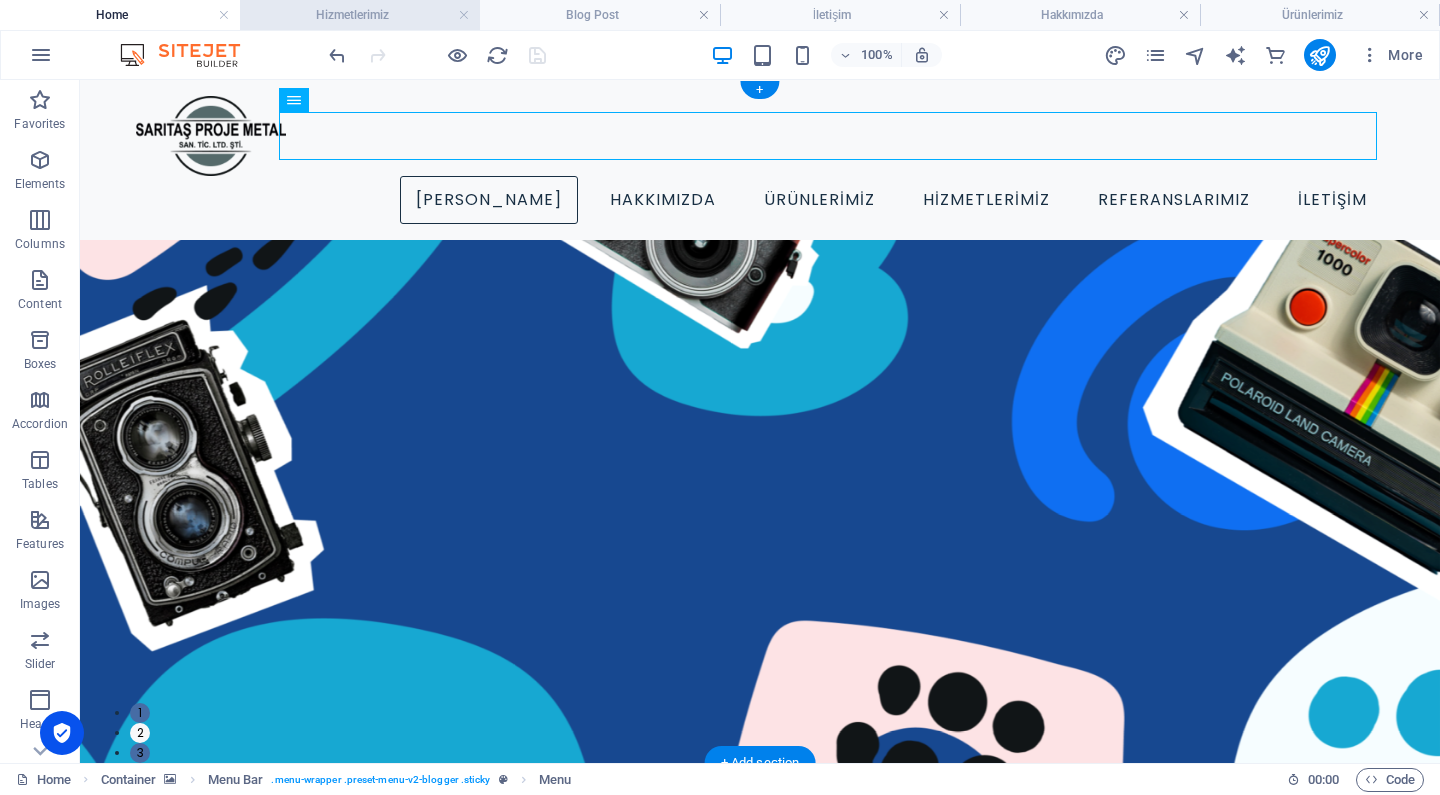 click on "Hizmetlerimiz" at bounding box center (360, 15) 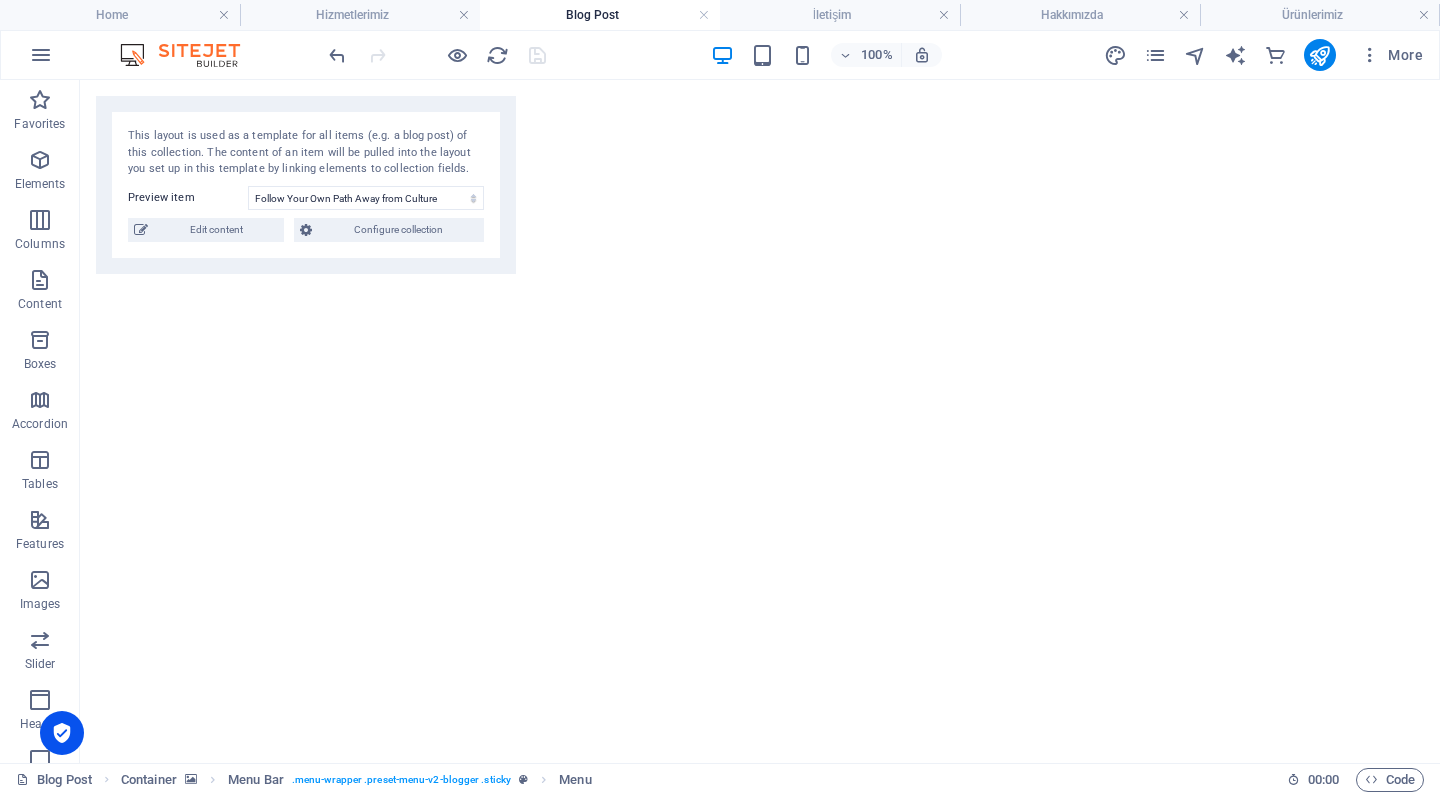 select on "6872e42798ffc3a1ad05d02c" 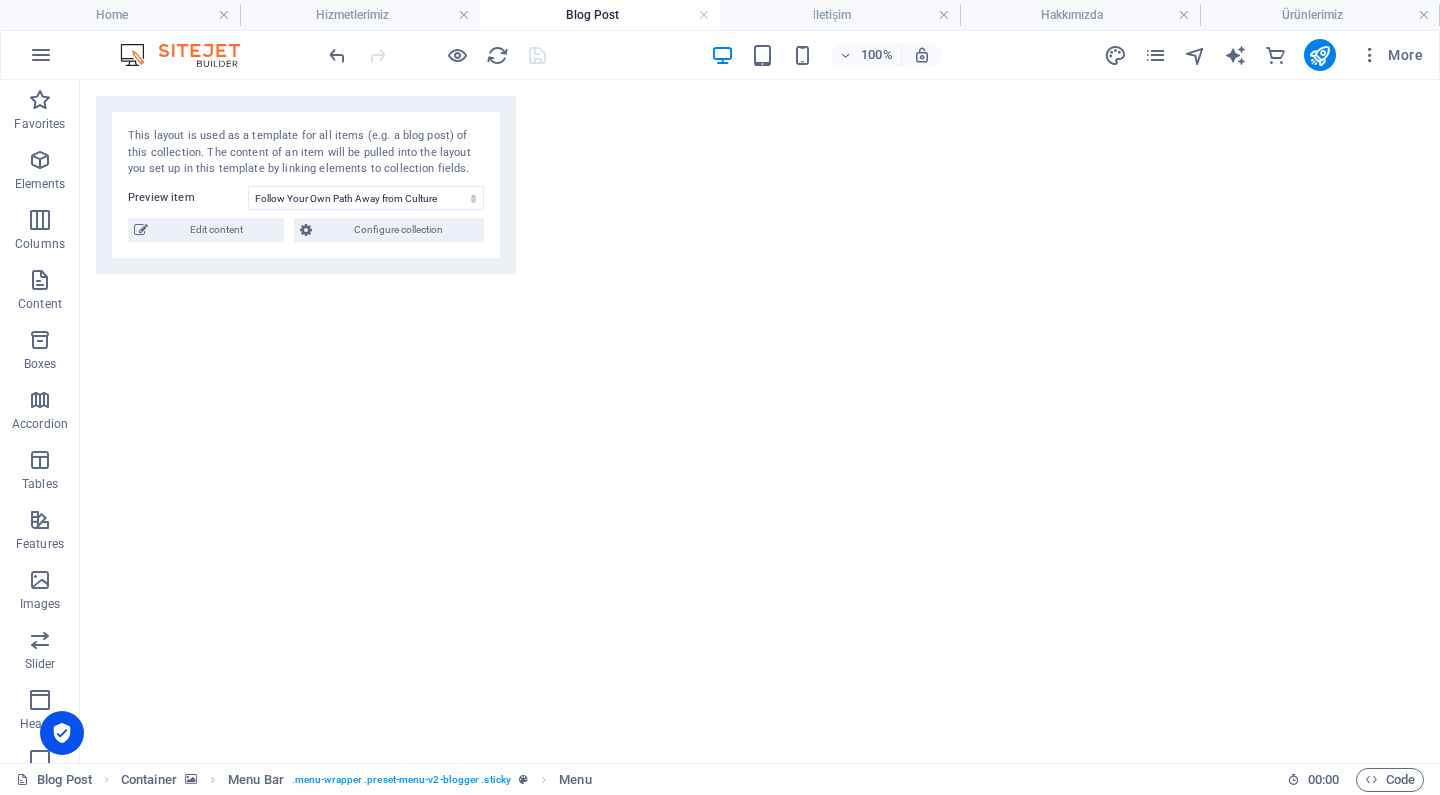 scroll, scrollTop: 0, scrollLeft: 0, axis: both 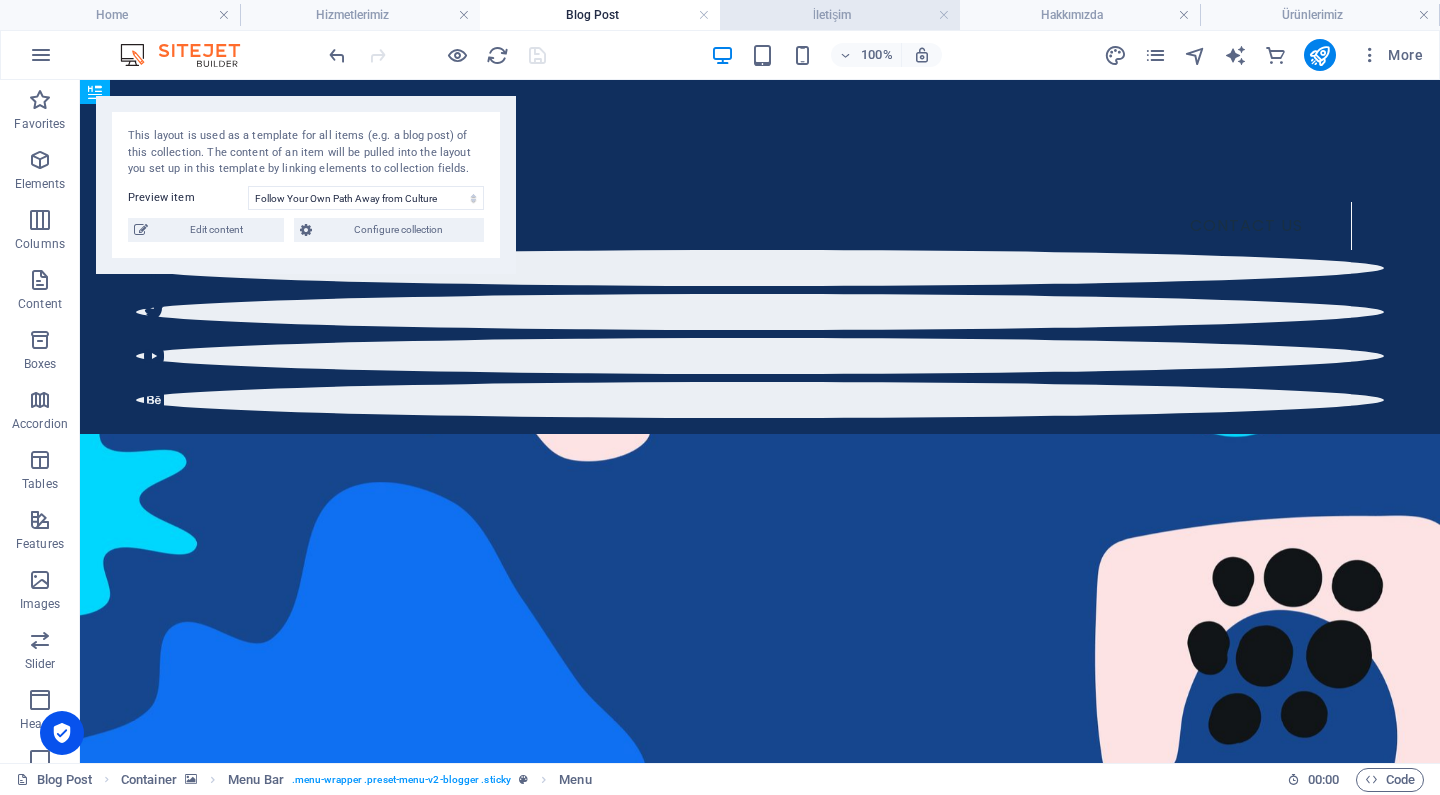 click on "İletişim" at bounding box center [840, 15] 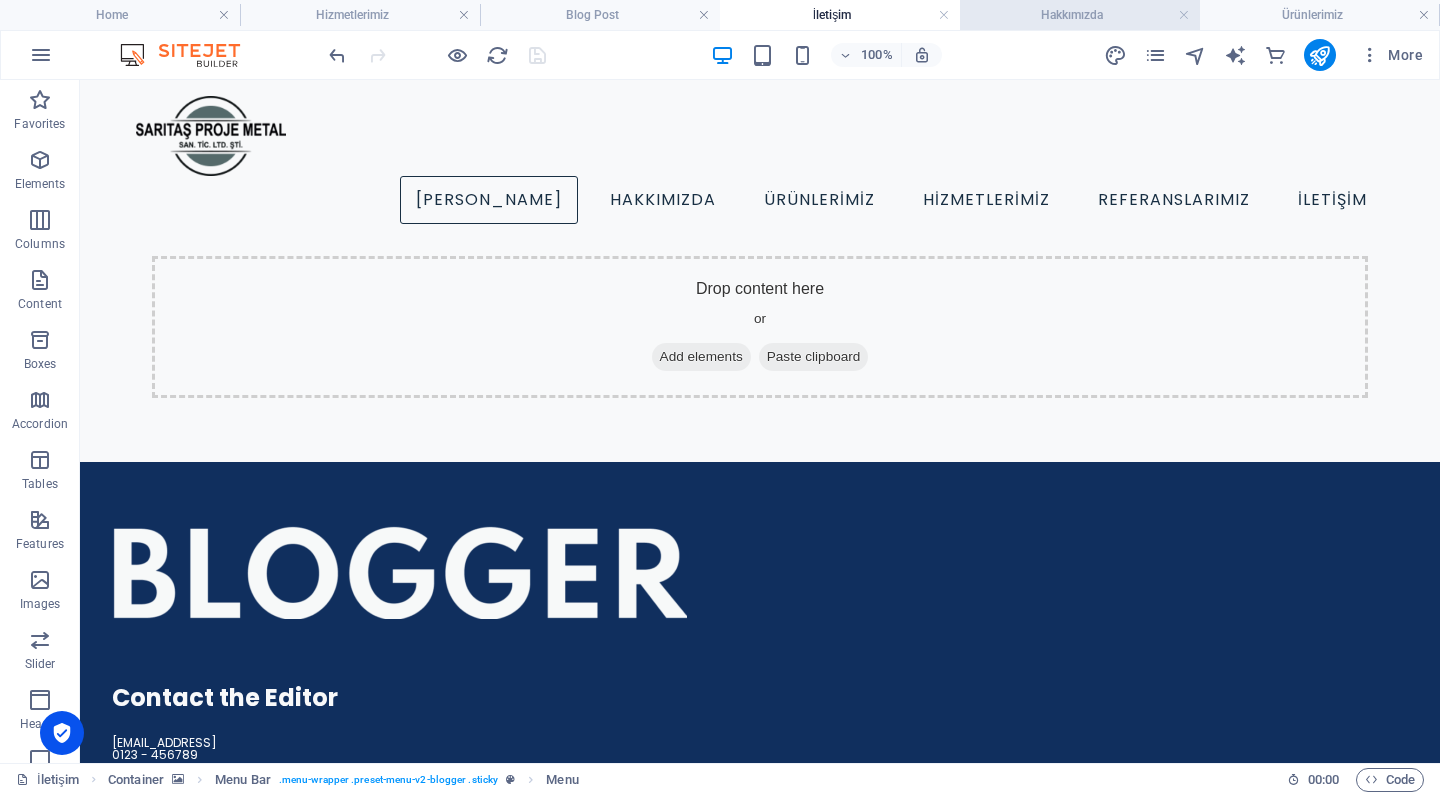 click on "Hakkımızda" at bounding box center (1080, 15) 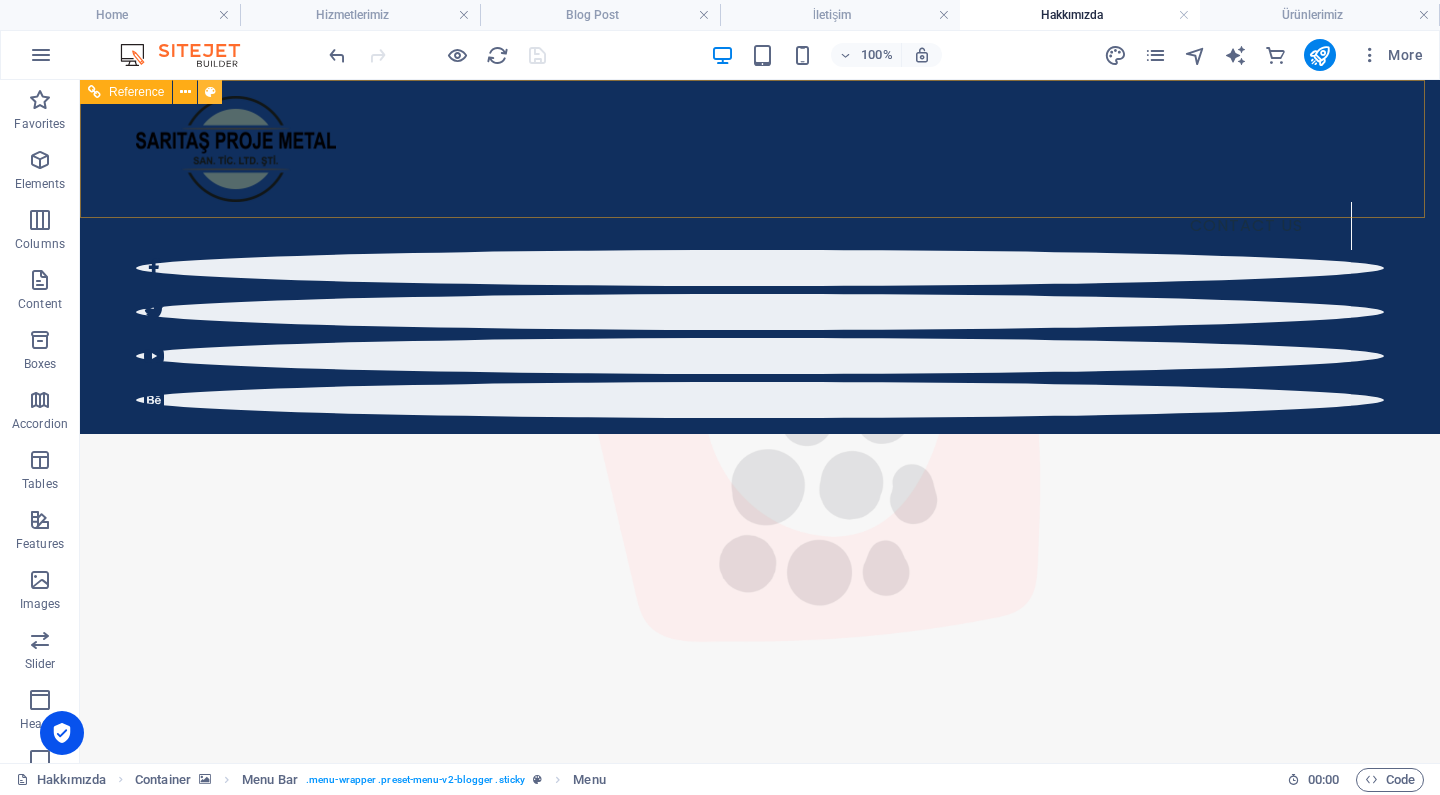 click at bounding box center (210, 92) 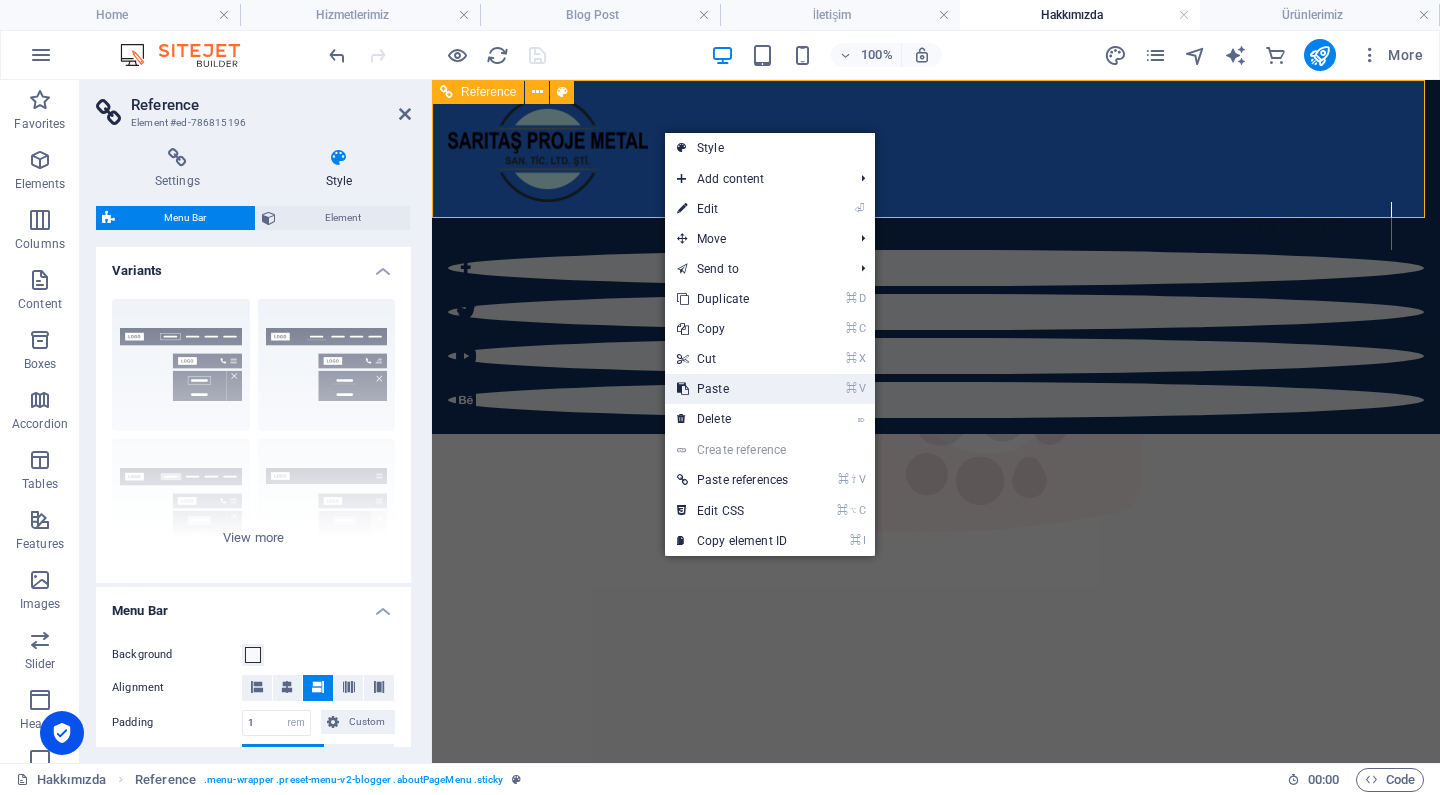 click on "⌘ V  Paste" at bounding box center [732, 389] 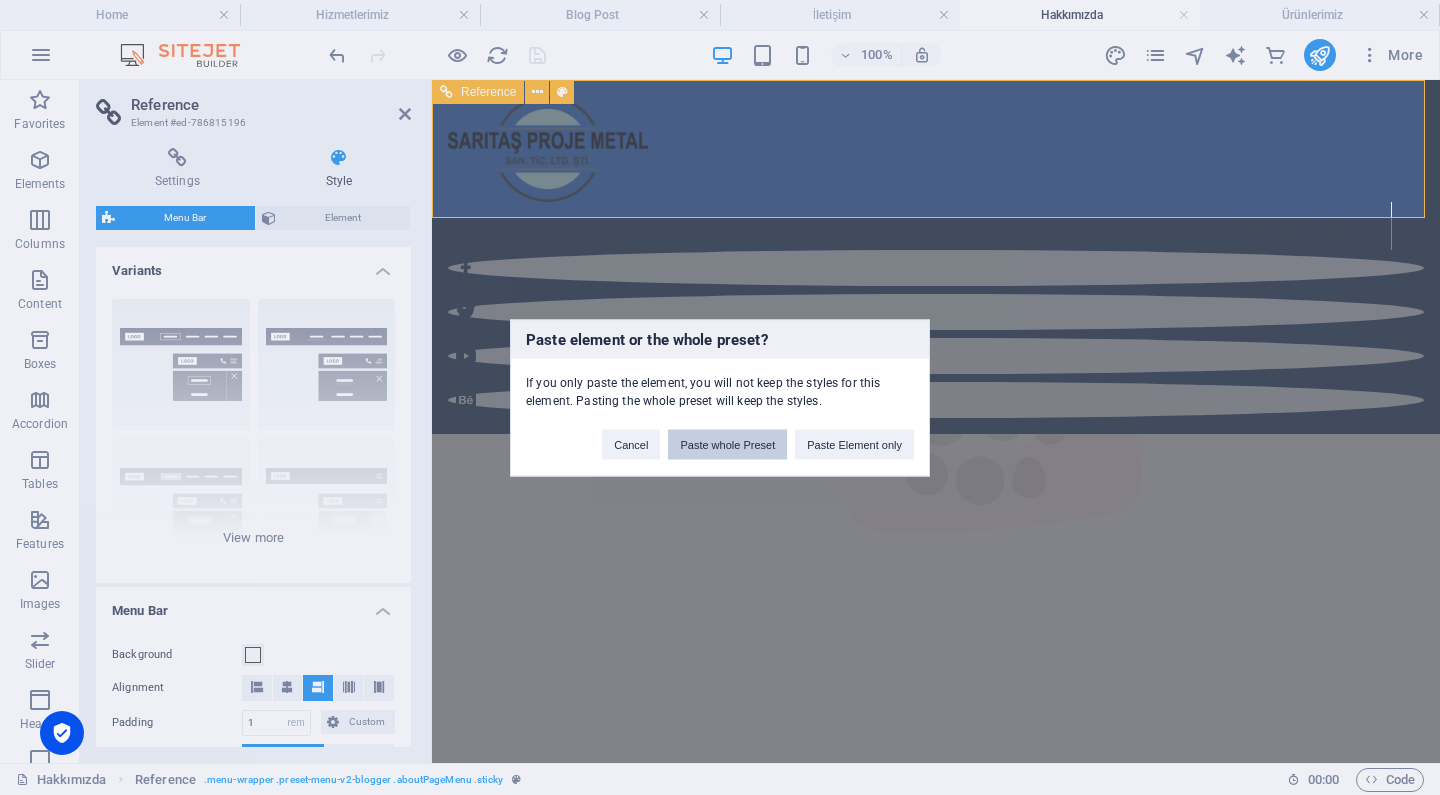 click on "Paste whole Preset" at bounding box center [727, 444] 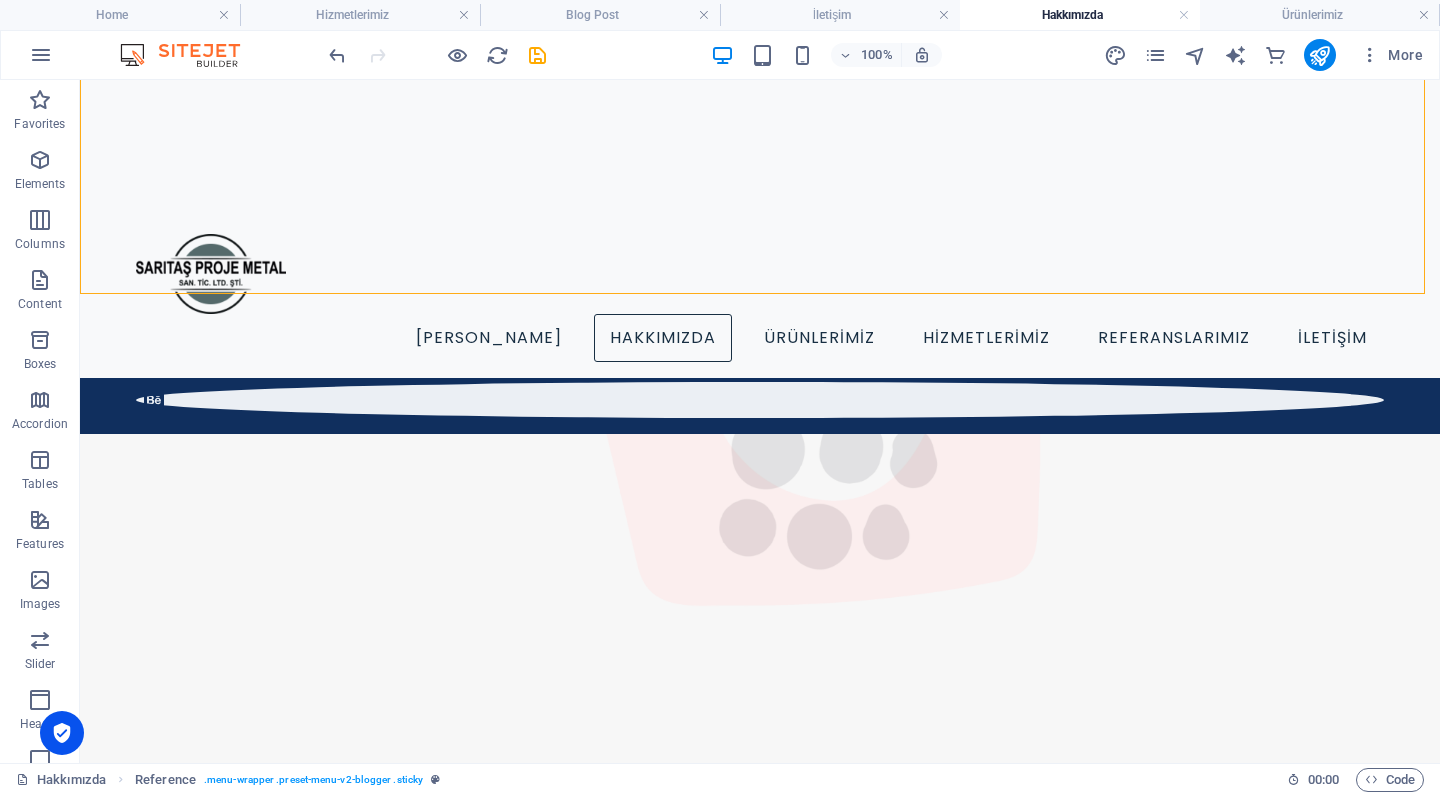 scroll, scrollTop: 39, scrollLeft: 0, axis: vertical 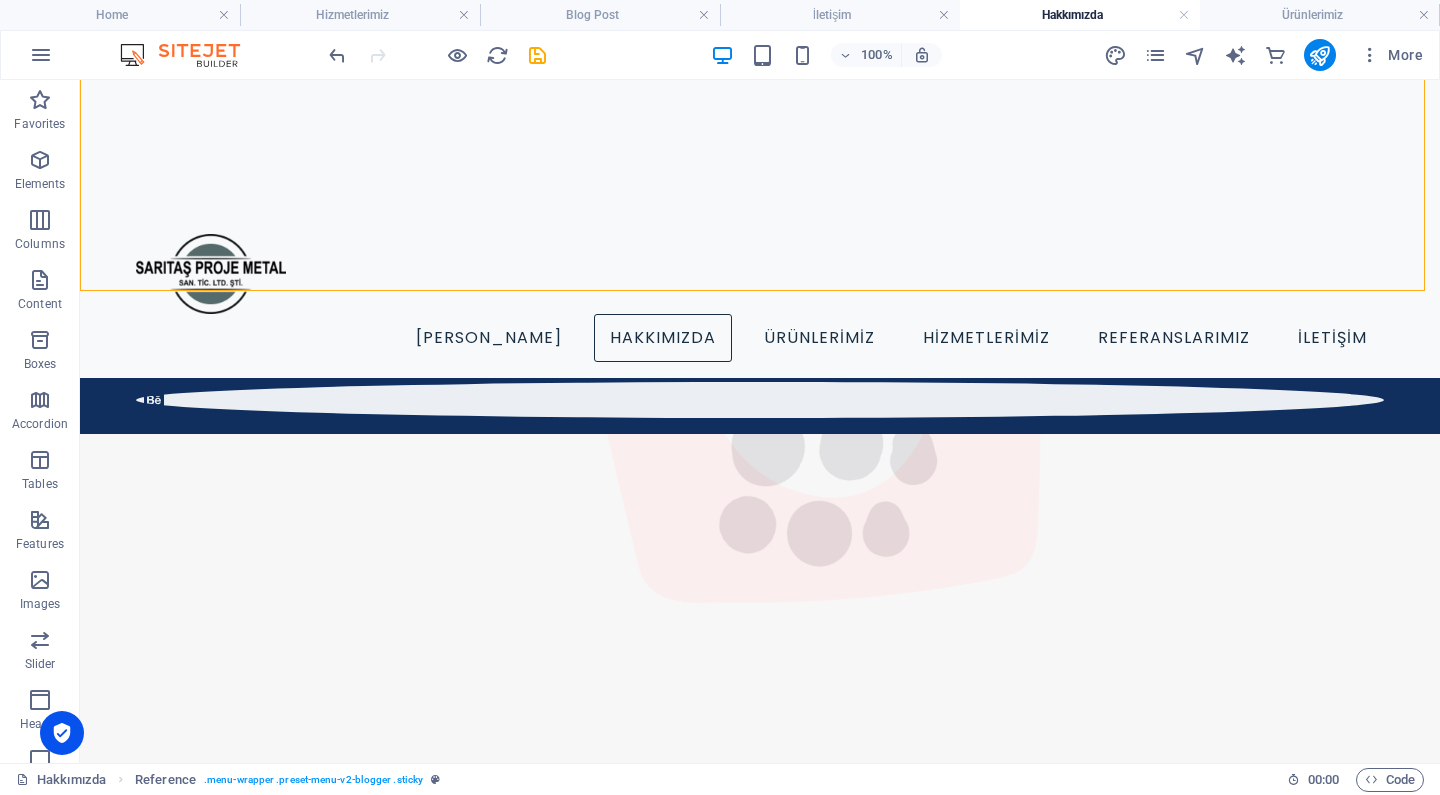 click on "[PERSON_NAME] HAKKIMIZDA ÜRÜNLERİMİZ HİZMETLERİMİZ REFERANSLARIMIZ İLETİŞİM" at bounding box center (760, 229) 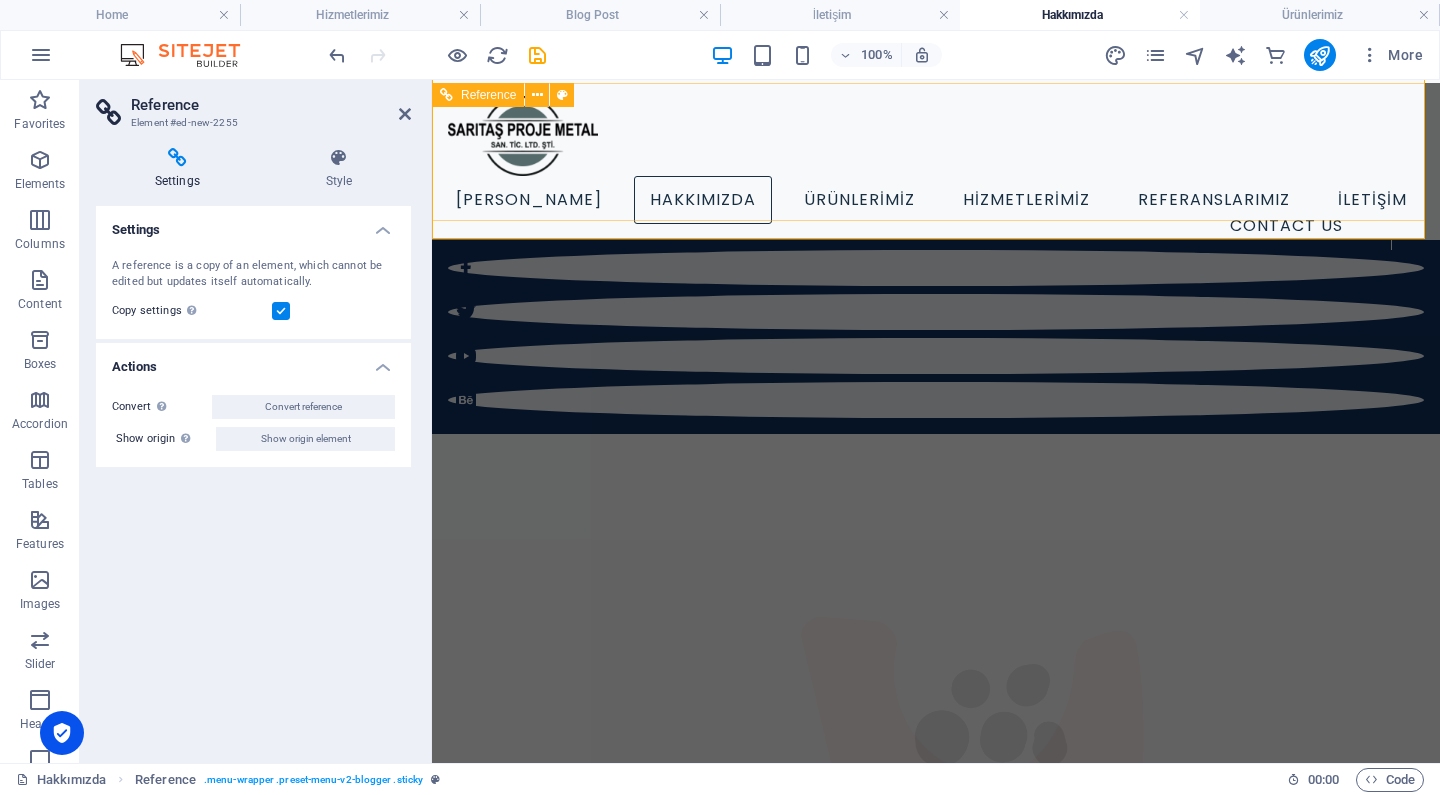 scroll, scrollTop: 0, scrollLeft: 0, axis: both 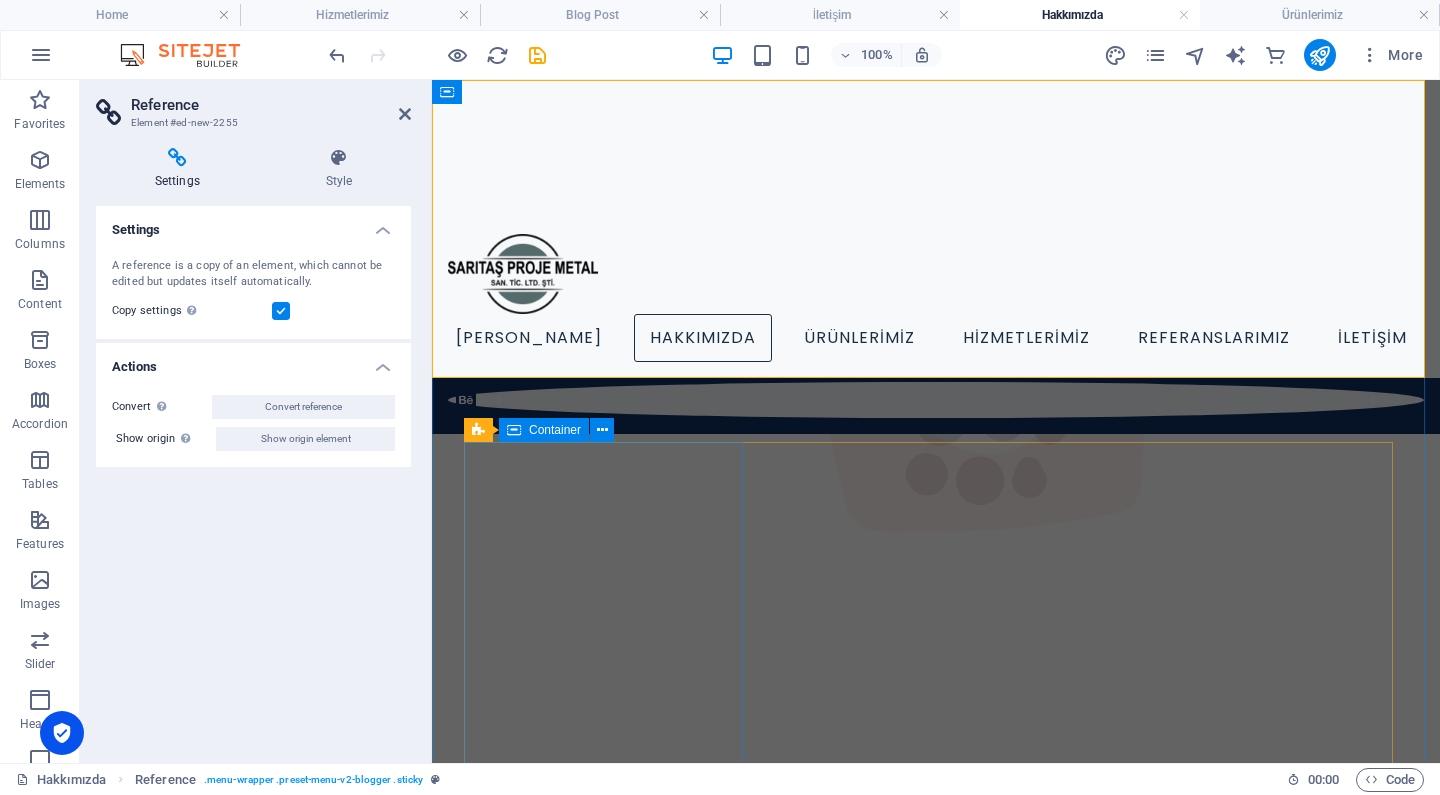 click at bounding box center [936, 1765] 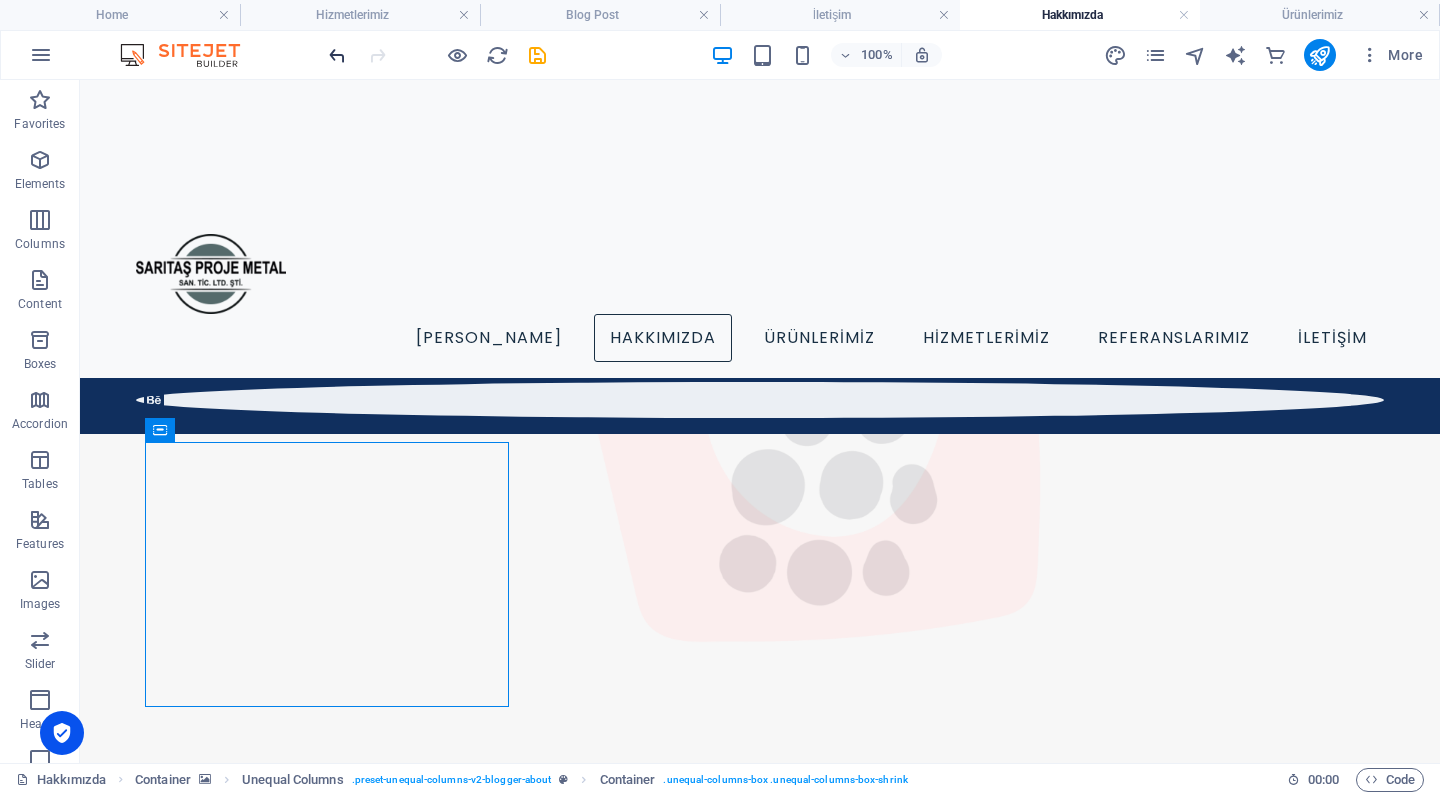 click at bounding box center (337, 55) 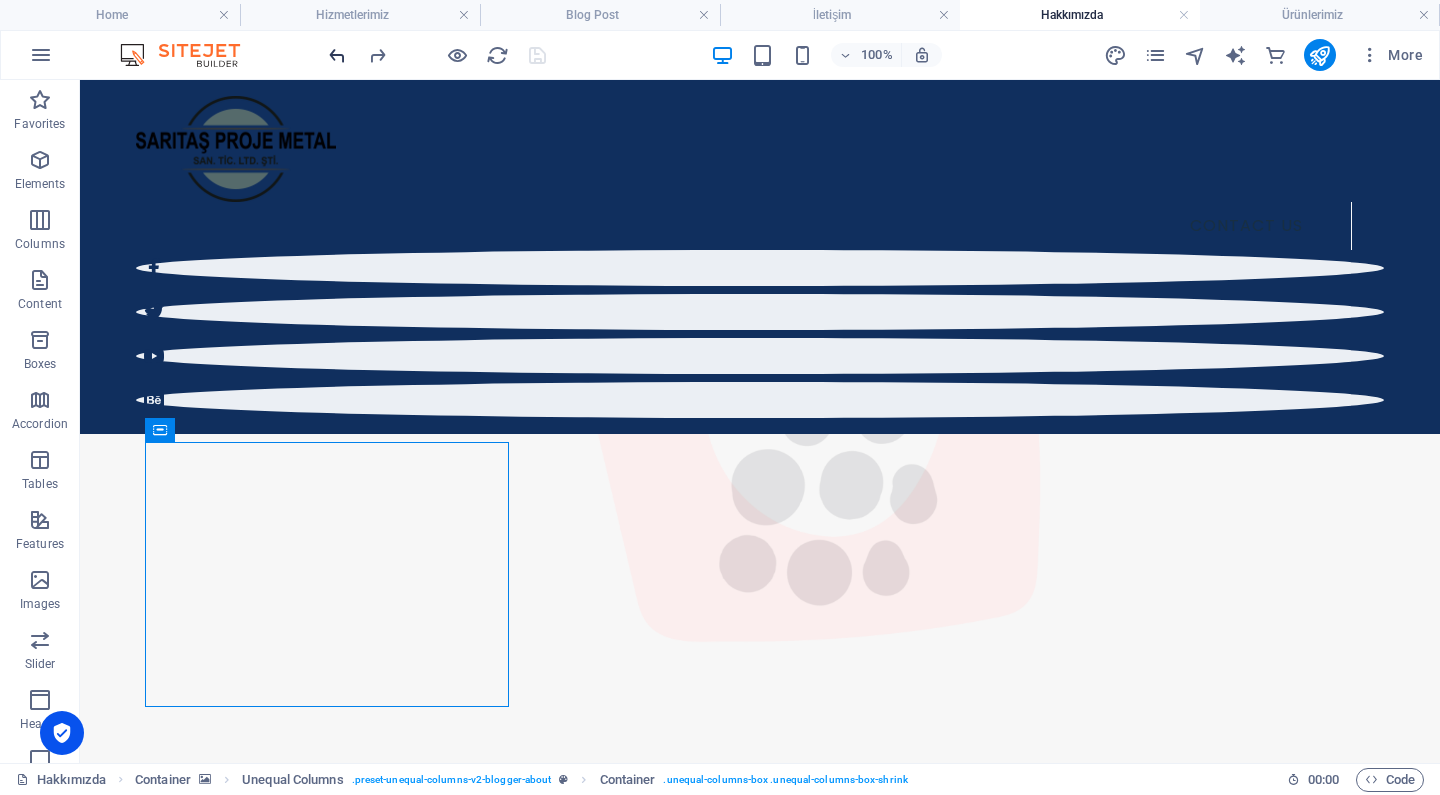 click at bounding box center (337, 55) 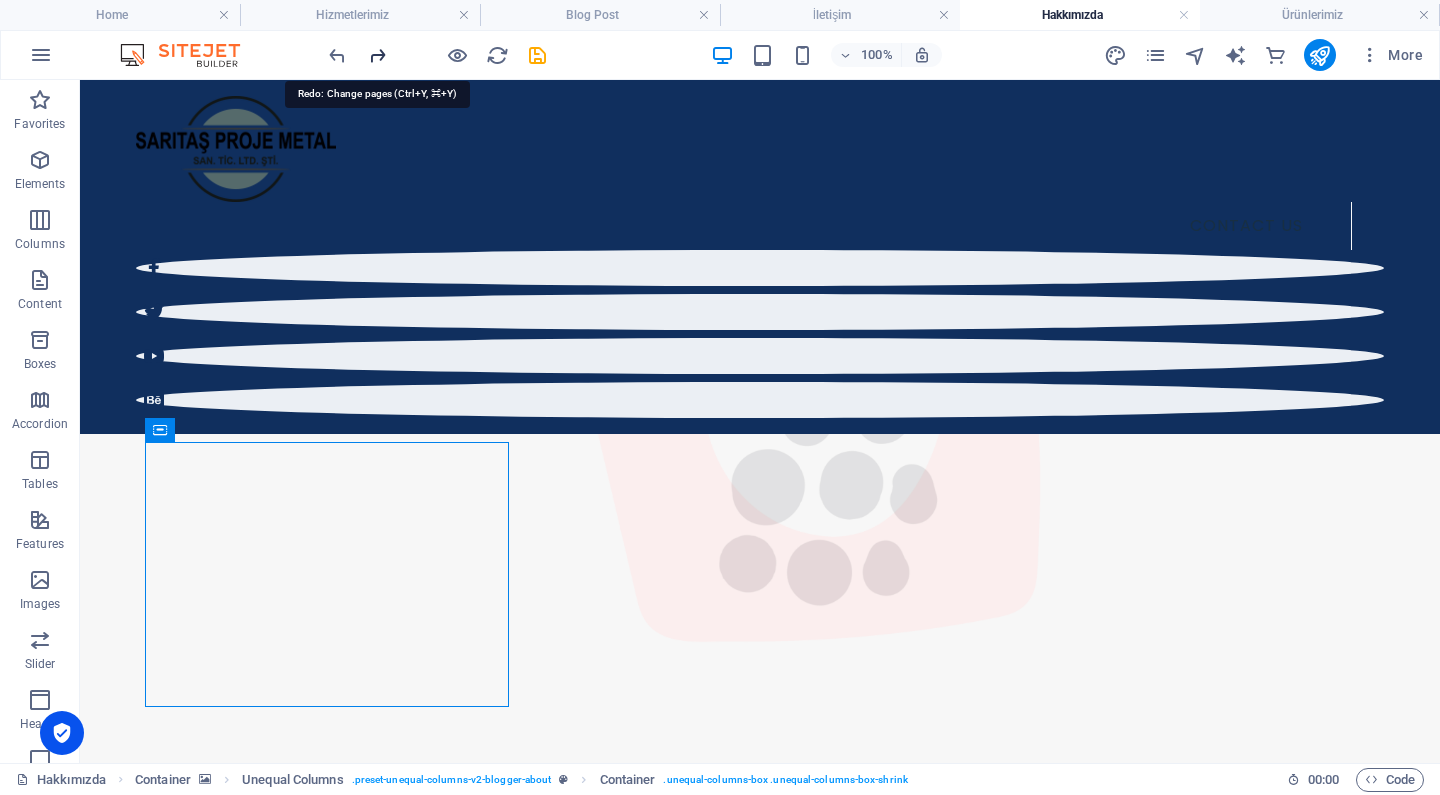 click at bounding box center (377, 55) 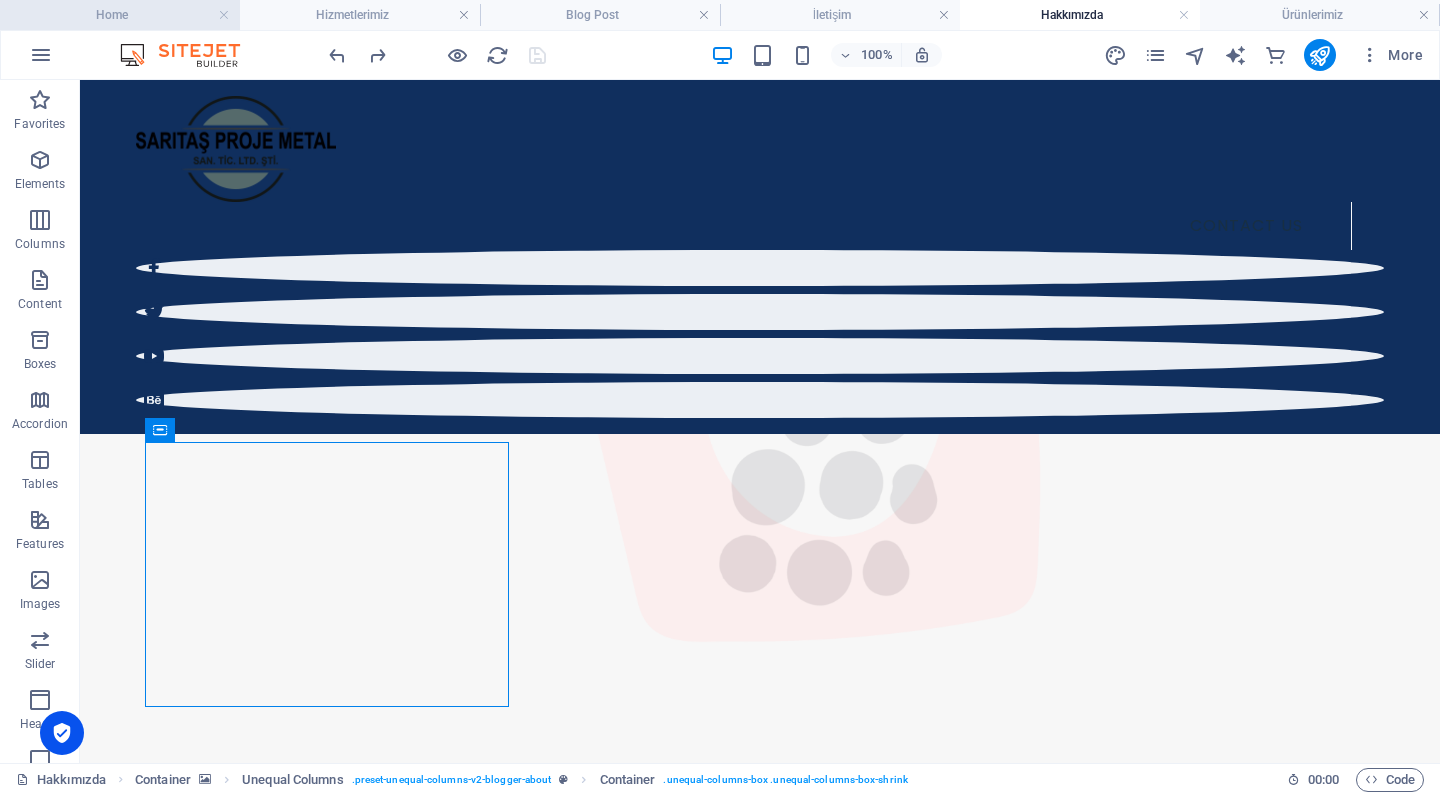 click on "Home" at bounding box center [120, 15] 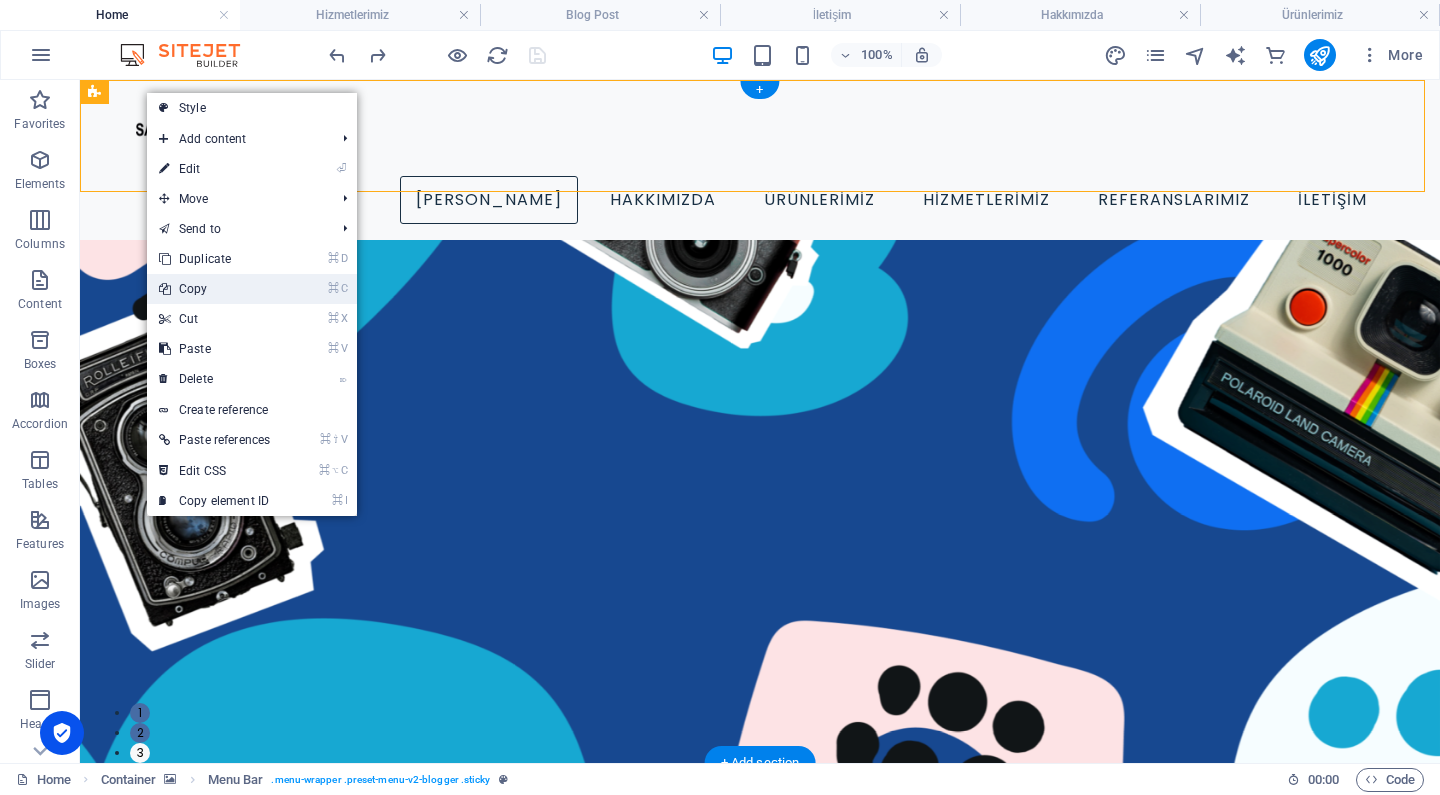 click on "⌘ C  Copy" at bounding box center (214, 289) 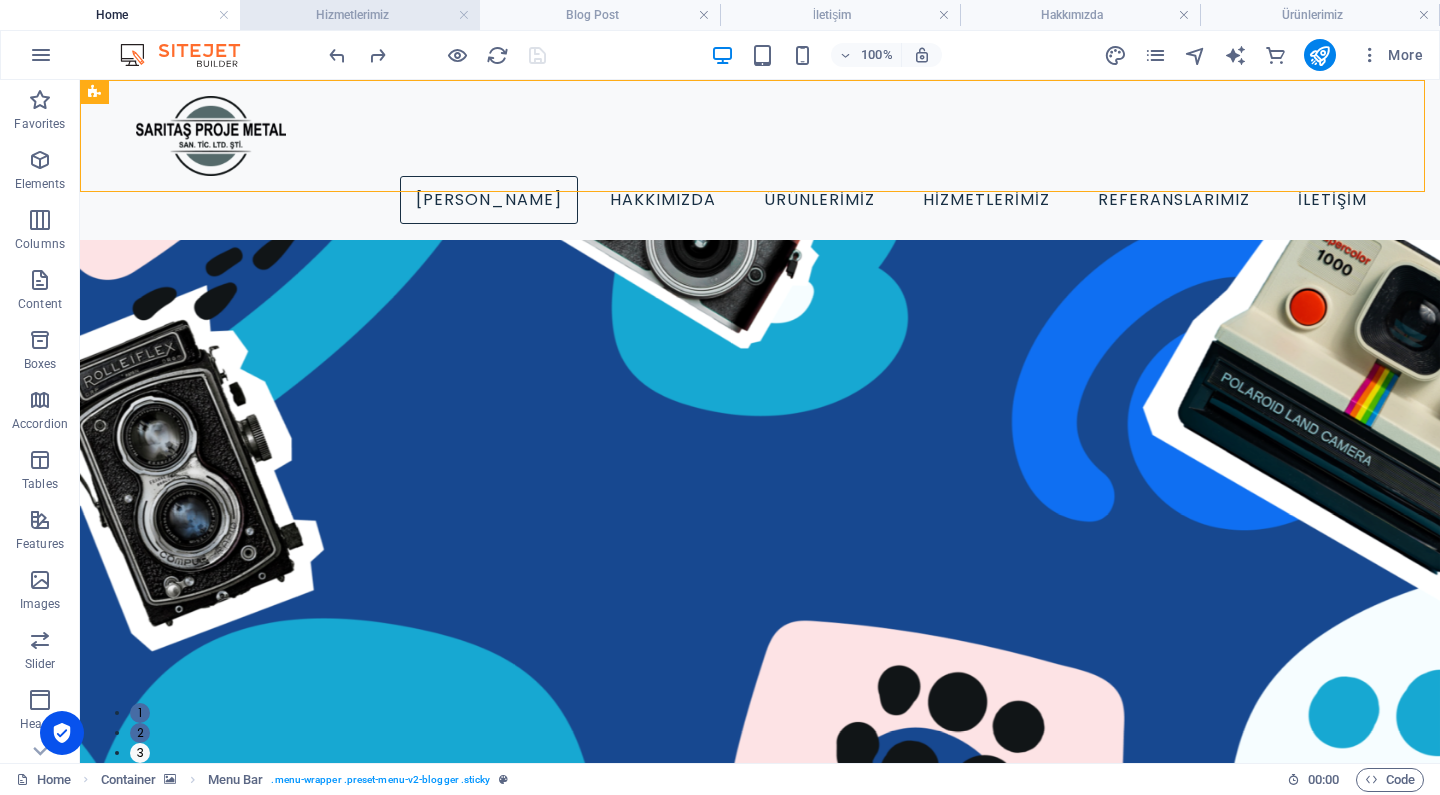 click on "Hizmetlerimiz" at bounding box center [360, 15] 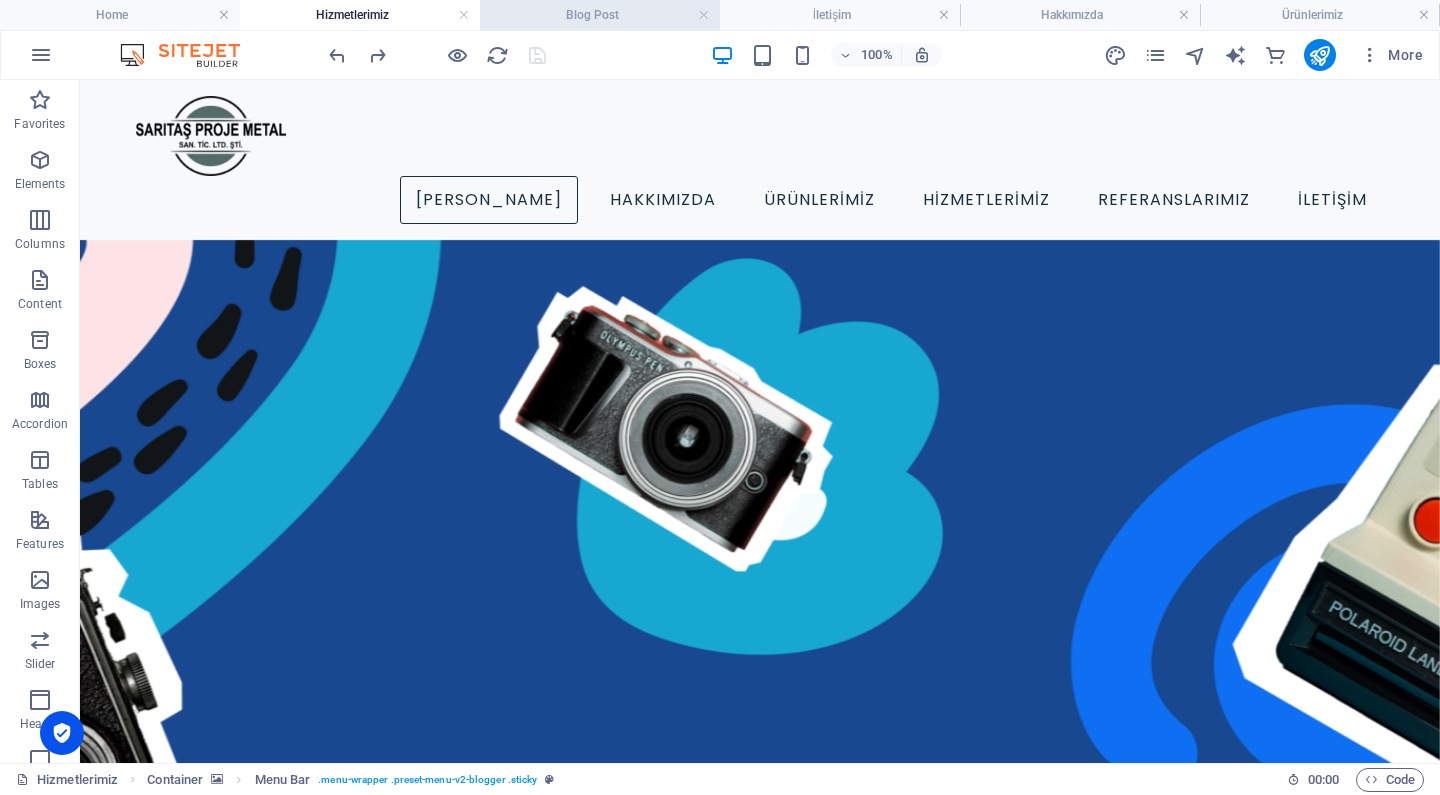 scroll, scrollTop: 0, scrollLeft: 0, axis: both 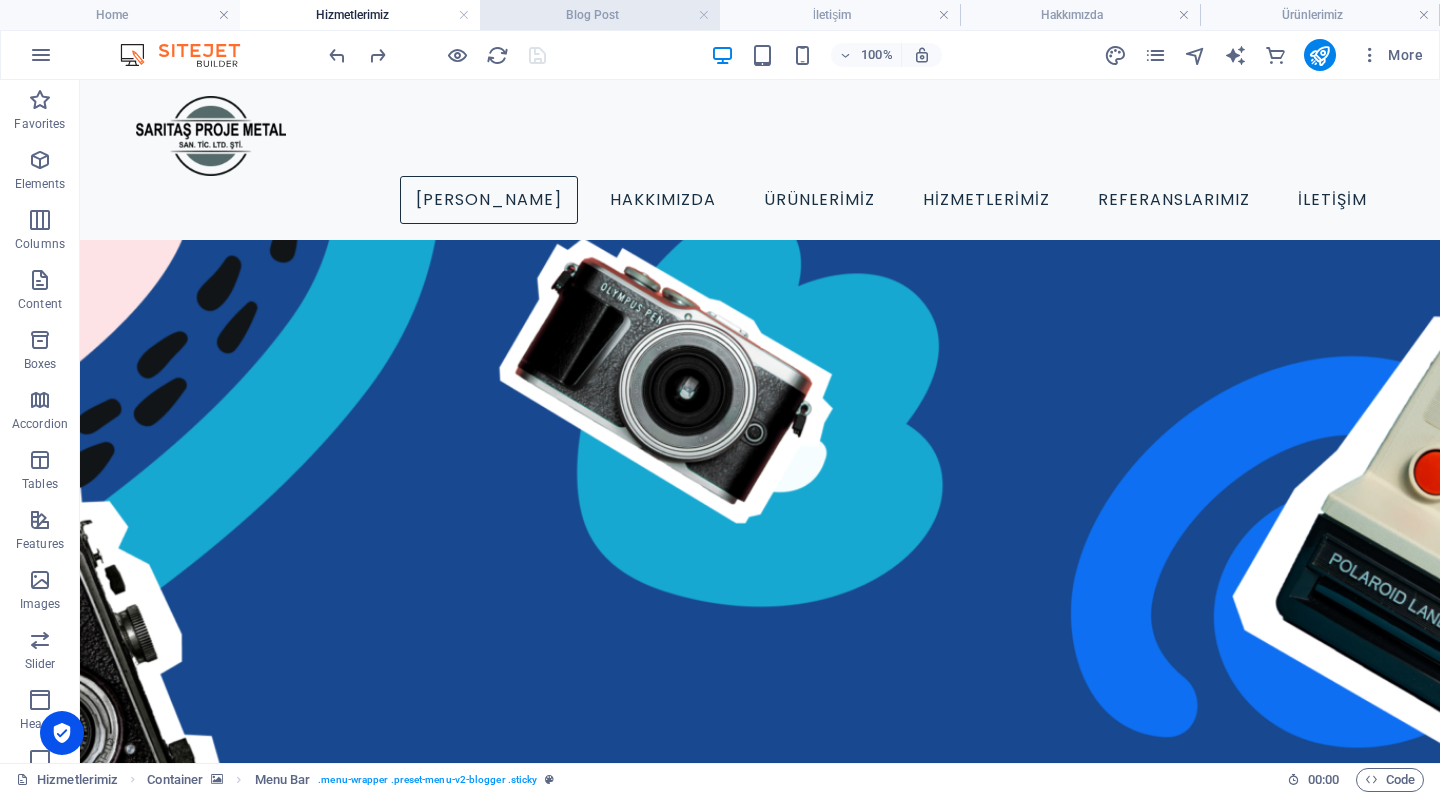 click on "Blog Post" at bounding box center [600, 15] 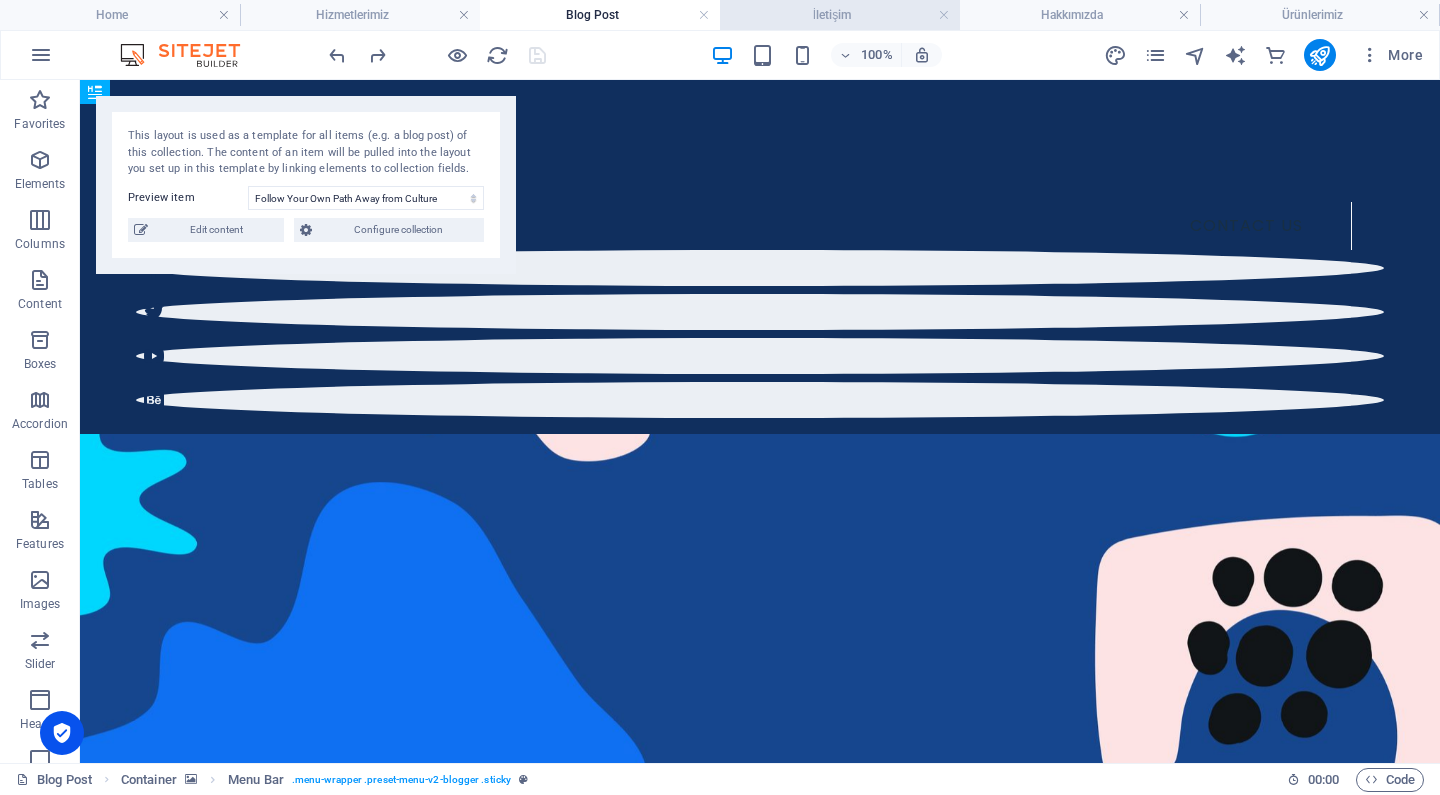 click on "İletişim" at bounding box center (840, 15) 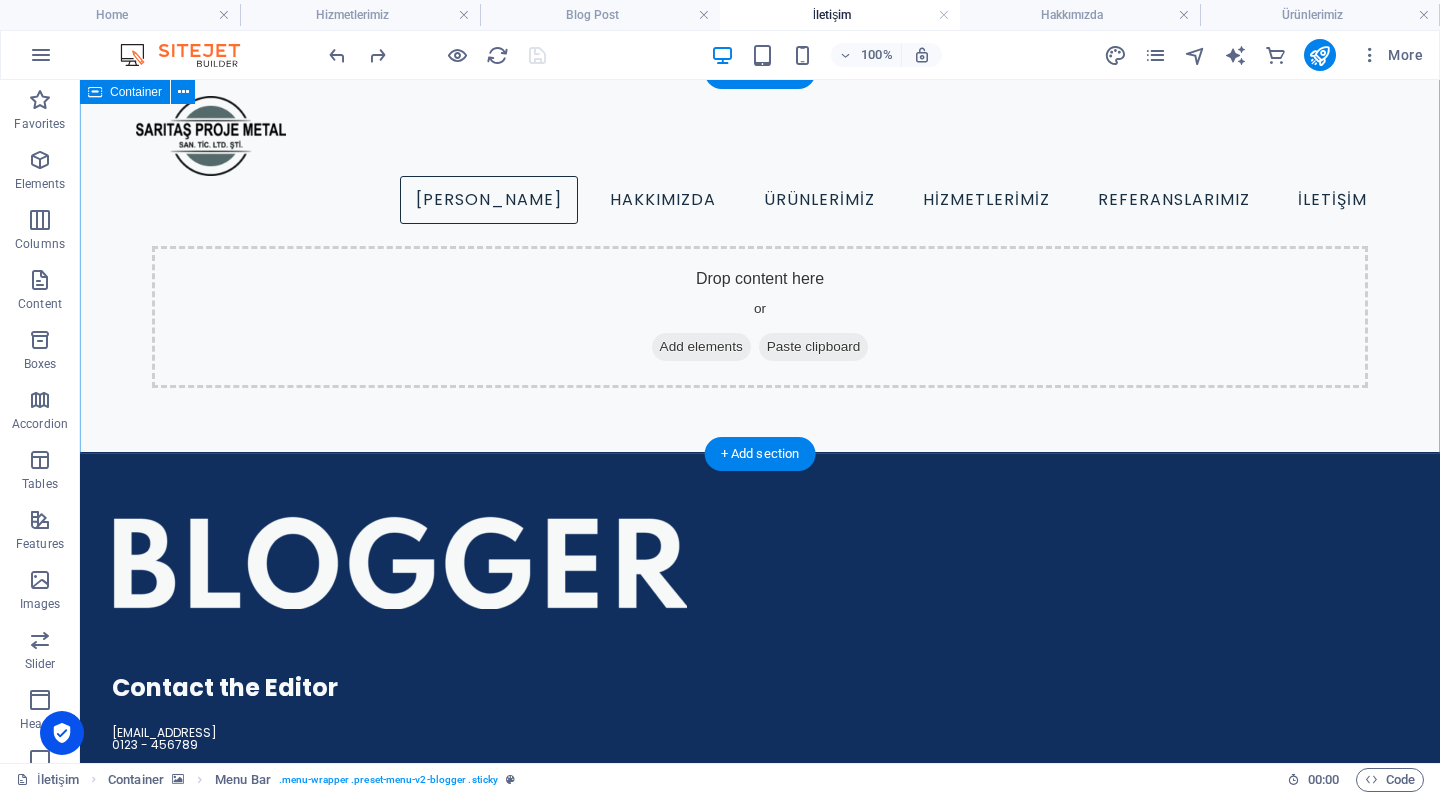 scroll, scrollTop: 0, scrollLeft: 0, axis: both 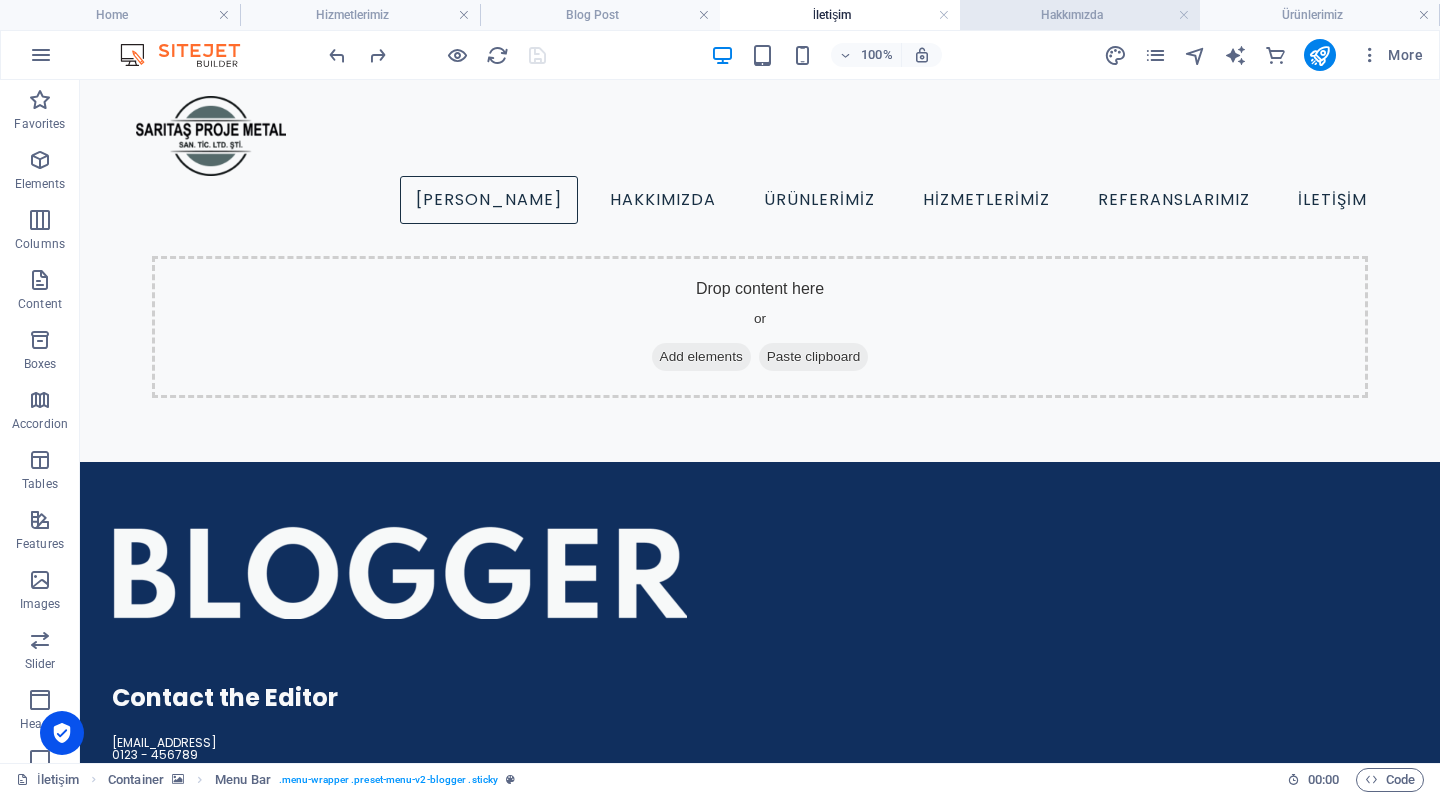 click on "Hakkımızda" at bounding box center [1080, 15] 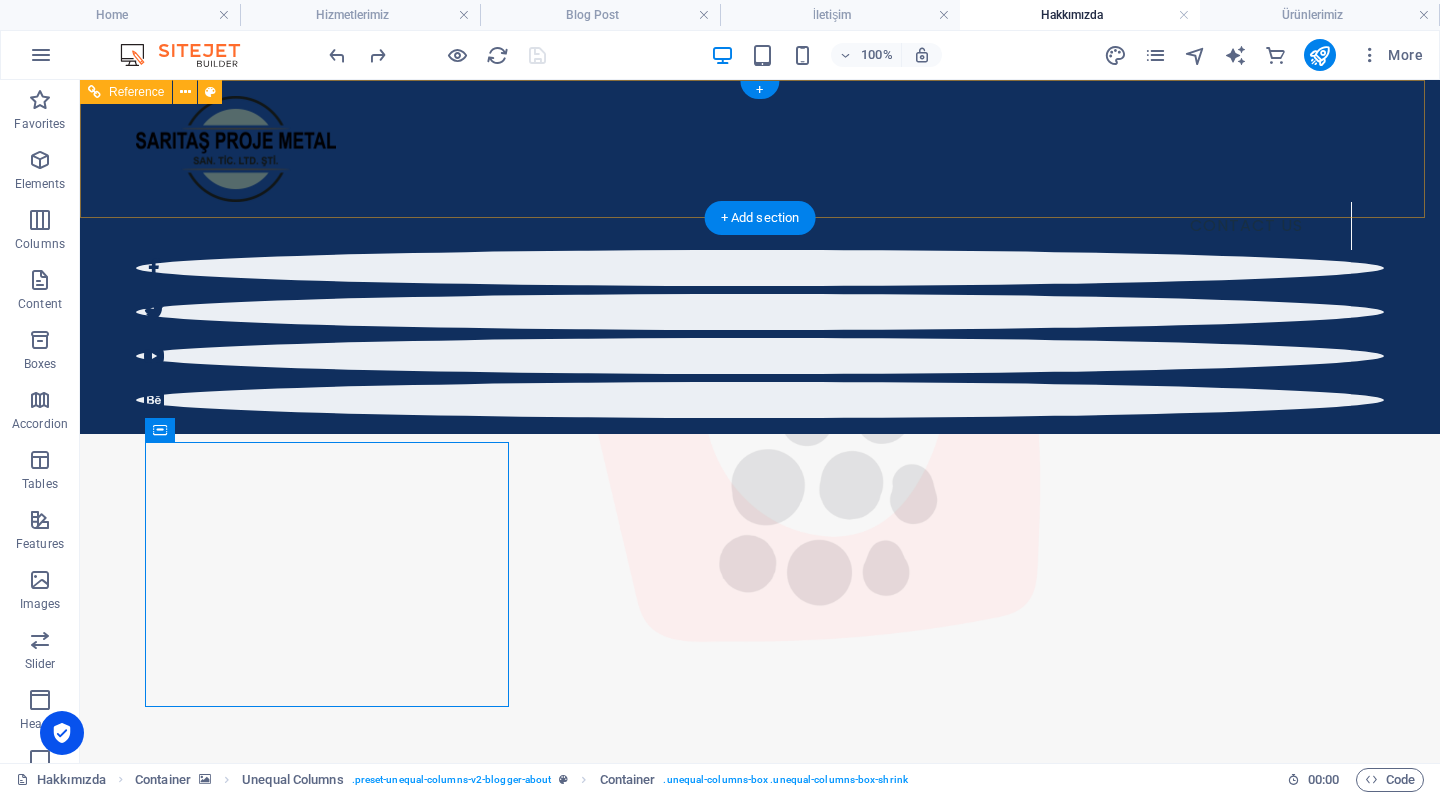 scroll, scrollTop: 0, scrollLeft: 0, axis: both 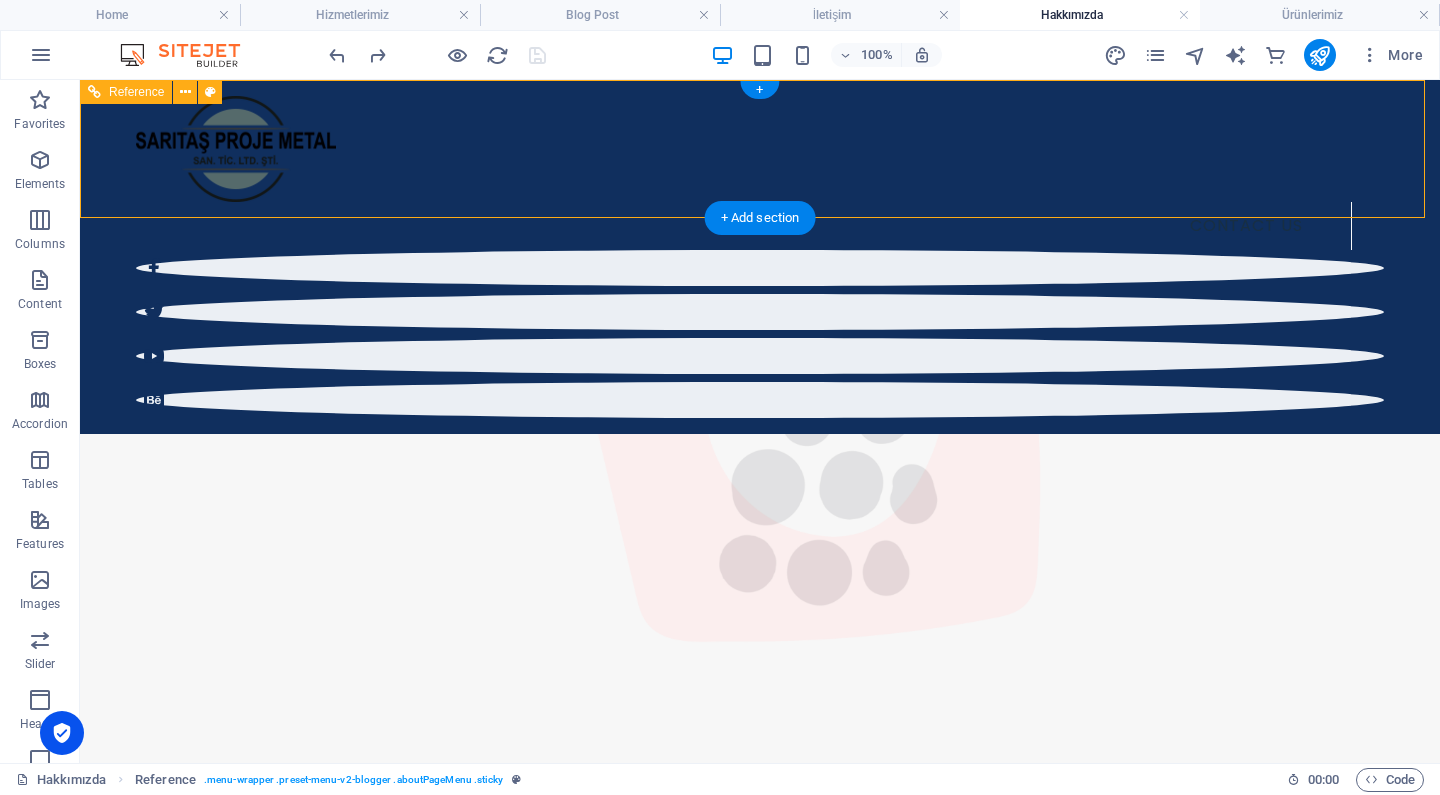 click on "Reference" at bounding box center [136, 92] 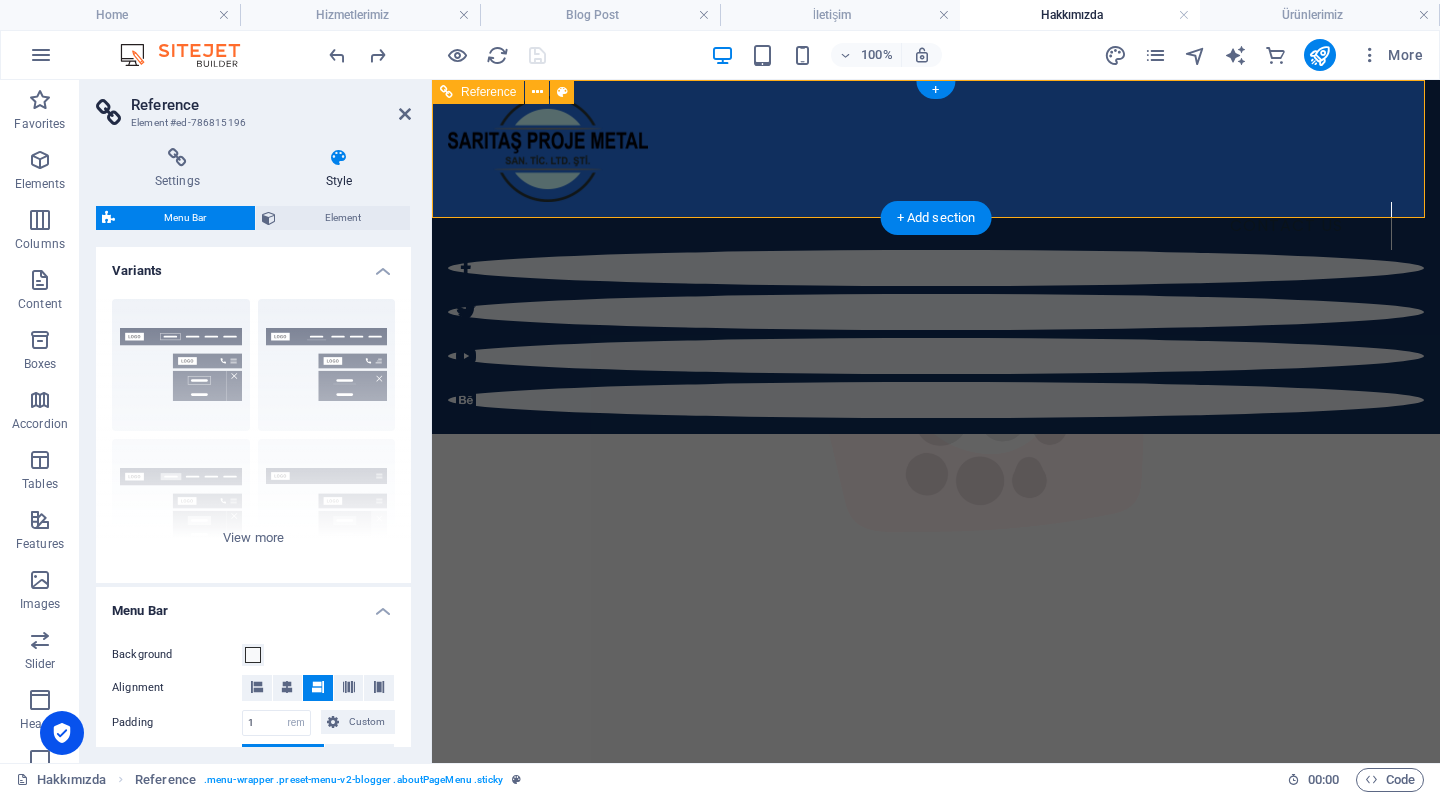 click at bounding box center [446, 92] 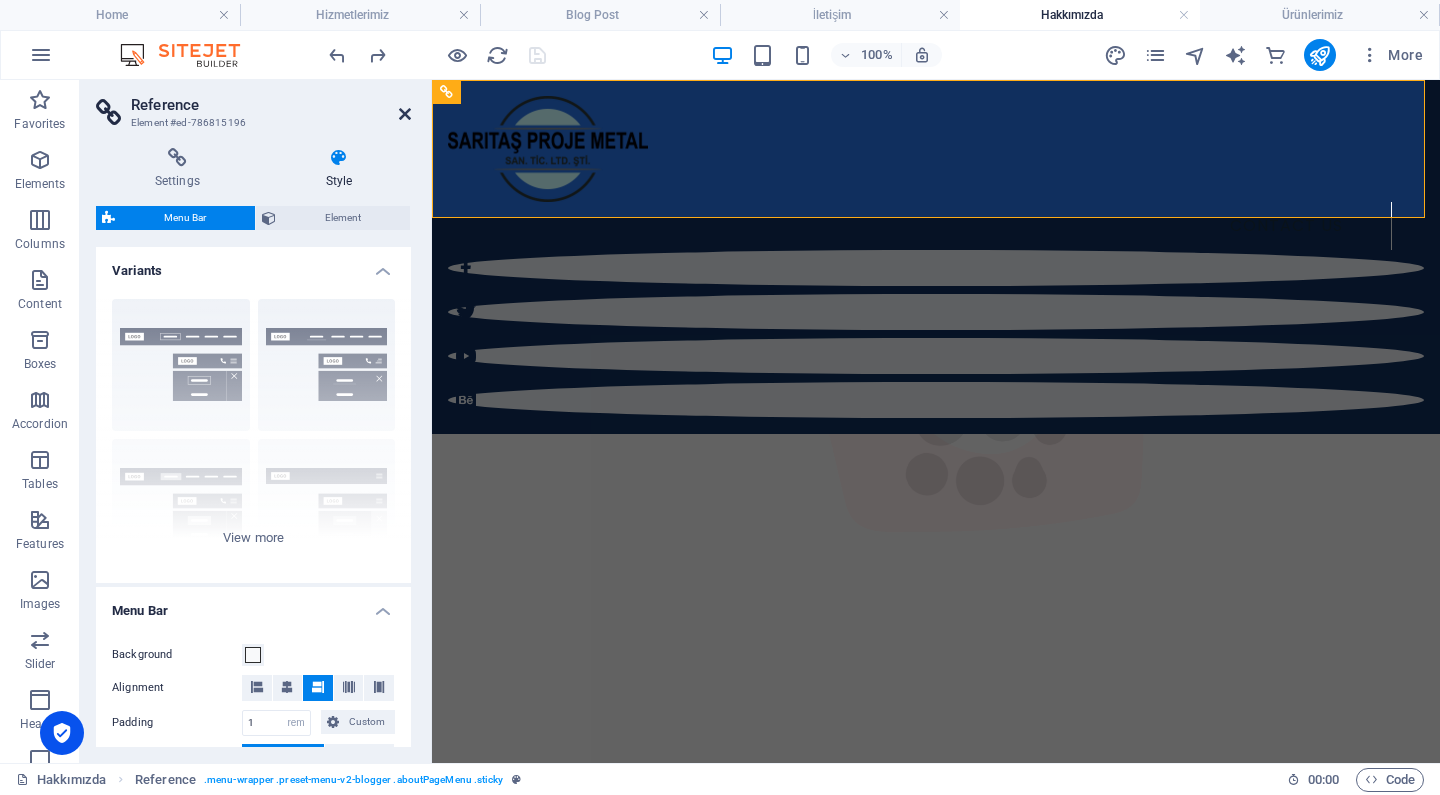 click at bounding box center (405, 114) 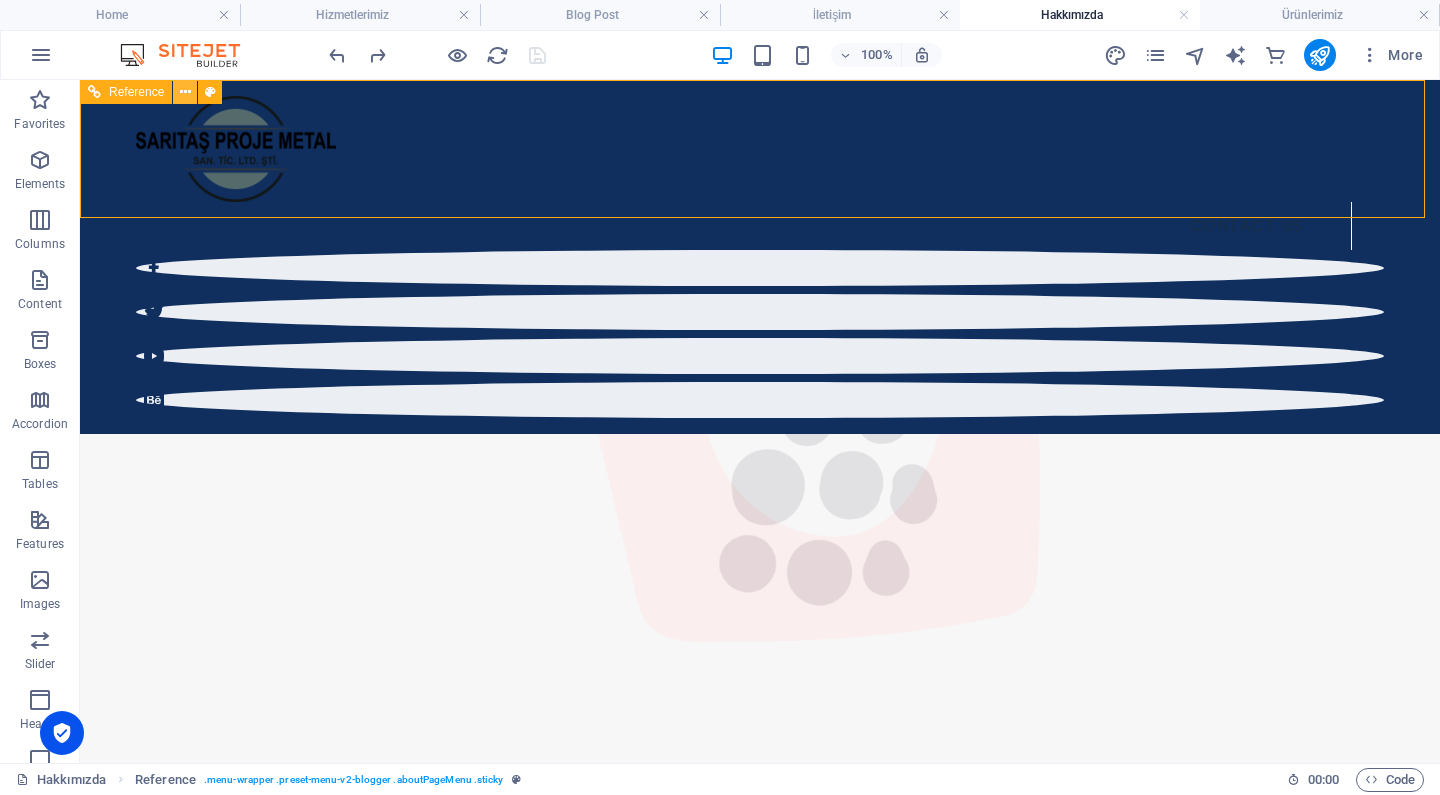 click at bounding box center (185, 92) 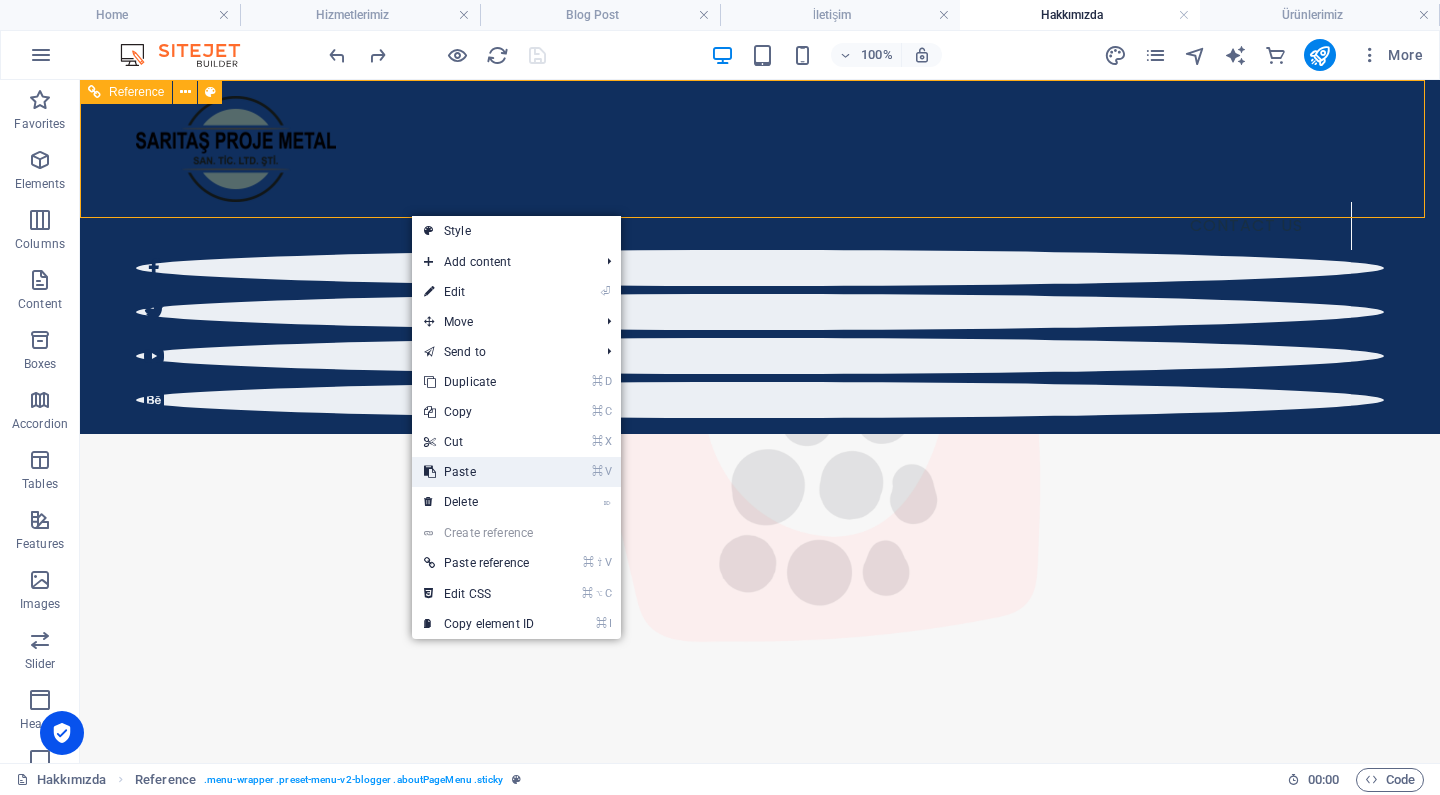 click on "⌘ V  Paste" at bounding box center [479, 472] 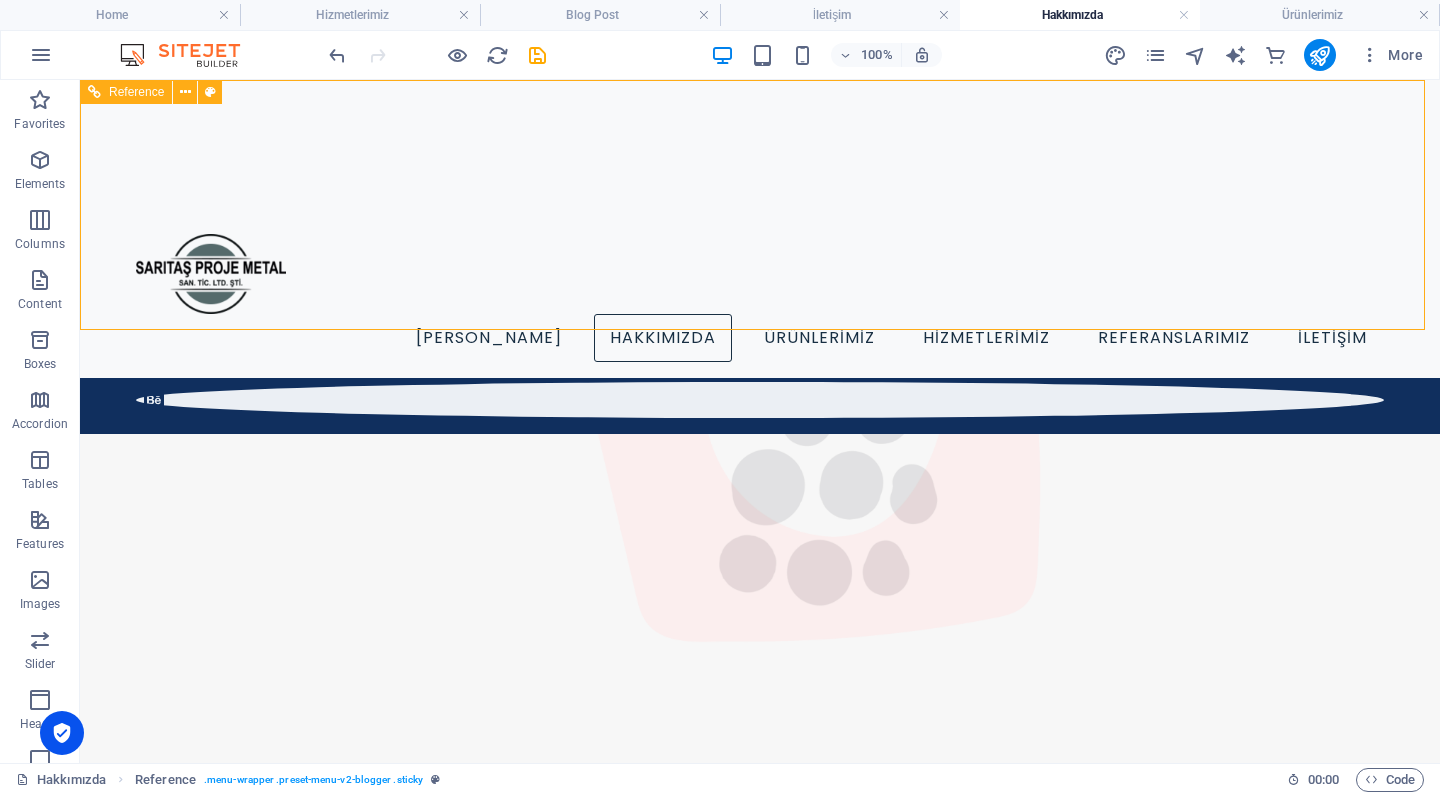 click on "ANA SAYFA HAKKIMIZDA ÜRÜNLERİMİZ HİZMETLERİMİZ REFERANSLARIMIZ İLETİŞİM" at bounding box center [760, 229] 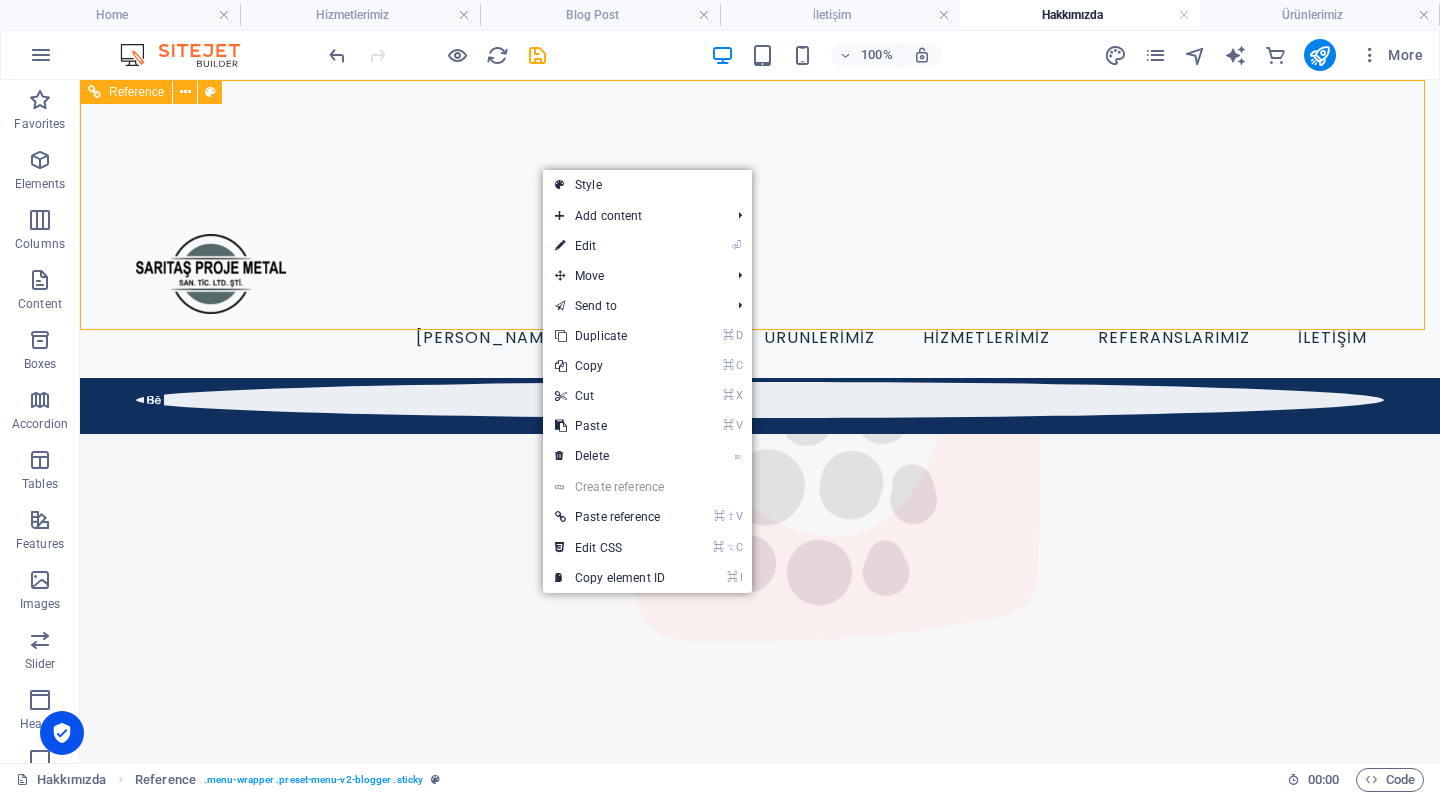 click on "ANA SAYFA HAKKIMIZDA ÜRÜNLERİMİZ HİZMETLERİMİZ REFERANSLARIMIZ İLETİŞİM" at bounding box center (760, 229) 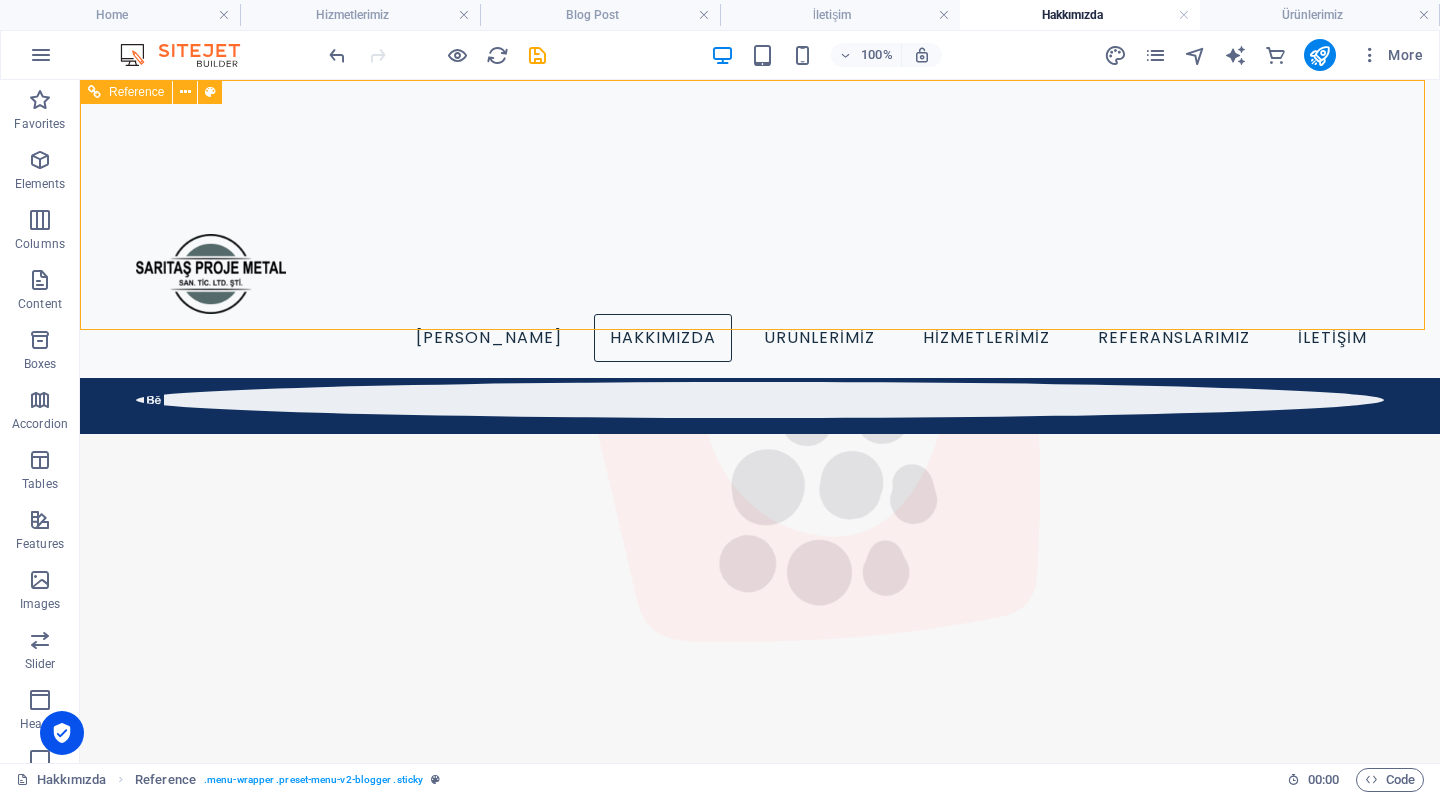 click on "ANA SAYFA HAKKIMIZDA ÜRÜNLERİMİZ HİZMETLERİMİZ REFERANSLARIMIZ İLETİŞİM" at bounding box center (760, 229) 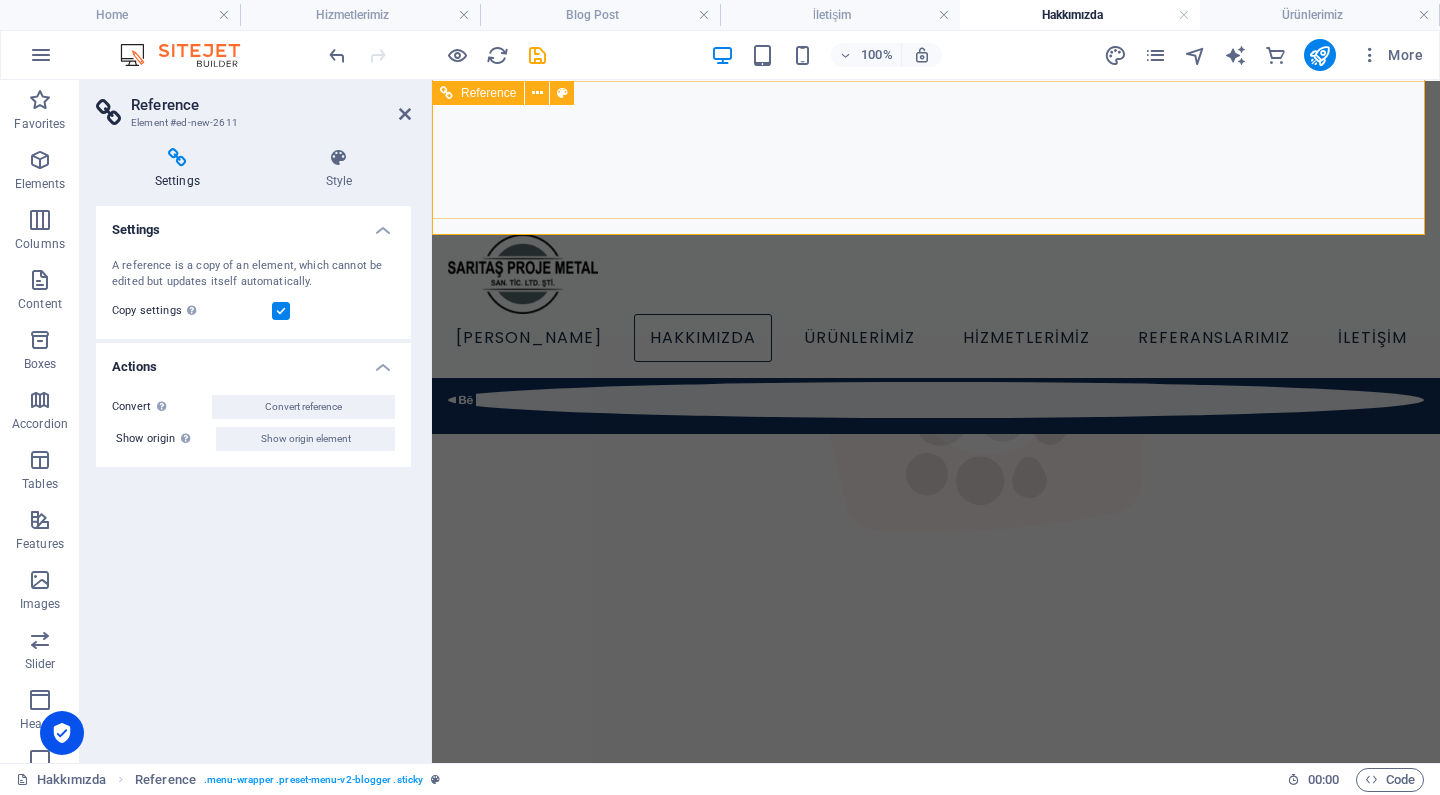 scroll, scrollTop: 0, scrollLeft: 0, axis: both 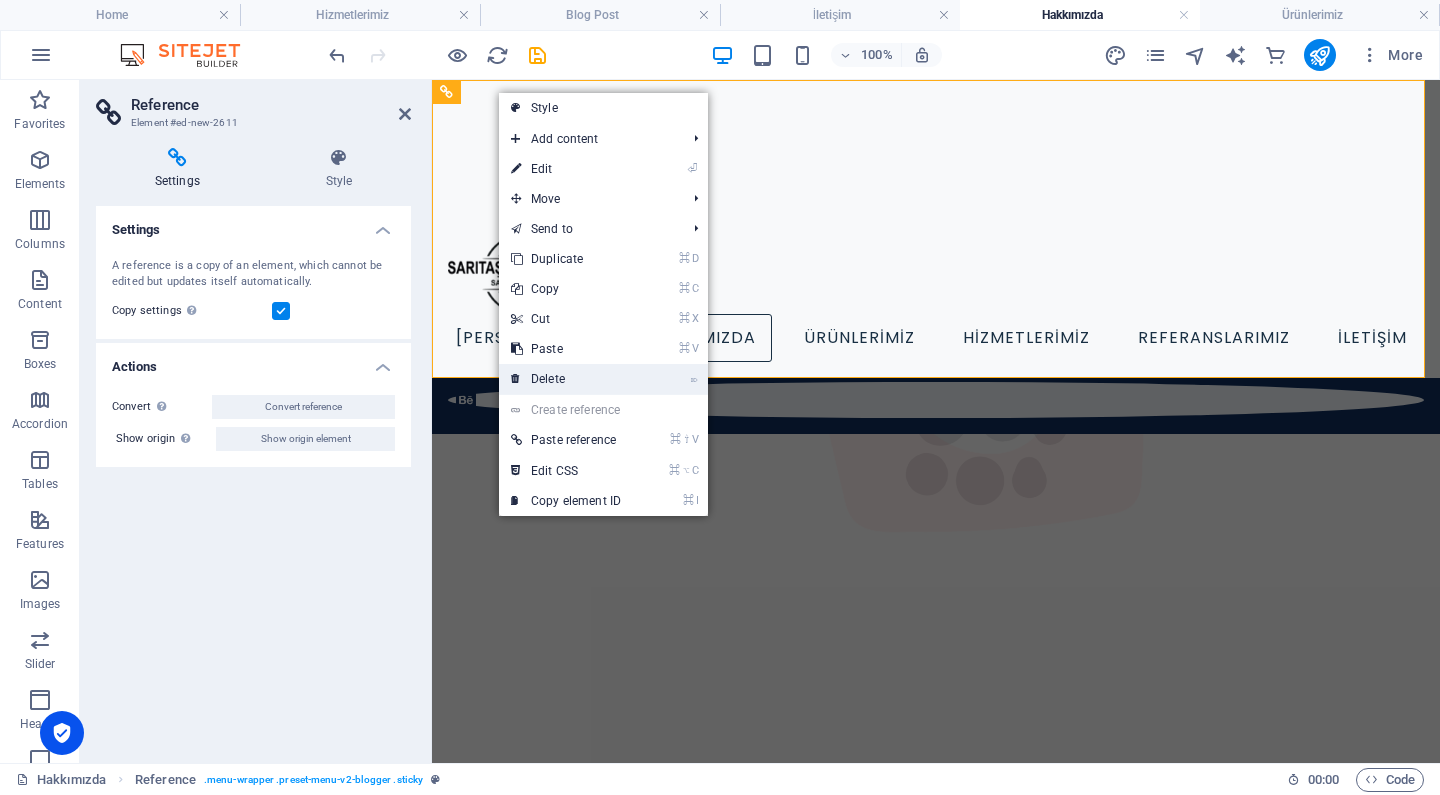 click on "⌦  Delete" at bounding box center (566, 379) 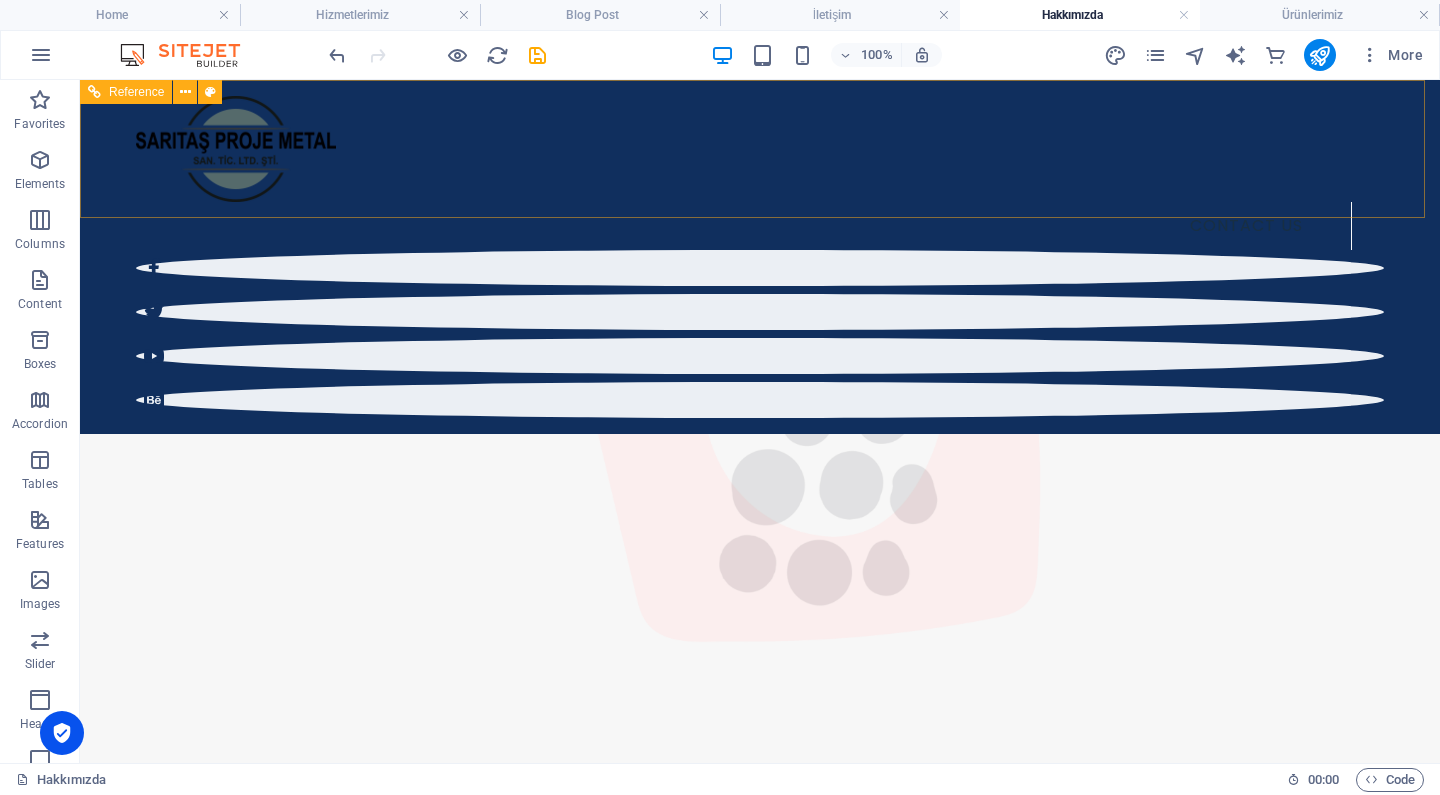 click on "Contact Us" at bounding box center (744, 226) 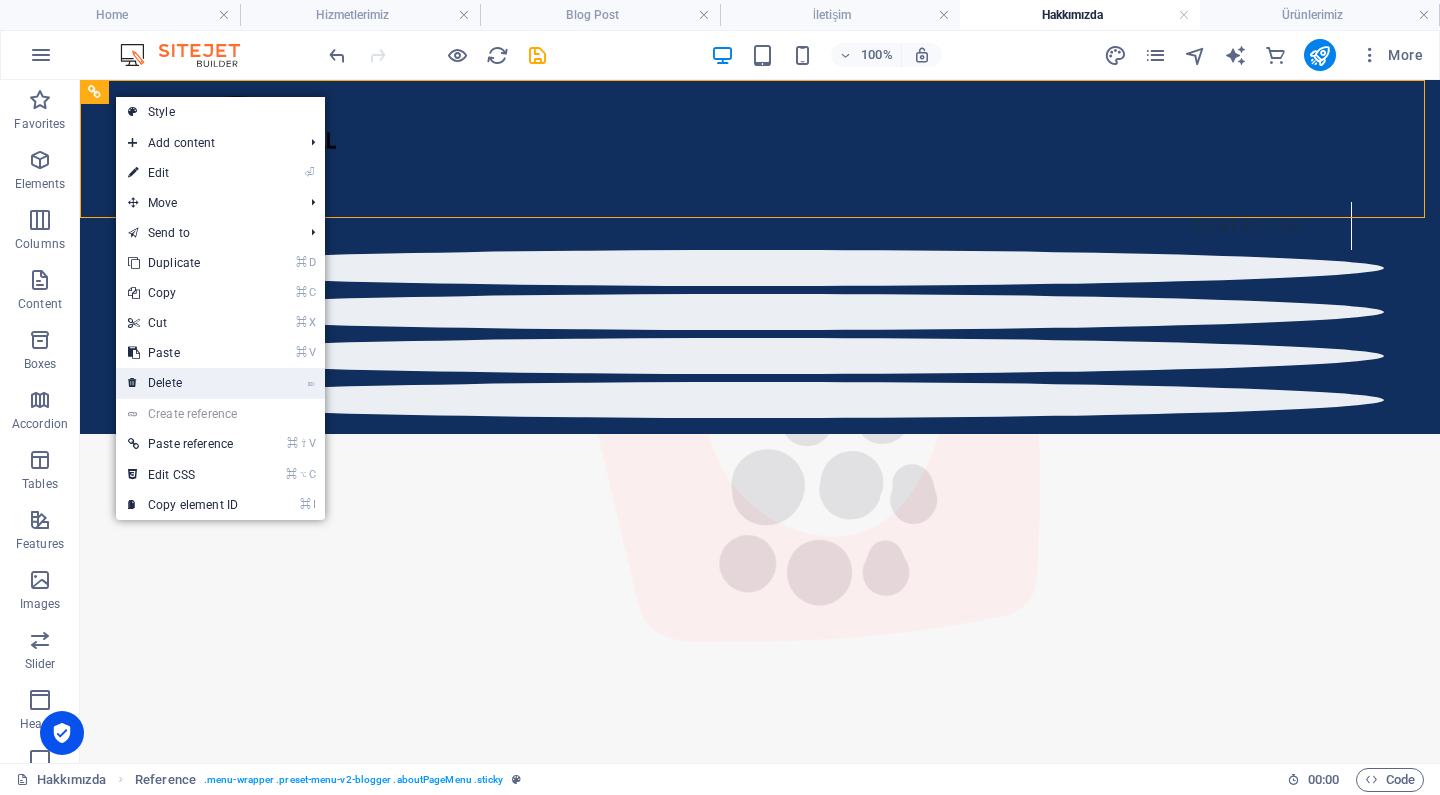 click on "⌦  Delete" at bounding box center [183, 383] 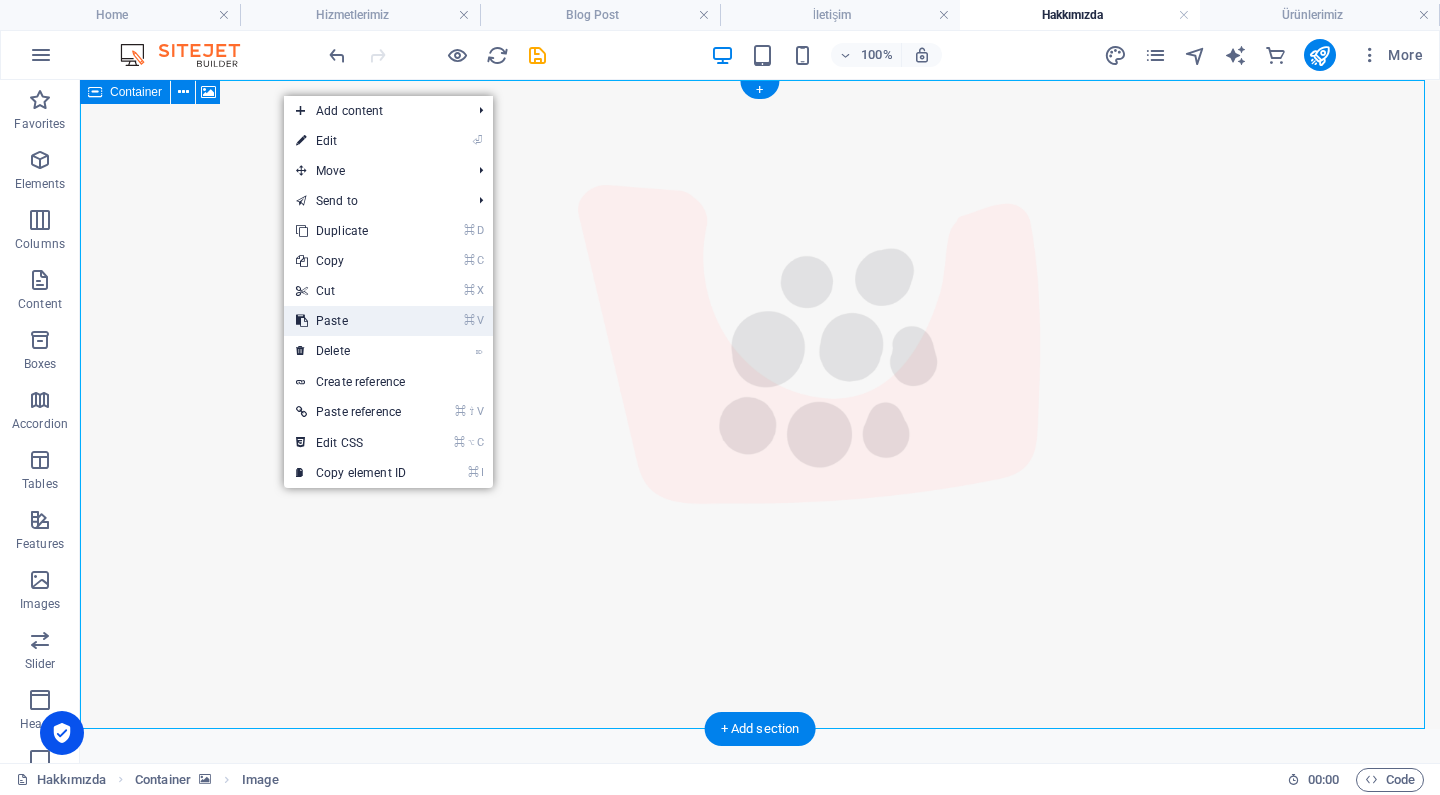 click on "⌘ V  Paste" at bounding box center (351, 321) 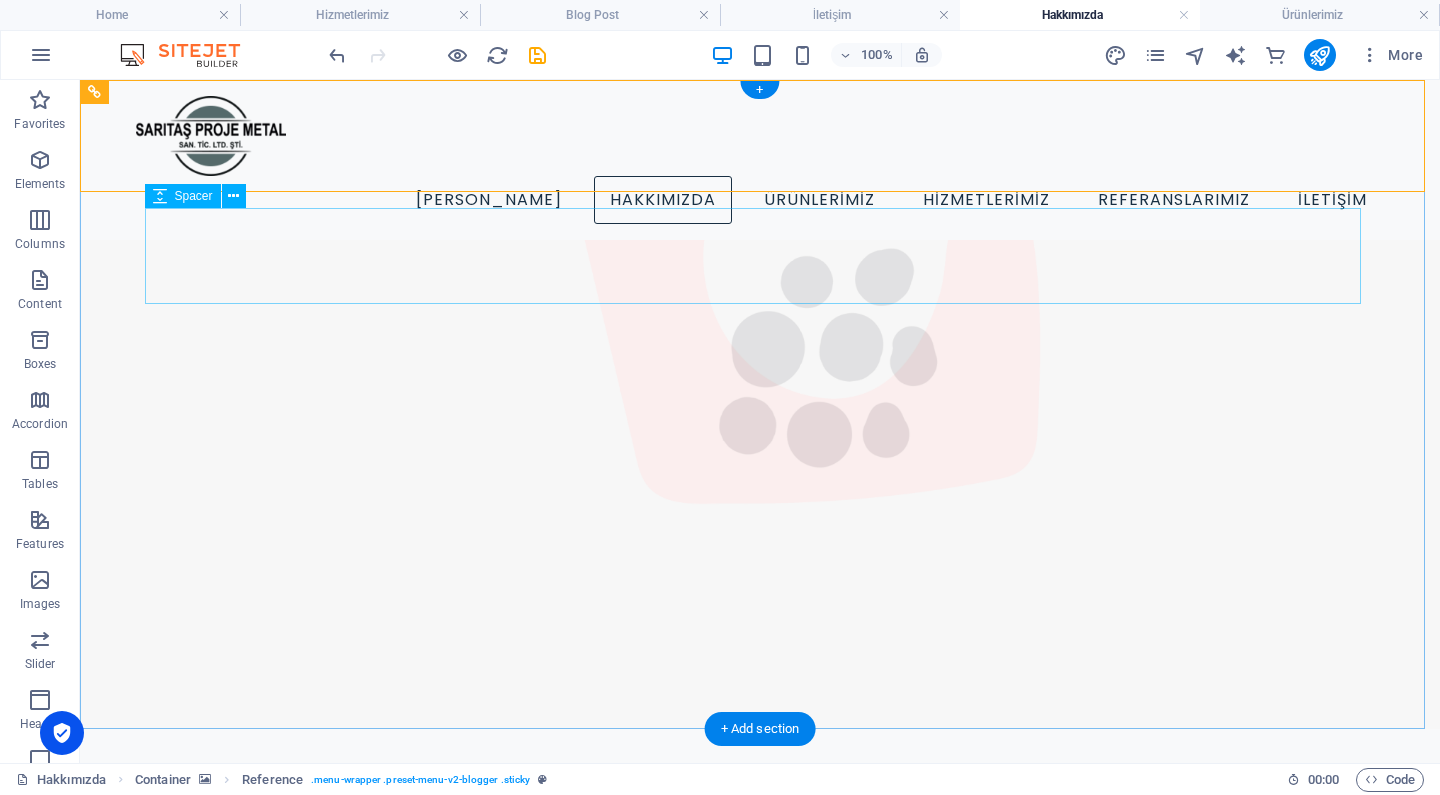 scroll, scrollTop: 0, scrollLeft: 0, axis: both 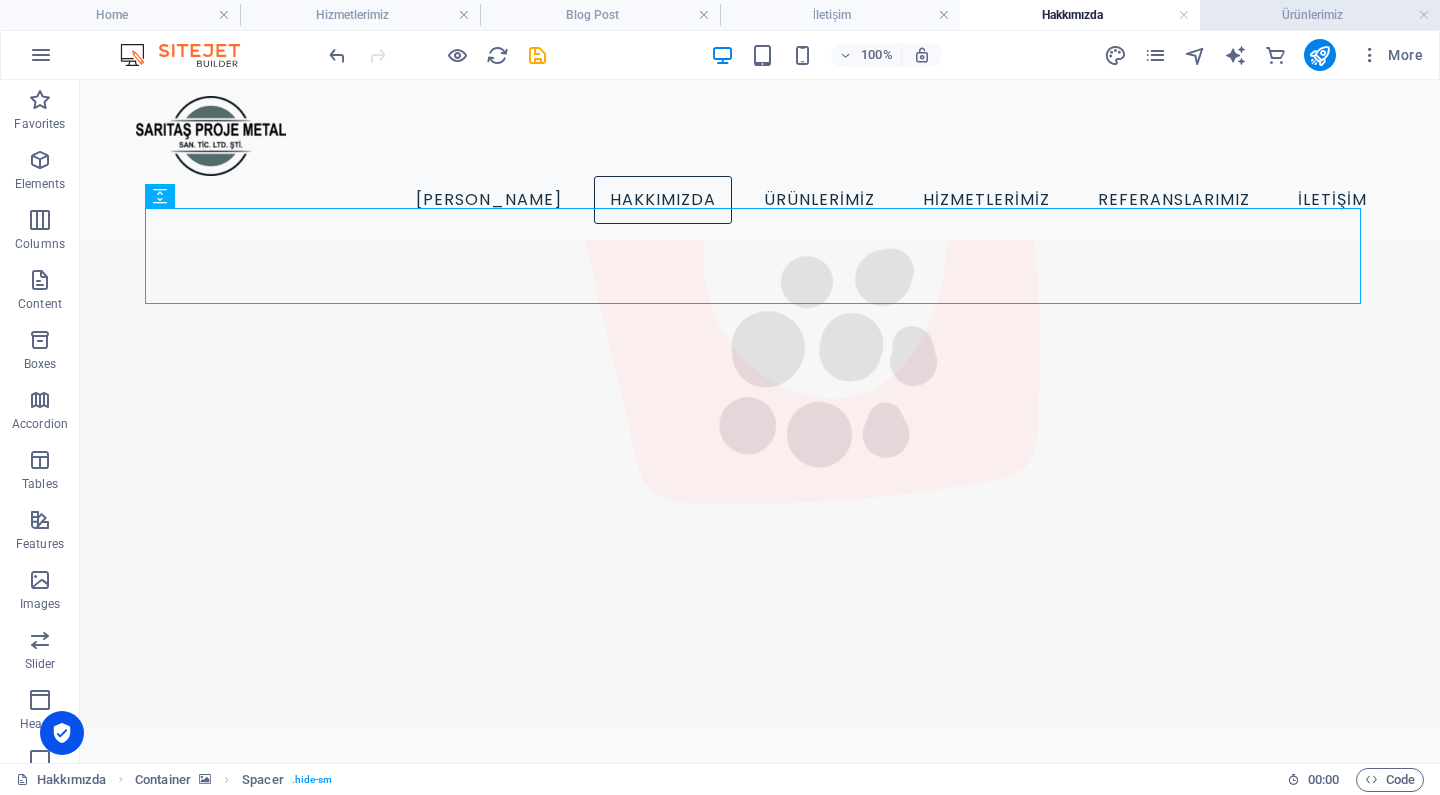 click on "Ürünlerimiz" at bounding box center (1320, 15) 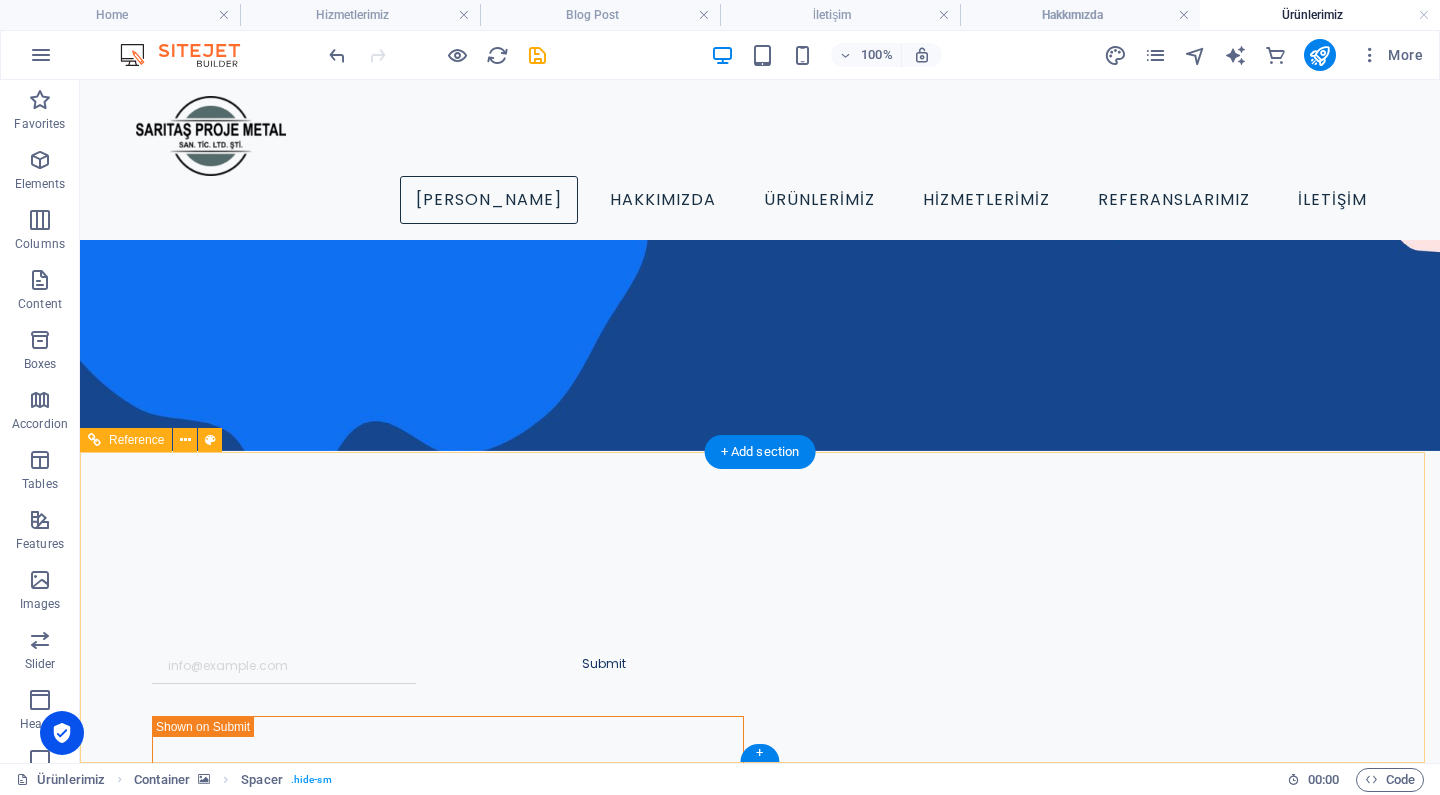 scroll, scrollTop: 608, scrollLeft: 0, axis: vertical 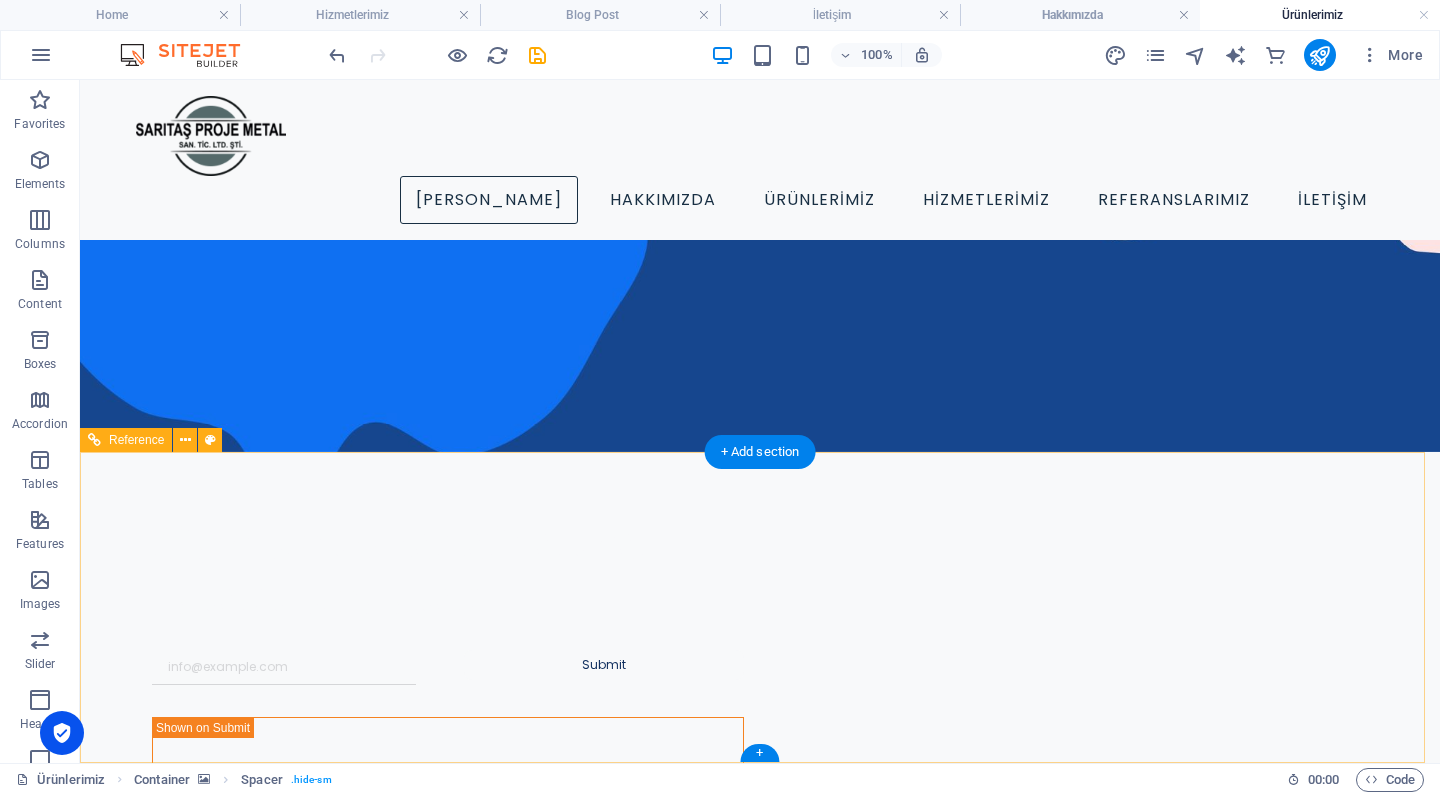 click at bounding box center [240, 1272] 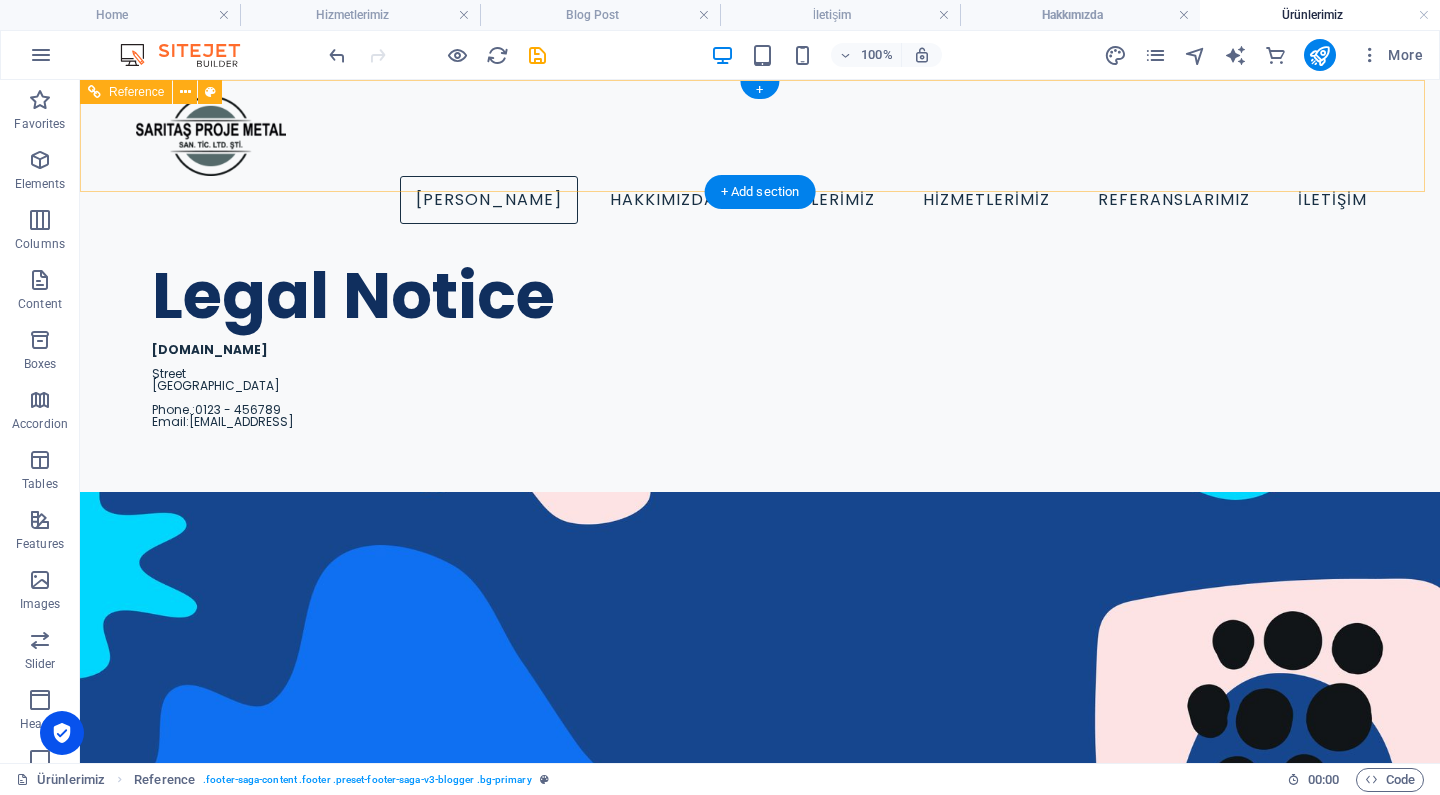 scroll, scrollTop: 0, scrollLeft: 0, axis: both 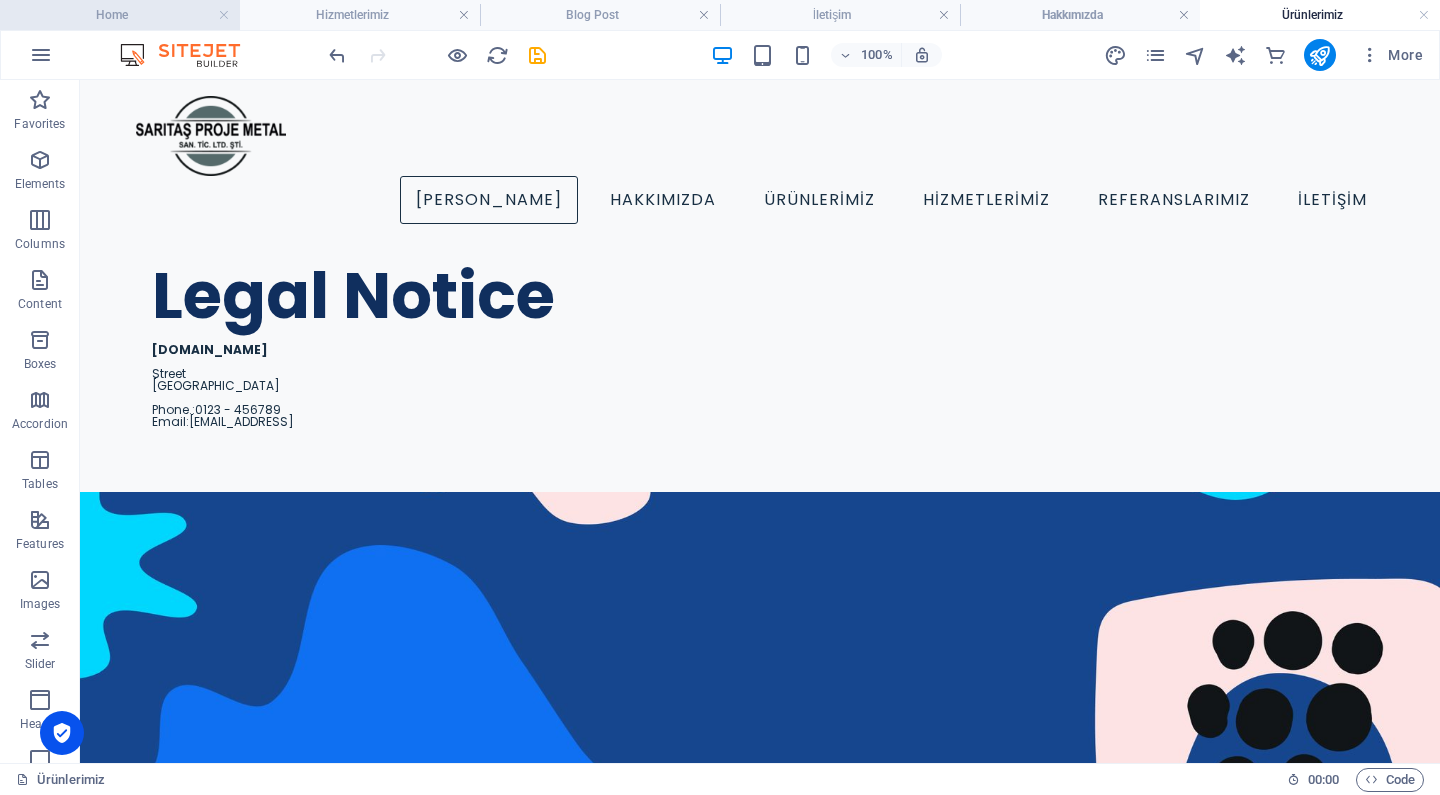 click on "Home" at bounding box center (120, 15) 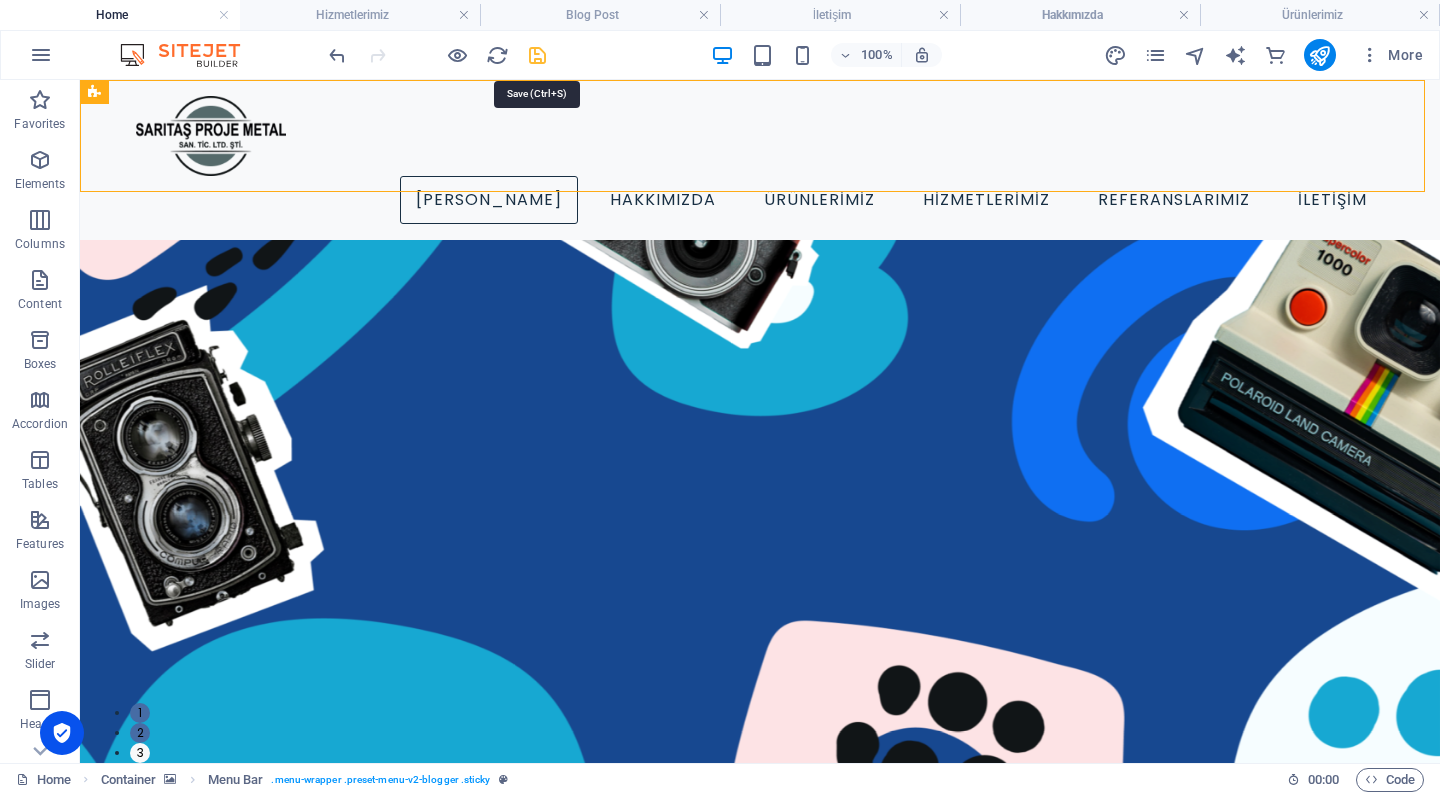 click at bounding box center (537, 55) 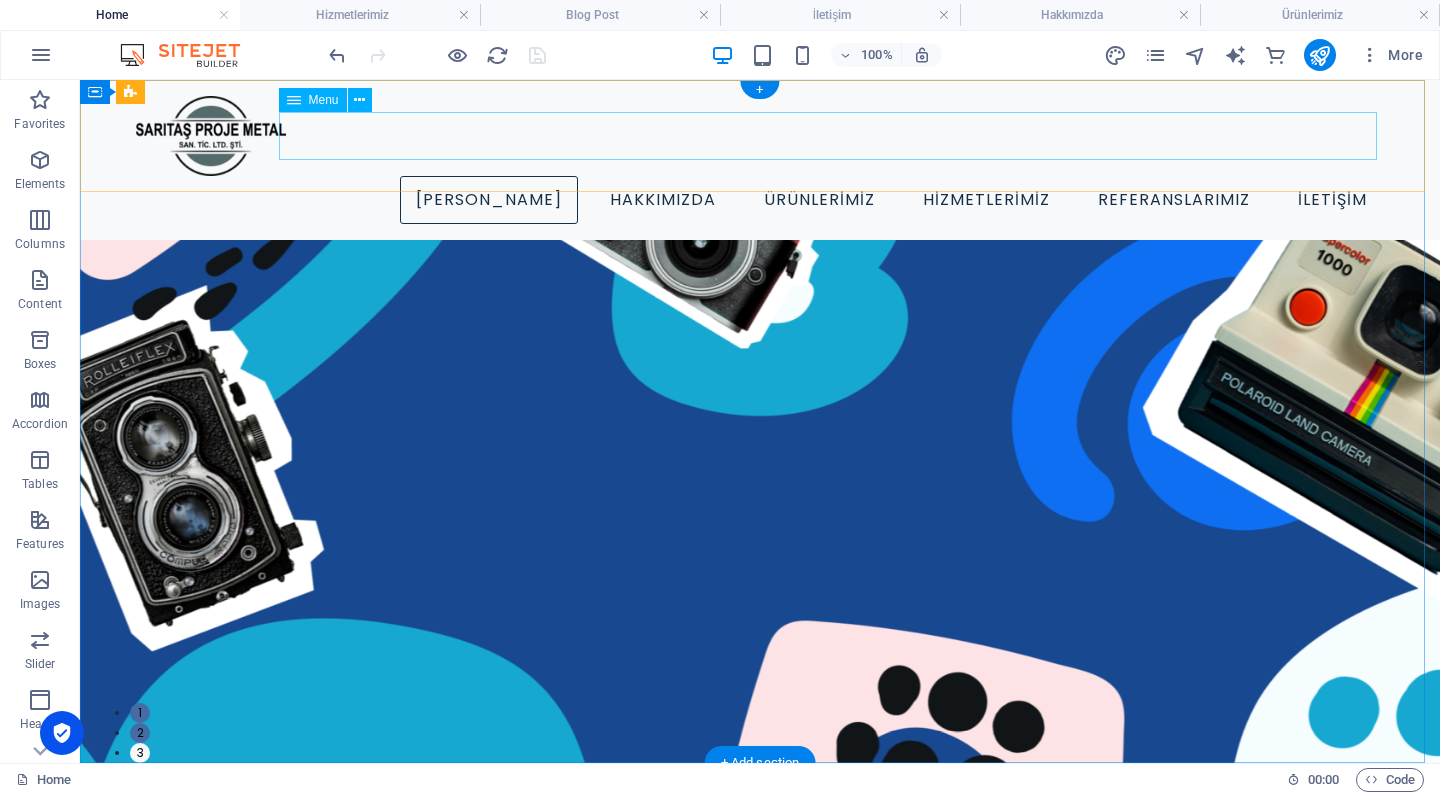 click on "ANA SAYFA HAKKIMIZDA ÜRÜNLERİMİZ HİZMETLERİMİZ REFERANSLARIMIZ İLETİŞİM" at bounding box center (760, 200) 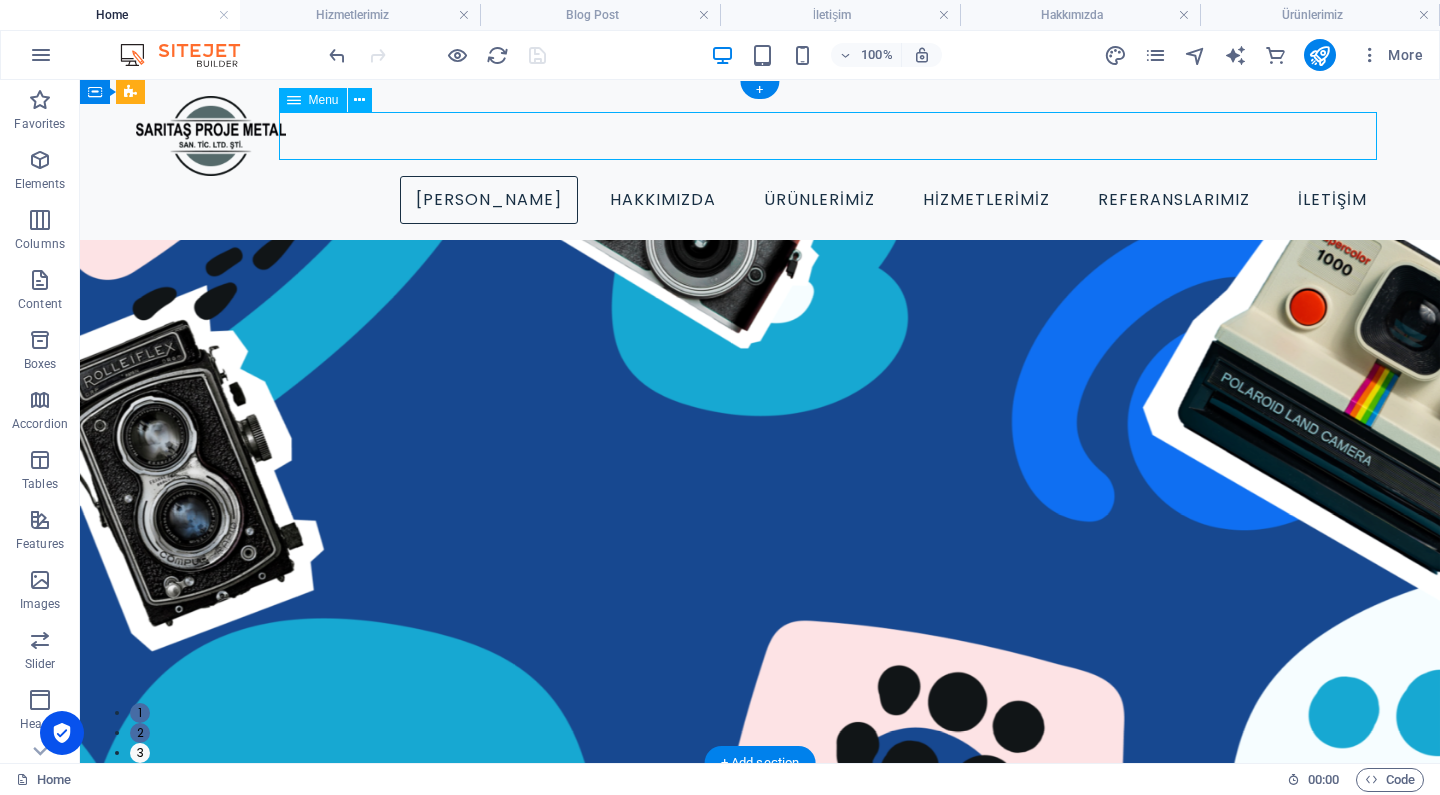 click on "ANA SAYFA HAKKIMIZDA ÜRÜNLERİMİZ HİZMETLERİMİZ REFERANSLARIMIZ İLETİŞİM" at bounding box center (760, 200) 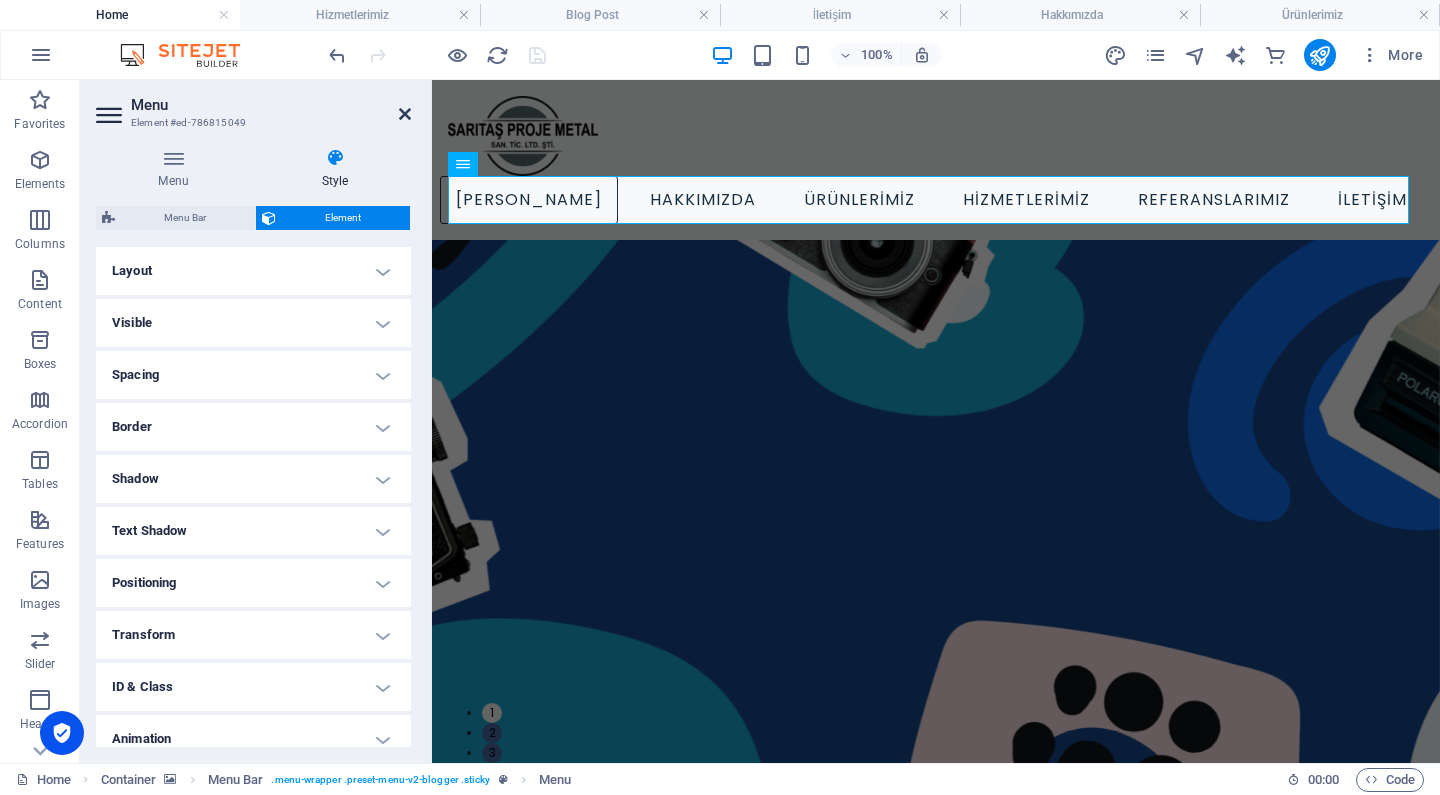 drag, startPoint x: 409, startPoint y: 116, endPoint x: 329, endPoint y: 35, distance: 113.84639 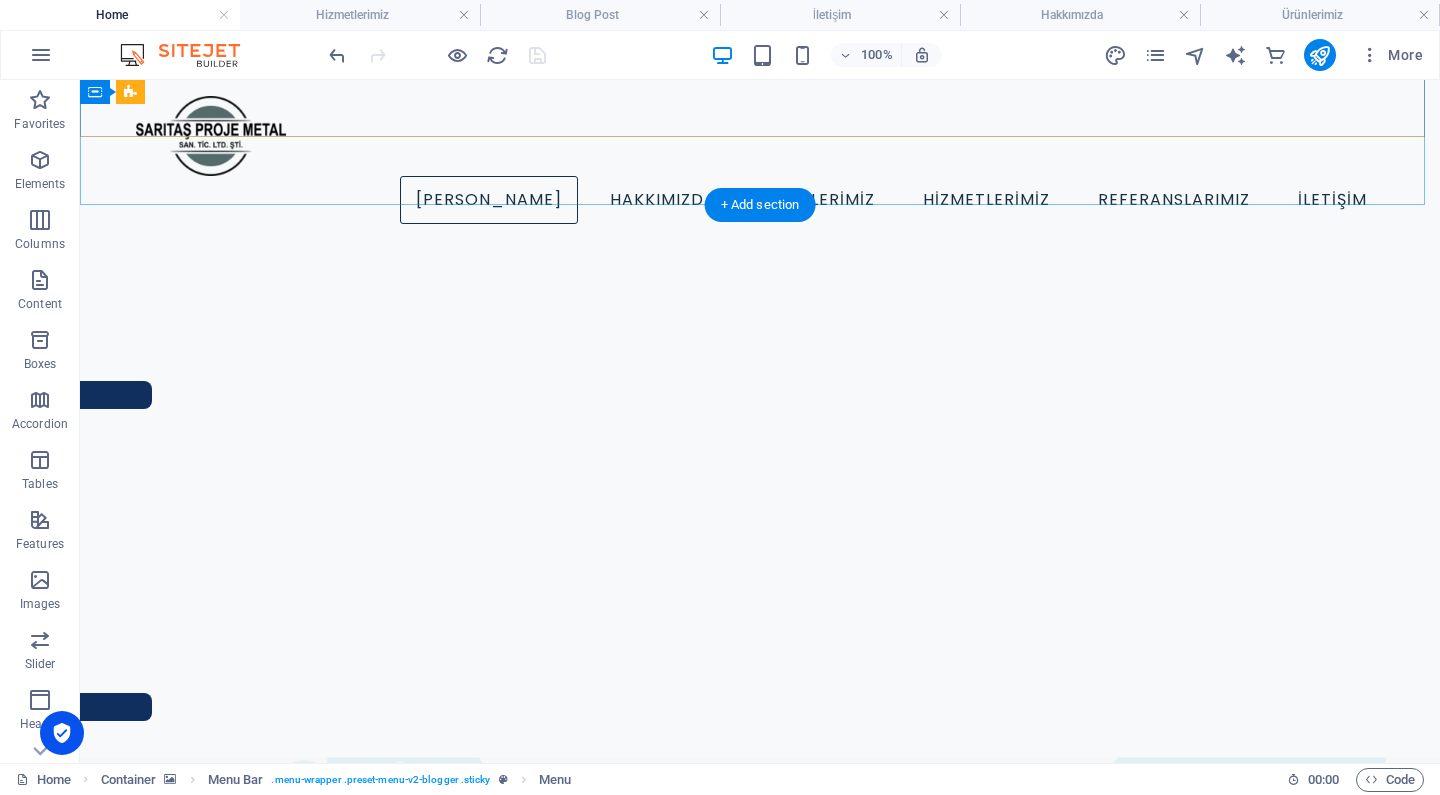 scroll, scrollTop: 578, scrollLeft: 0, axis: vertical 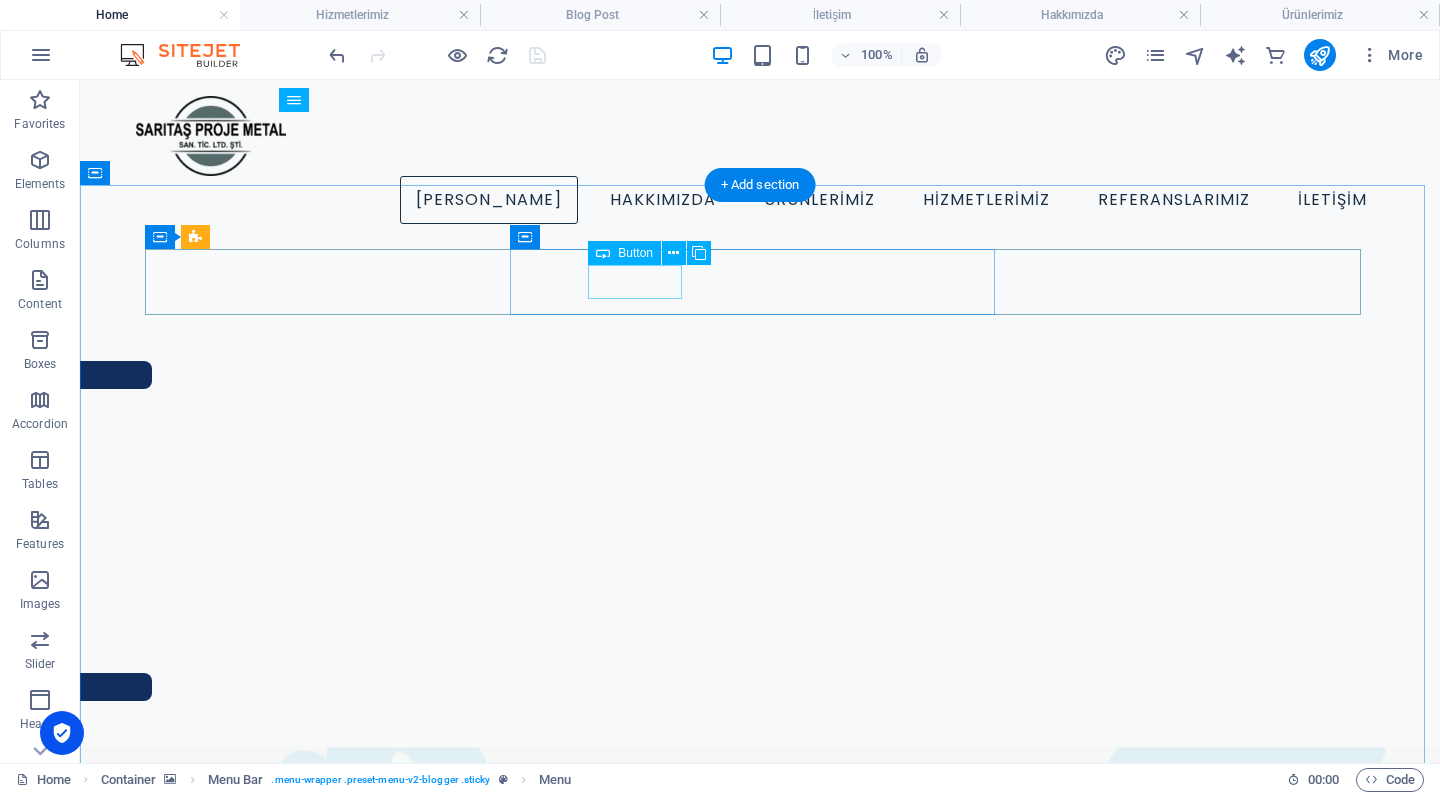 click on "Adventure" at bounding box center [760, 2284] 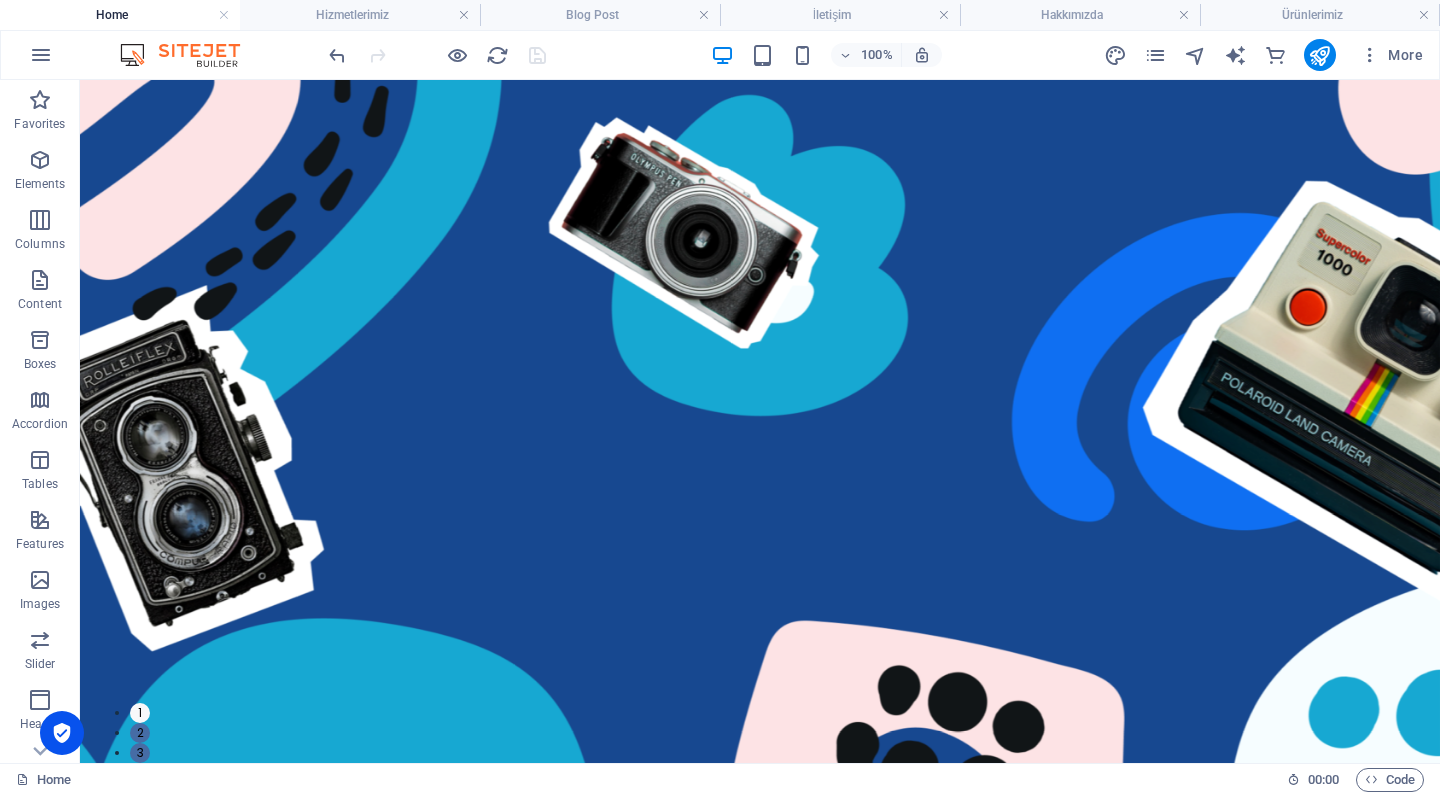 scroll, scrollTop: 0, scrollLeft: 0, axis: both 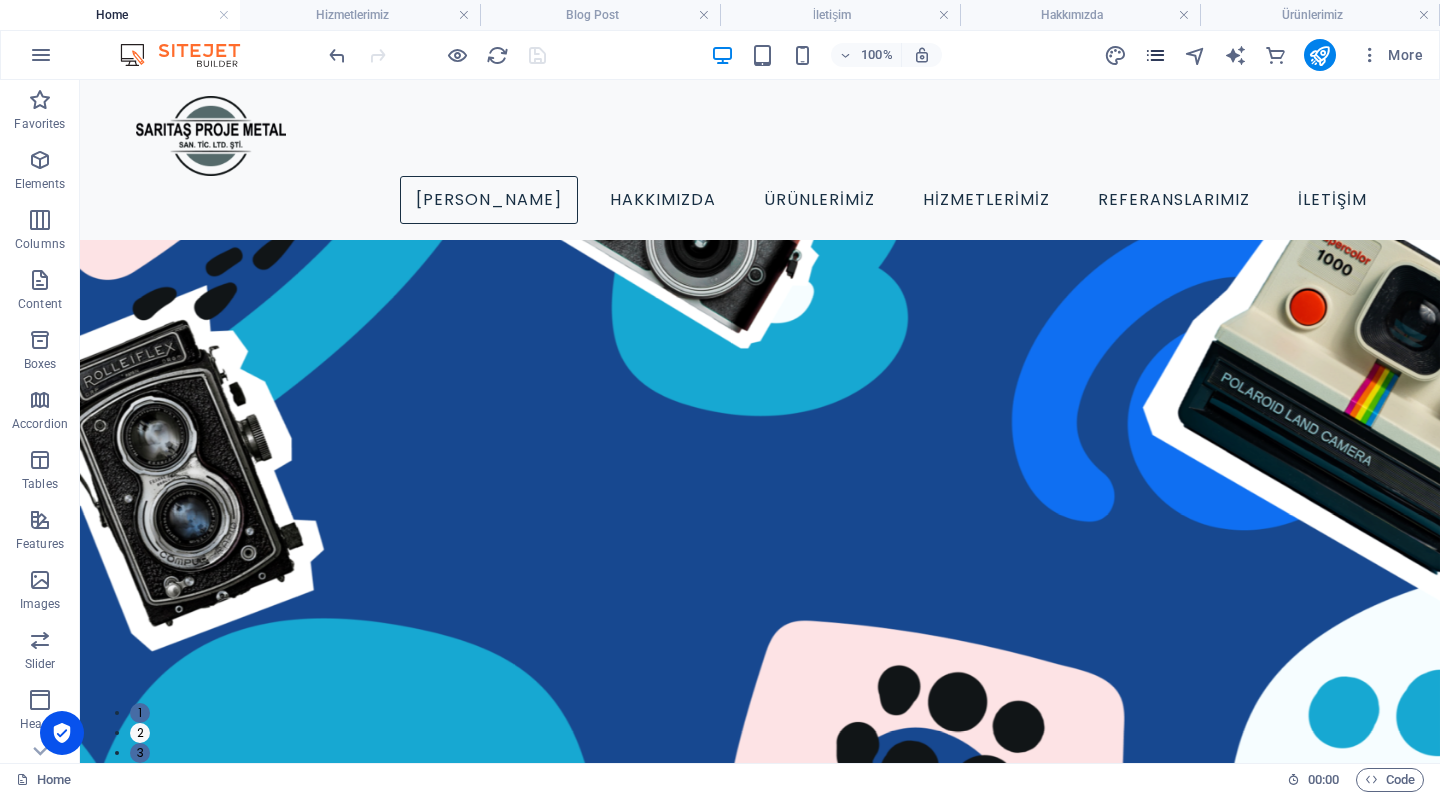 click at bounding box center (1155, 55) 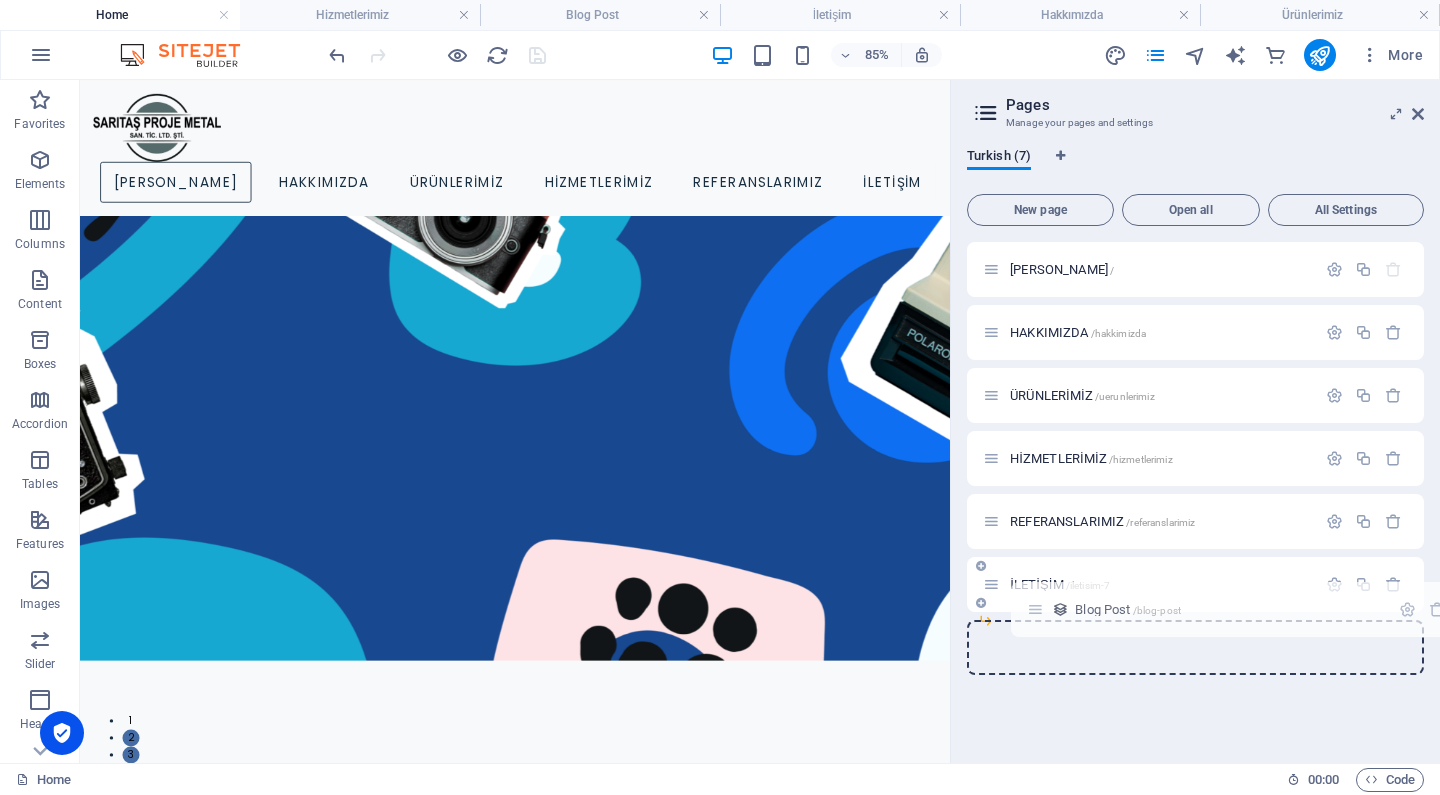 drag, startPoint x: 995, startPoint y: 648, endPoint x: 1039, endPoint y: 606, distance: 60.827625 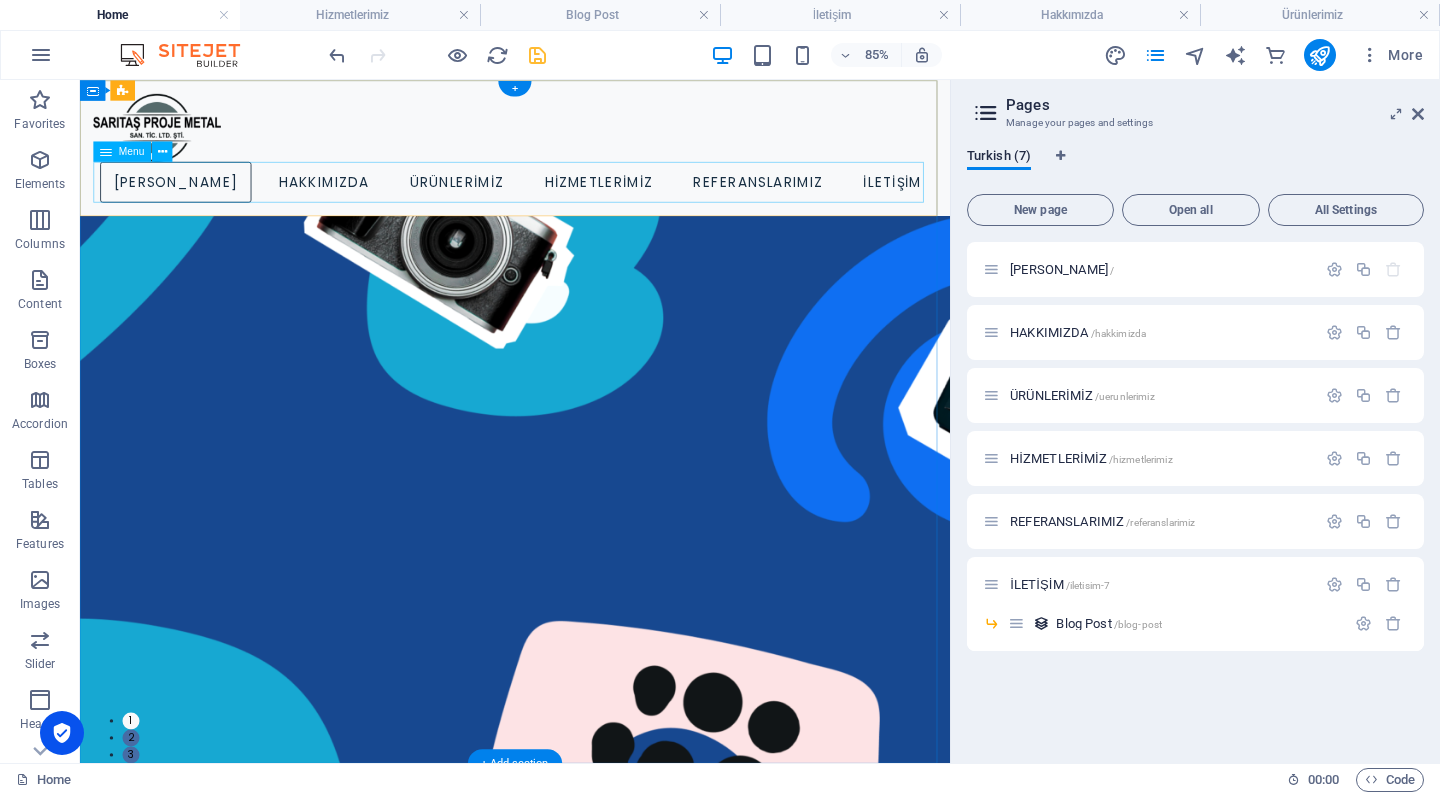 click on "ANA SAYFA HAKKIMIZDA ÜRÜNLERİMİZ HİZMETLERİMİZ REFERANSLARIMIZ İLETİŞİM" at bounding box center [592, 200] 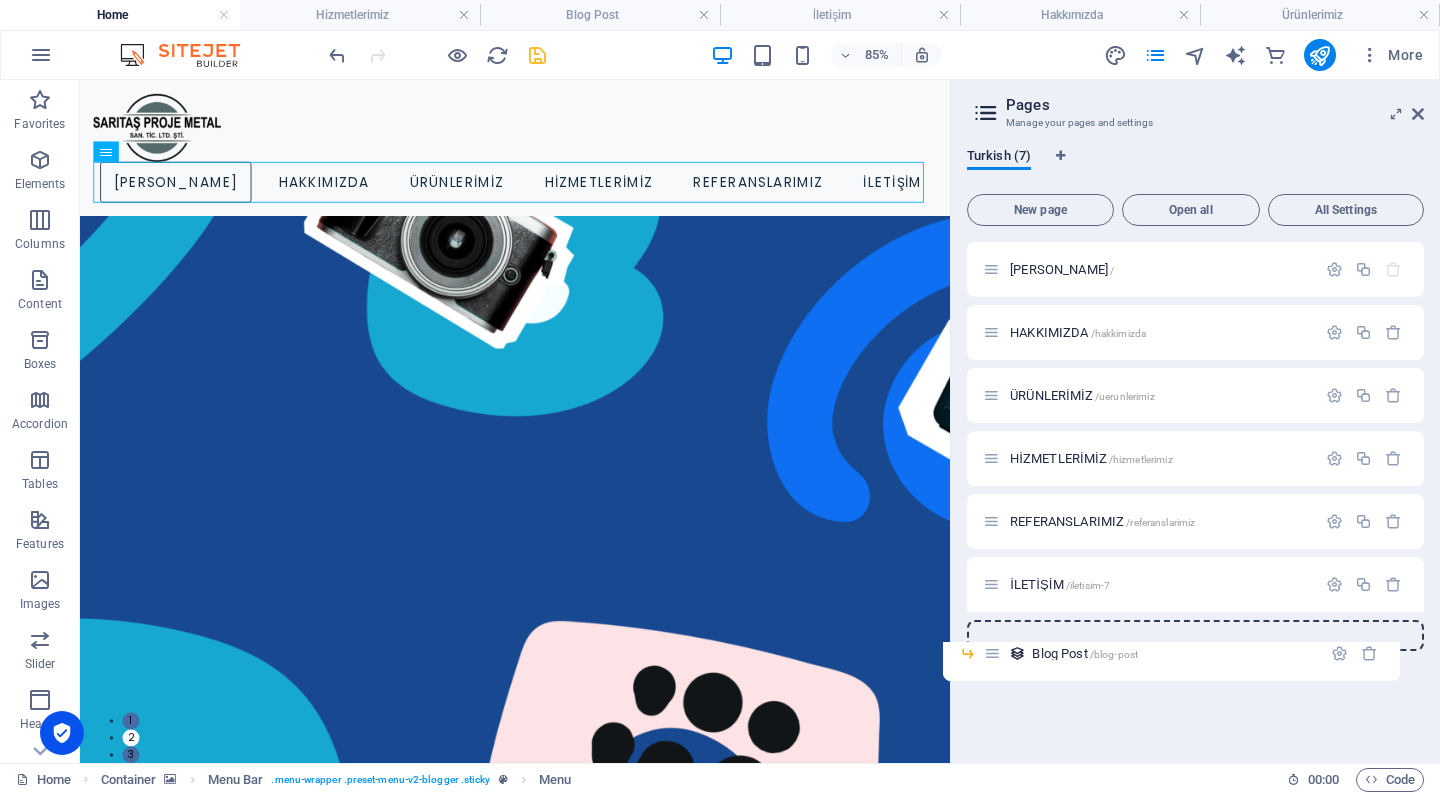 drag, startPoint x: 1015, startPoint y: 625, endPoint x: 986, endPoint y: 660, distance: 45.453274 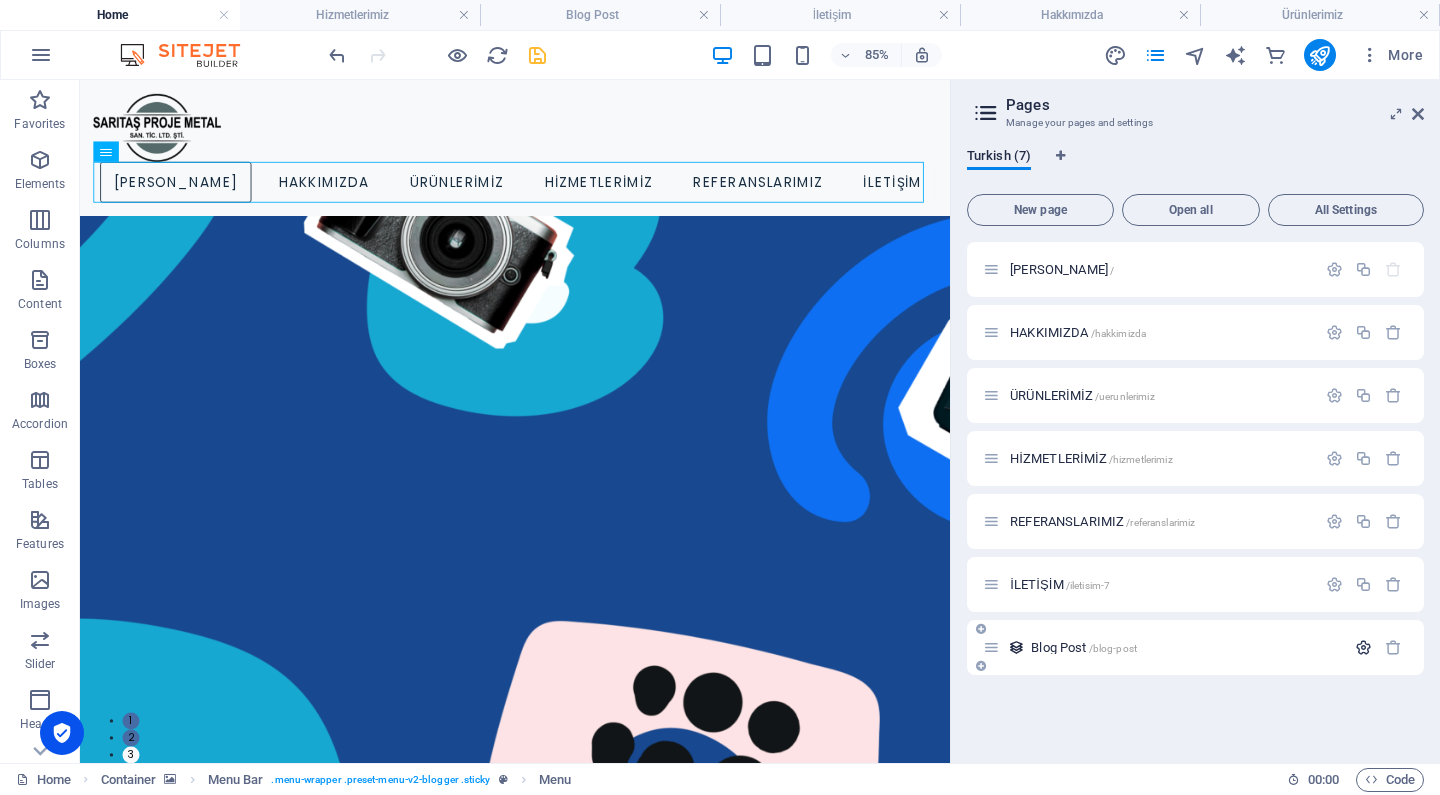 click at bounding box center (1363, 647) 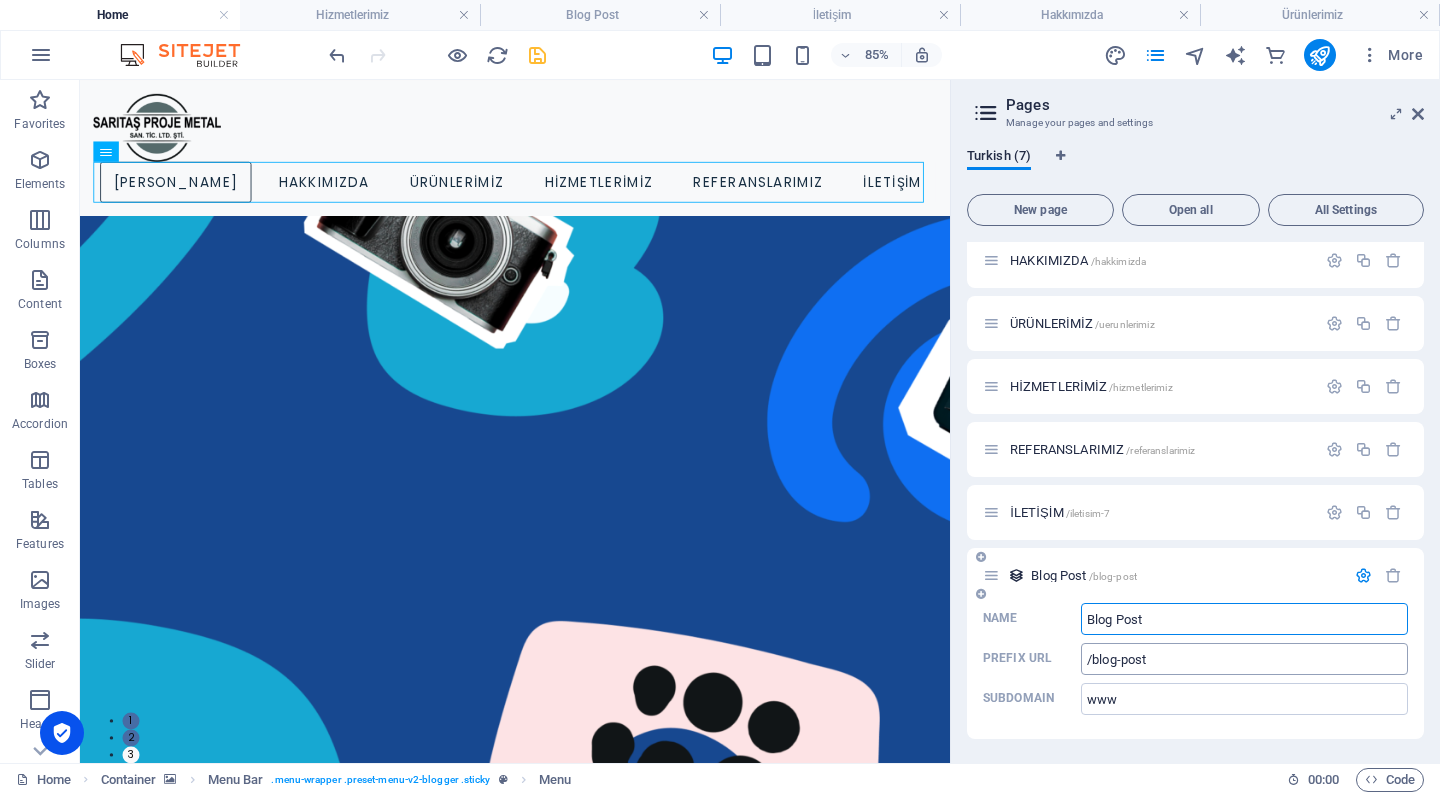 scroll, scrollTop: 72, scrollLeft: 0, axis: vertical 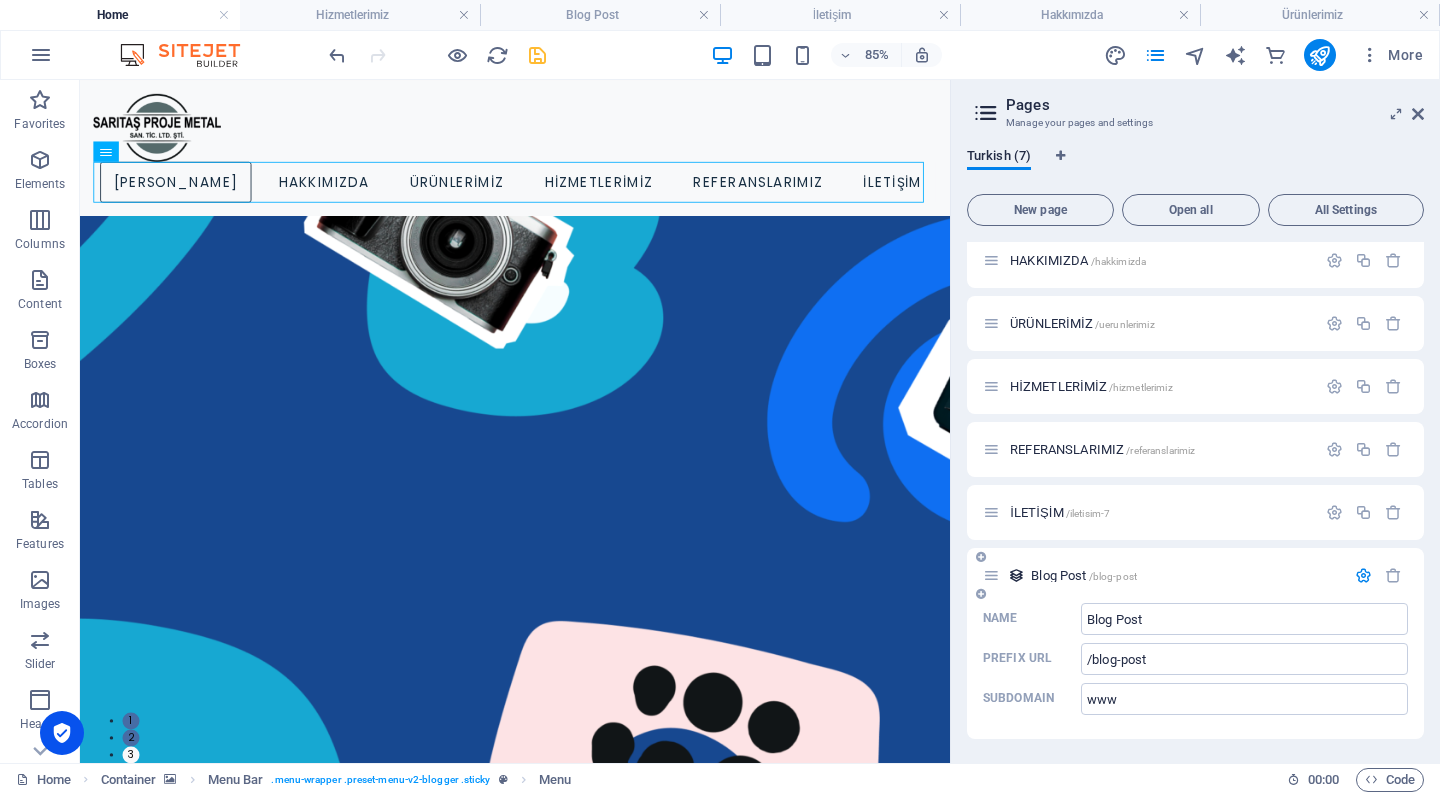 click at bounding box center [1363, 575] 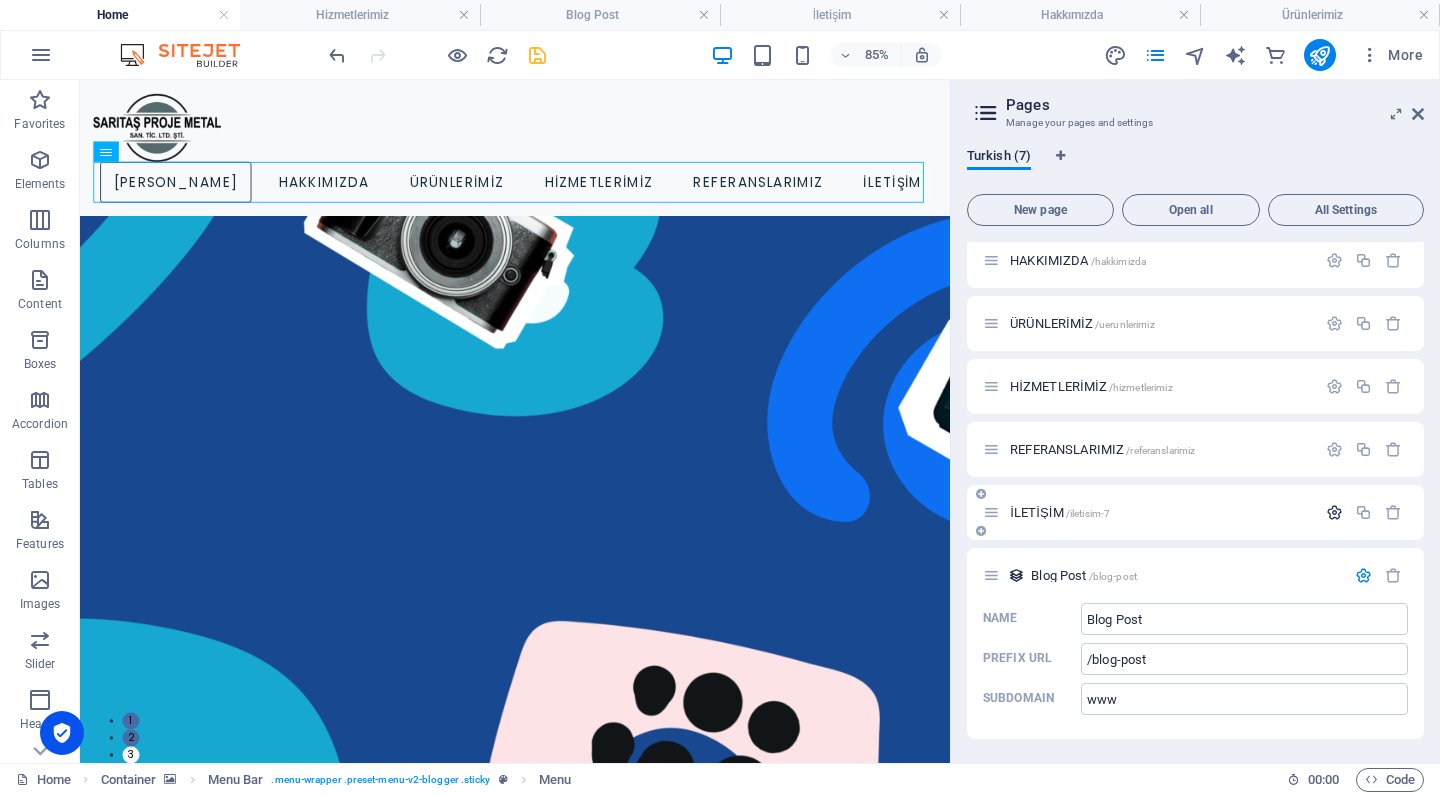 scroll, scrollTop: 0, scrollLeft: 0, axis: both 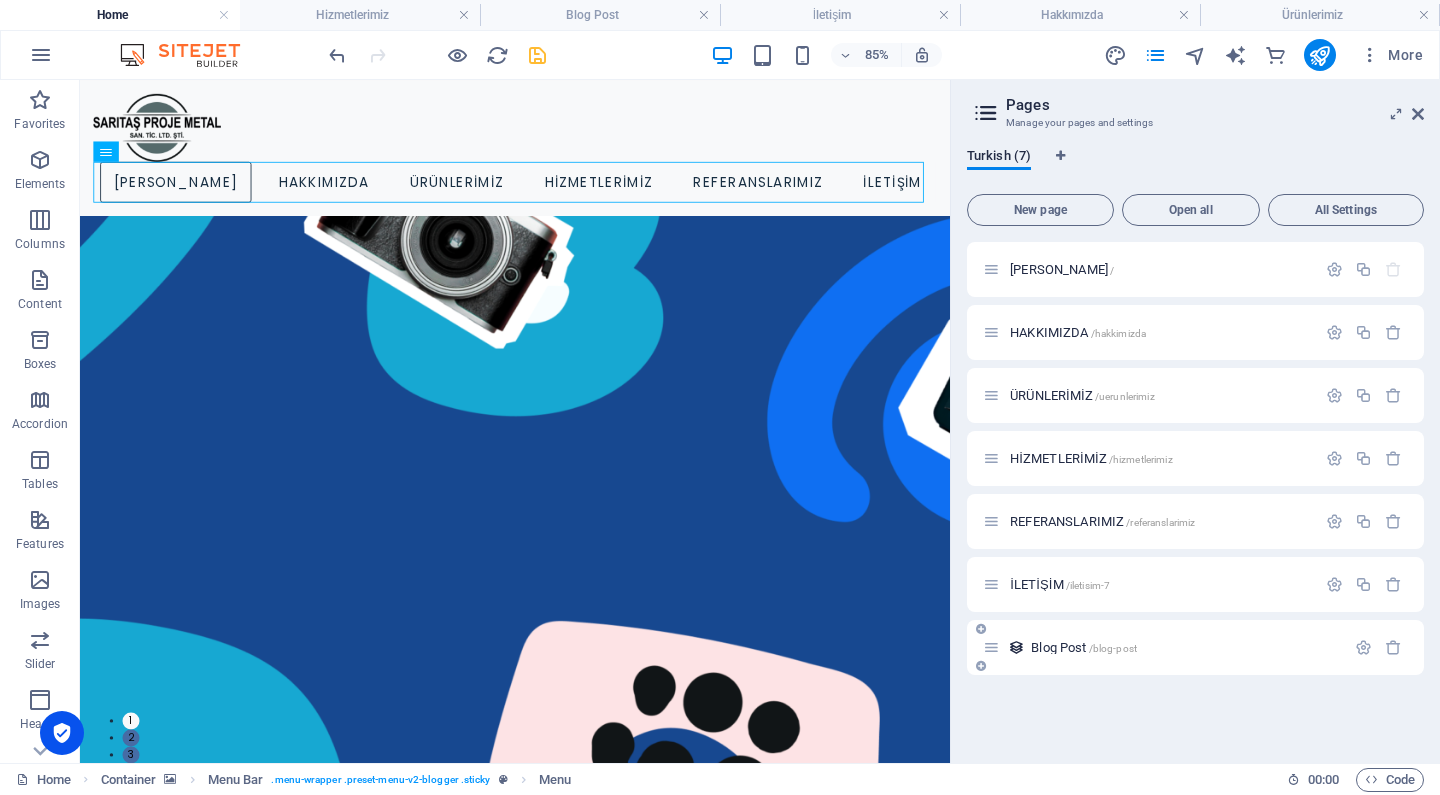 click at bounding box center (981, 629) 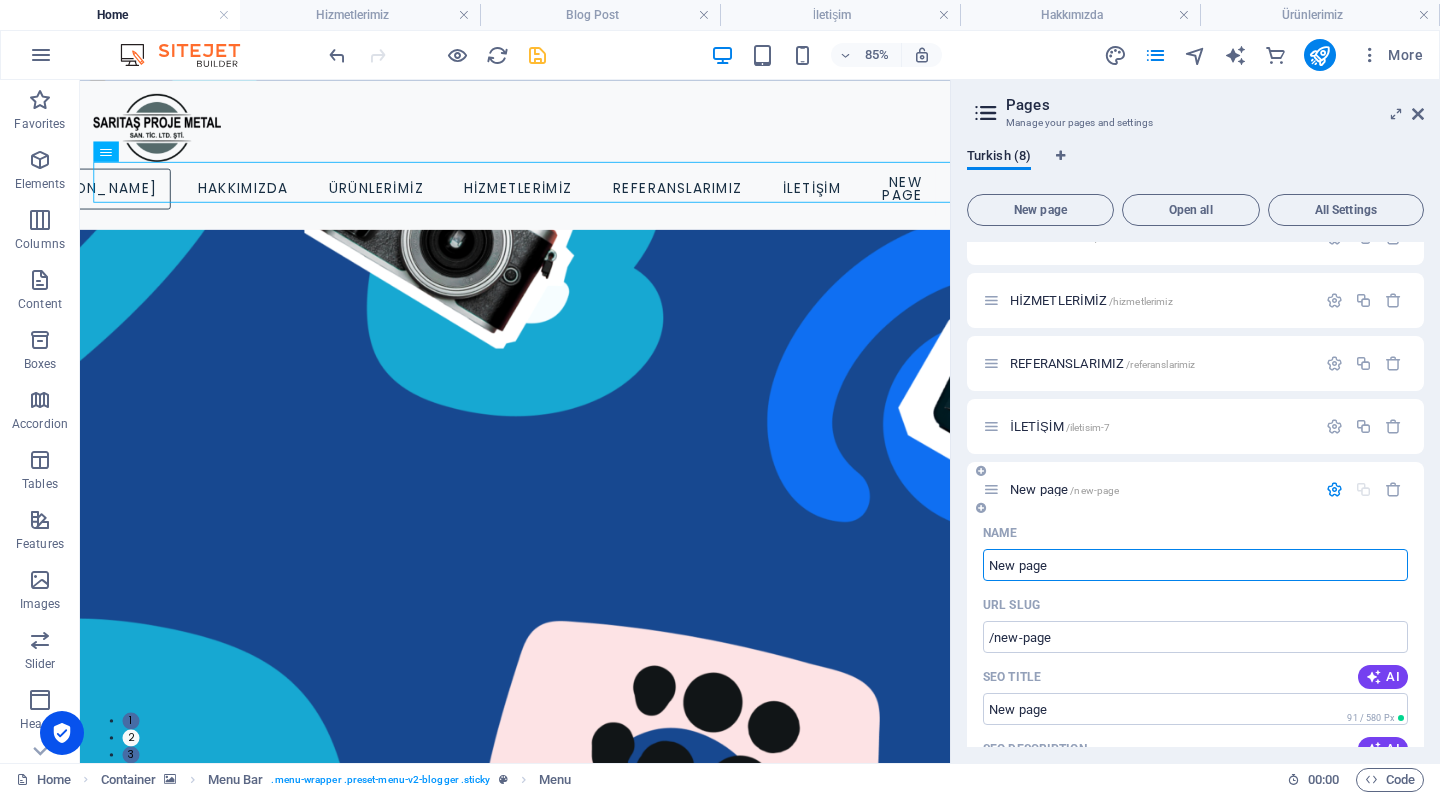 scroll, scrollTop: 252, scrollLeft: 0, axis: vertical 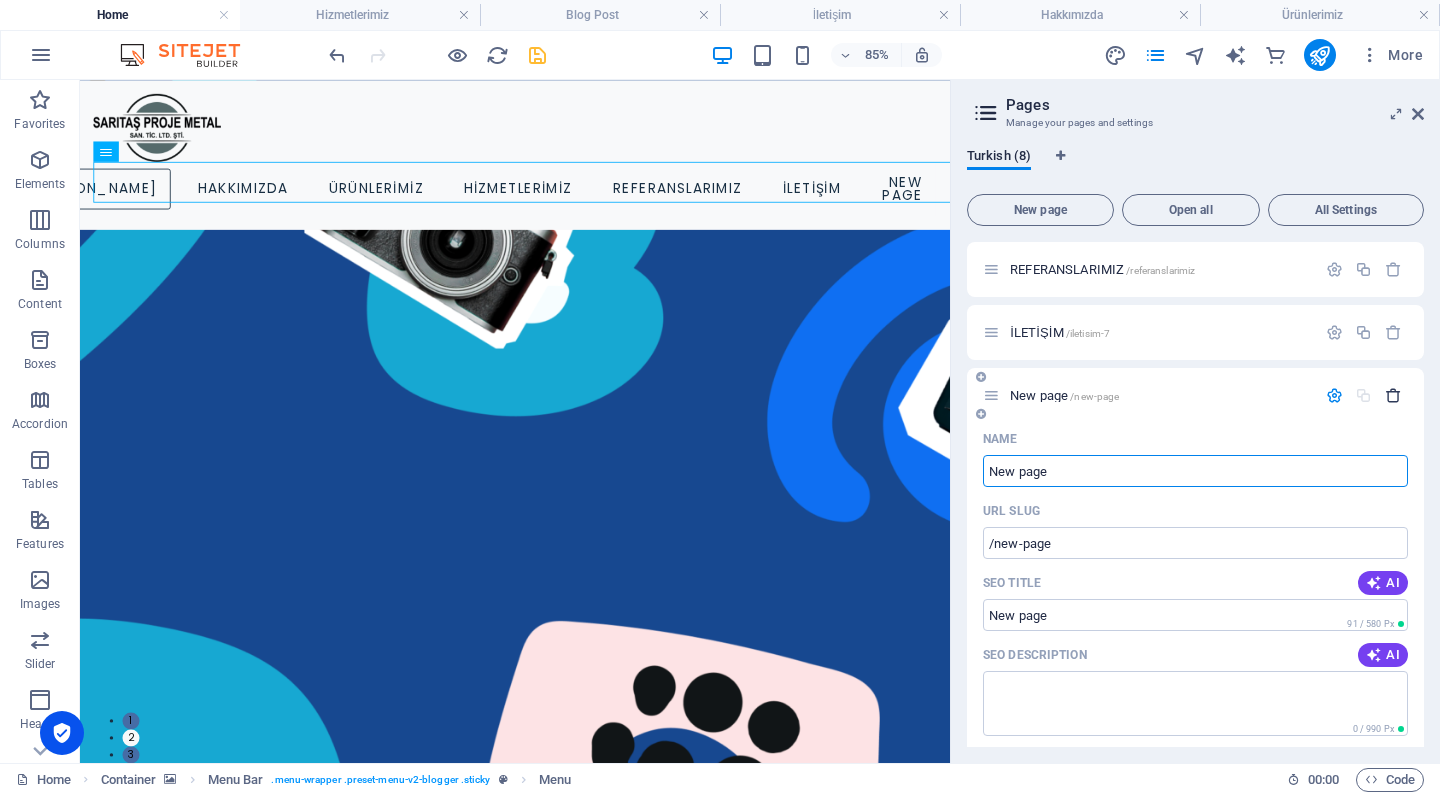 click at bounding box center (1393, 395) 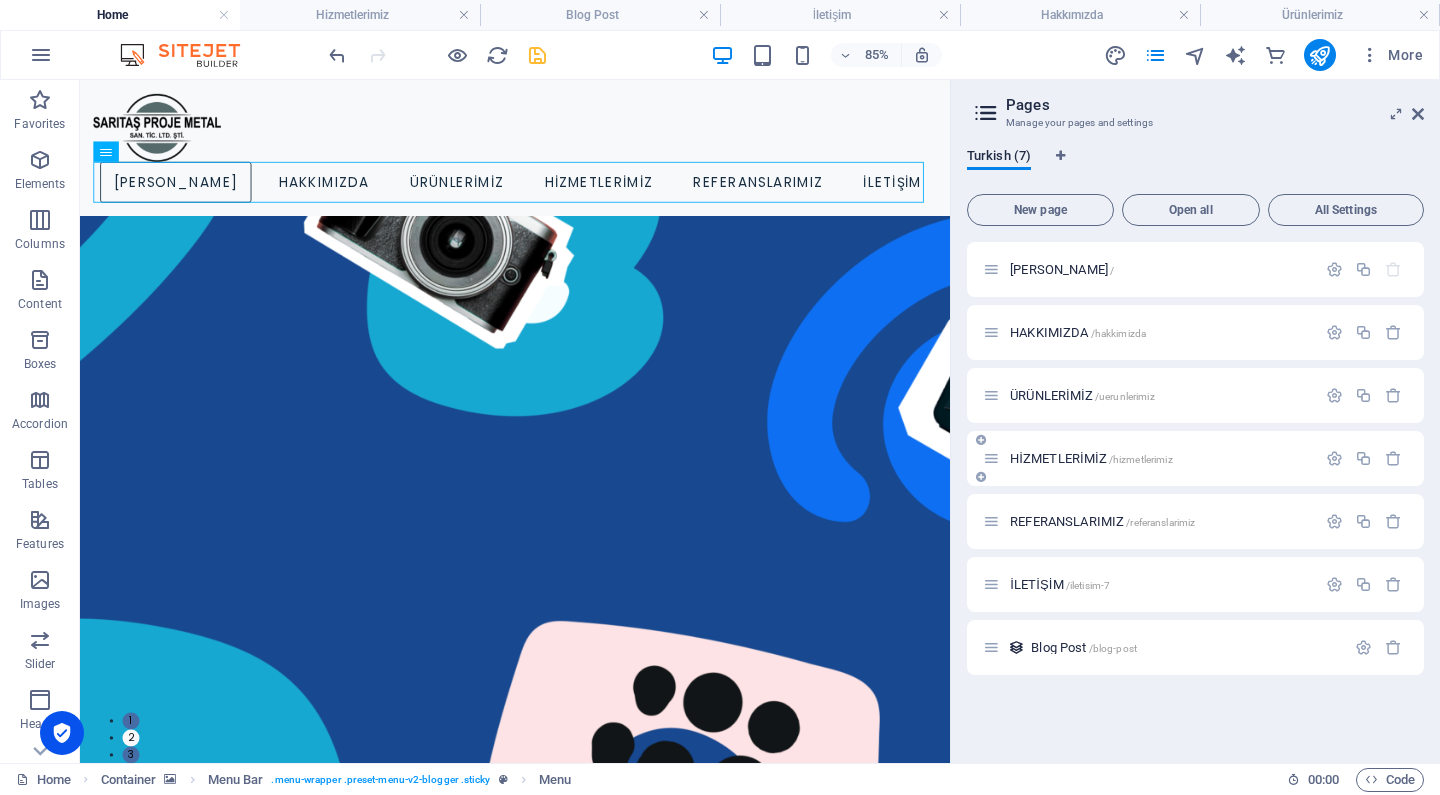 scroll, scrollTop: 0, scrollLeft: 0, axis: both 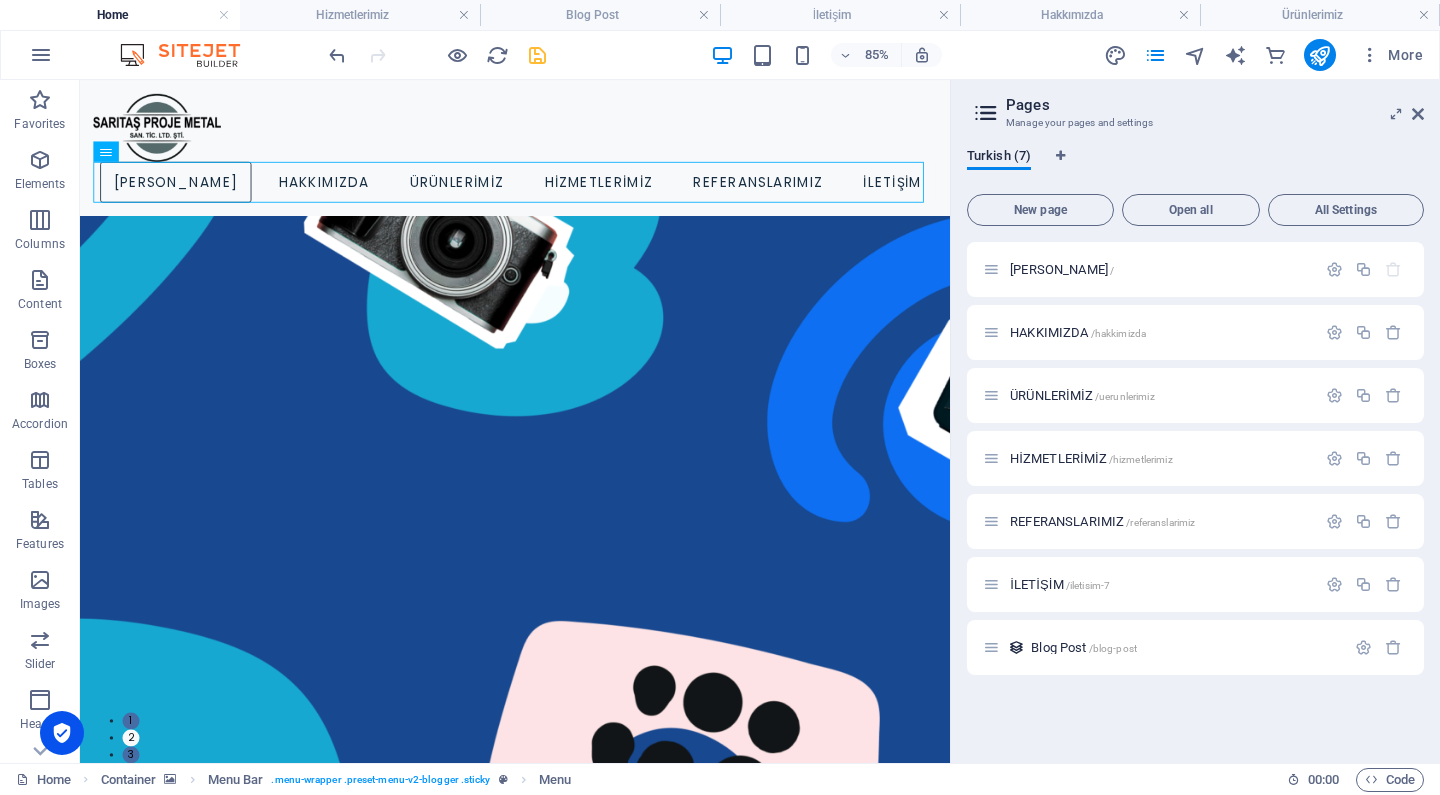 click on "ANA SAYFA / HAKKIMIZDA /hakkimizda ÜRÜNLERİMİZ /uerunlerimiz HİZMETLERİMİZ /hizmetlerimiz REFERANSLARIMIZ /referanslarimiz İLETİŞİM /iletisim-7 Blog Post /blog-post" at bounding box center (1195, 494) 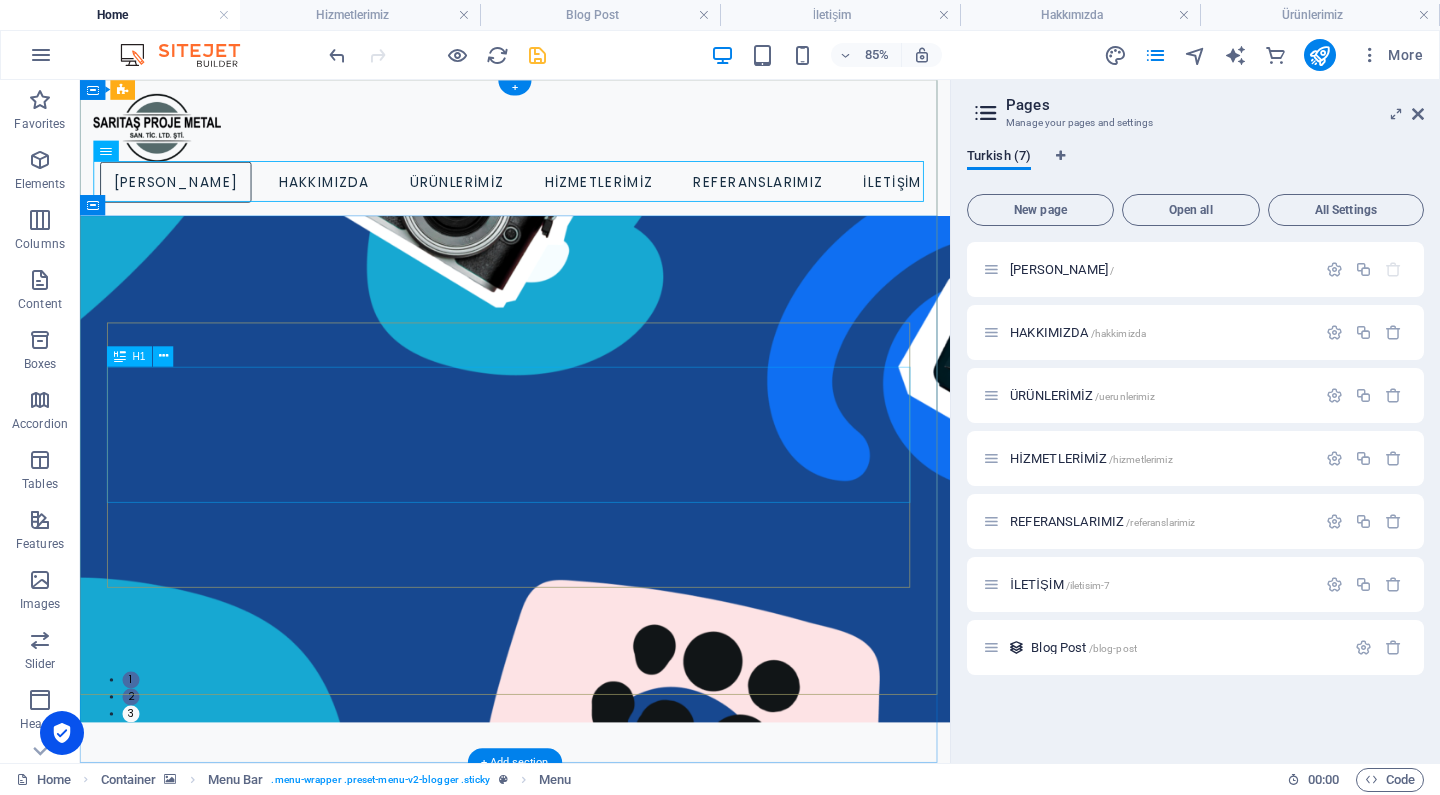 scroll, scrollTop: 116, scrollLeft: 0, axis: vertical 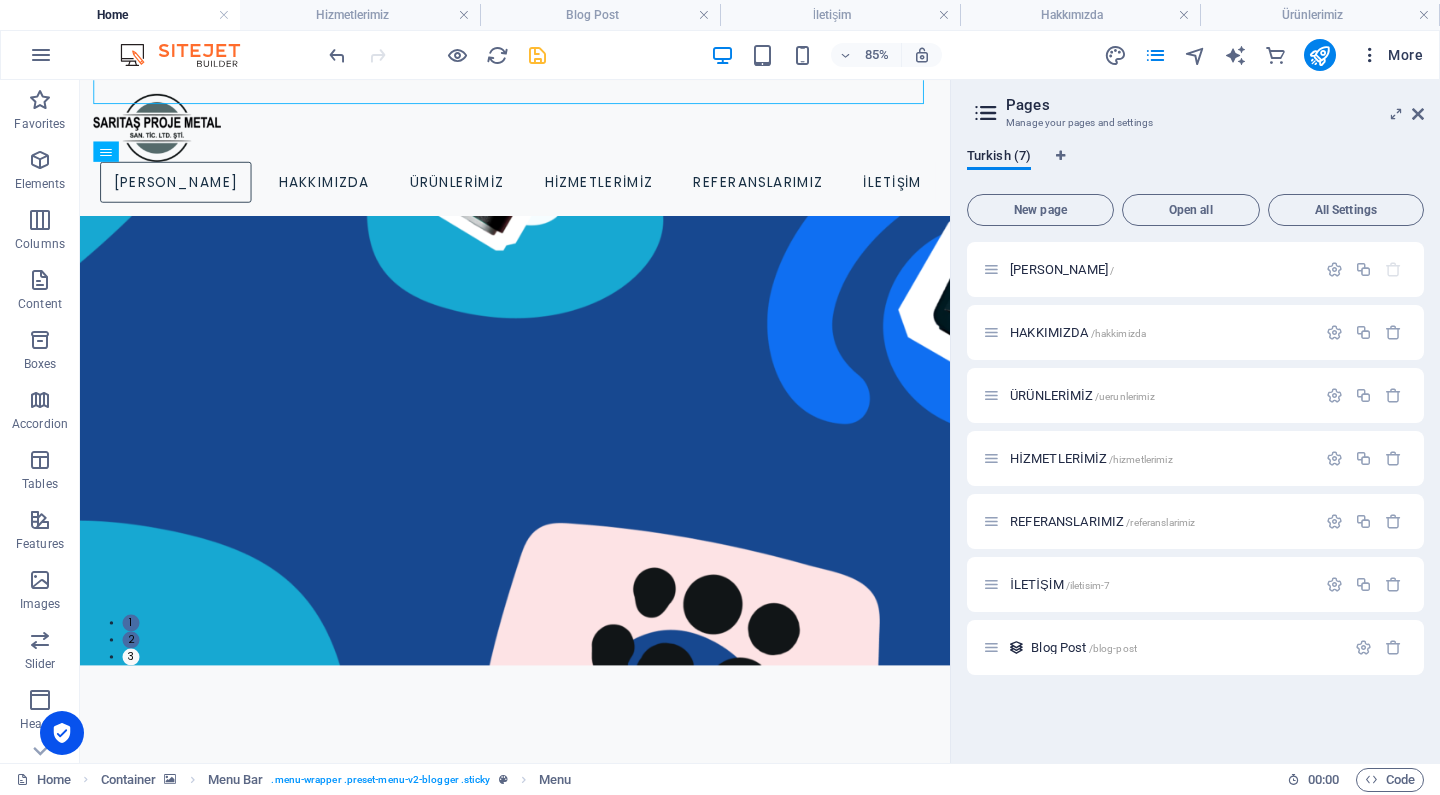 click at bounding box center (1370, 55) 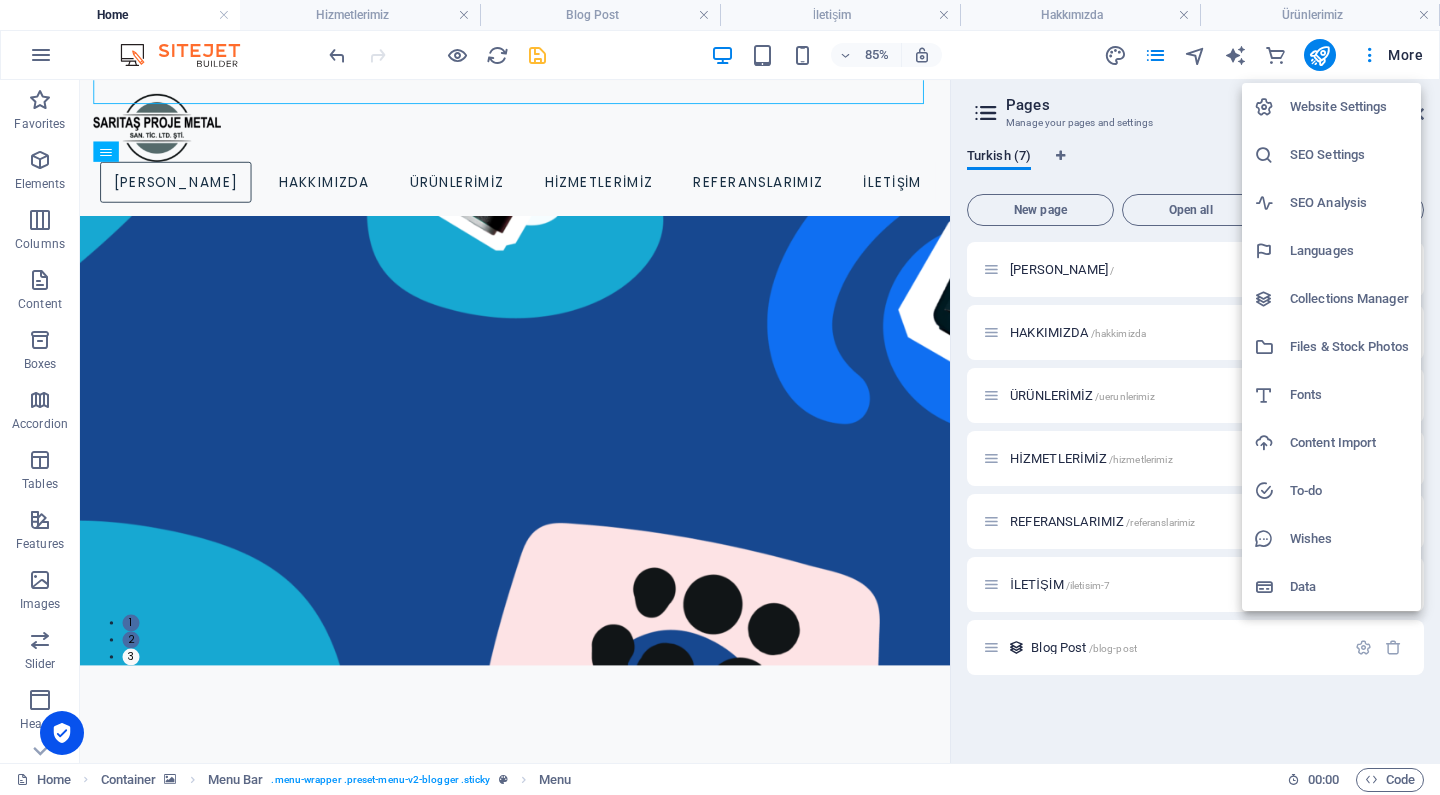 click at bounding box center (720, 397) 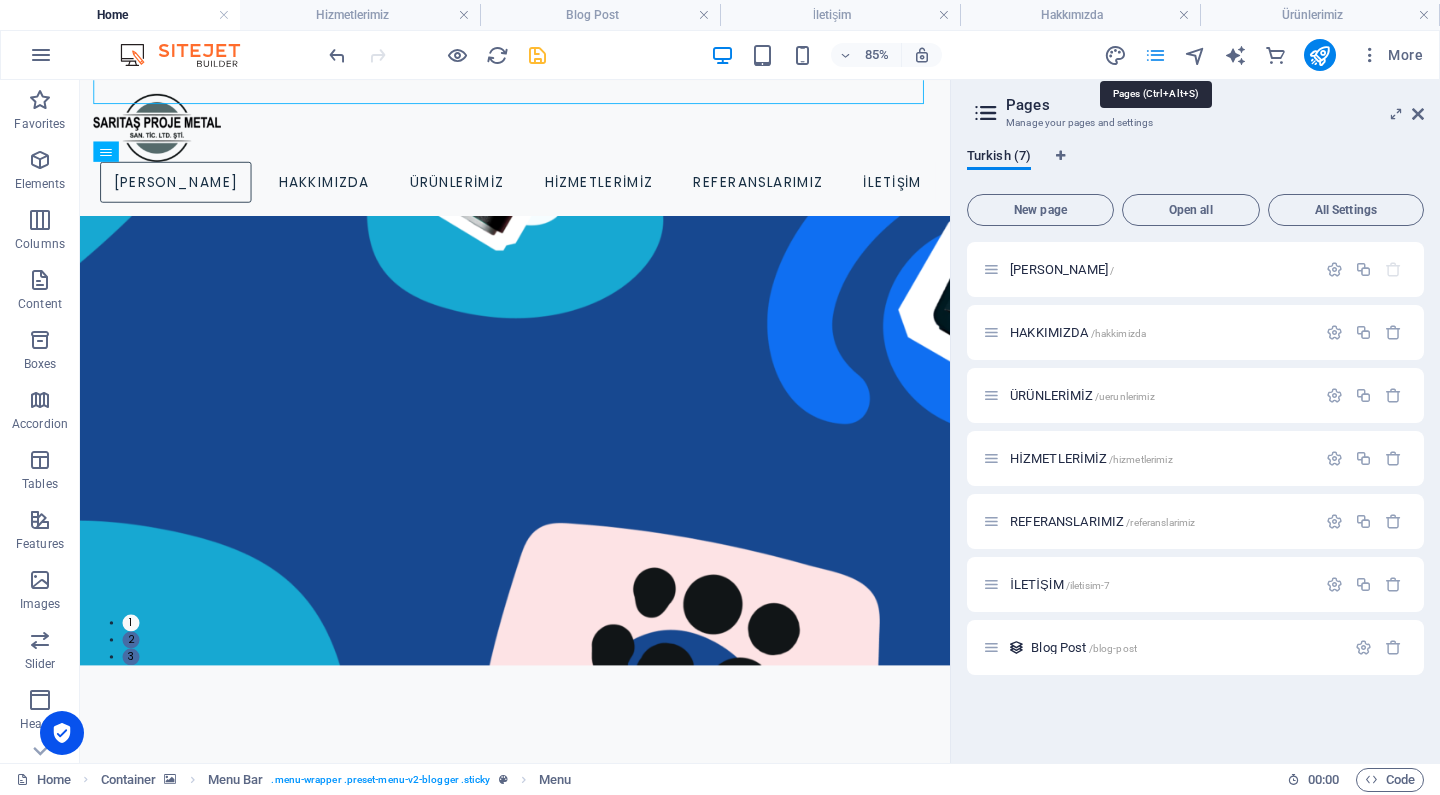 click at bounding box center [1155, 55] 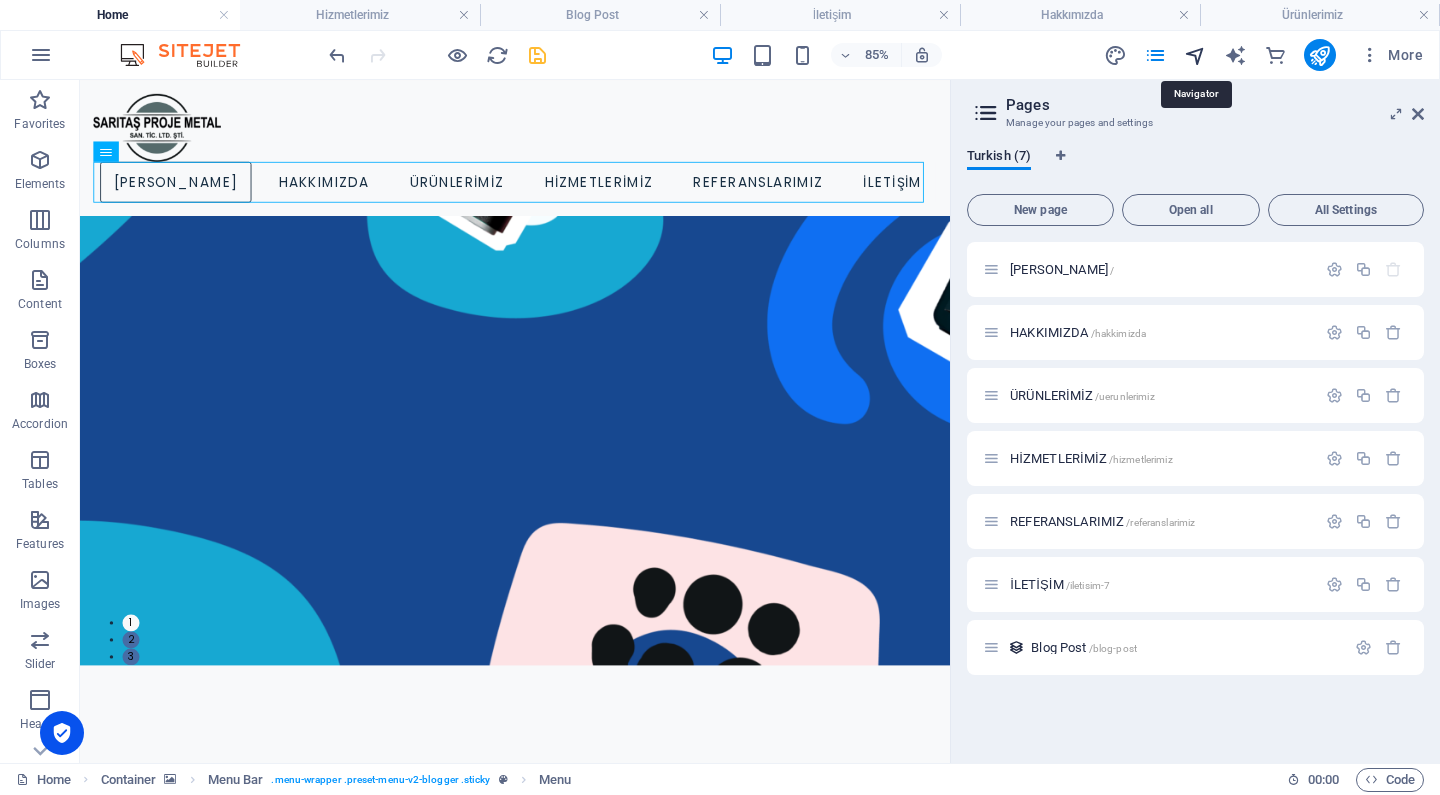 click at bounding box center (1195, 55) 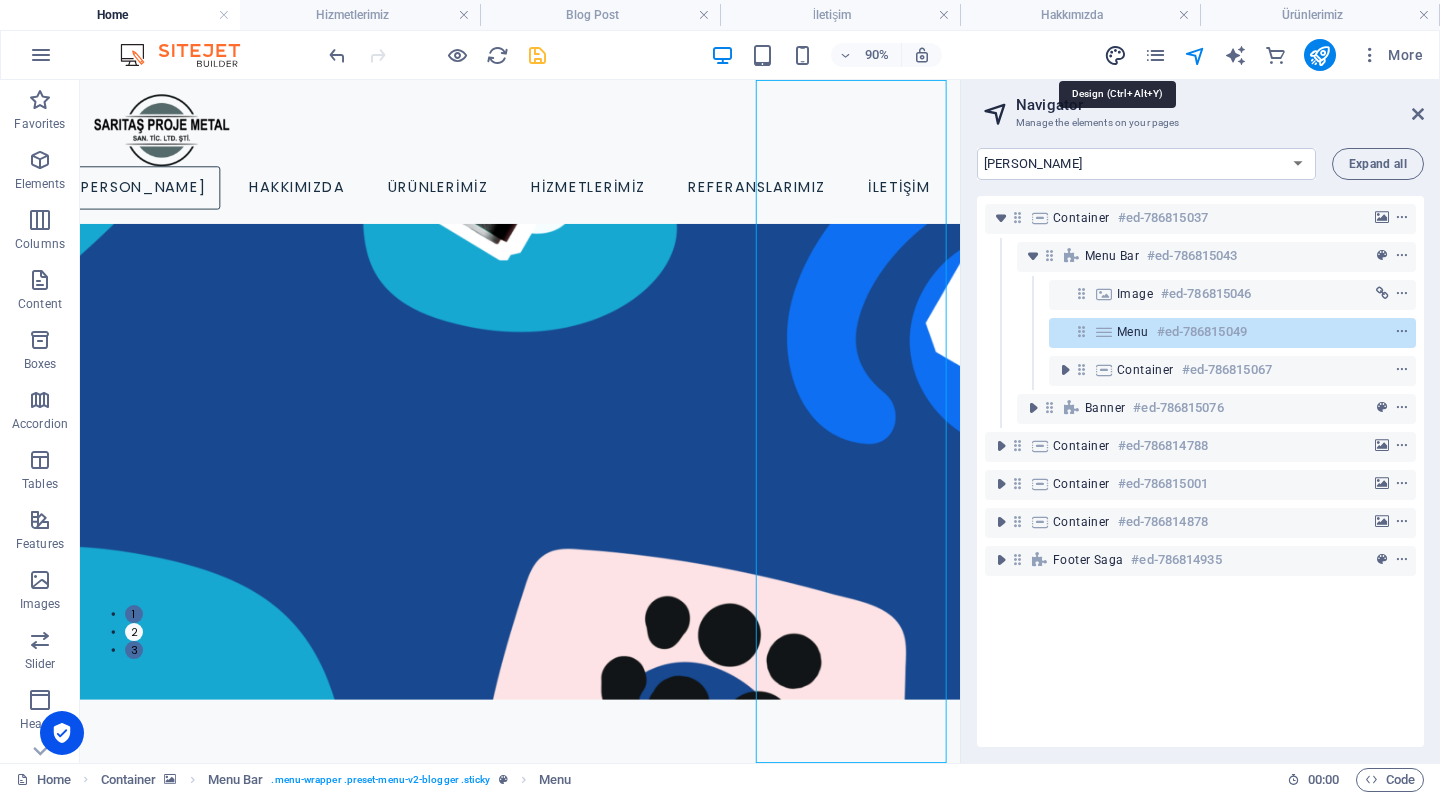 click at bounding box center (1115, 55) 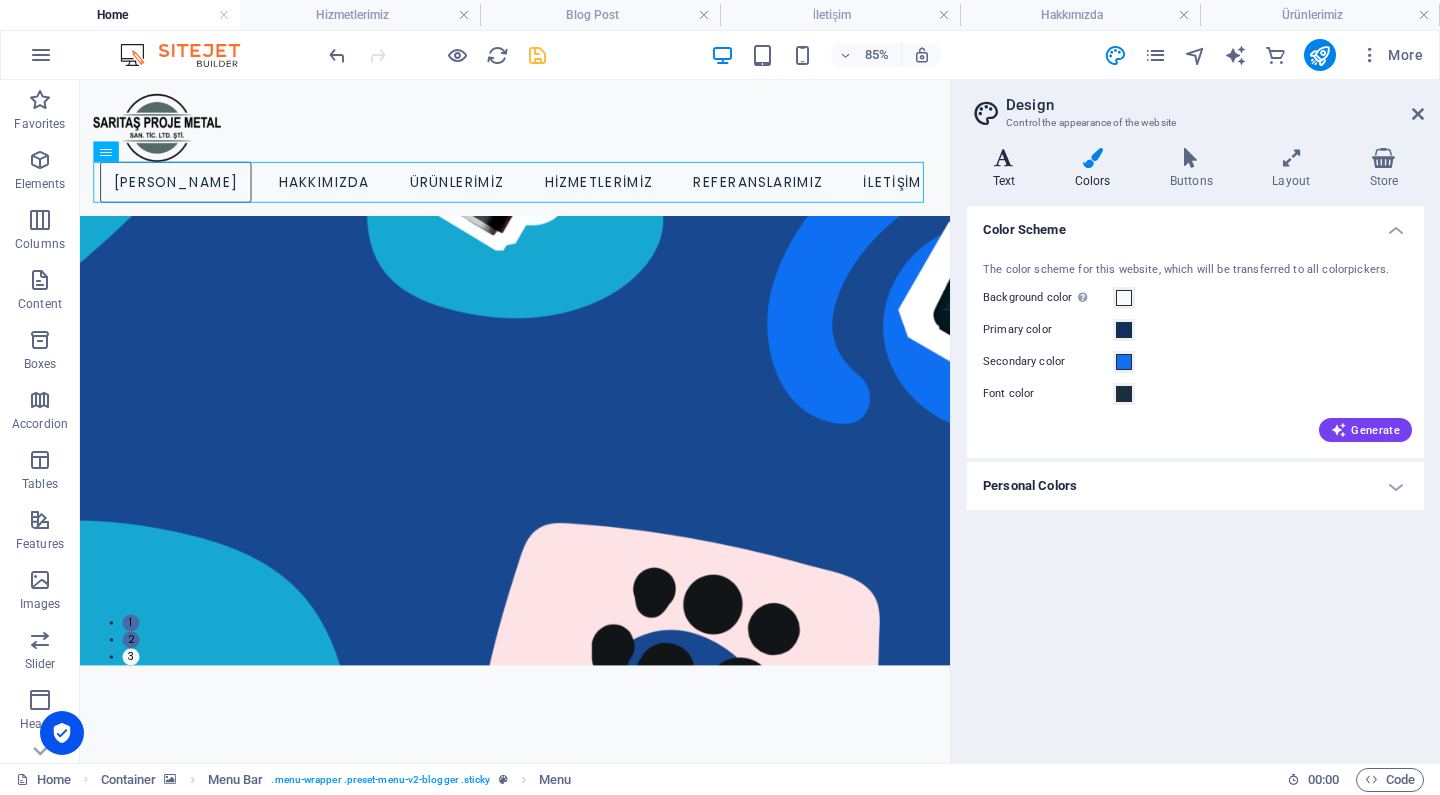 click at bounding box center [1004, 158] 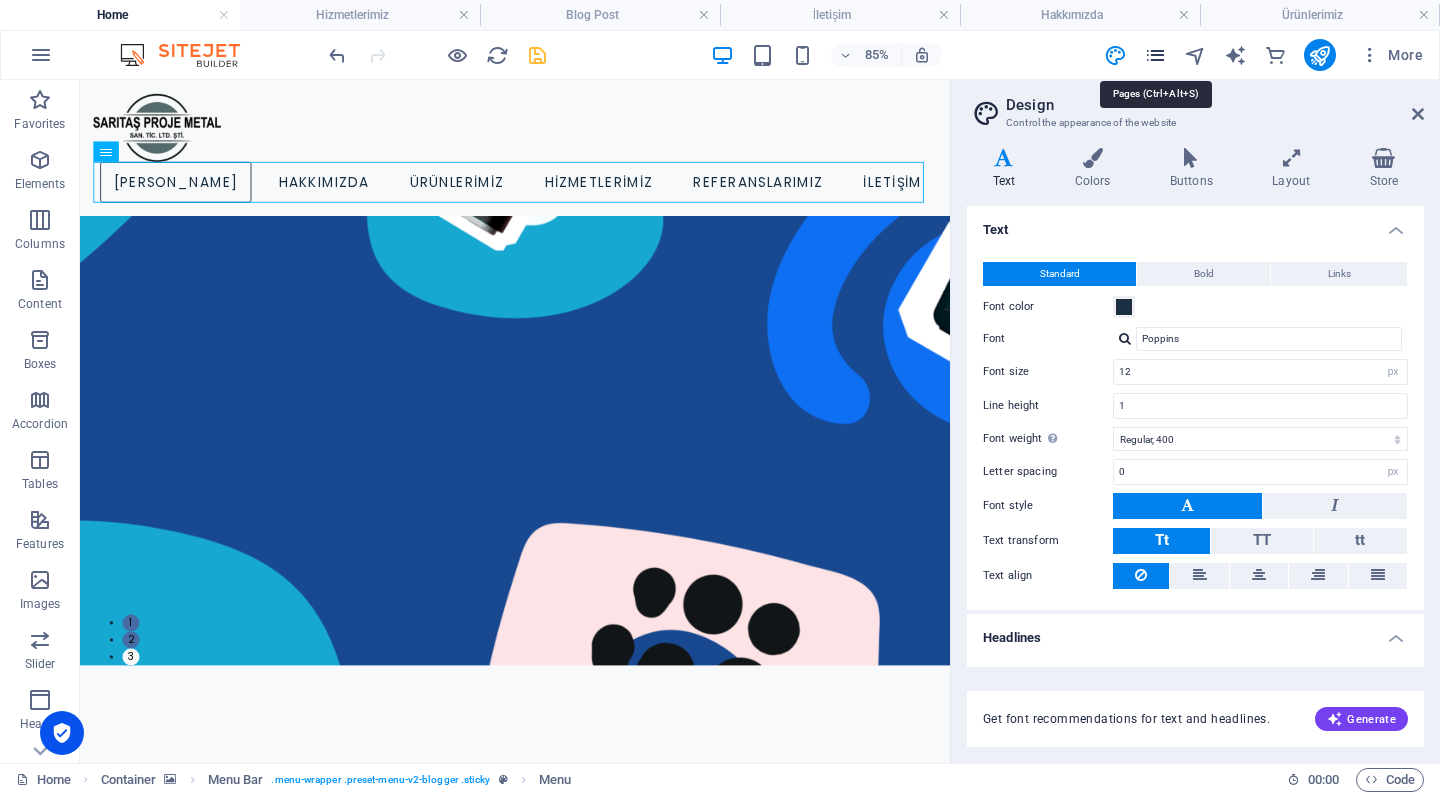 click at bounding box center (1155, 55) 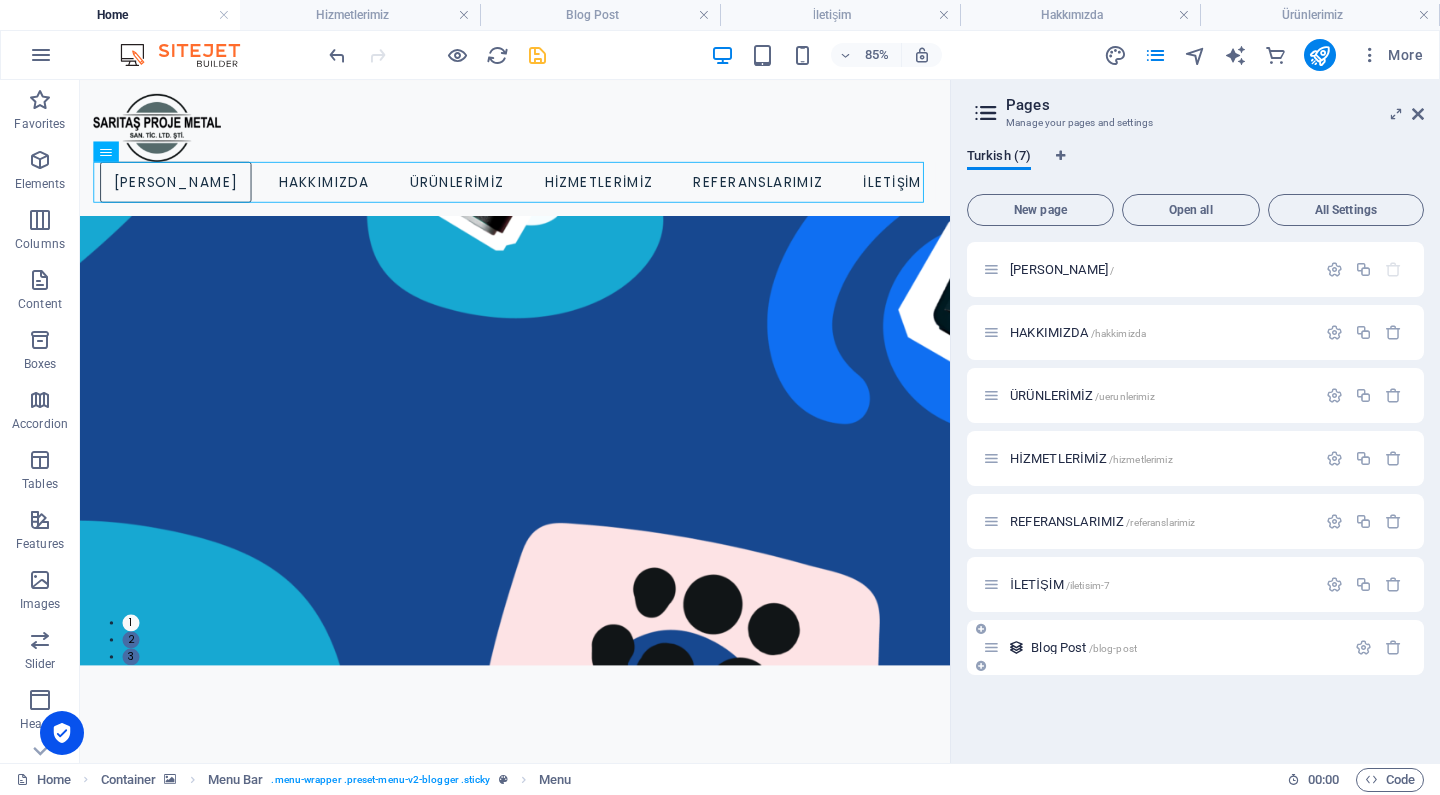 click at bounding box center [981, 666] 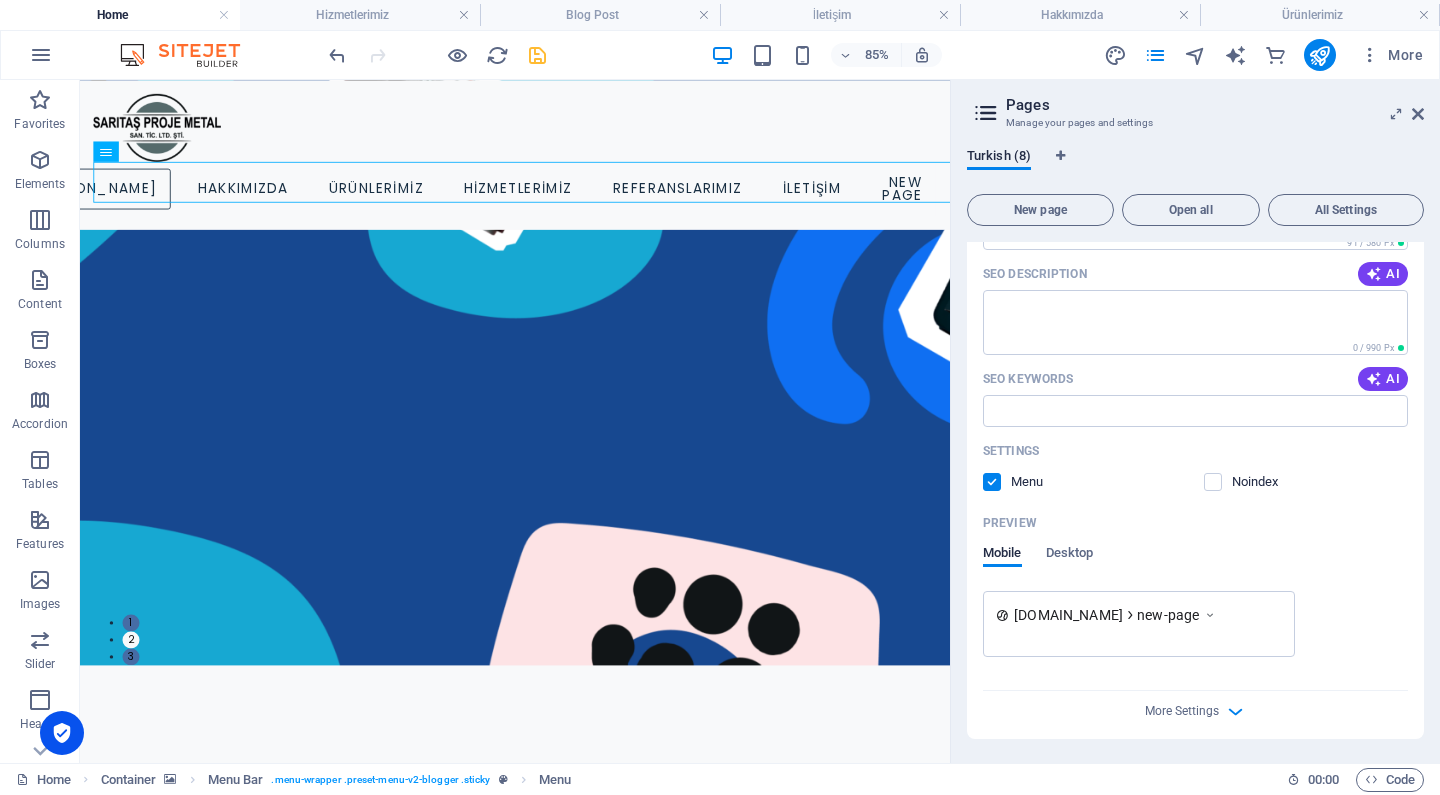 scroll, scrollTop: 694, scrollLeft: 0, axis: vertical 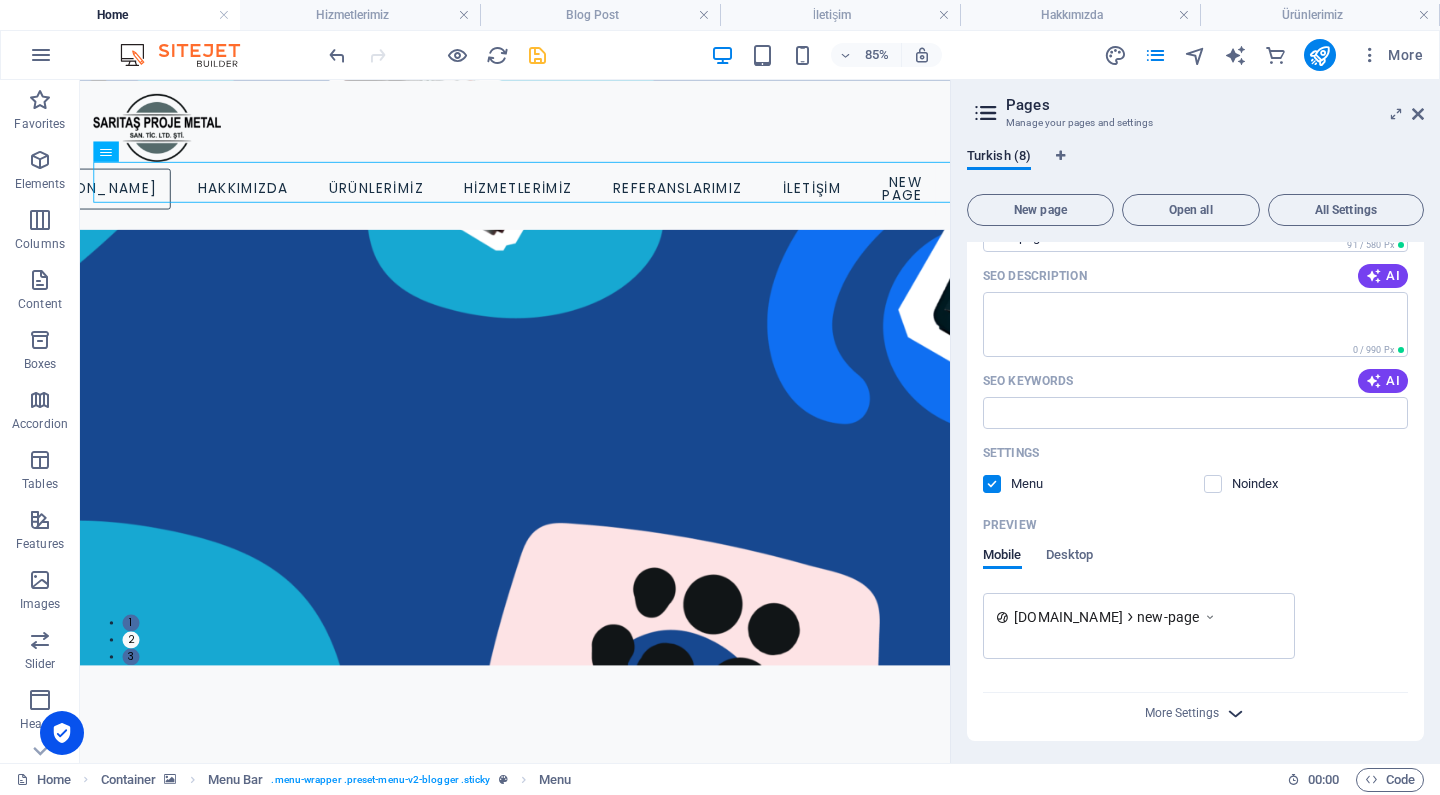 click at bounding box center [1235, 713] 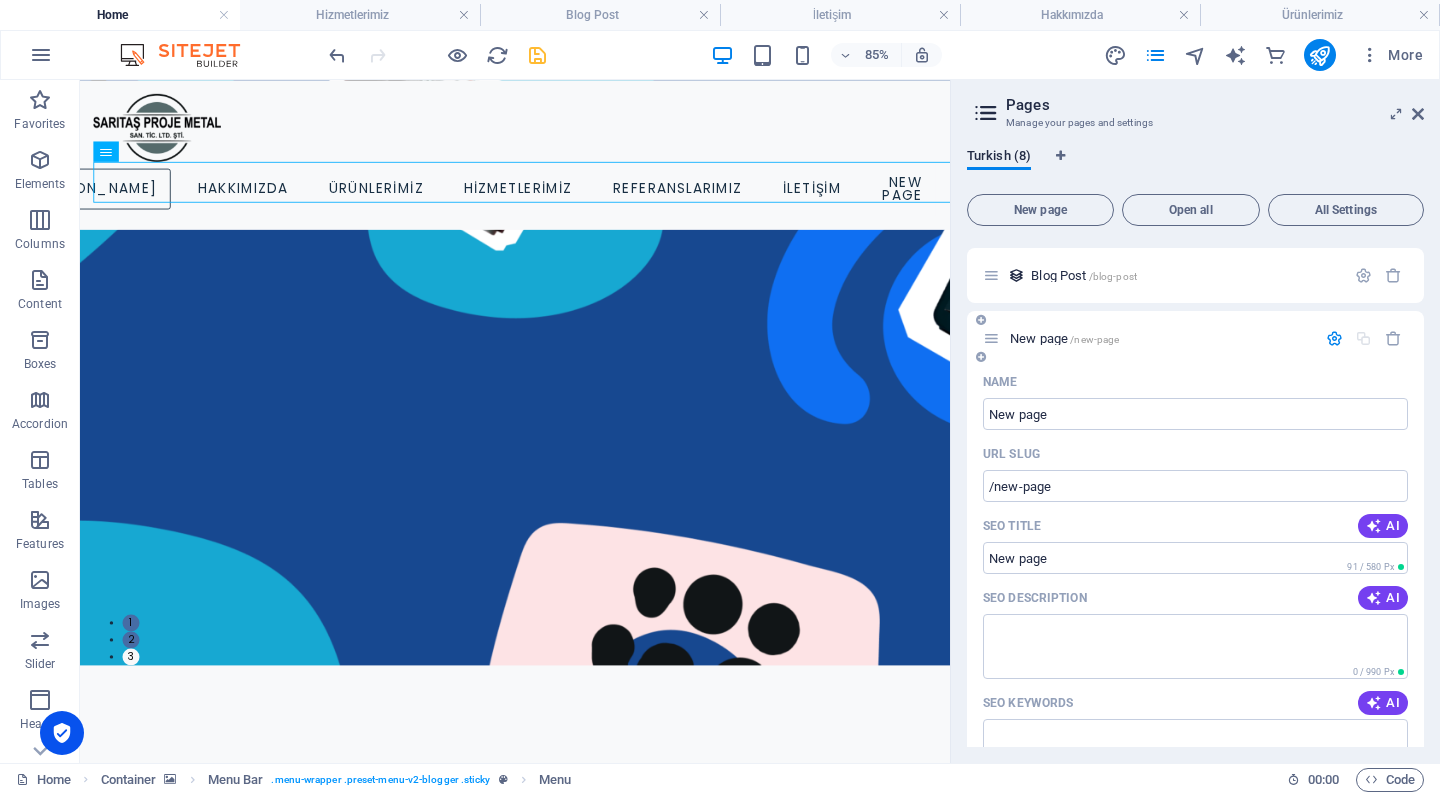 scroll, scrollTop: 371, scrollLeft: 0, axis: vertical 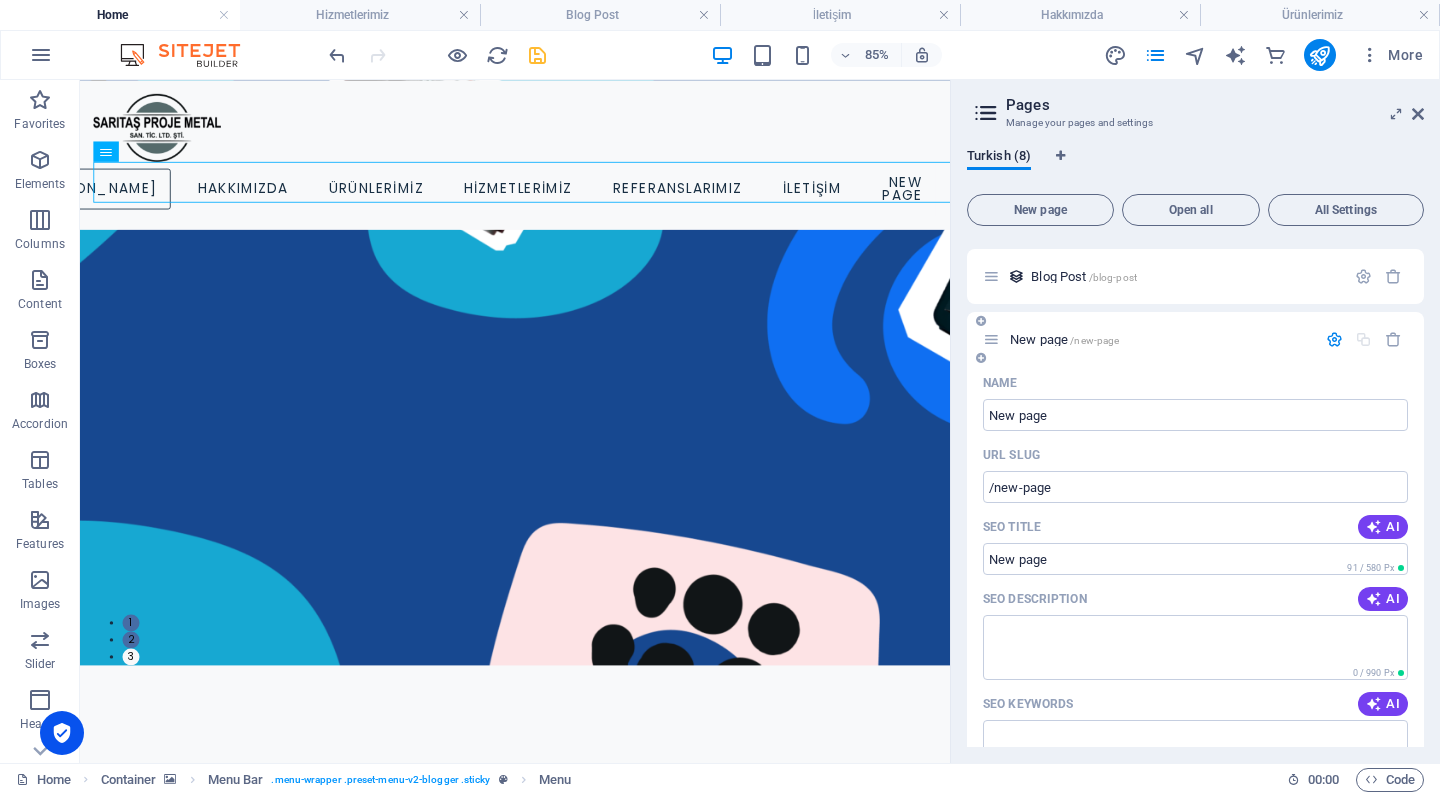 click on "New page /new-page" at bounding box center [1149, 339] 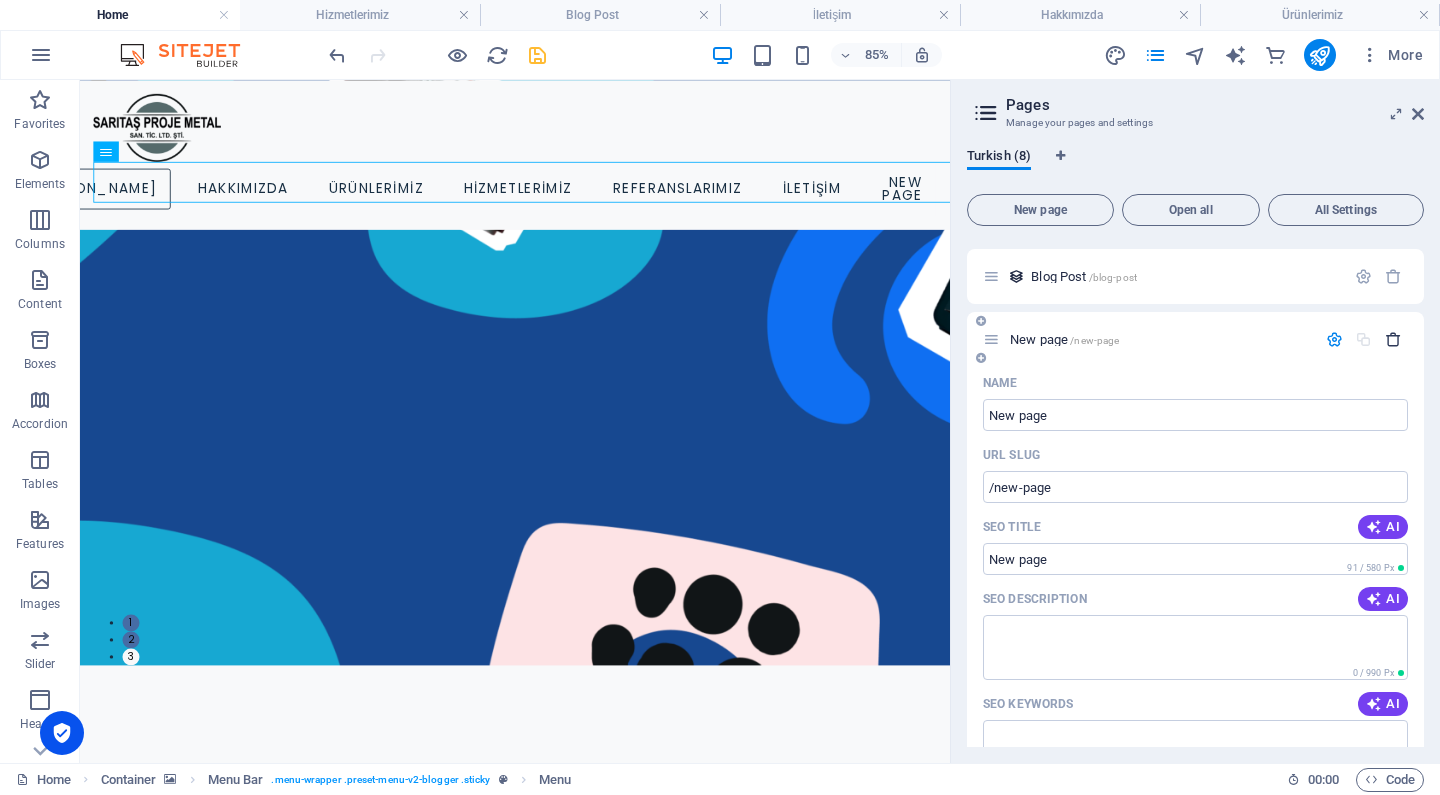 click at bounding box center [1393, 339] 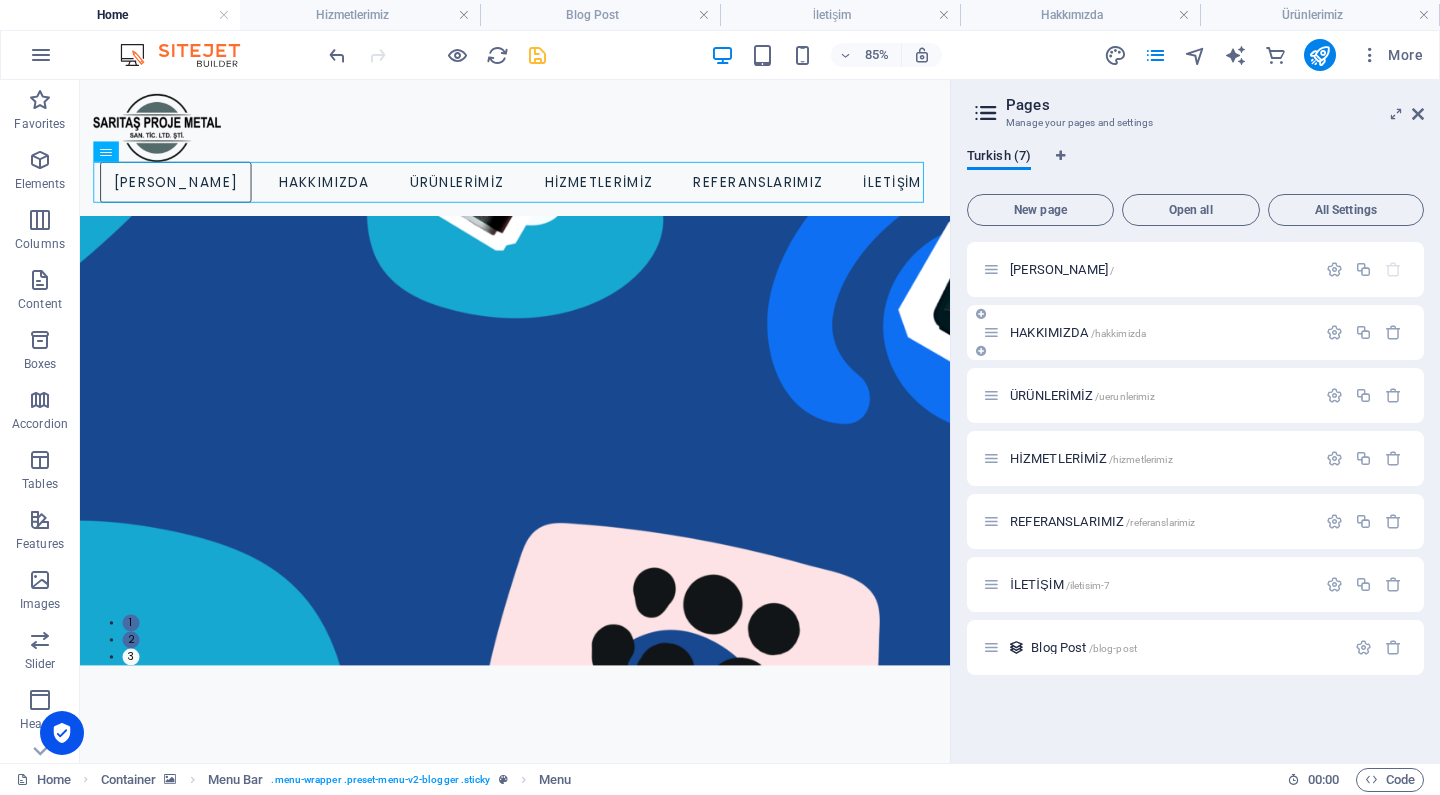 scroll, scrollTop: 0, scrollLeft: 0, axis: both 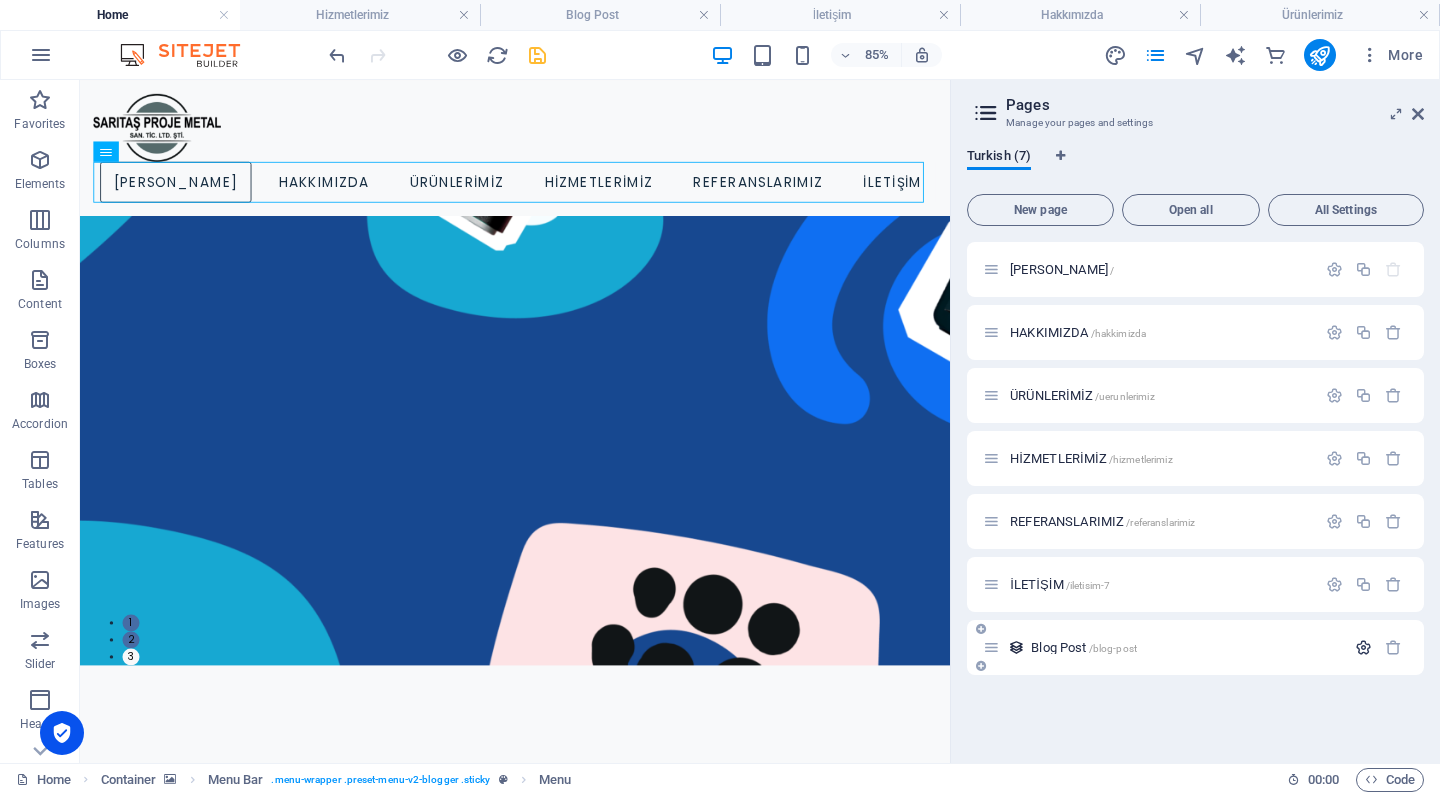 click at bounding box center [1363, 647] 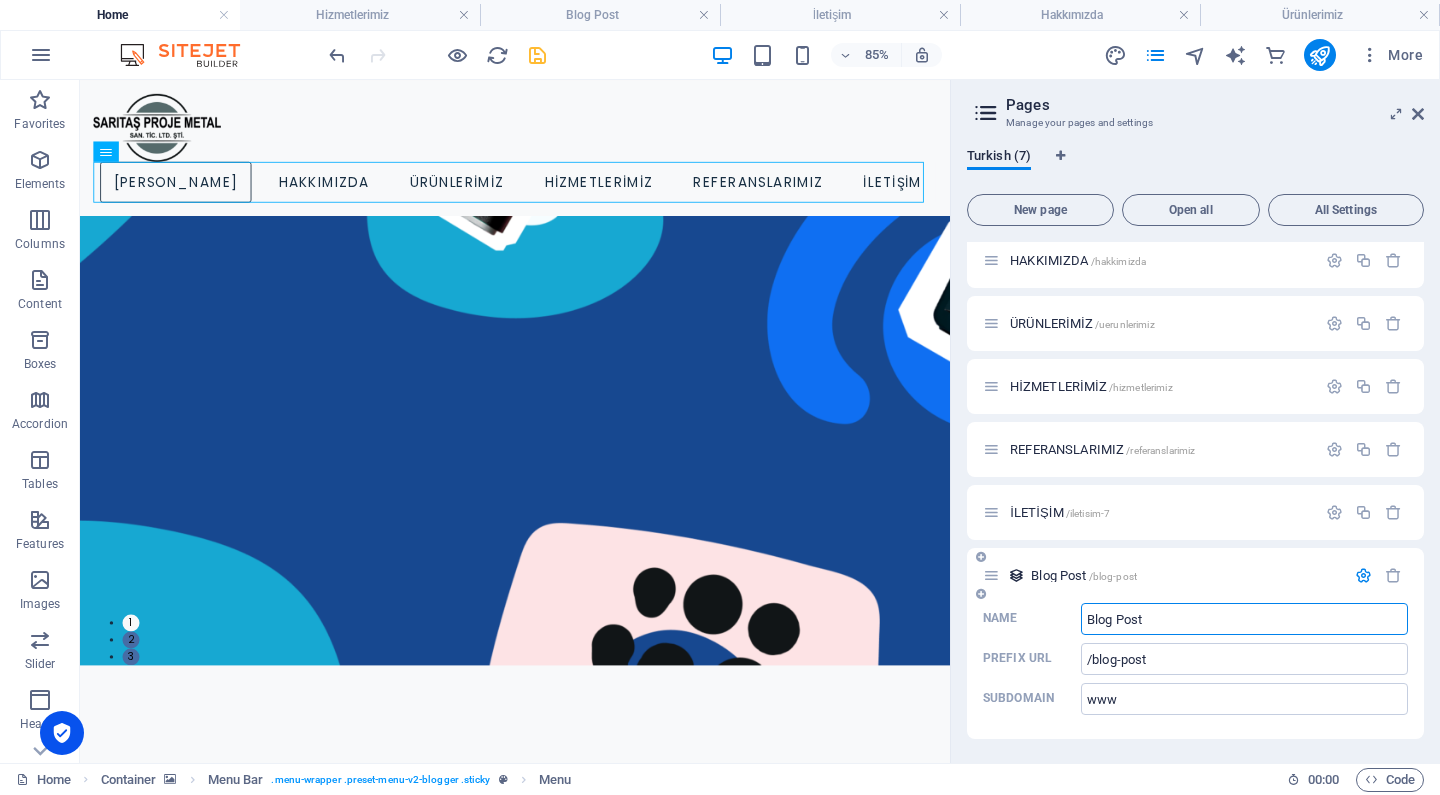 scroll, scrollTop: 72, scrollLeft: 0, axis: vertical 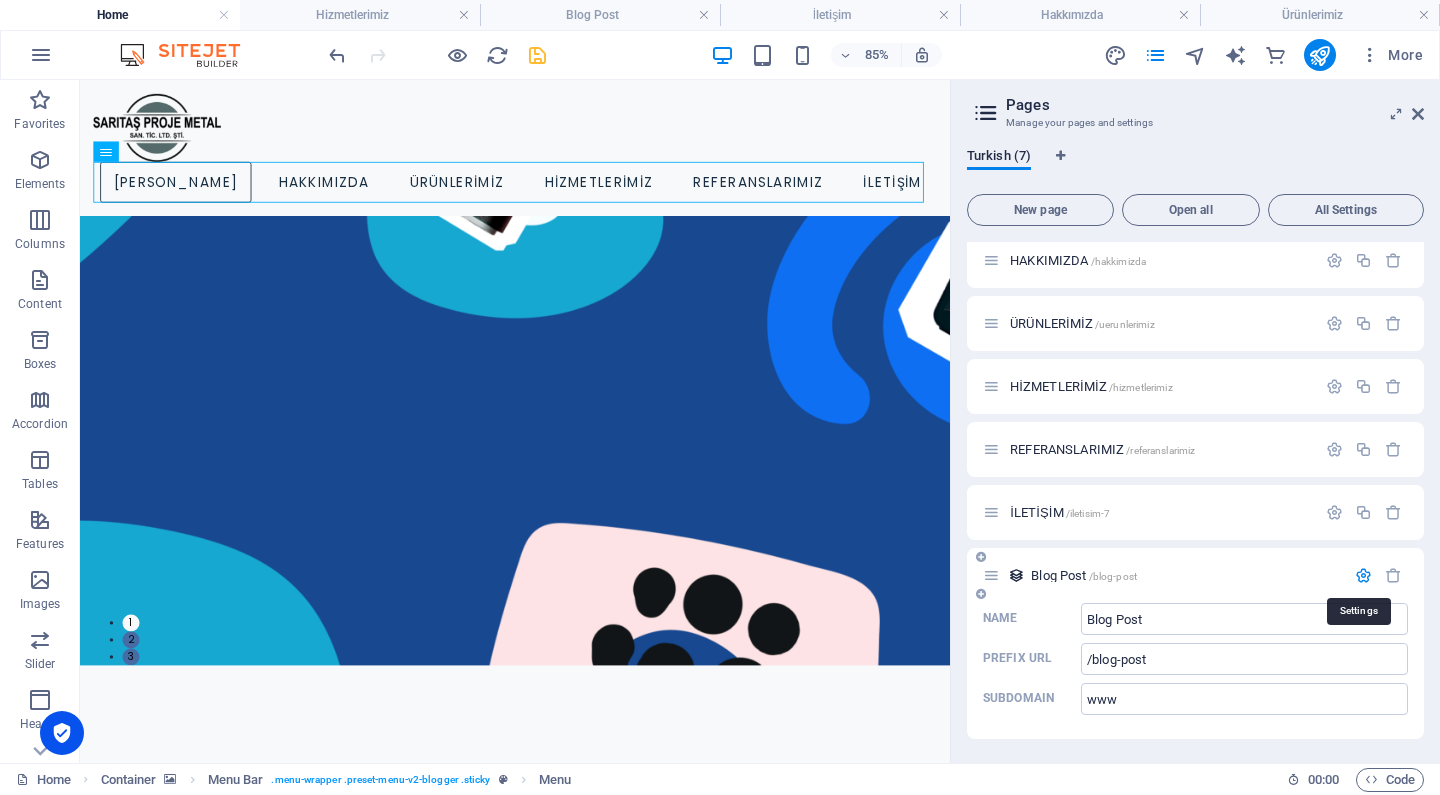 click at bounding box center [1363, 575] 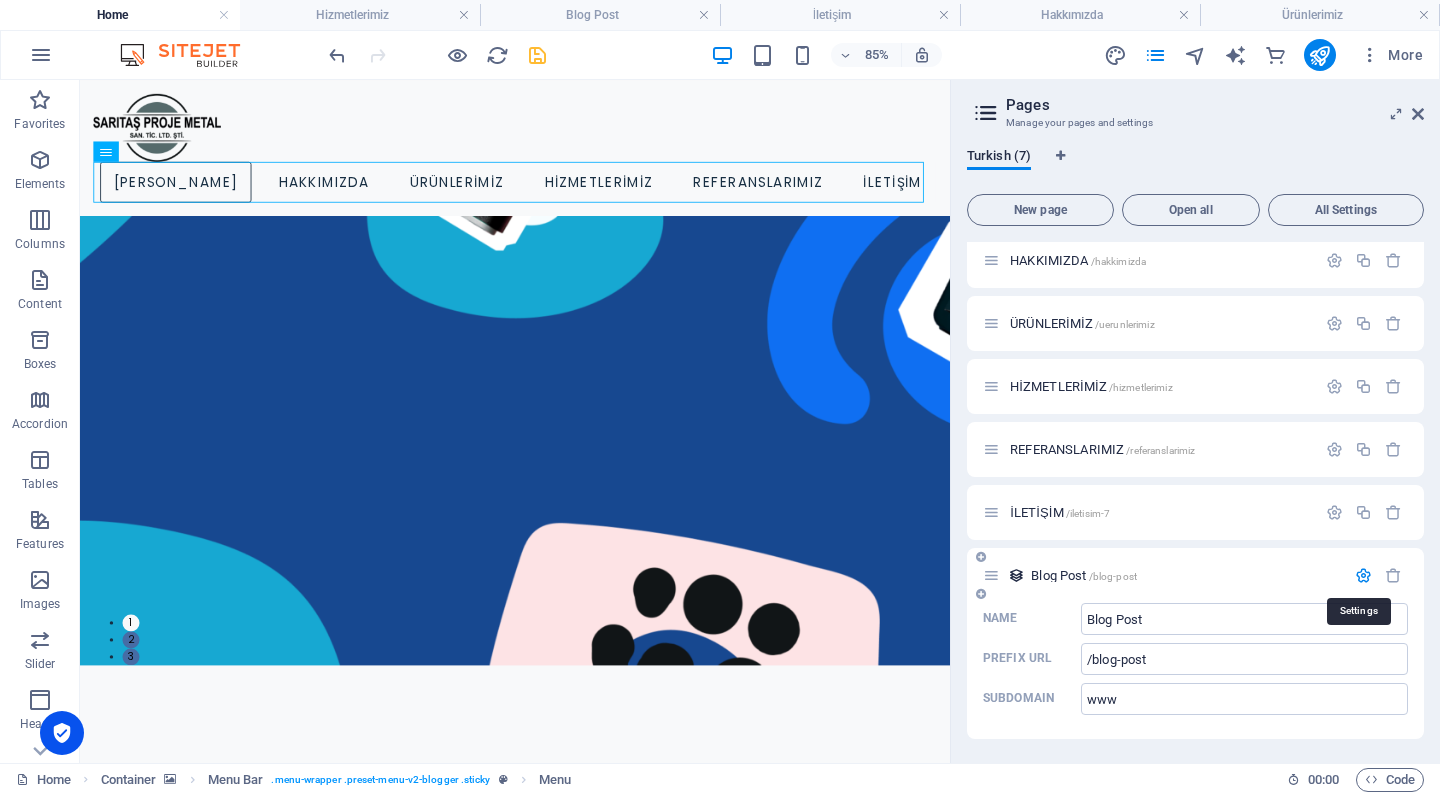 scroll, scrollTop: 0, scrollLeft: 0, axis: both 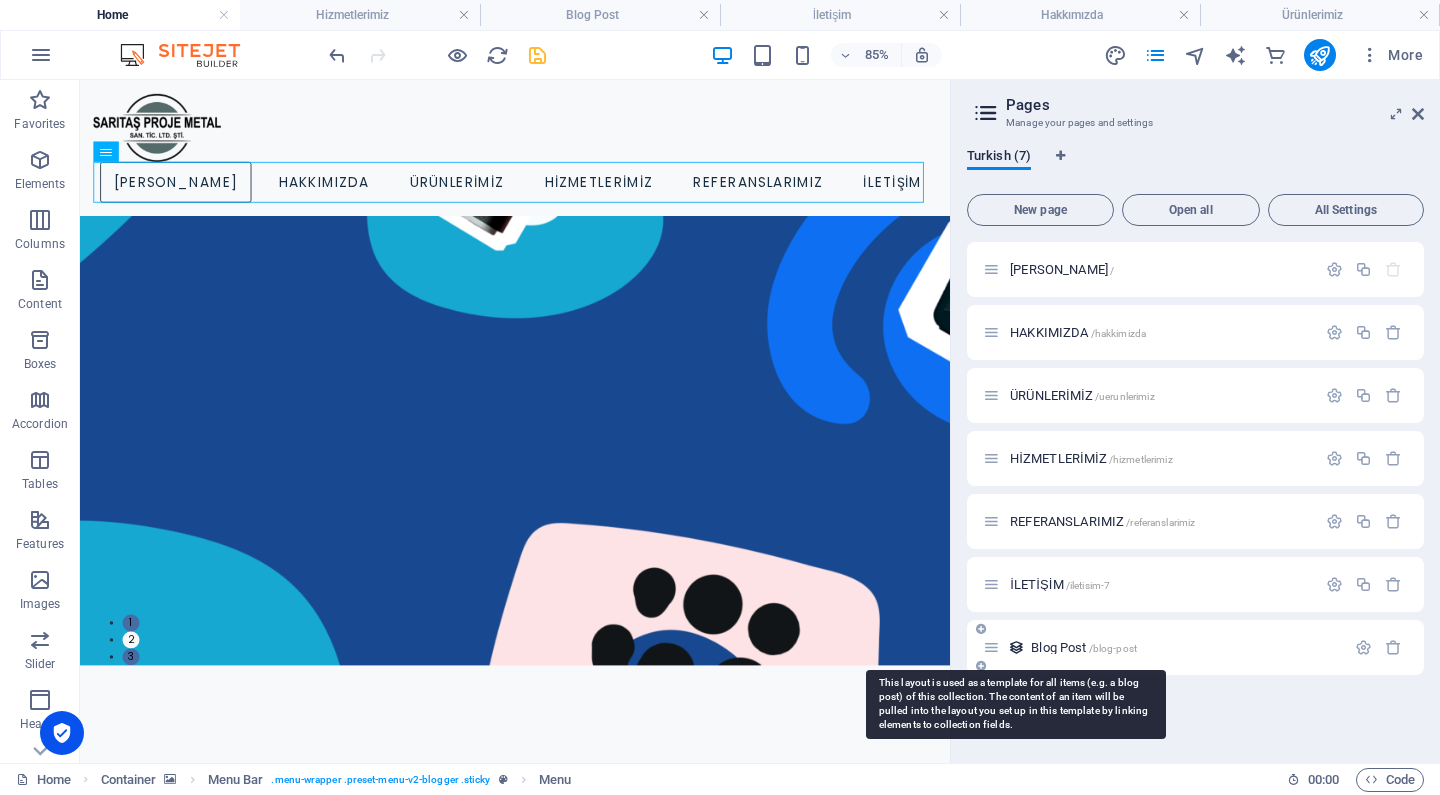 click at bounding box center (1016, 647) 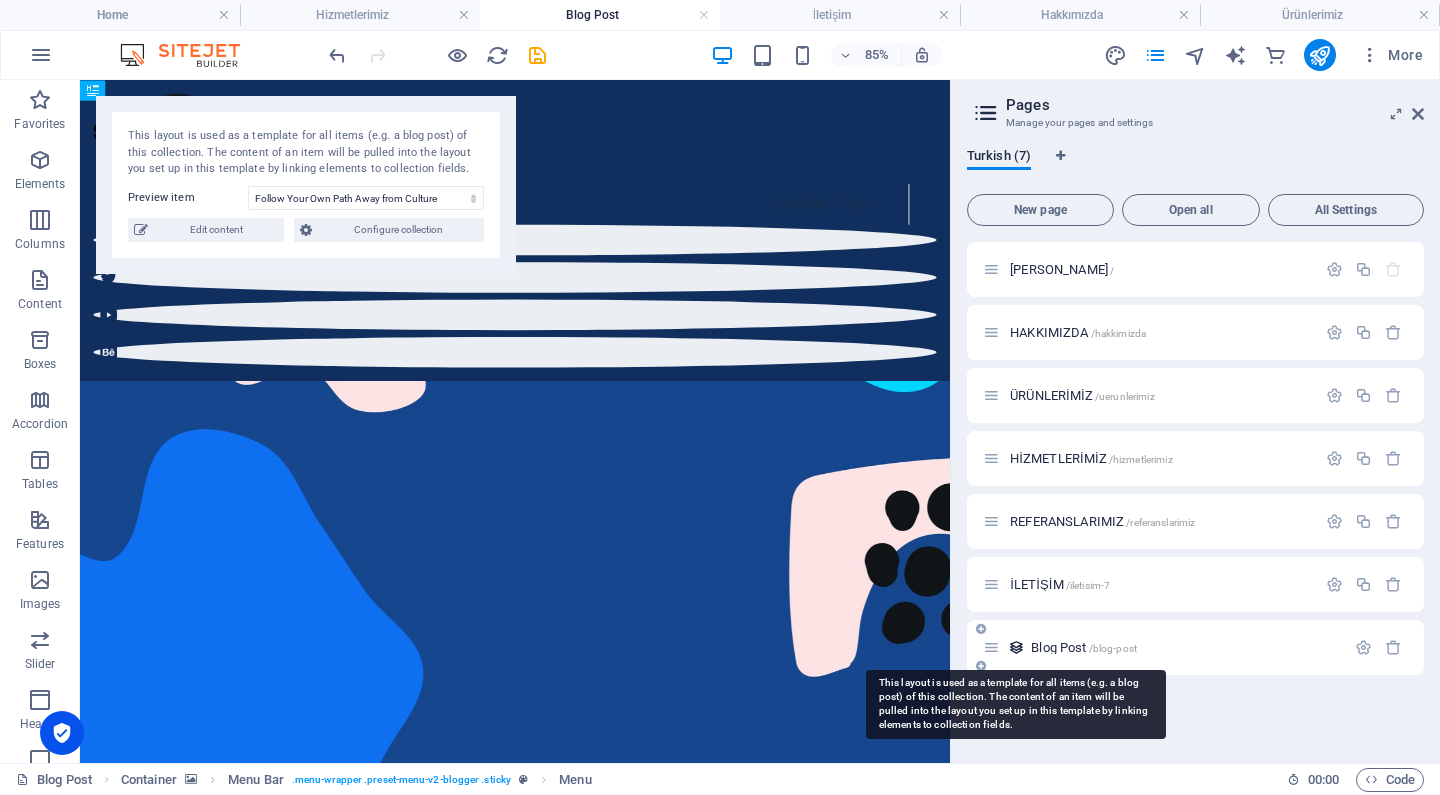click at bounding box center [1016, 647] 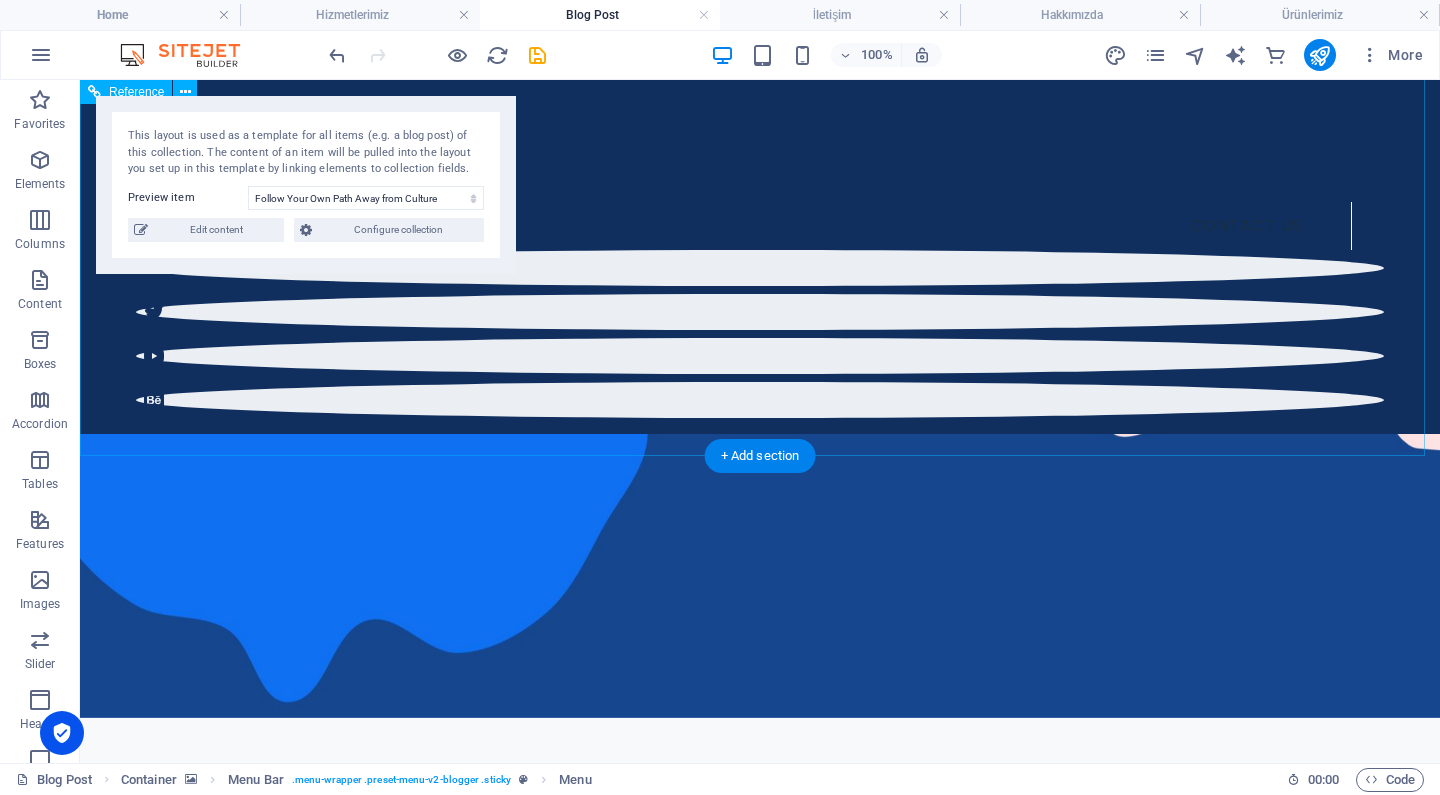 scroll, scrollTop: 276, scrollLeft: 0, axis: vertical 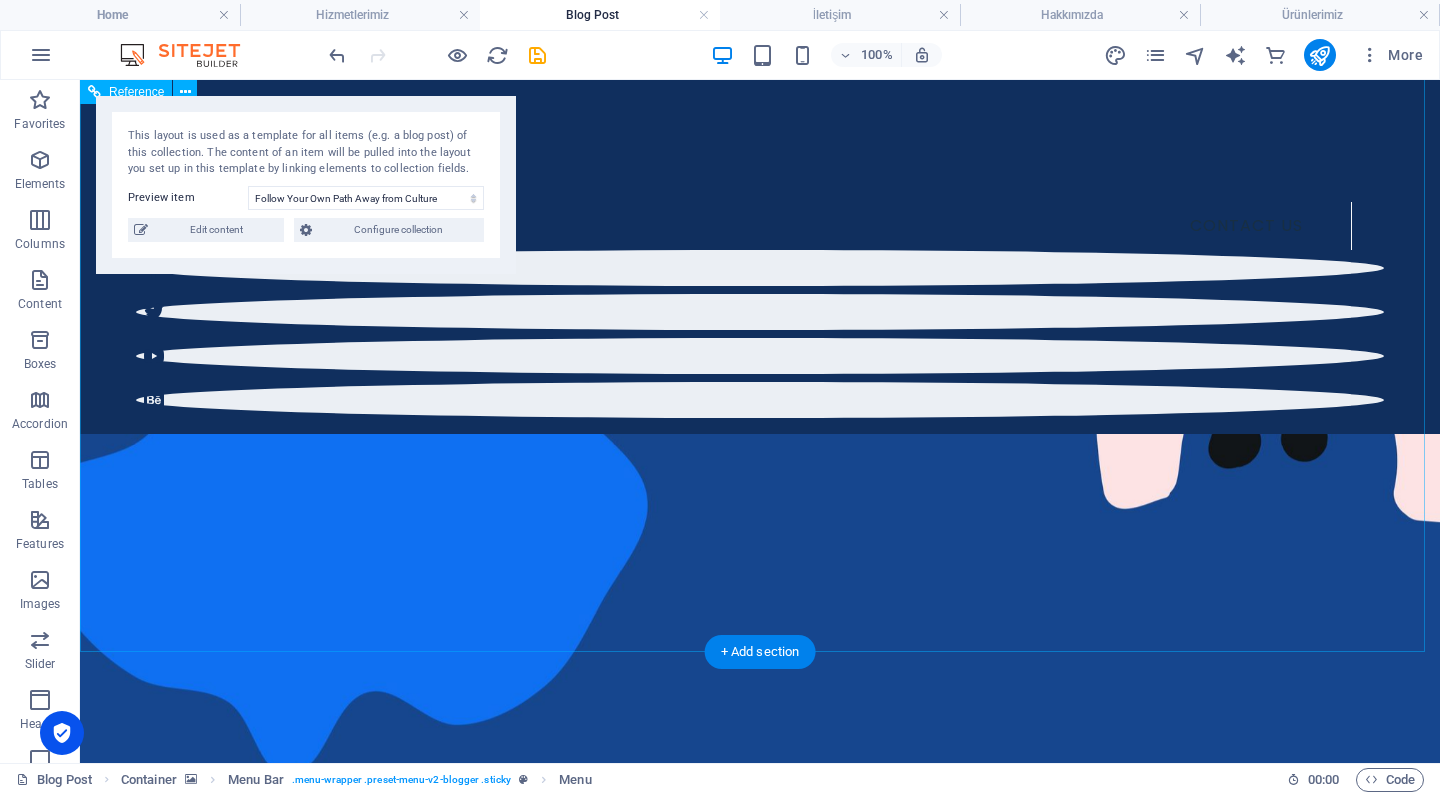click on "Nicht lesbar? Neu generieren" at bounding box center (448, 1344) 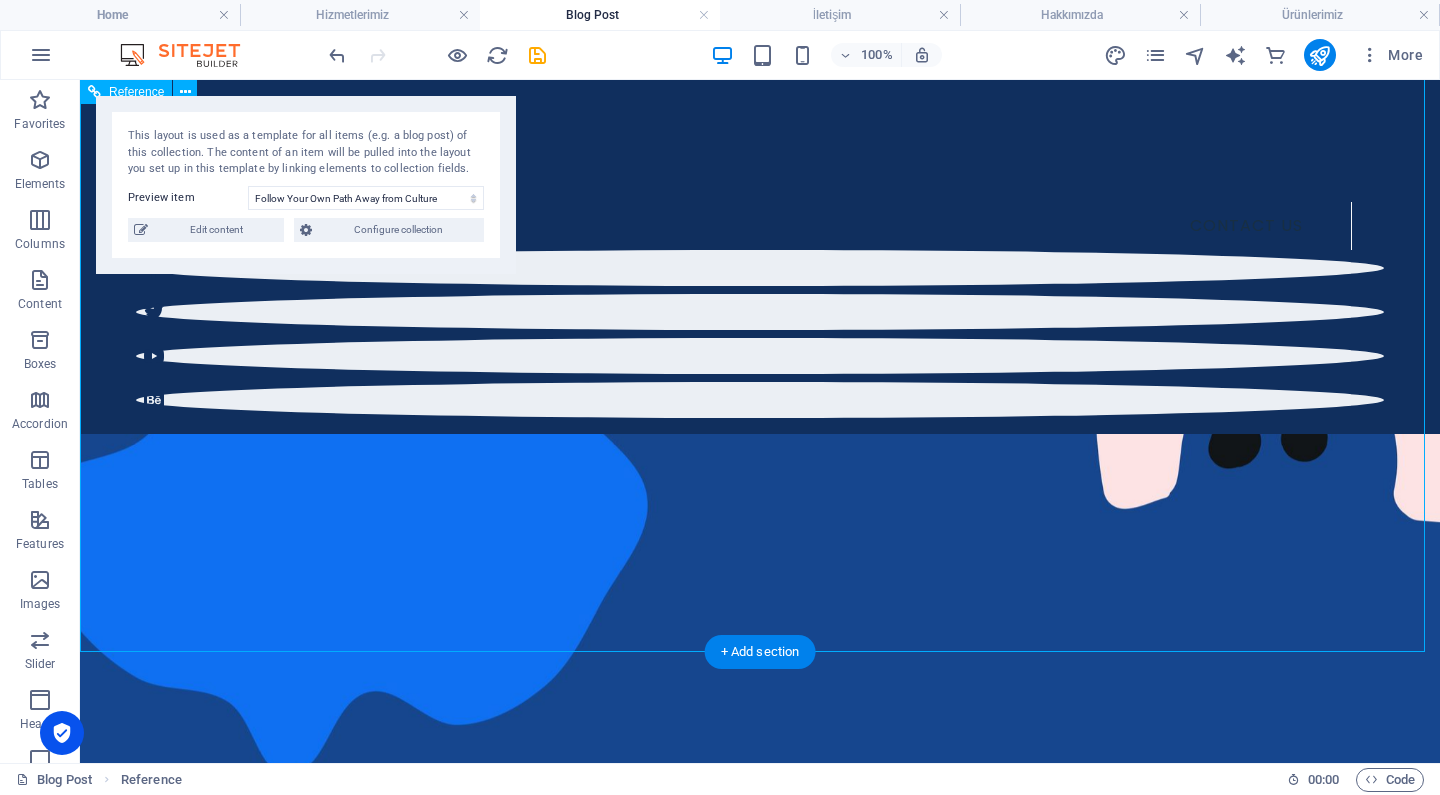 click on "Nicht lesbar? Neu generieren" at bounding box center [448, 1344] 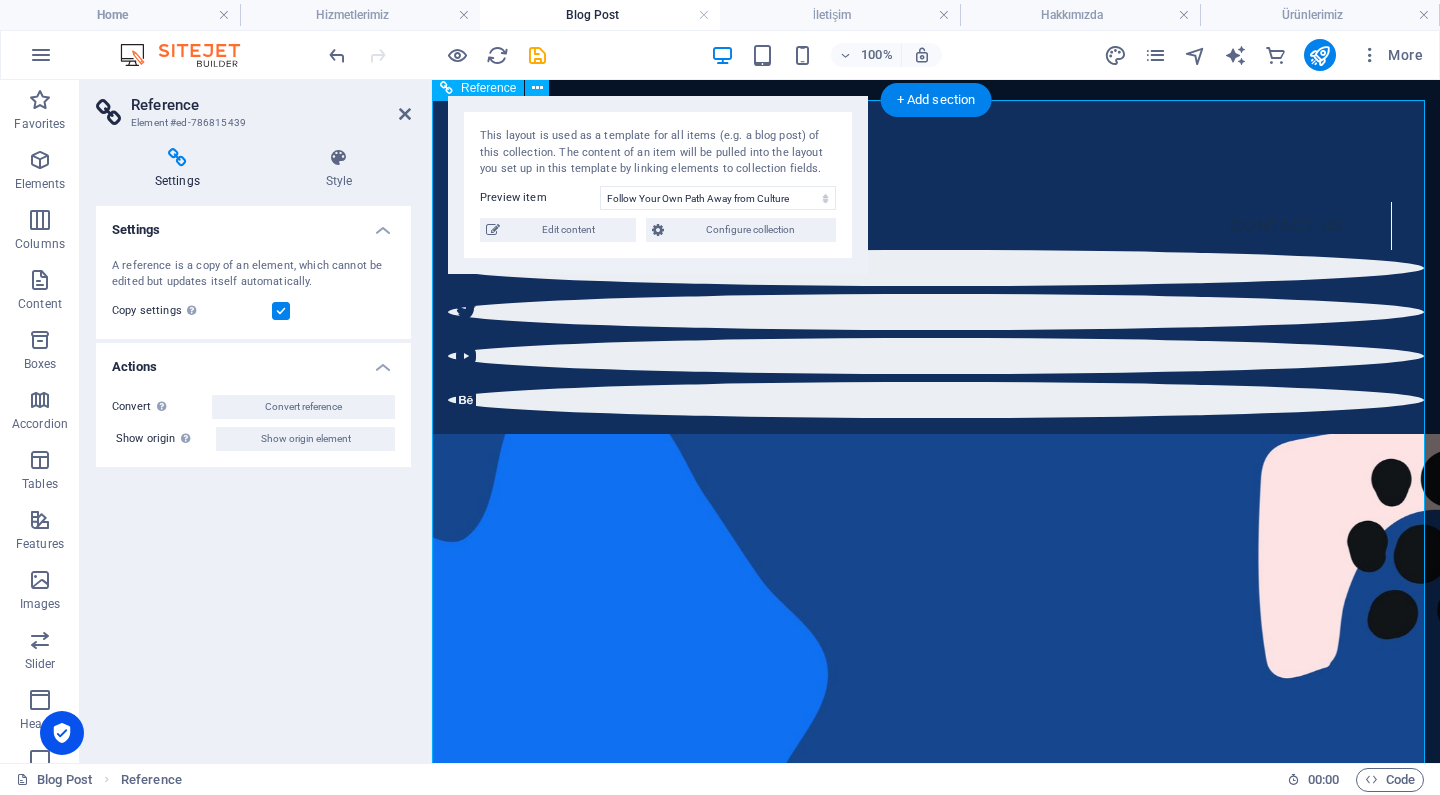 scroll, scrollTop: 145, scrollLeft: 0, axis: vertical 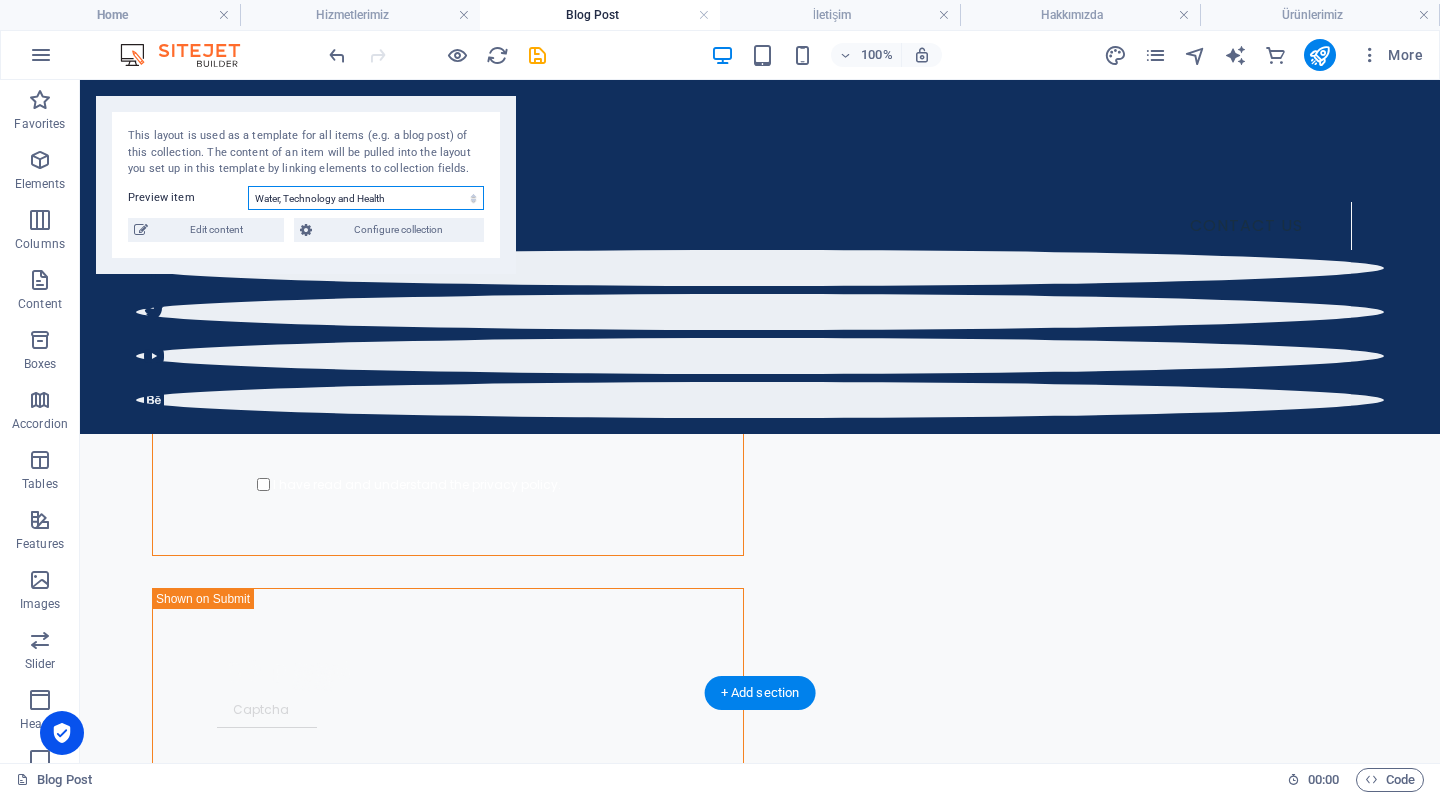 select on "6872e42798ffc3a1ad05d034" 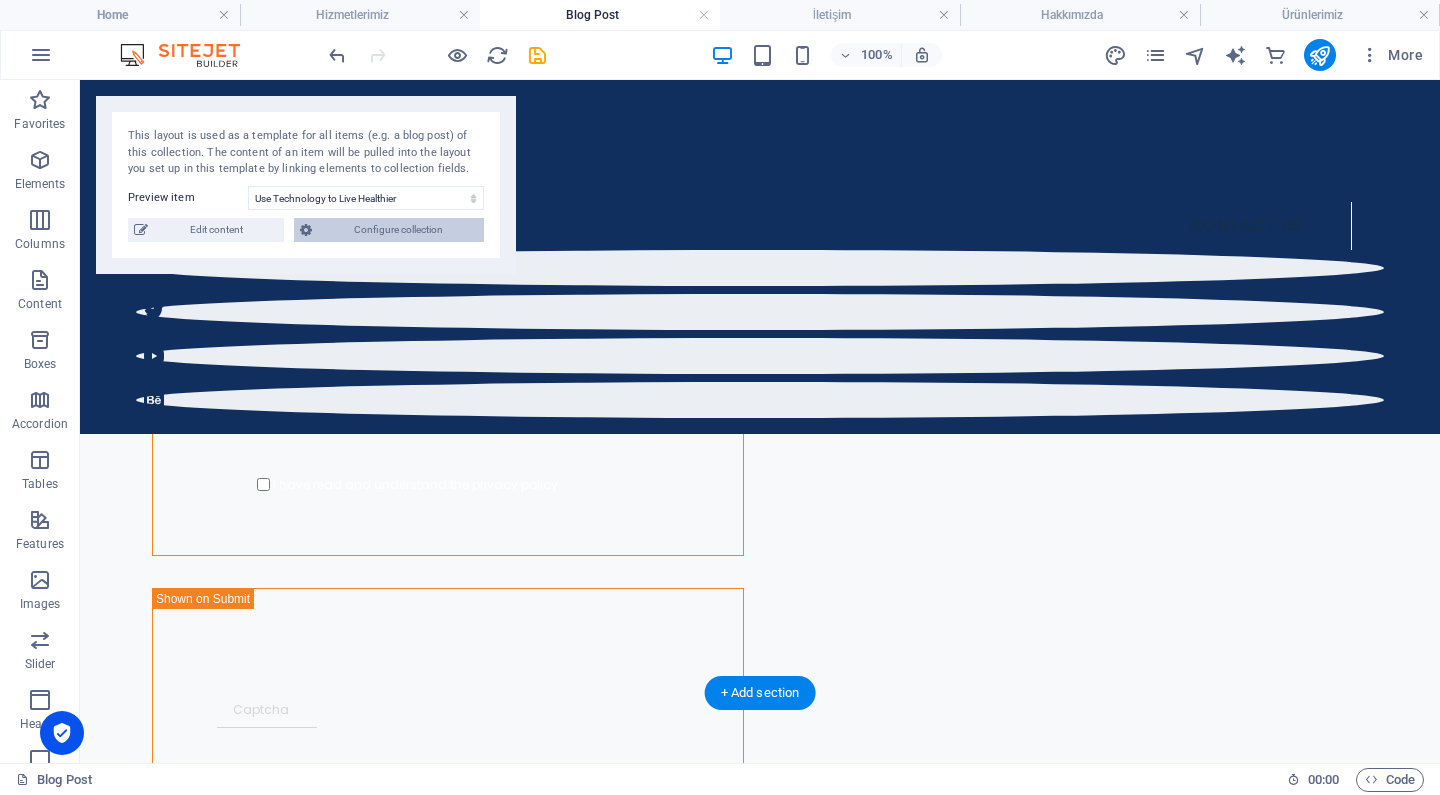 click on "Configure collection" at bounding box center (398, 230) 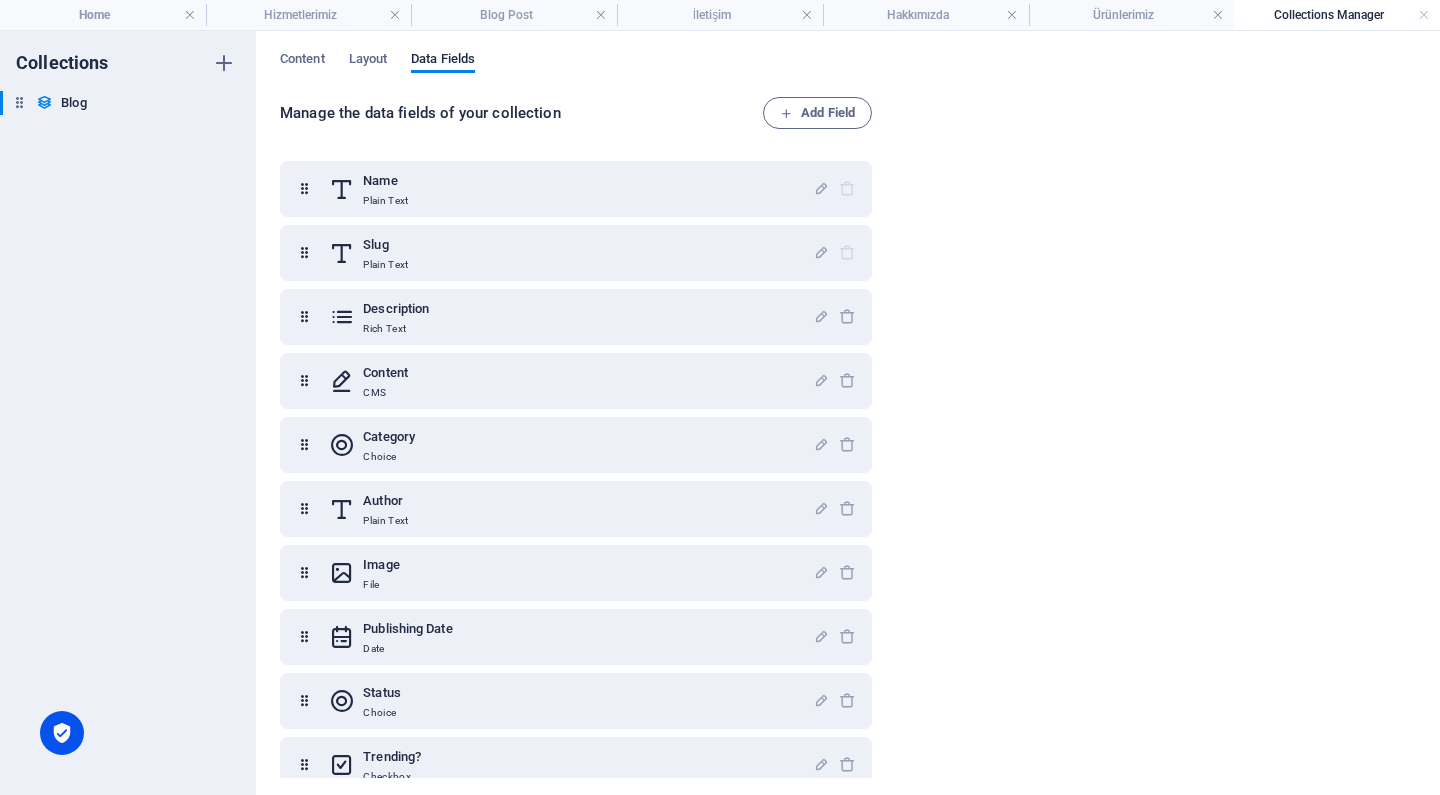 scroll, scrollTop: 0, scrollLeft: 0, axis: both 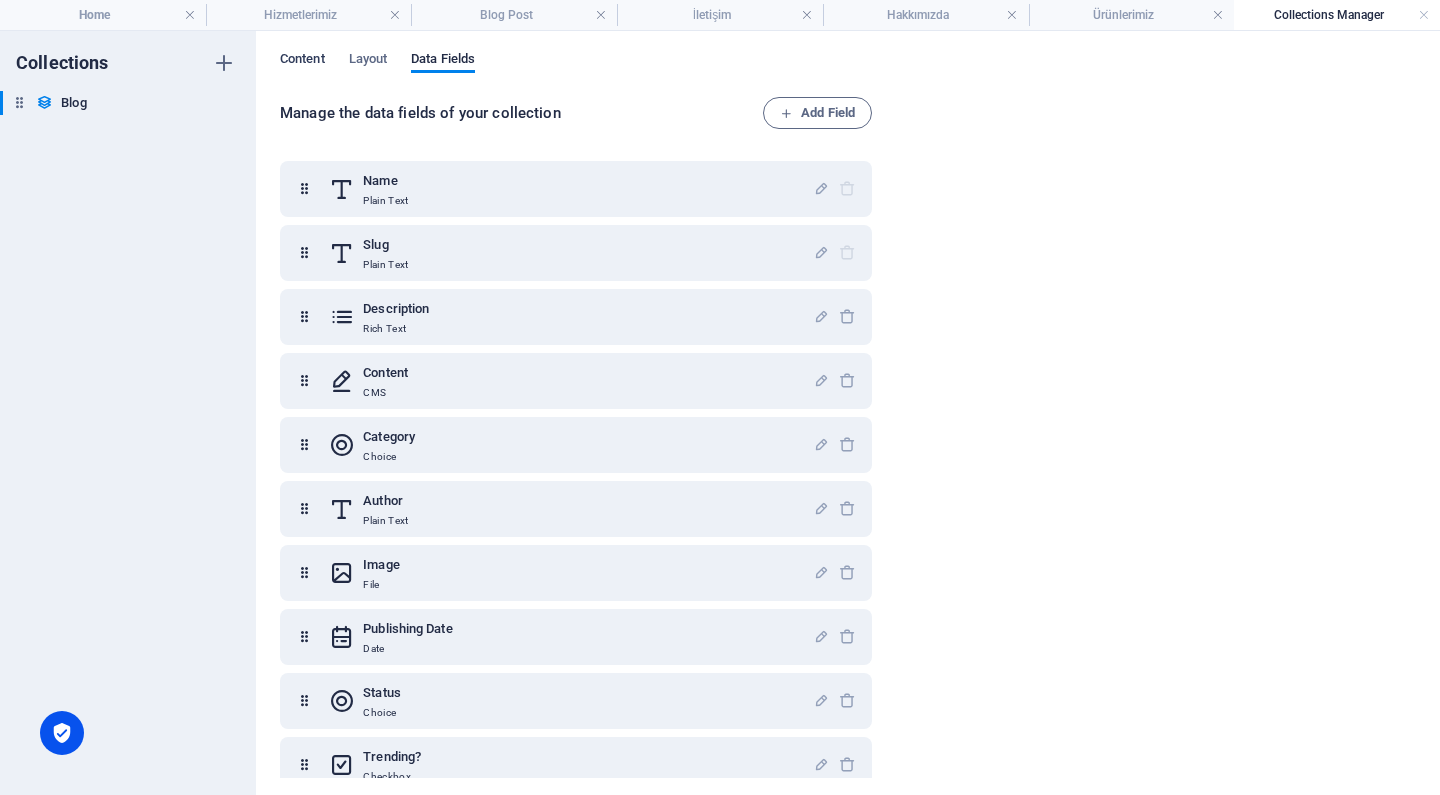 click on "Content" at bounding box center [302, 61] 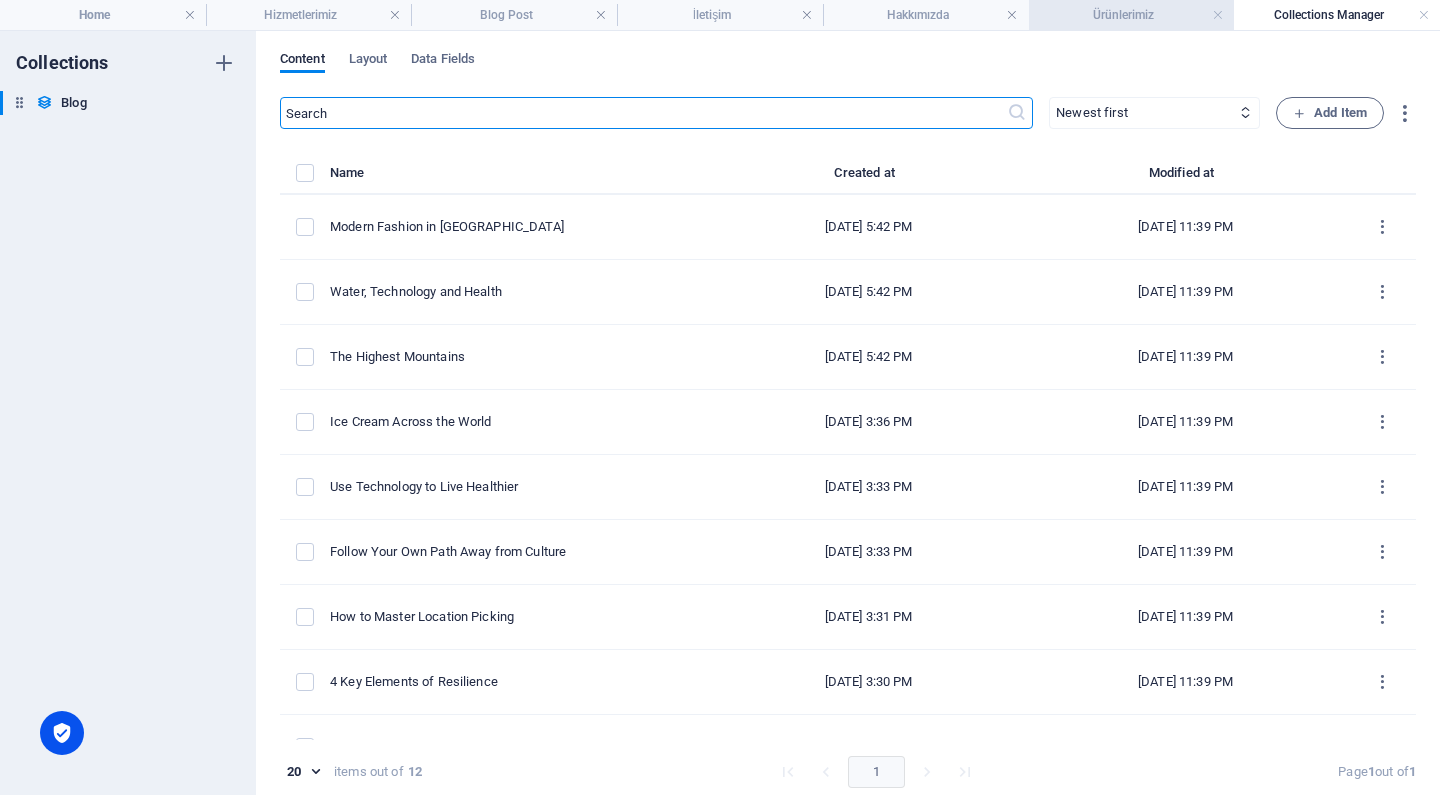 click on "Ürünlerimiz" at bounding box center [1132, 15] 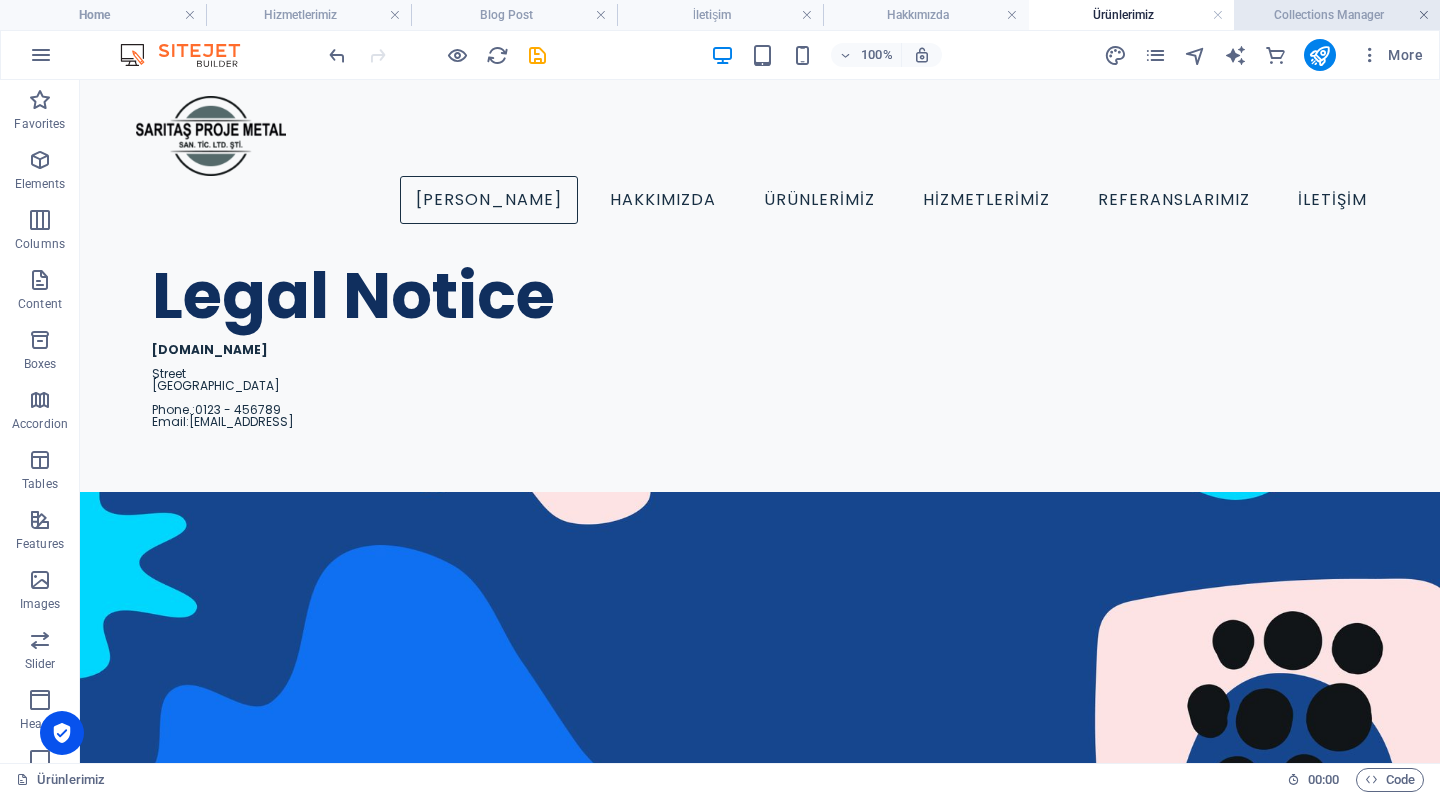 click at bounding box center [1424, 15] 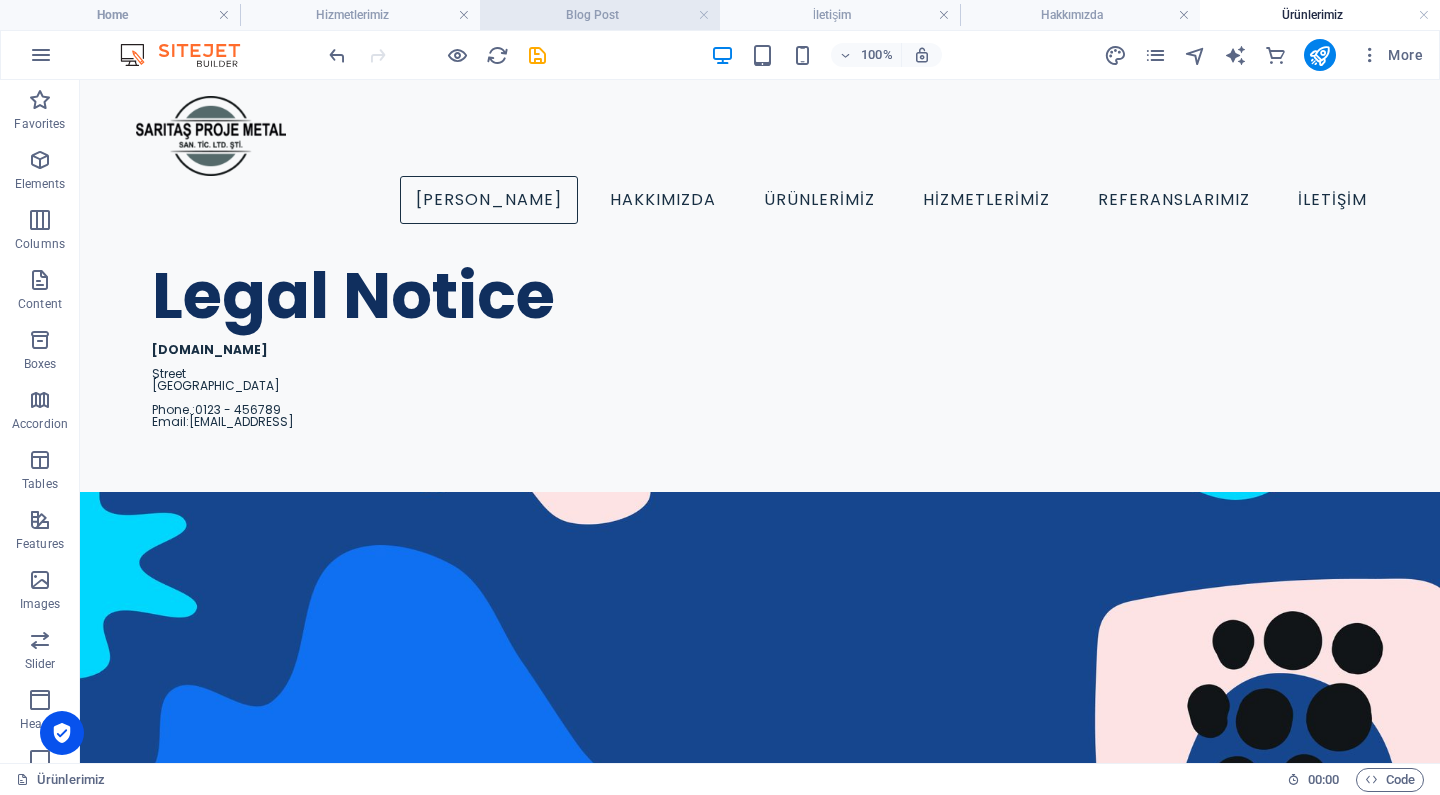 click on "Blog Post" at bounding box center (600, 15) 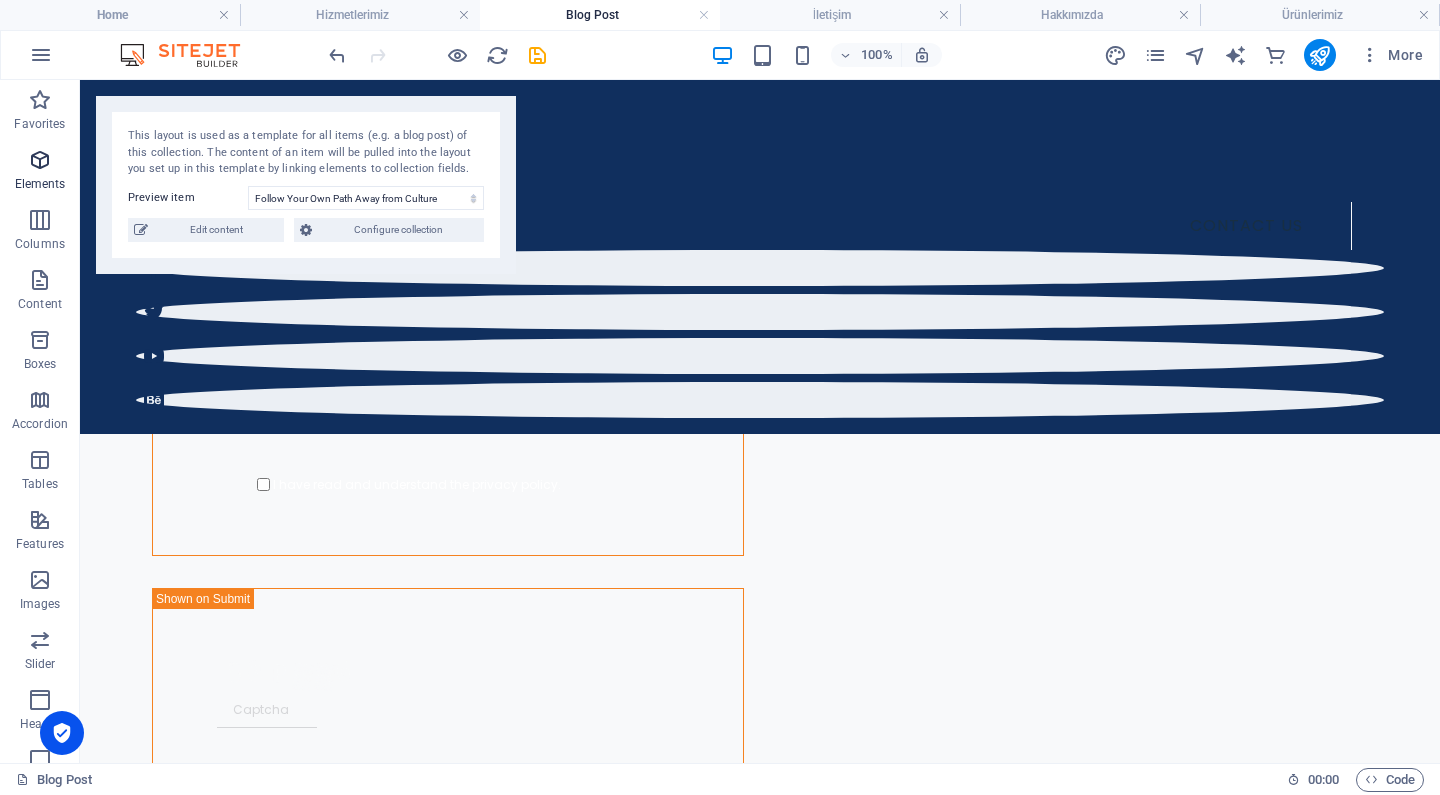 click on "Elements" at bounding box center (40, 172) 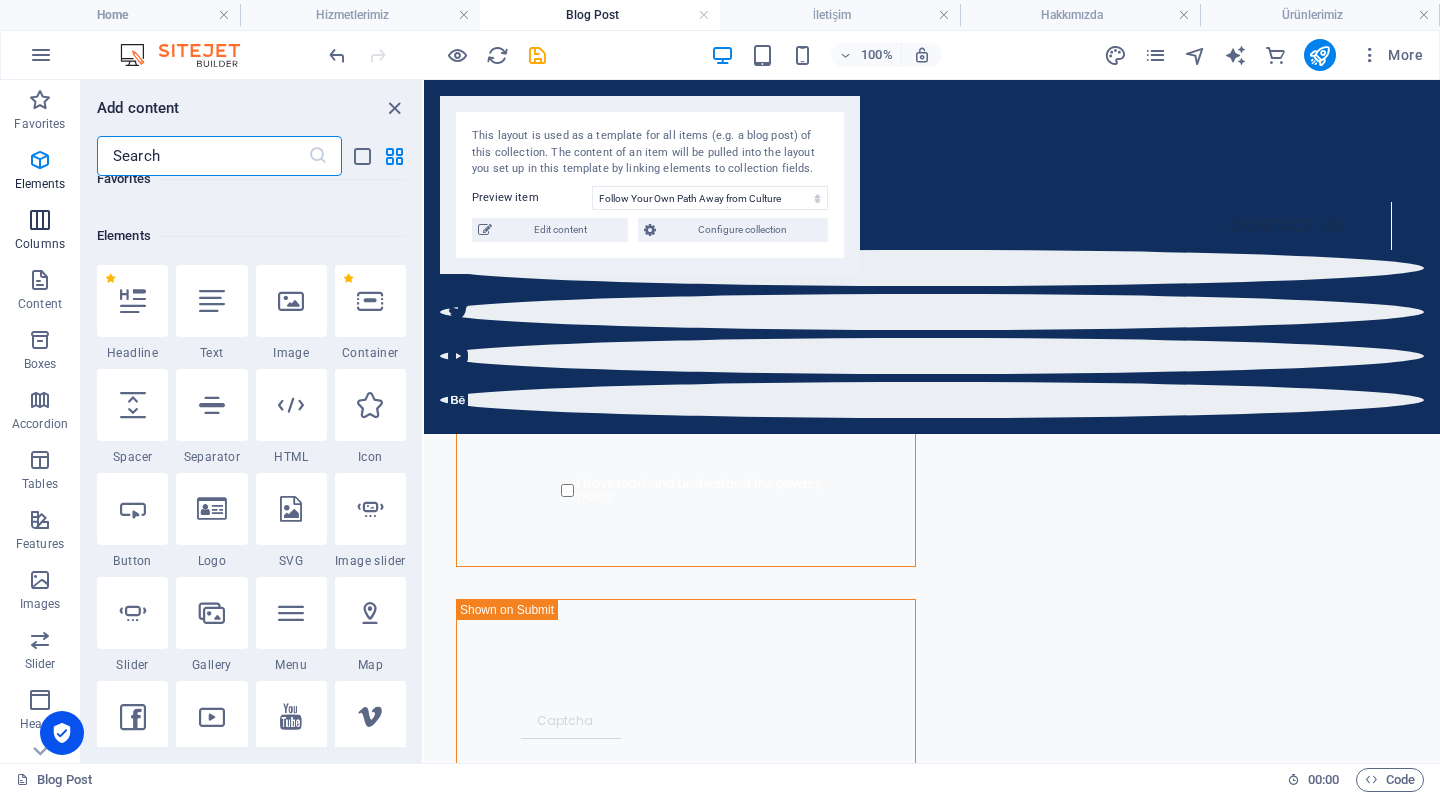 scroll, scrollTop: 213, scrollLeft: 0, axis: vertical 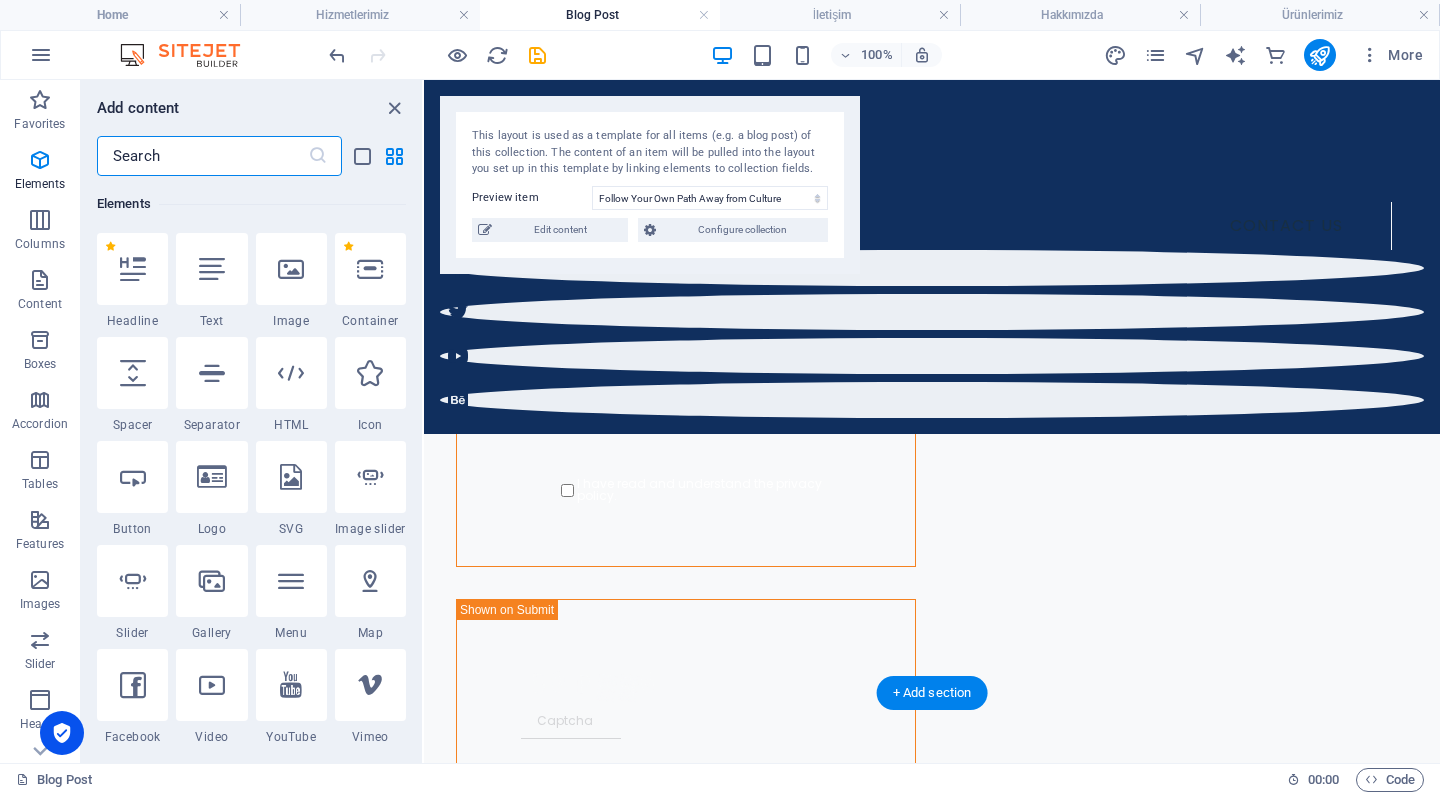 click at bounding box center [932, 1289] 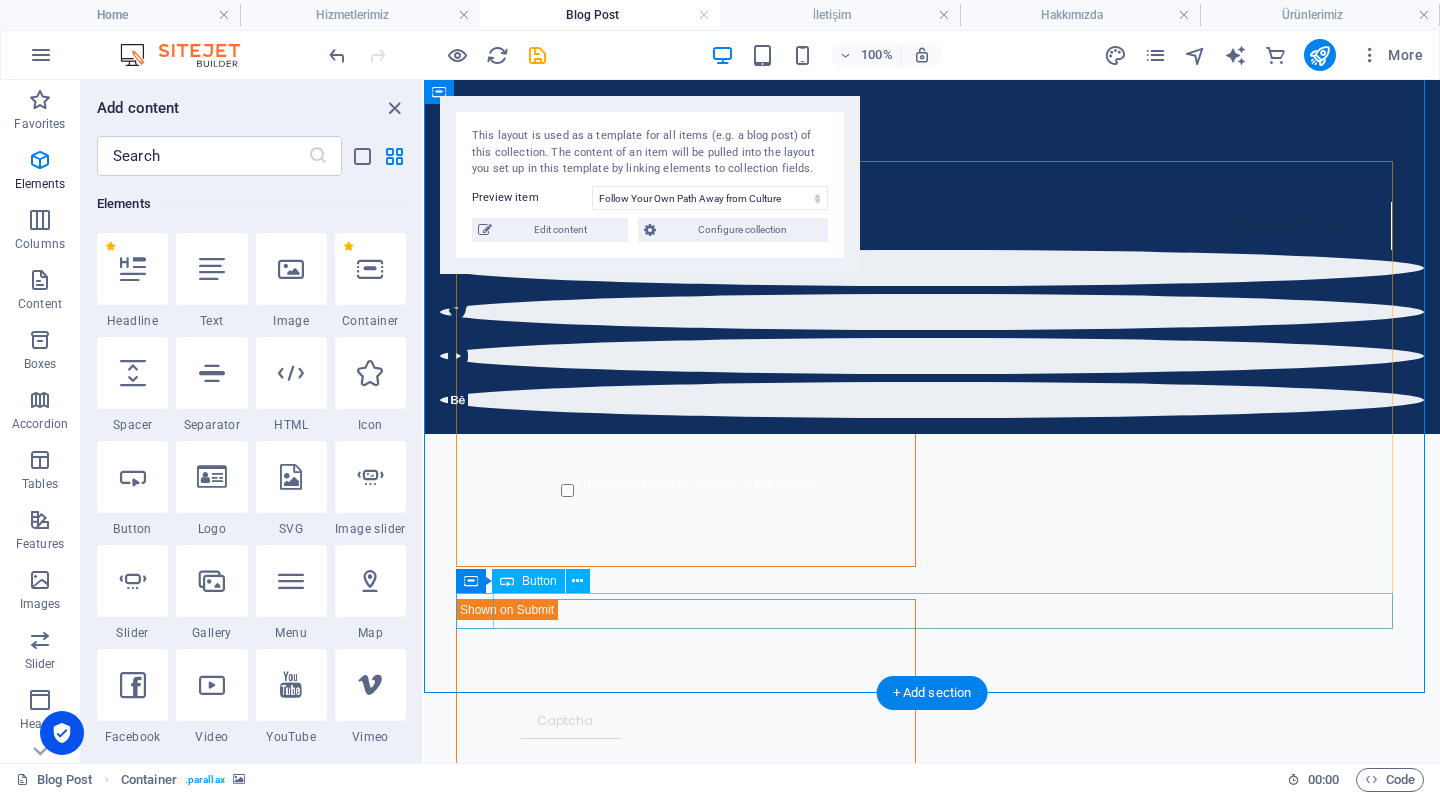 scroll, scrollTop: 882, scrollLeft: 0, axis: vertical 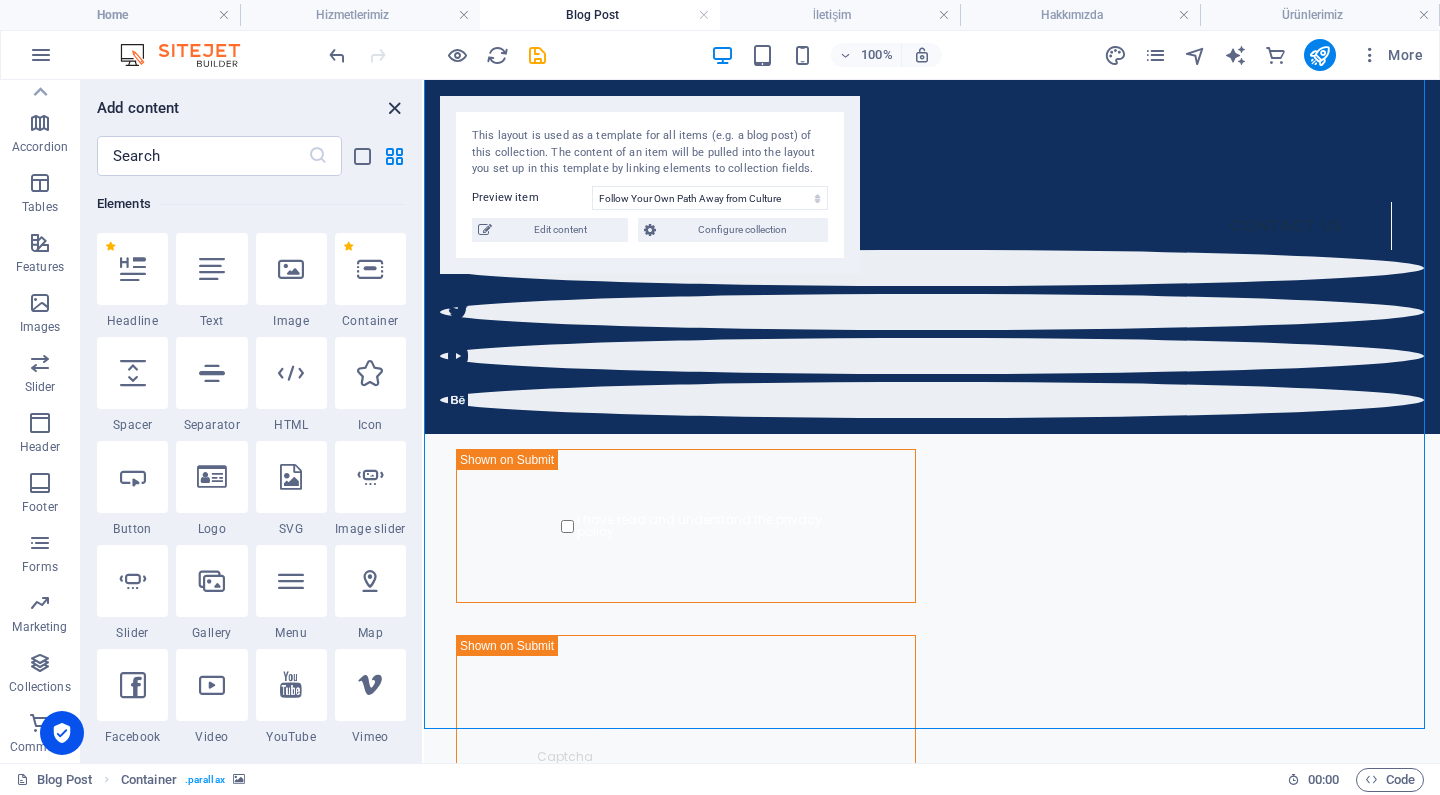 click at bounding box center (394, 108) 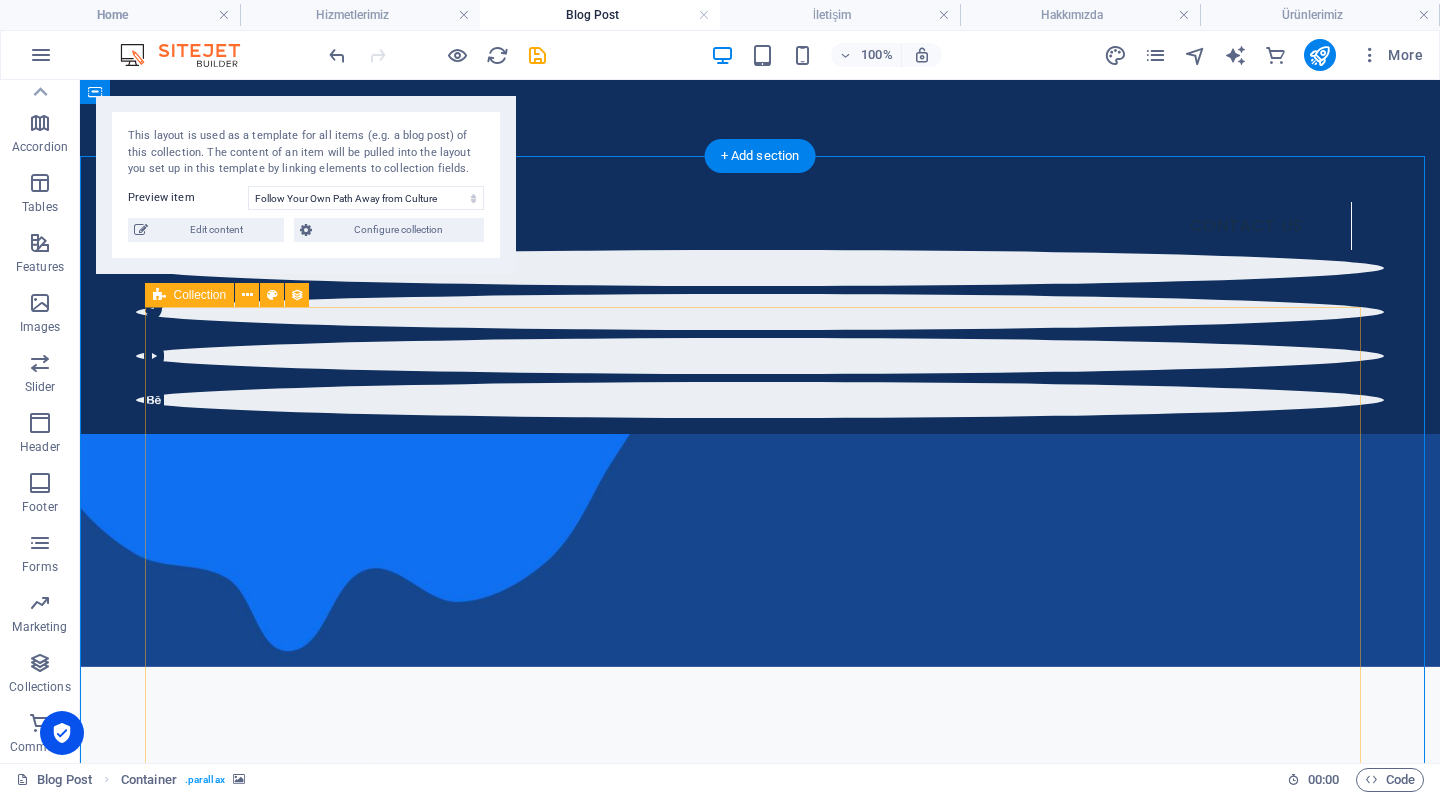 scroll, scrollTop: 342, scrollLeft: 0, axis: vertical 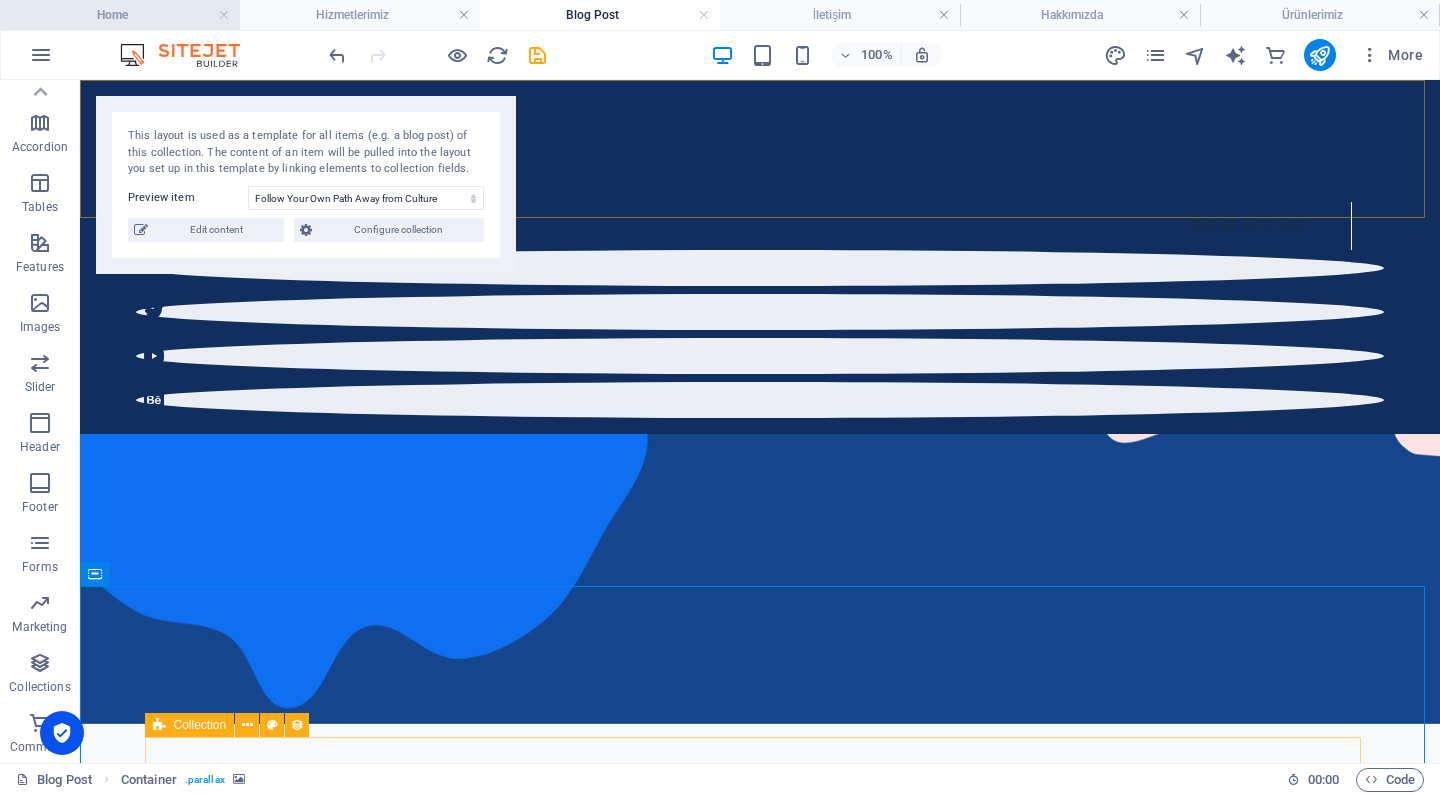 click on "Home" at bounding box center [120, 15] 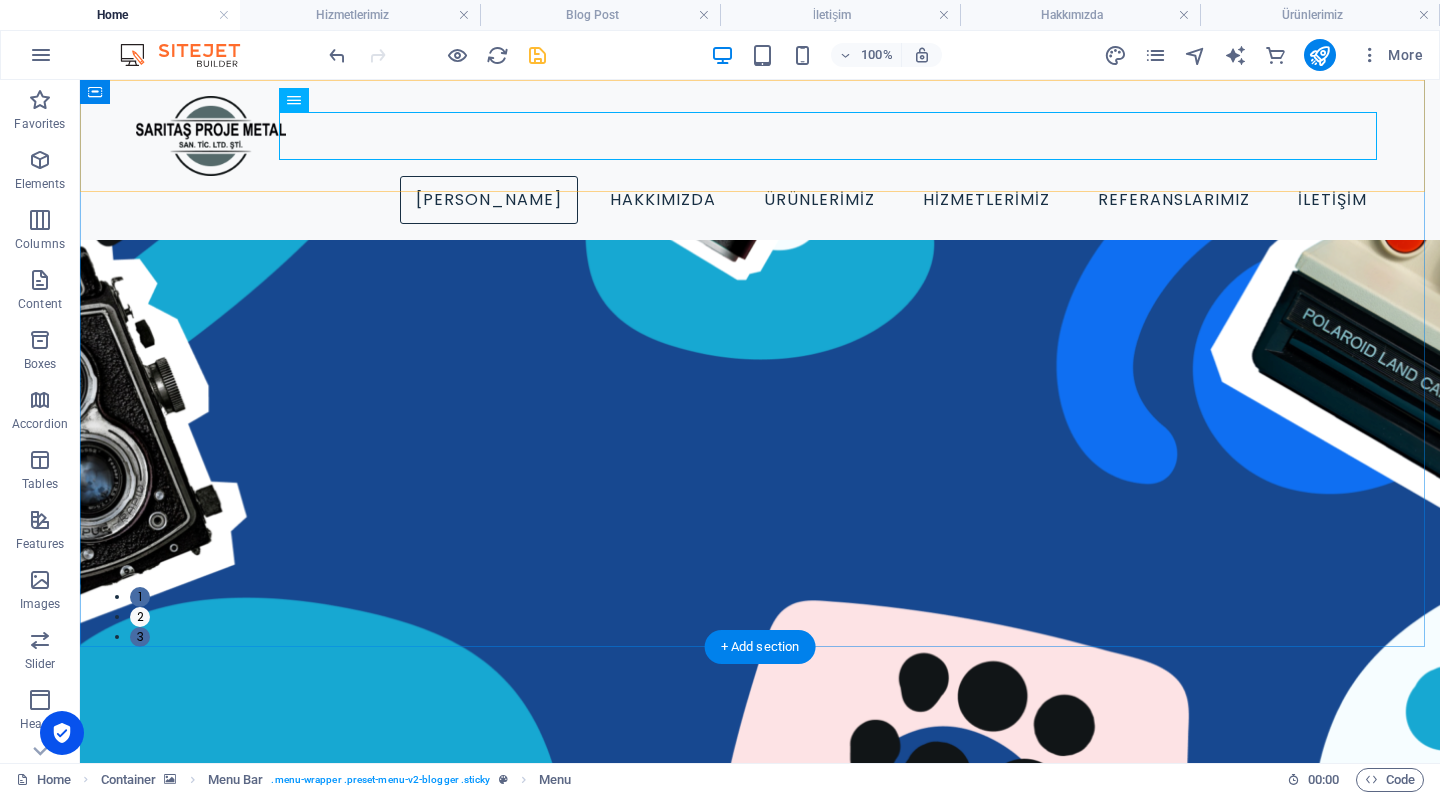 click on "ANA SAYFA HAKKIMIZDA ÜRÜNLERİMİZ HİZMETLERİMİZ REFERANSLARIMIZ İLETİŞİM" at bounding box center (760, 160) 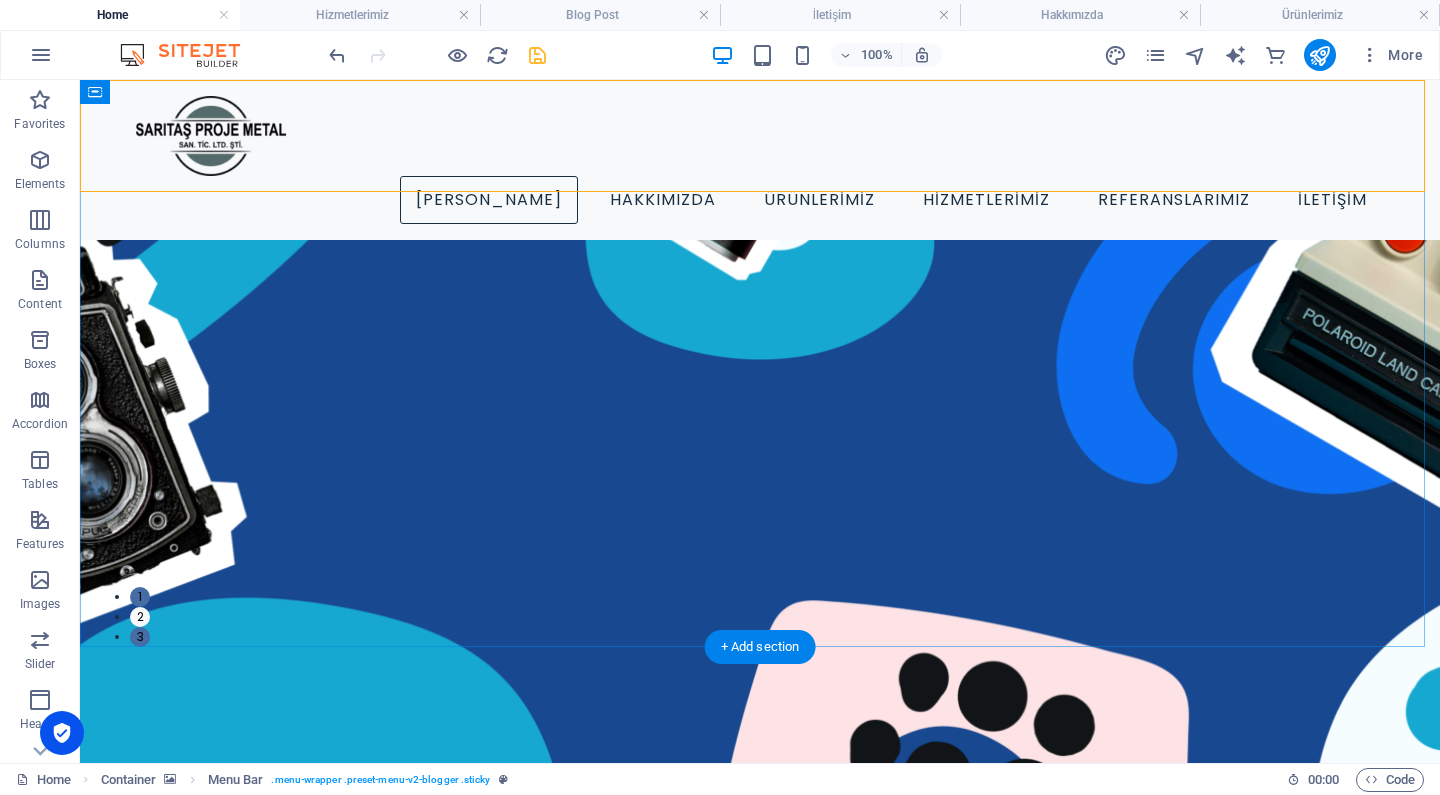 click on "ANA SAYFA HAKKIMIZDA ÜRÜNLERİMİZ HİZMETLERİMİZ REFERANSLARIMIZ İLETİŞİM" at bounding box center (760, 160) 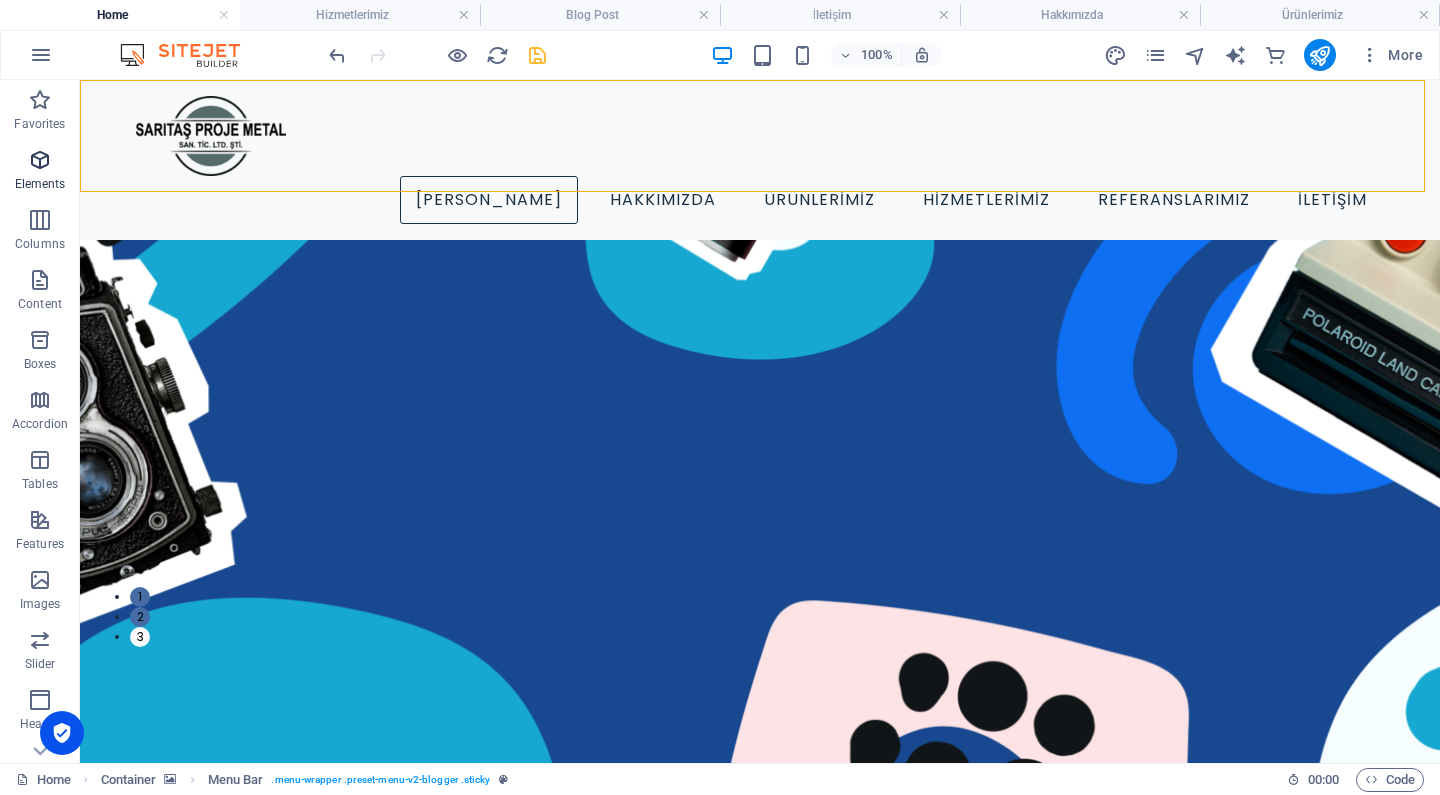 click at bounding box center [40, 160] 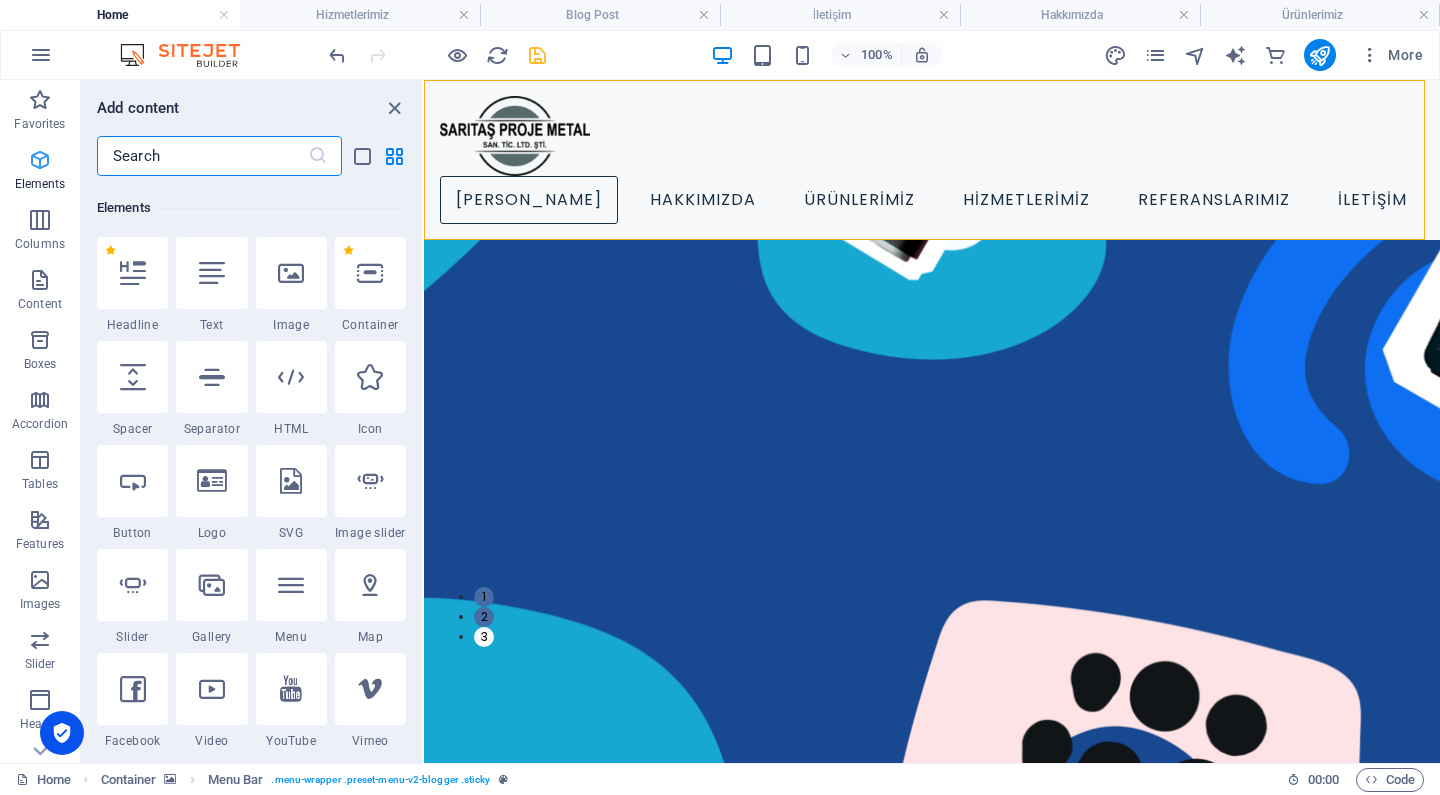 scroll, scrollTop: 213, scrollLeft: 0, axis: vertical 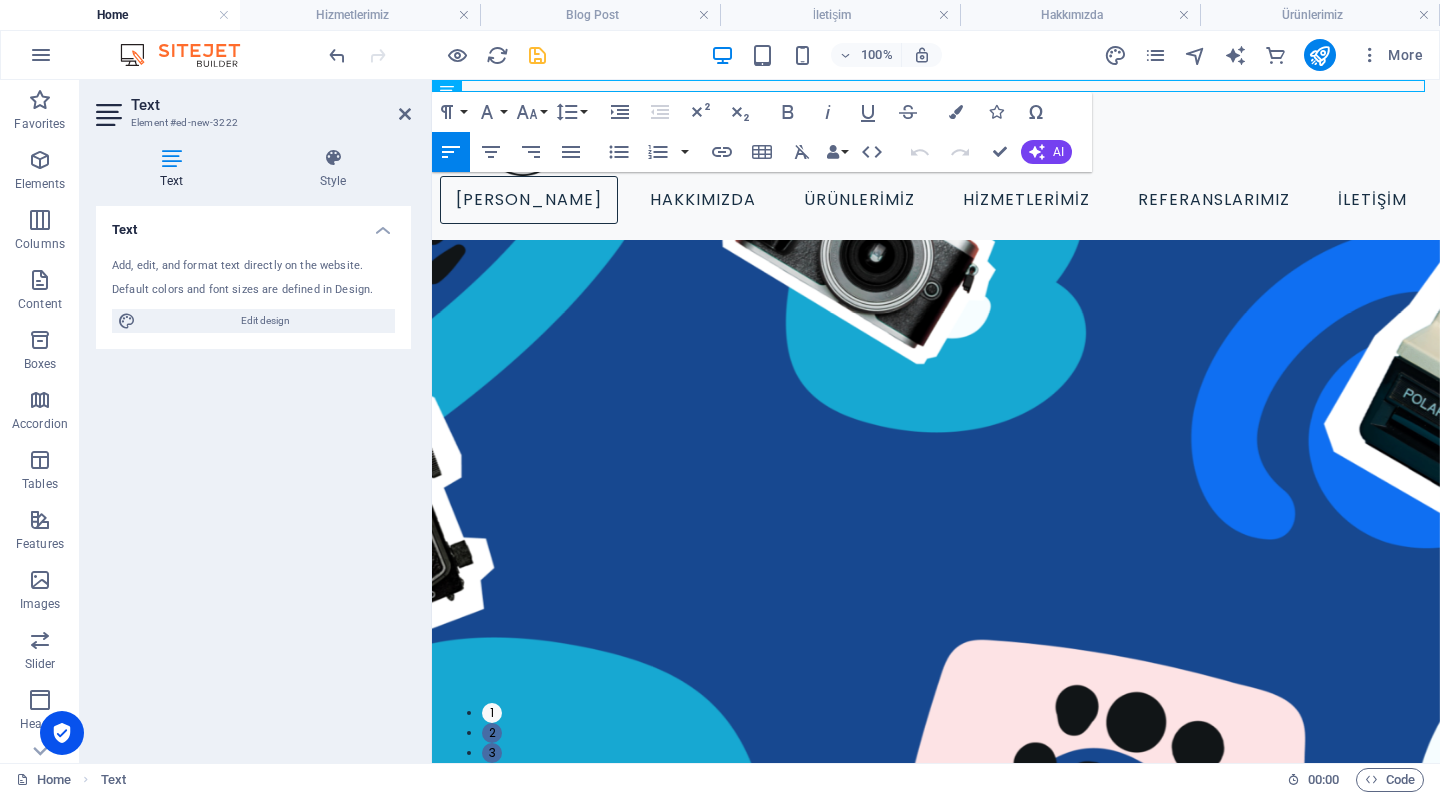 click on "Add, edit, and format text directly on the website." at bounding box center (253, 266) 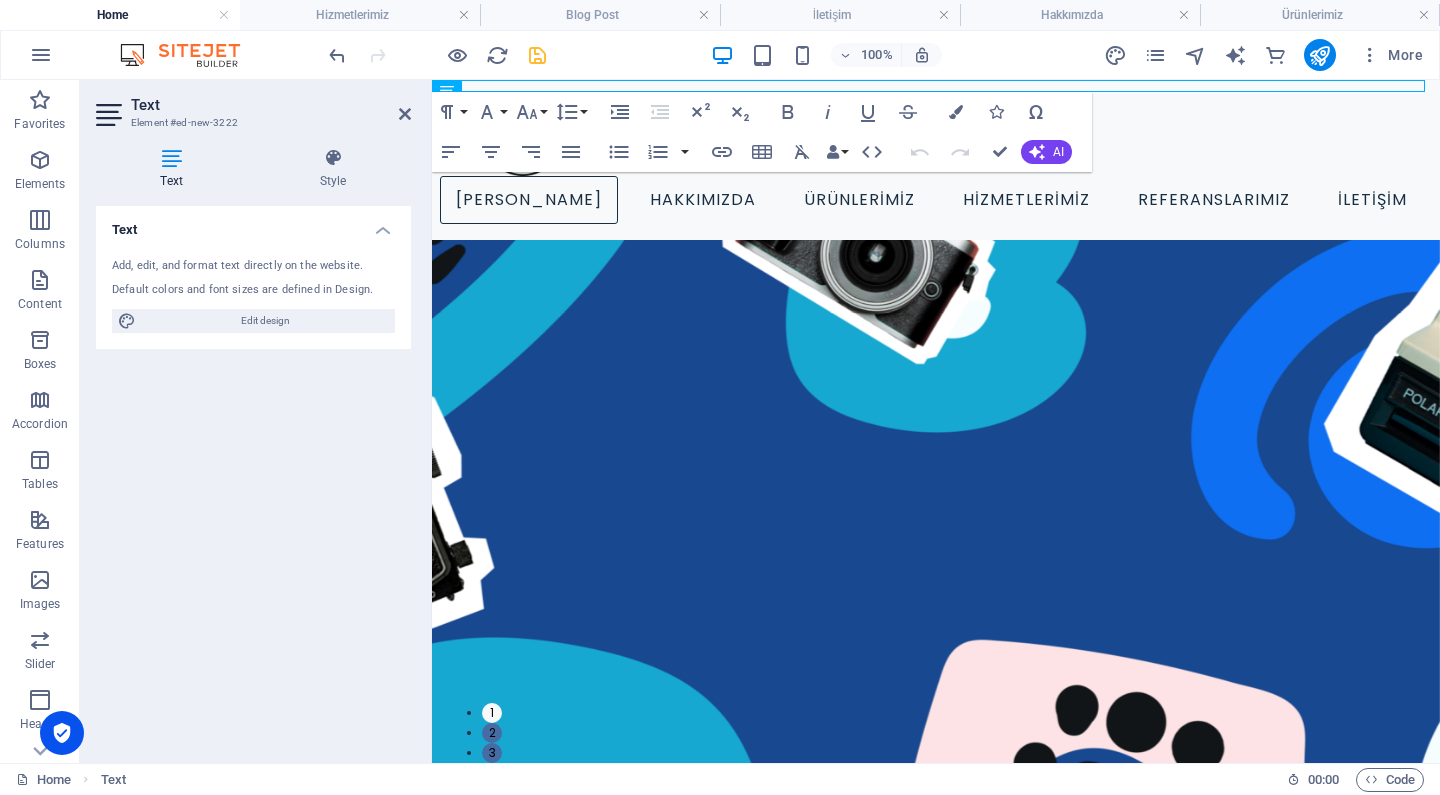 click on "Add, edit, and format text directly on the website. Default colors and font sizes are defined in Design. Edit design" at bounding box center (253, 295) 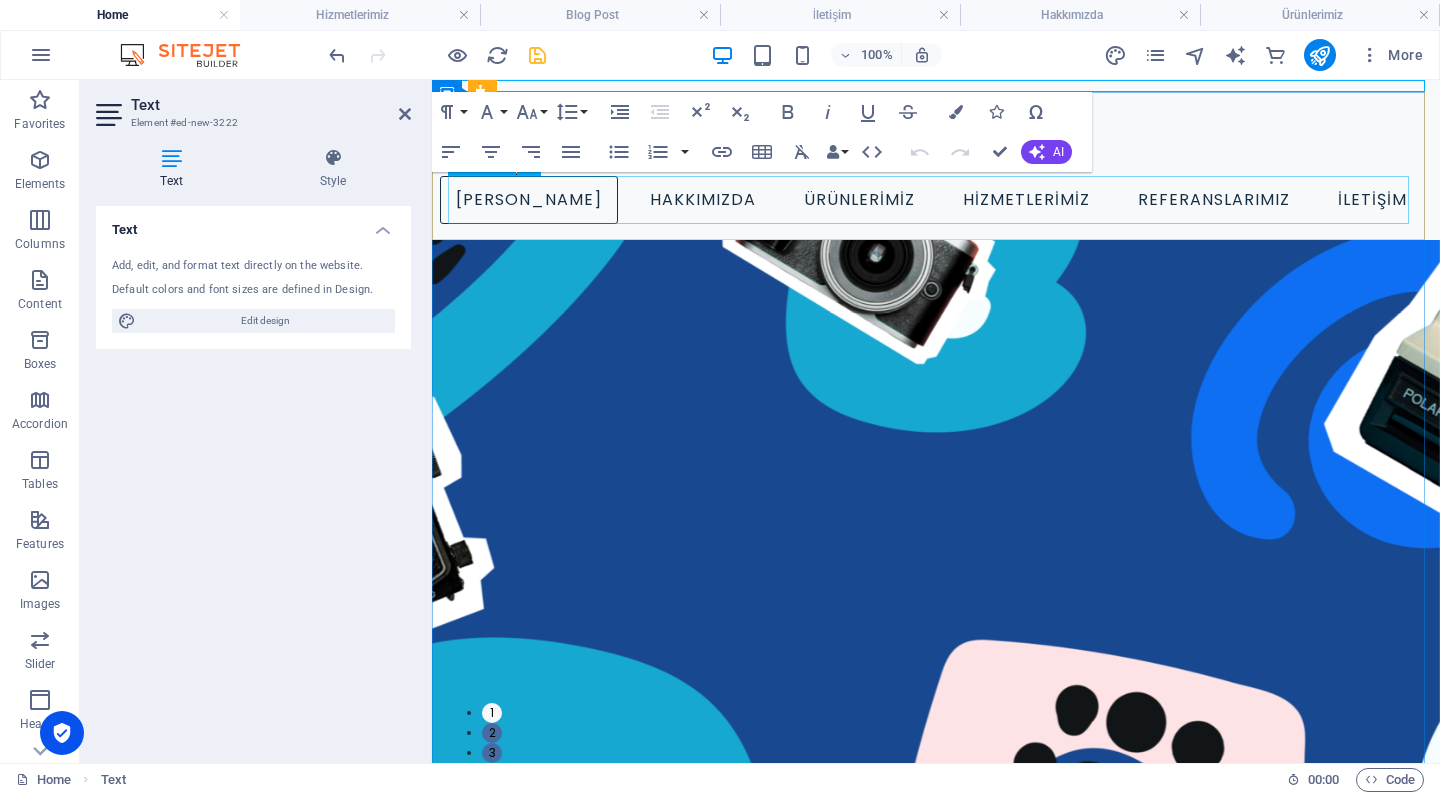 click on "ANA SAYFA HAKKIMIZDA ÜRÜNLERİMİZ HİZMETLERİMİZ REFERANSLARIMIZ İLETİŞİM" at bounding box center [936, 160] 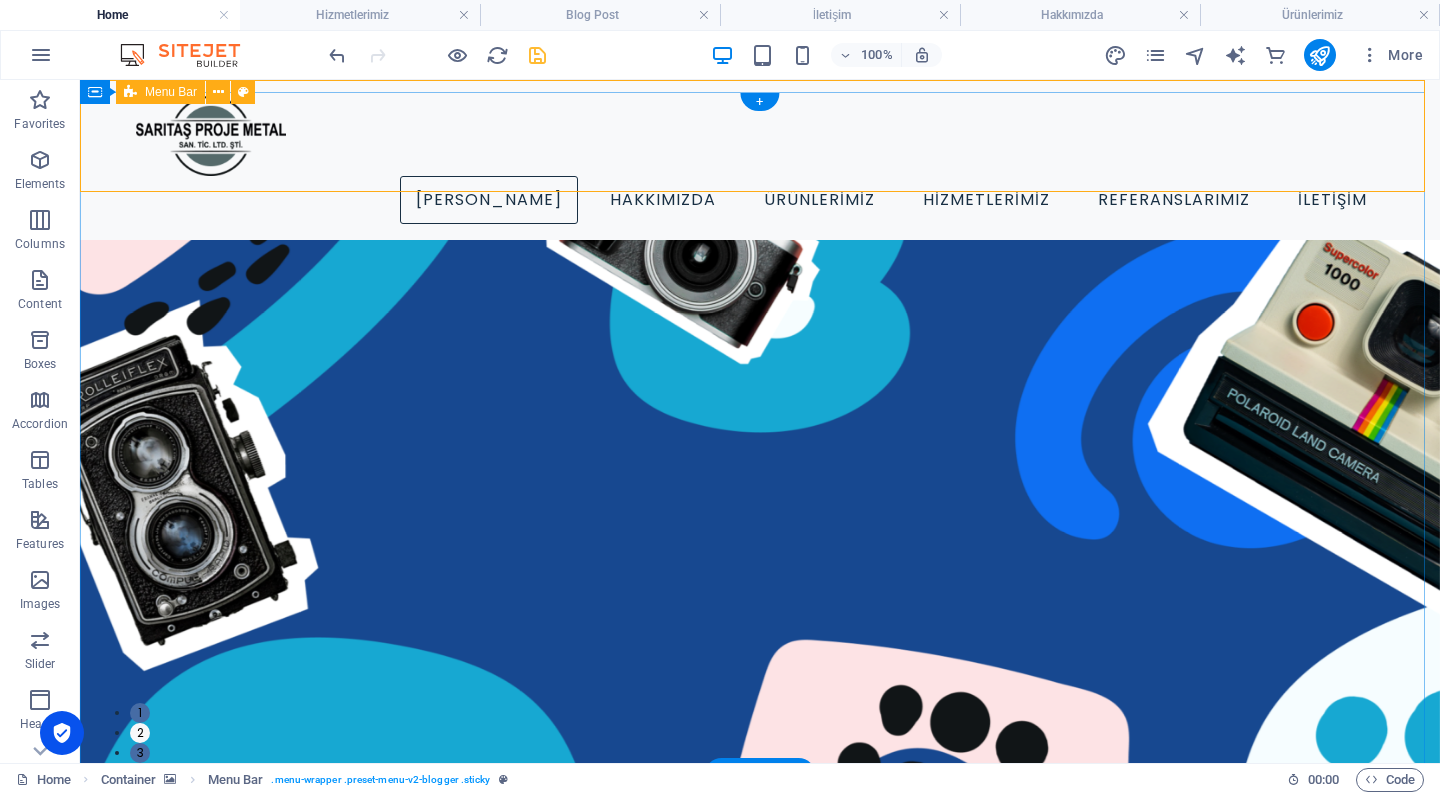 click on "ANA SAYFA HAKKIMIZDA ÜRÜNLERİMİZ HİZMETLERİMİZ REFERANSLARIMIZ İLETİŞİM" at bounding box center [760, 160] 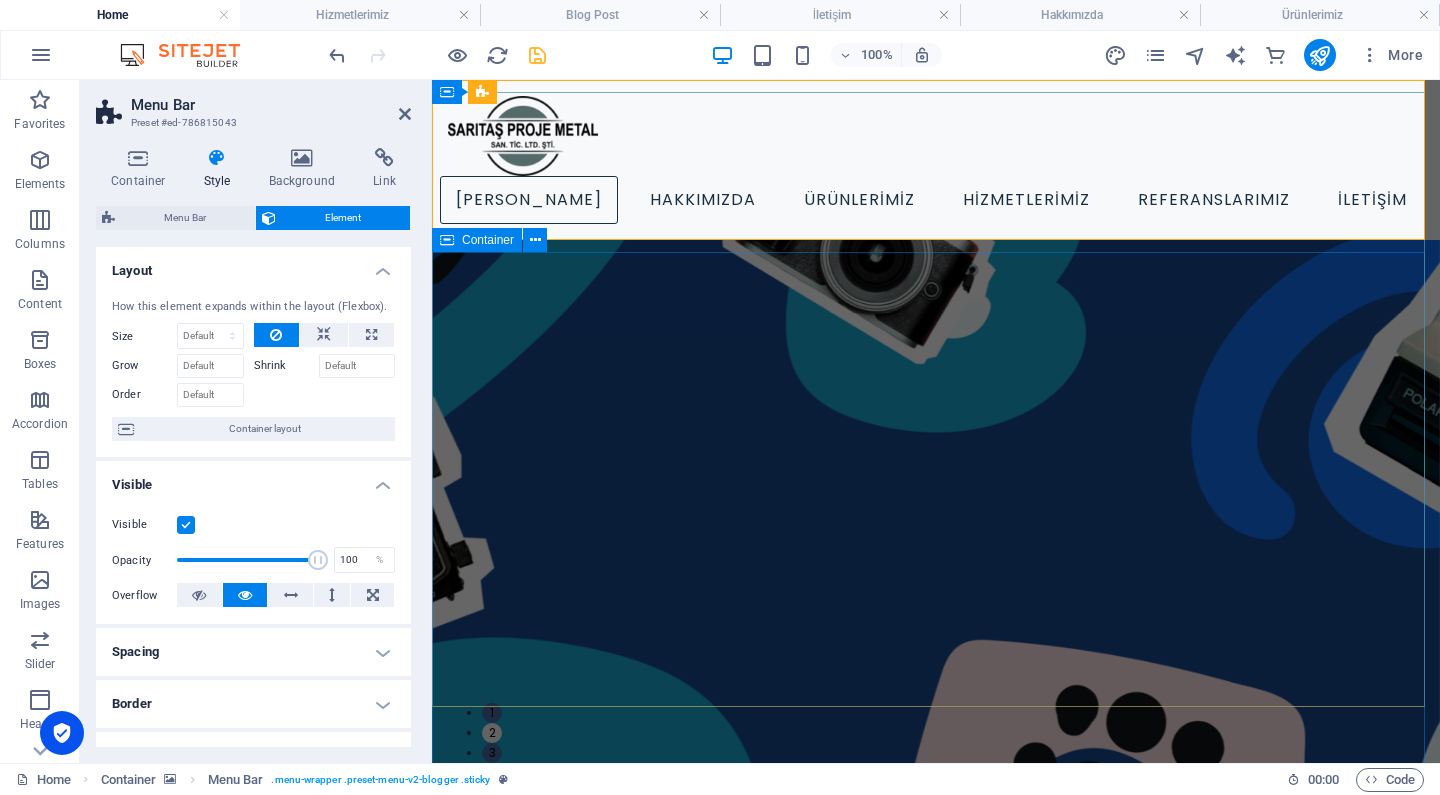 click on "TECHNOLOGY Use Technology to Live Healthier How [DATE] technology can improve your quality of life and when to be careful of technology usage ADVENTURE How to Find Sanctuary in Times of Chaos Proven methods to find breaks and quiet moments to recharge your batteries  in [DATE] stressful life. TRAVEL Ice Cream  Across the World A comprehensive - yet uncomplete - guide about the different types of ice cream that the world has to offer and where to find the best ice cream TECHNOLOGY Use Technology to Live Healthier How [DATE] technology can improve your quality of life and when to be careful of technology usage ADVENTURE How to Find Sanctuary in Times of Chaos Proven methods to find breaks and quiet moments to recharge your batteries  in [DATE] stressful life. 1 2 3" at bounding box center (936, 1170) 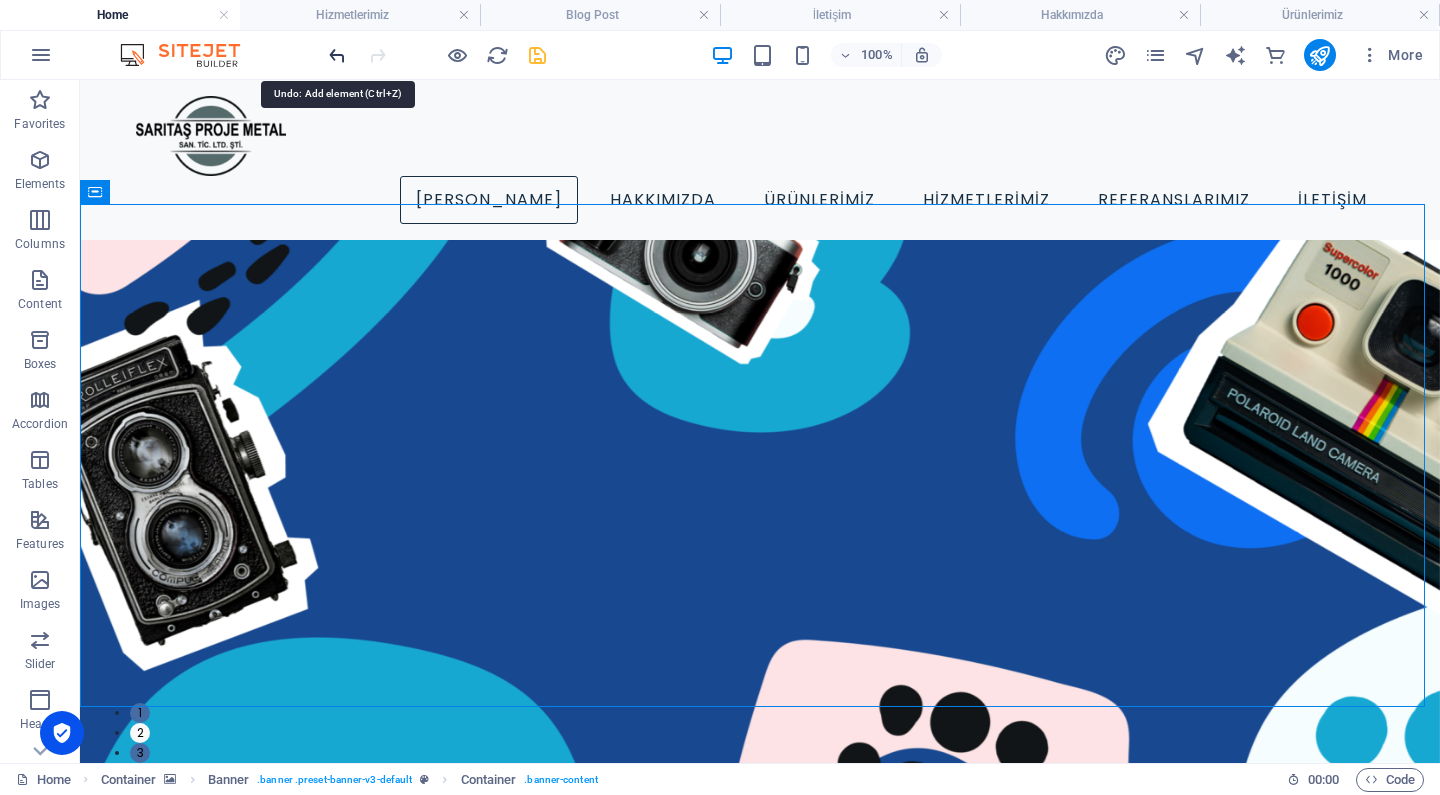 click at bounding box center (337, 55) 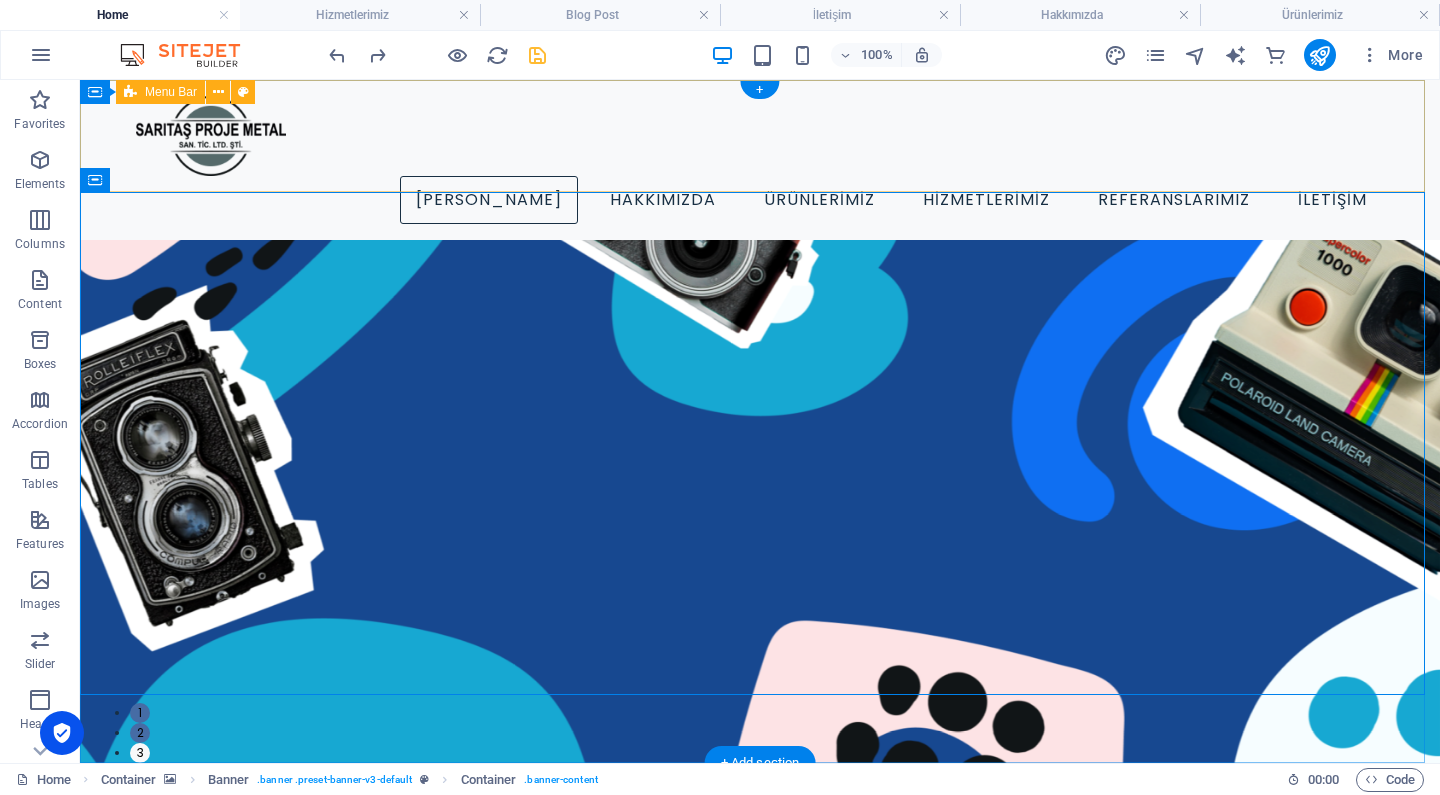 click on "ANA SAYFA HAKKIMIZDA ÜRÜNLERİMİZ HİZMETLERİMİZ REFERANSLARIMIZ İLETİŞİM" at bounding box center (760, 160) 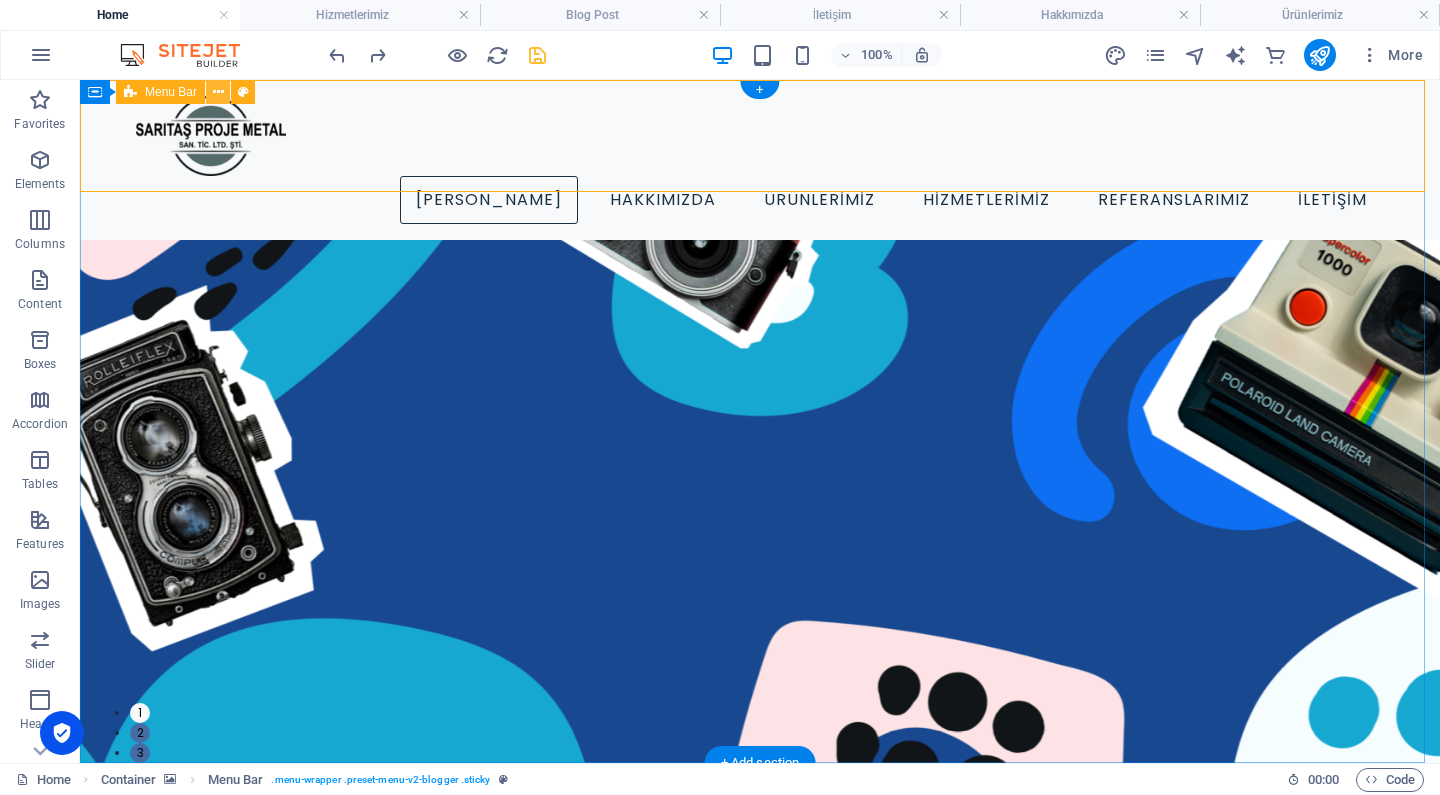 click at bounding box center (218, 92) 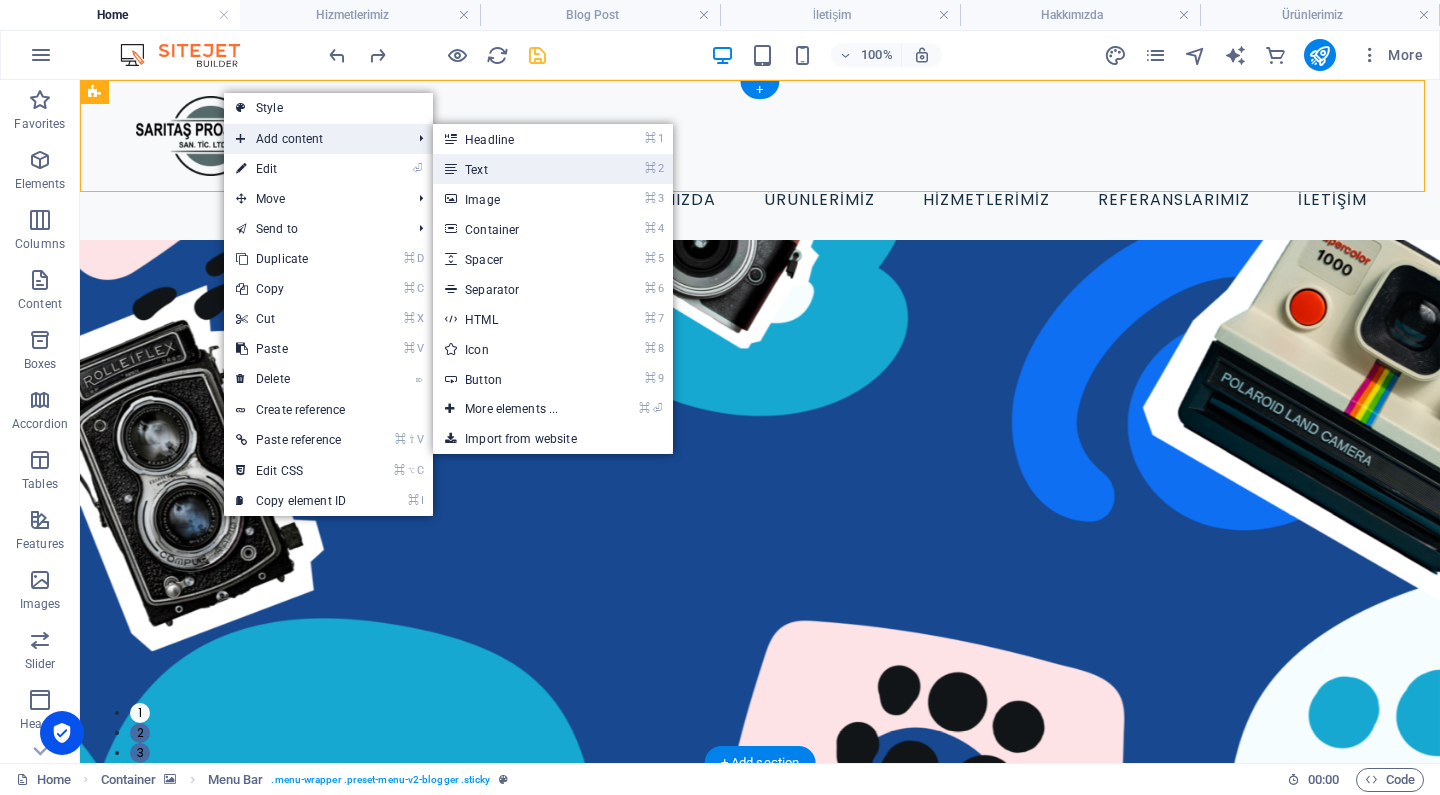 click on "⌘ 2  Text" at bounding box center [515, 169] 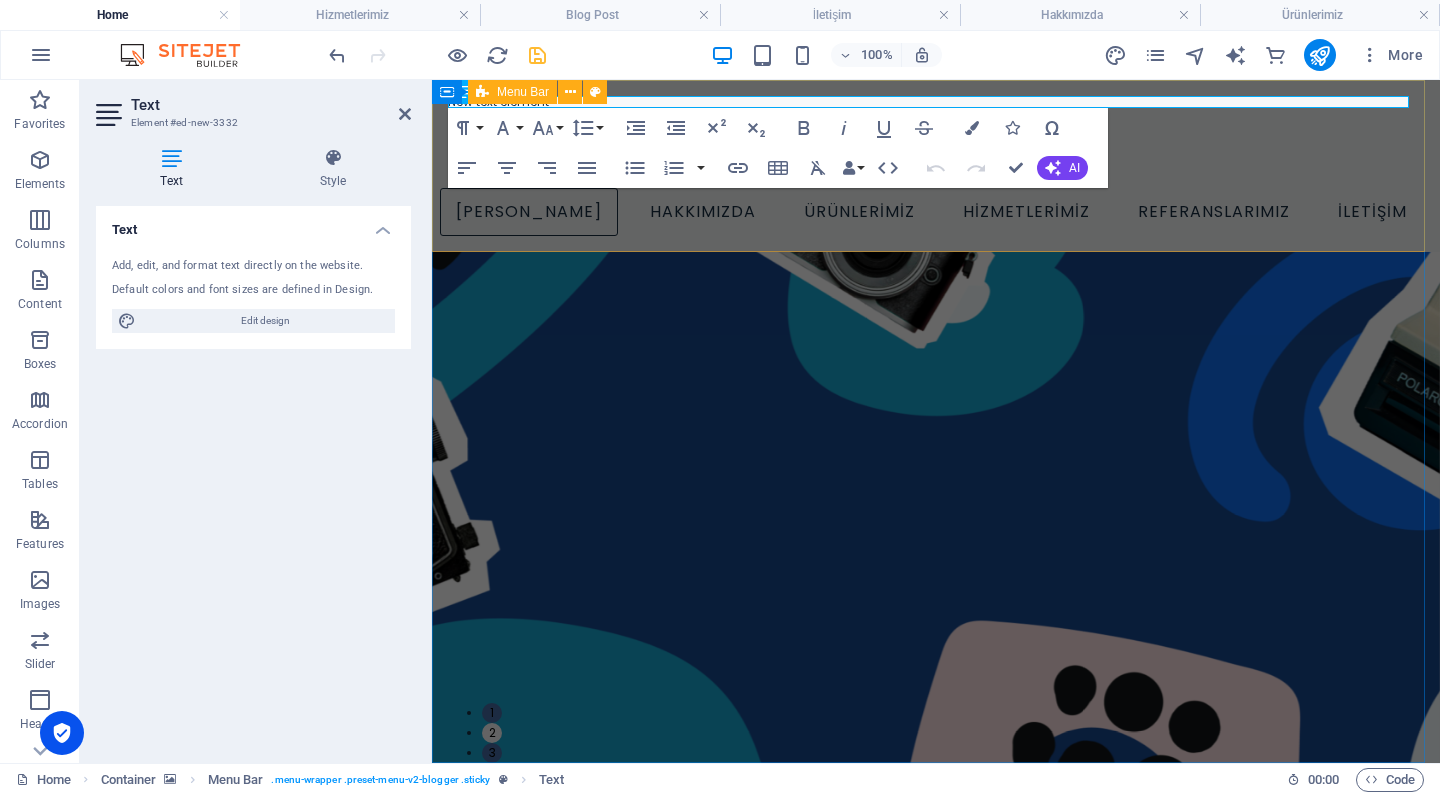 type 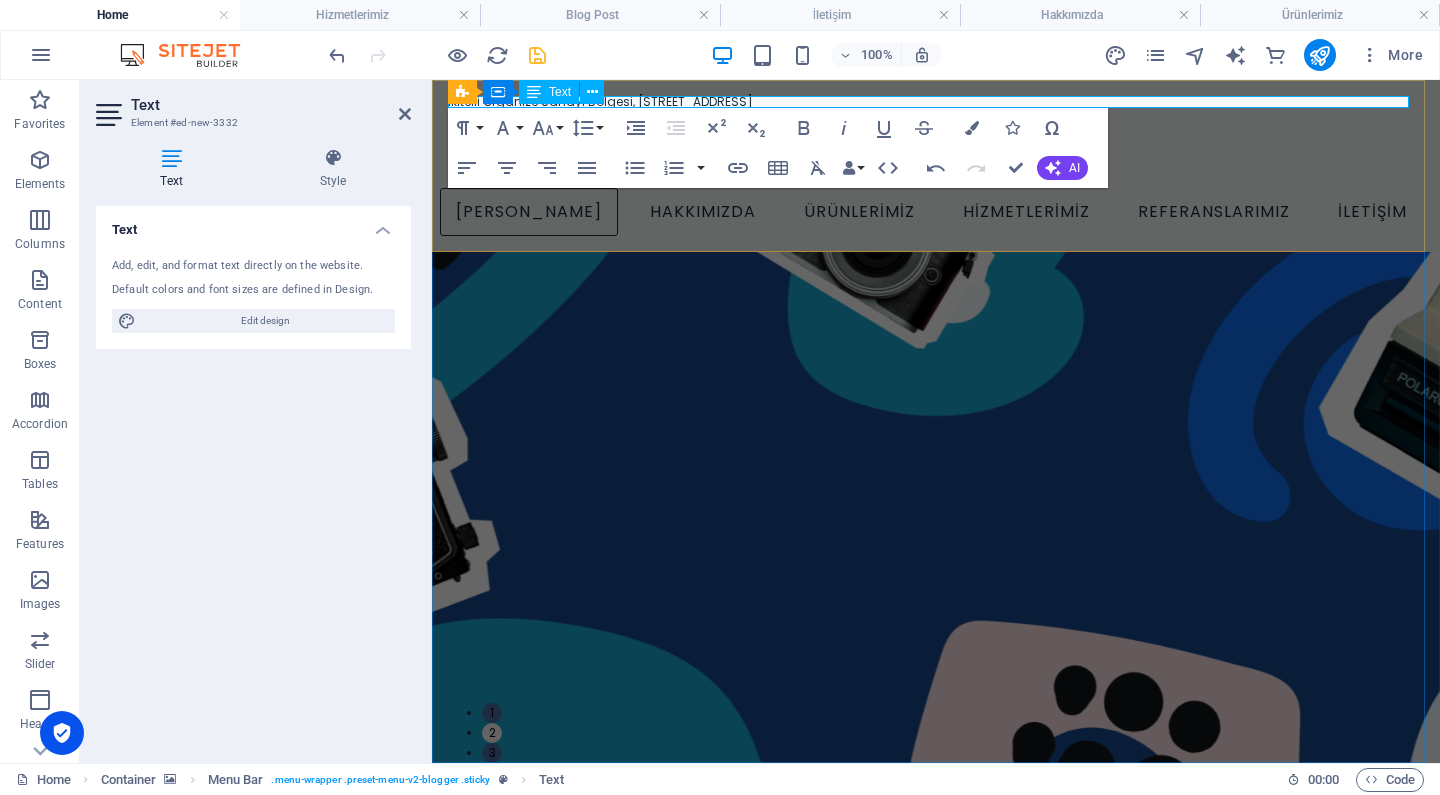 click on "İkitelli Organize Sanayi Bölgesi, Demirciler Sanayi Sitesi, D2 Blok No:285 Başakşehir, İstanbul" at bounding box center (936, 102) 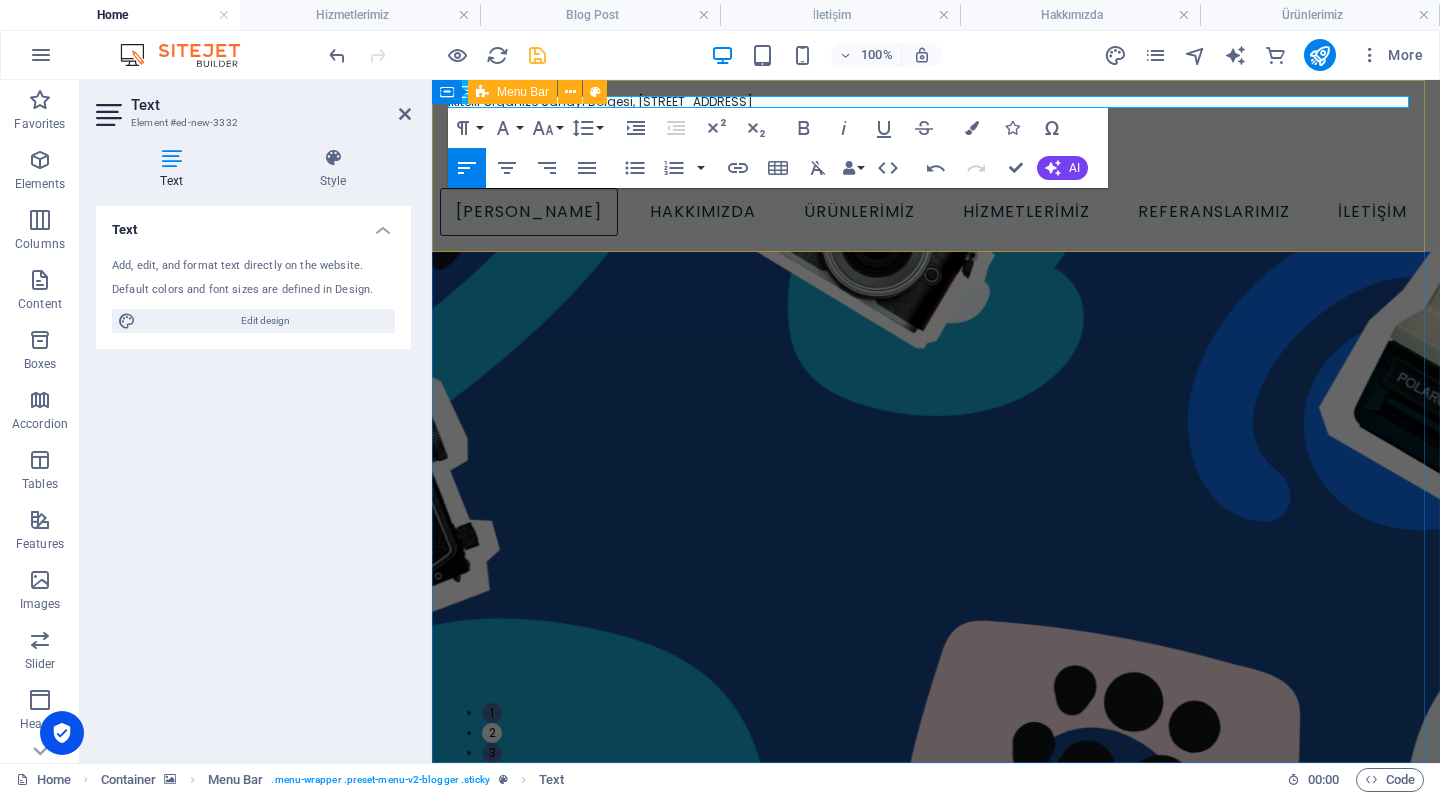 click on "İkitelli Organize Sanayi Bölgesi, Demirciler Sanayi Sitesi, D2 Blok No:285 Başakşehir/İstanbul ANA SAYFA HAKKIMIZDA ÜRÜNLERİMİZ HİZMETLERİMİZ REFERANSLARIMIZ İLETİŞİM" at bounding box center (936, 166) 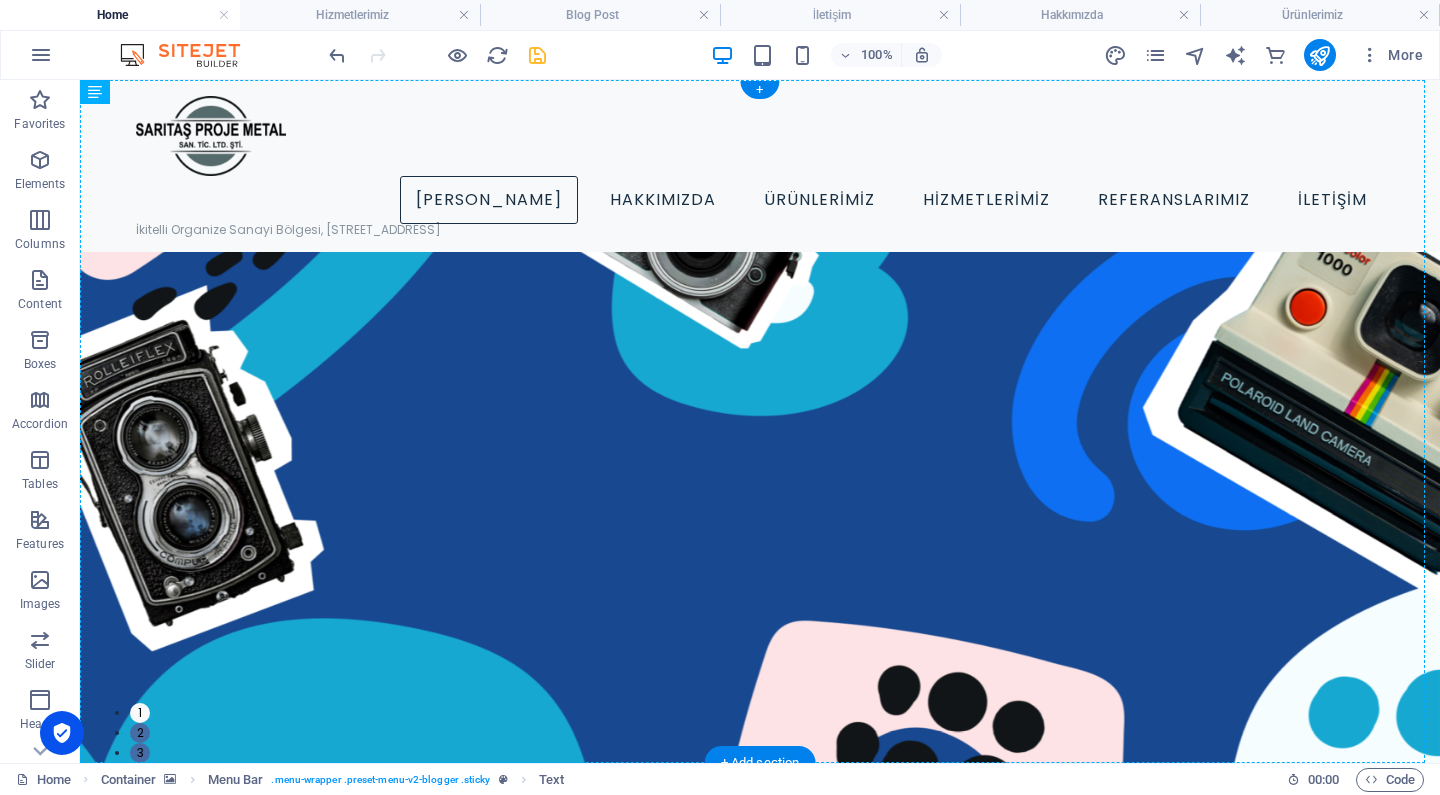 drag, startPoint x: 492, startPoint y: 97, endPoint x: 492, endPoint y: 170, distance: 73 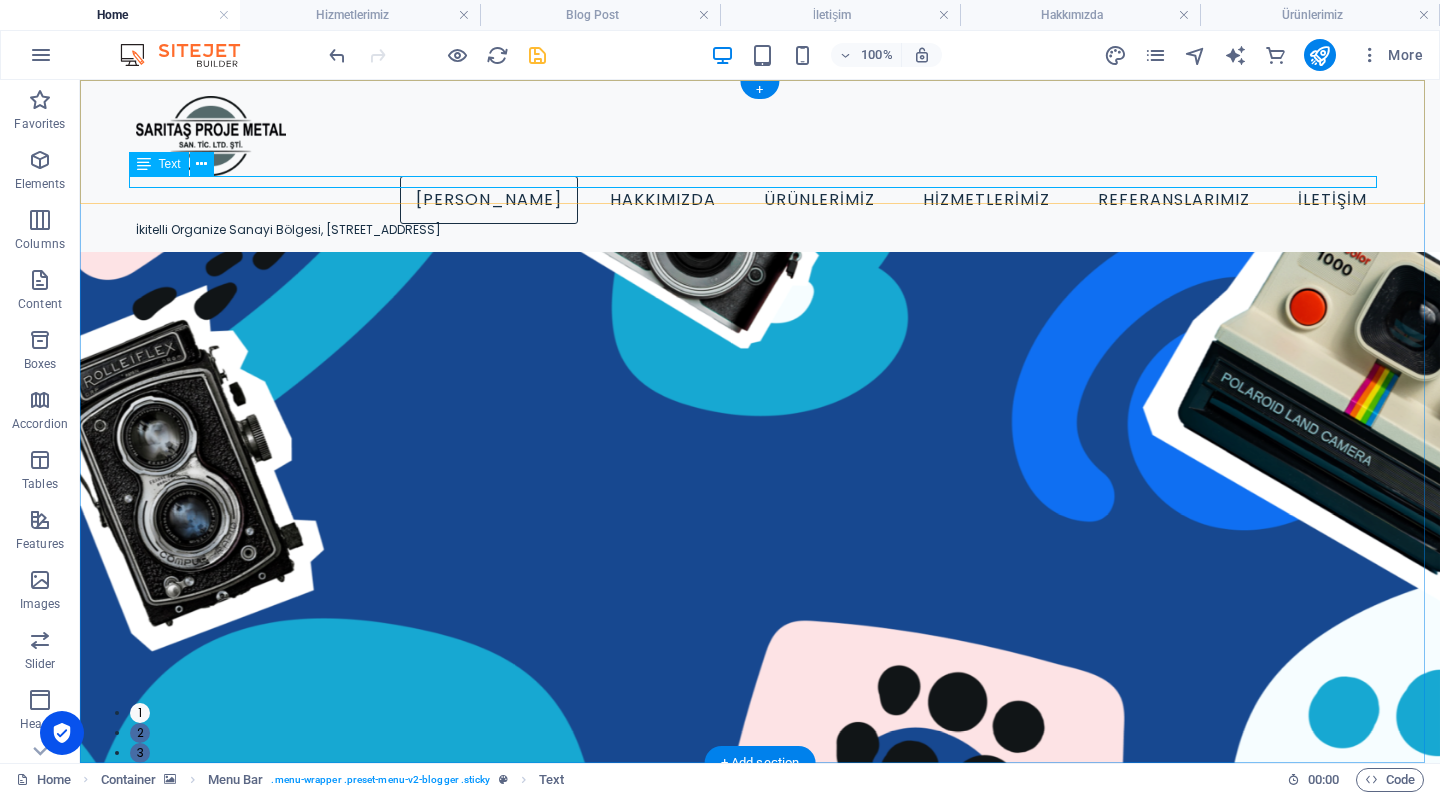 click on "İkitelli Organize Sanayi Bölgesi, [STREET_ADDRESS]" at bounding box center [760, 230] 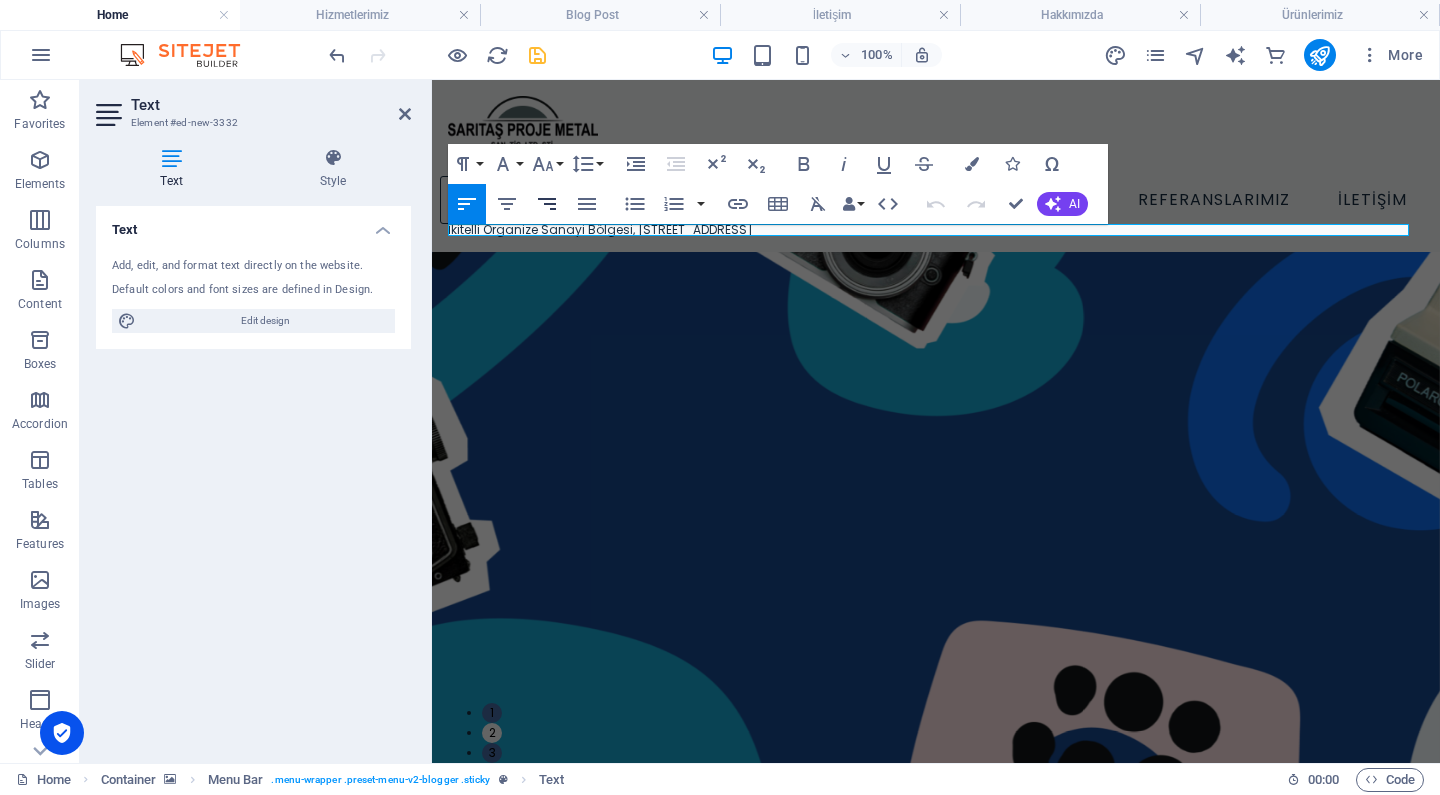 click 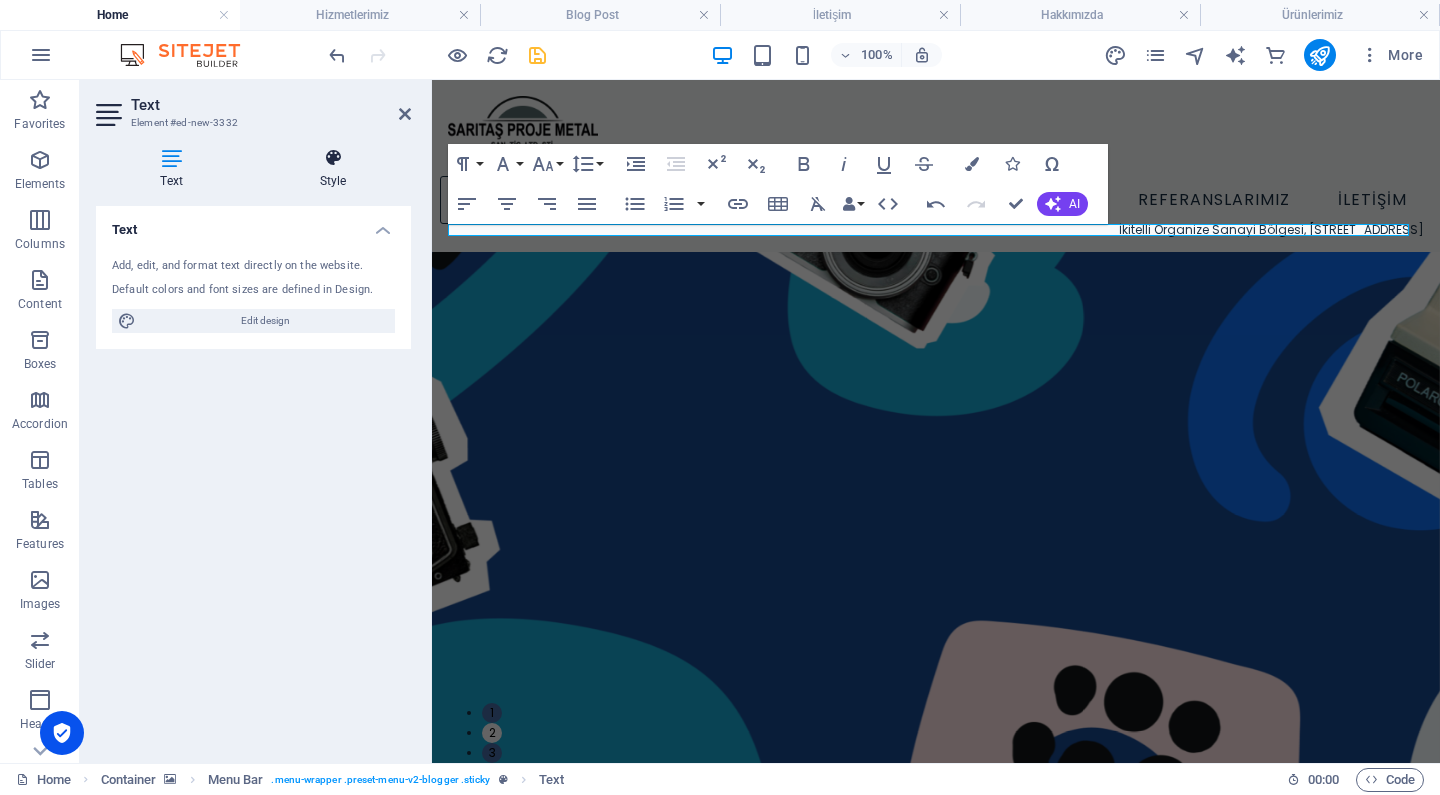 click at bounding box center [333, 158] 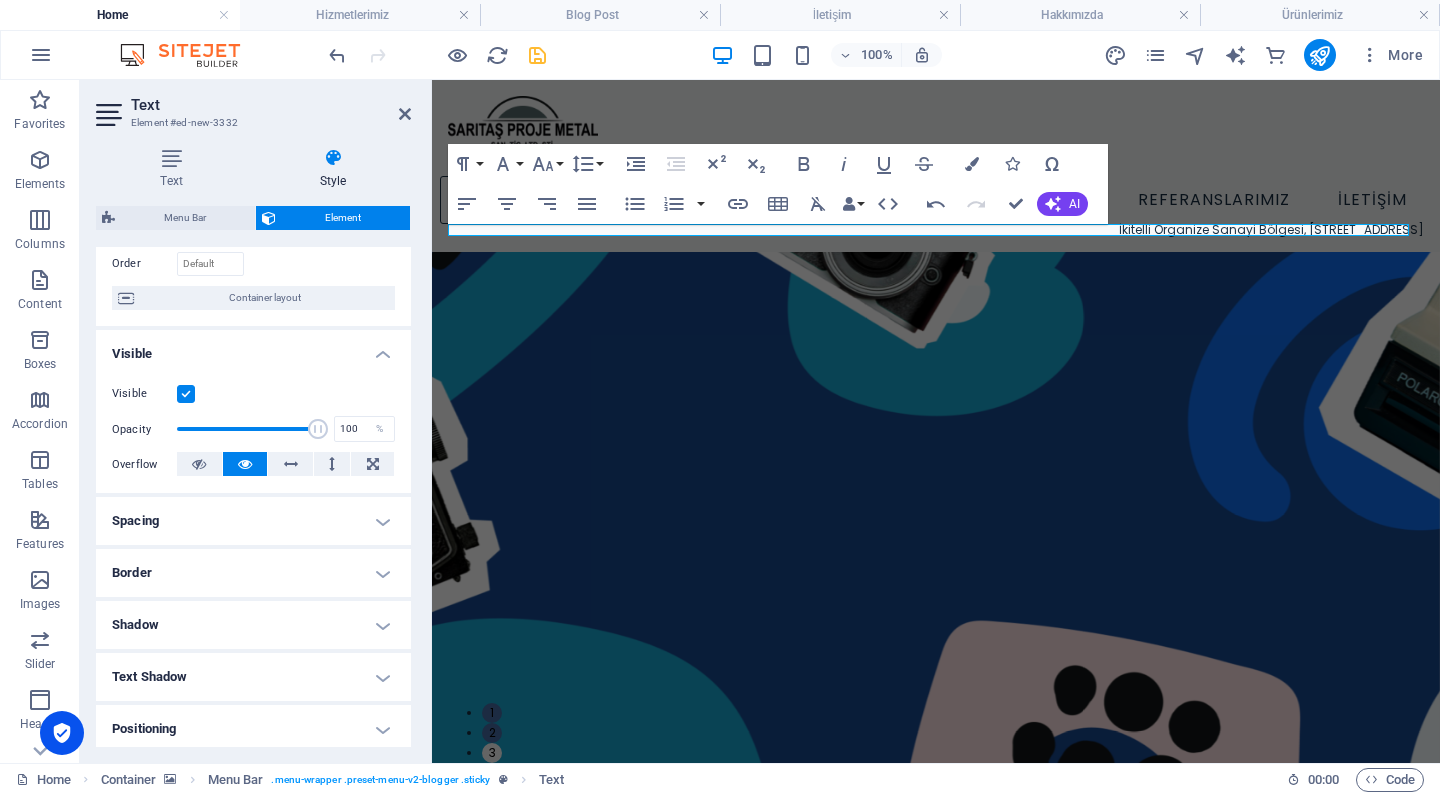 scroll, scrollTop: 167, scrollLeft: 0, axis: vertical 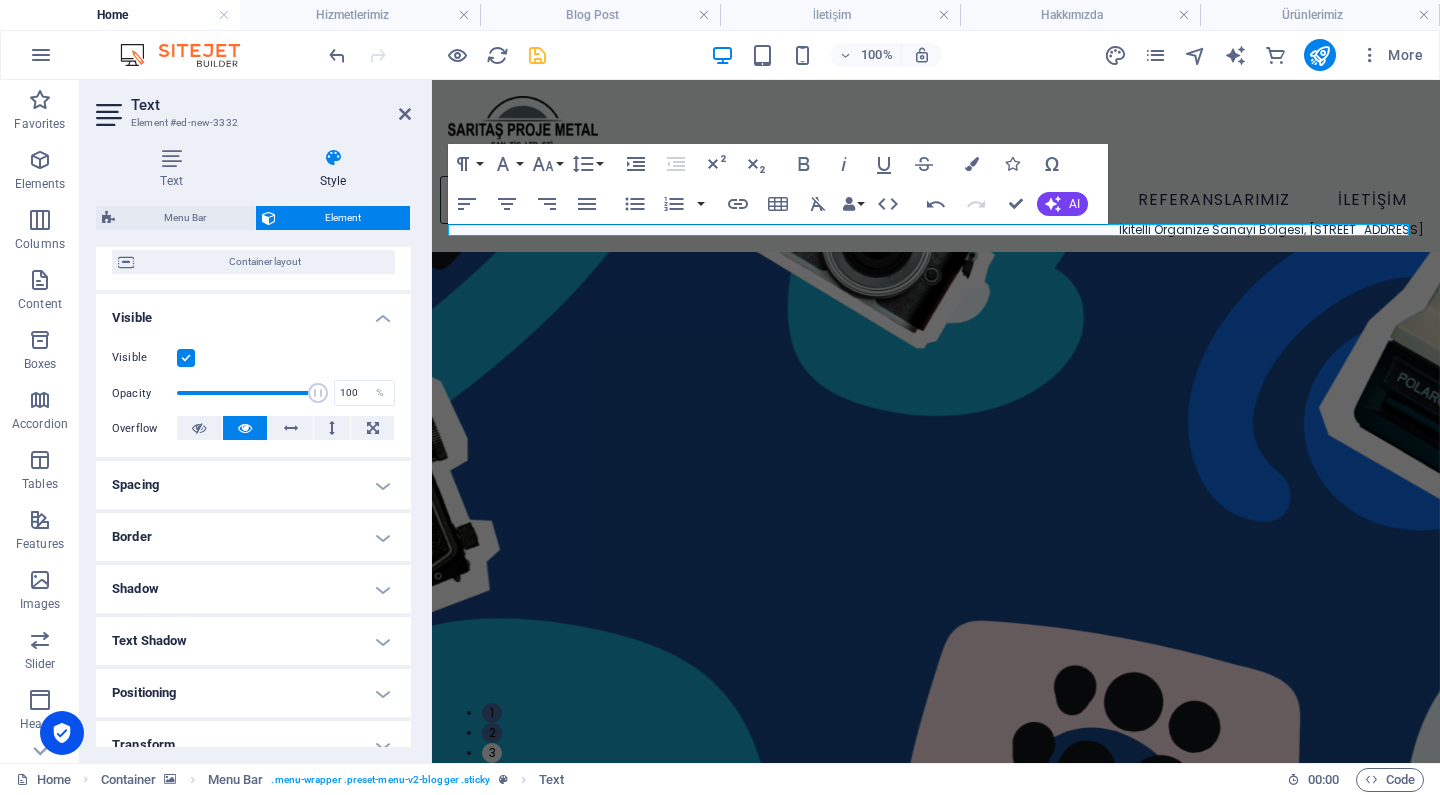 click on "Spacing" at bounding box center [253, 485] 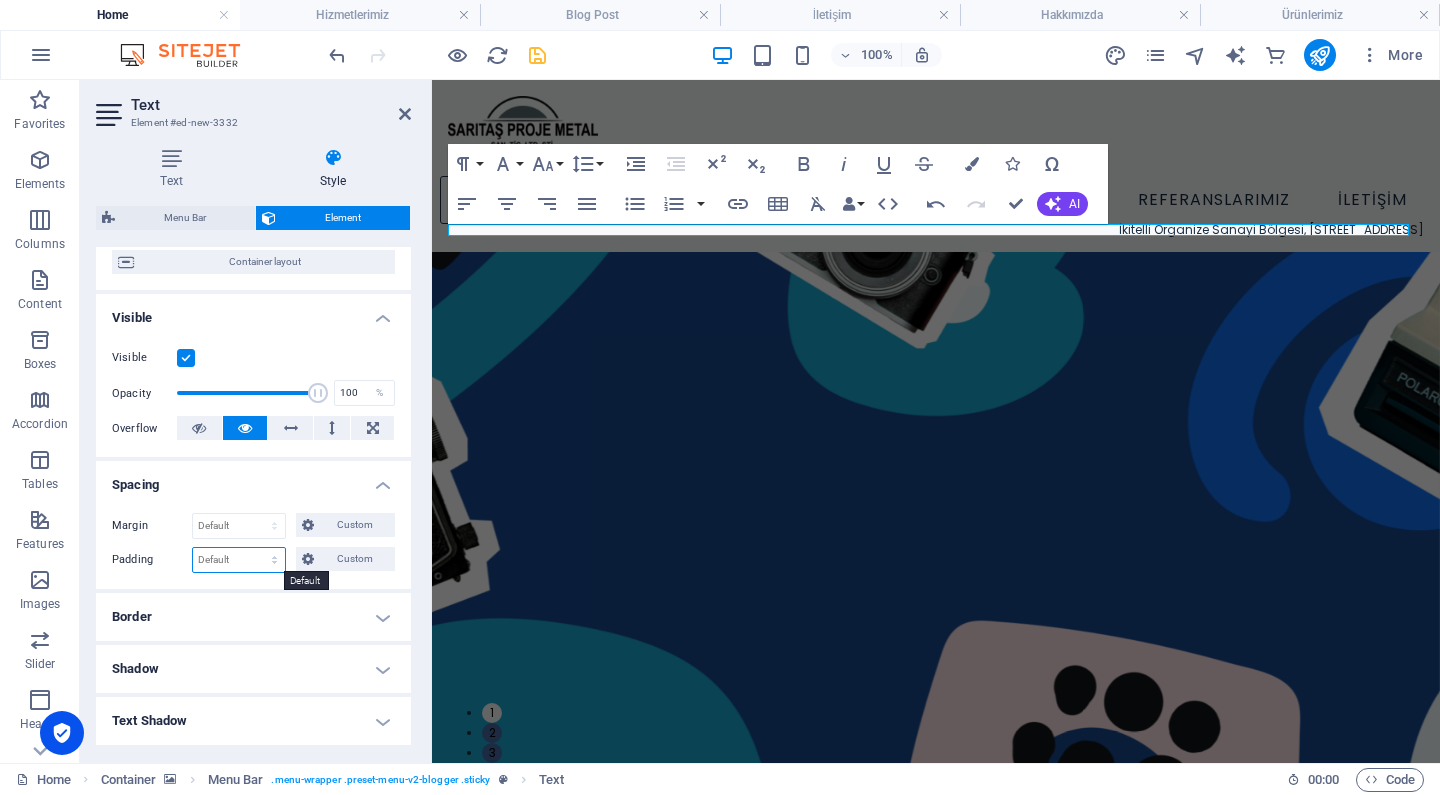 select on "px" 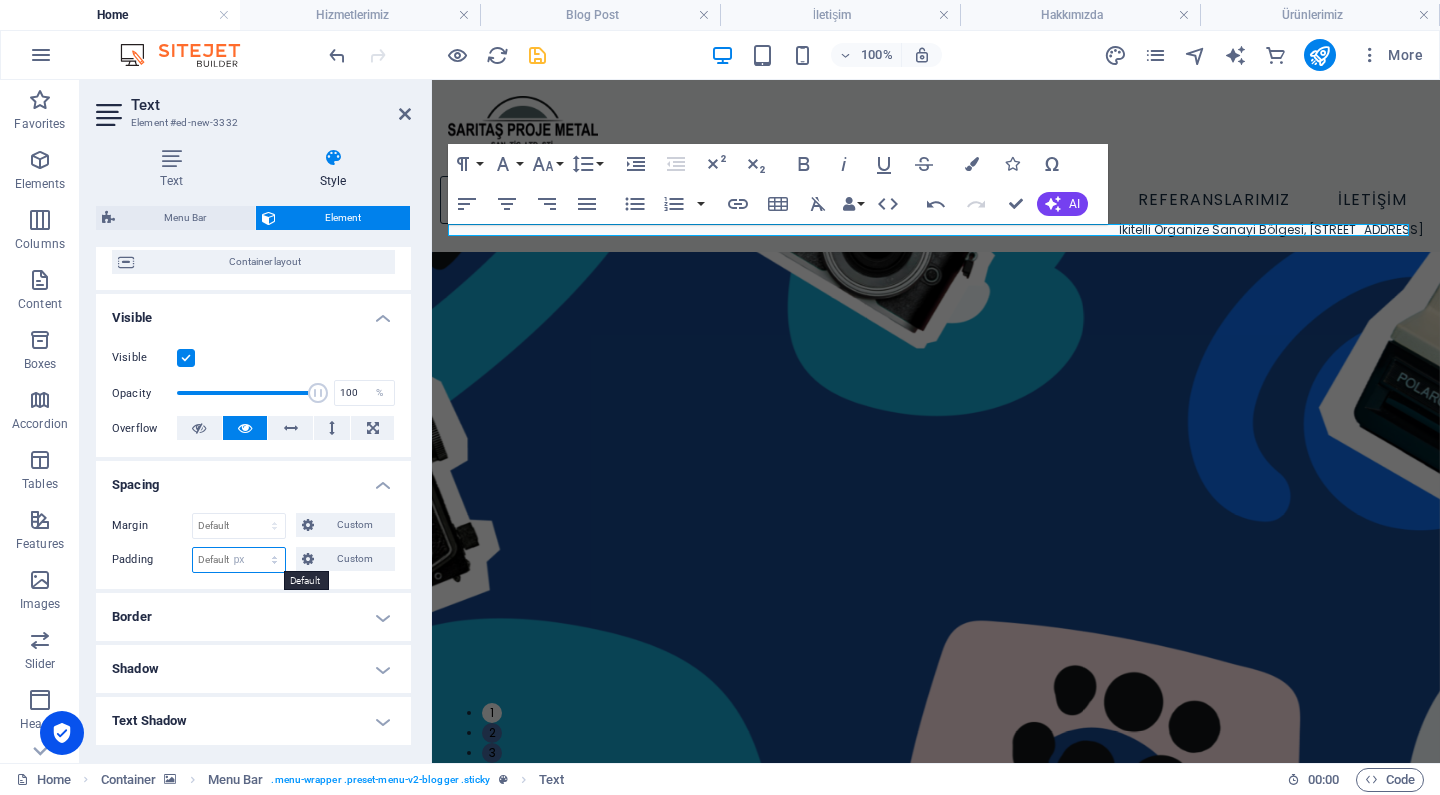 type on "0" 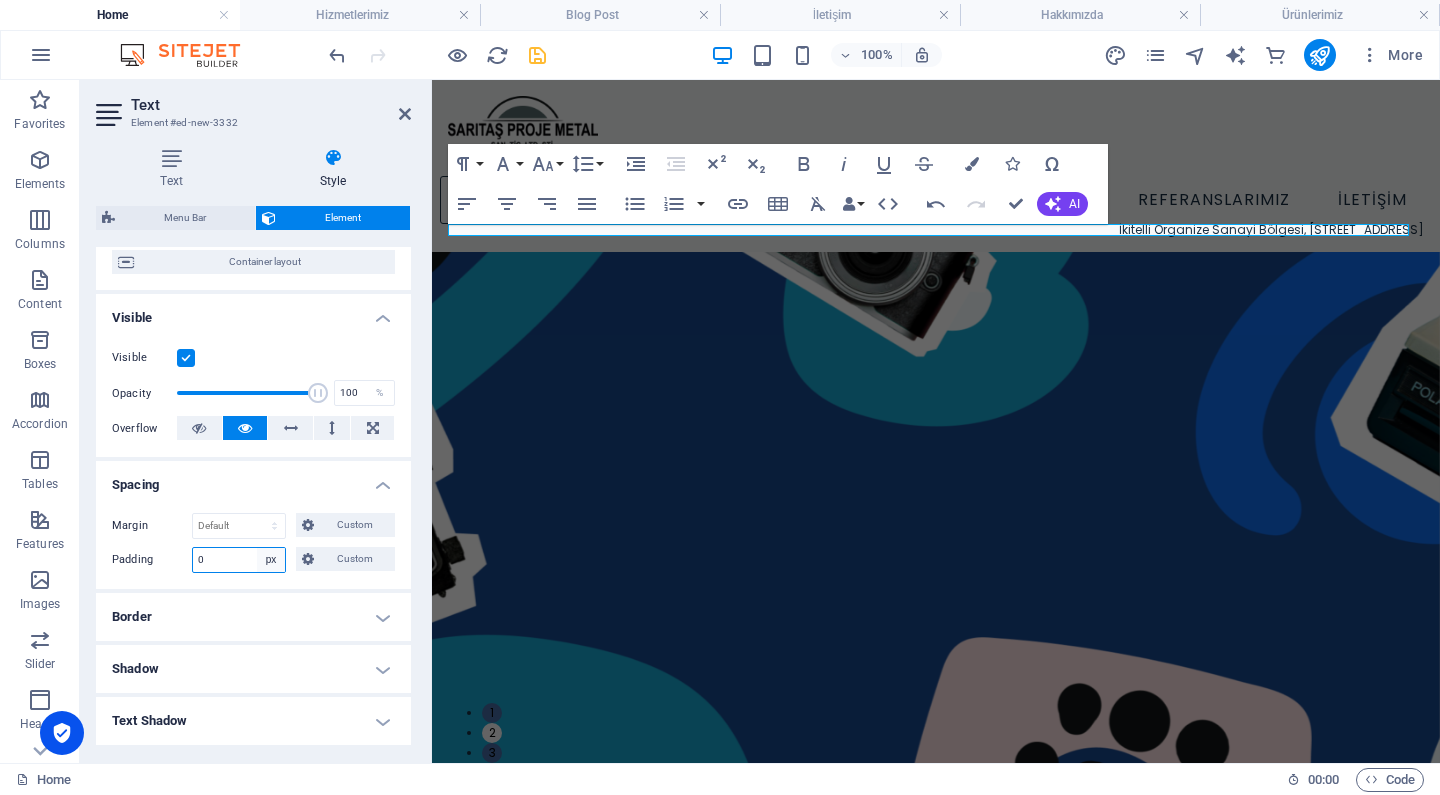 select on "default" 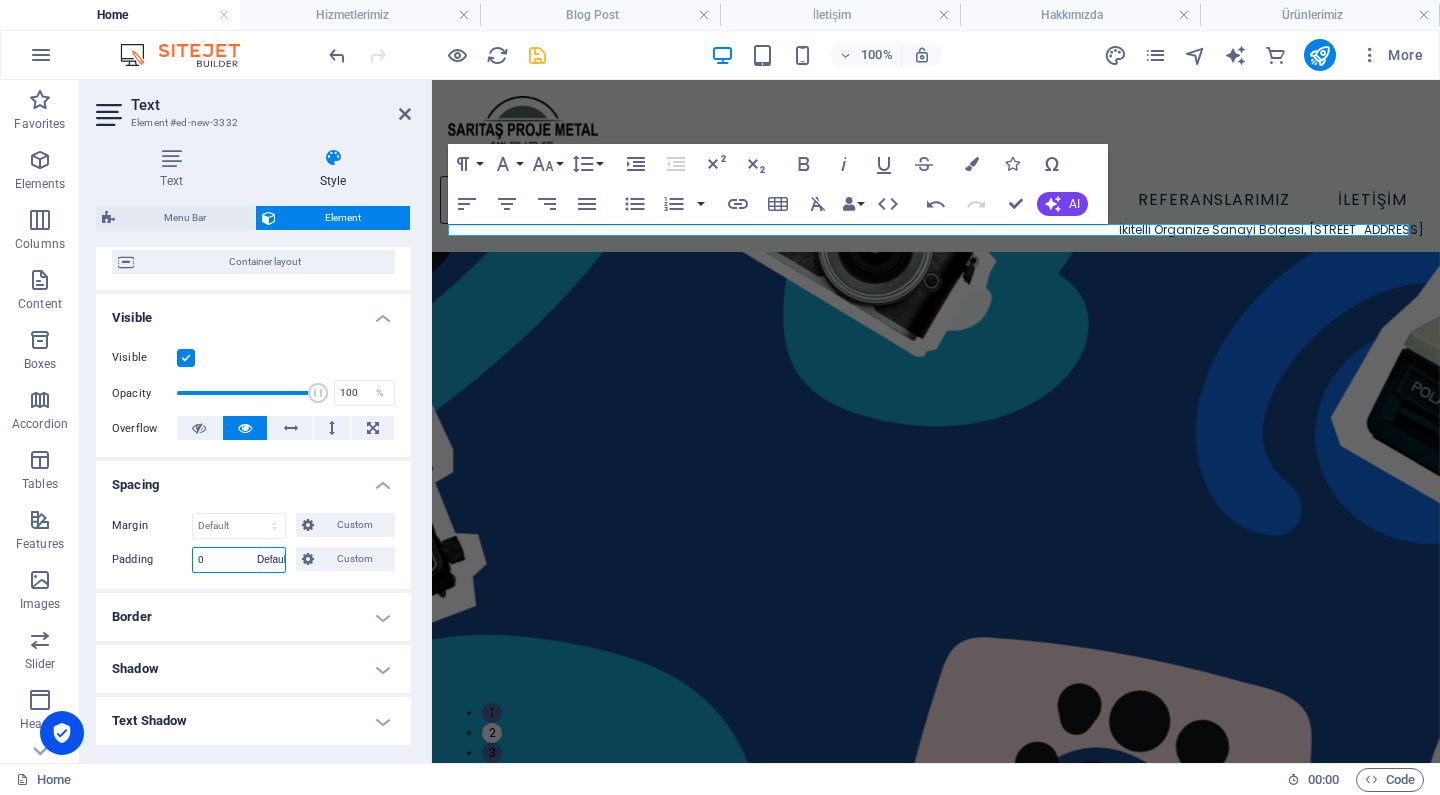 type 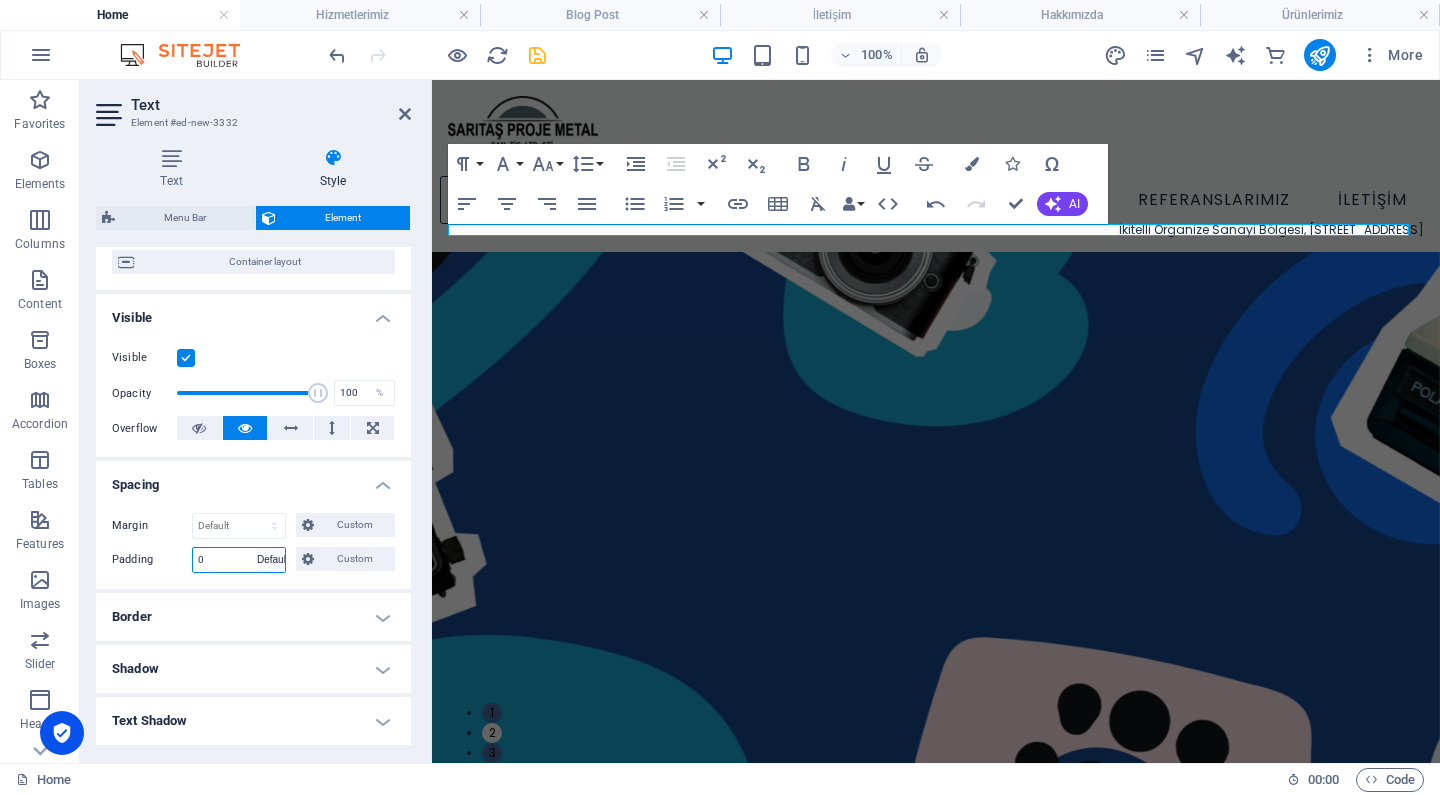 select on "DISABLED_OPTION_VALUE" 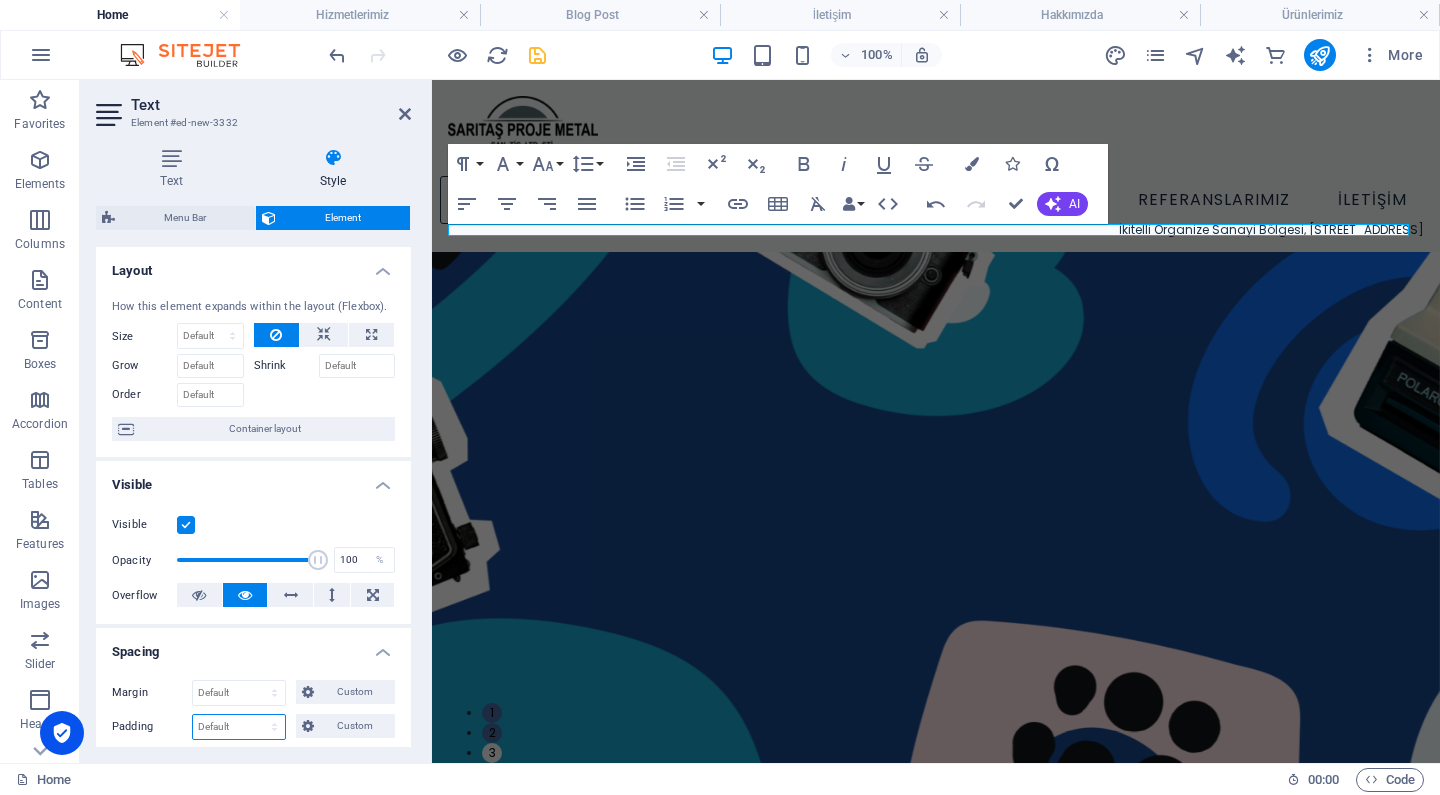 scroll, scrollTop: 0, scrollLeft: 0, axis: both 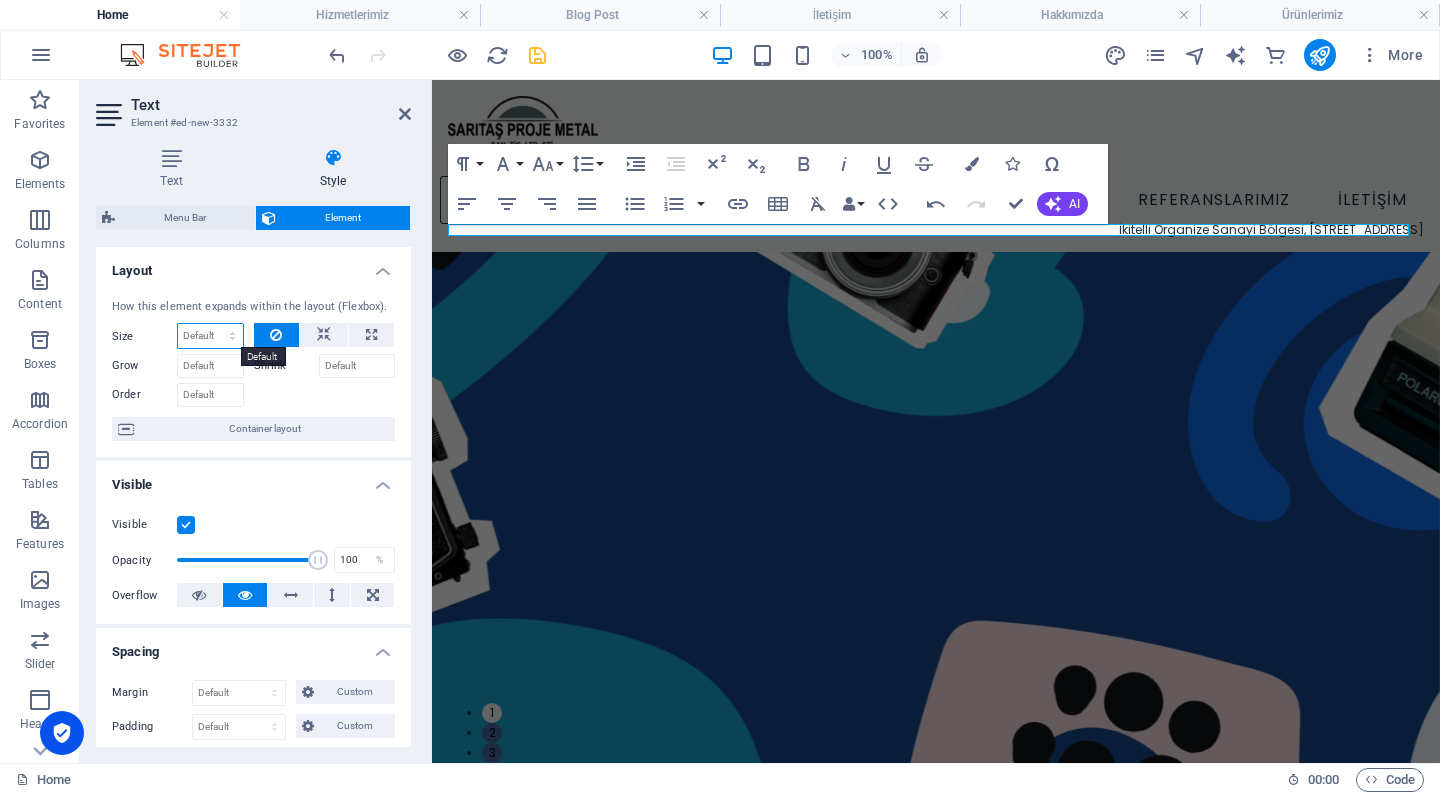 select on "1/4" 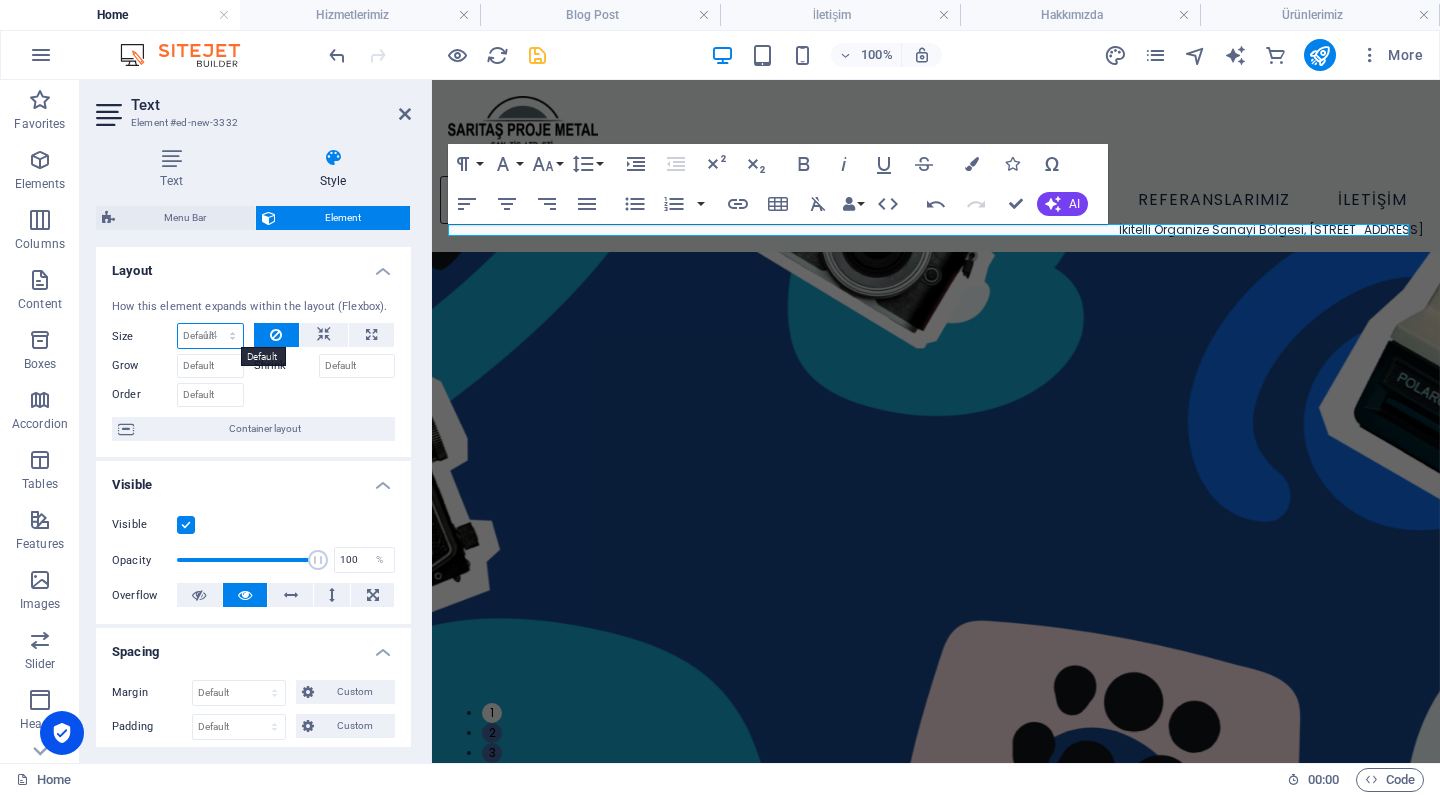 type on "25" 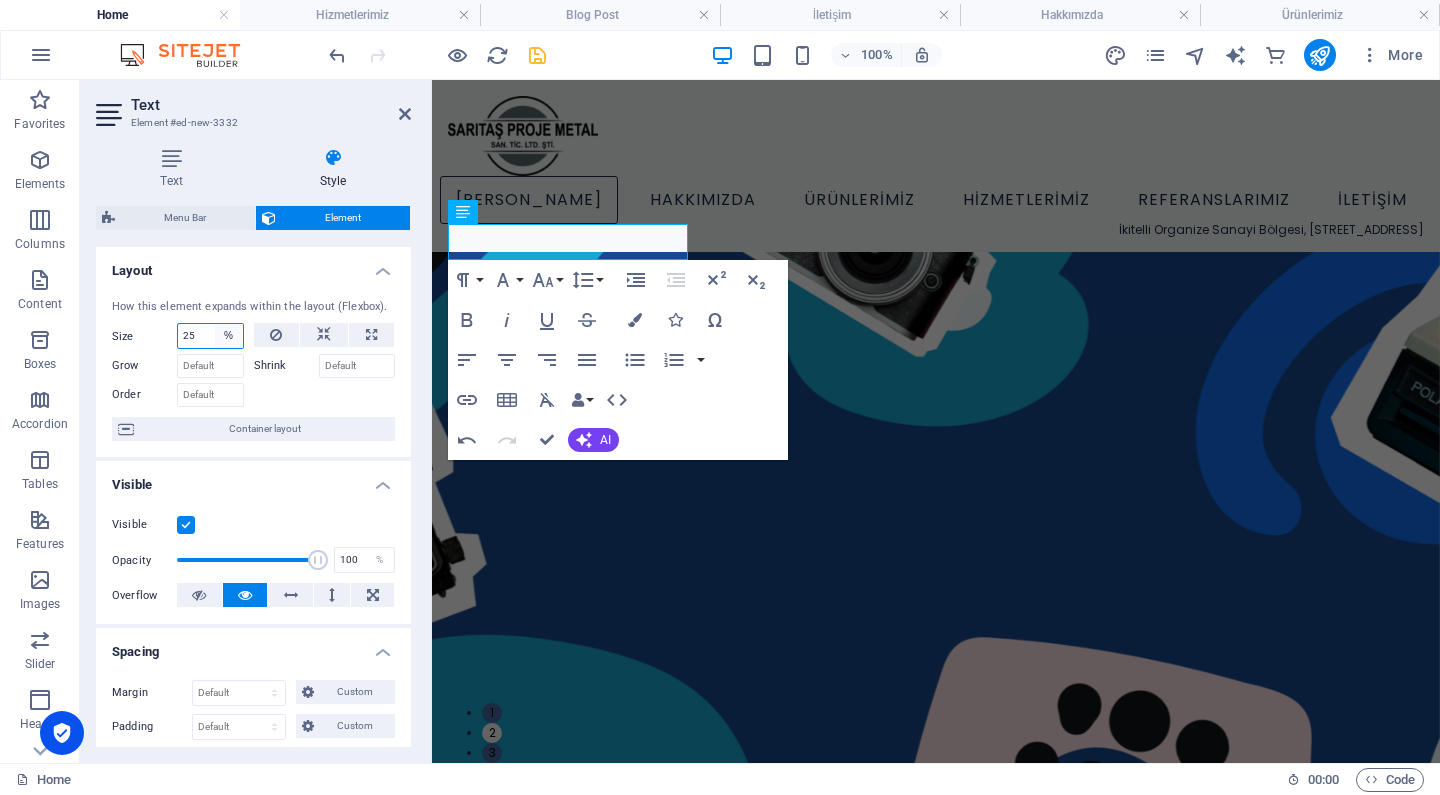 select on "1/2" 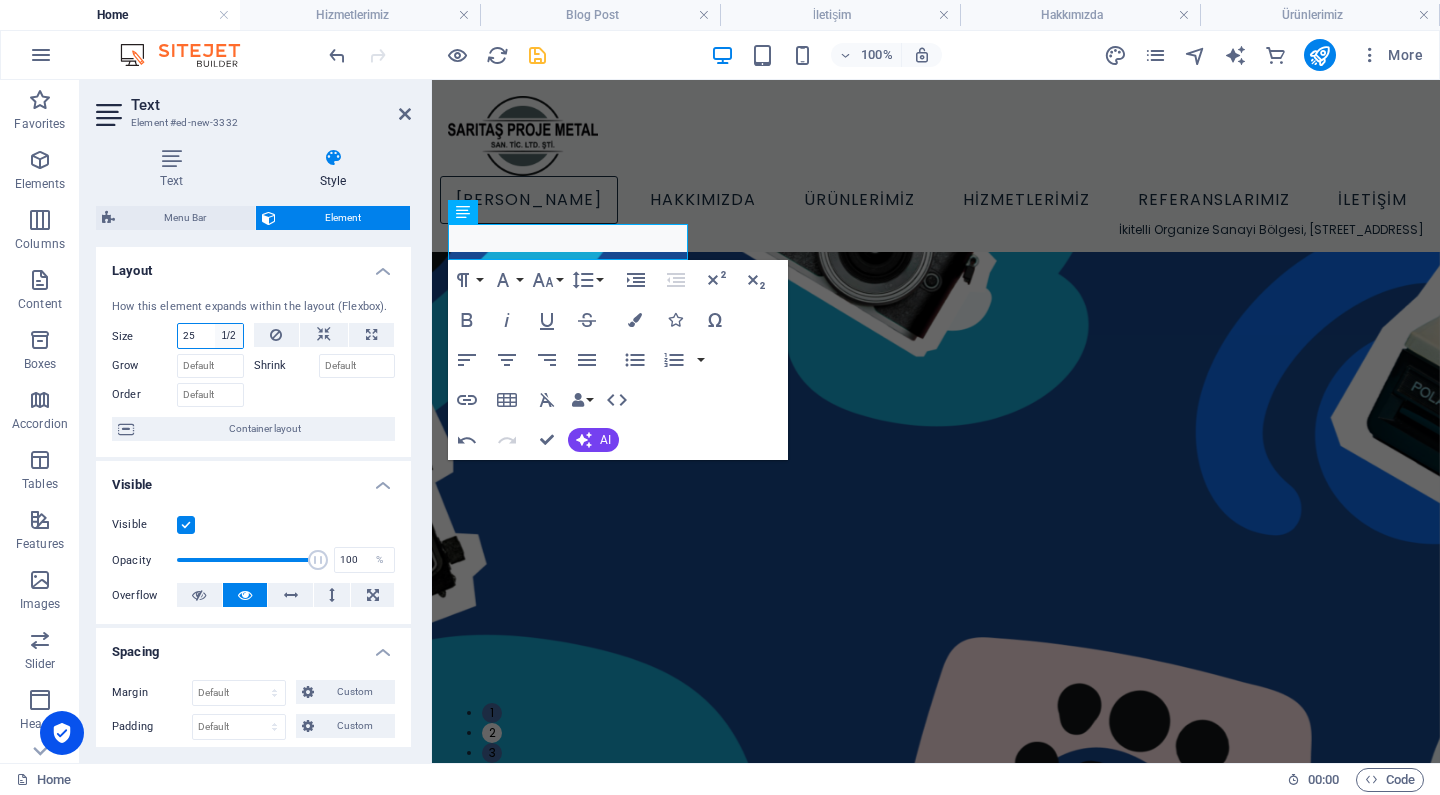 type on "50" 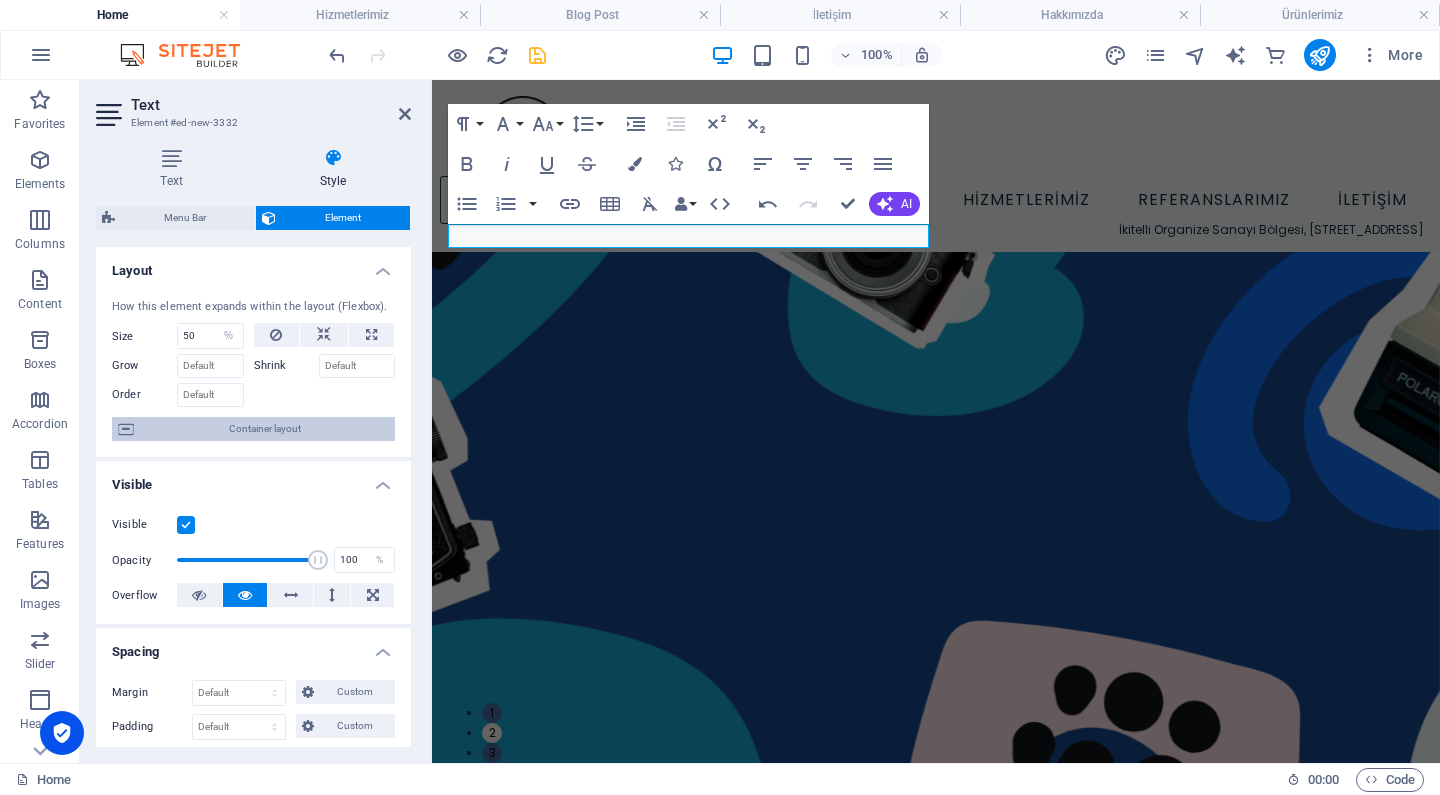 click on "Container layout" at bounding box center [264, 429] 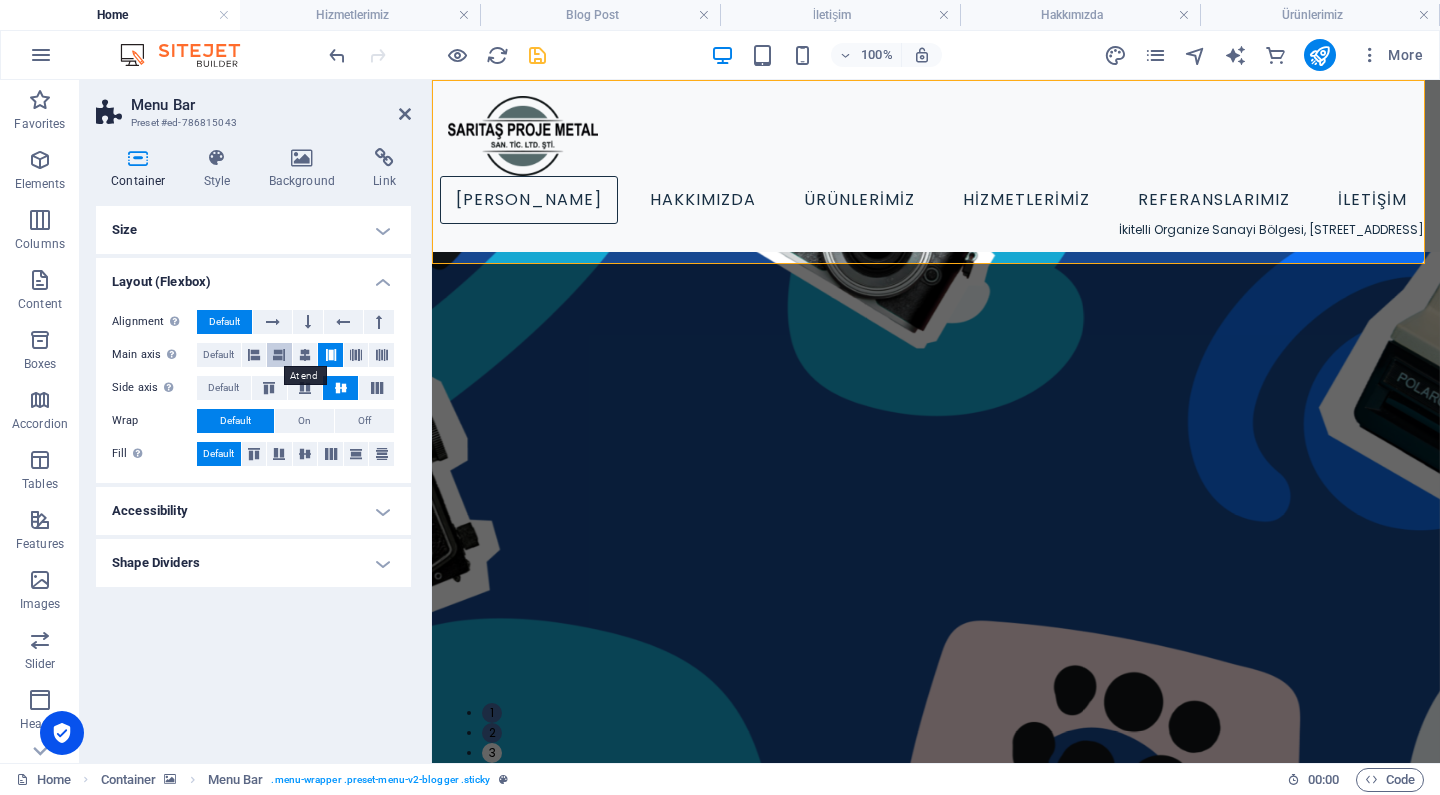 click at bounding box center (279, 355) 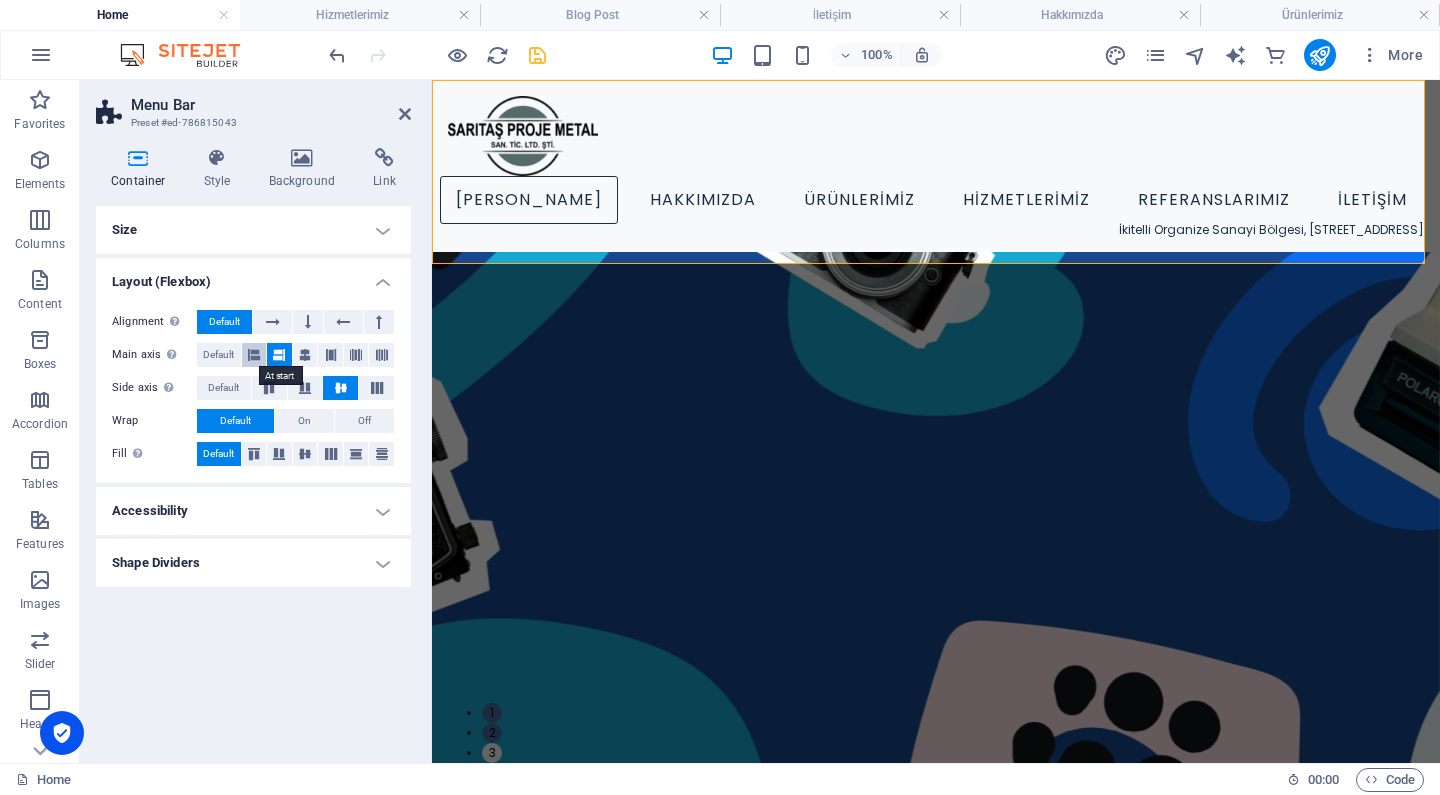 click at bounding box center [254, 355] 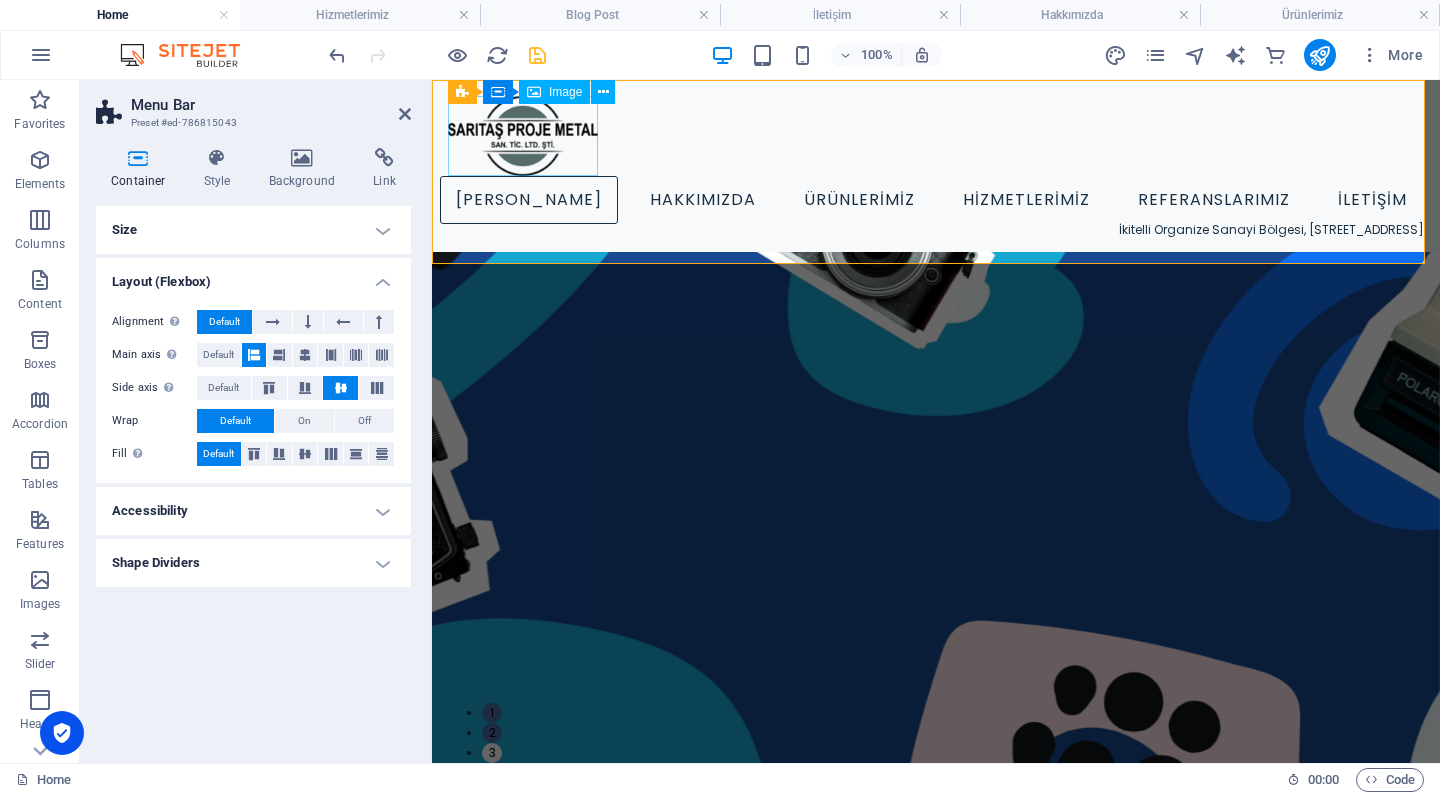 click at bounding box center [936, 136] 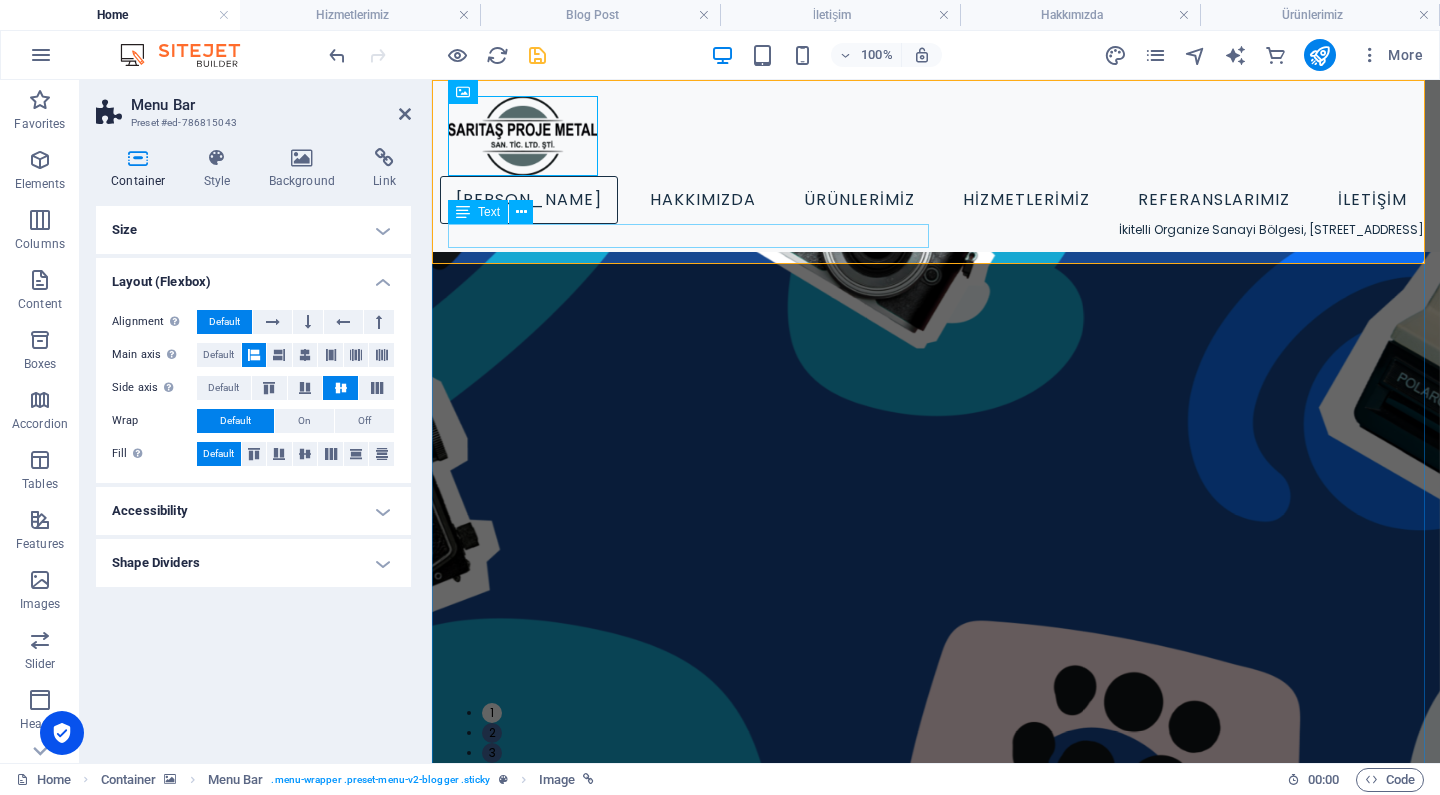 click on "İkitelli Organize Sanayi Bölgesi, [STREET_ADDRESS]" at bounding box center (936, 230) 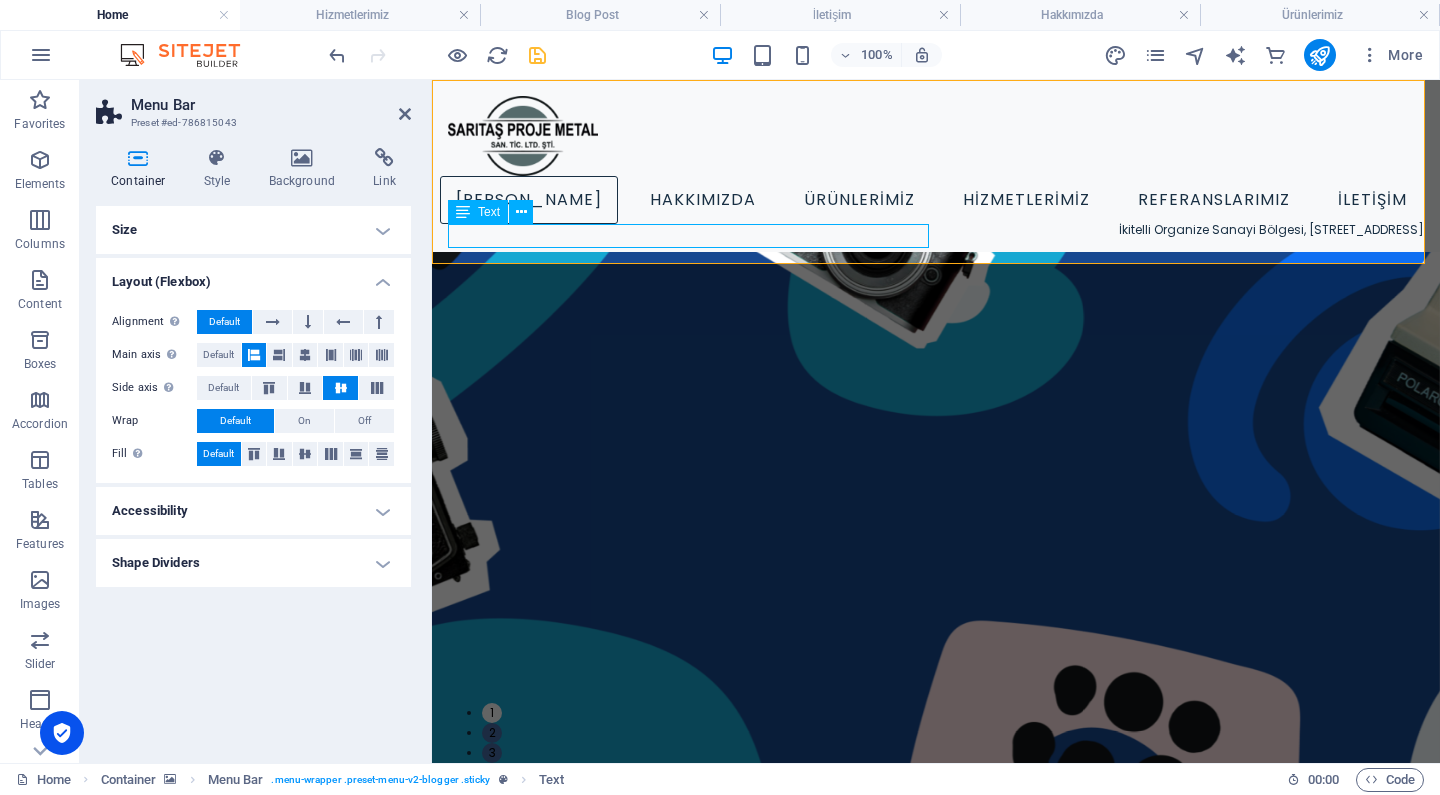 click on "İkitelli Organize Sanayi Bölgesi, [STREET_ADDRESS]" at bounding box center [936, 230] 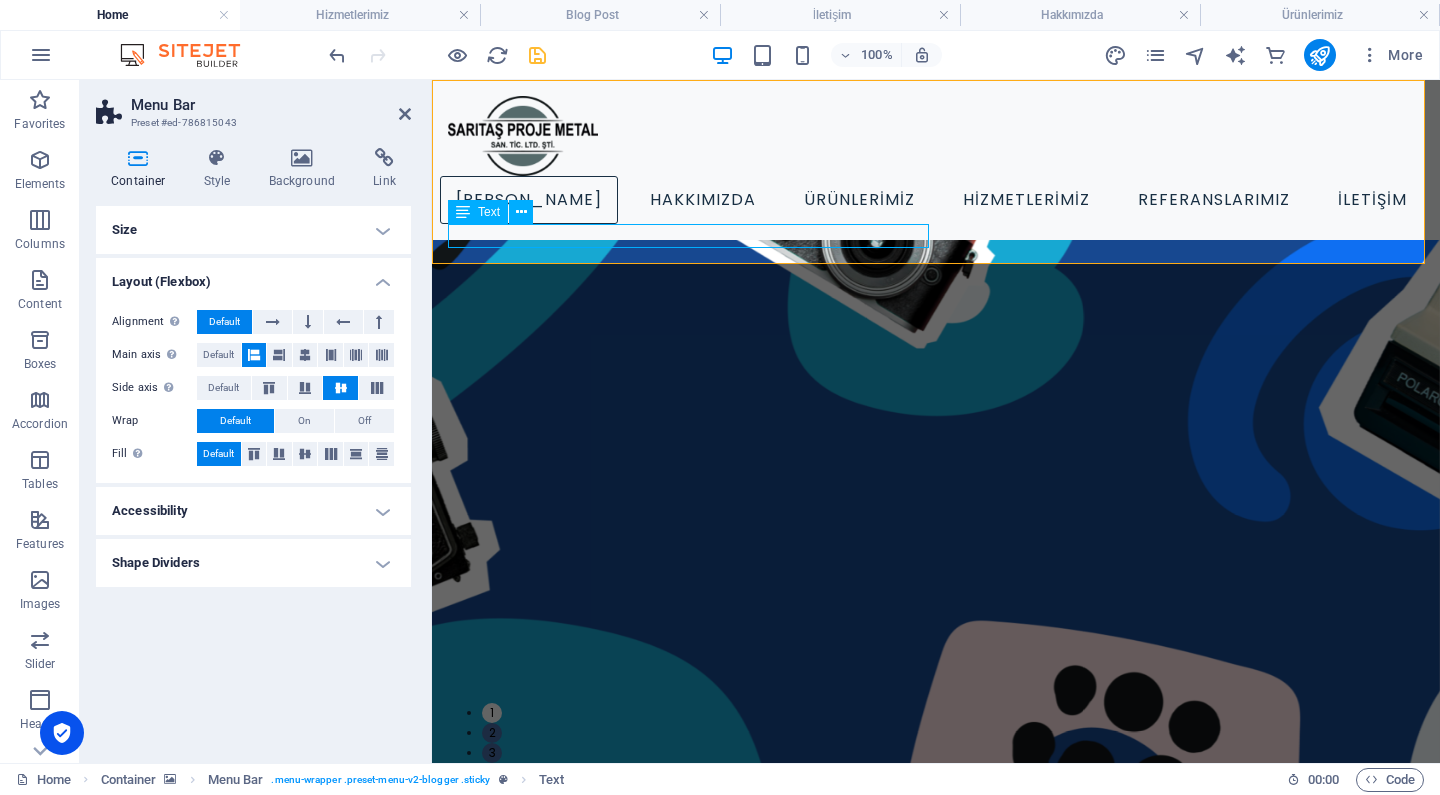 select on "%" 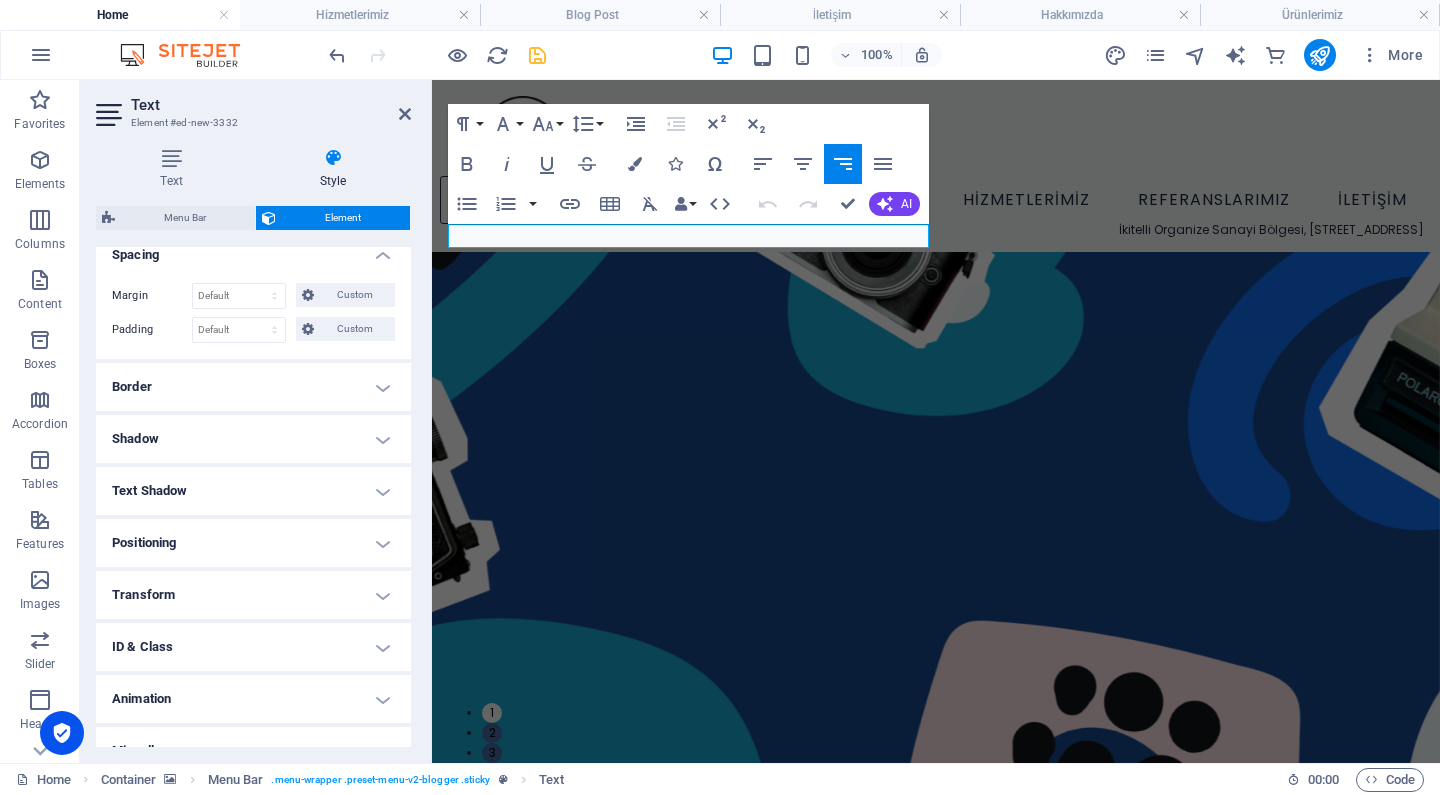 scroll, scrollTop: 398, scrollLeft: 0, axis: vertical 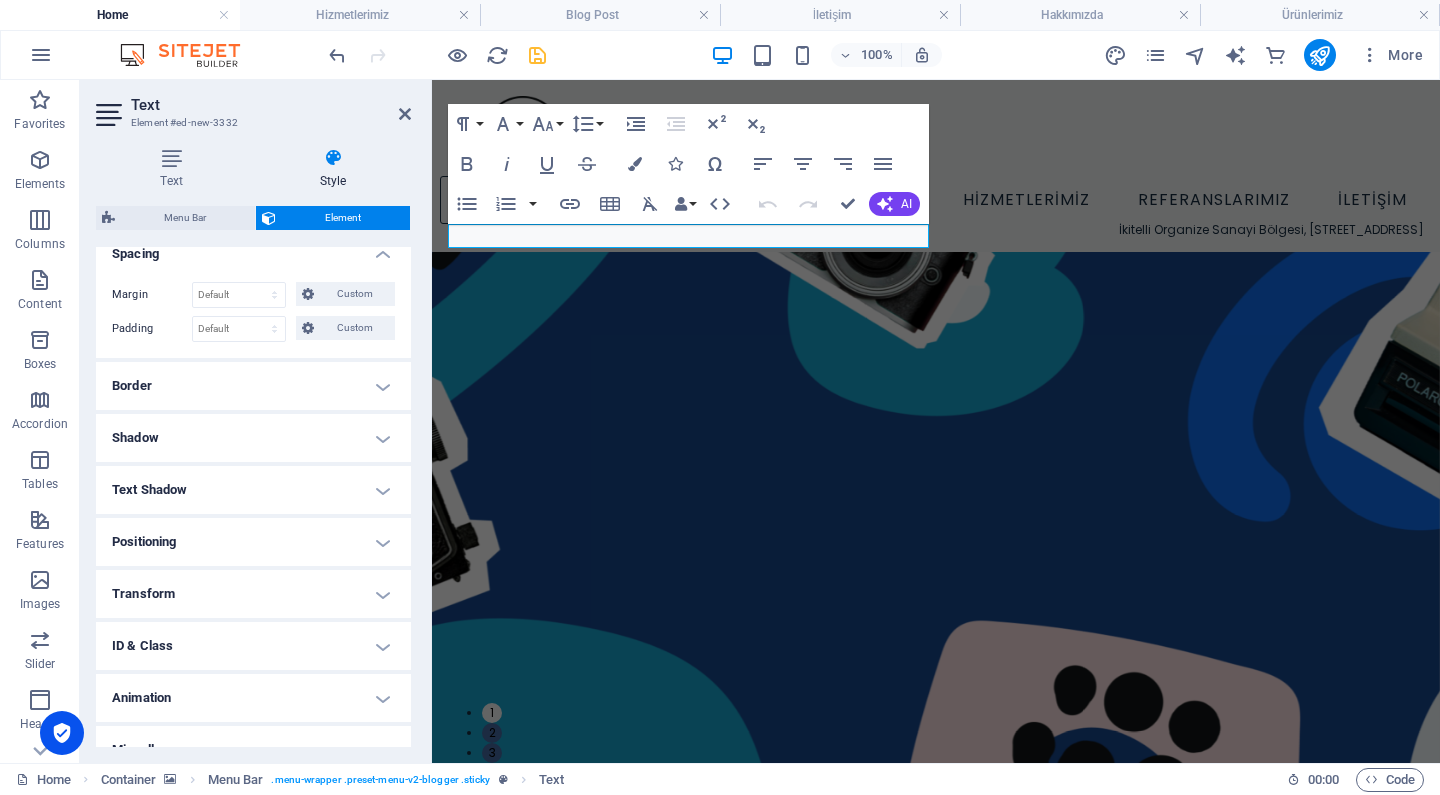 click on "Positioning" at bounding box center (253, 542) 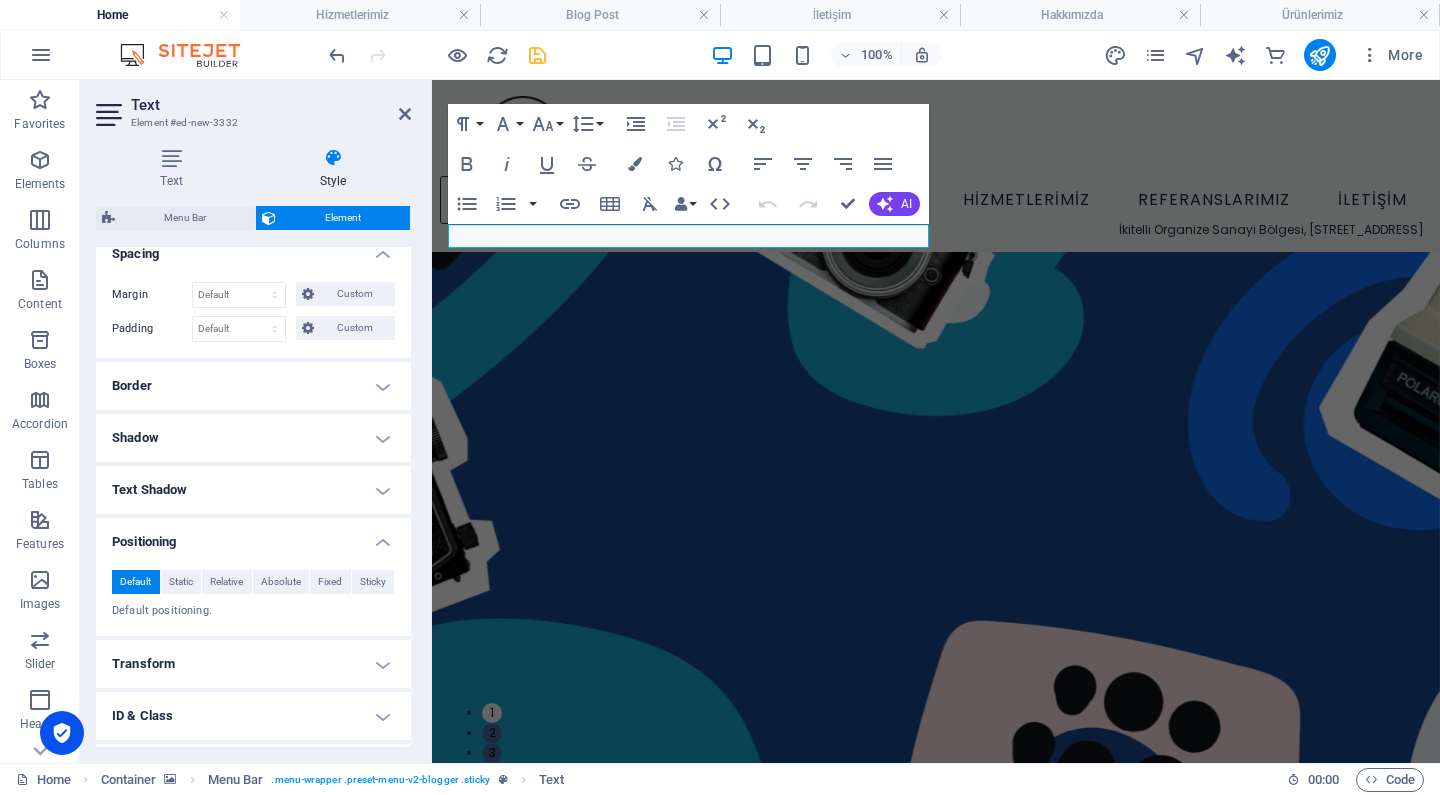 scroll, scrollTop: 436, scrollLeft: 0, axis: vertical 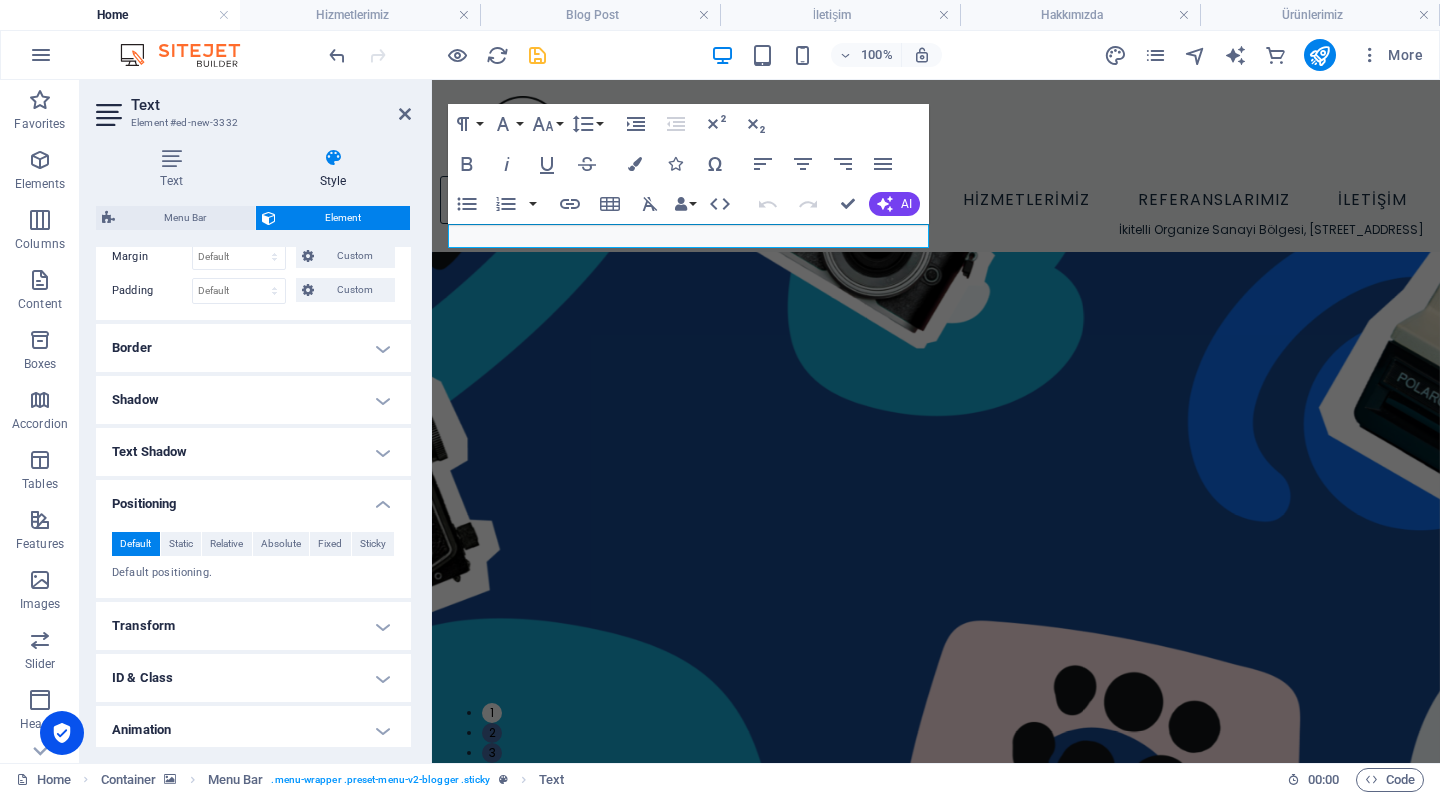 click on "Positioning" at bounding box center (253, 498) 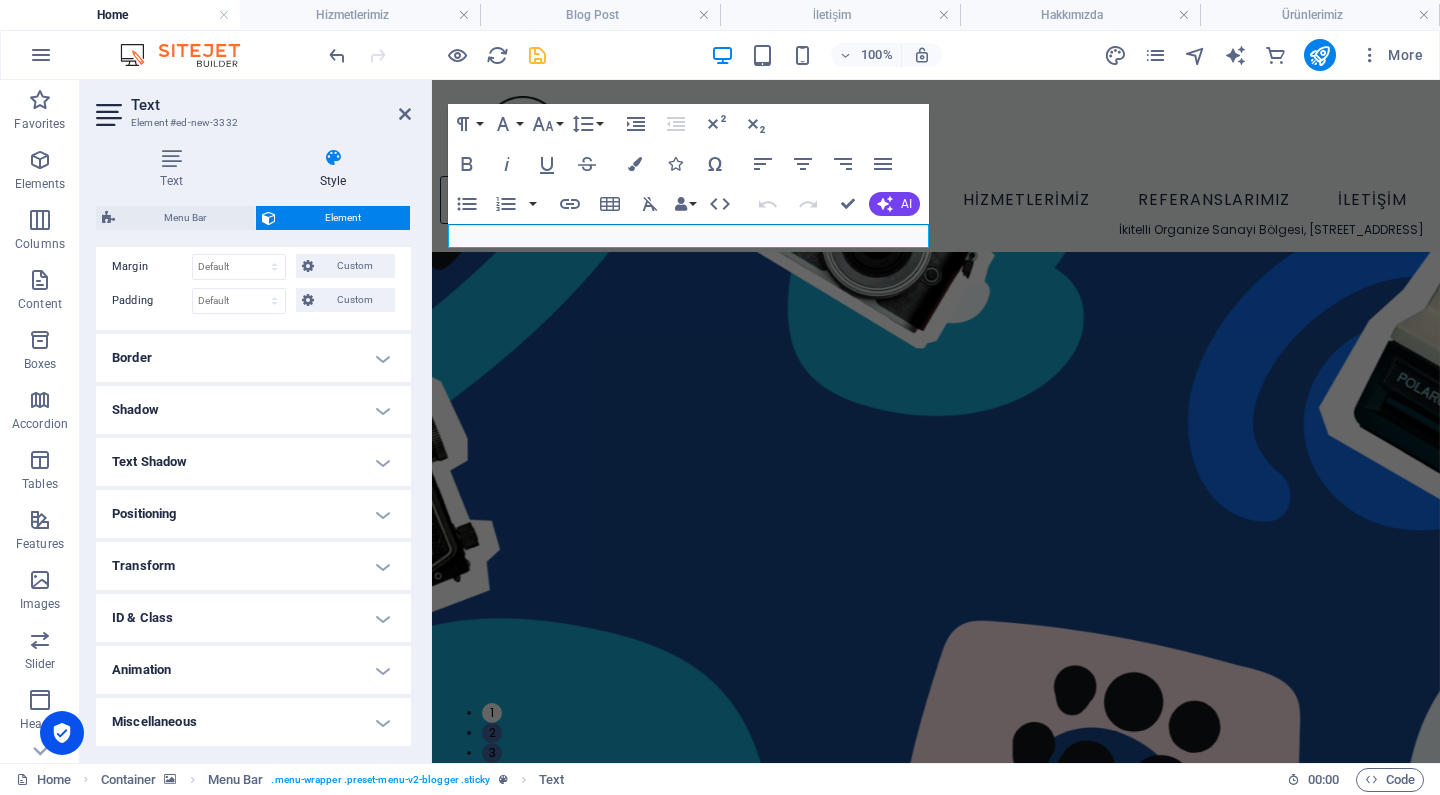 scroll, scrollTop: 424, scrollLeft: 0, axis: vertical 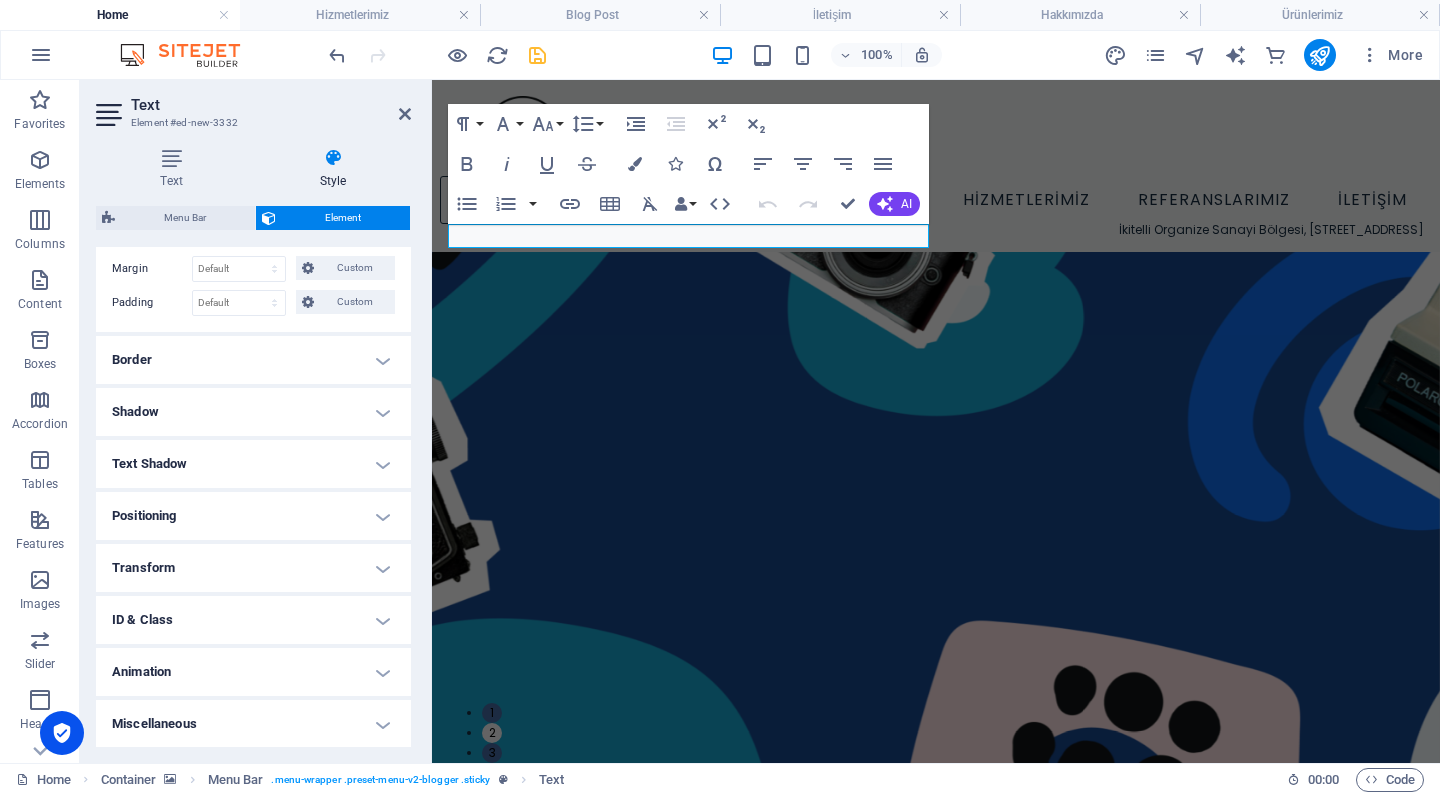 click on "Text Shadow" at bounding box center [253, 464] 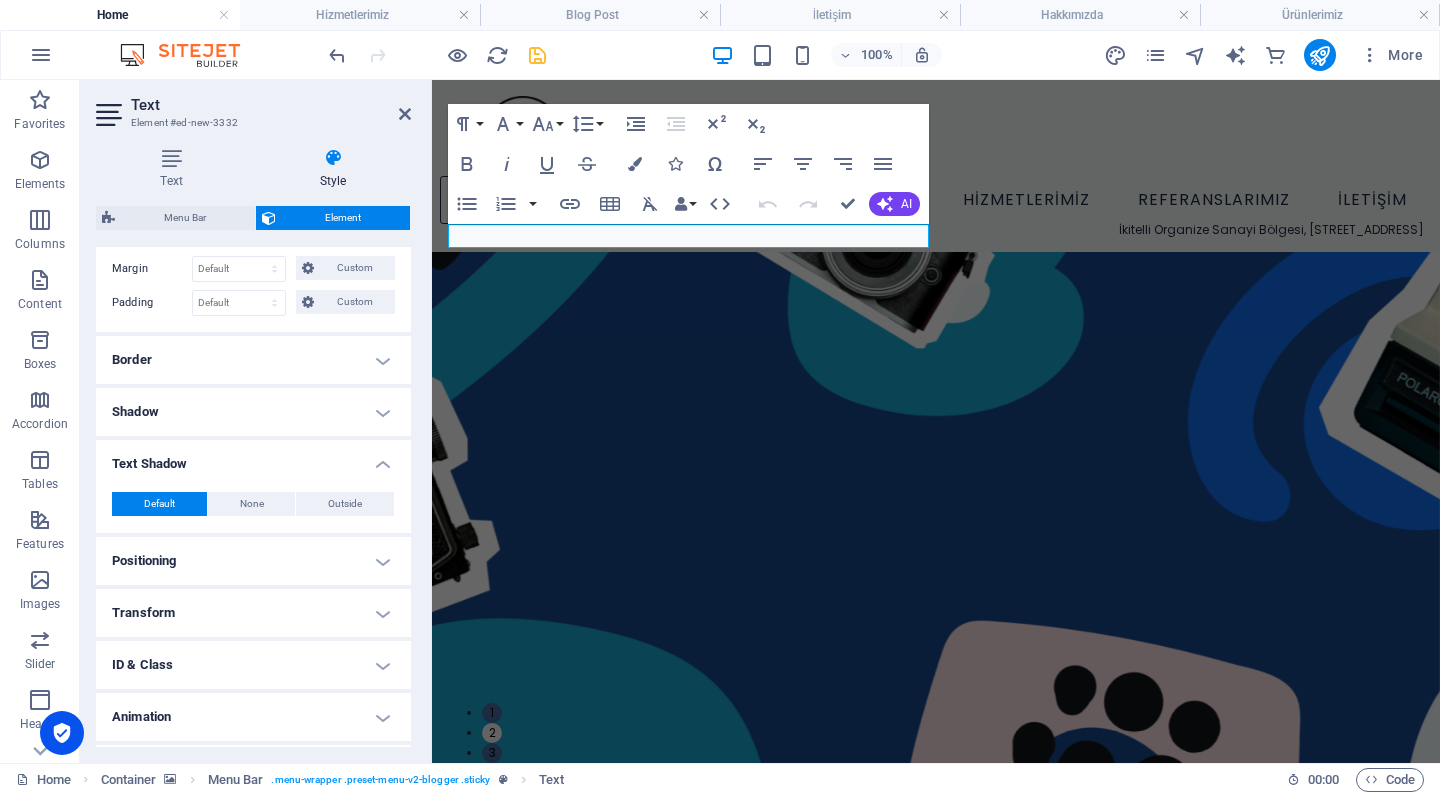 click on "Text Shadow" at bounding box center [253, 458] 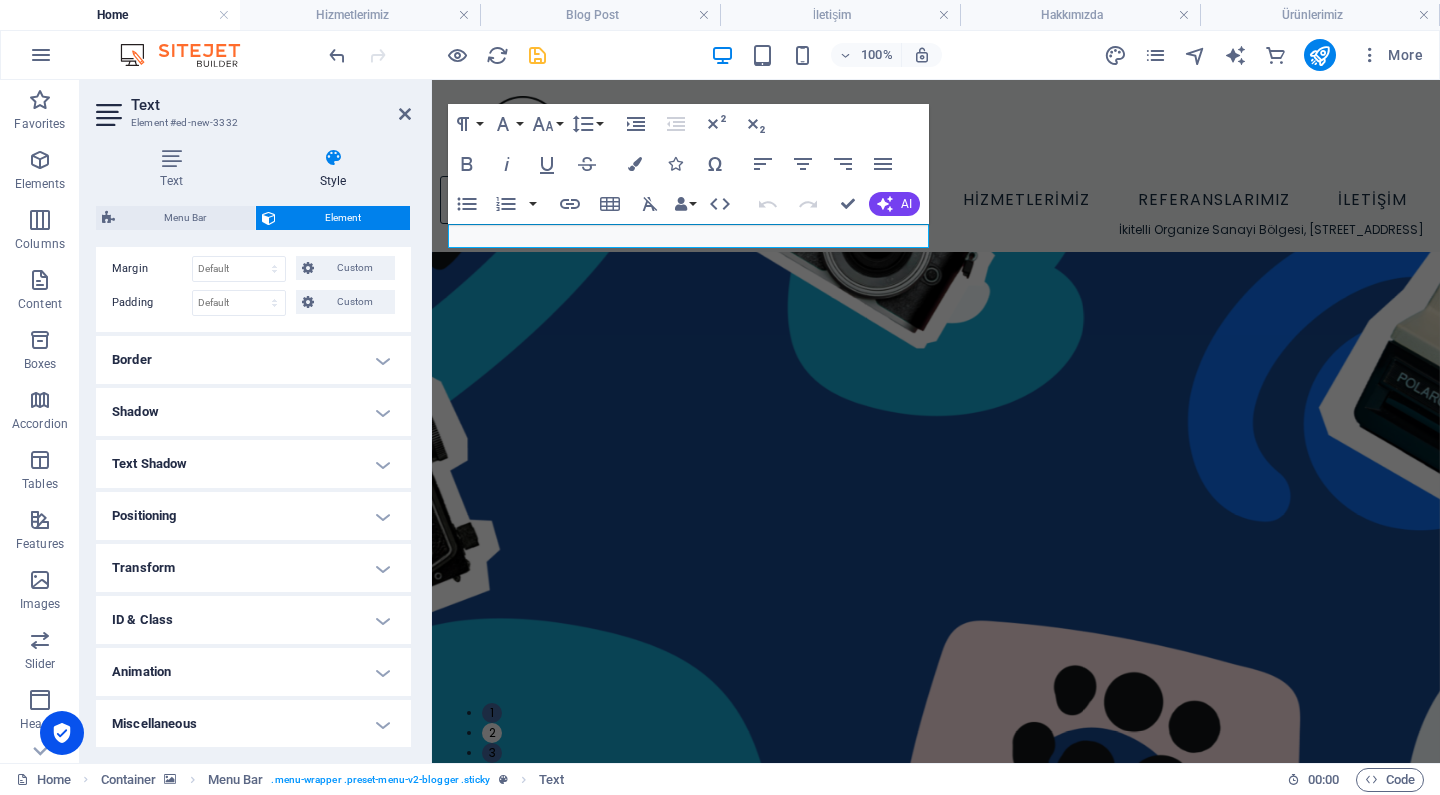 click on "Shadow" at bounding box center (253, 412) 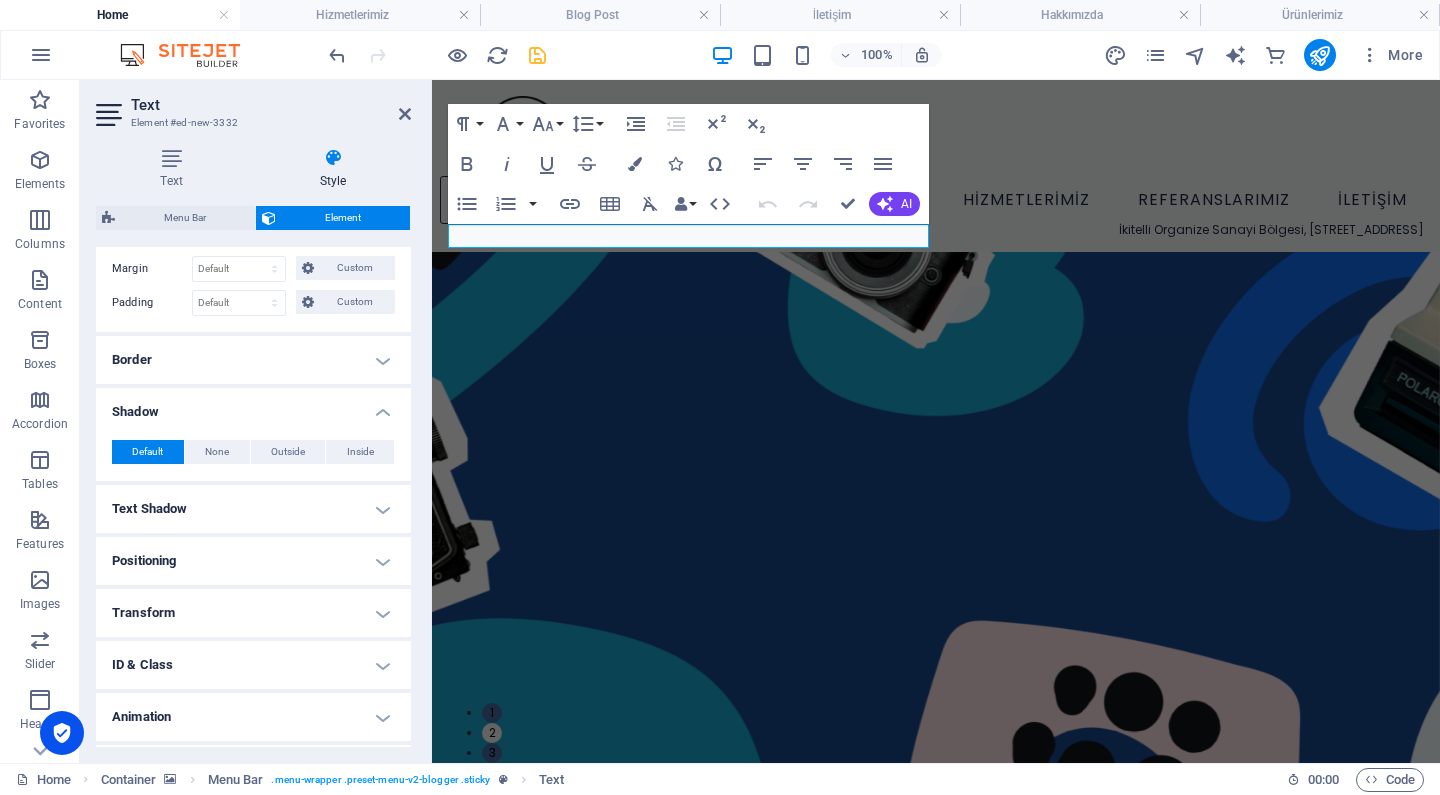 click on "Default None Outside Inside Color X offset 0 px rem vh vw Y offset 0 px rem vh vw Blur 0 px rem % vh vw Spread 0 px rem vh vw" at bounding box center [253, 452] 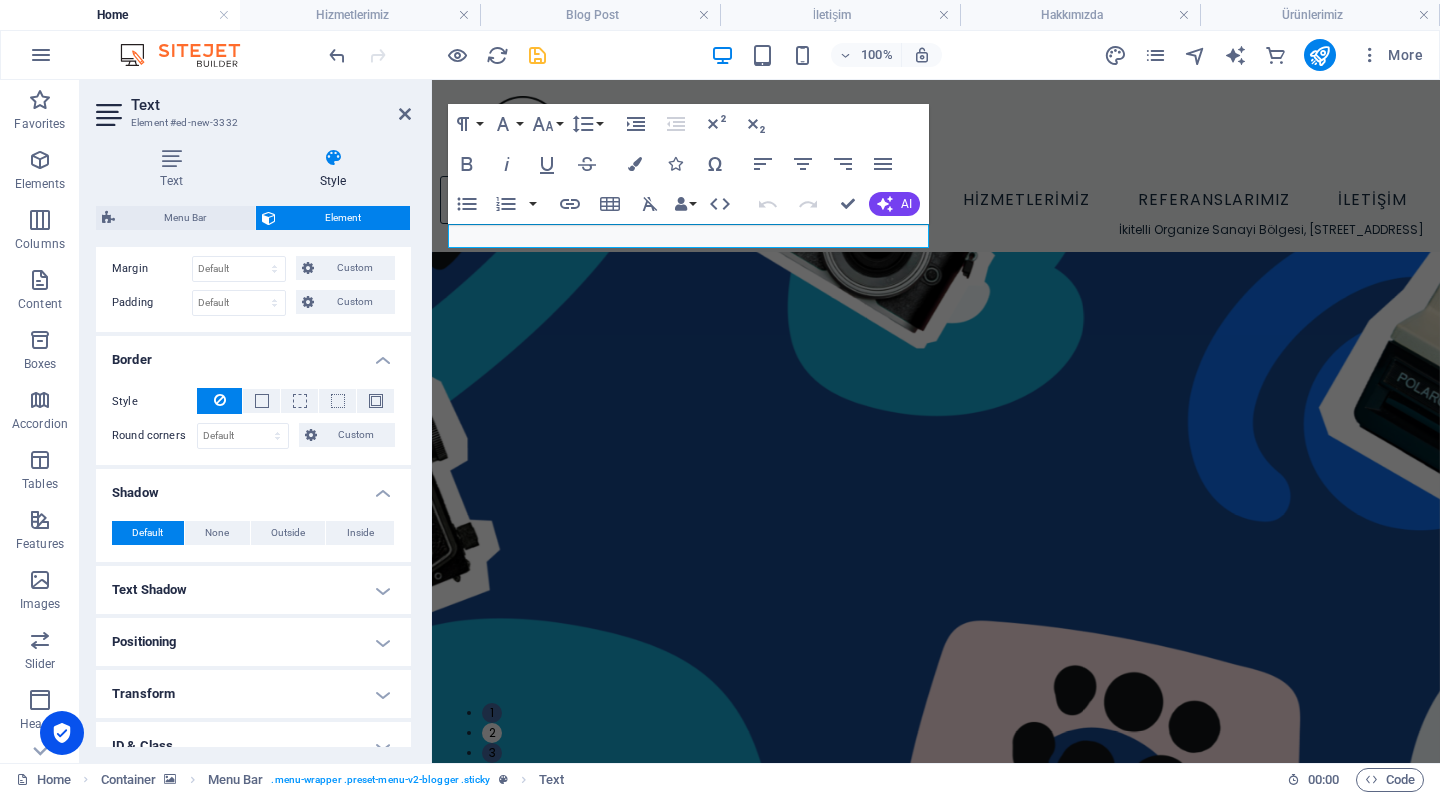 click on "Border" at bounding box center [253, 354] 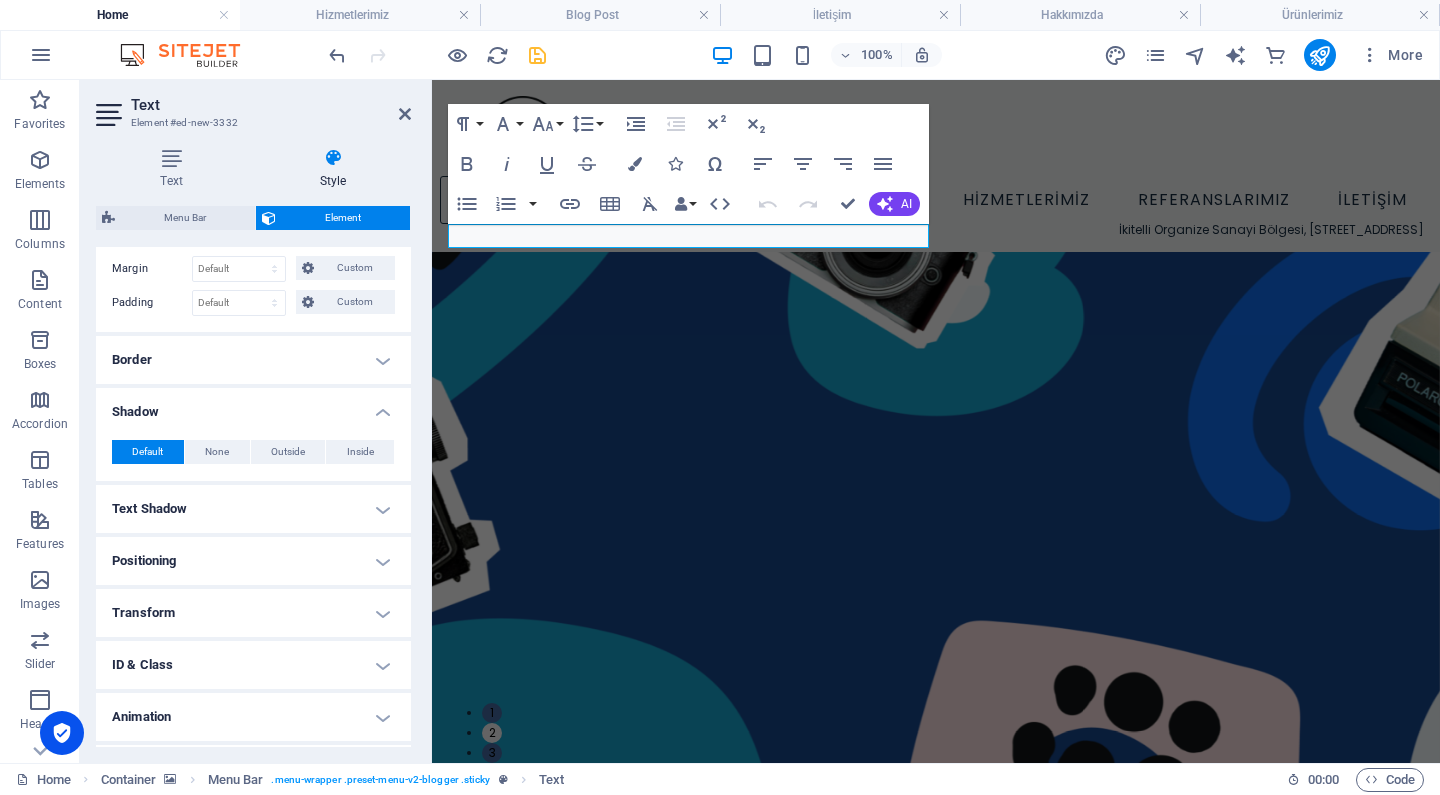 click on "Shadow" at bounding box center (253, 406) 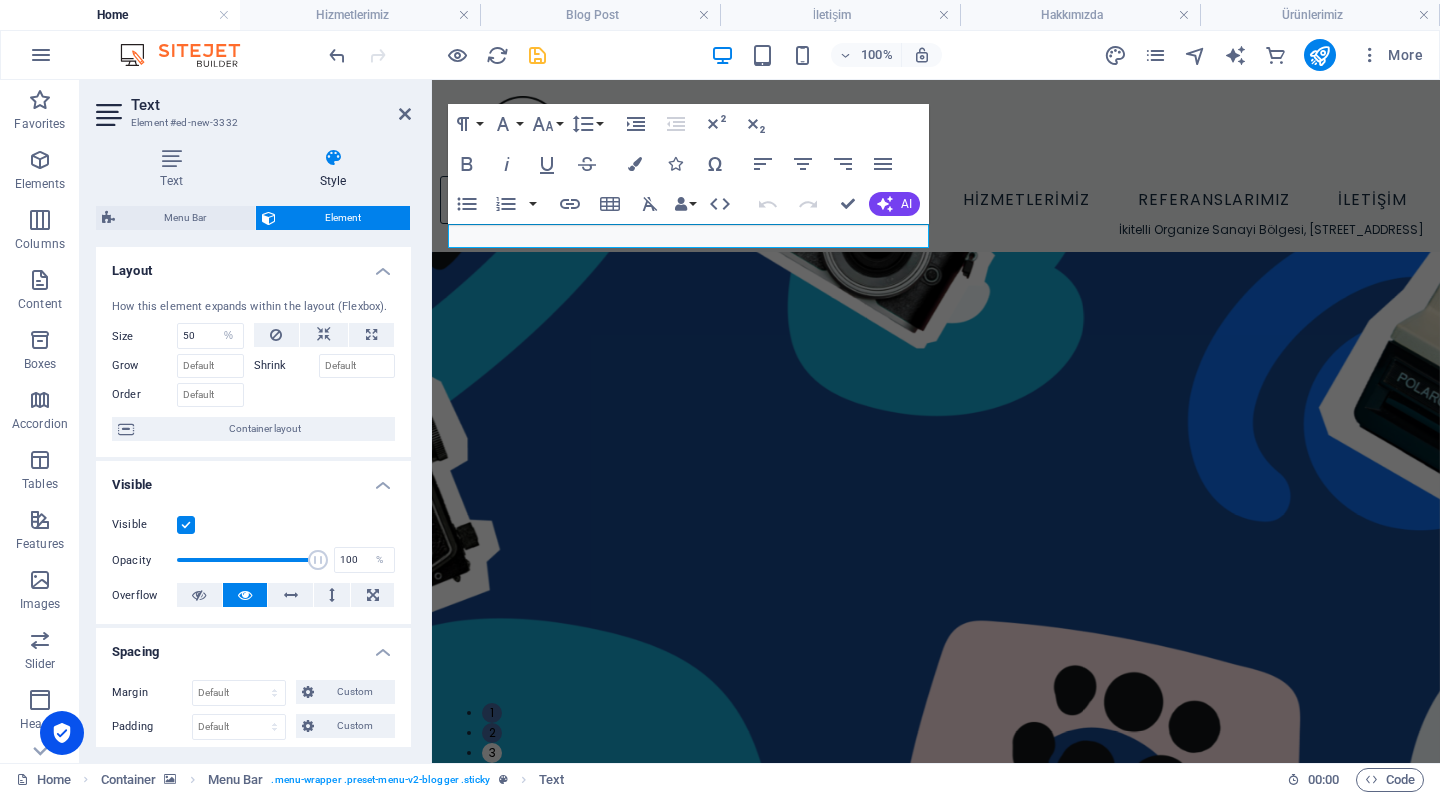 scroll, scrollTop: 0, scrollLeft: 0, axis: both 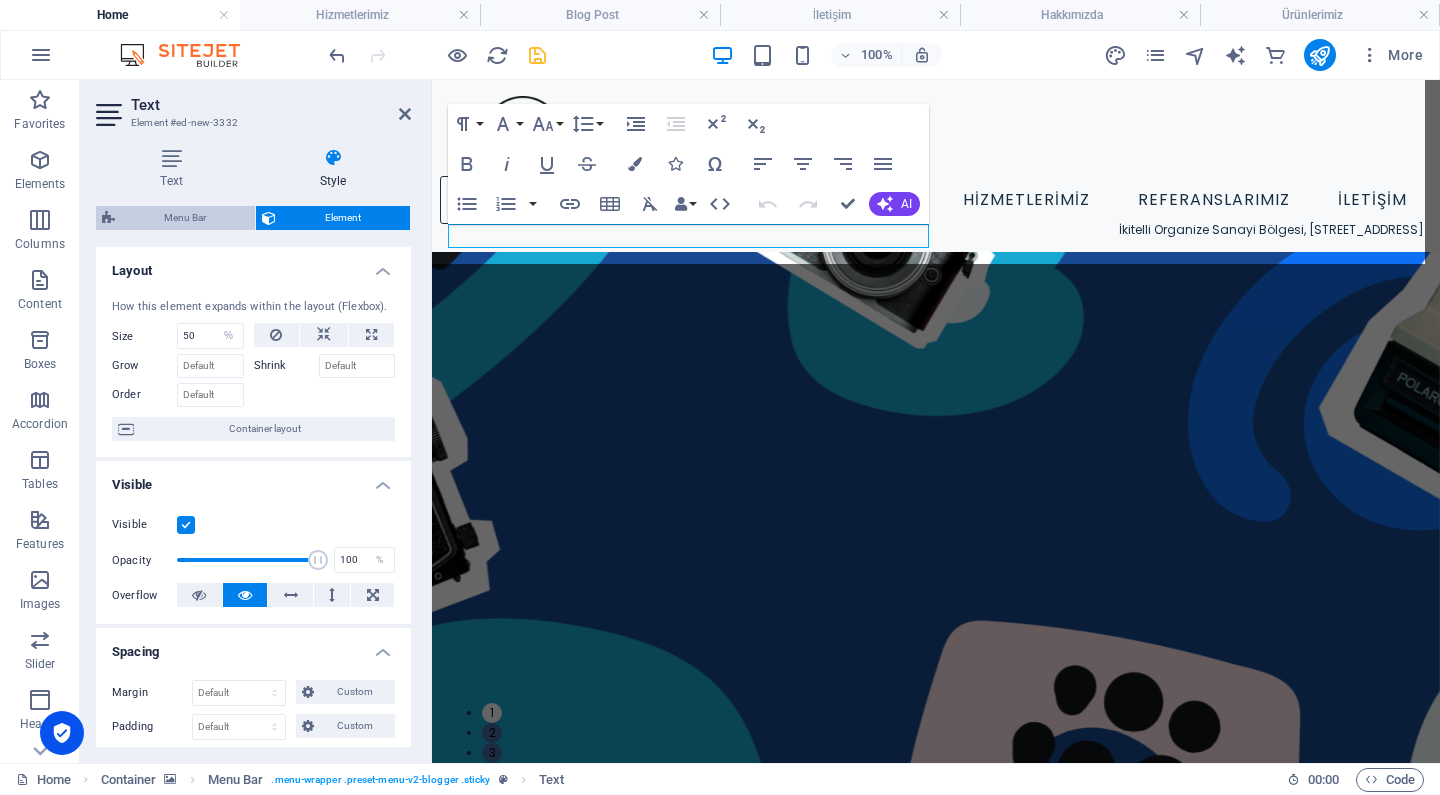click on "Menu Bar" at bounding box center (185, 218) 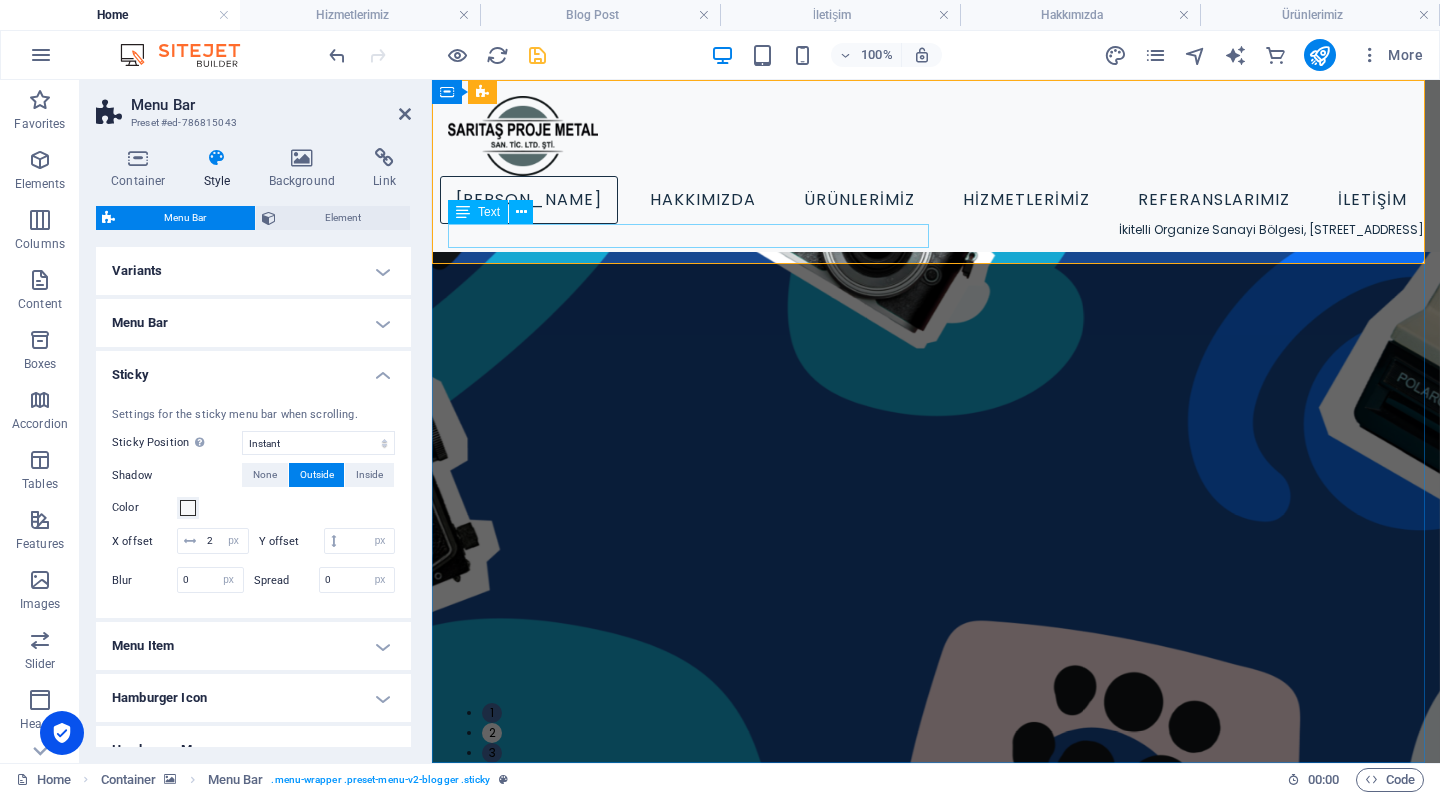 click on "İkitelli Organize Sanayi Bölgesi, [STREET_ADDRESS]" at bounding box center (936, 230) 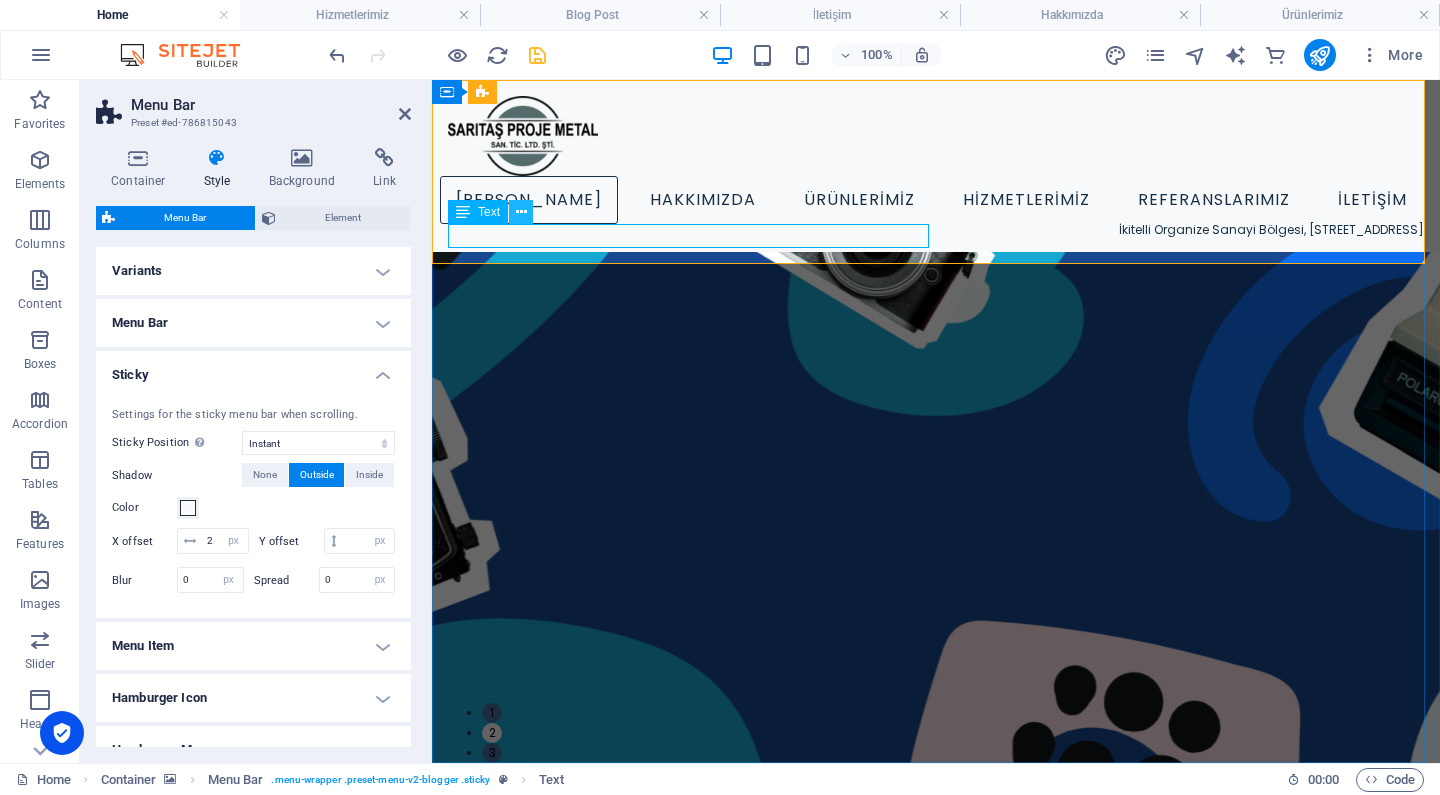 click at bounding box center (521, 212) 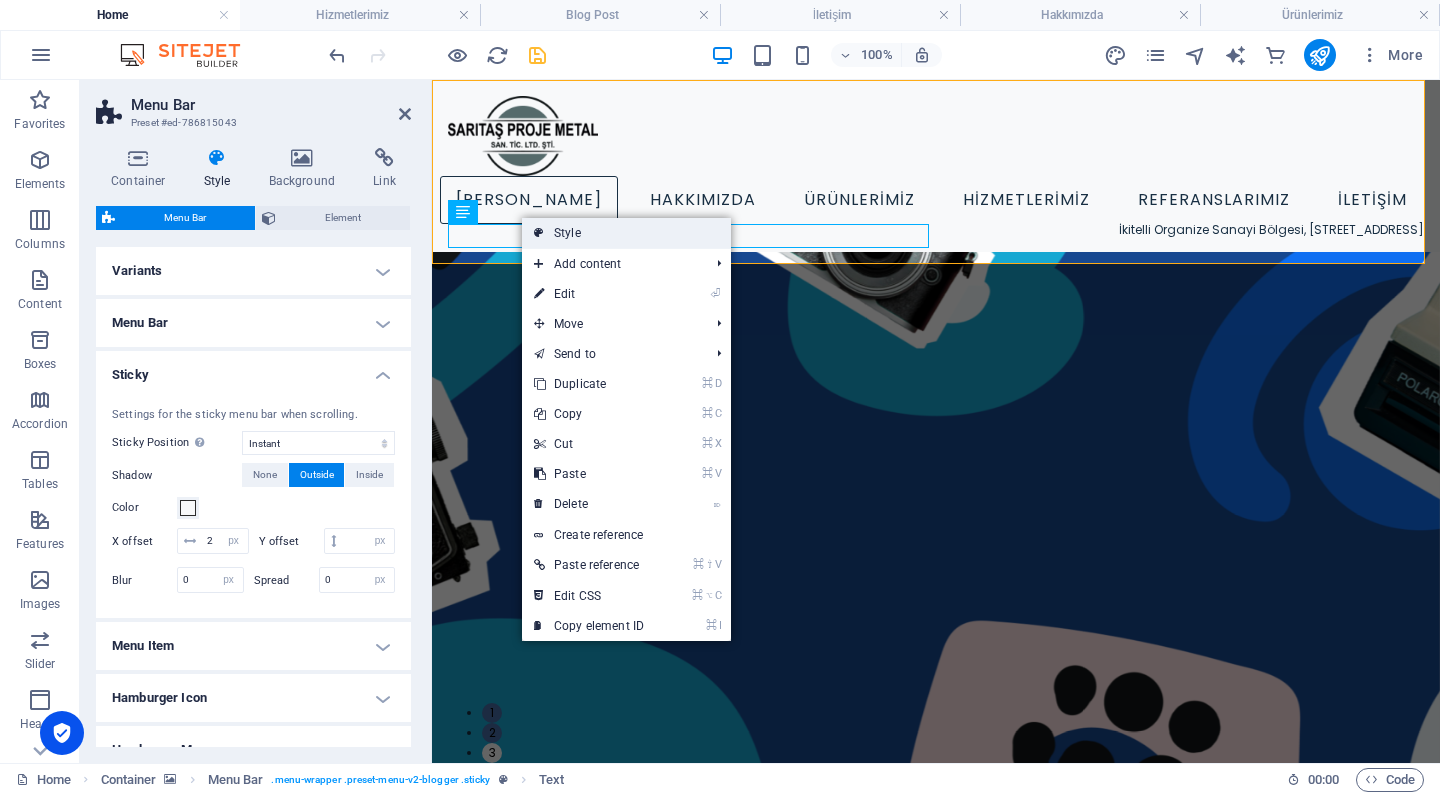 click on "Style" at bounding box center [626, 233] 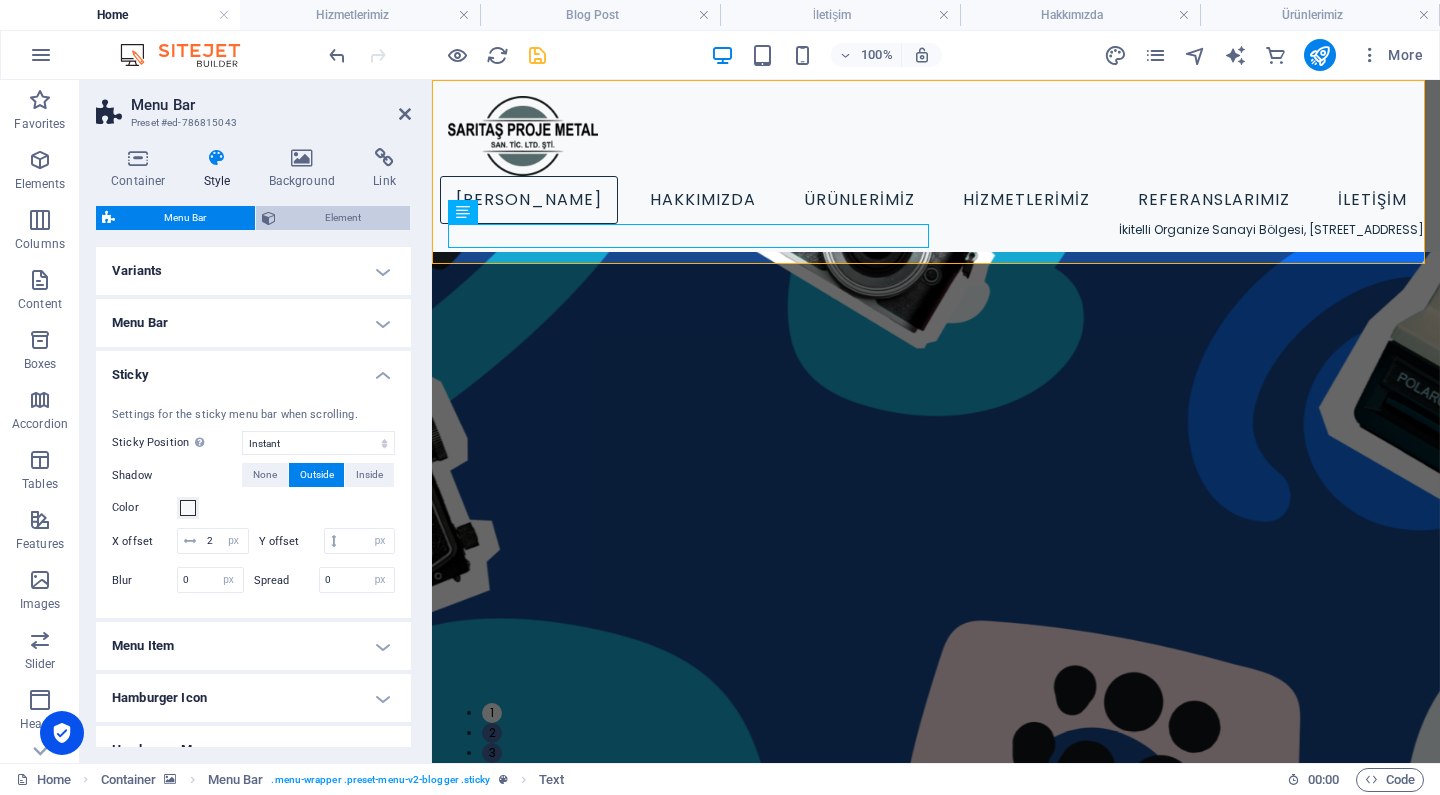 click on "Element" at bounding box center [343, 218] 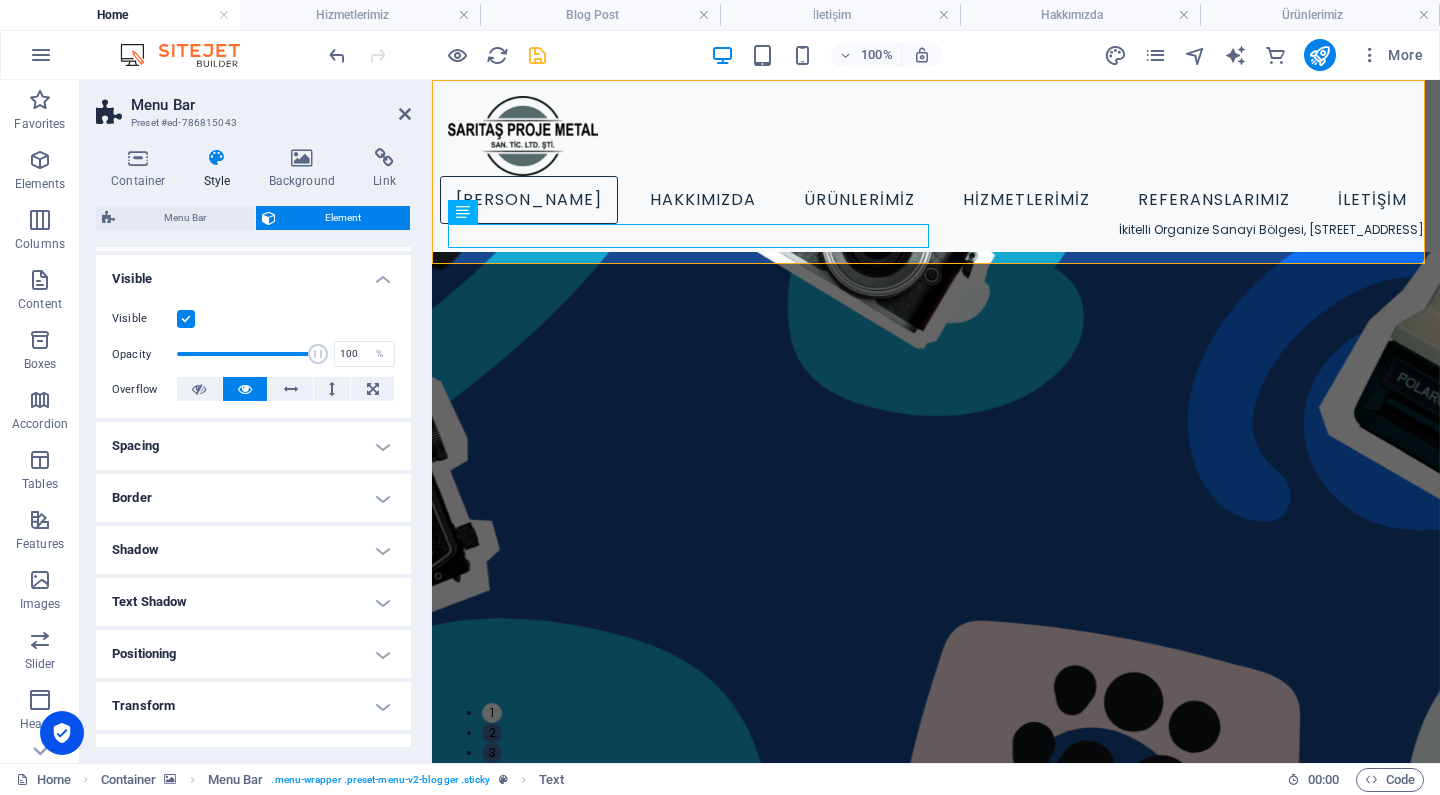 scroll, scrollTop: 207, scrollLeft: 0, axis: vertical 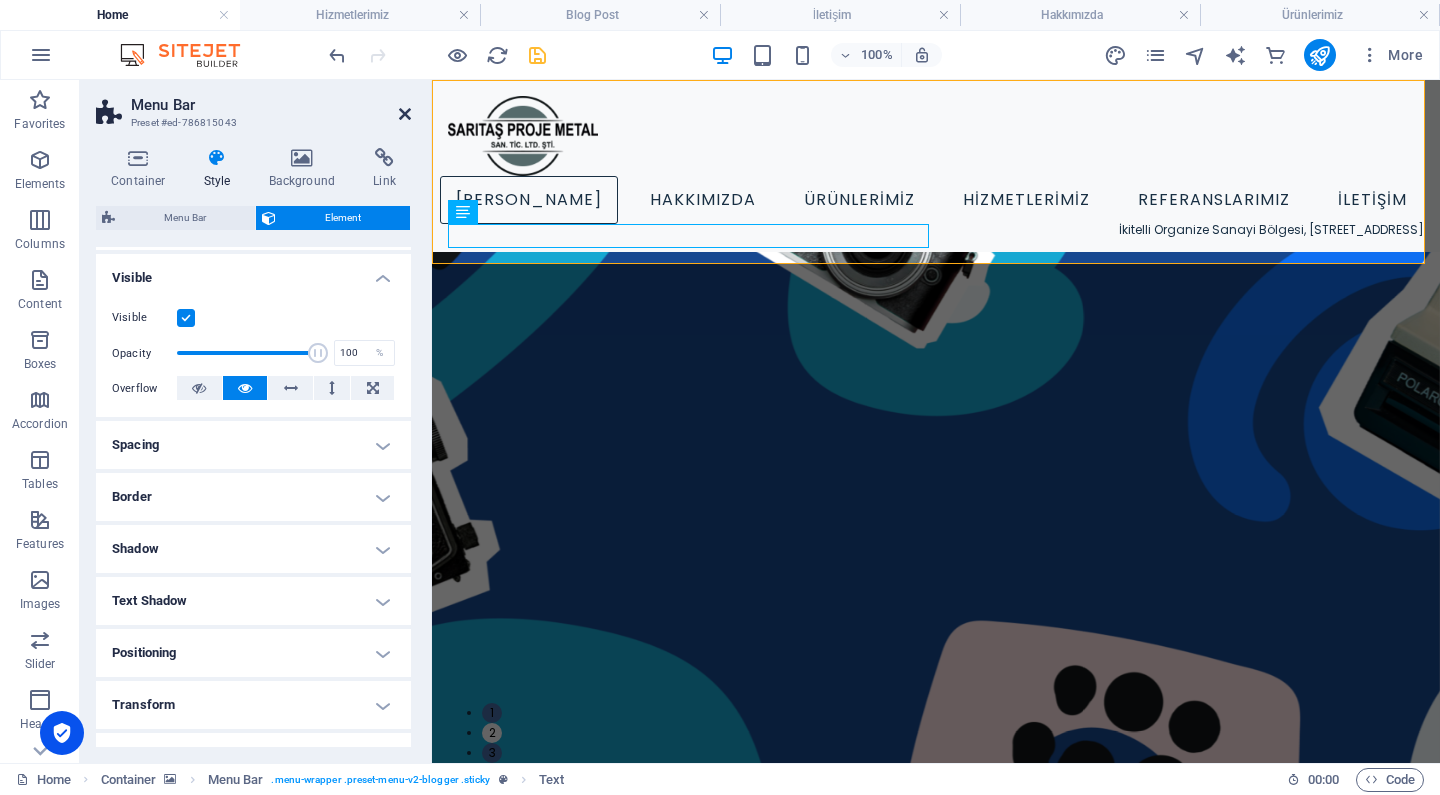 click at bounding box center (405, 114) 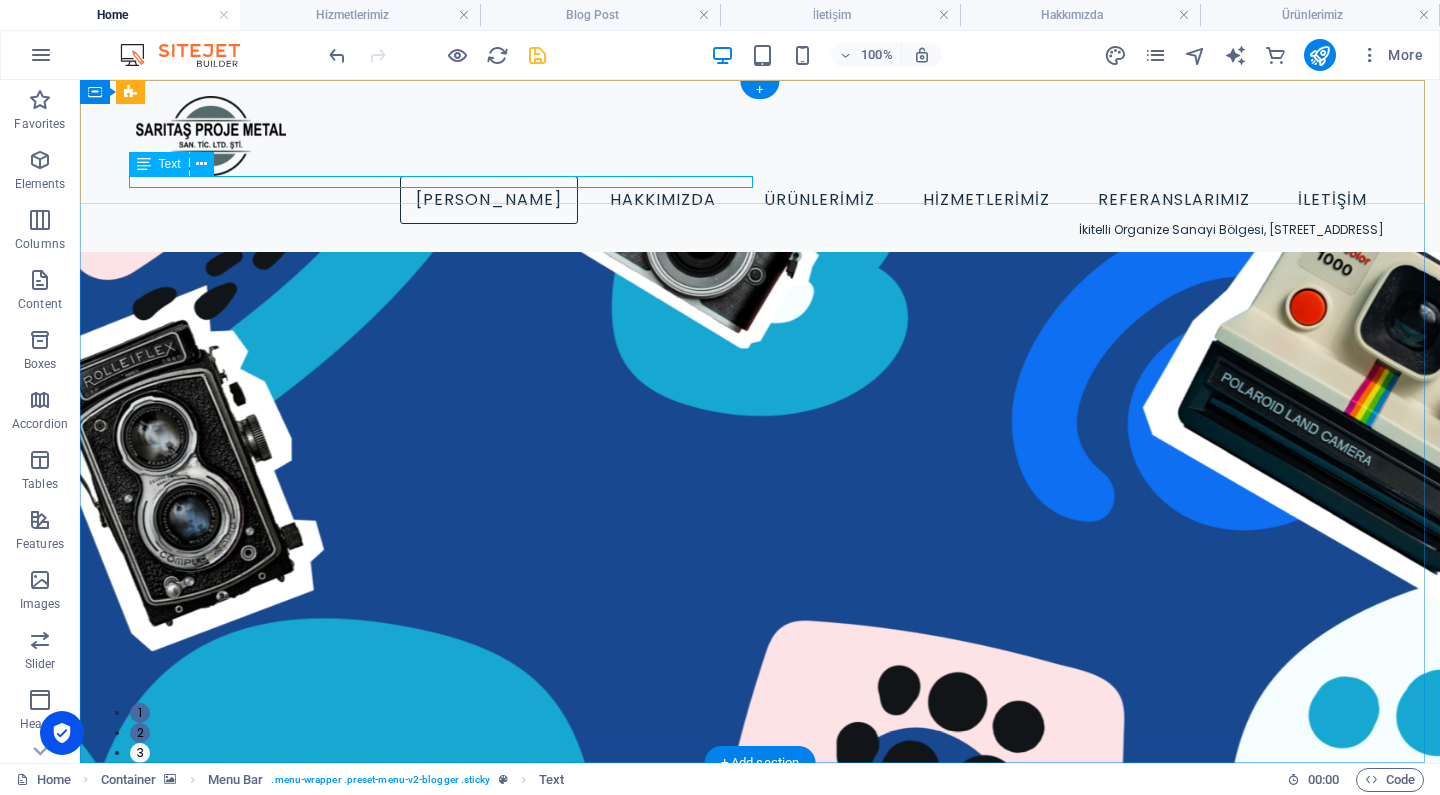 click on "İkitelli Organize Sanayi Bölgesi, [STREET_ADDRESS]" at bounding box center (760, 230) 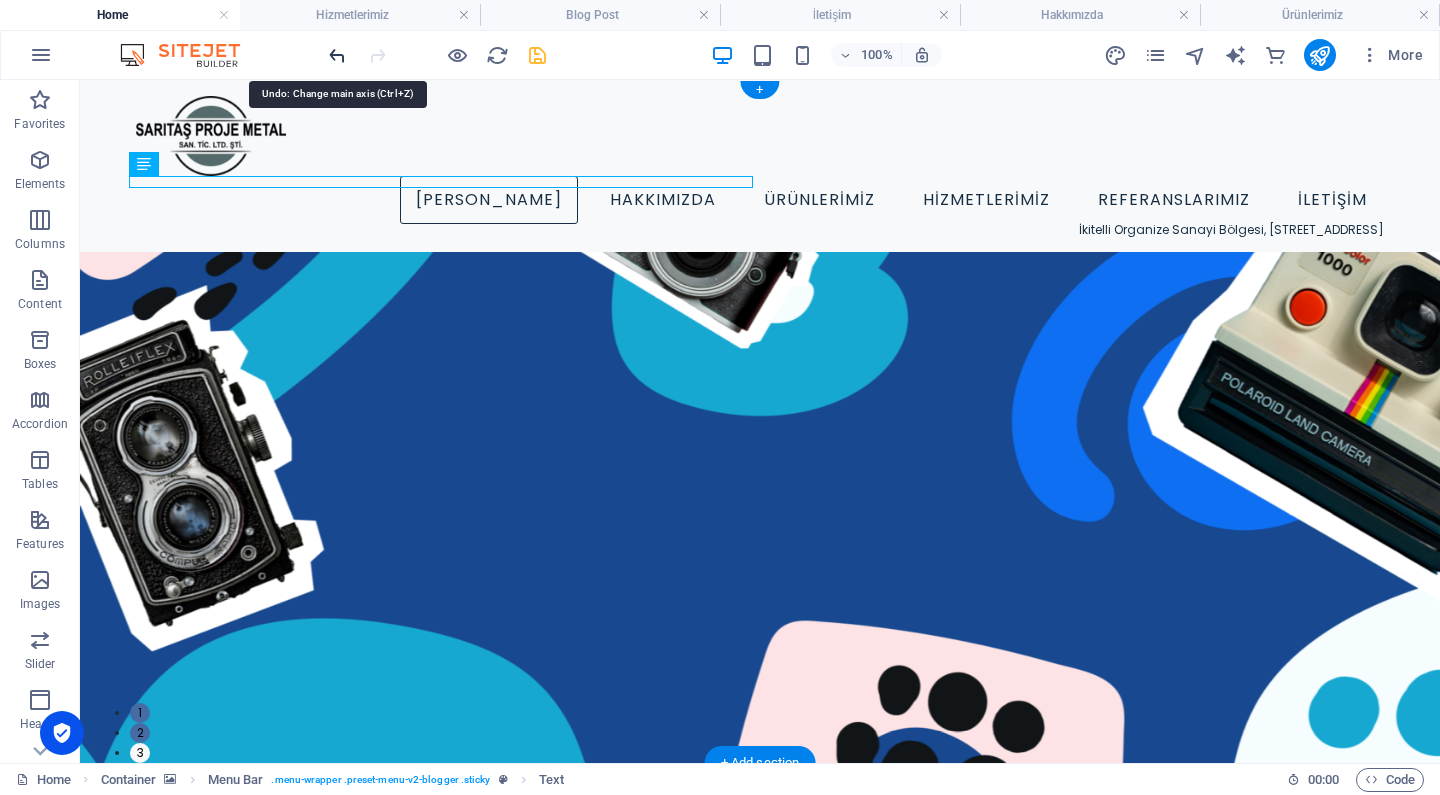 click at bounding box center (337, 55) 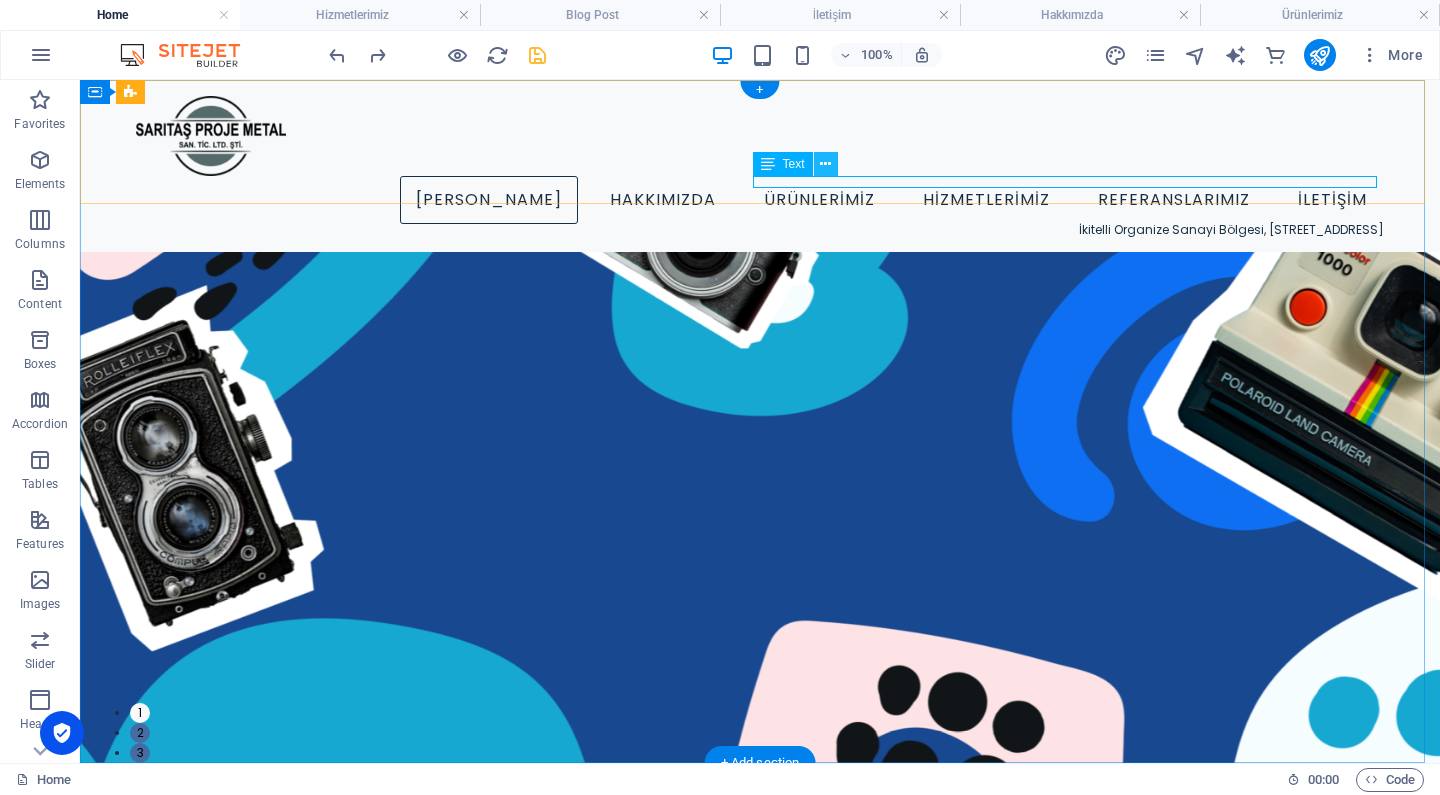 click at bounding box center [825, 164] 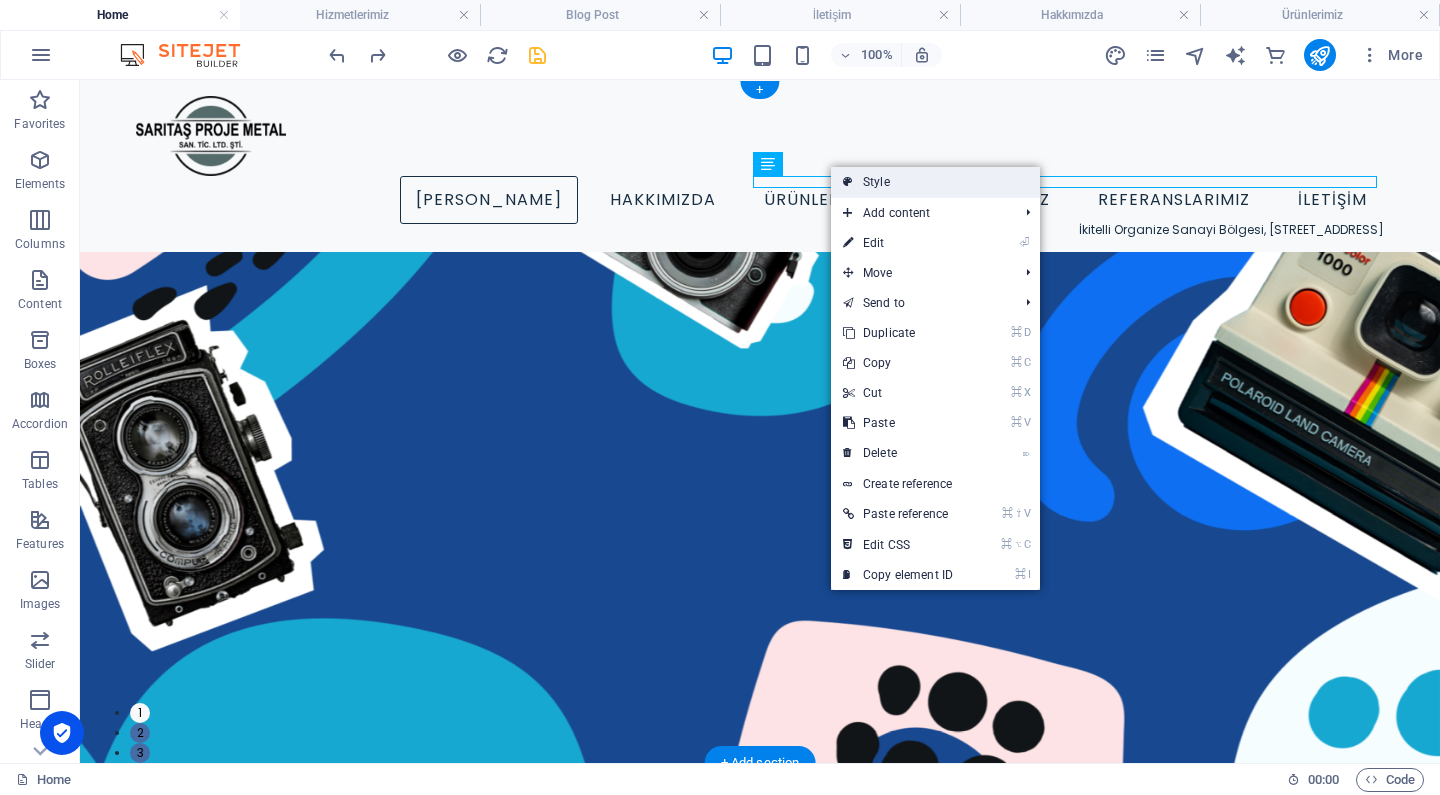 click on "Style" at bounding box center (935, 182) 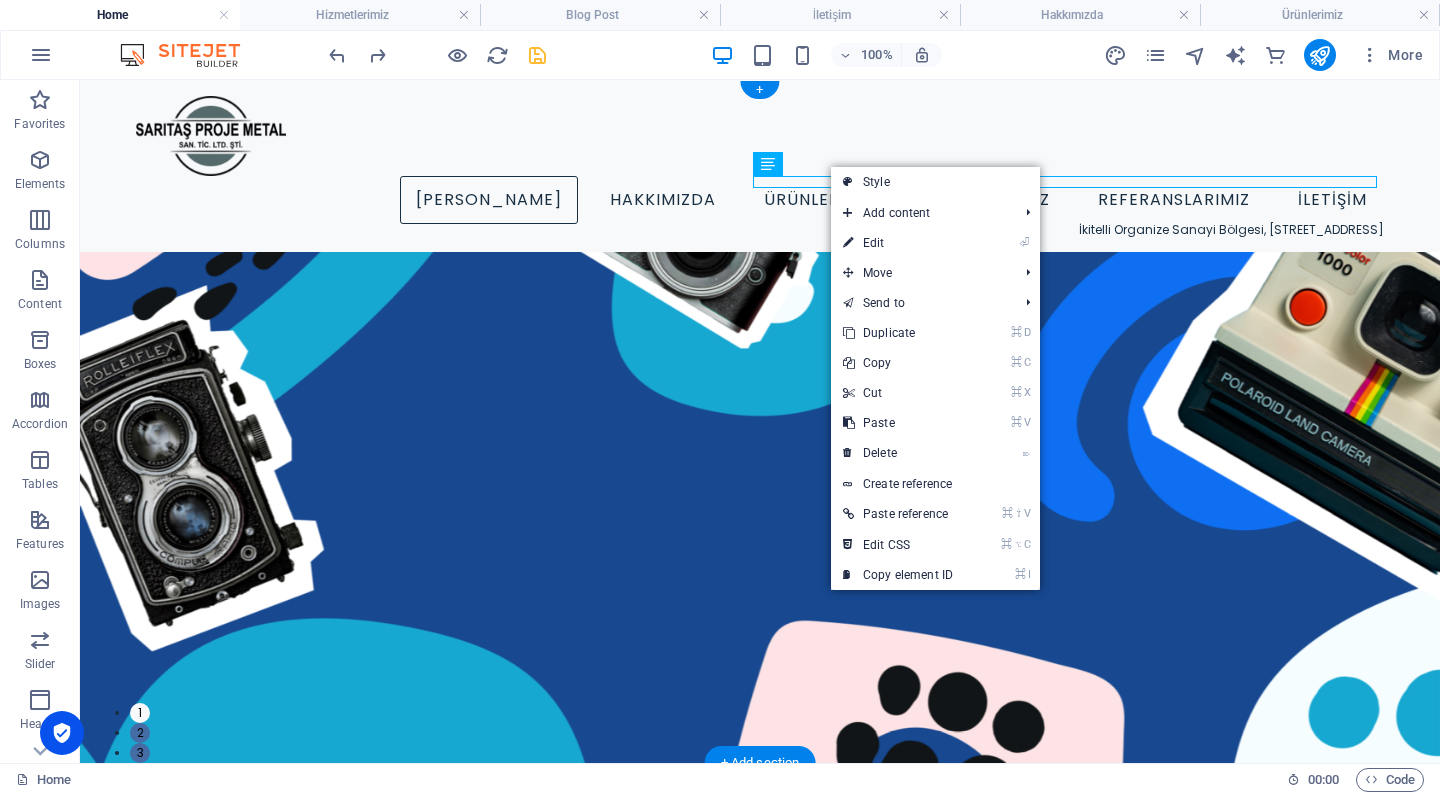 select on "sticky_instant" 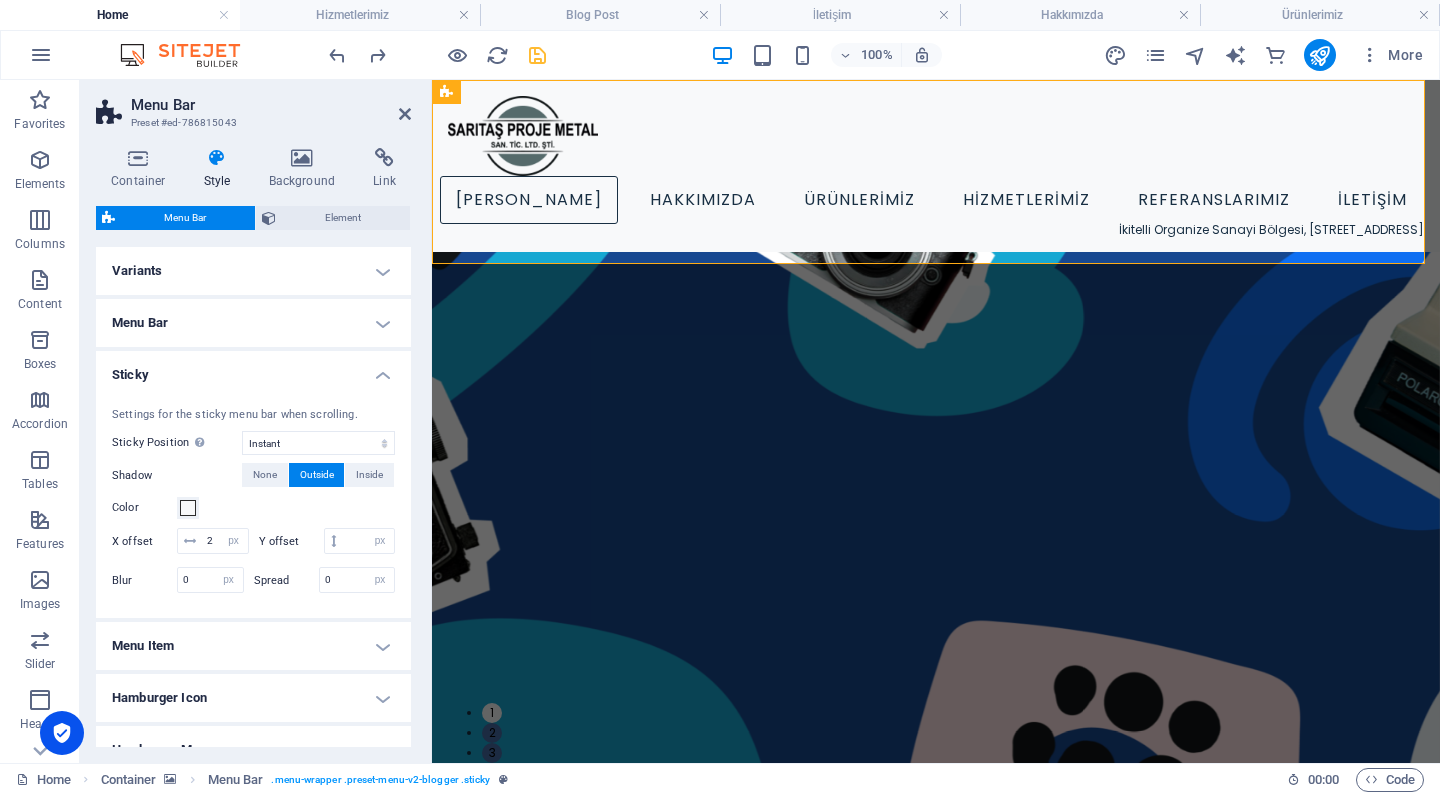 click on "Sticky" at bounding box center (253, 369) 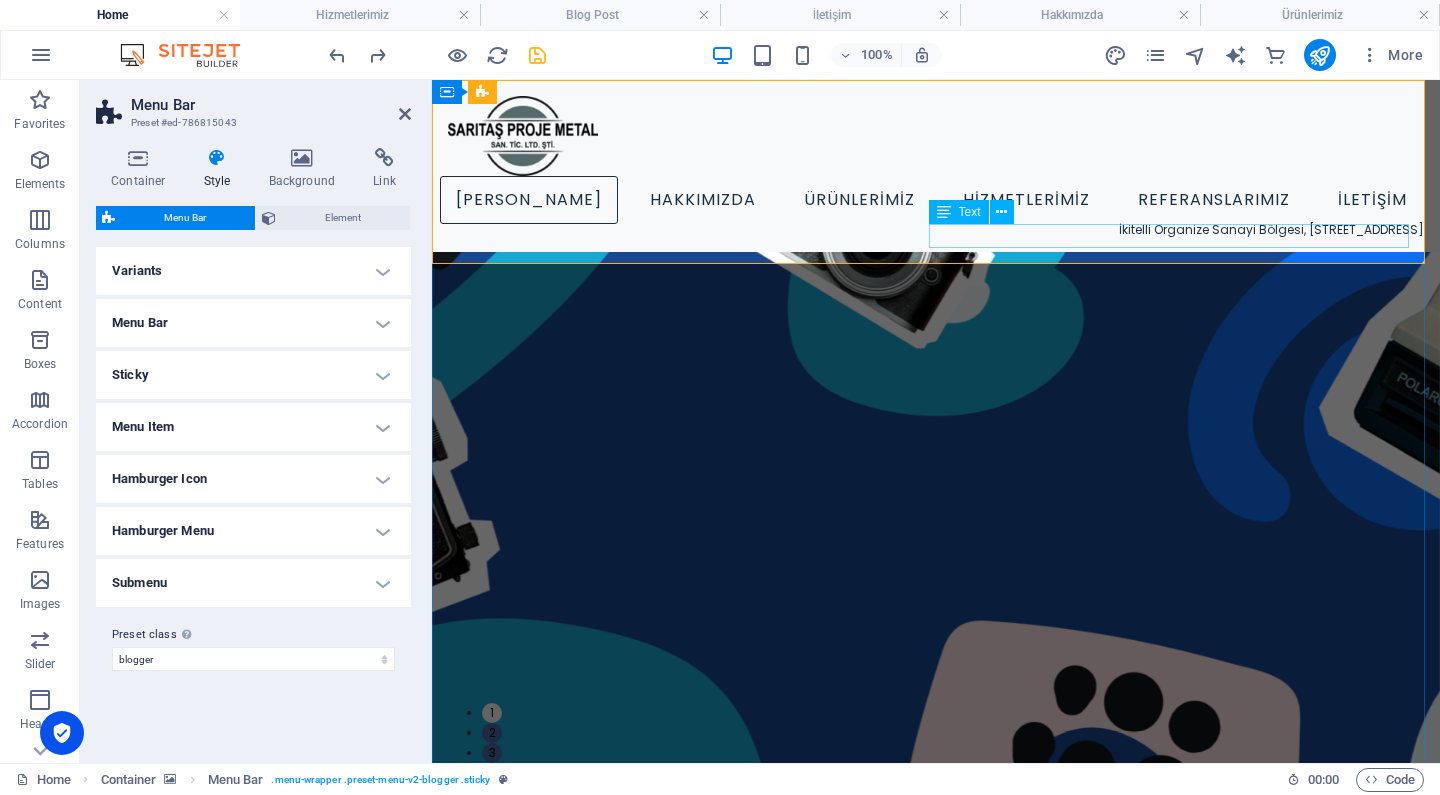 click on "İkitelli Organize Sanayi Bölgesi, [STREET_ADDRESS]" at bounding box center (936, 230) 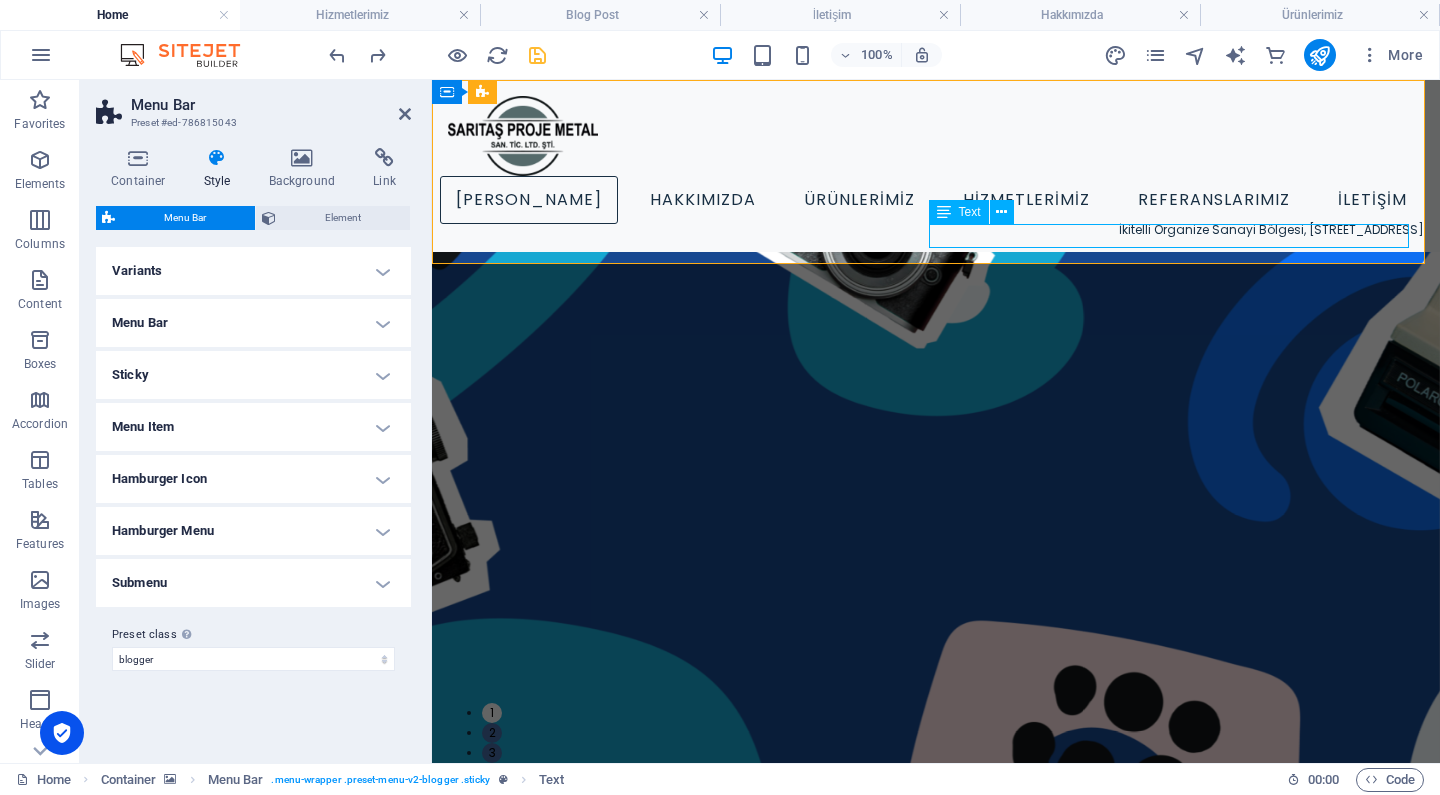 click on "İkitelli Organize Sanayi Bölgesi, [STREET_ADDRESS]" at bounding box center [936, 230] 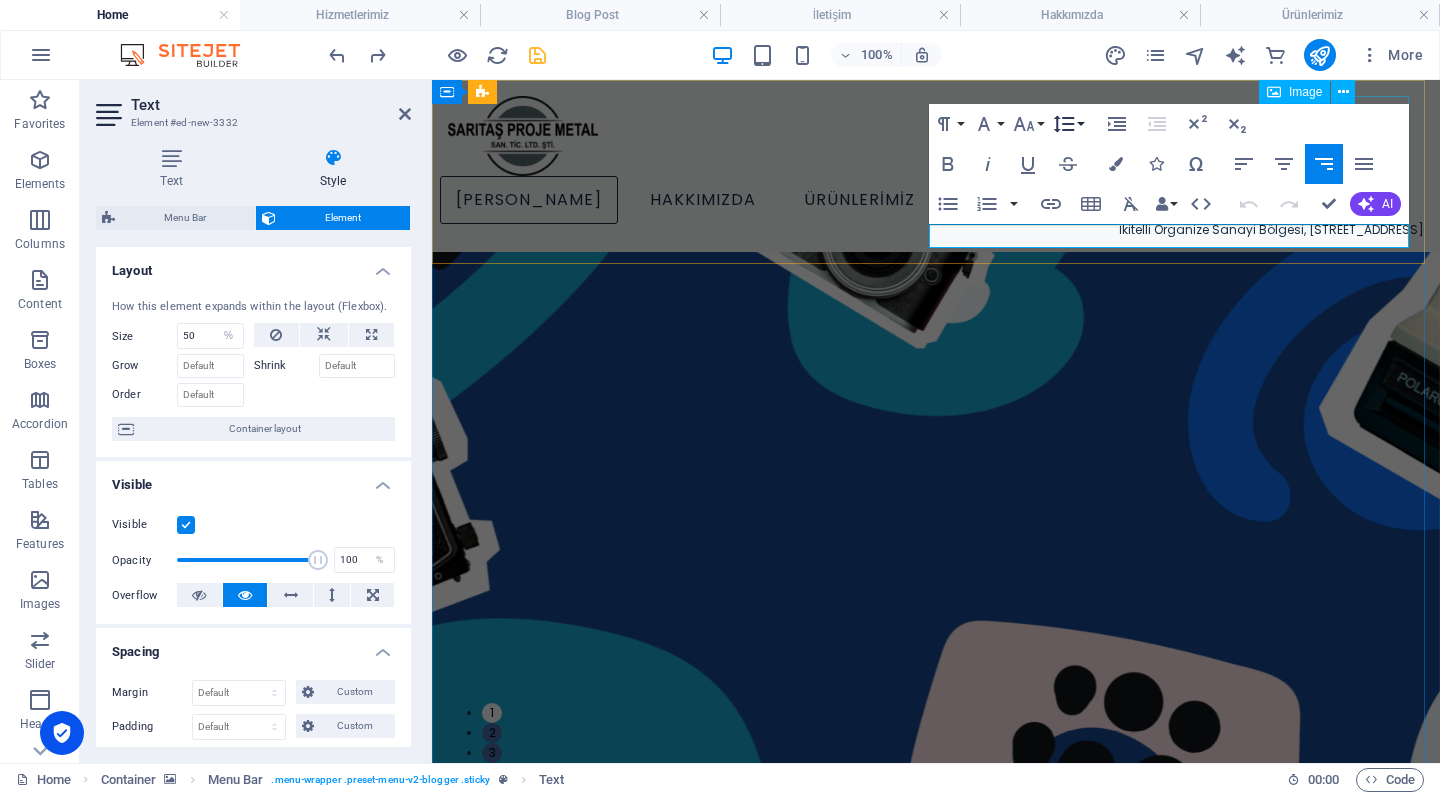 click on "Line Height" at bounding box center (1068, 124) 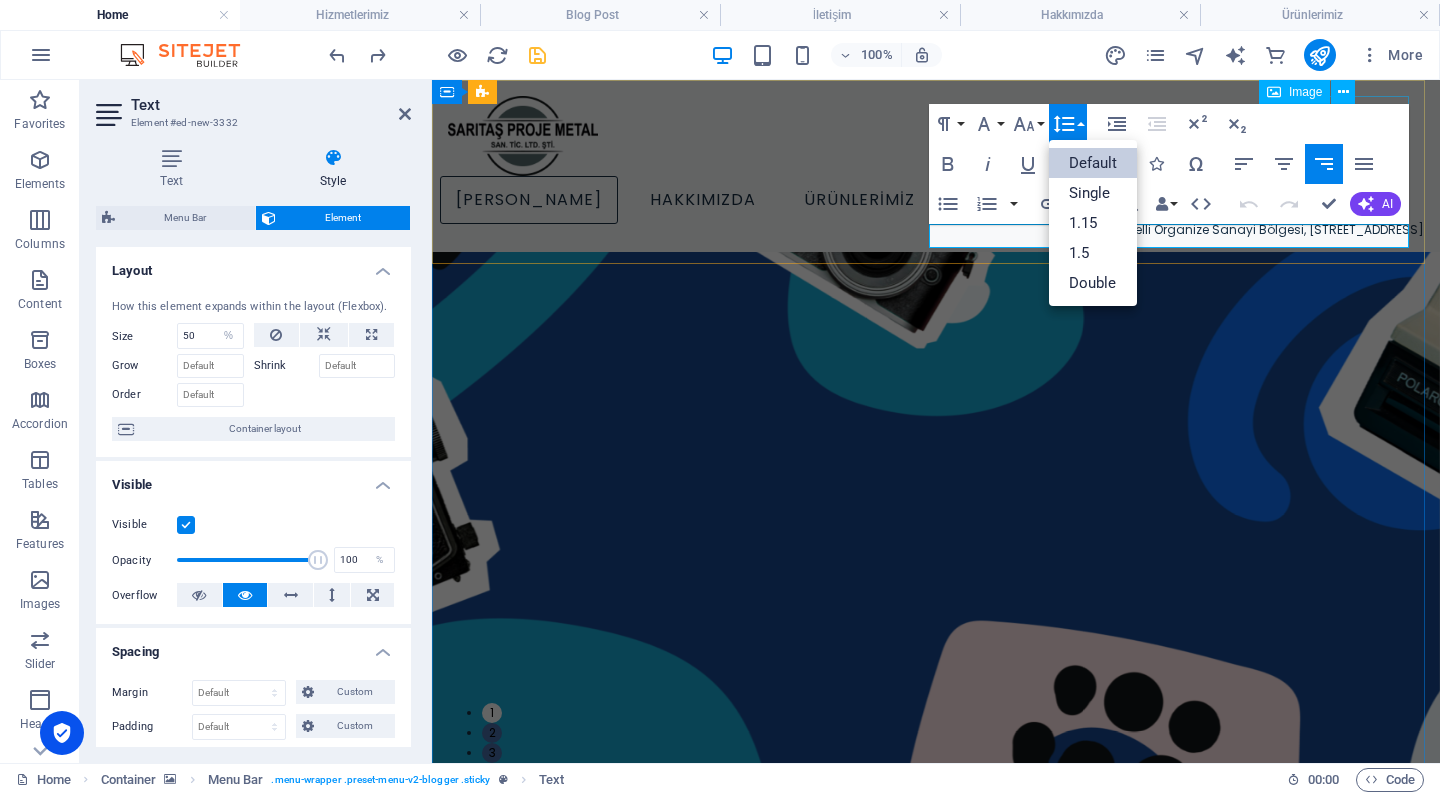 scroll, scrollTop: 0, scrollLeft: 0, axis: both 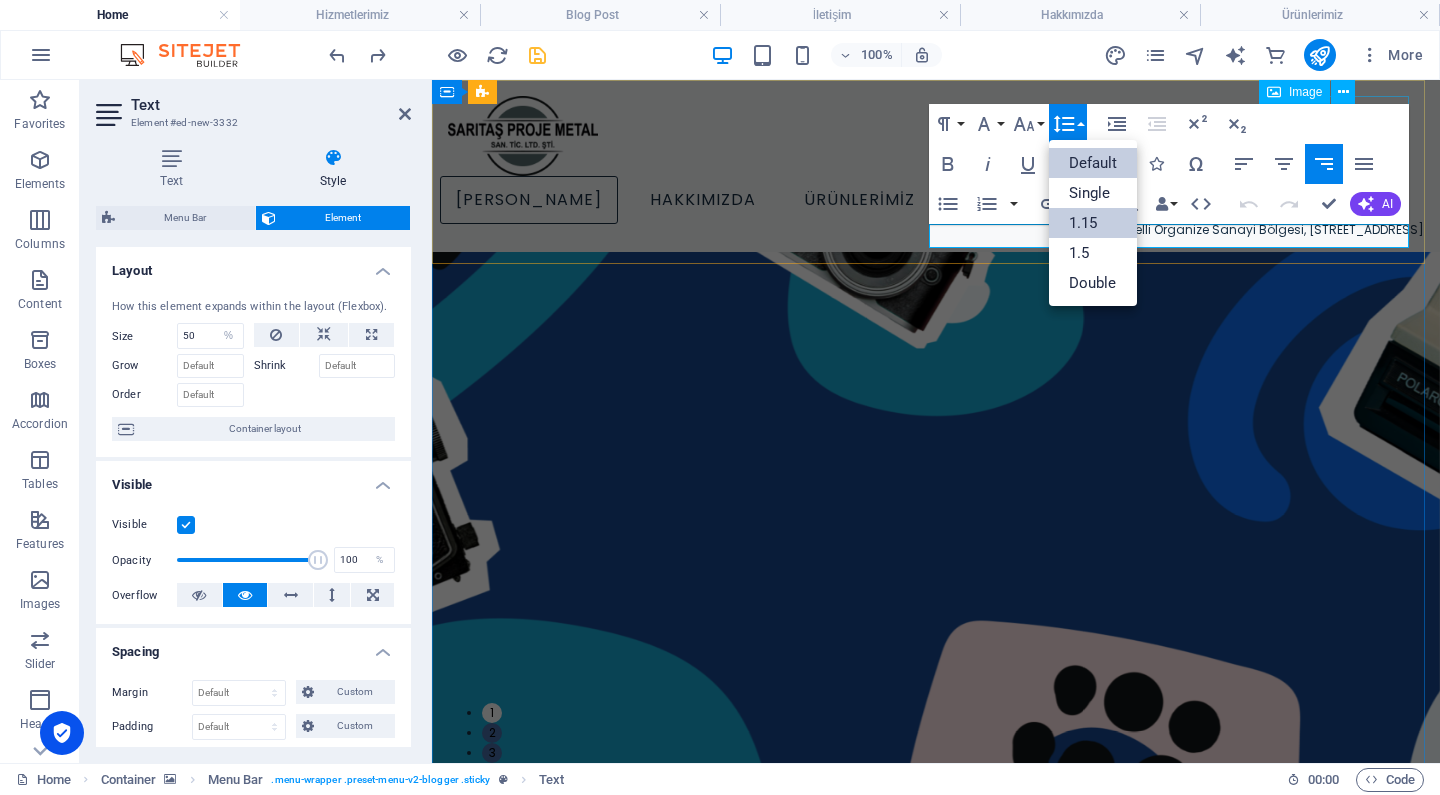 click on "1.15" at bounding box center [1093, 223] 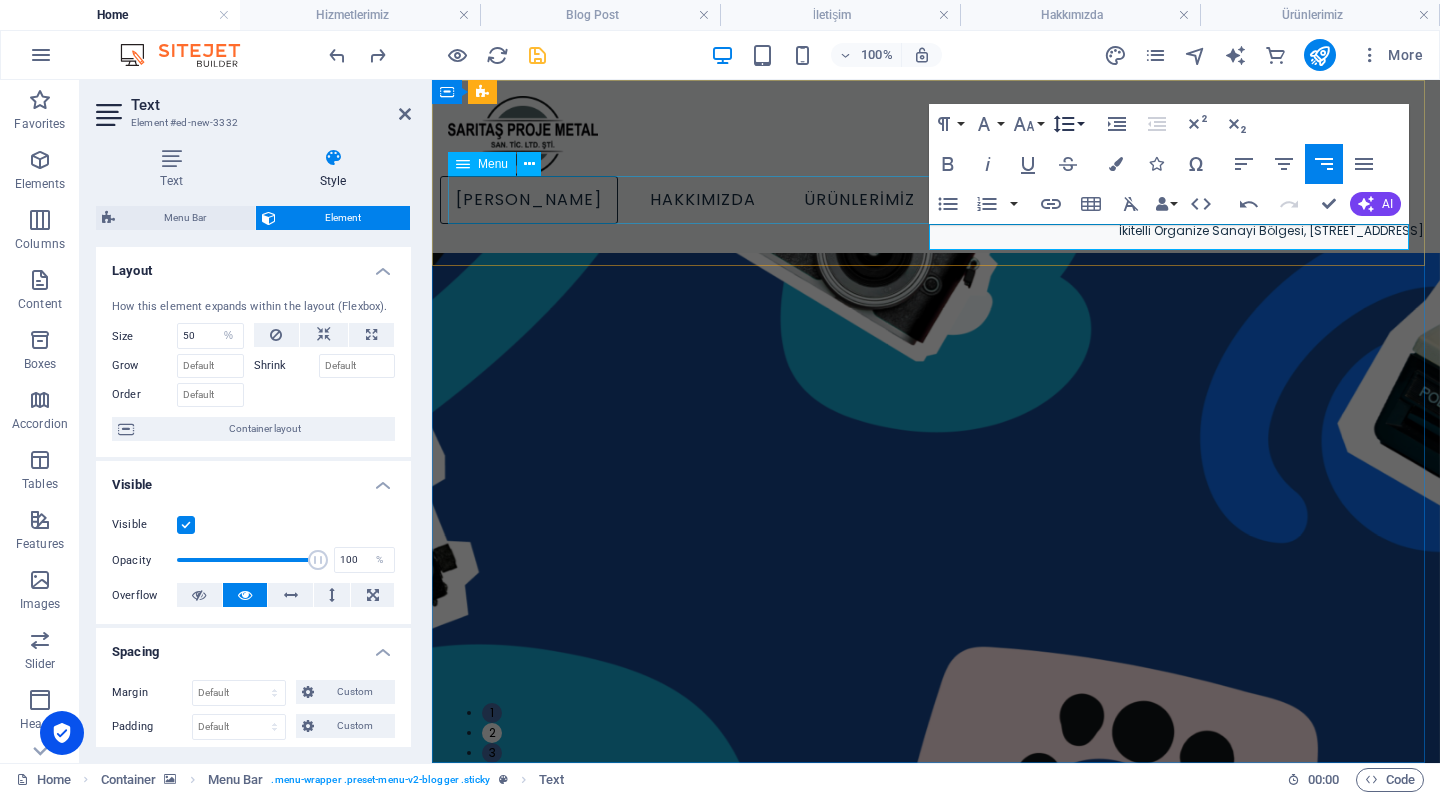 click 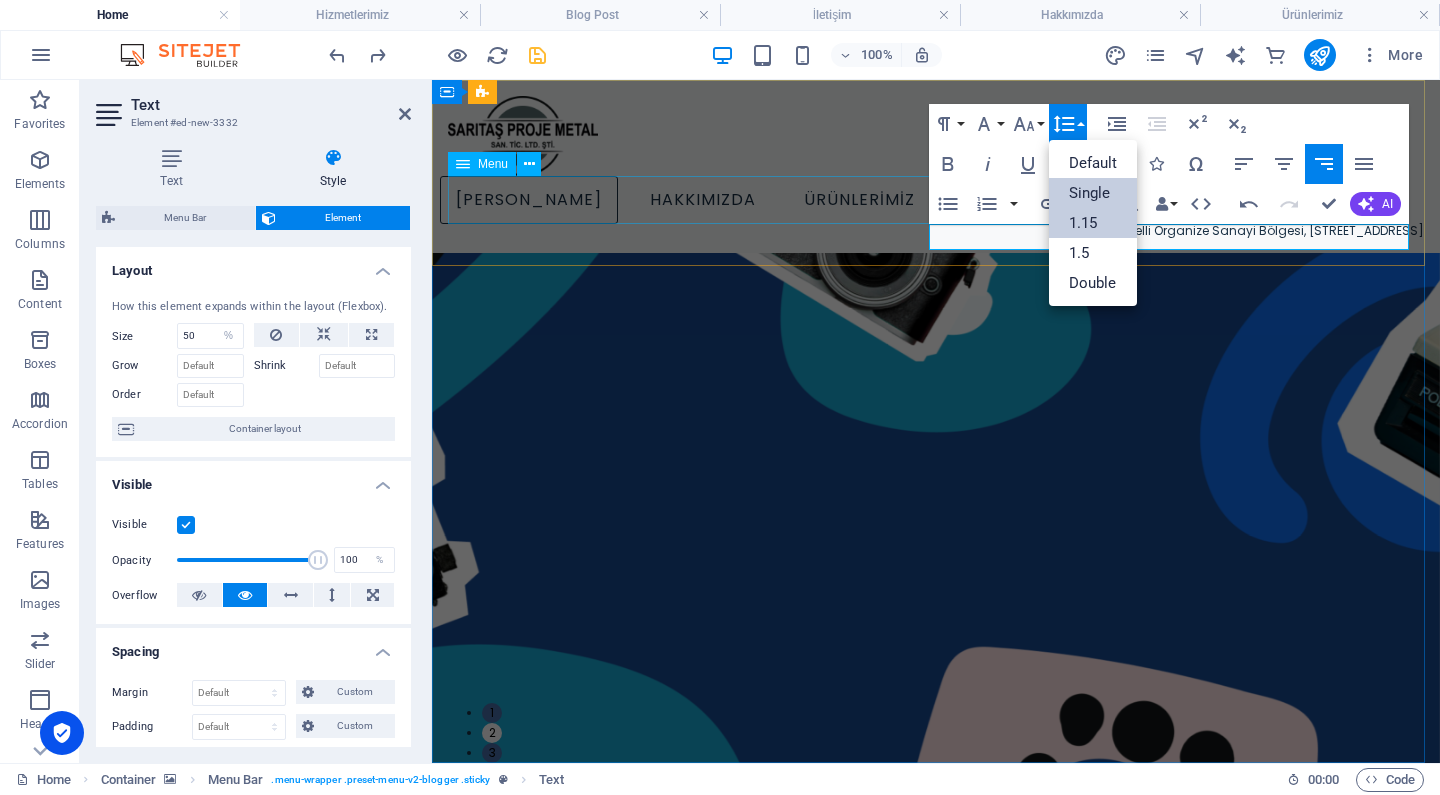 scroll, scrollTop: 0, scrollLeft: 0, axis: both 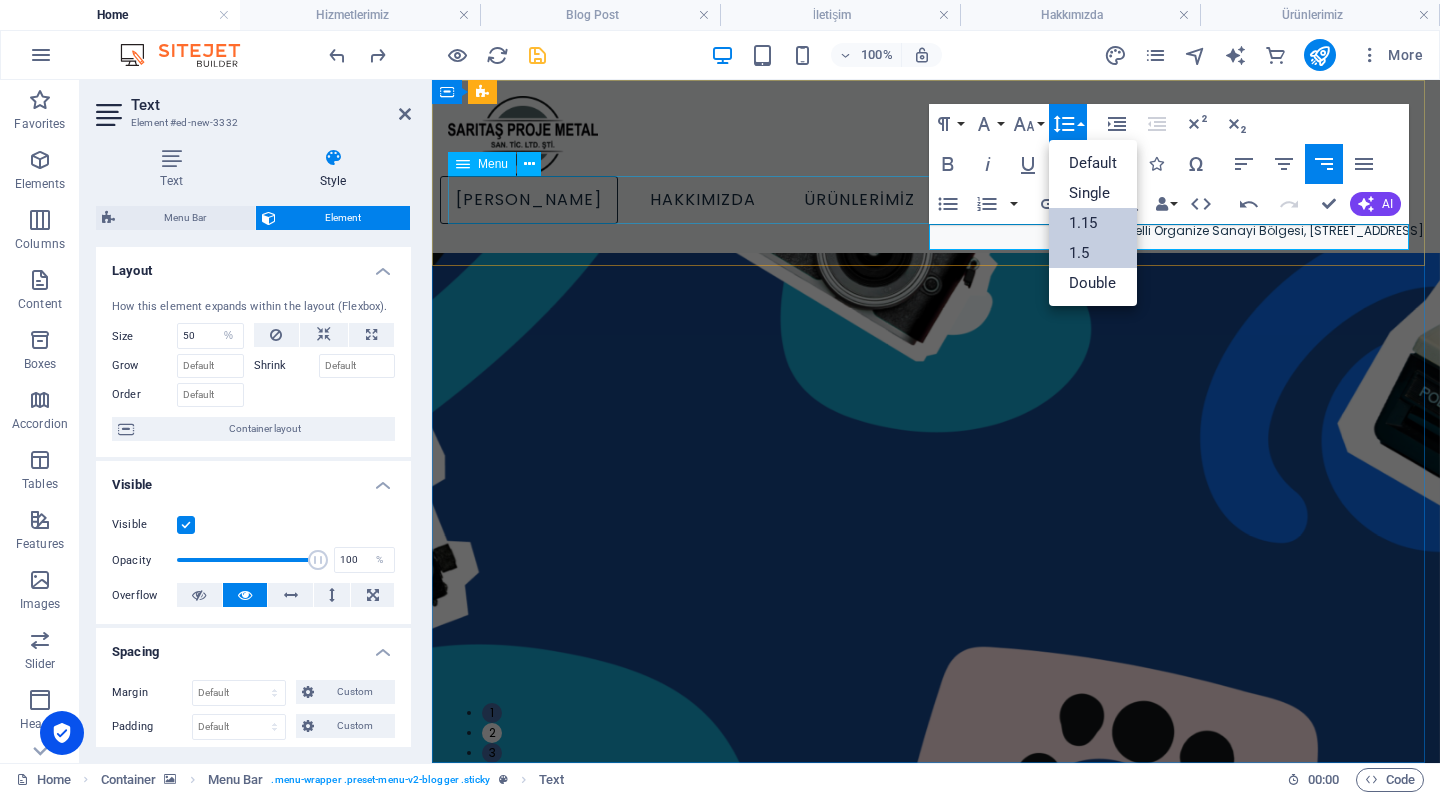 click on "1.5" at bounding box center [1093, 253] 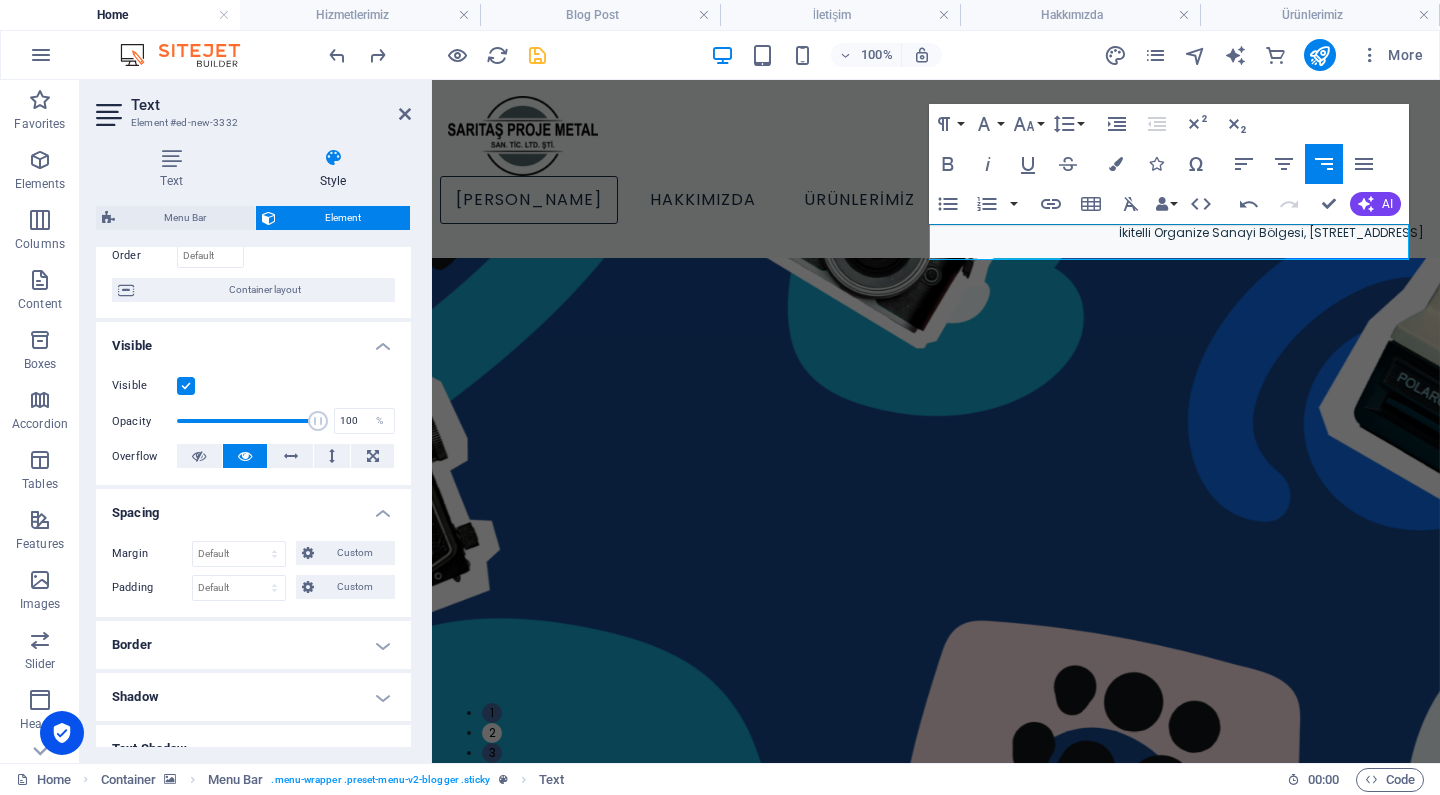 scroll, scrollTop: 143, scrollLeft: 0, axis: vertical 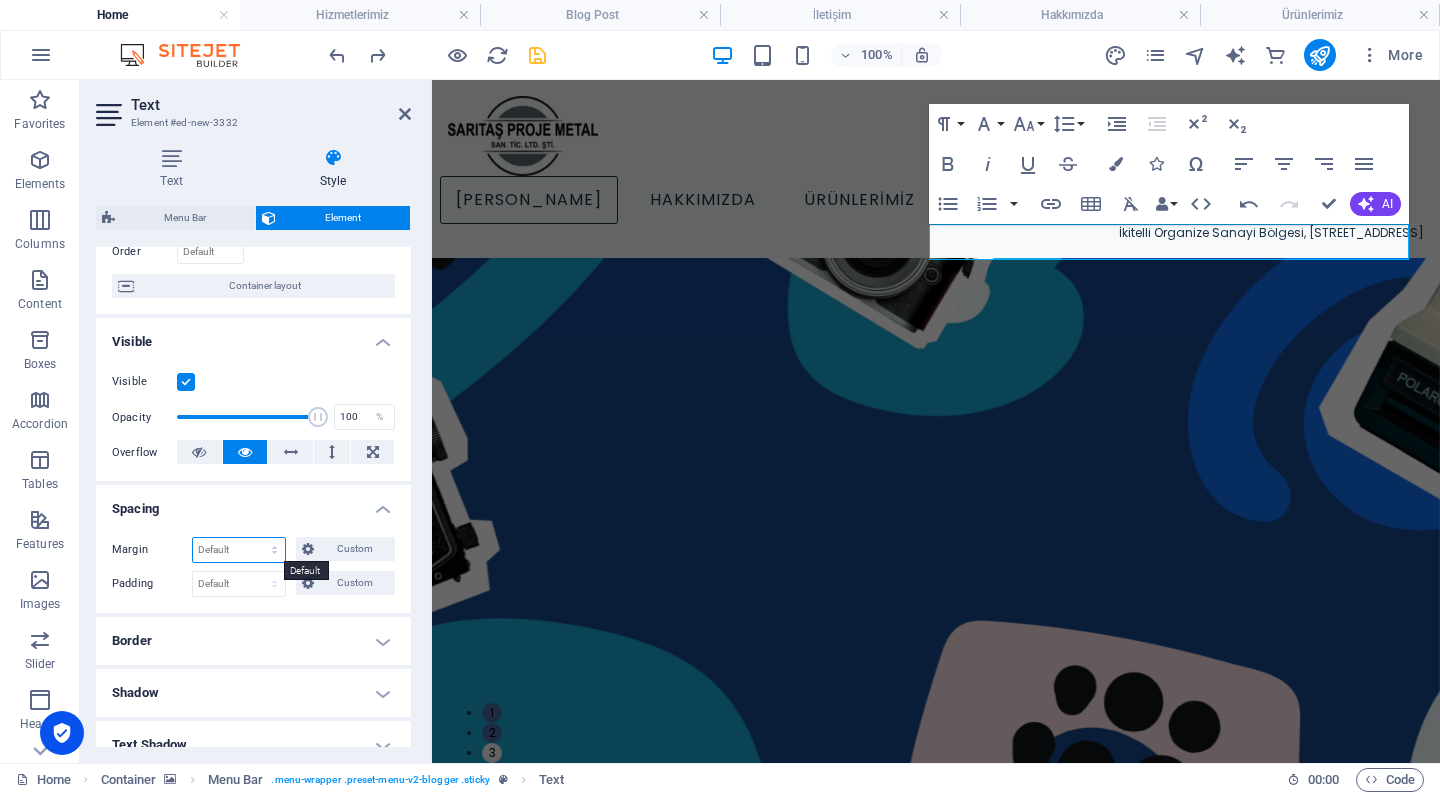 select on "%" 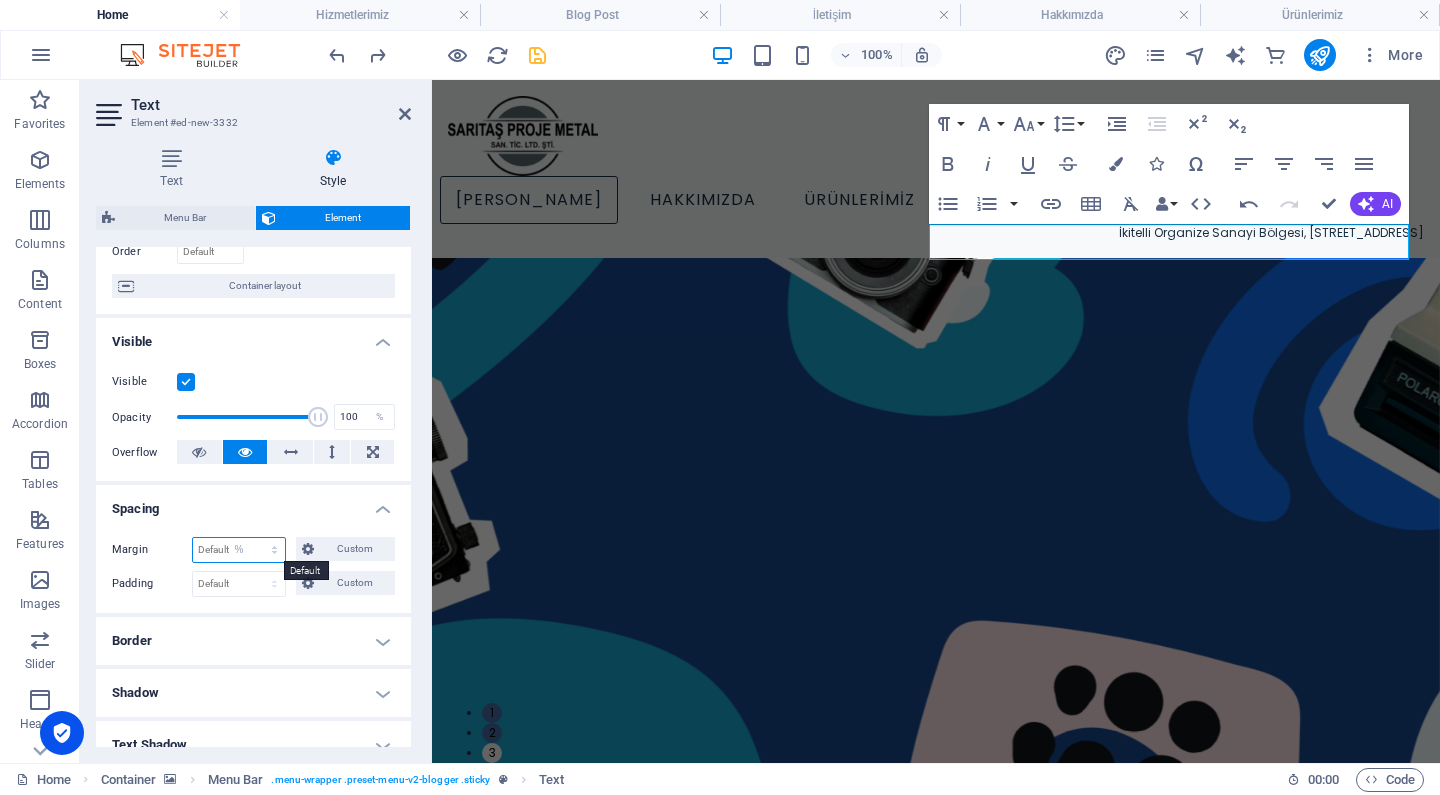 type on "100" 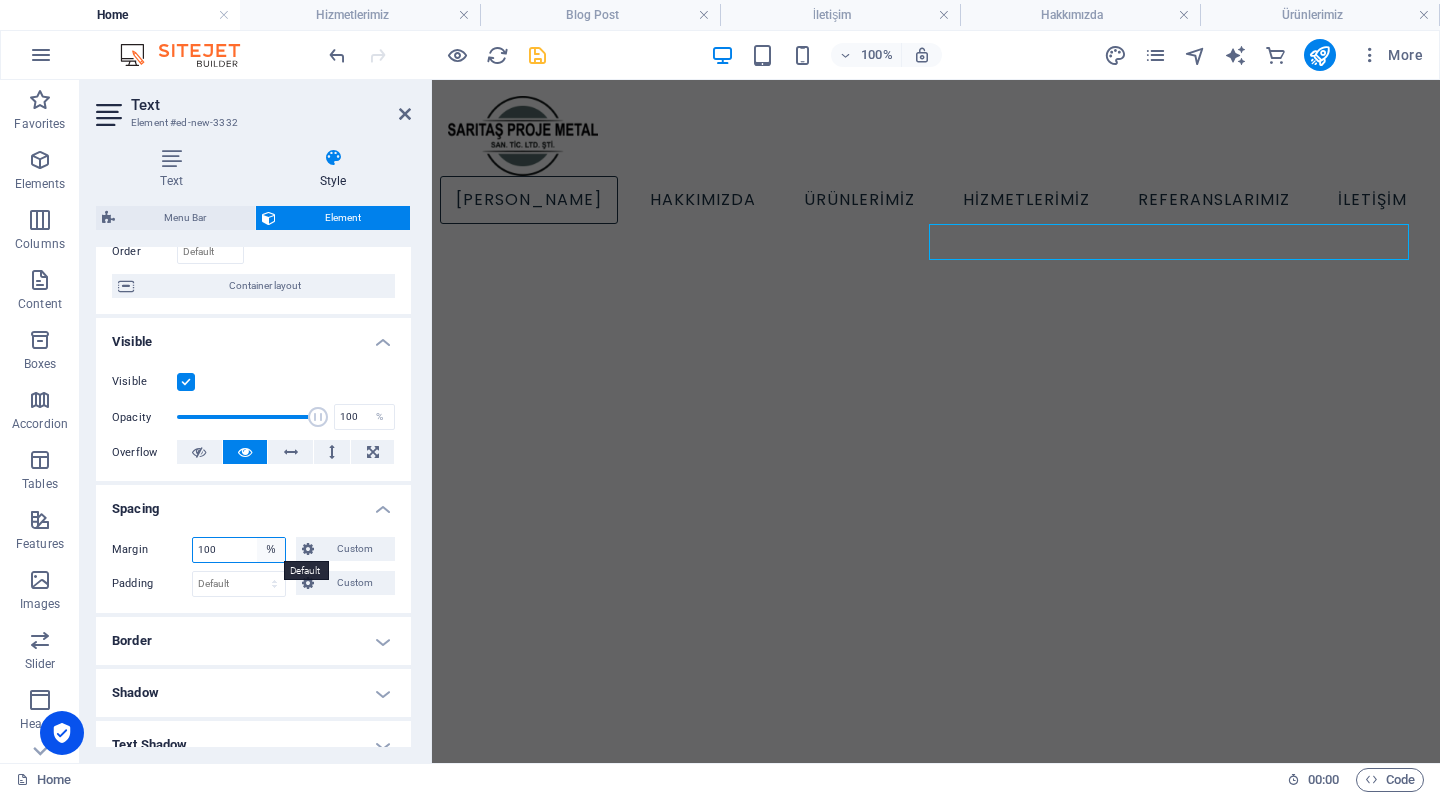 scroll, scrollTop: 1562, scrollLeft: 0, axis: vertical 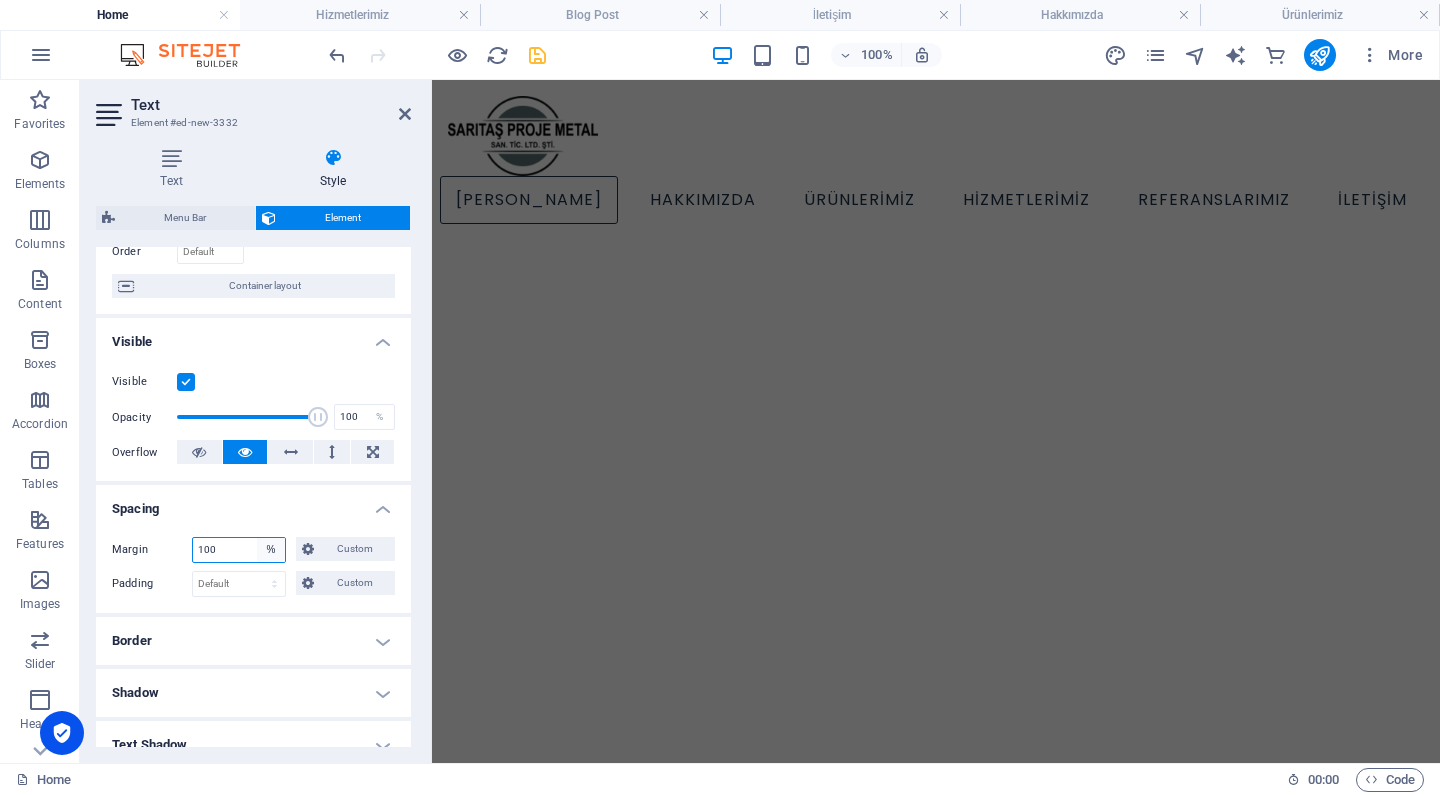 select on "auto" 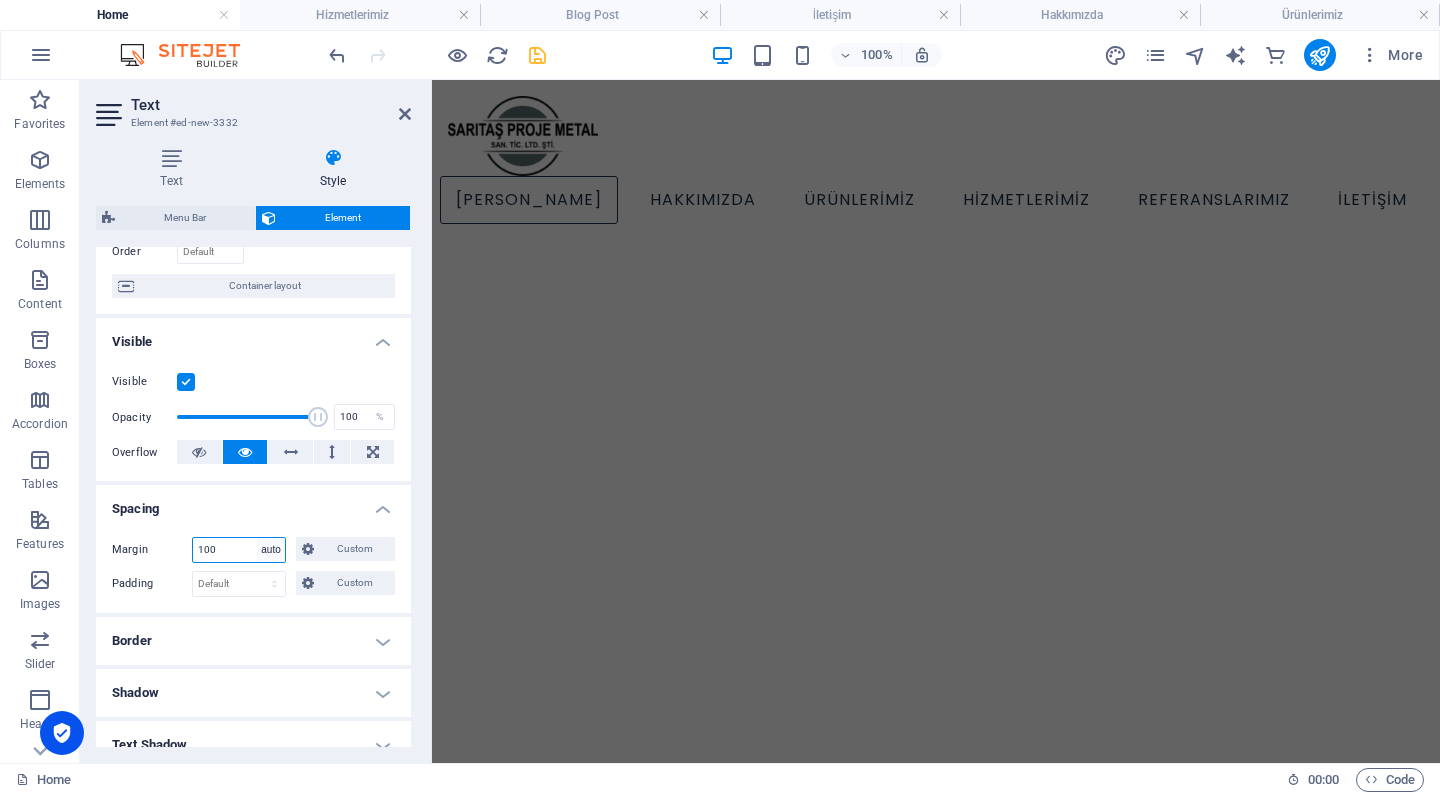 type 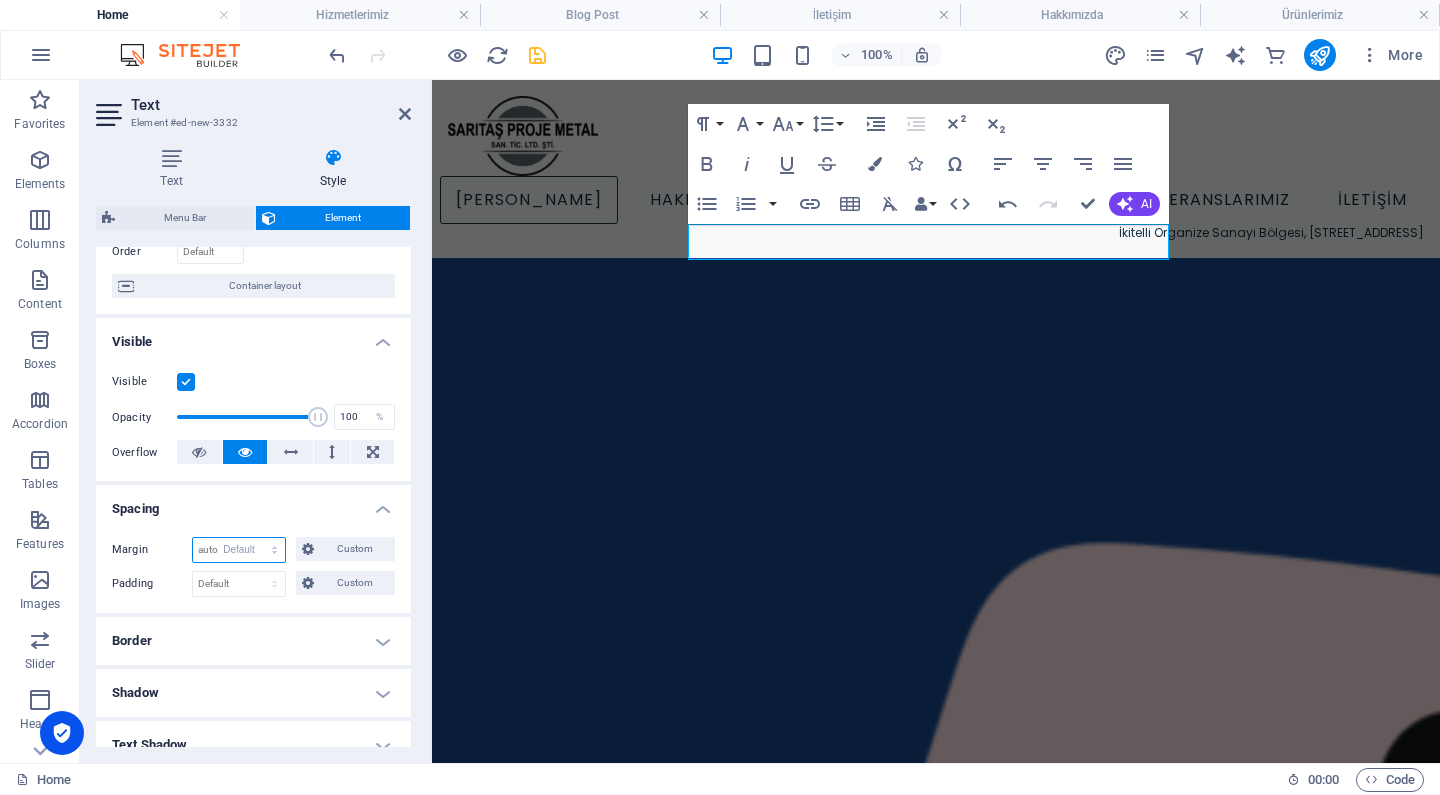 select on "DISABLED_OPTION_VALUE" 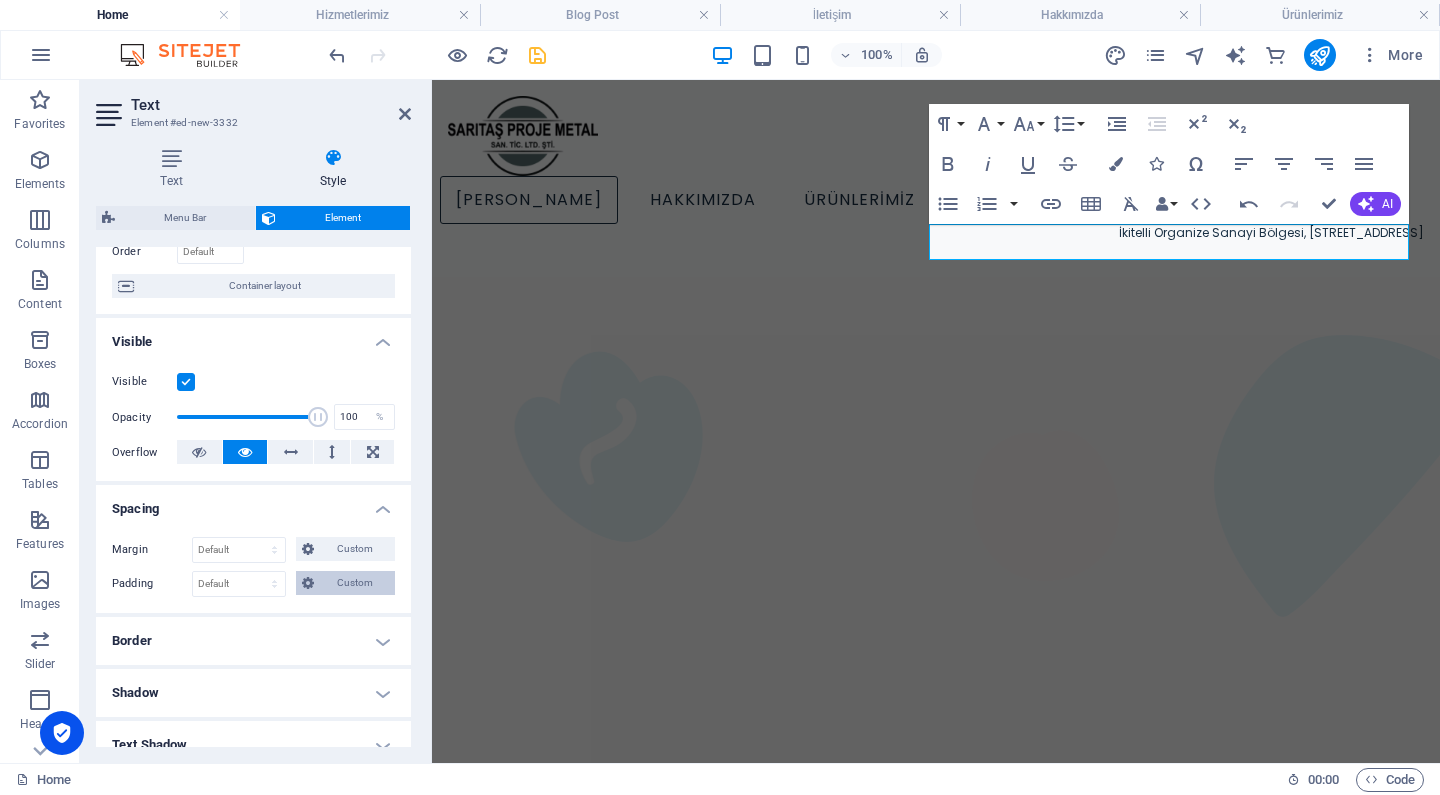 click on "Custom" at bounding box center [354, 583] 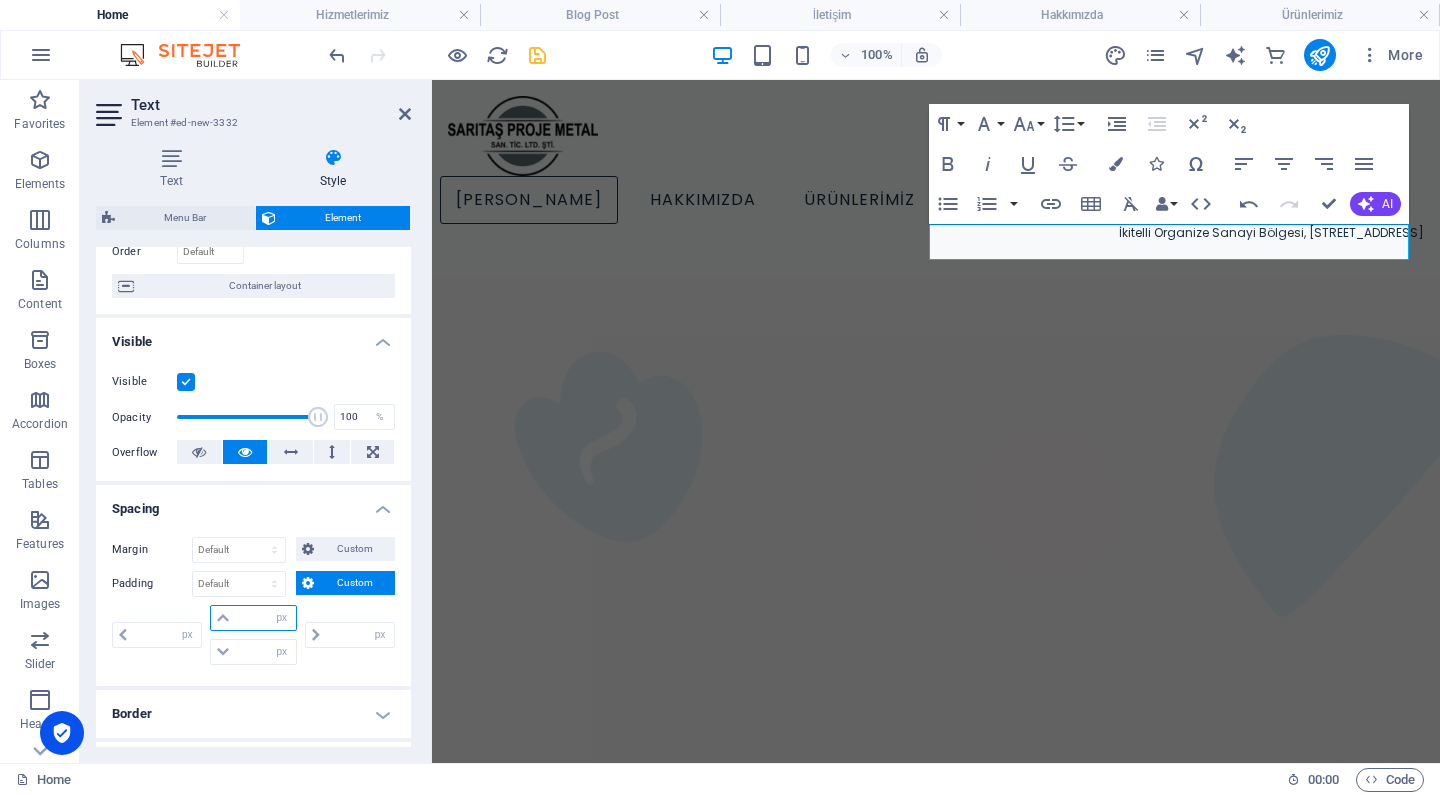 click at bounding box center [265, 618] 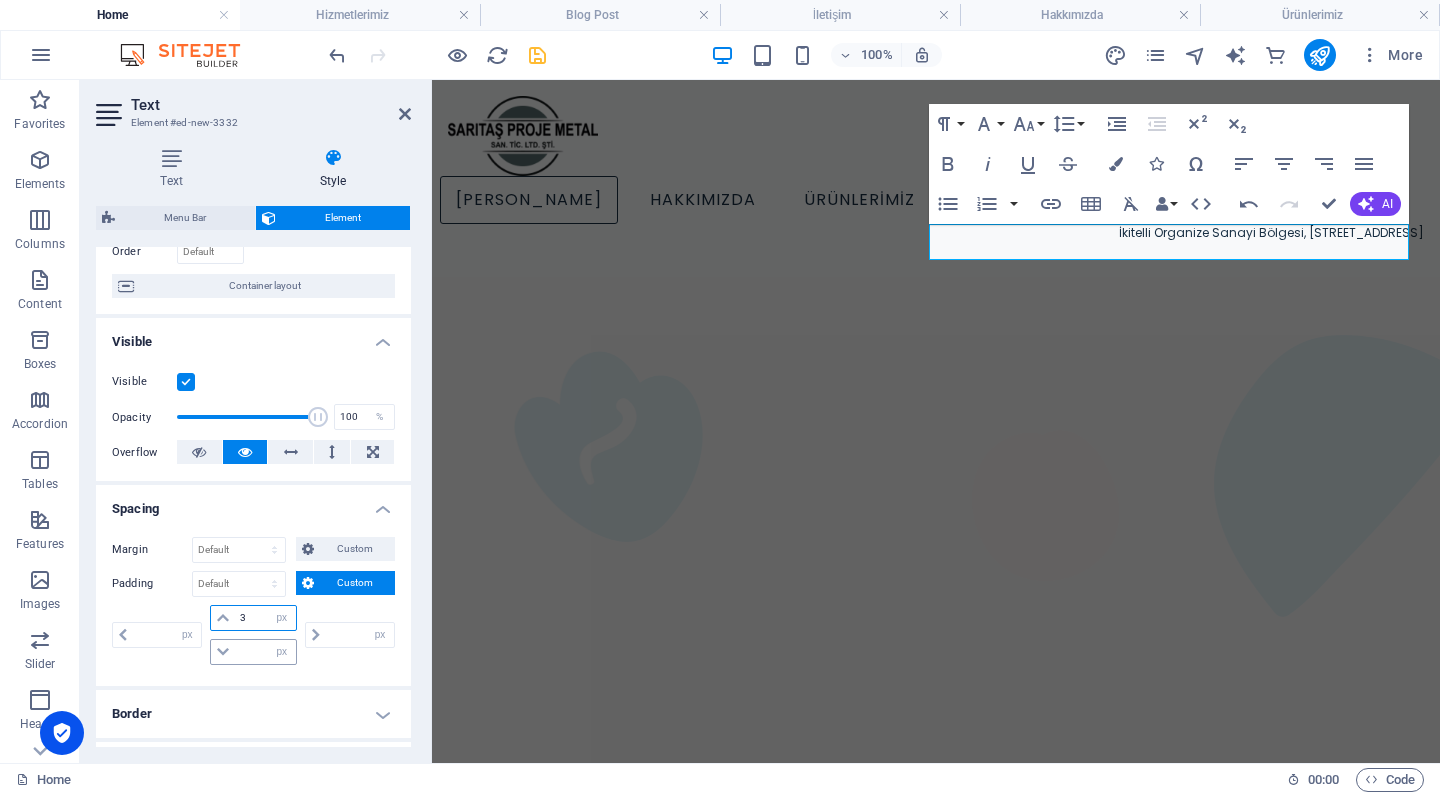 type on "3" 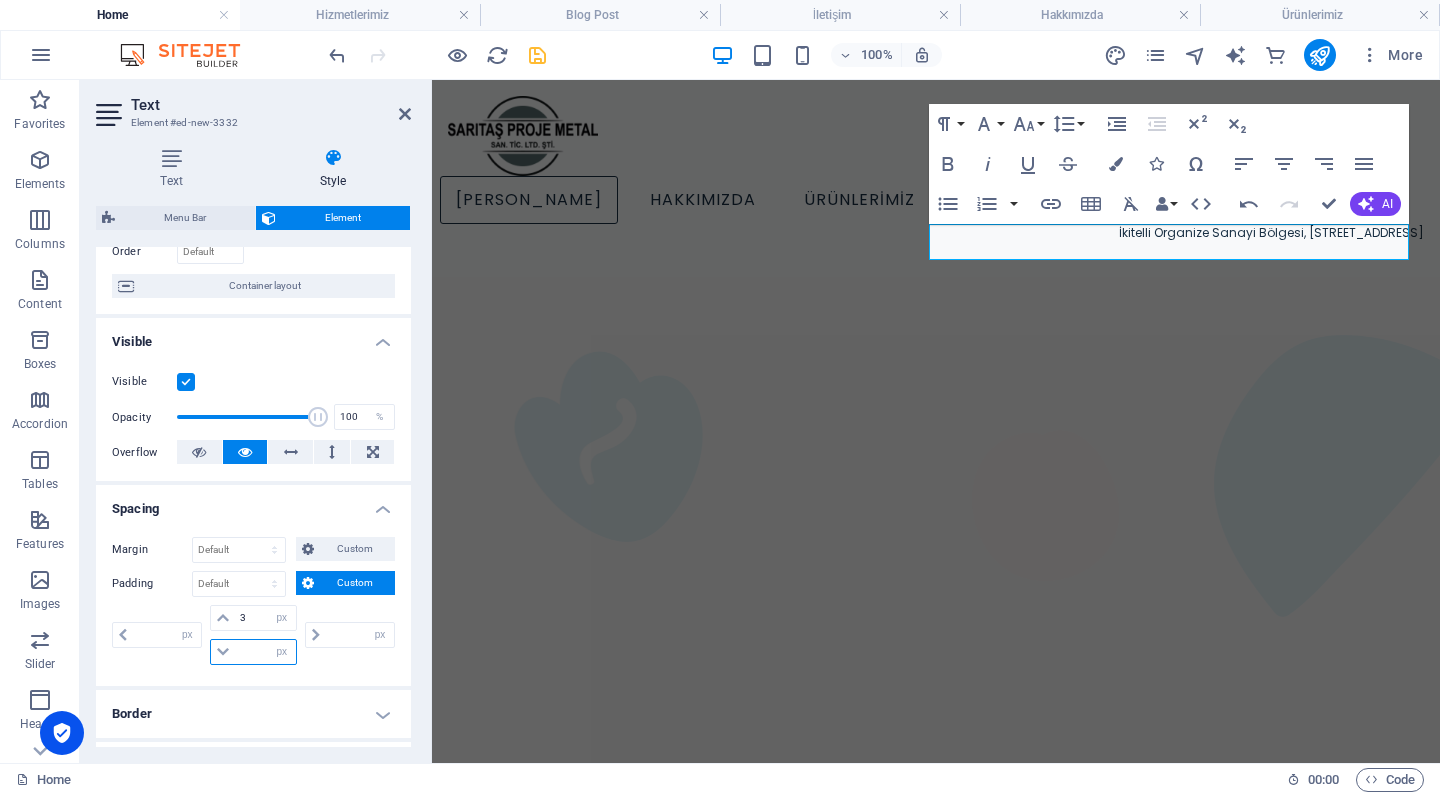 click at bounding box center (265, 652) 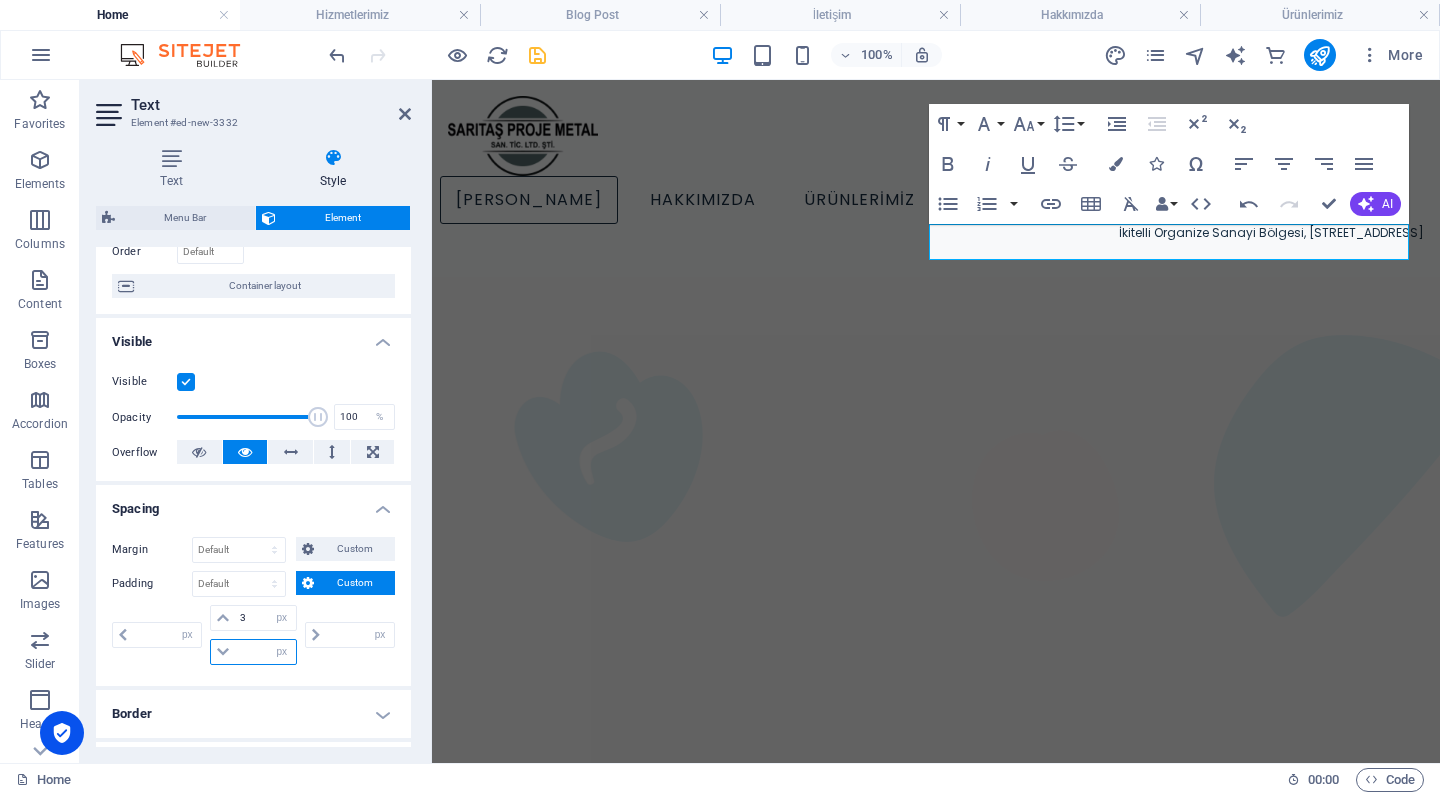 type on "0" 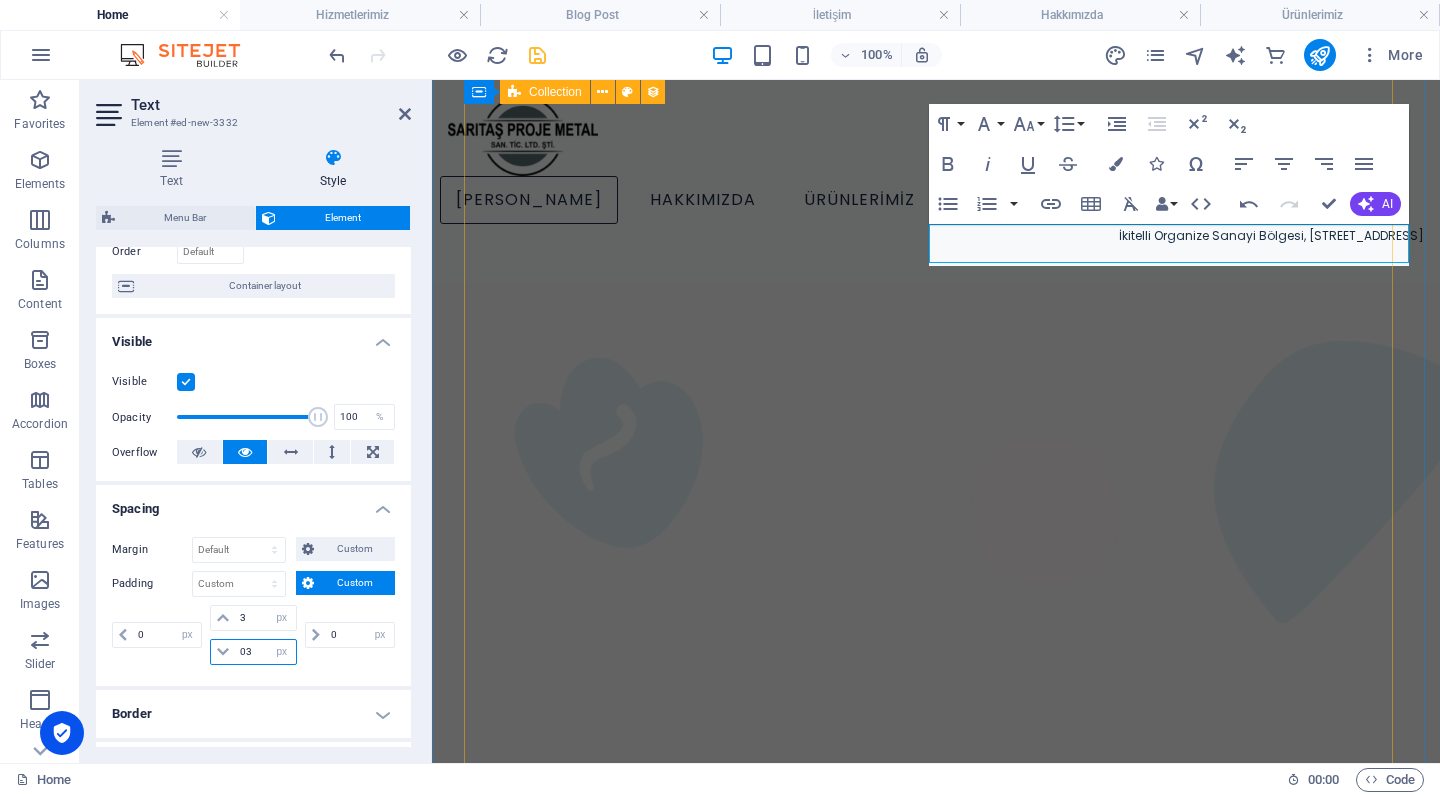 type on "3" 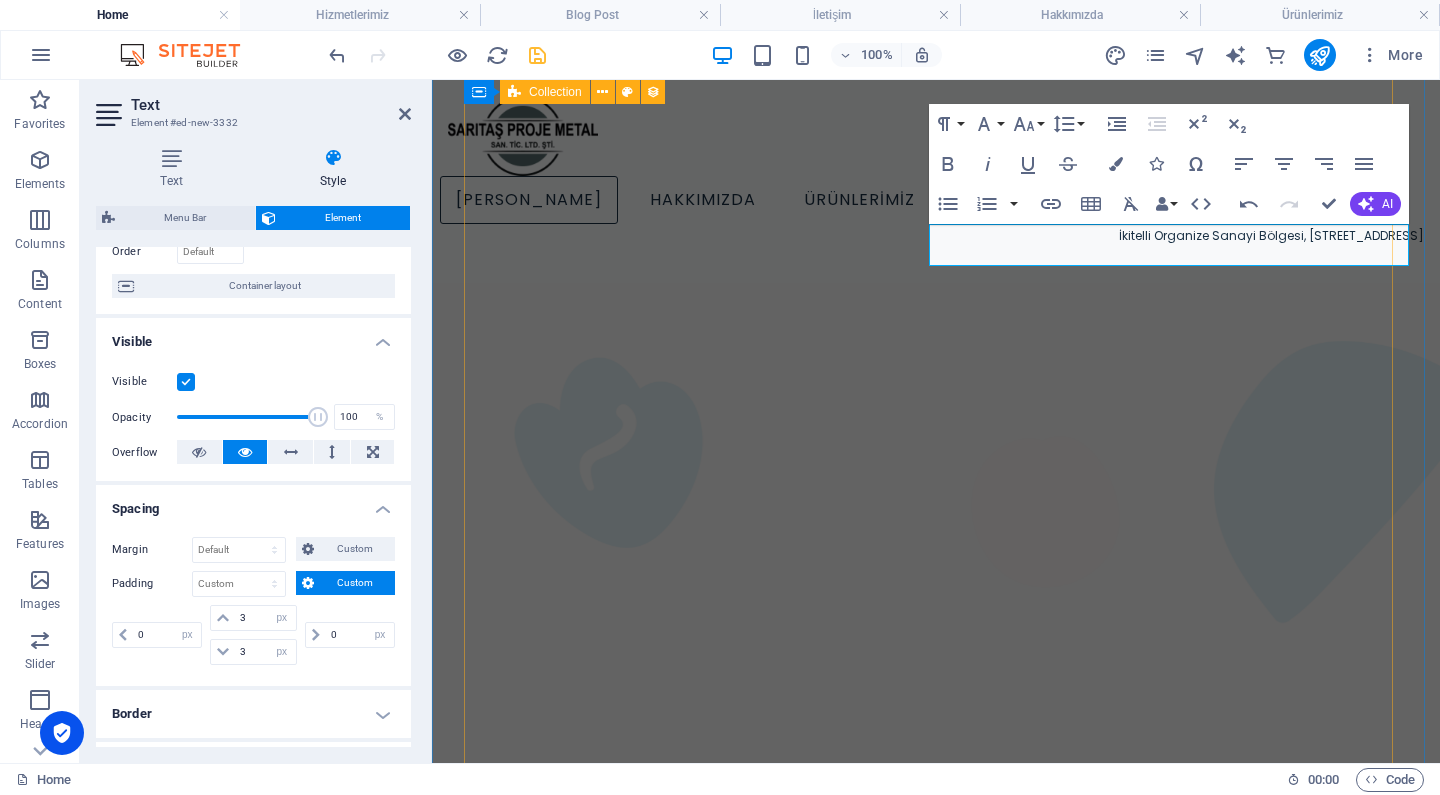 click on "Adventure POSTED ON 19 Nisan 2022 How to Find Sanctuary in Times of Chaos Faucibus tempor litora suspendisse justo! Mi praesent tortor dictumst. Eros commodo pellentesque luctus lorem lacinia? Tristique cras litora non, id nec. Netus mauris ut fermentum. READ NOW Travel POSTED ON 19 Nisan 2022 Following True Love Into Fear Purus curae arcu! Blandit quis? Consequat quisque torquent dolor a. Pulvinar inceptos rhoncus? Ut quisque placerat mi litora, eros habitasse hendrerit. Netus turpis ligula? Risus ante ullamcorper! READ NOW Technology POSTED ON 17 Nisan 2022 How to Make Big Decisions Hac leo fusce primis. Taciti cursus. Mauris malesuada dolor justo. Scelerisque aenean pretium nostra adipiscing! Libero magna praesent quisque, elit fames. Metus libero neque aliquet aliquam! Nibh eros curabitur amet habitant. Id vehicula. Nulla tristique! READ NOW Fashion POSTED ON 17 Nisan 2022 You Can't Just Peel the Potatoes READ NOW Adventure POSTED ON 16 Nisan 2022 4 Key Elements of Resilience READ NOW Travel POSTED ON" at bounding box center (936, 3226) 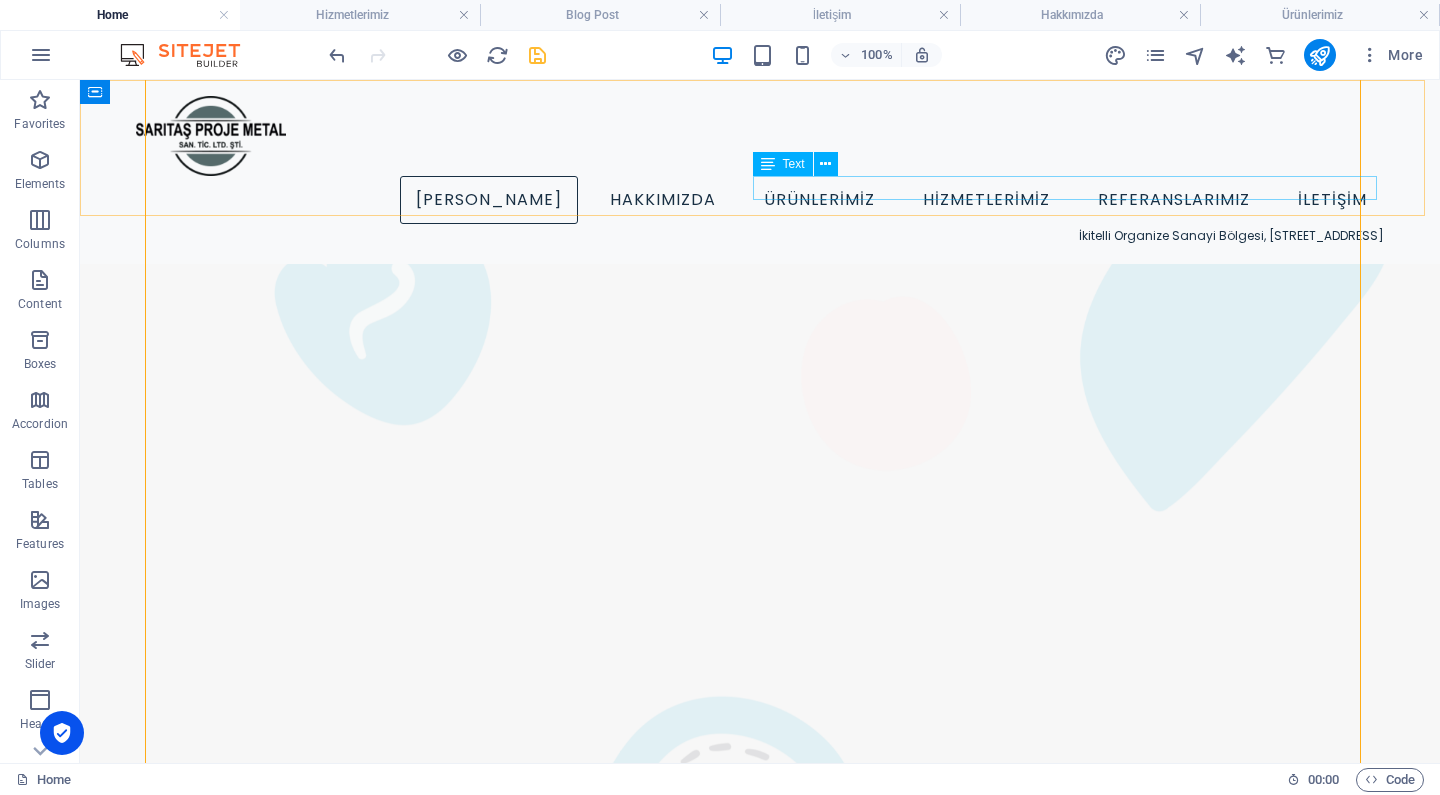 click on "İkitelli Organize Sanayi Bölgesi, [STREET_ADDRESS]" at bounding box center (760, 236) 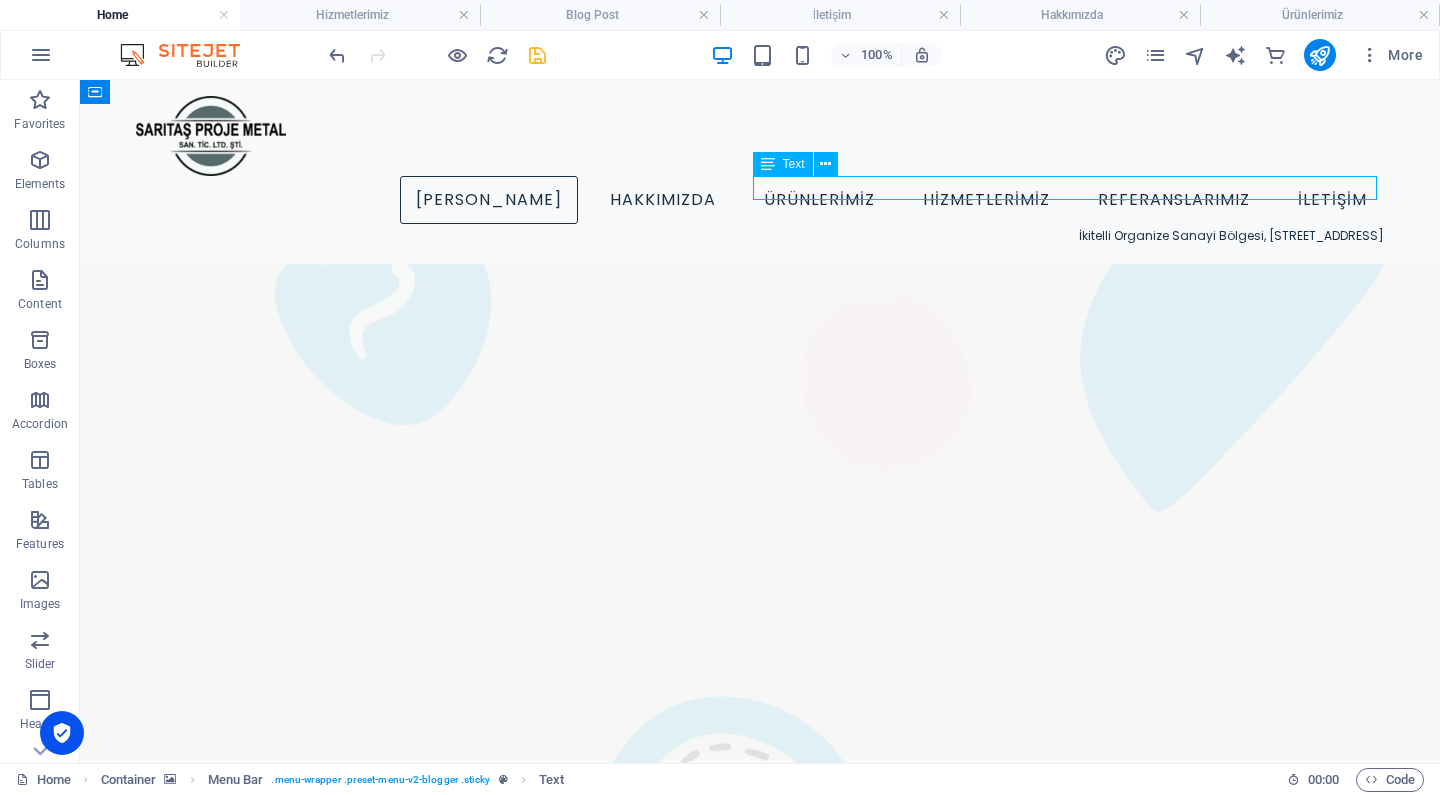click on "İkitelli Organize Sanayi Bölgesi, [STREET_ADDRESS]" at bounding box center (760, 236) 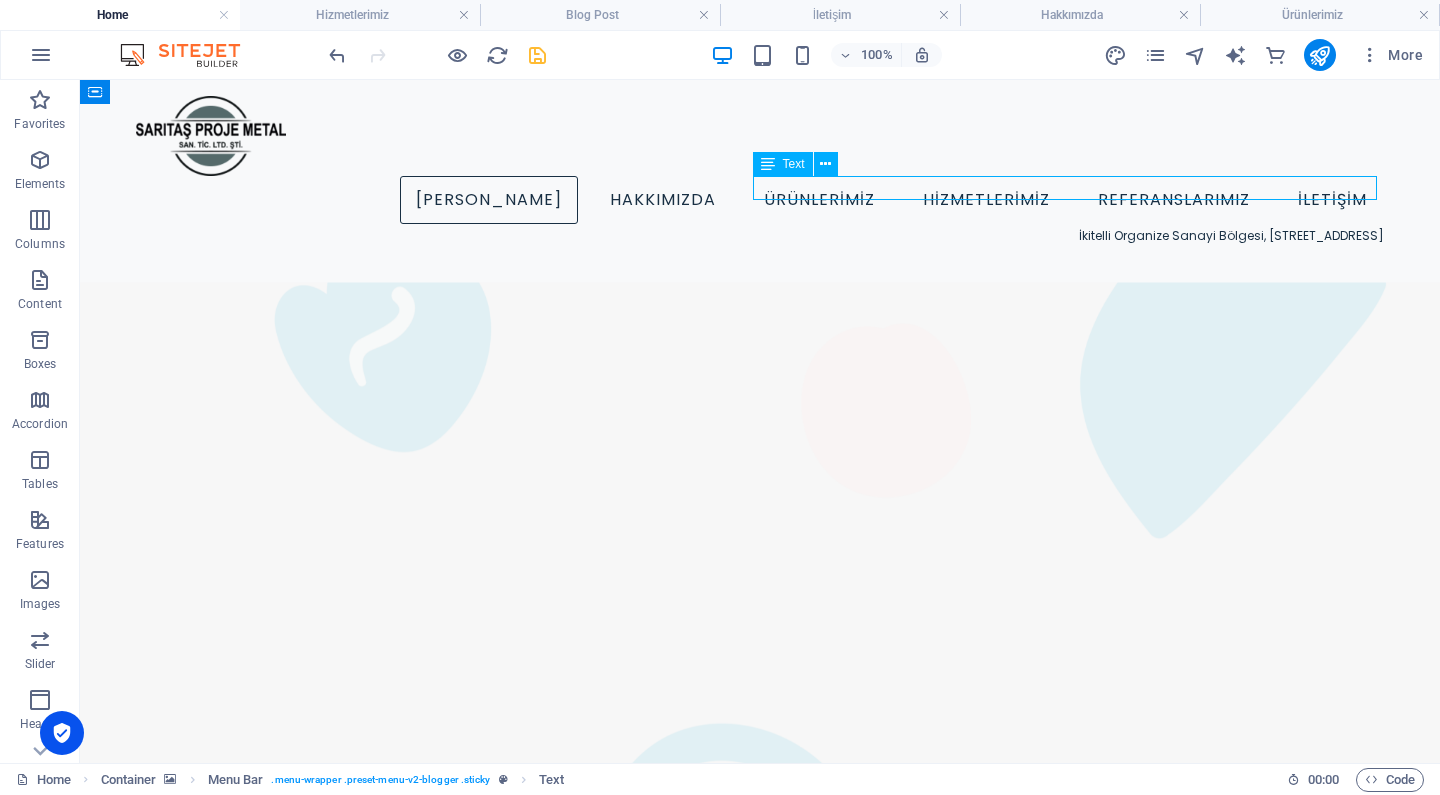 select on "%" 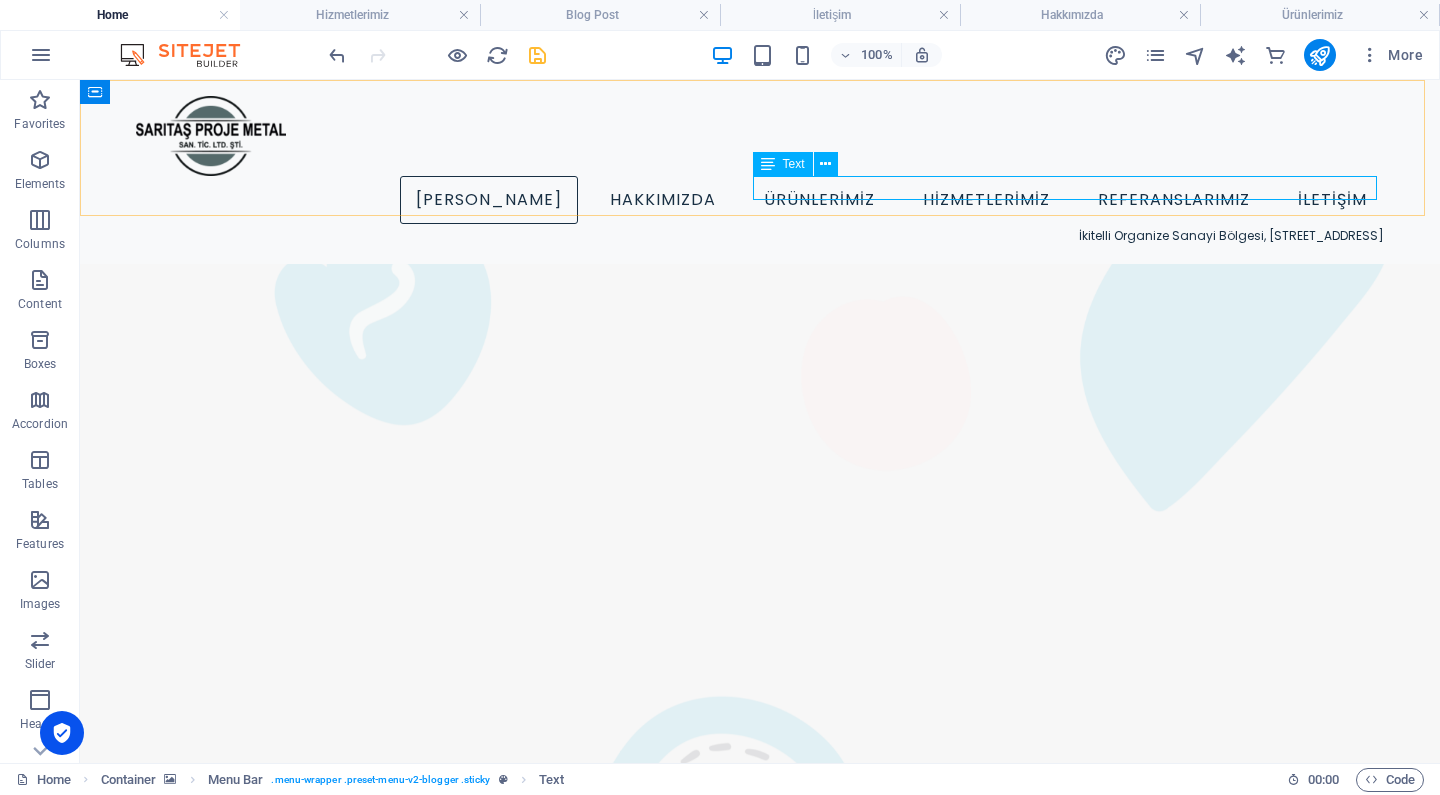click on "İkitelli Organize Sanayi Bölgesi, [STREET_ADDRESS]" at bounding box center (760, 236) 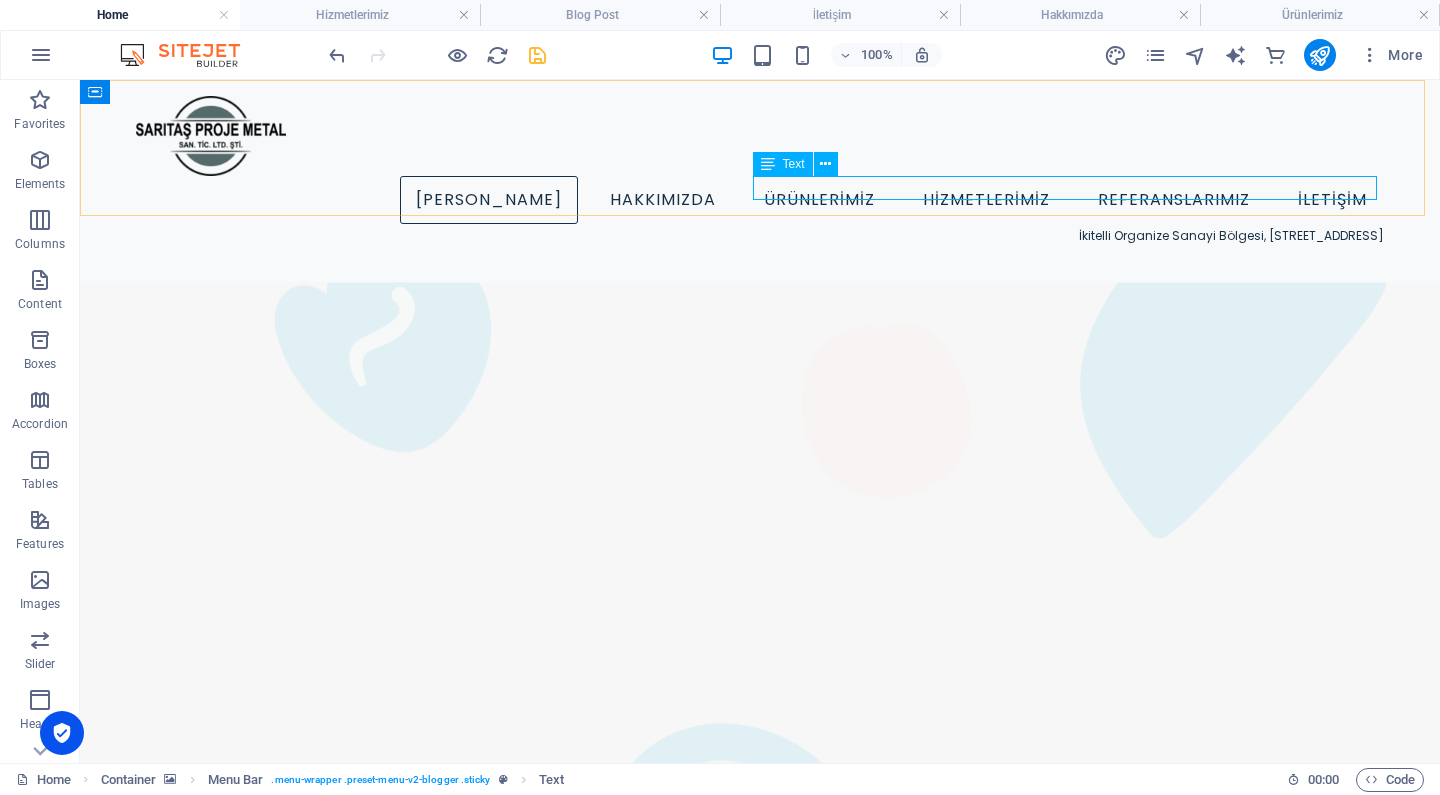 select on "%" 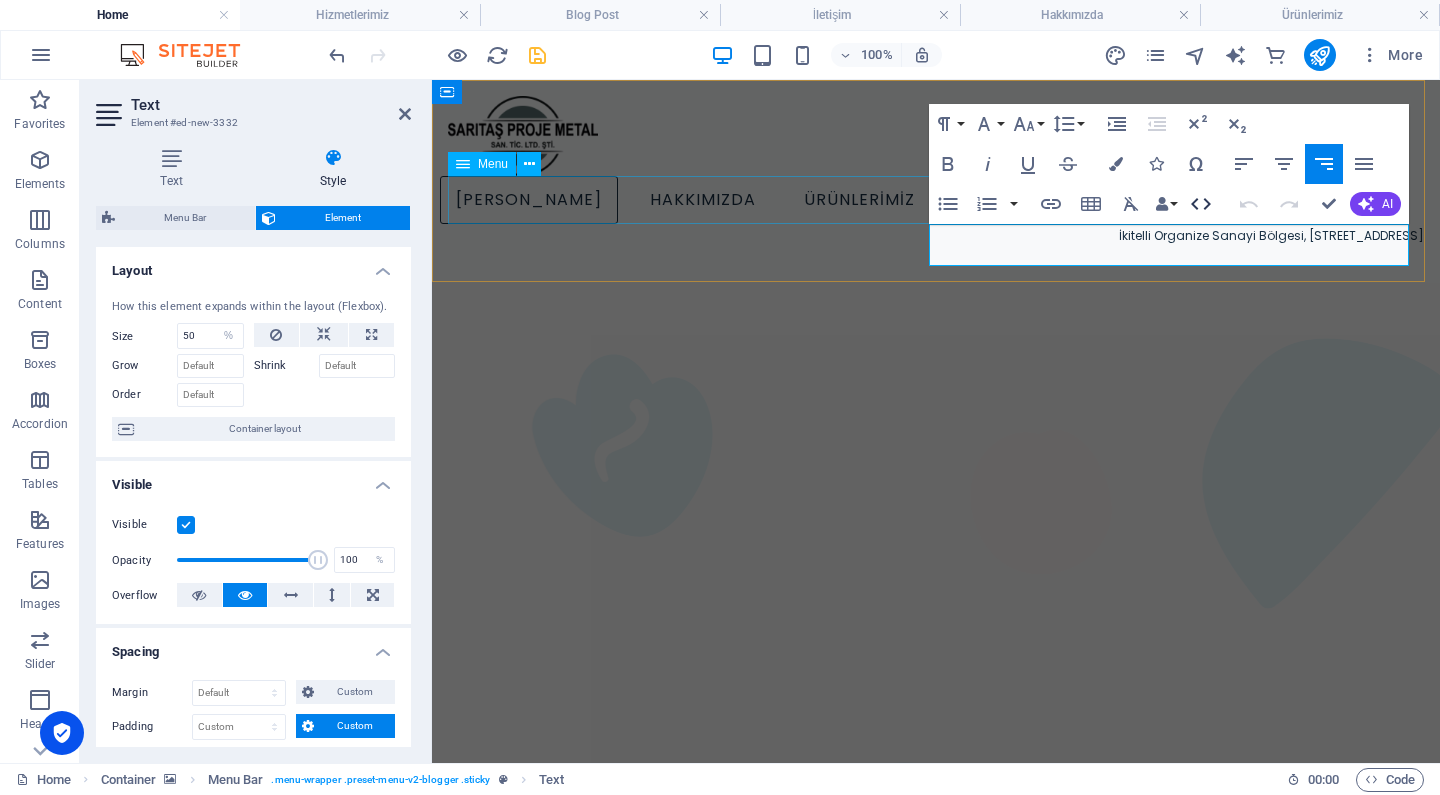 click 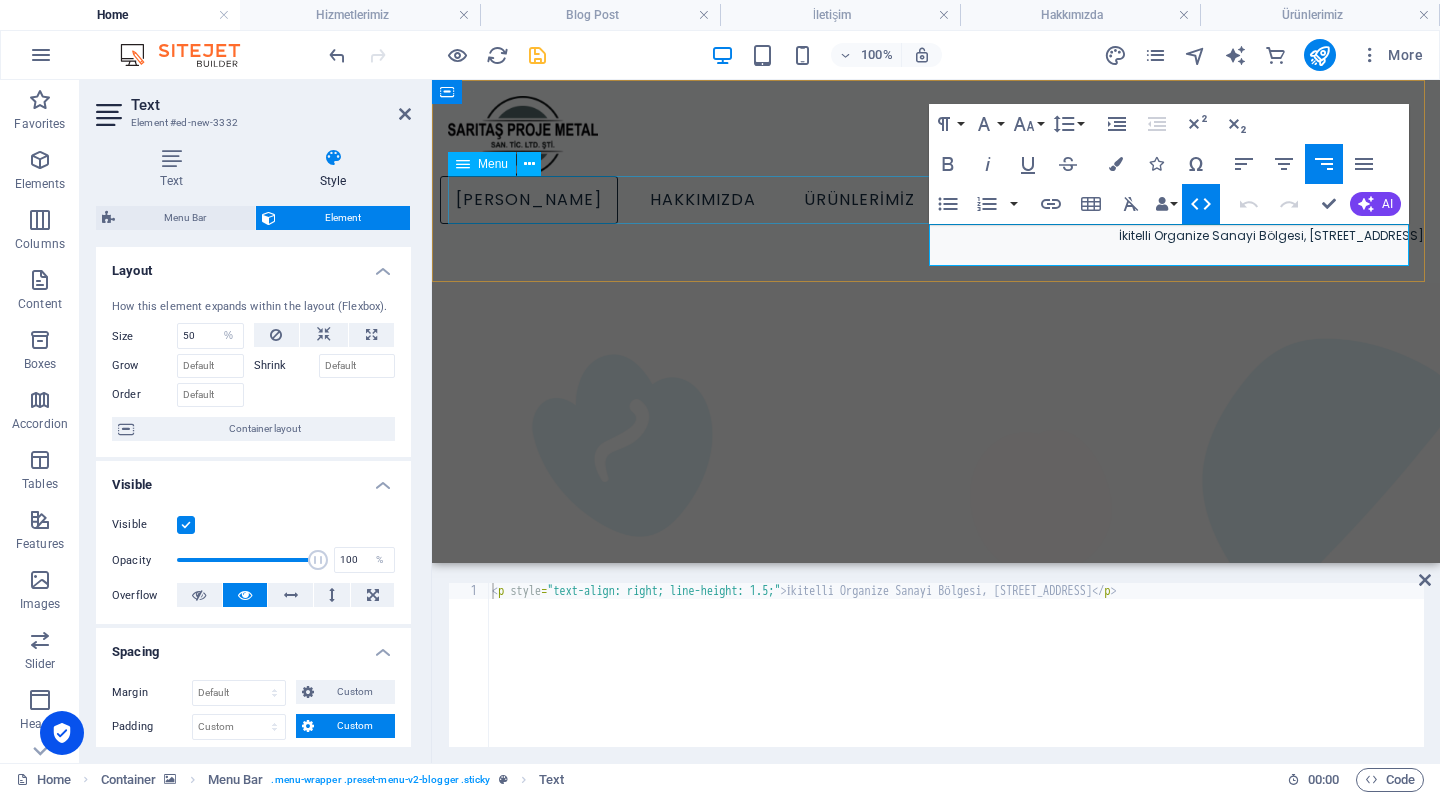 click 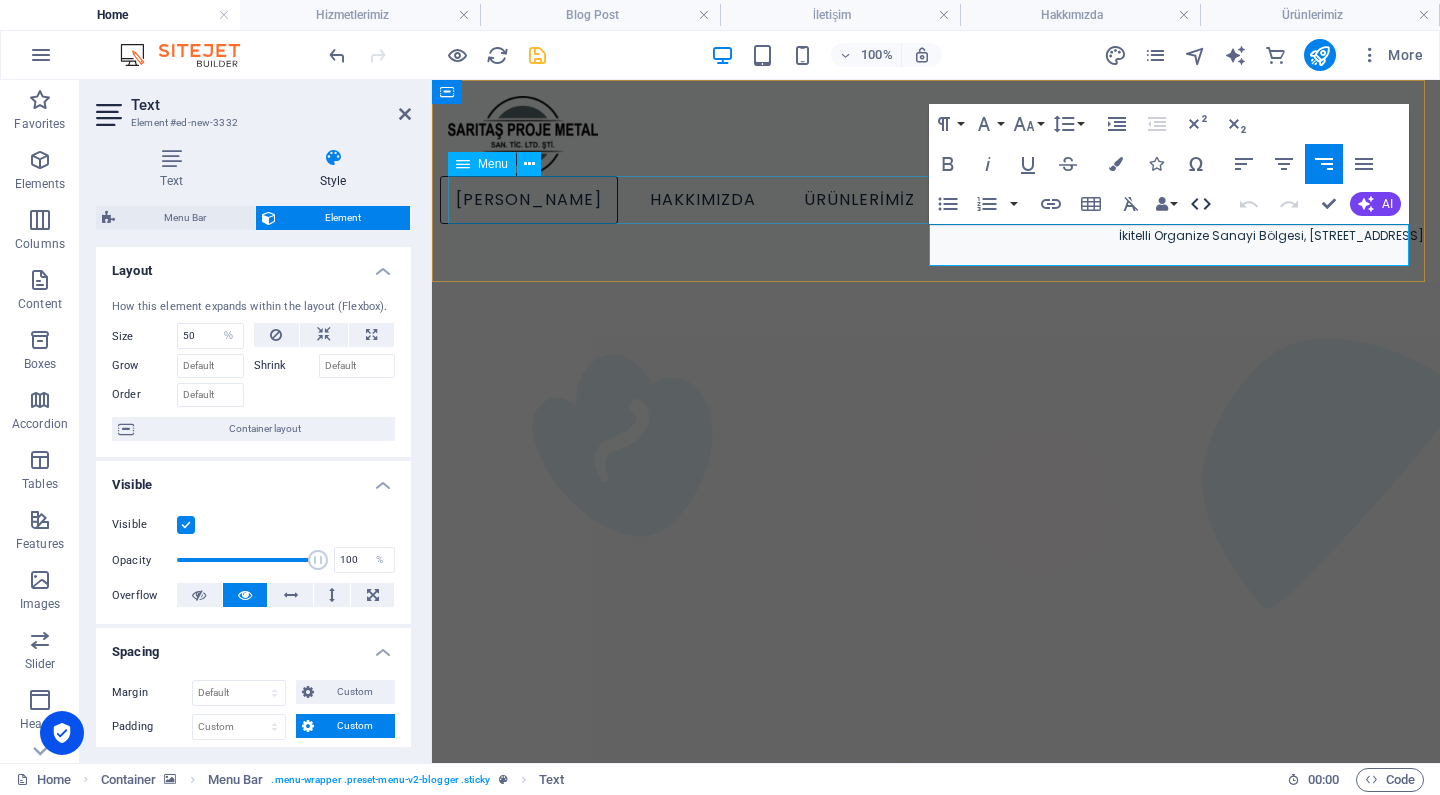 click 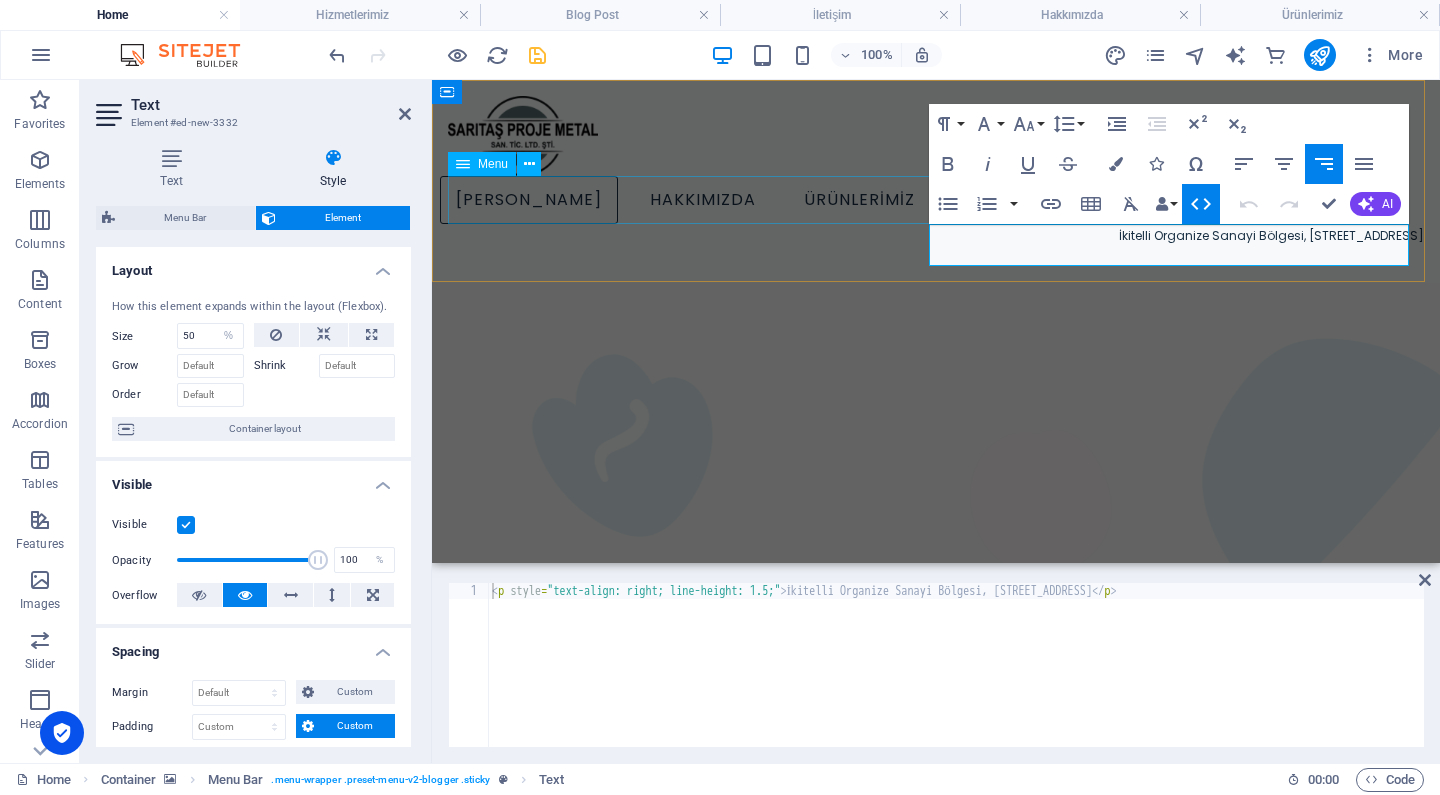 click 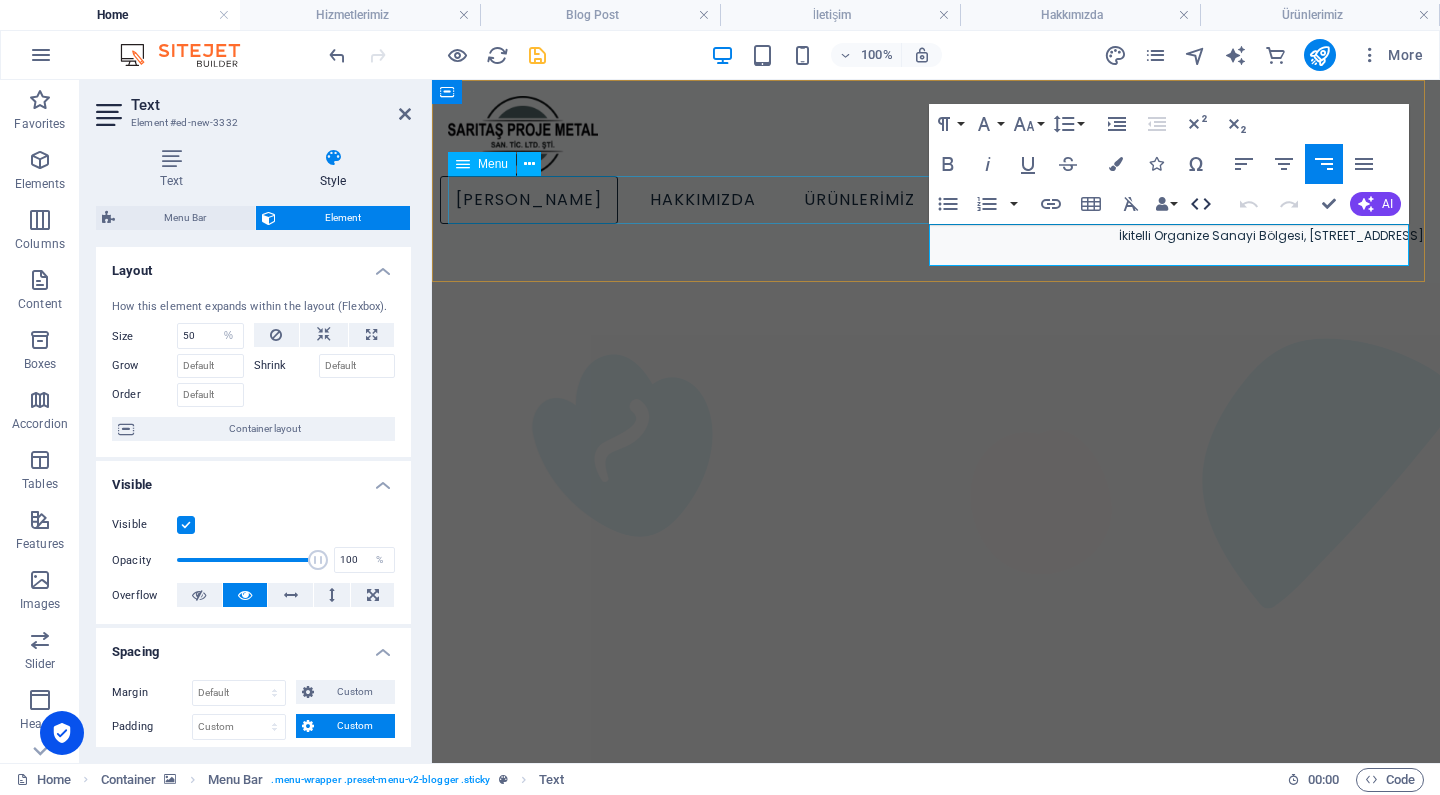 click 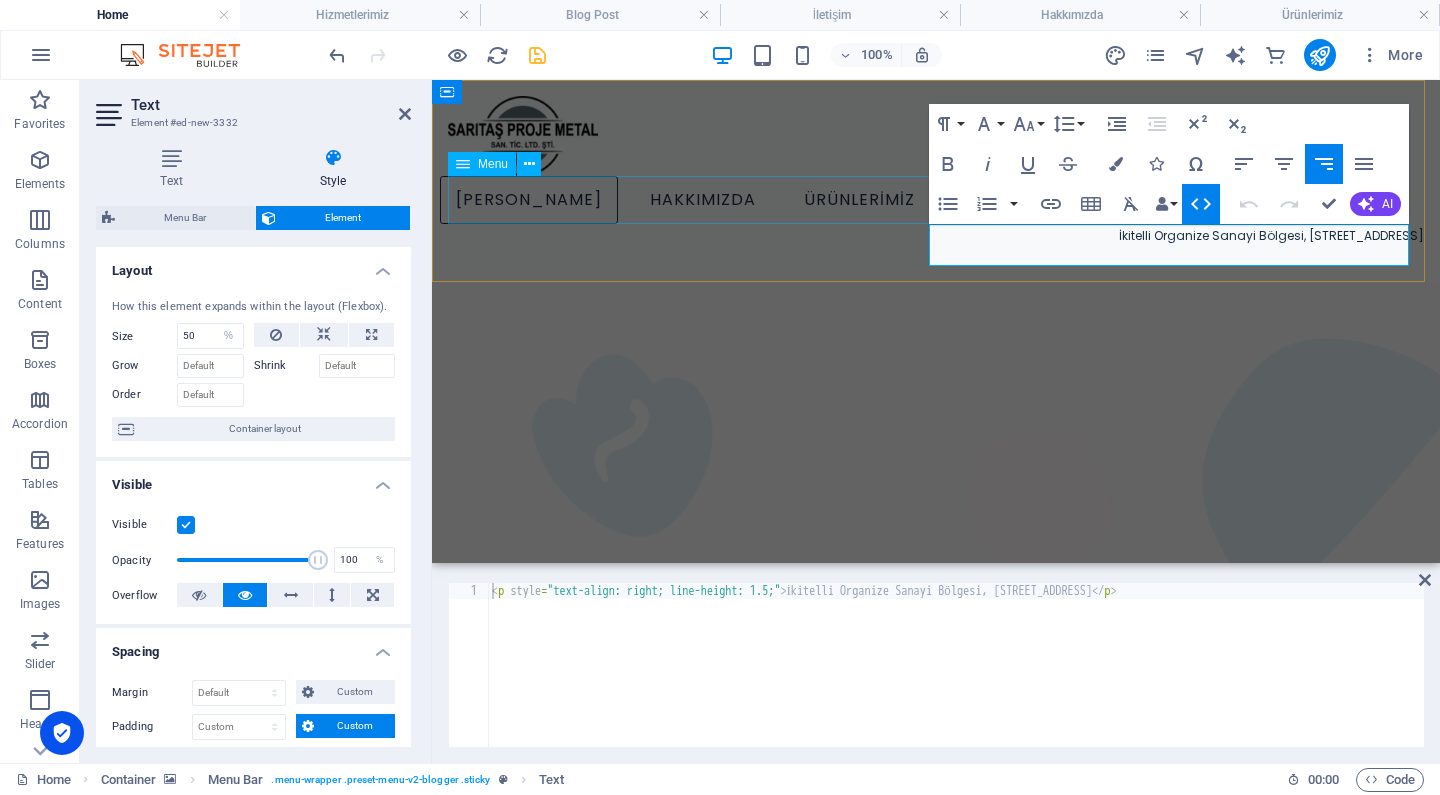 click 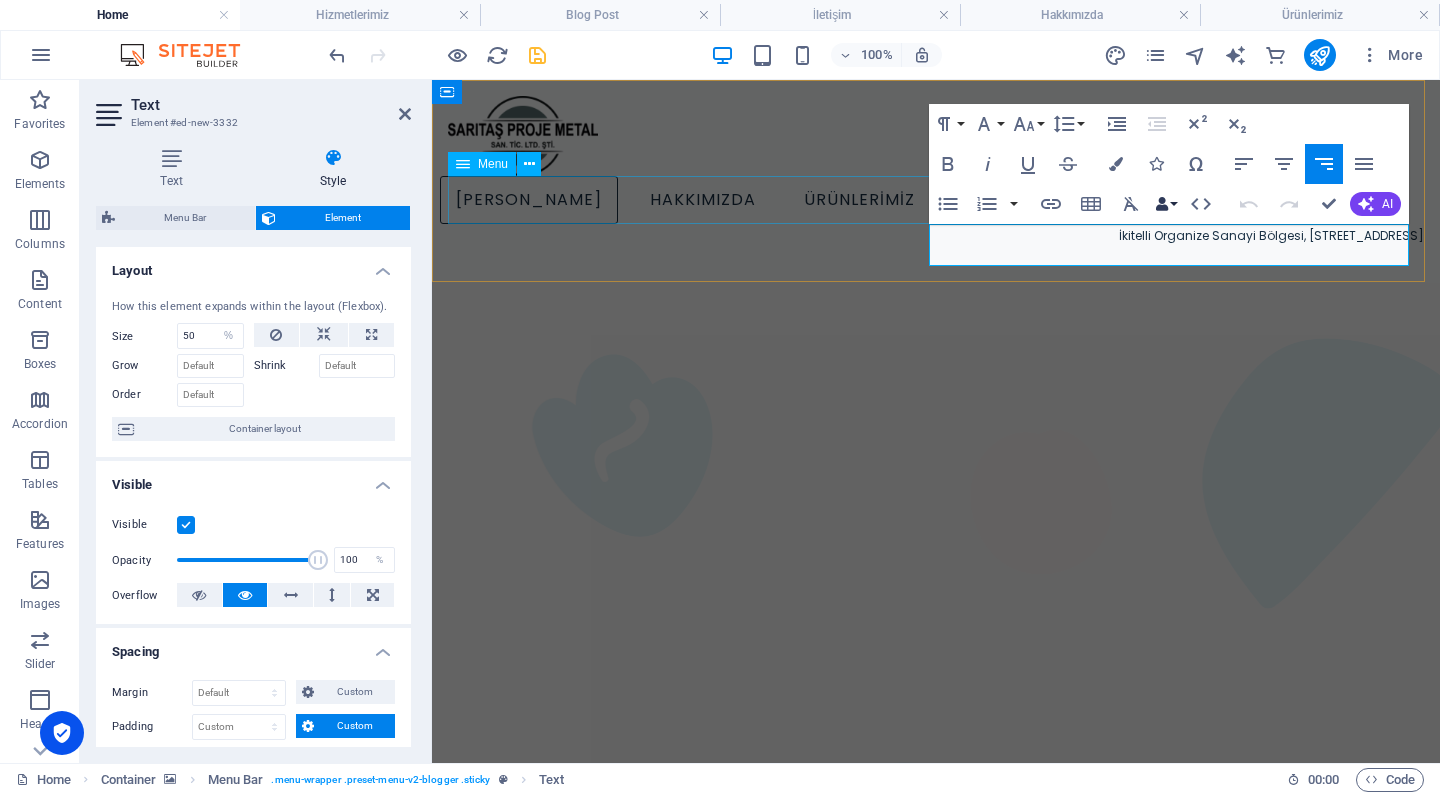 click on "Data Bindings" at bounding box center (1166, 204) 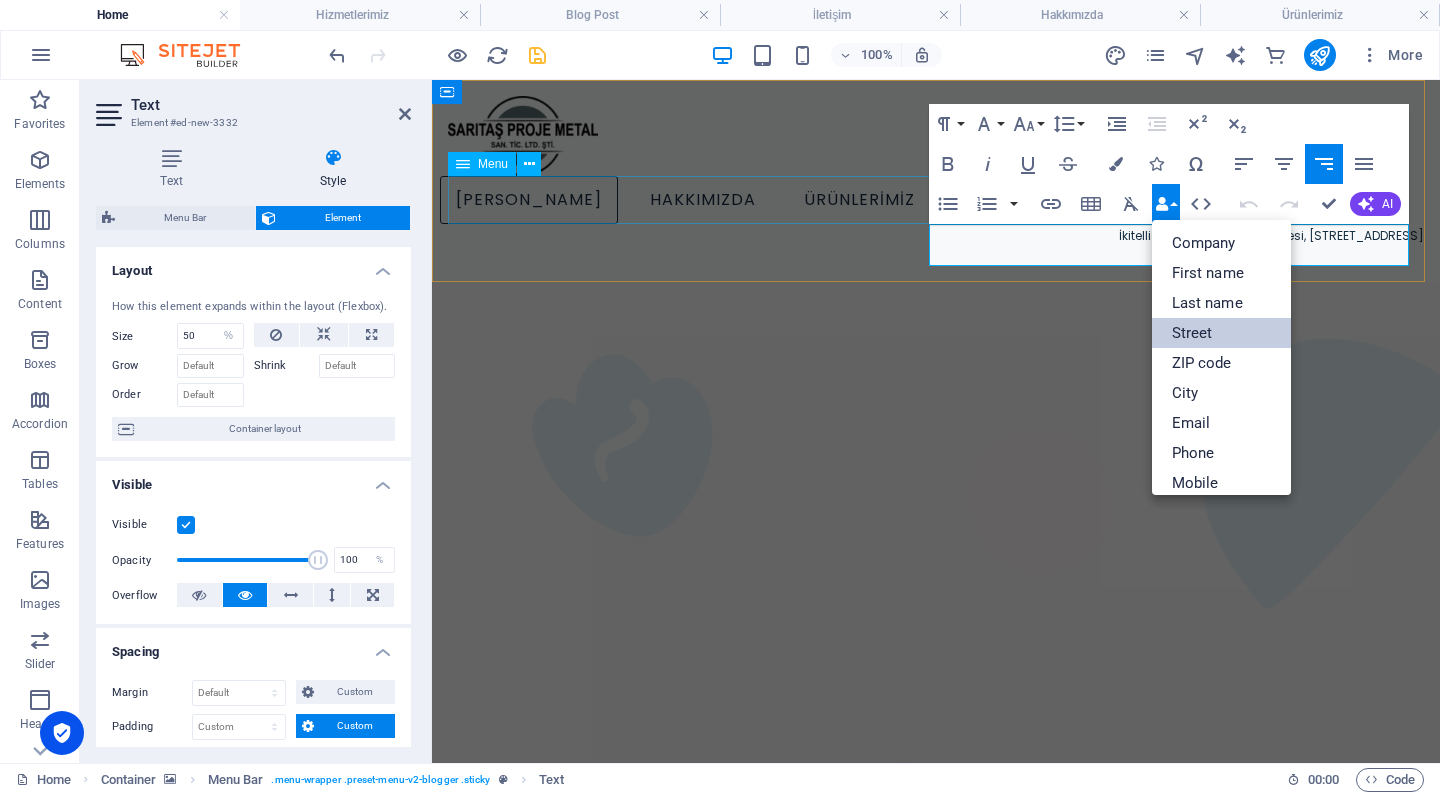 click on "Street" at bounding box center [1222, 333] 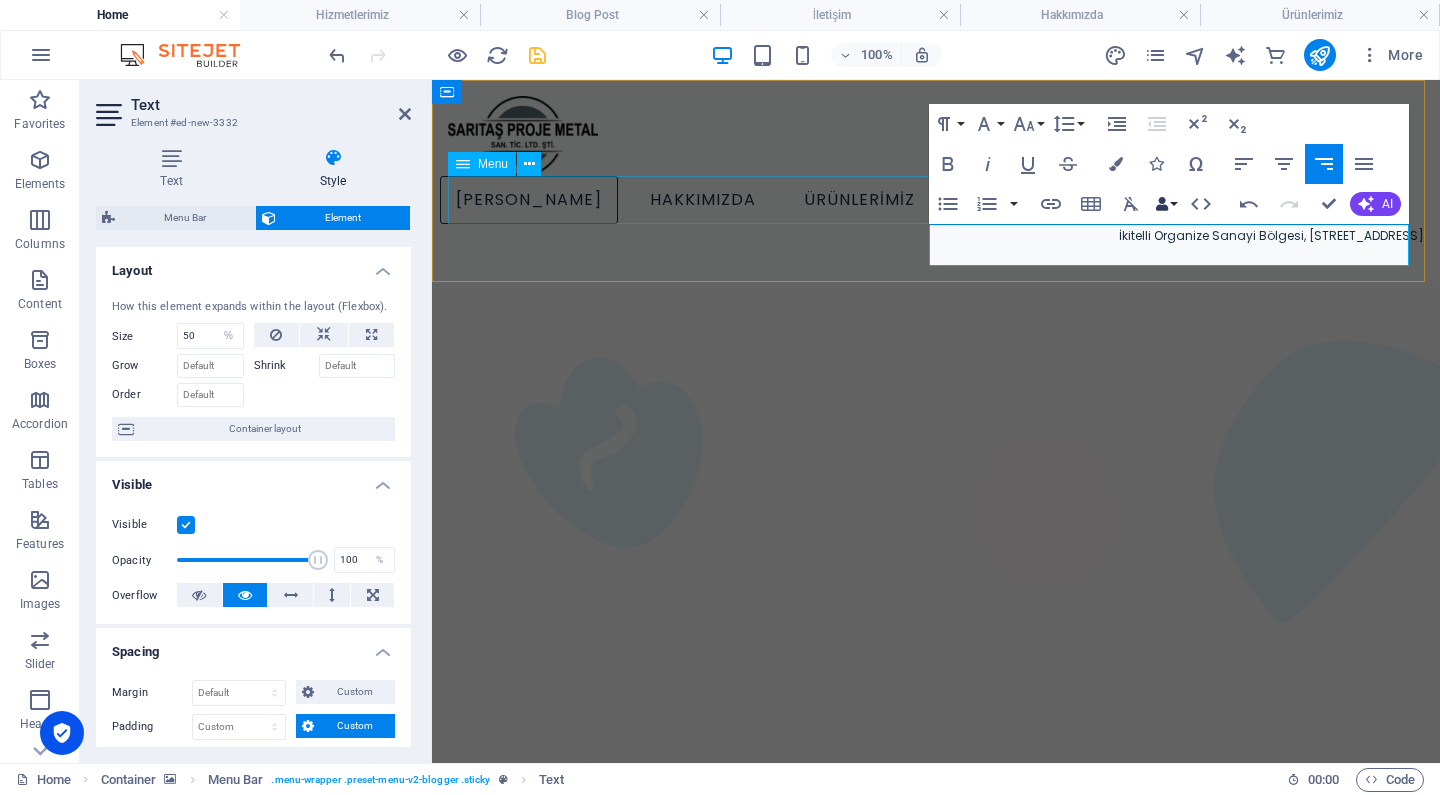 click on "Data Bindings" at bounding box center [1166, 204] 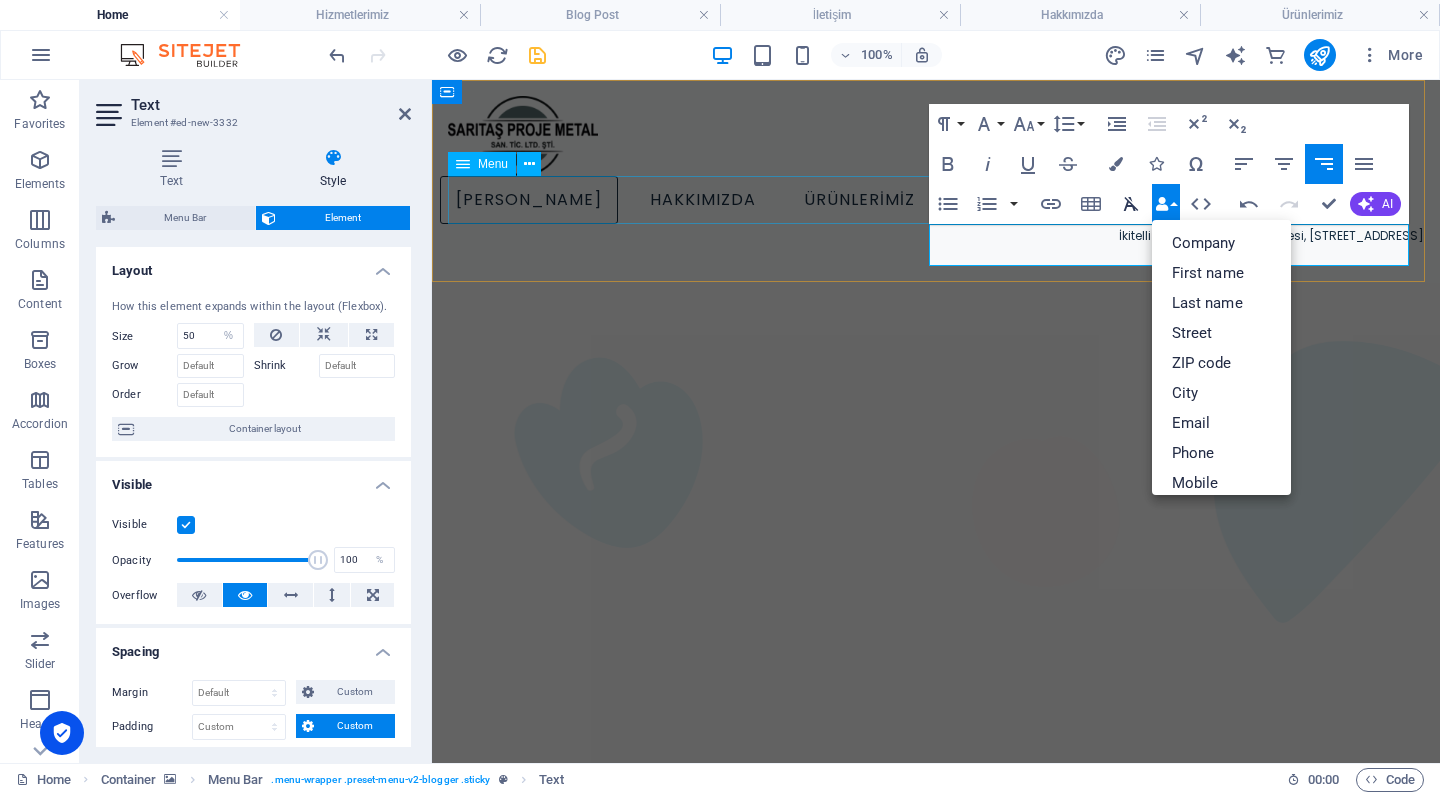 click 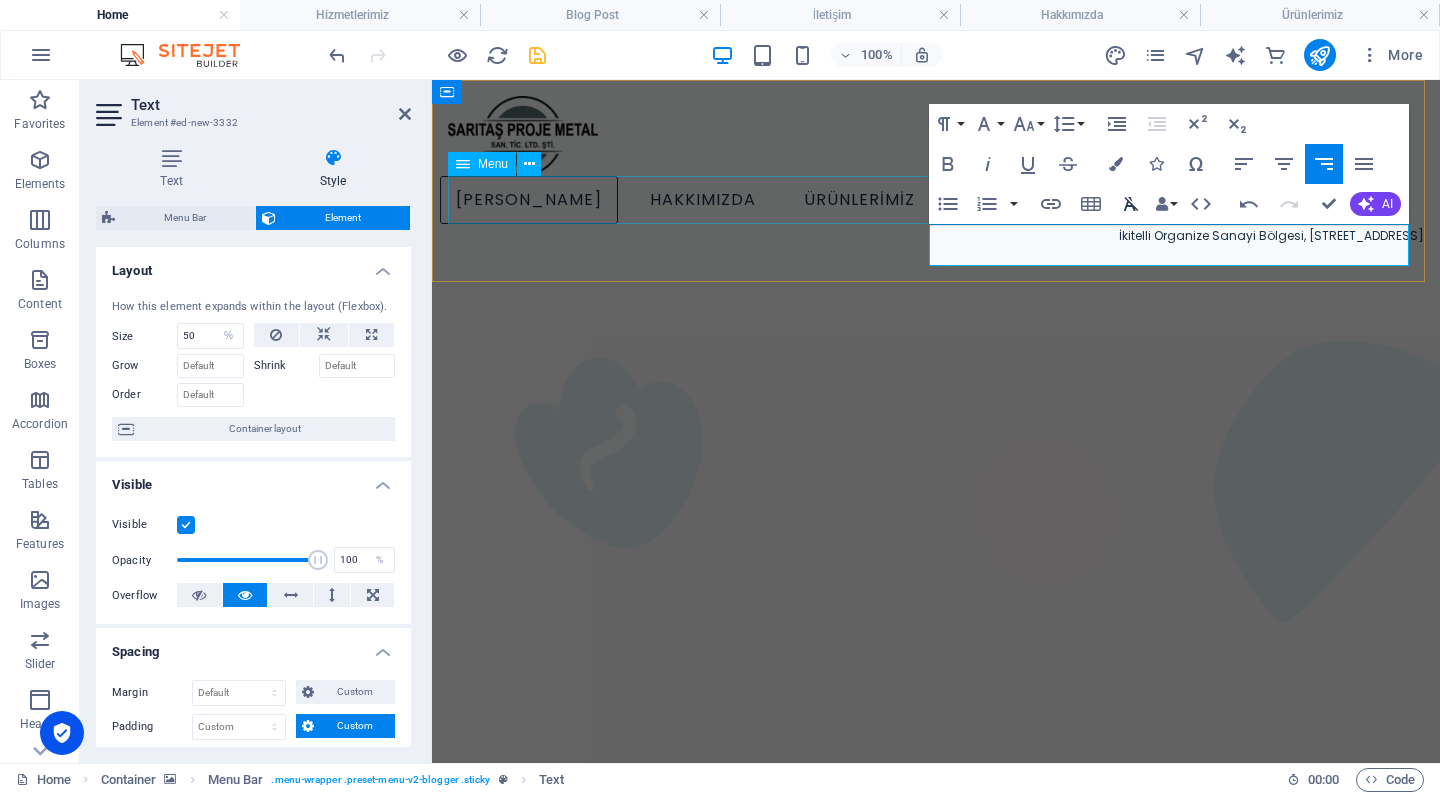 click 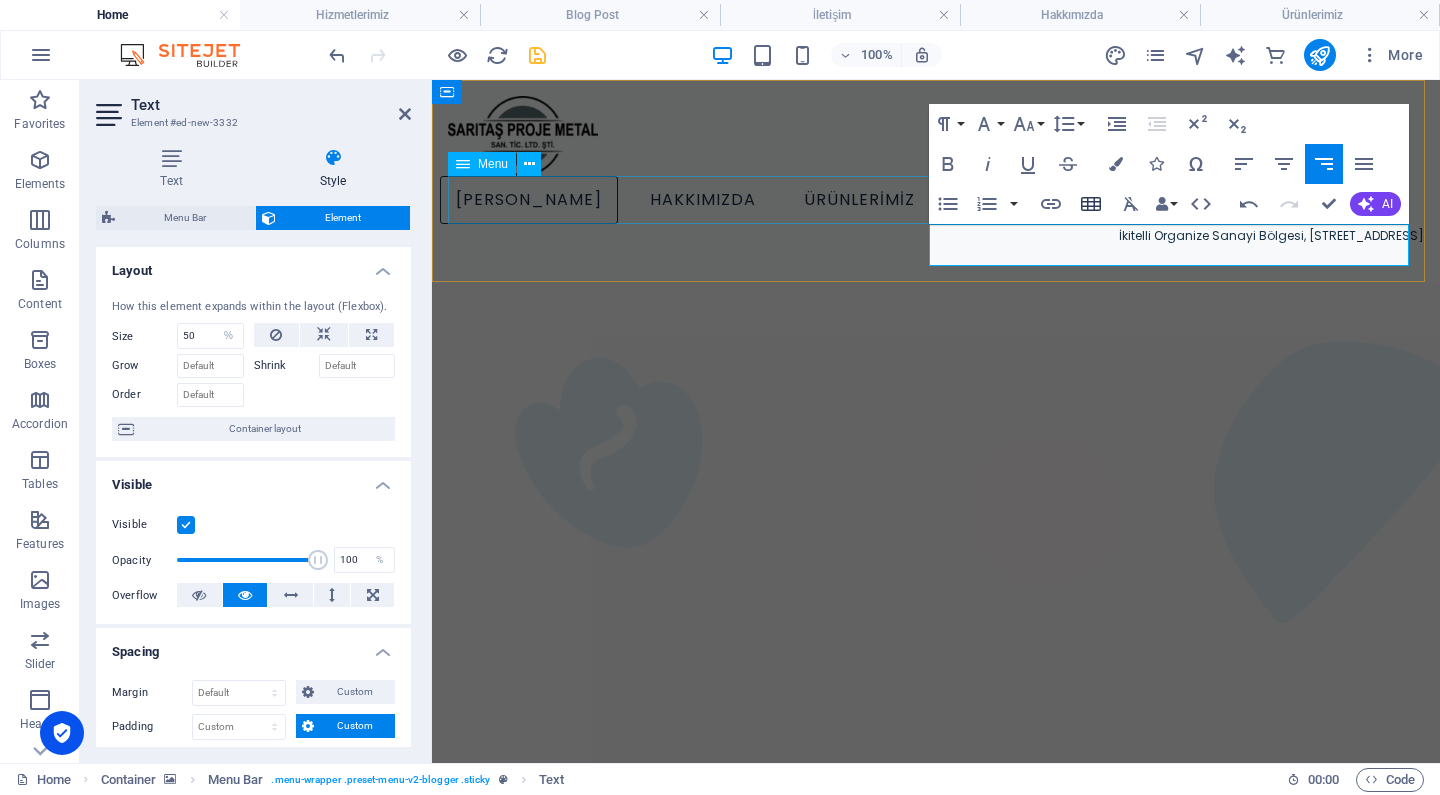click 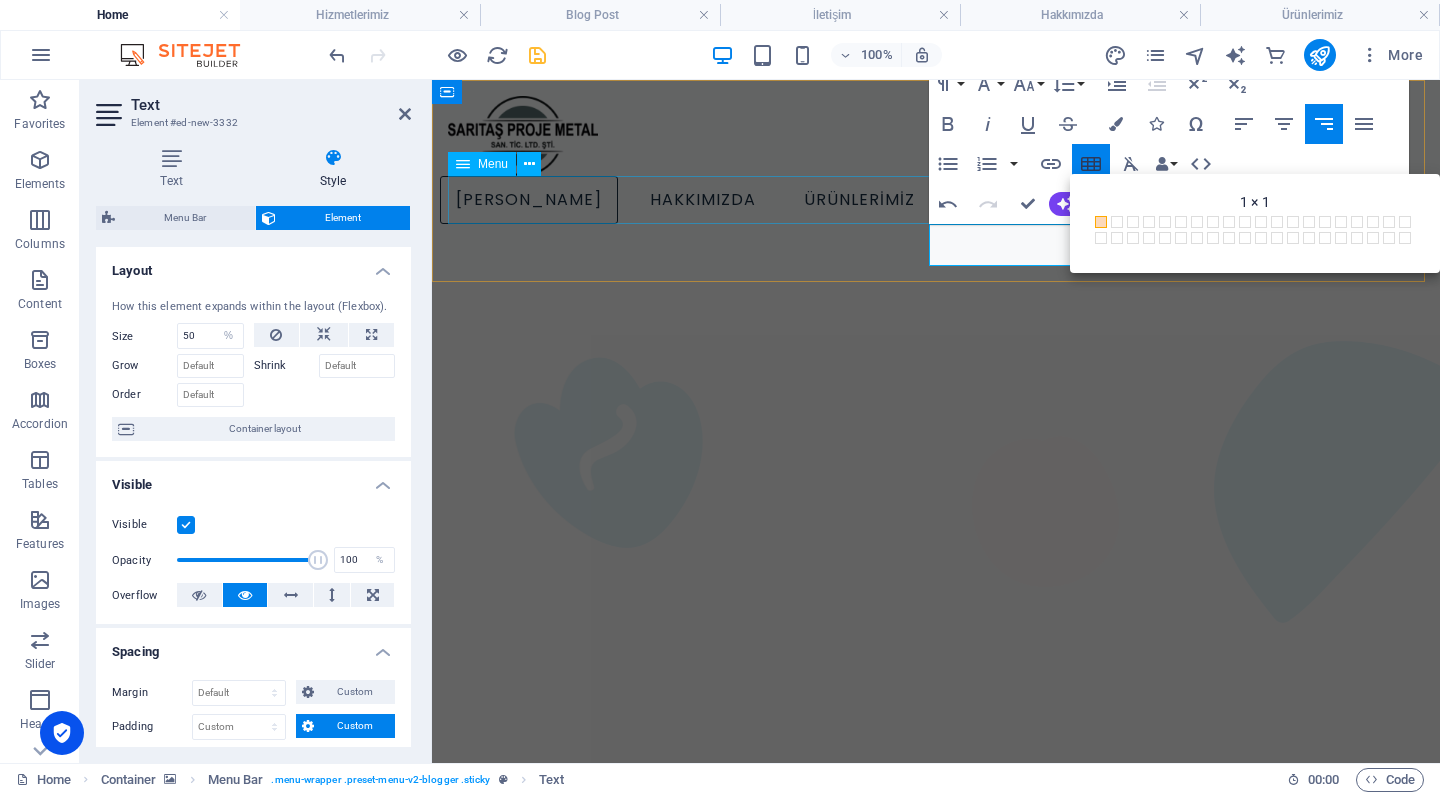 click 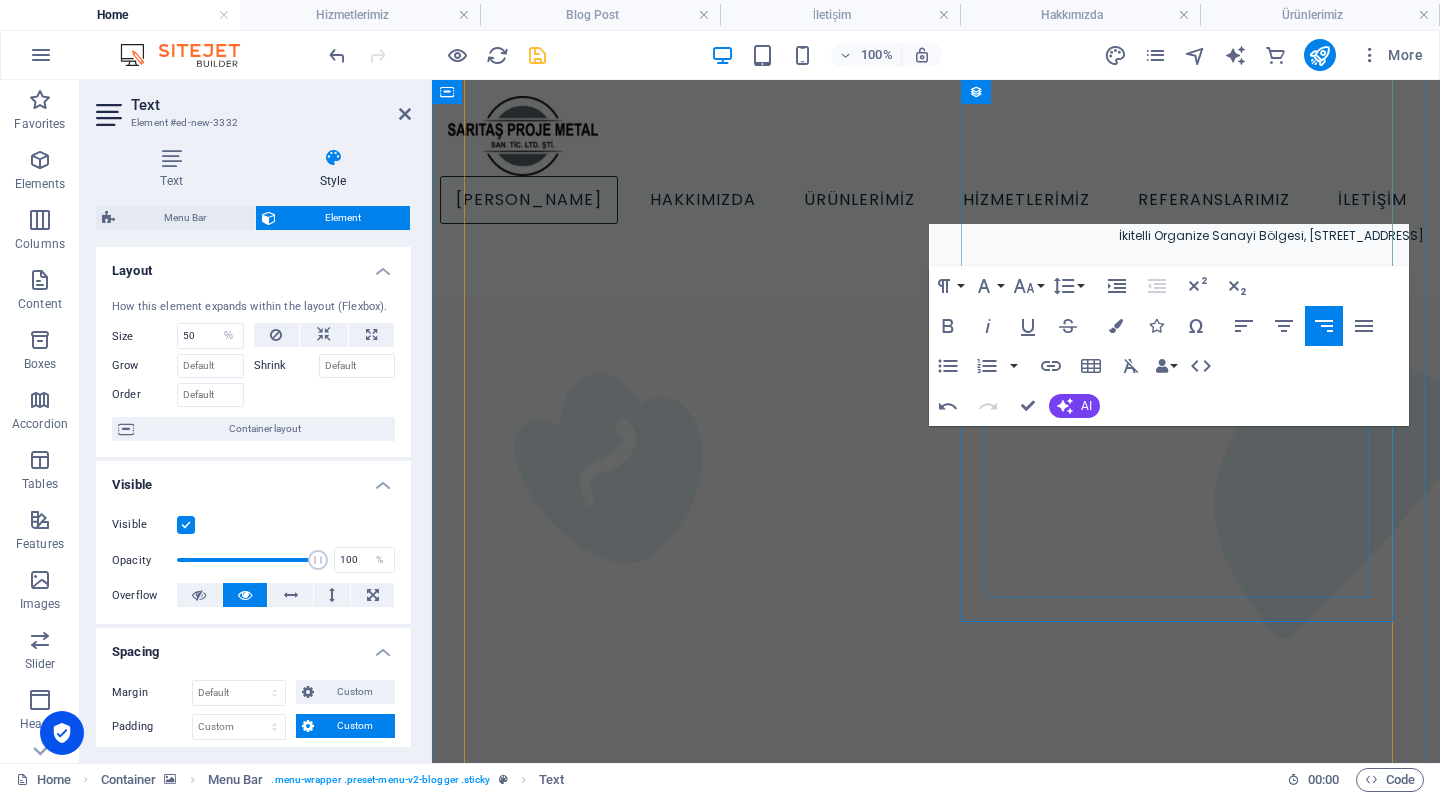 scroll, scrollTop: 1487, scrollLeft: 0, axis: vertical 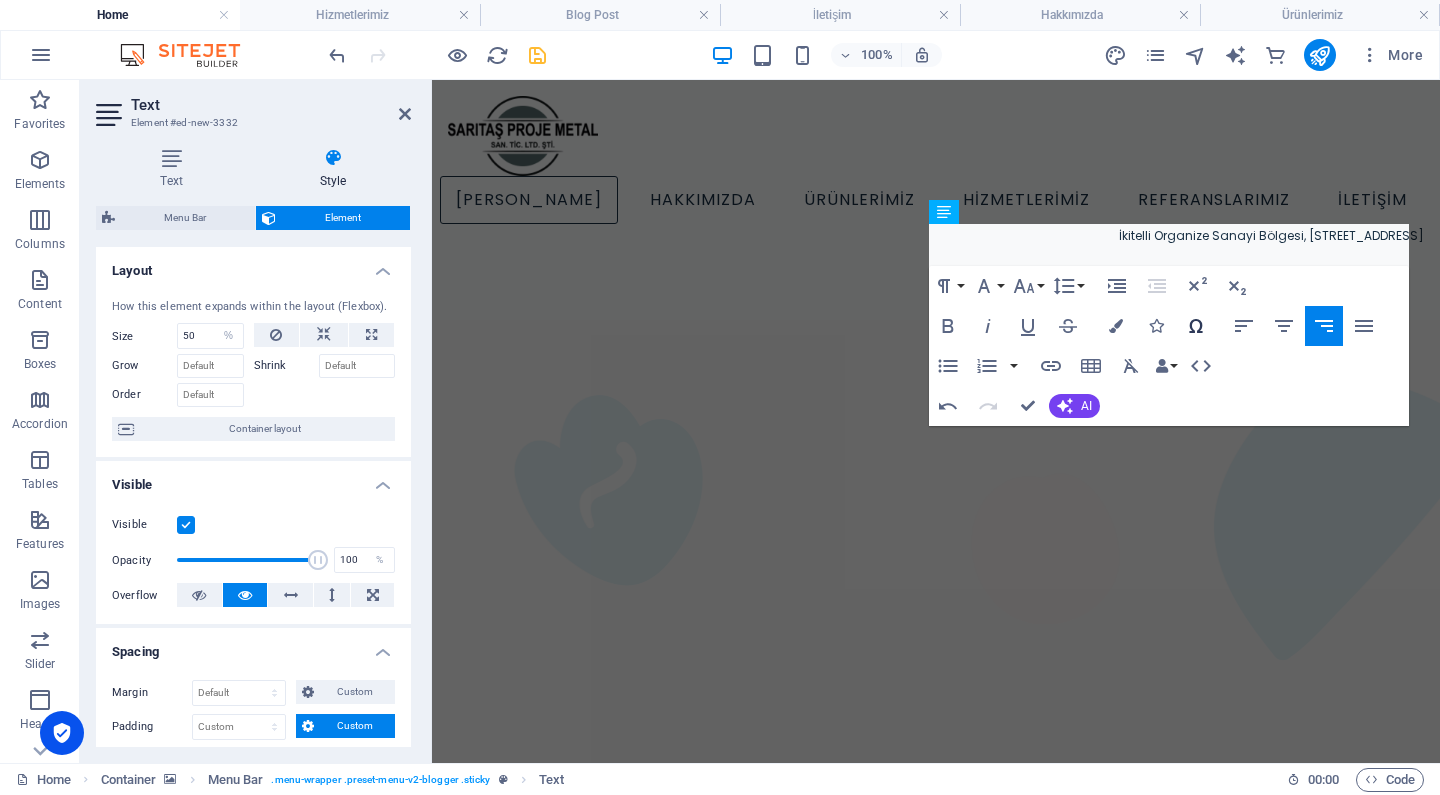 click 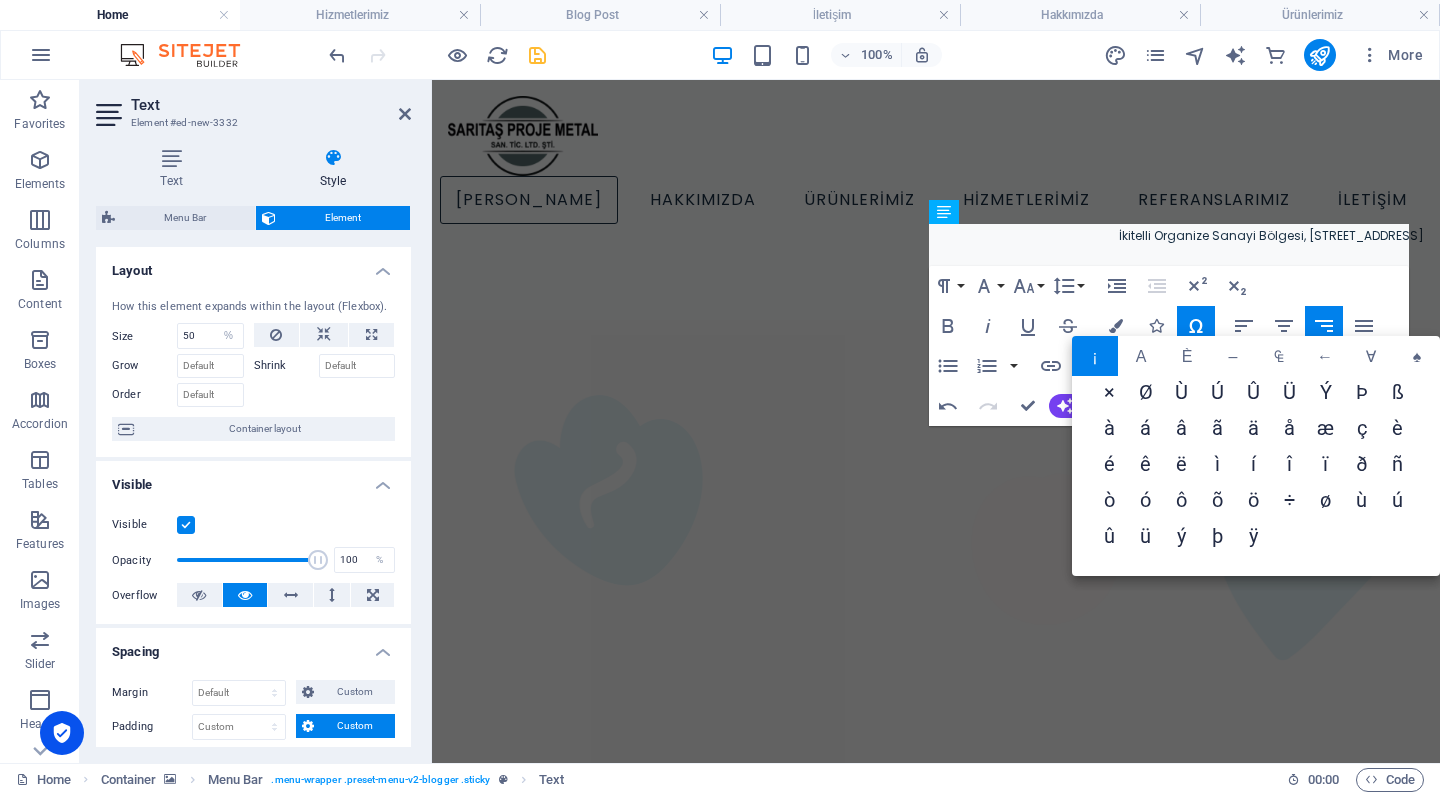 scroll, scrollTop: 236, scrollLeft: 0, axis: vertical 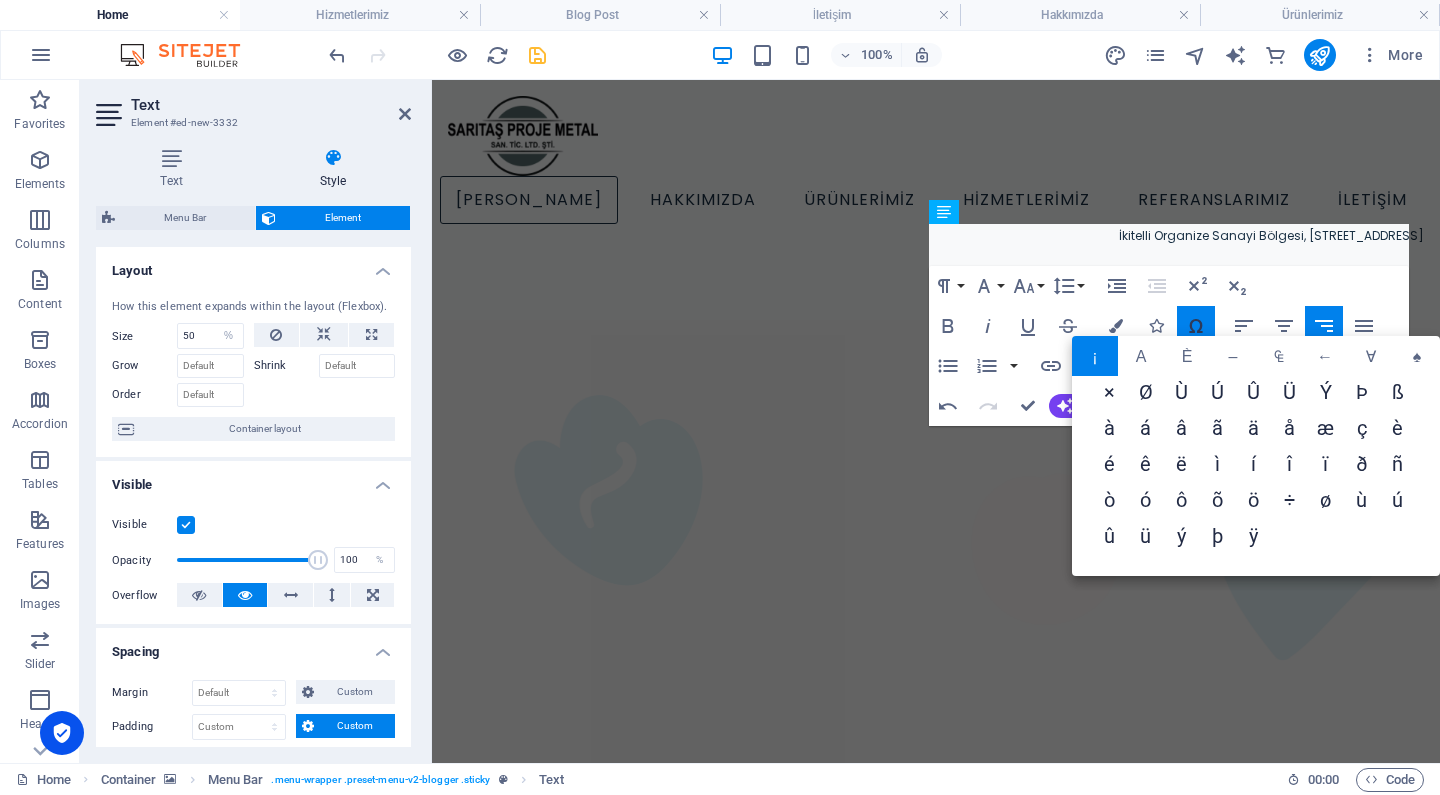 click 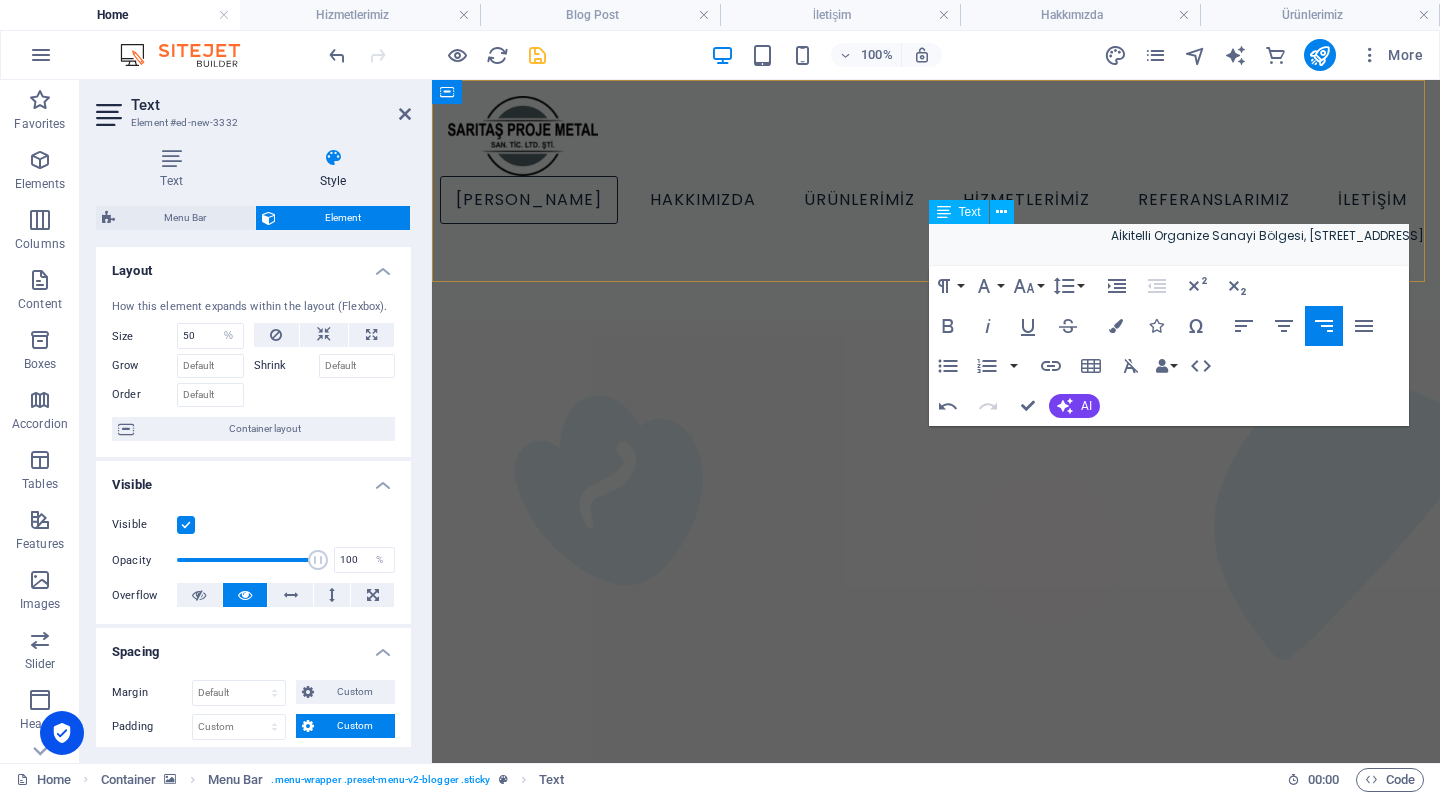 type 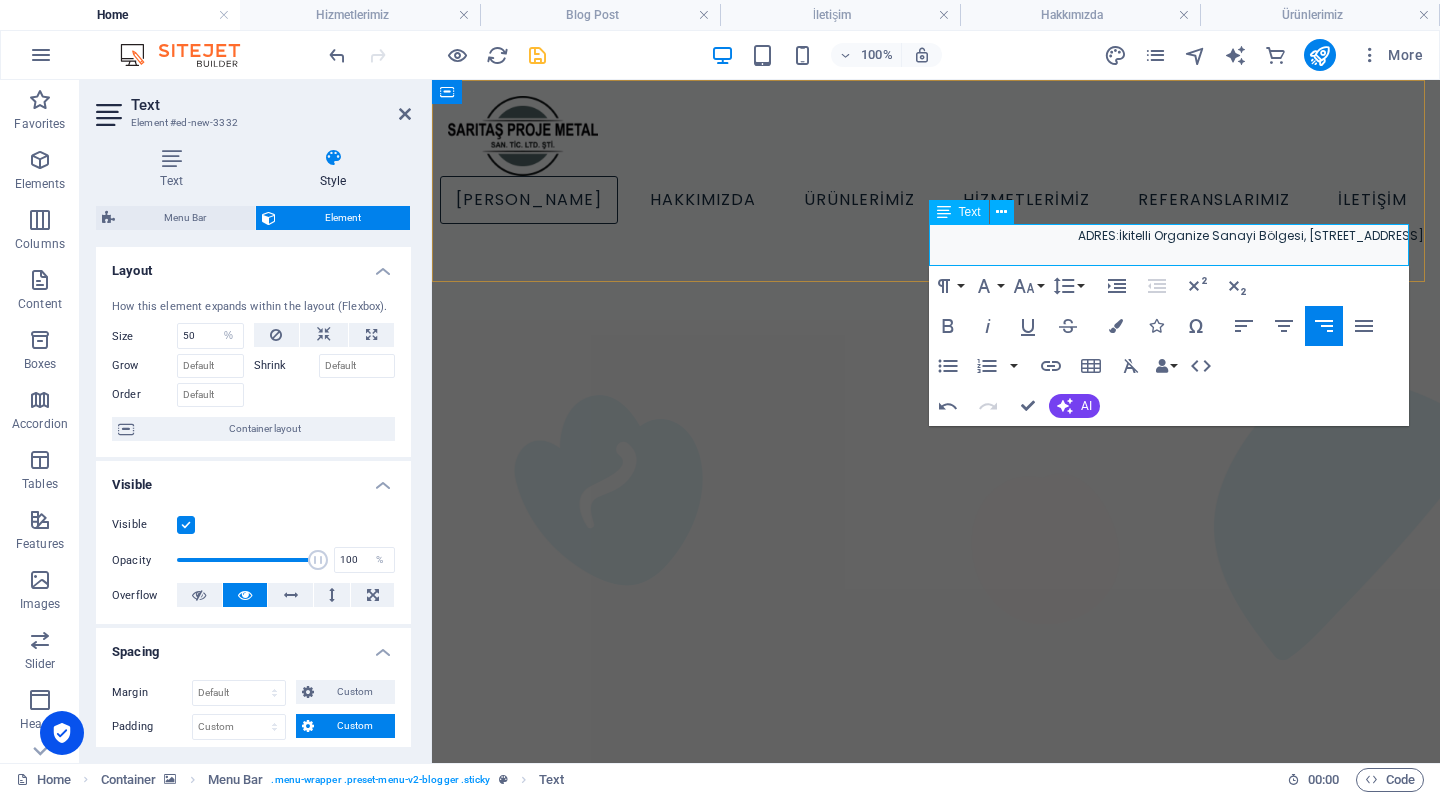 click on "ADRES:  İkitelli Organize Sanayi Bölgesi, Demirciler Sanayi Sitesi, D2 Blok No:285 Başakşehir/İstanbul" at bounding box center (936, 236) 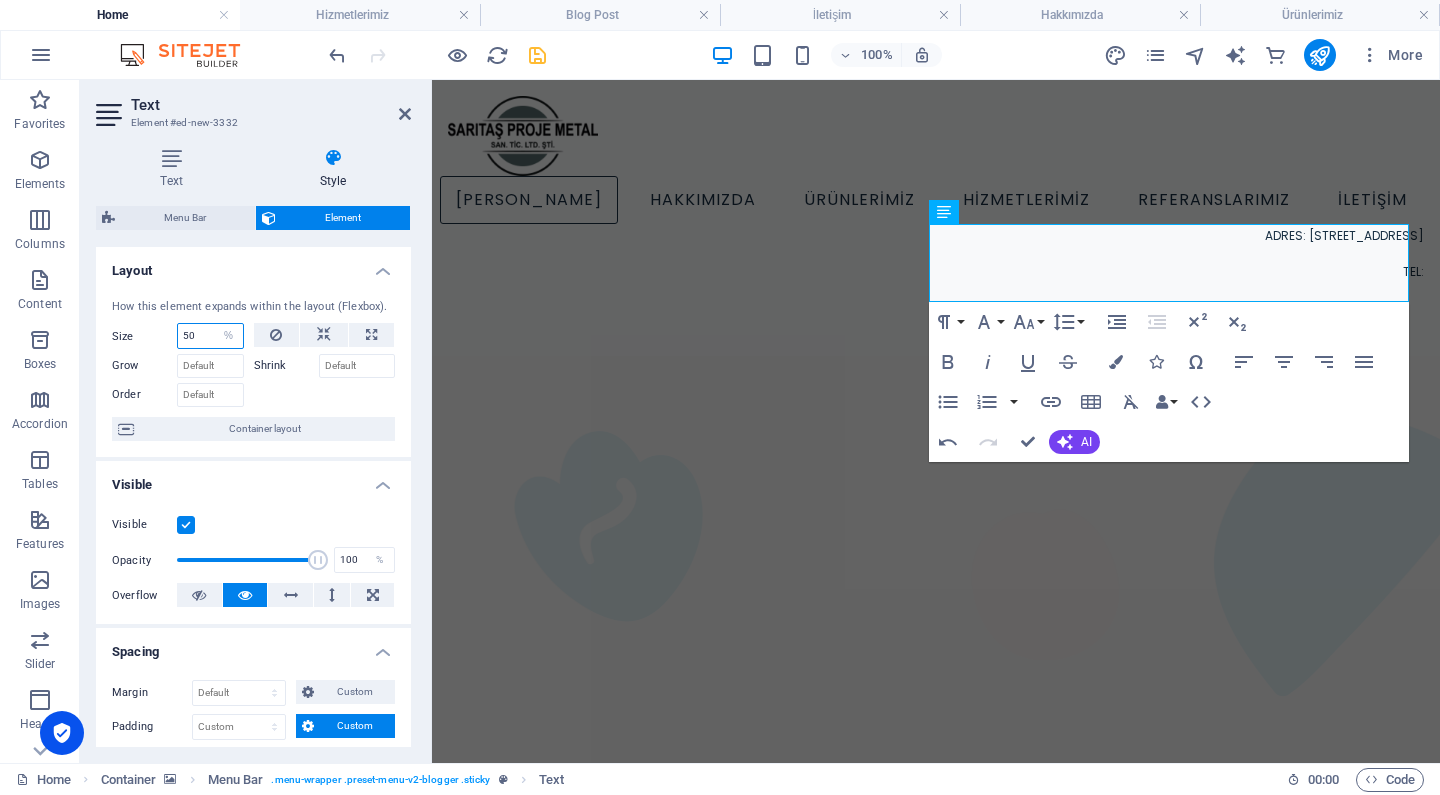 drag, startPoint x: 208, startPoint y: 335, endPoint x: 106, endPoint y: 328, distance: 102.239914 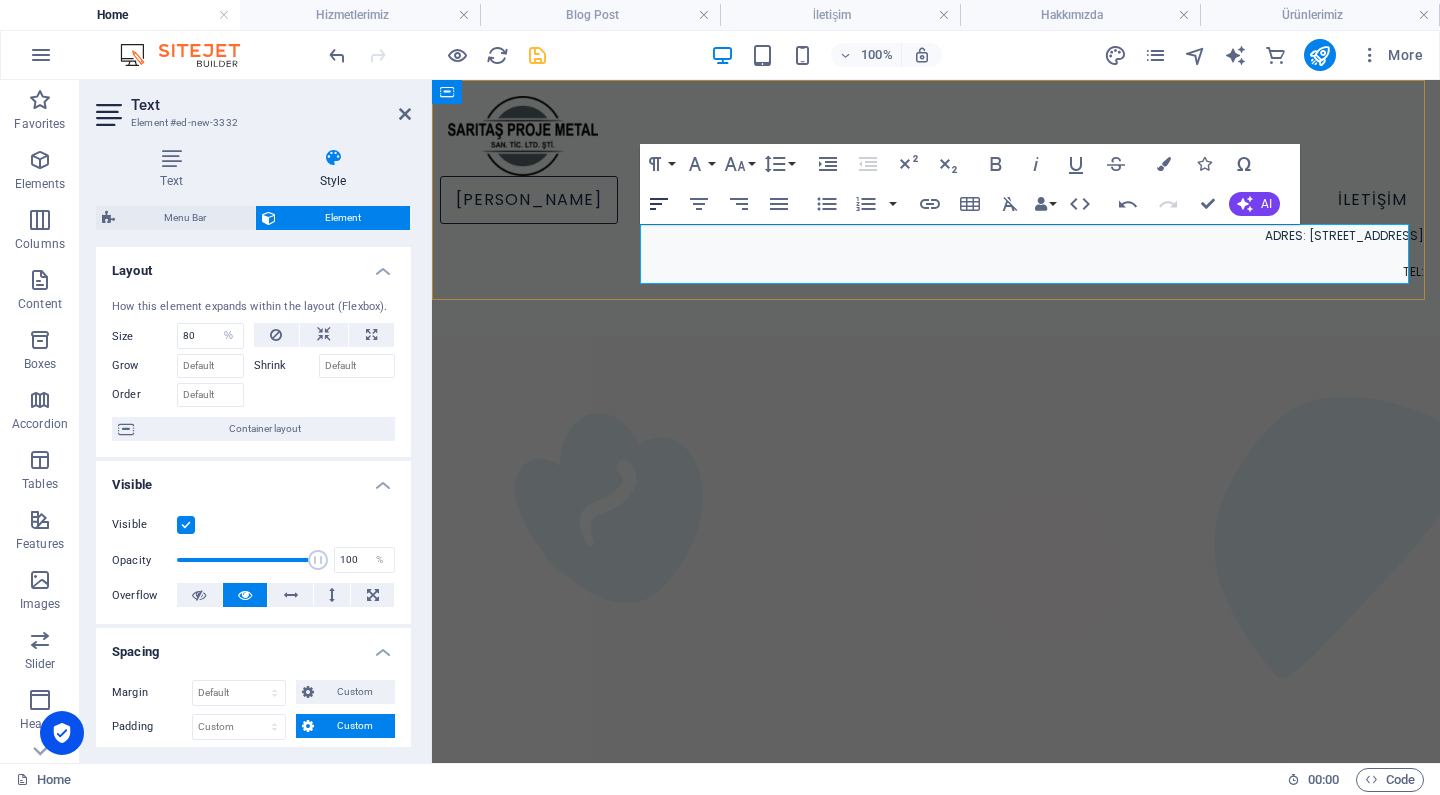 click 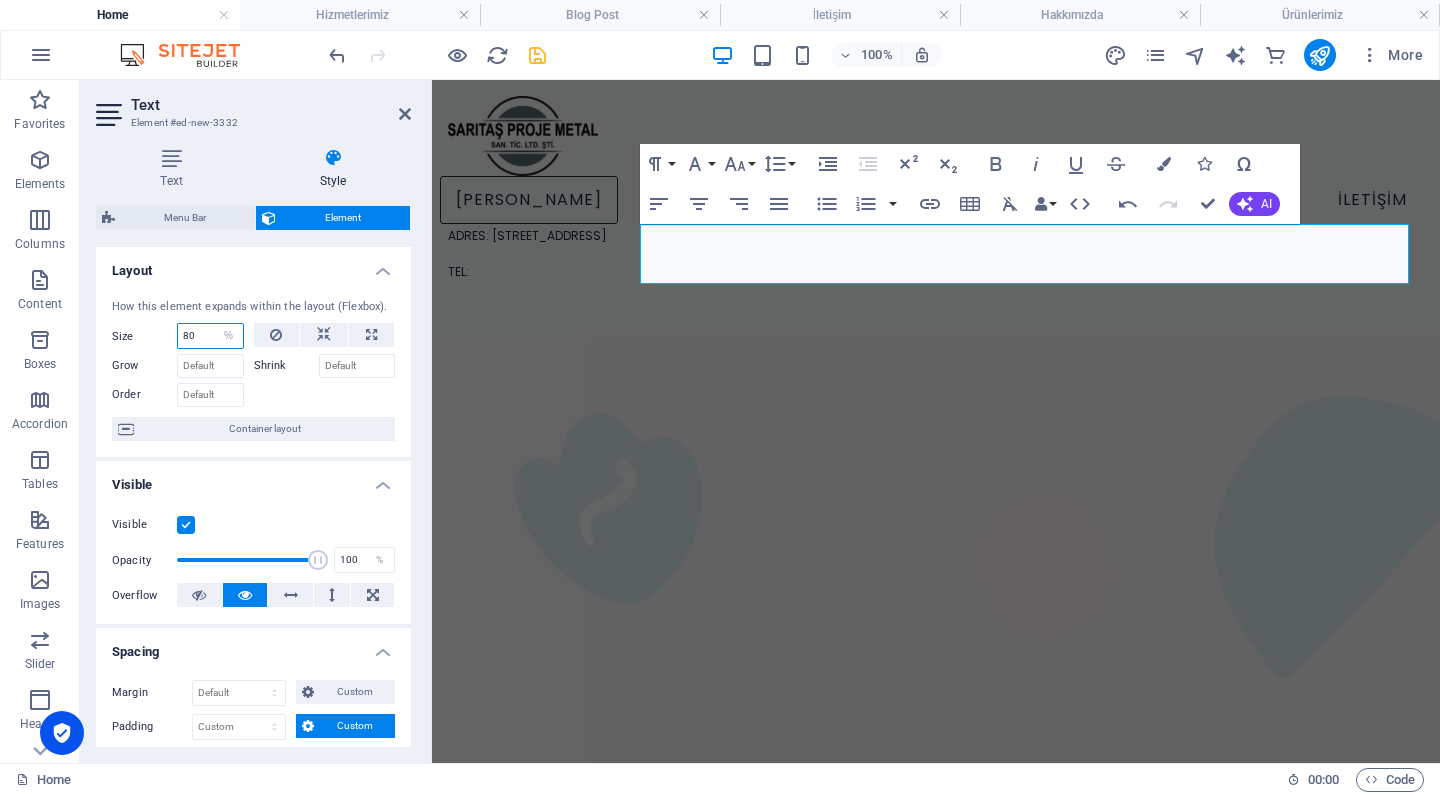 drag, startPoint x: 204, startPoint y: 329, endPoint x: 102, endPoint y: 326, distance: 102.044106 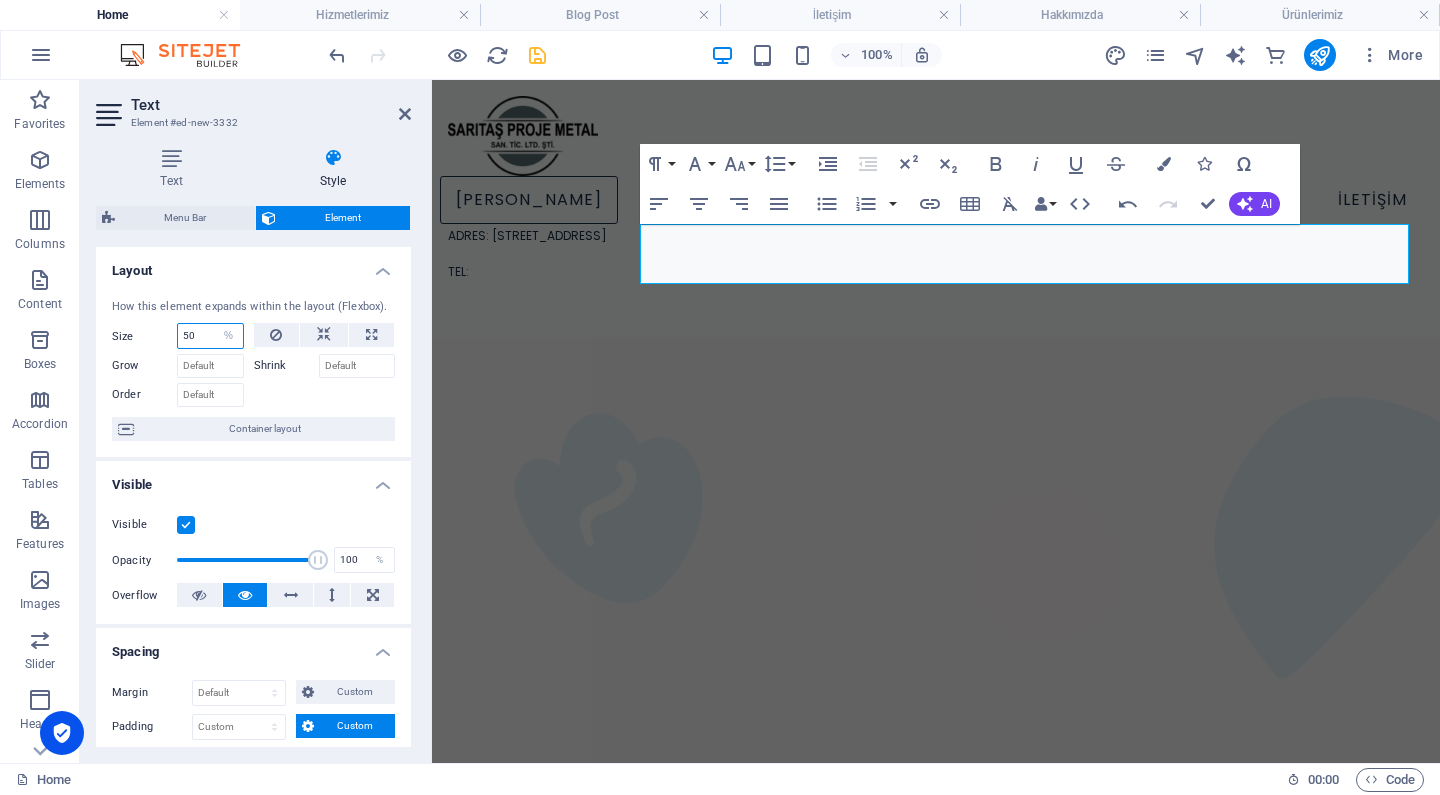 type on "50" 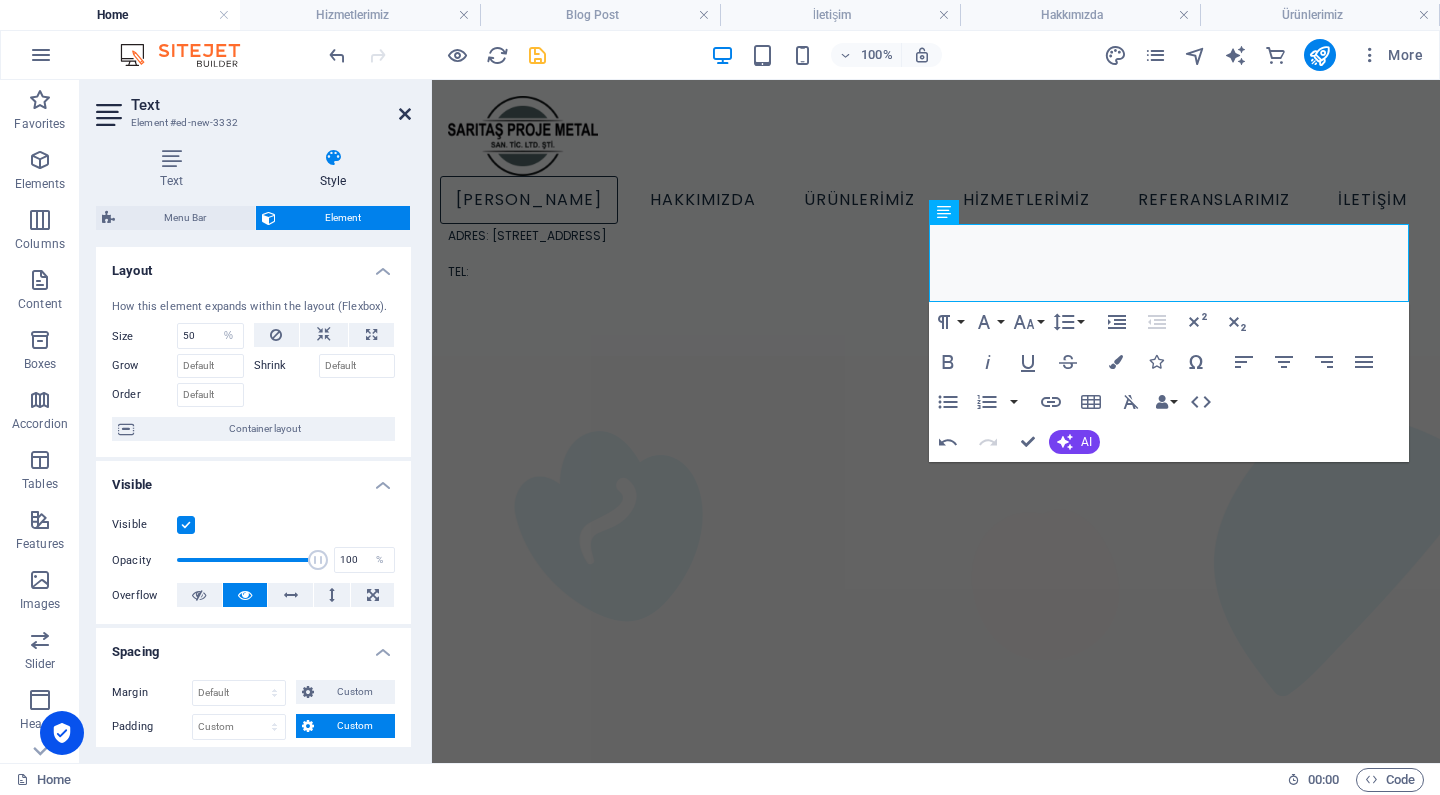 click at bounding box center [405, 114] 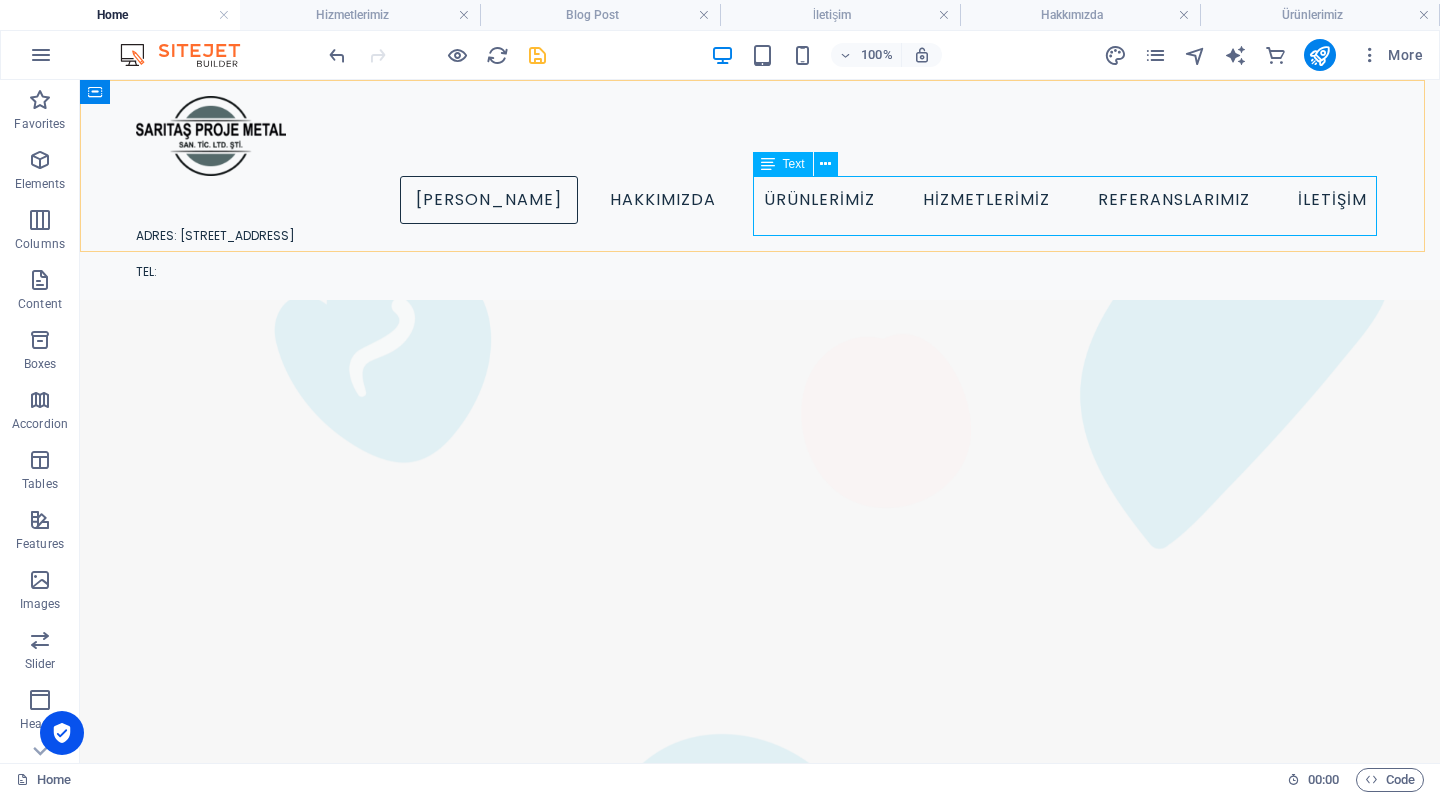 click on "ADRES: İkitelli Organize Sanayi Bölgesi, Demirciler Sanayi Sitesi, D2 Blok No:285 Başakşehir/İstanbul TEL:" at bounding box center (760, 254) 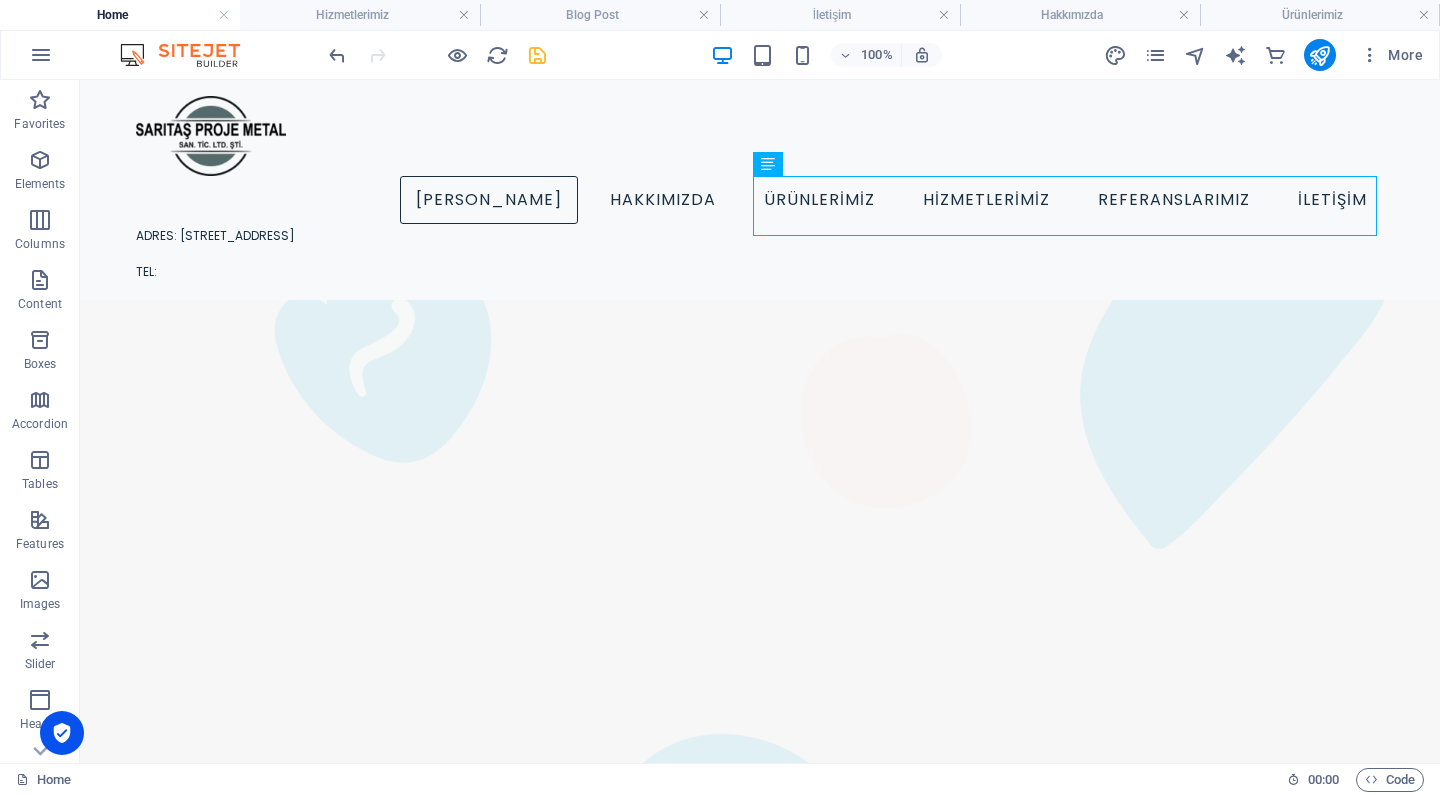 click on "ADRES: İkitelli Organize Sanayi Bölgesi, Demirciler Sanayi Sitesi, D2 Blok No:285 Başakşehir/İstanbul TEL:" at bounding box center (760, 254) 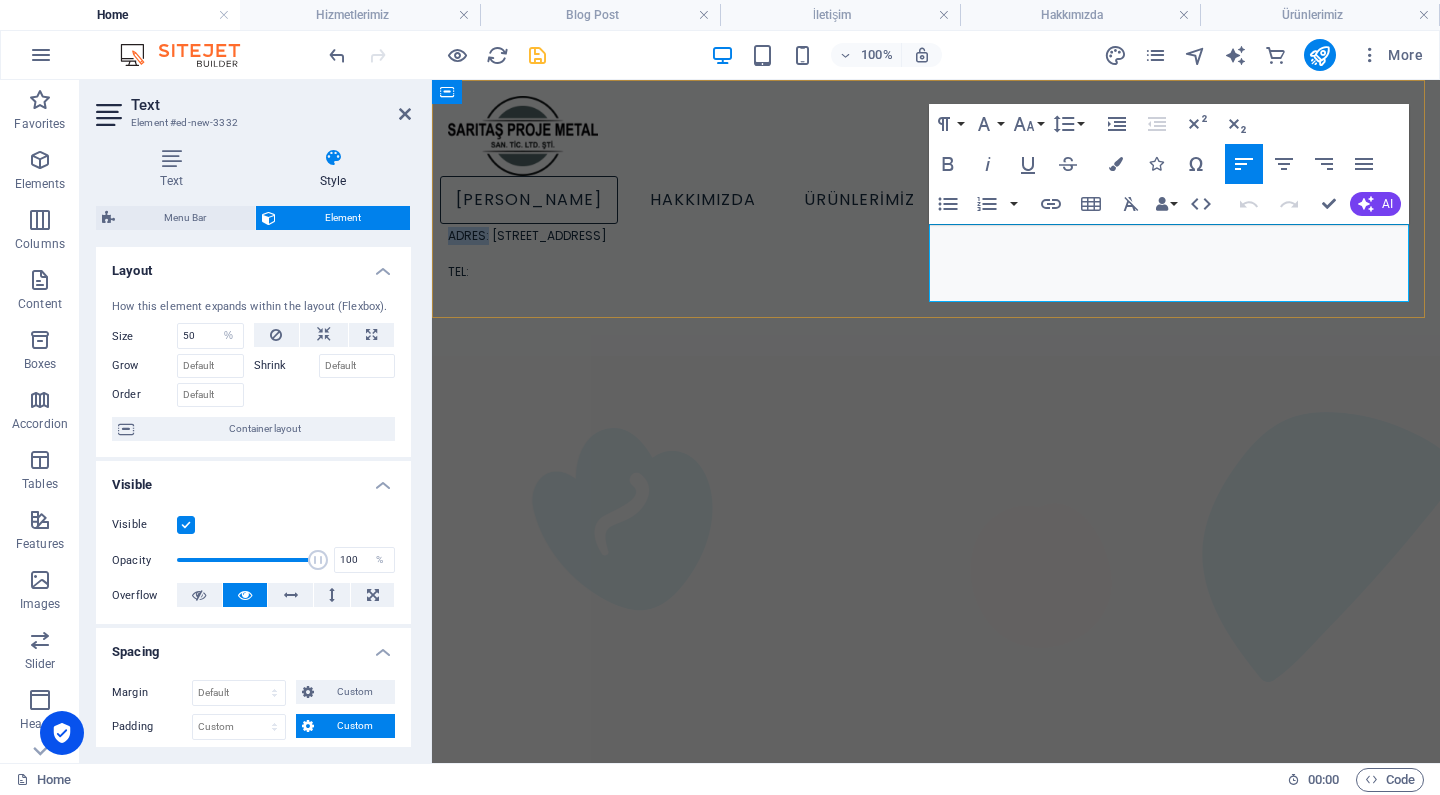 drag, startPoint x: 969, startPoint y: 234, endPoint x: 866, endPoint y: 233, distance: 103.00485 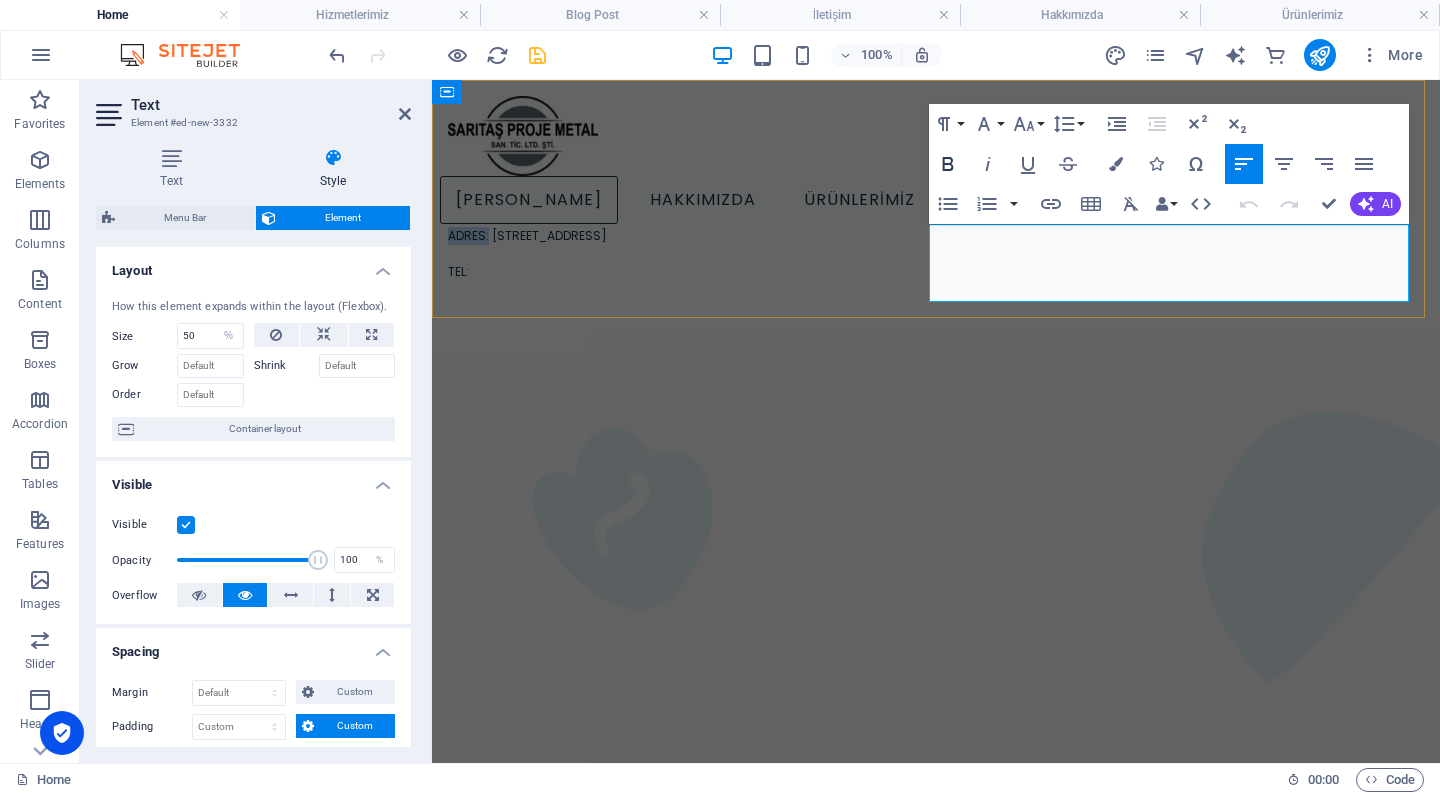 click 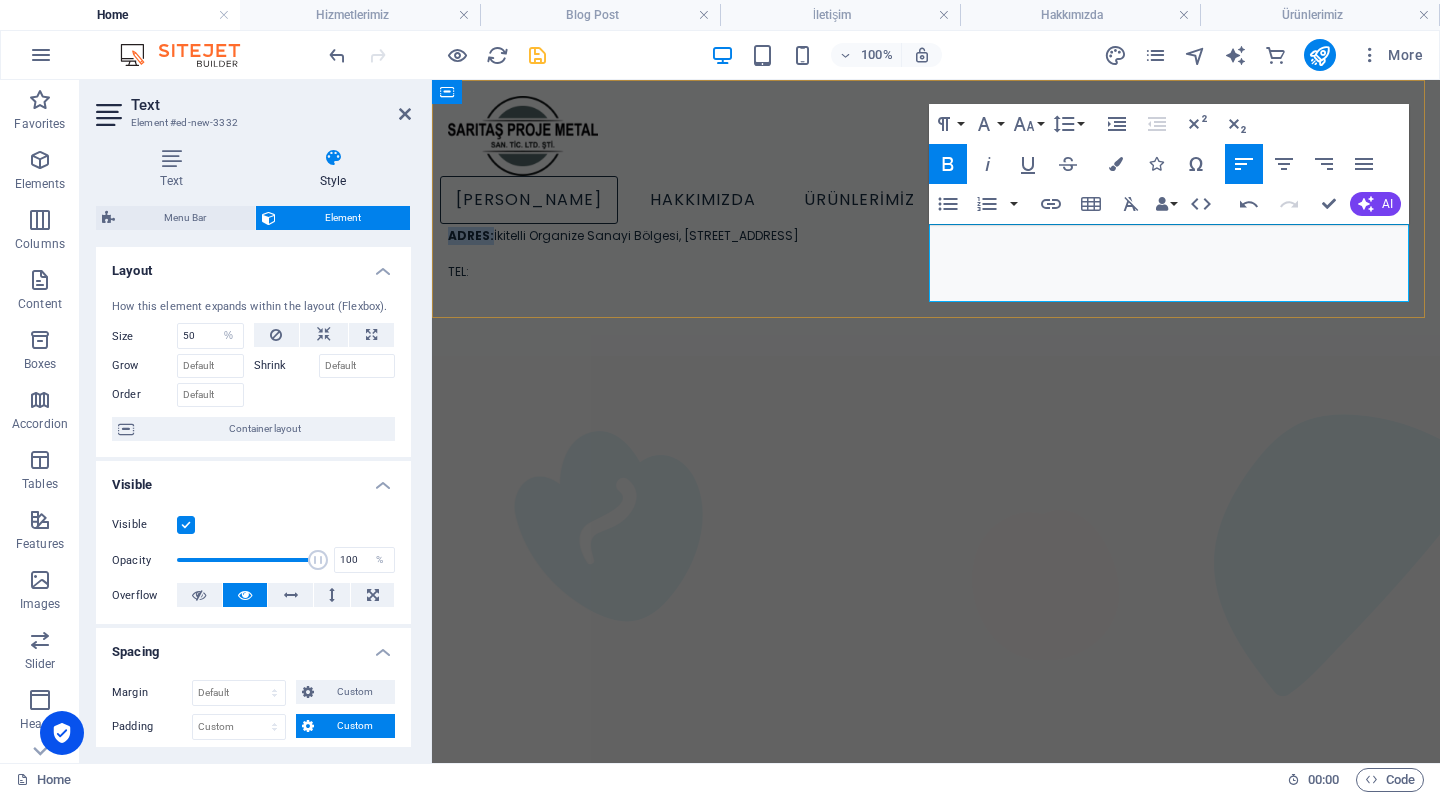 click on "ADRES:  İkitelli Organize Sanayi Bölgesi, Demirciler Sanayi Sitesi, D2 Blok No:285 Başakşehir/İstanbul TEL:" at bounding box center (936, 254) 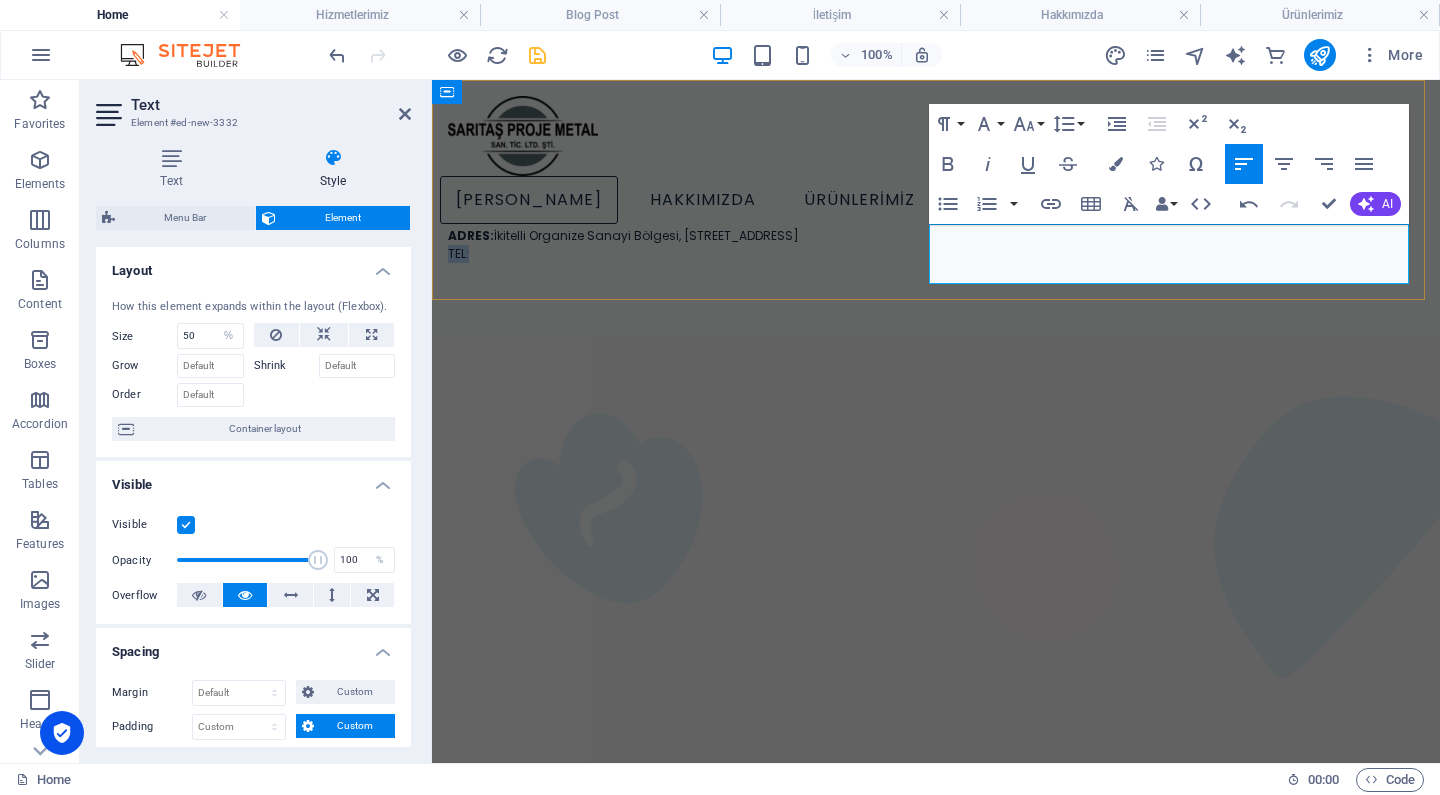 drag, startPoint x: 957, startPoint y: 270, endPoint x: 880, endPoint y: 267, distance: 77.05842 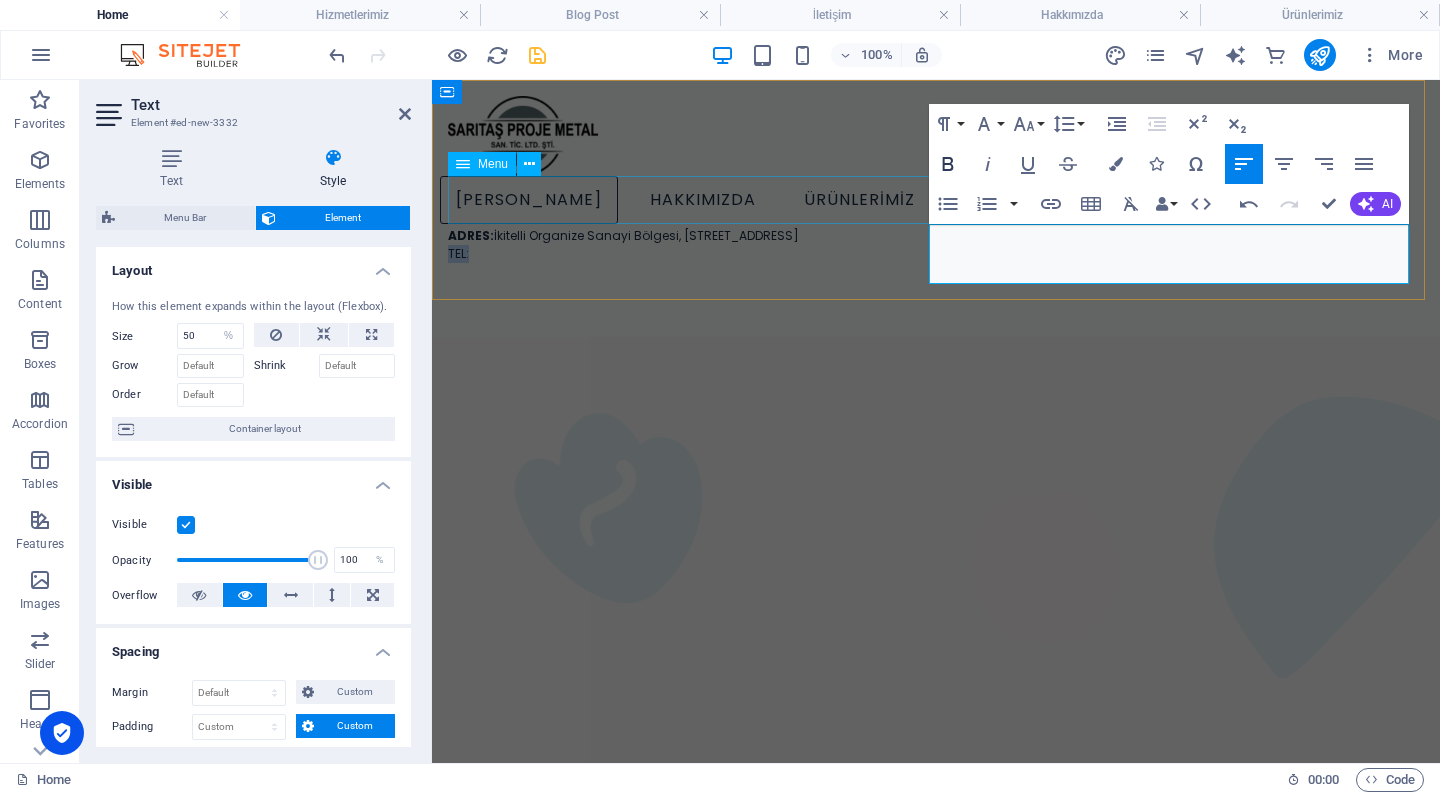 click 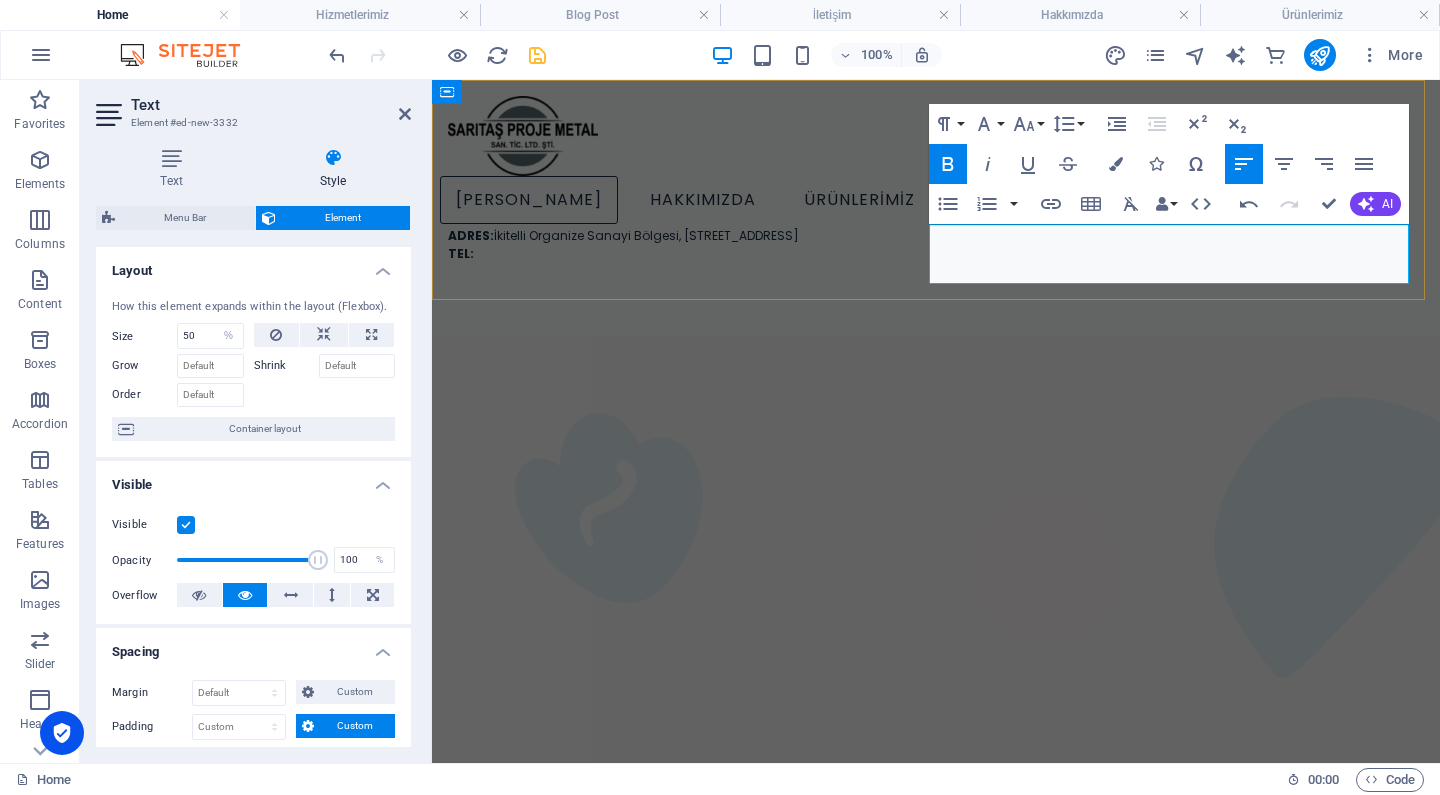 click on "TEL:" at bounding box center [461, 253] 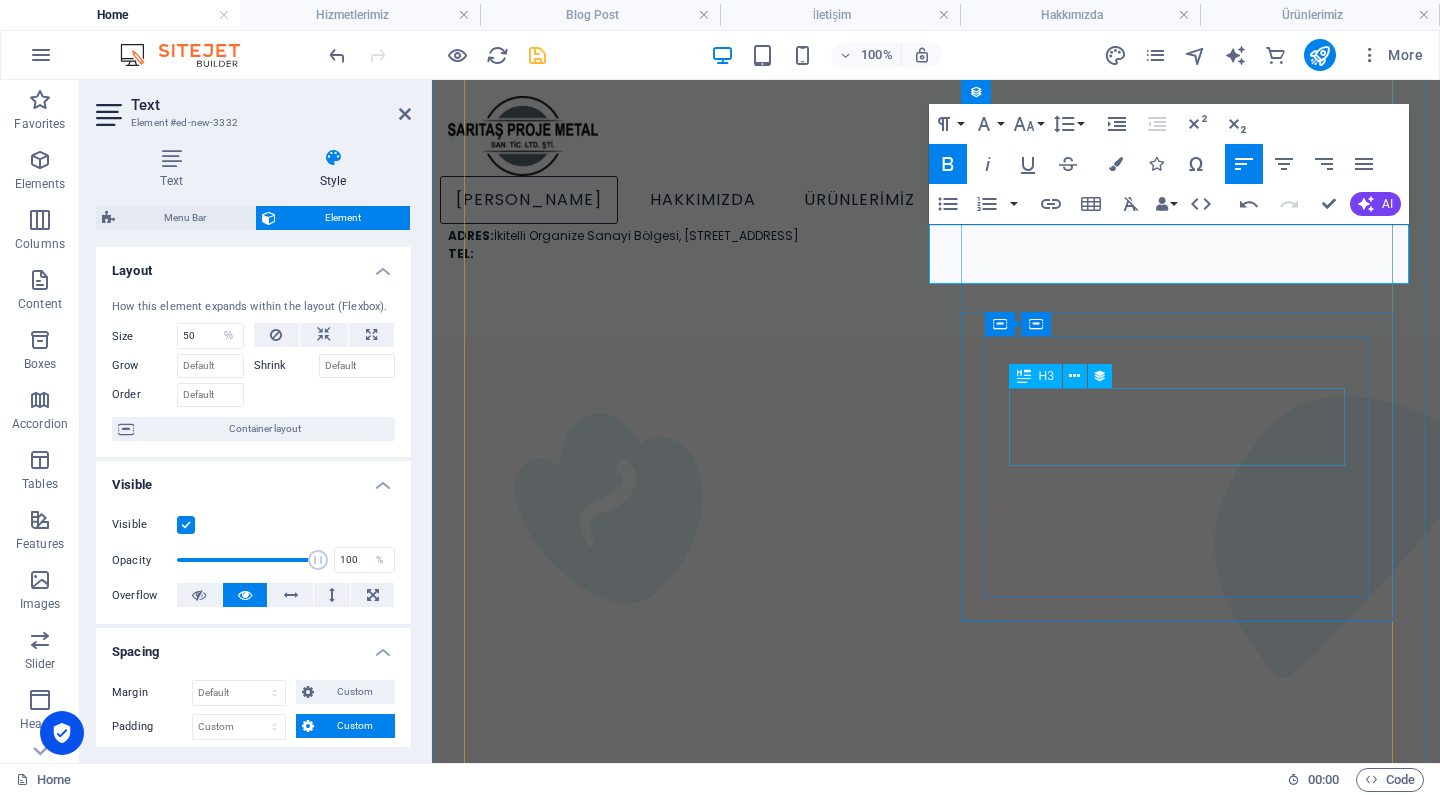 type 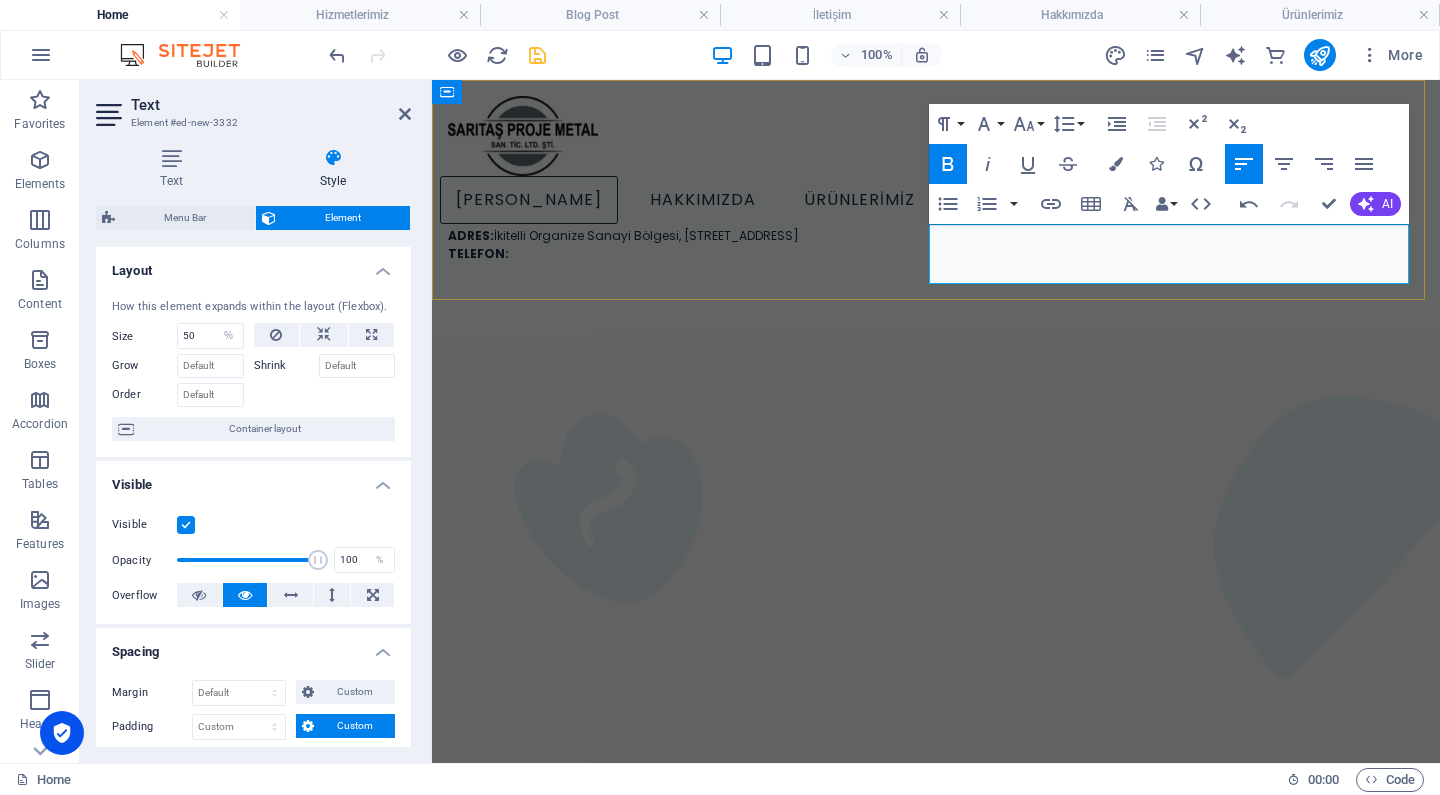 click on "ANA SAYFA HAKKIMIZDA ÜRÜNLERİMİZ HİZMETLERİMİZ REFERANSLARIMIZ İLETİŞİM ADRES:  İkitelli Organize Sanayi Bölgesi, Demirciler Sanayi Sitesi, D2 Blok No:285 Başakşehir/İstanbul TELEFON:" at bounding box center [936, 181] 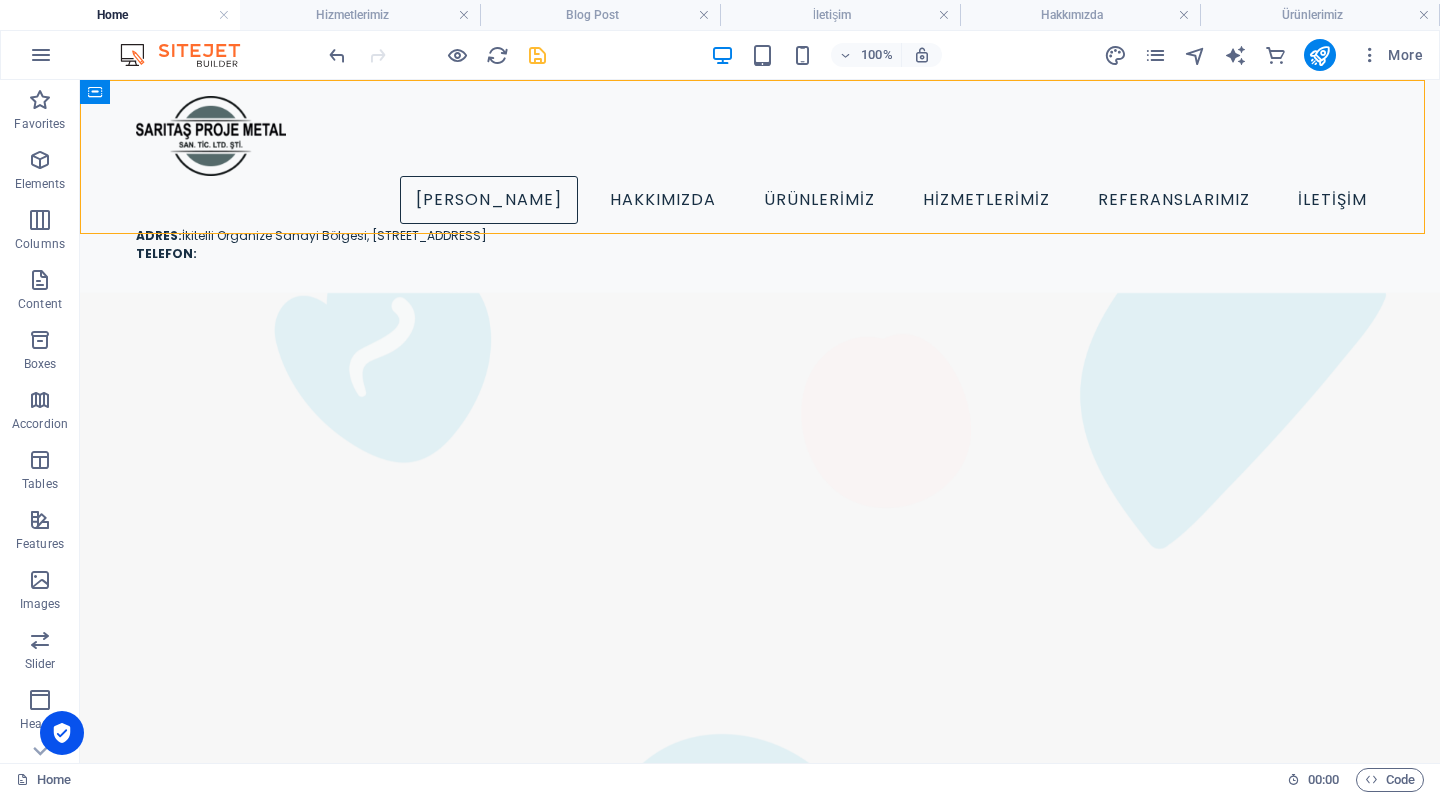 click on "ANA SAYFA HAKKIMIZDA ÜRÜNLERİMİZ HİZMETLERİMİZ REFERANSLARIMIZ İLETİŞİM ADRES:  İkitelli Organize Sanayi Bölgesi, Demirciler Sanayi Sitesi, D2 Blok No:285 Başakşehir/İstanbul TELEFON:" at bounding box center (760, 181) 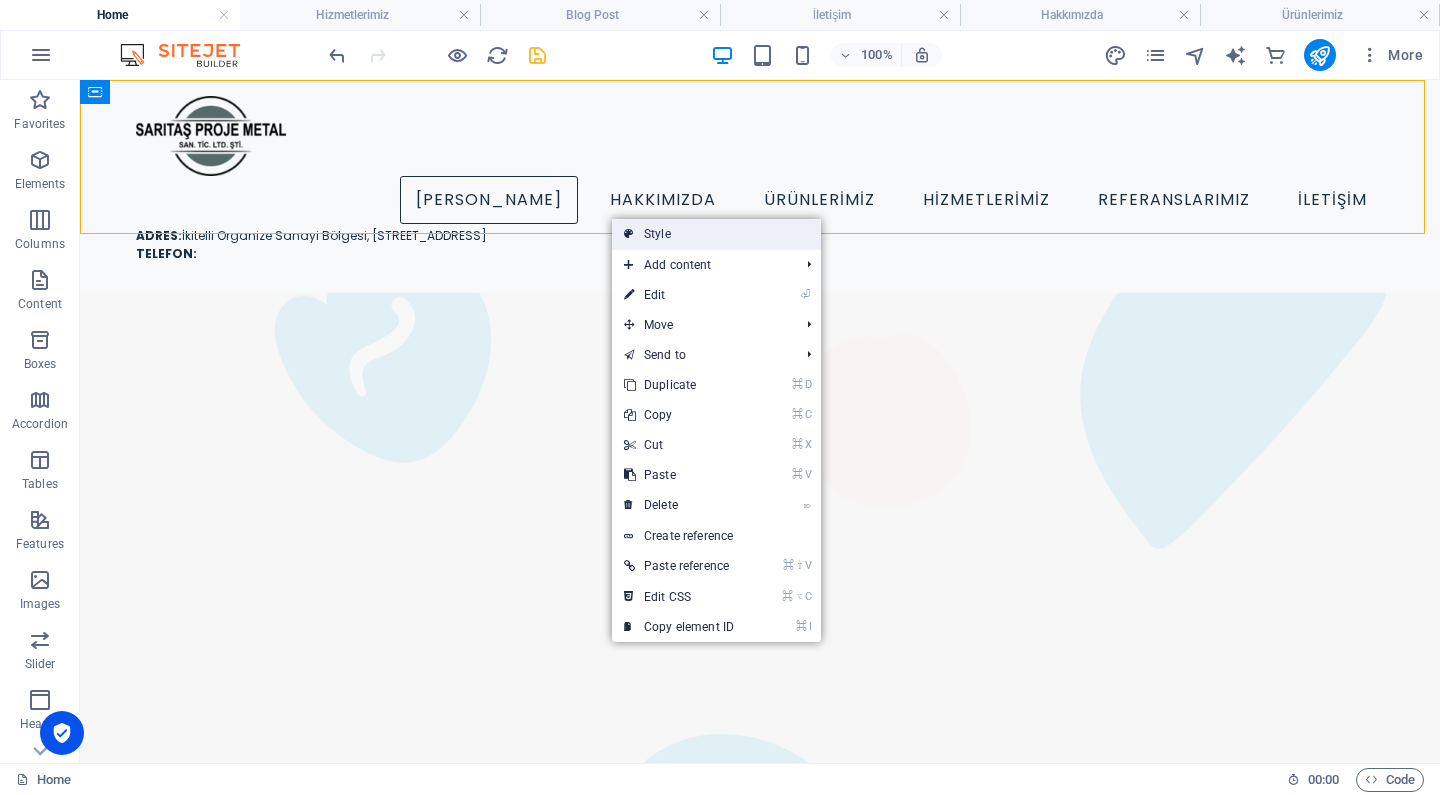 click on "Style" at bounding box center [716, 234] 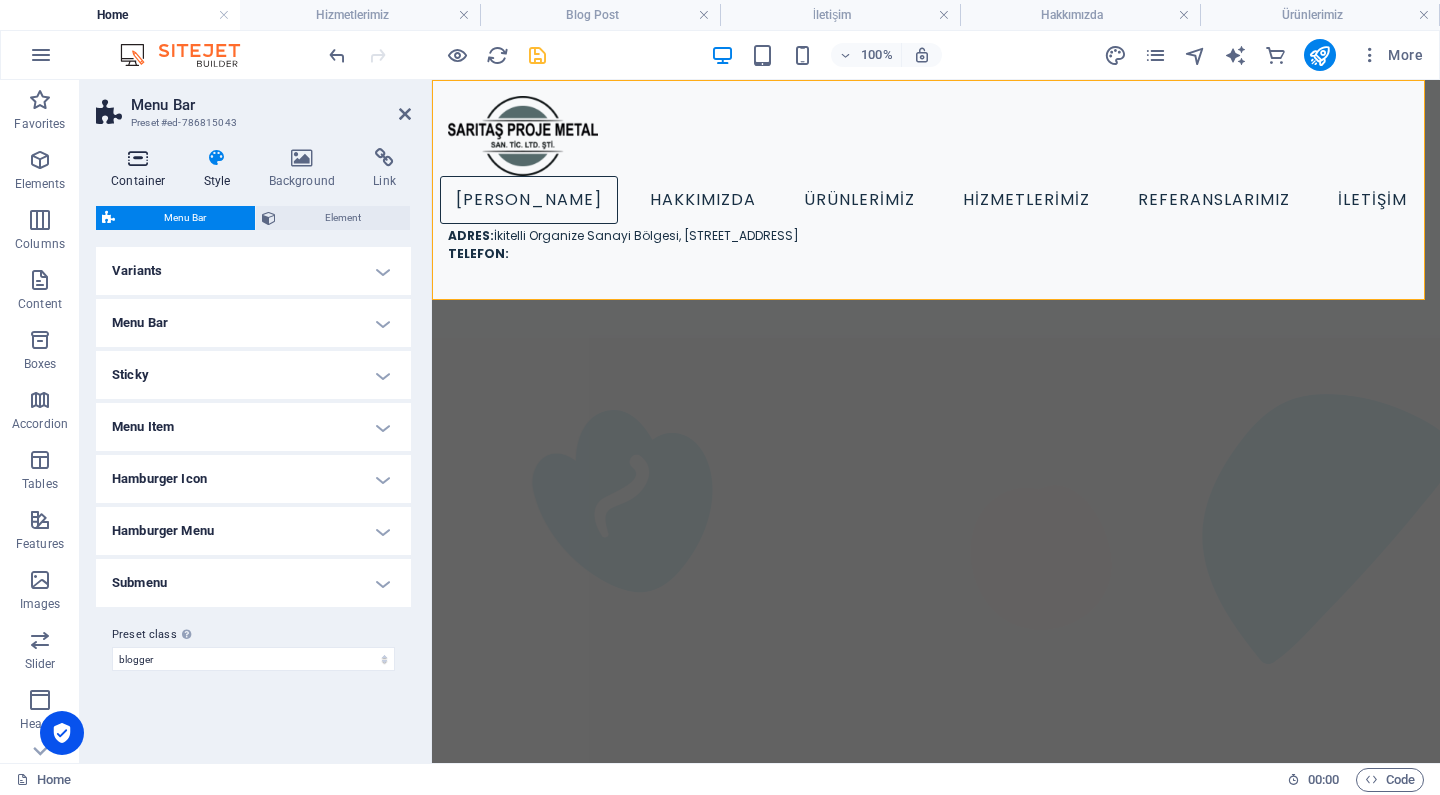 click on "Container" at bounding box center (142, 169) 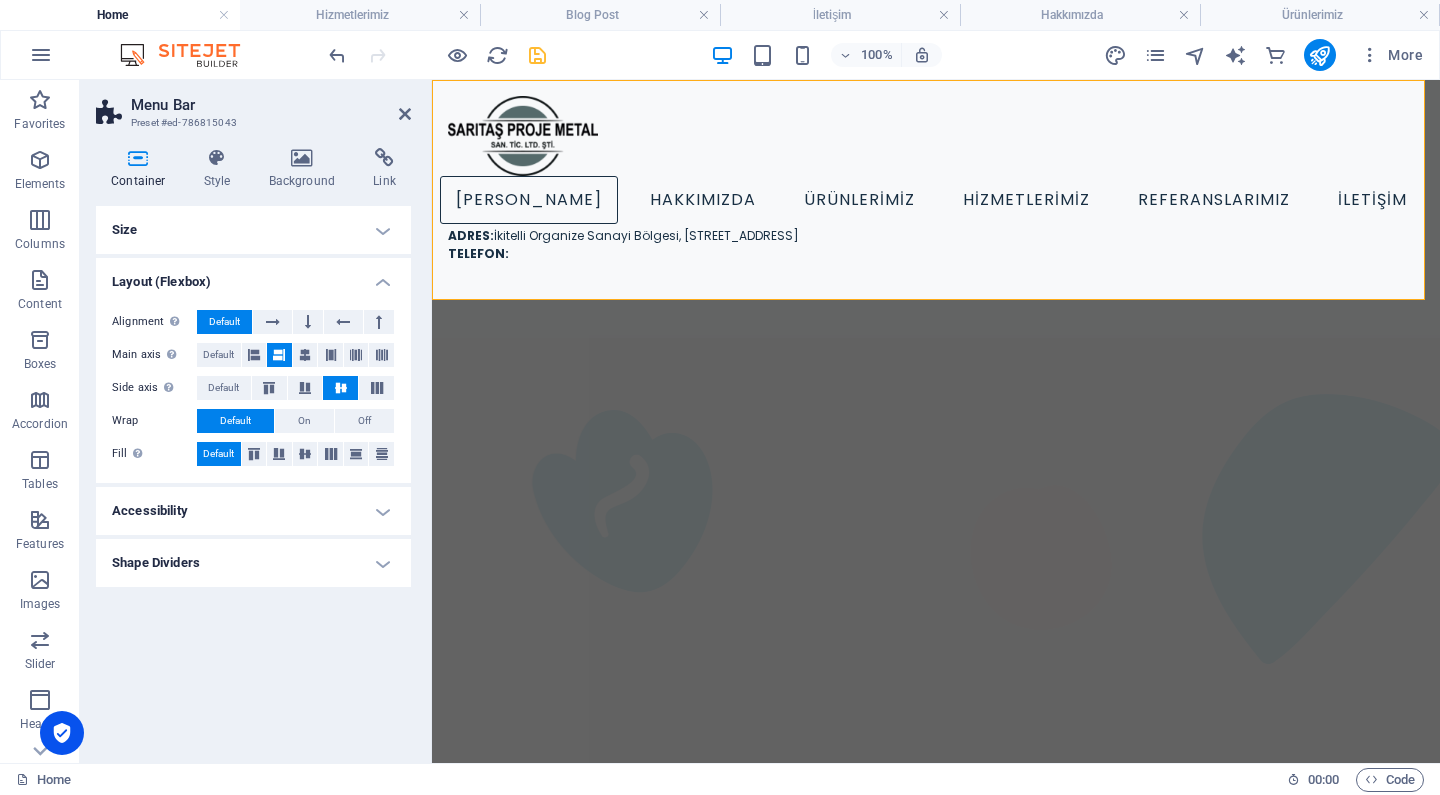 click on "Shape Dividers" at bounding box center [253, 563] 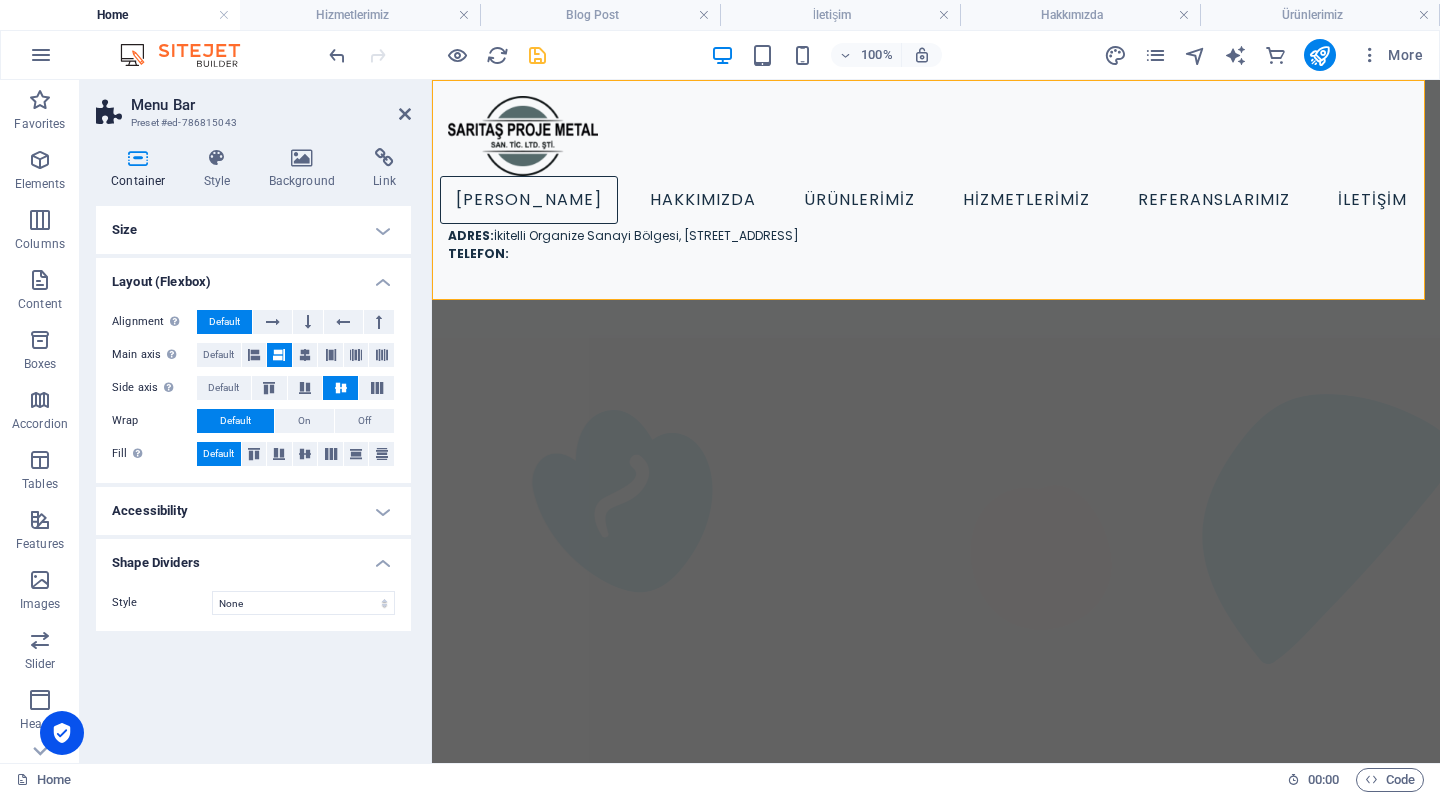 click on "Shape Dividers" at bounding box center (253, 557) 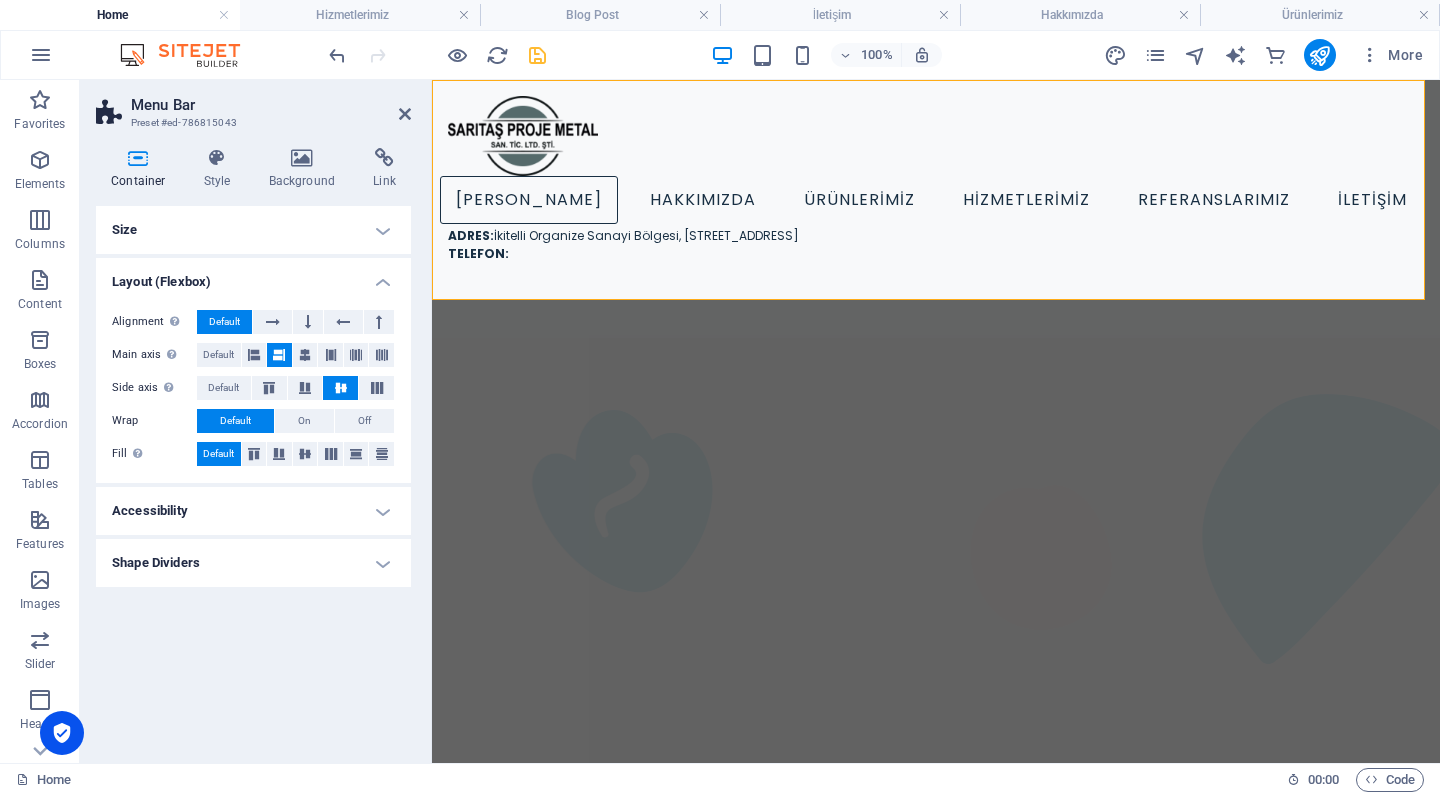 click on "Layout (Flexbox)" at bounding box center [253, 276] 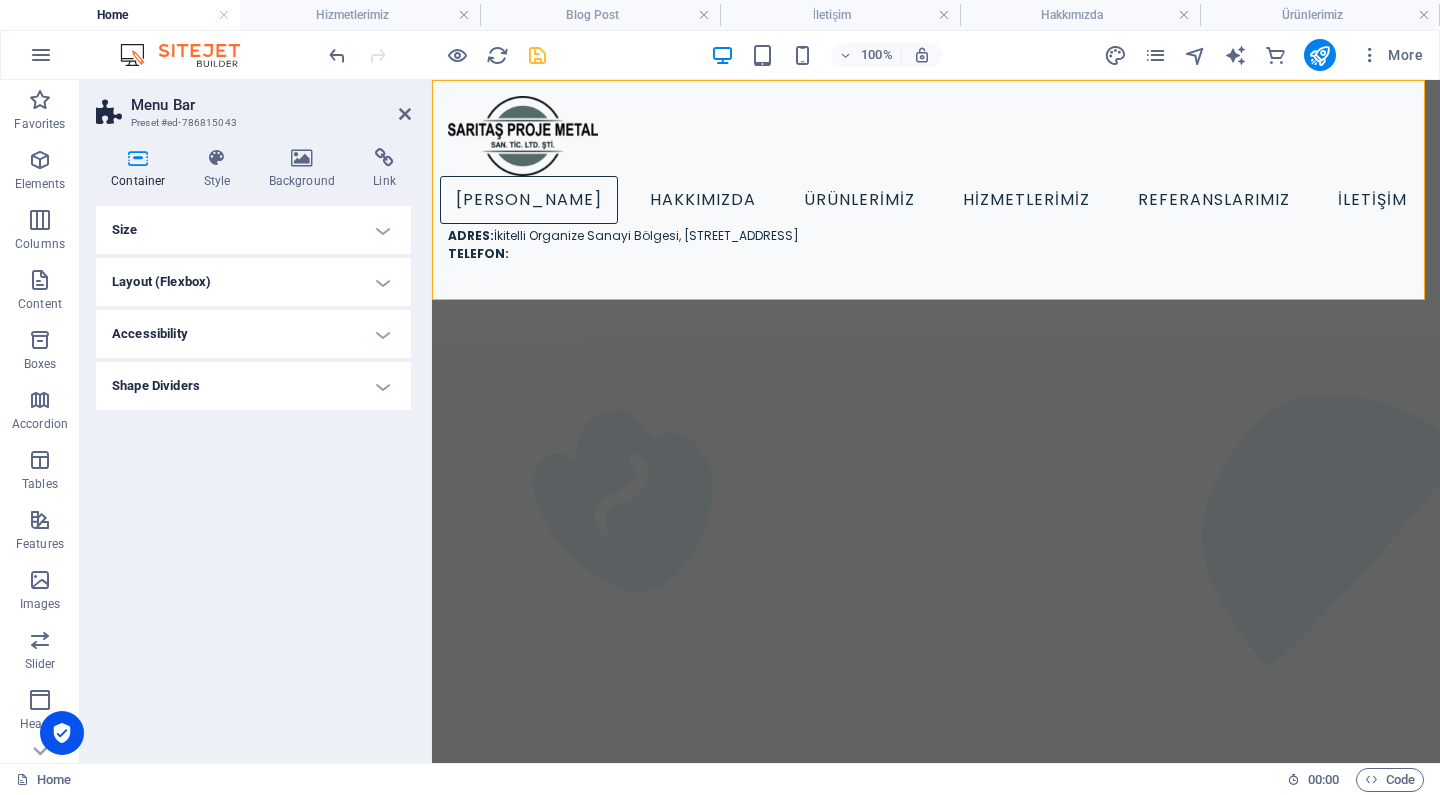 click on "Size" at bounding box center [253, 230] 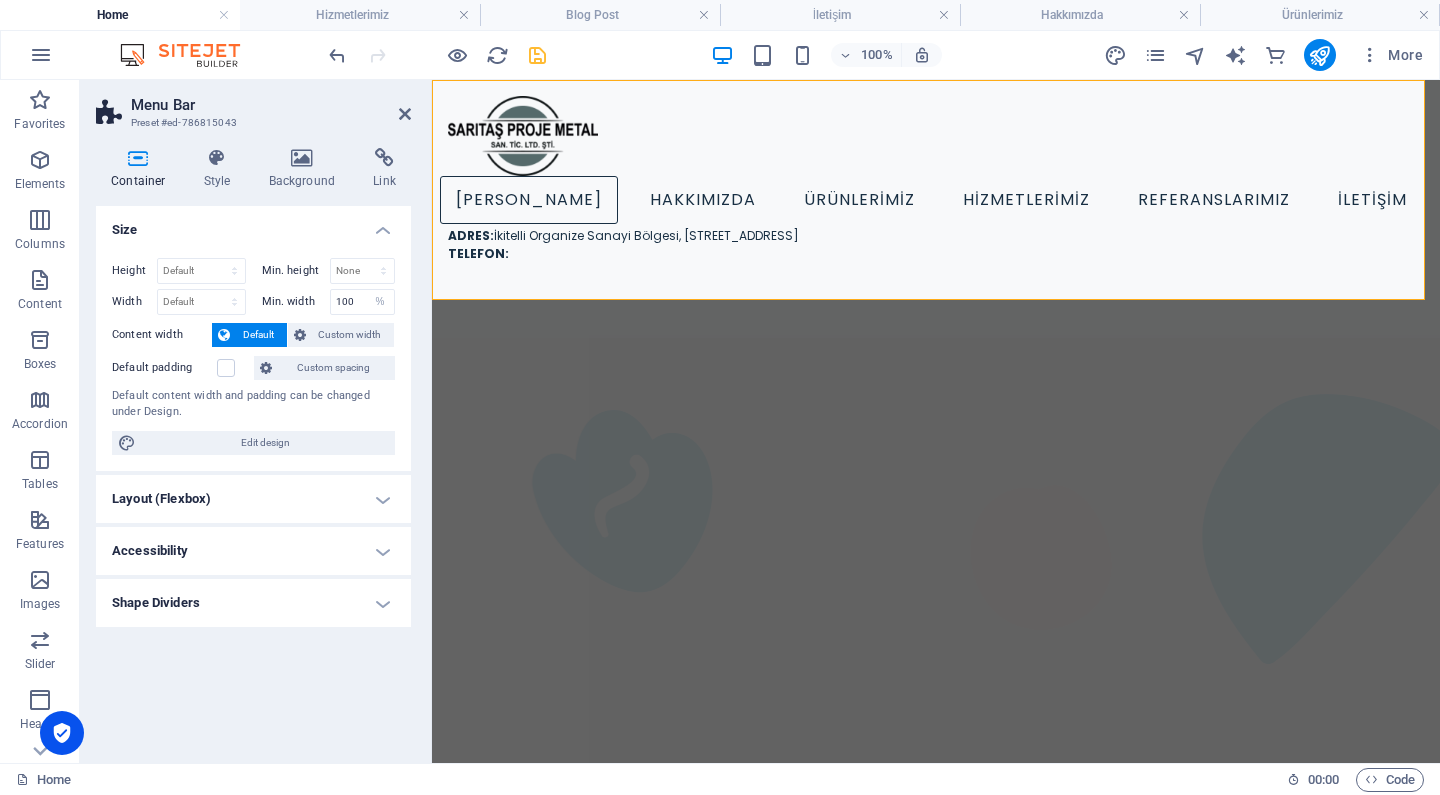 click on "Size" at bounding box center [253, 224] 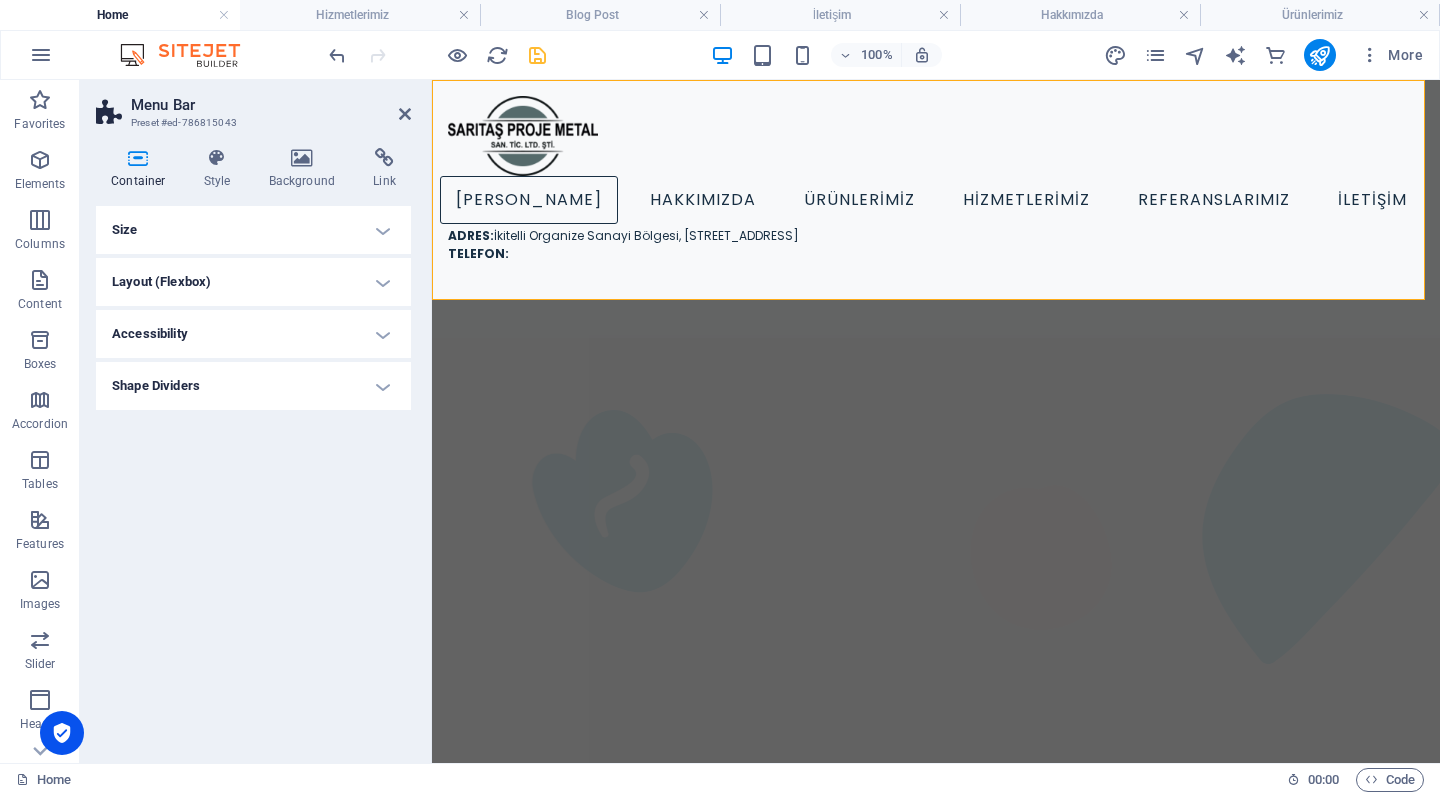 click on "Layout (Flexbox)" at bounding box center [253, 282] 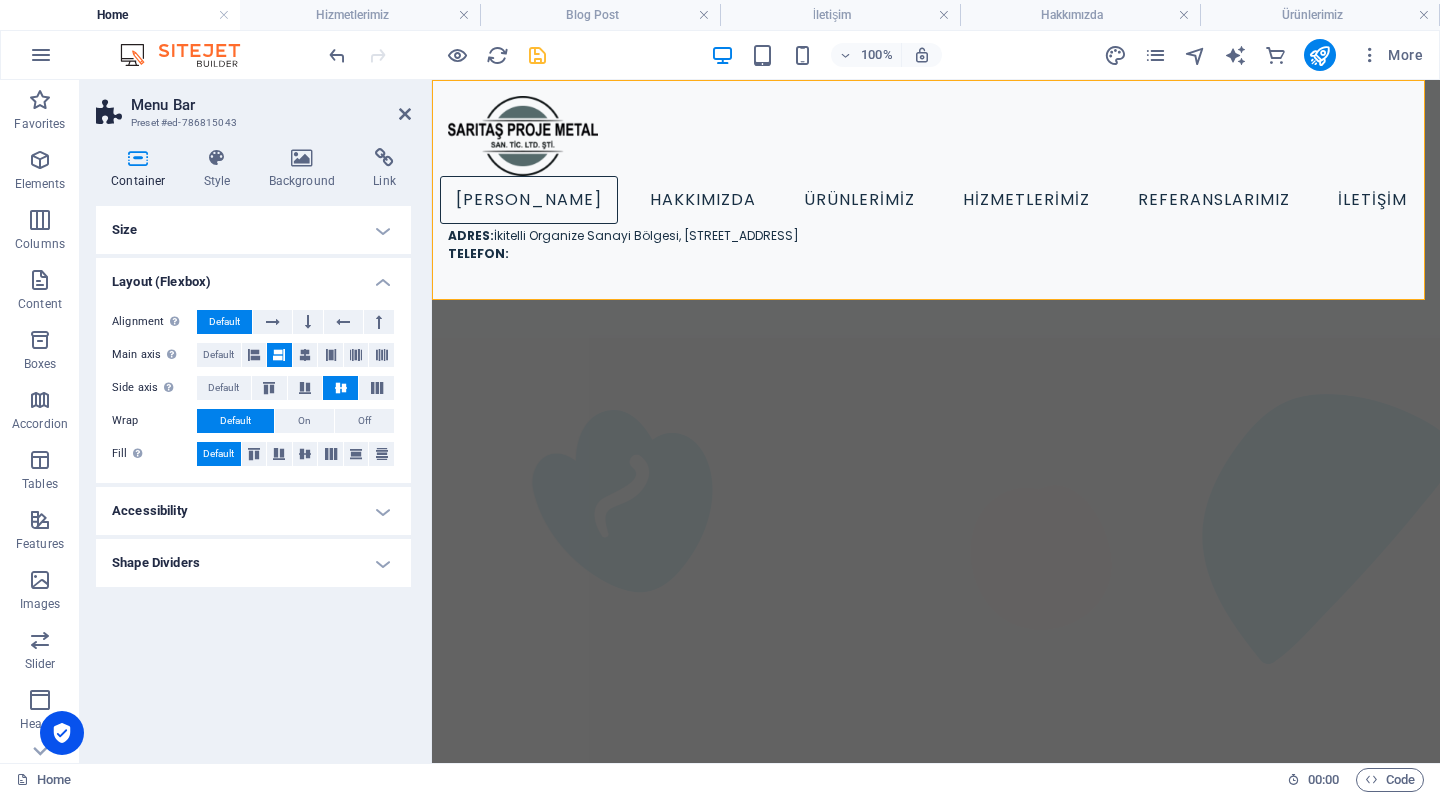 click on "Layout (Flexbox)" at bounding box center [253, 276] 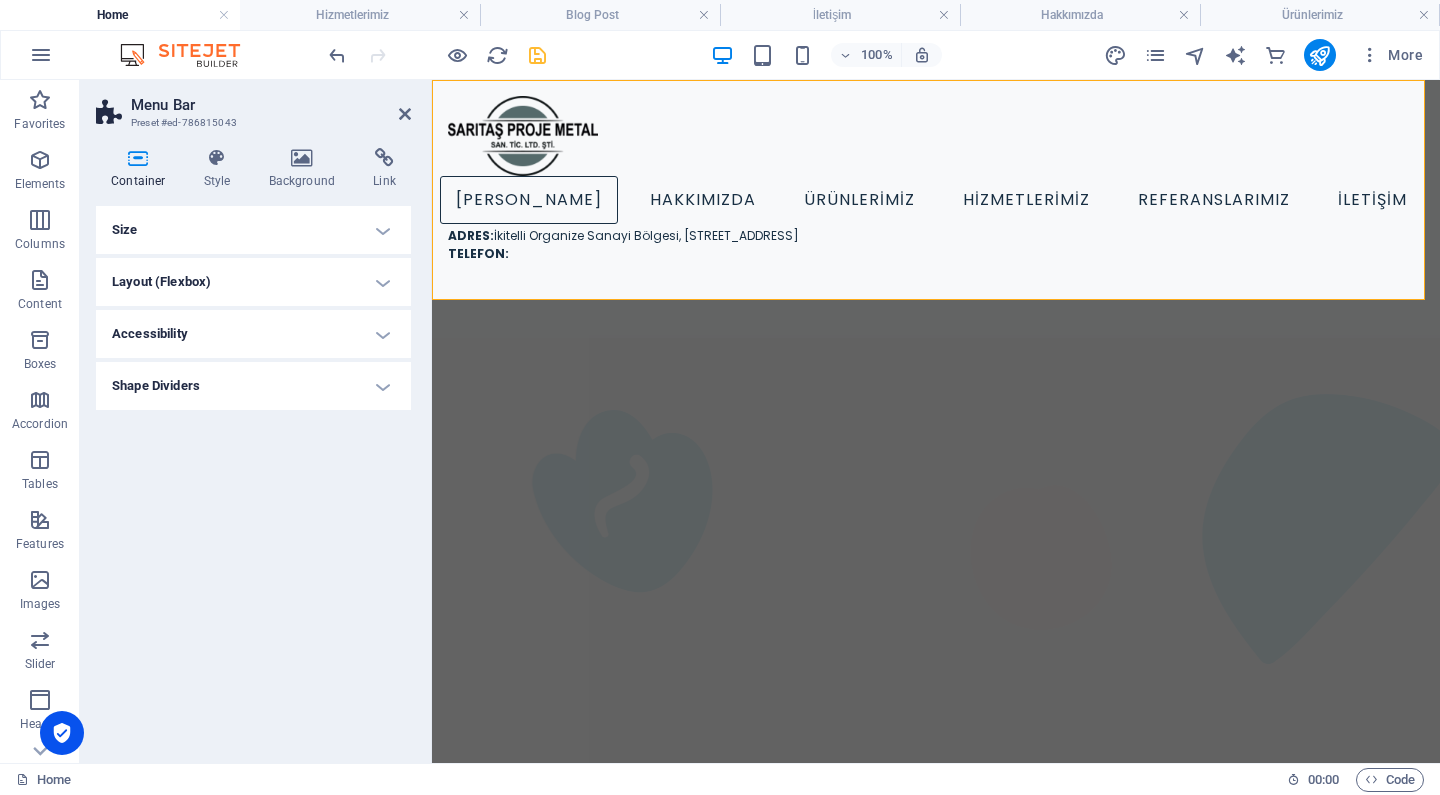 click on "Size" at bounding box center [253, 230] 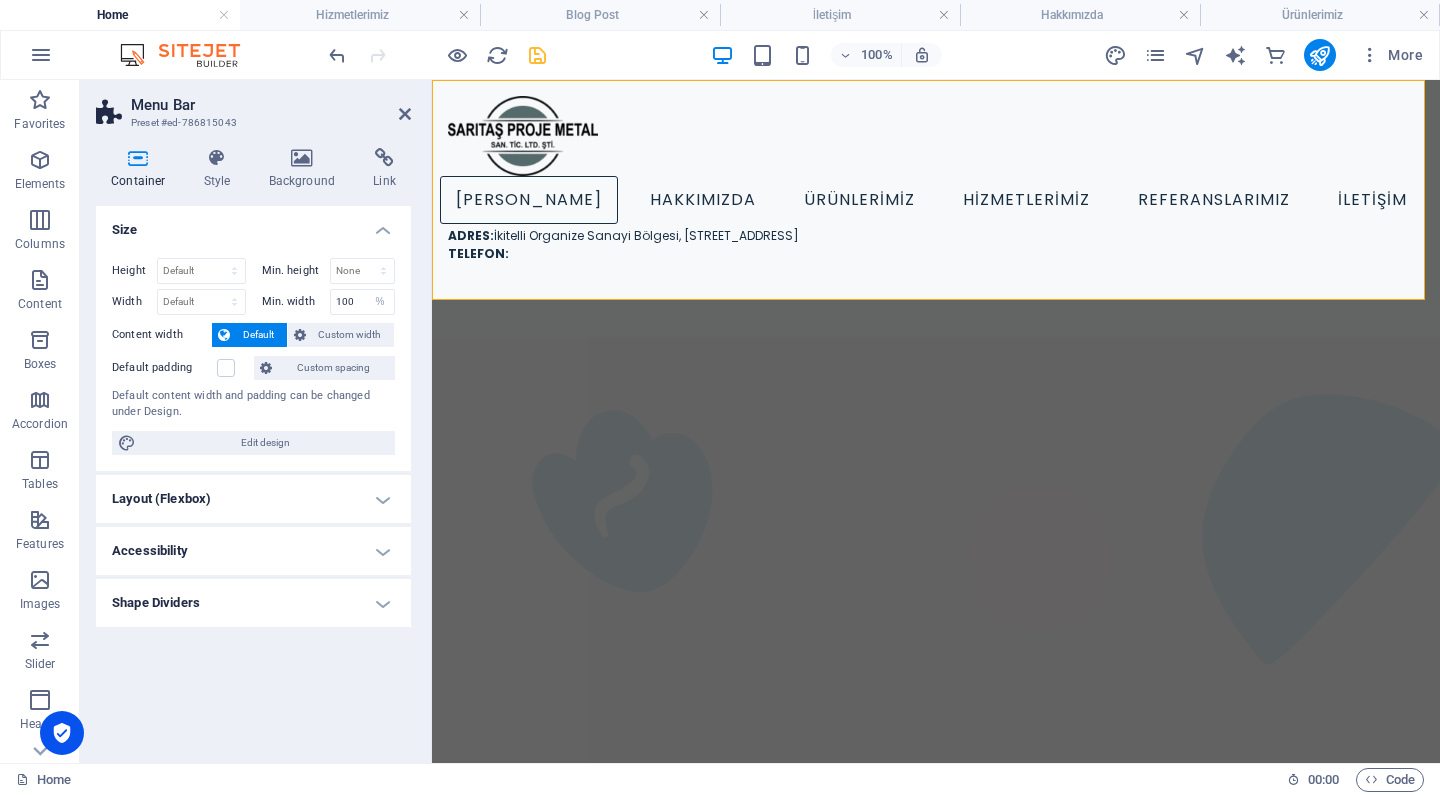 click on "Size" at bounding box center [253, 224] 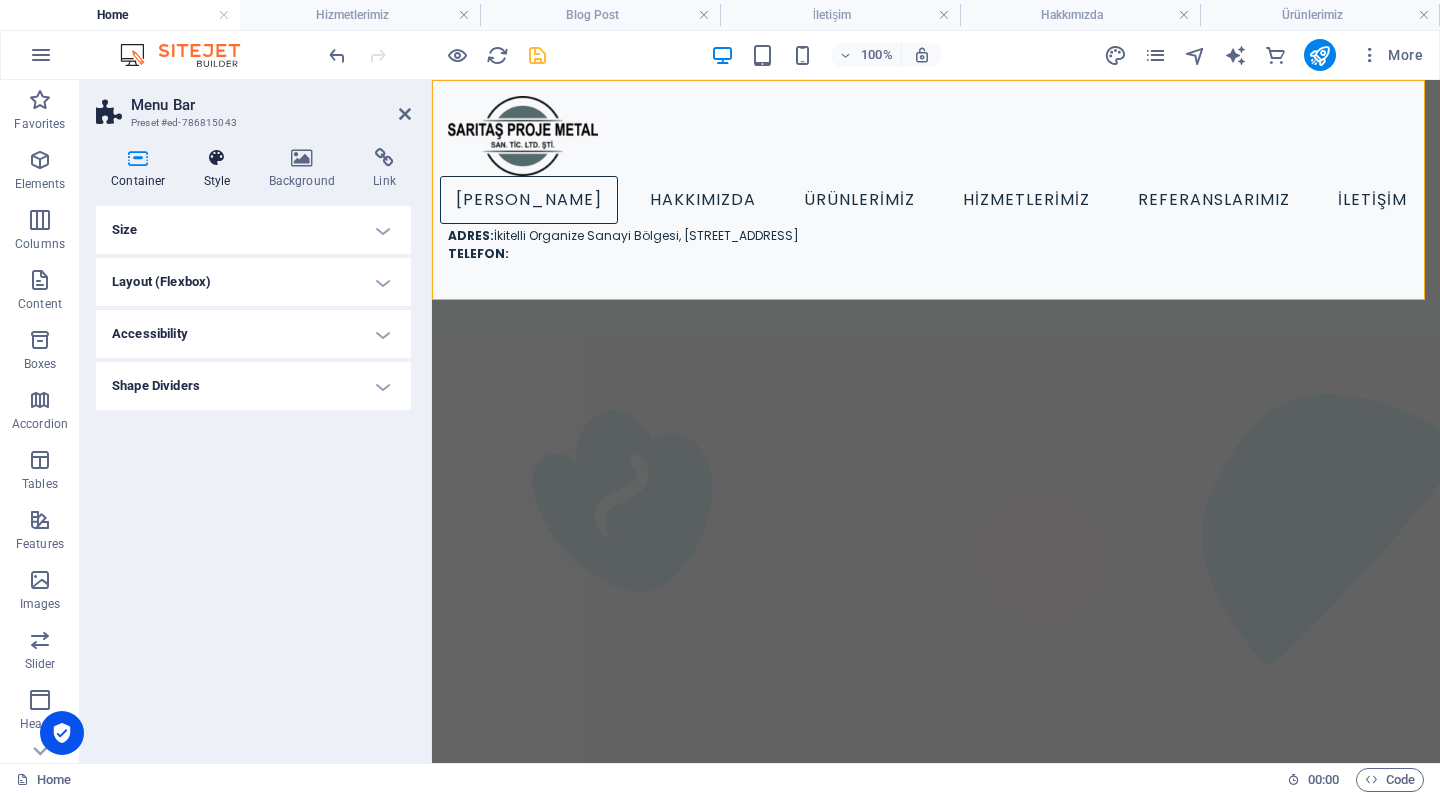 click at bounding box center (217, 158) 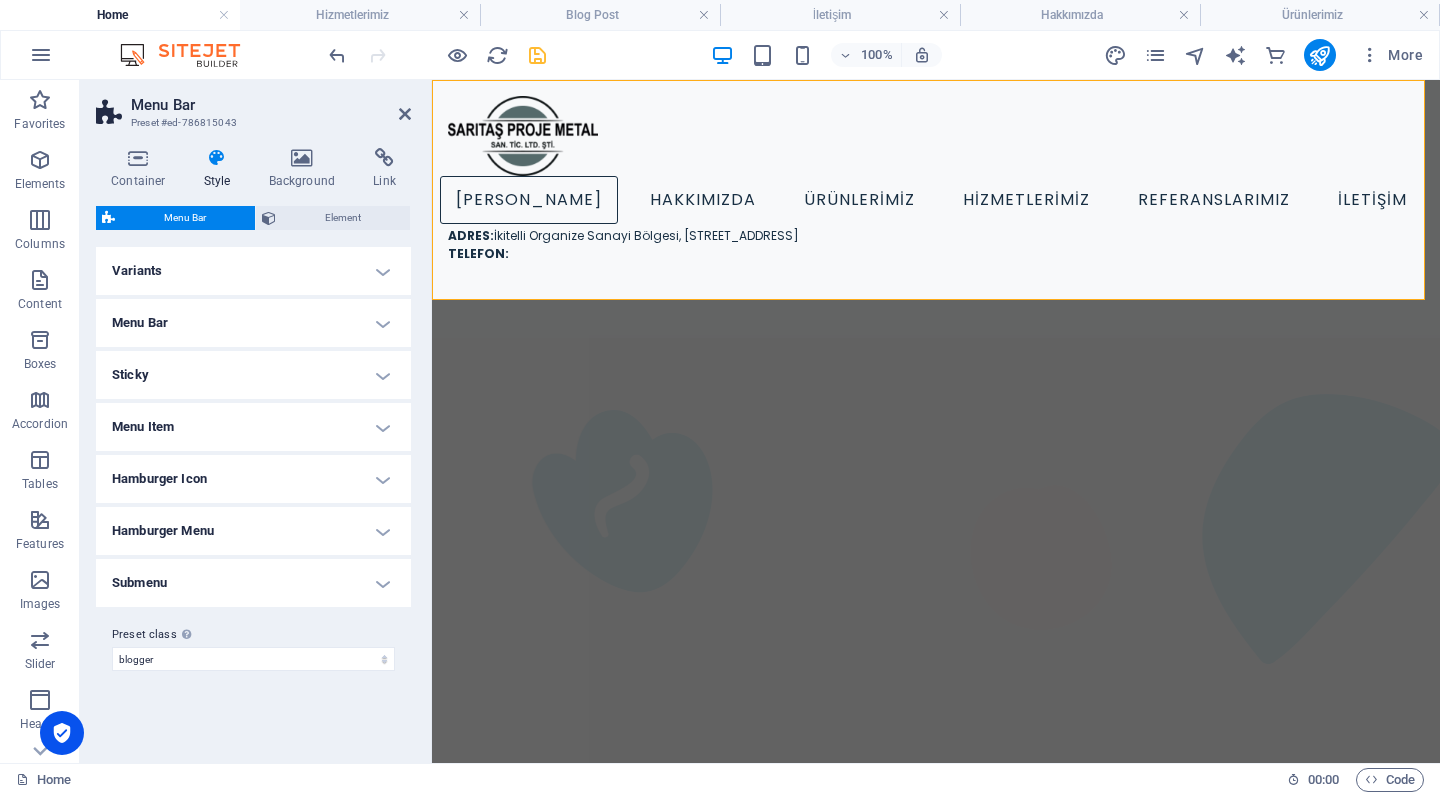 click on "Submenu" at bounding box center [253, 583] 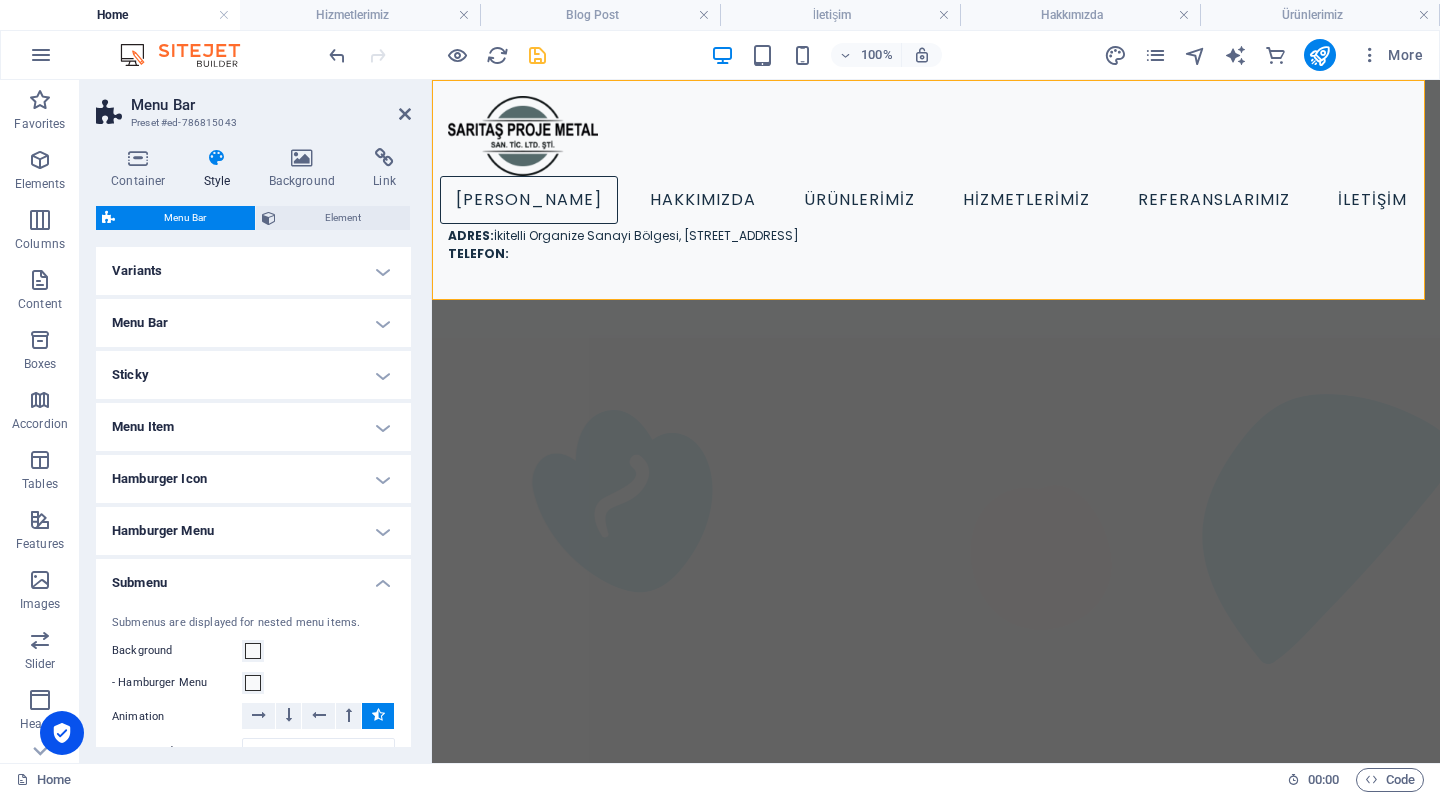 click on "Submenu" at bounding box center (253, 577) 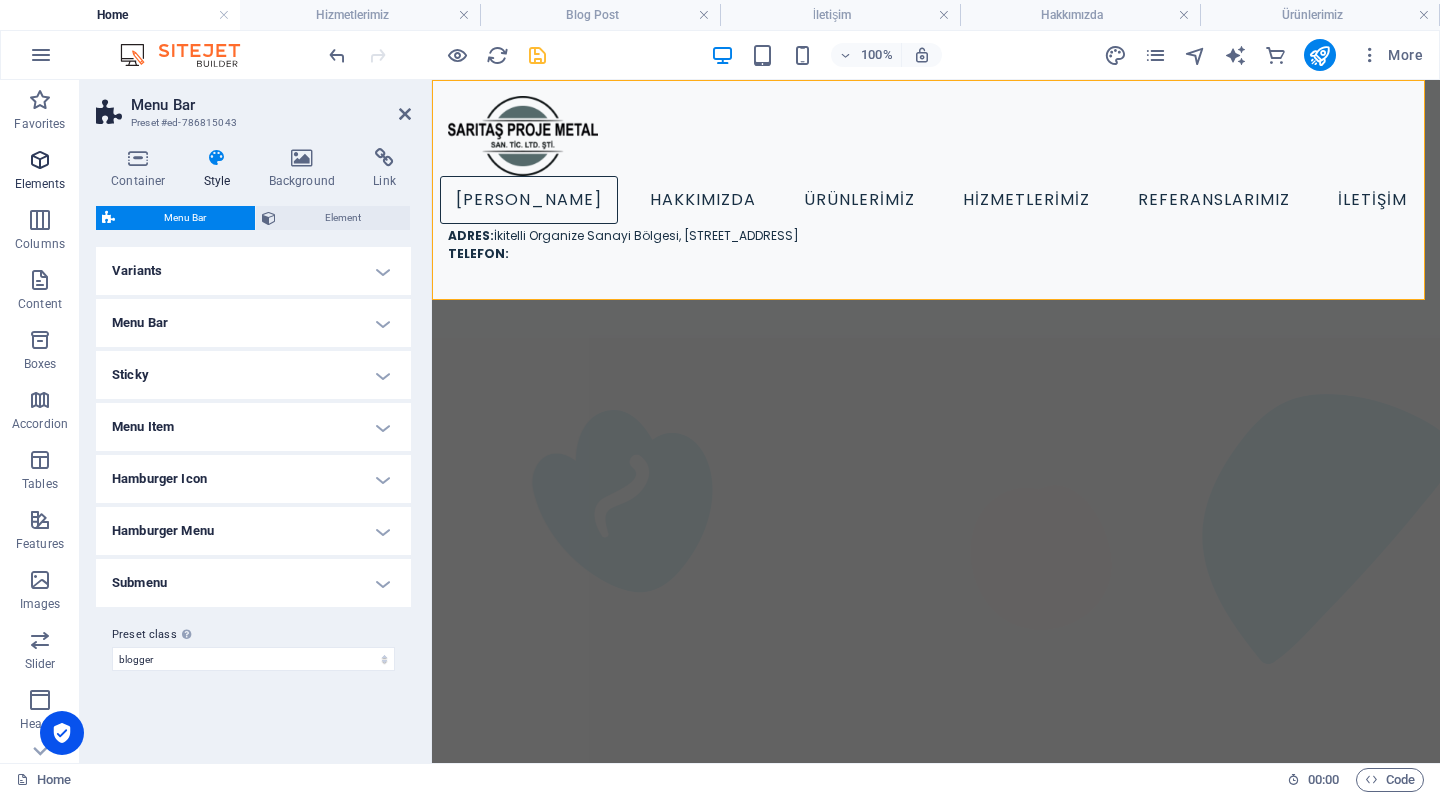 drag, startPoint x: 41, startPoint y: 225, endPoint x: 0, endPoint y: 197, distance: 49.648766 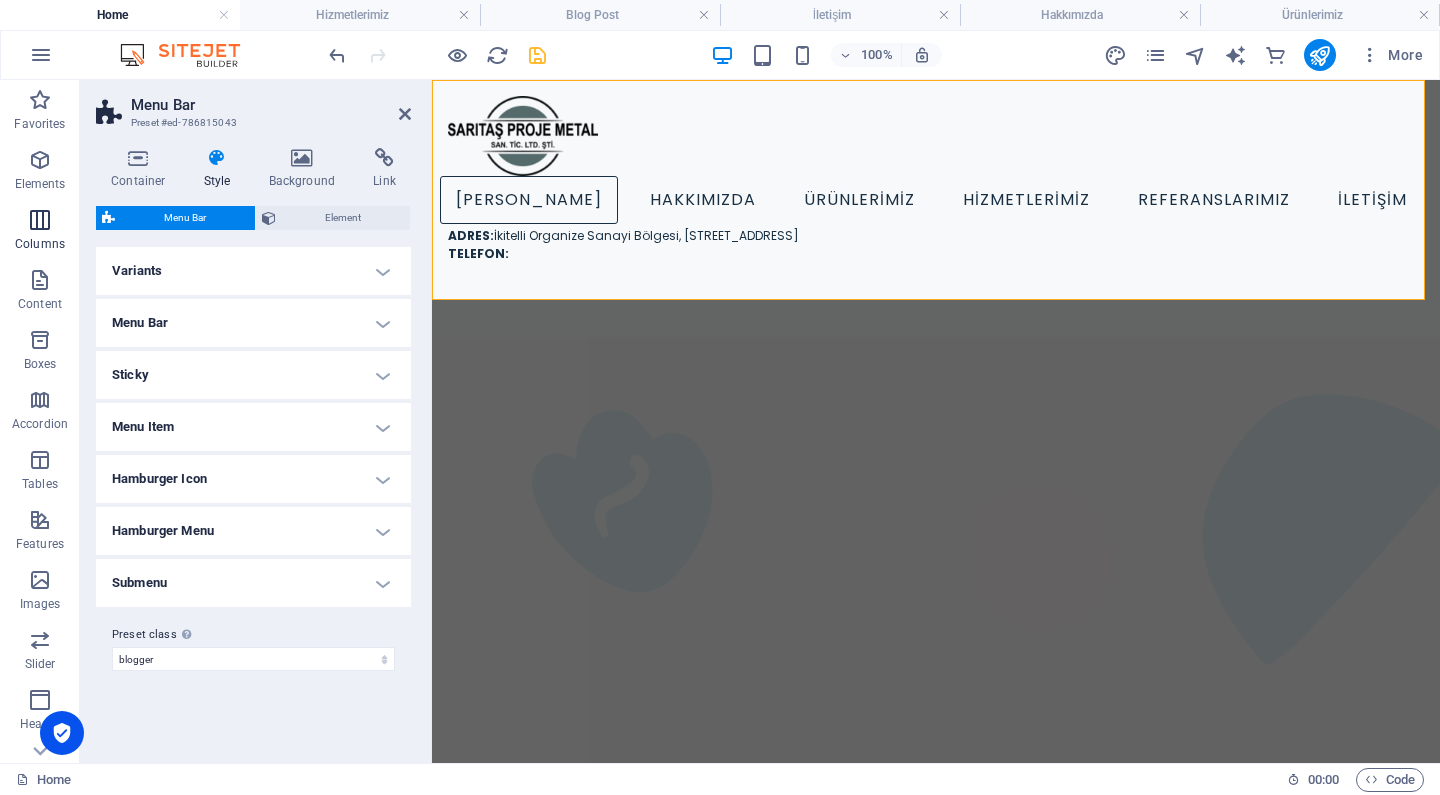 click at bounding box center (40, 220) 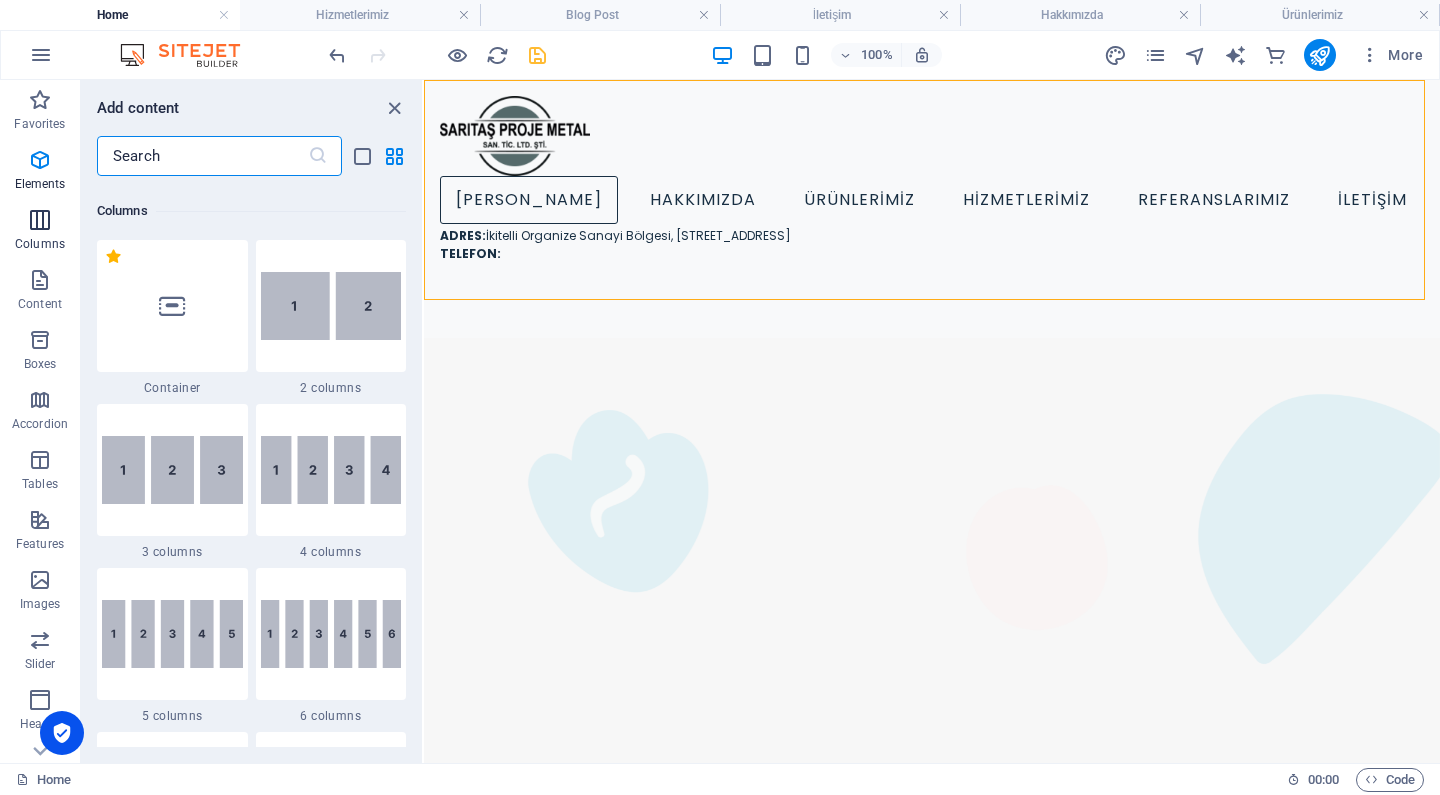 scroll, scrollTop: 990, scrollLeft: 0, axis: vertical 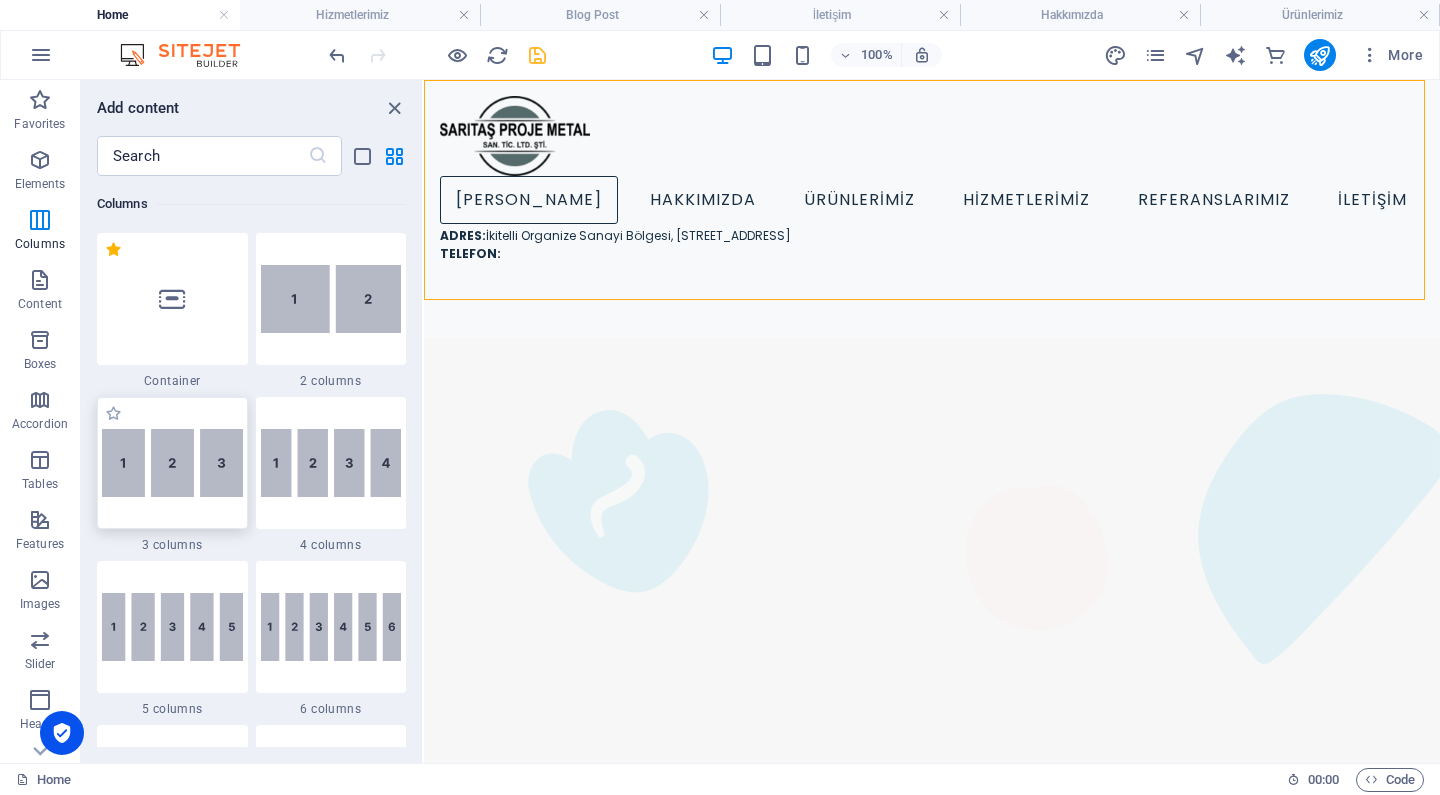 click at bounding box center (172, 463) 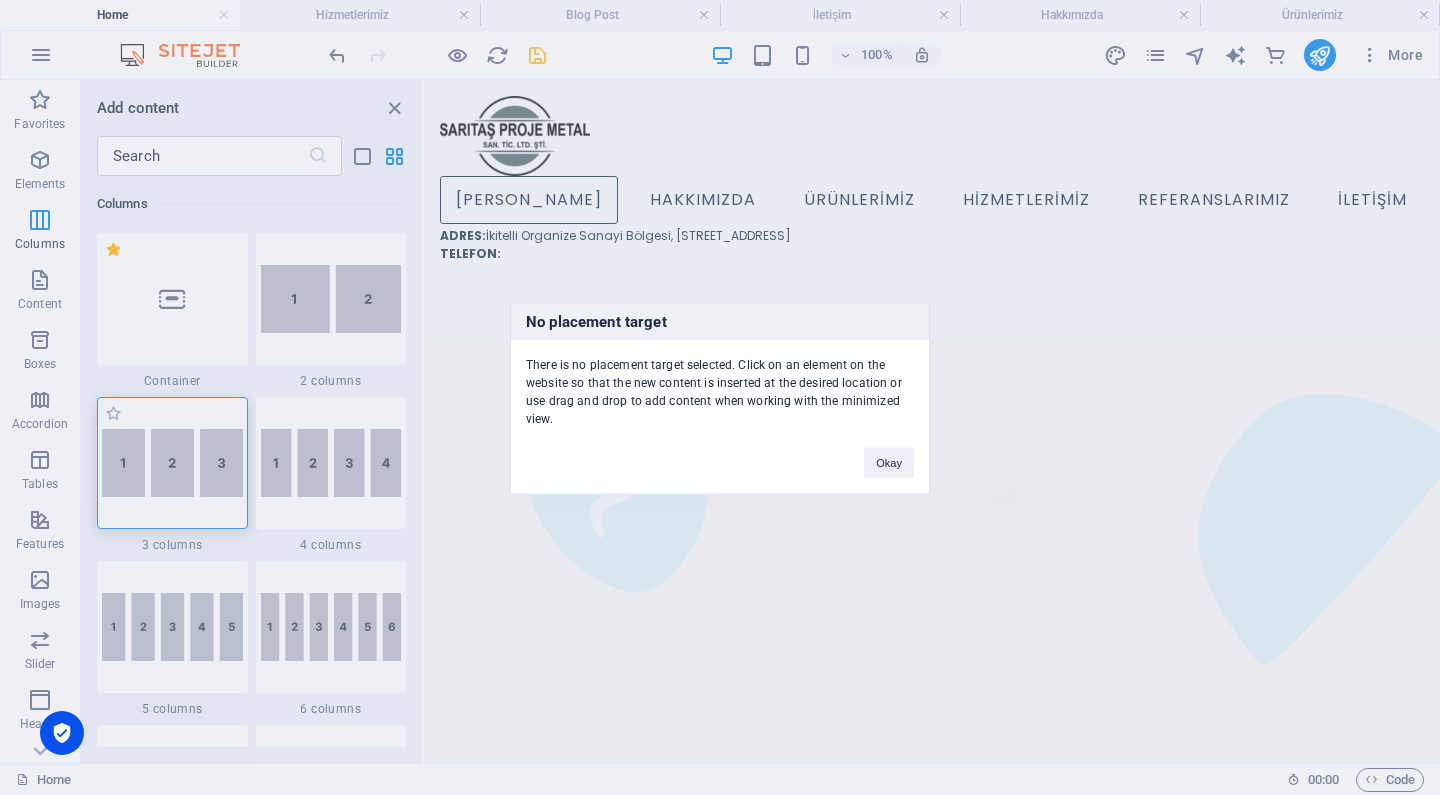 click on "No placement target There is no placement target selected. Click on an element on the website so that the new content is inserted at the desired location or use drag and drop to add content when working with the minimized view. Okay" at bounding box center [720, 397] 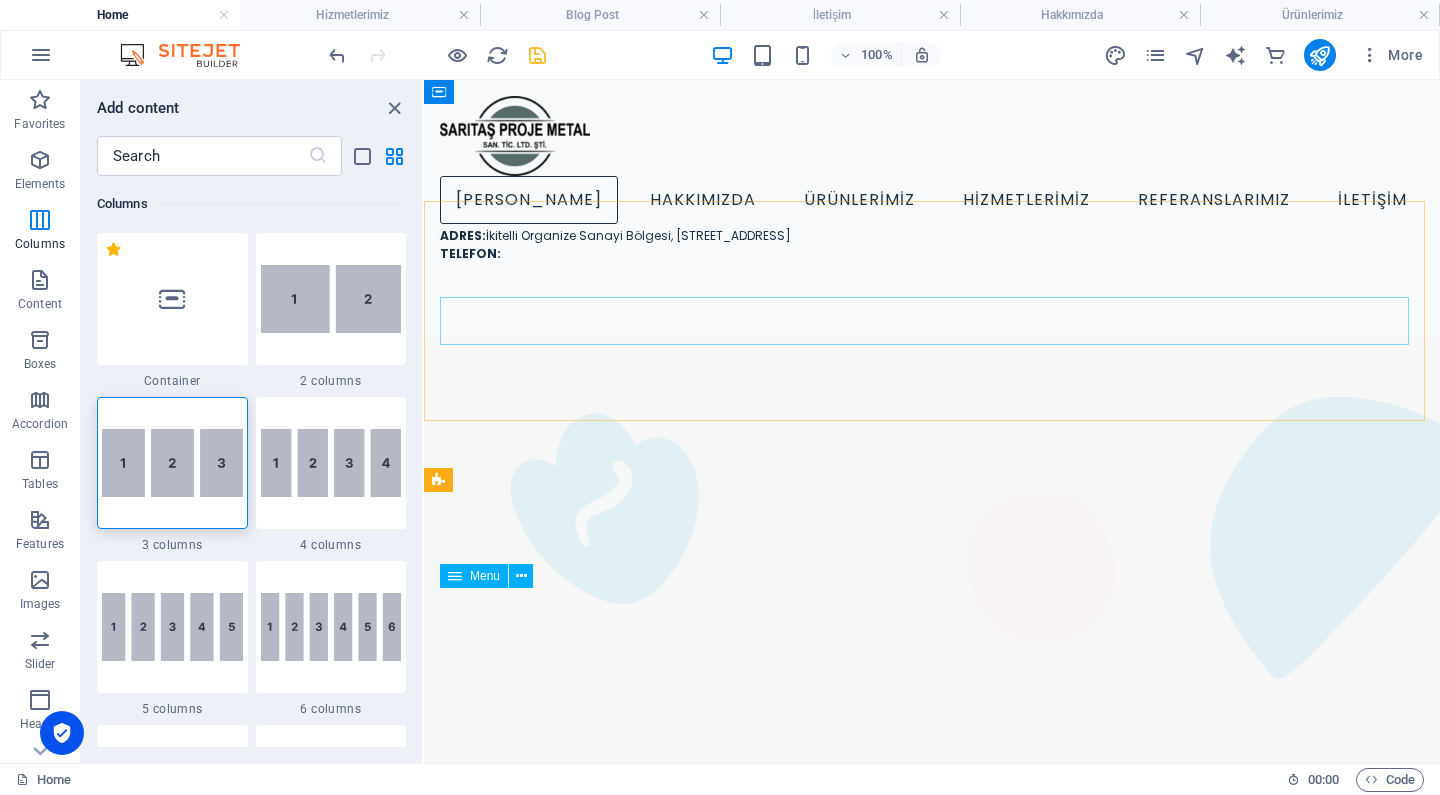 scroll, scrollTop: 1366, scrollLeft: 0, axis: vertical 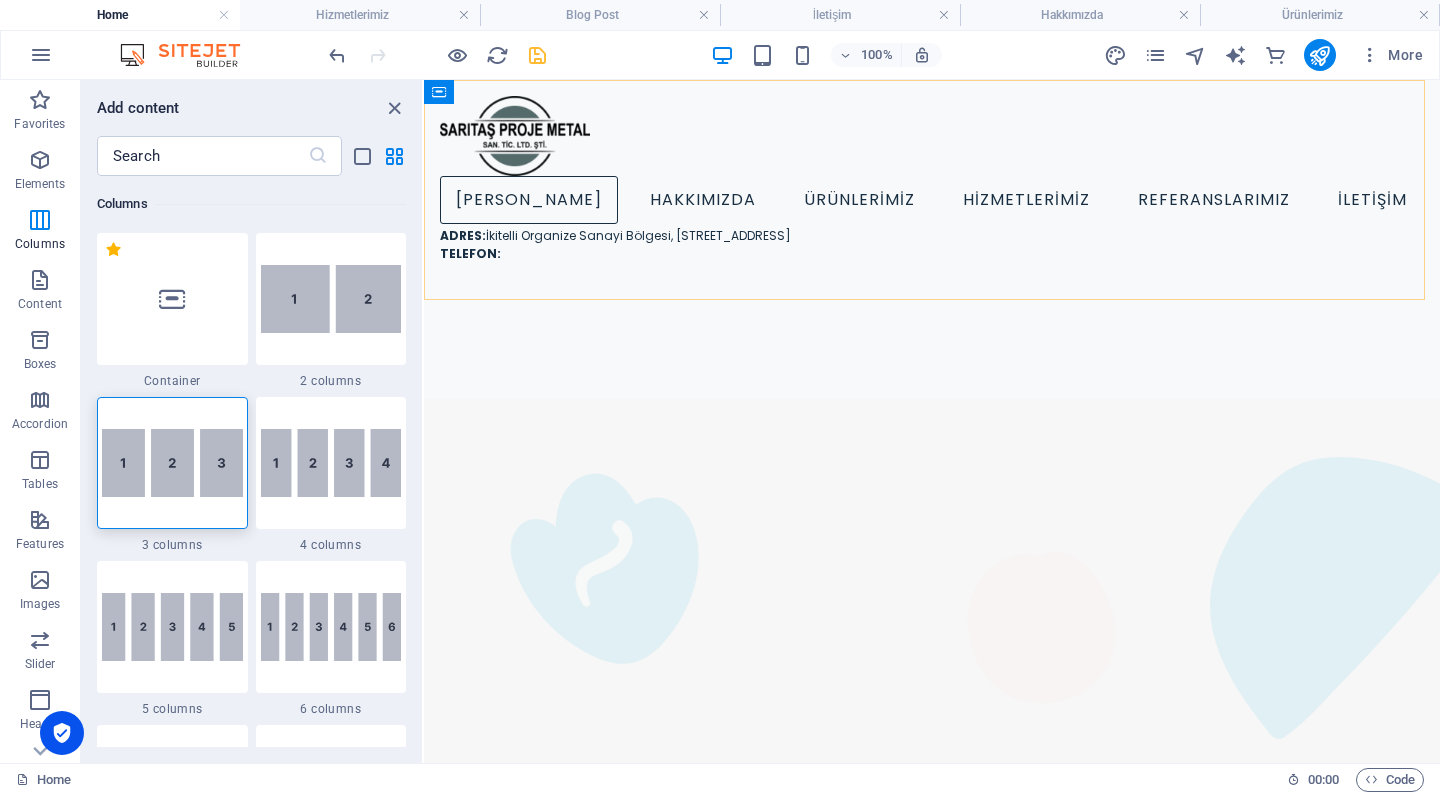 click on "ANA SAYFA HAKKIMIZDA ÜRÜNLERİMİZ HİZMETLERİMİZ REFERANSLARIMIZ İLETİŞİM ADRES:  İkitelli Organize Sanayi Bölgesi, Demirciler Sanayi Sitesi, D2 Blok No:285 Başakşehir/İstanbul TELEFON:" at bounding box center [932, 181] 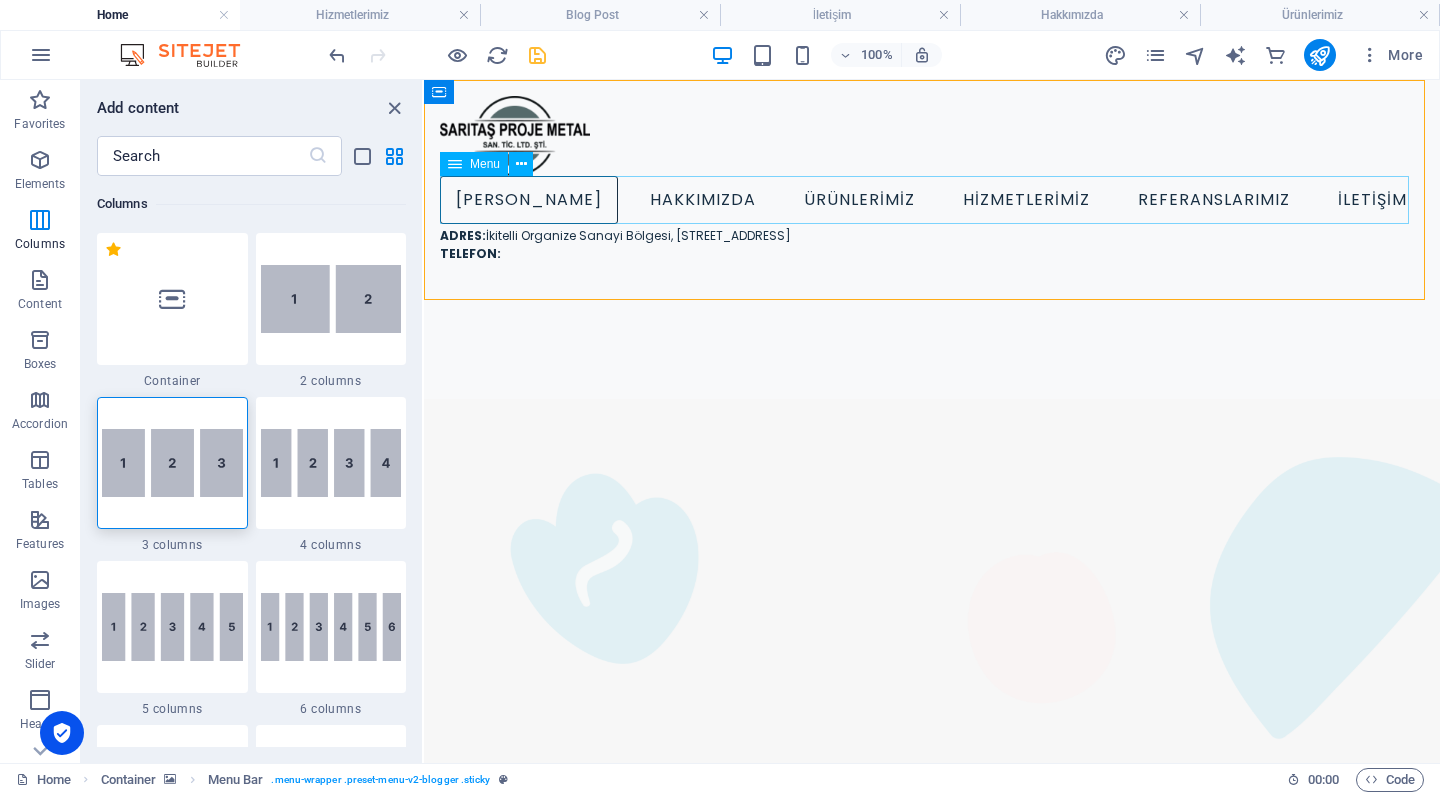 click on "ANA SAYFA HAKKIMIZDA ÜRÜNLERİMİZ HİZMETLERİMİZ REFERANSLARIMIZ İLETİŞİM" at bounding box center [932, 200] 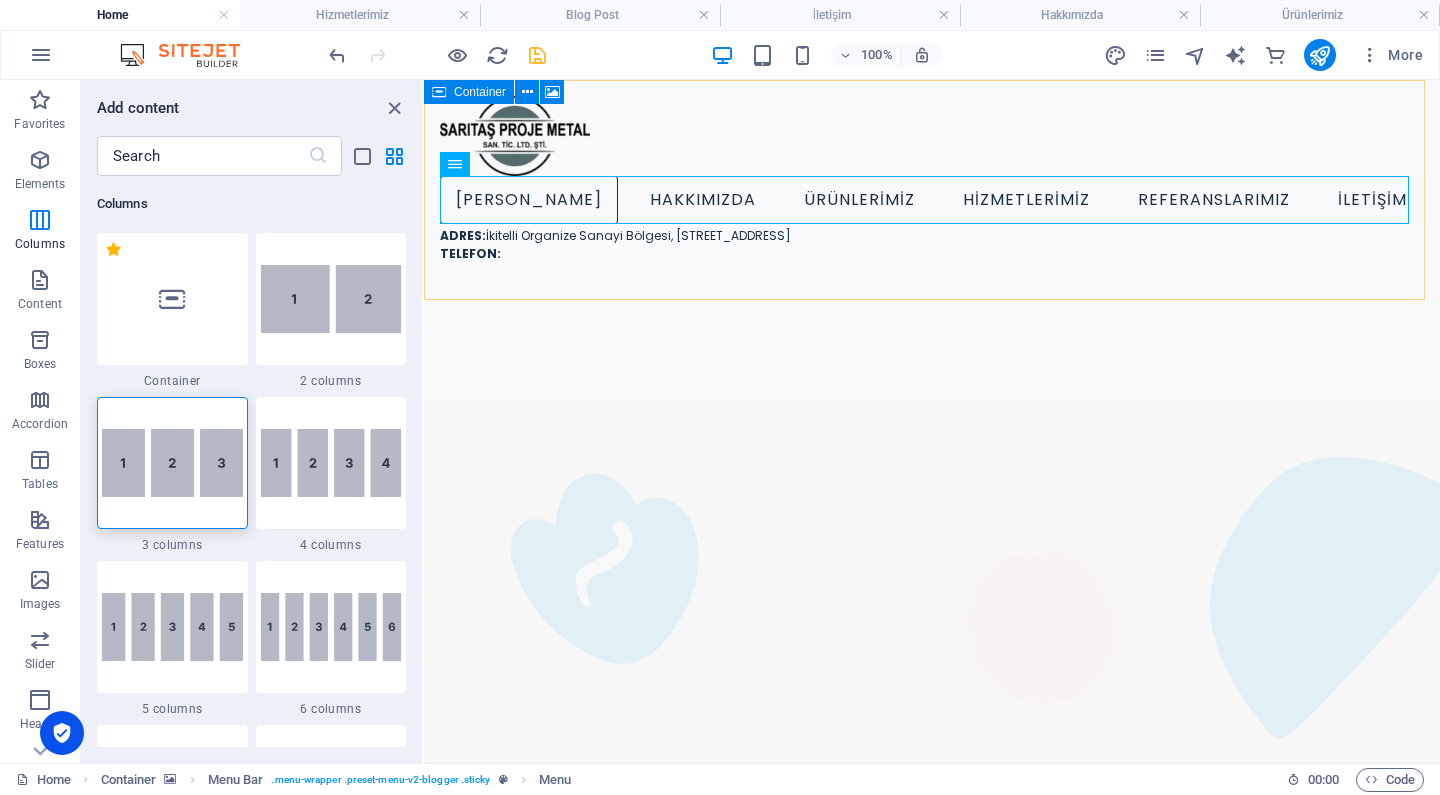 click at bounding box center [439, 92] 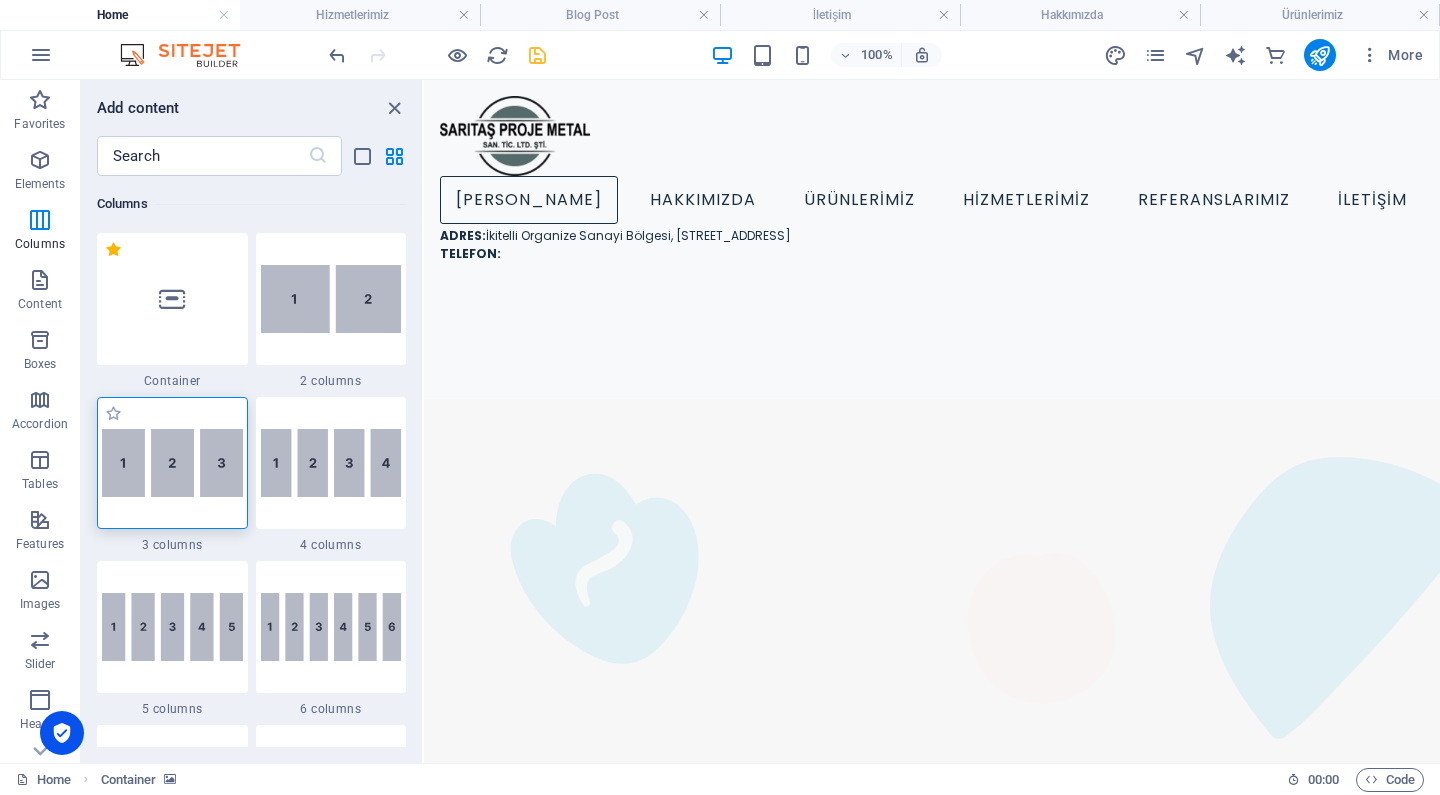 click at bounding box center [172, 463] 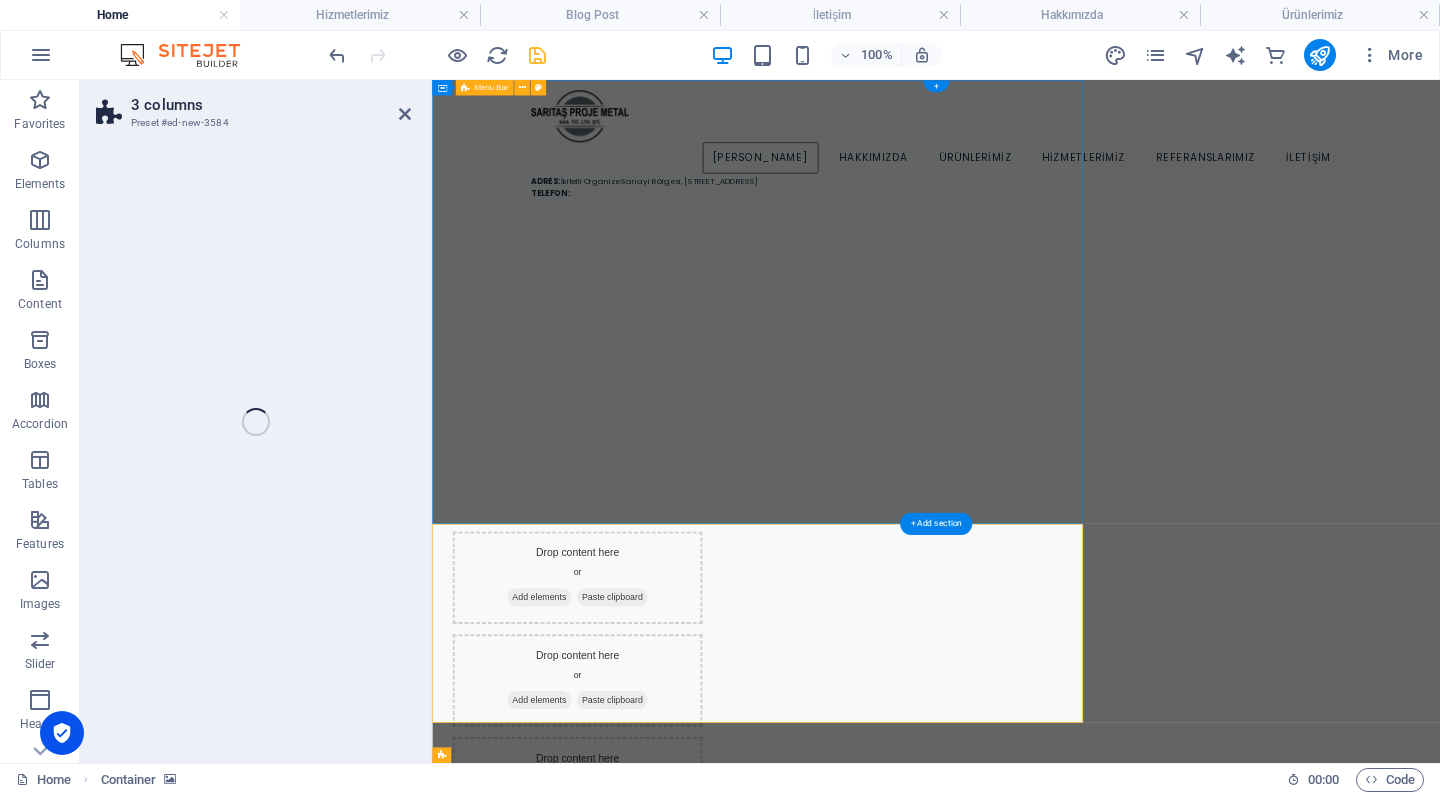 select on "rem" 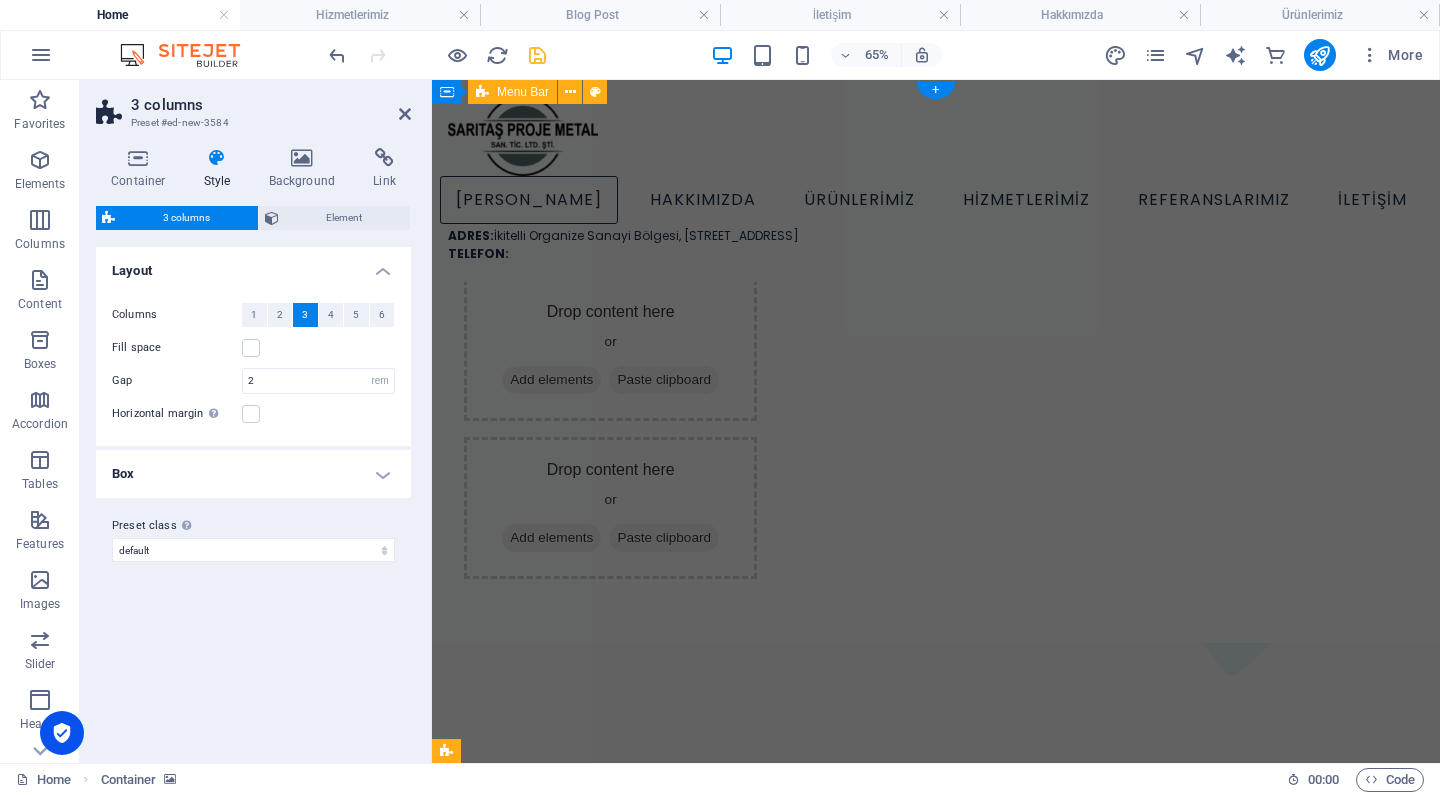 click on "ANA SAYFA HAKKIMIZDA ÜRÜNLERİMİZ HİZMETLERİMİZ REFERANSLARIMIZ İLETİŞİM ADRES:  İkitelli Organize Sanayi Bölgesi, Demirciler Sanayi Sitesi, D2 Blok No:285 Başakşehir/İstanbul TELEFON:" at bounding box center (936, 181) 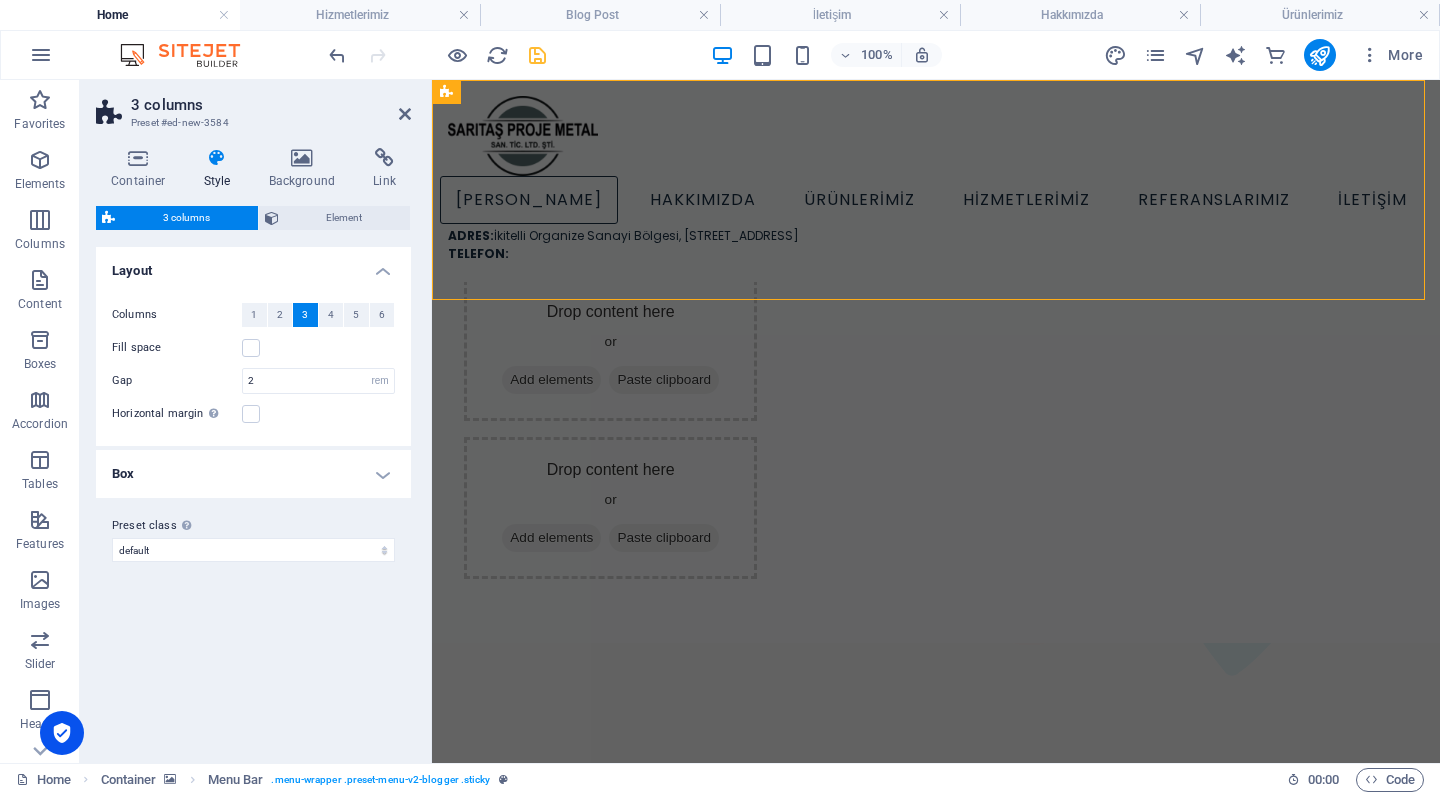 scroll, scrollTop: 0, scrollLeft: 0, axis: both 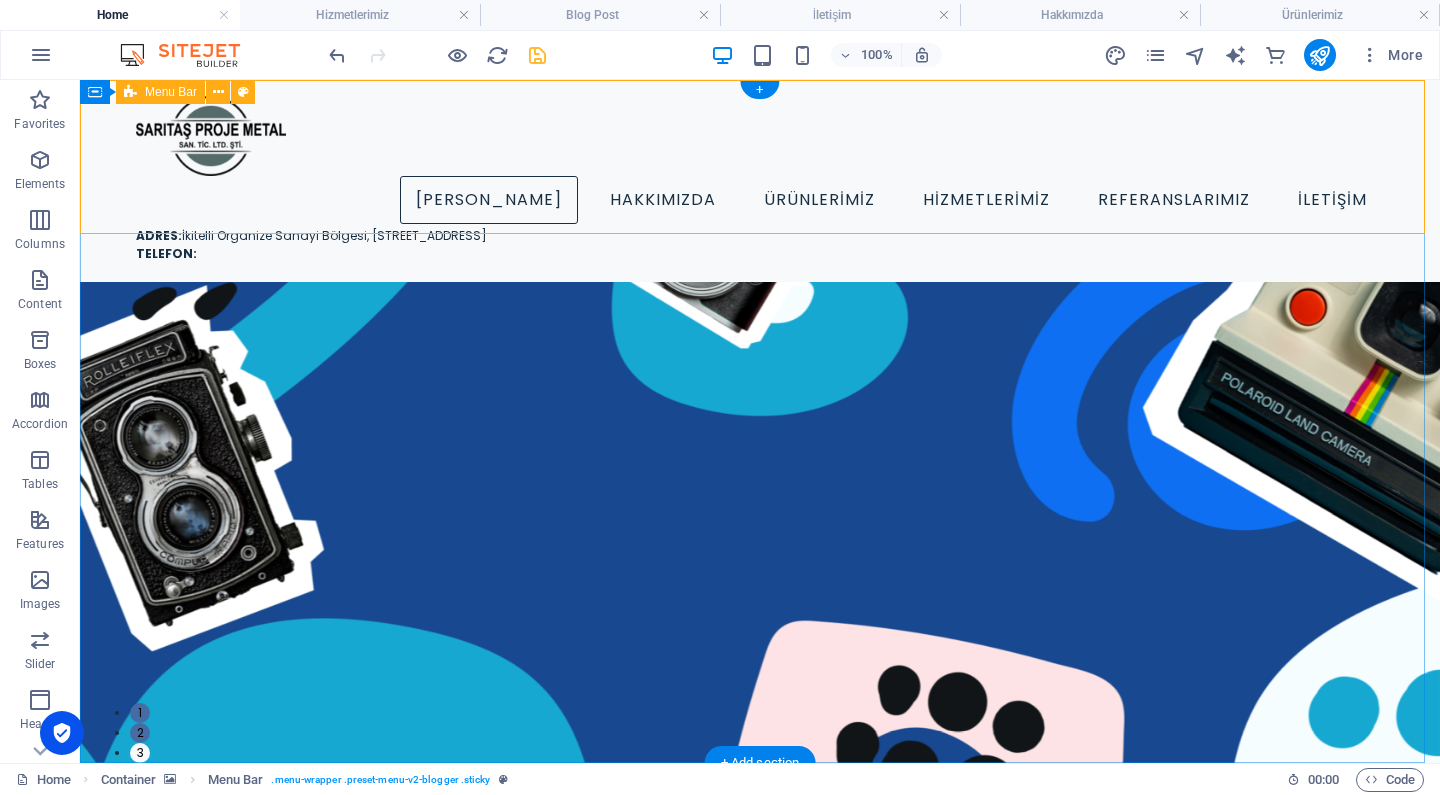 click on "ANA SAYFA HAKKIMIZDA ÜRÜNLERİMİZ HİZMETLERİMİZ REFERANSLARIMIZ İLETİŞİM ADRES:  İkitelli Organize Sanayi Bölgesi, Demirciler Sanayi Sitesi, D2 Blok No:285 Başakşehir/İstanbul TELEFON:" at bounding box center (760, 181) 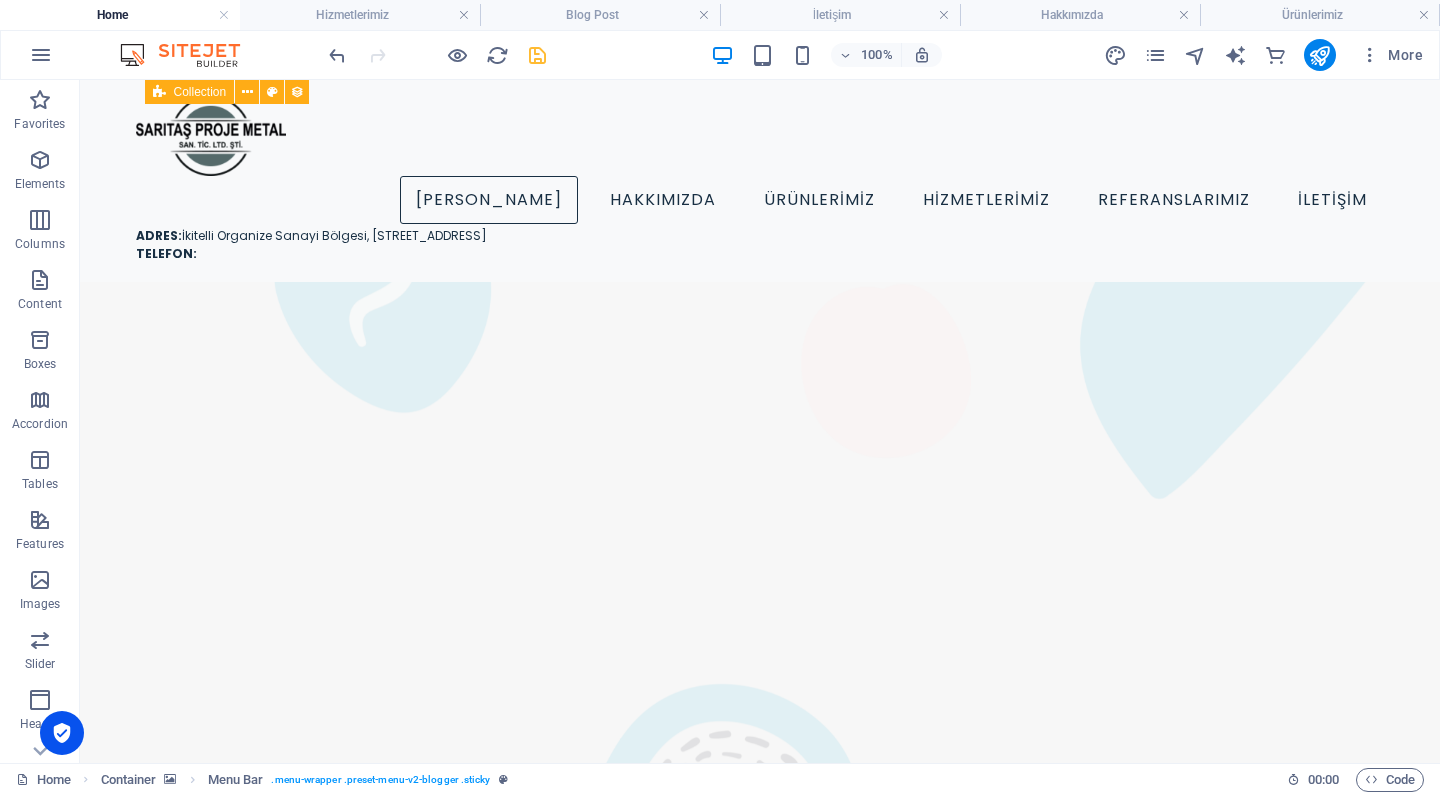scroll, scrollTop: 3301, scrollLeft: 0, axis: vertical 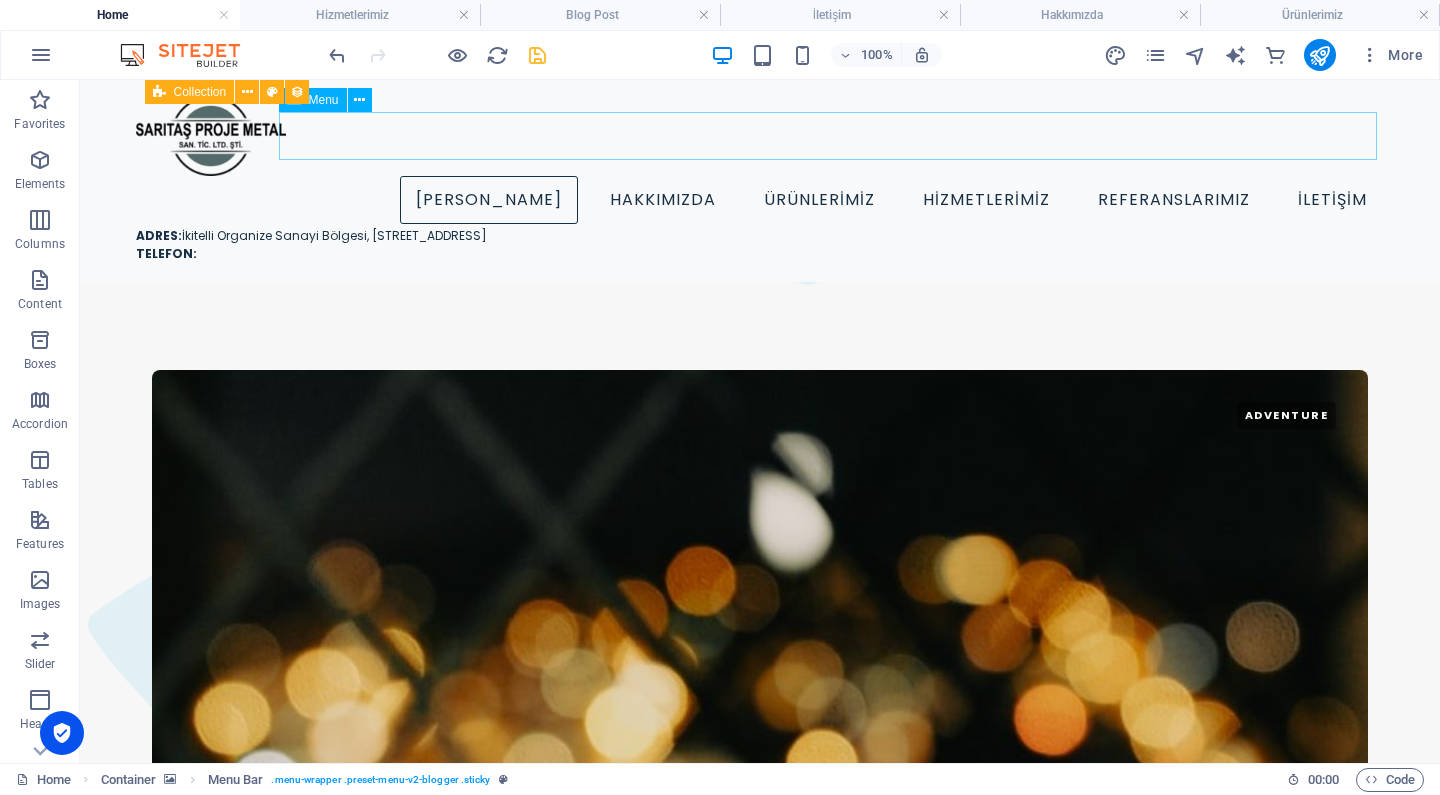 click on "ANA SAYFA HAKKIMIZDA ÜRÜNLERİMİZ HİZMETLERİMİZ REFERANSLARIMIZ İLETİŞİM" at bounding box center (760, 200) 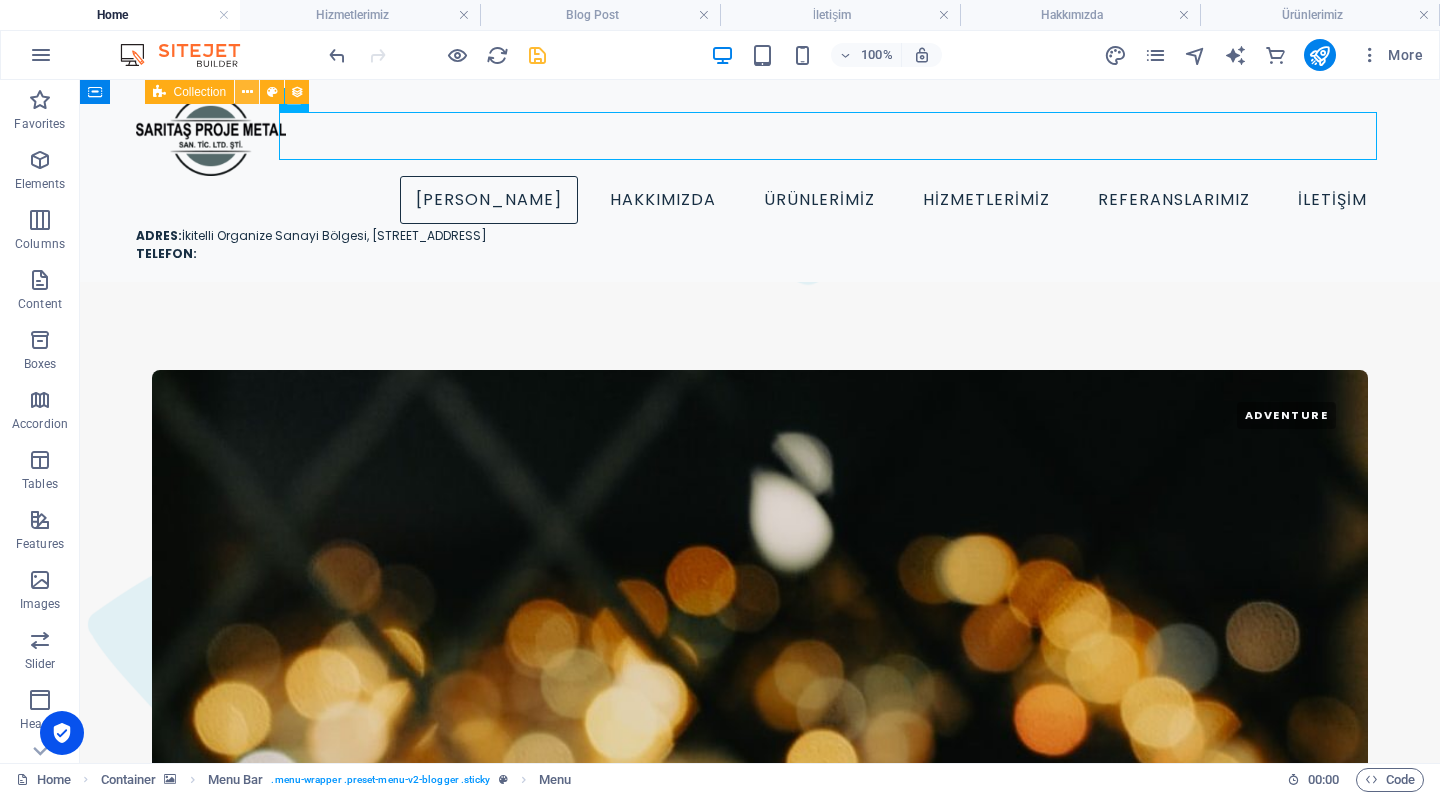 click at bounding box center [247, 92] 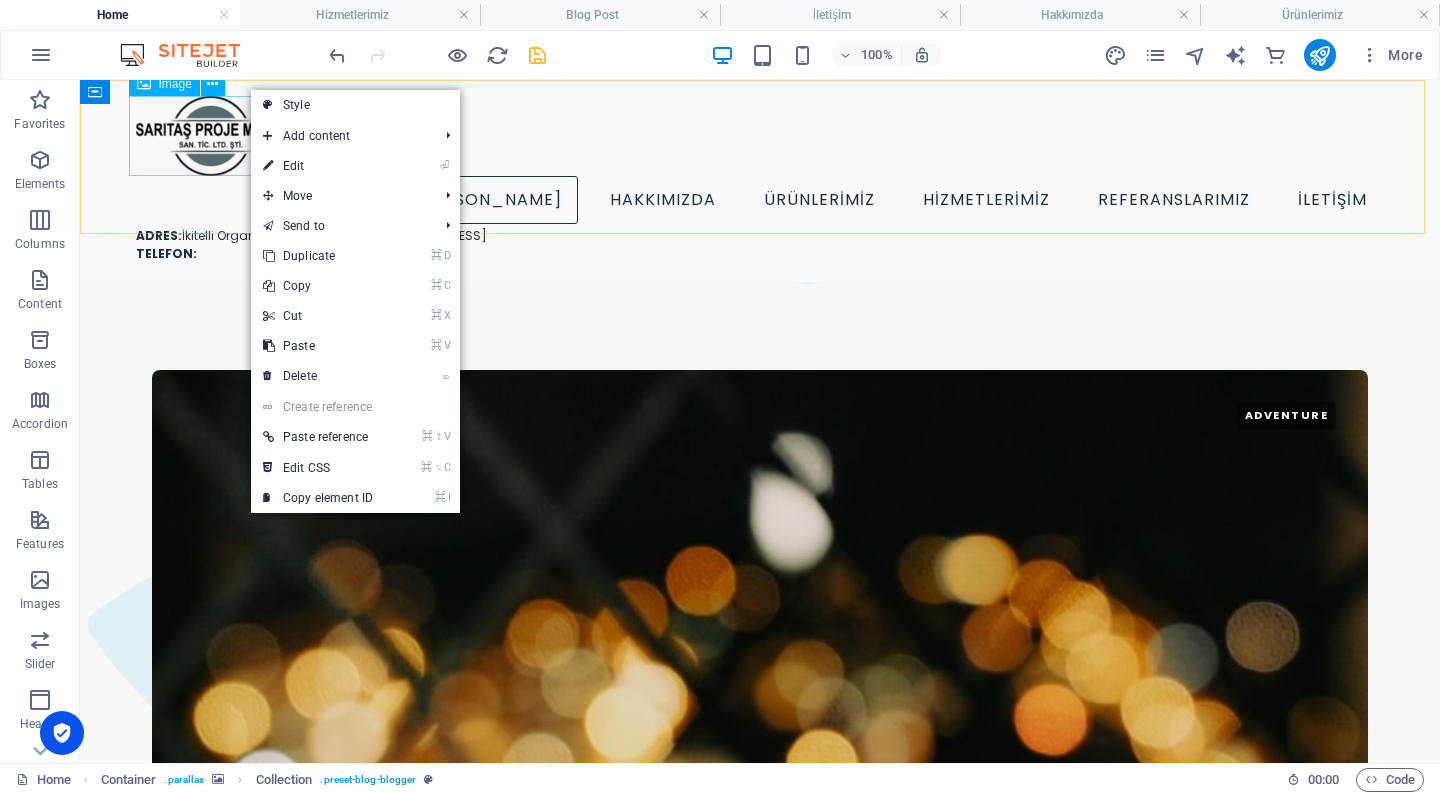 click at bounding box center [760, 136] 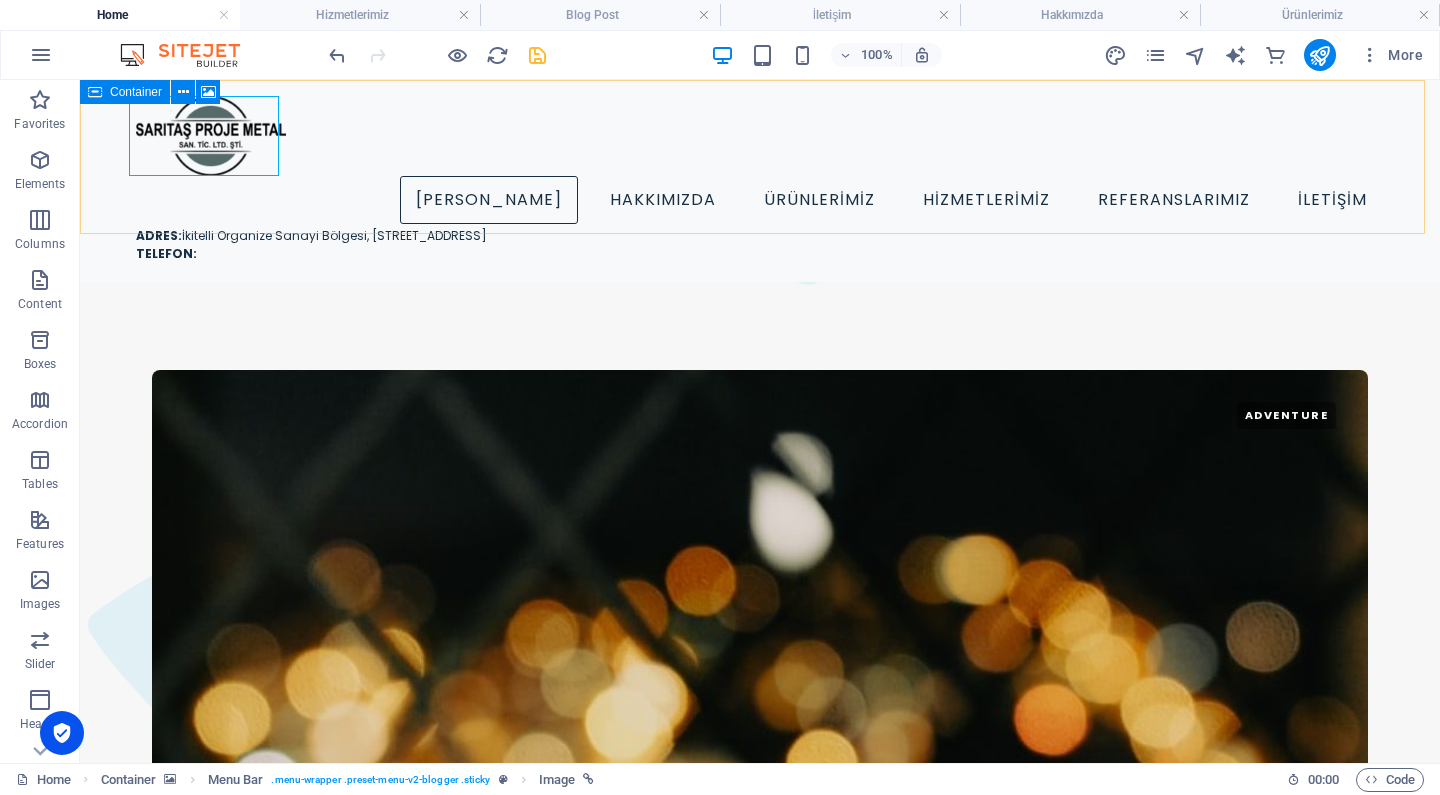 click at bounding box center (95, 92) 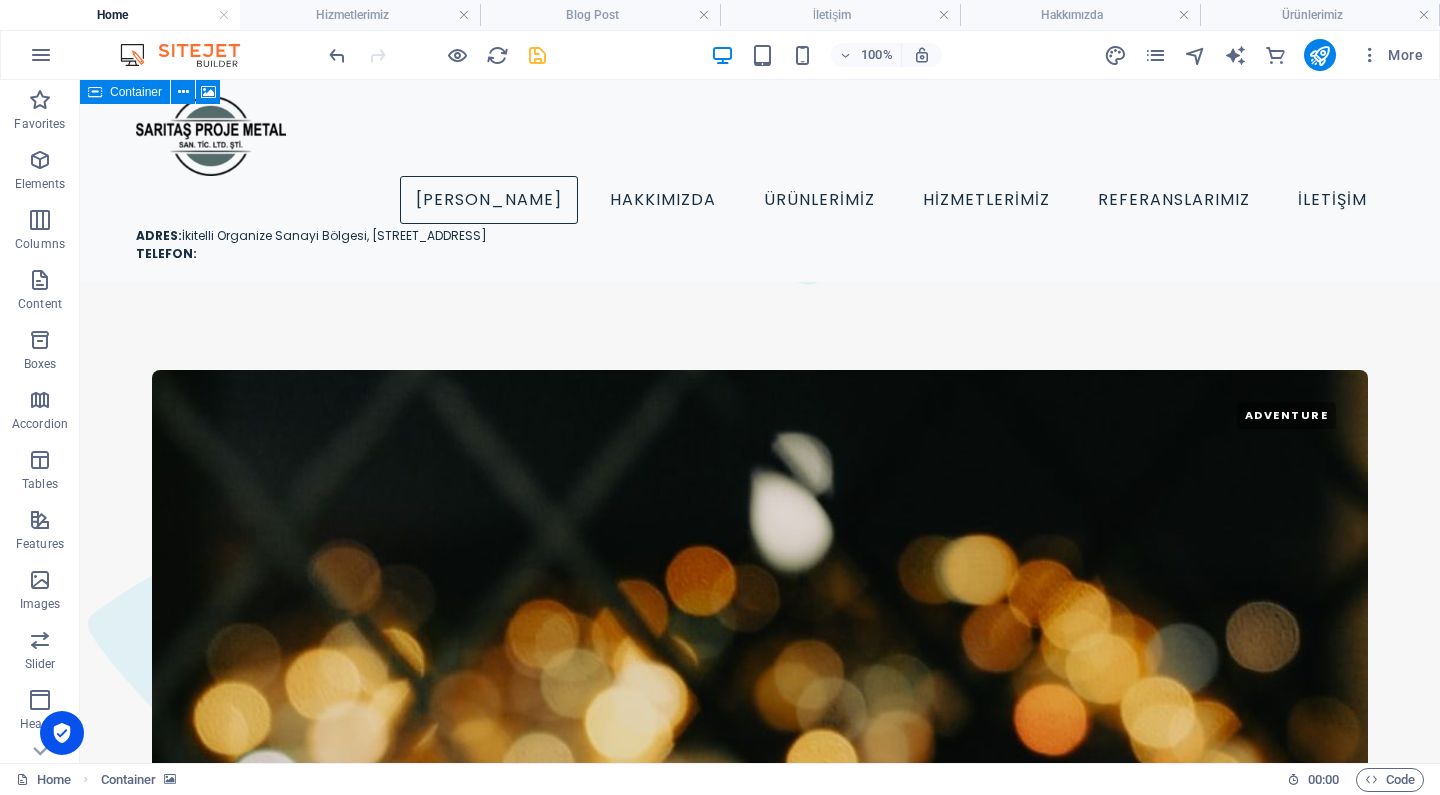 click at bounding box center [95, 92] 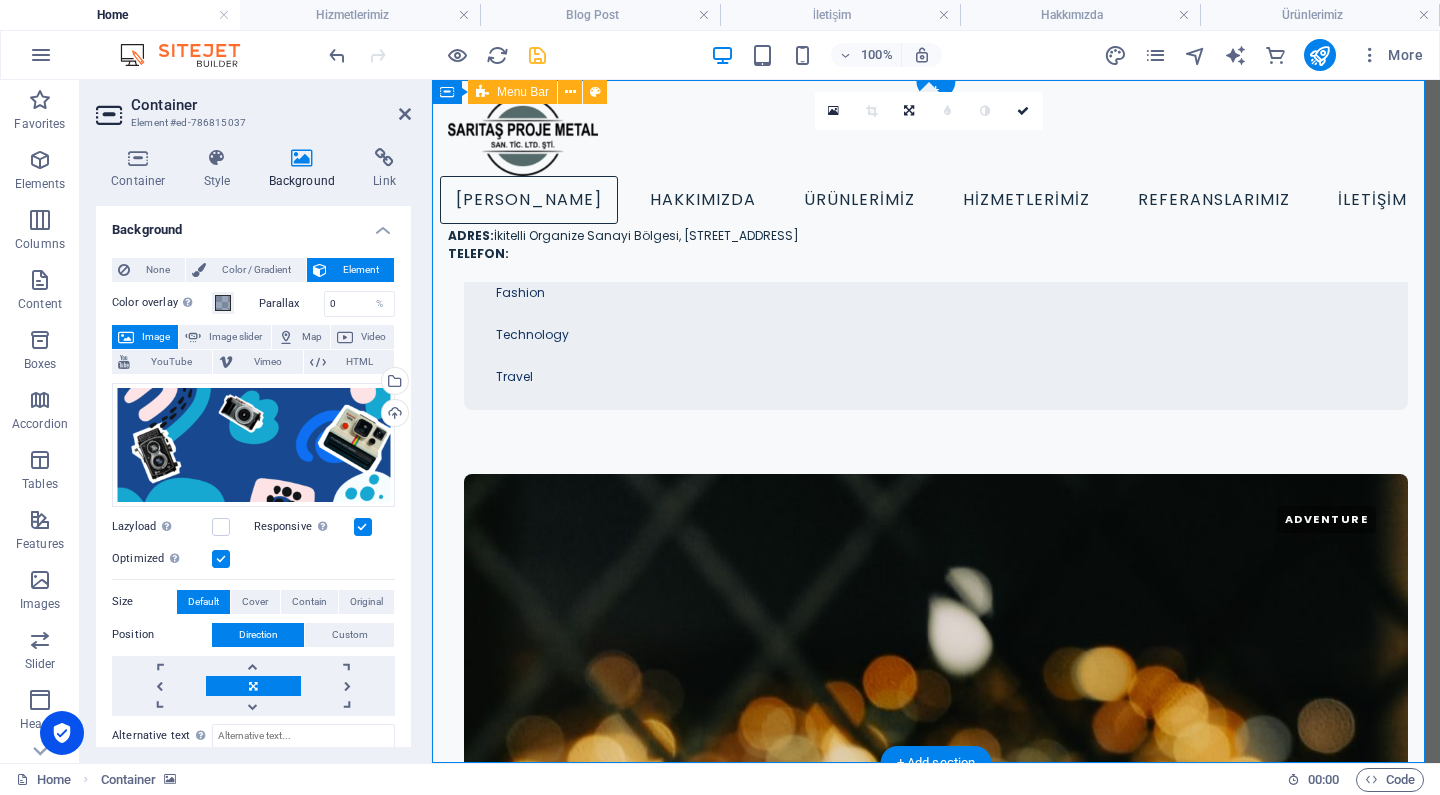 scroll, scrollTop: 0, scrollLeft: 0, axis: both 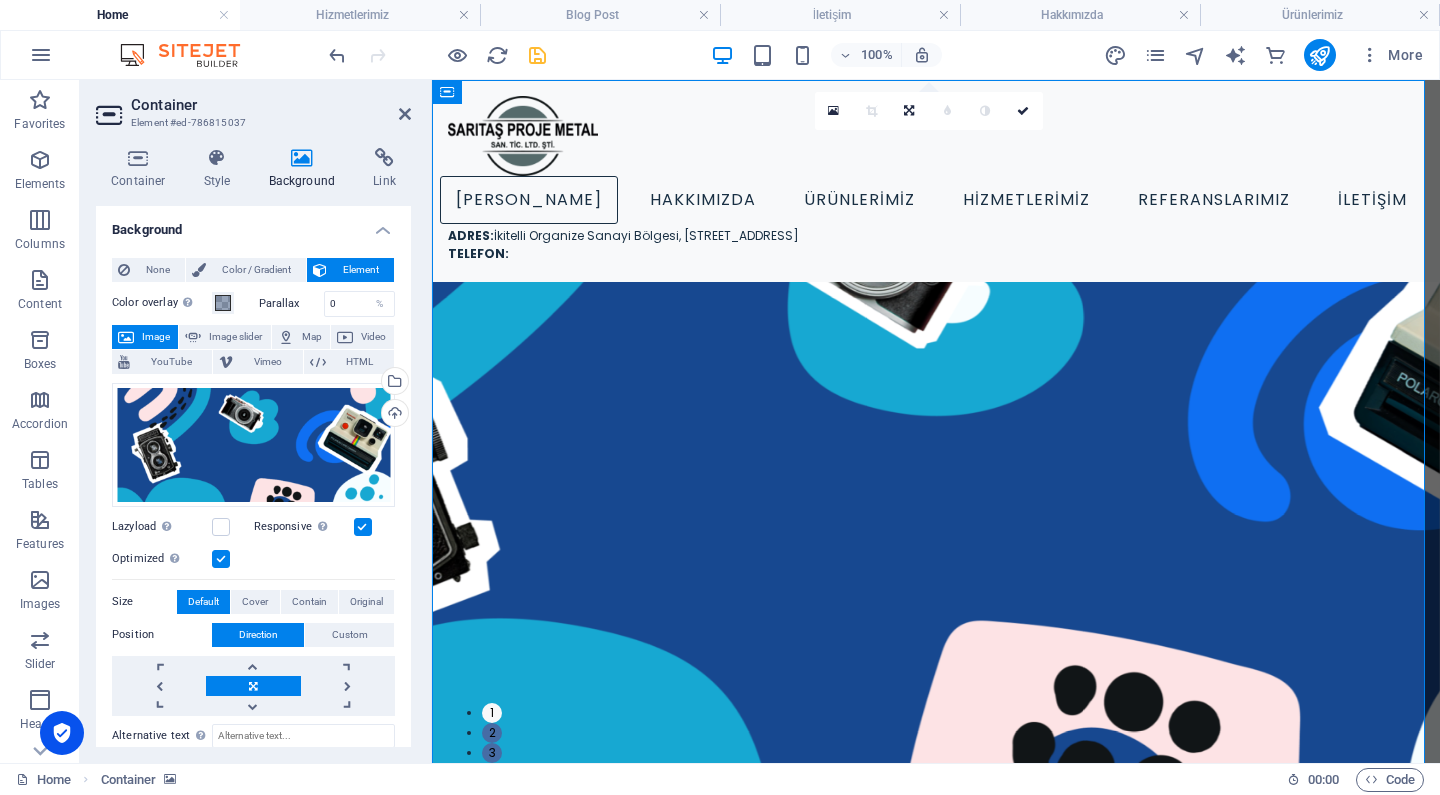 click on "ANA SAYFA HAKKIMIZDA ÜRÜNLERİMİZ HİZMETLERİMİZ REFERANSLARIMIZ İLETİŞİM ADRES:  İkitelli Organize Sanayi Bölgesi, Demirciler Sanayi Sitesi, D2 Blok No:285 Başakşehir/İstanbul TELEFON:" at bounding box center (936, 181) 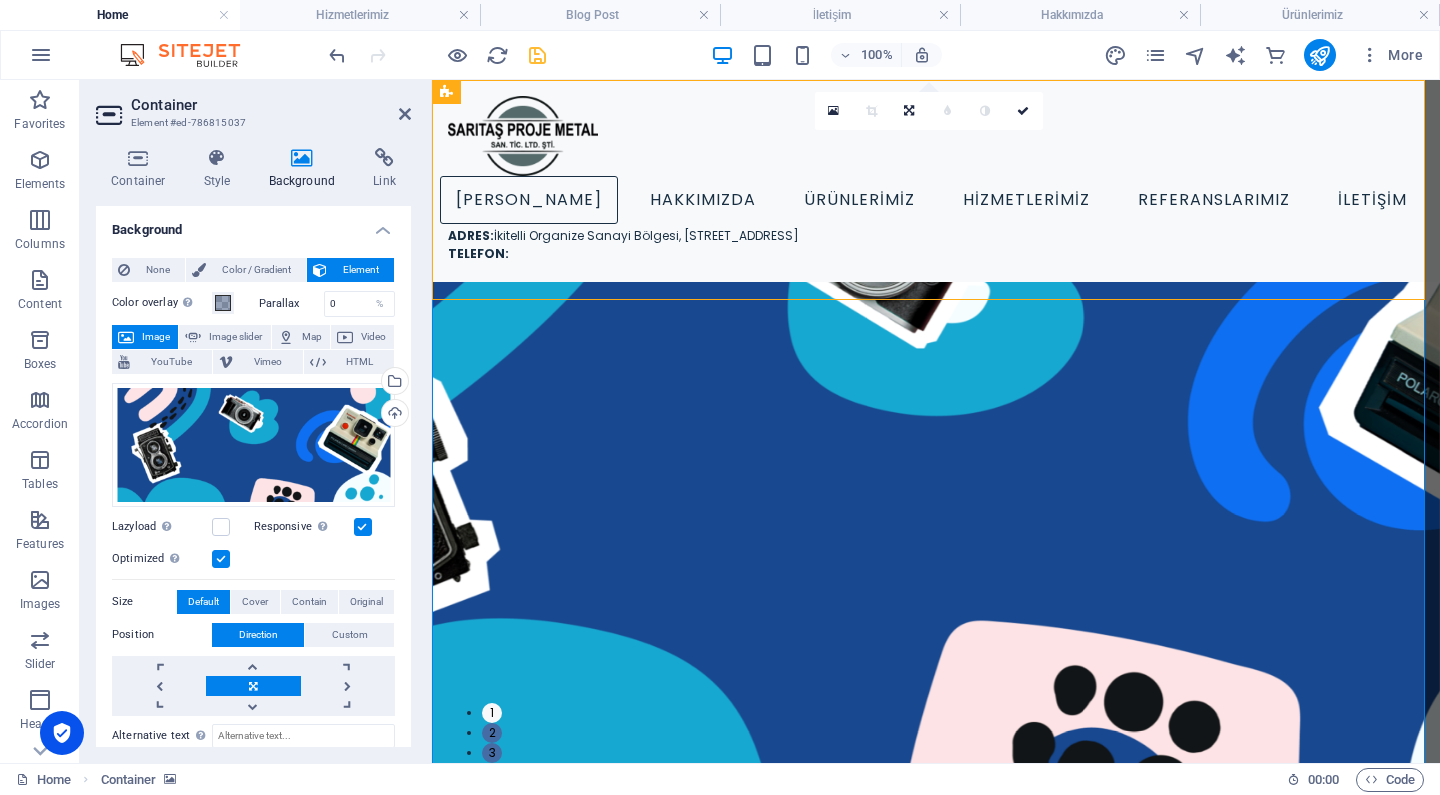 click on "ANA SAYFA HAKKIMIZDA ÜRÜNLERİMİZ HİZMETLERİMİZ REFERANSLARIMIZ İLETİŞİM ADRES:  İkitelli Organize Sanayi Bölgesi, Demirciler Sanayi Sitesi, D2 Blok No:285 Başakşehir/İstanbul TELEFON:" at bounding box center (936, 181) 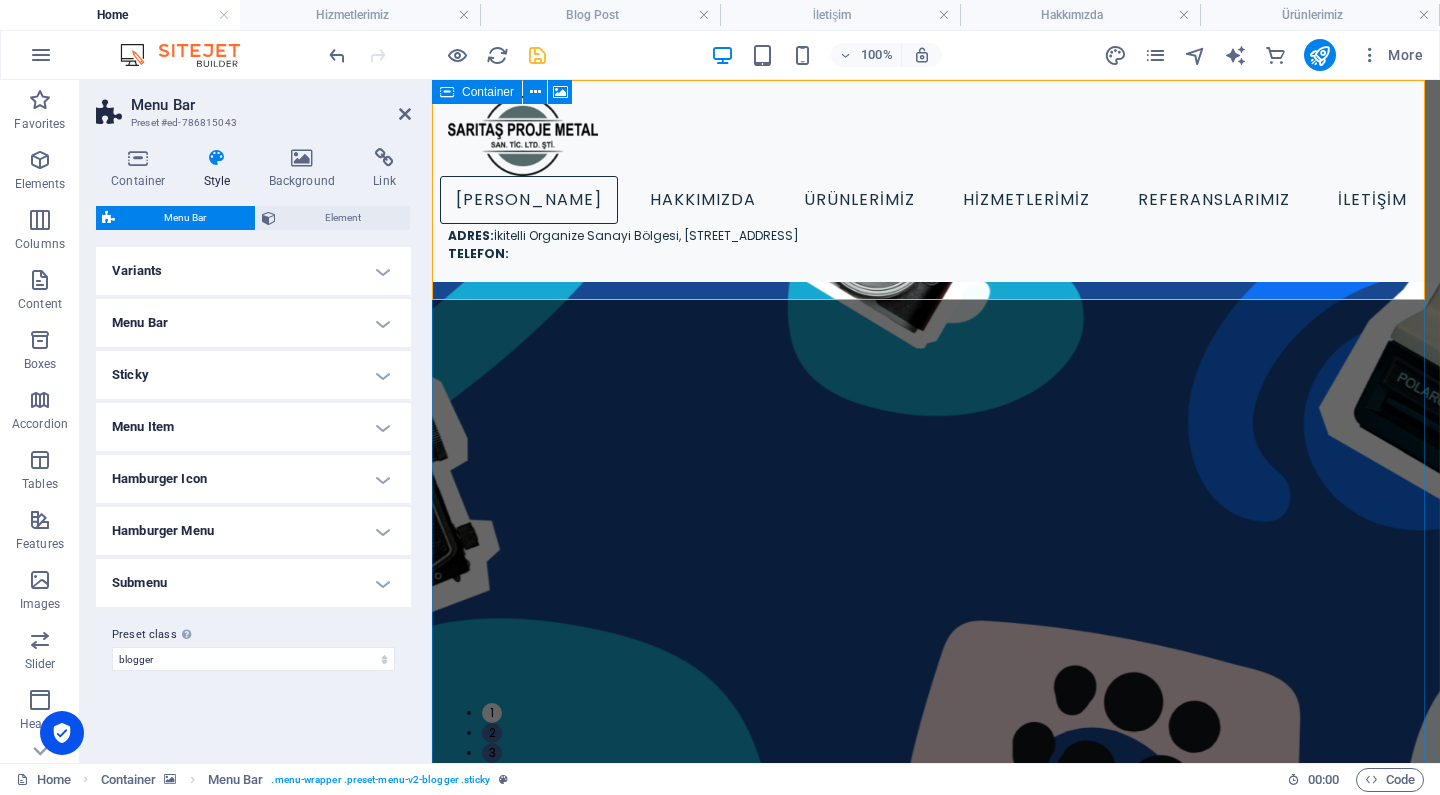 click at bounding box center (447, 92) 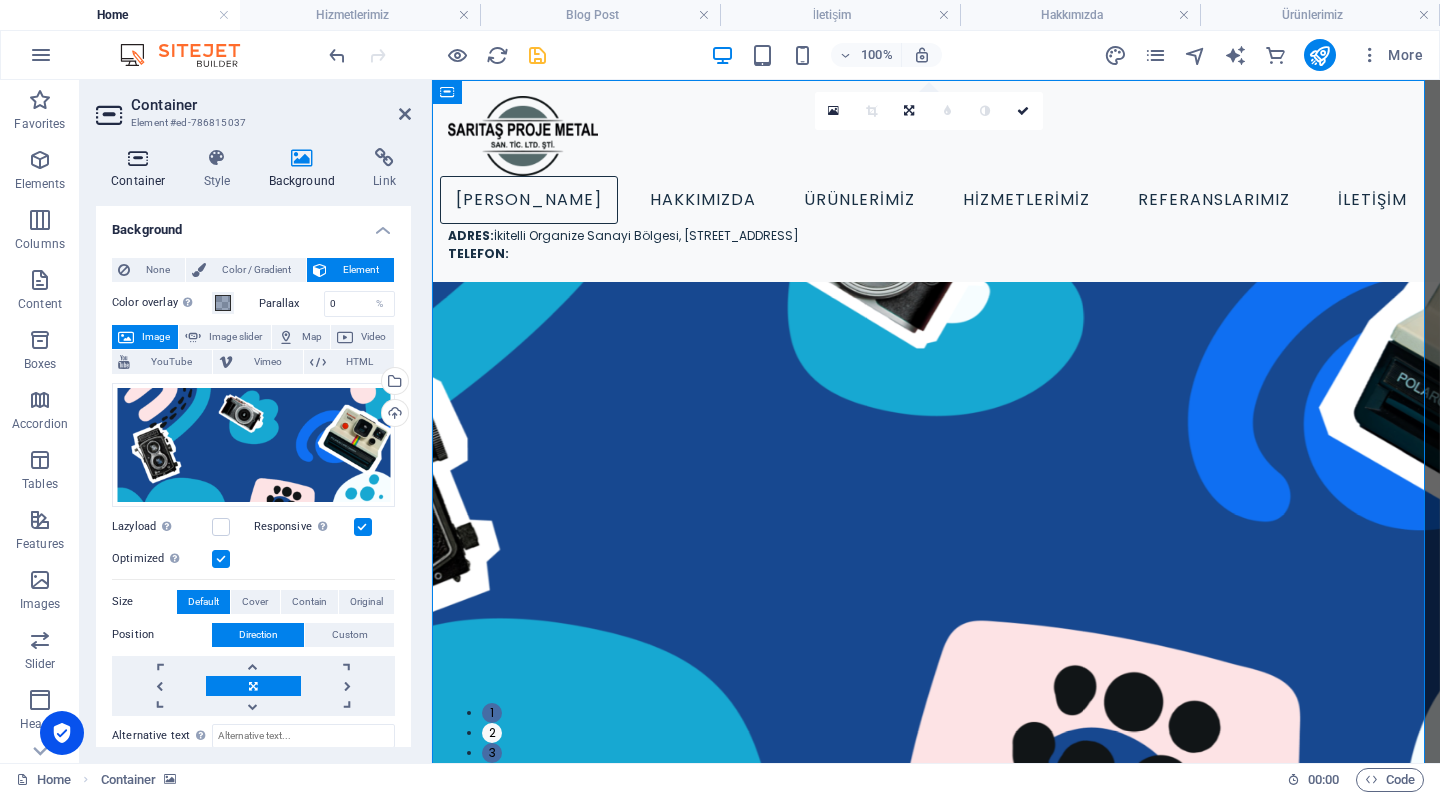 click on "Container" at bounding box center [142, 169] 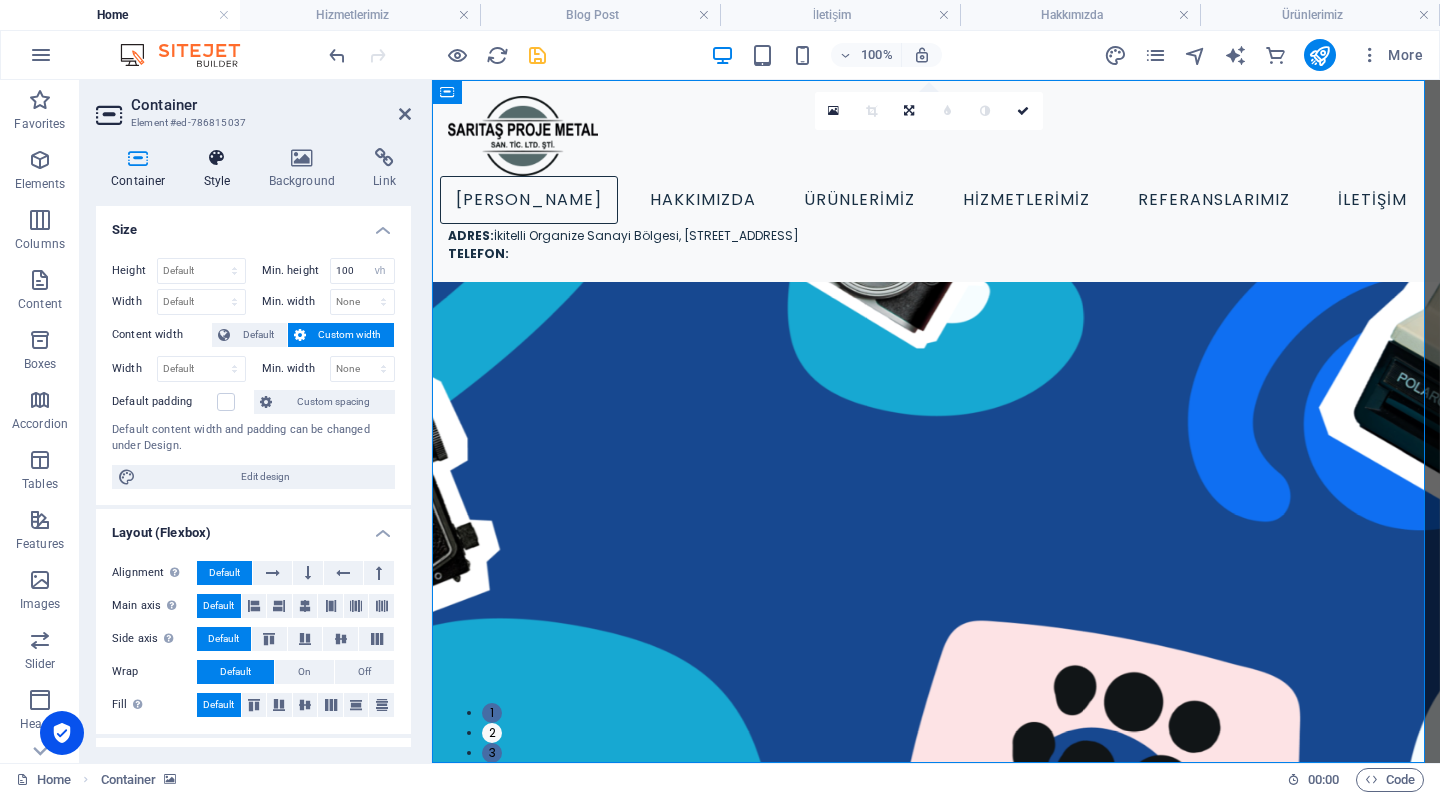 scroll, scrollTop: -1, scrollLeft: 0, axis: vertical 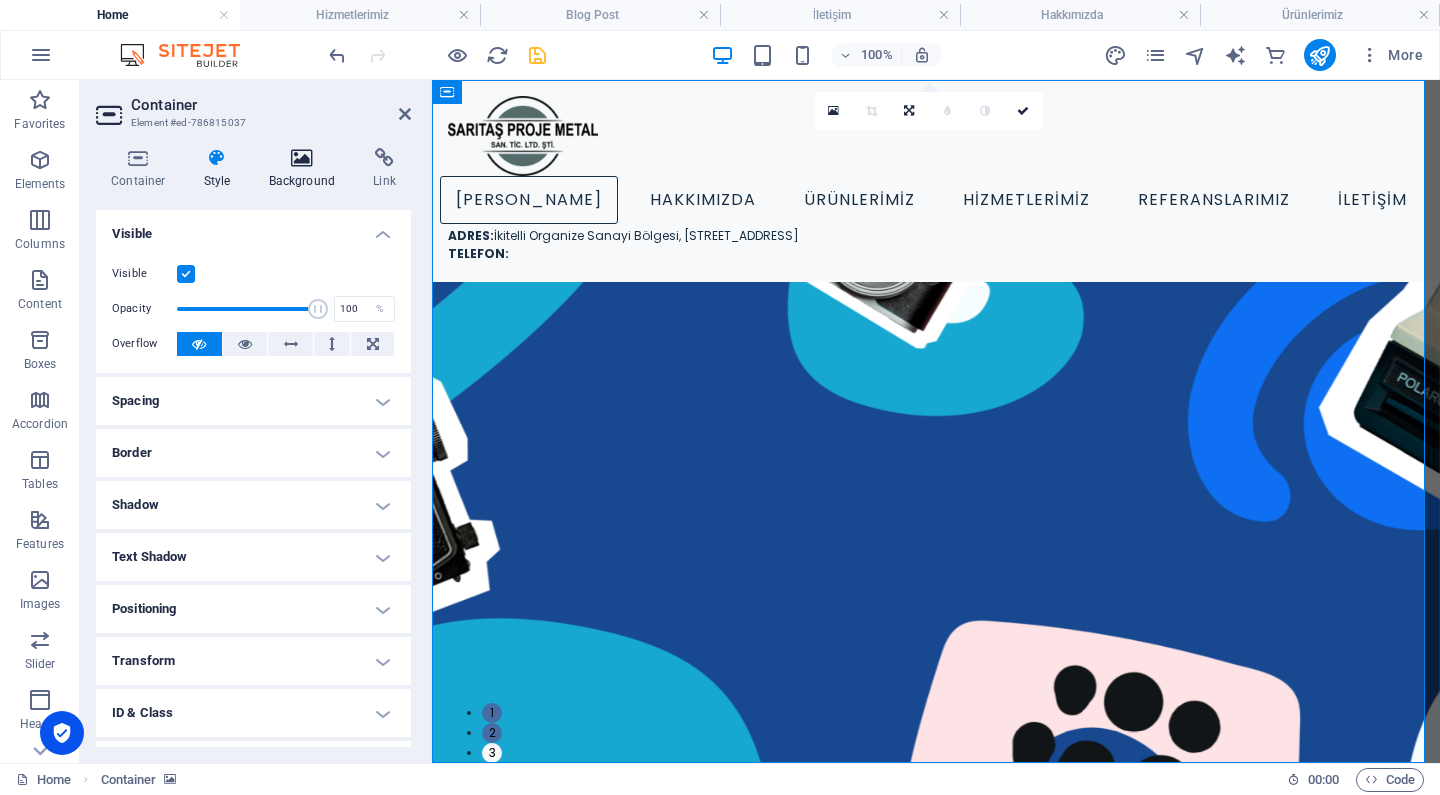 click on "Background" at bounding box center [306, 169] 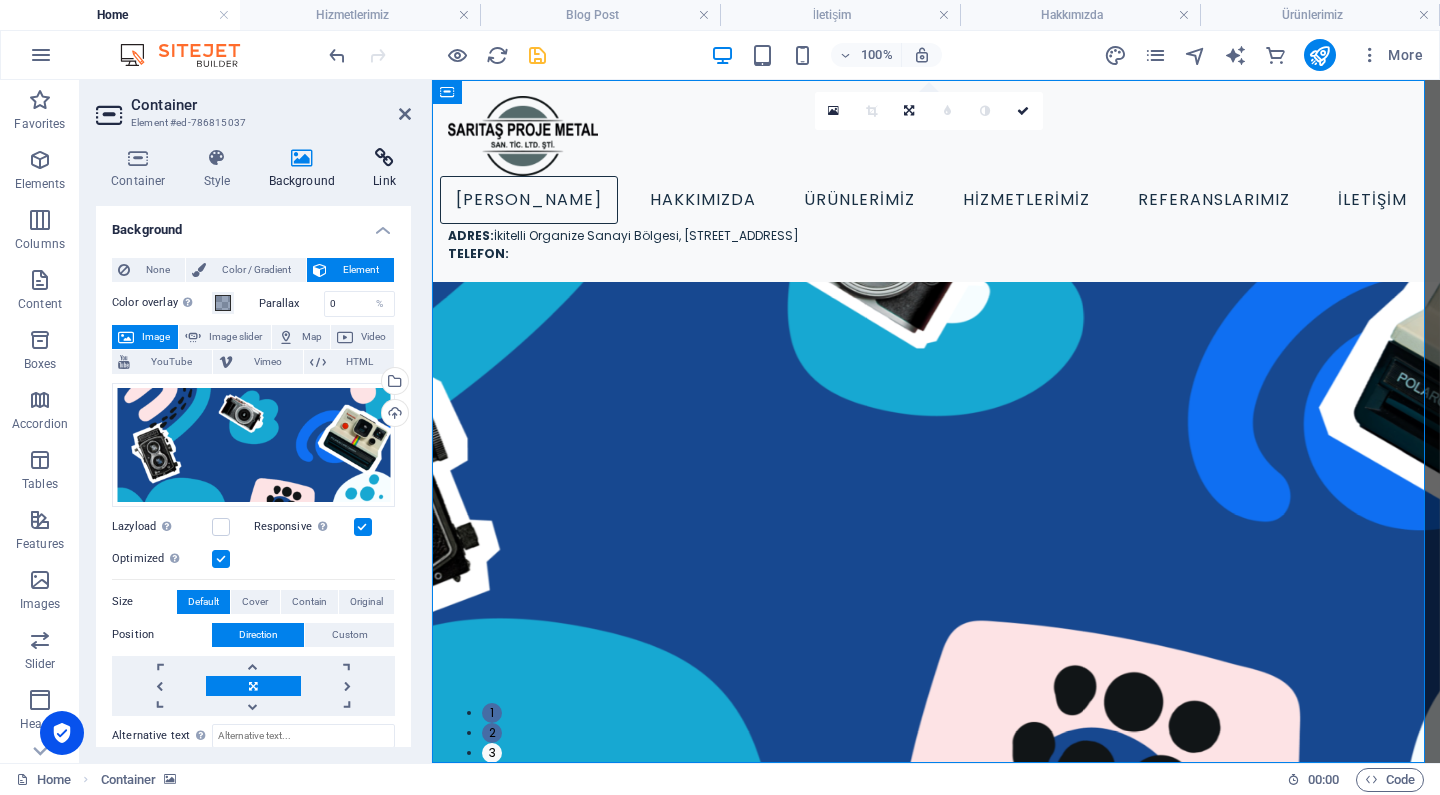 click at bounding box center (384, 158) 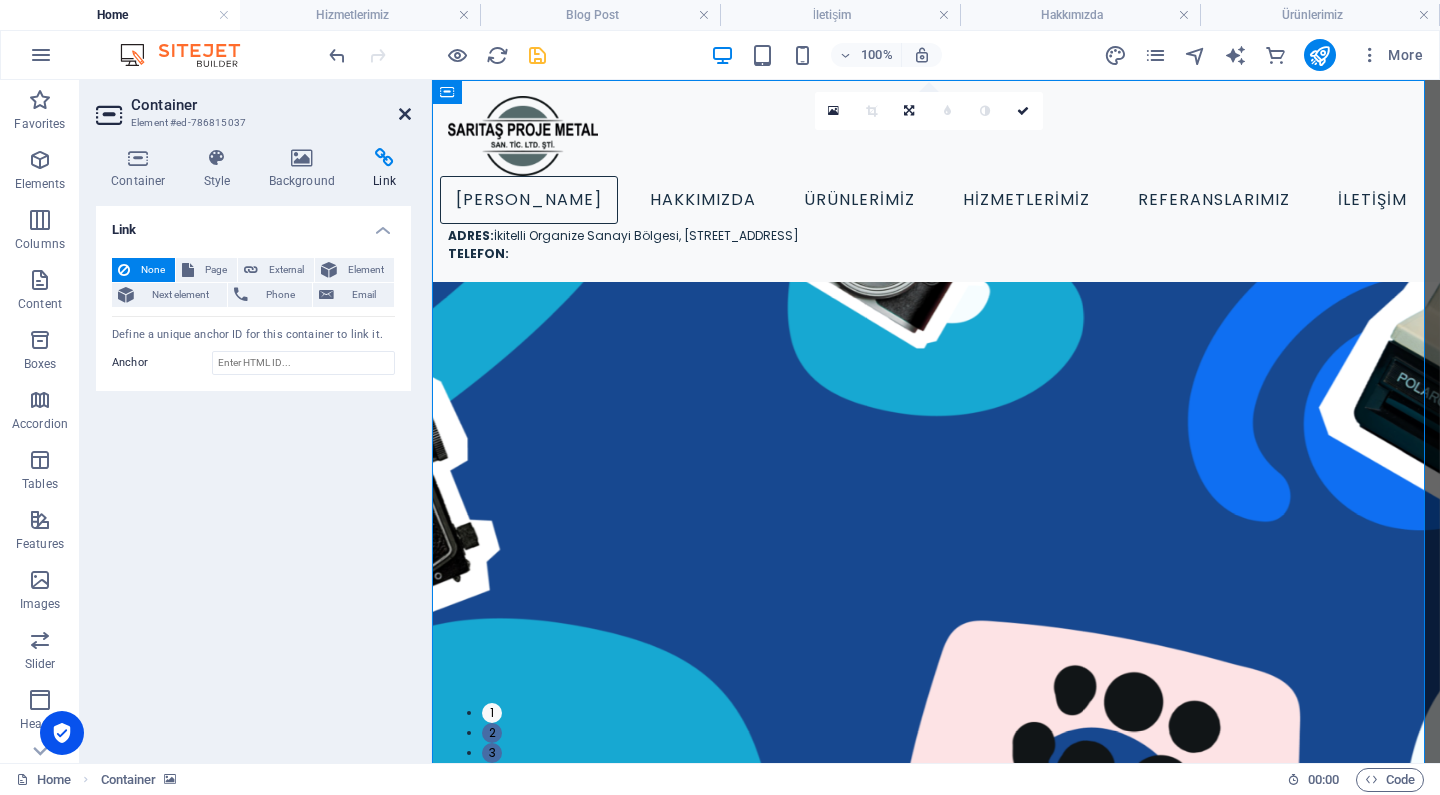 click at bounding box center (405, 114) 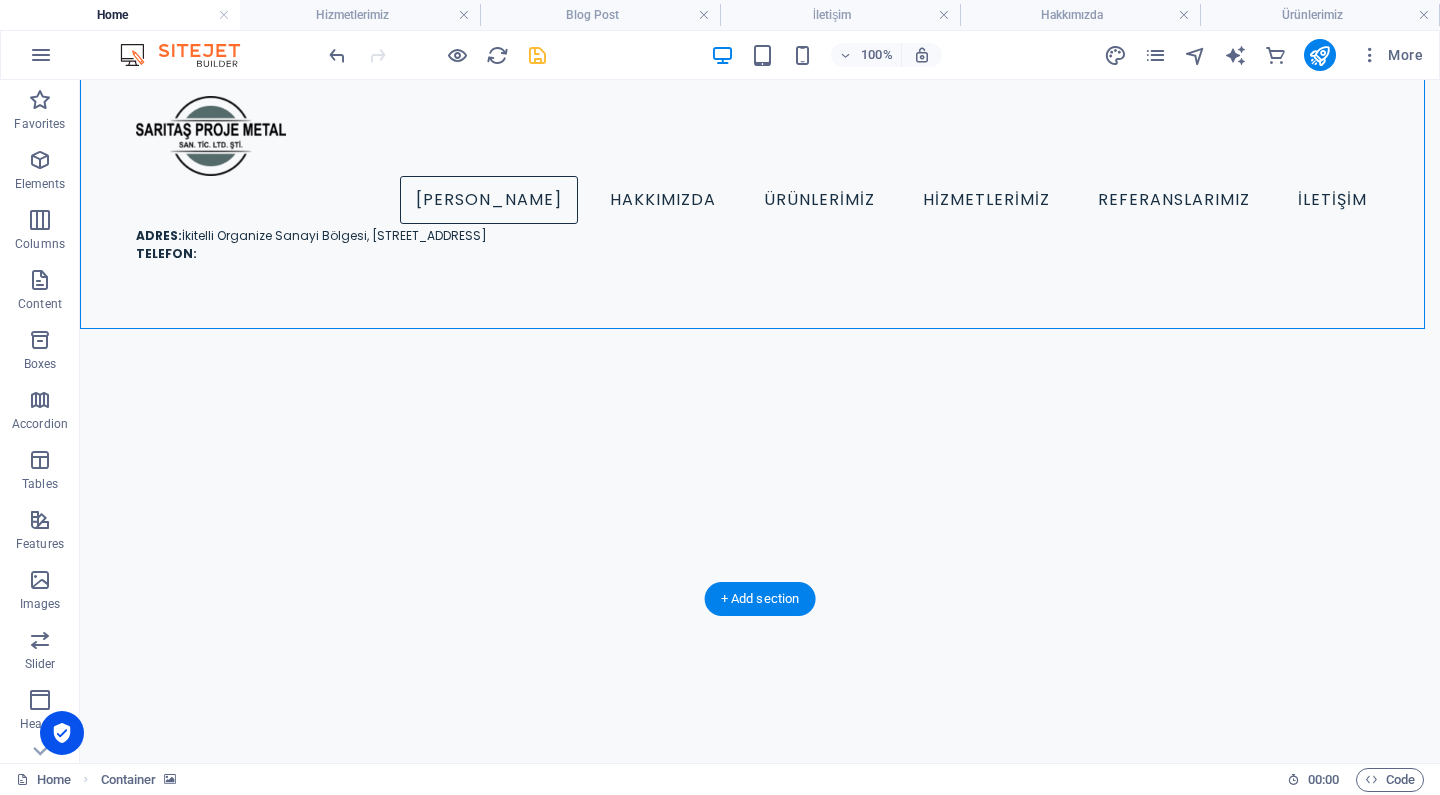 scroll, scrollTop: 401, scrollLeft: 0, axis: vertical 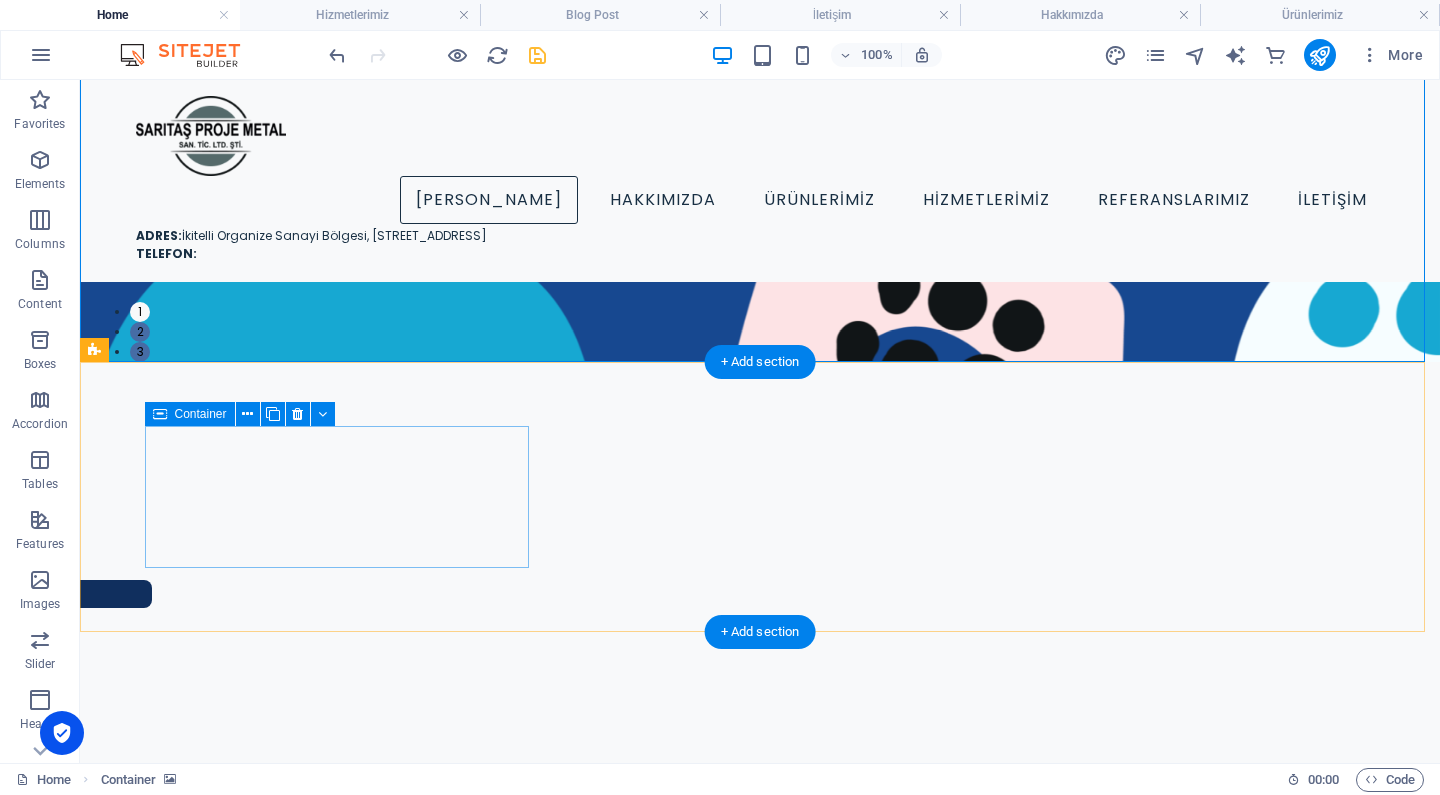 click on "Add elements" at bounding box center (245, 1142) 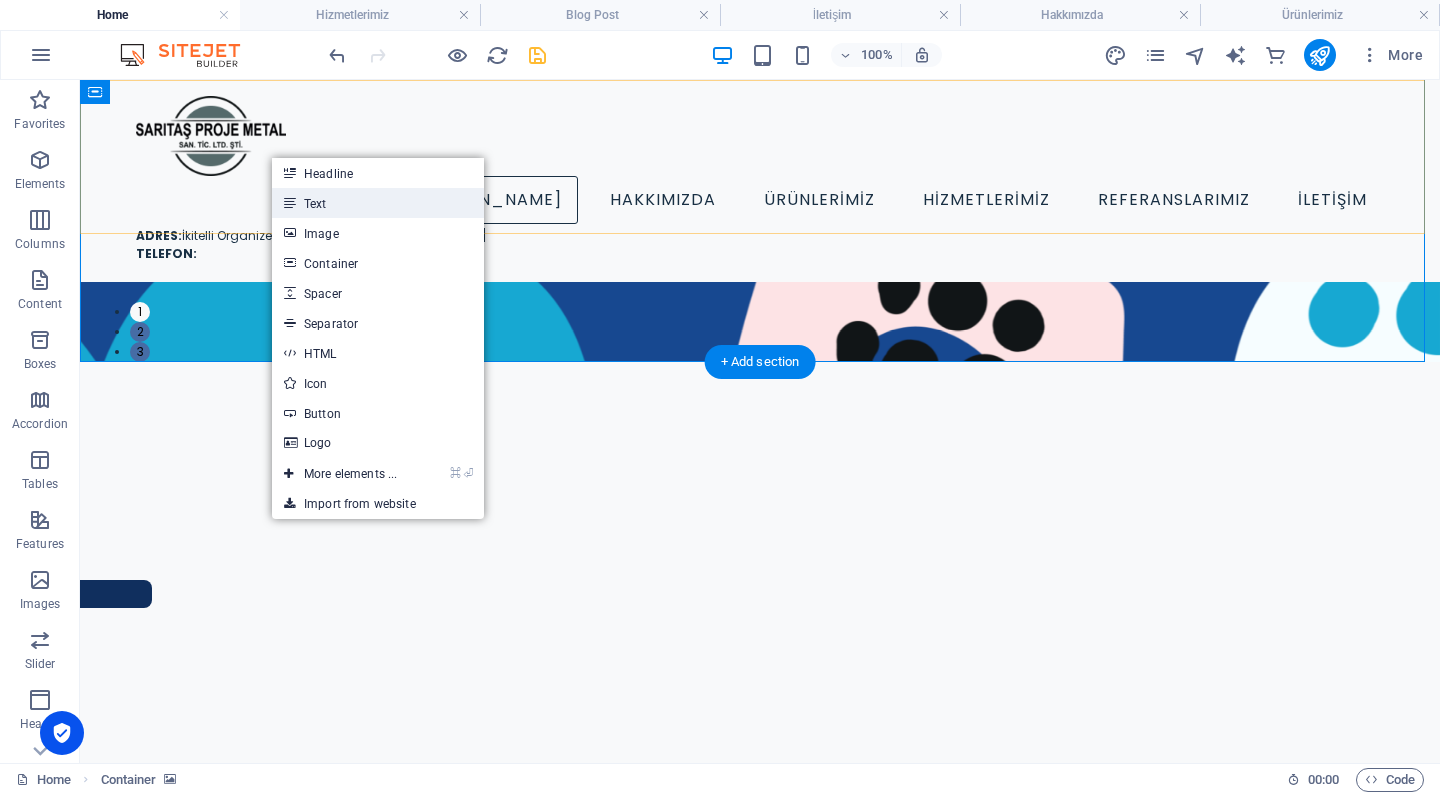 click on "Text" at bounding box center [378, 203] 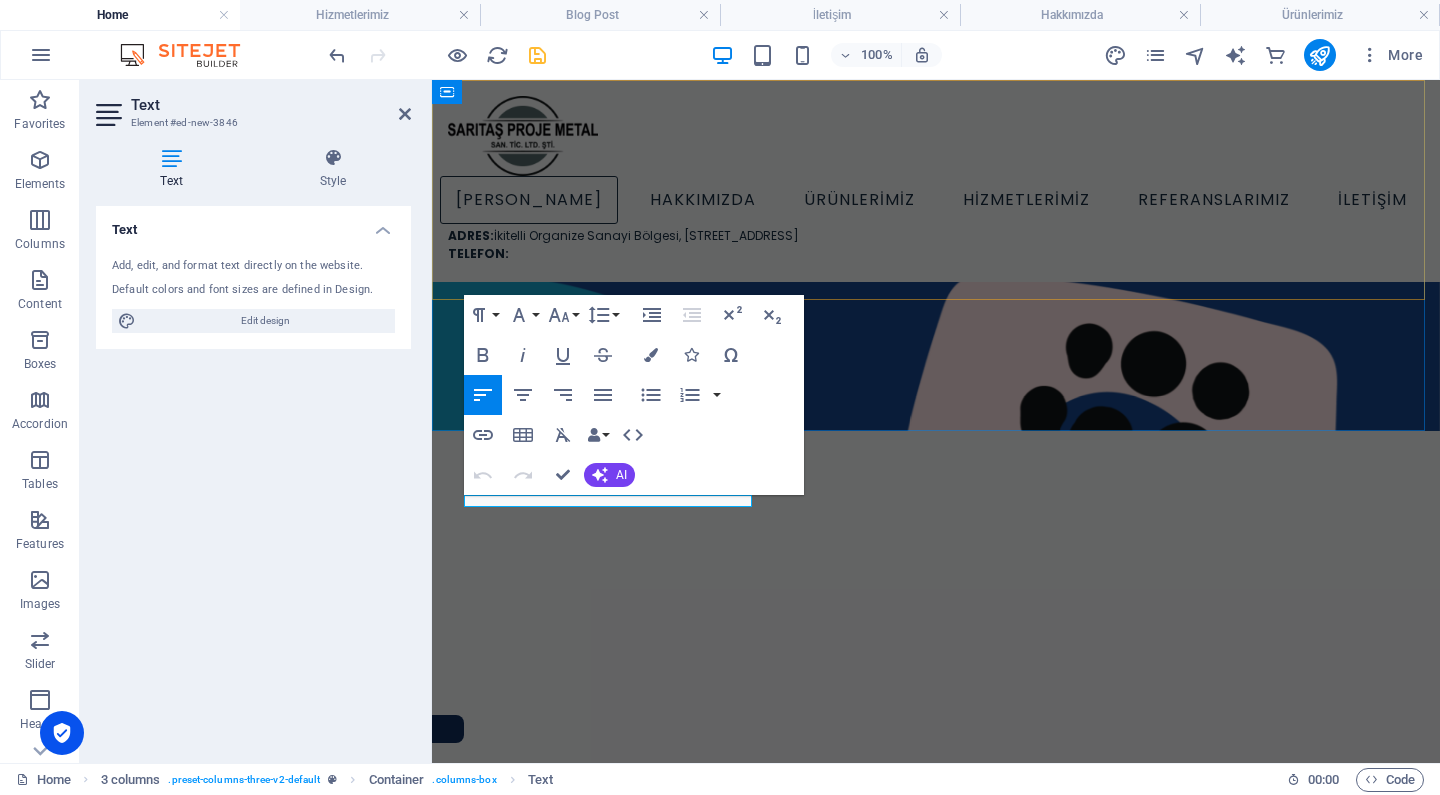 type 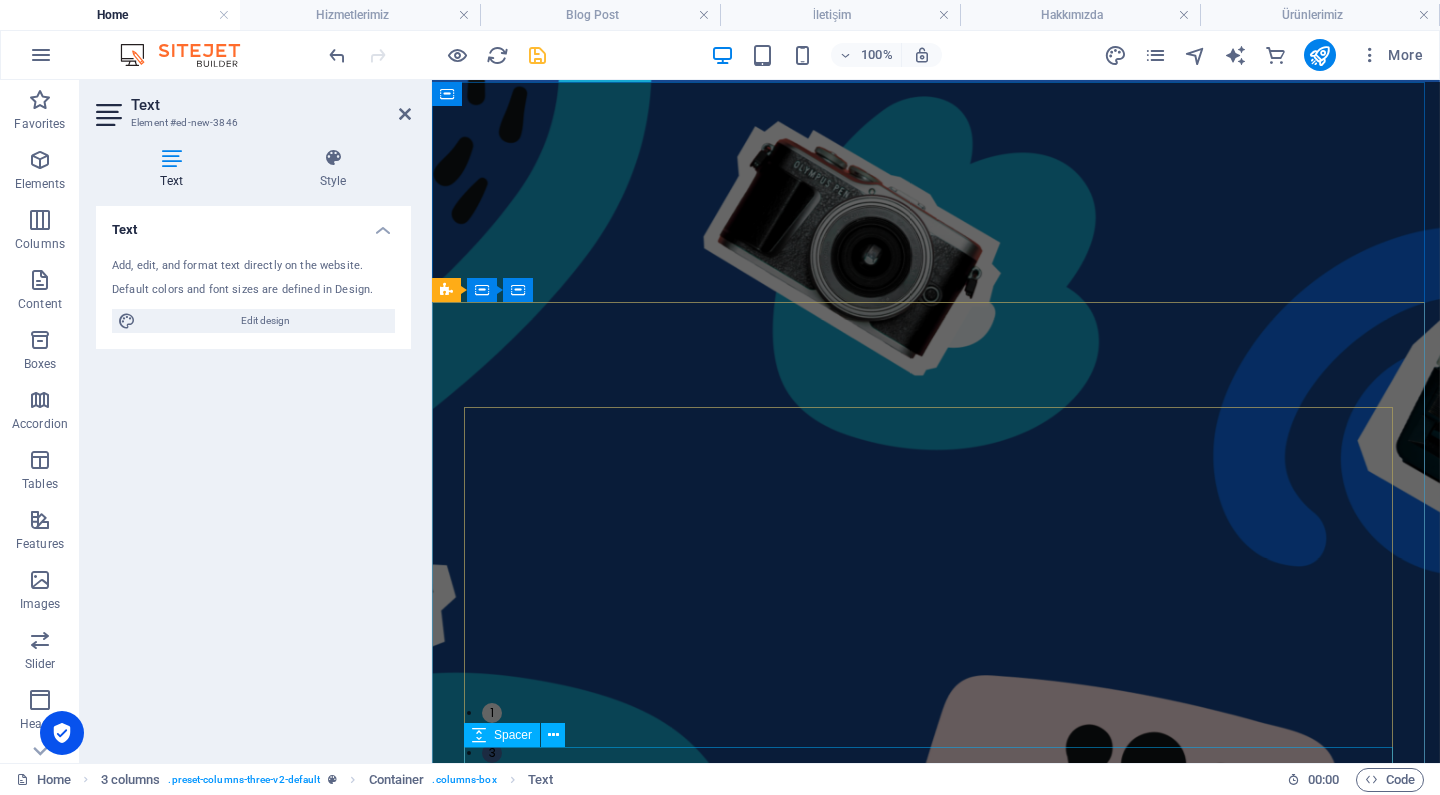 scroll, scrollTop: 0, scrollLeft: 0, axis: both 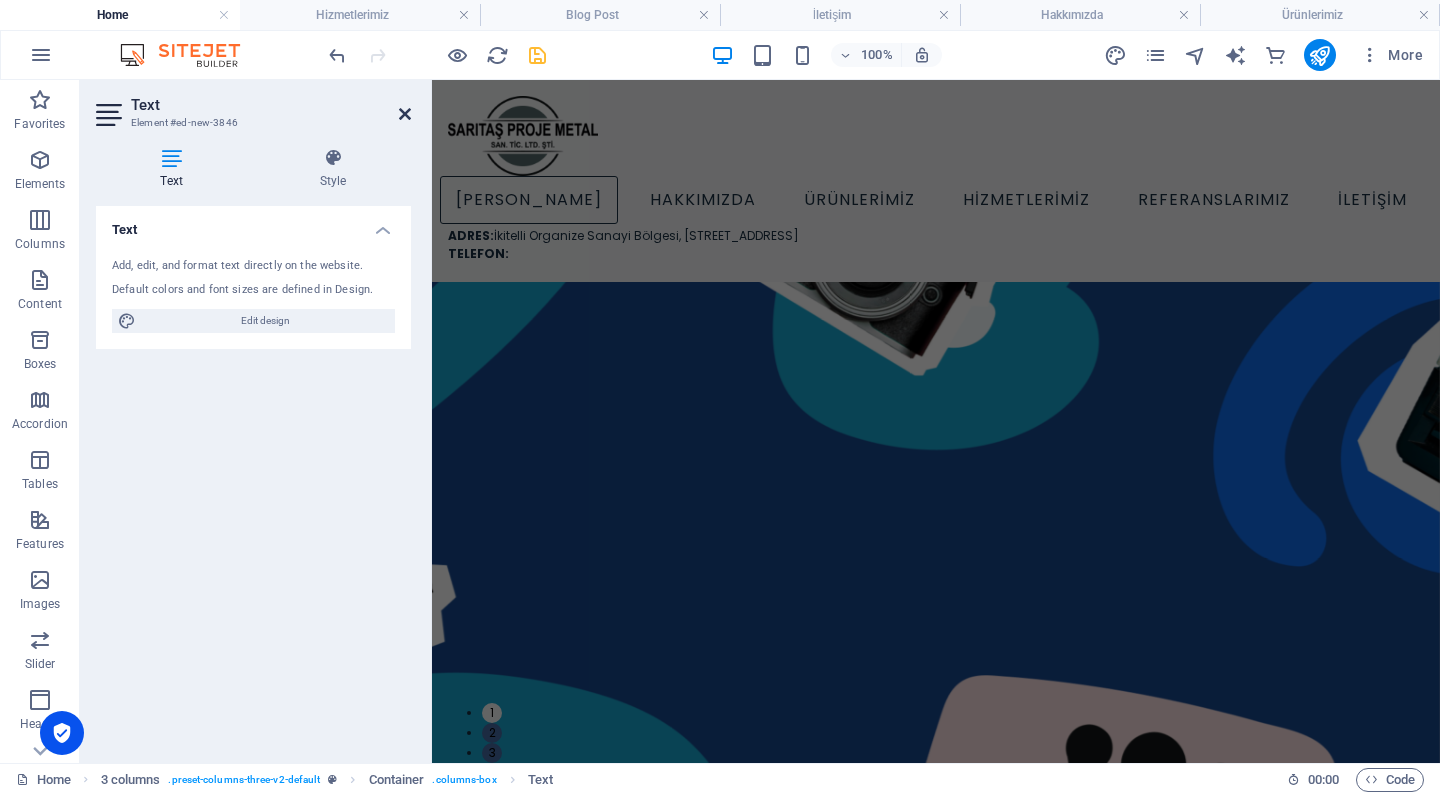 click at bounding box center (405, 114) 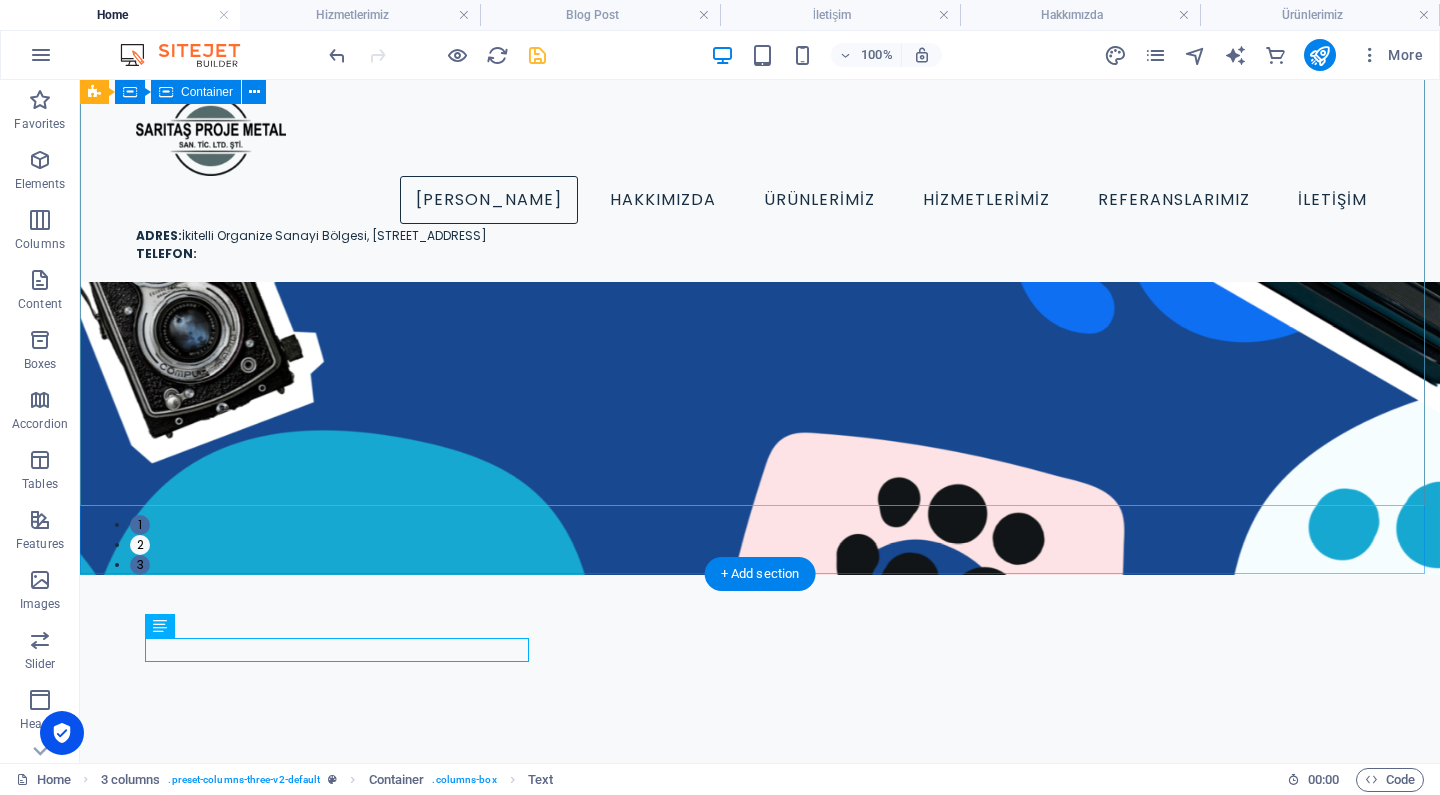 scroll, scrollTop: 176, scrollLeft: 0, axis: vertical 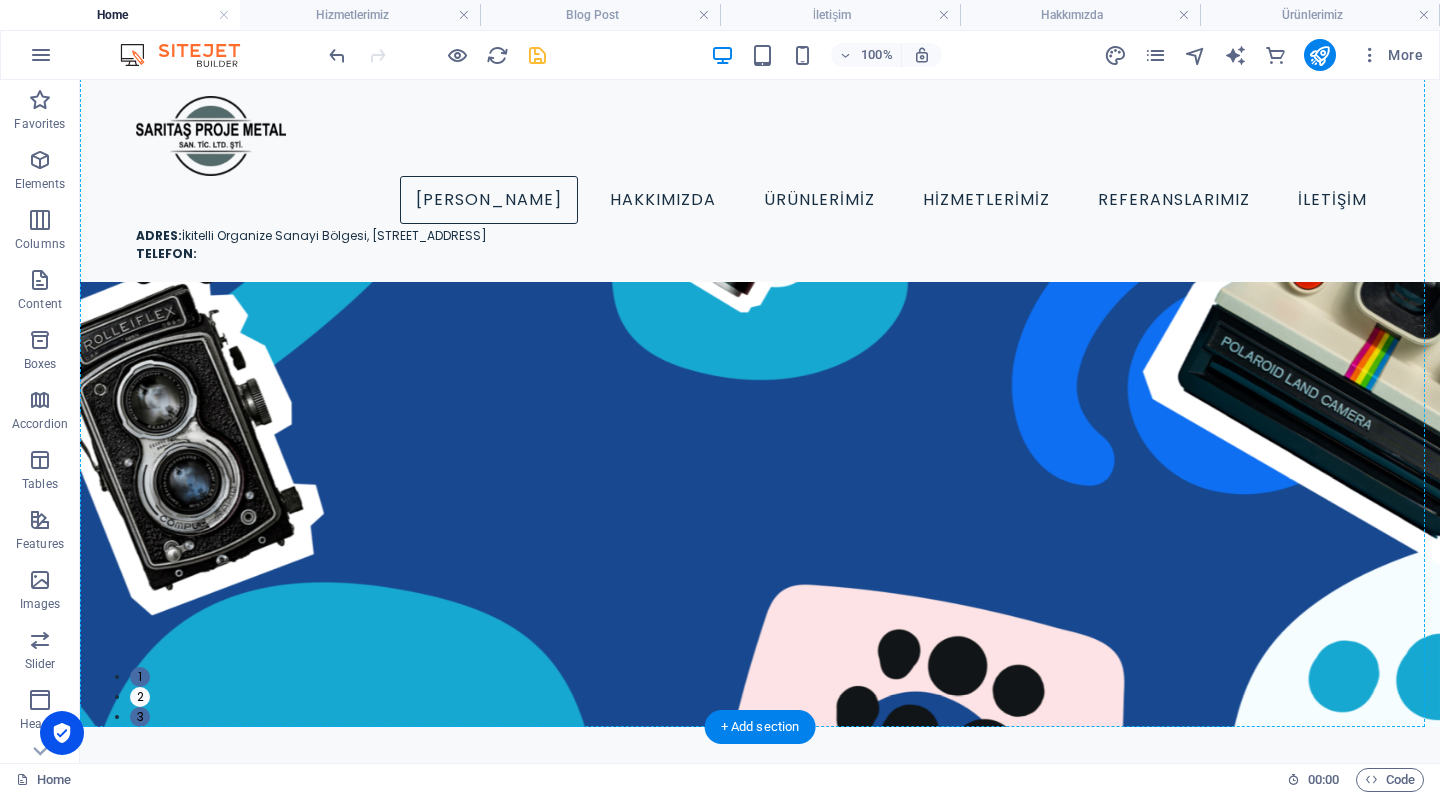drag, startPoint x: 255, startPoint y: 720, endPoint x: 309, endPoint y: 194, distance: 528.7646 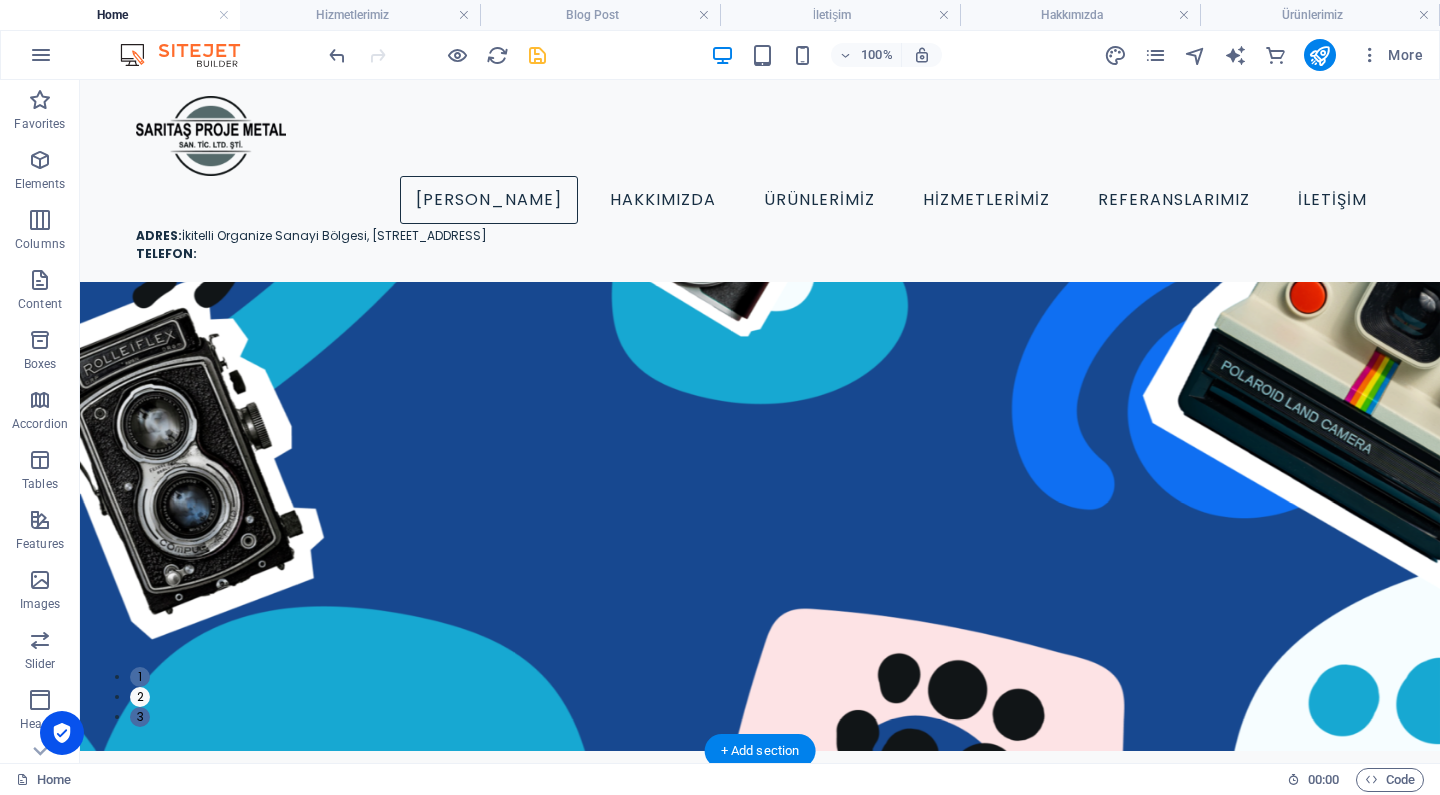 scroll, scrollTop: 0, scrollLeft: 0, axis: both 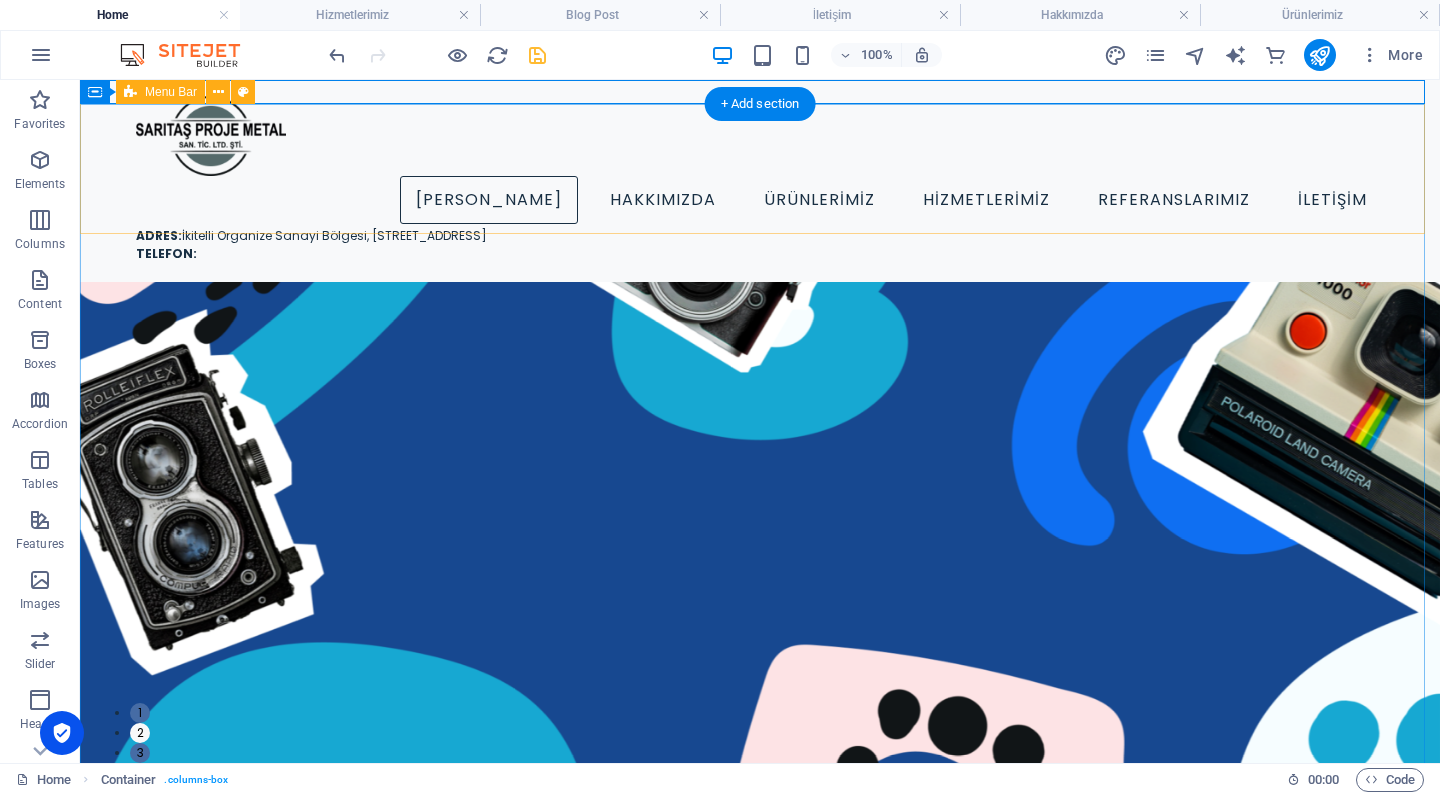 click on "ANA SAYFA HAKKIMIZDA ÜRÜNLERİMİZ HİZMETLERİMİZ REFERANSLARIMIZ İLETİŞİM ADRES:  İkitelli Organize Sanayi Bölgesi, Demirciler Sanayi Sitesi, D2 Blok No:285 Başakşehir/İstanbul TELEFON:" at bounding box center (760, 181) 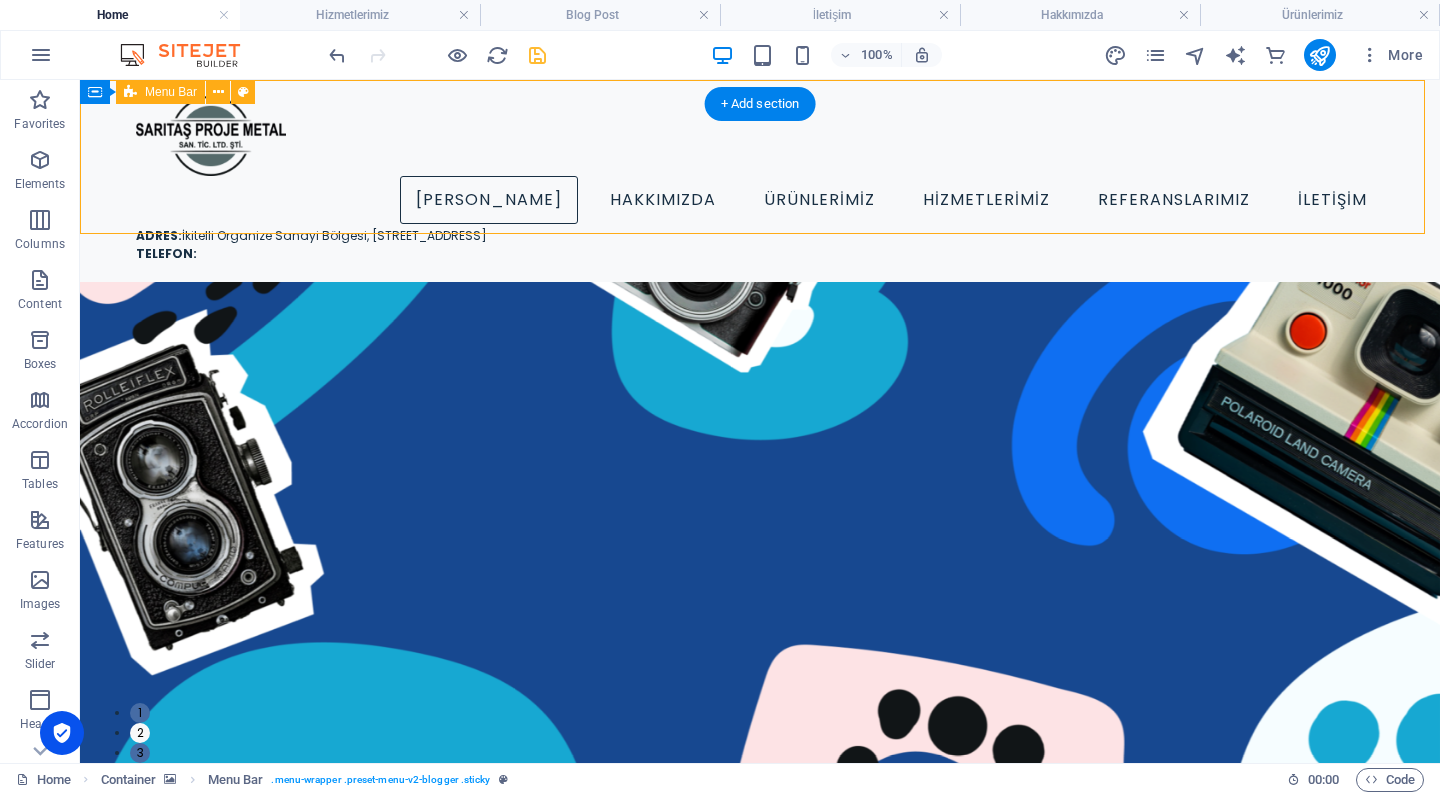 click on "ANA SAYFA HAKKIMIZDA ÜRÜNLERİMİZ HİZMETLERİMİZ REFERANSLARIMIZ İLETİŞİM ADRES:  İkitelli Organize Sanayi Bölgesi, Demirciler Sanayi Sitesi, D2 Blok No:285 Başakşehir/İstanbul TELEFON:" at bounding box center (760, 181) 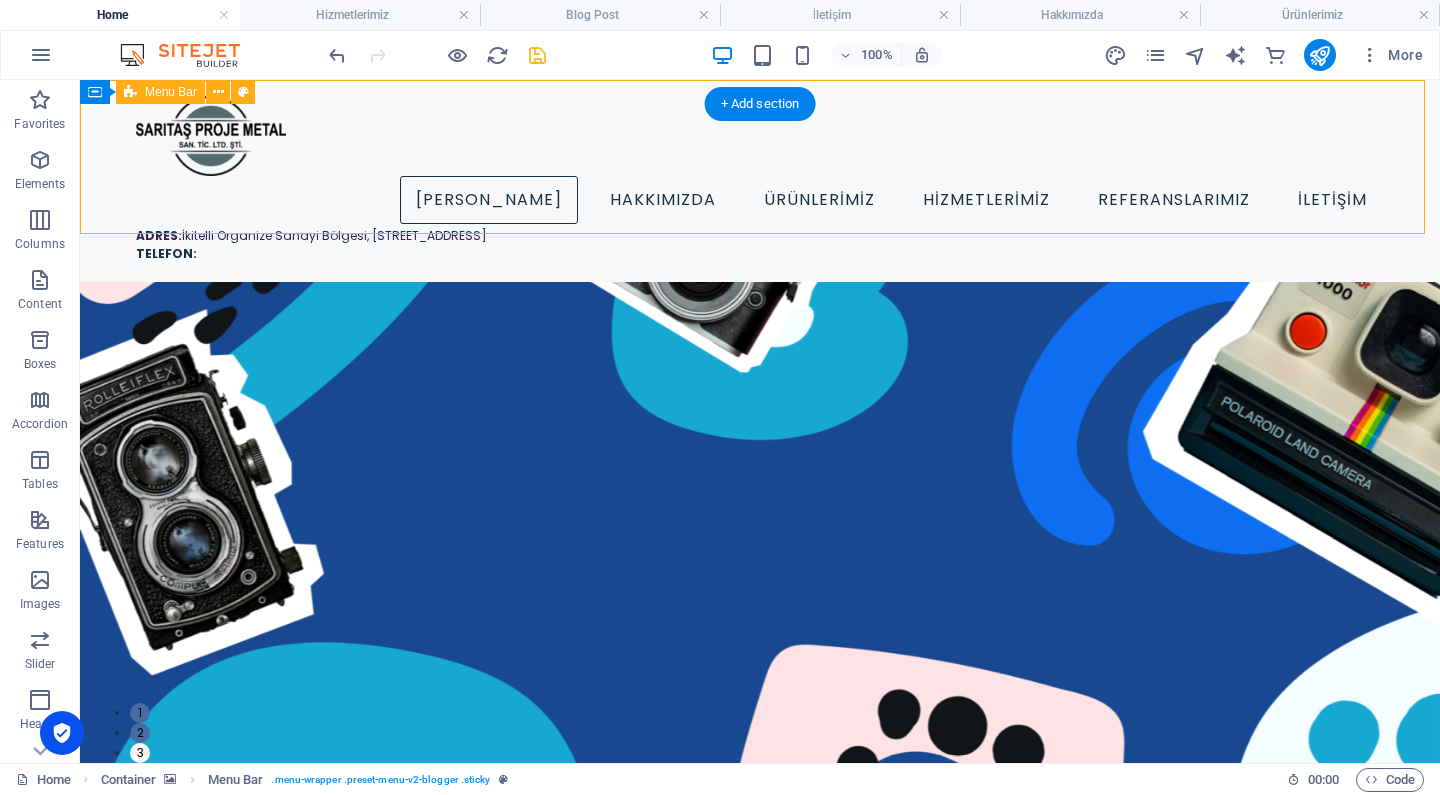 click on "ANA SAYFA HAKKIMIZDA ÜRÜNLERİMİZ HİZMETLERİMİZ REFERANSLARIMIZ İLETİŞİM ADRES:  İkitelli Organize Sanayi Bölgesi, Demirciler Sanayi Sitesi, D2 Blok No:285 Başakşehir/İstanbul TELEFON:" at bounding box center (760, 181) 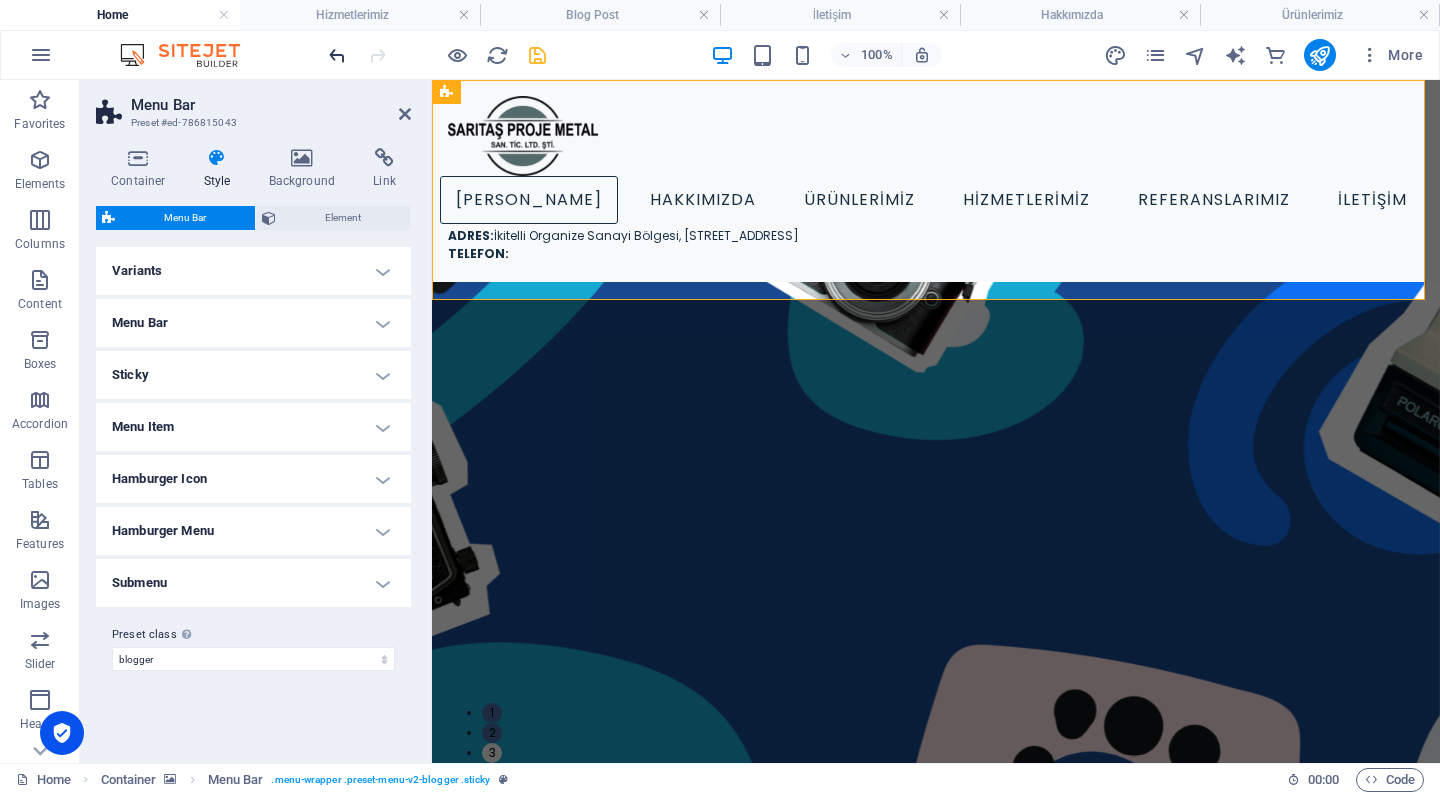 click at bounding box center (337, 55) 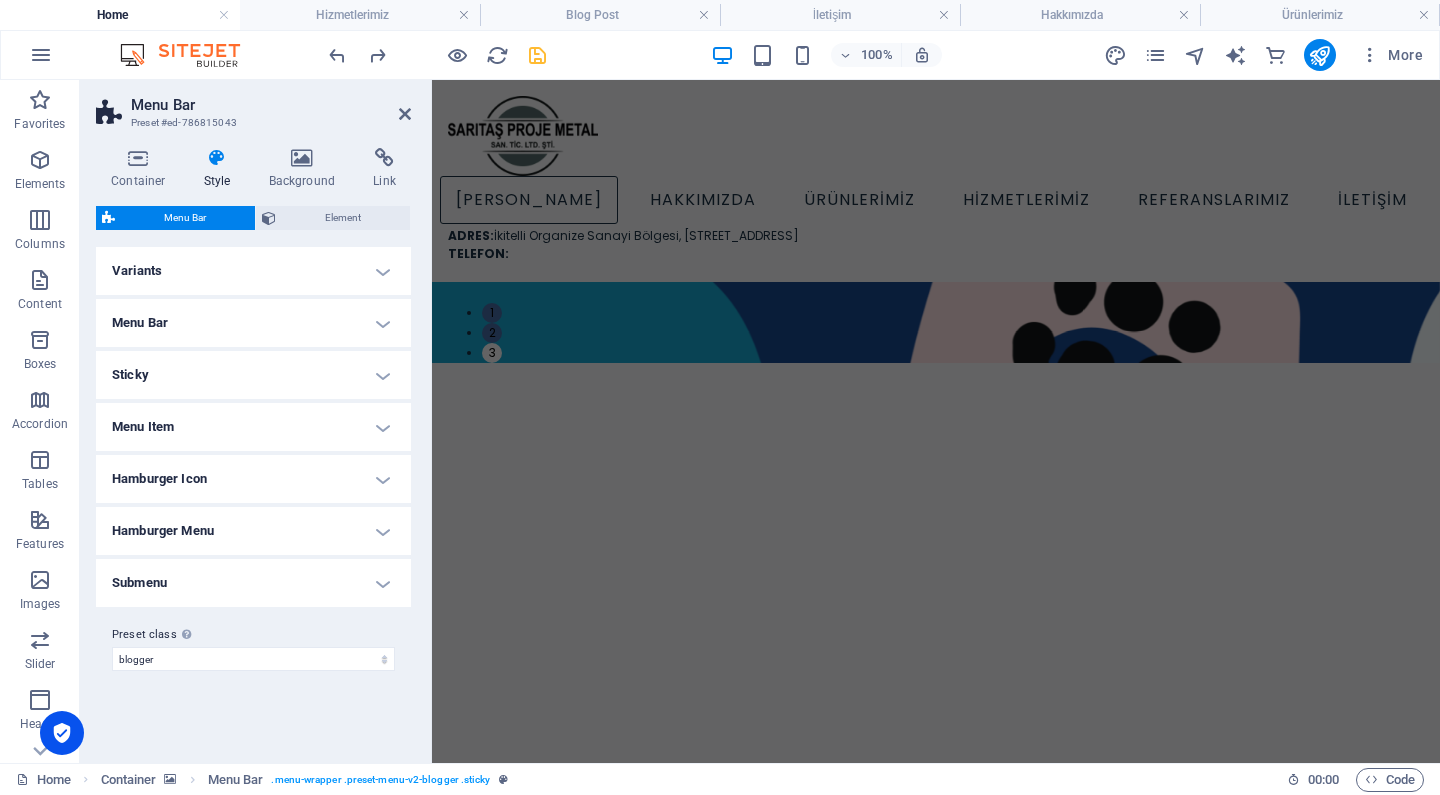 scroll, scrollTop: 494, scrollLeft: 0, axis: vertical 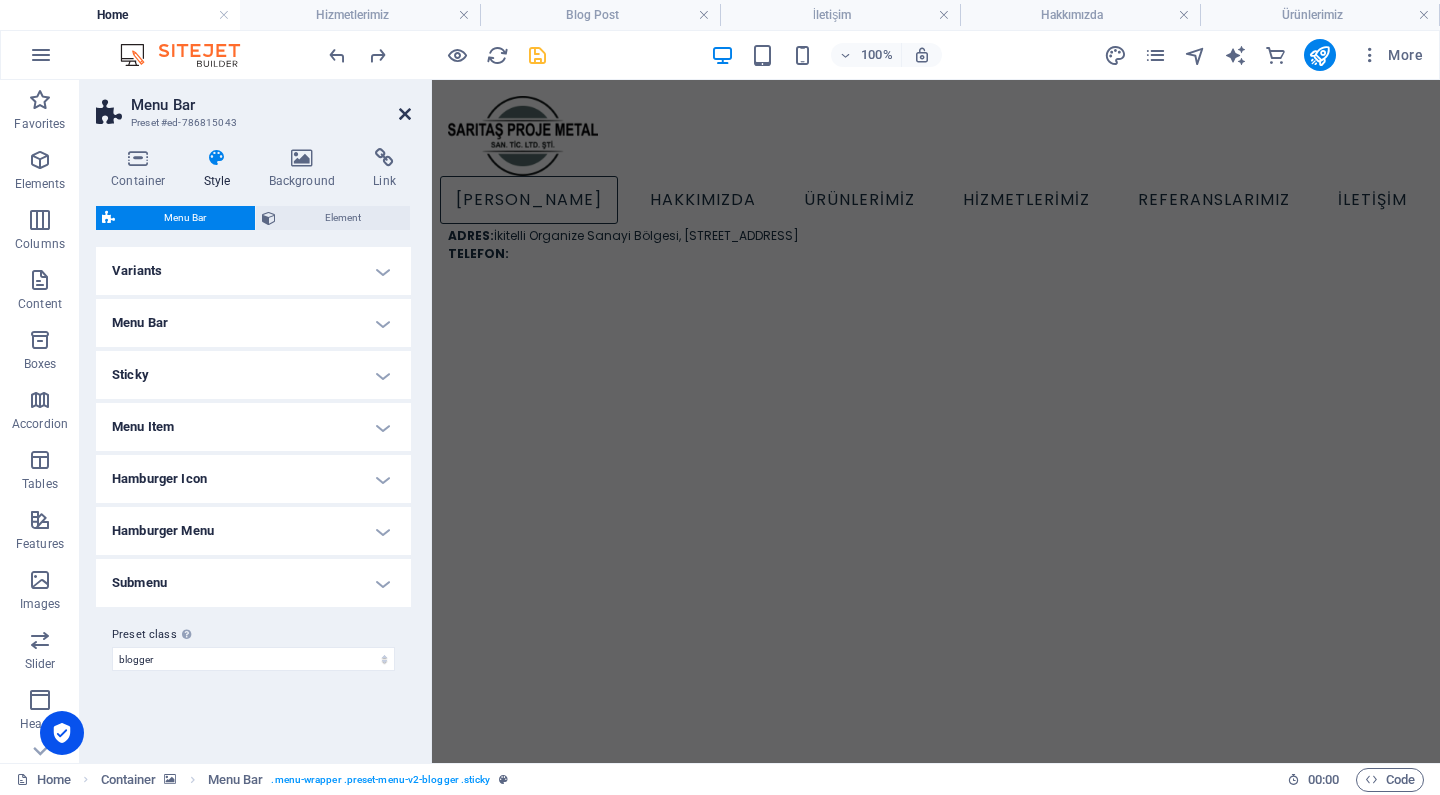click at bounding box center (405, 114) 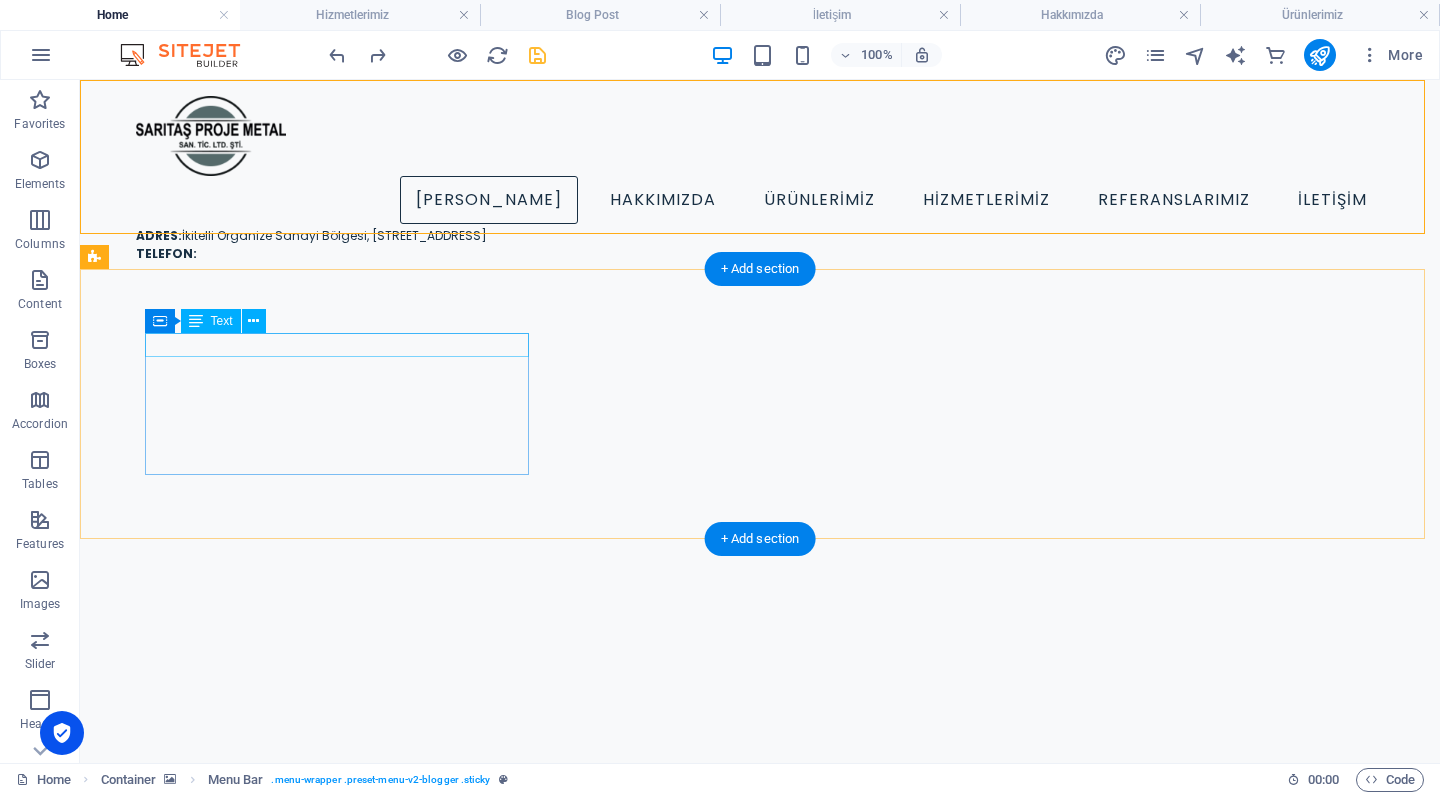 click on "ADRES Telefon" at bounding box center (304, 960) 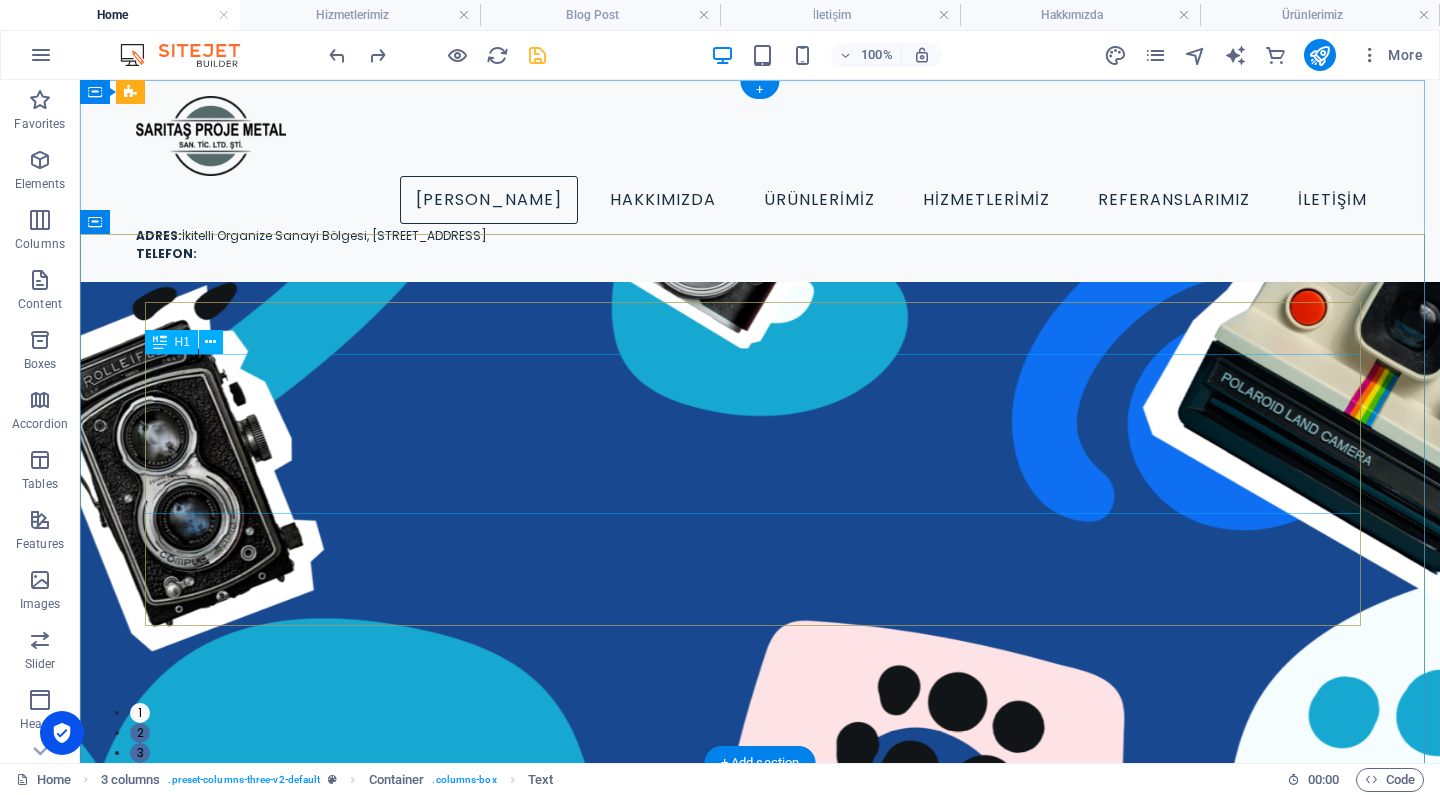 scroll, scrollTop: 0, scrollLeft: 0, axis: both 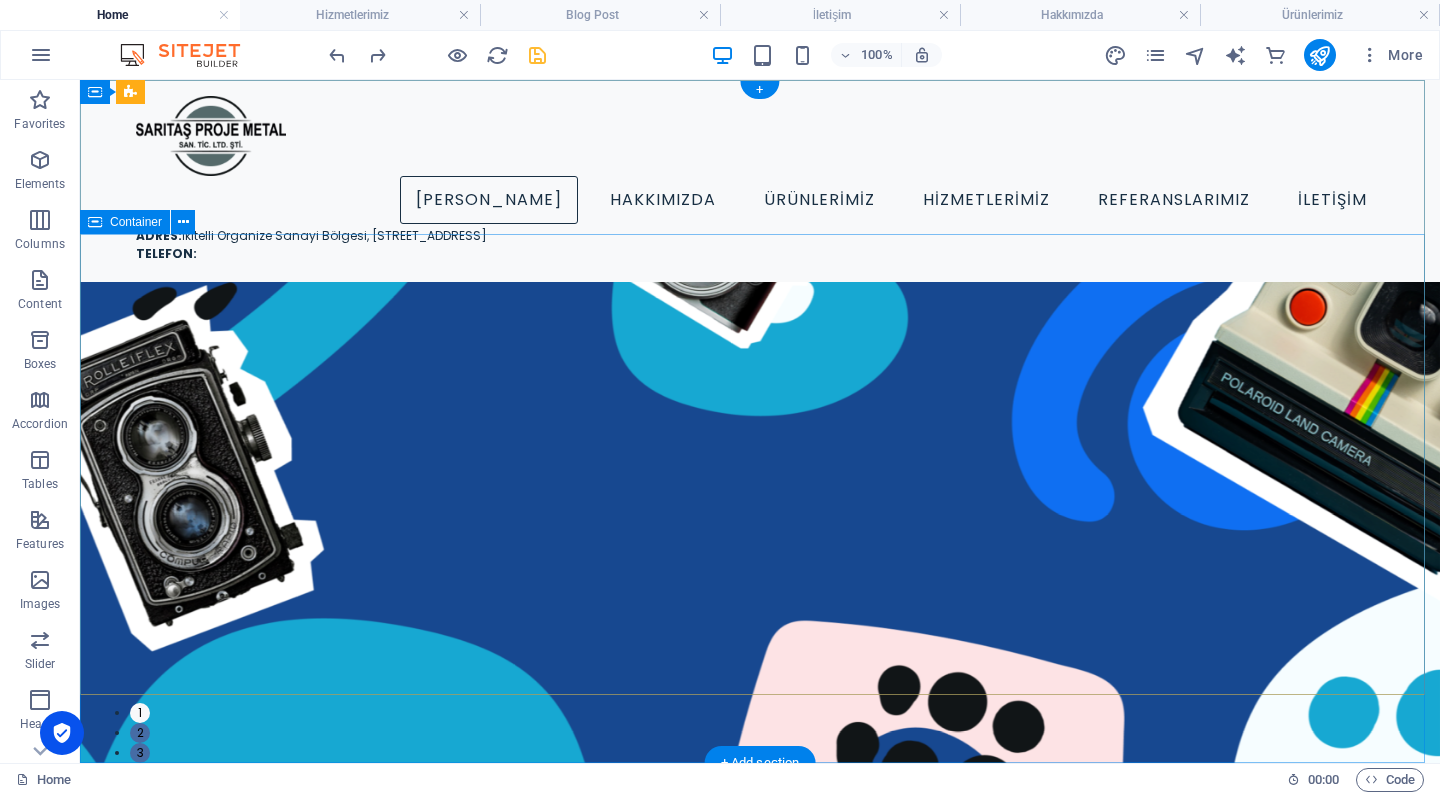 click on "TECHNOLOGY Use Technology to Live Healthier How [DATE] technology can improve your quality of life and when to be careful of technology usage ADVENTURE How to Find Sanctuary in Times of Chaos Proven methods to find breaks and quiet moments to recharge your batteries  in [DATE] stressful life. TRAVEL Ice Cream  Across the World A comprehensive - yet uncomplete - guide about the different types of ice cream that the world has to offer and where to find the best ice cream TECHNOLOGY Use Technology to Live Healthier How [DATE] technology can improve your quality of life and when to be careful of technology usage ADVENTURE How to Find Sanctuary in Times of Chaos Proven methods to find breaks and quiet moments to recharge your batteries  in [DATE] stressful life. 1 2 3" at bounding box center (760, 1143) 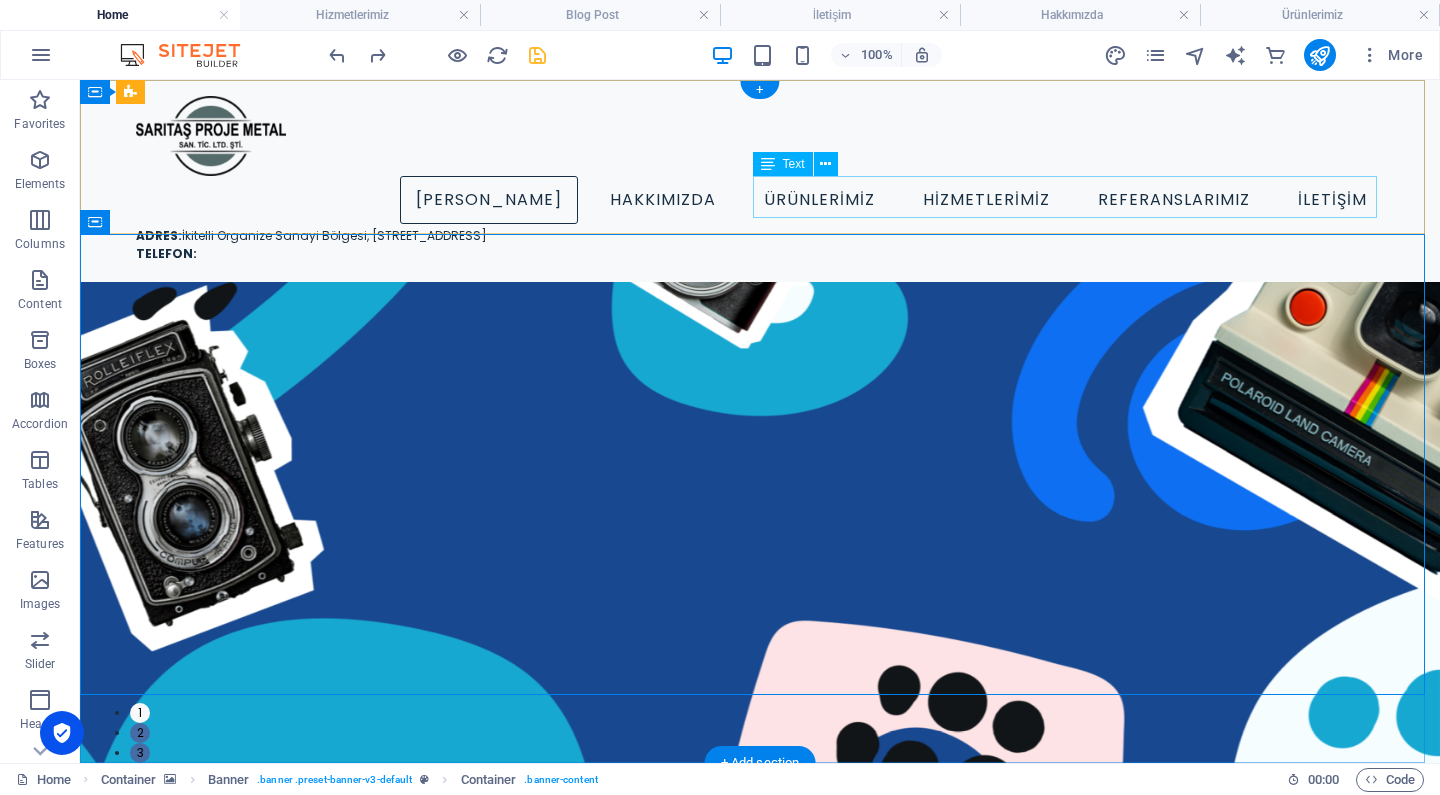 click on "ADRES:  İkitelli Organize Sanayi Bölgesi, Demirciler Sanayi Sitesi, D2 Blok No:285 Başakşehir/İstanbul TELEFON:" at bounding box center (760, 245) 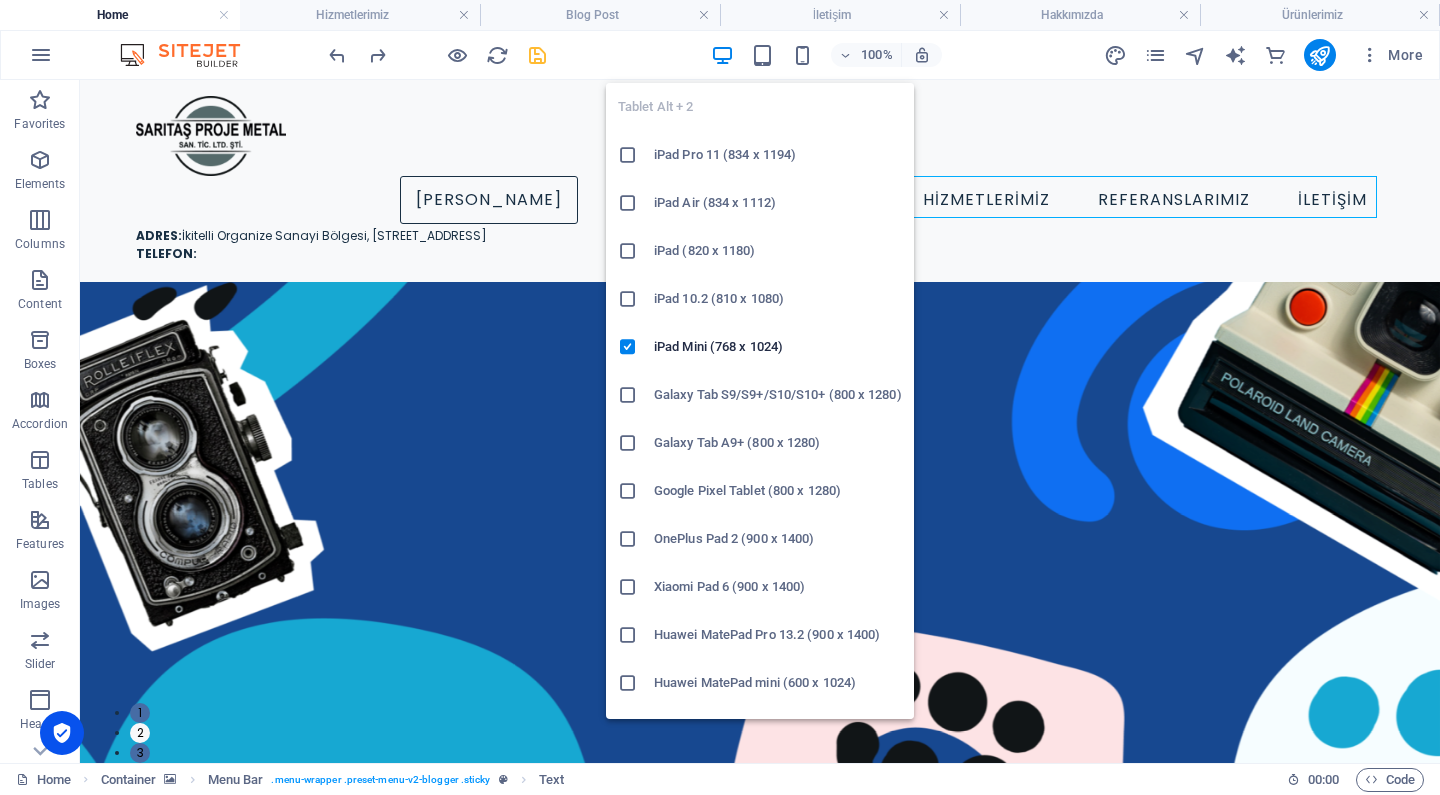 drag, startPoint x: 779, startPoint y: 167, endPoint x: 770, endPoint y: 93, distance: 74.54529 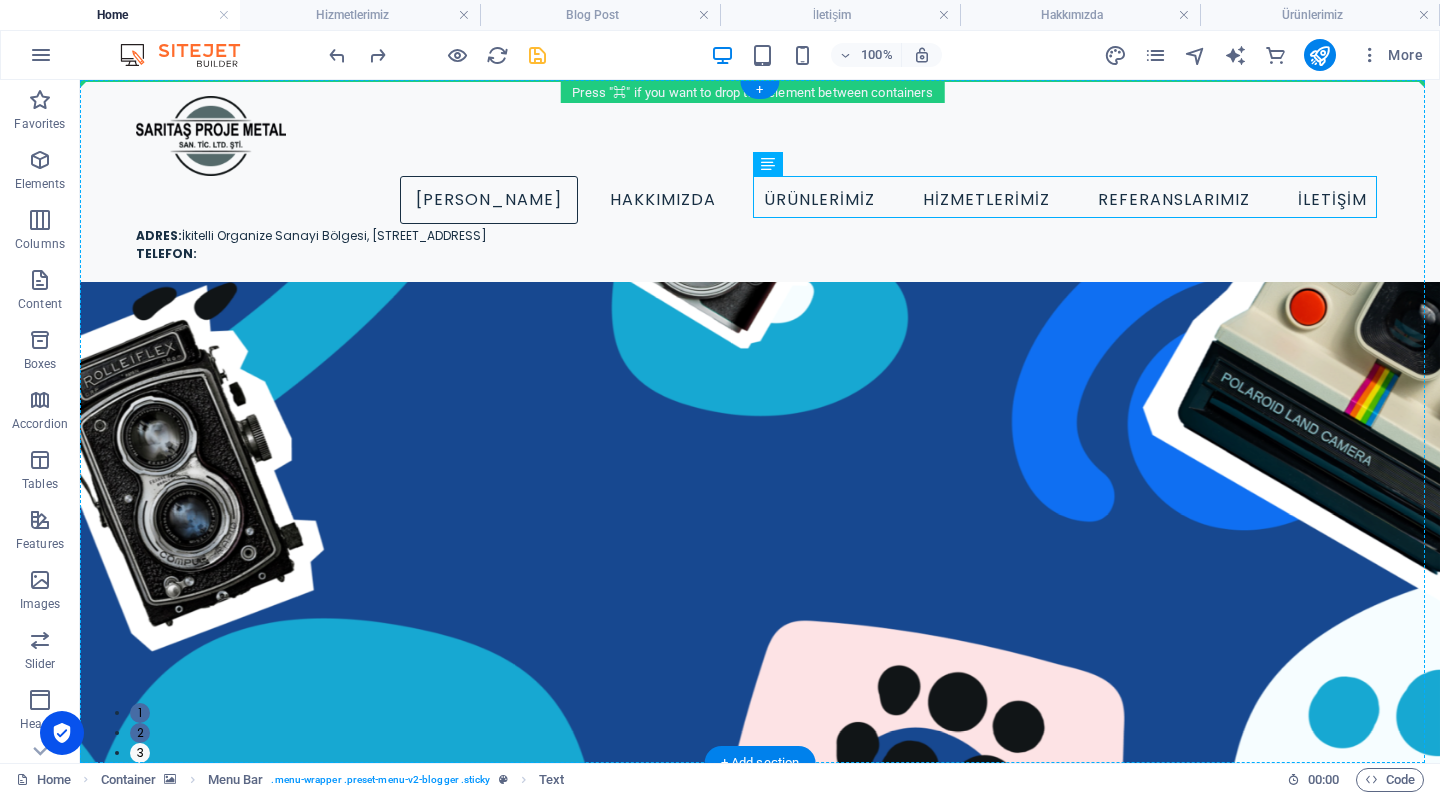 drag, startPoint x: 864, startPoint y: 247, endPoint x: 133, endPoint y: 153, distance: 737.019 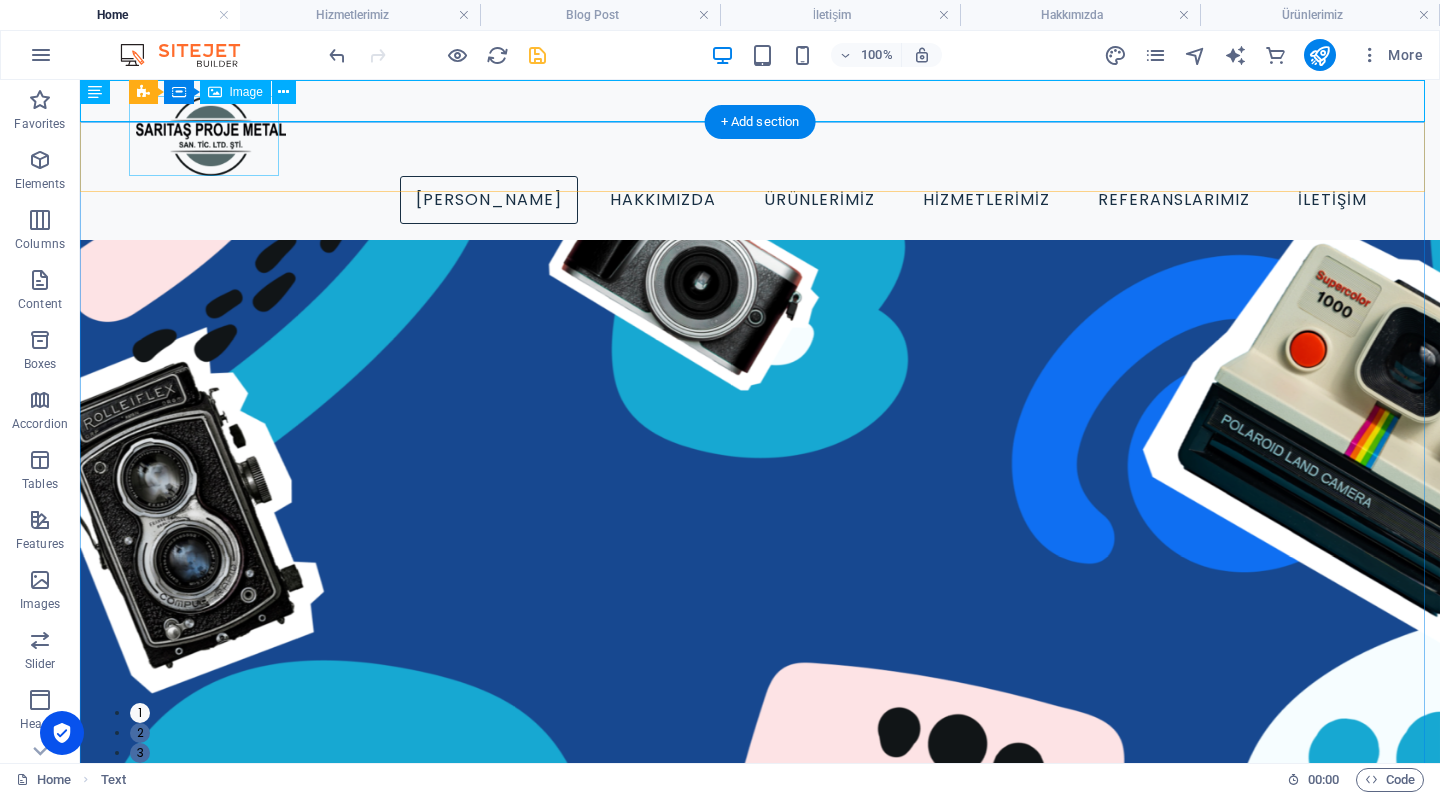drag, startPoint x: 255, startPoint y: 90, endPoint x: 153, endPoint y: 14, distance: 127.20063 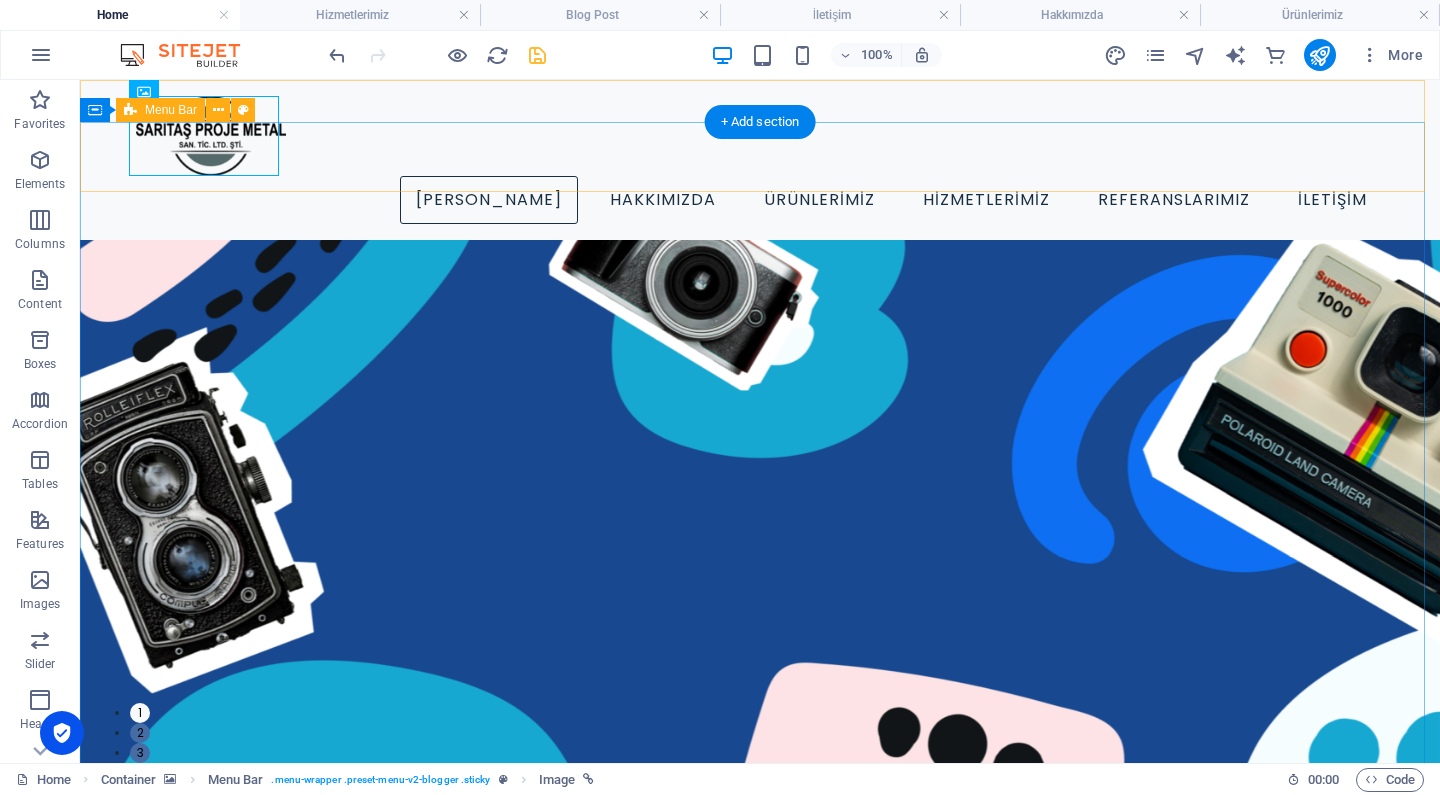 click at bounding box center [-456, 1333] 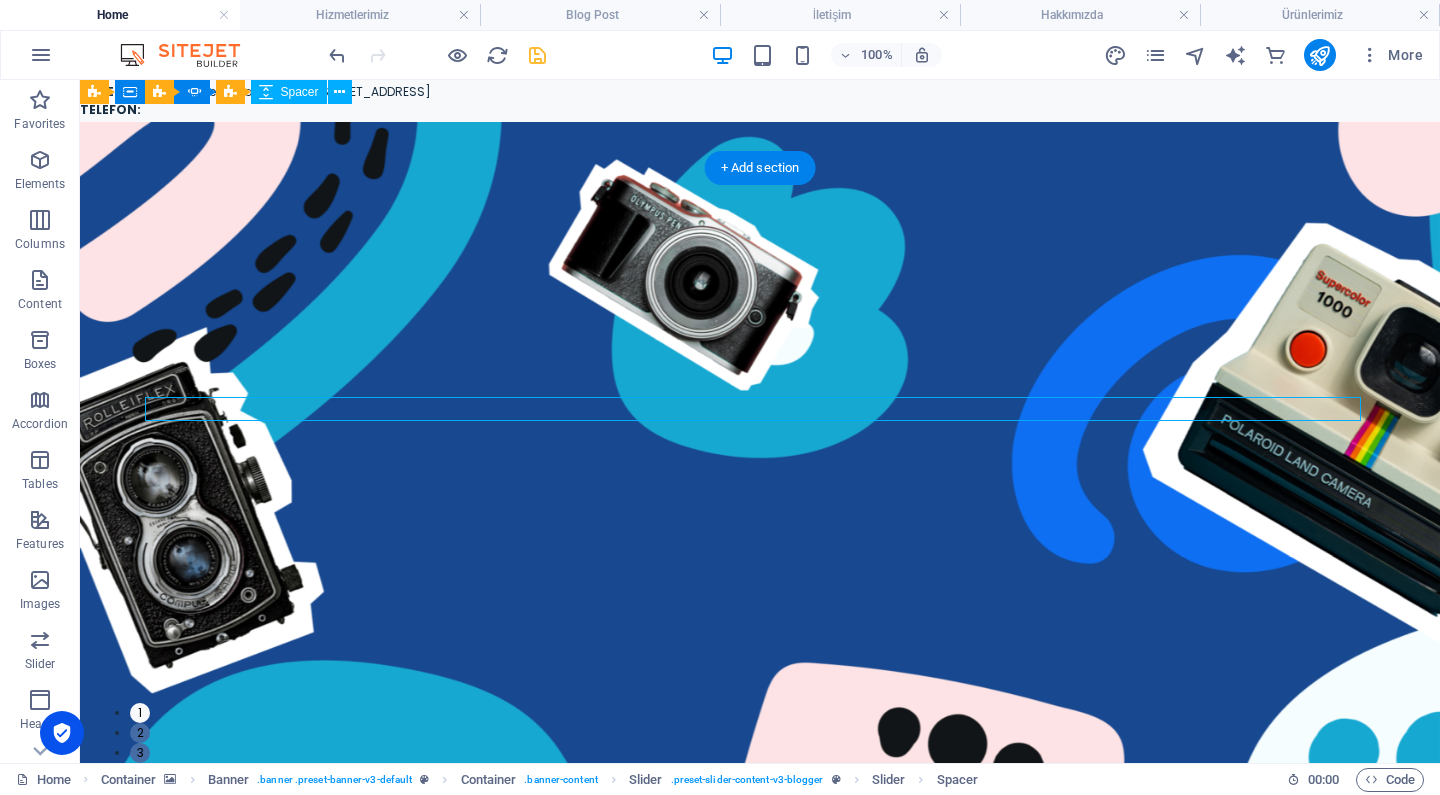 scroll, scrollTop: 0, scrollLeft: 0, axis: both 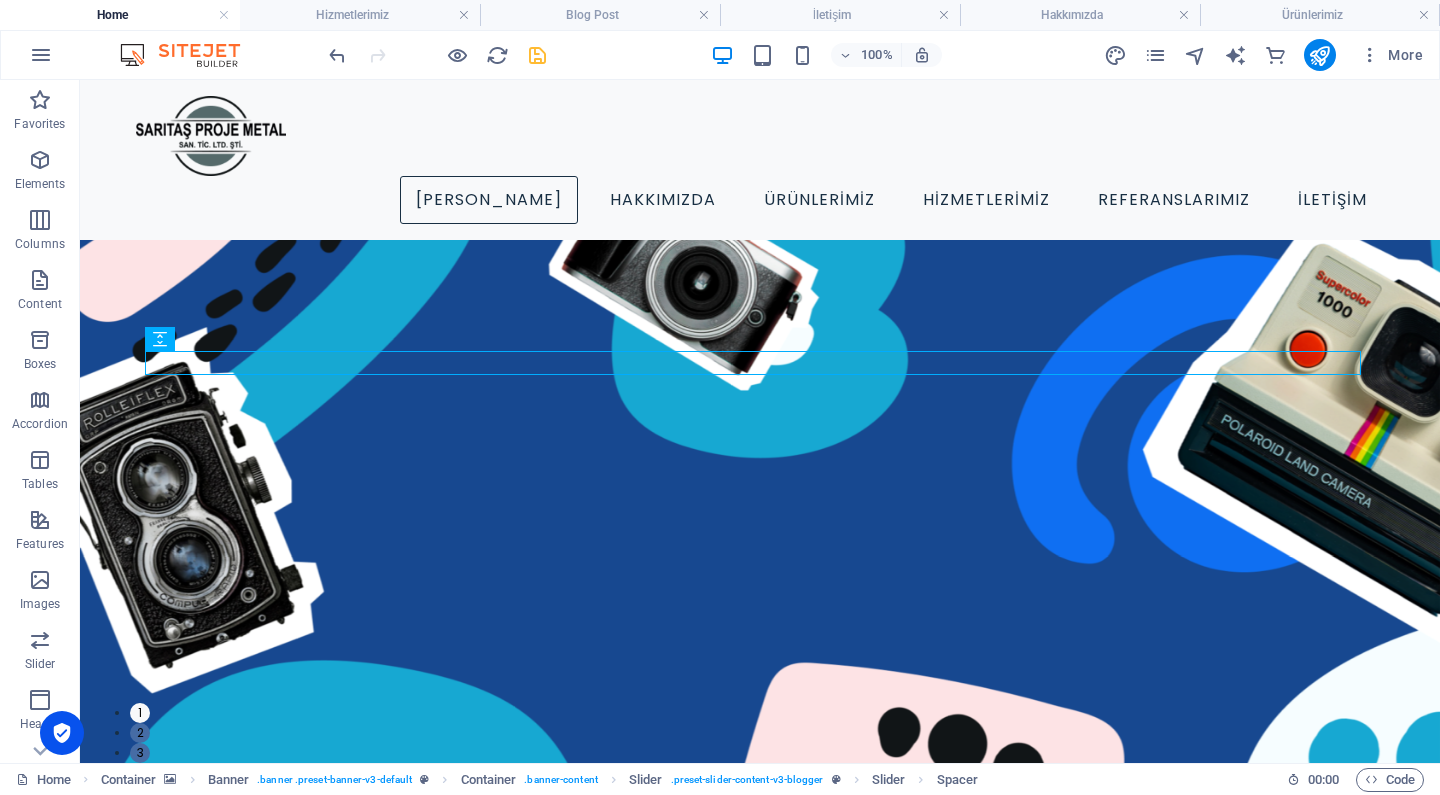 click on "100% More" at bounding box center (720, 55) 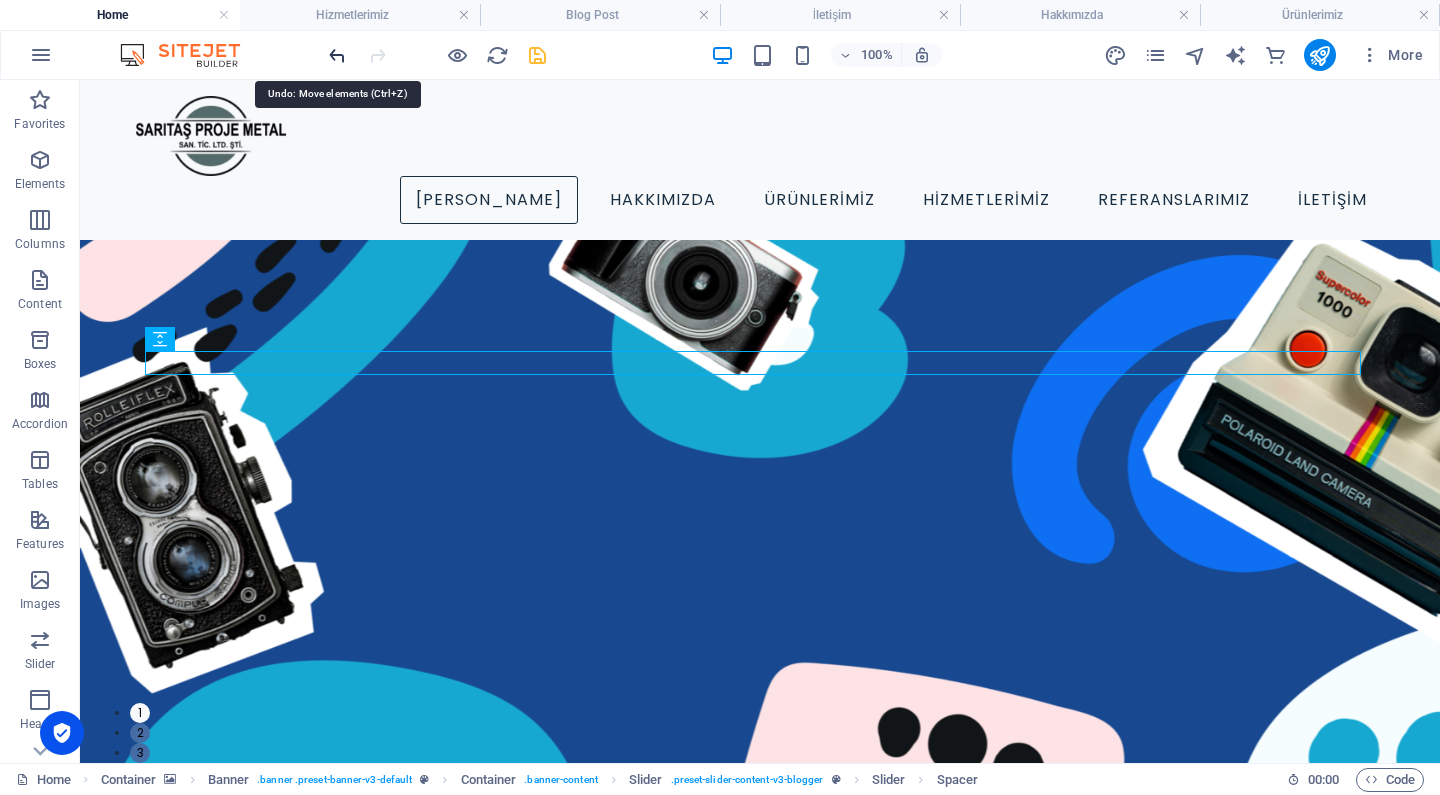 click at bounding box center [337, 55] 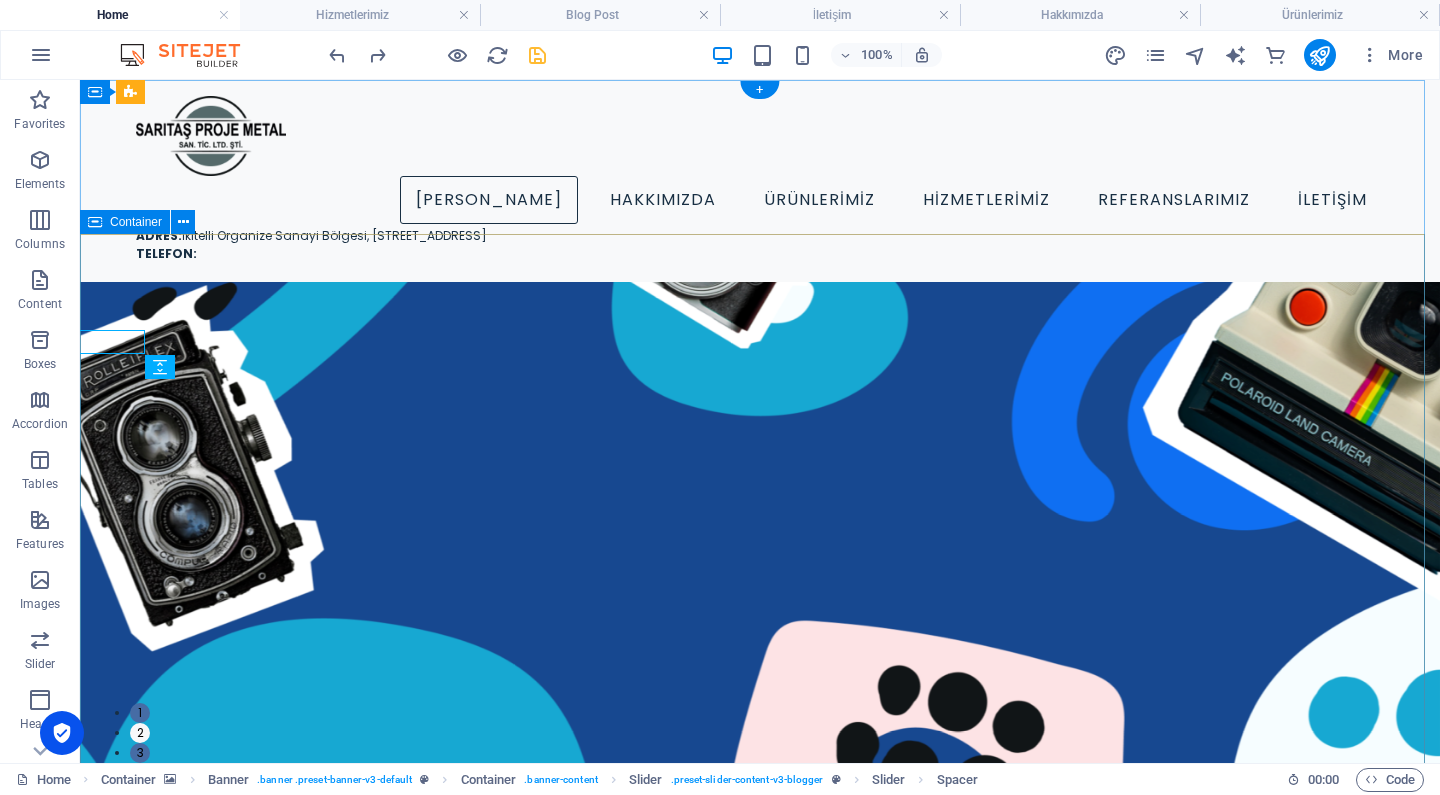 scroll, scrollTop: 0, scrollLeft: 0, axis: both 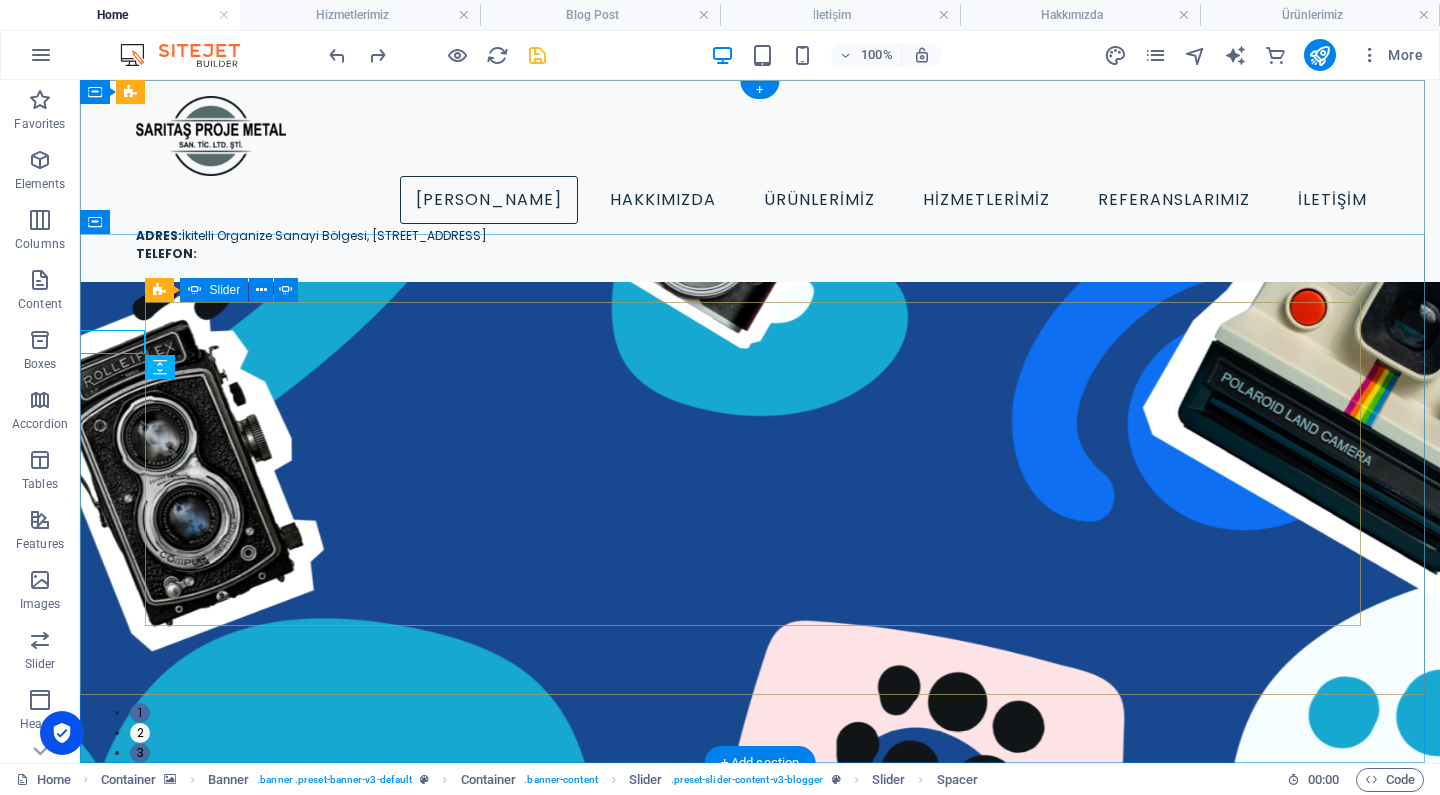 click on "1" at bounding box center (140, 713) 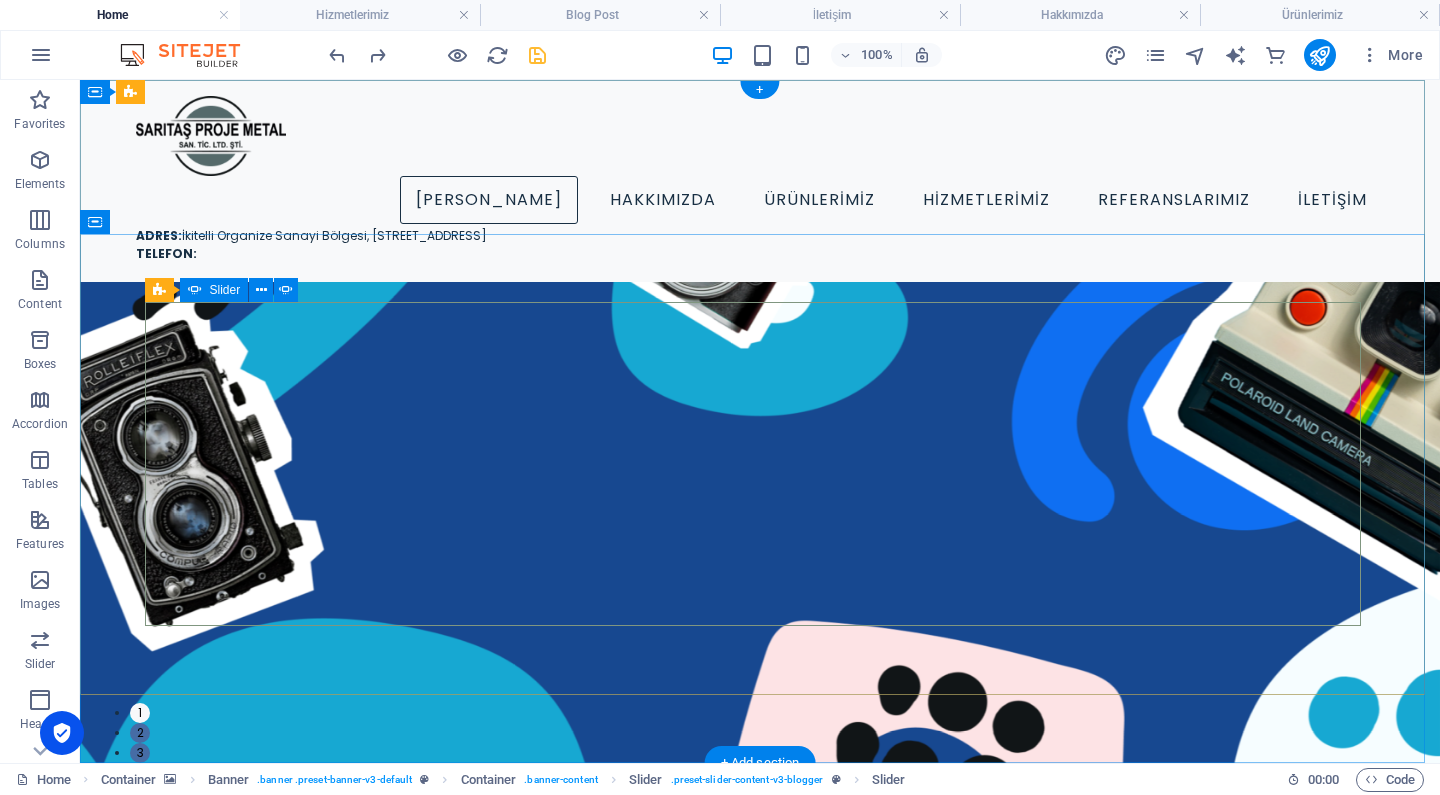 click on "3" at bounding box center (140, 753) 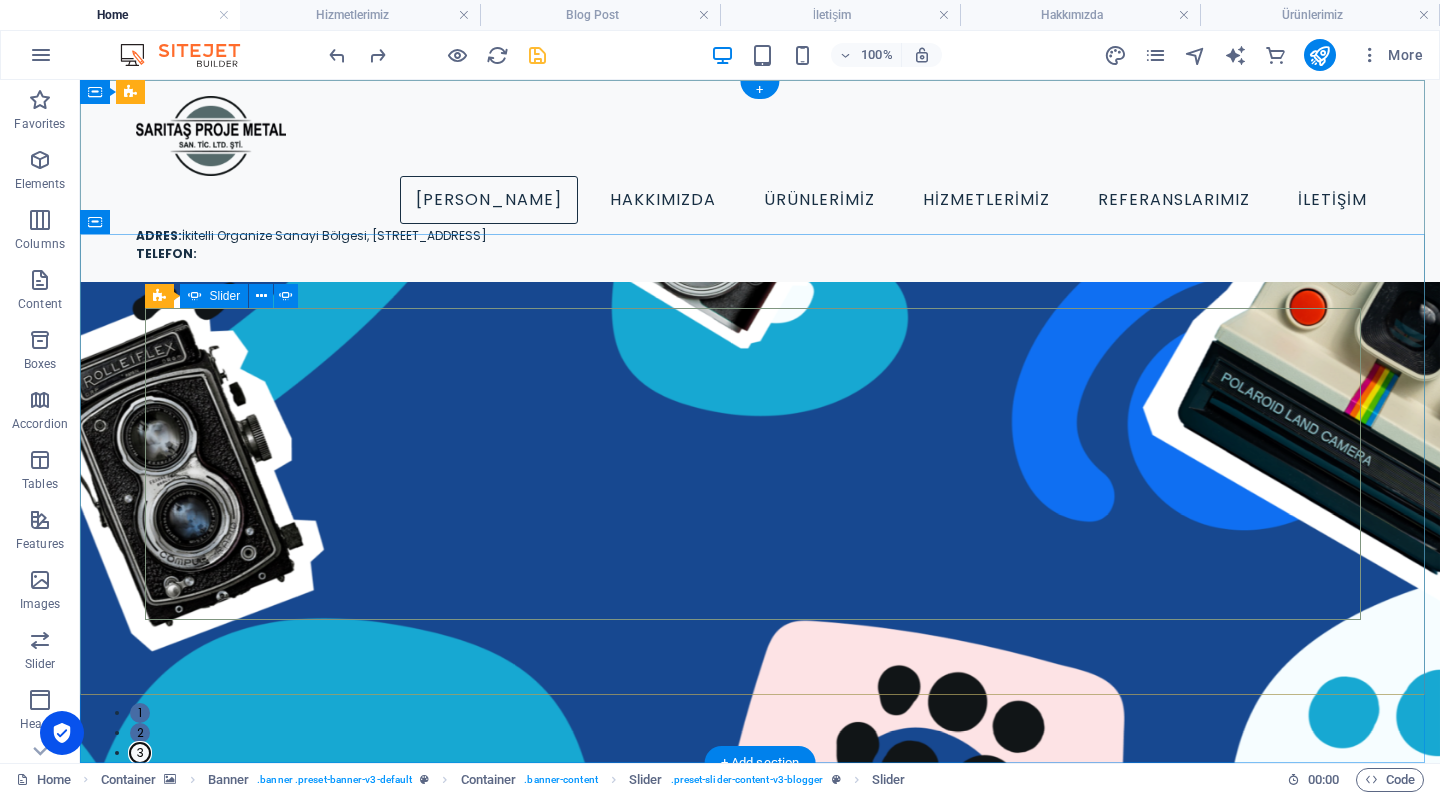 click on "2" at bounding box center [140, 733] 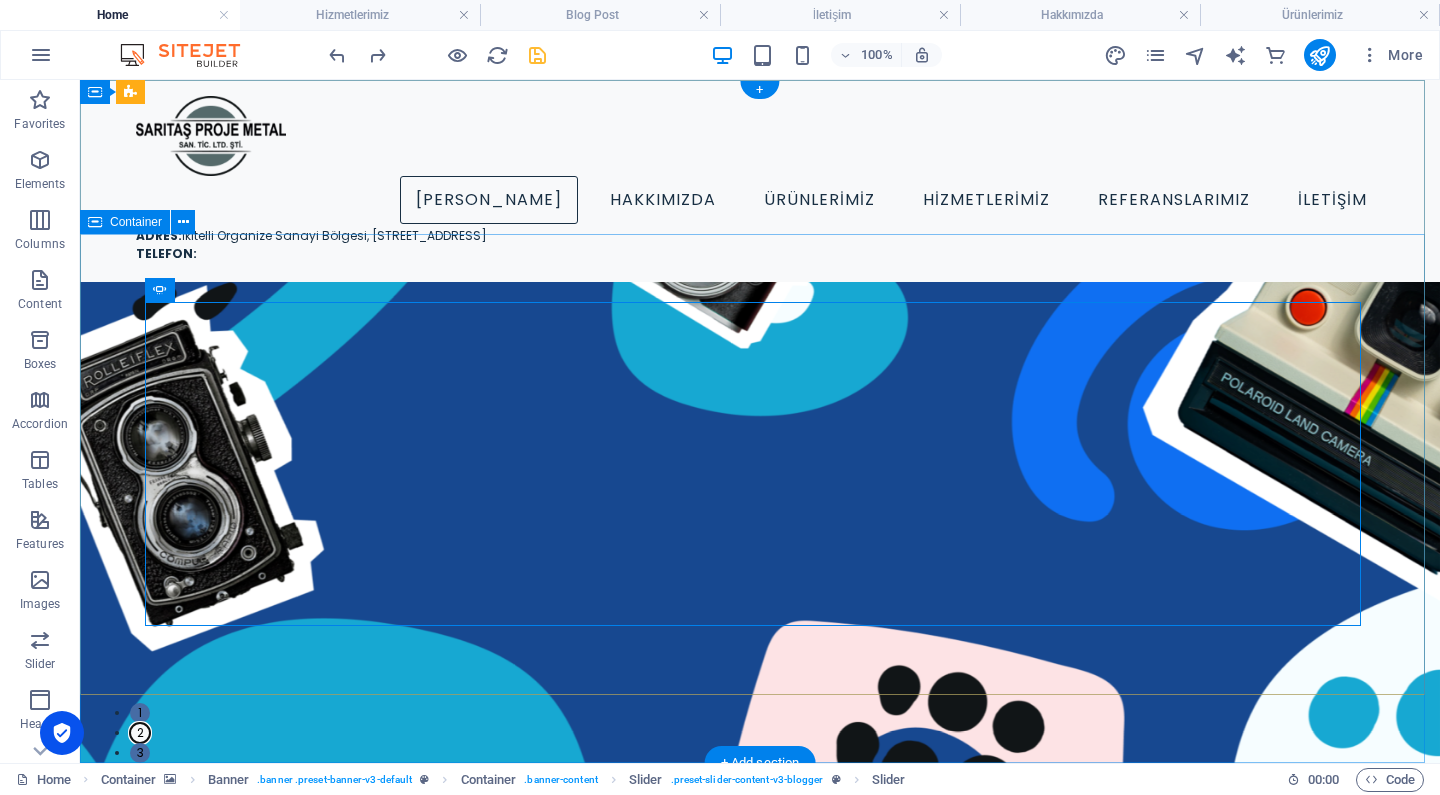 click on "TECHNOLOGY Use Technology to Live Healthier How [DATE] technology can improve your quality of life and when to be careful of technology usage ADVENTURE How to Find Sanctuary in Times of Chaos Proven methods to find breaks and quiet moments to recharge your batteries  in [DATE] stressful life. TRAVEL Ice Cream  Across the World A comprehensive - yet uncomplete - guide about the different types of ice cream that the world has to offer and where to find the best ice cream TECHNOLOGY Use Technology to Live Healthier How [DATE] technology can improve your quality of life and when to be careful of technology usage ADVENTURE How to Find Sanctuary in Times of Chaos Proven methods to find breaks and quiet moments to recharge your batteries  in [DATE] stressful life. 1 2 3" at bounding box center (760, 1143) 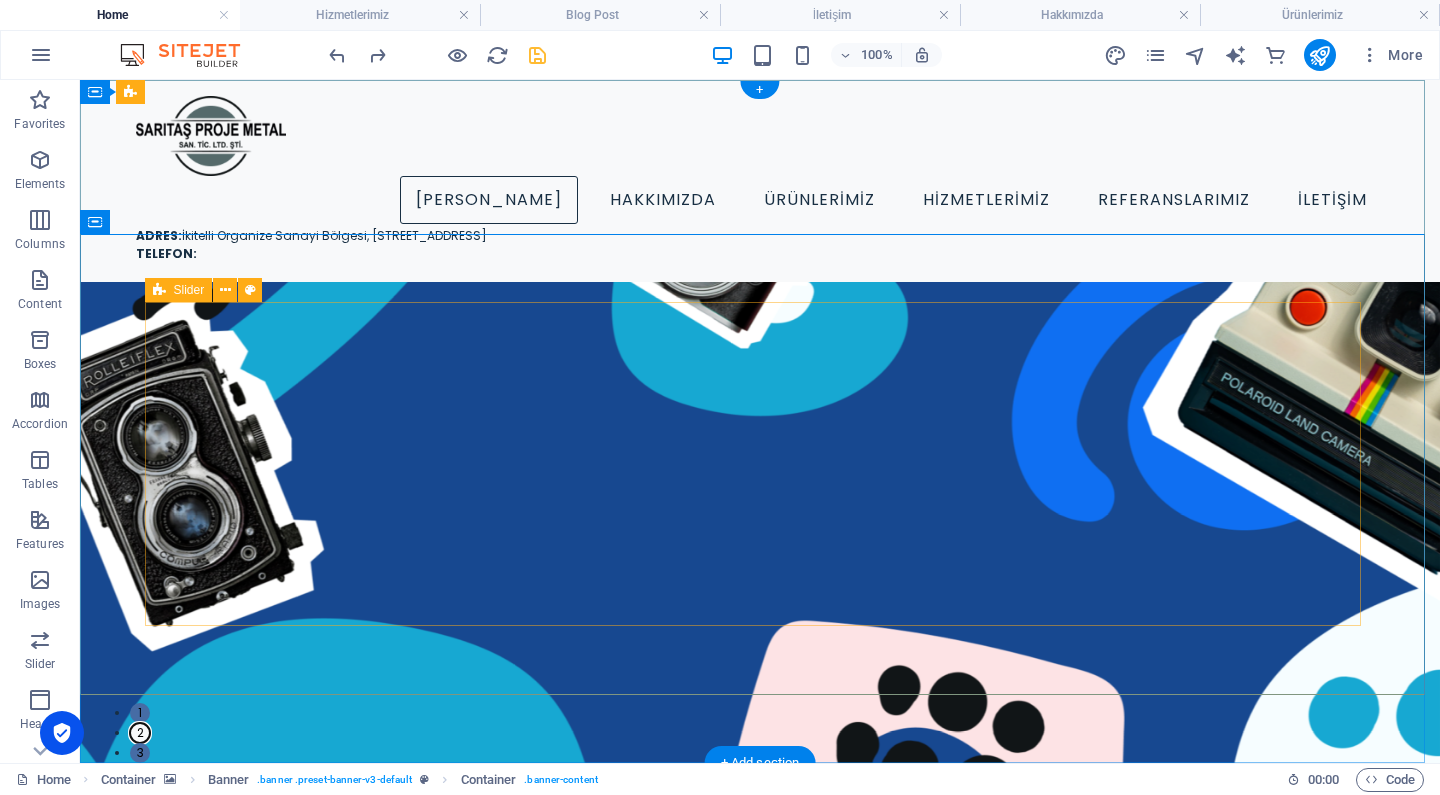click at bounding box center [159, 290] 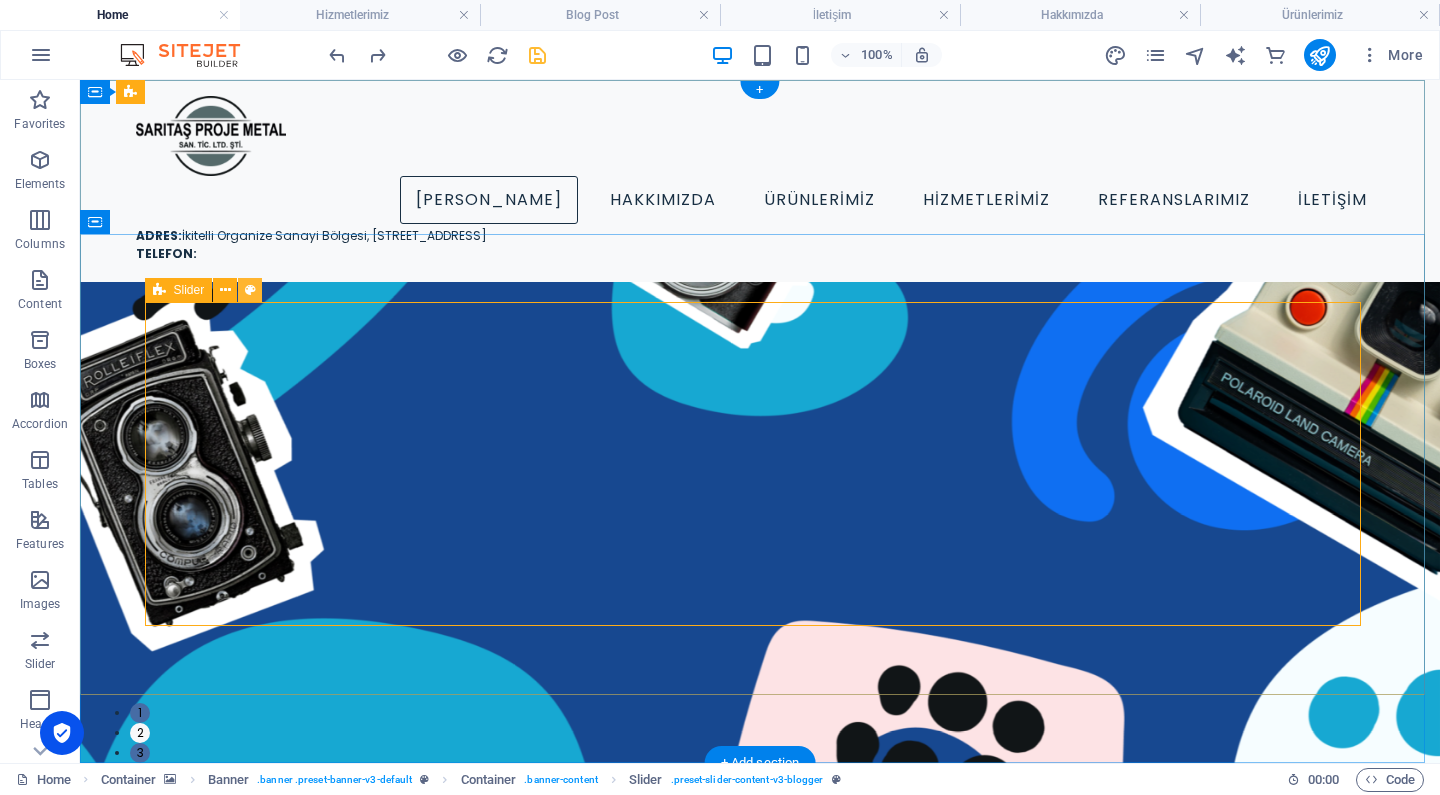 click at bounding box center (250, 290) 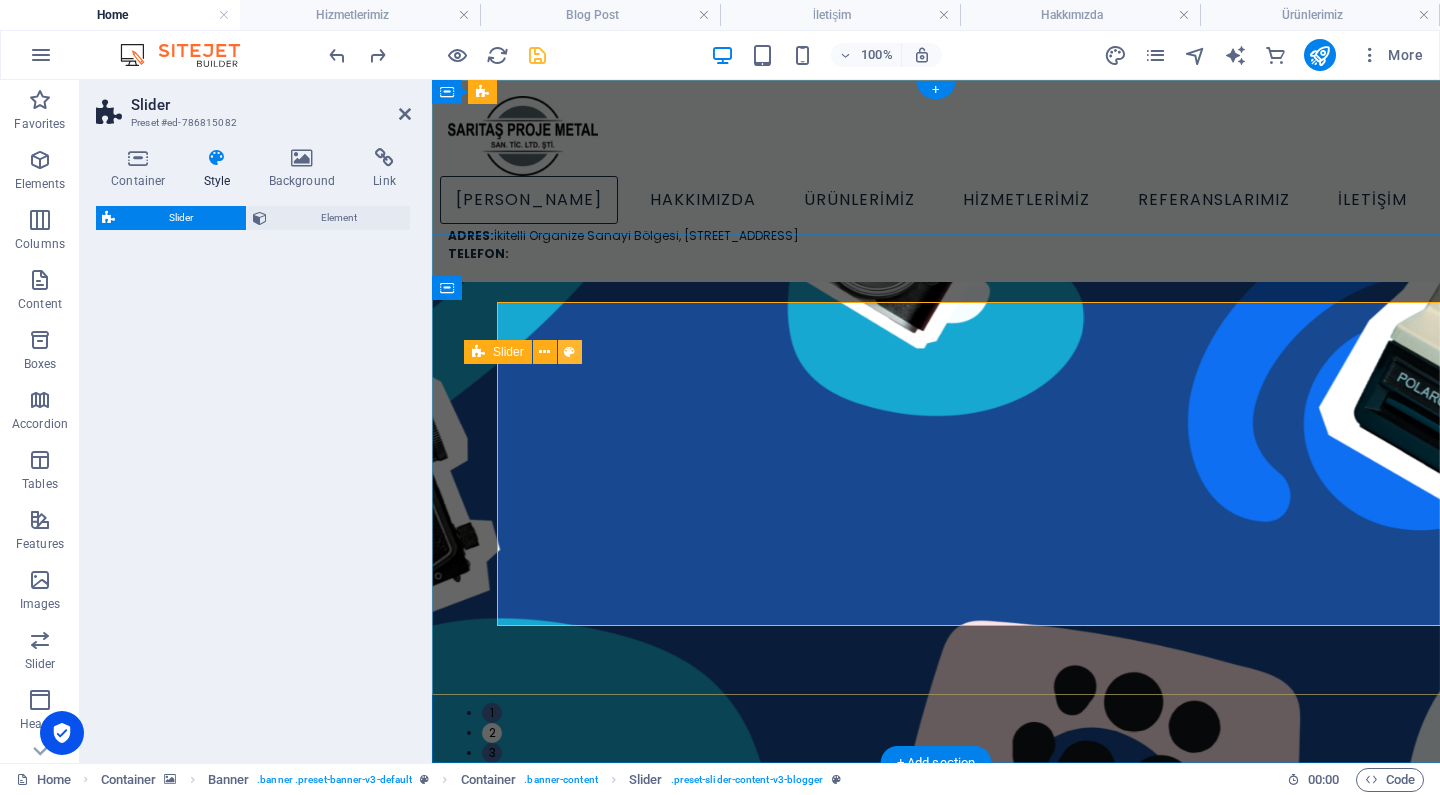 select on "rem" 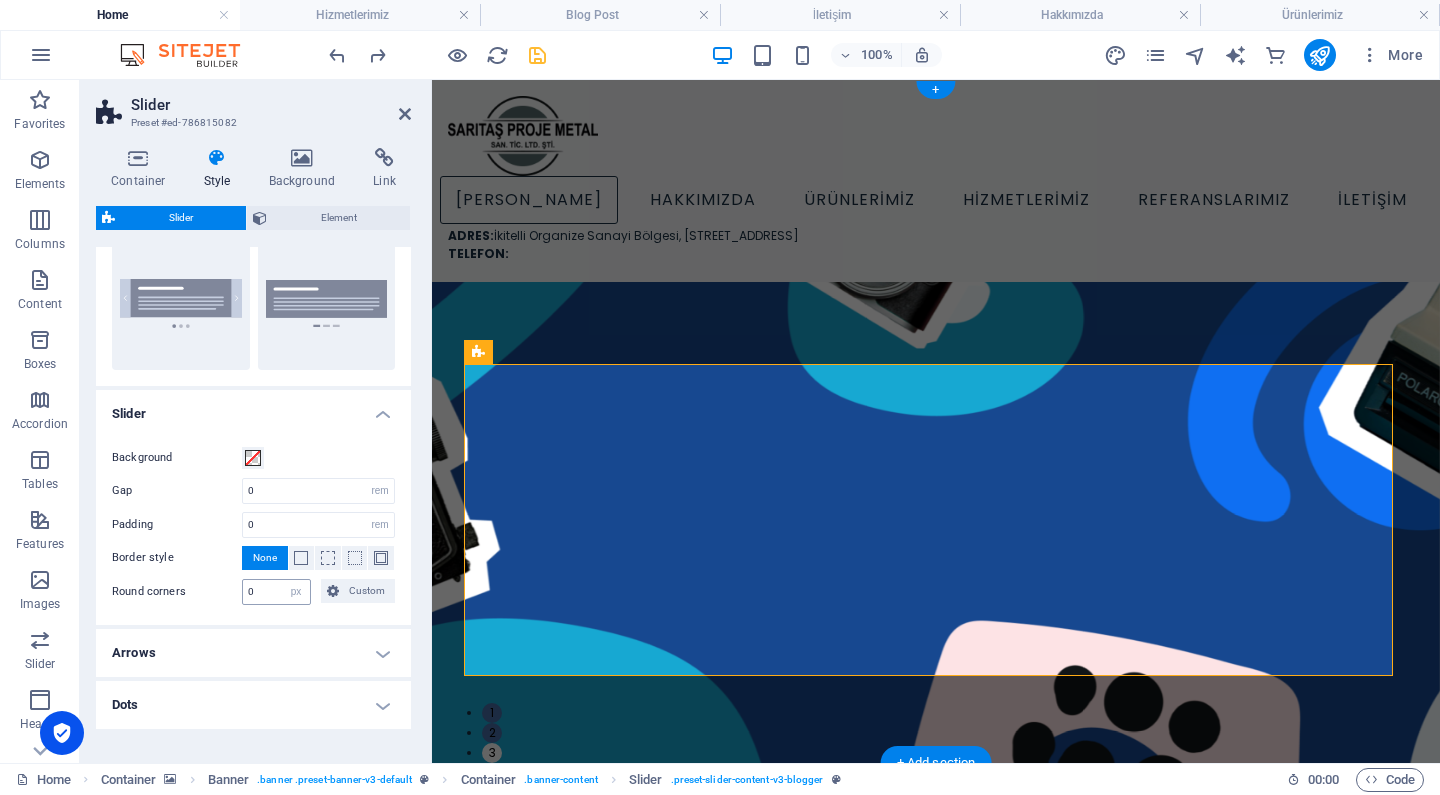 scroll, scrollTop: 215, scrollLeft: 0, axis: vertical 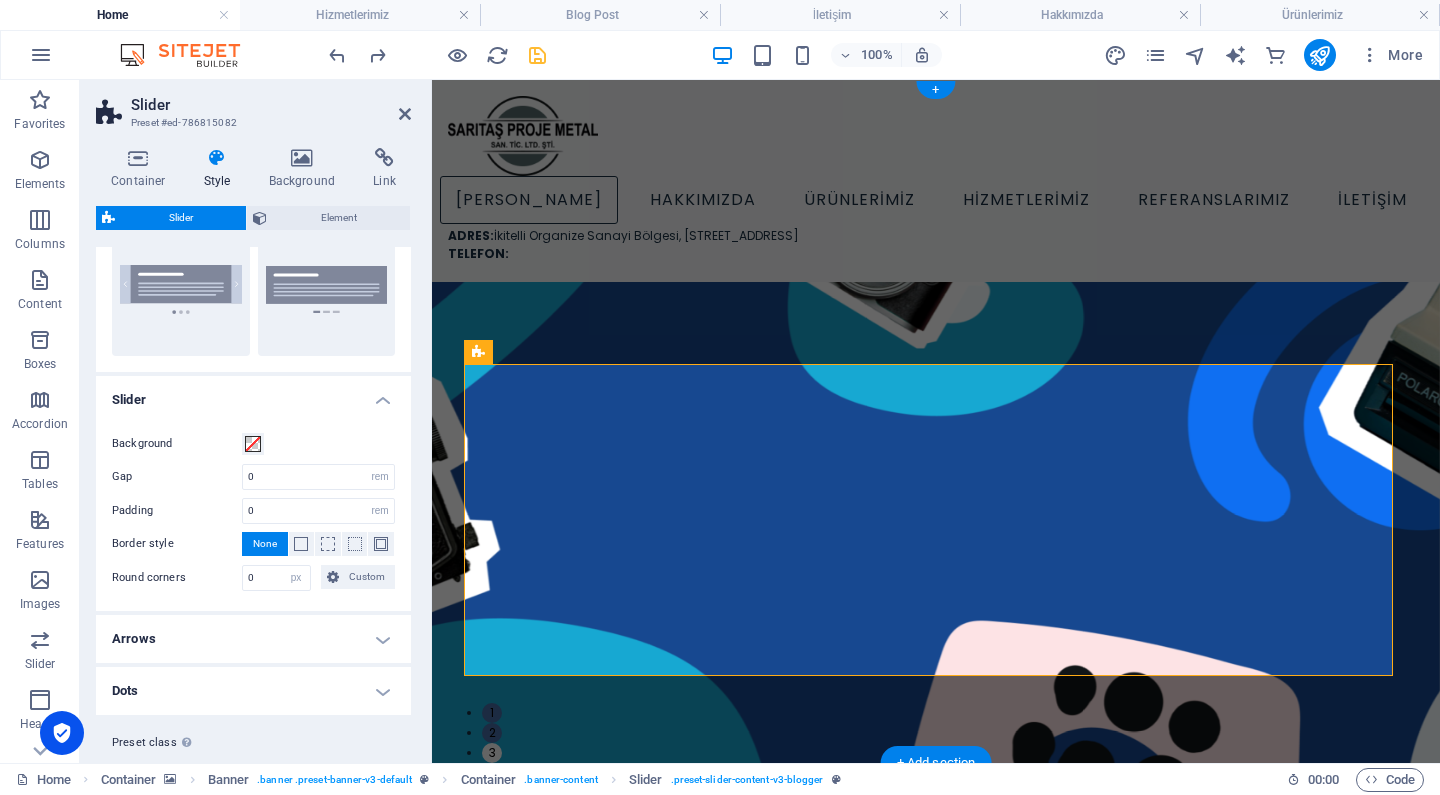 click on "Dots" at bounding box center (253, 691) 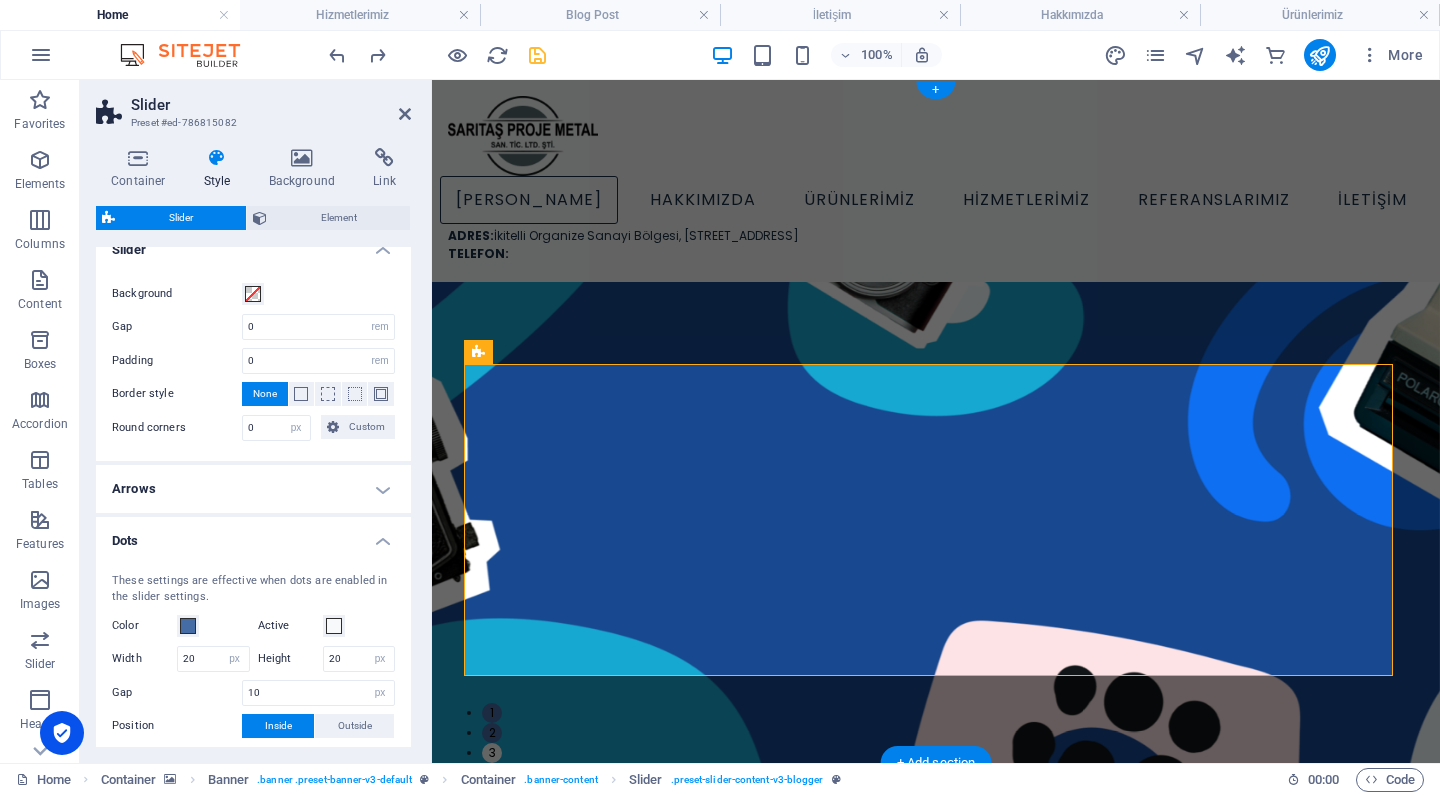 scroll, scrollTop: 414, scrollLeft: 0, axis: vertical 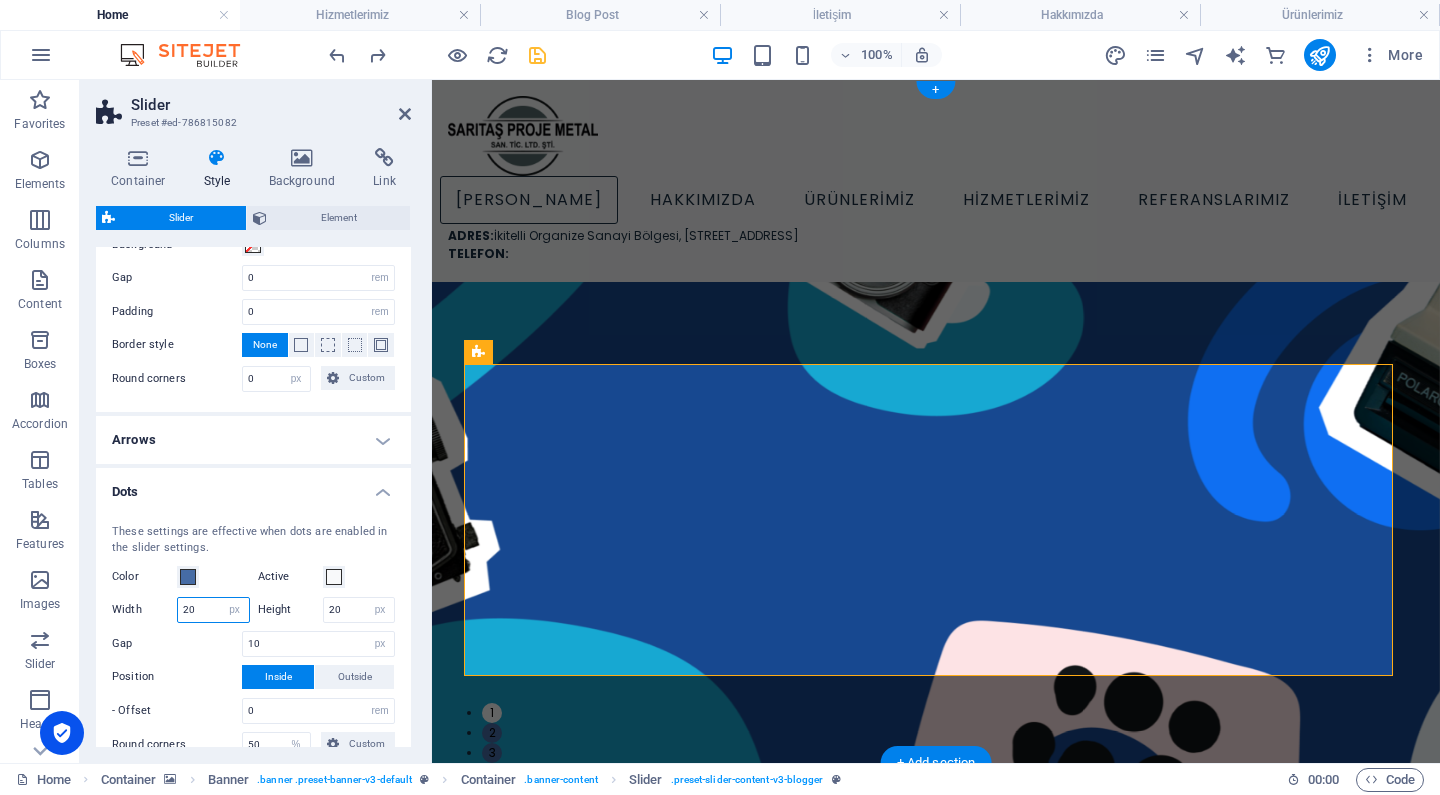 drag, startPoint x: 211, startPoint y: 608, endPoint x: 140, endPoint y: 589, distance: 73.4983 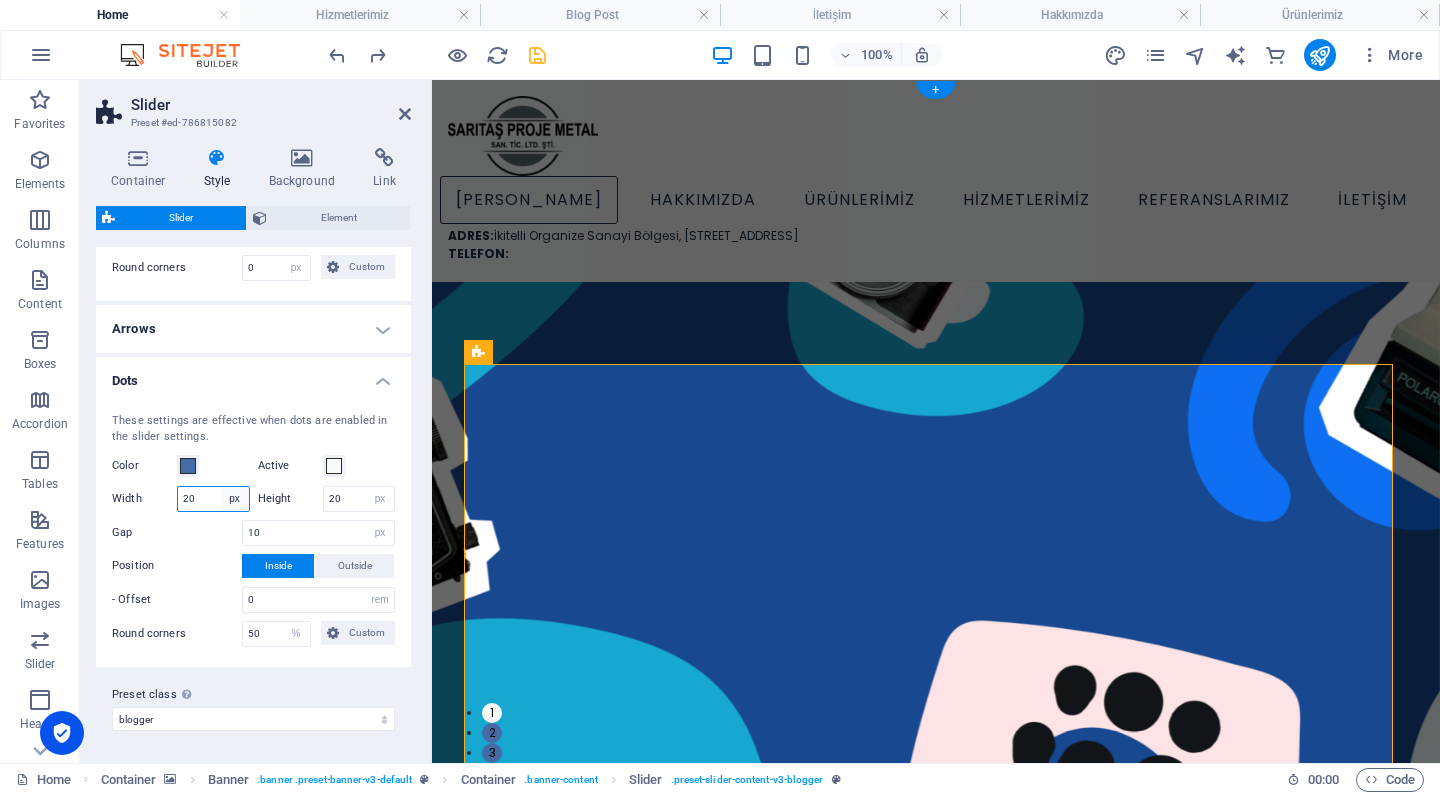 scroll, scrollTop: 523, scrollLeft: 0, axis: vertical 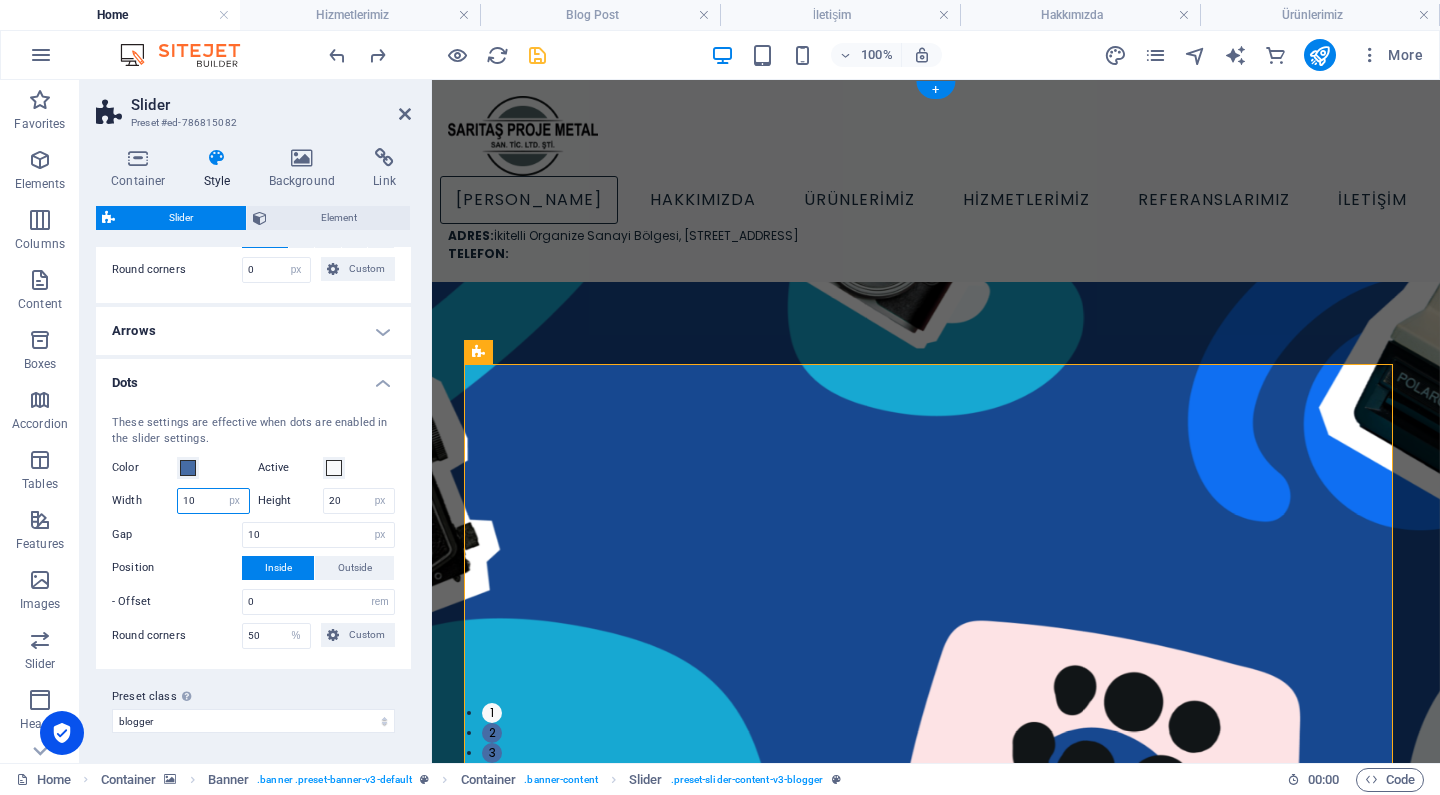 type on "10" 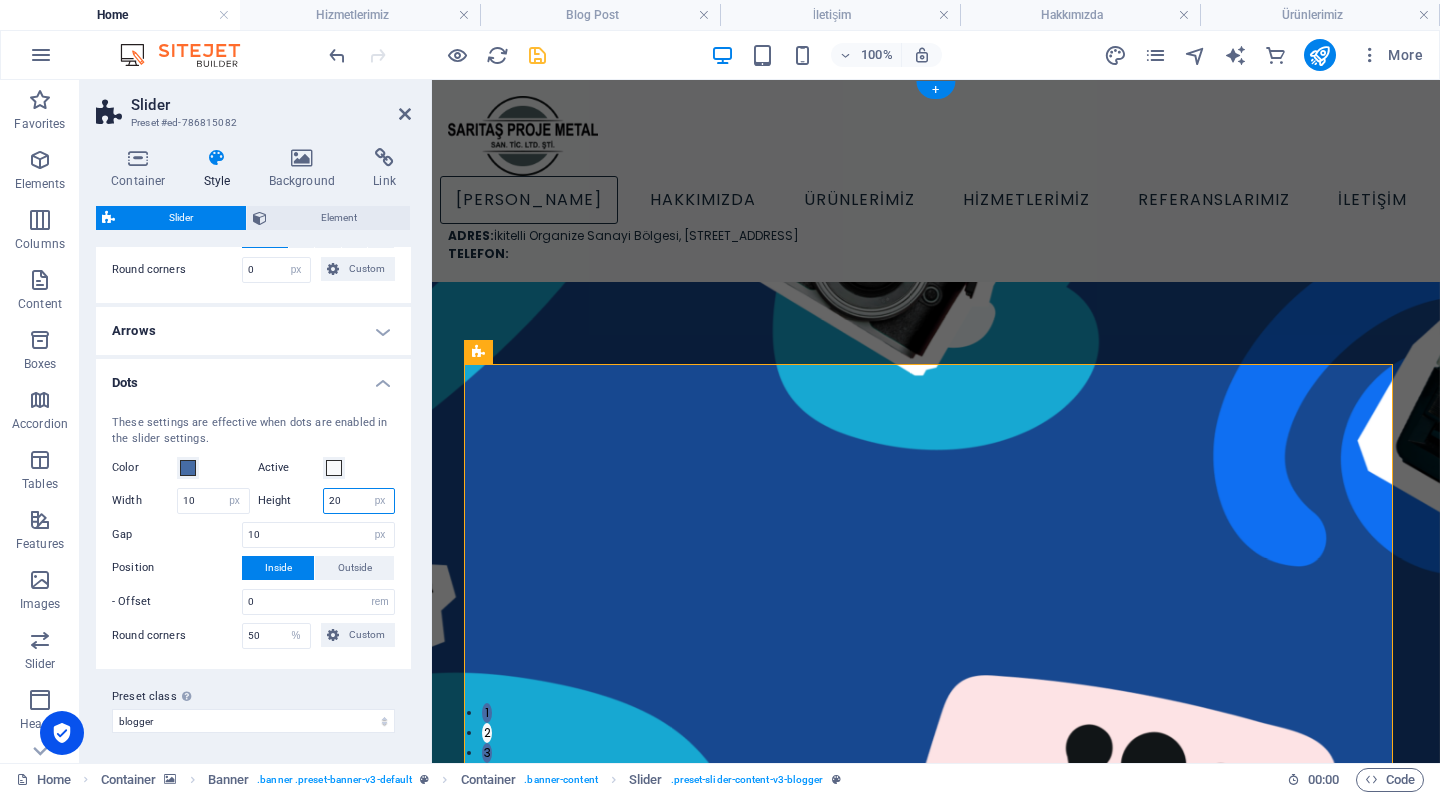drag, startPoint x: 346, startPoint y: 503, endPoint x: 250, endPoint y: 500, distance: 96.04687 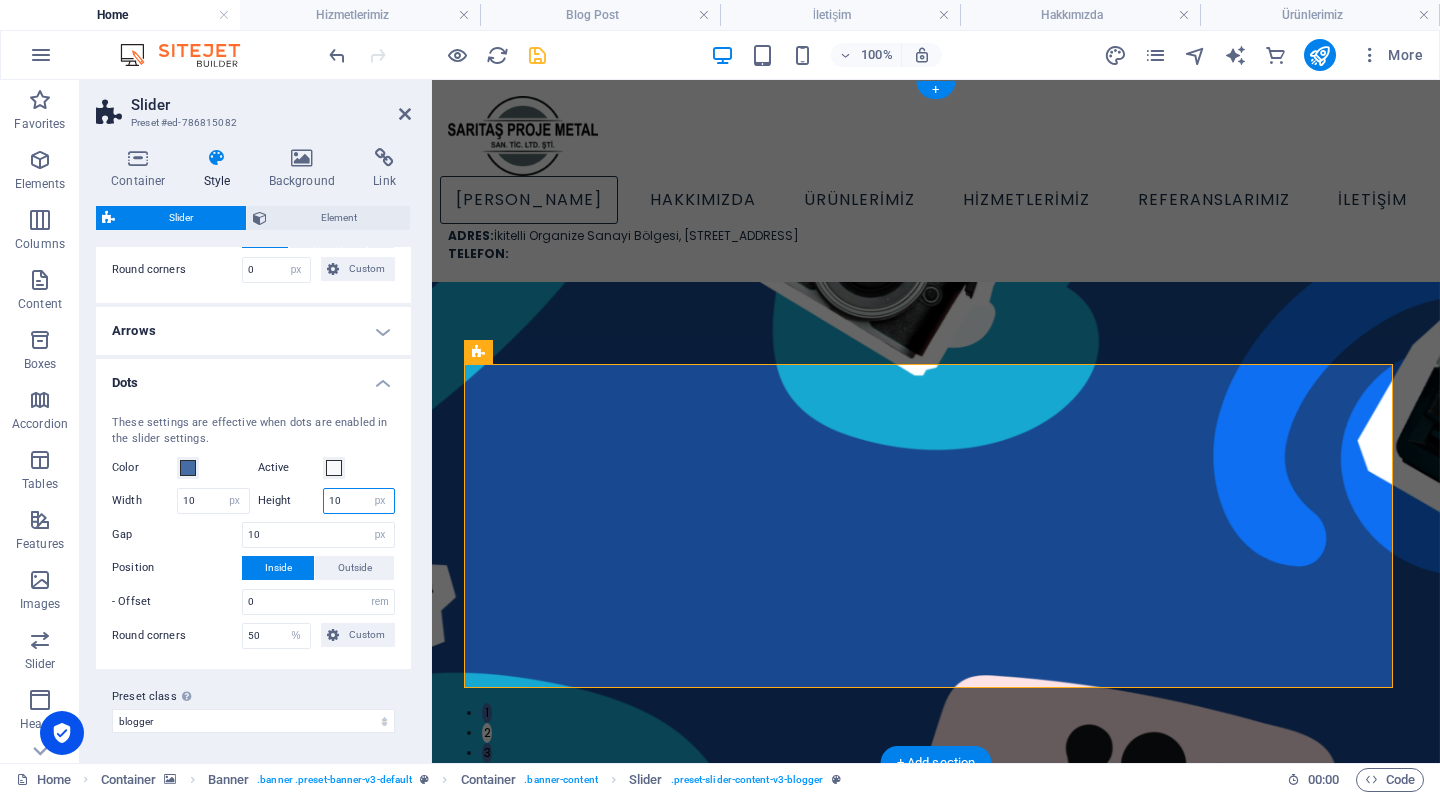 type on "10" 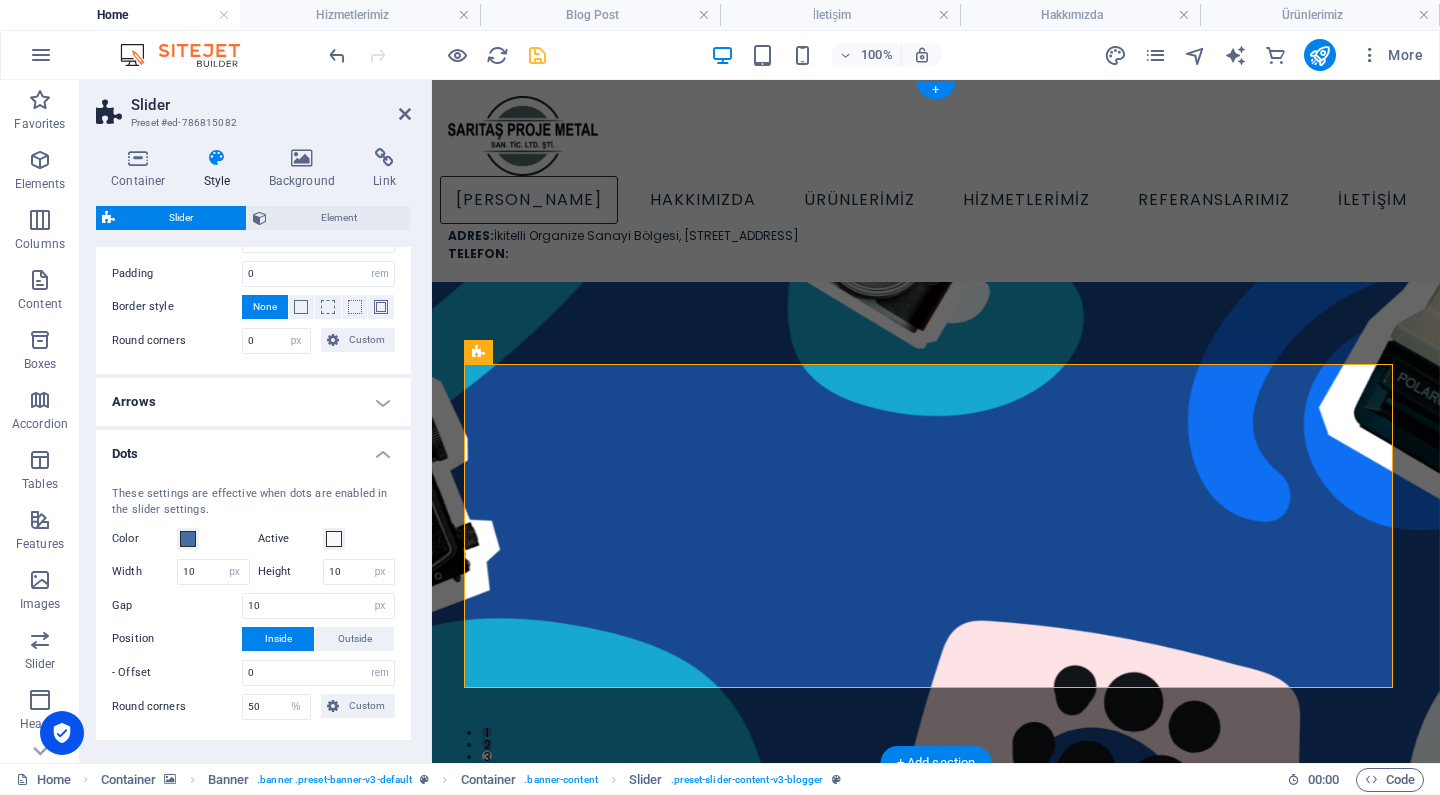 click on "Dots" at bounding box center [253, 448] 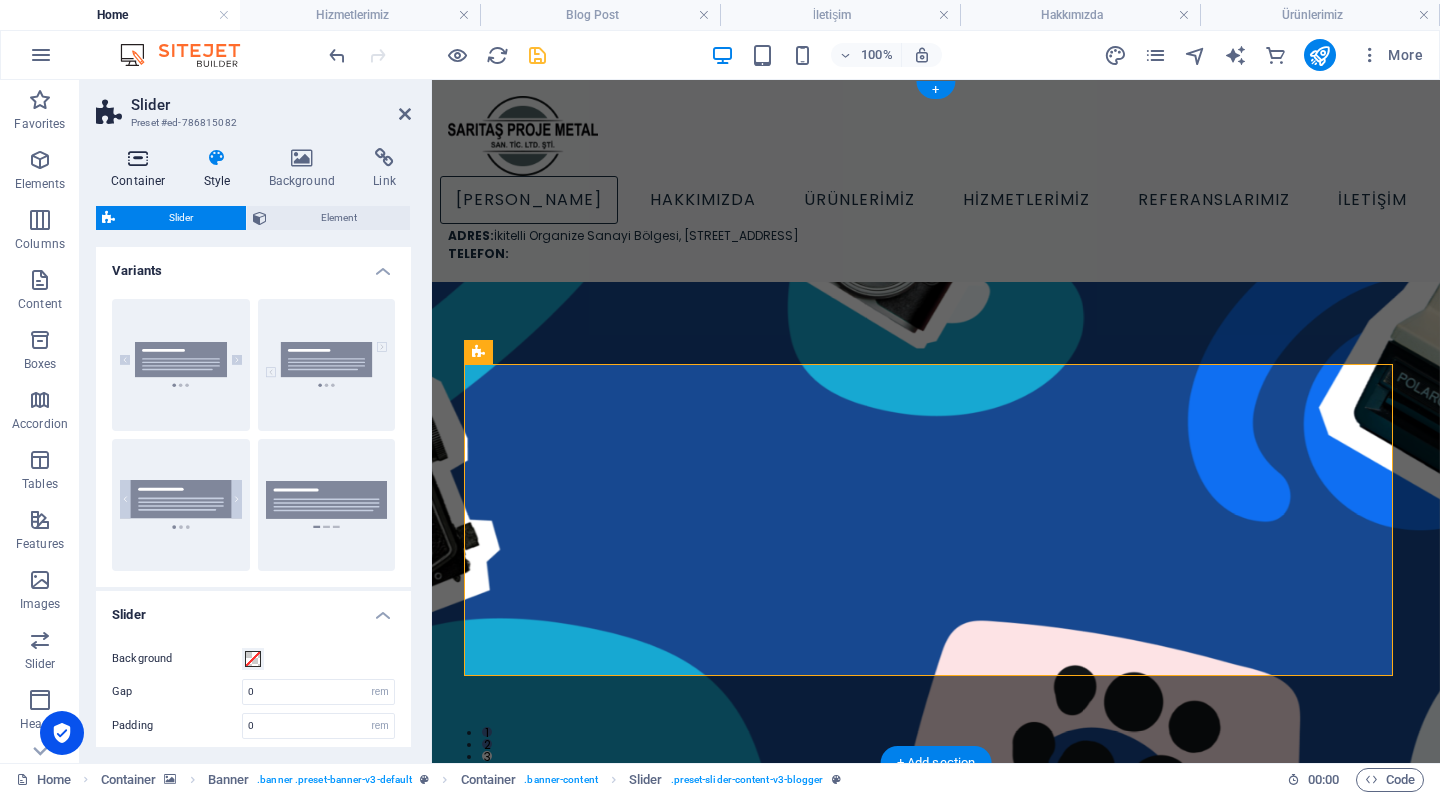 scroll, scrollTop: 0, scrollLeft: 0, axis: both 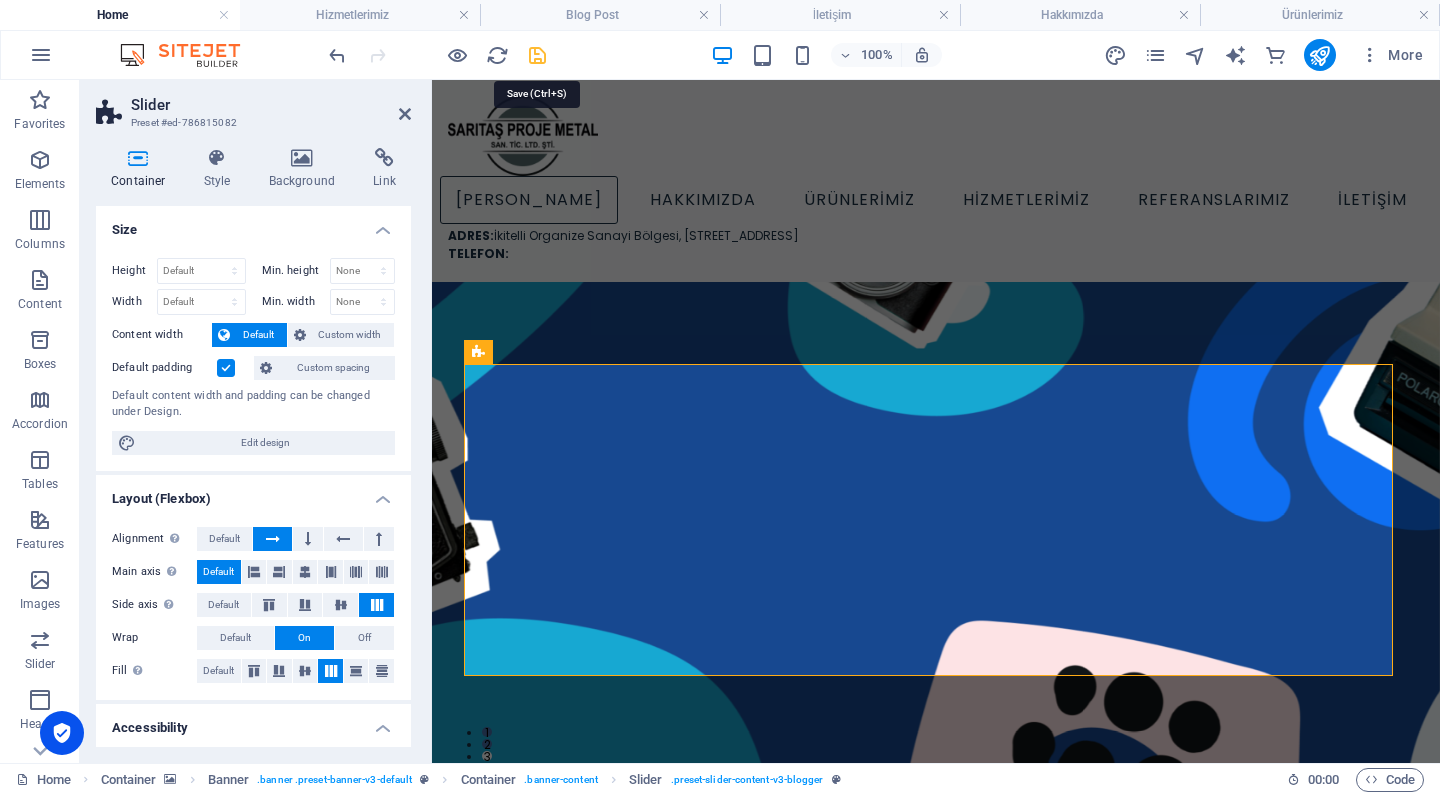 click at bounding box center [537, 55] 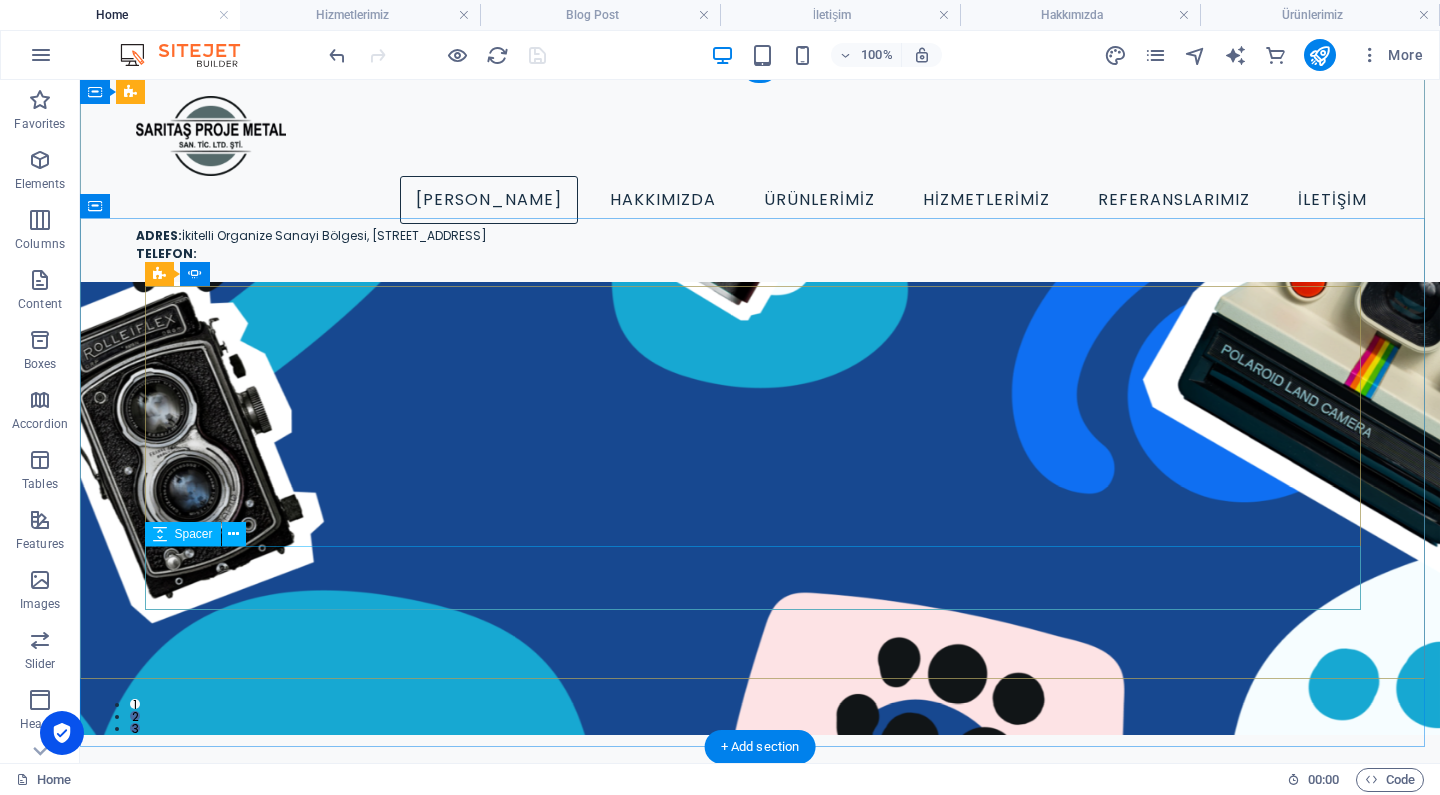 scroll, scrollTop: 11, scrollLeft: 0, axis: vertical 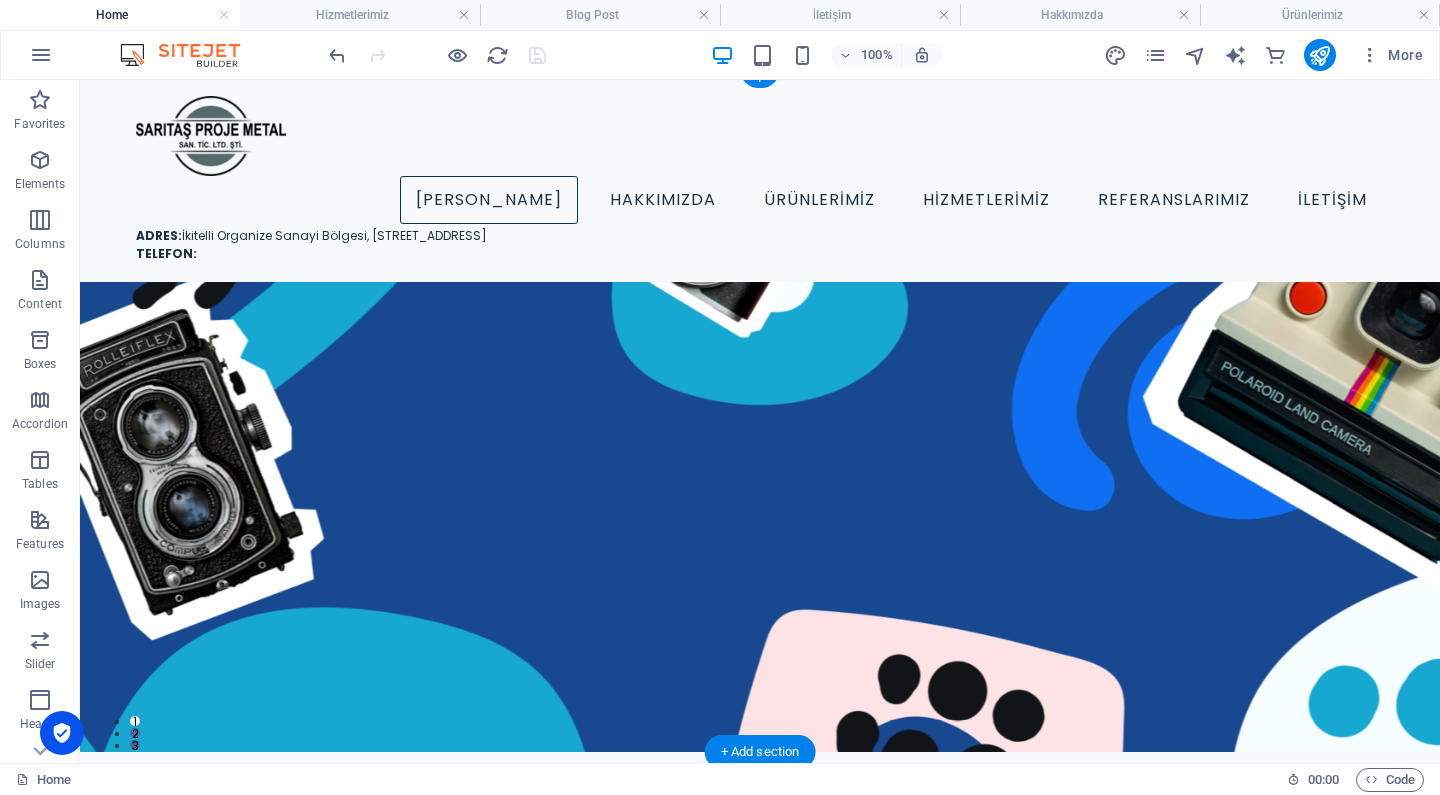 click at bounding box center [760, 410] 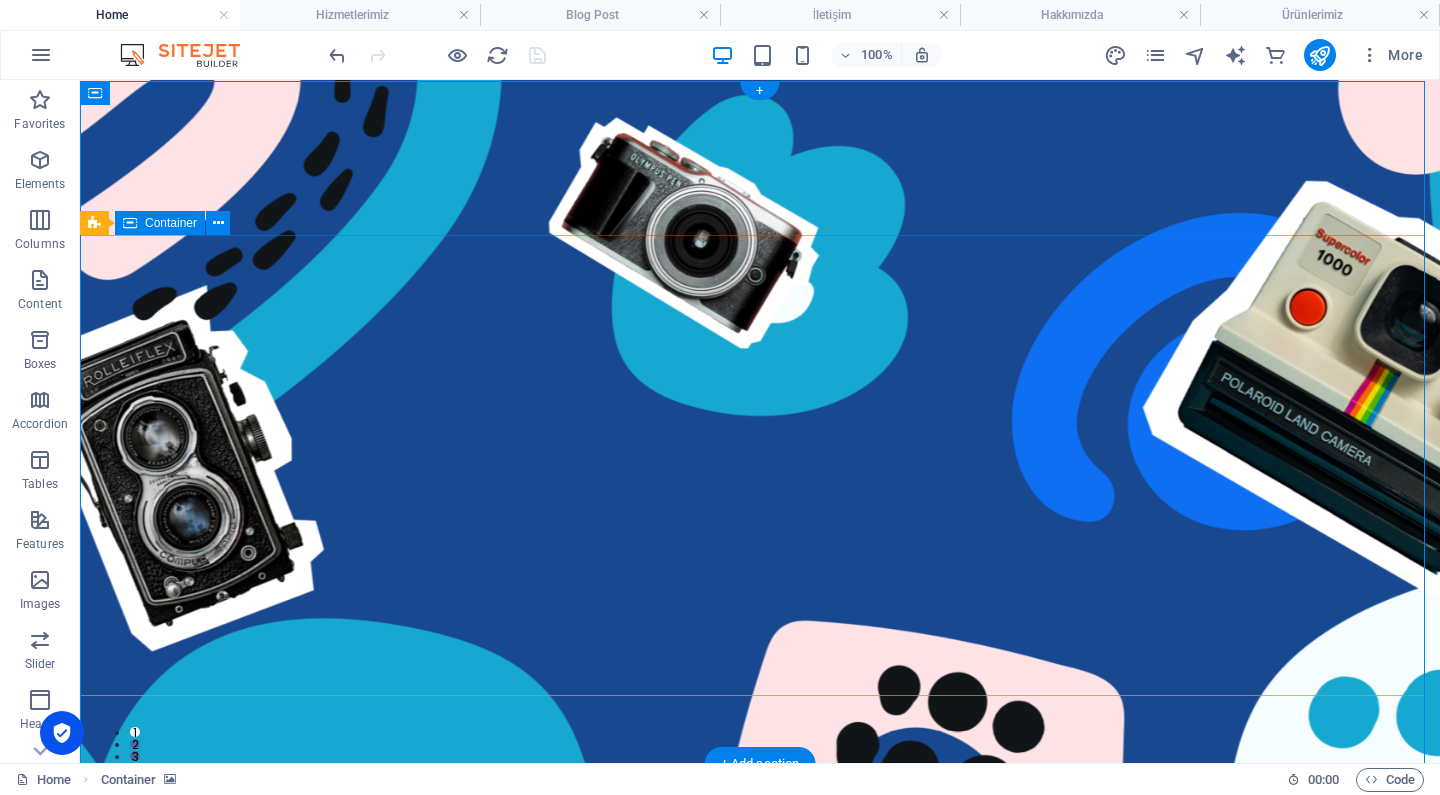 scroll, scrollTop: 0, scrollLeft: 0, axis: both 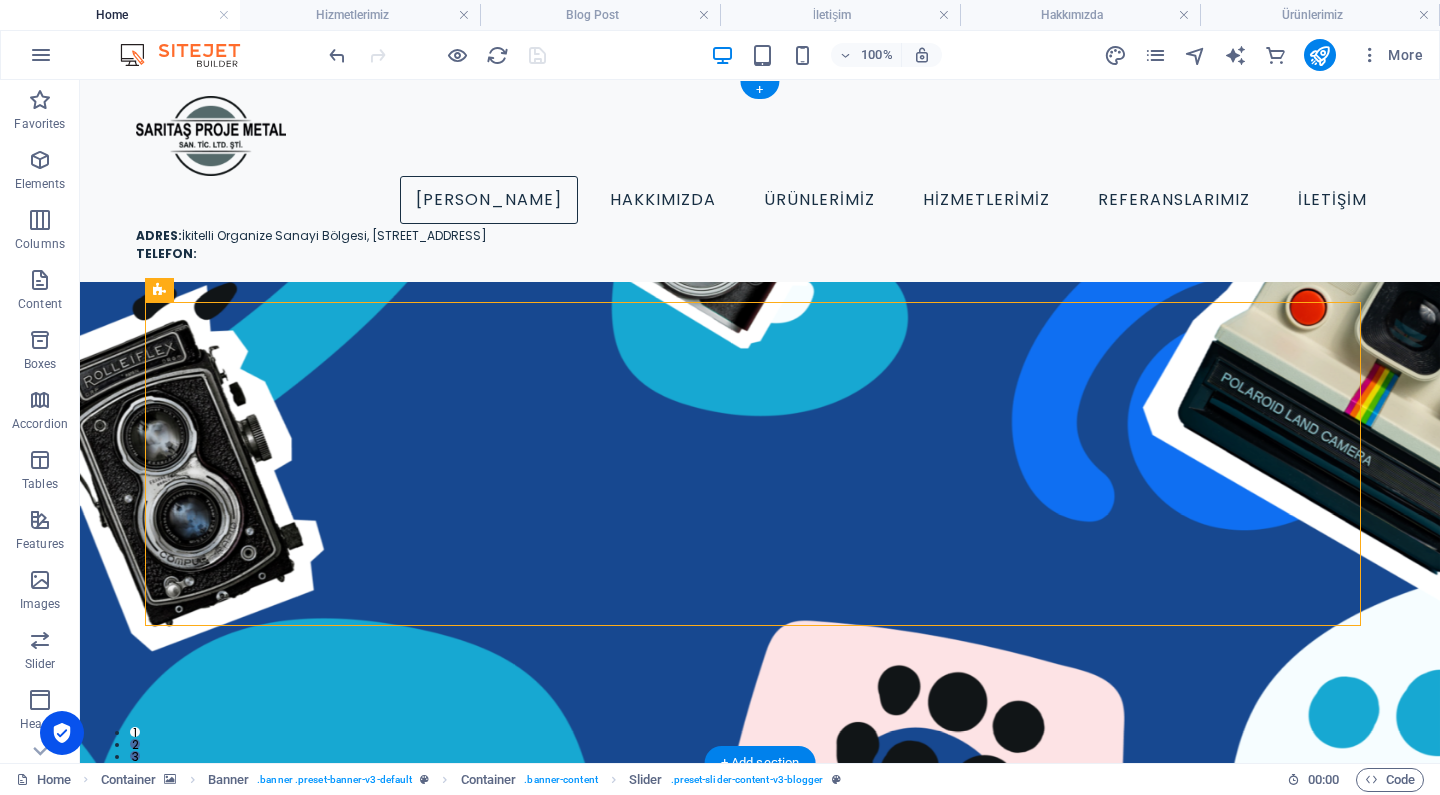 drag, startPoint x: 242, startPoint y: 369, endPoint x: 108, endPoint y: 251, distance: 178.54971 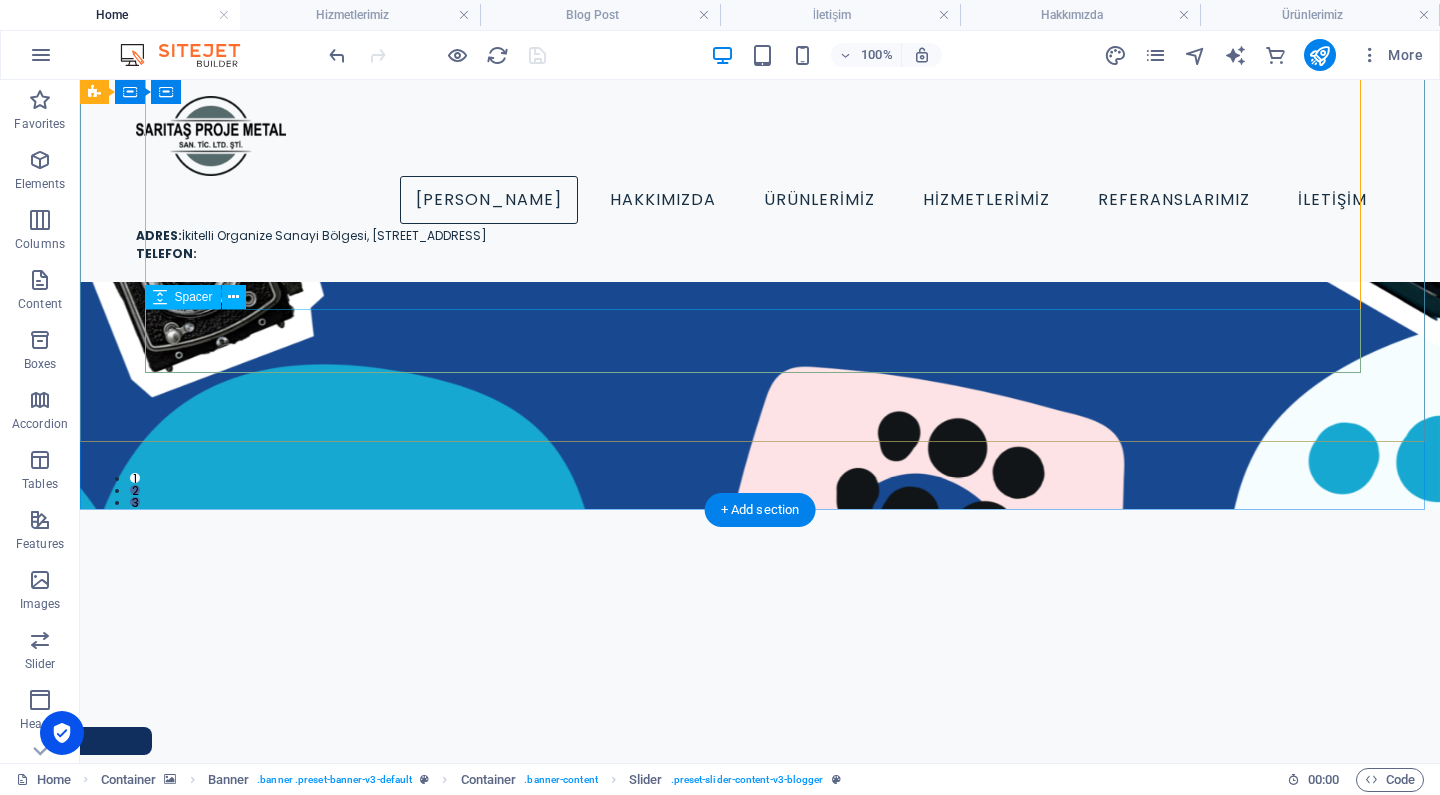 scroll, scrollTop: 234, scrollLeft: 0, axis: vertical 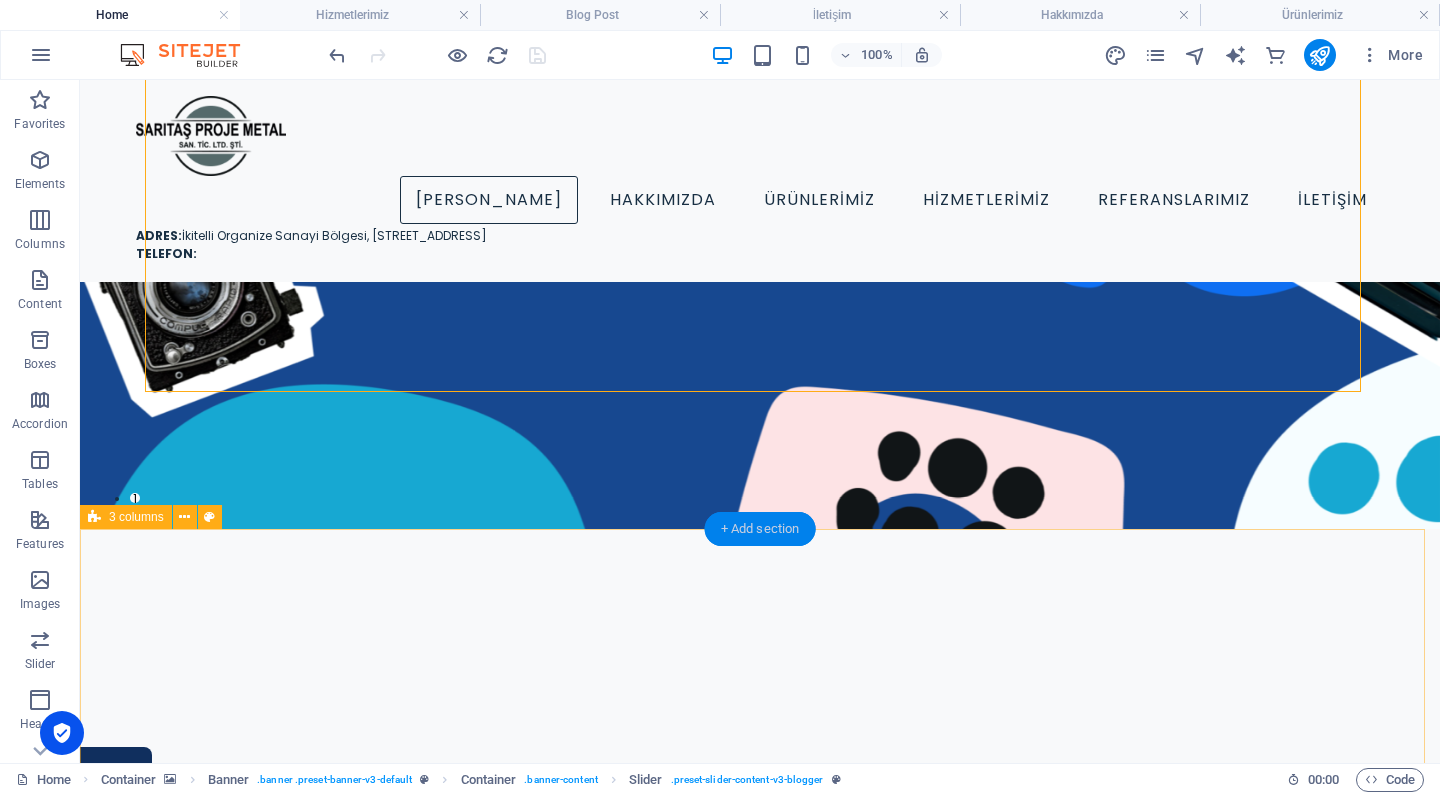 click on "+ Add section" at bounding box center (760, 529) 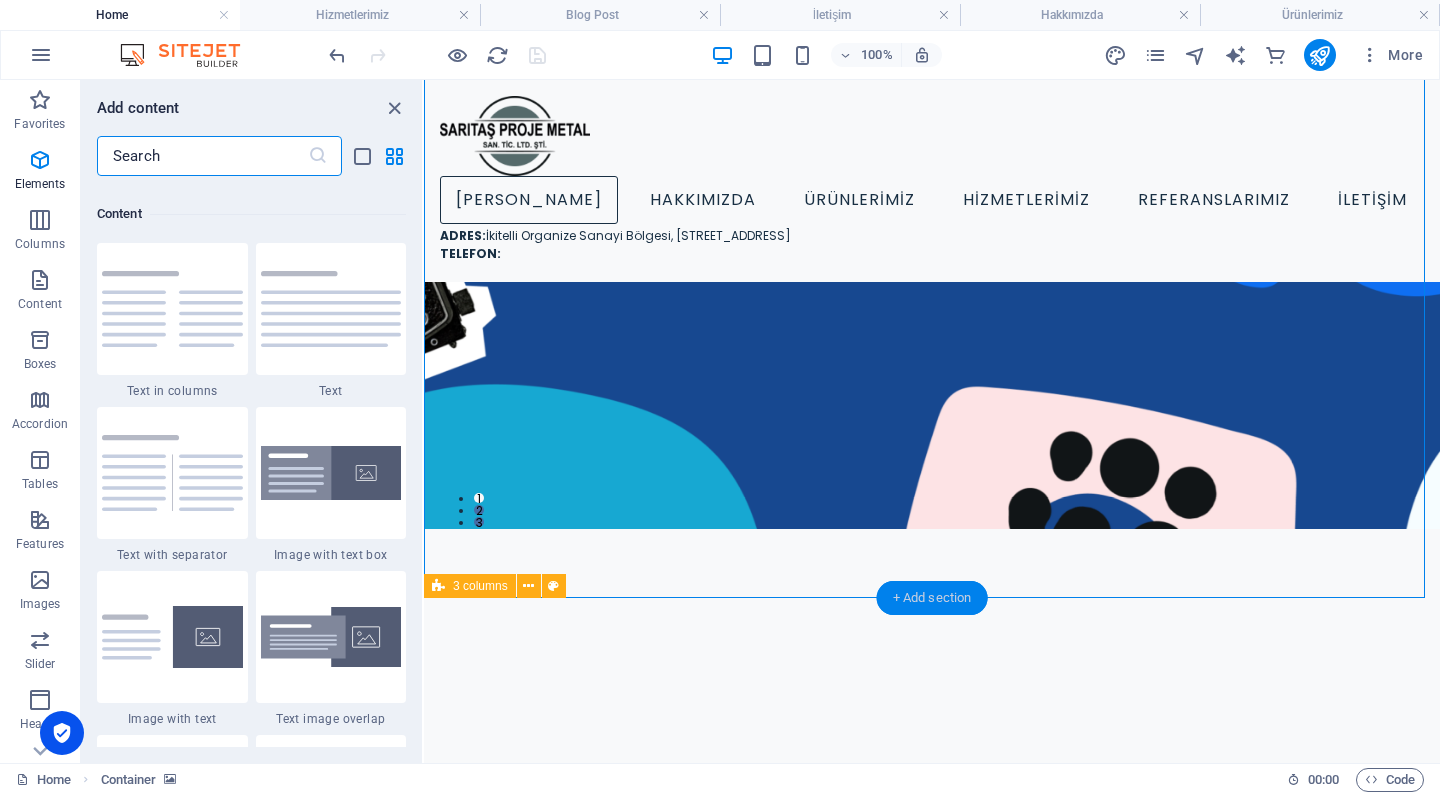 scroll, scrollTop: 3499, scrollLeft: 0, axis: vertical 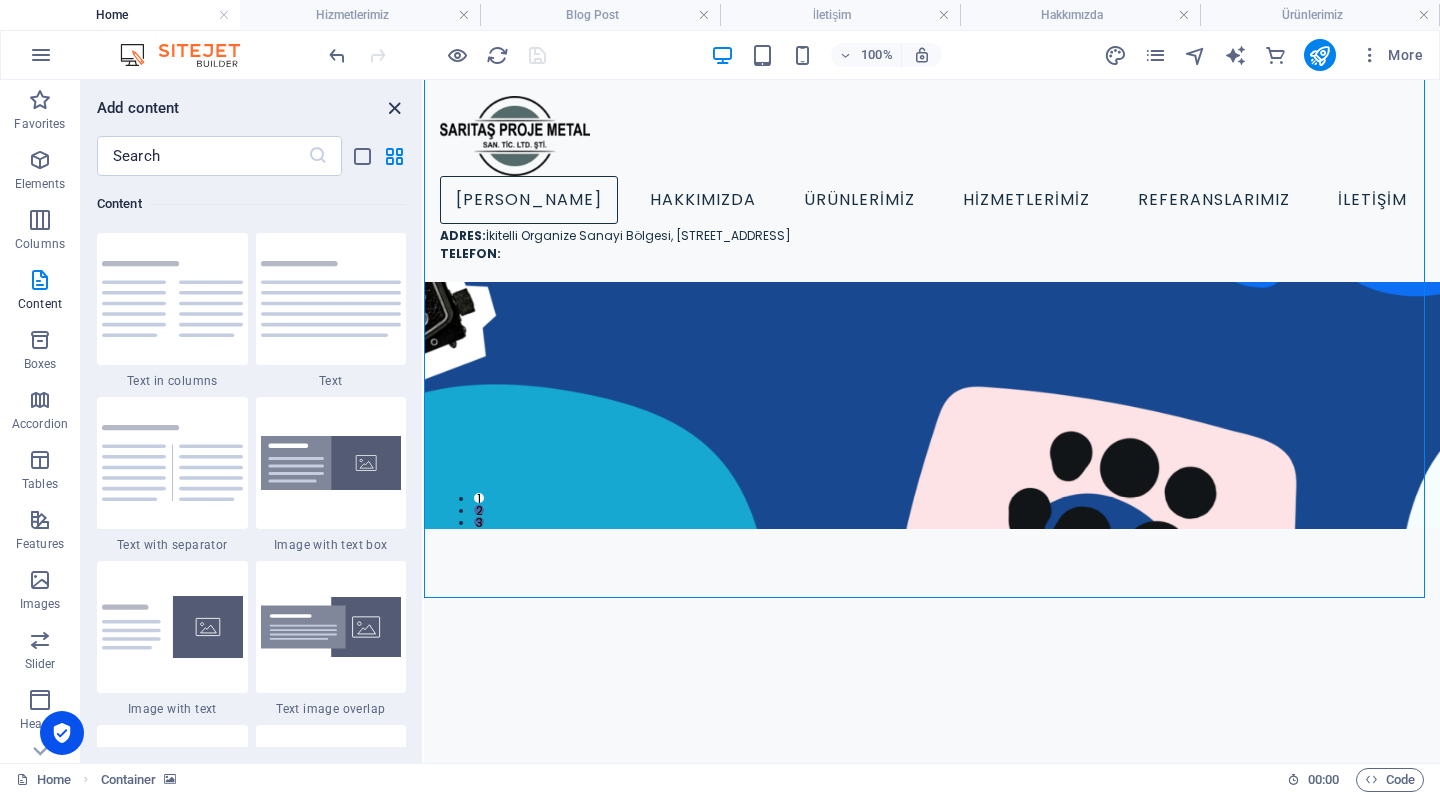 click at bounding box center (394, 108) 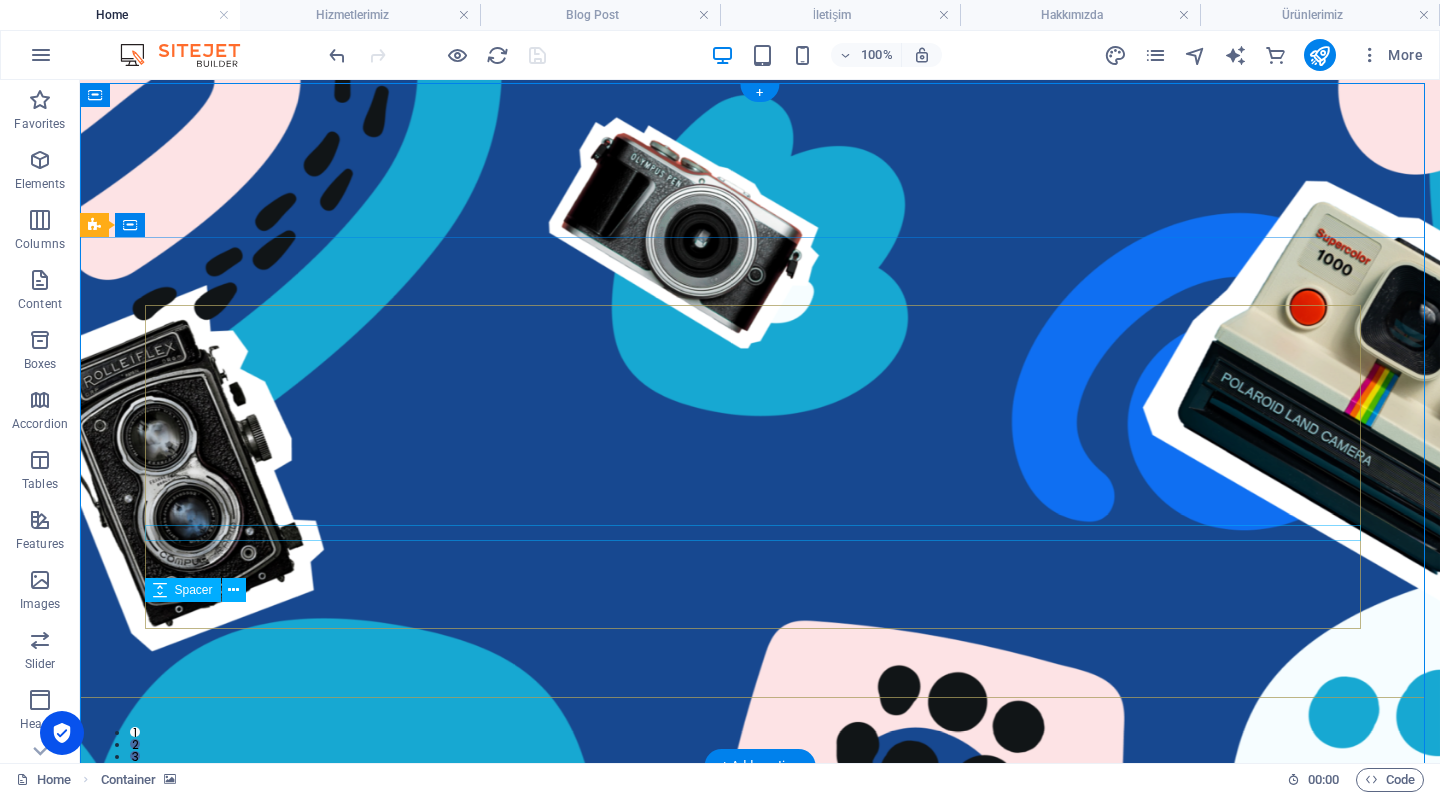 scroll, scrollTop: 0, scrollLeft: 0, axis: both 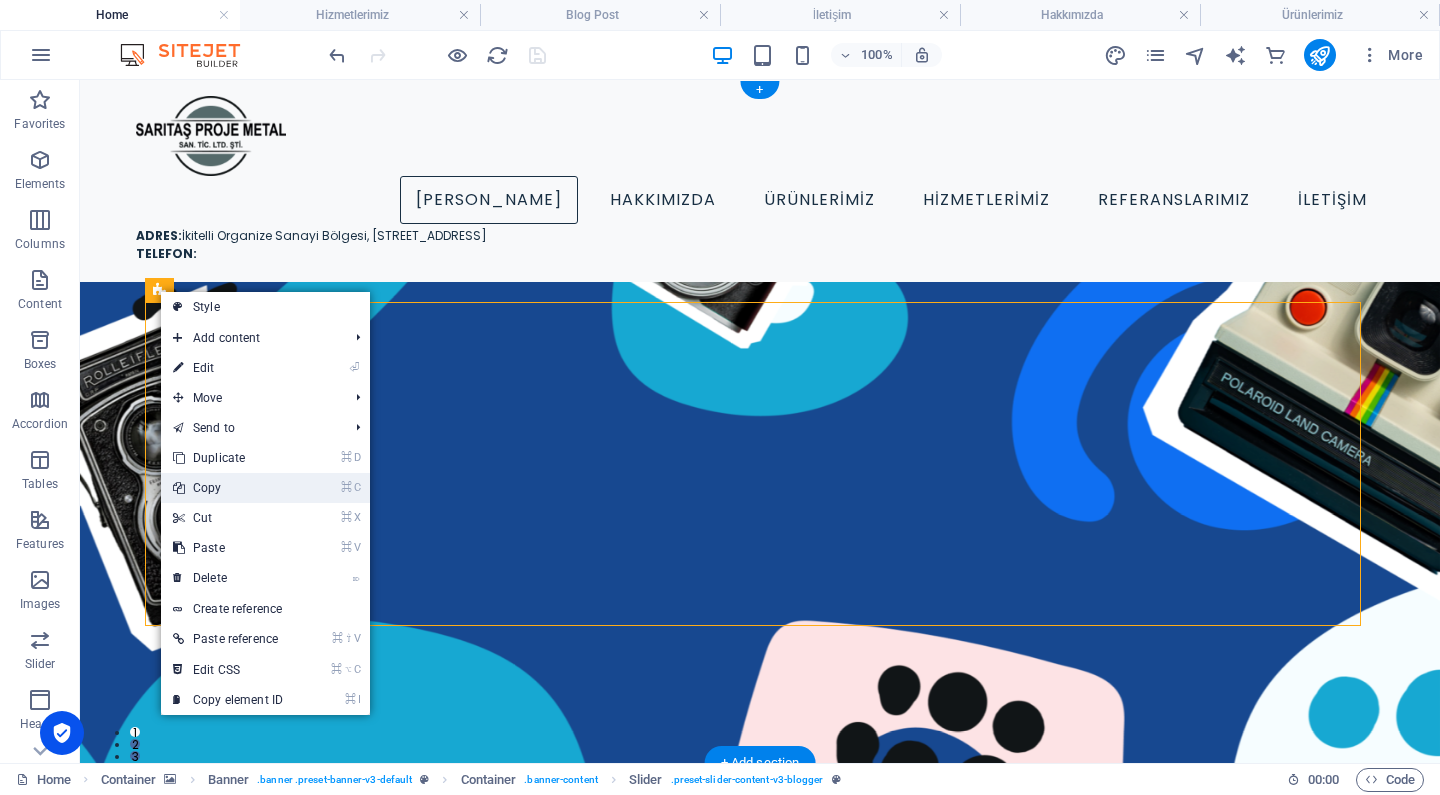 click on "⌘ C  Copy" at bounding box center (228, 488) 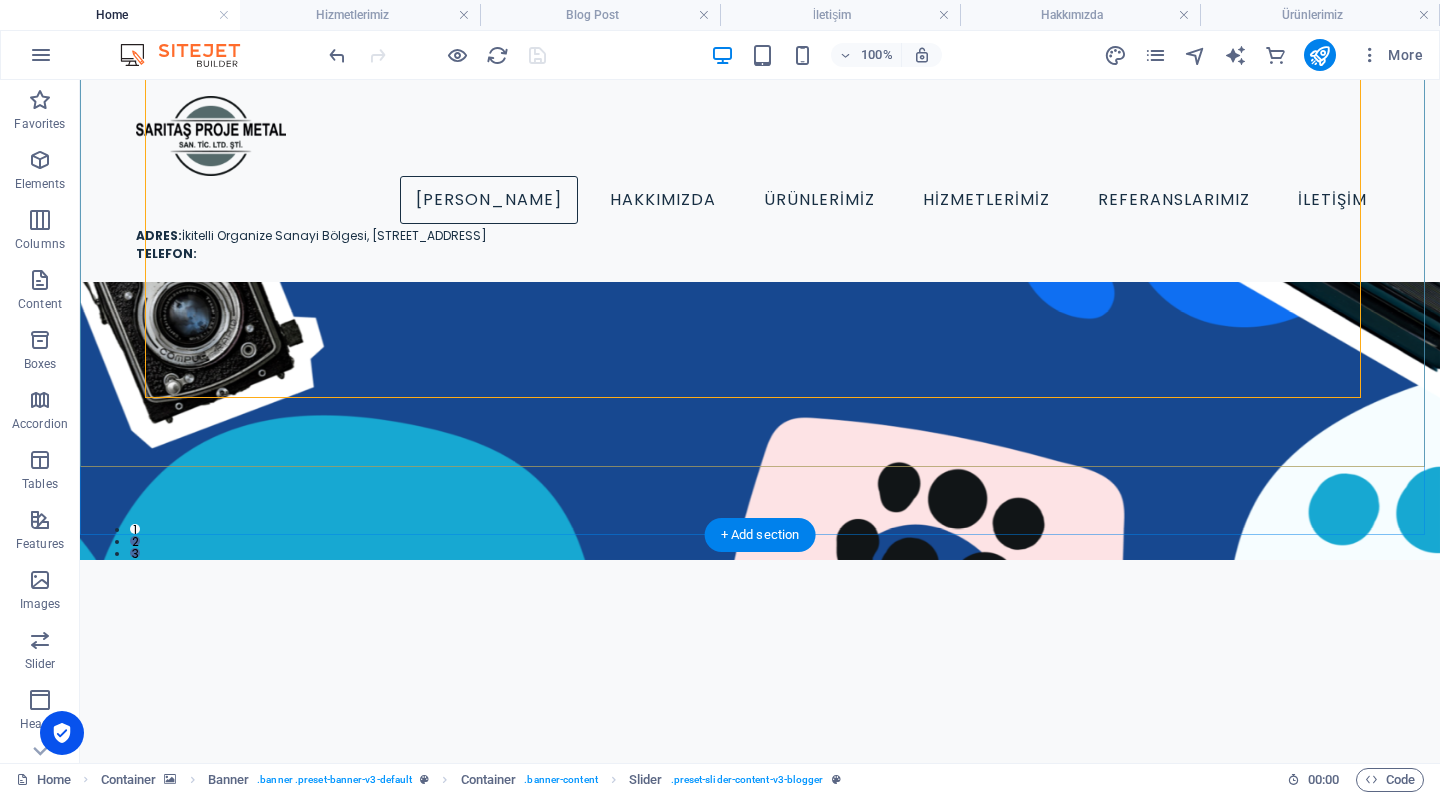 scroll, scrollTop: 241, scrollLeft: 0, axis: vertical 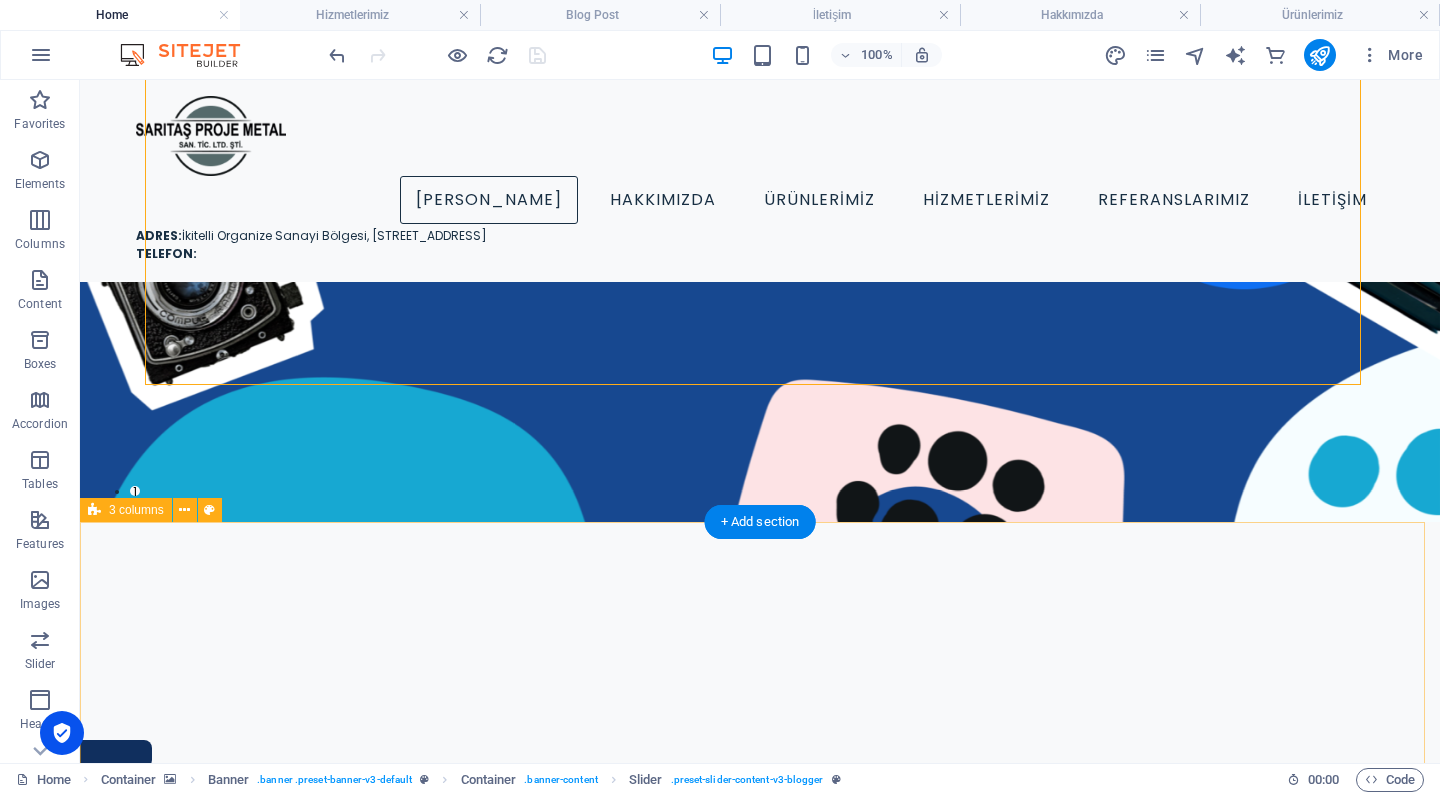 click on "ADRES Telefon Drop content here or  Add elements  Paste clipboard Drop content here or  Add elements  Paste clipboard" at bounding box center (760, 1371) 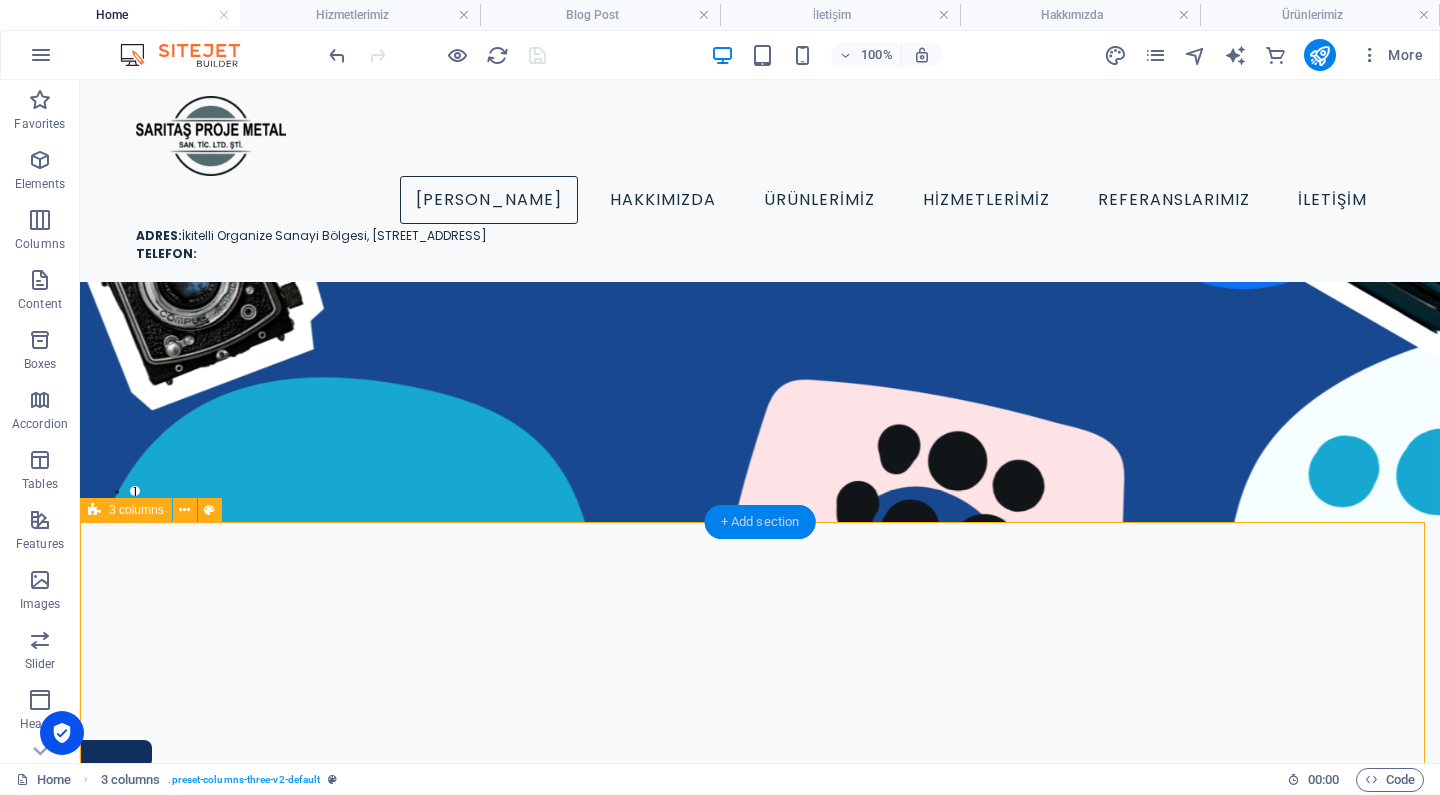 click on "+ Add section" at bounding box center [760, 522] 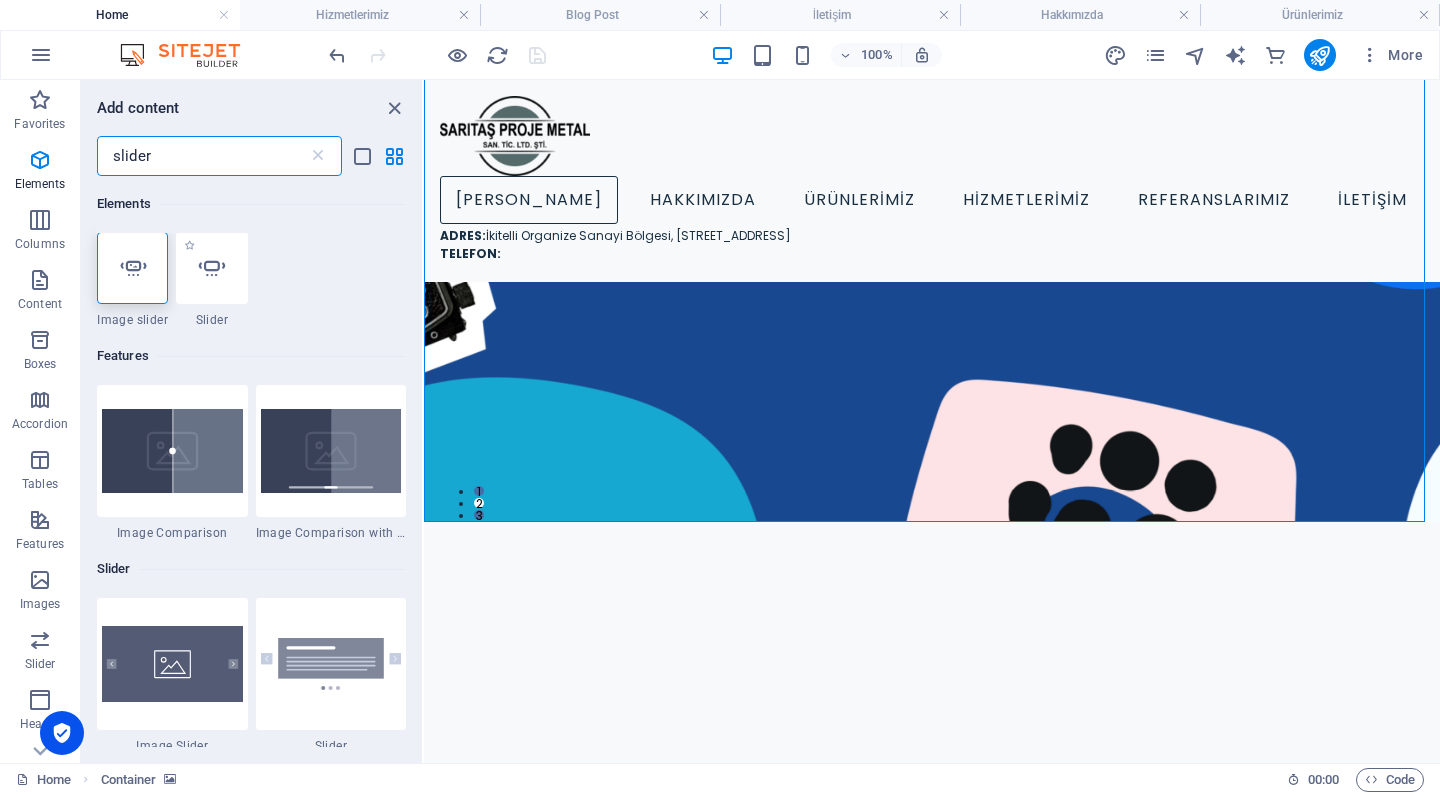 scroll, scrollTop: 0, scrollLeft: 0, axis: both 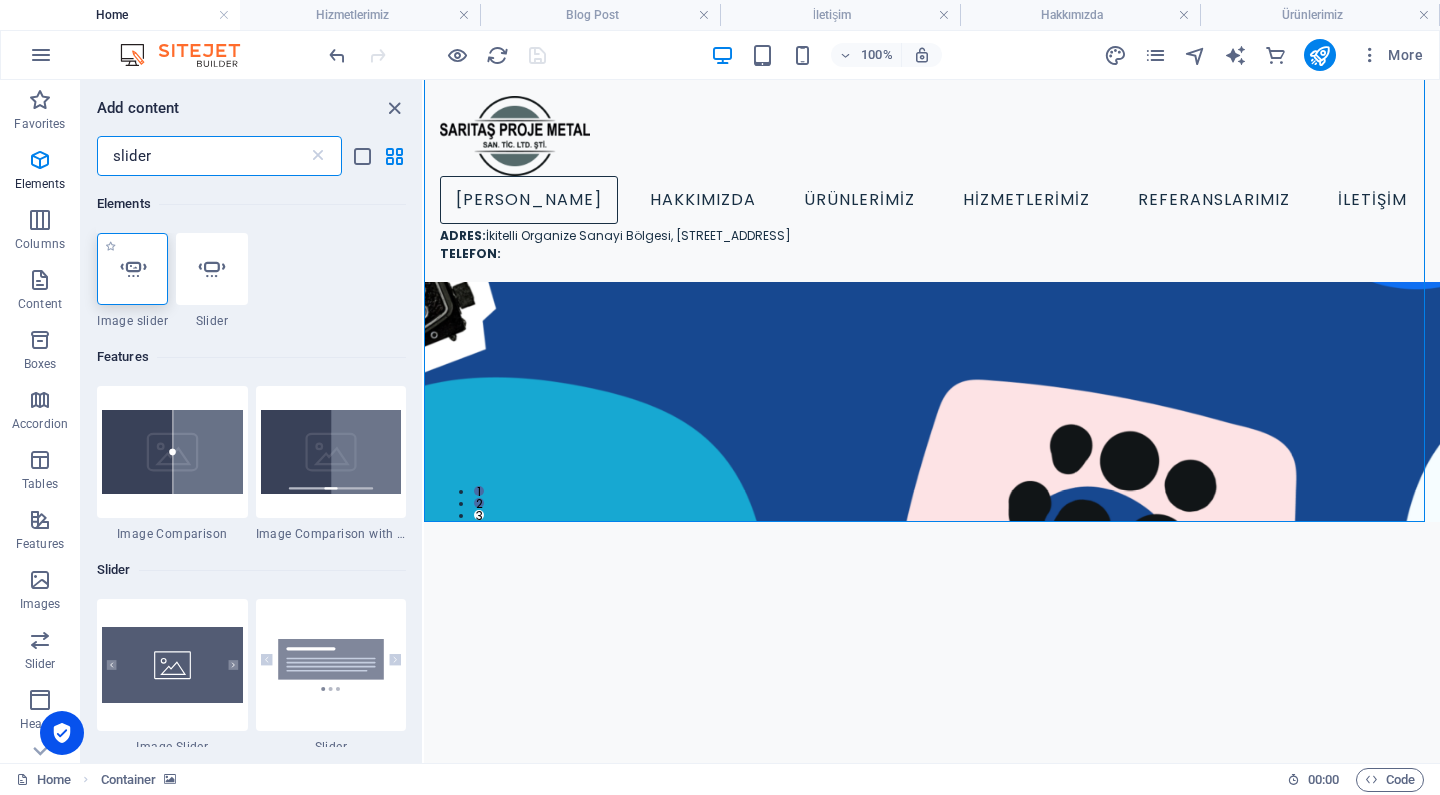 type on "slider" 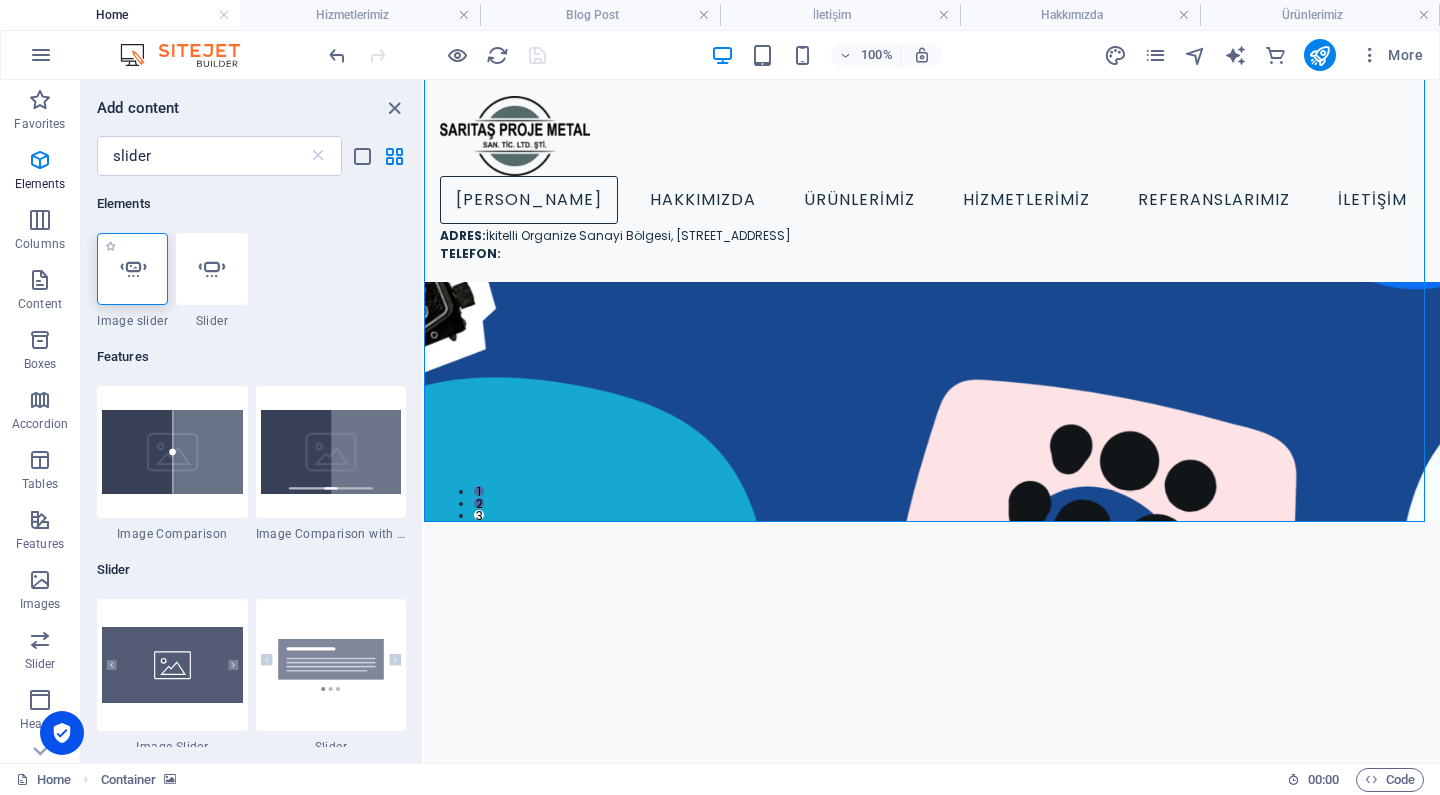 click at bounding box center [132, 269] 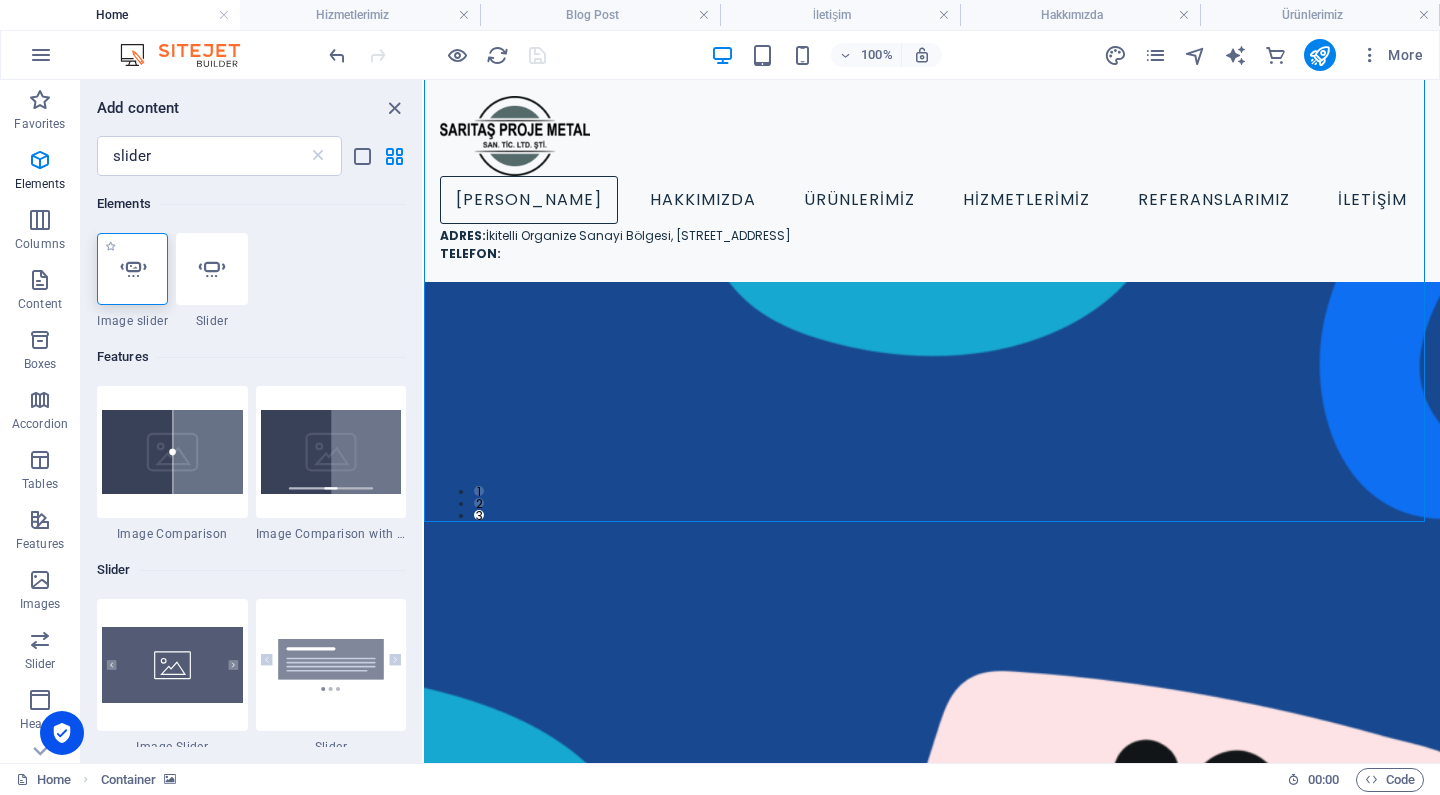 select on "ms" 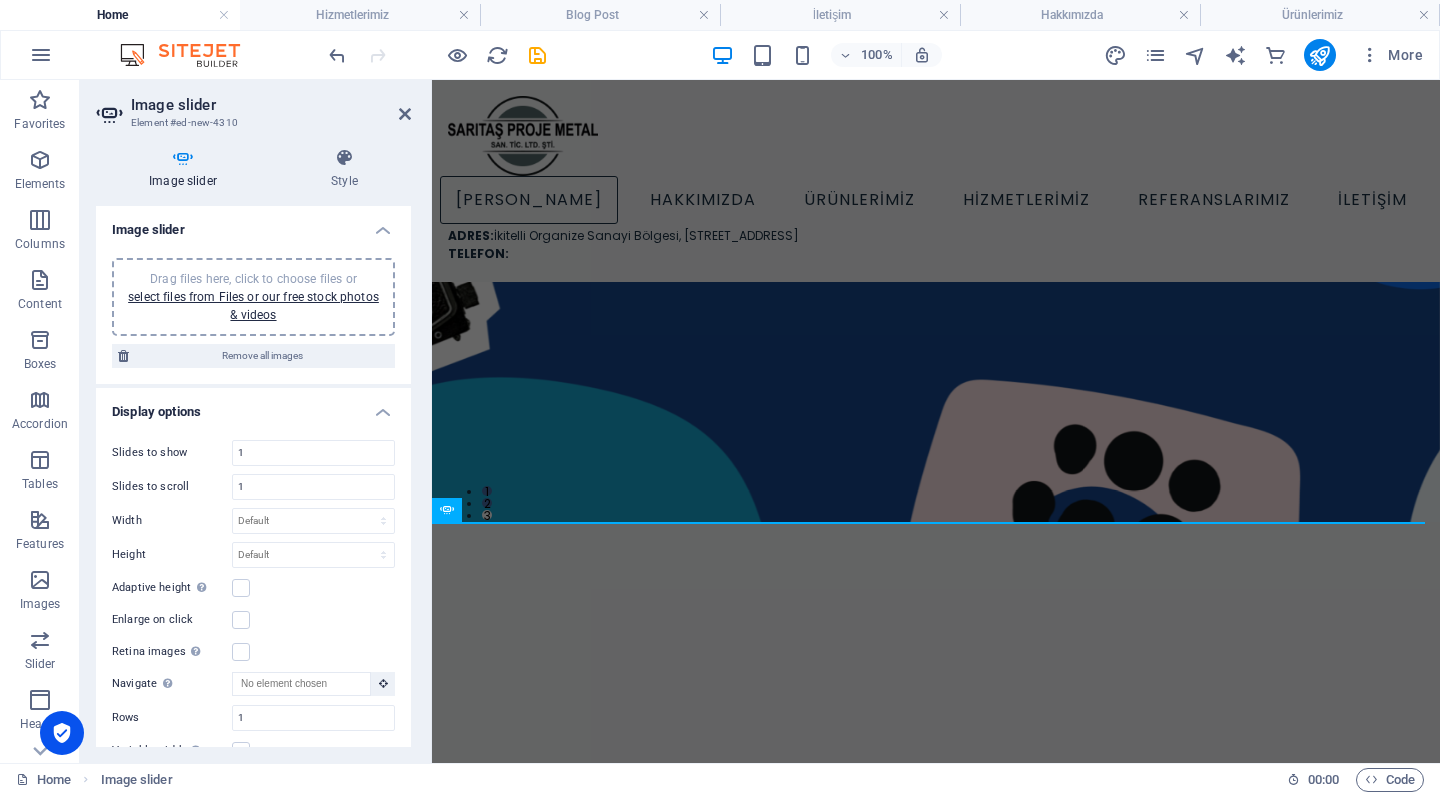 scroll, scrollTop: 60, scrollLeft: 0, axis: vertical 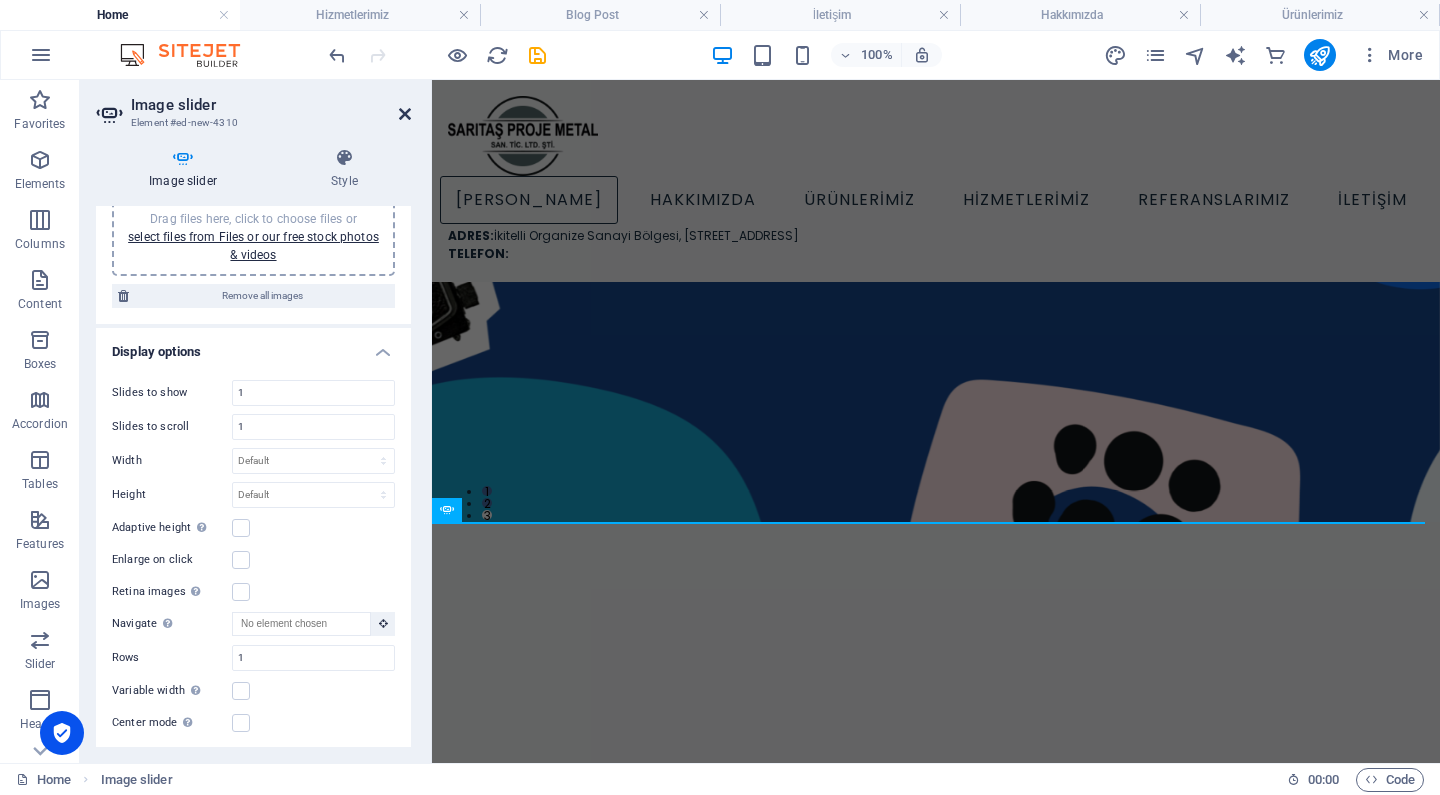 click at bounding box center (405, 114) 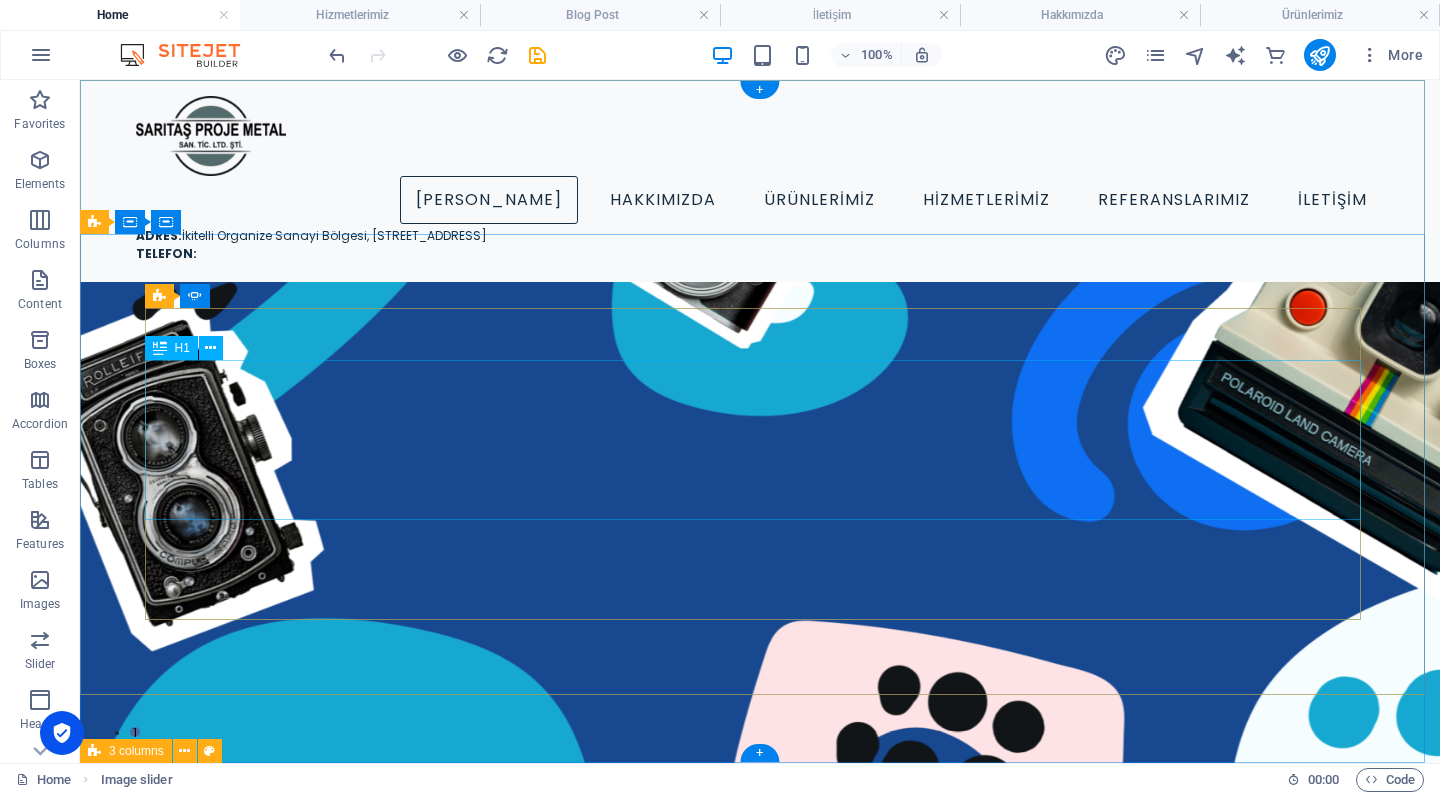 scroll, scrollTop: 0, scrollLeft: 0, axis: both 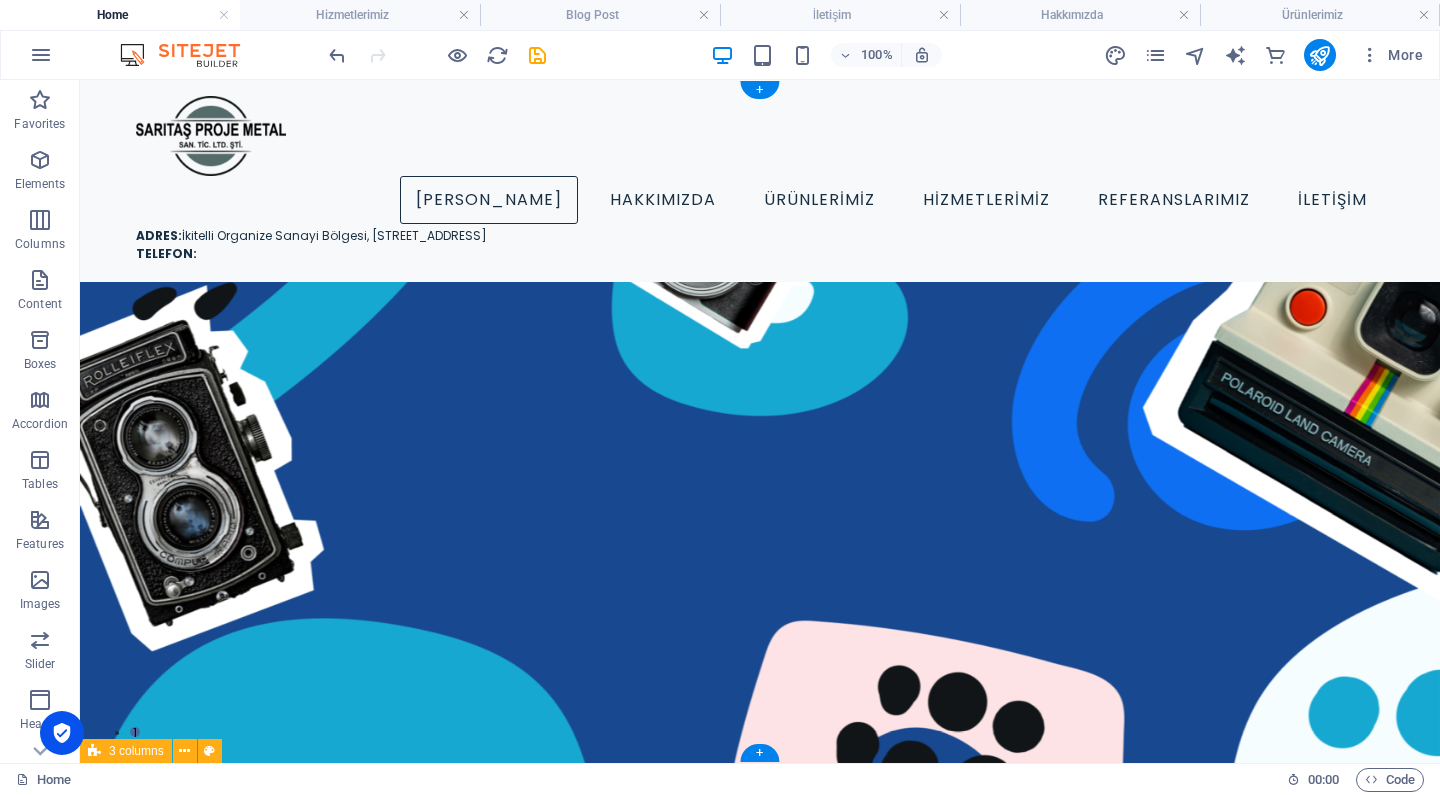 click on "TECHNOLOGY Use Technology to Live Healthier How [DATE] technology can improve your quality of life and when to be careful of technology usage ADVENTURE How to Find Sanctuary in Times of Chaos Proven methods to find breaks and quiet moments to recharge your batteries  in [DATE] stressful life. TRAVEL Ice Cream  Across the World A comprehensive - yet uncomplete - guide about the different types of ice cream that the world has to offer and where to find the best ice cream TECHNOLOGY Use Technology to Live Healthier How [DATE] technology can improve your quality of life and when to be careful of technology usage ADVENTURE How to Find Sanctuary in Times of Chaos Proven methods to find breaks and quiet moments to recharge your batteries  in [DATE] stressful life. 1 2 3" at bounding box center (760, 1137) 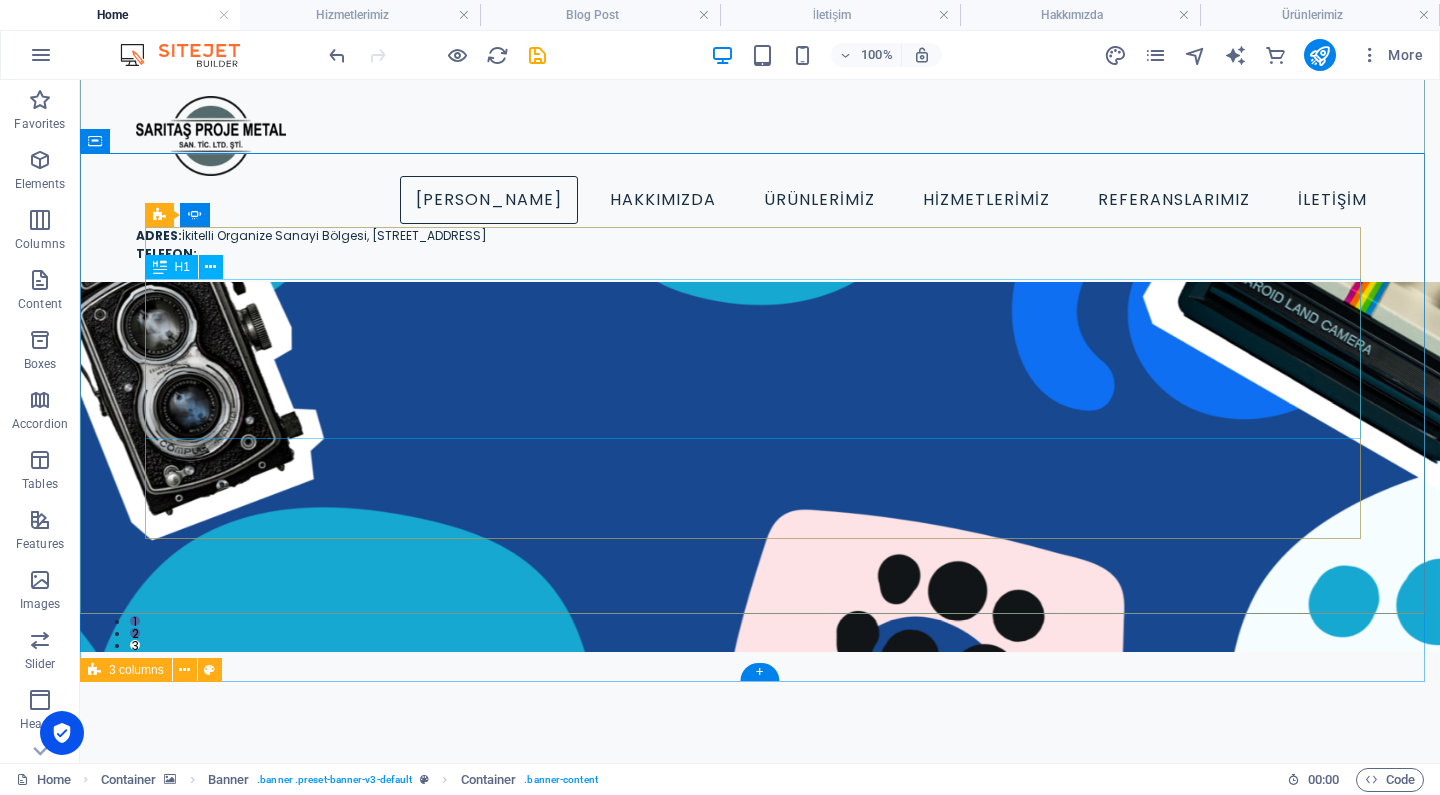 scroll, scrollTop: 153, scrollLeft: 0, axis: vertical 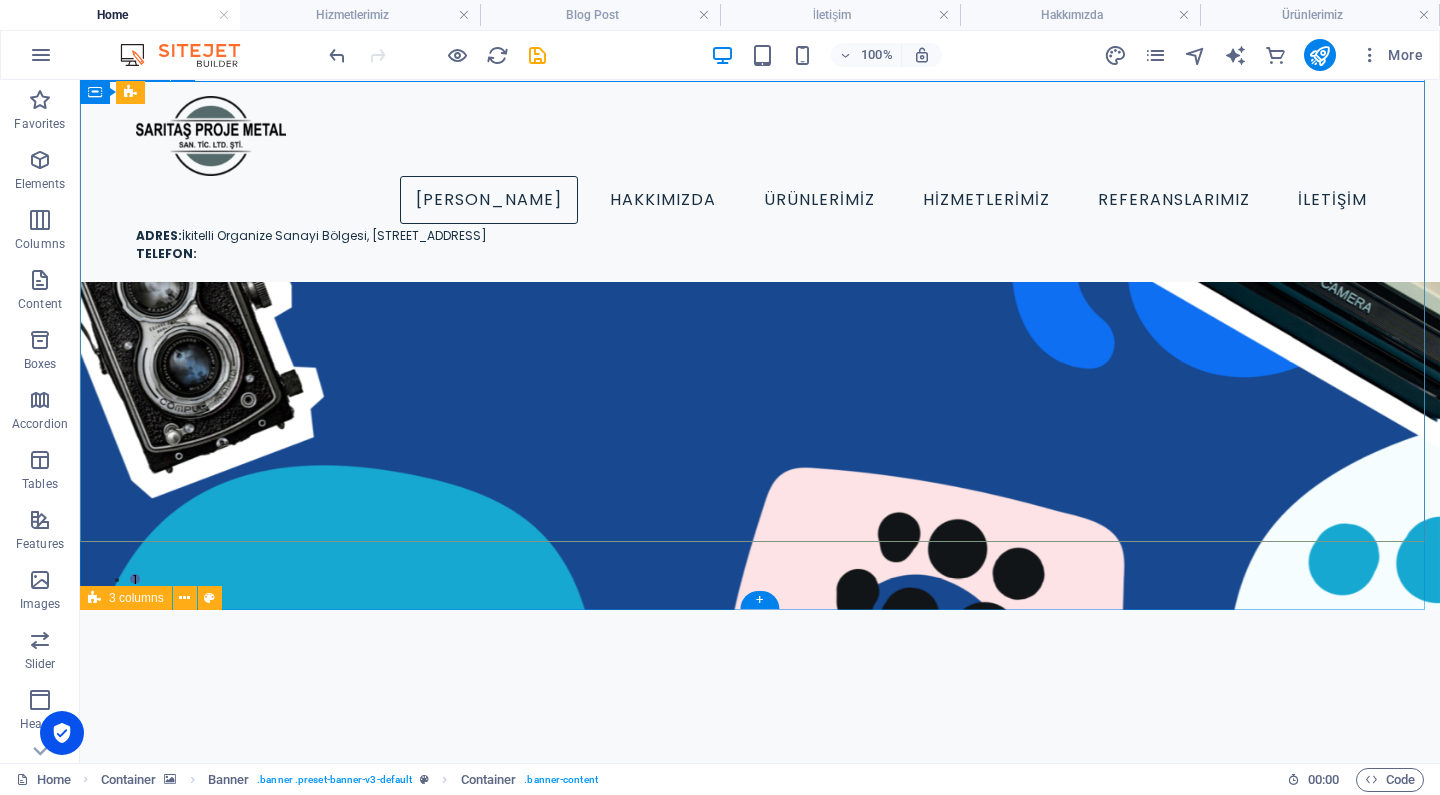 click on "TECHNOLOGY Use Technology to Live Healthier How [DATE] technology can improve your quality of life and when to be careful of technology usage ADVENTURE How to Find Sanctuary in Times of Chaos Proven methods to find breaks and quiet moments to recharge your batteries  in [DATE] stressful life. TRAVEL Ice Cream  Across the World A comprehensive - yet uncomplete - guide about the different types of ice cream that the world has to offer and where to find the best ice cream TECHNOLOGY Use Technology to Live Healthier How [DATE] technology can improve your quality of life and when to be careful of technology usage ADVENTURE How to Find Sanctuary in Times of Chaos Proven methods to find breaks and quiet moments to recharge your batteries  in [DATE] stressful life. 1 2 3" at bounding box center (760, 984) 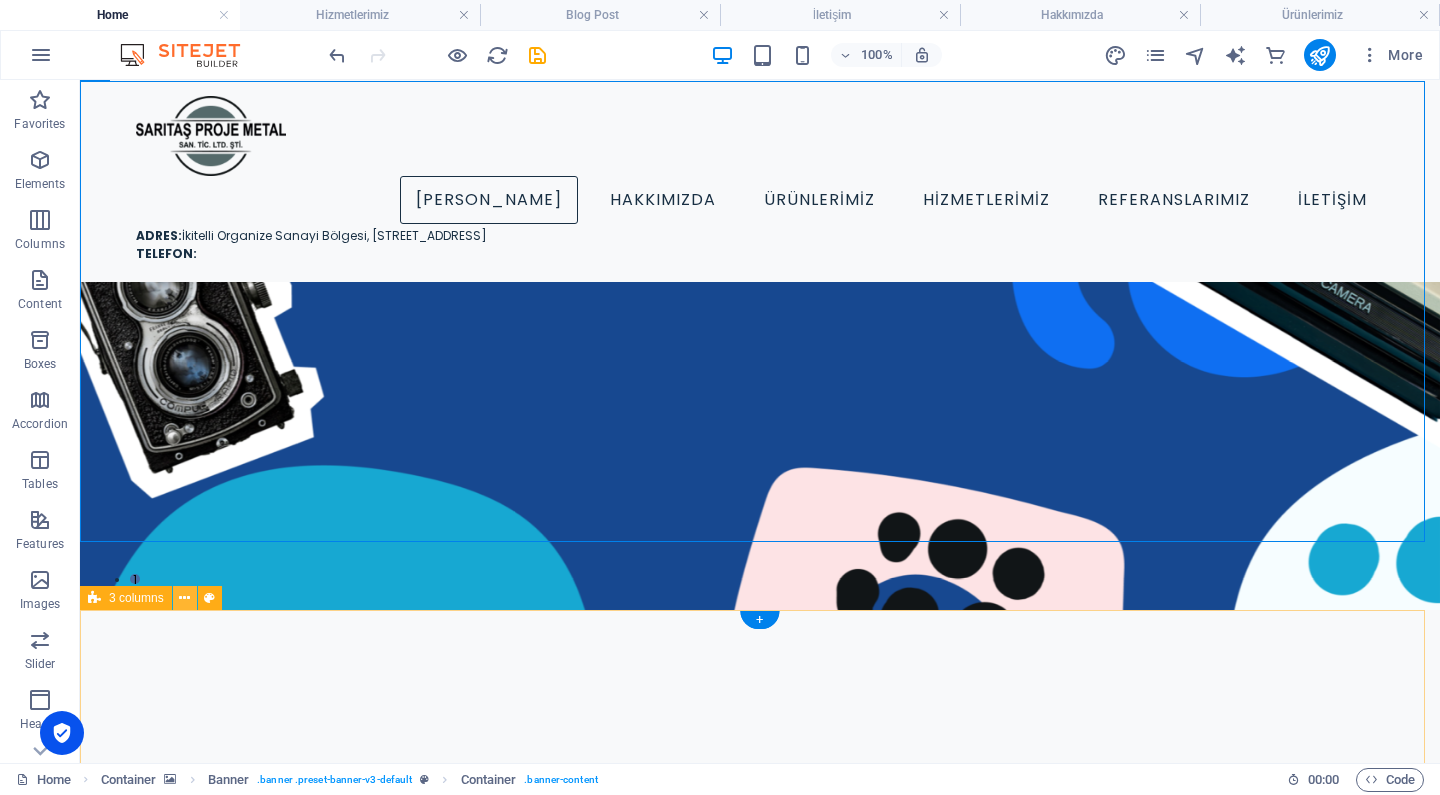 click at bounding box center [184, 598] 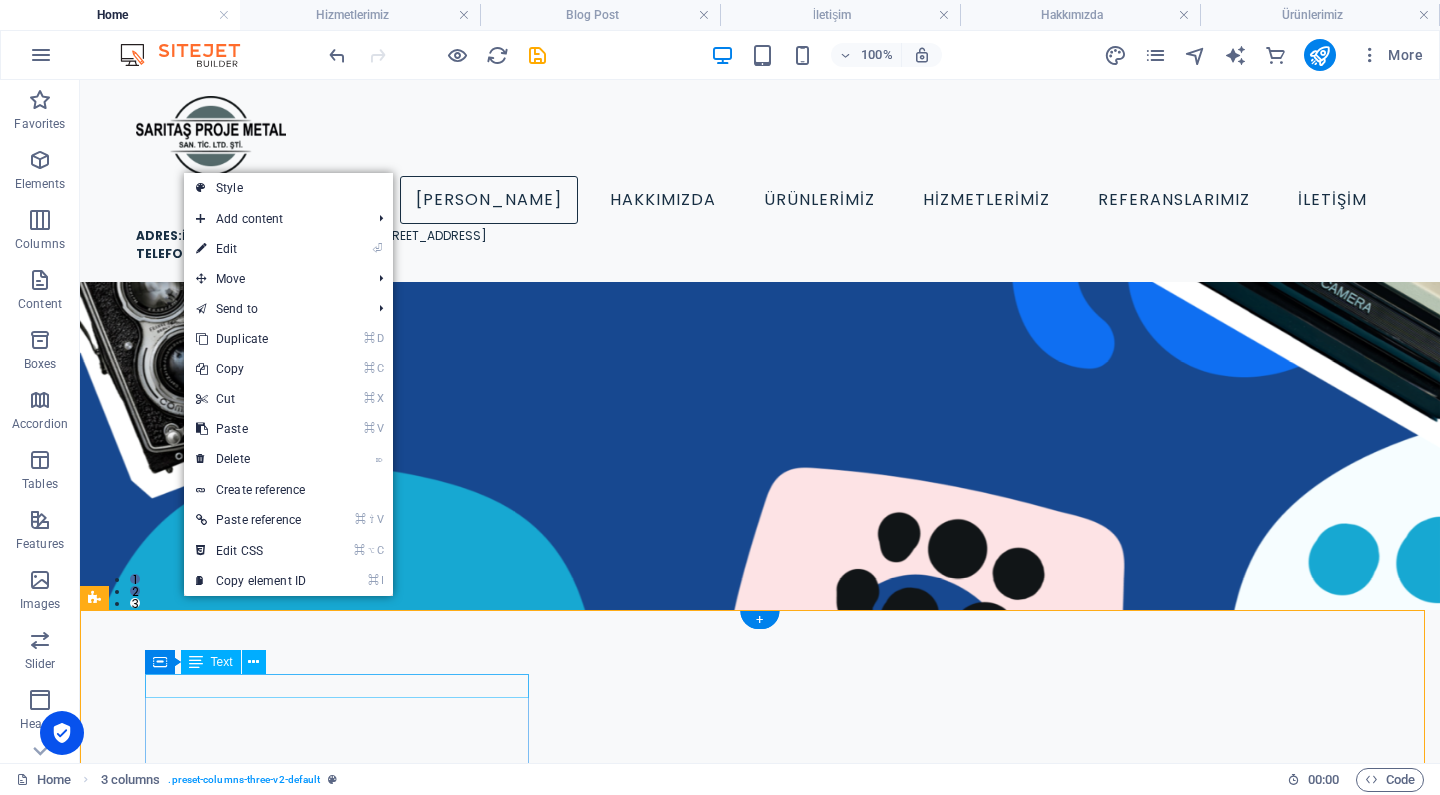 click on "ADRES Telefon" at bounding box center (304, 1301) 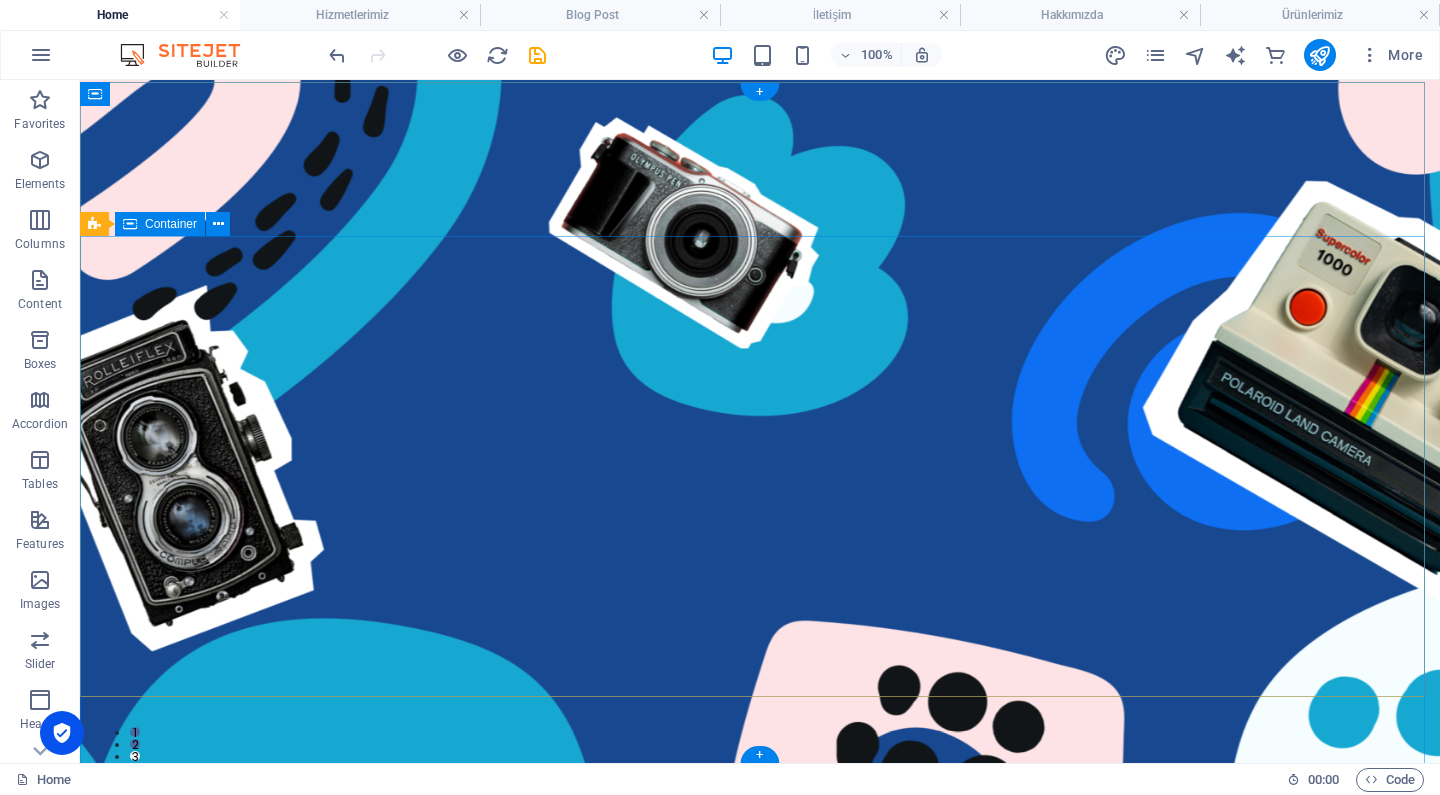 scroll, scrollTop: 0, scrollLeft: 0, axis: both 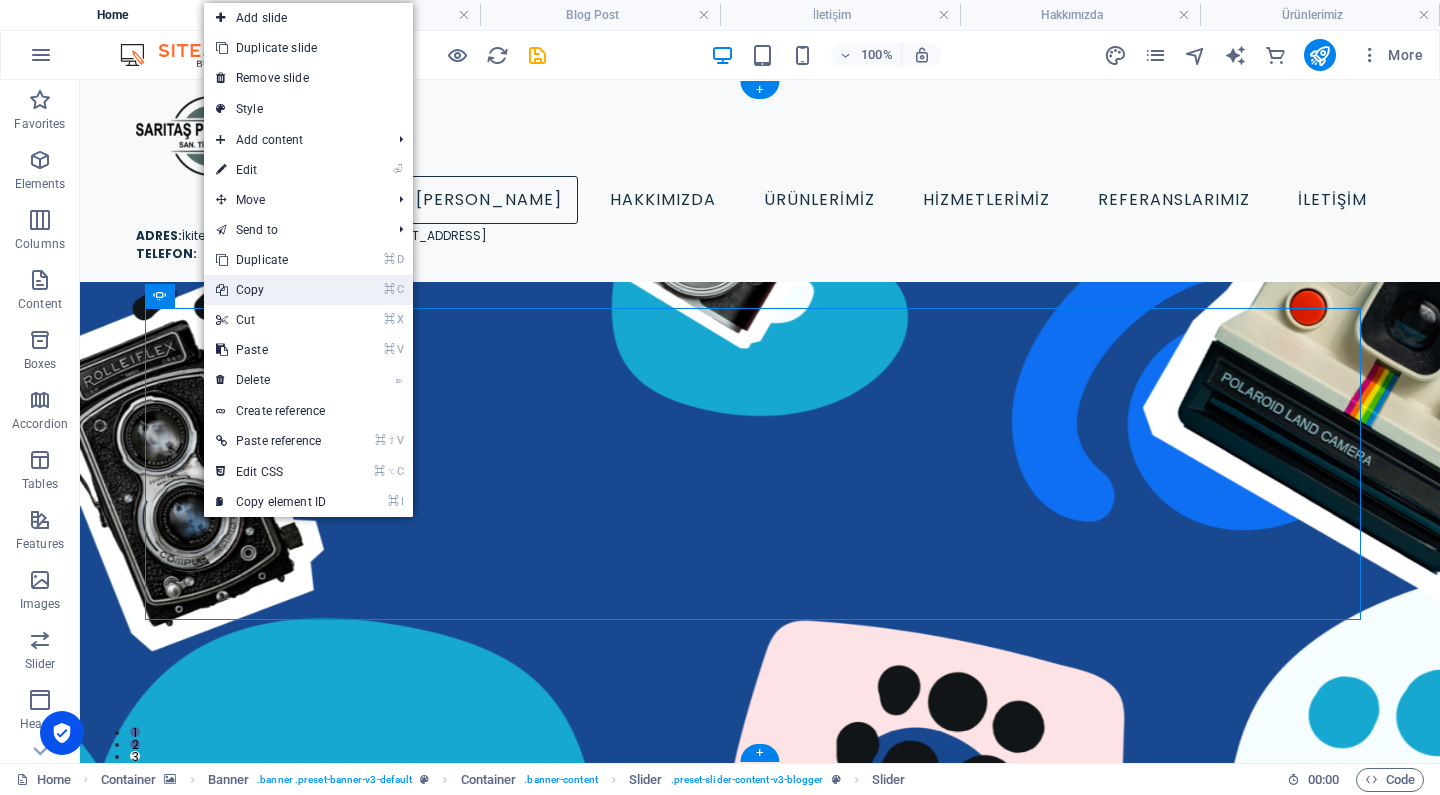 drag, startPoint x: 262, startPoint y: 283, endPoint x: 170, endPoint y: 205, distance: 120.61509 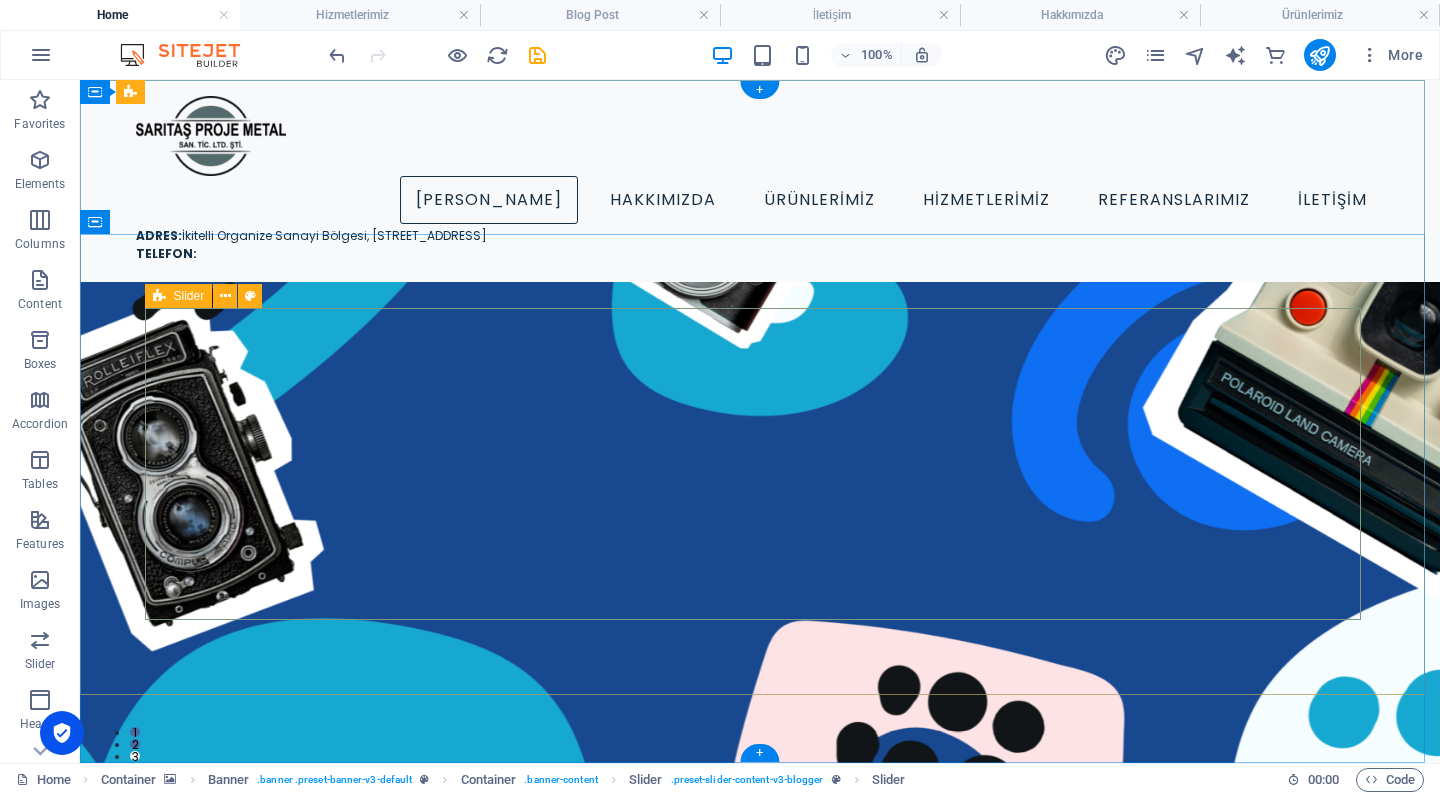 click on "Slider" at bounding box center [189, 296] 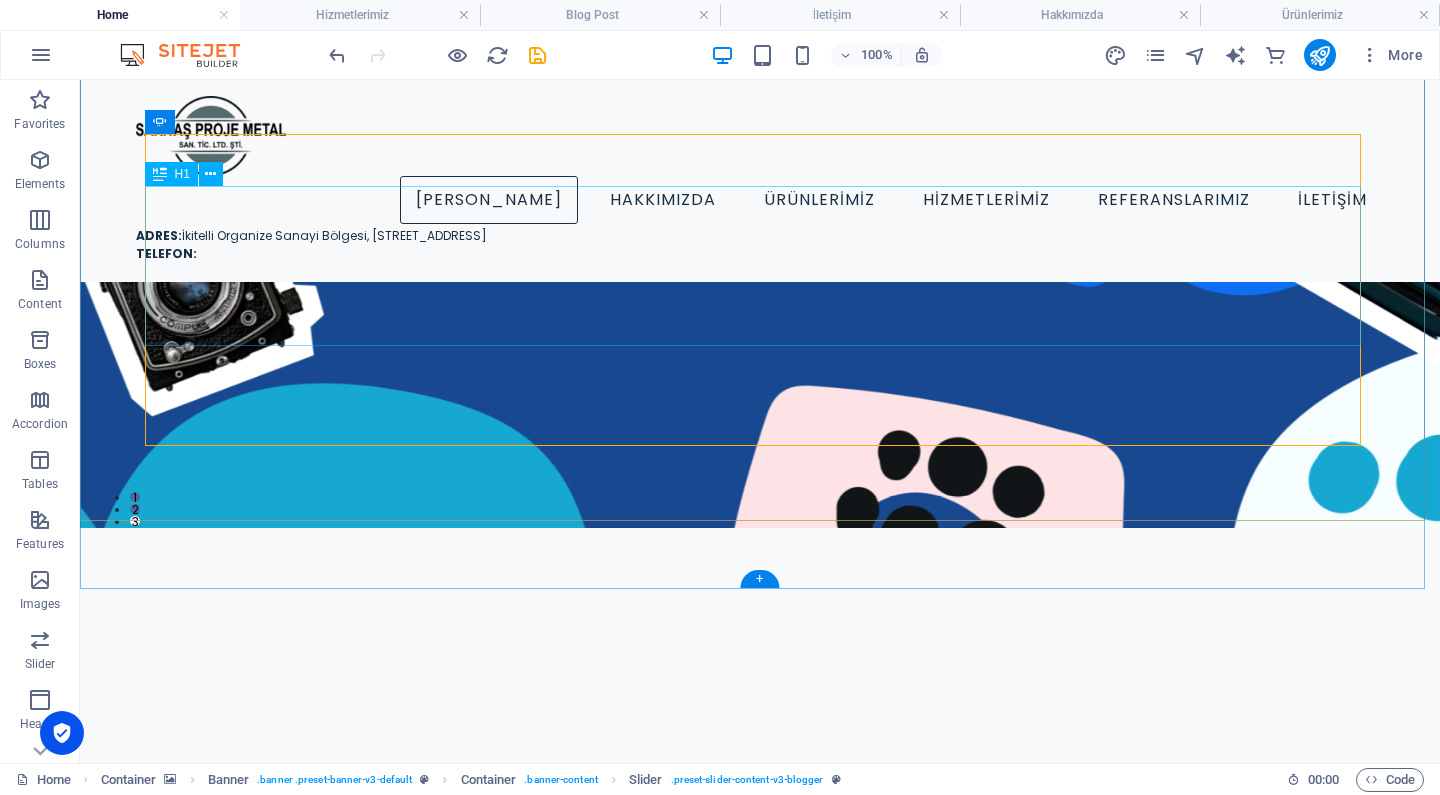 scroll, scrollTop: 273, scrollLeft: 0, axis: vertical 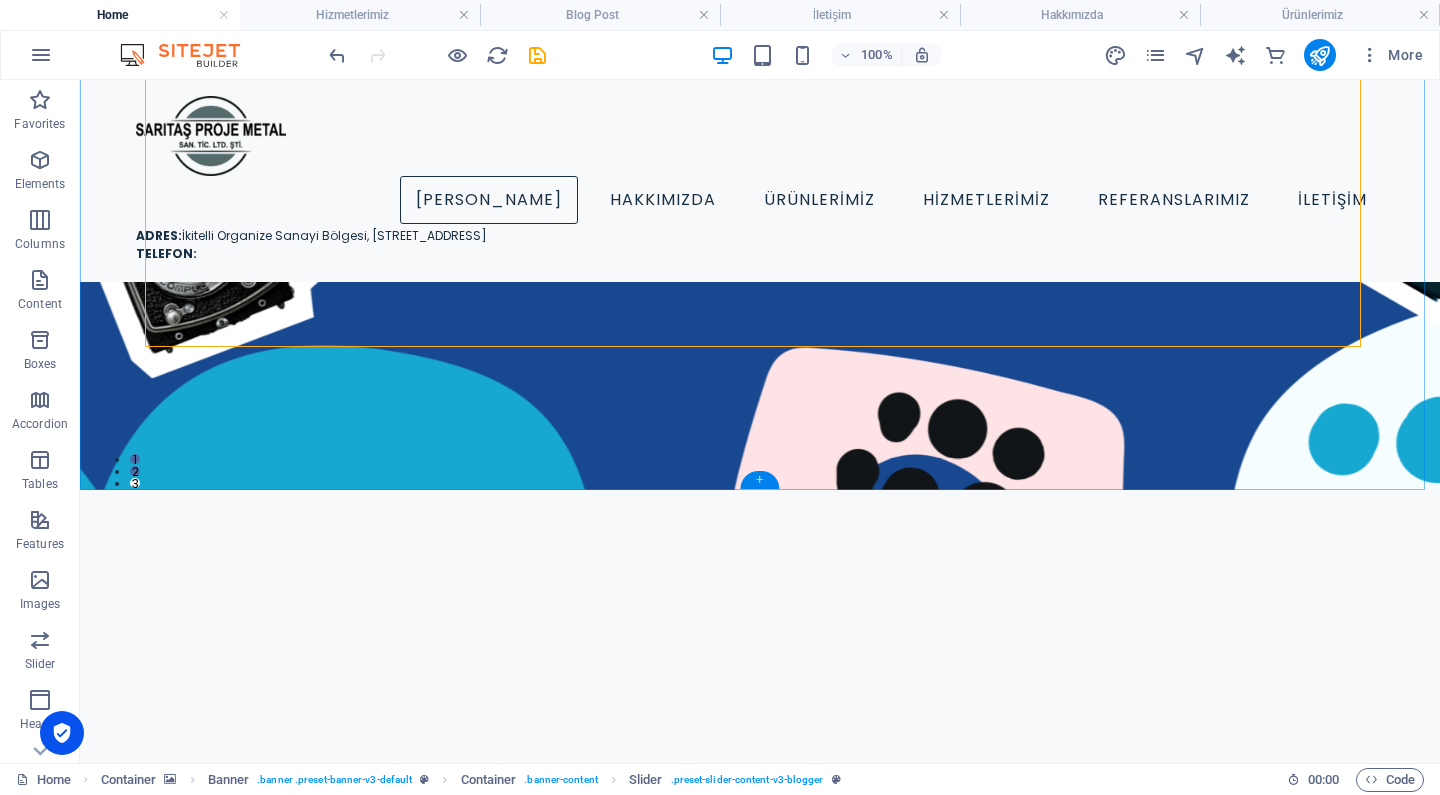 click on "+" at bounding box center (759, 480) 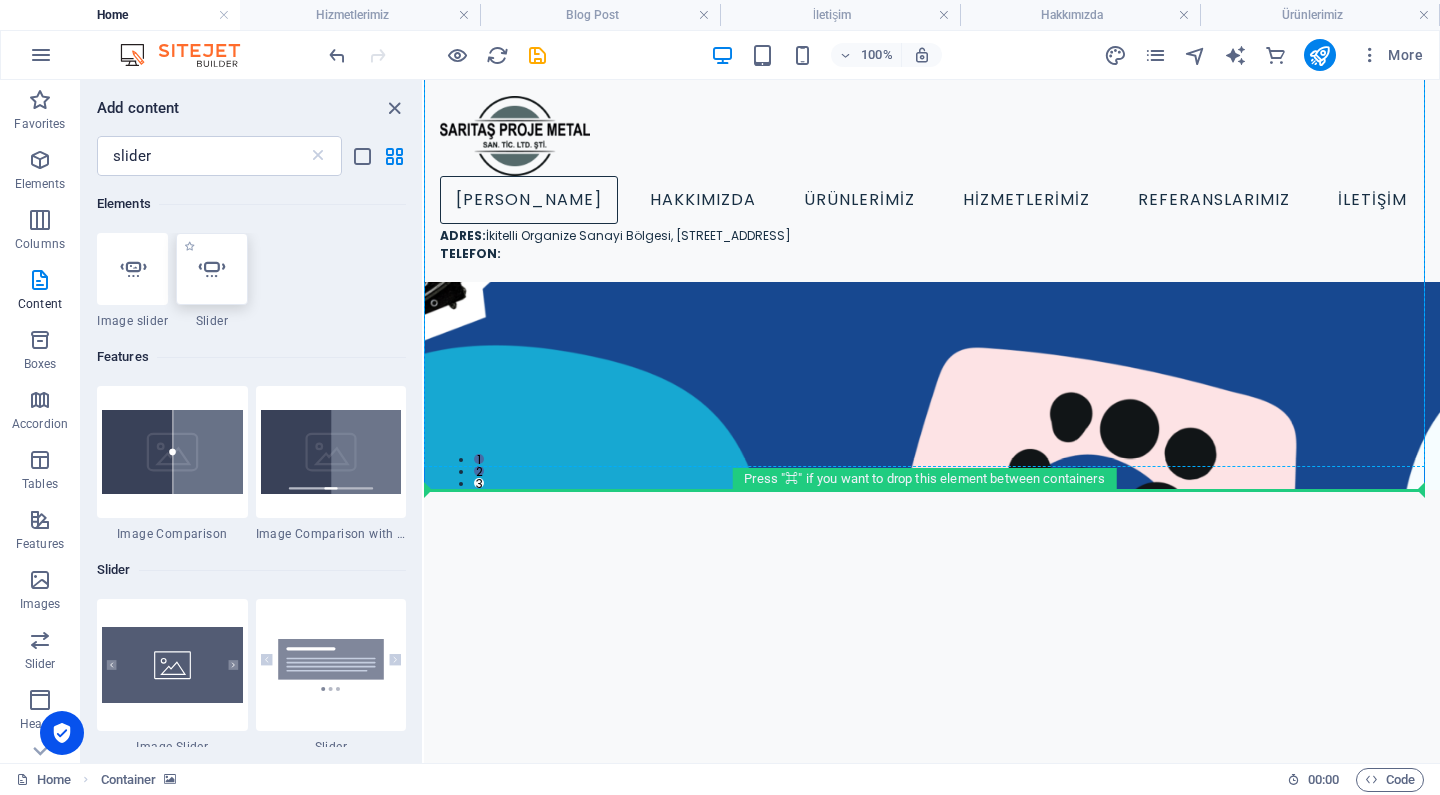 click at bounding box center (211, 269) 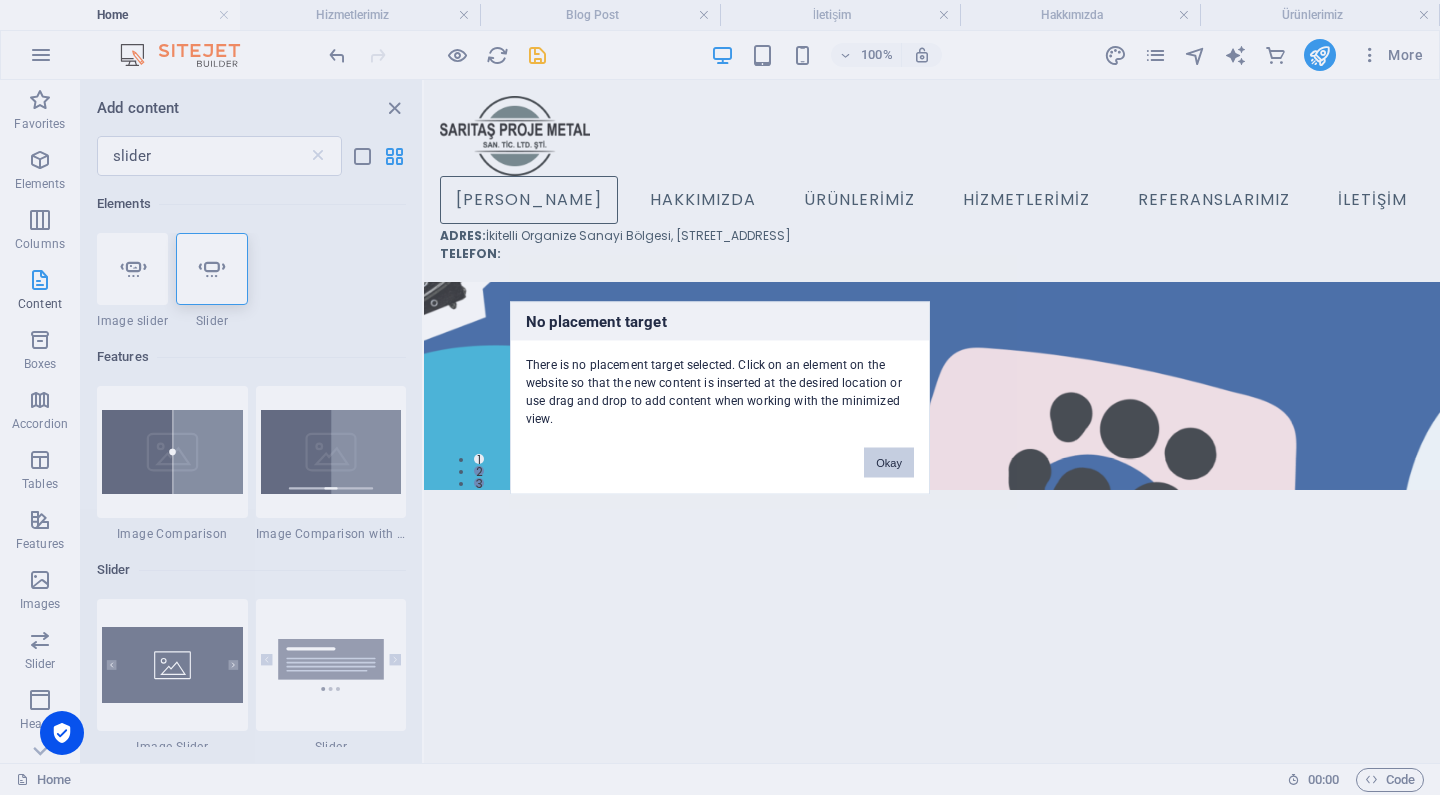 click on "Okay" at bounding box center [889, 462] 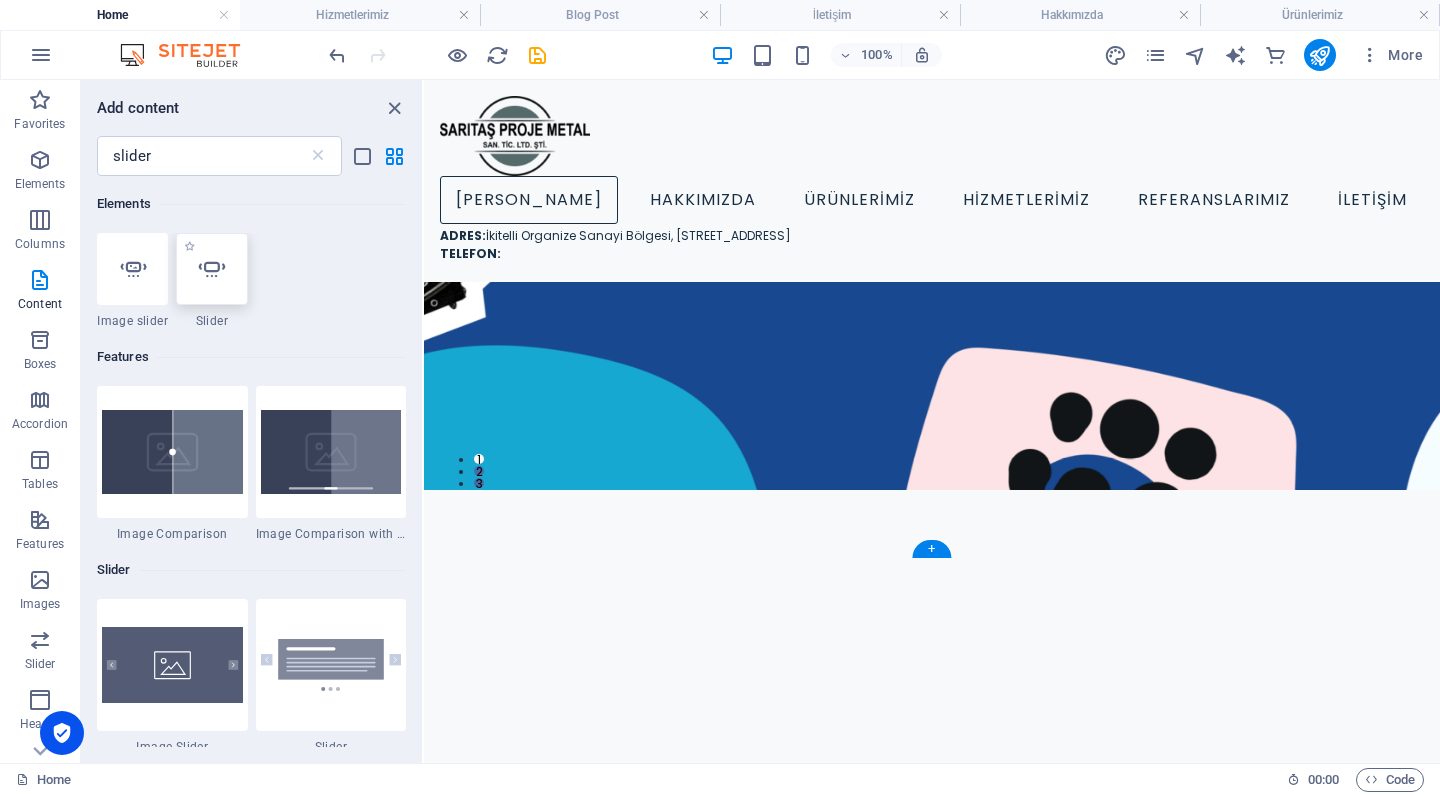 click at bounding box center [212, 269] 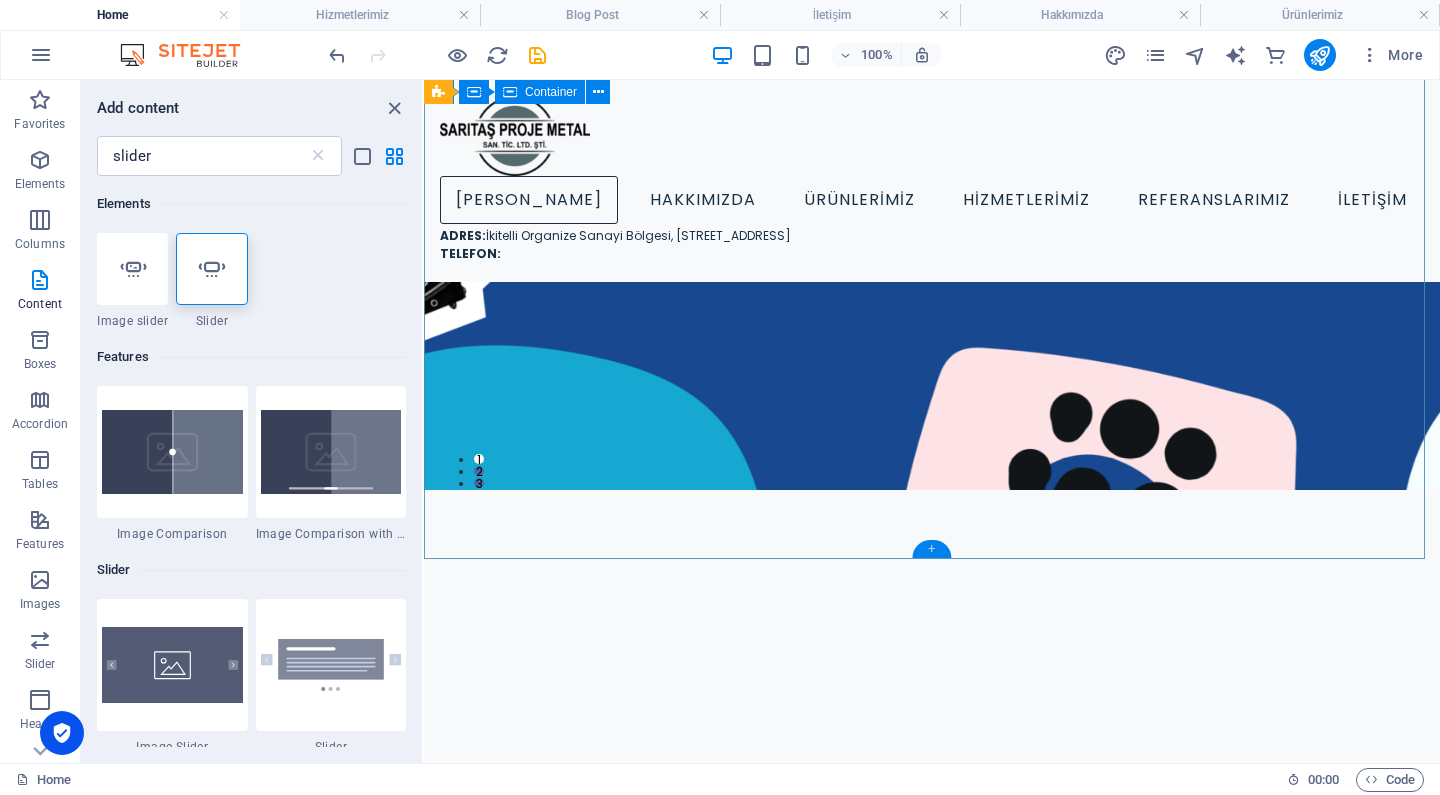 click on "+" at bounding box center (931, 549) 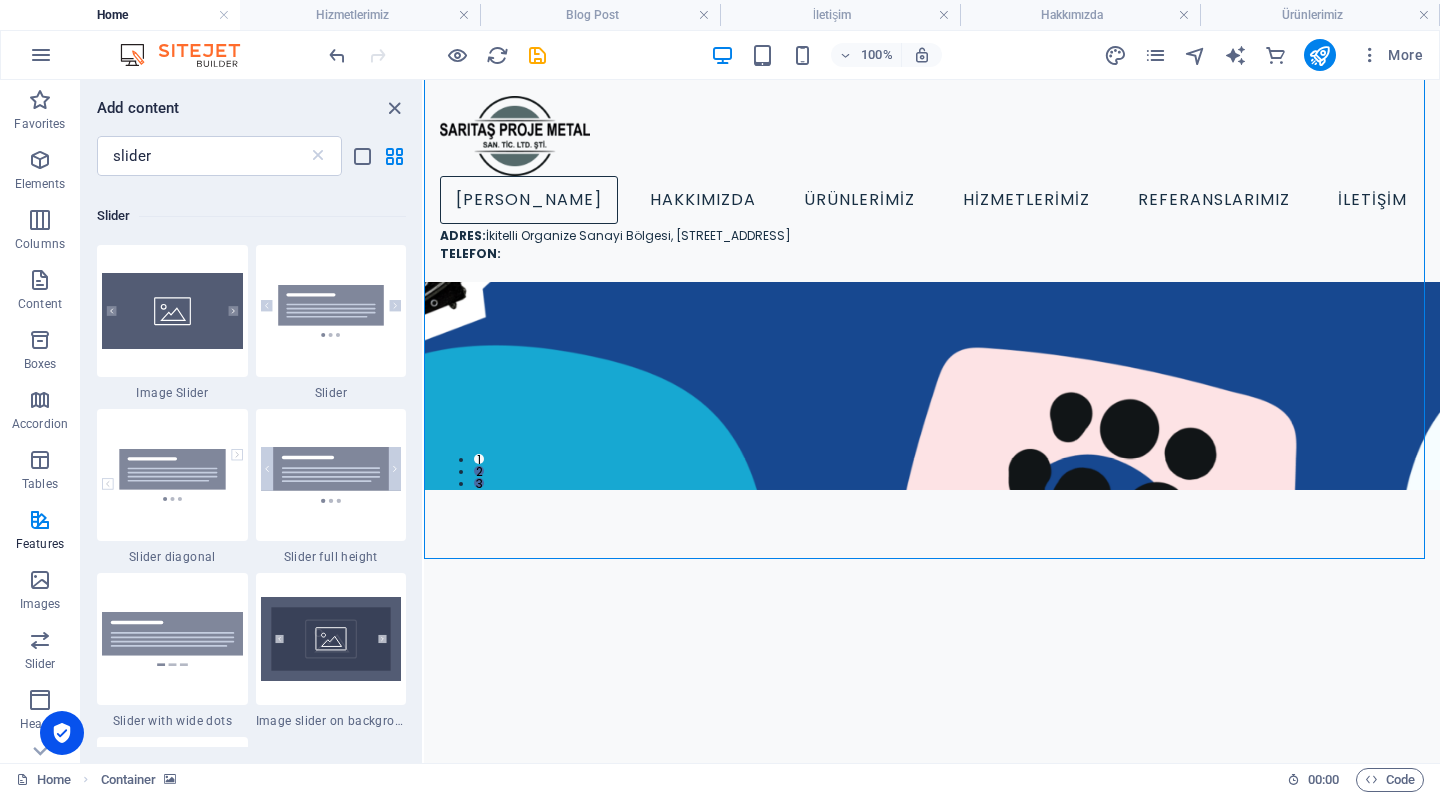 scroll, scrollTop: 523, scrollLeft: 0, axis: vertical 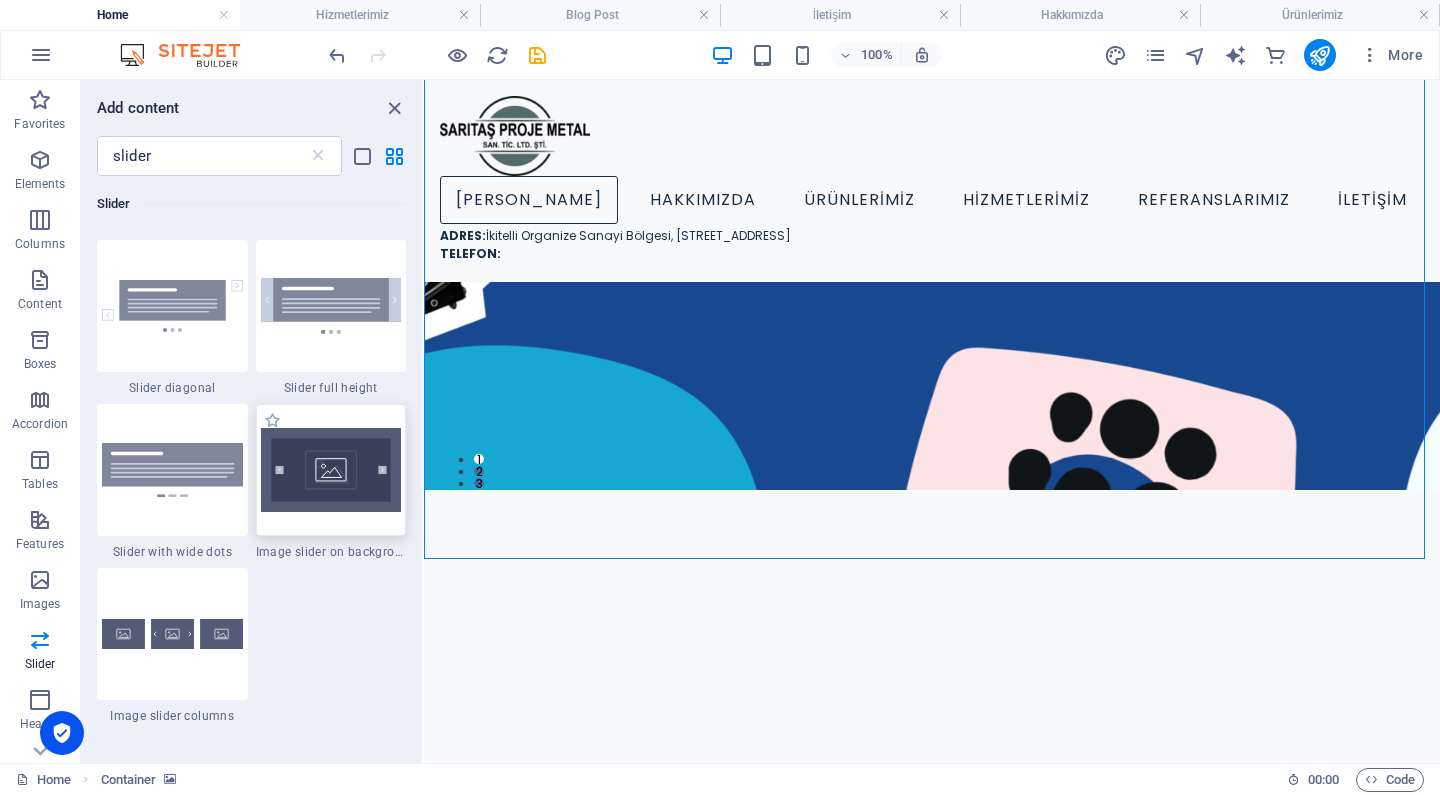 click at bounding box center (331, 470) 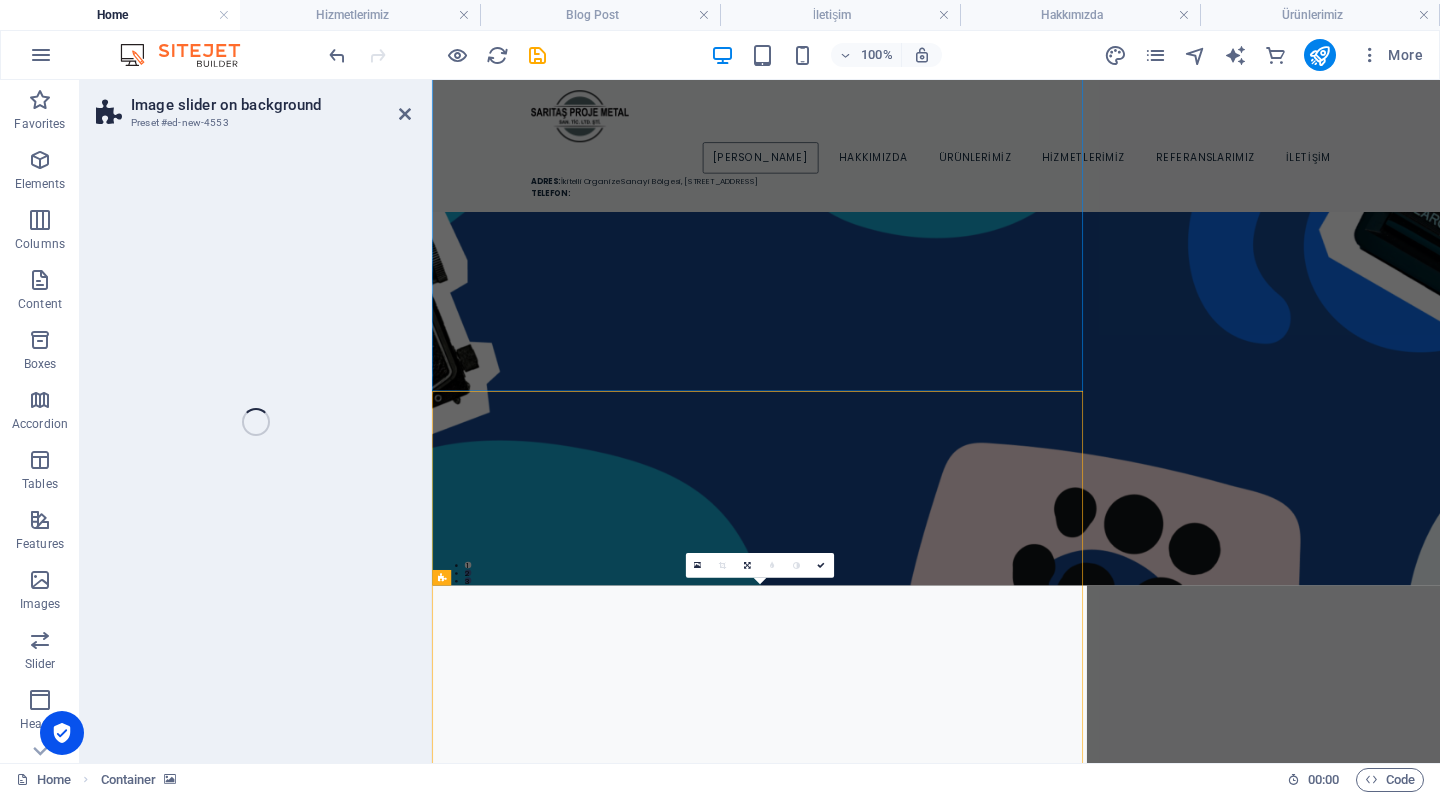 click on "Image slider on background Preset #ed-new-4553
Drag here to replace the existing content. Press “Ctrl” if you want to create a new element.
H1   Container   Container   Banner   Banner   Container   Container   Banner   Slider   Slider   Slider   Container   Menu Bar   Container   Image   Spacer   Text   H1   Menu   Slider   Slider   Spacer   Slider   Container   H1   Container   Slider   Spacer   Social Media Icons   Slider   Container   Slider   Slider   Spacer   Icon   Container   Collection   Container   Collection   Collection item   Container   Collection item   Text   Collection item   Container   Container   Spacer   Spacer   Icon   Spacer   Spacer   Text   Button   Icon   H3   Collection item   Container   Container   Container   Spacer   Text   Container   Icon   Spacer   Container   Collection filter-buttons   Container   Container   Button   Button   Container   Horizontal Form   Form   Email   Container   2 columns   Container   Container   Horizontal Form   Container" at bounding box center (760, 421) 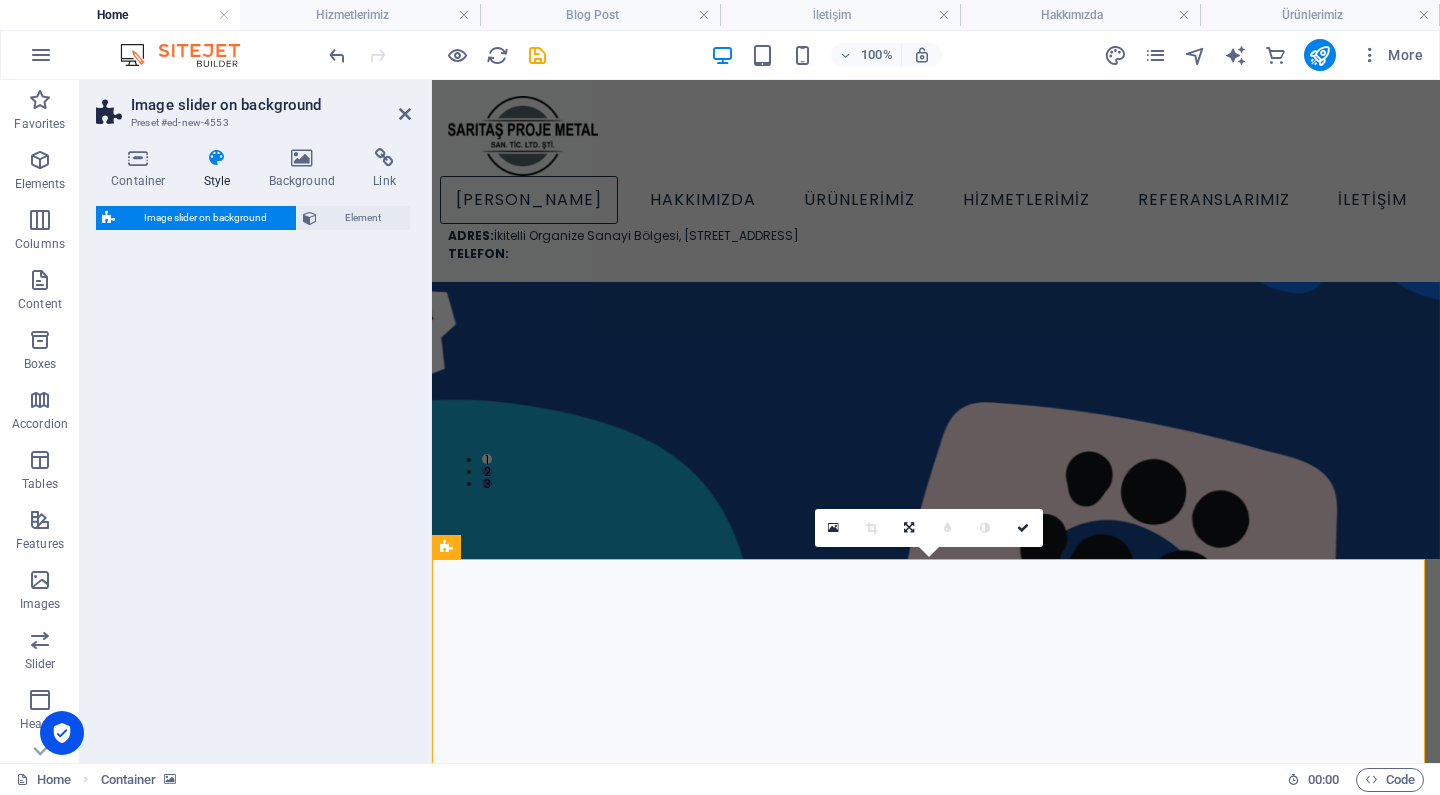 select on "rem" 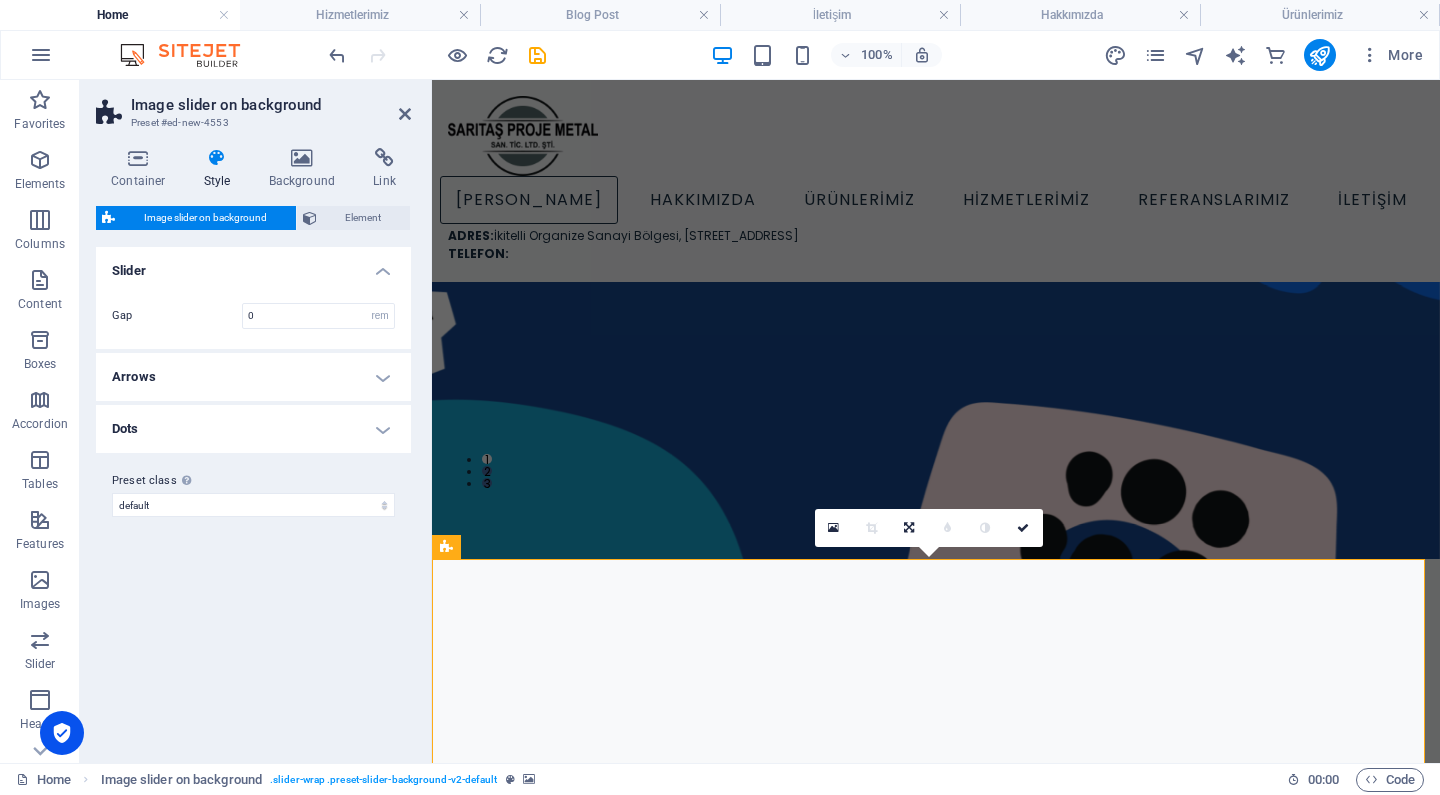 click on "Image slider on background Preset #ed-new-4553" at bounding box center [253, 106] 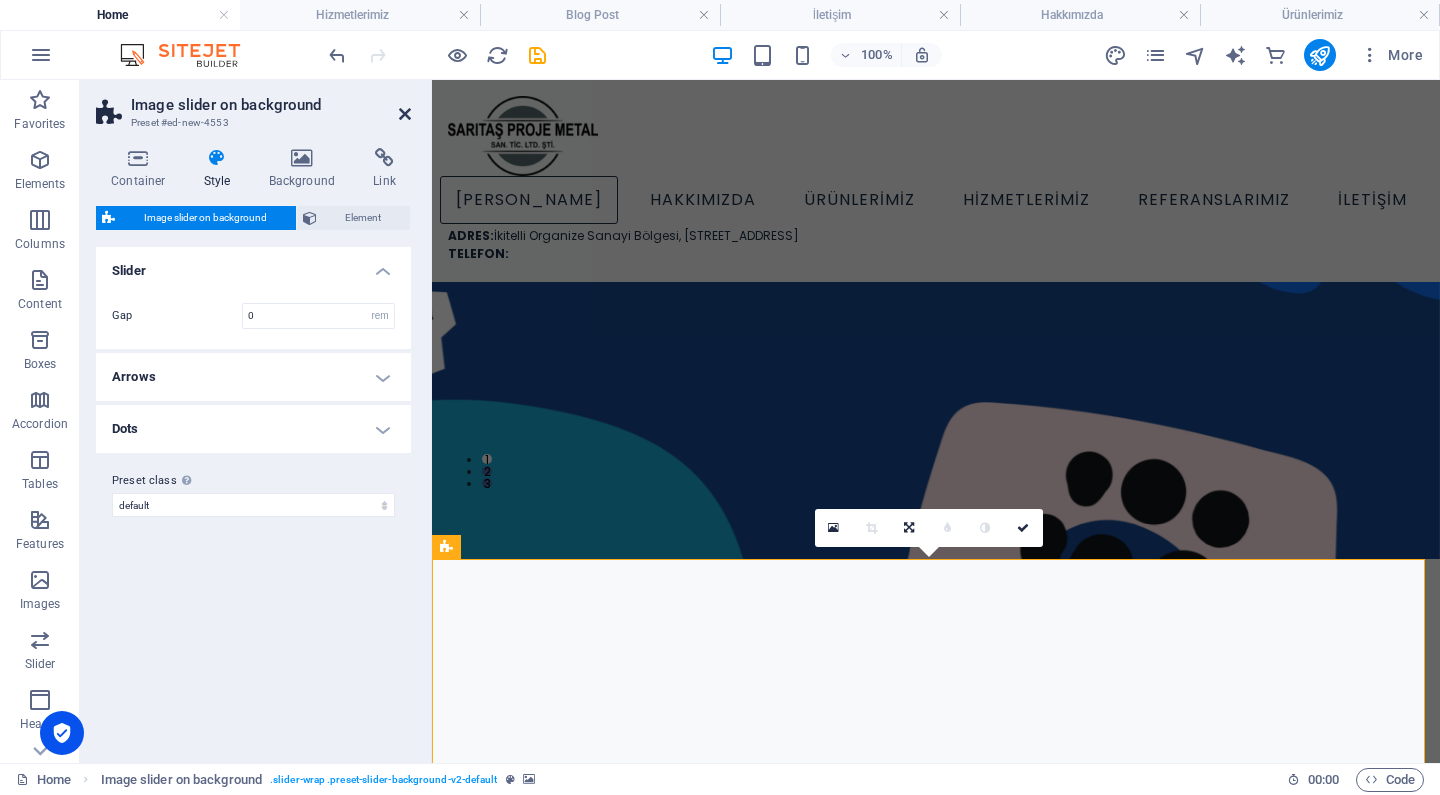 click at bounding box center [405, 114] 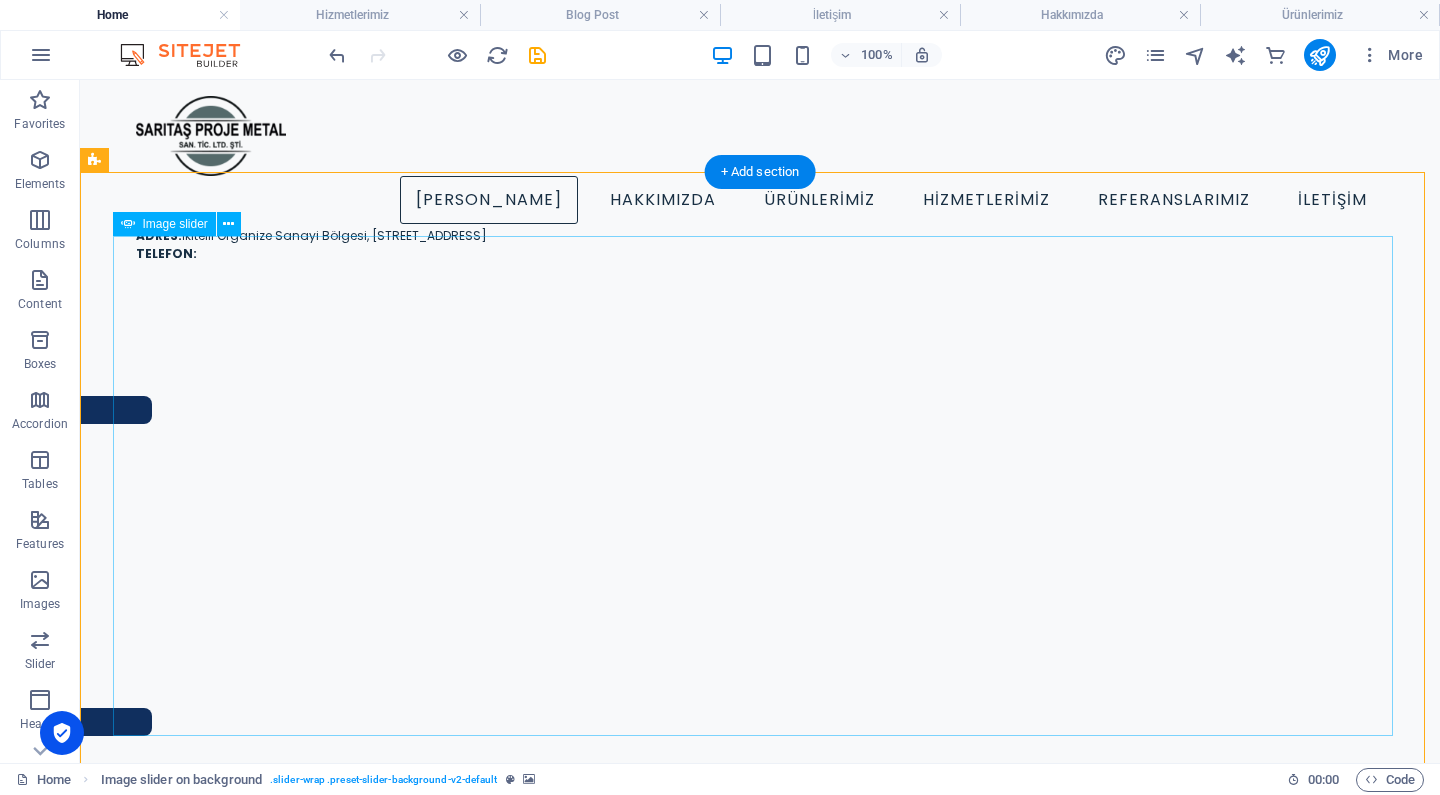 scroll, scrollTop: 591, scrollLeft: 0, axis: vertical 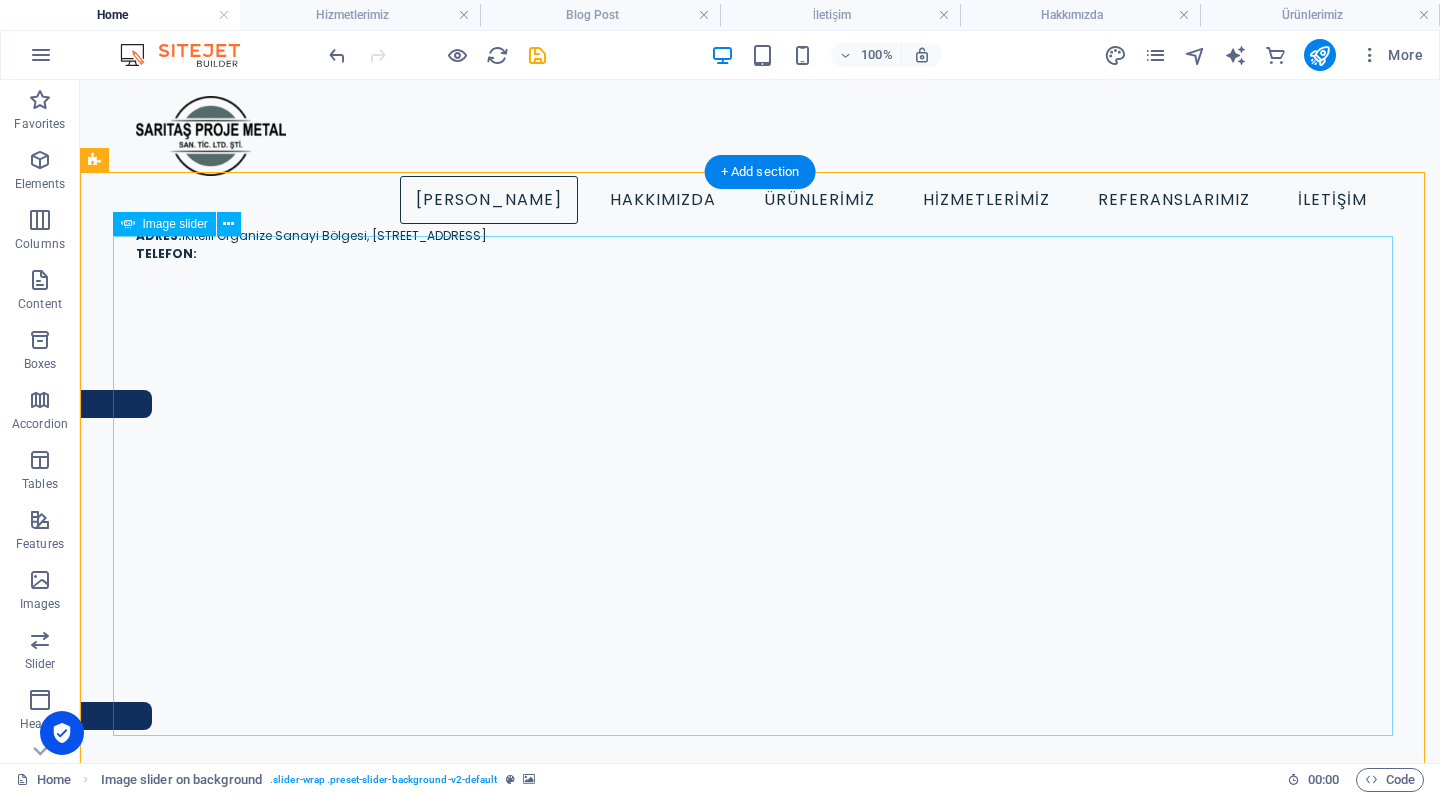 click at bounding box center (760, 4435) 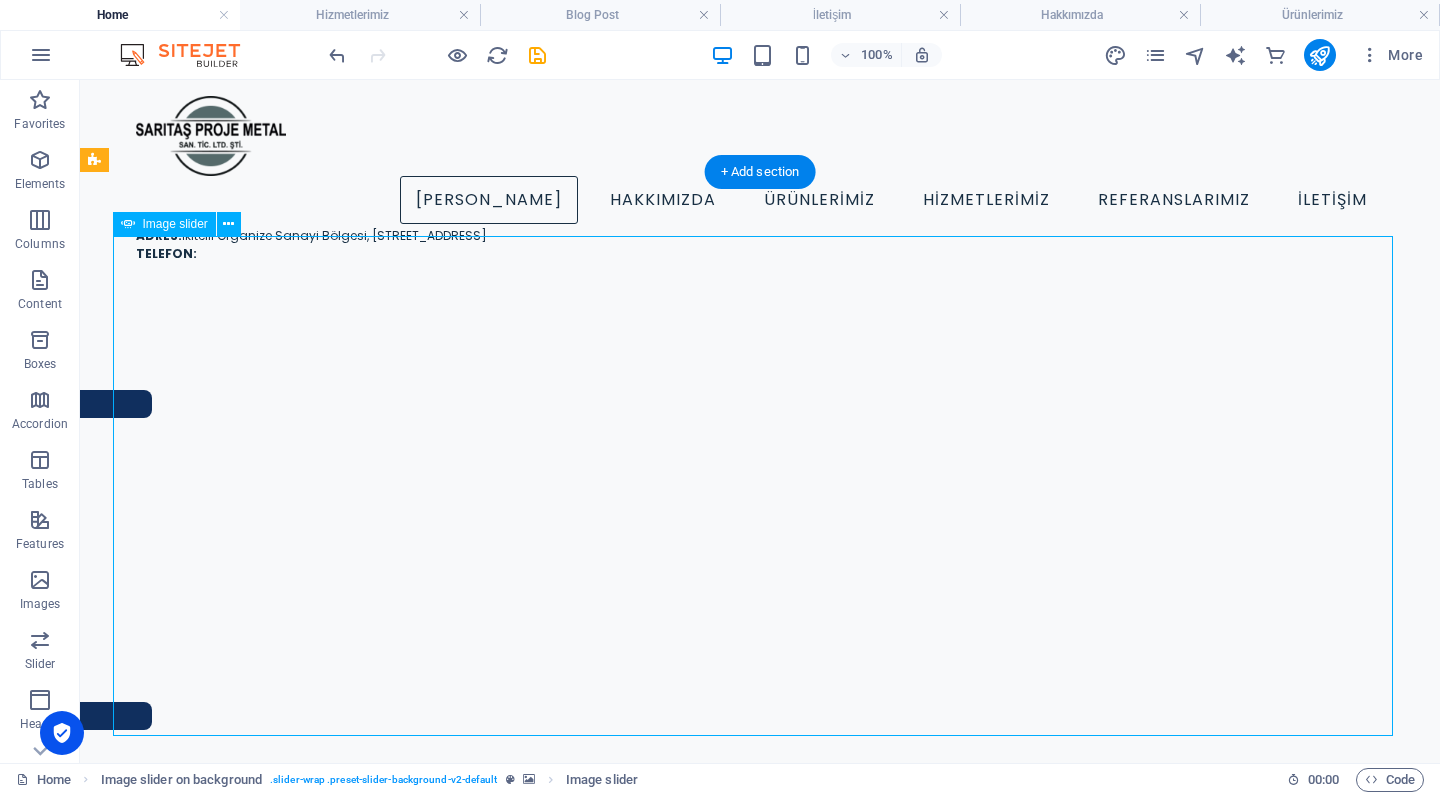 click at bounding box center [-648, 2605] 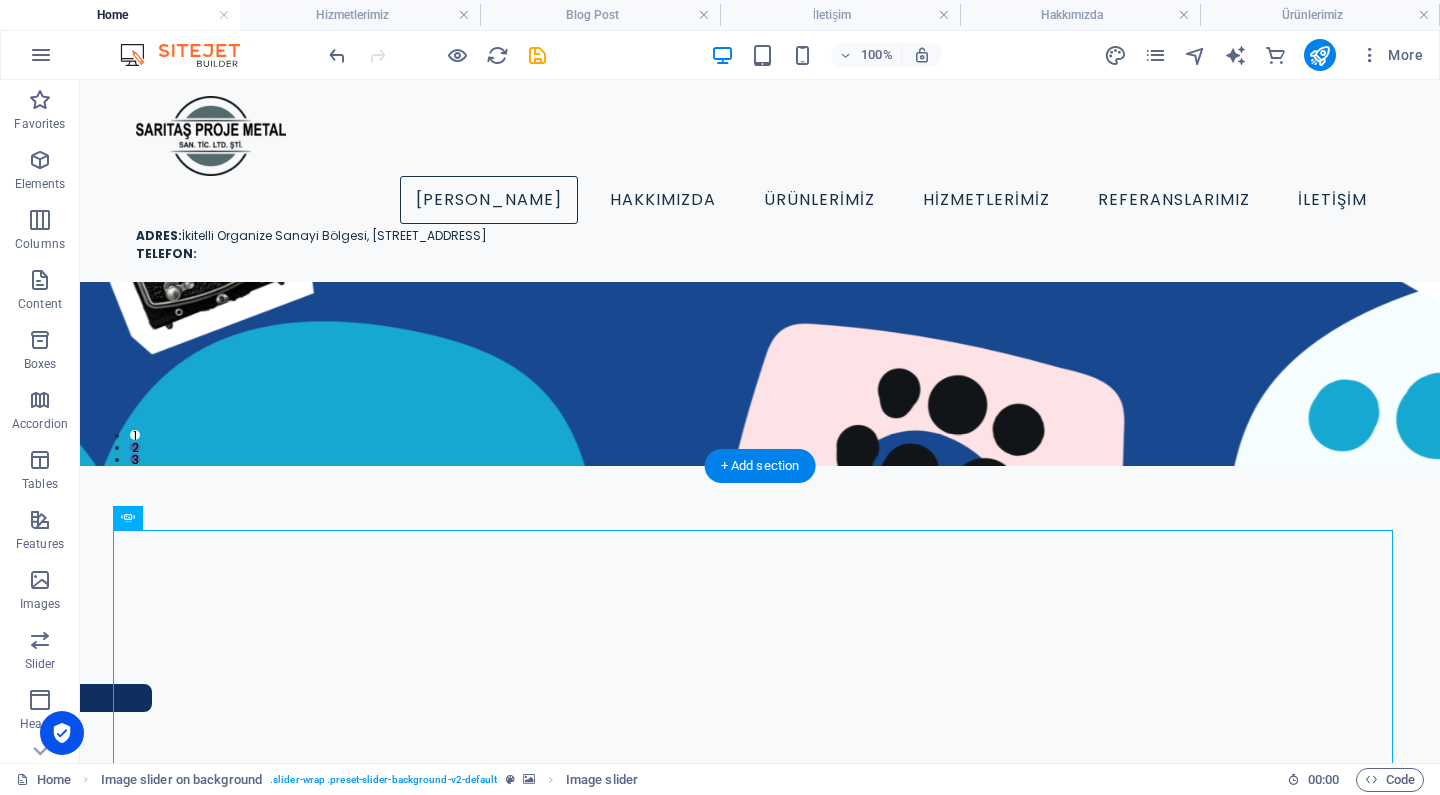 click at bounding box center (760, 124) 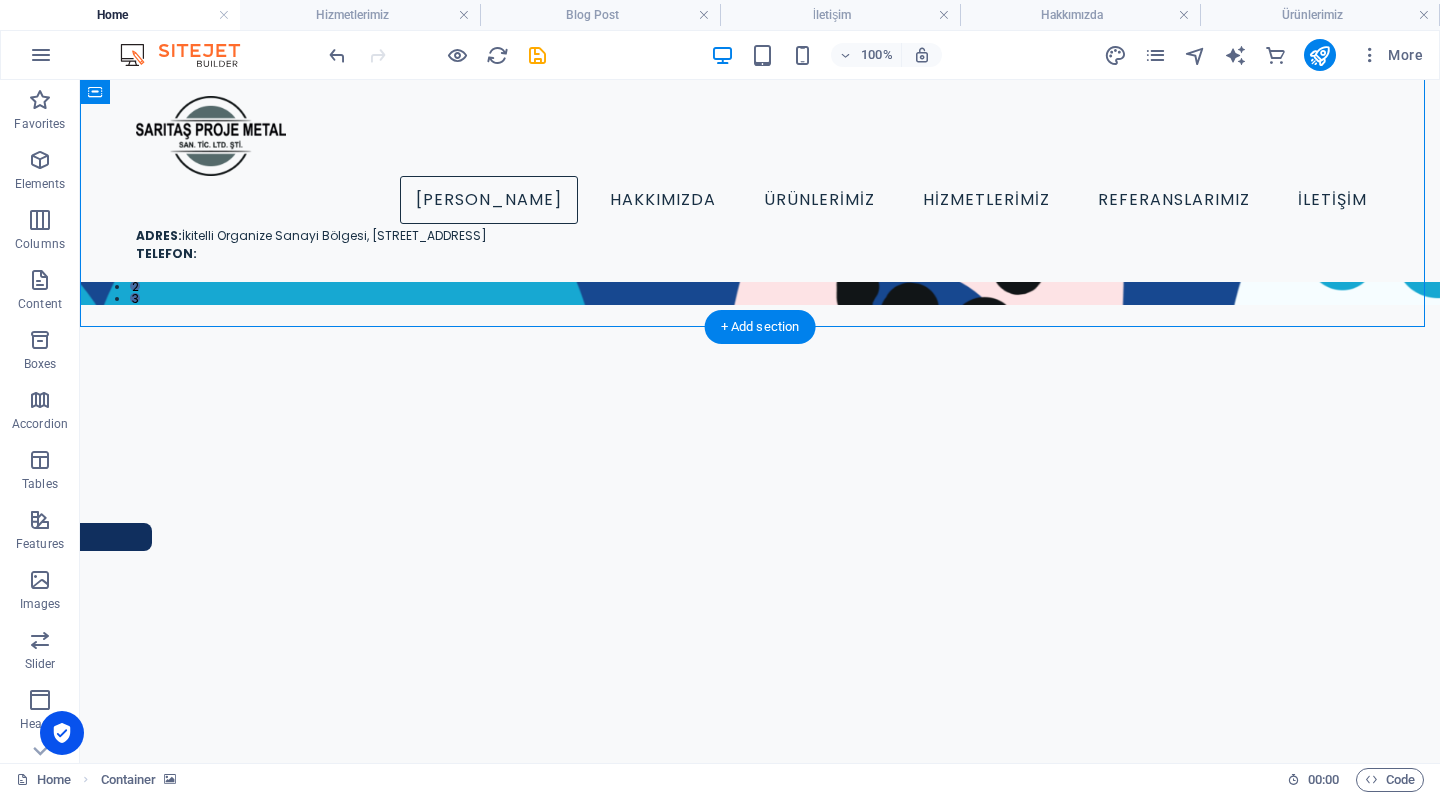 scroll, scrollTop: 627, scrollLeft: 0, axis: vertical 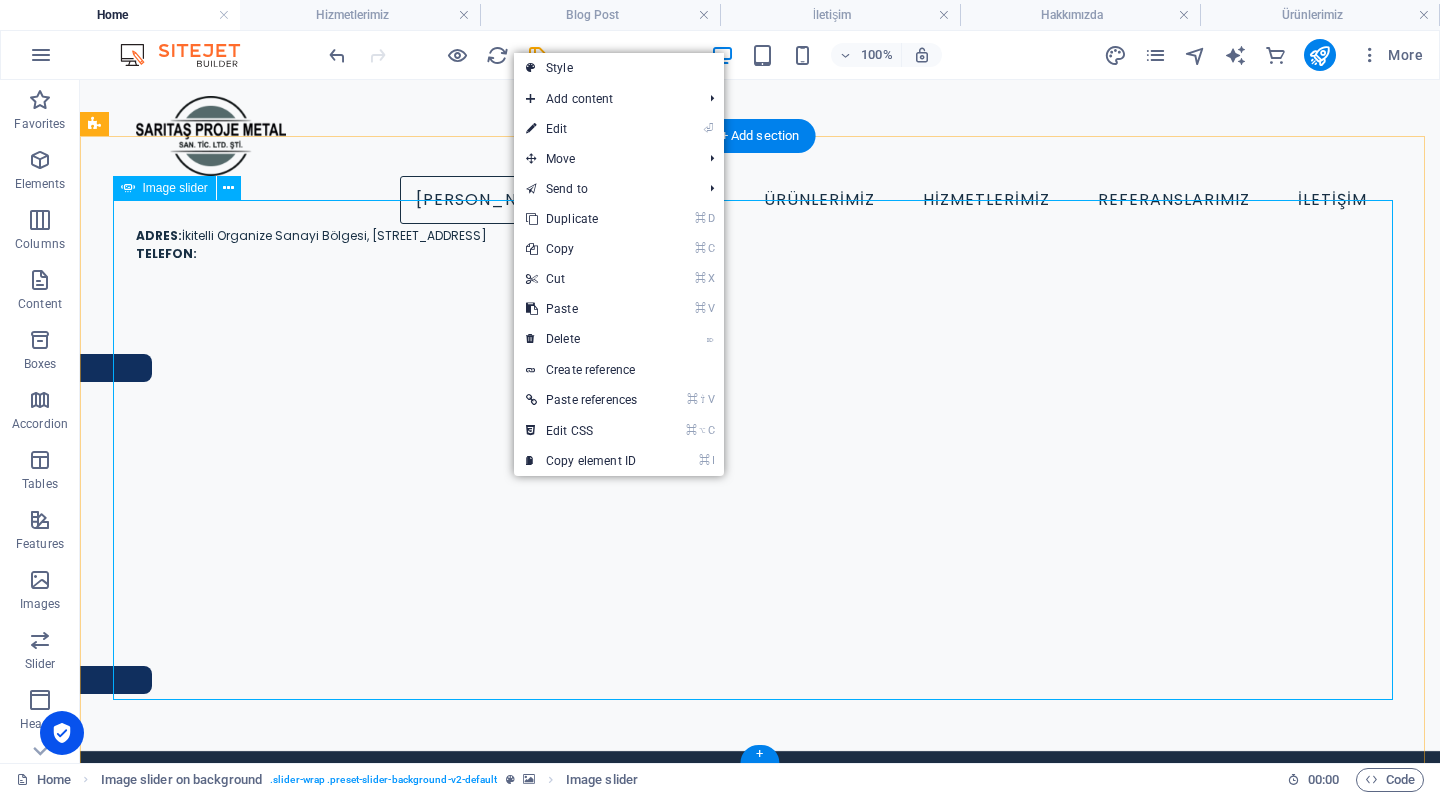 click on "⌘ V  Paste" at bounding box center (581, 309) 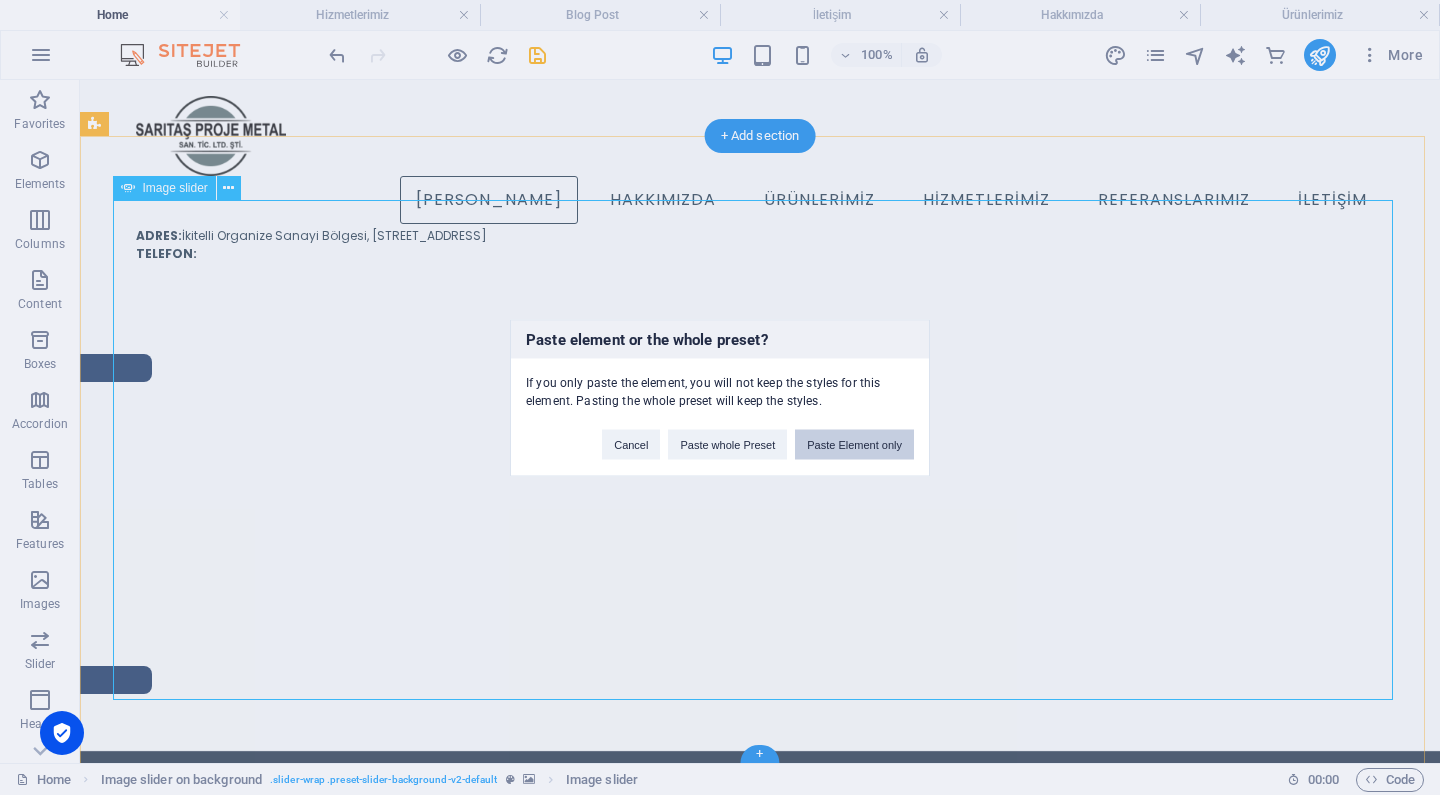 click on "Paste Element only" at bounding box center [854, 444] 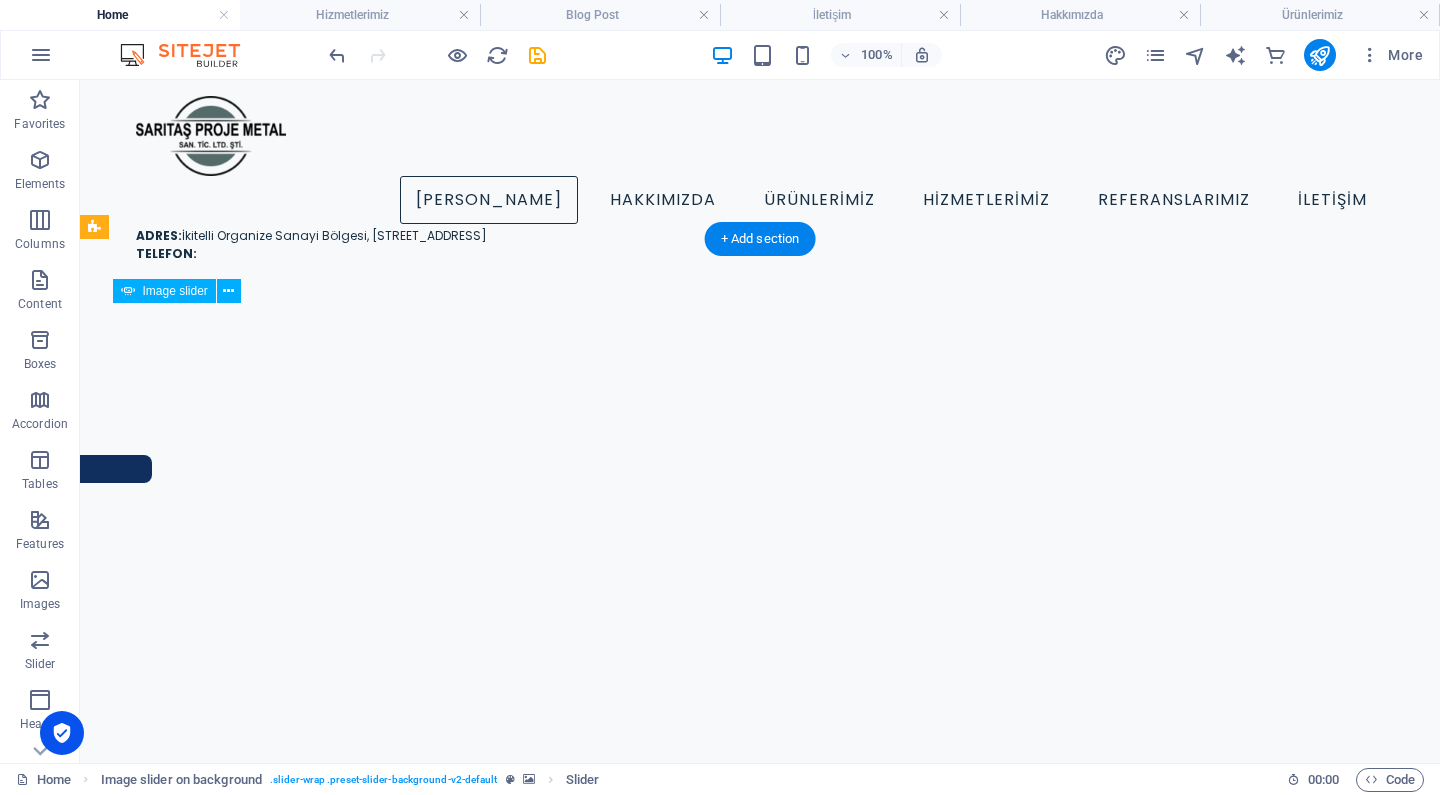 scroll, scrollTop: 524, scrollLeft: 0, axis: vertical 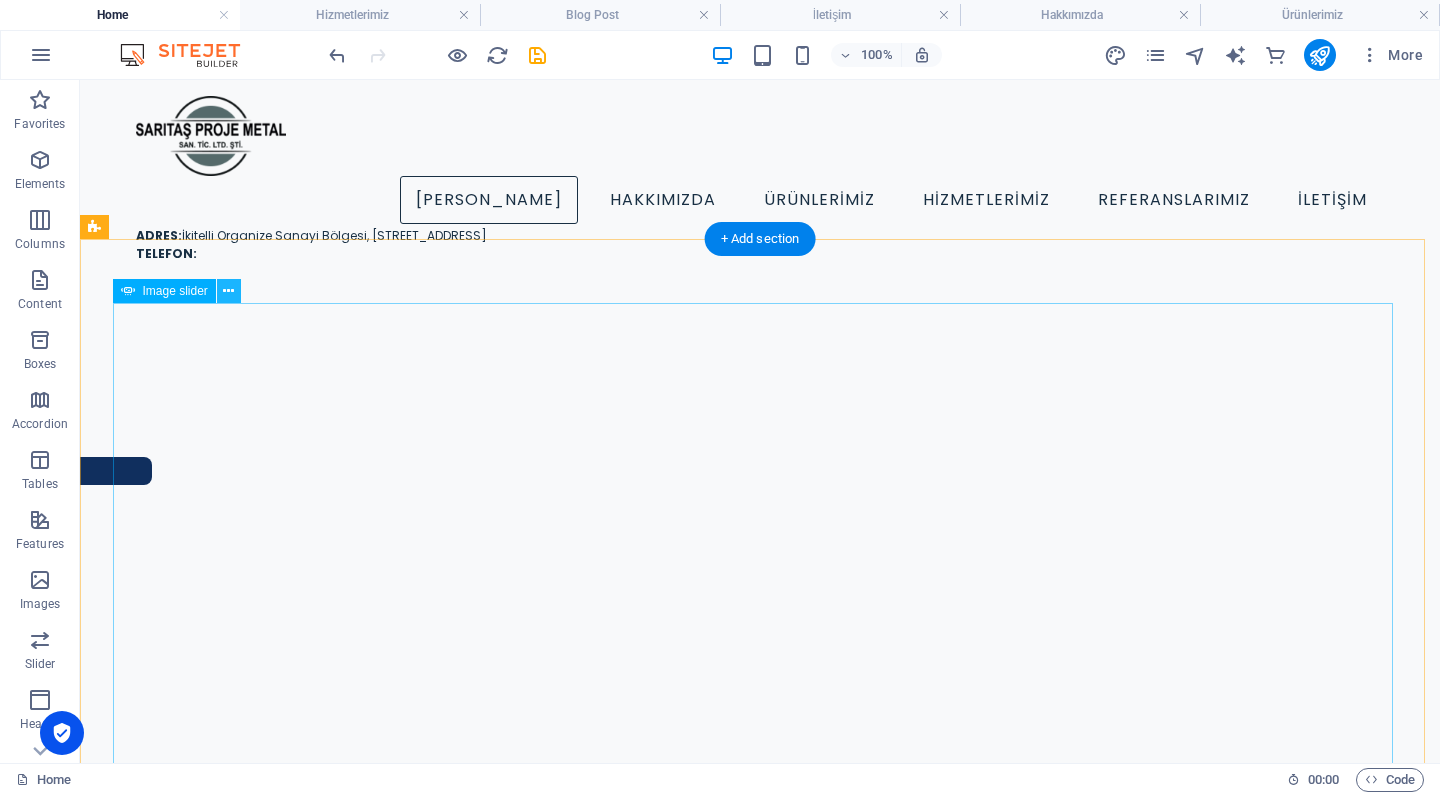 click at bounding box center (228, 291) 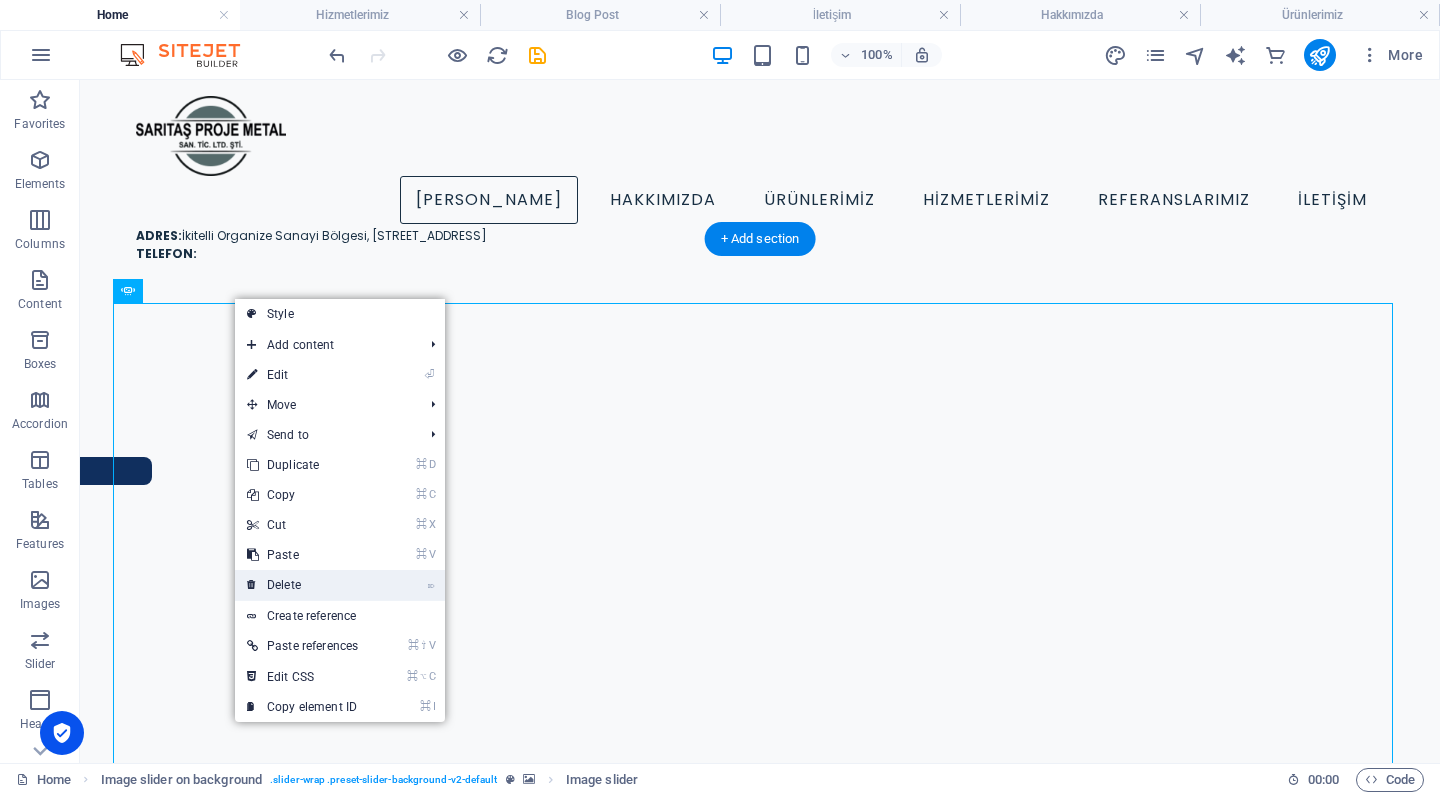 click on "⌦  Delete" at bounding box center (302, 585) 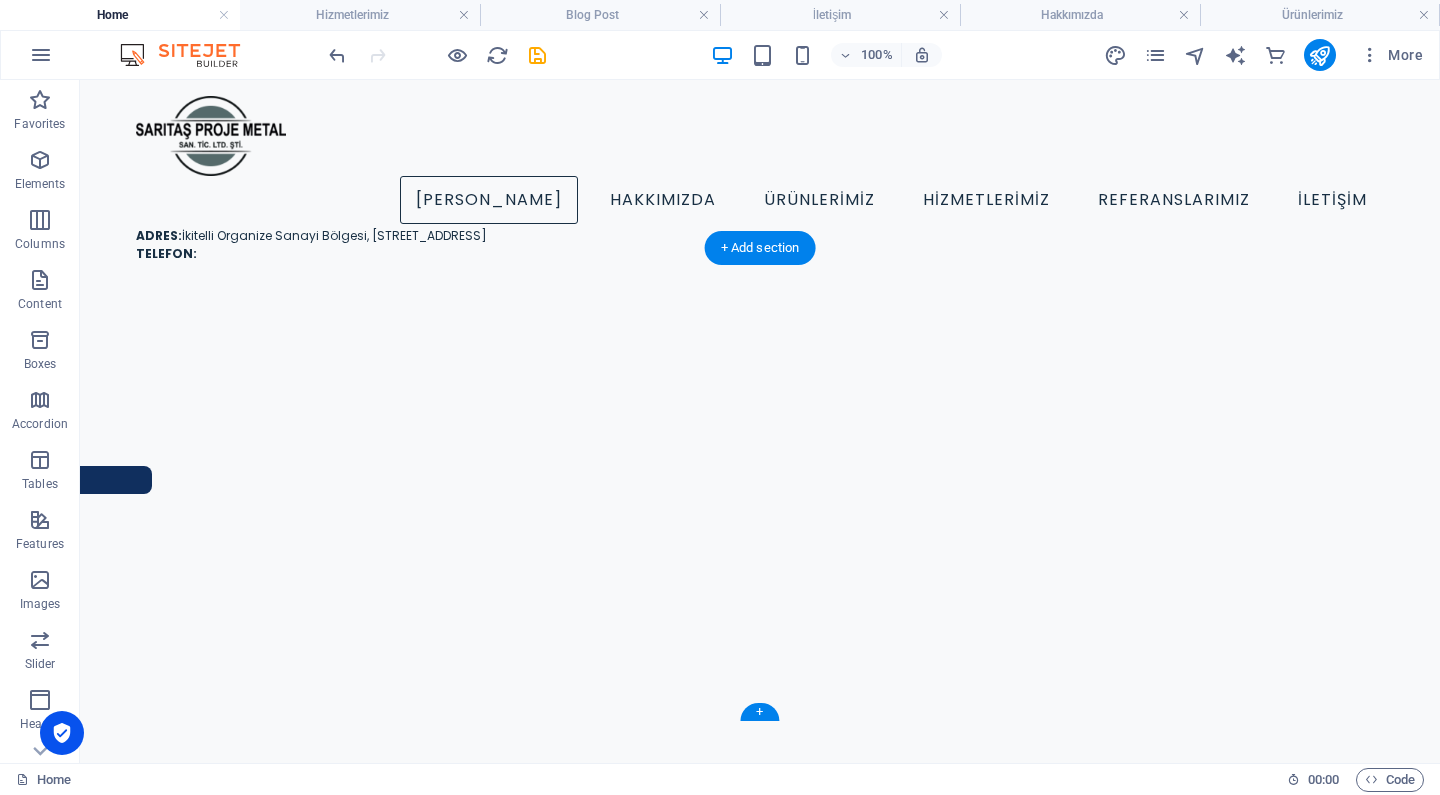 scroll, scrollTop: 536, scrollLeft: 0, axis: vertical 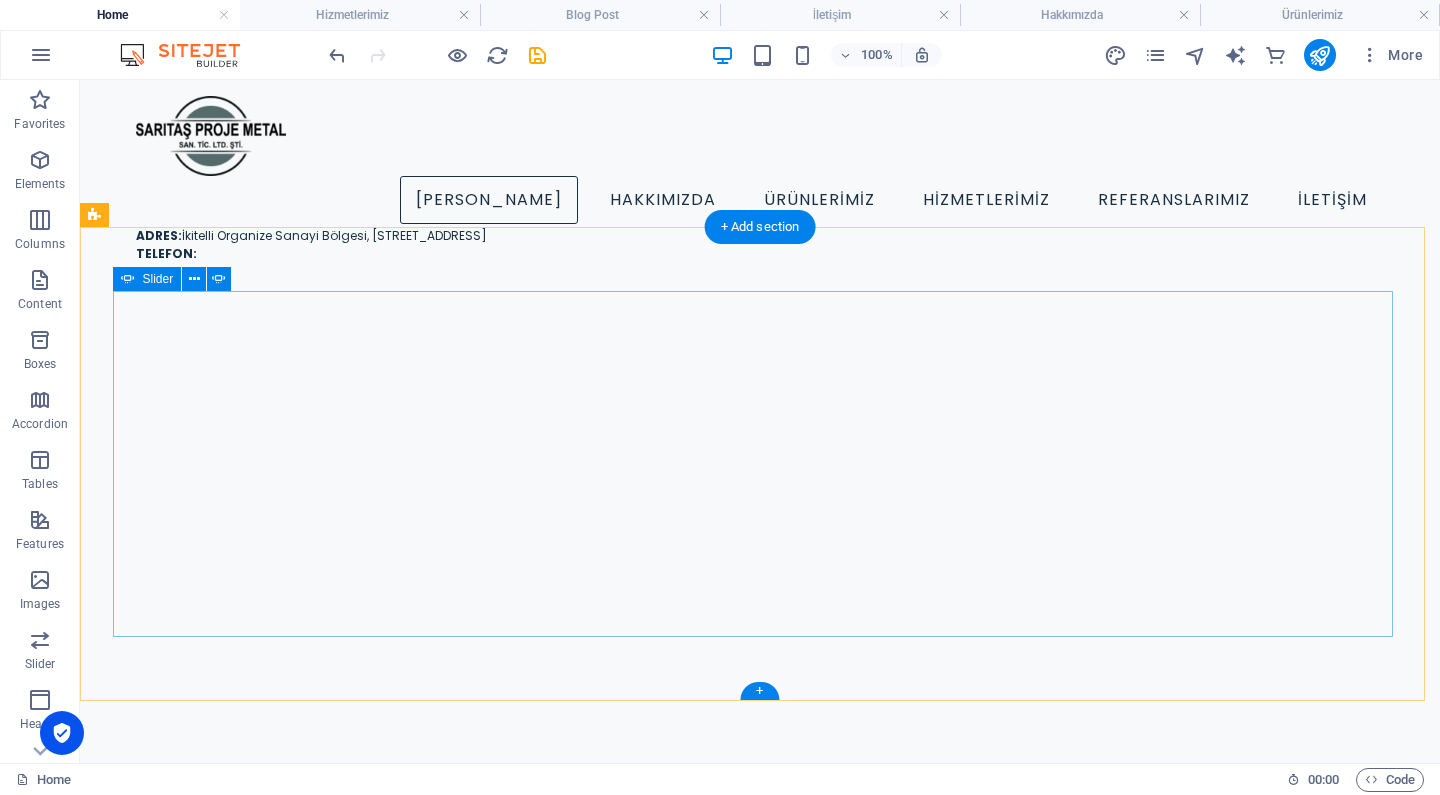 click on "1" at bounding box center [162, 1710] 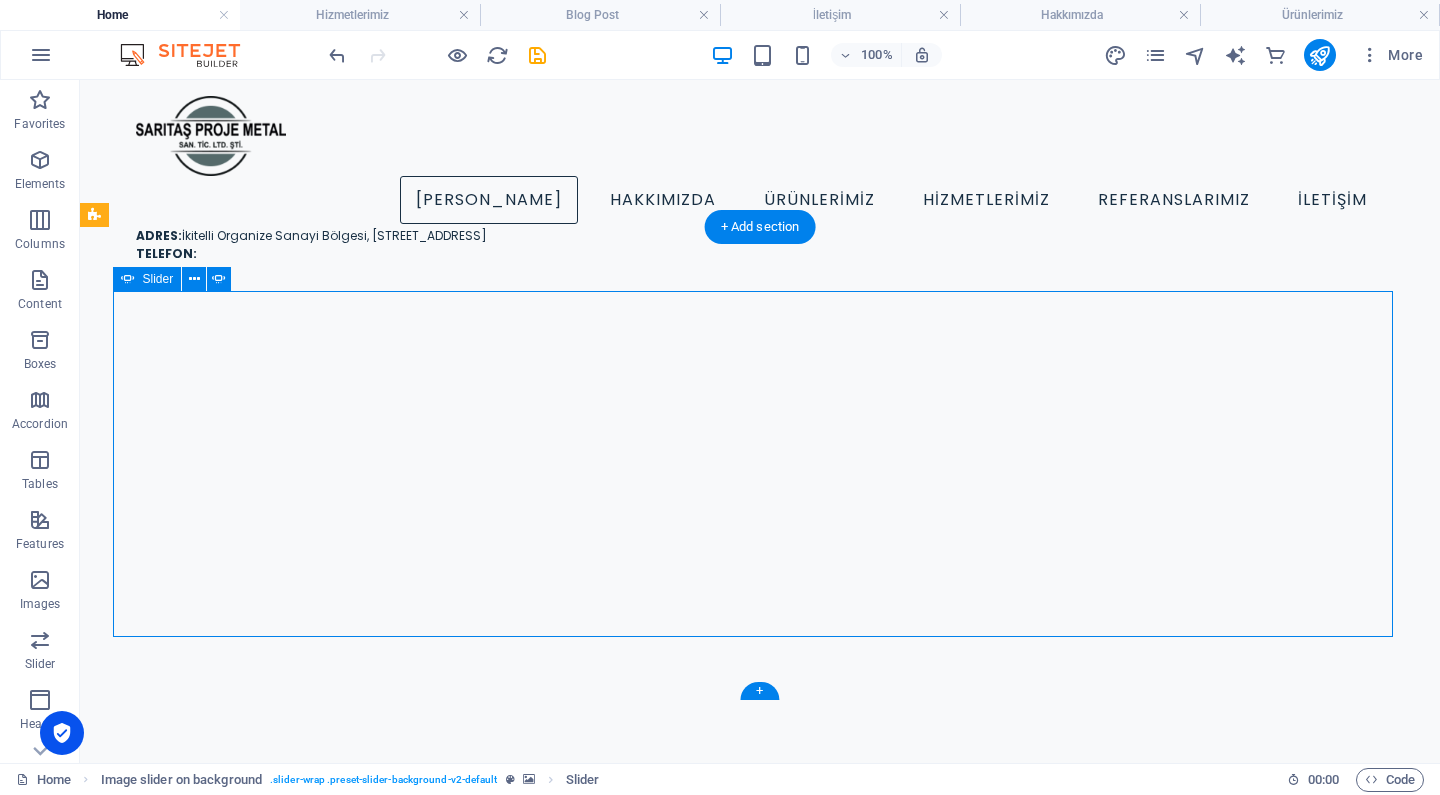 click on "2" at bounding box center [163, 1722] 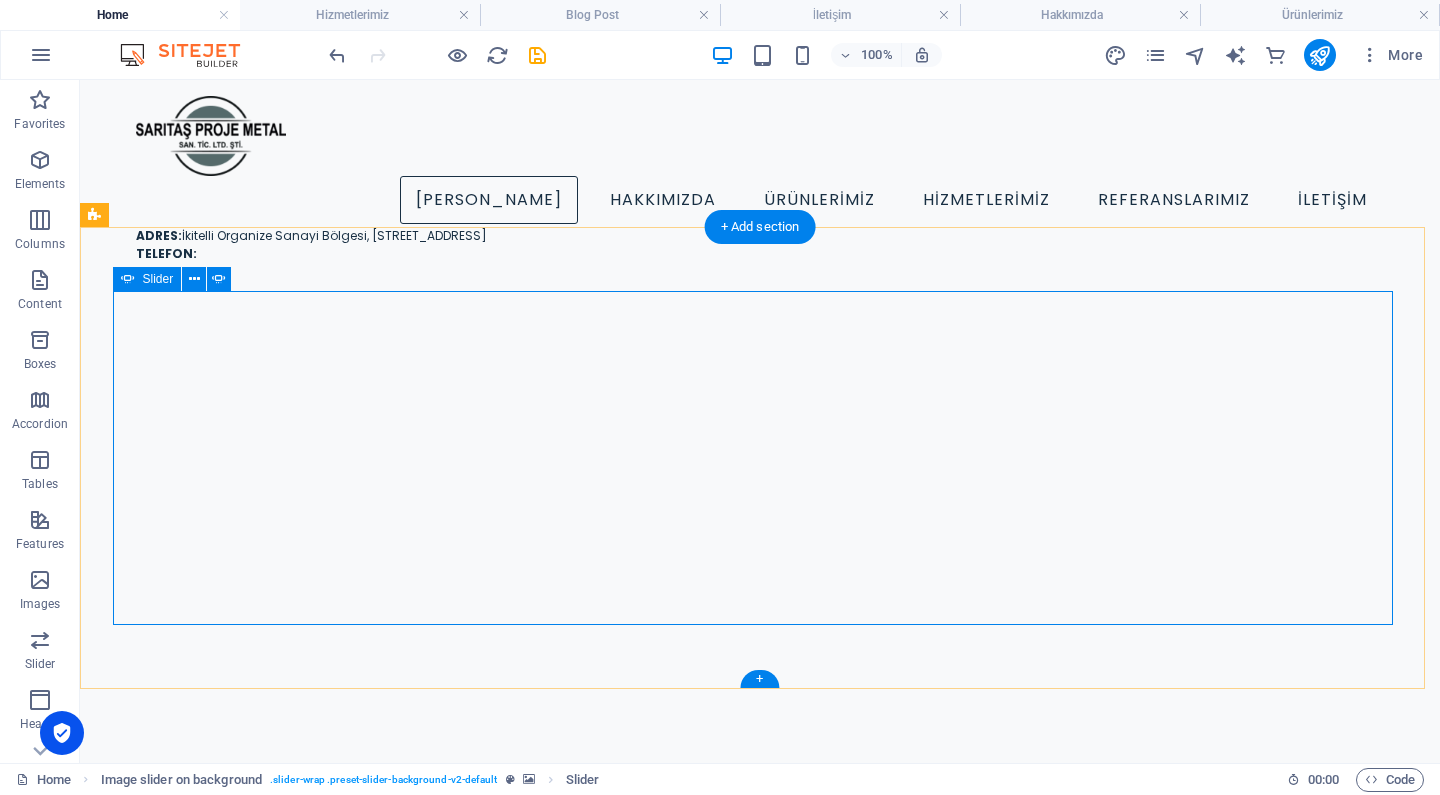 click on "1" at bounding box center [162, 1698] 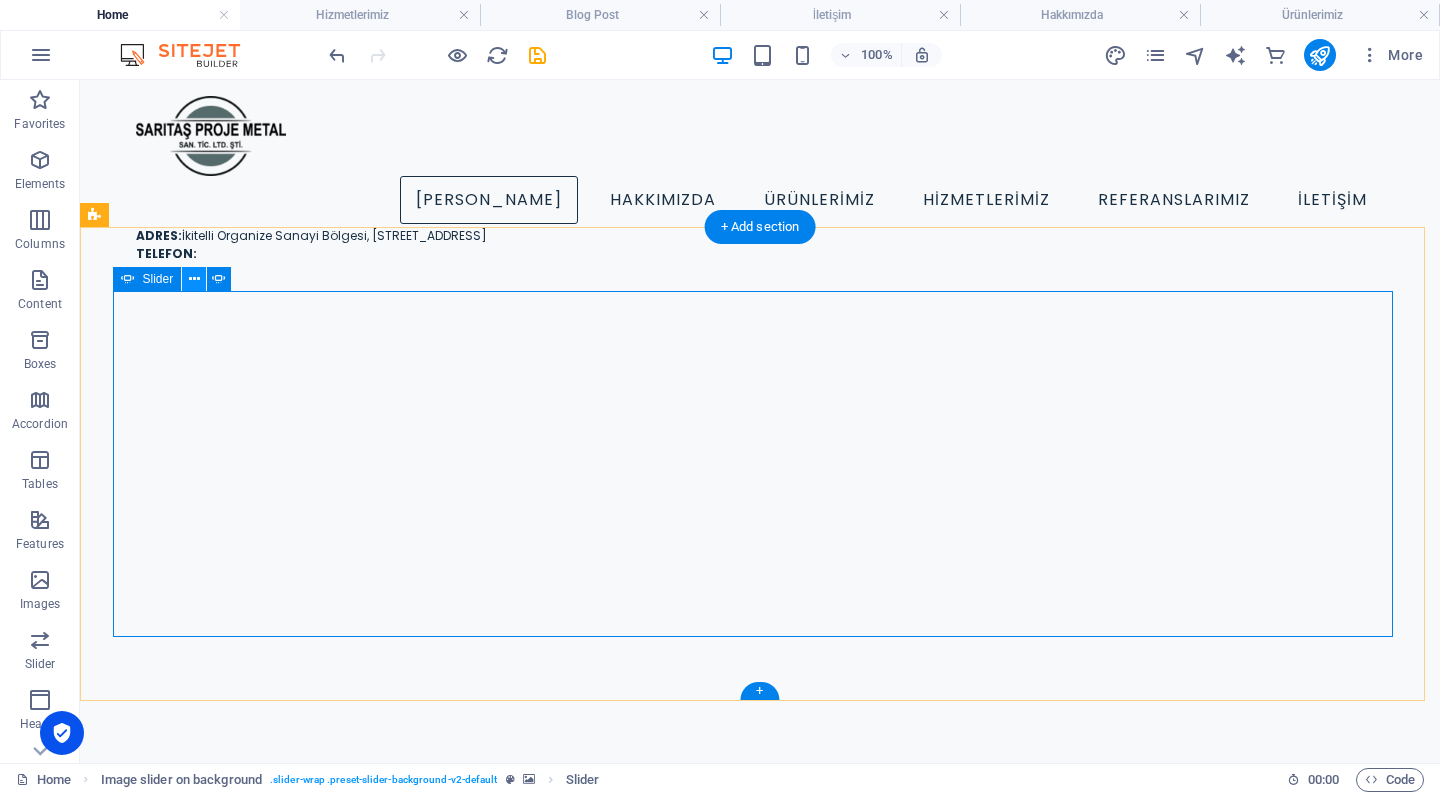 click at bounding box center (194, 279) 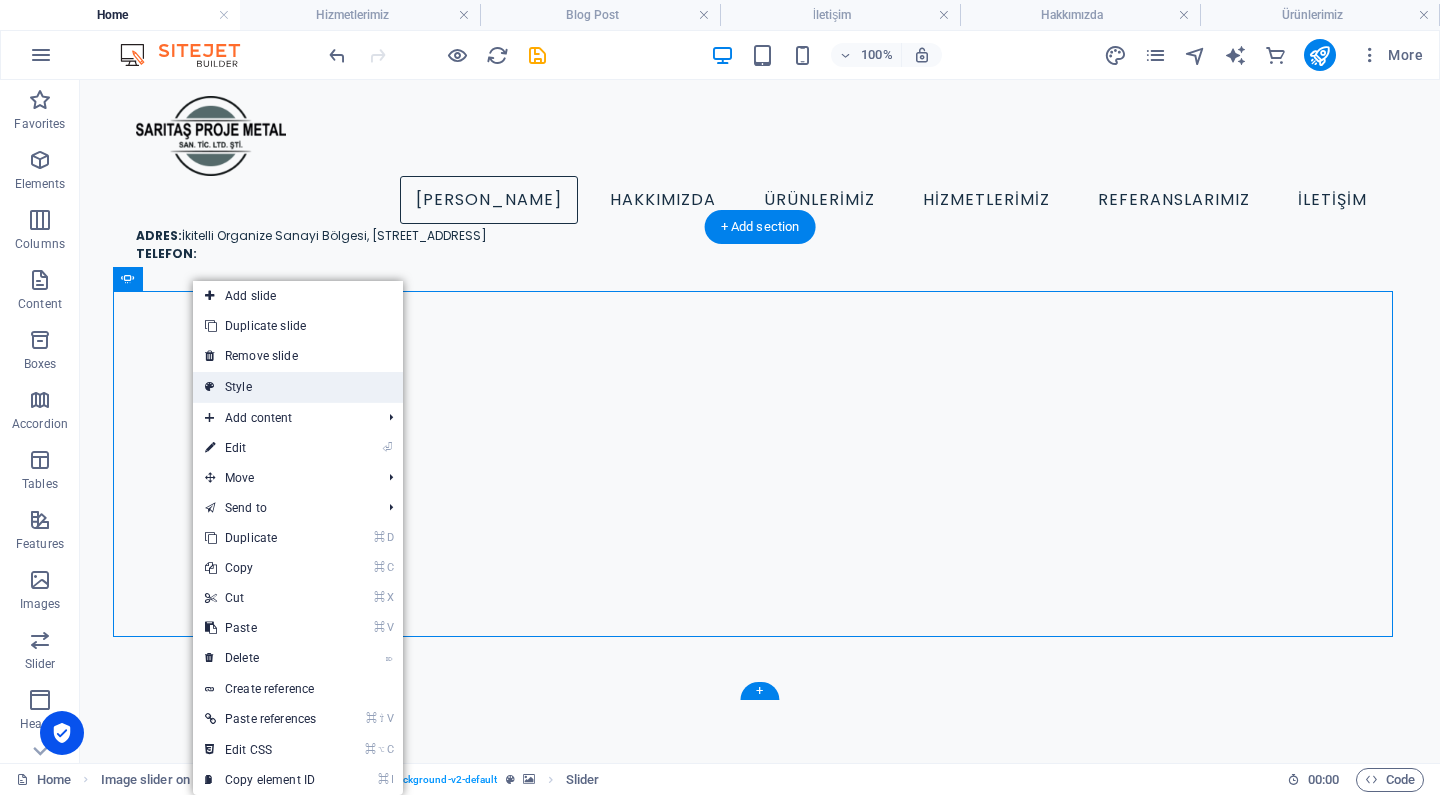 click on "Style" at bounding box center [298, 387] 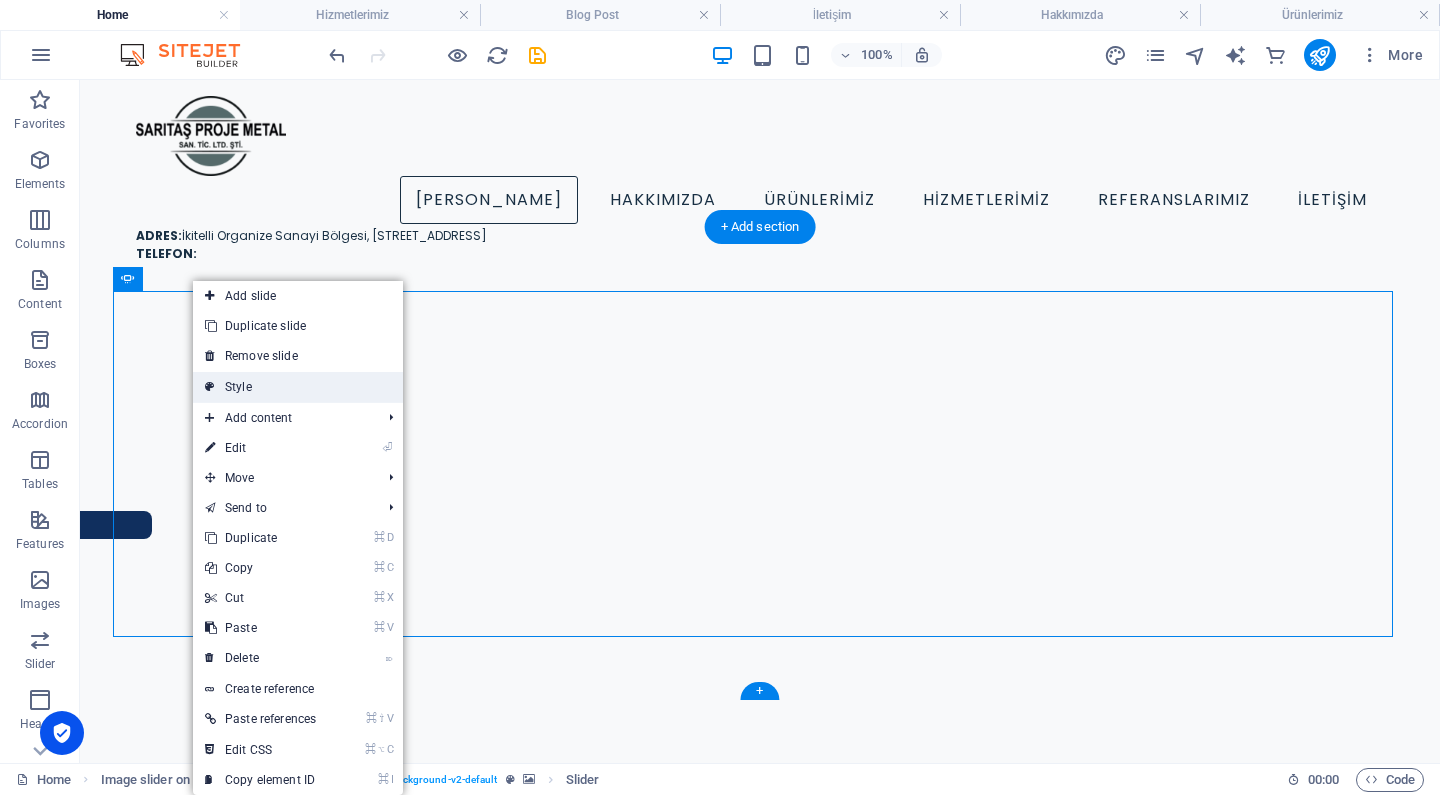 select on "rem" 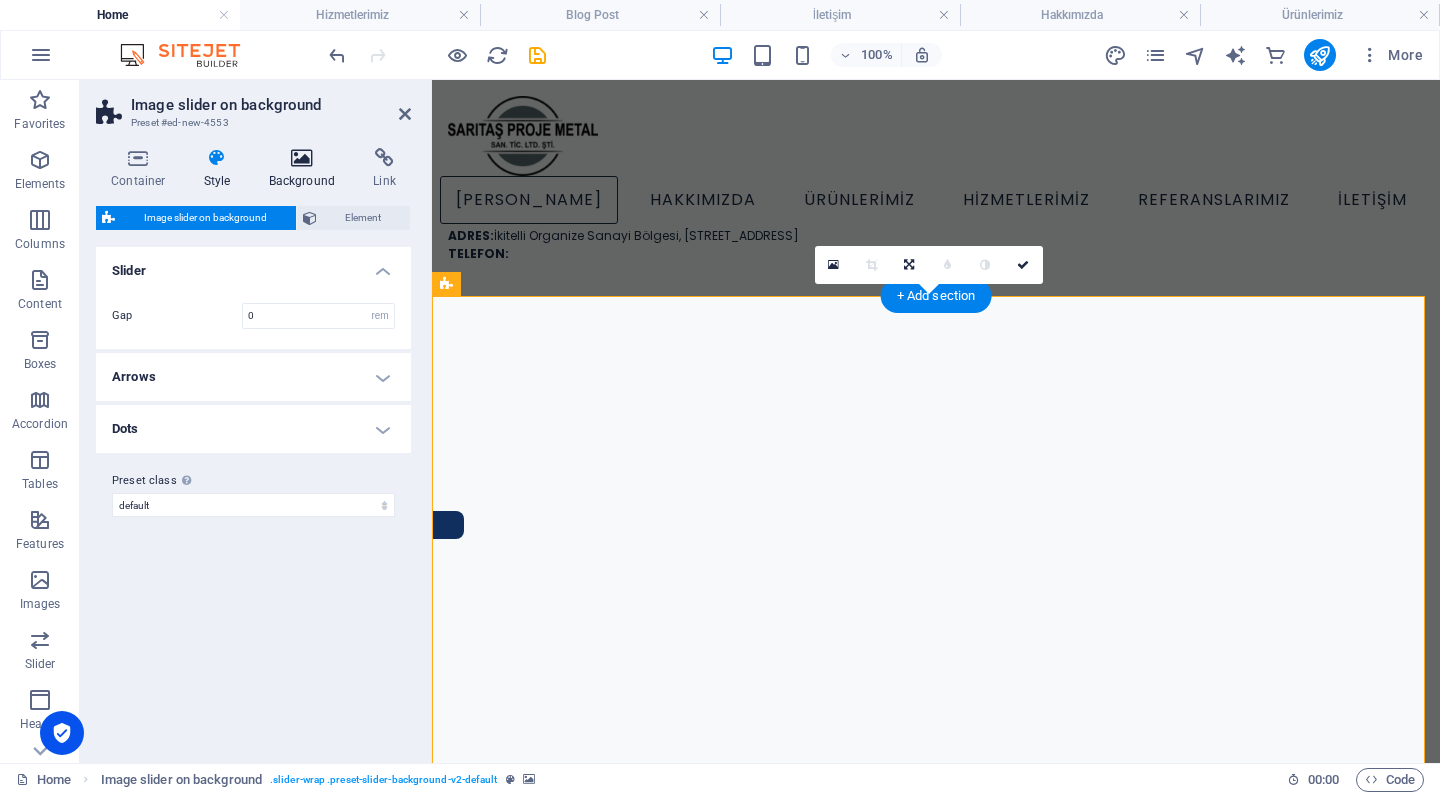 click on "Background" at bounding box center [306, 169] 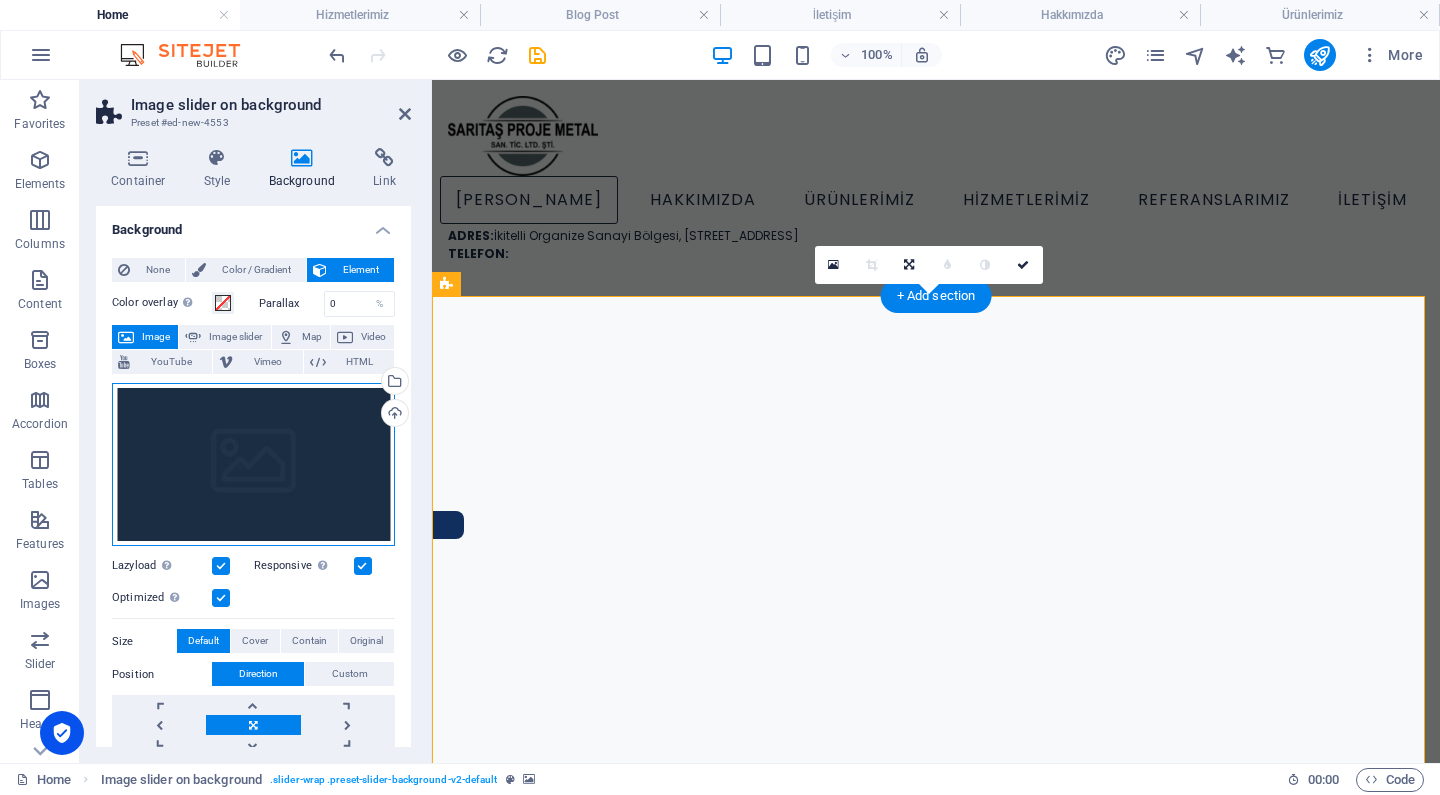 click on "Drag files here, click to choose files or select files from Files or our free stock photos & videos" at bounding box center (253, 465) 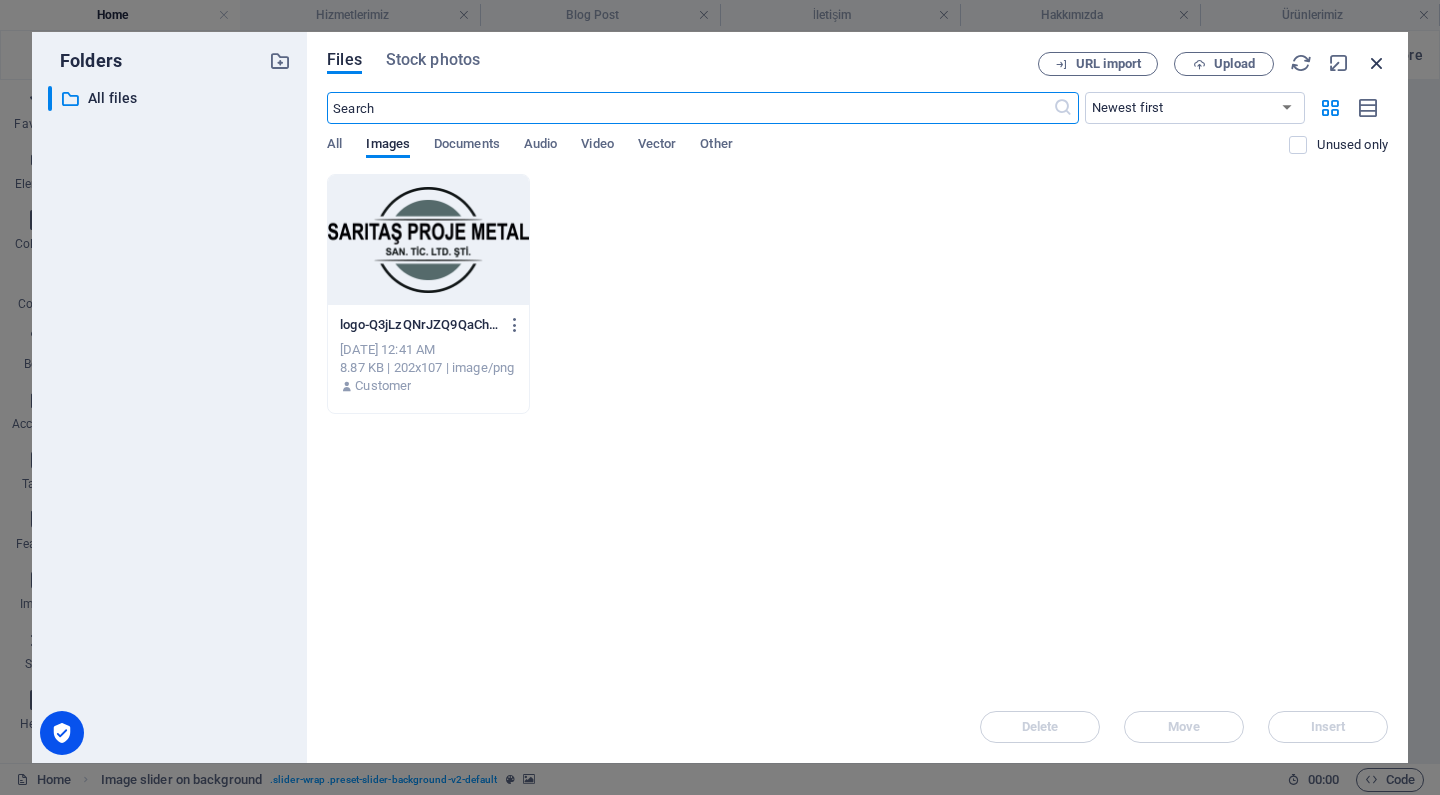 click at bounding box center [1377, 63] 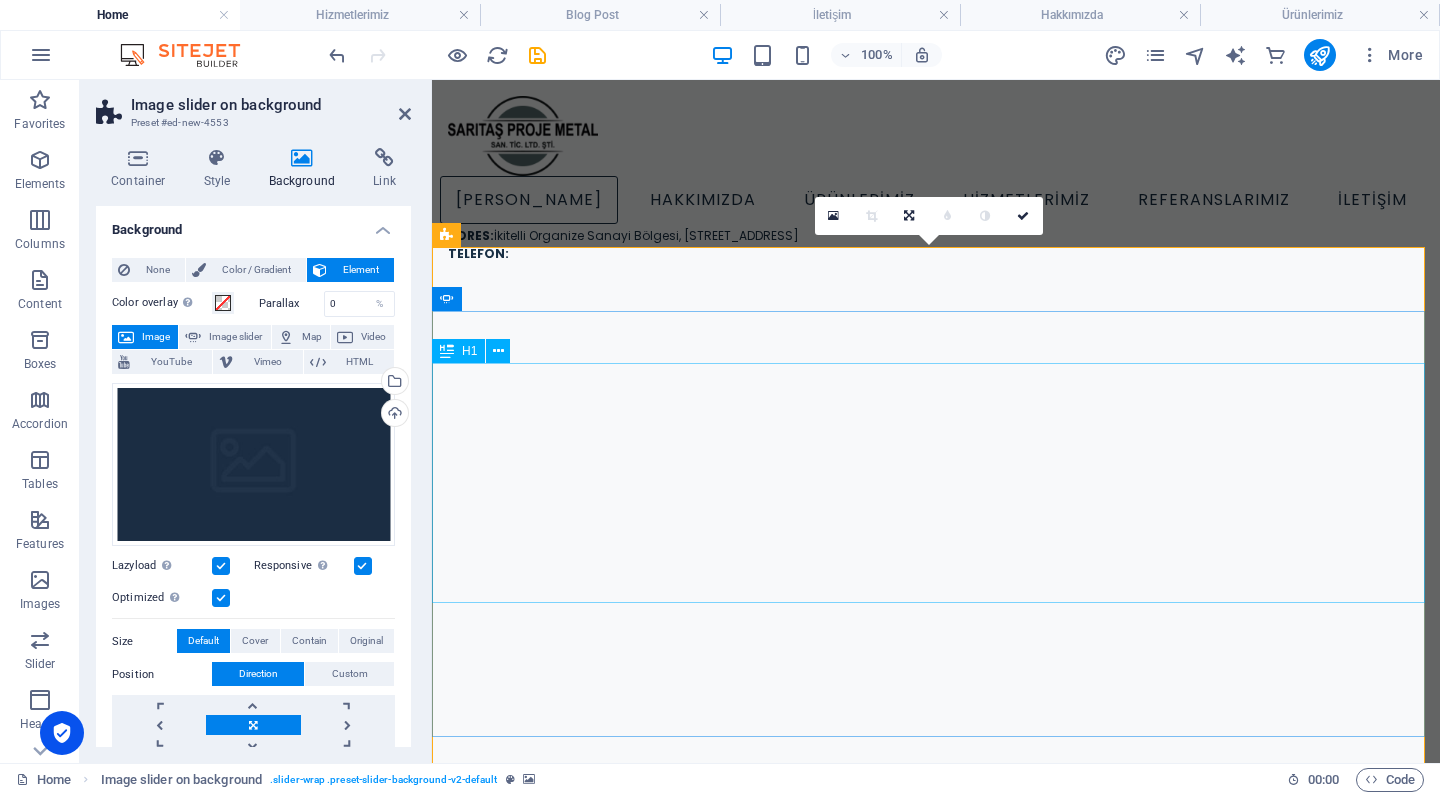 scroll, scrollTop: 511, scrollLeft: 0, axis: vertical 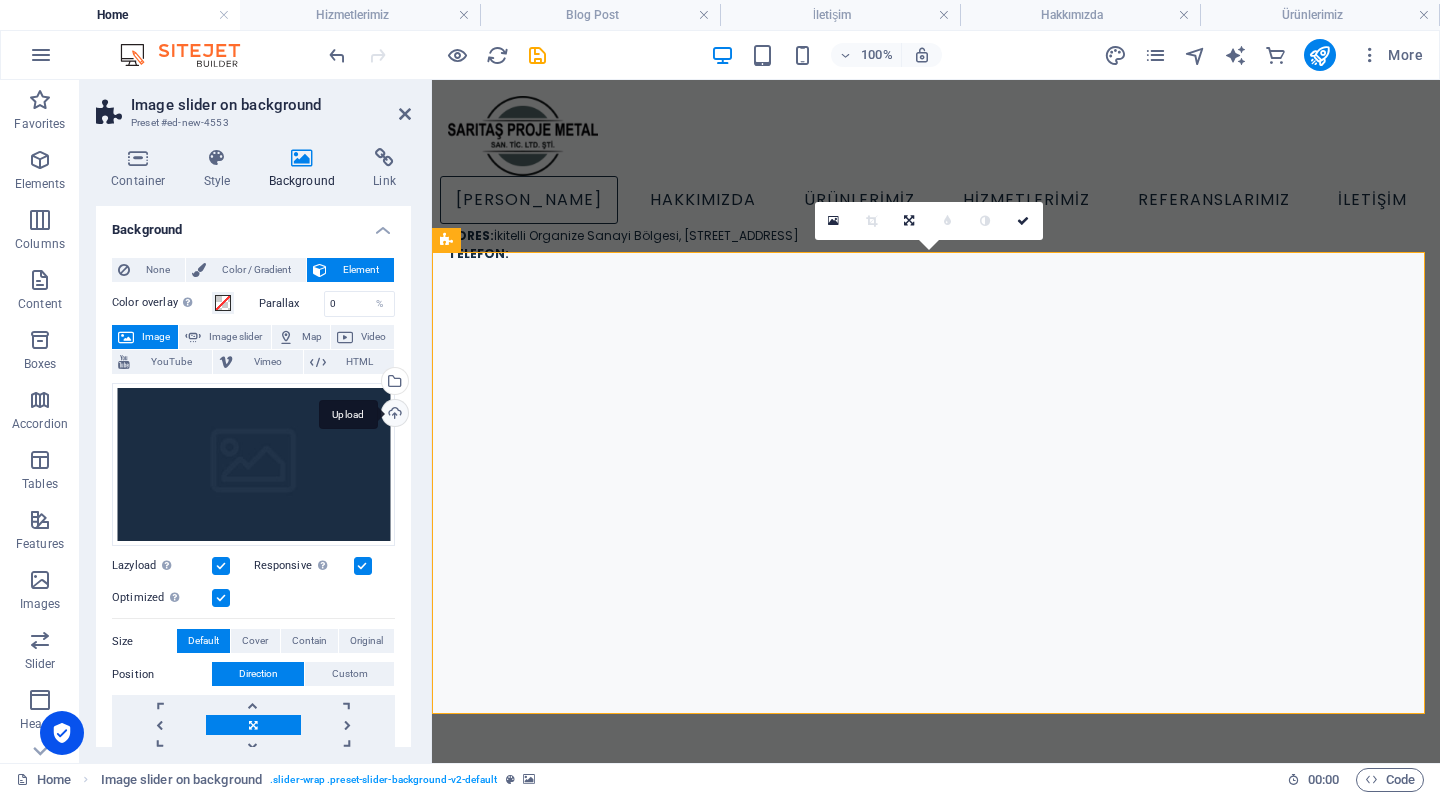 click on "Upload" at bounding box center [393, 415] 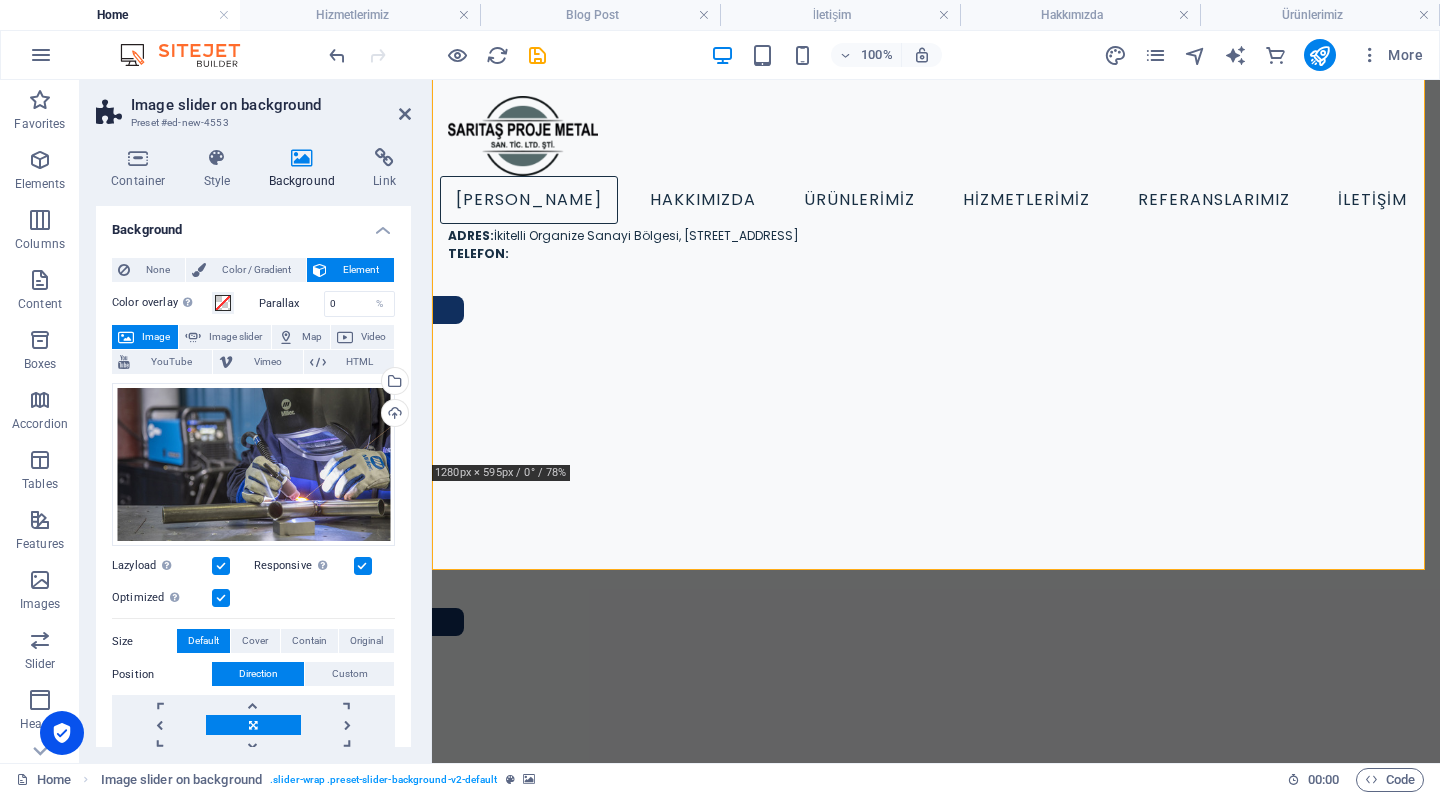 scroll, scrollTop: 816, scrollLeft: 0, axis: vertical 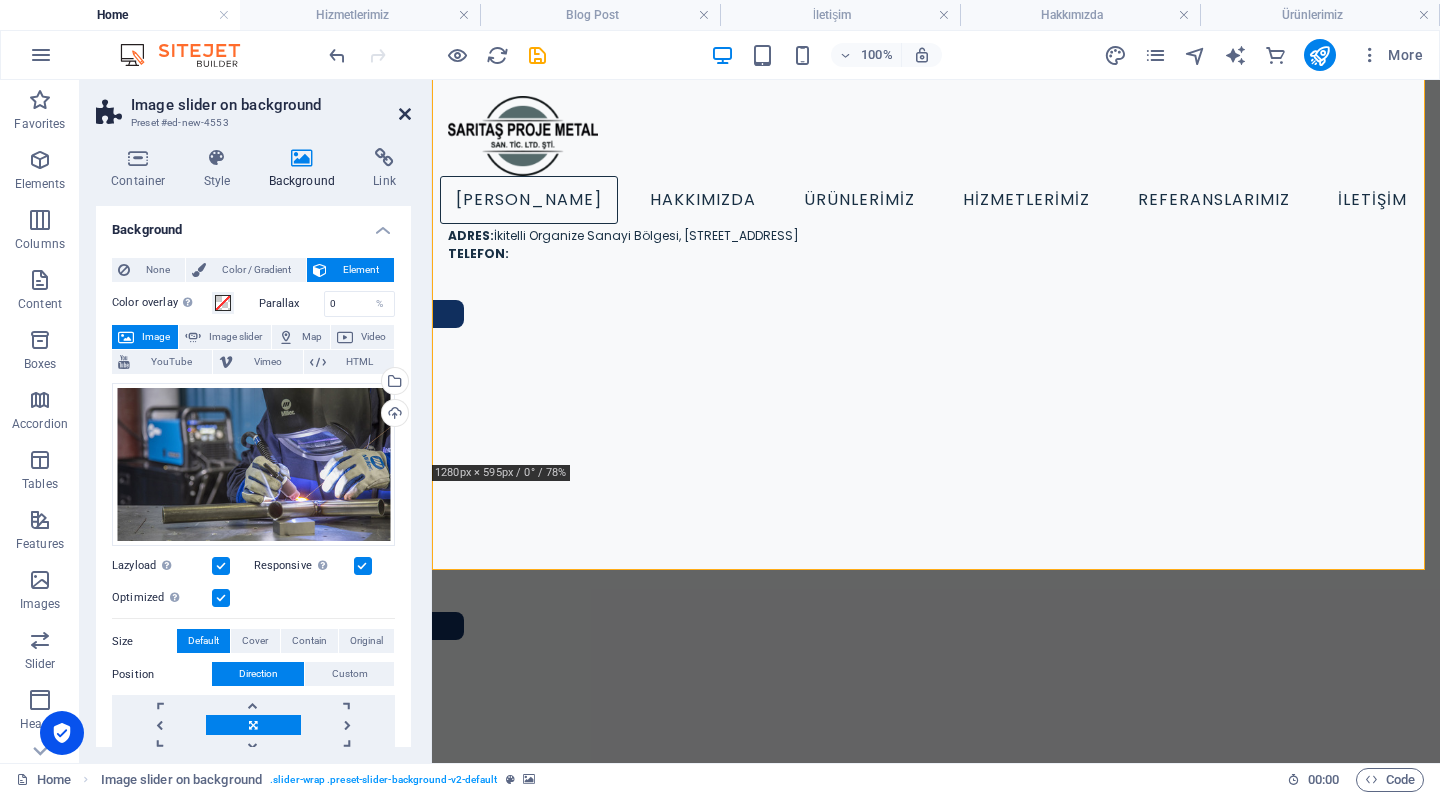 click at bounding box center (405, 114) 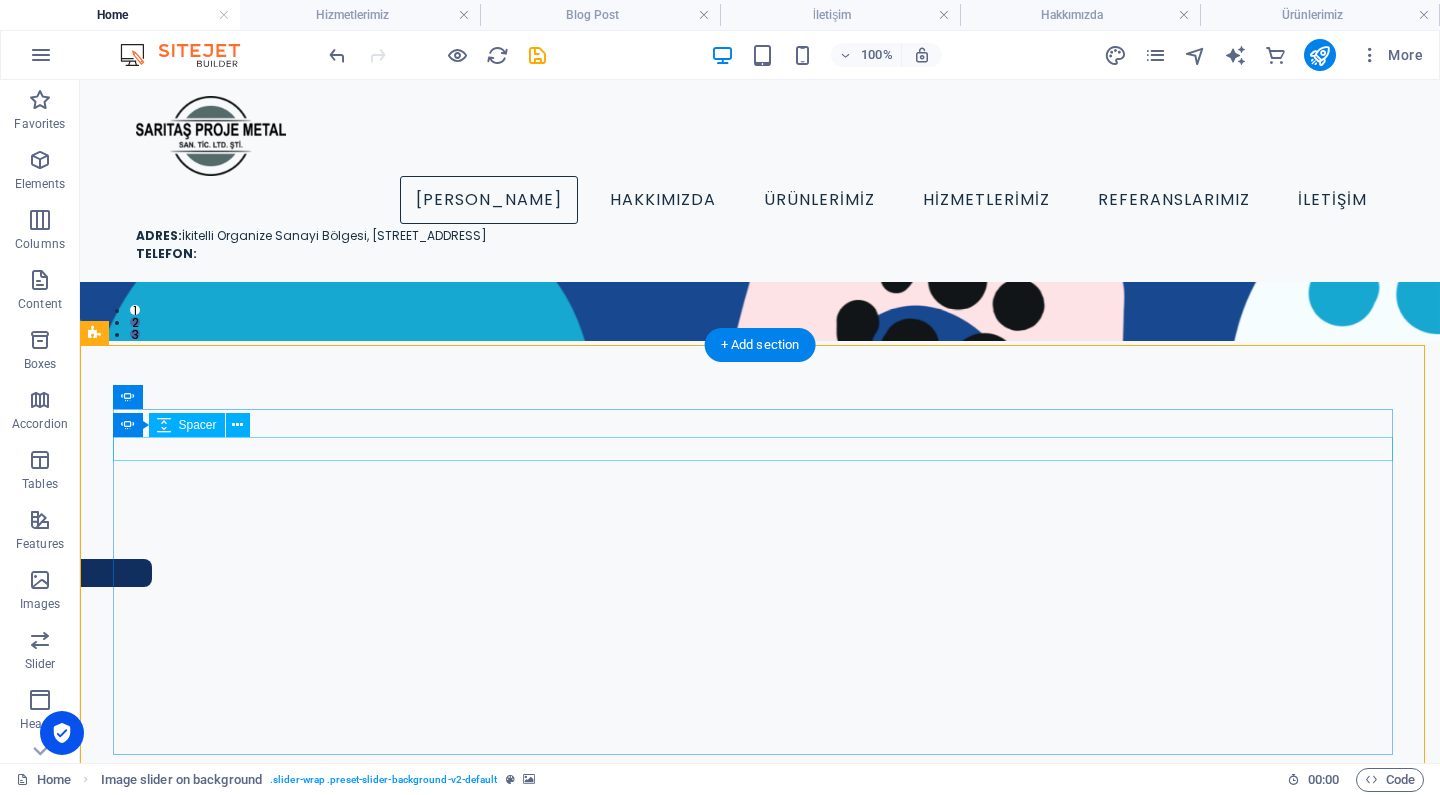 scroll, scrollTop: 424, scrollLeft: 0, axis: vertical 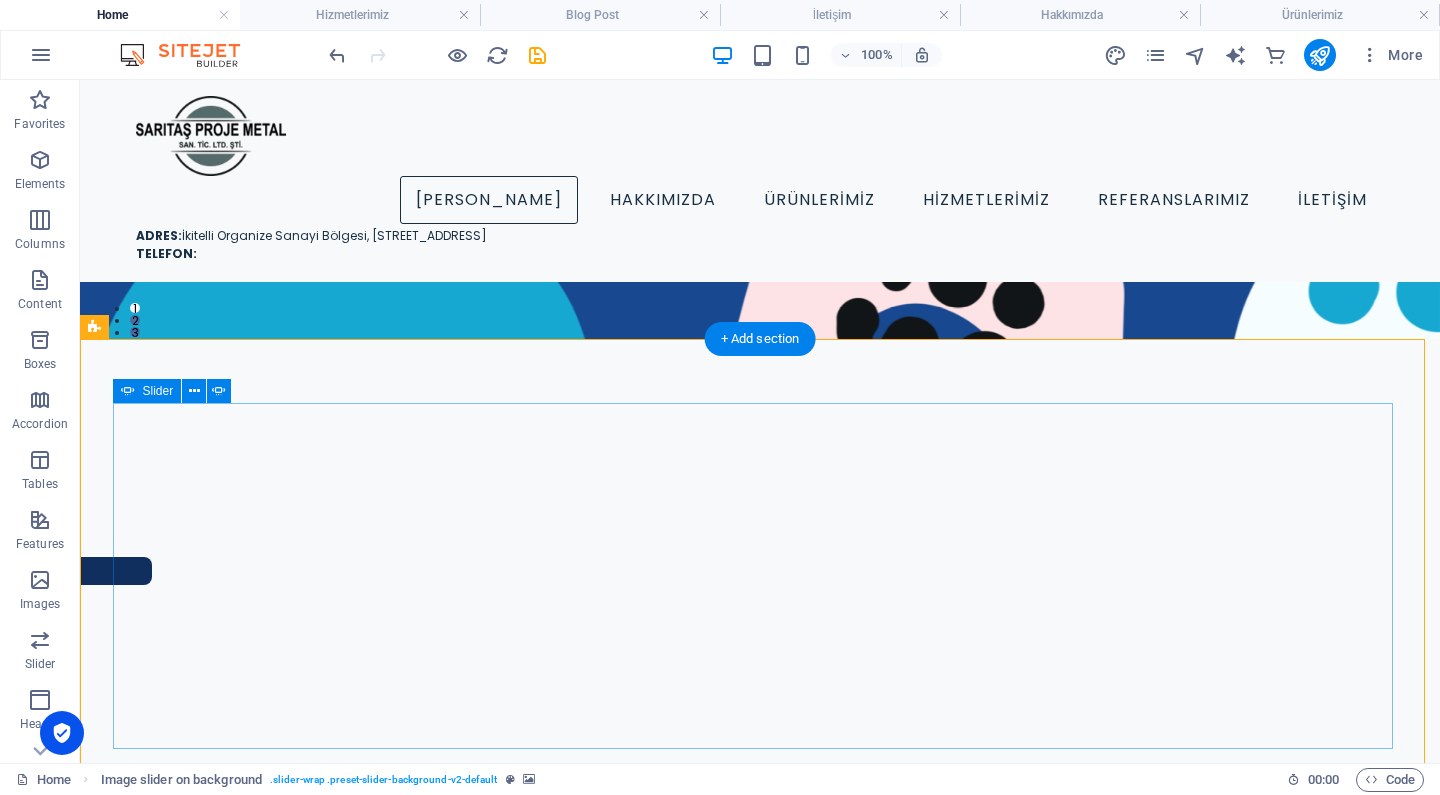 click on "TECHNOLOGY Use Technology to Live Healthier How [DATE] technology can improve your quality of life and when to be careful of technology usage ADVENTURE How to Find Sanctuary in Times of Chaos Proven methods to find breaks and quiet moments to recharge your batteries  in [DATE] stressful life. TRAVEL Ice Cream  Across the World A comprehensive - yet uncomplete - guide about the different types of ice cream that the world has to offer and where to find the best ice cream TECHNOLOGY Use Technology to Live Healthier How [DATE] technology can improve your quality of life and when to be careful of technology usage ADVENTURE How to Find Sanctuary in Times of Chaos Proven methods to find breaks and quiet moments to recharge your batteries  in [DATE] stressful life. 1 2 3" at bounding box center (760, 1672) 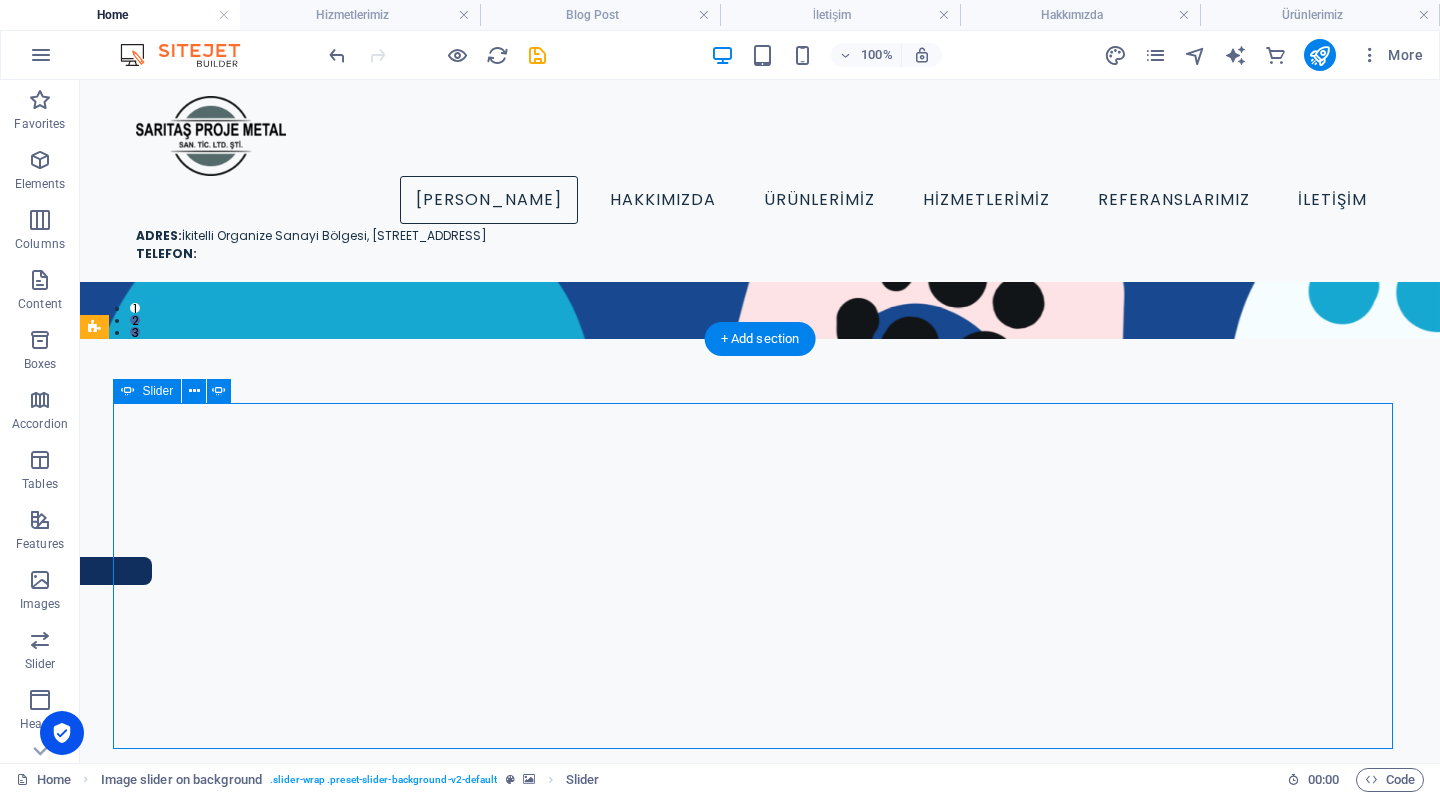 click on "2" at bounding box center [163, 1834] 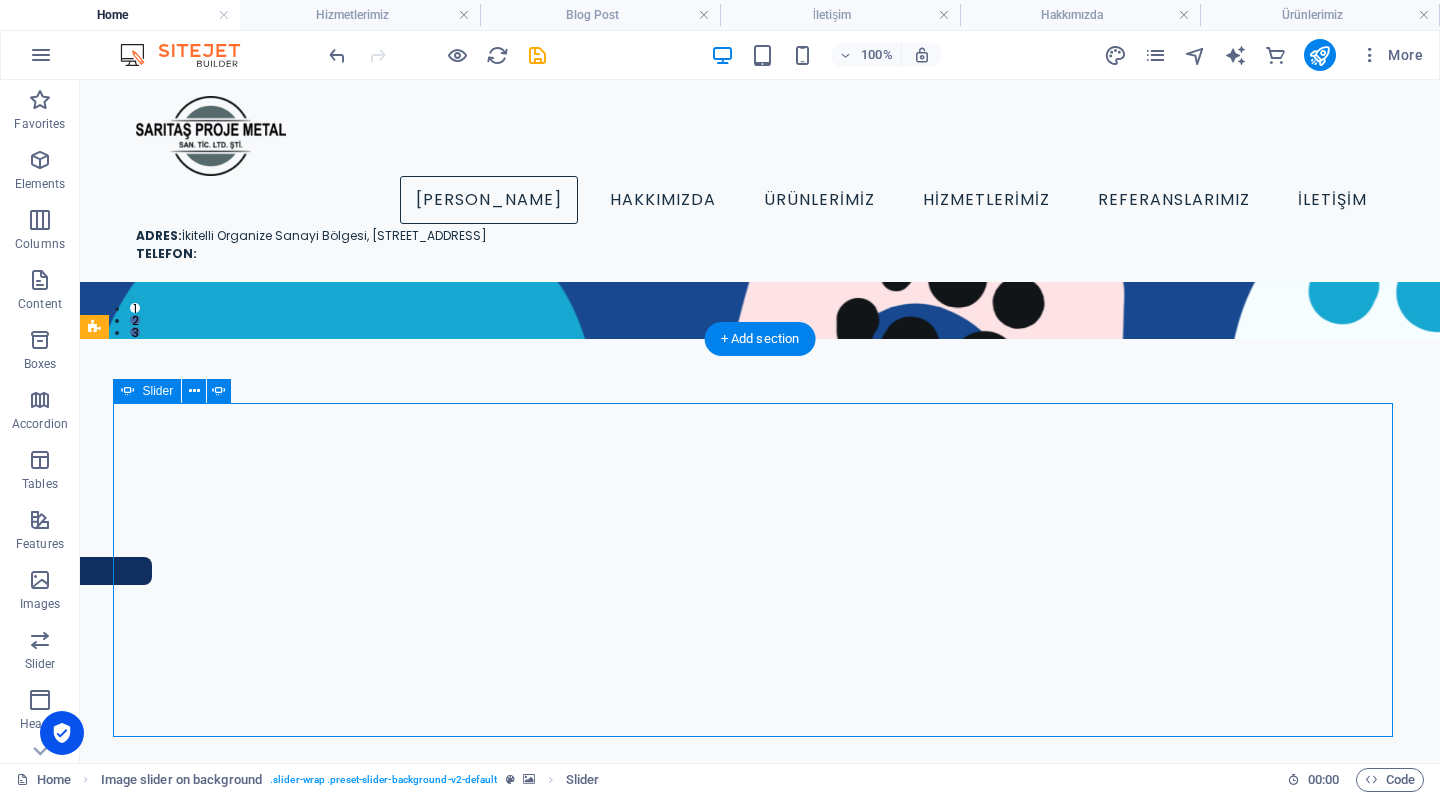 click on "3" at bounding box center [163, 1834] 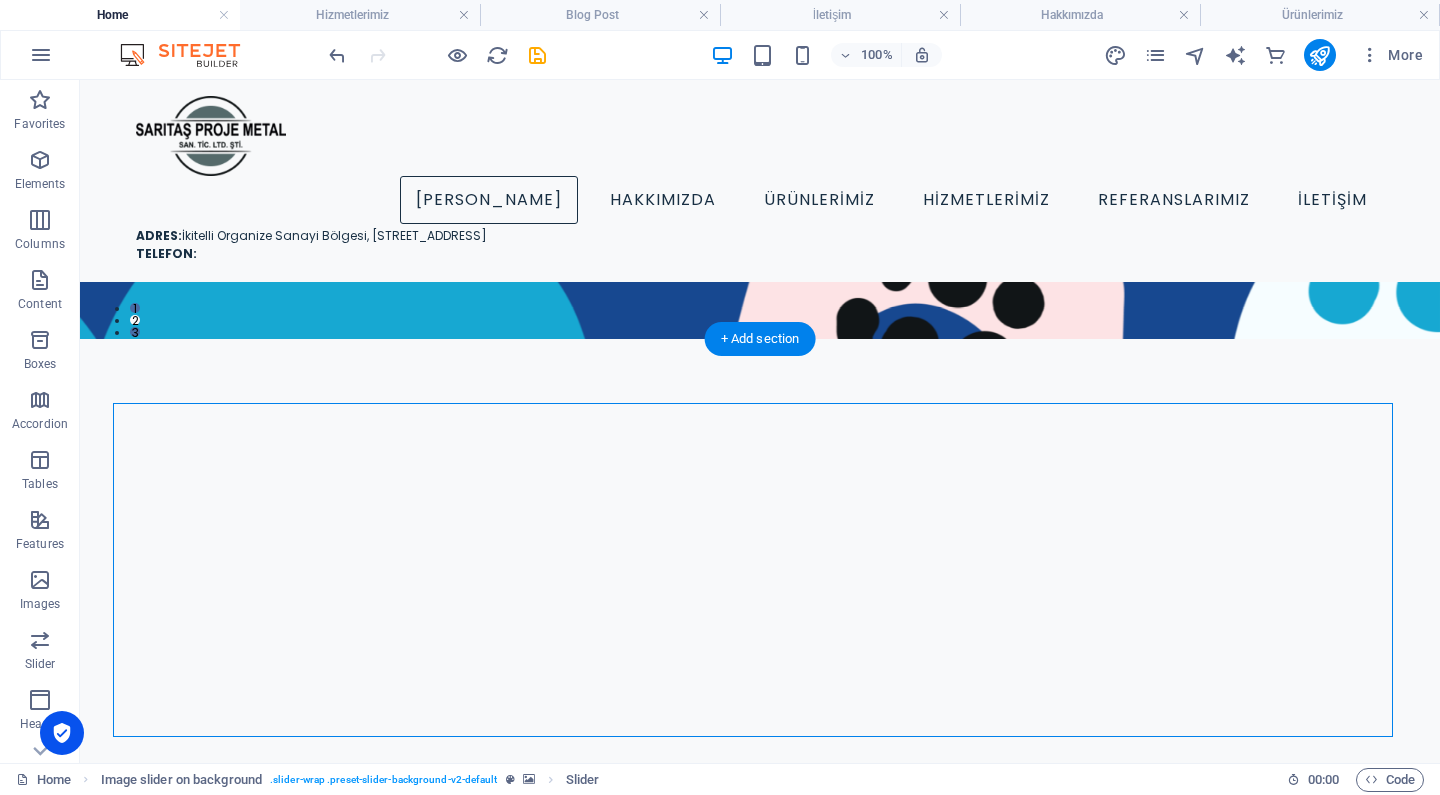 click at bounding box center (760, 1191) 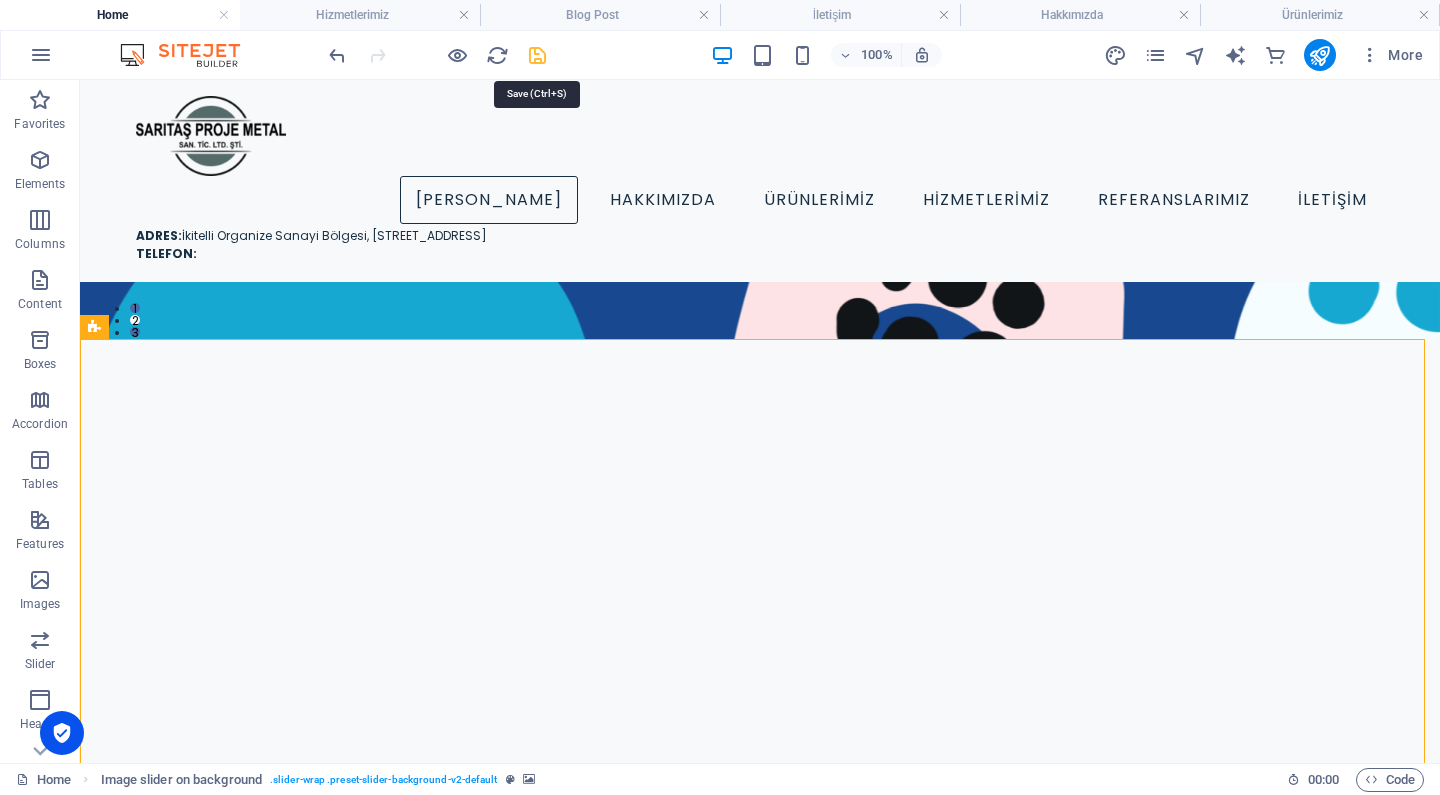 click at bounding box center [537, 55] 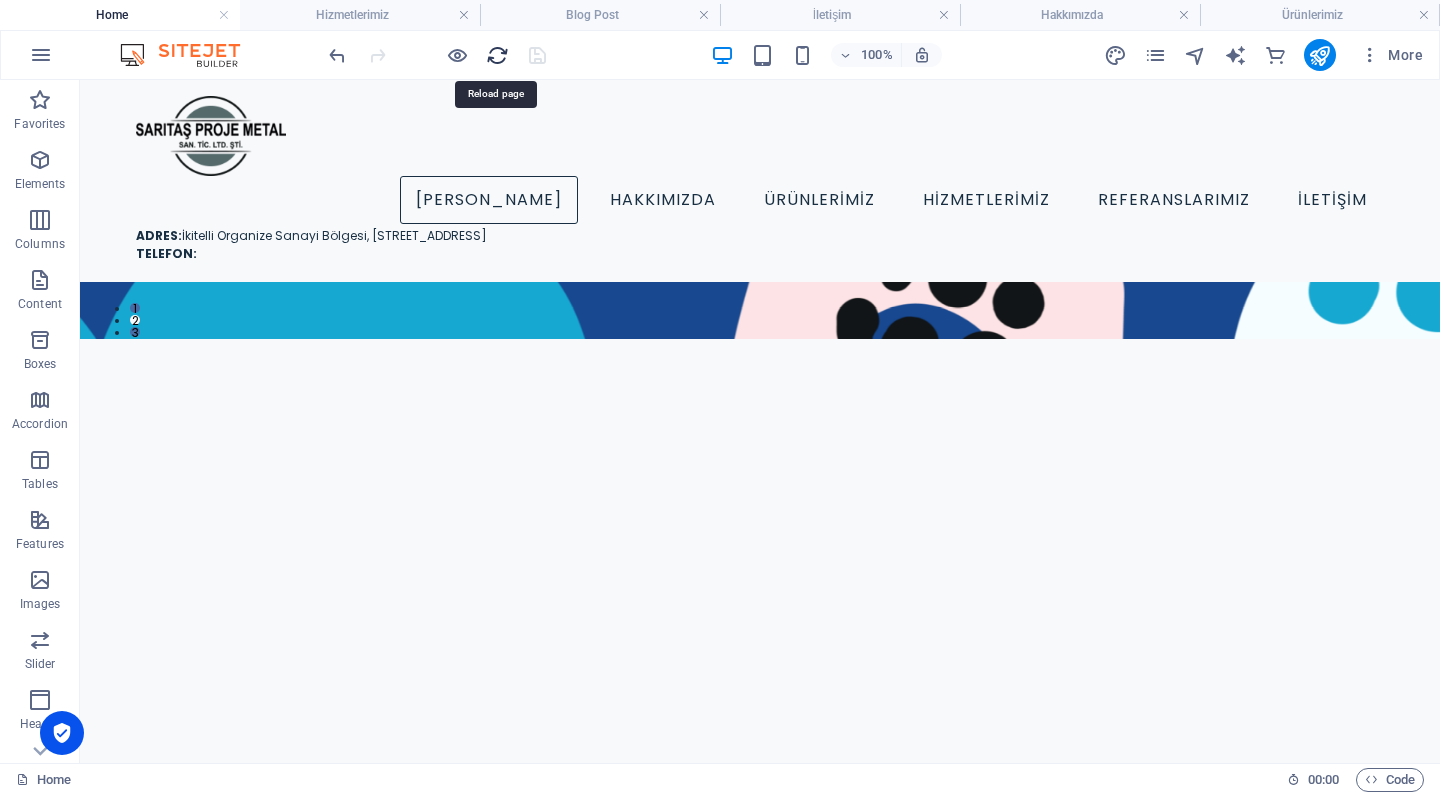click at bounding box center (497, 55) 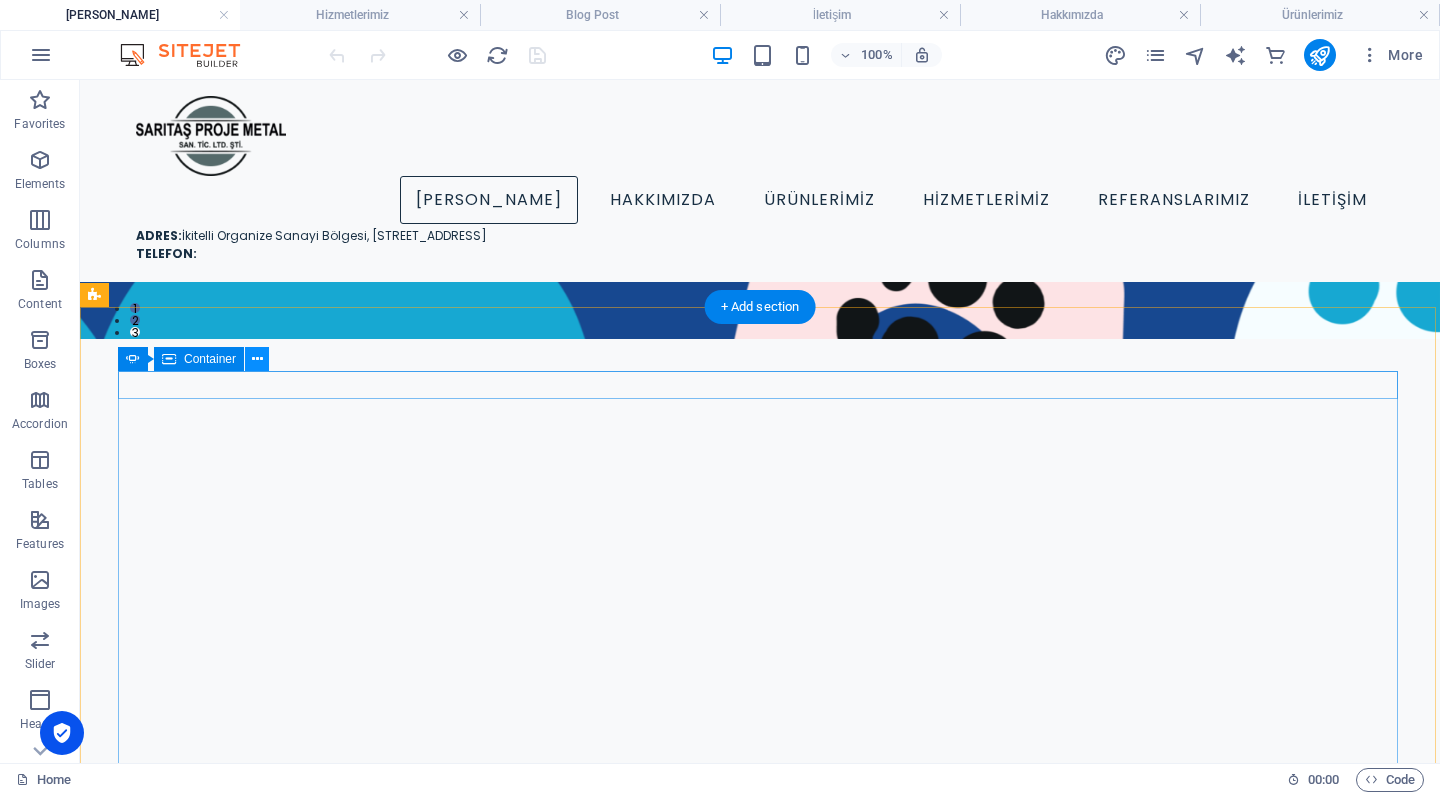 click at bounding box center (257, 359) 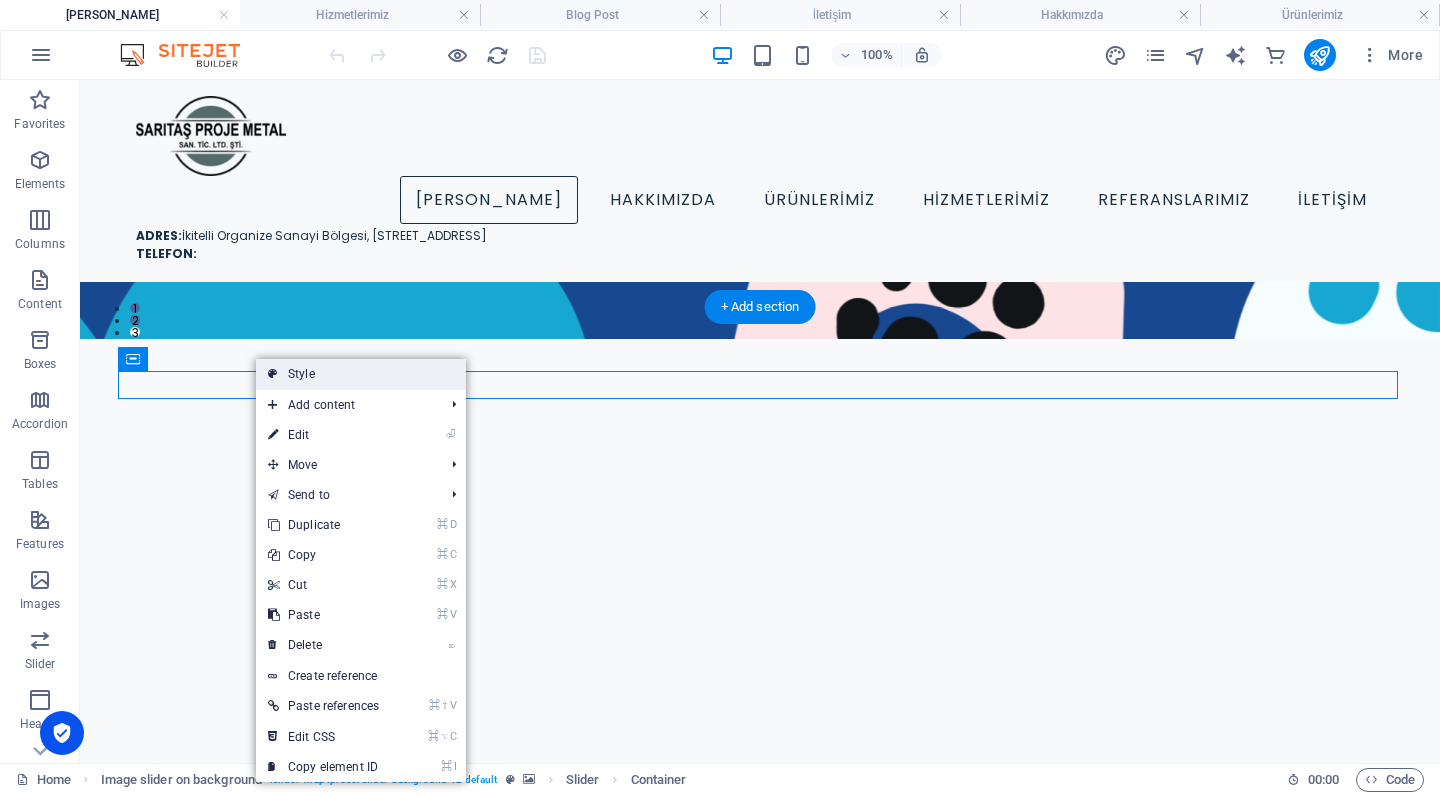click on "Style" at bounding box center [361, 374] 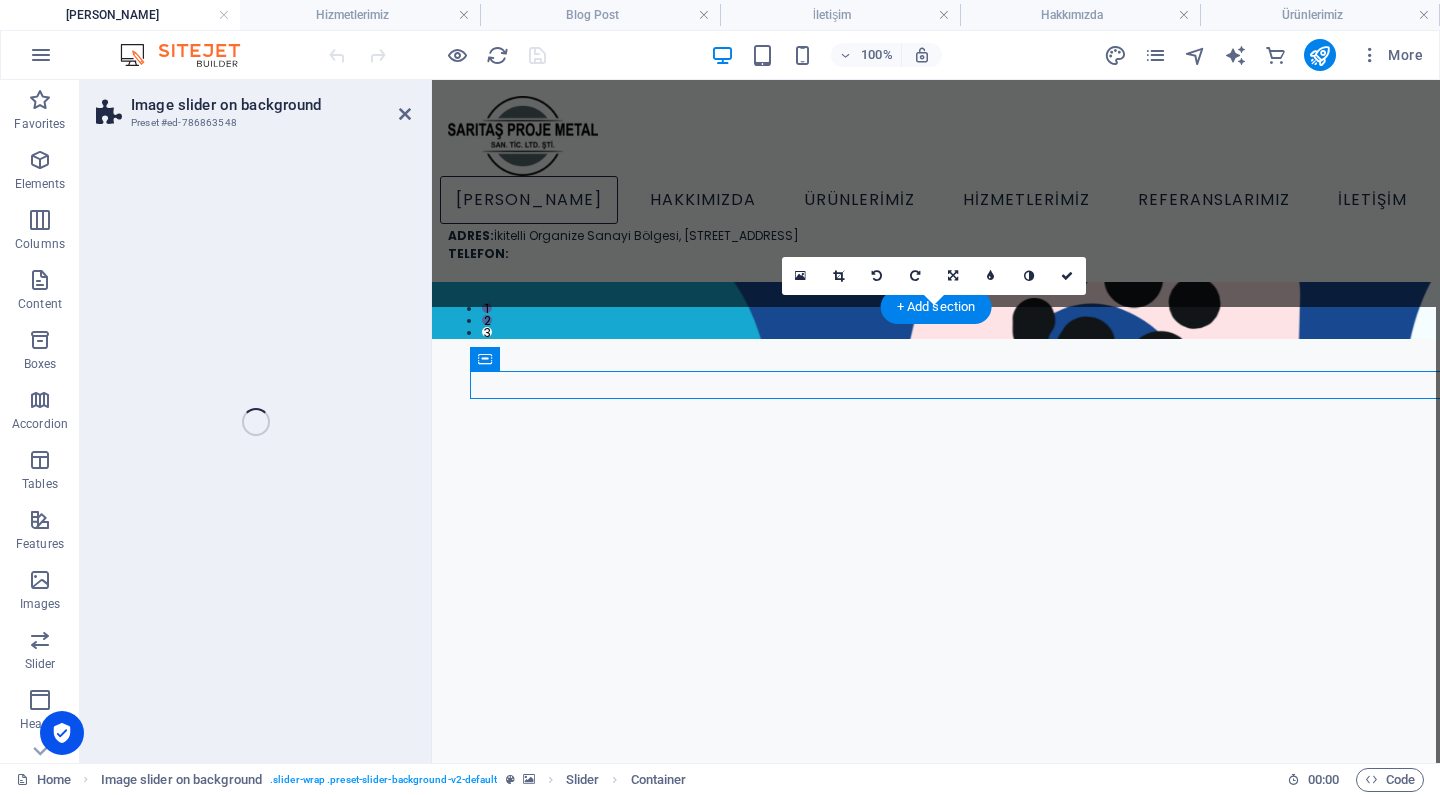select on "rem" 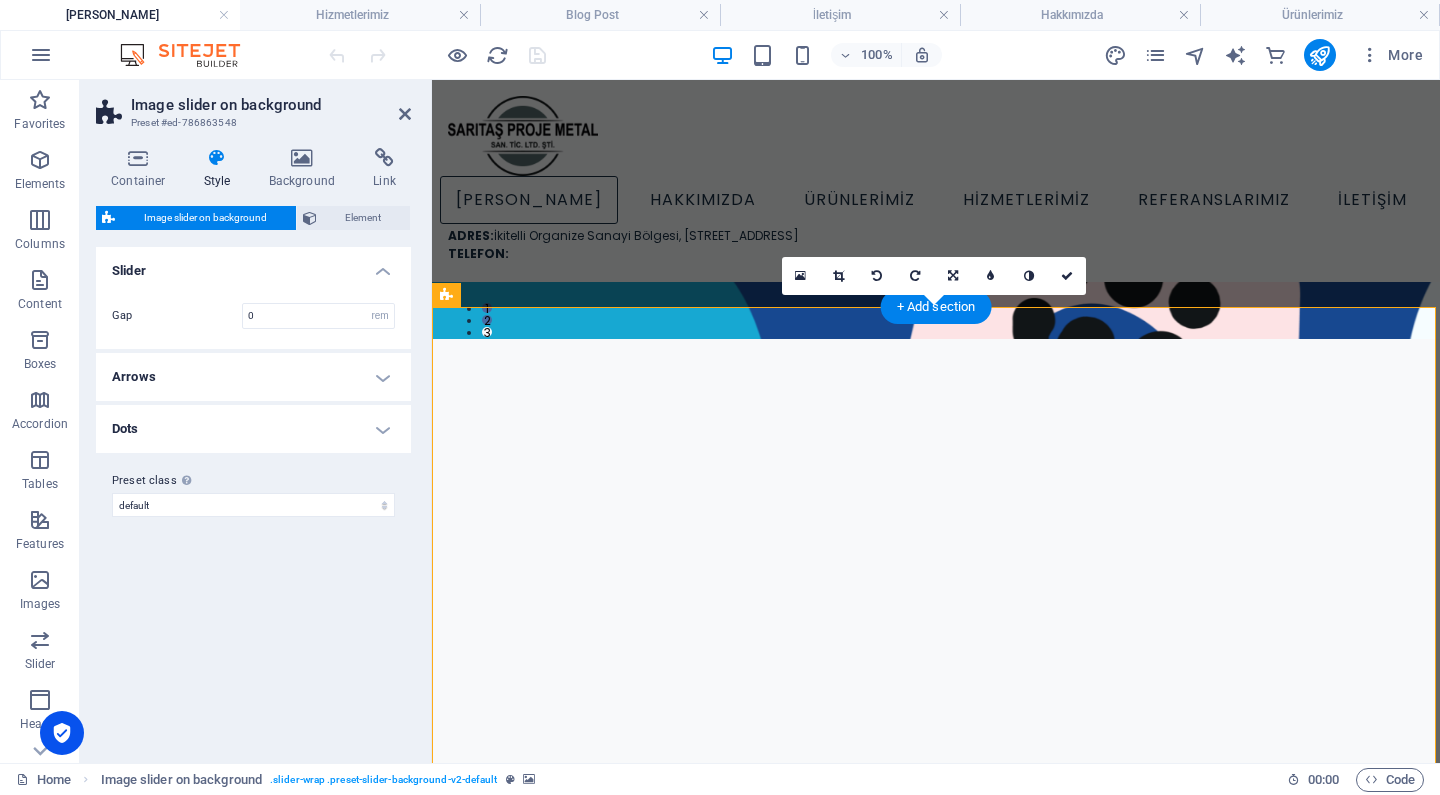 click at bounding box center (437, 55) 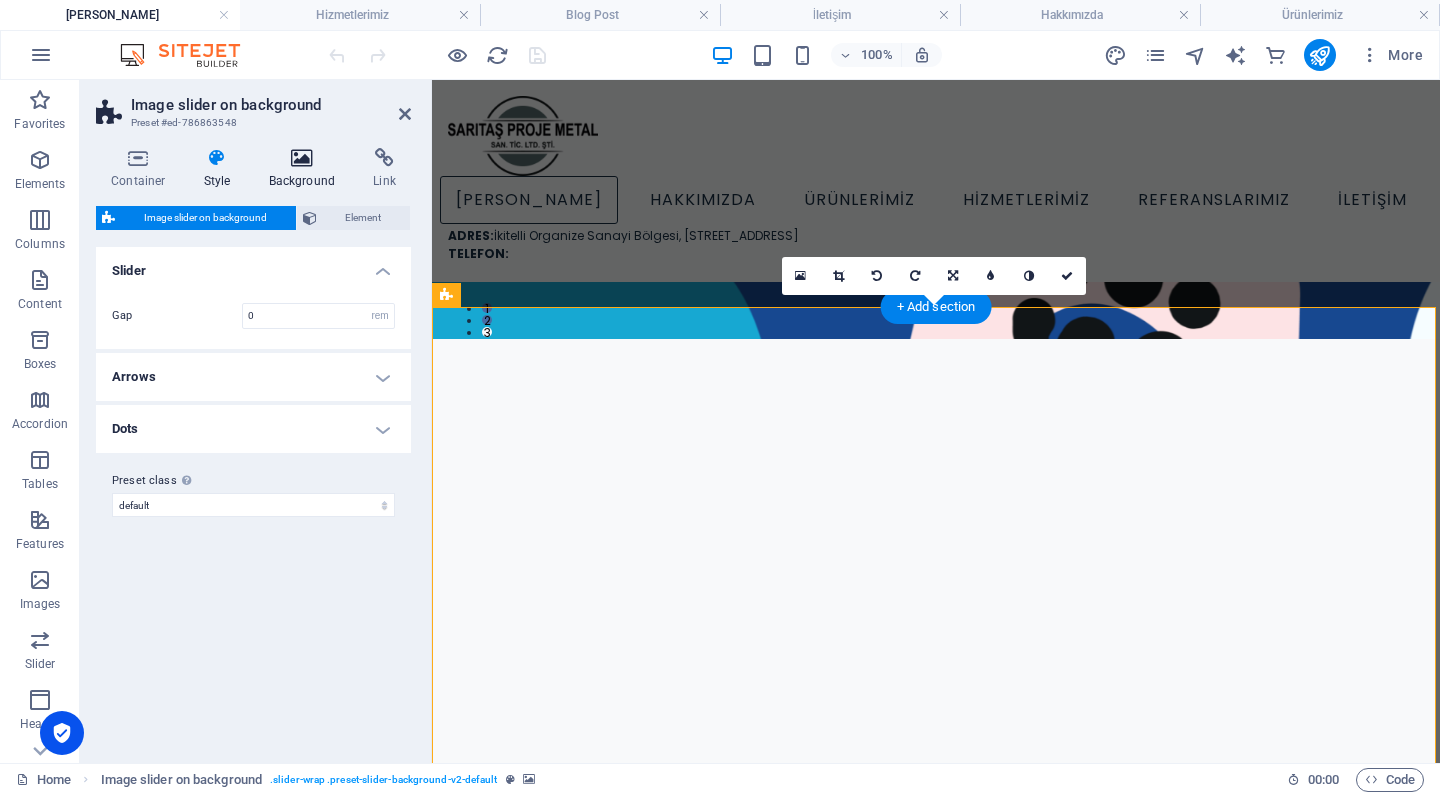 click on "Background" at bounding box center (306, 169) 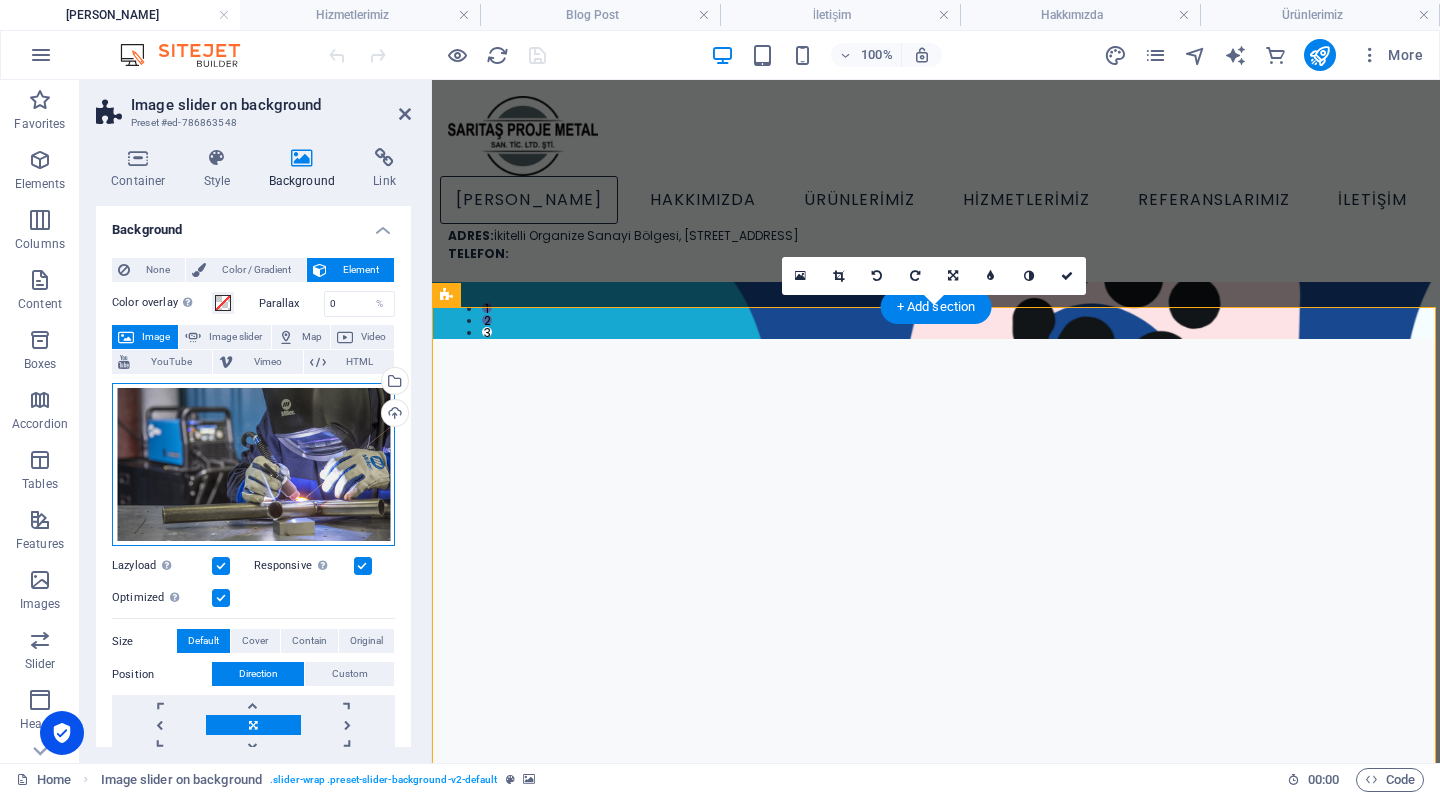 click on "Drag files here, click to choose files or select files from Files or our free stock photos & videos" at bounding box center [253, 465] 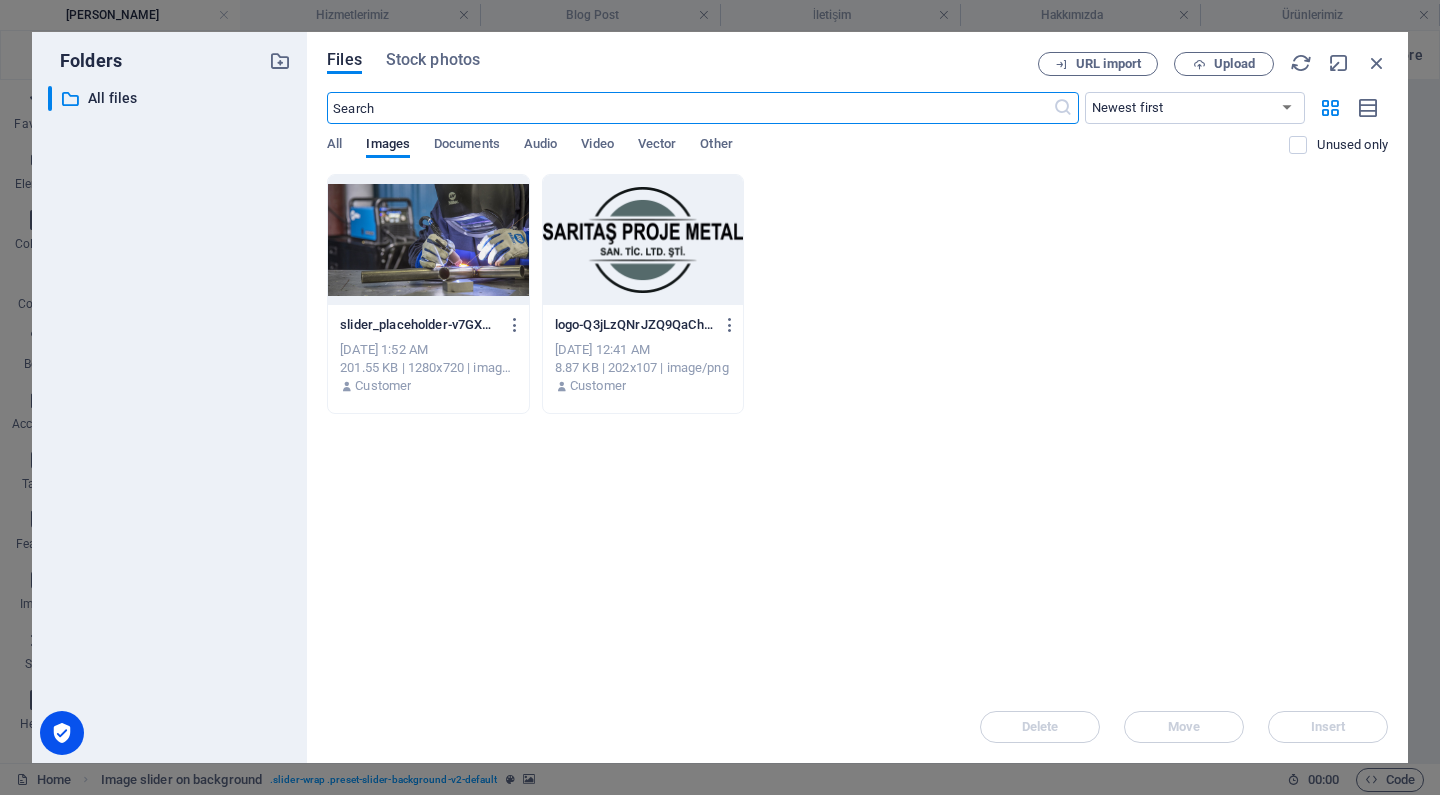click at bounding box center [428, 240] 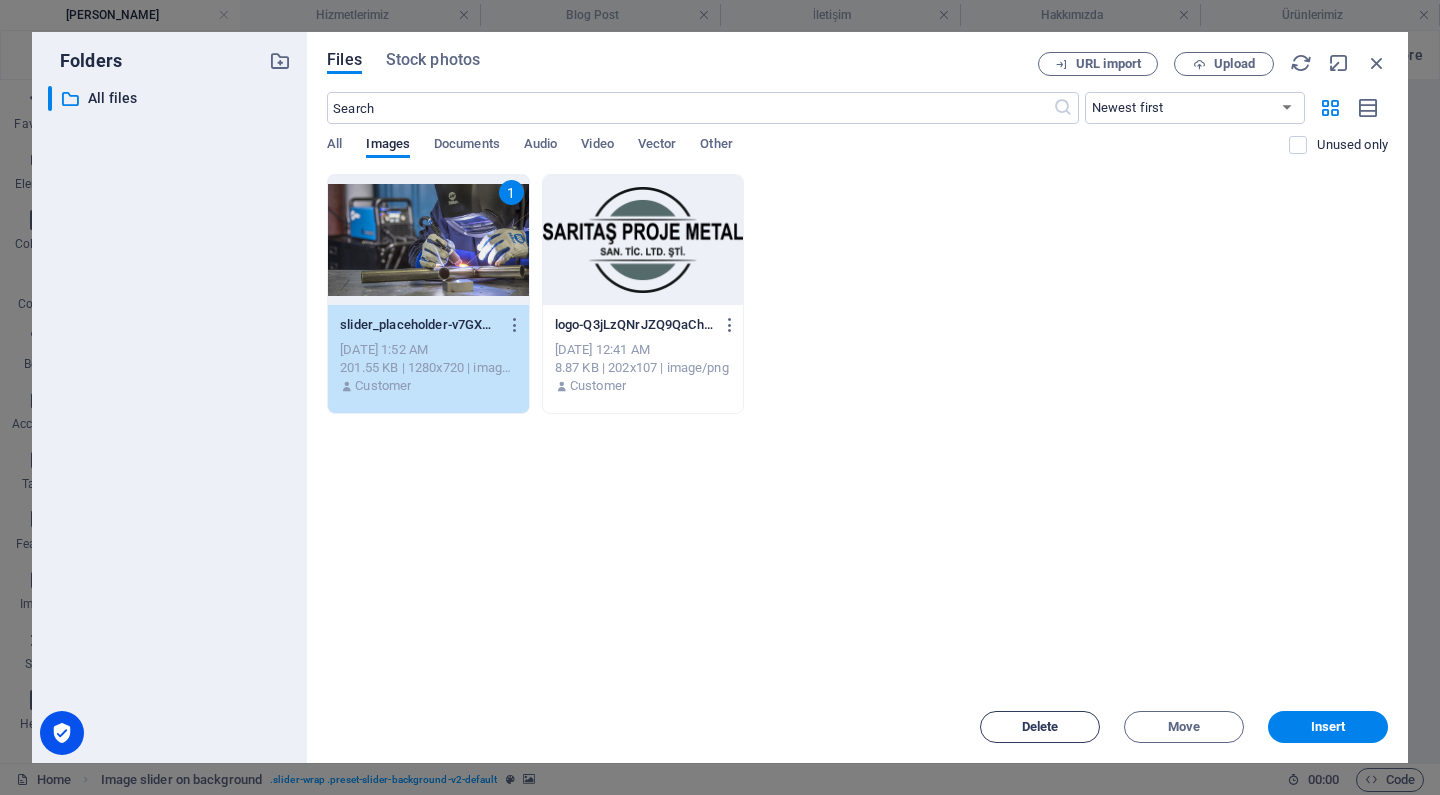 click on "Delete" at bounding box center [1040, 727] 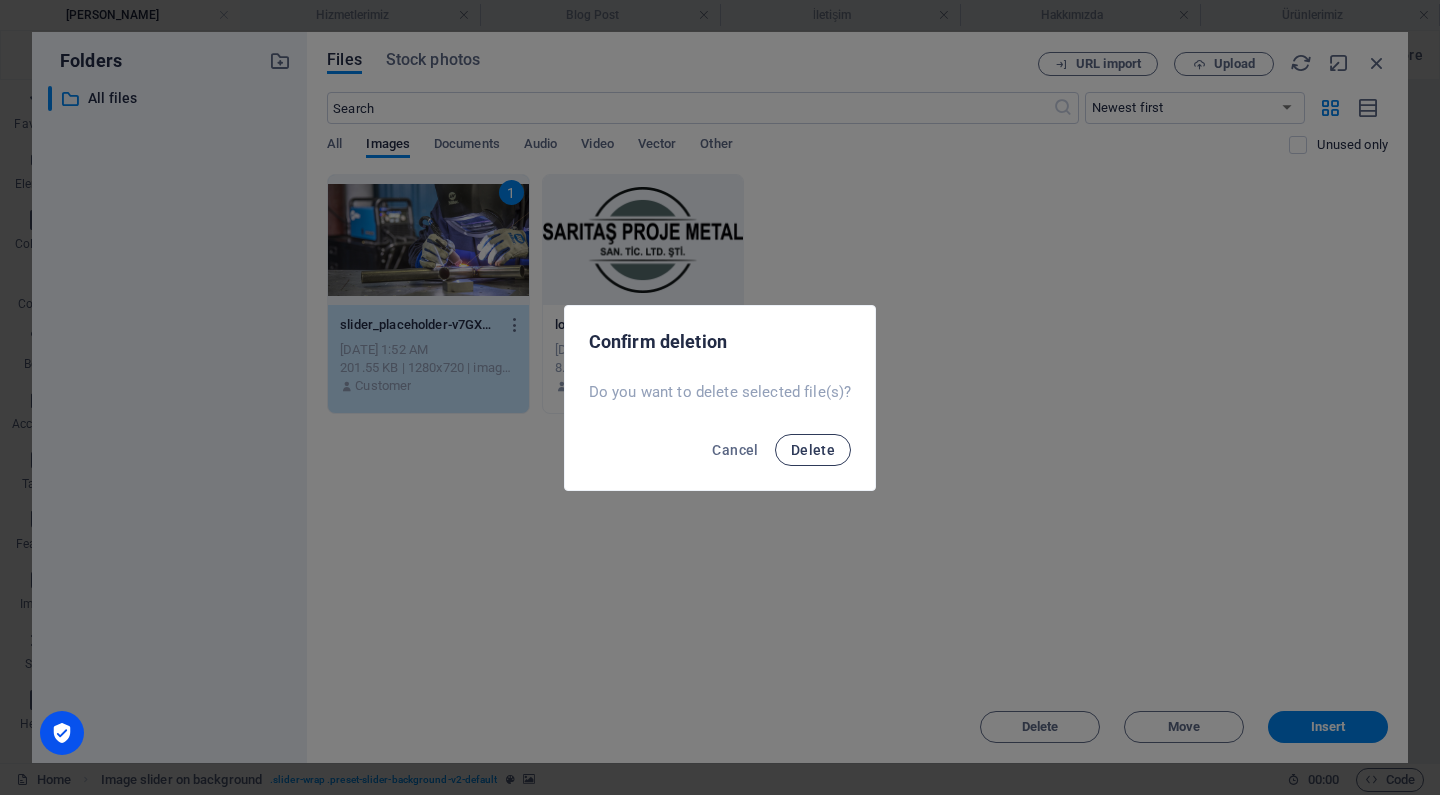 click on "Delete" at bounding box center (813, 450) 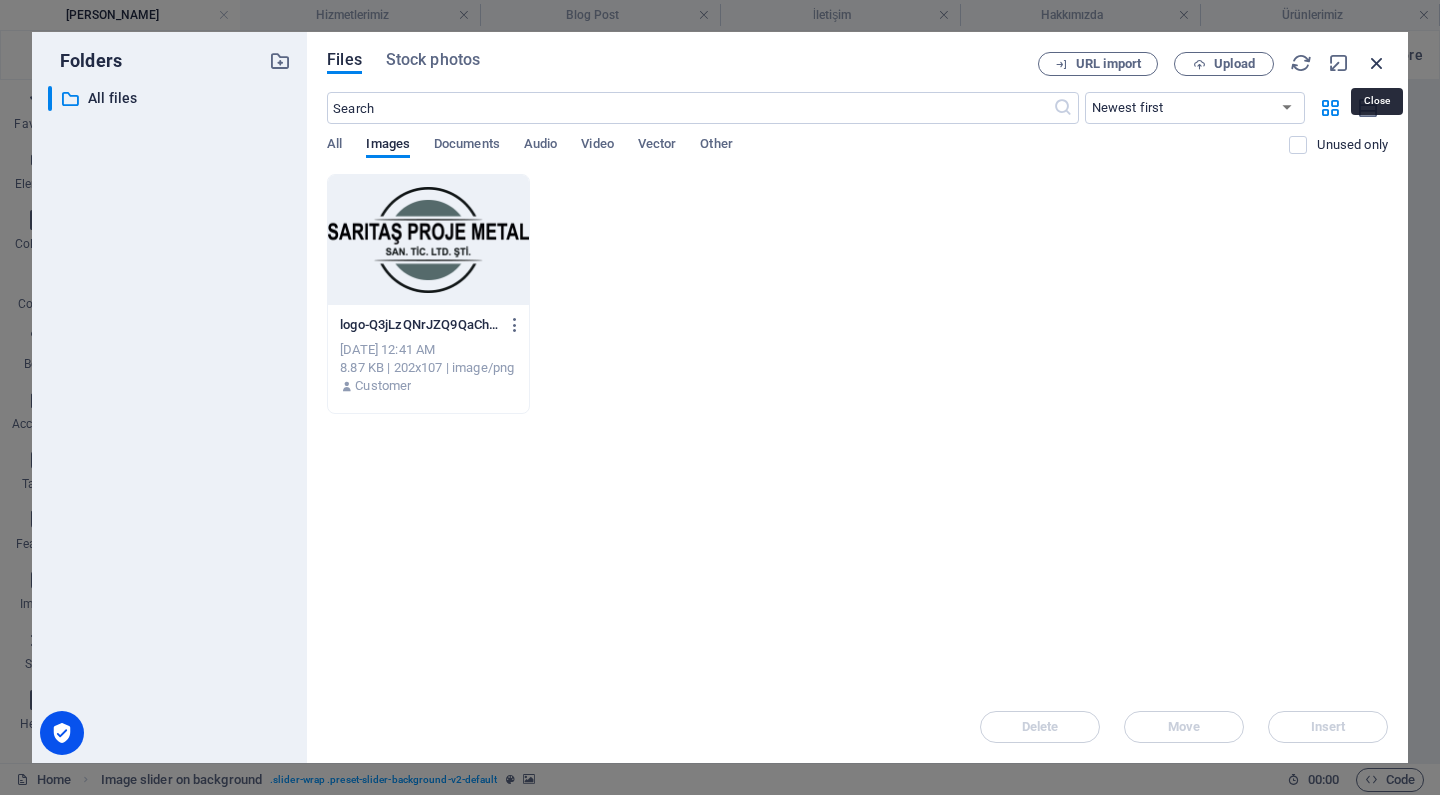 click at bounding box center (1377, 63) 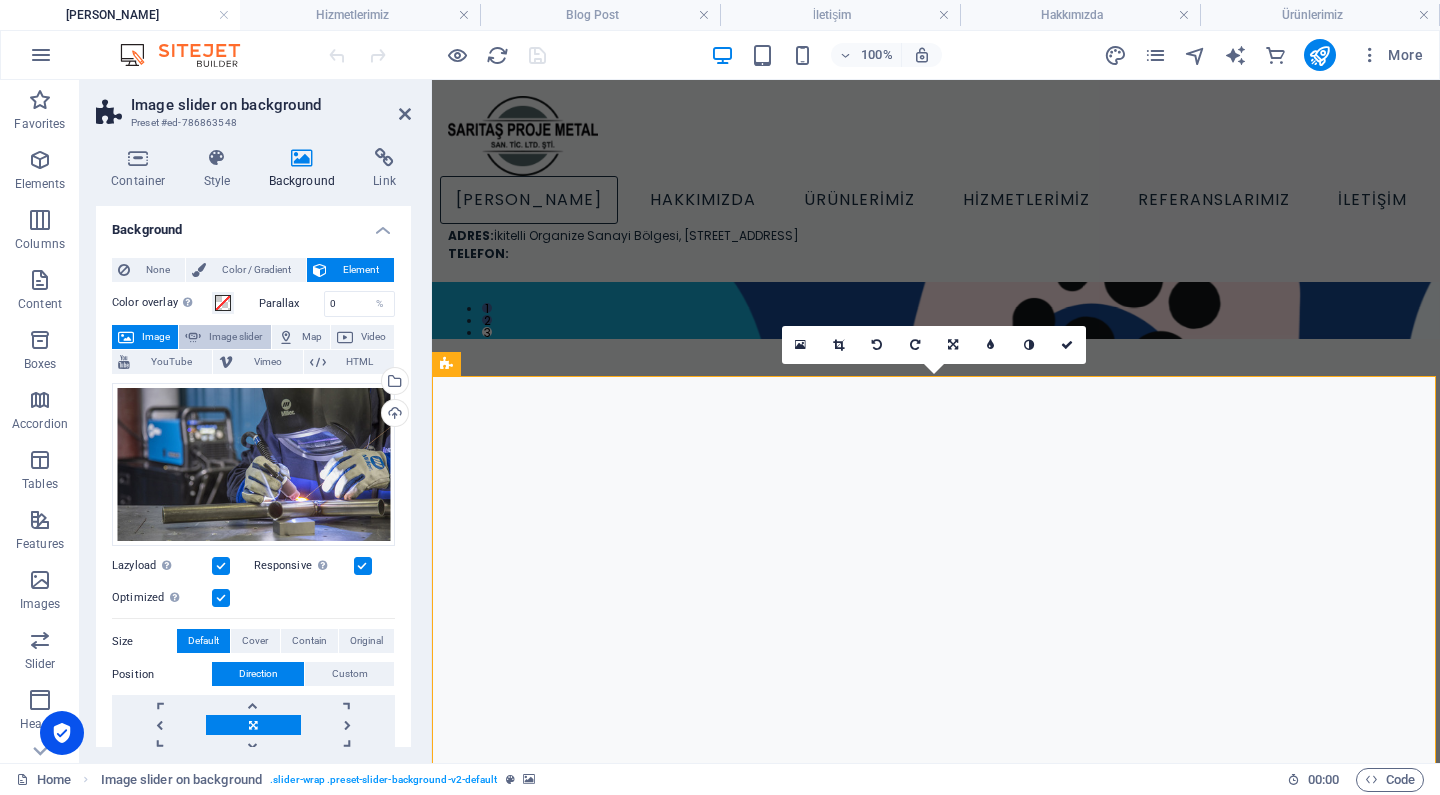 click on "Image slider" at bounding box center [235, 337] 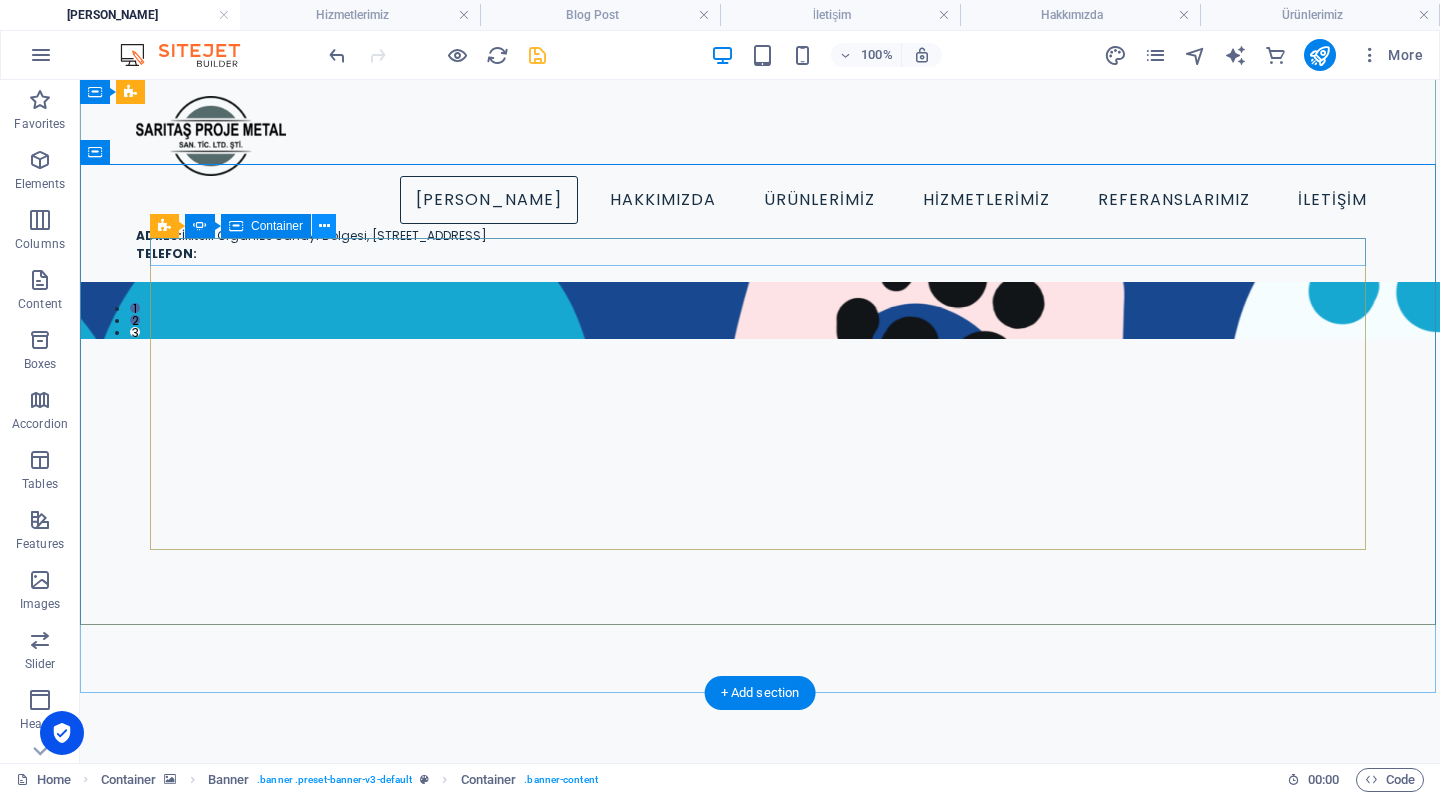 click at bounding box center [324, 226] 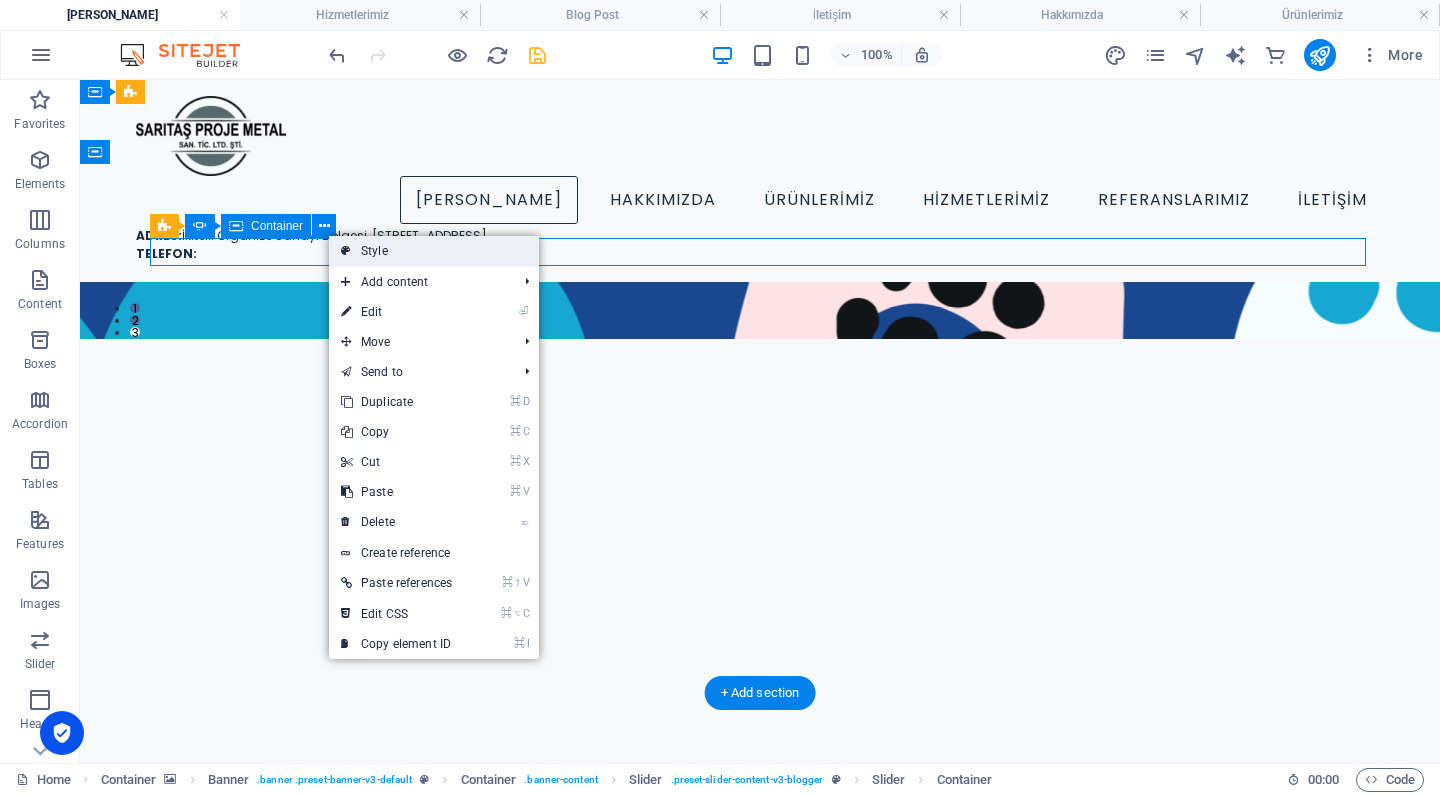 click on "Style" at bounding box center [434, 251] 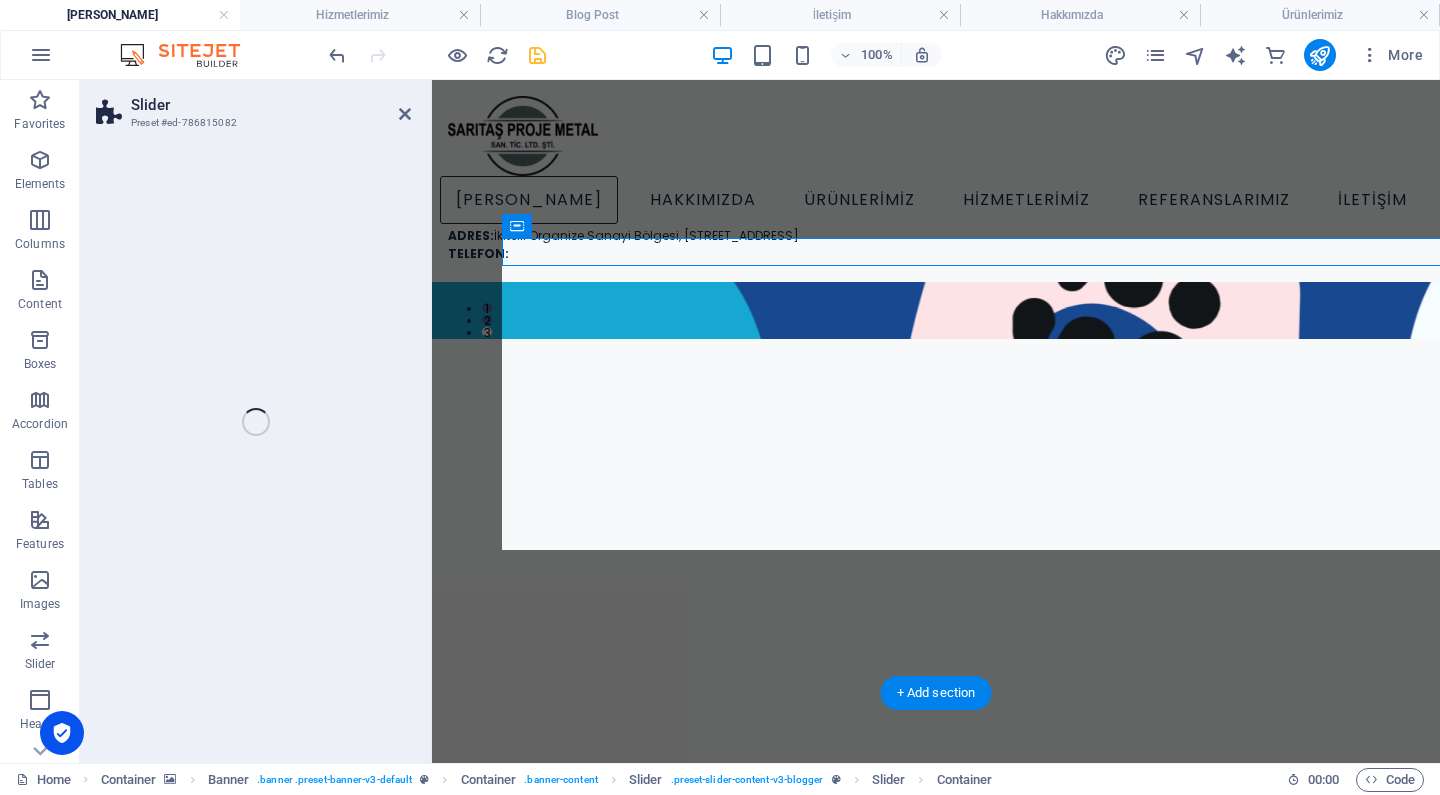 select on "rem" 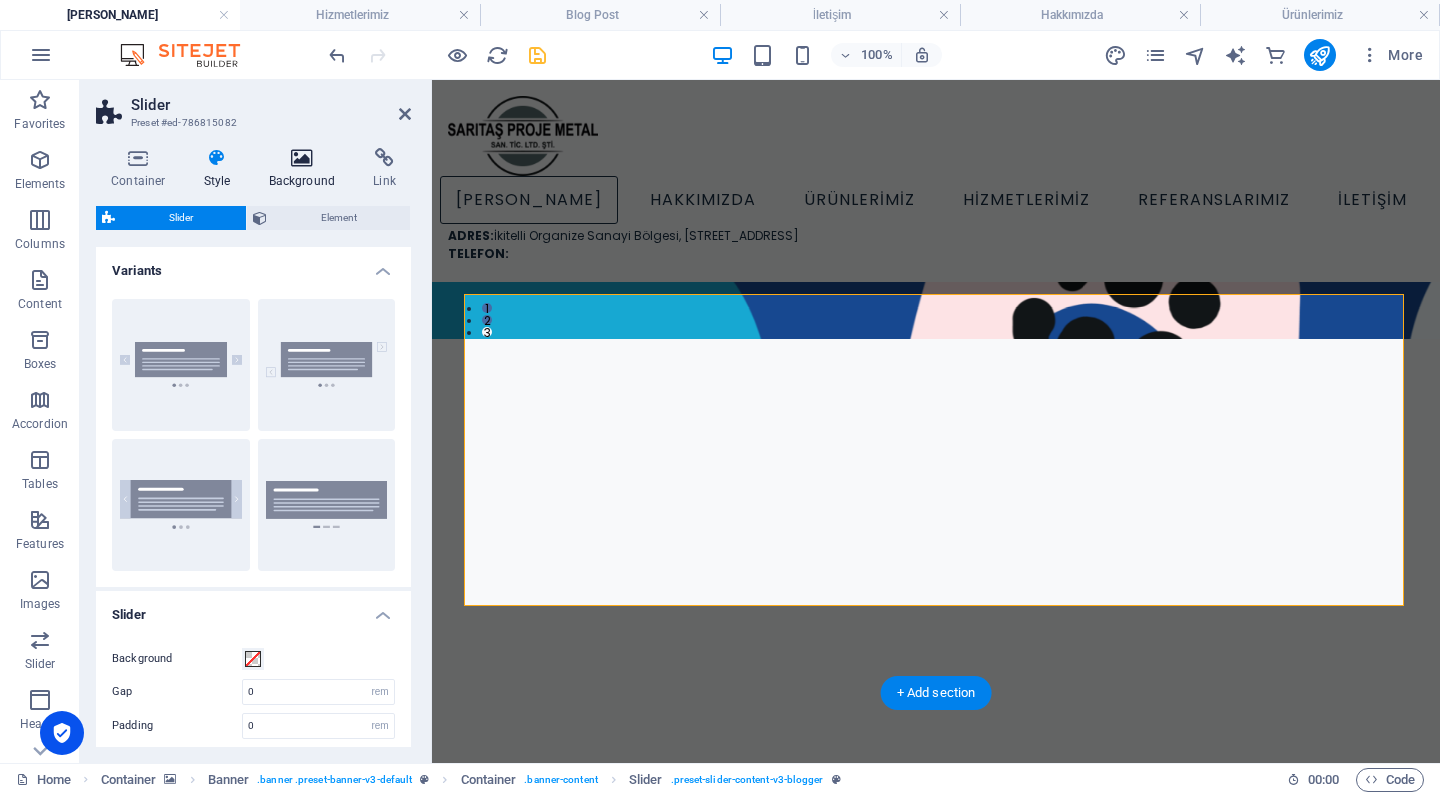 click at bounding box center [302, 158] 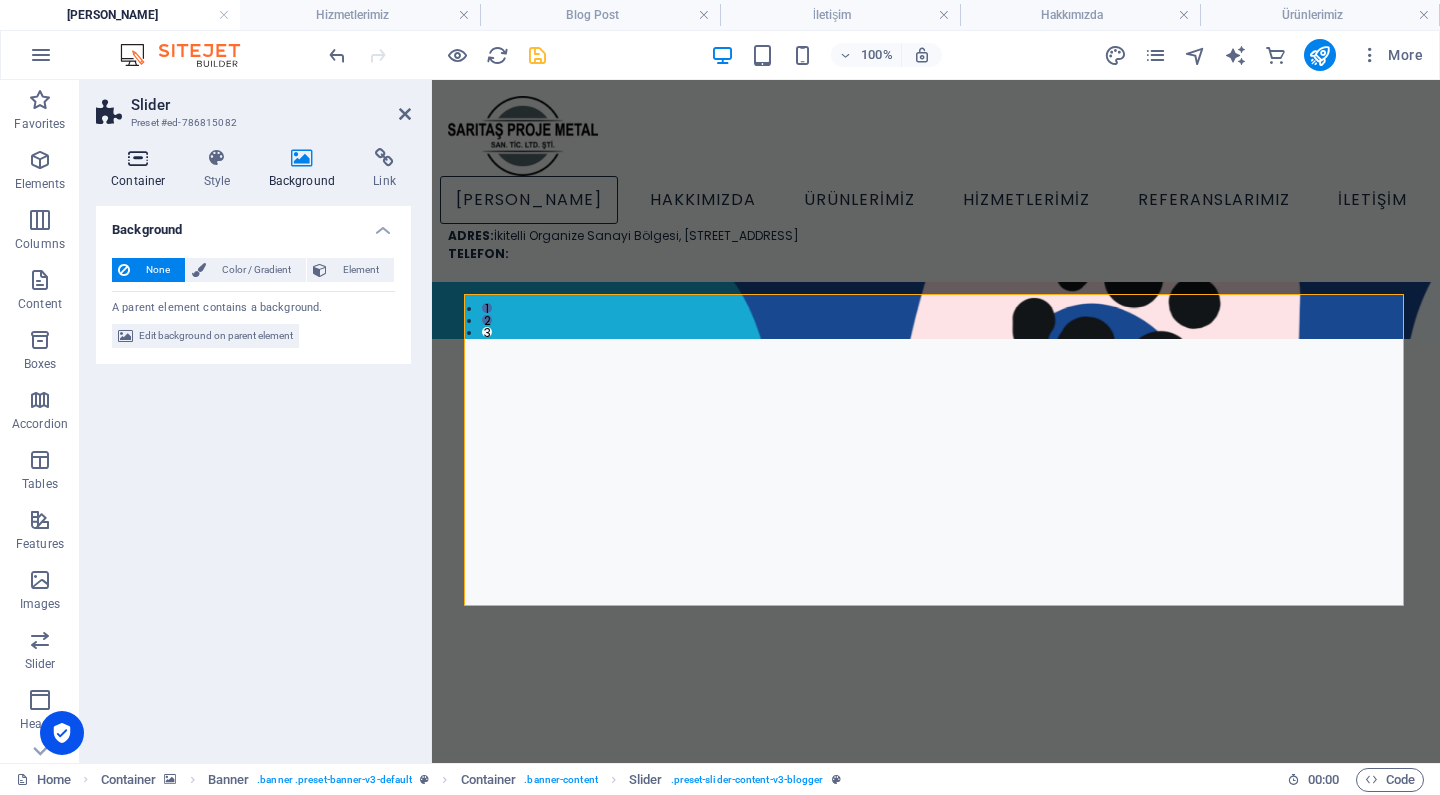 click on "Container" at bounding box center (142, 169) 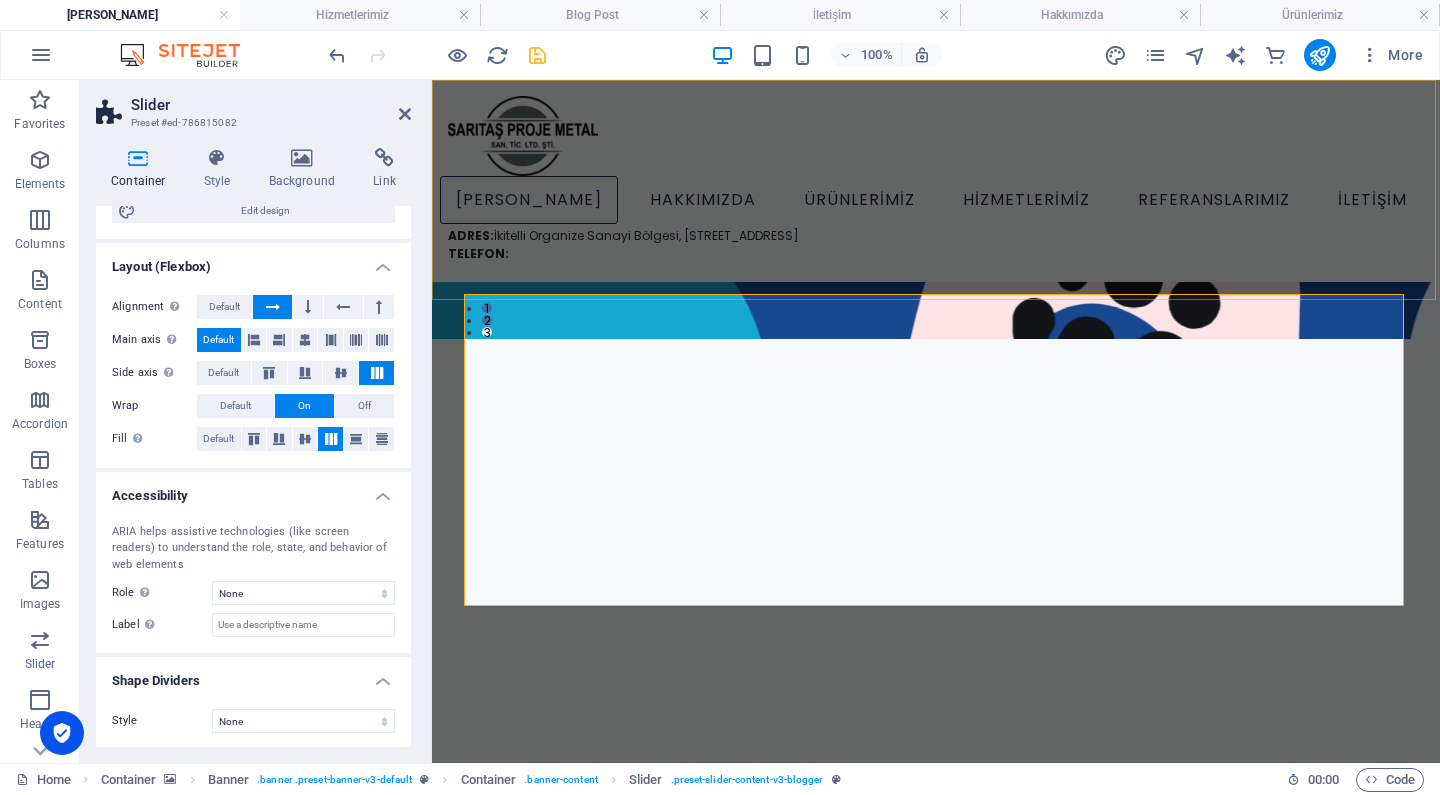 scroll, scrollTop: 231, scrollLeft: 0, axis: vertical 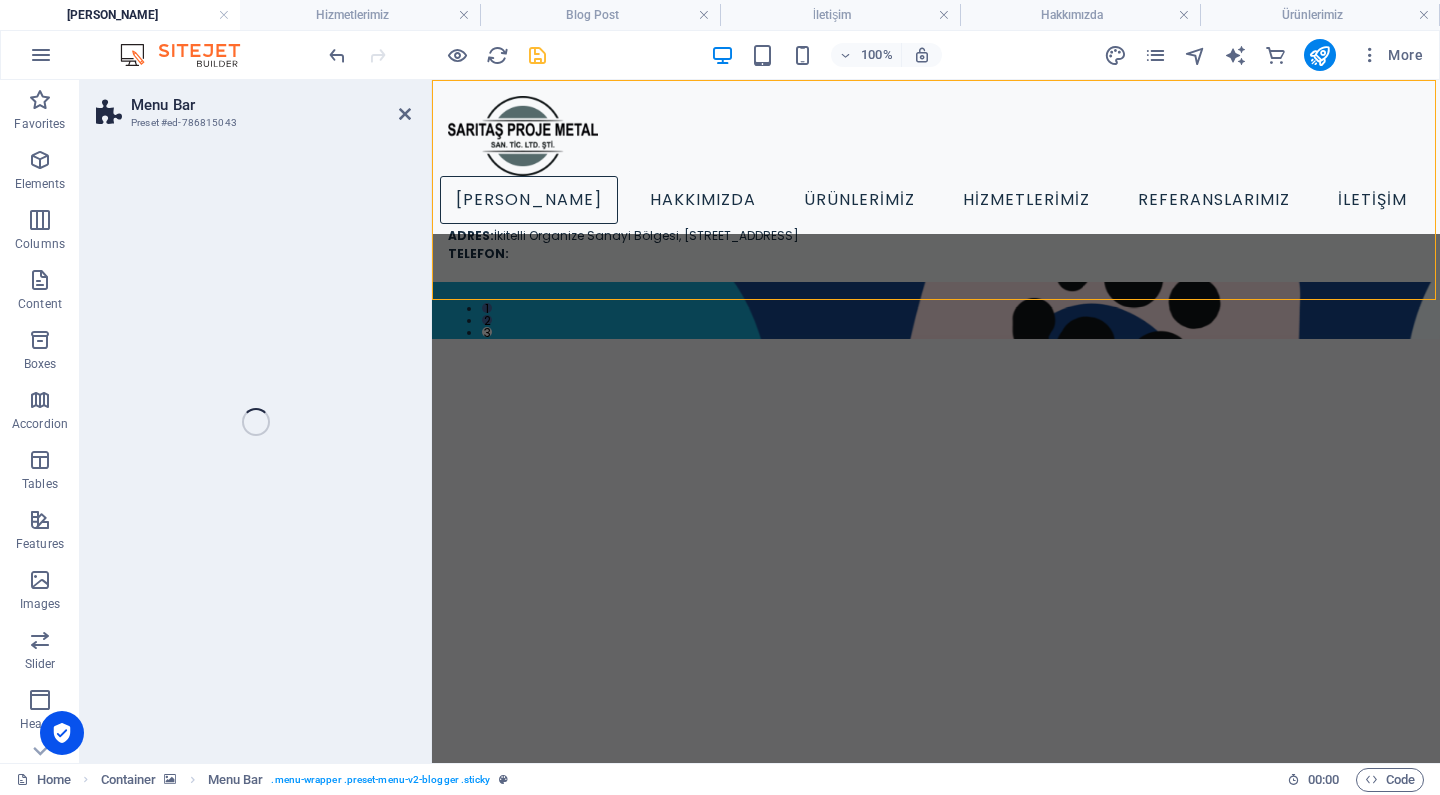 select on "%" 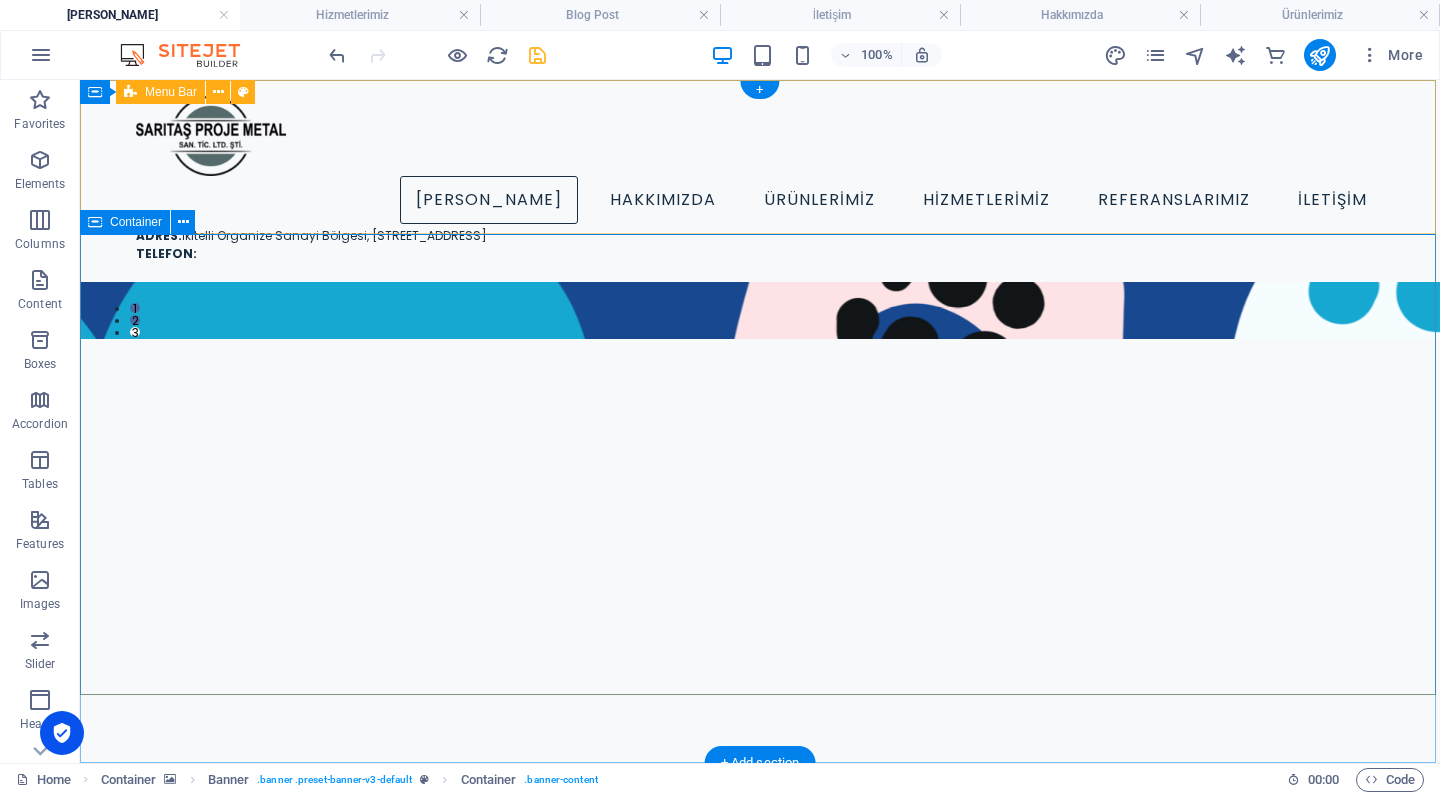 click on "Container" at bounding box center [144, 222] 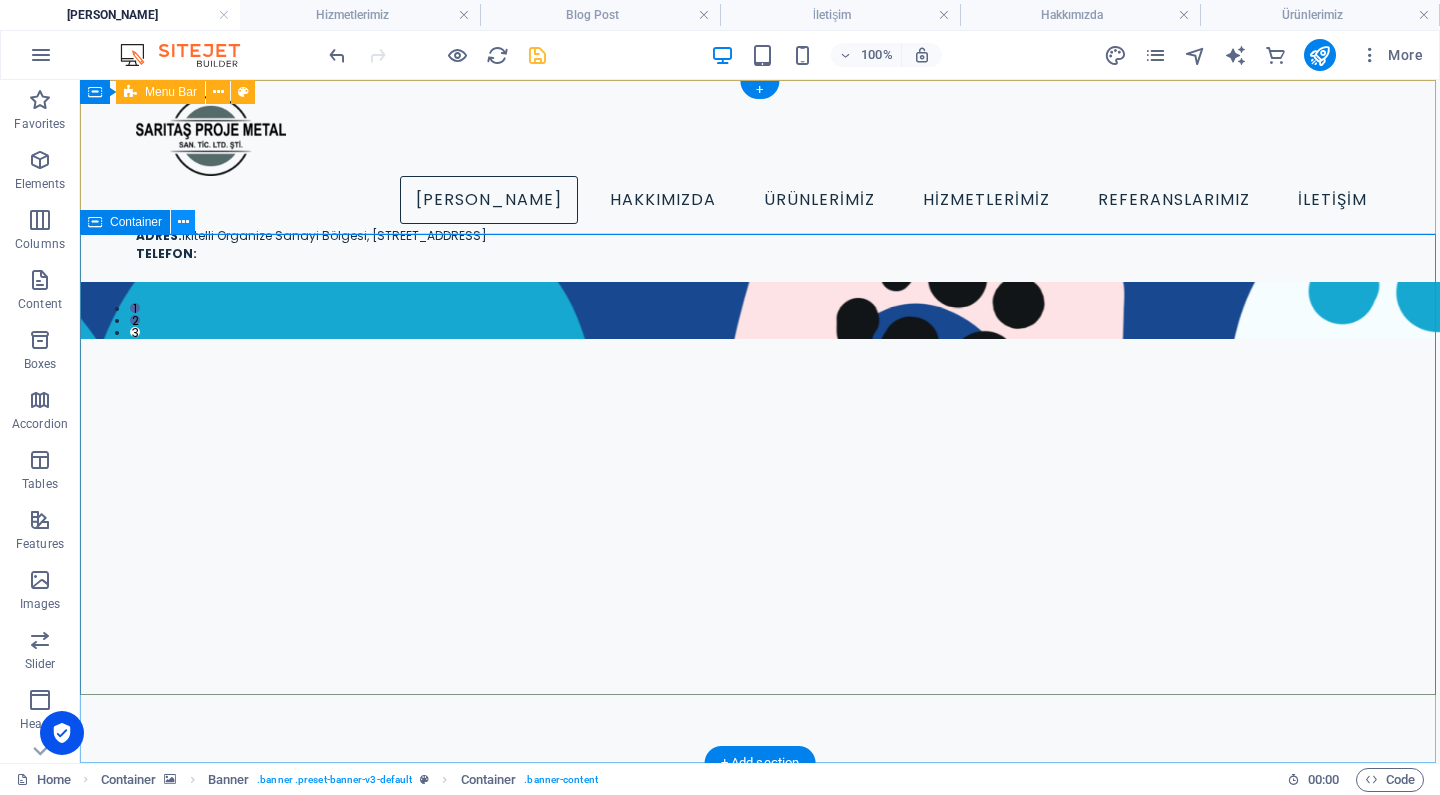 click at bounding box center (183, 222) 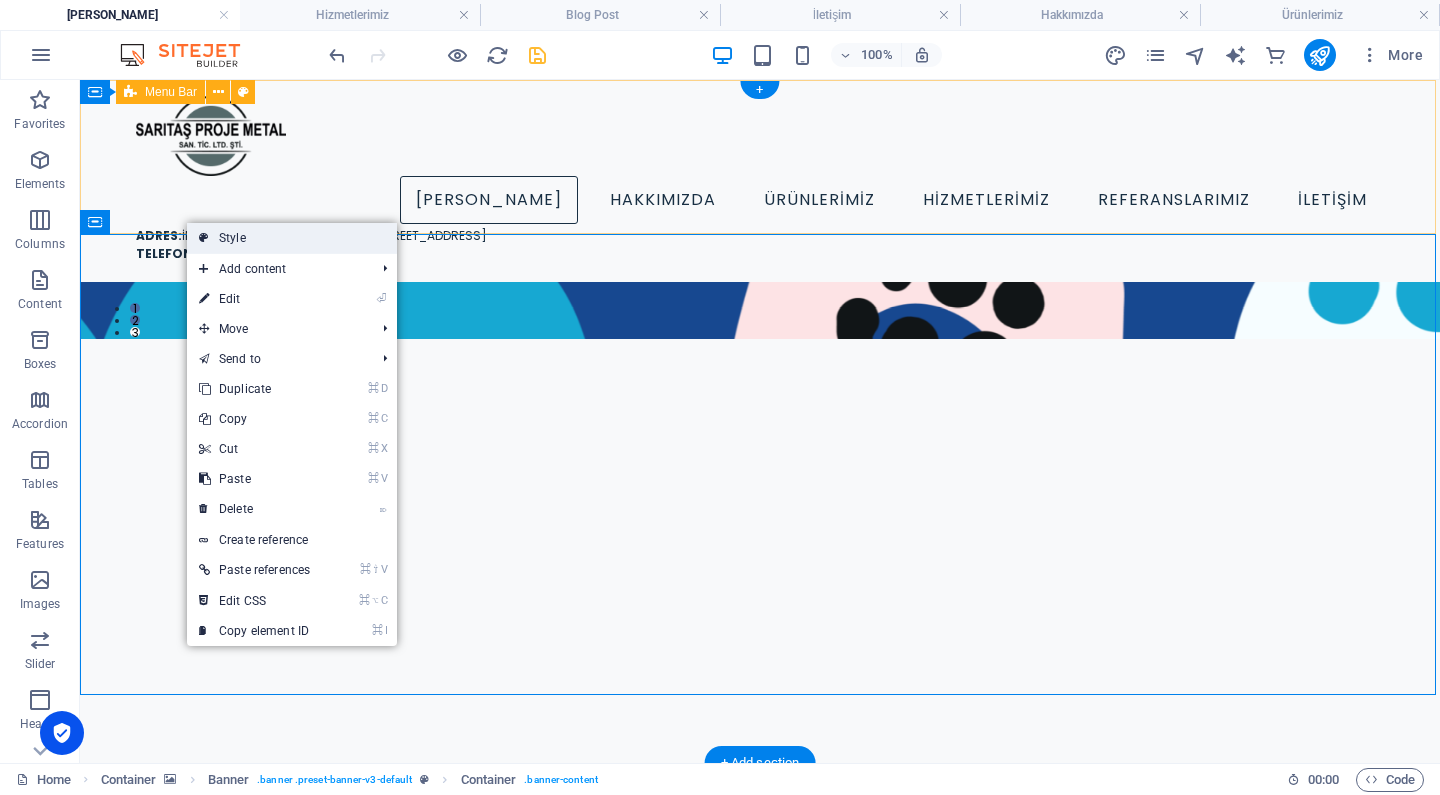 click on "Style" at bounding box center [292, 238] 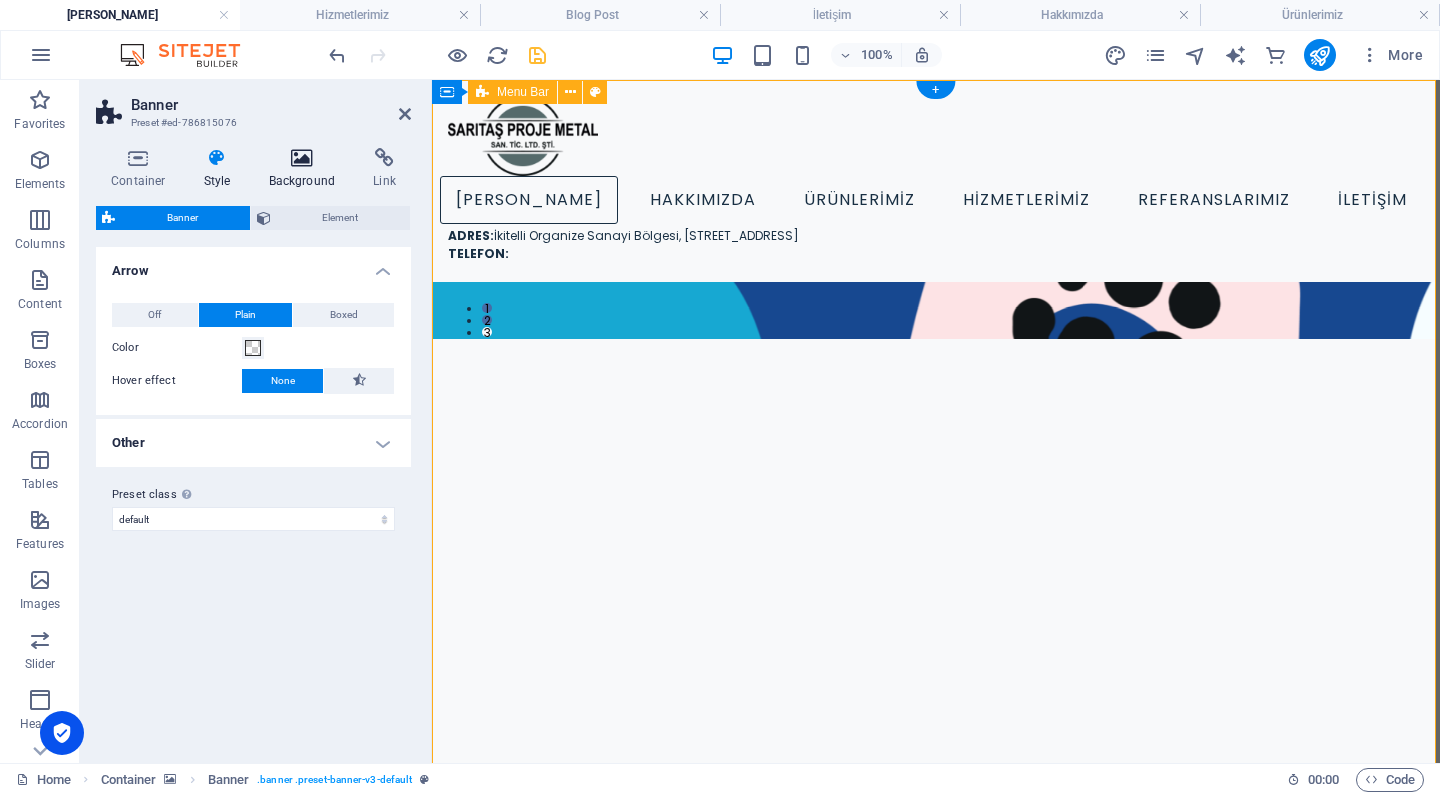 click on "Background" at bounding box center (306, 169) 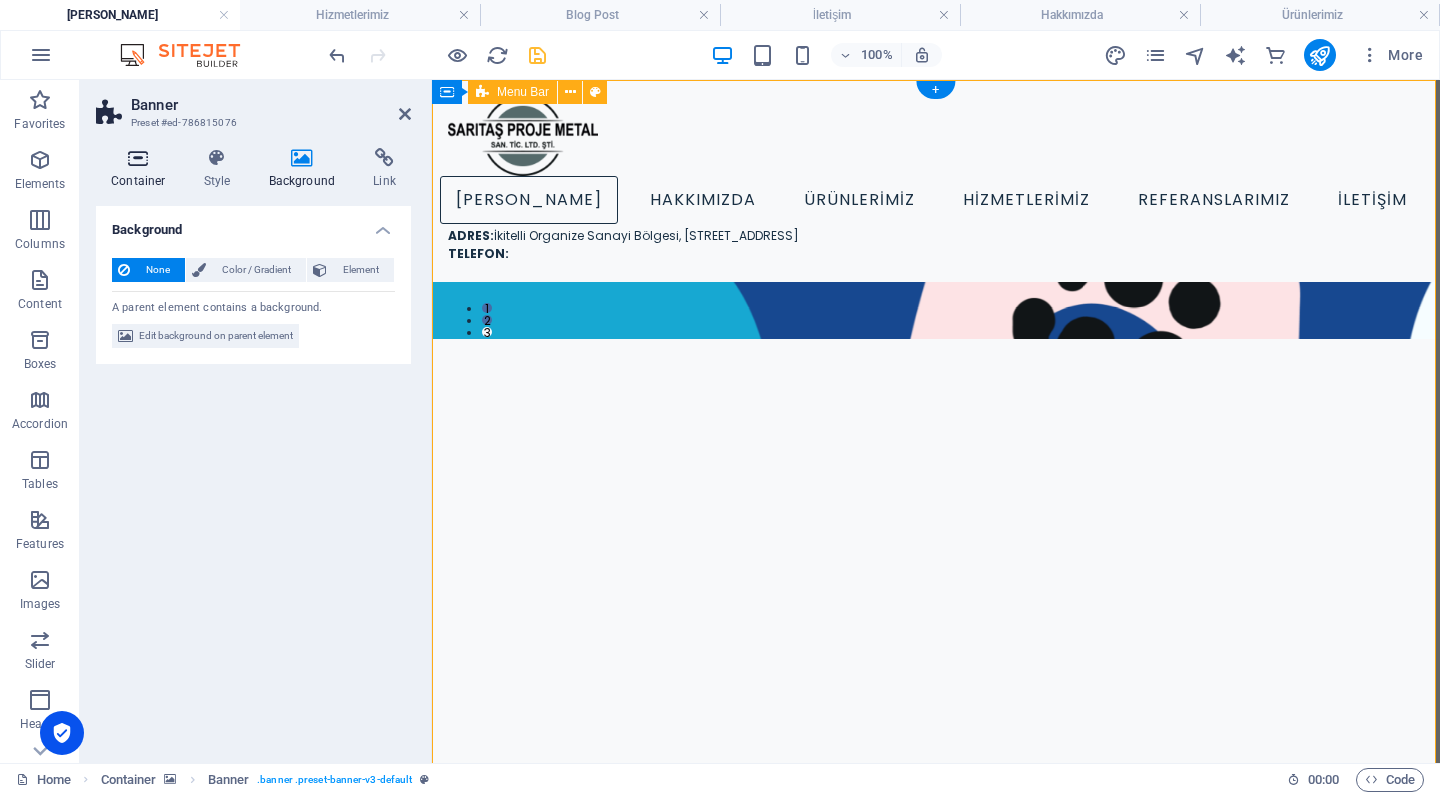 click on "Container" at bounding box center [142, 169] 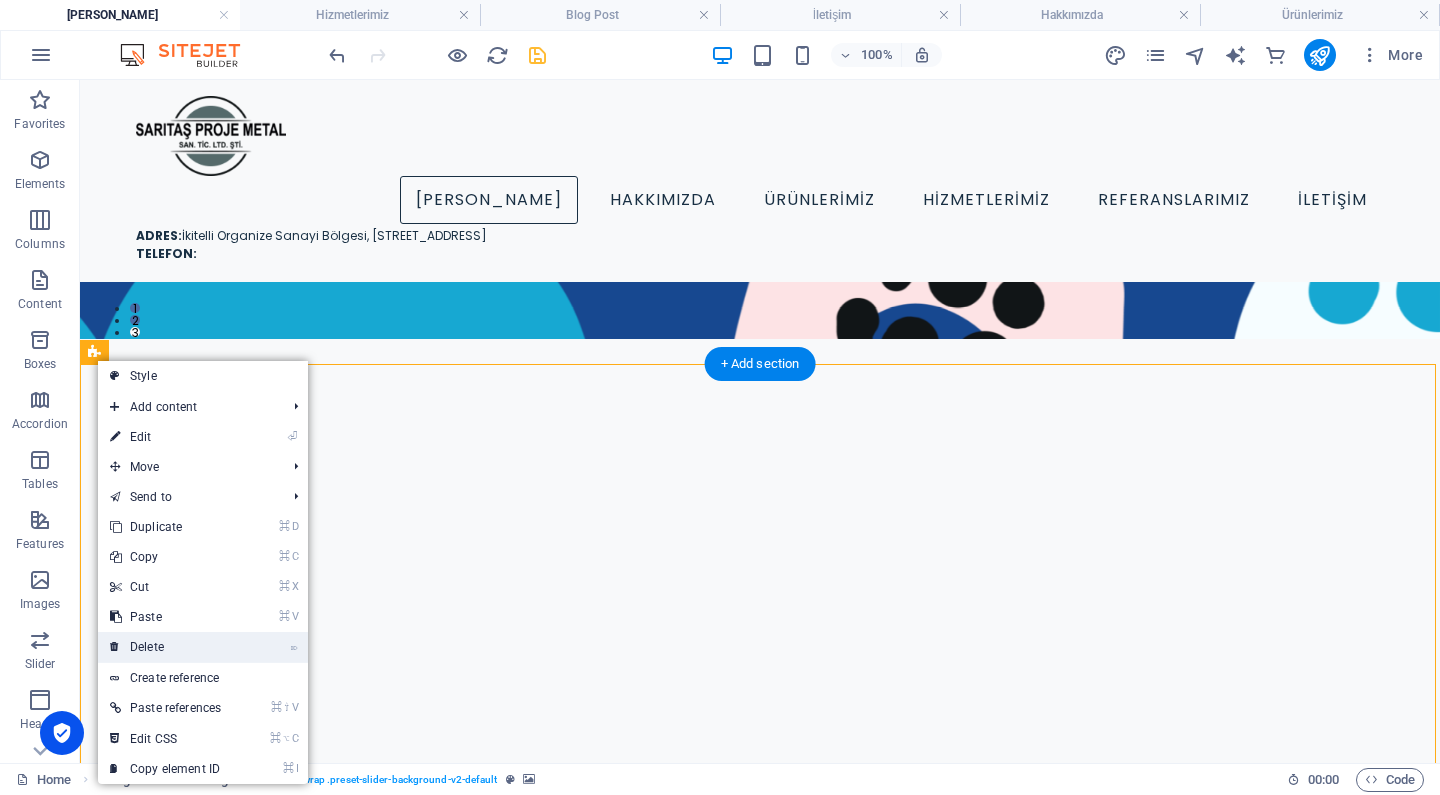 click on "⌦  Delete" at bounding box center (165, 647) 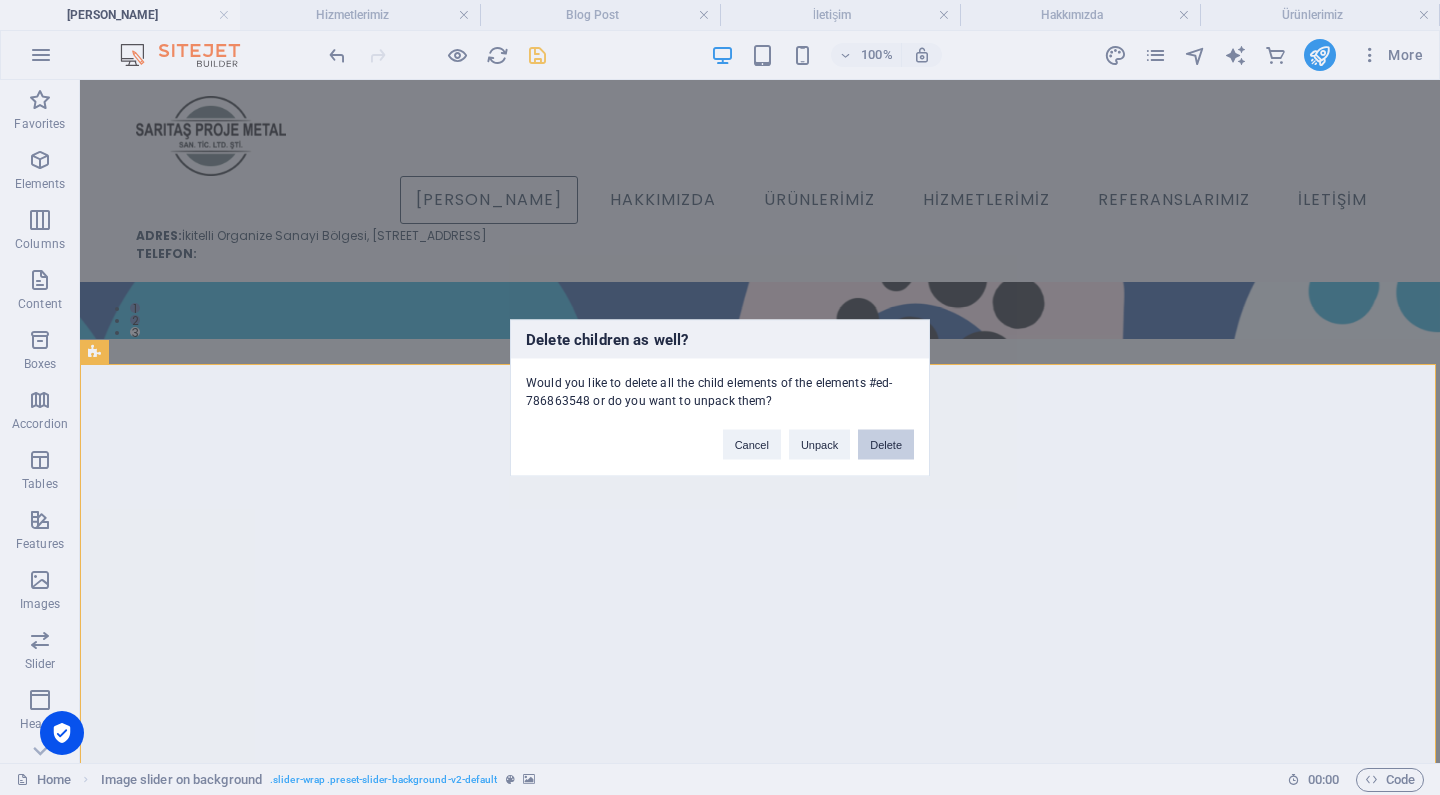 click on "Delete" at bounding box center (886, 444) 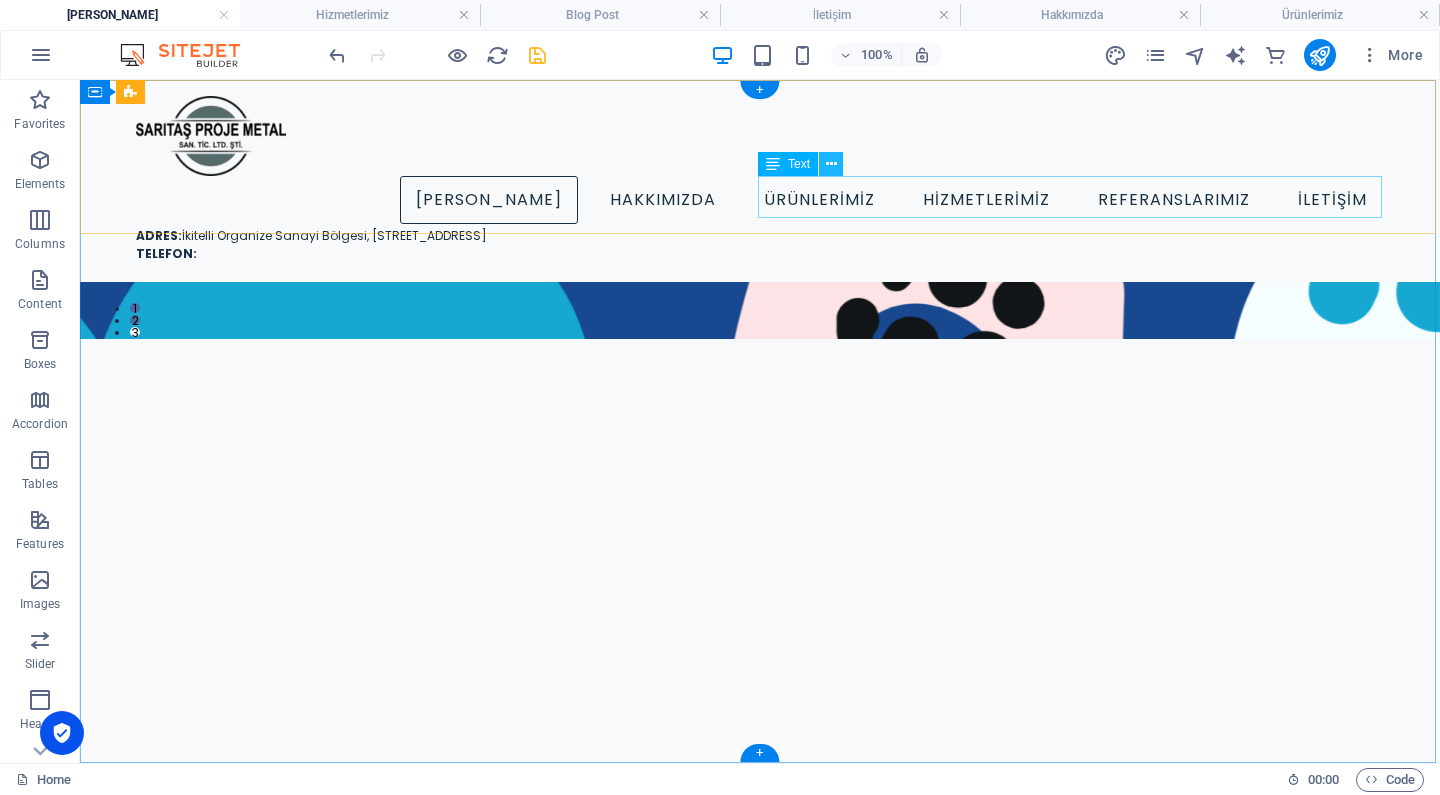click at bounding box center [831, 164] 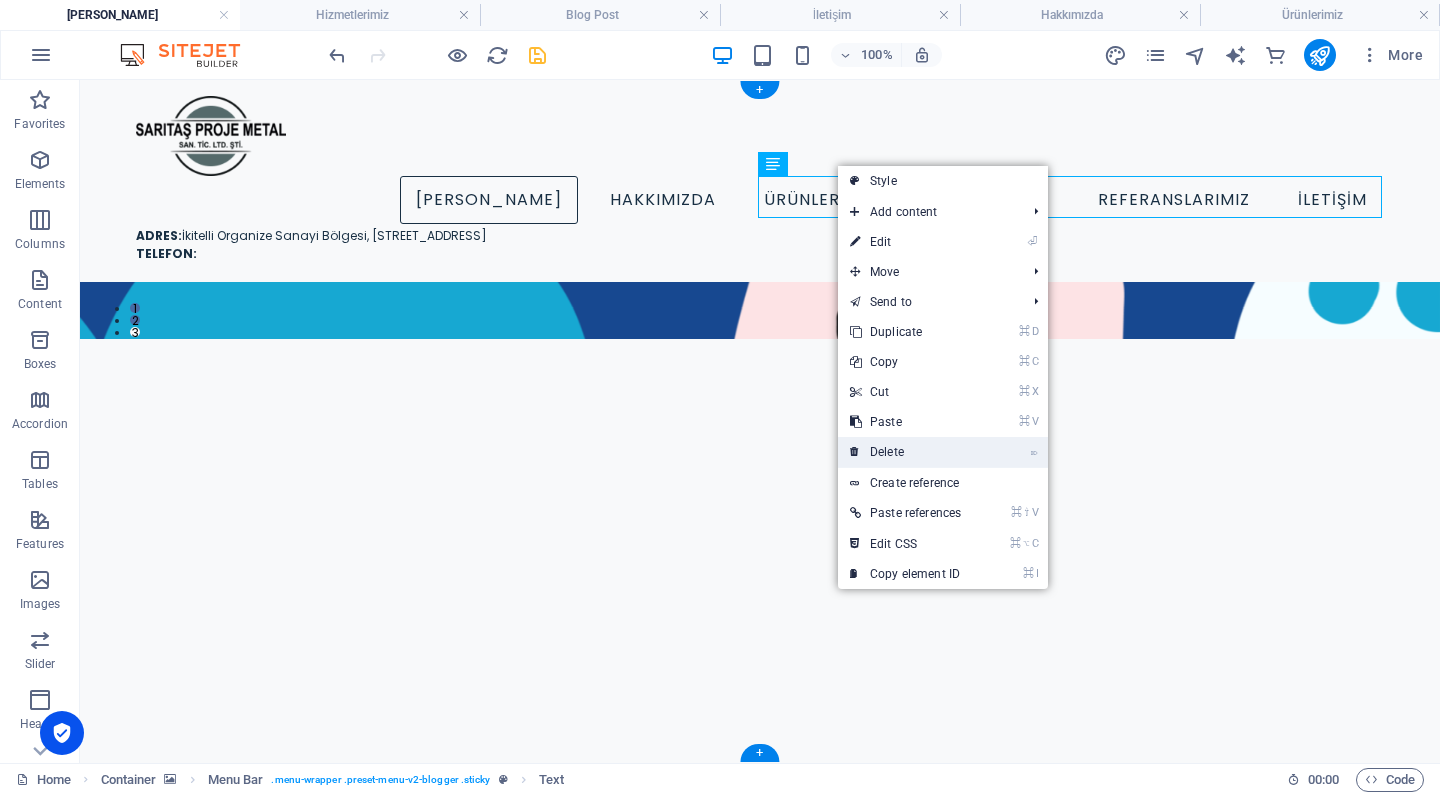 click on "⌦  Delete" at bounding box center [905, 452] 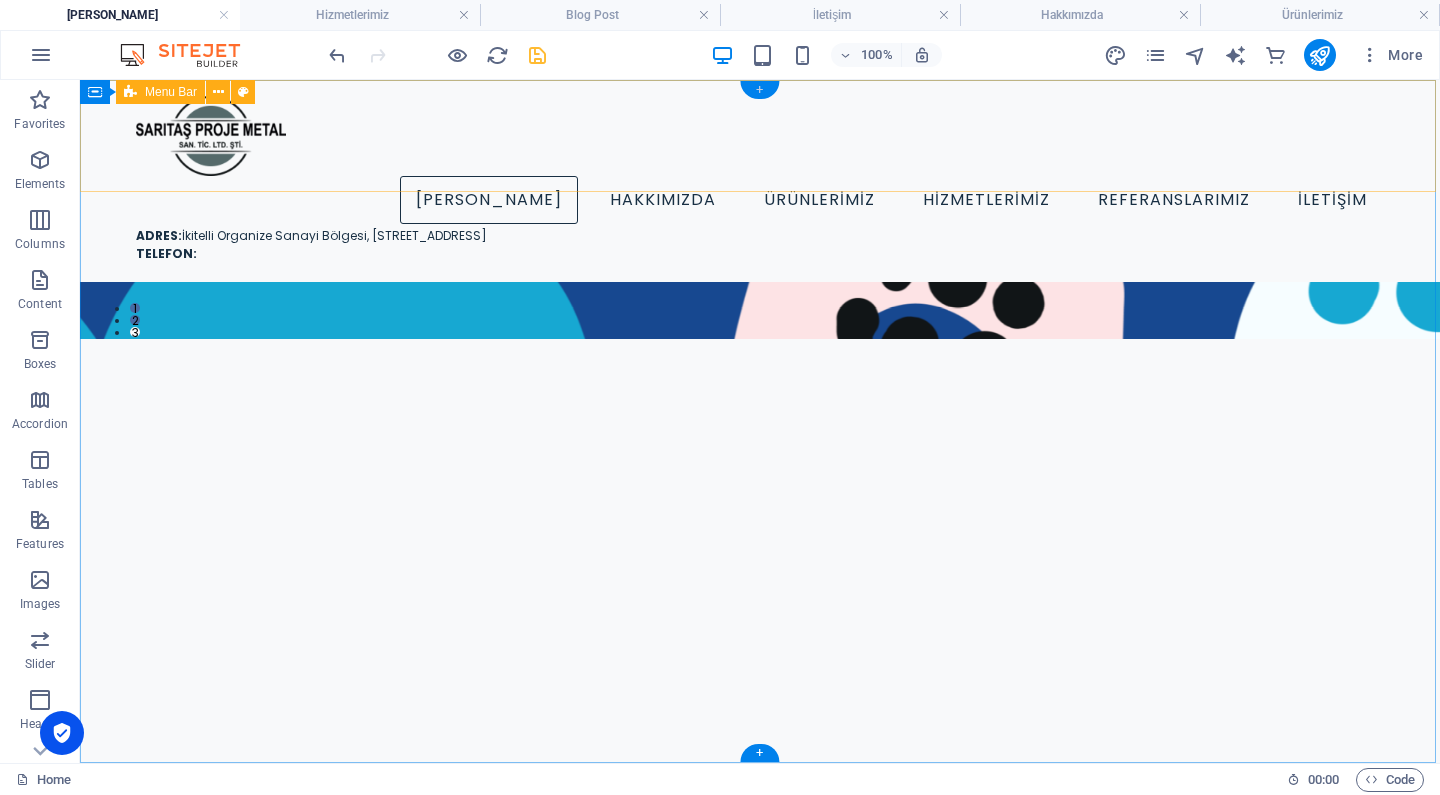 click on "+" at bounding box center (759, 90) 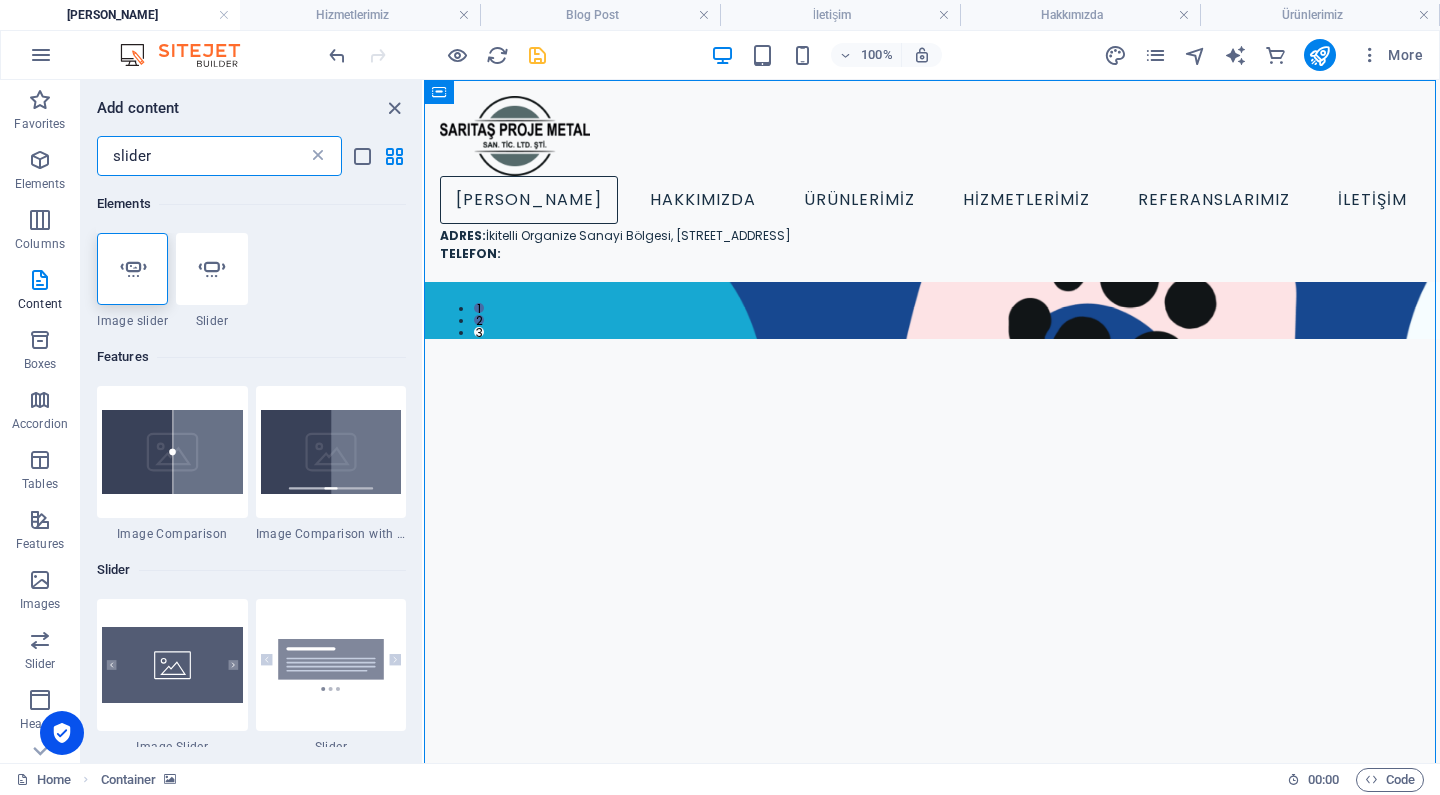 click at bounding box center (318, 156) 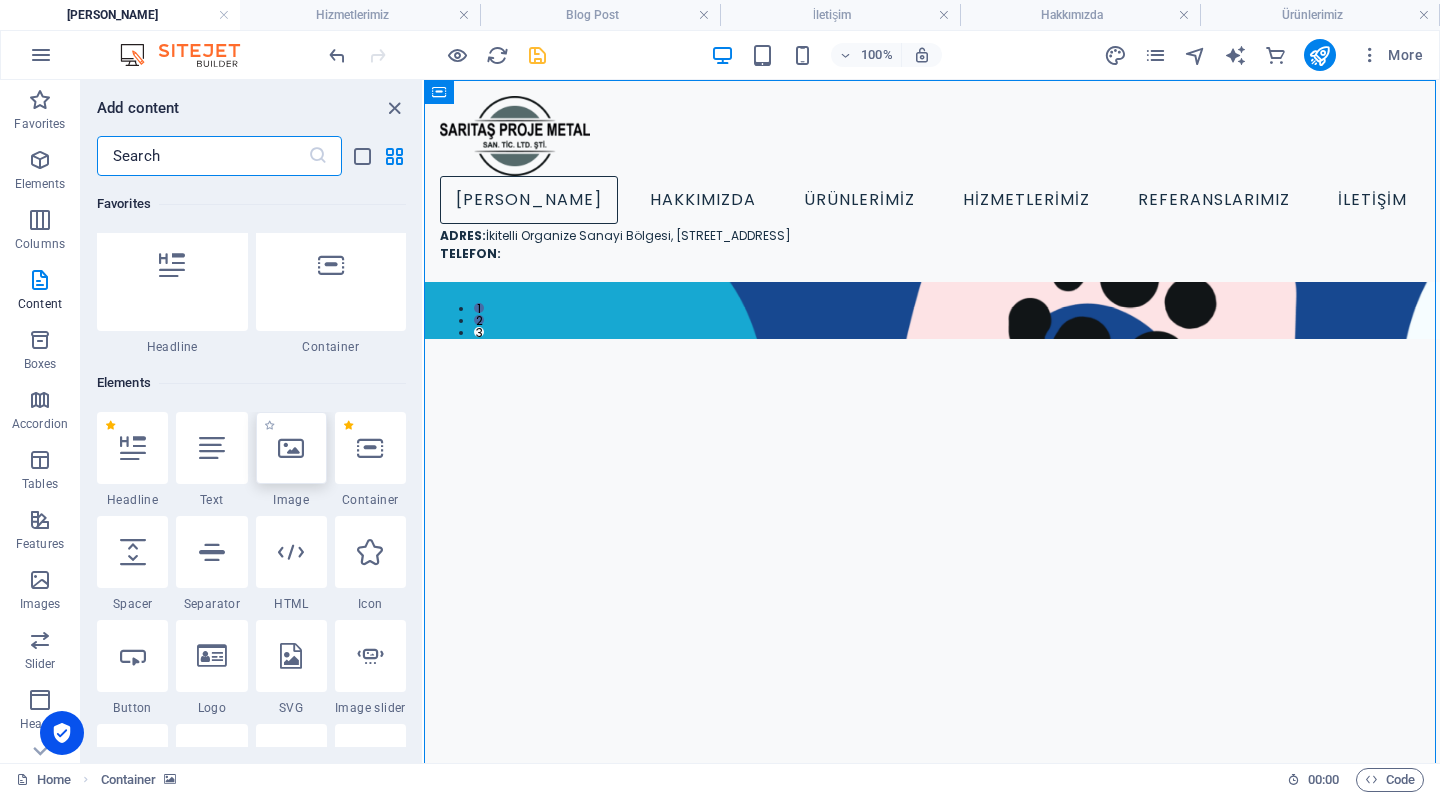 scroll, scrollTop: 37, scrollLeft: 0, axis: vertical 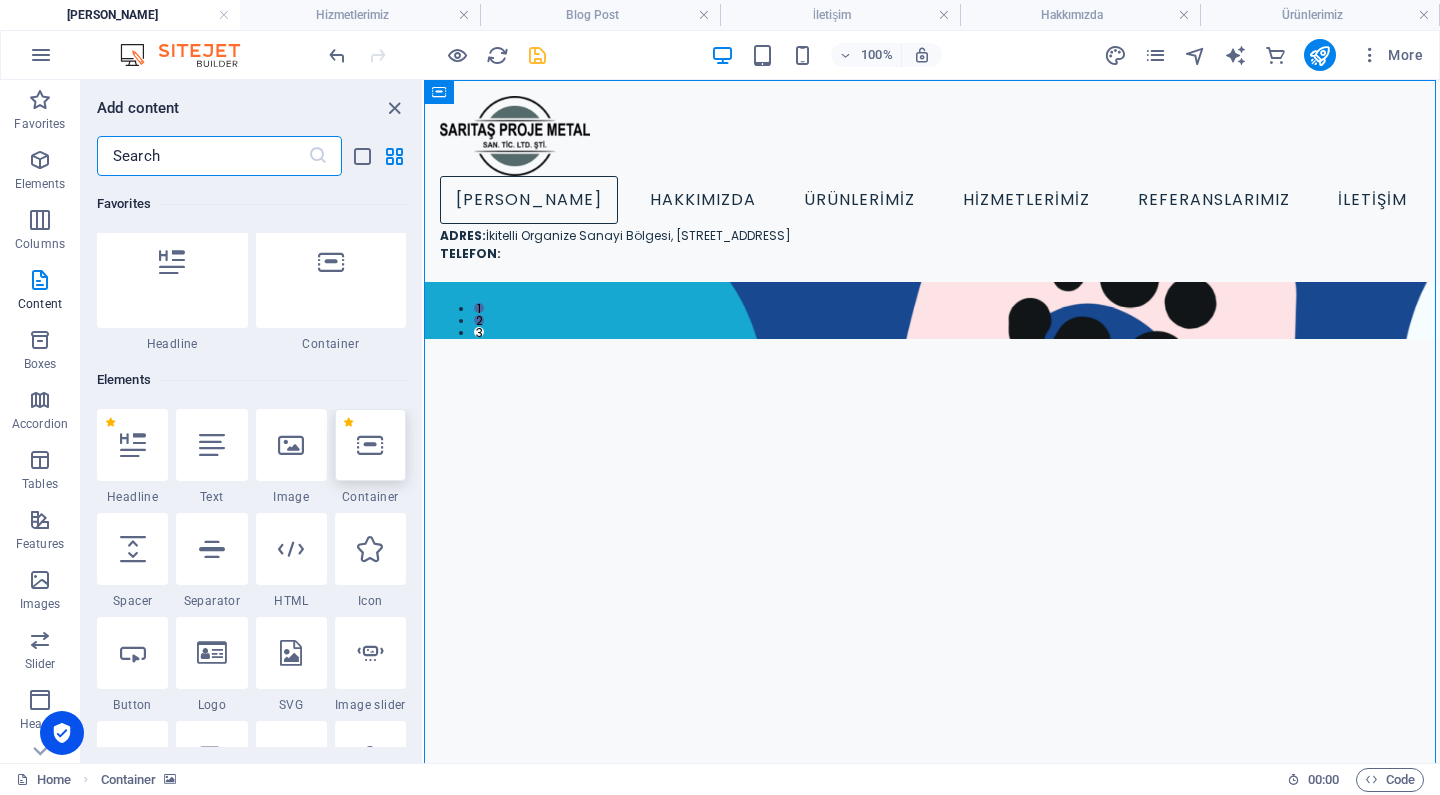 click at bounding box center (370, 445) 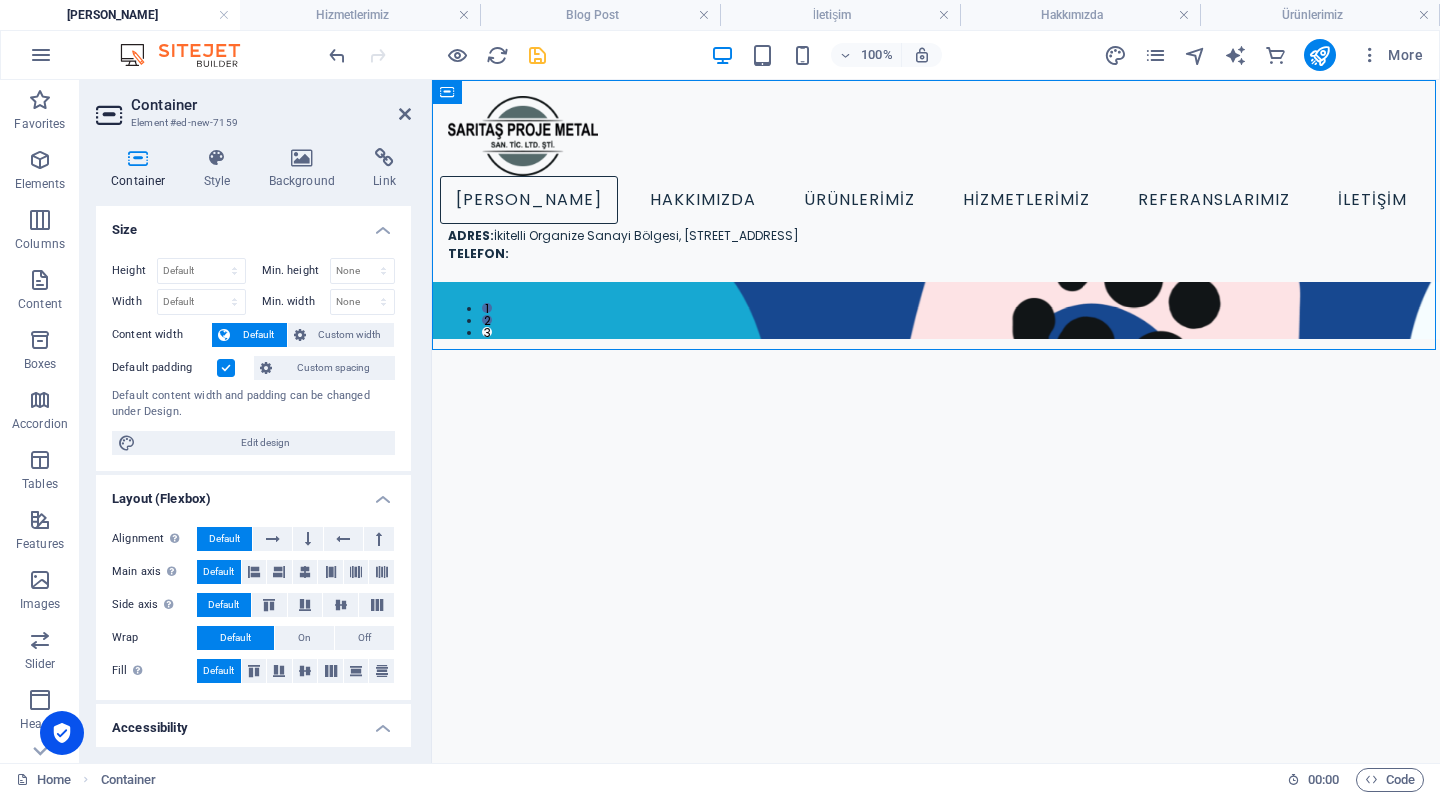 click on "Size" at bounding box center [253, 224] 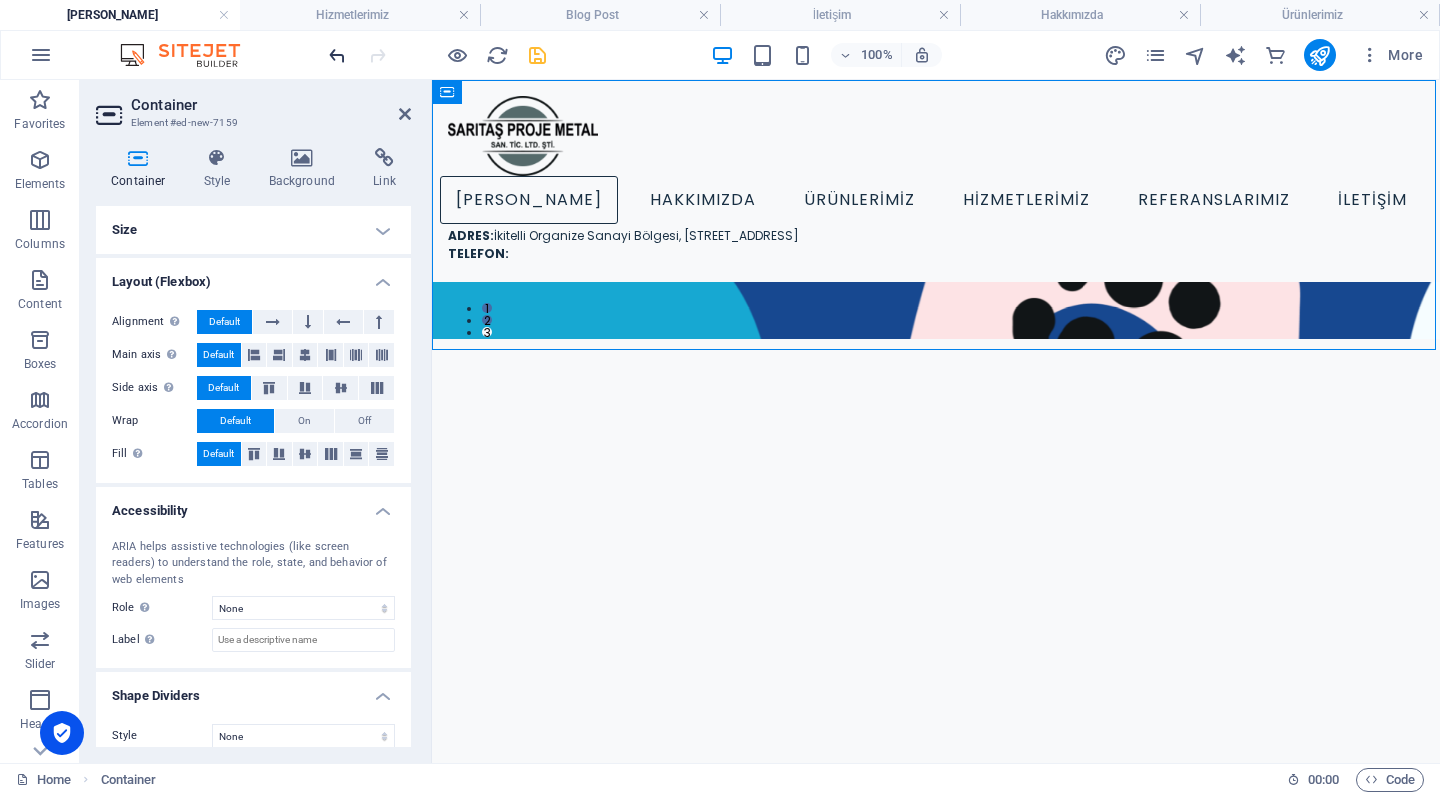 click at bounding box center [337, 55] 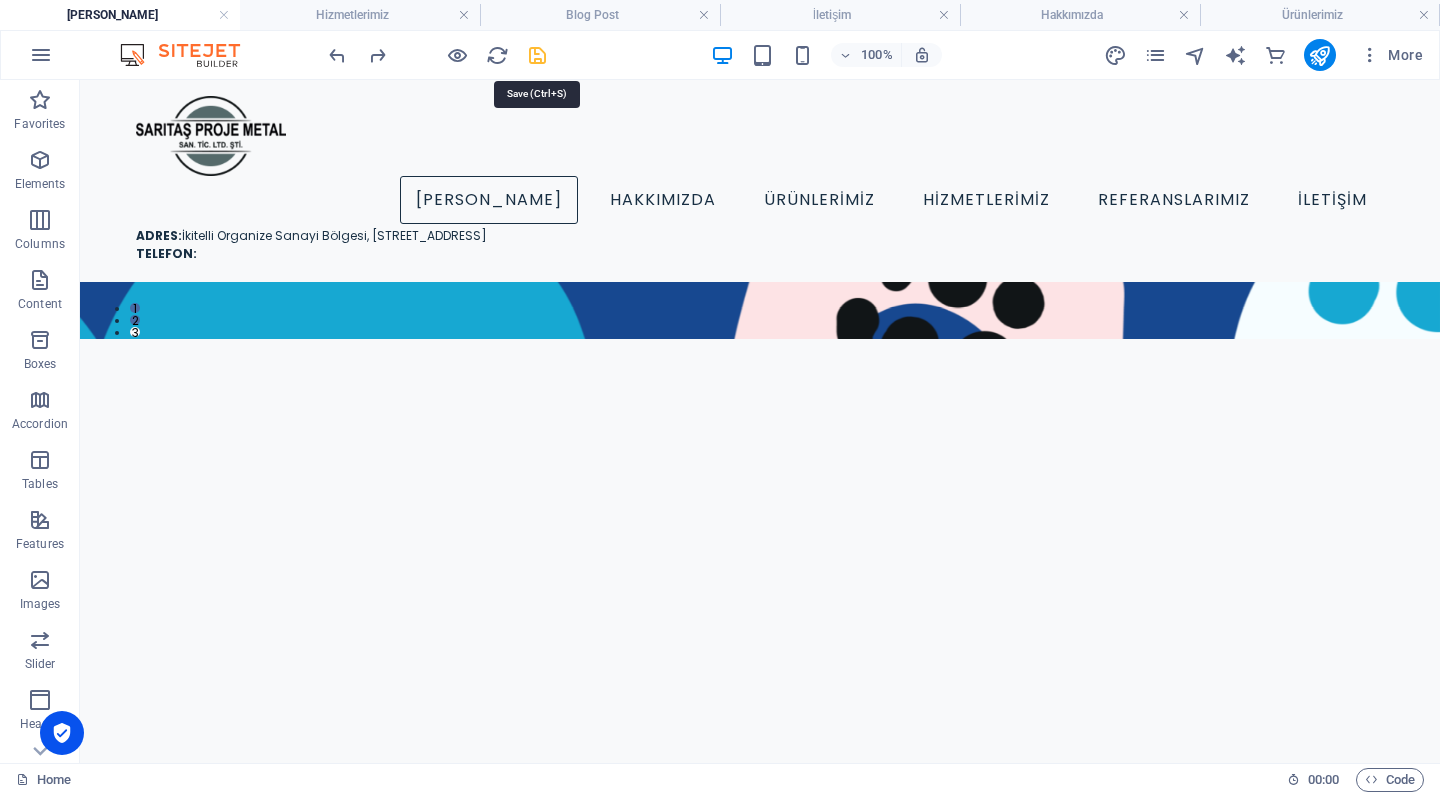 click at bounding box center [537, 55] 